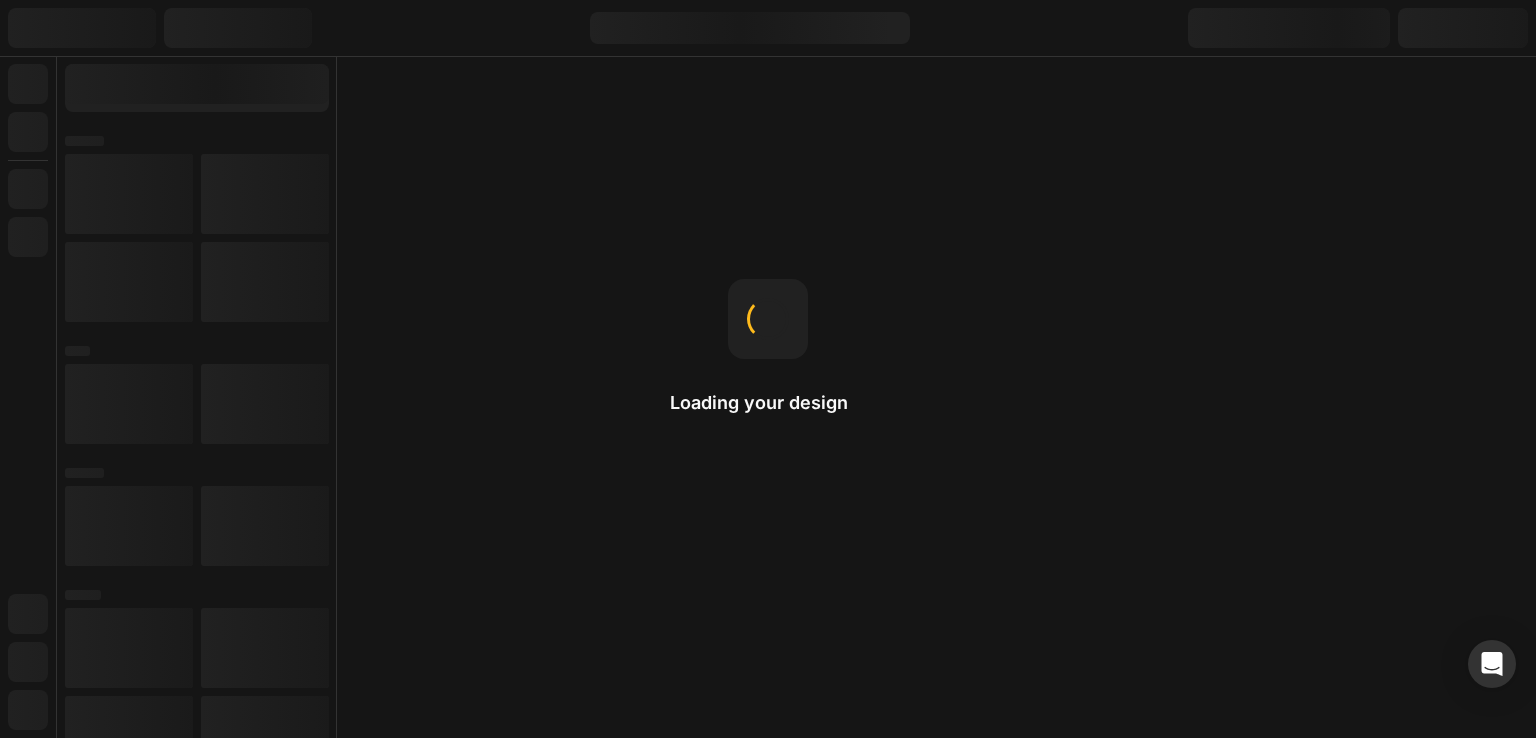 scroll, scrollTop: 0, scrollLeft: 0, axis: both 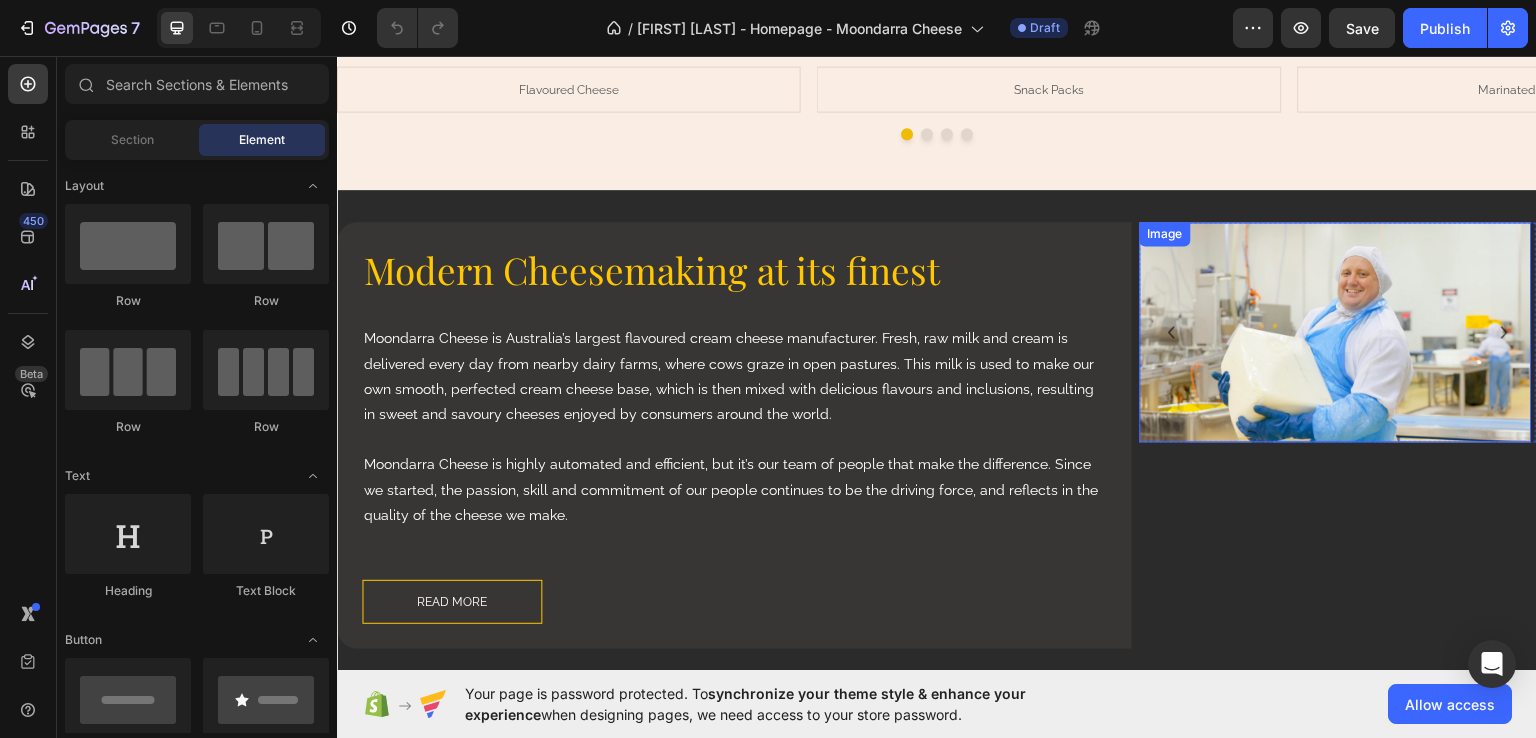 click at bounding box center [1336, 331] 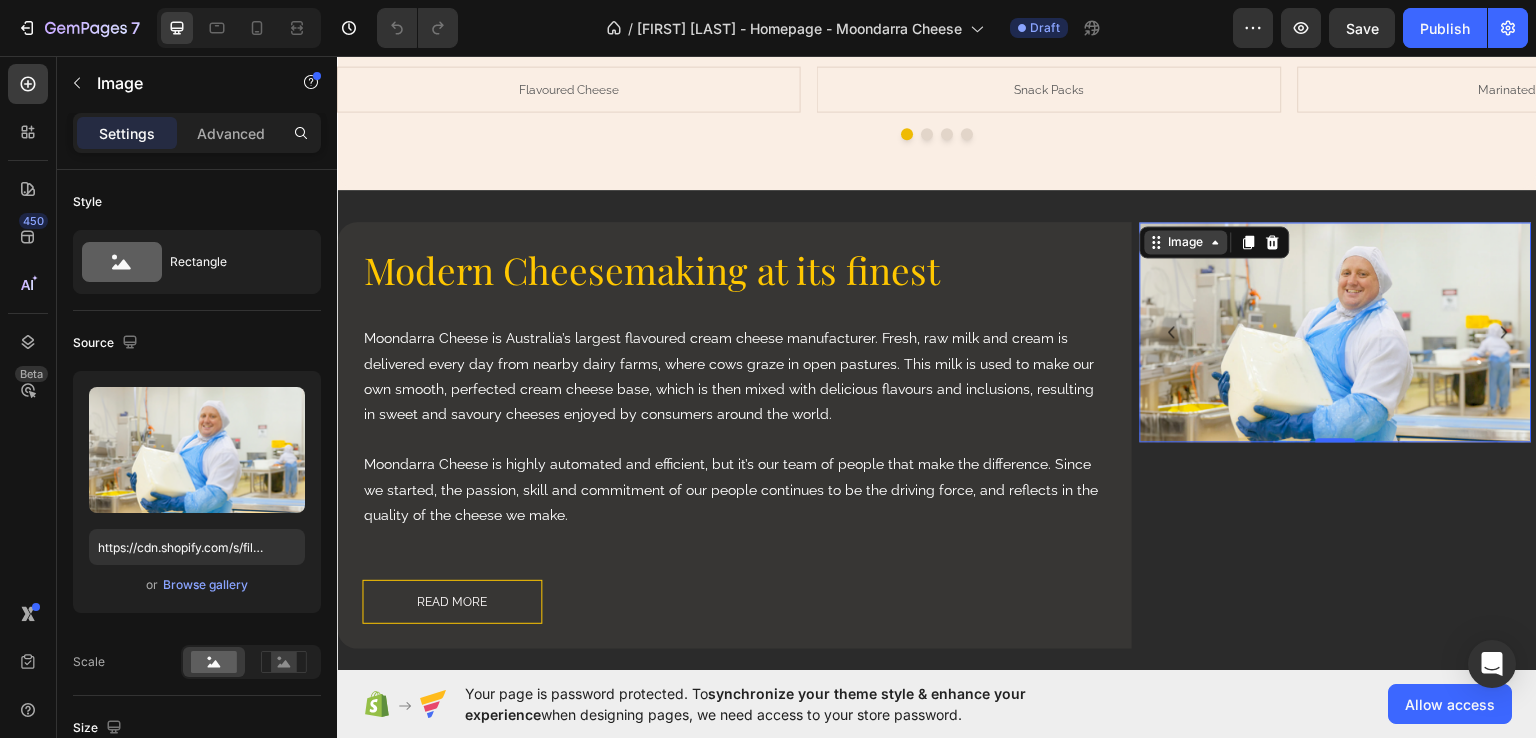 click on "Image" at bounding box center (1186, 241) 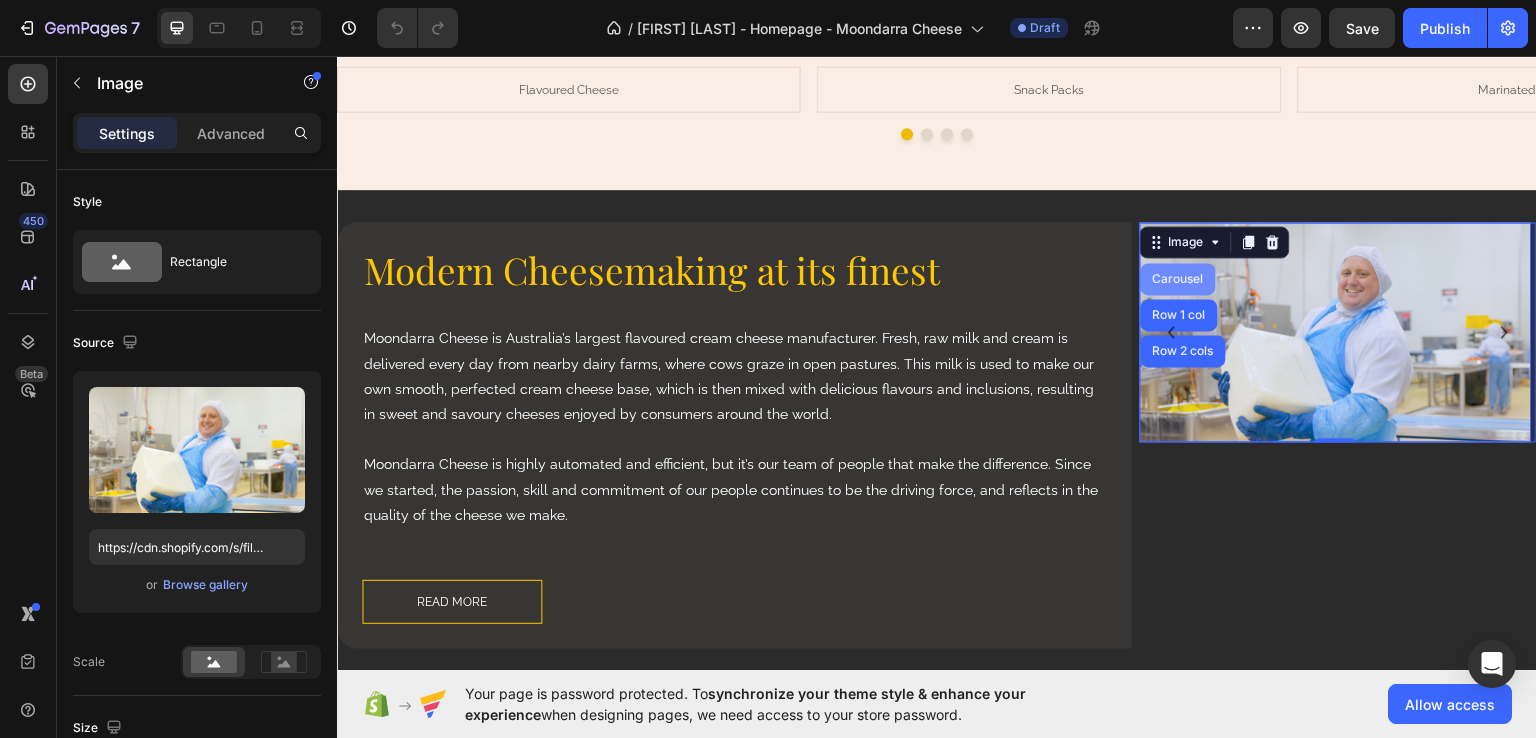 click on "Carousel" at bounding box center [1178, 278] 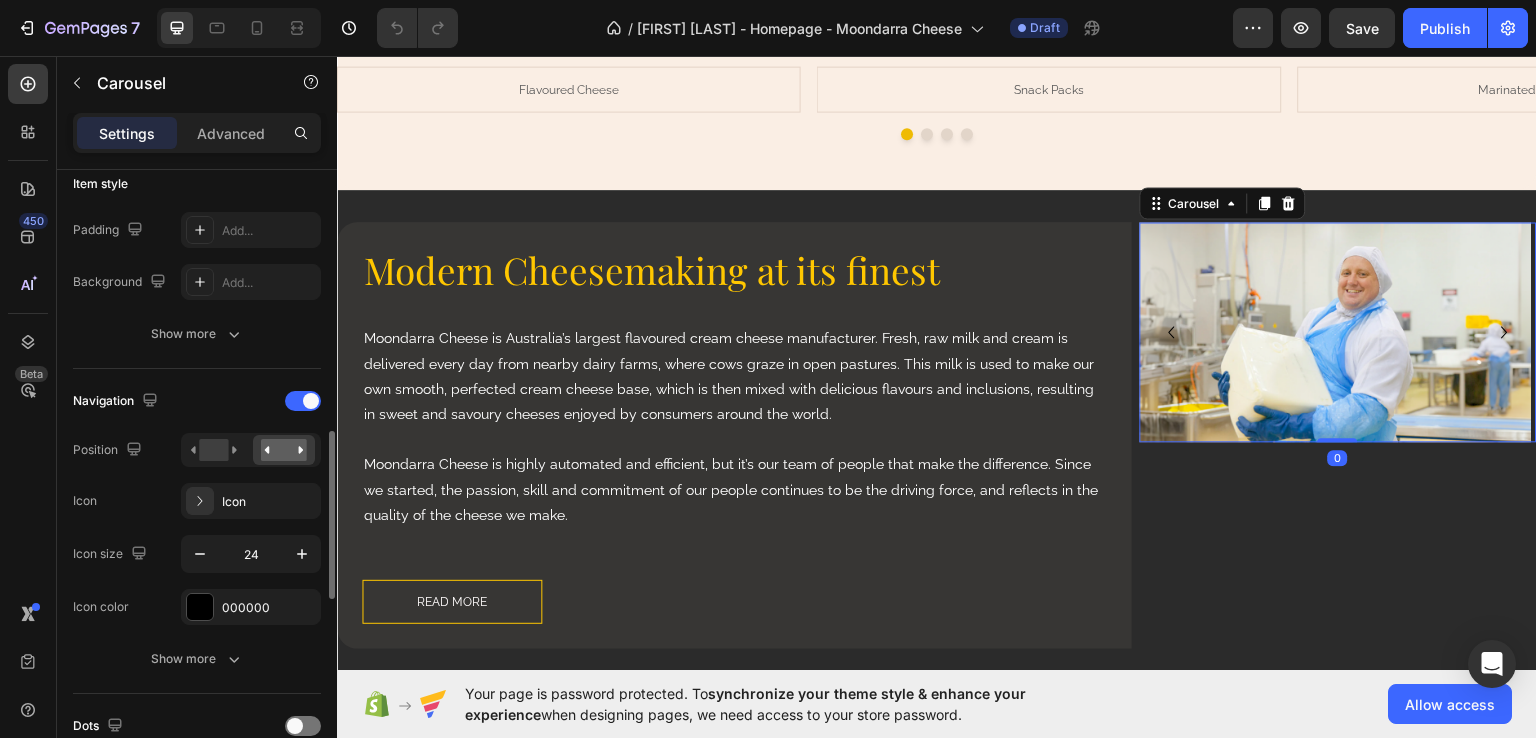 scroll, scrollTop: 600, scrollLeft: 0, axis: vertical 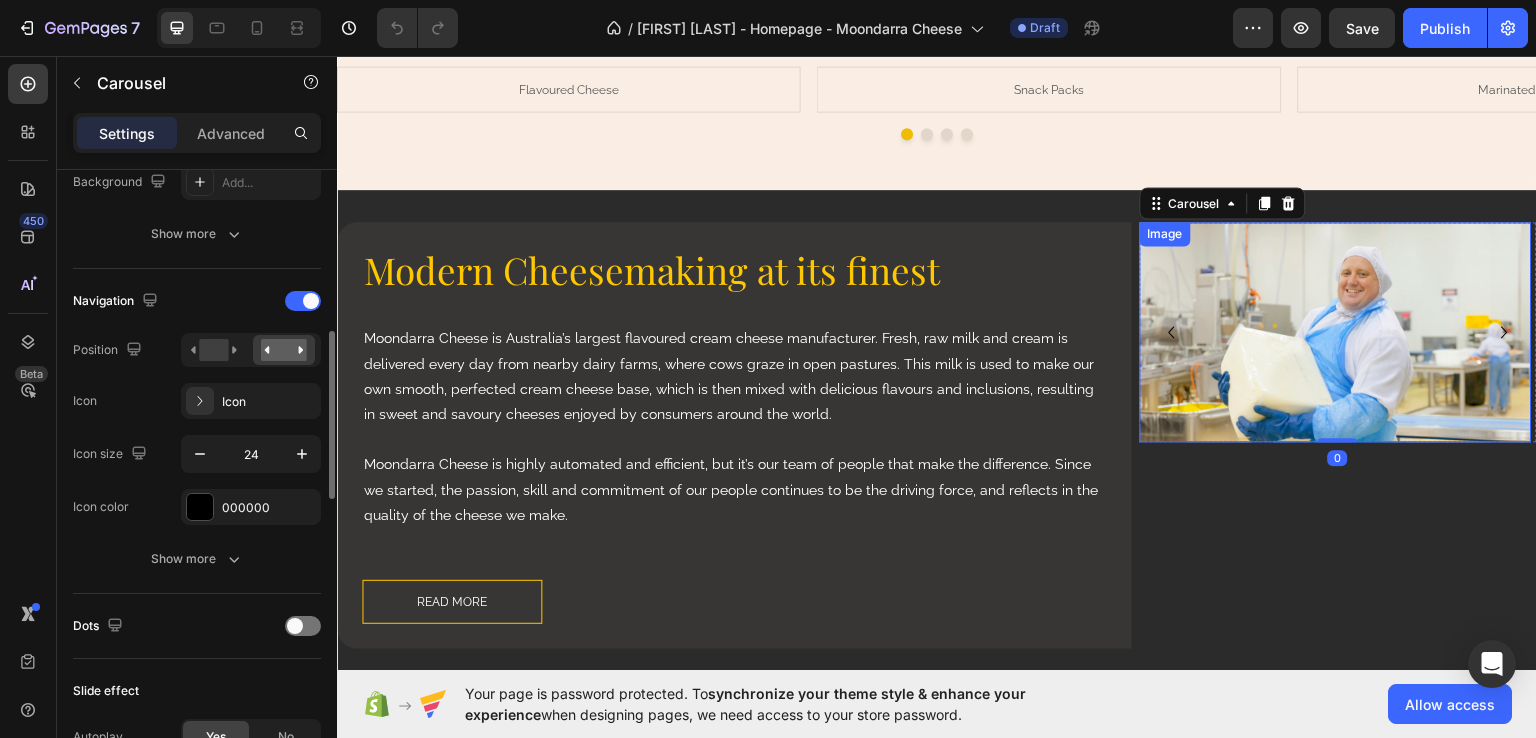 click at bounding box center [1336, 331] 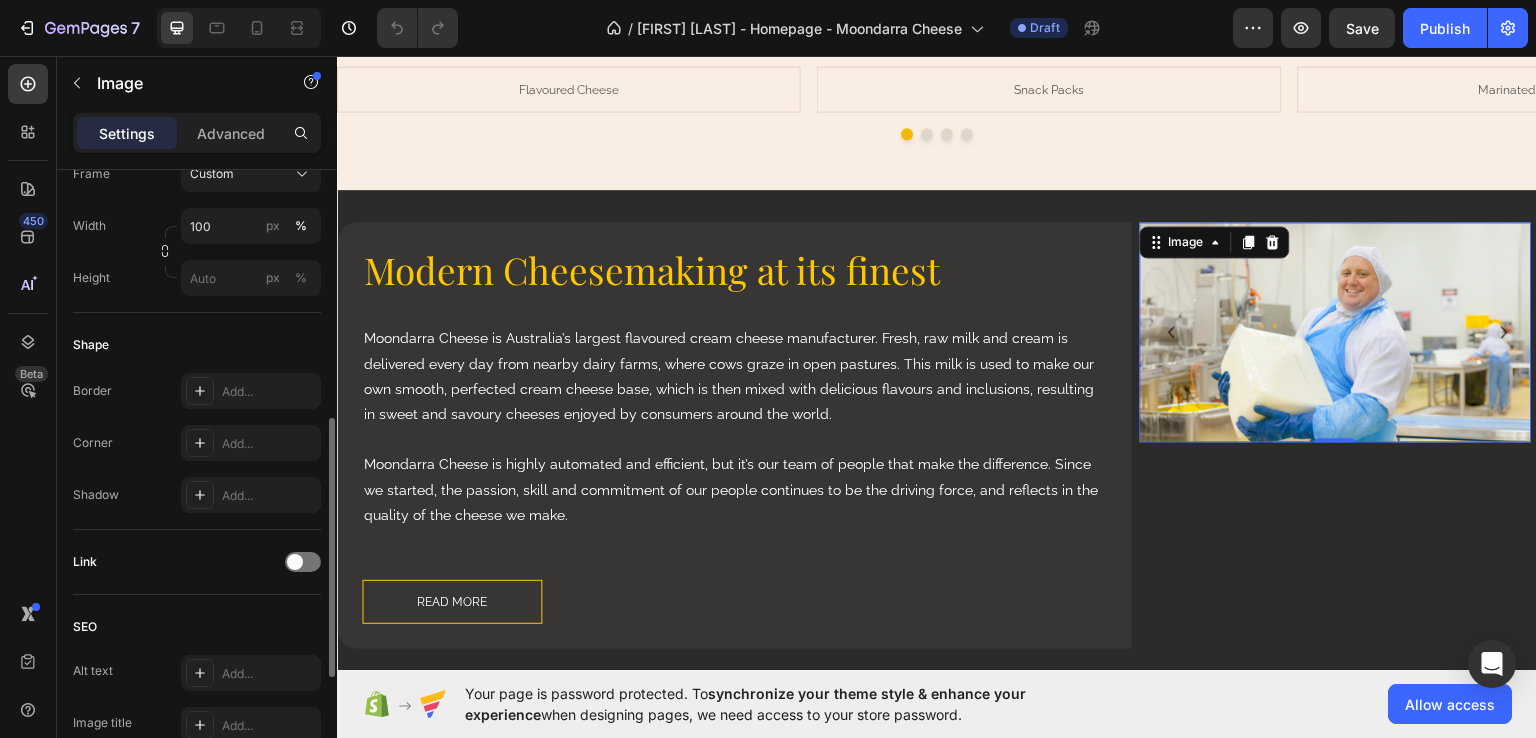 scroll, scrollTop: 0, scrollLeft: 0, axis: both 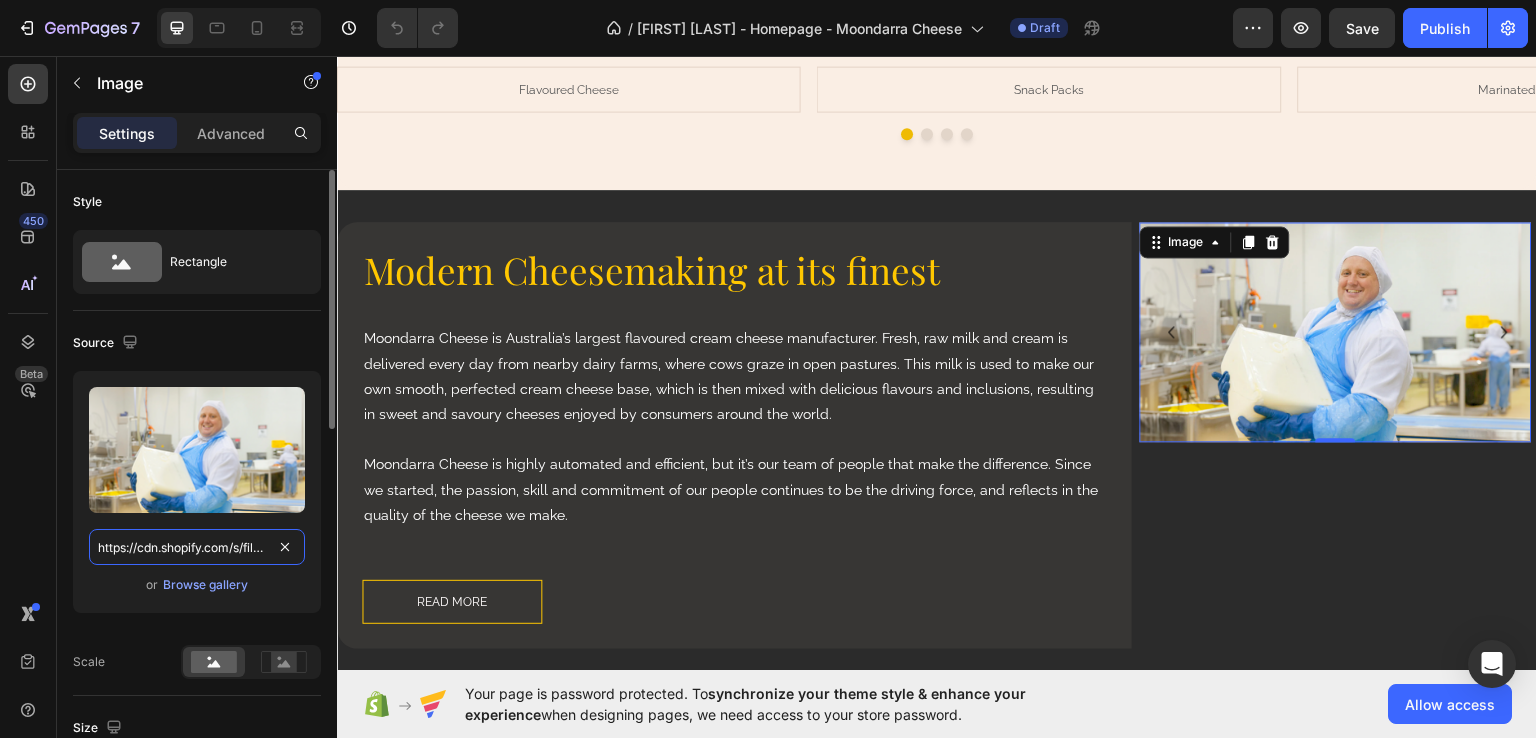 click on "https://cdn.shopify.com/s/files/1/0950/7671/2816/files/gempages_563610661762892562-8cb81e39-bada-48a4-a1f9-8905eb50b4fe.png" at bounding box center [197, 547] 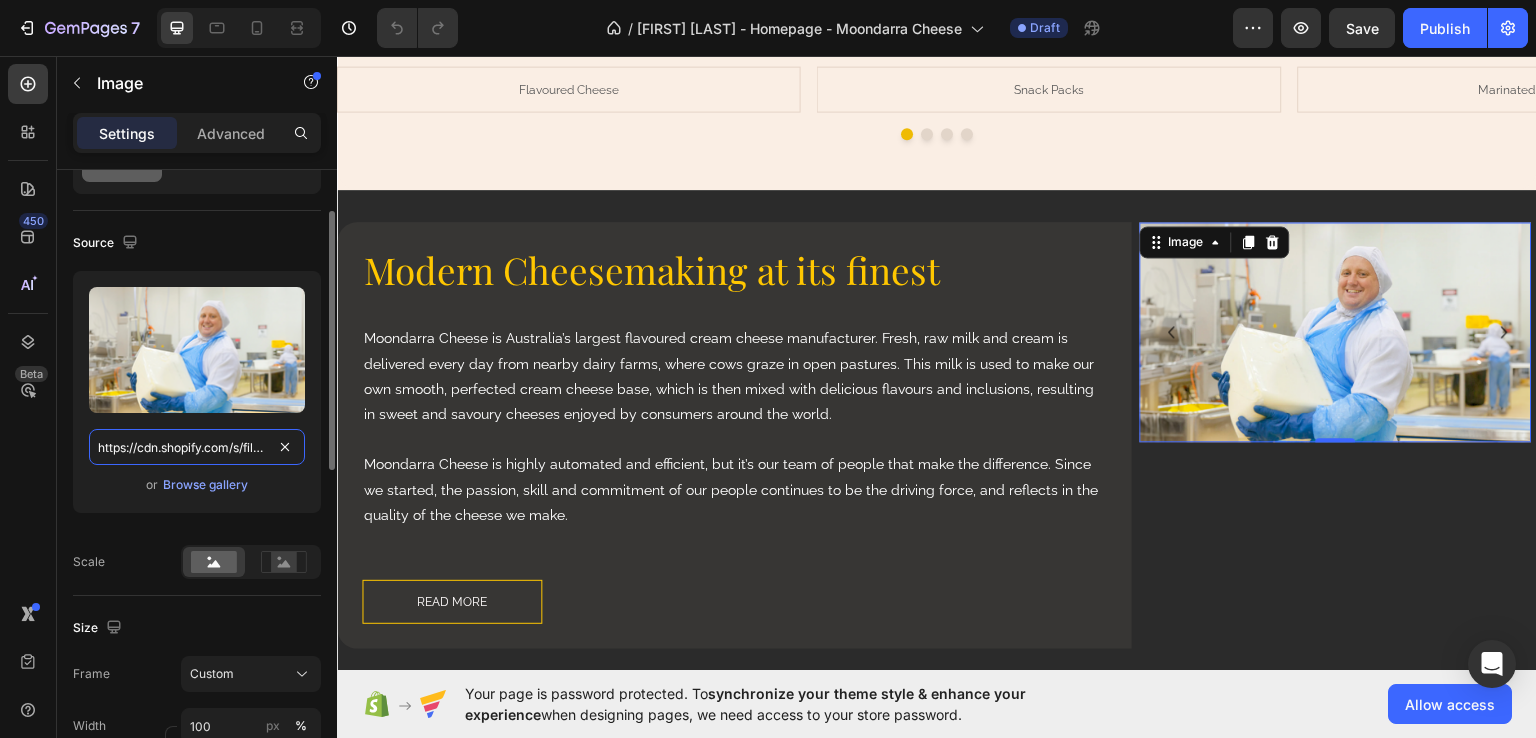 scroll, scrollTop: 0, scrollLeft: 0, axis: both 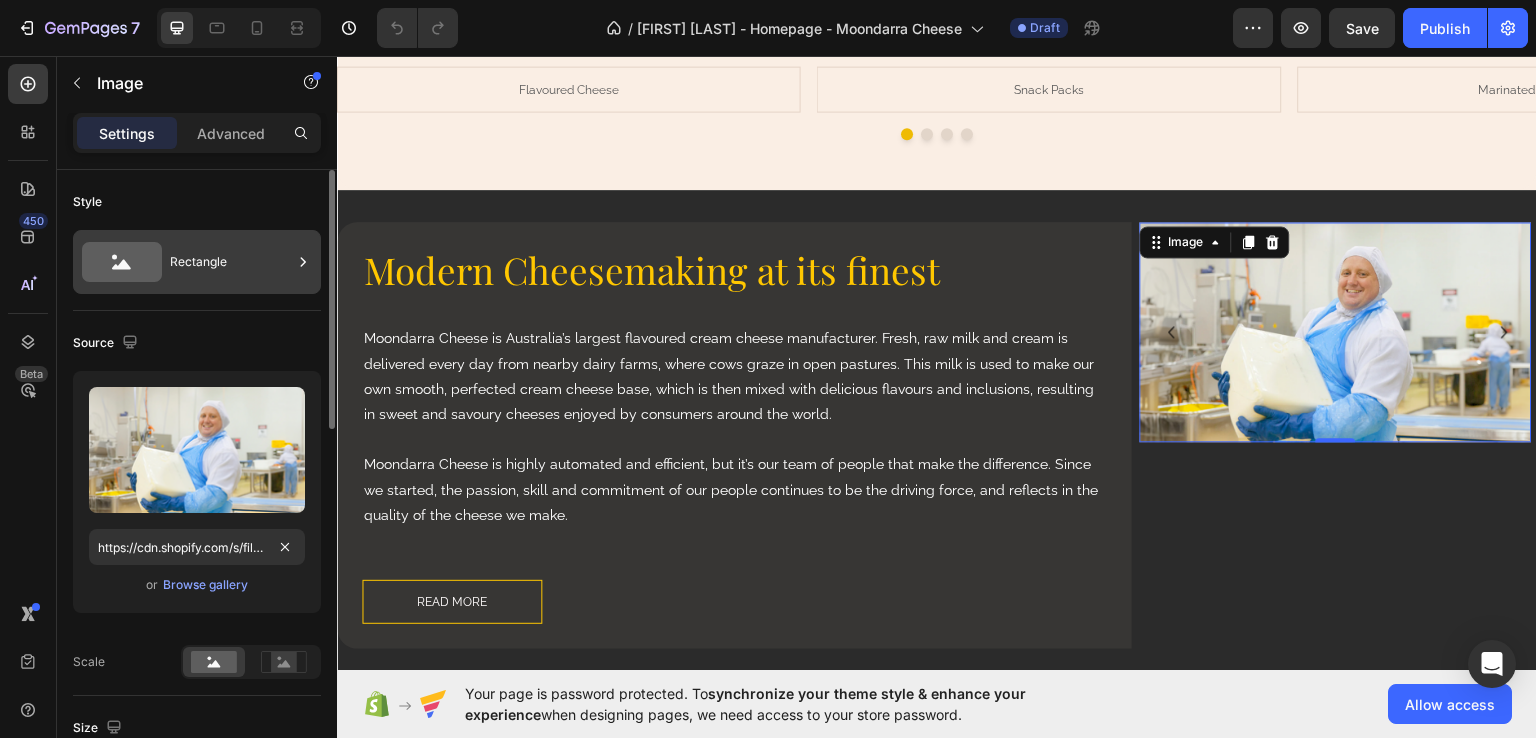 click on "Rectangle" at bounding box center (231, 262) 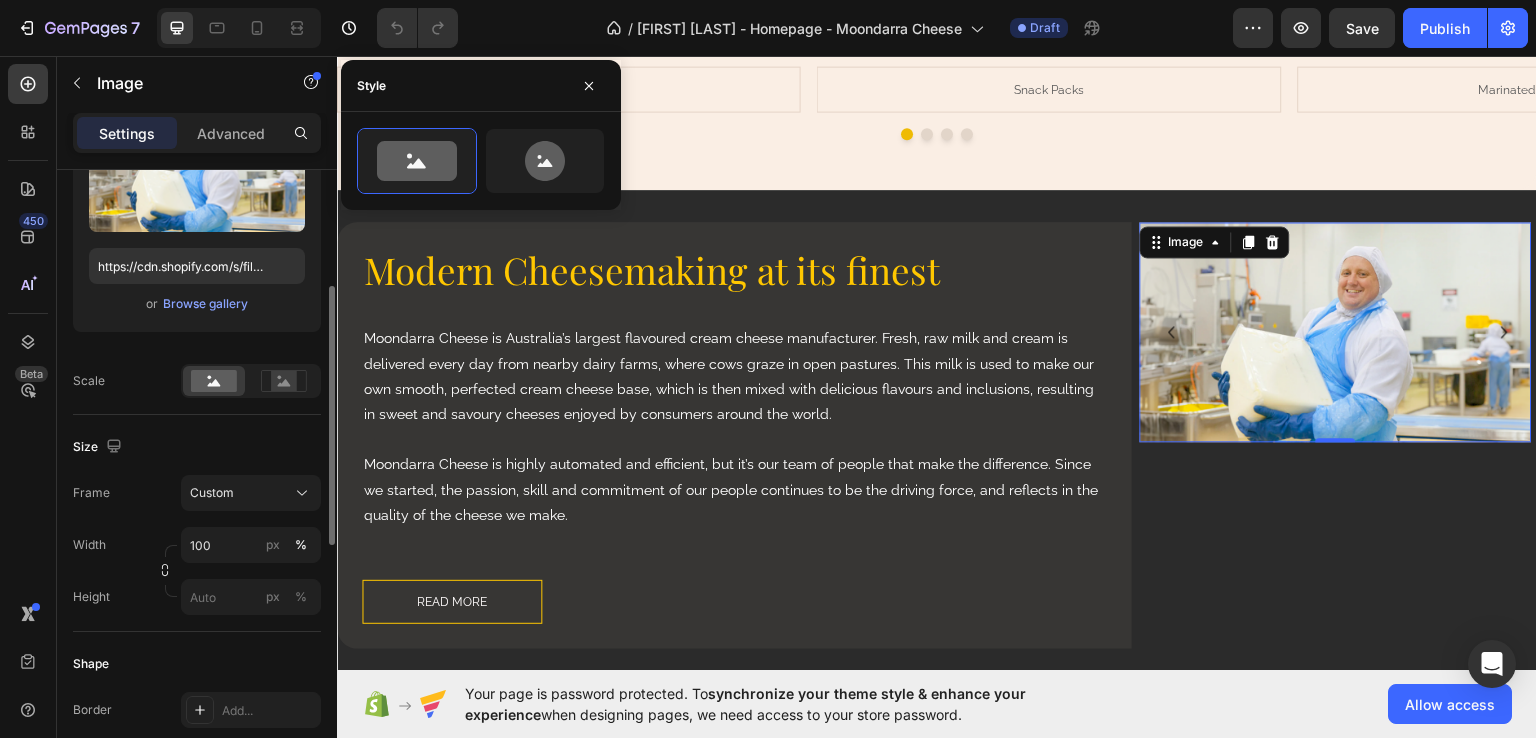 scroll, scrollTop: 181, scrollLeft: 0, axis: vertical 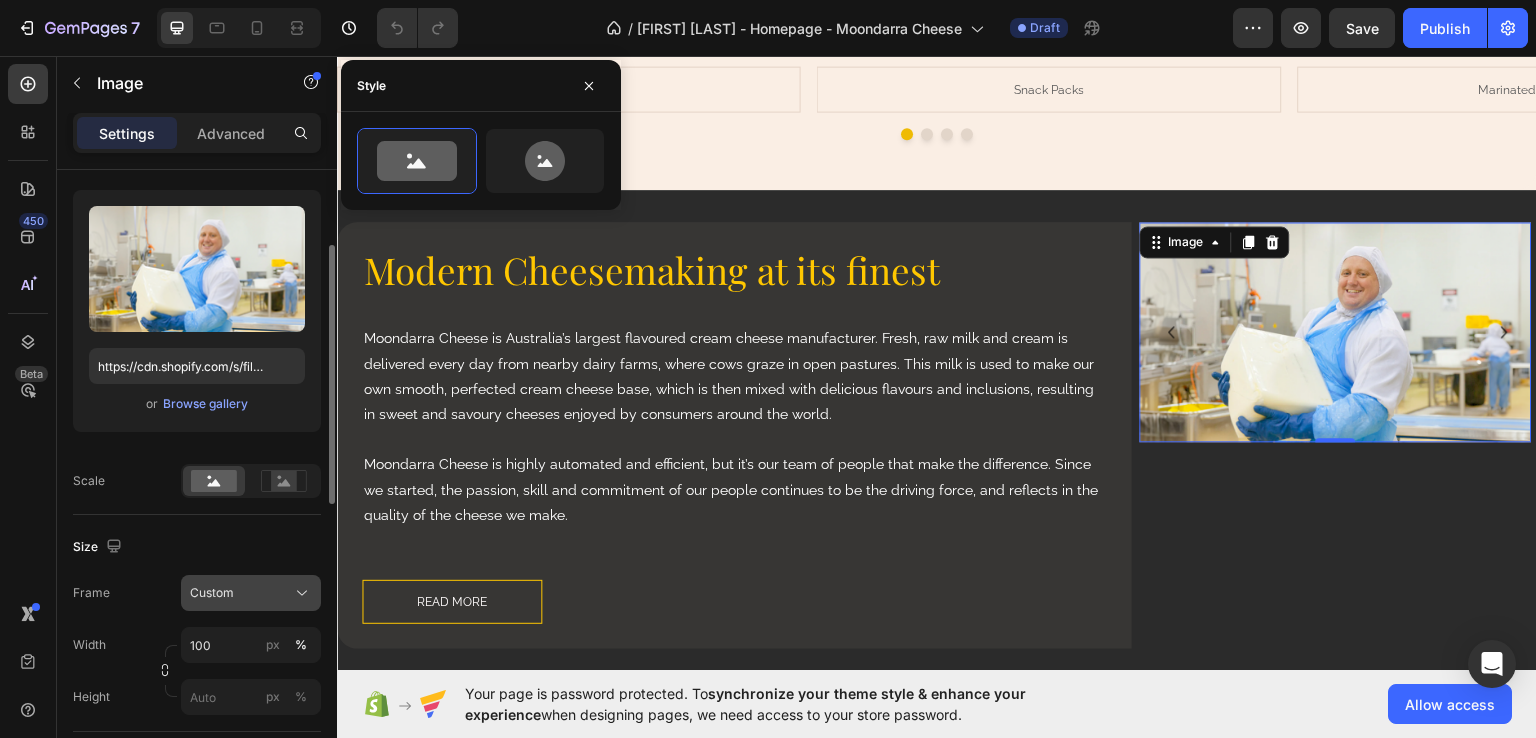 click on "Custom" at bounding box center (251, 593) 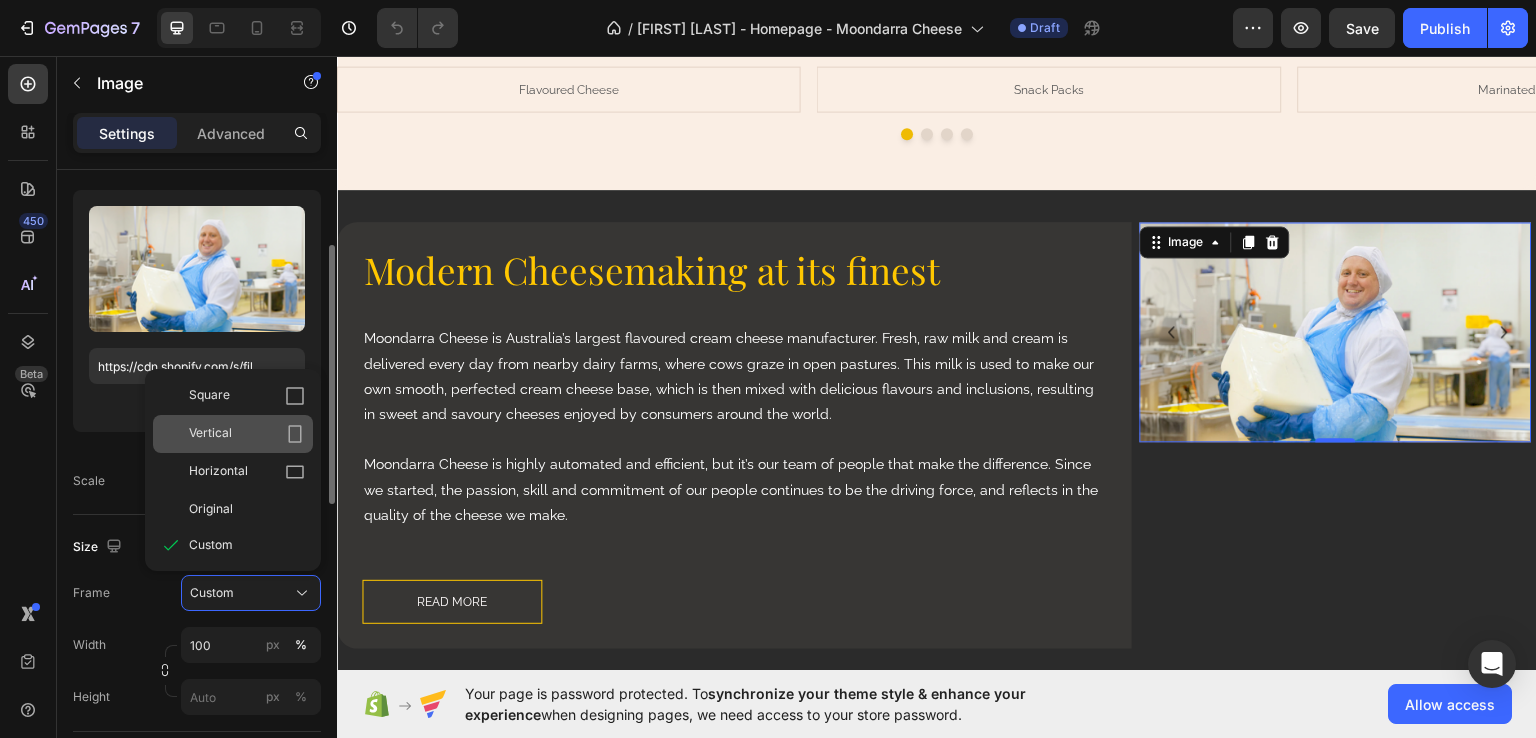 click on "Vertical" at bounding box center [247, 434] 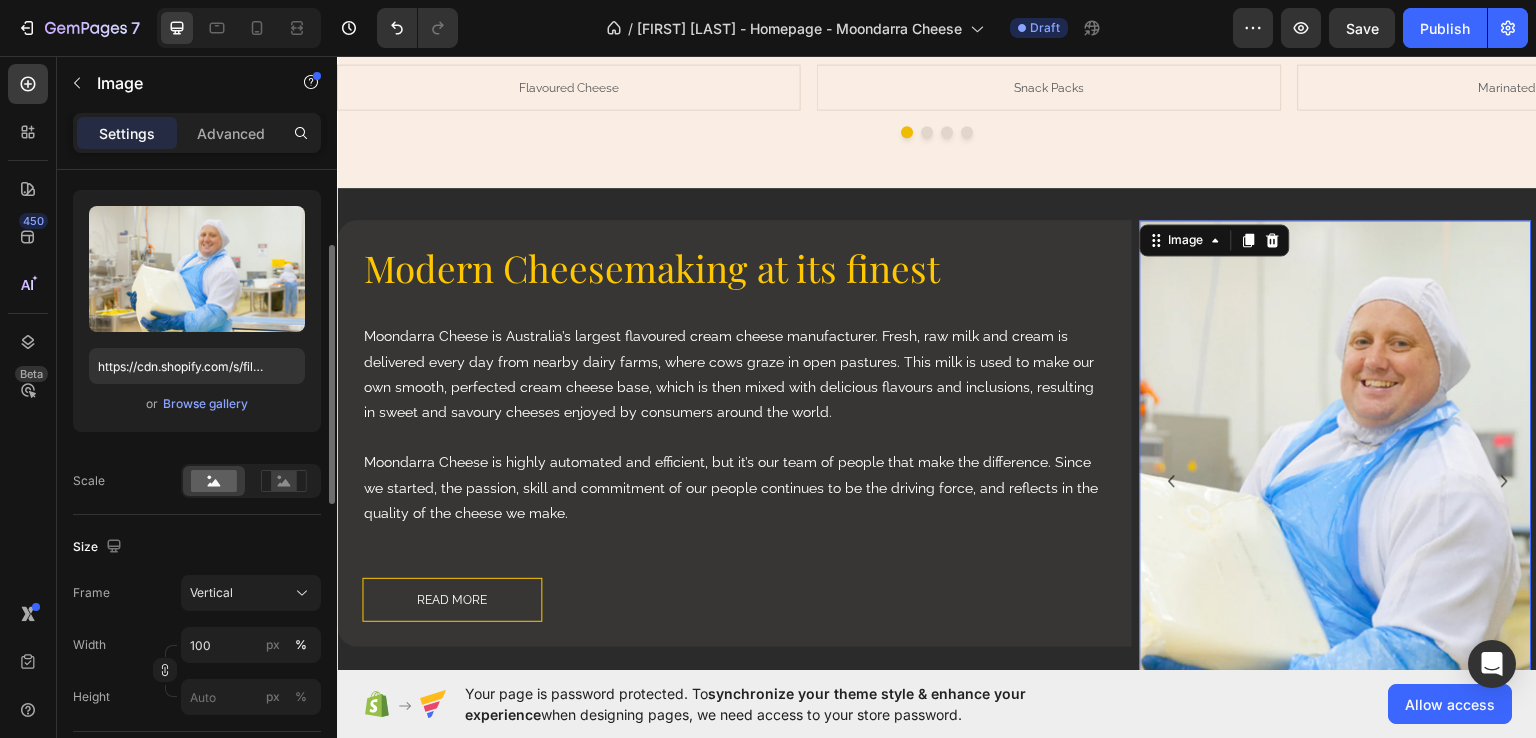 scroll, scrollTop: 1732, scrollLeft: 0, axis: vertical 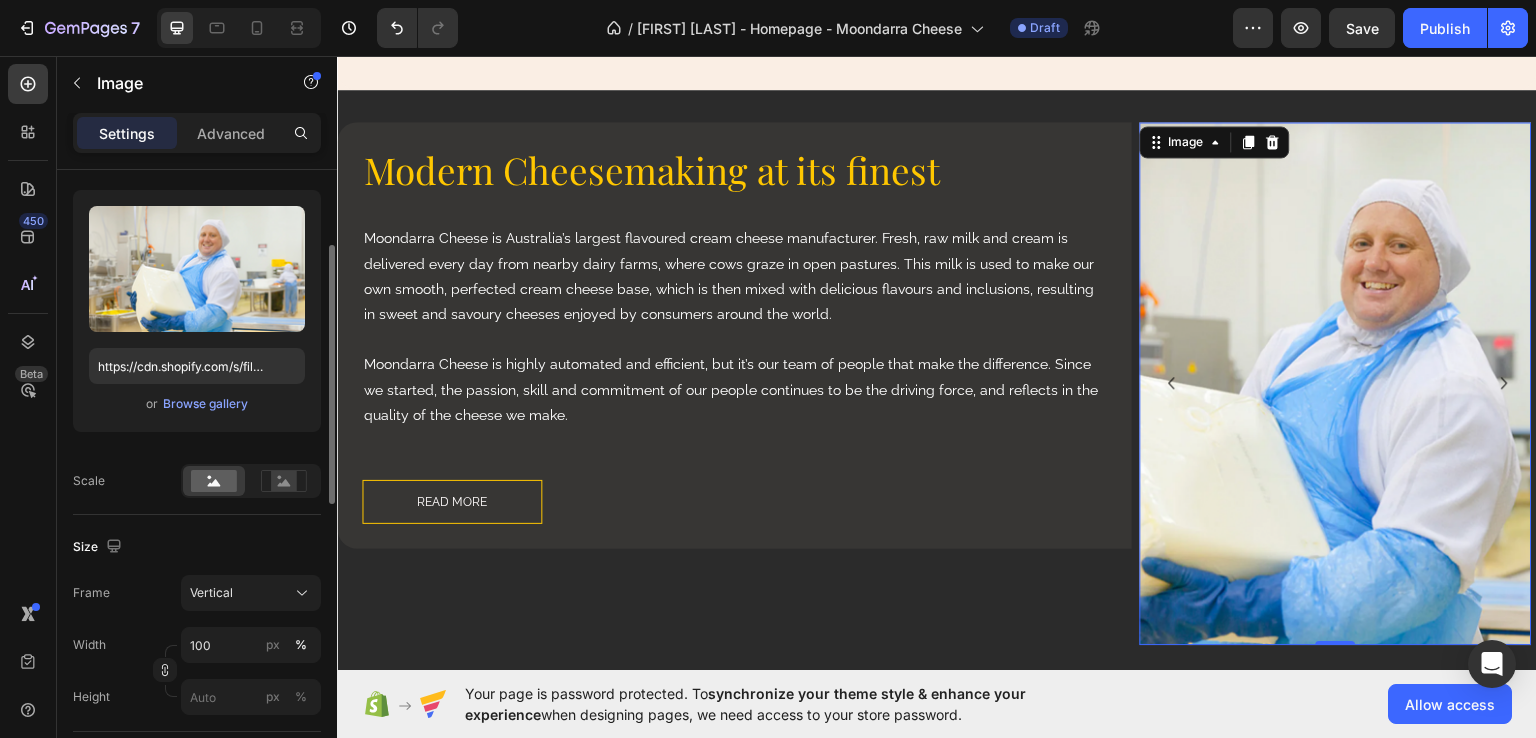 click at bounding box center (1336, 382) 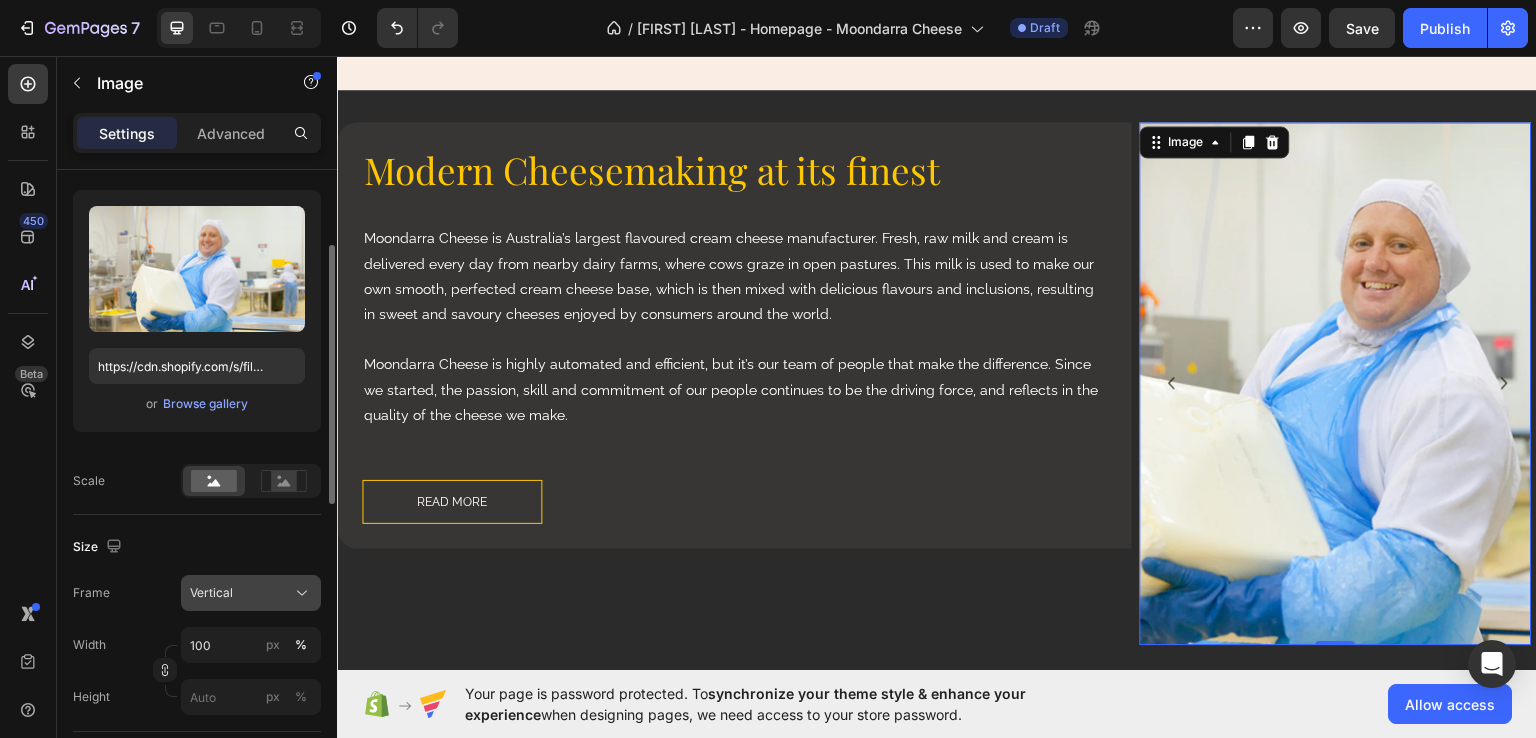 click on "Vertical" at bounding box center [251, 593] 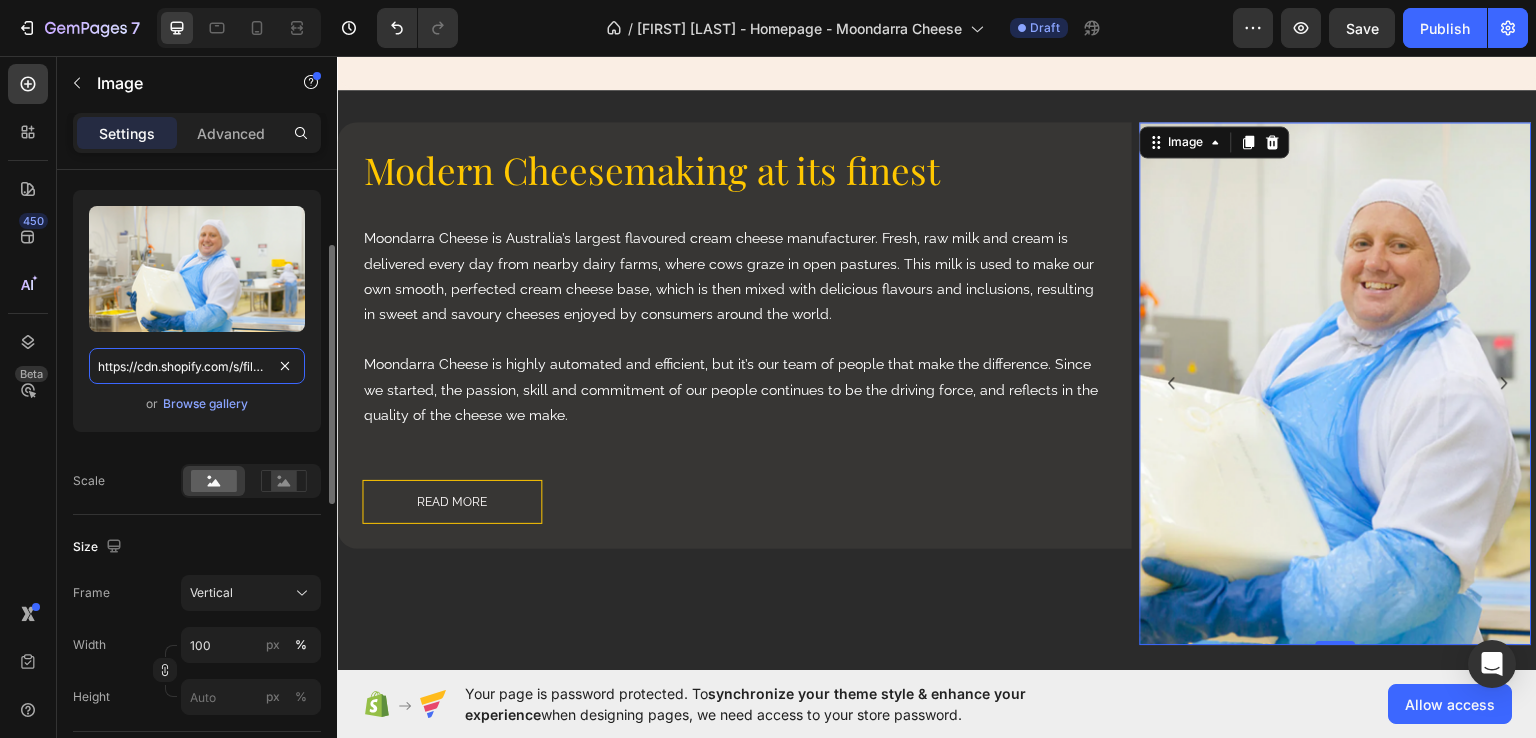 click on "https://cdn.shopify.com/s/files/1/0950/7671/2816/files/gempages_563610661762892562-8cb81e39-bada-48a4-a1f9-8905eb50b4fe.png" at bounding box center (197, 366) 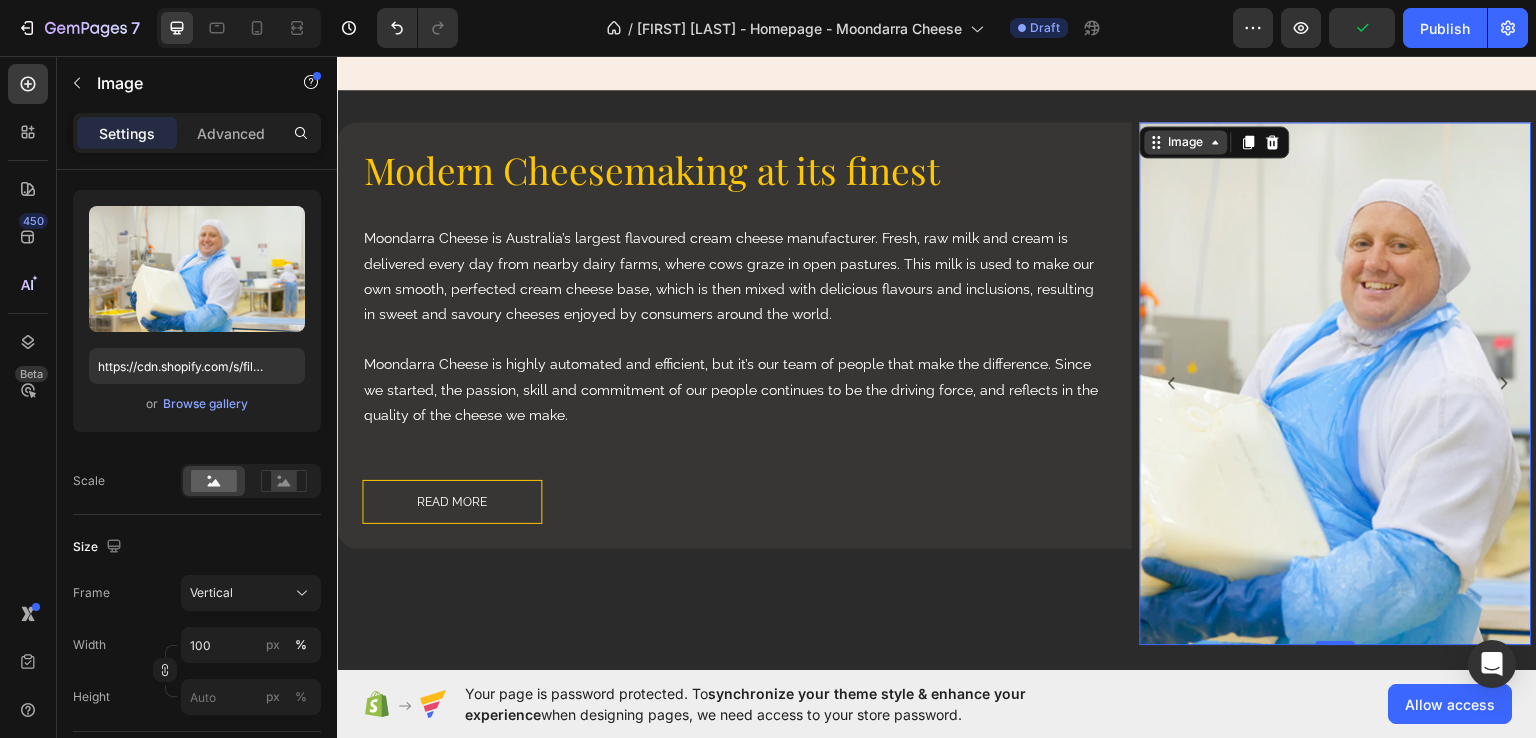 click on "Image" at bounding box center [1186, 141] 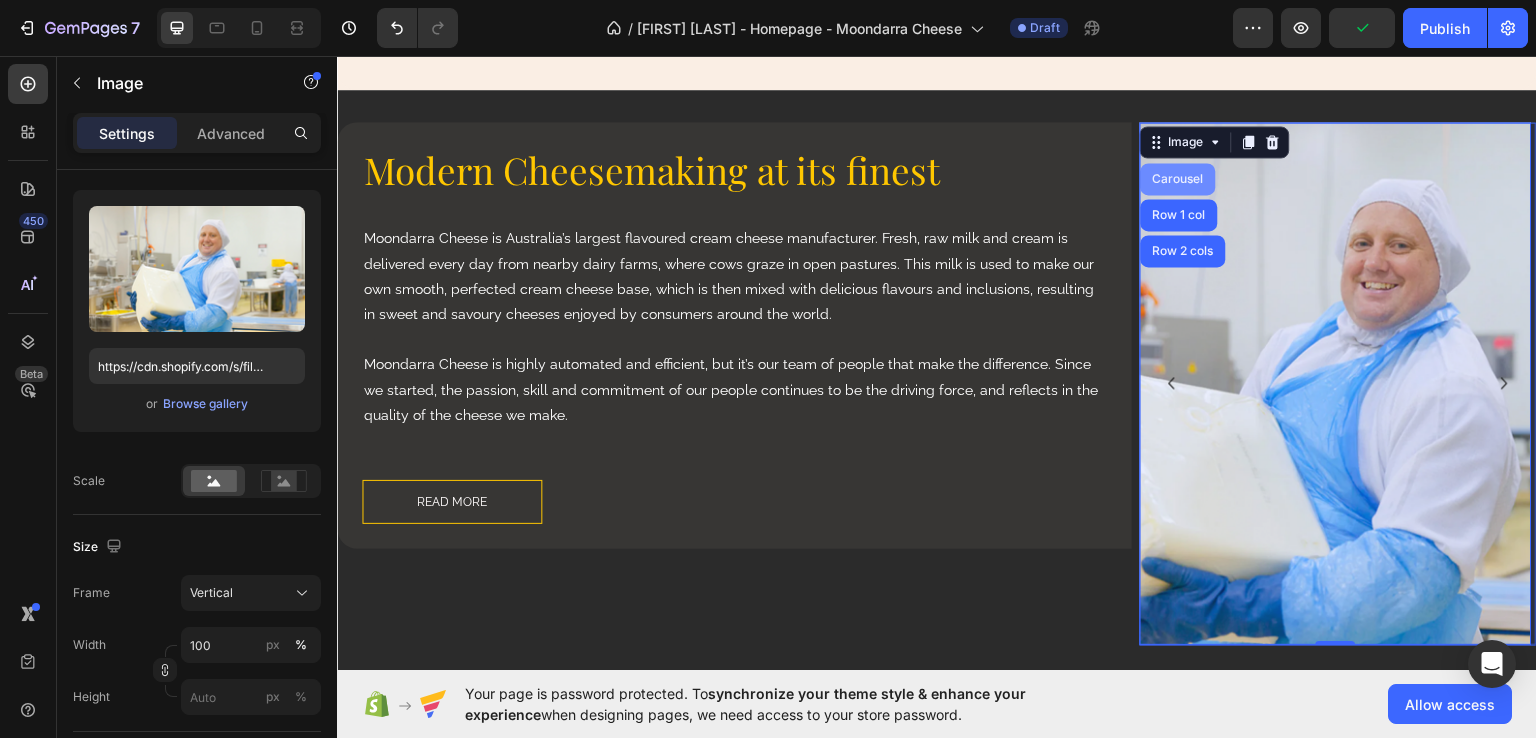 click on "Carousel" at bounding box center (1178, 178) 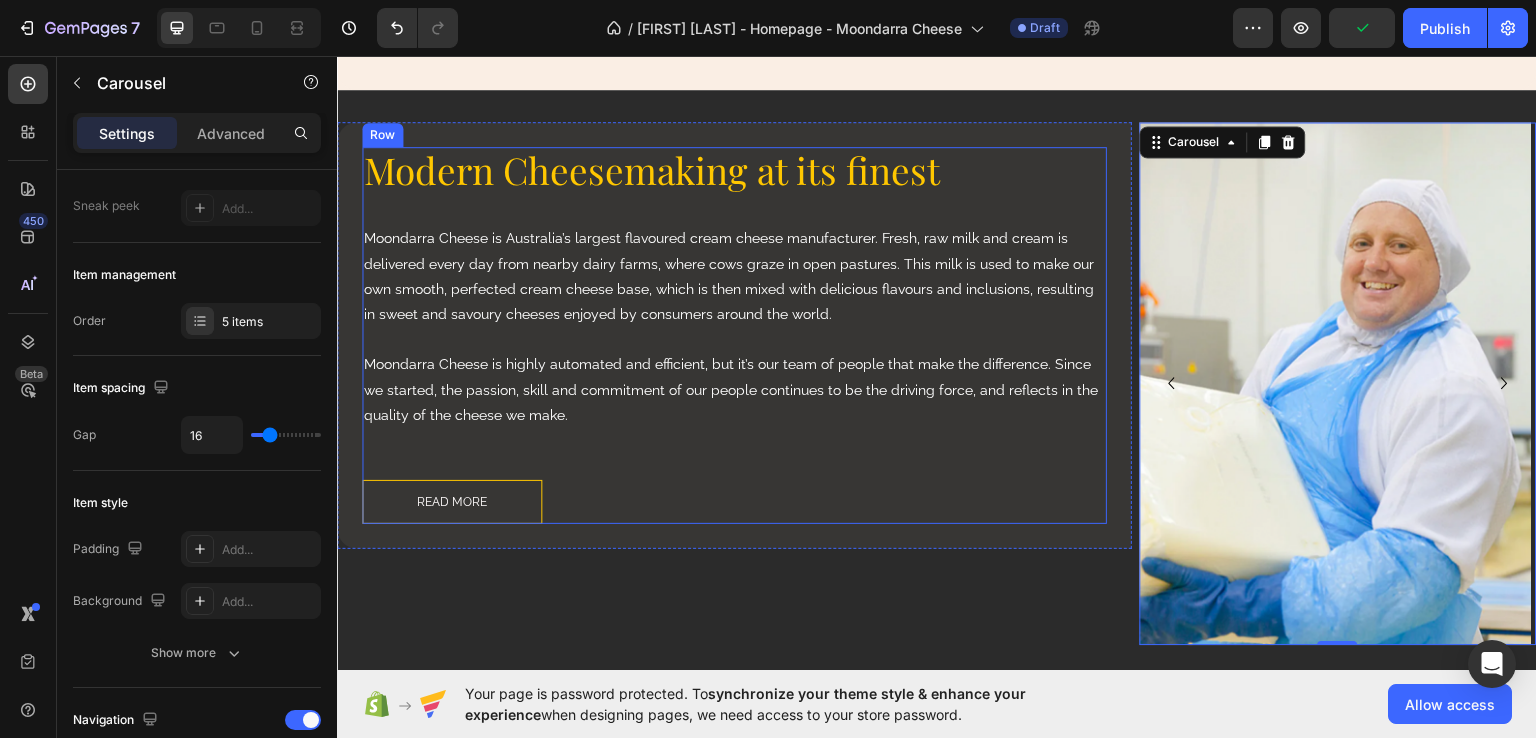 scroll, scrollTop: 0, scrollLeft: 0, axis: both 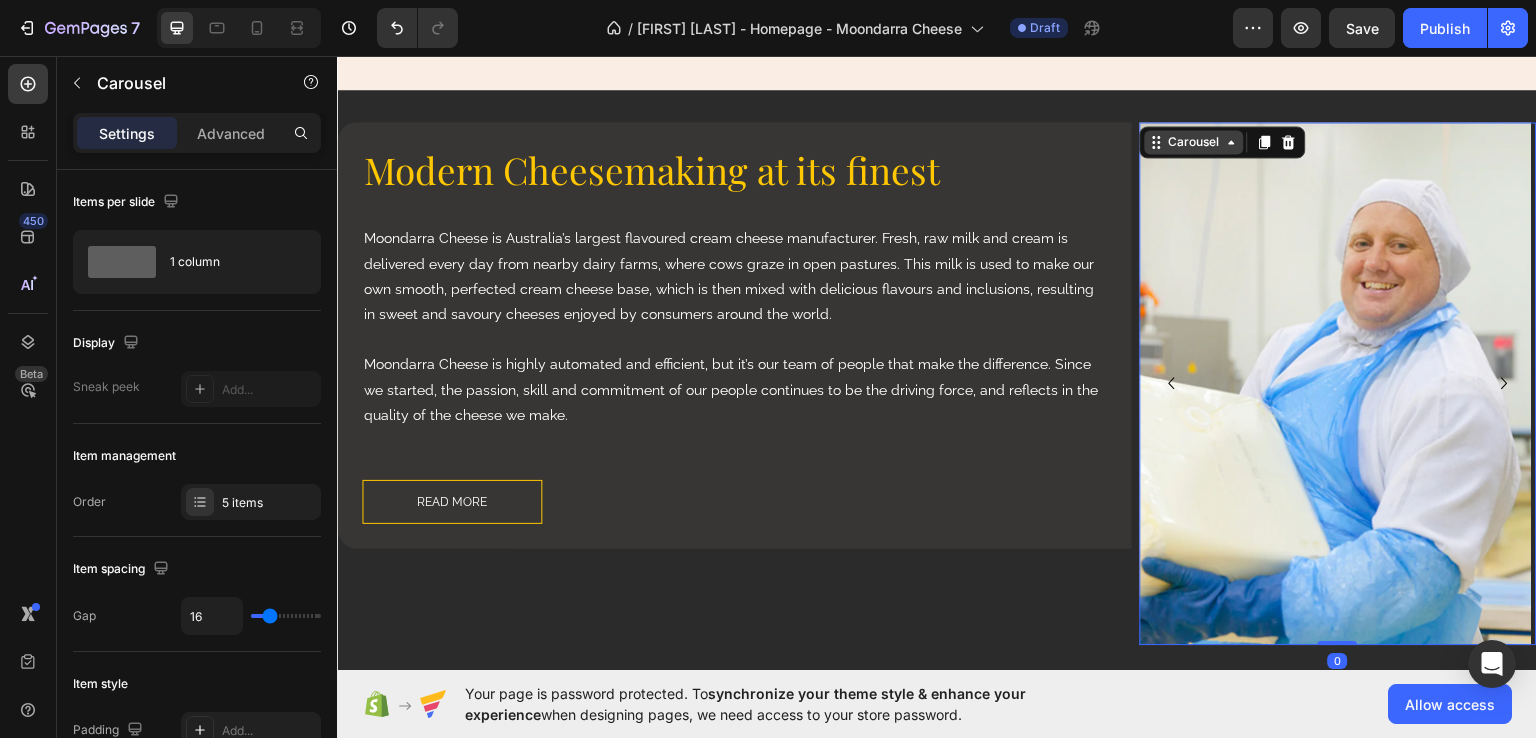 click on "Carousel" at bounding box center (1194, 141) 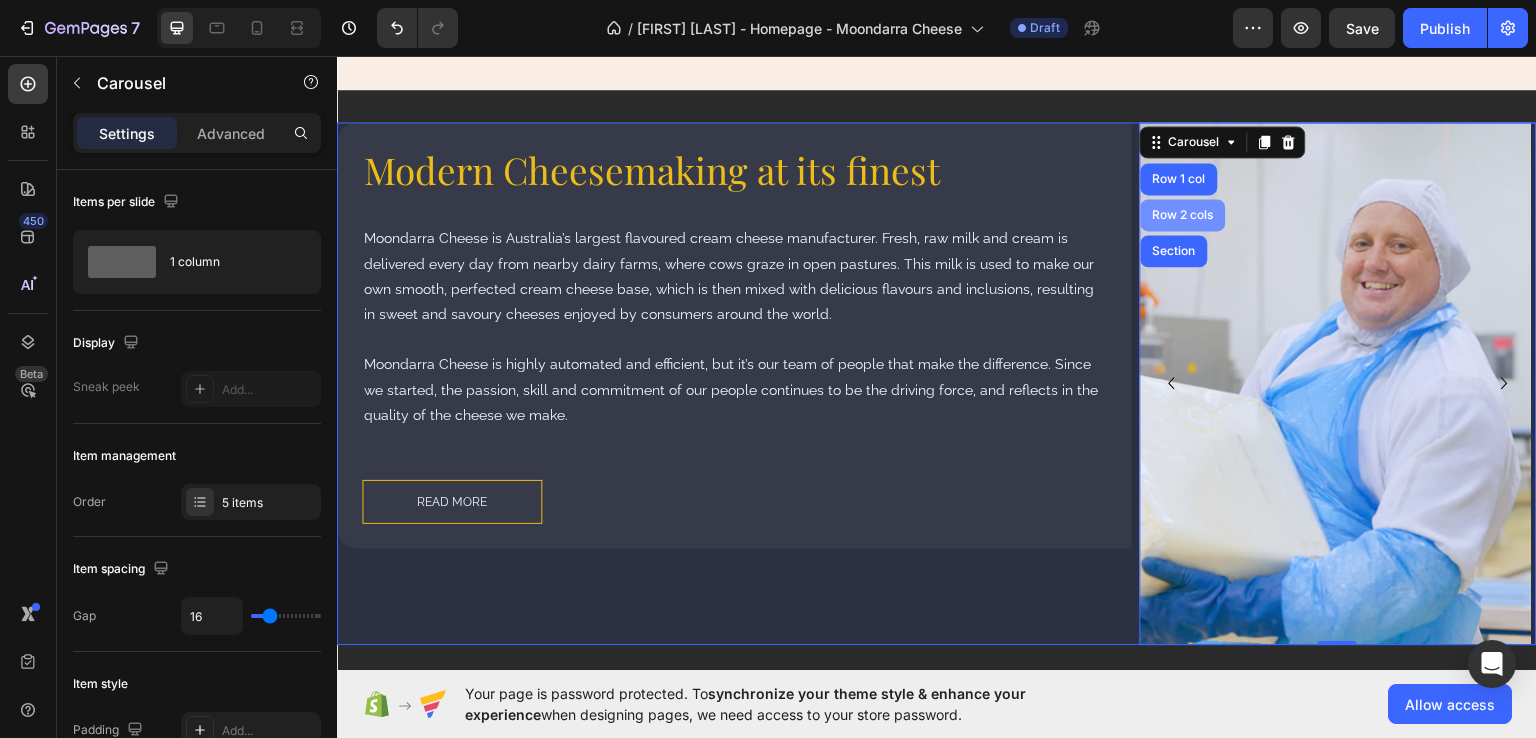 click on "Row 2 cols" at bounding box center (1183, 214) 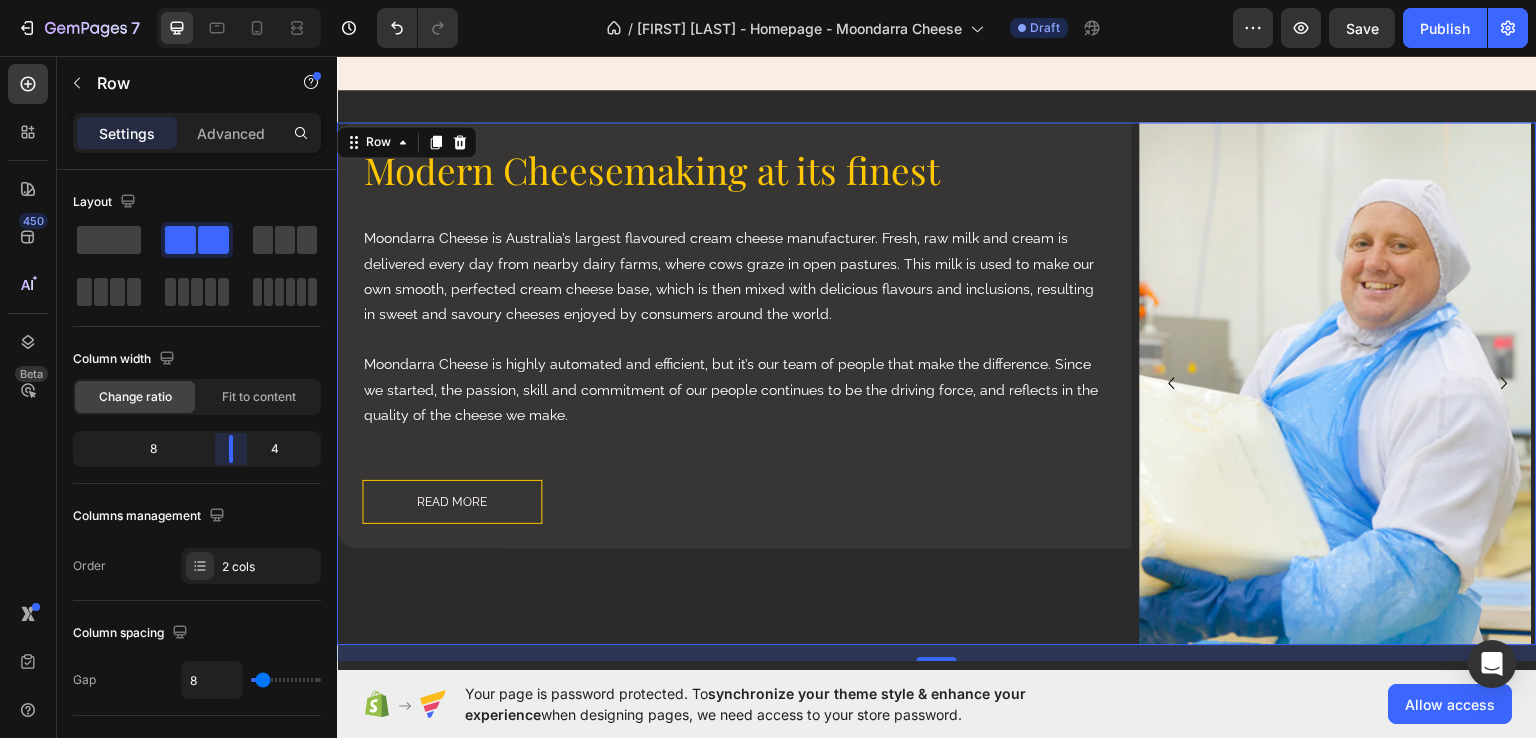 drag, startPoint x: 233, startPoint y: 453, endPoint x: 1044, endPoint y: 384, distance: 813.93 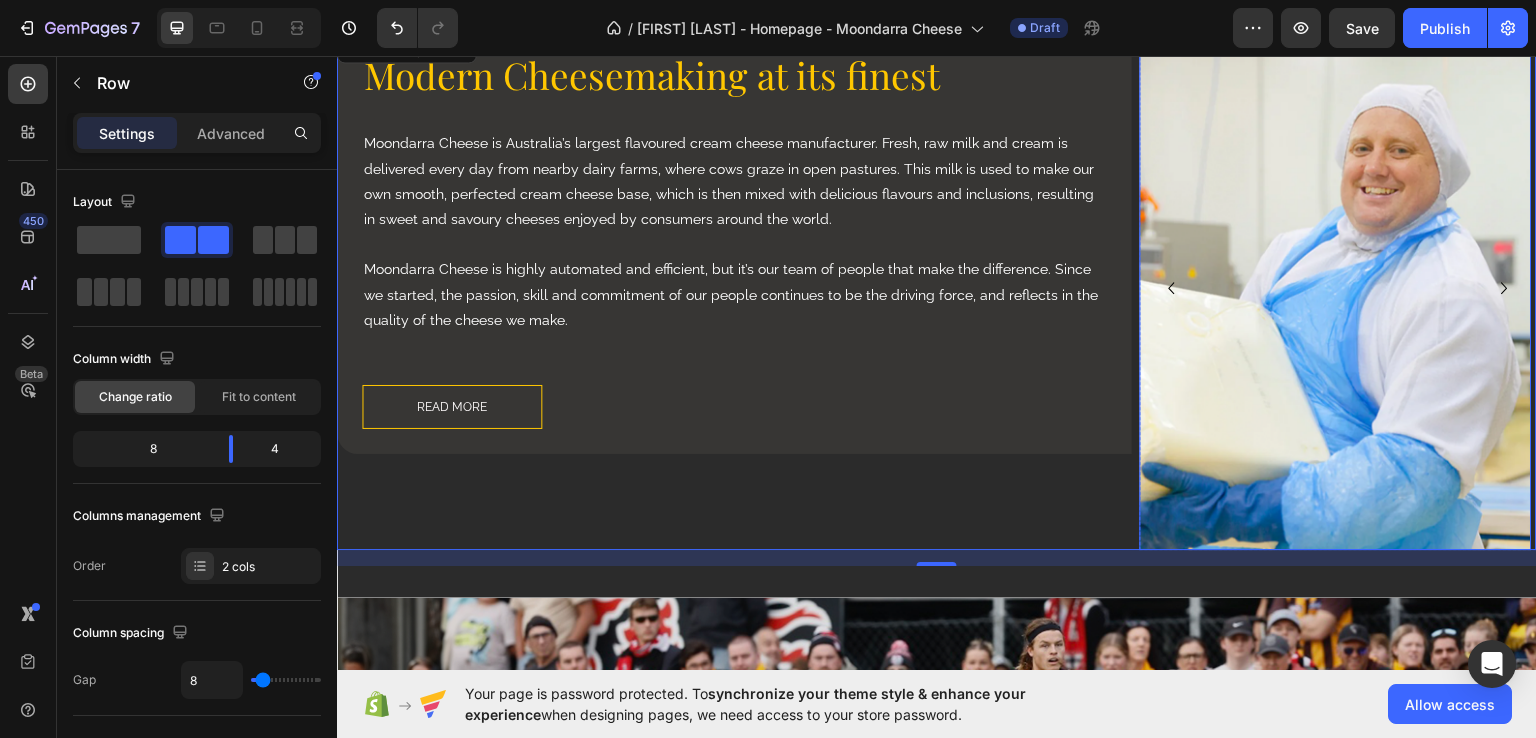 scroll, scrollTop: 1832, scrollLeft: 0, axis: vertical 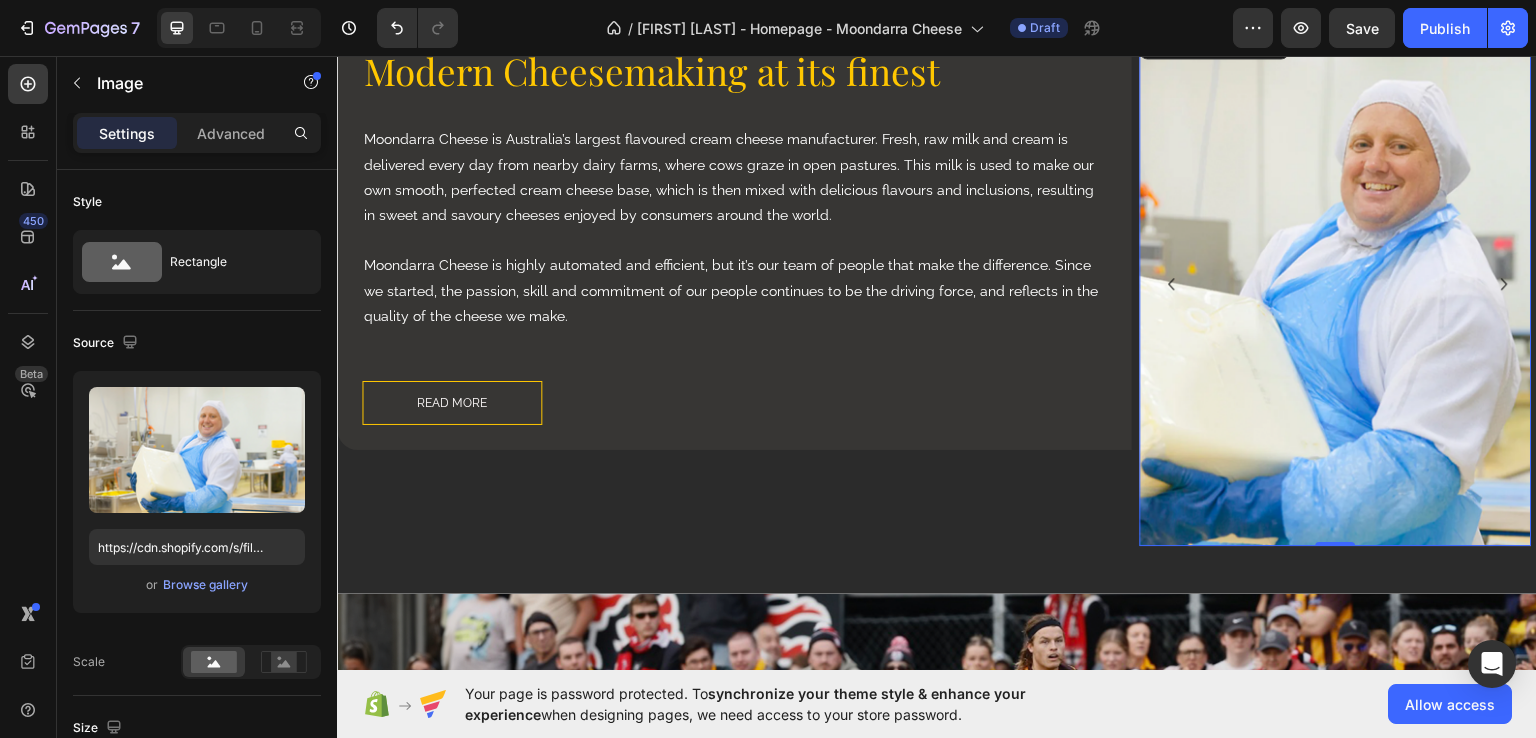 click at bounding box center (1336, 283) 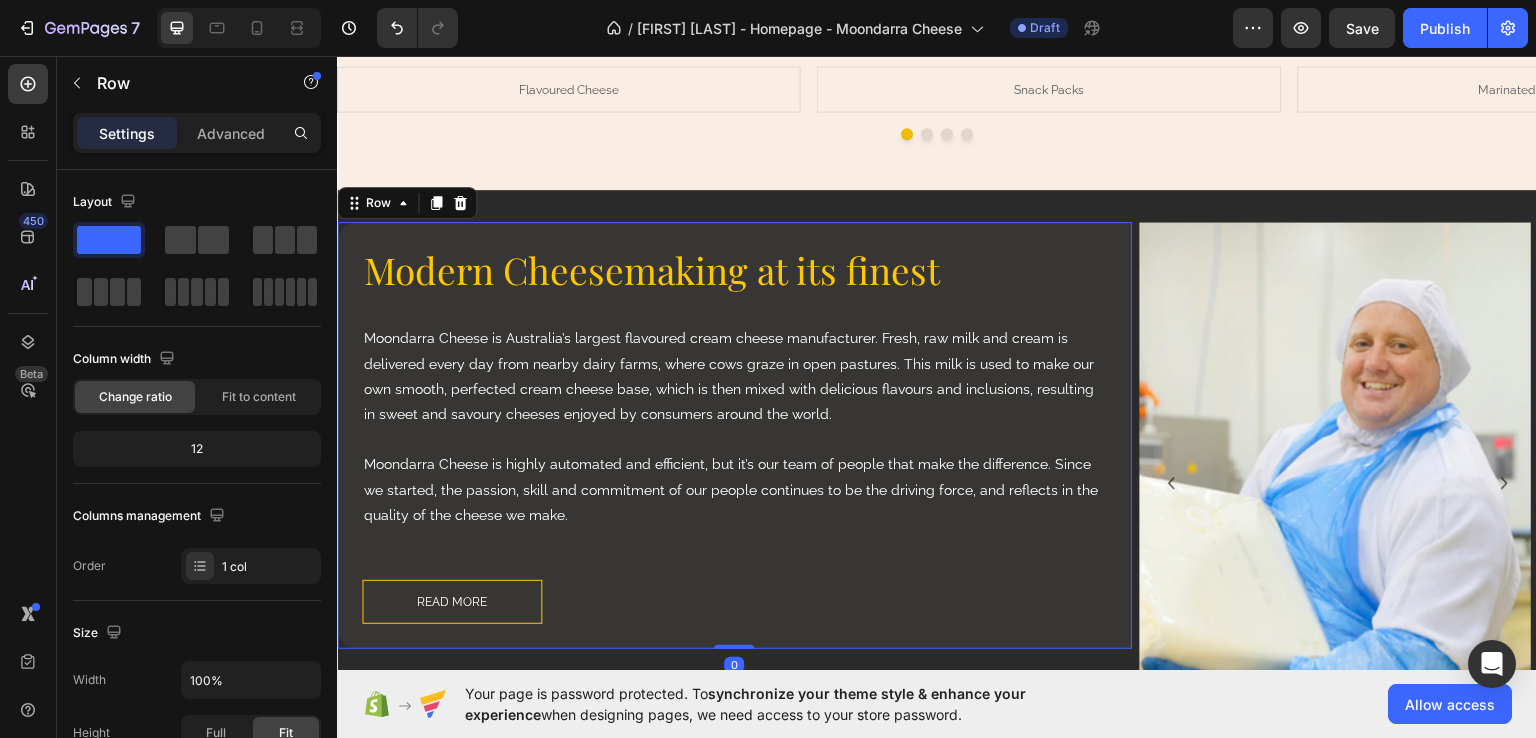 click on "Modern Cheesemaking at its finest Heading Moondarra Cheese is Australia’s largest flavoured cream cheese manufacturer. Fresh, raw milk and cream is delivered every day from nearby dairy farms, where cows graze in open pastures. This milk is used to make our own smooth, perfected cream cheese base, which is then mixed with delicious flavours and inclusions, resulting in sweet and savoury cheeses enjoyed by consumers around the world.    Moondarra Cheese is highly automated and efficient, but it’s our team of people that make the difference. Since we started, the passion, skill and commitment of our people continues to be the driving force, and reflects in the quality of the cheese we make. Text Block READ MORE Button Row Row   0" at bounding box center [734, 434] 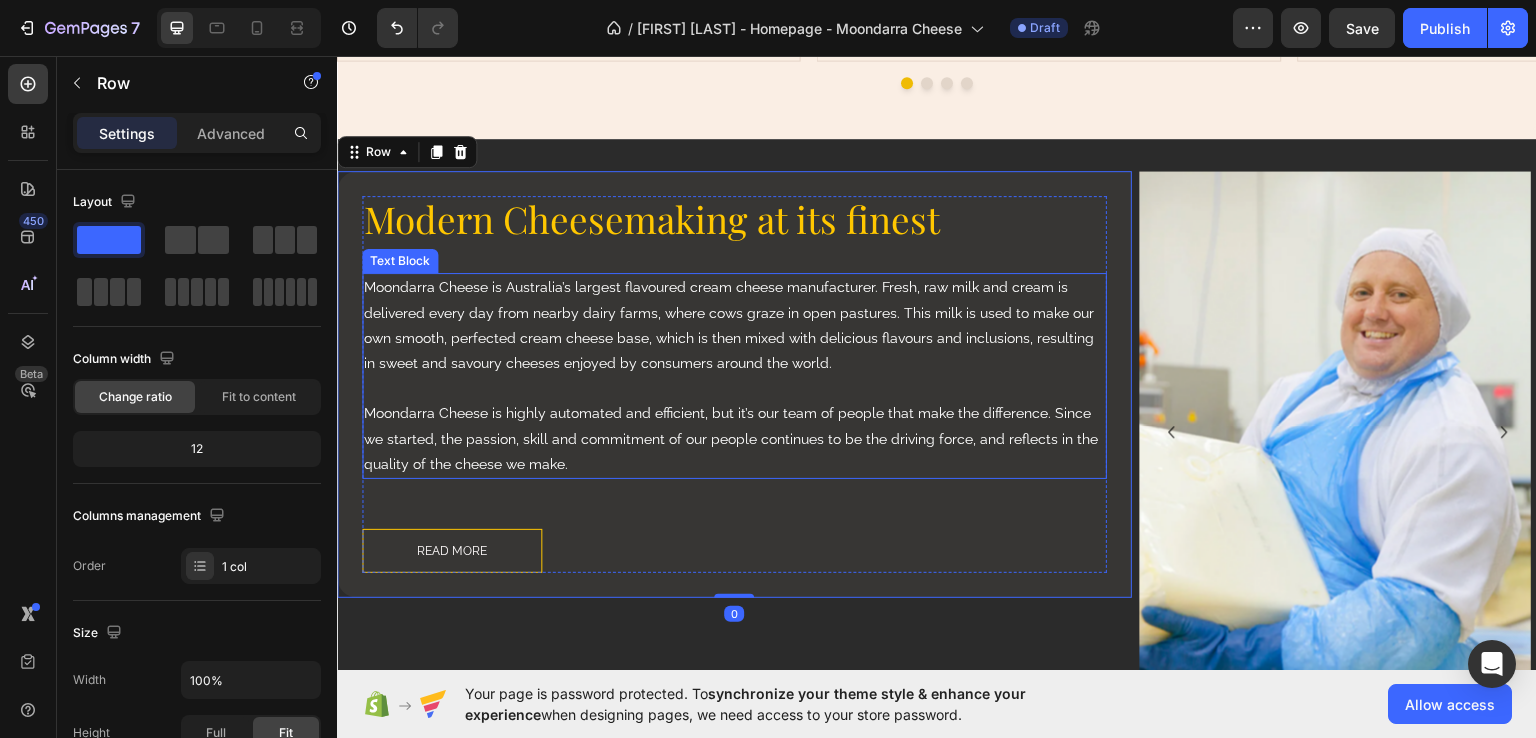 scroll, scrollTop: 1732, scrollLeft: 0, axis: vertical 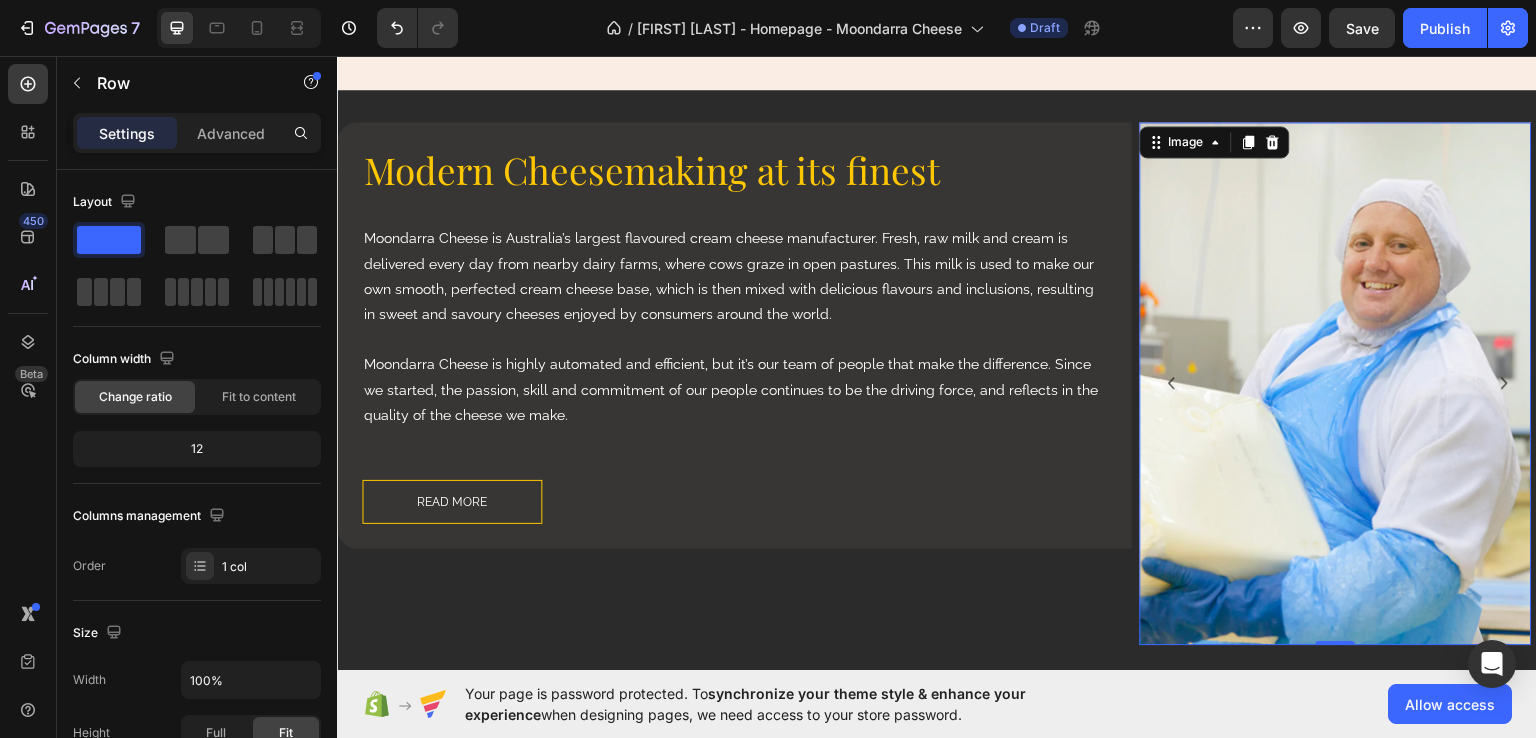 click at bounding box center [1336, 382] 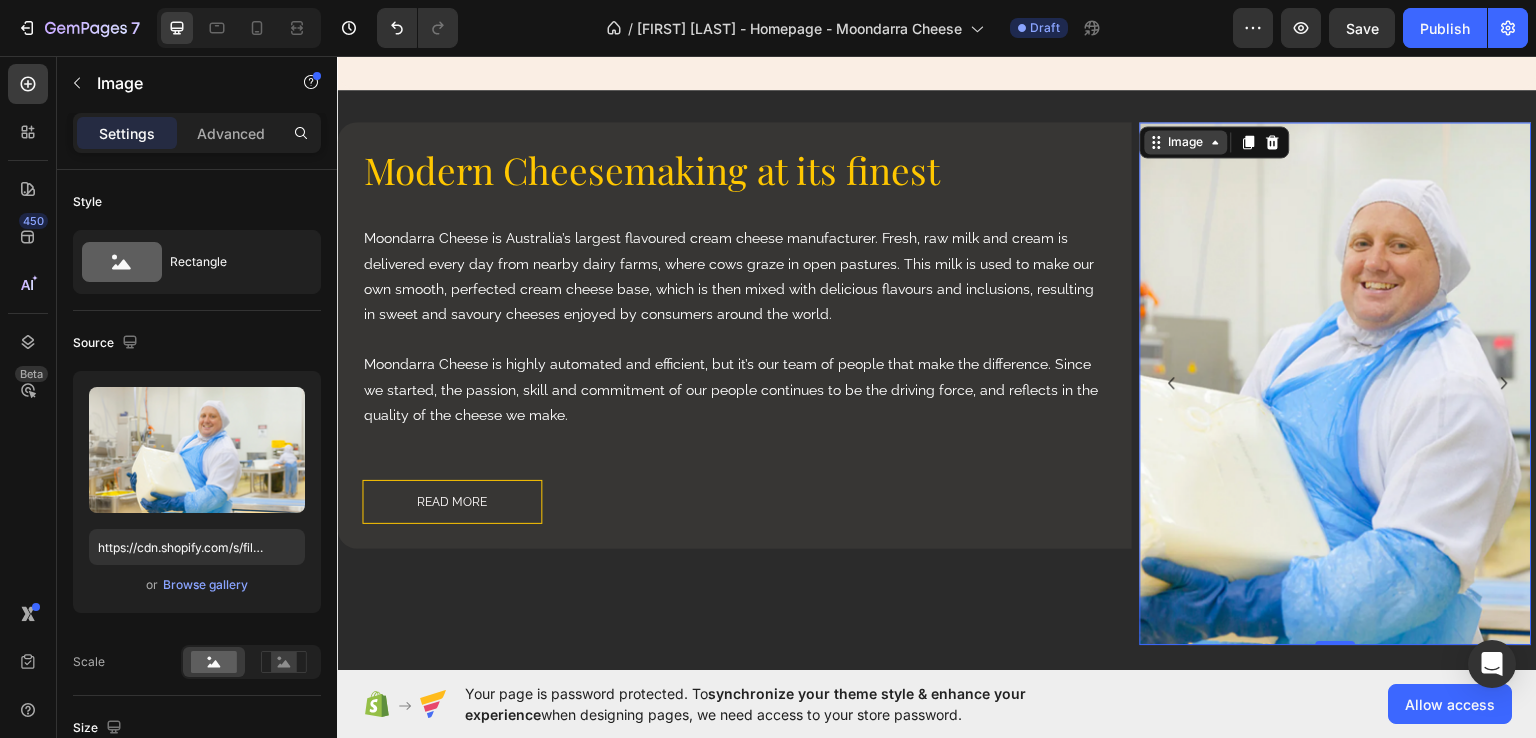 click on "Image" at bounding box center [1186, 141] 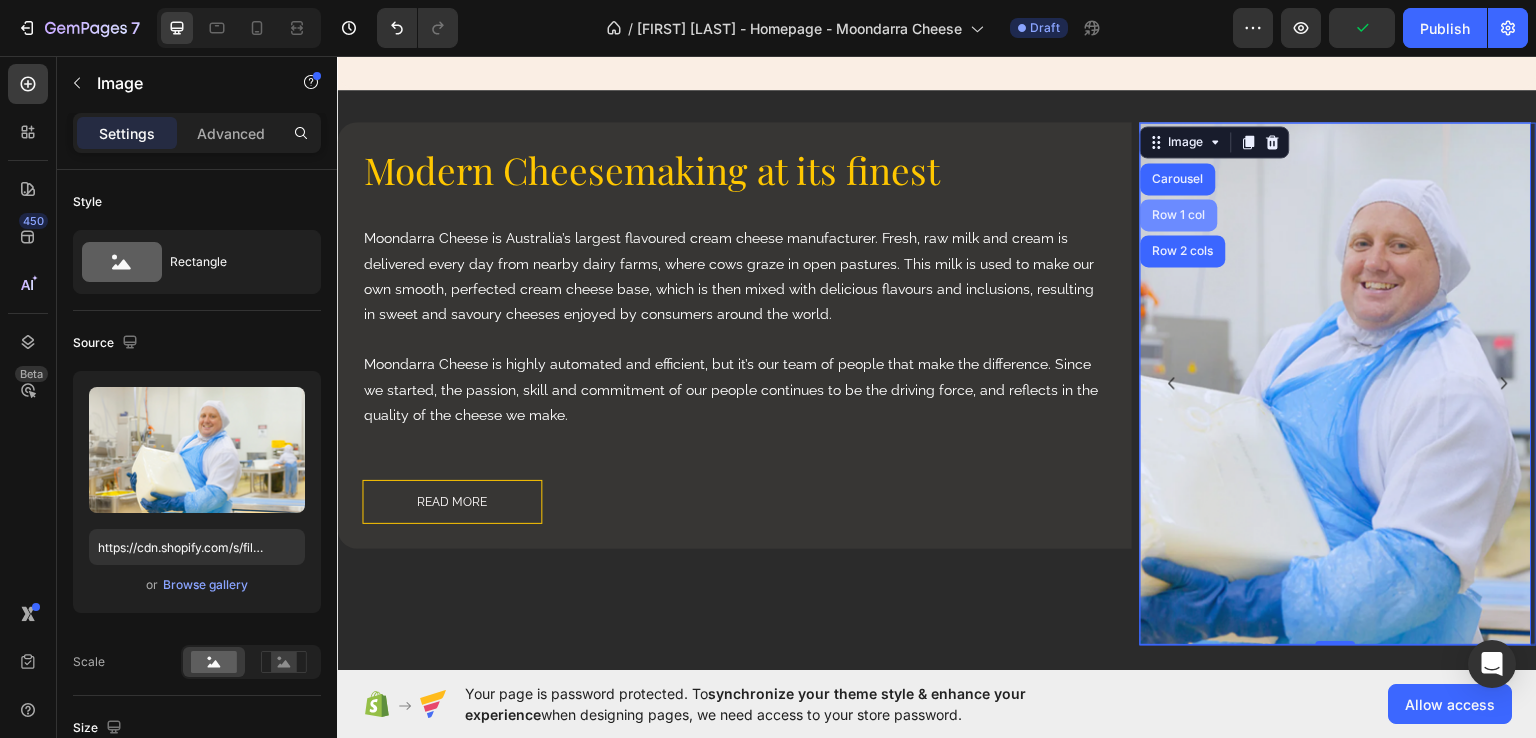 click on "Row 1 col" at bounding box center [1179, 214] 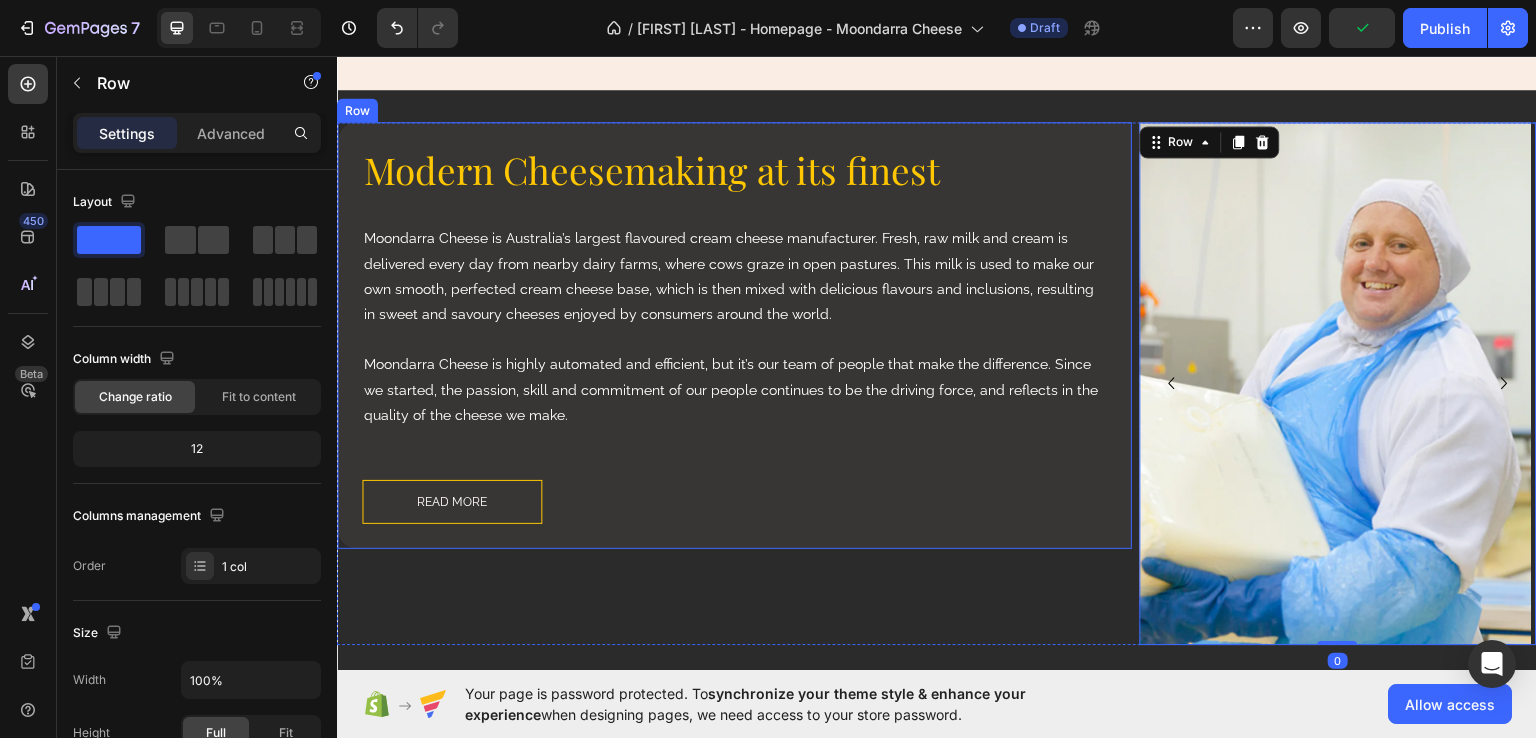 click on "Modern Cheesemaking at its finest Heading Moondarra Cheese is Australia’s largest flavoured cream cheese manufacturer. Fresh, raw milk and cream is delivered every day from nearby dairy farms, where cows graze in open pastures. This milk is used to make our own smooth, perfected cream cheese base, which is then mixed with delicious flavours and inclusions, resulting in sweet and savoury cheeses enjoyed by consumers around the world.    Moondarra Cheese is highly automated and efficient, but it’s our team of people that make the difference. Since we started, the passion, skill and commitment of our people continues to be the driving force, and reflects in the quality of the cheese we make. Text Block READ MORE Button Row Row" at bounding box center (734, 334) 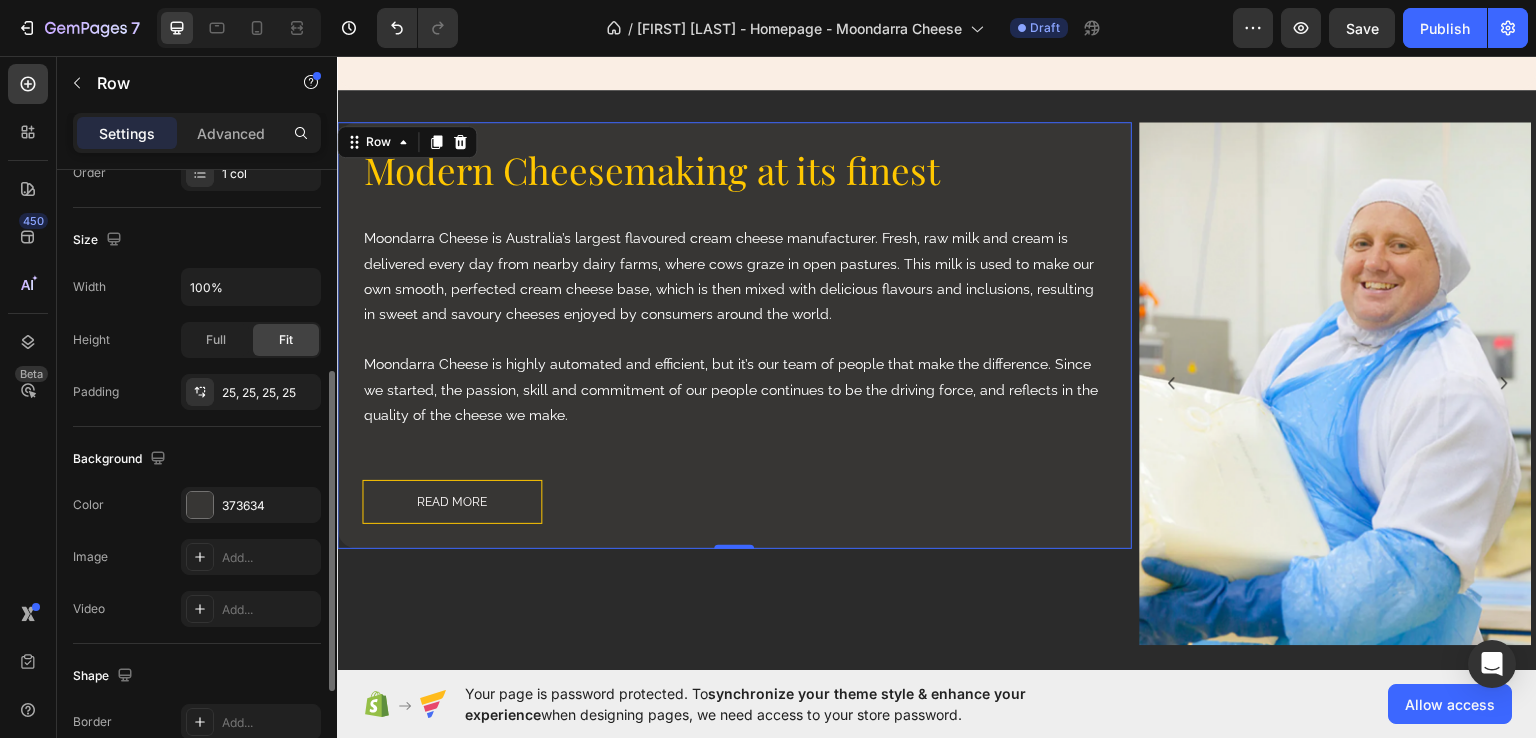scroll, scrollTop: 293, scrollLeft: 0, axis: vertical 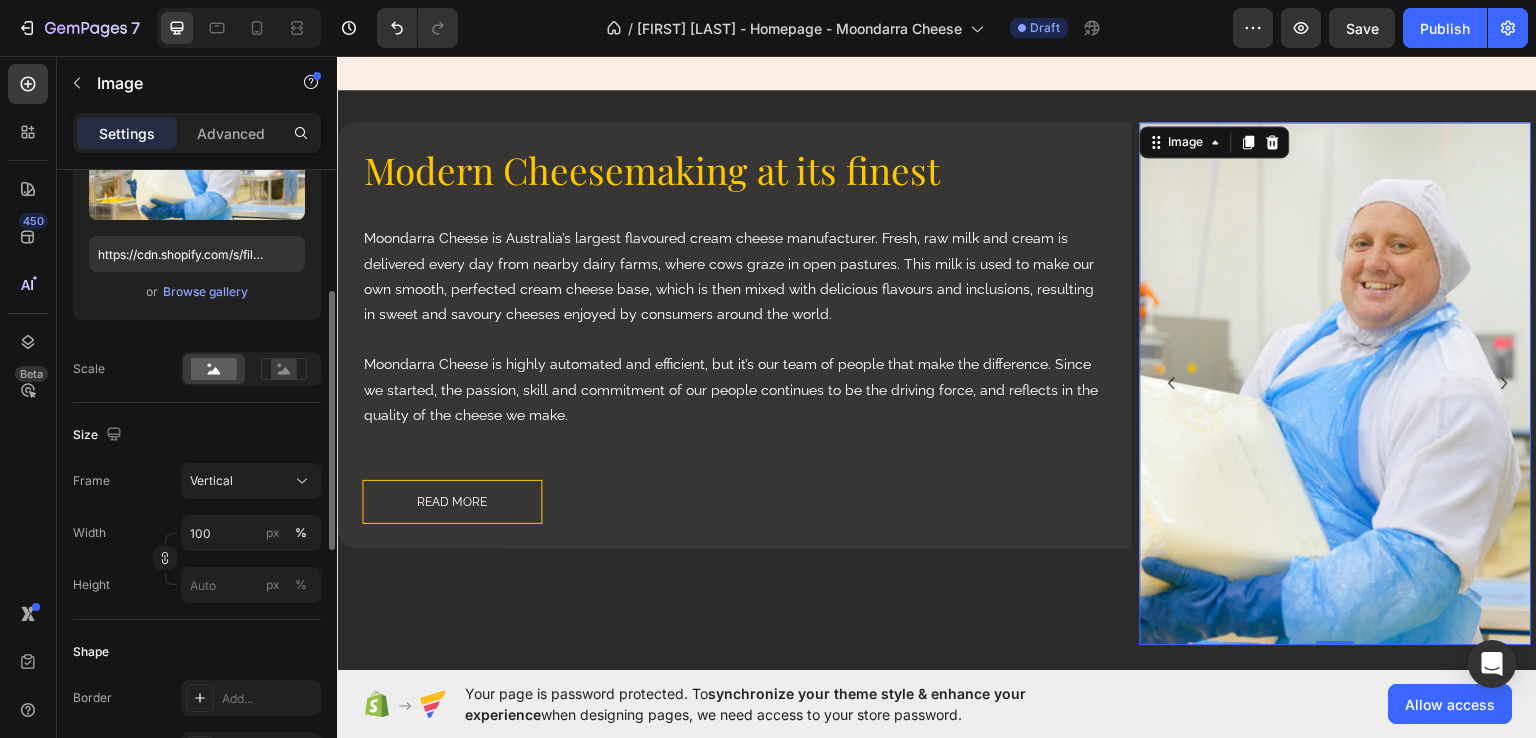 click at bounding box center [1336, 382] 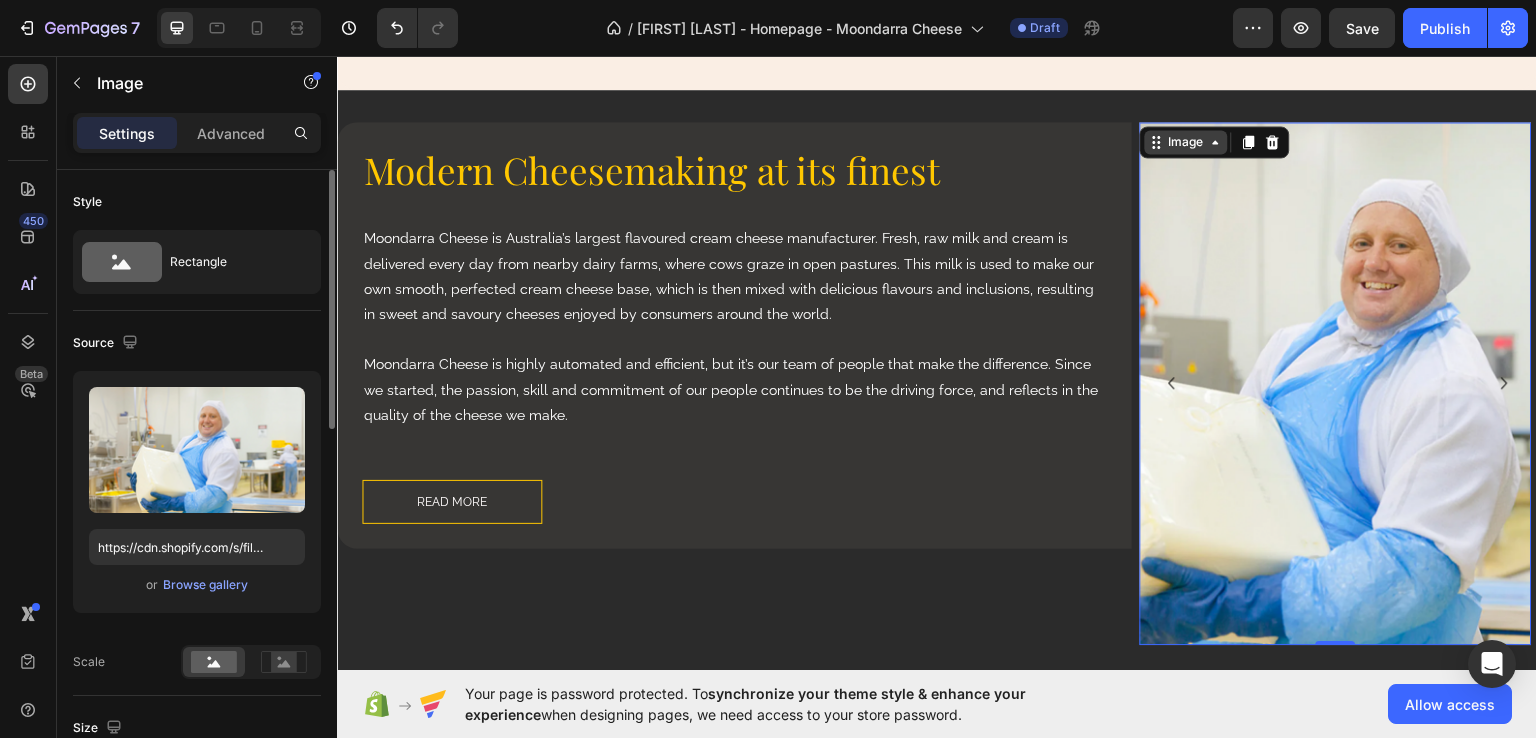 click on "Image" at bounding box center (1186, 141) 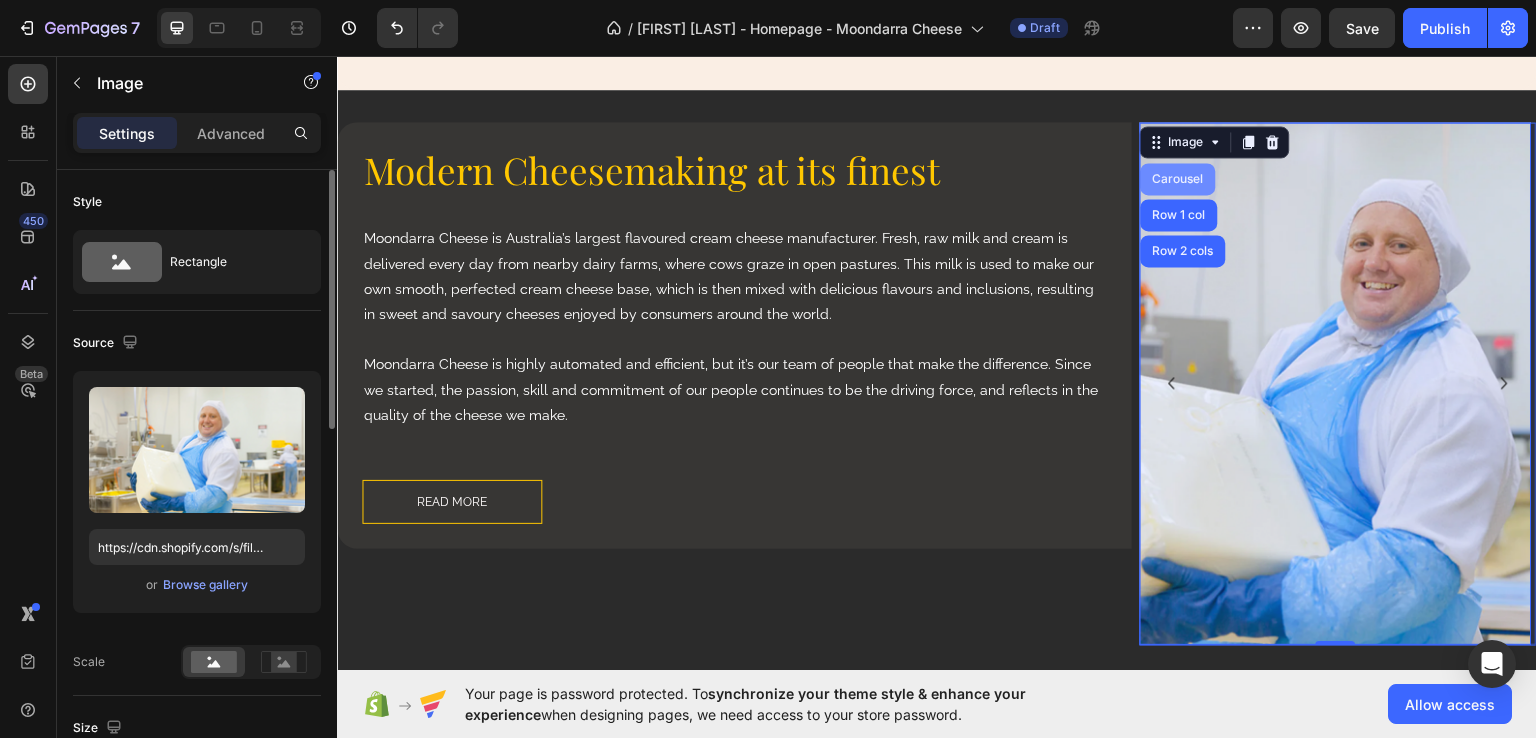 click on "Carousel" at bounding box center [1178, 178] 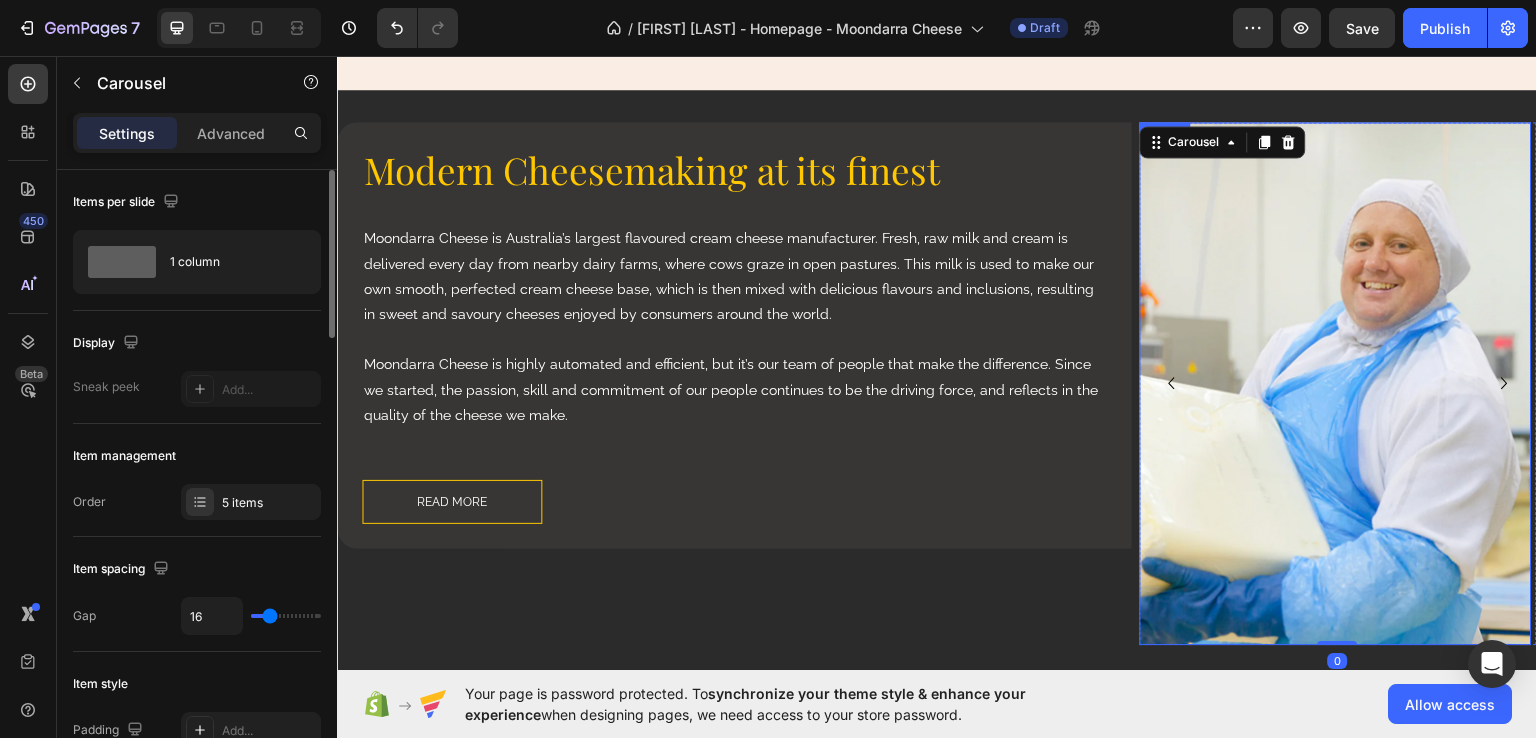 click at bounding box center [1336, 382] 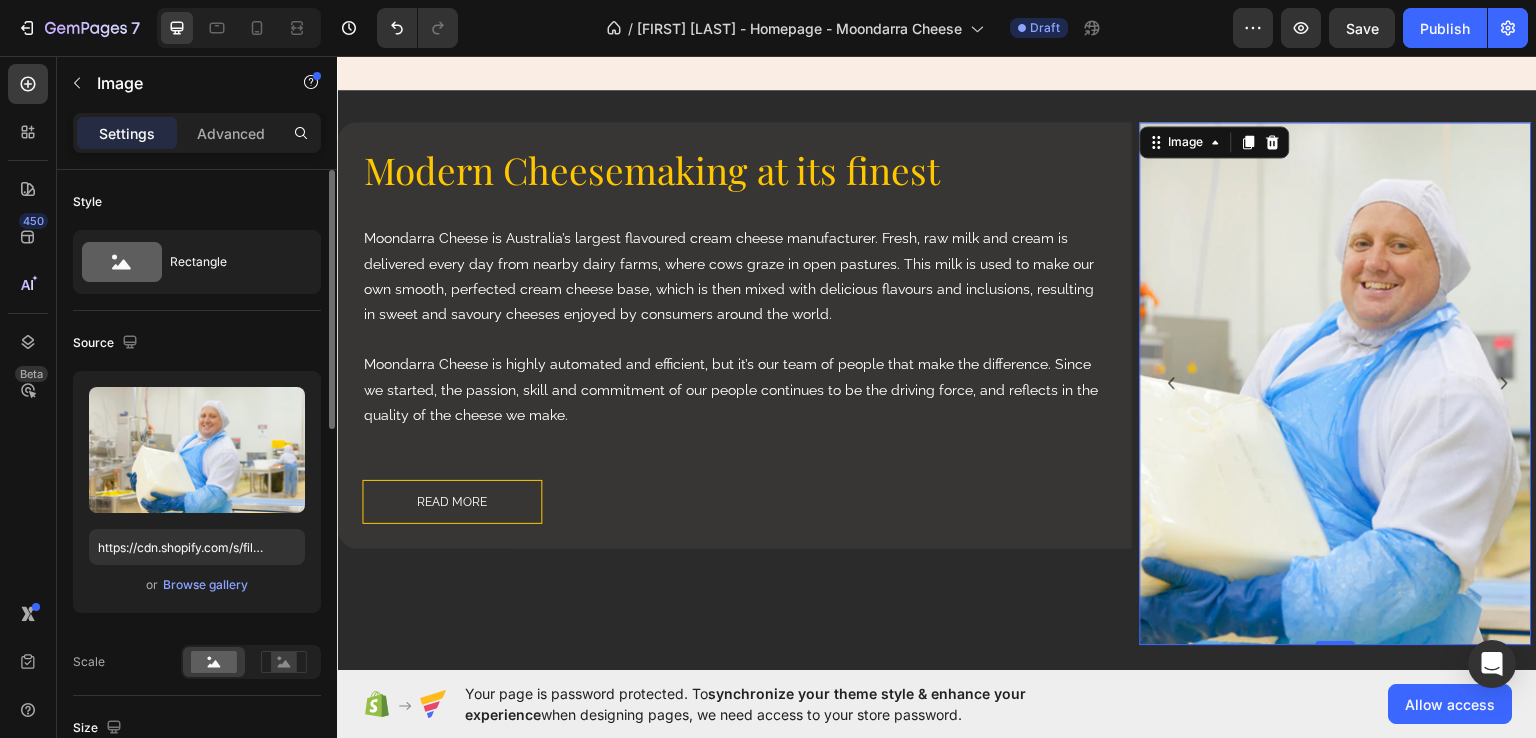 scroll, scrollTop: 200, scrollLeft: 0, axis: vertical 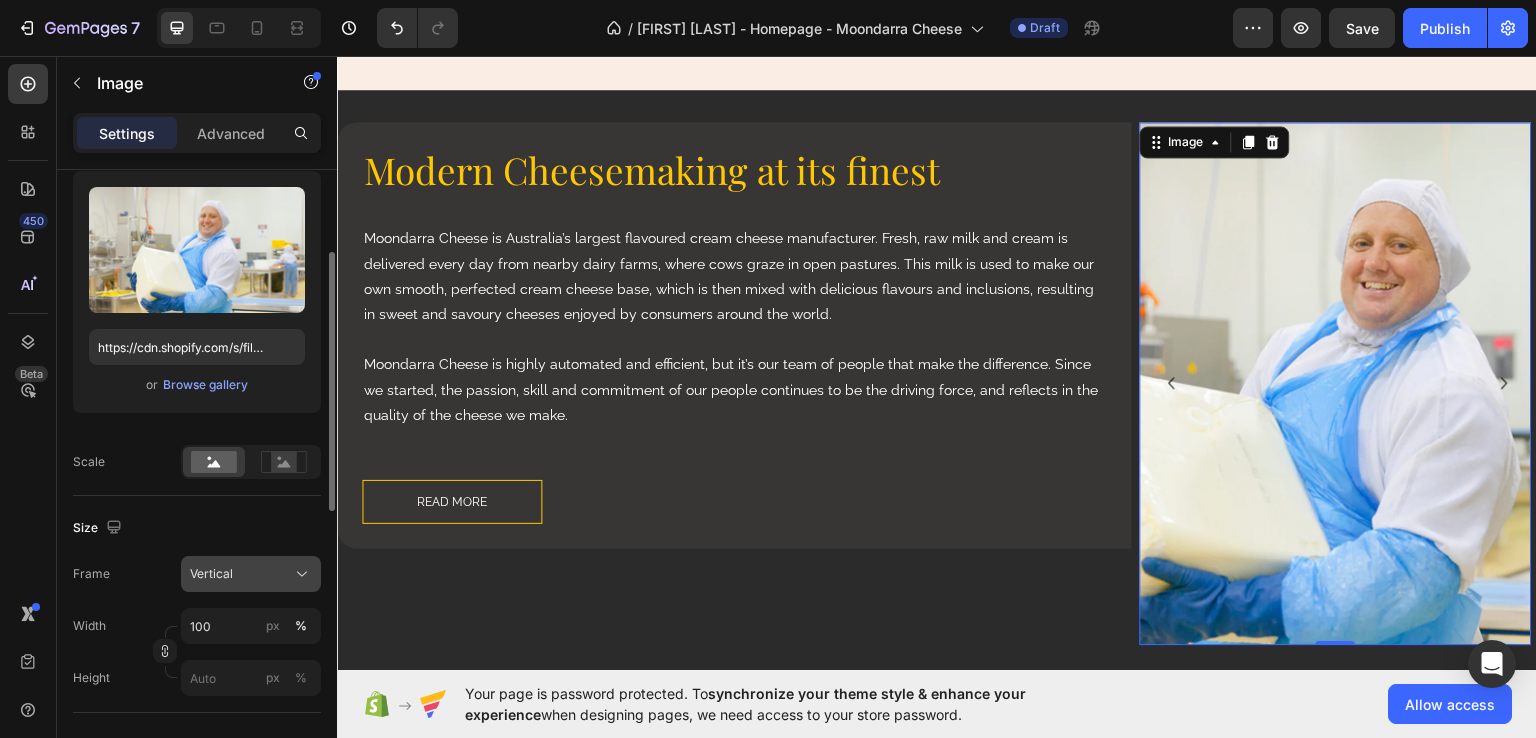 click on "Vertical" 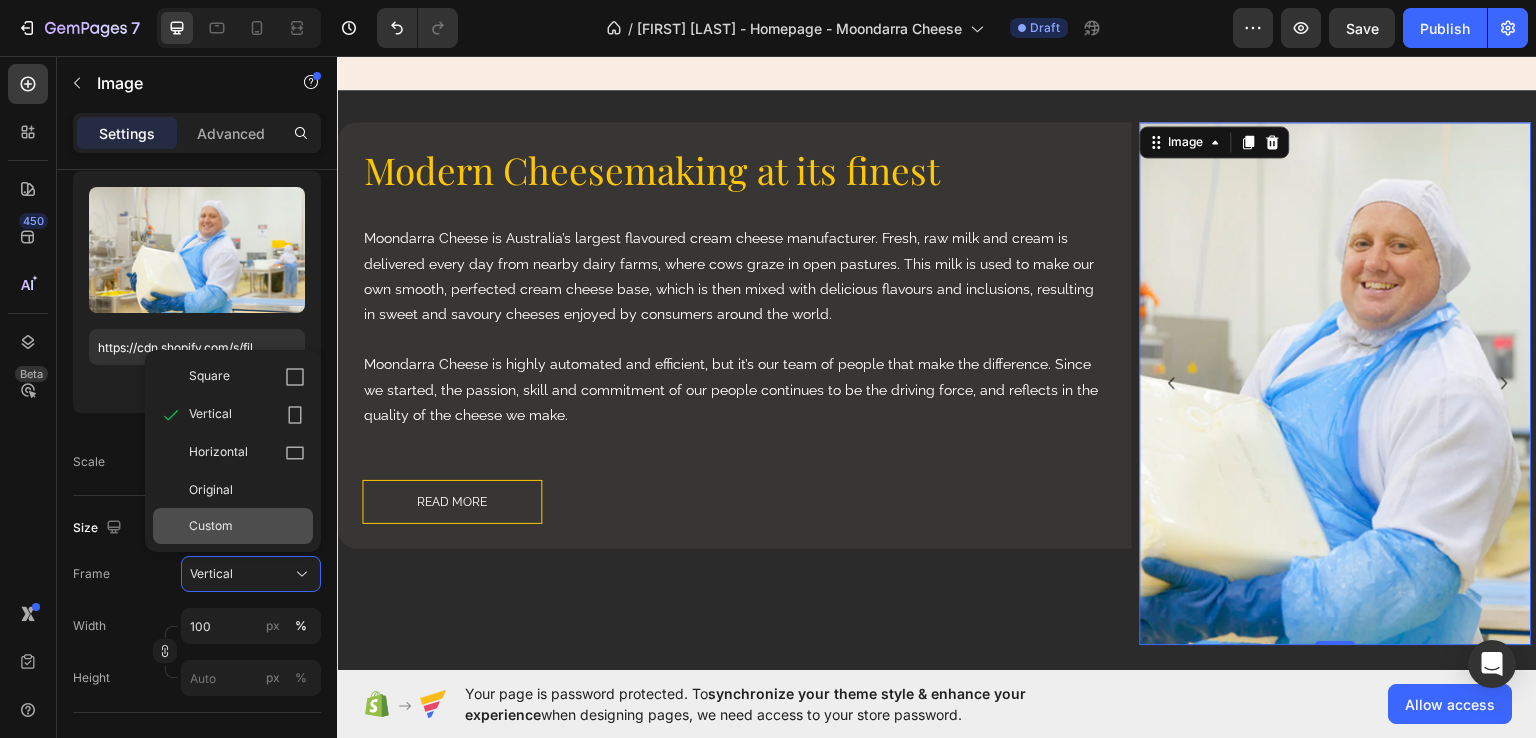click on "Custom" 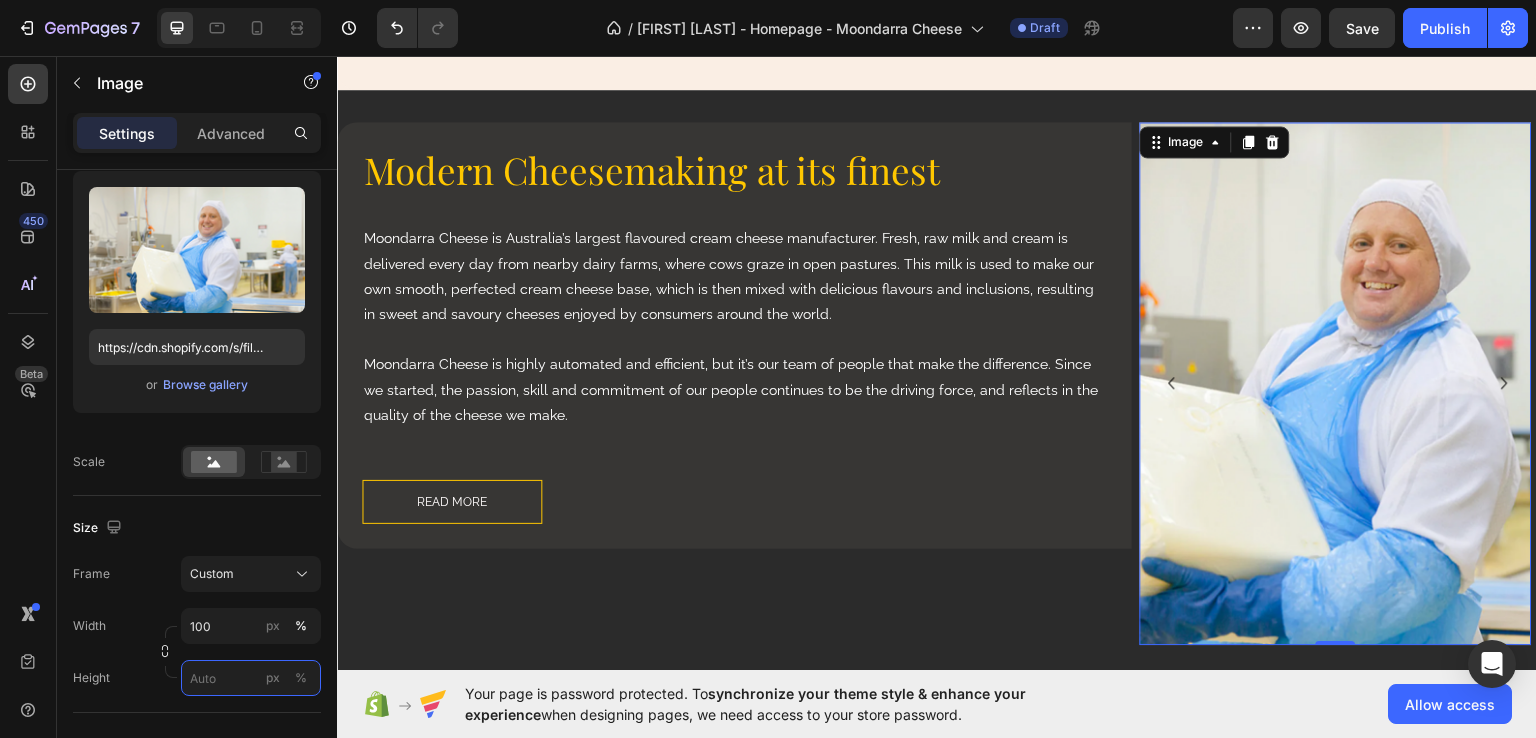 click on "px %" at bounding box center [251, 678] 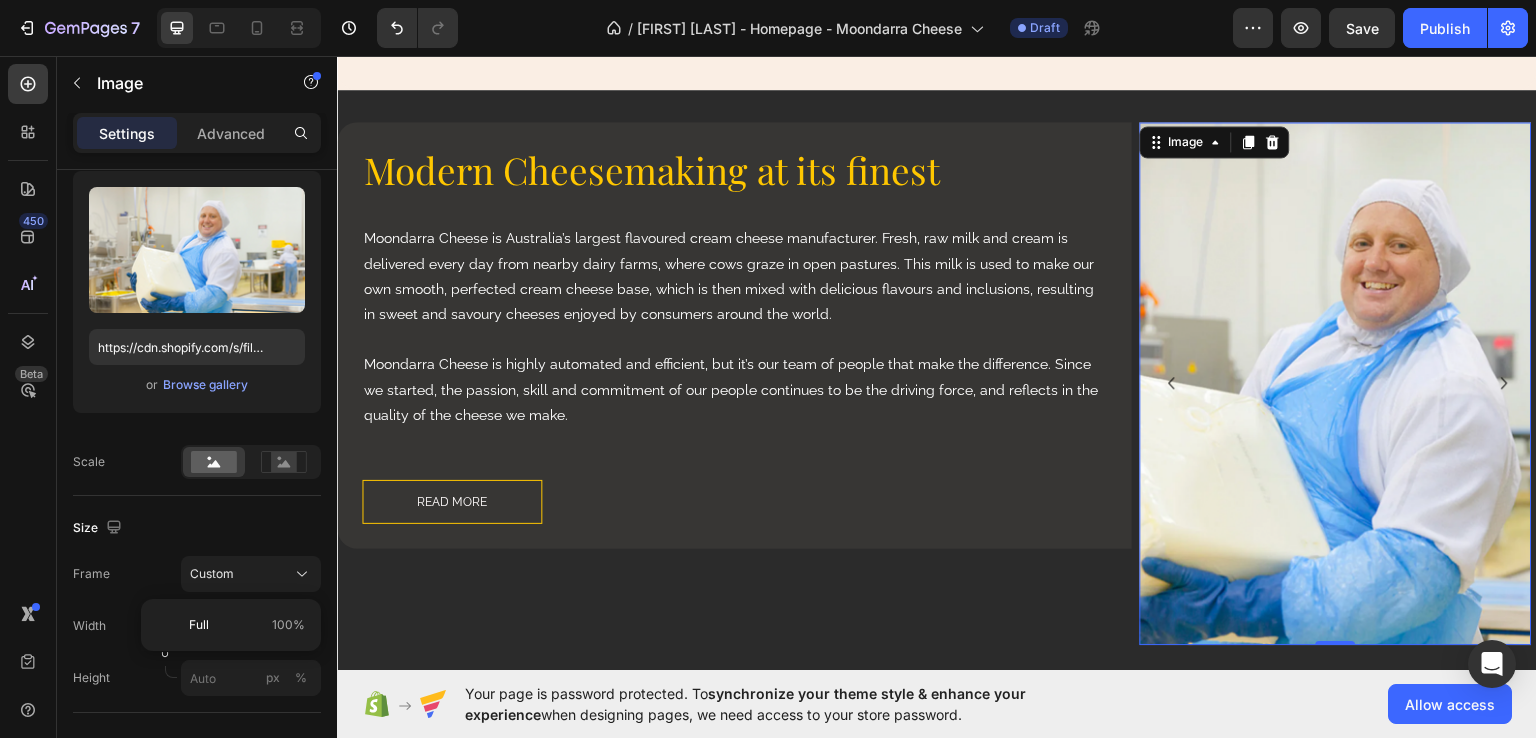 click on "Width 100 px % Height px %" at bounding box center (197, 652) 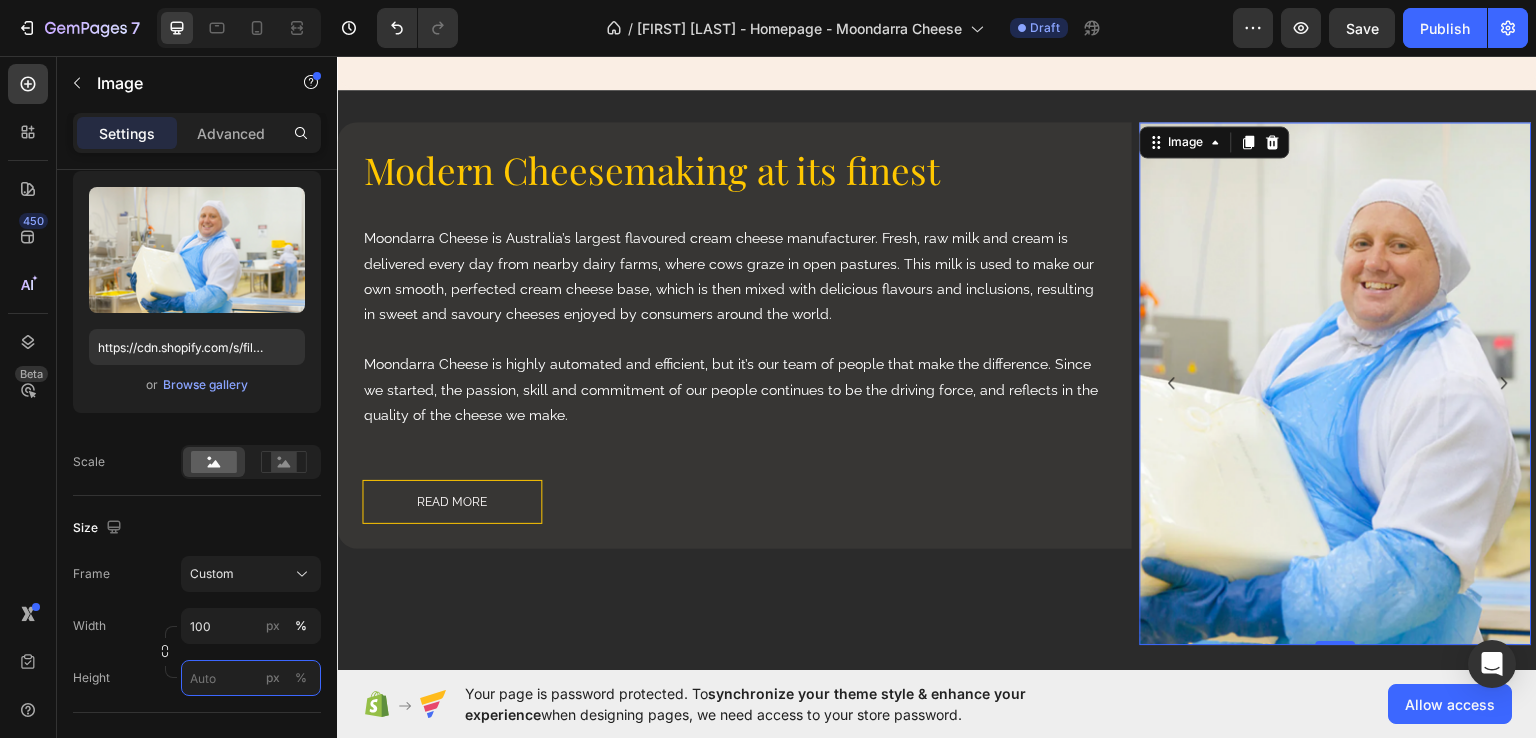click on "px %" at bounding box center [251, 678] 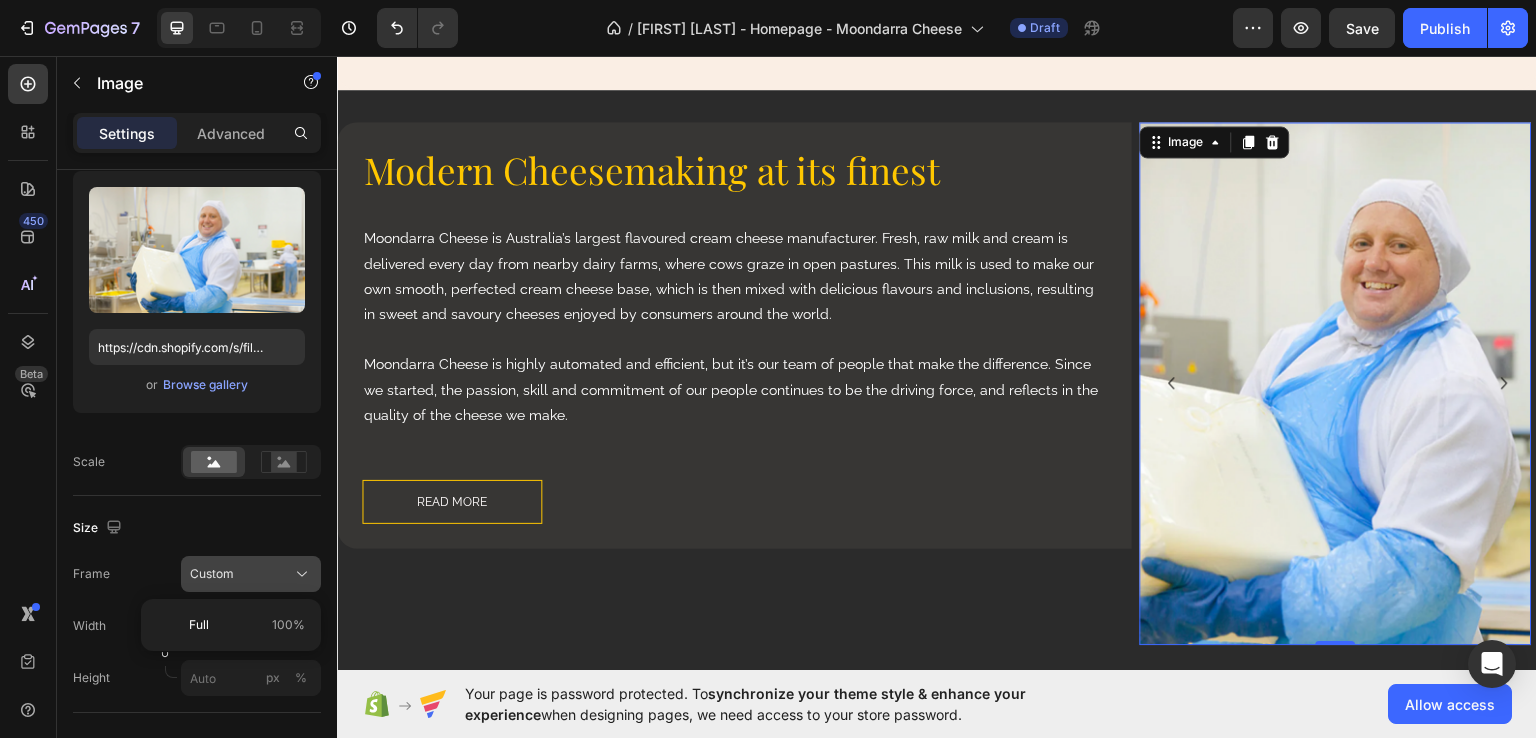 click on "Custom" 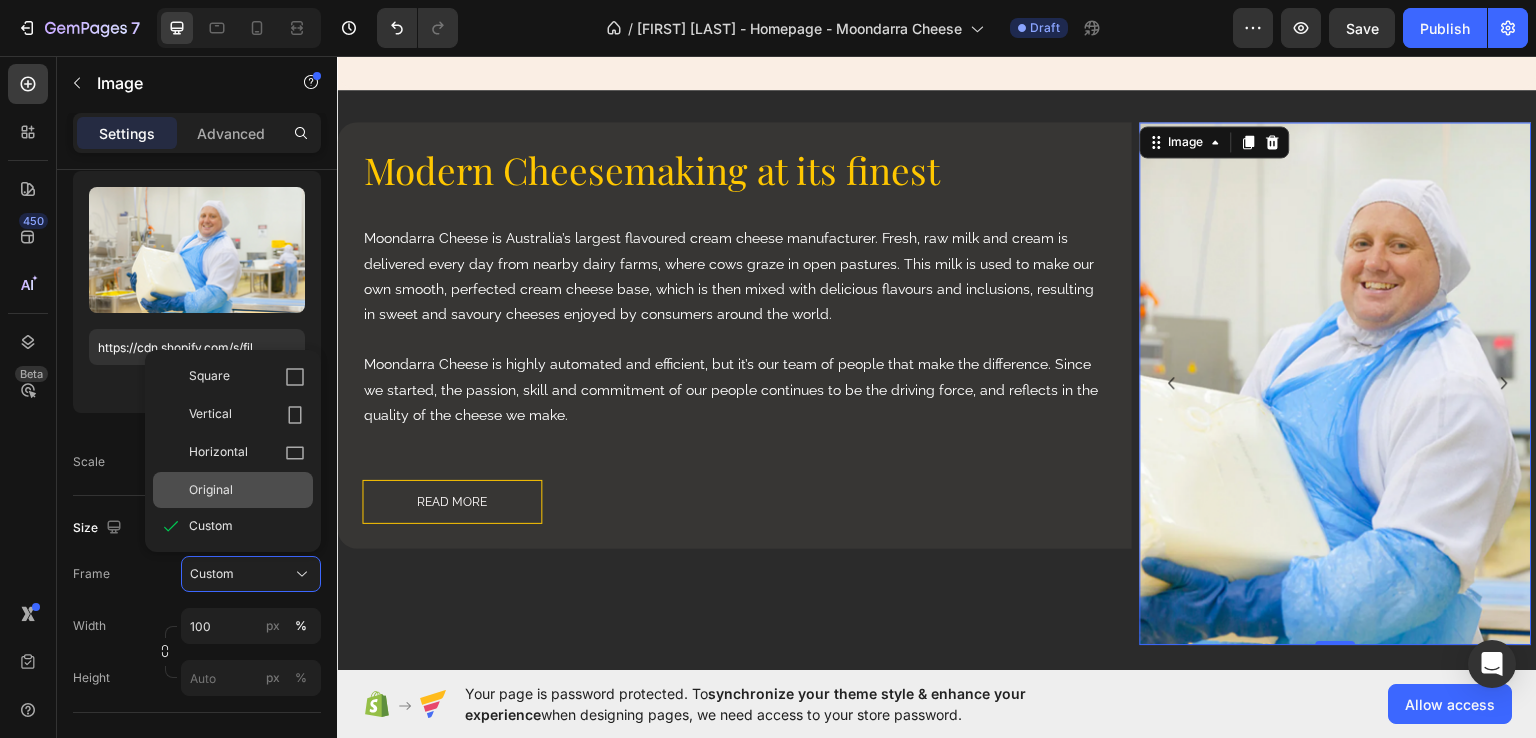 click on "Original" at bounding box center [247, 490] 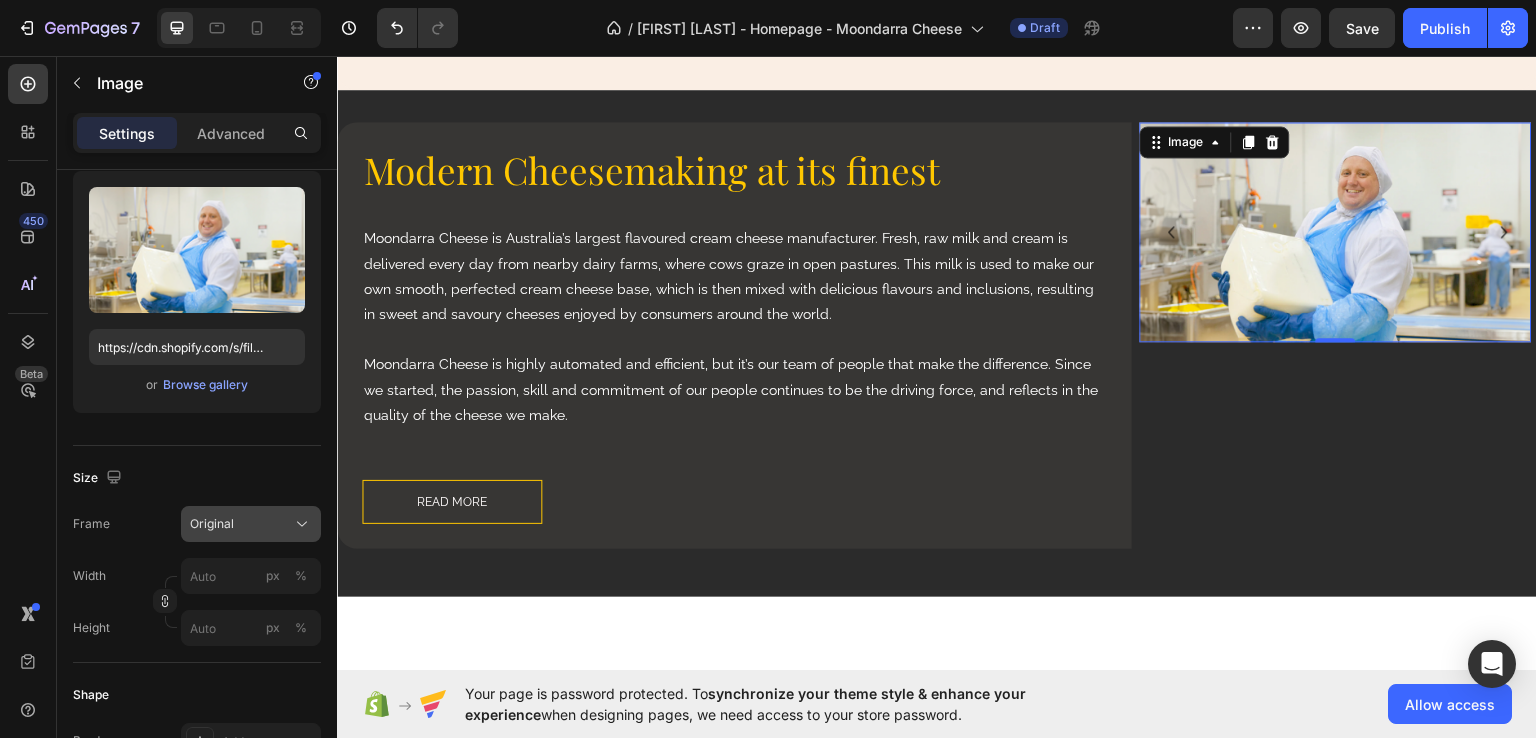 click on "Original" at bounding box center [212, 524] 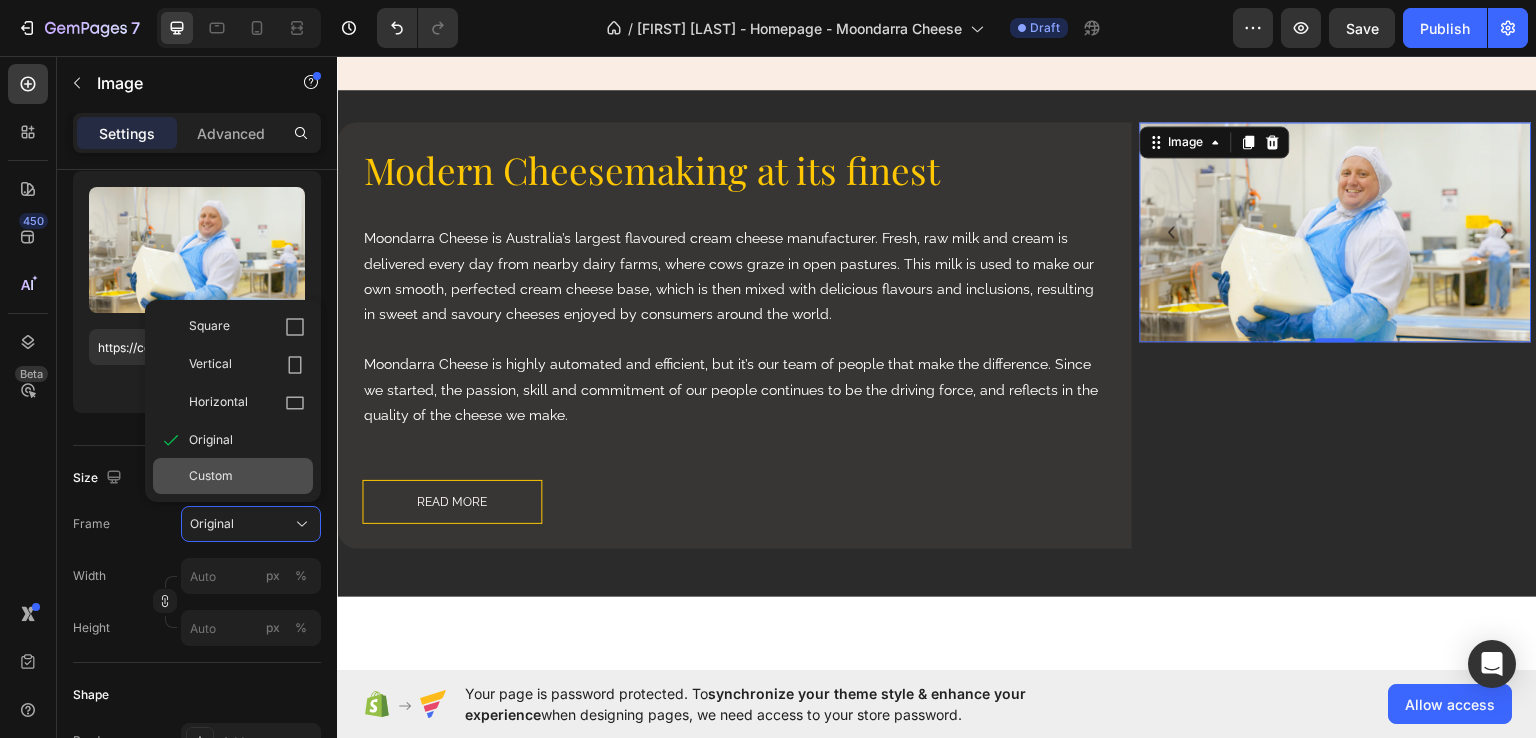 click on "Custom" at bounding box center (247, 476) 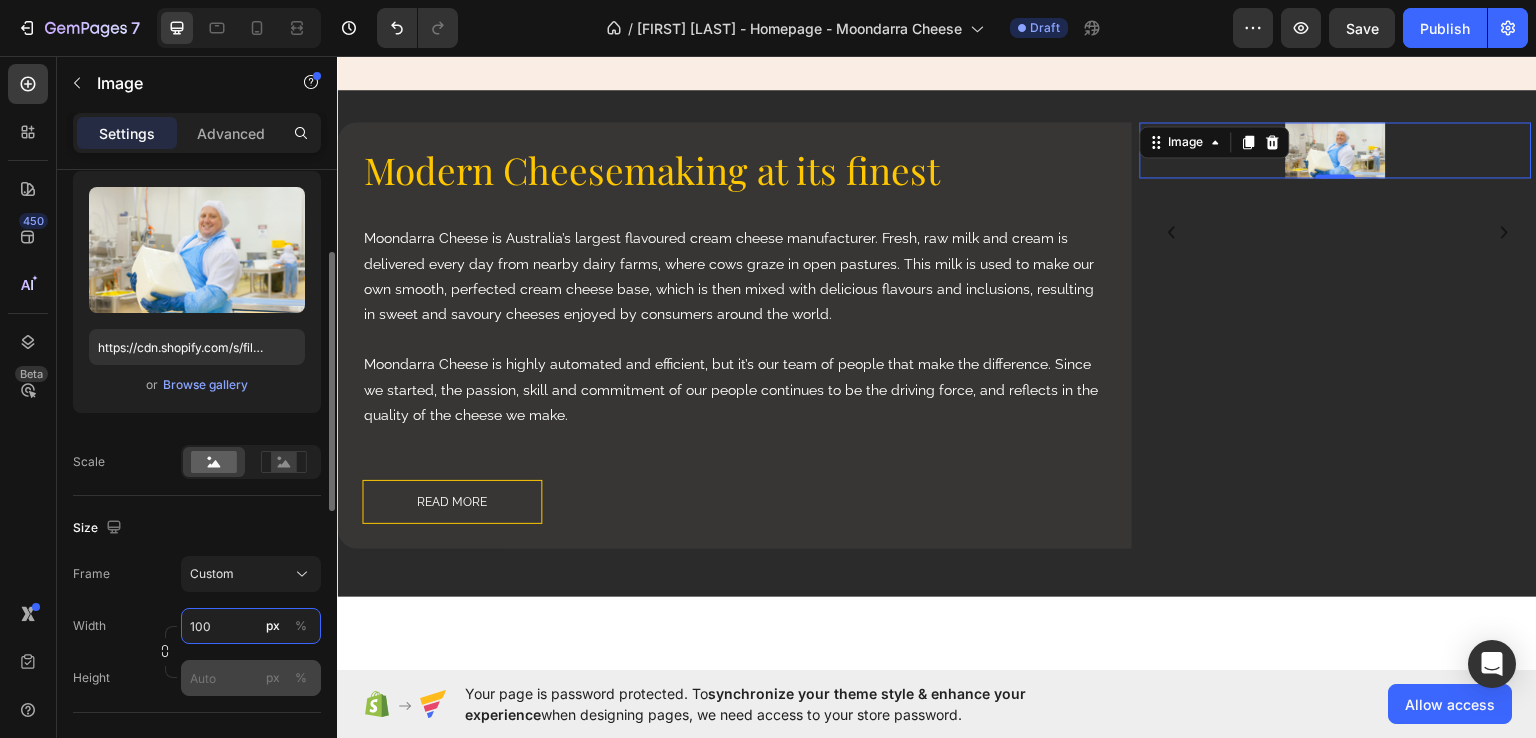 type on "100" 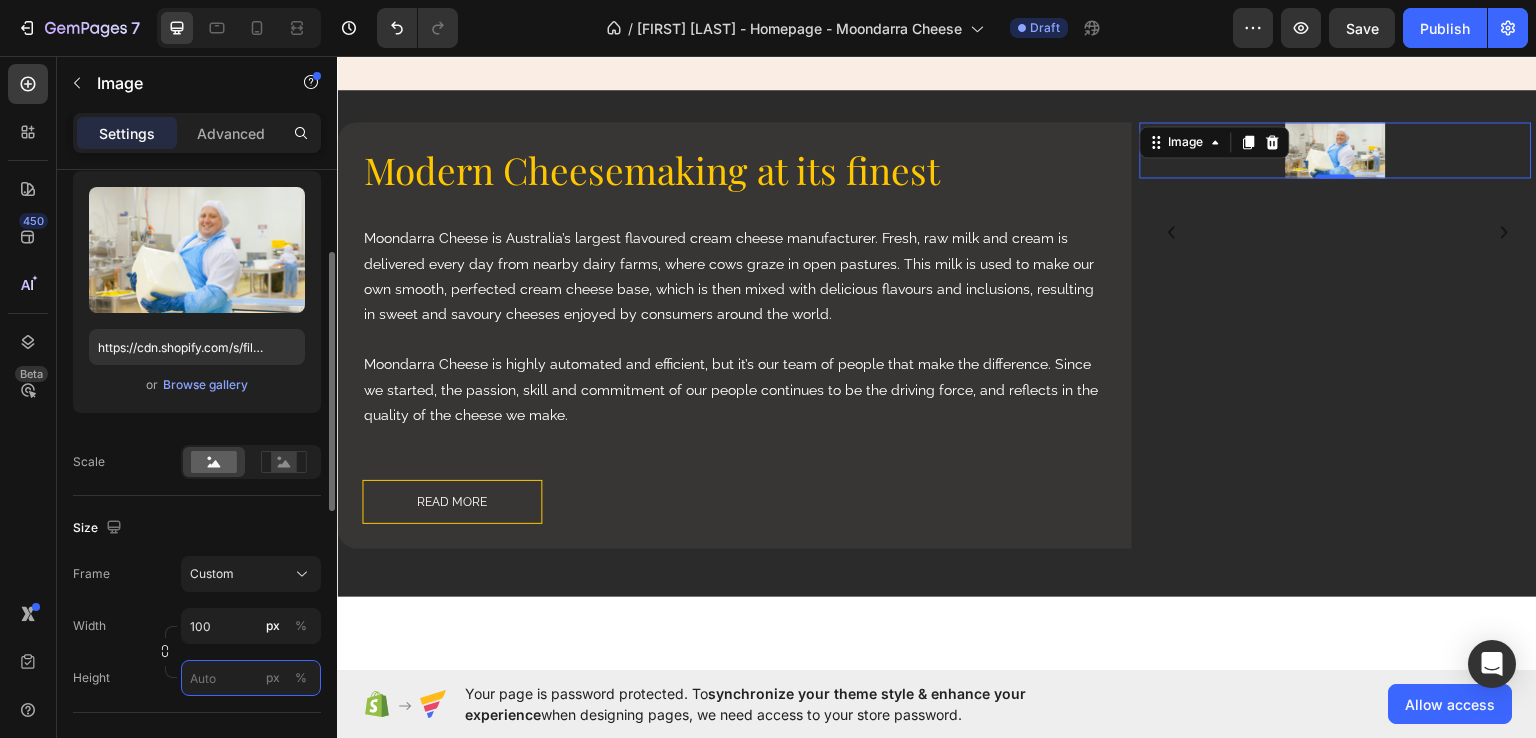 click on "px %" at bounding box center [251, 678] 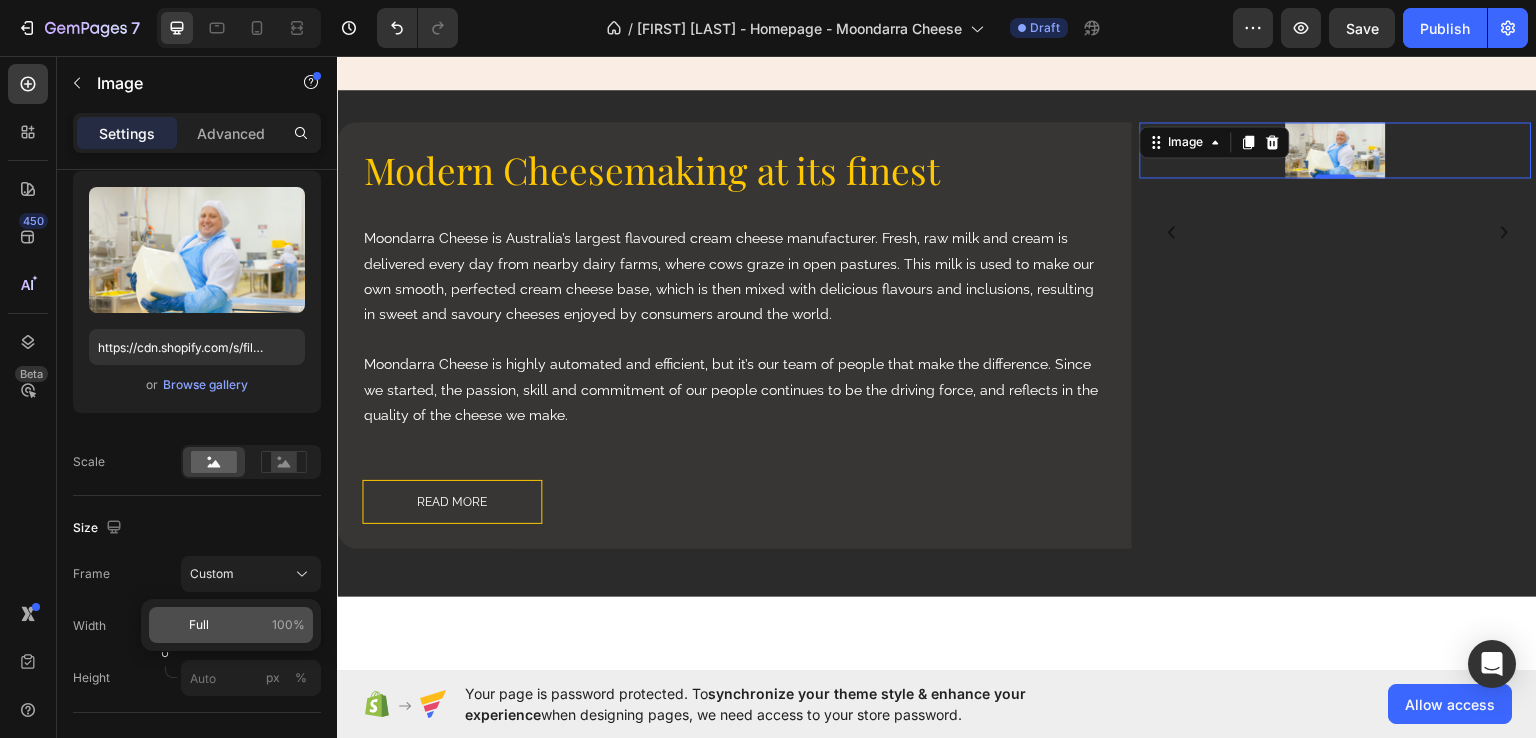 click on "Full 100%" 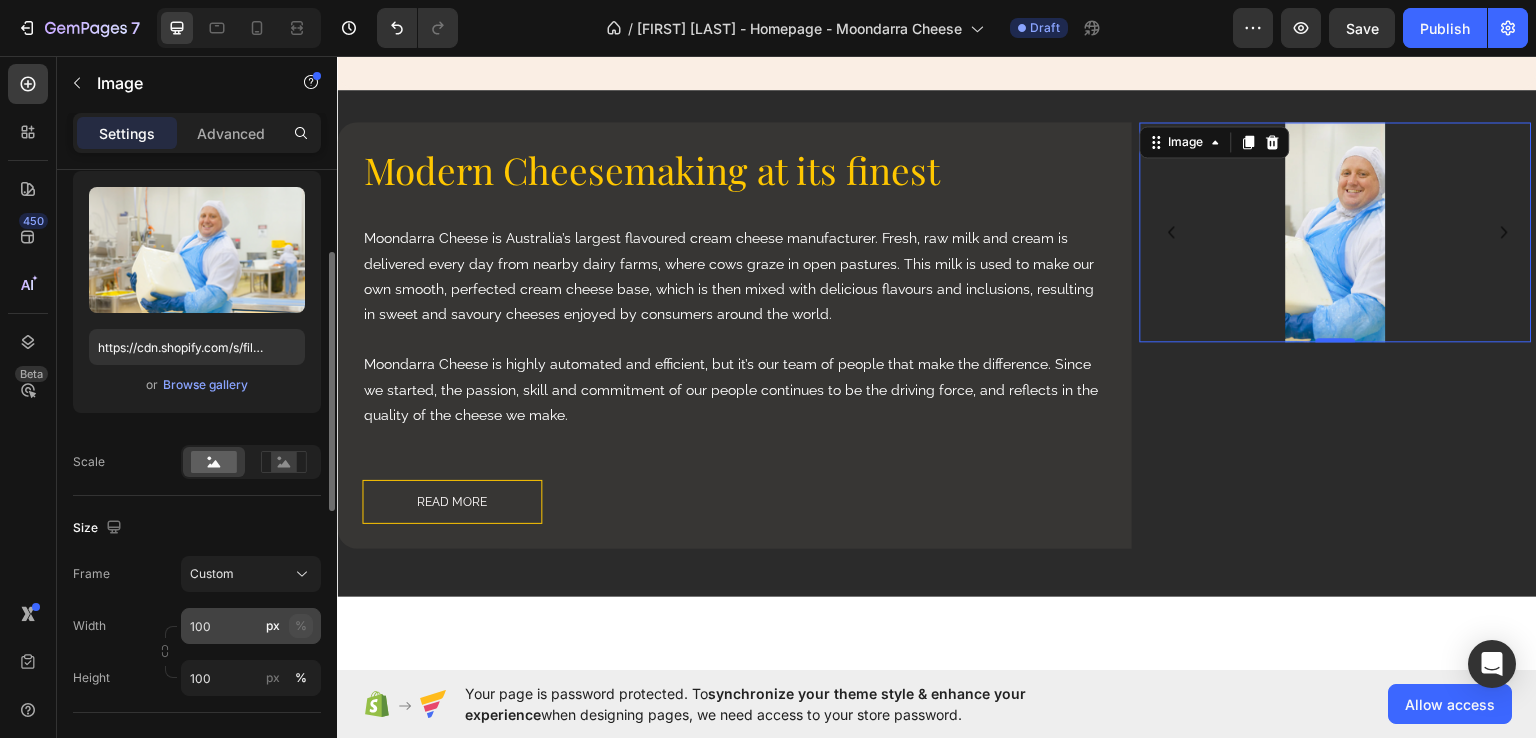 click on "%" at bounding box center (301, 626) 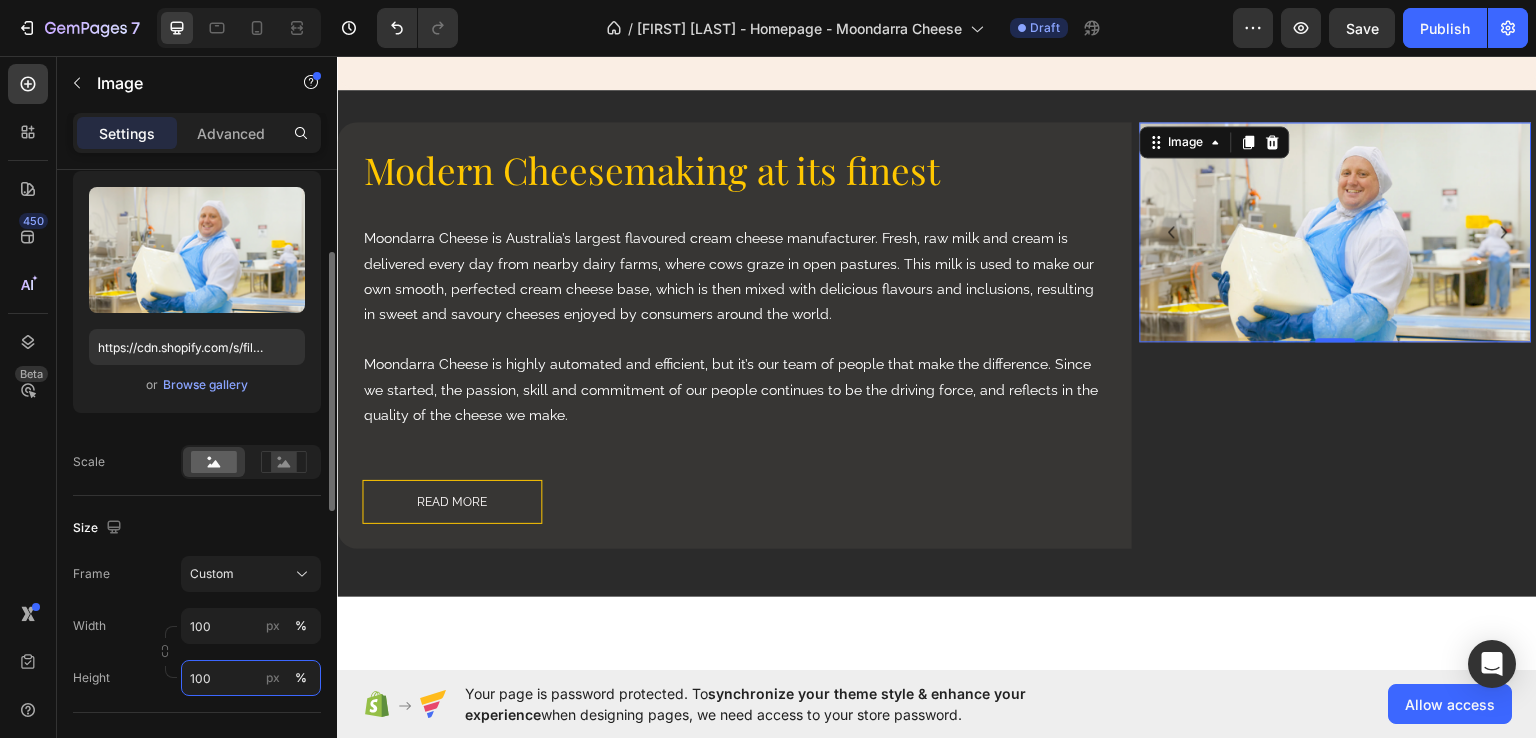 click on "100" at bounding box center (251, 678) 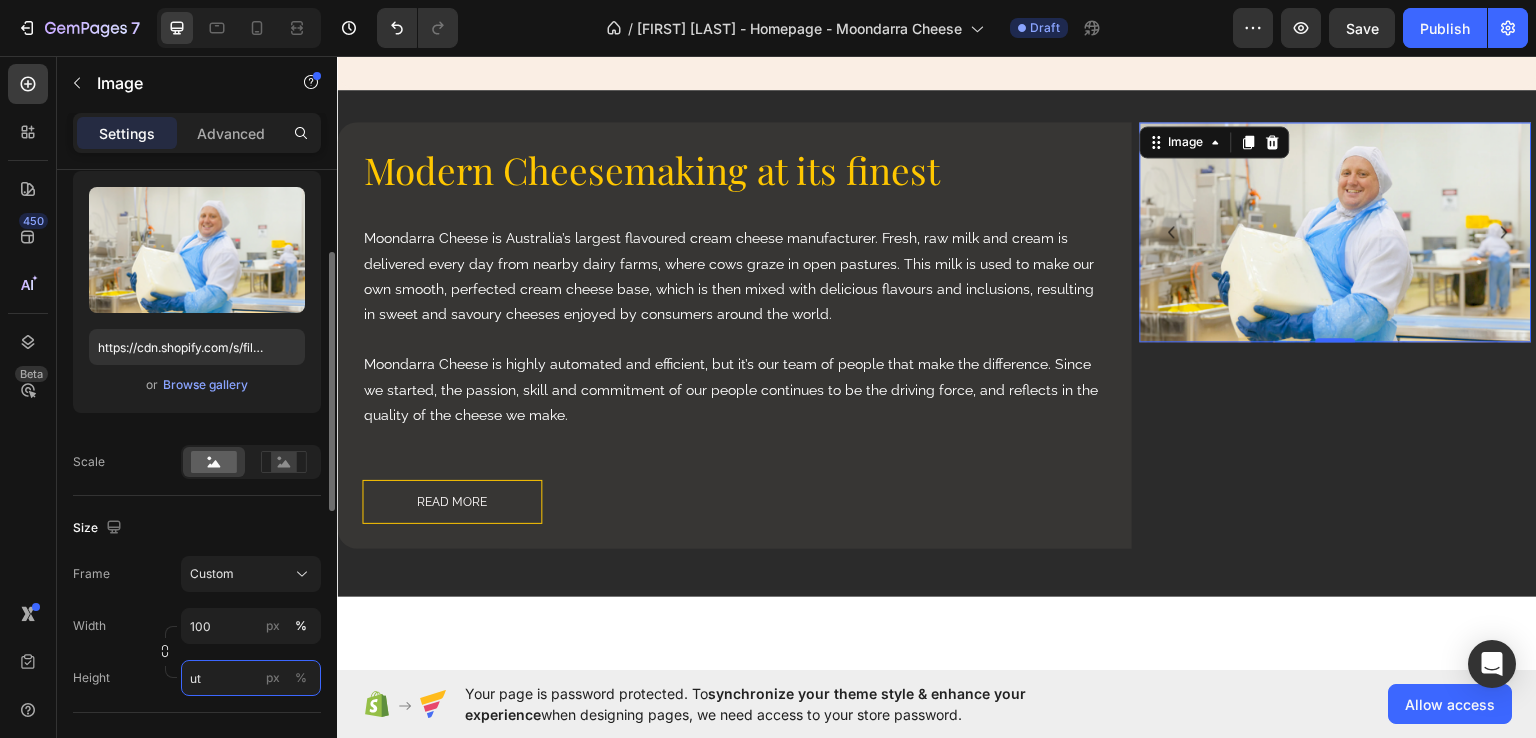 type on "u" 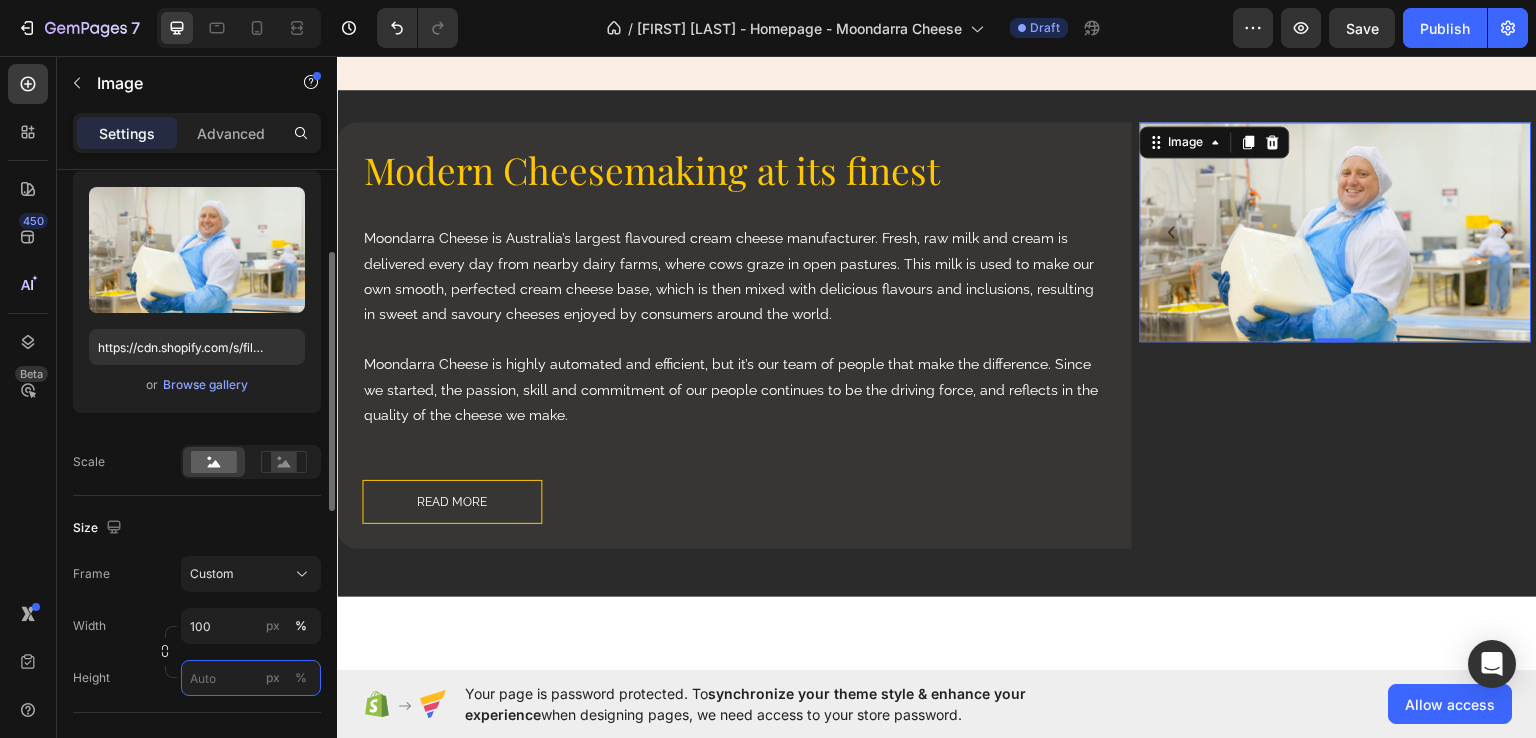 type on "·" 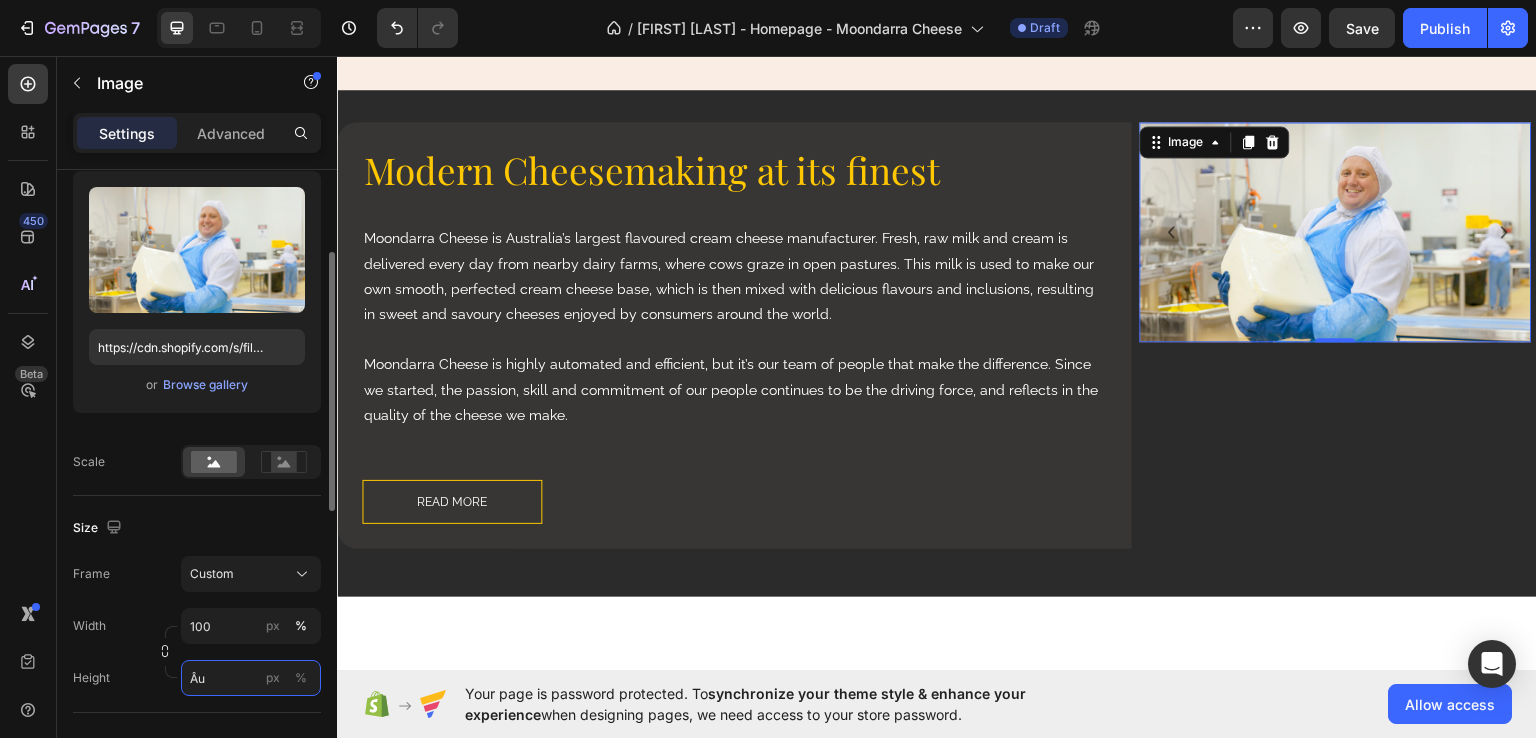 type on "Â" 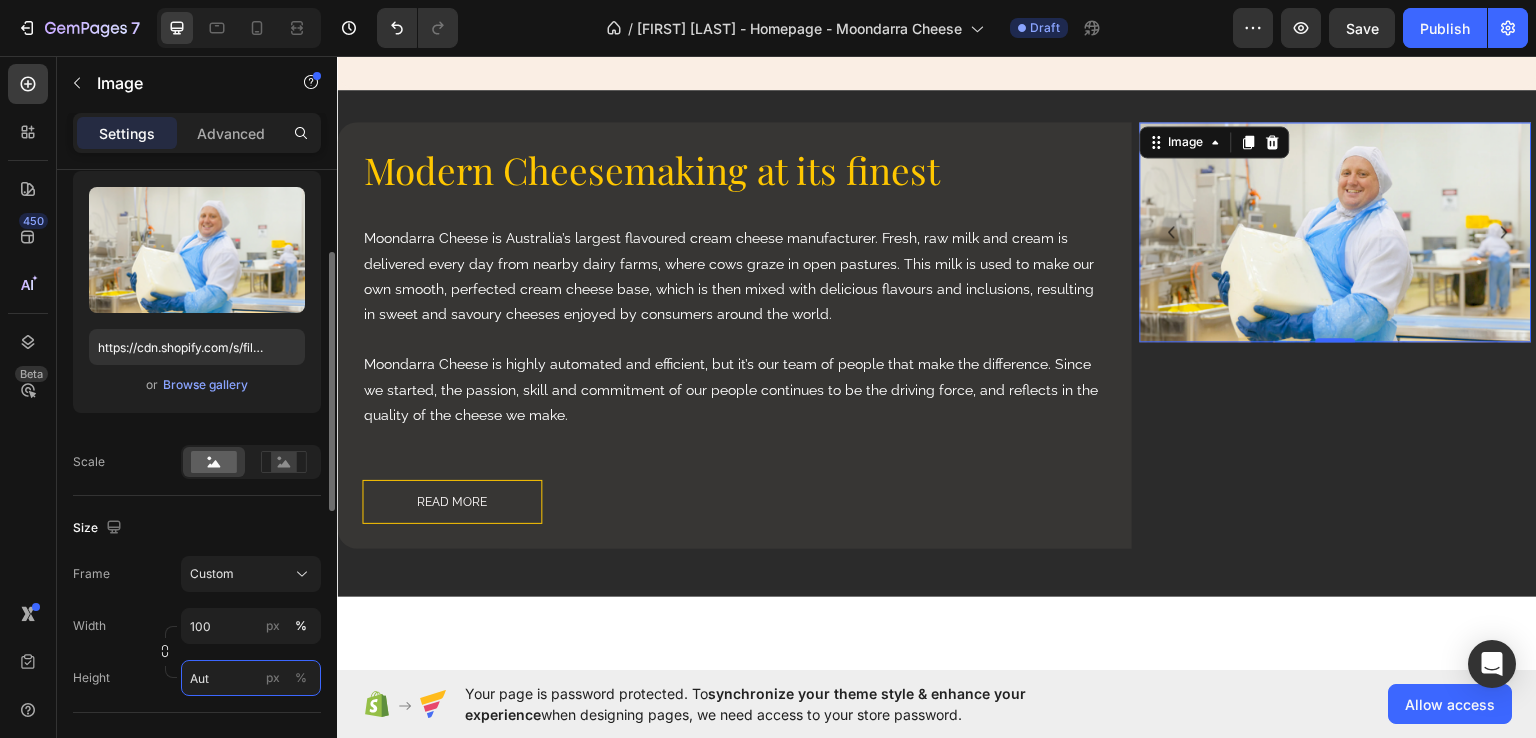 type on "Auto" 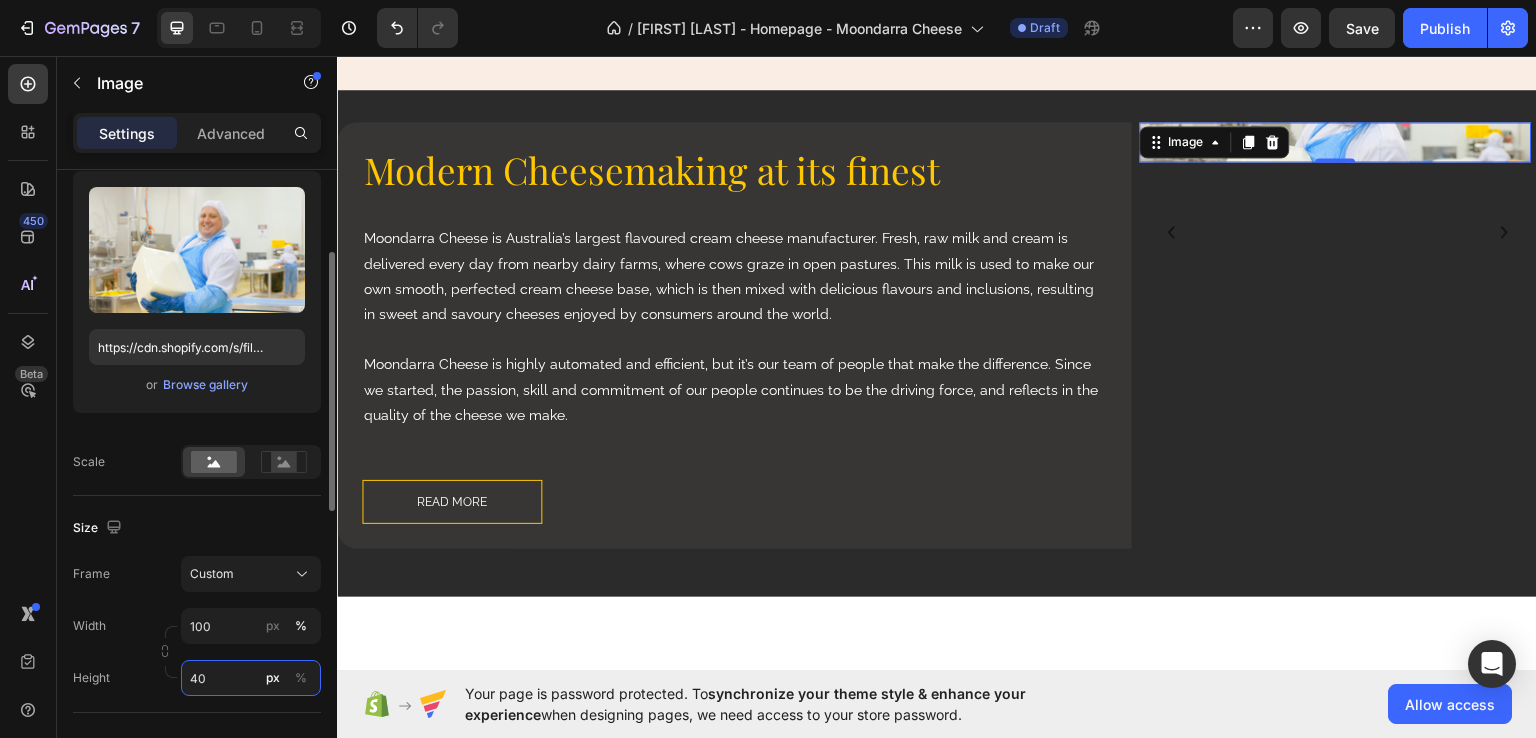 type on "4" 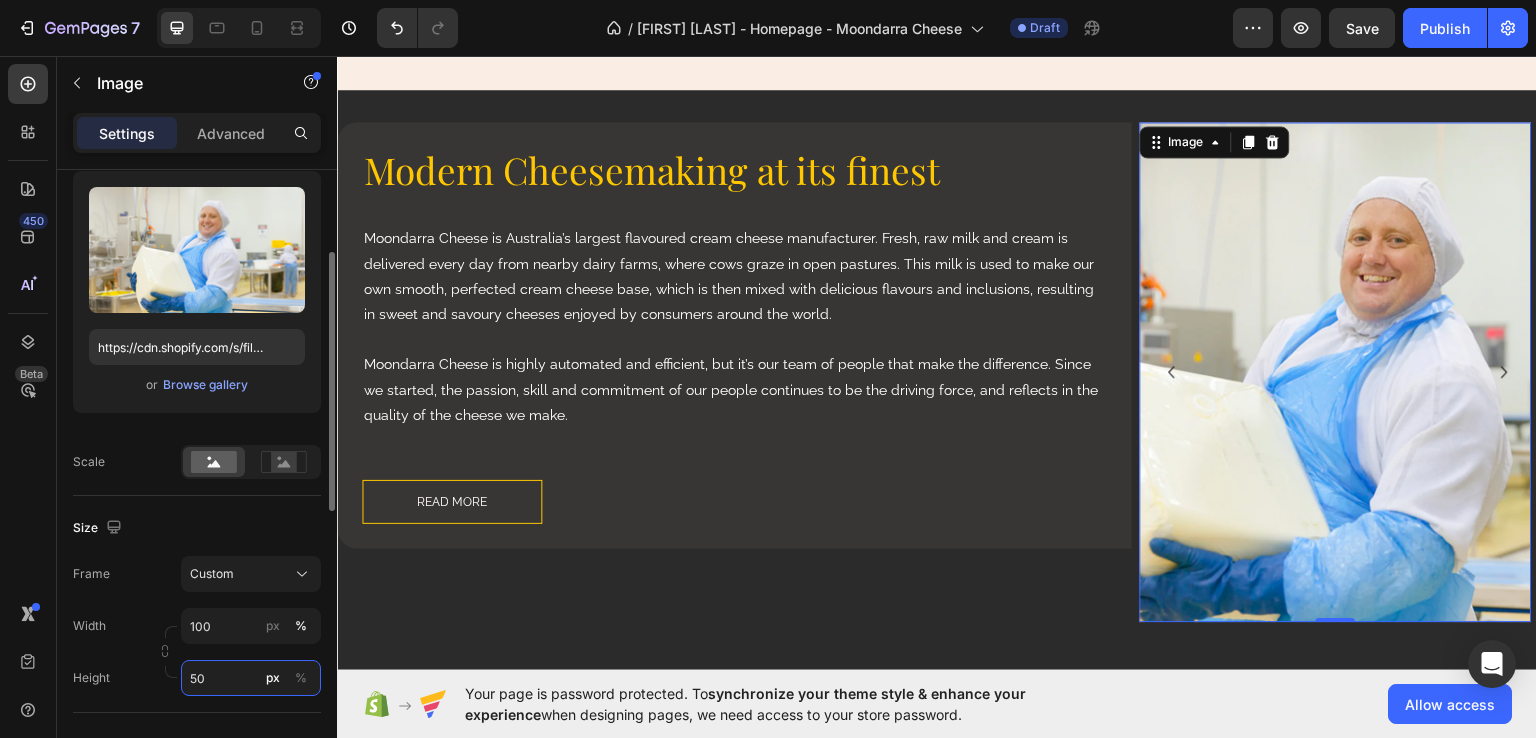 type on "5" 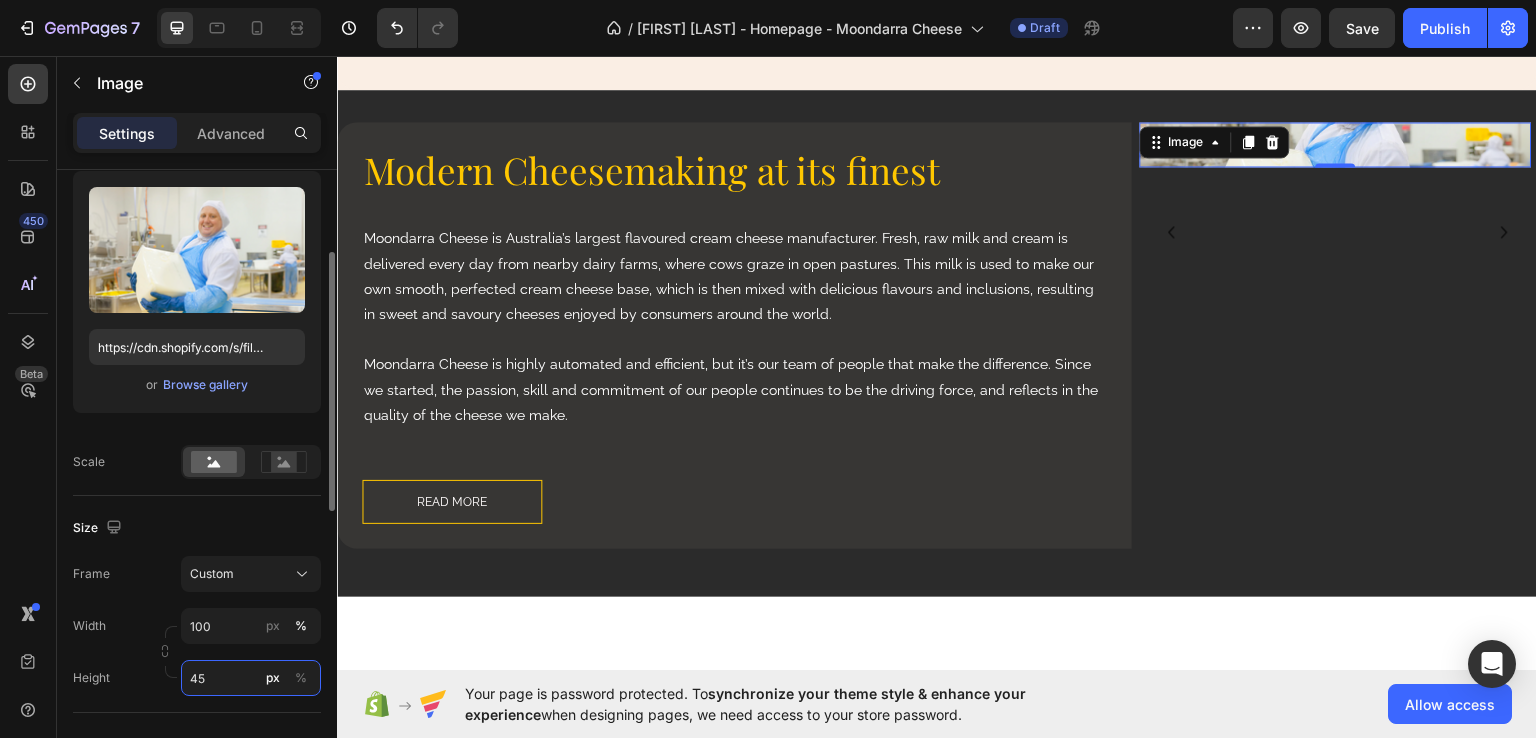 type on "450" 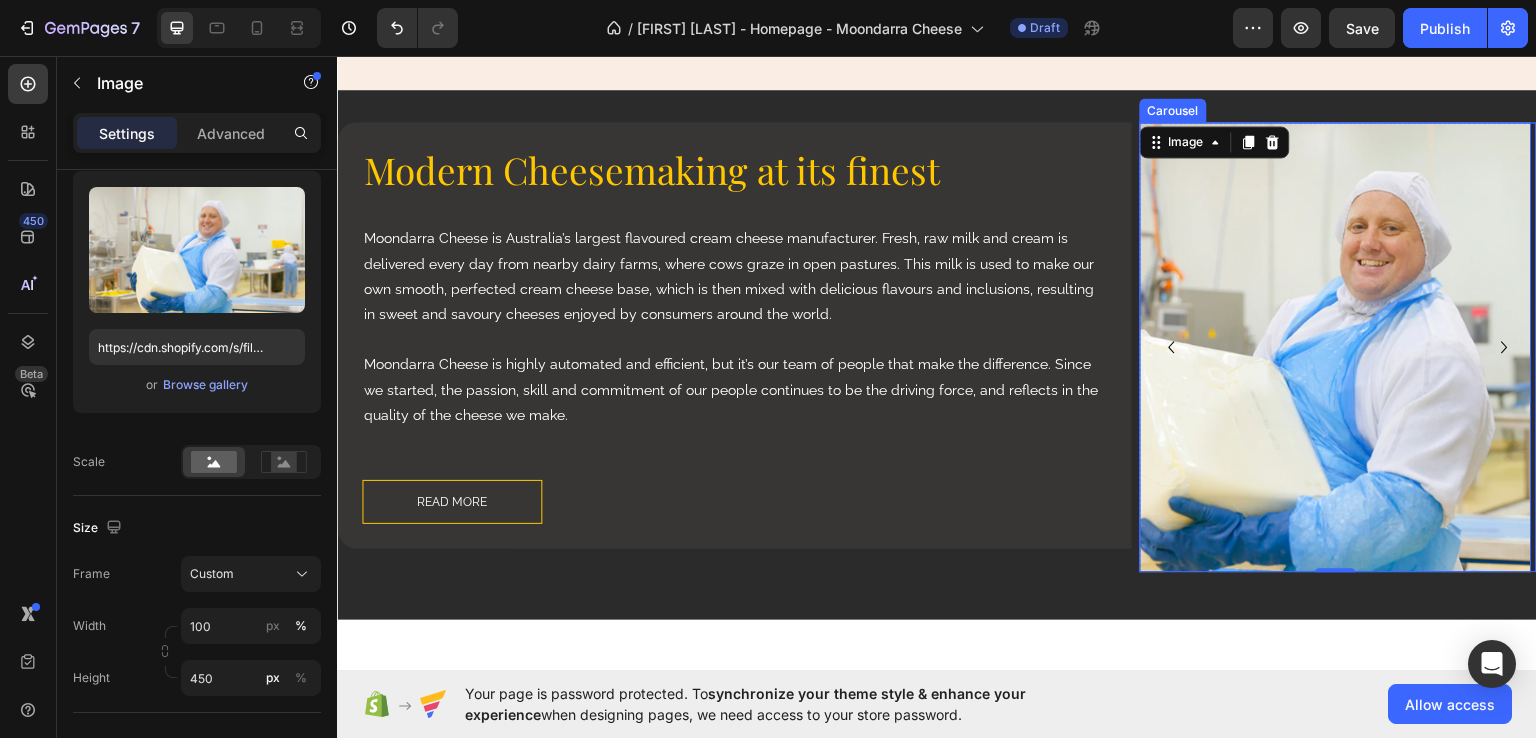 click 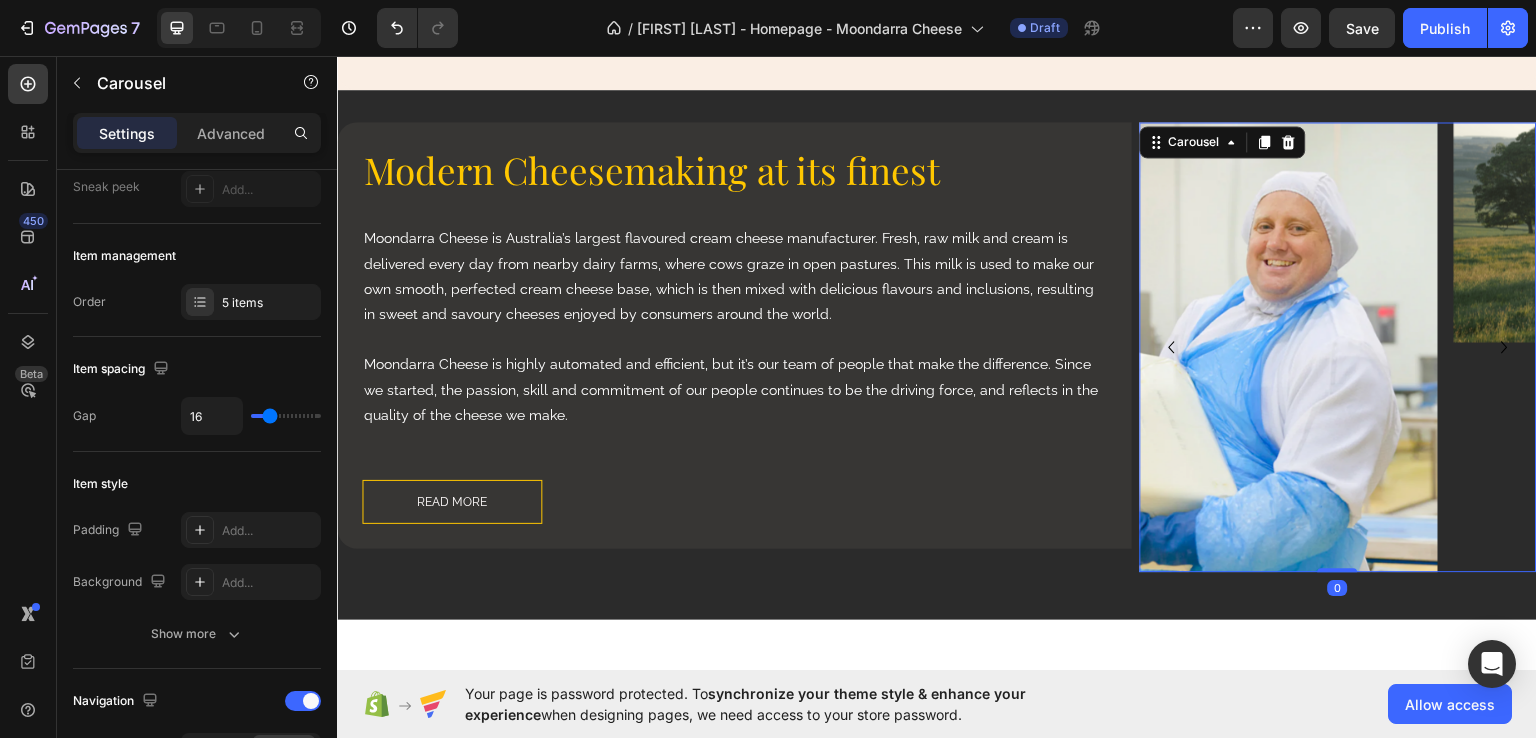 scroll, scrollTop: 0, scrollLeft: 0, axis: both 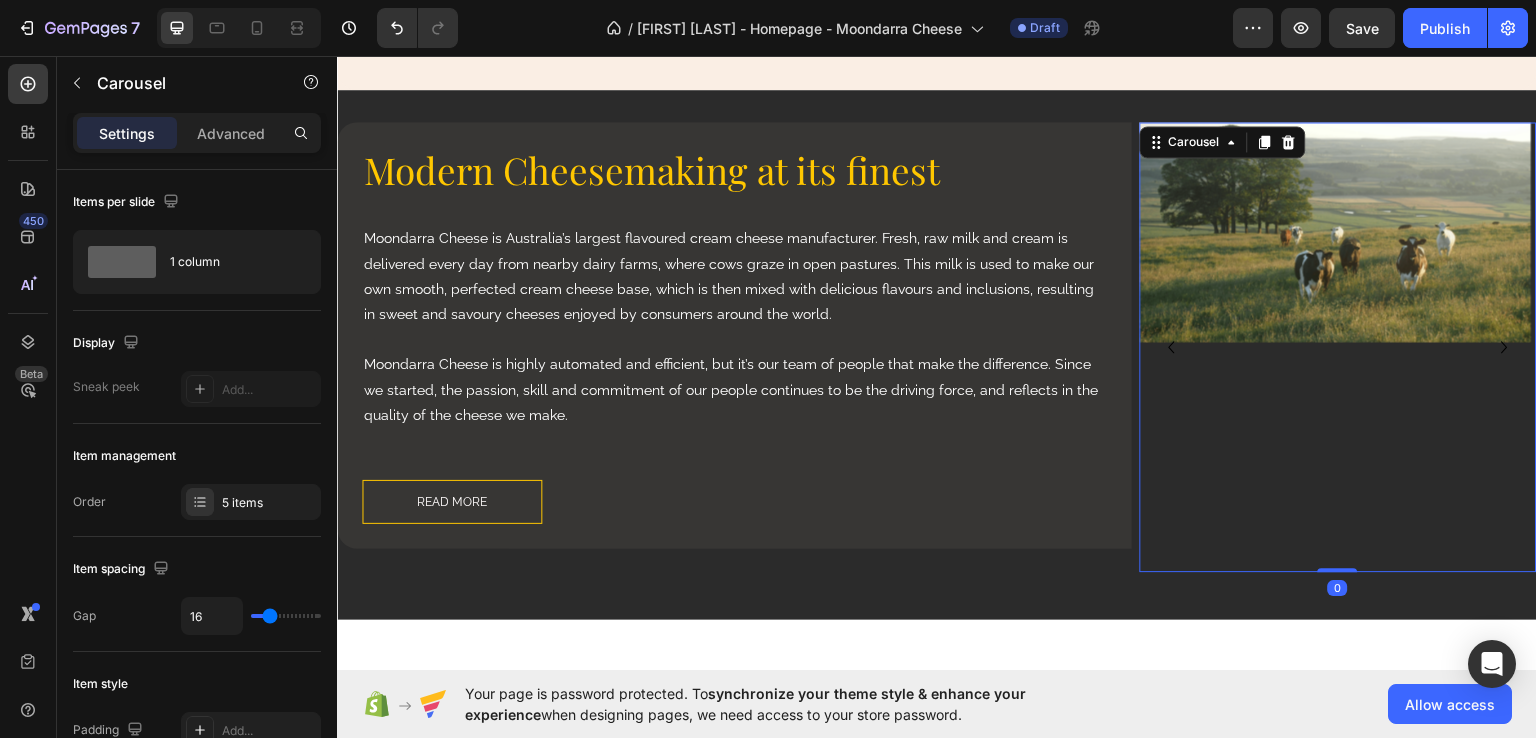 click 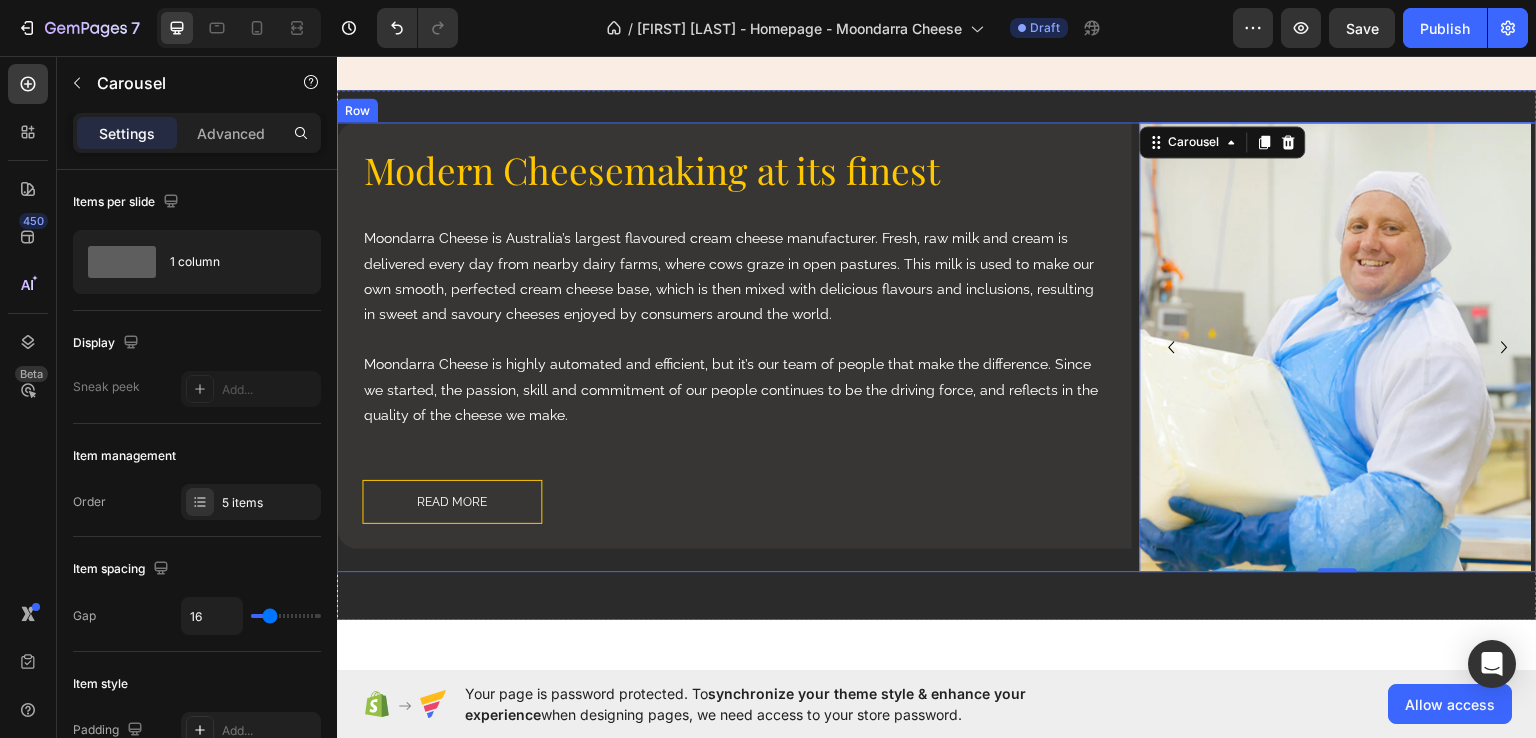 click at bounding box center (1336, 346) 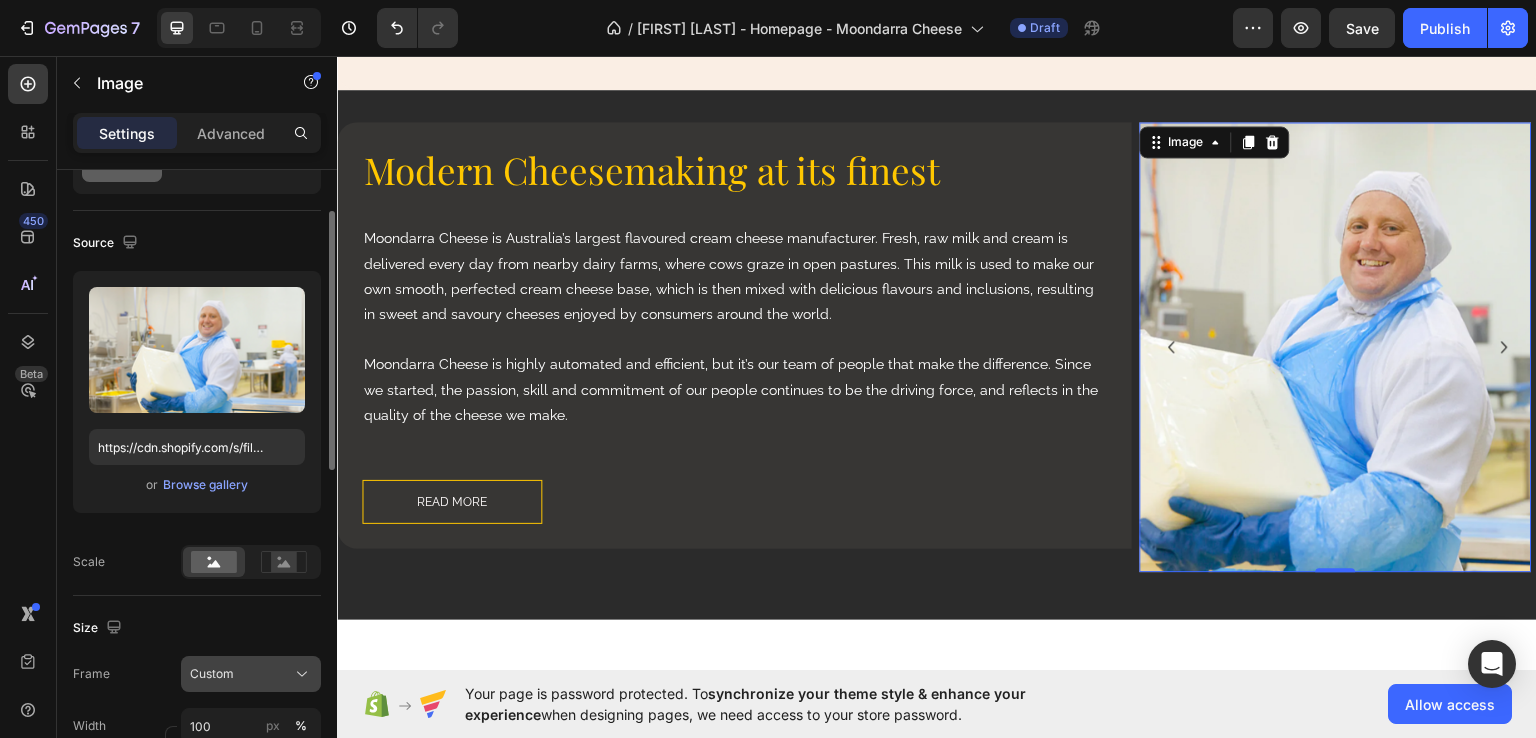 scroll, scrollTop: 400, scrollLeft: 0, axis: vertical 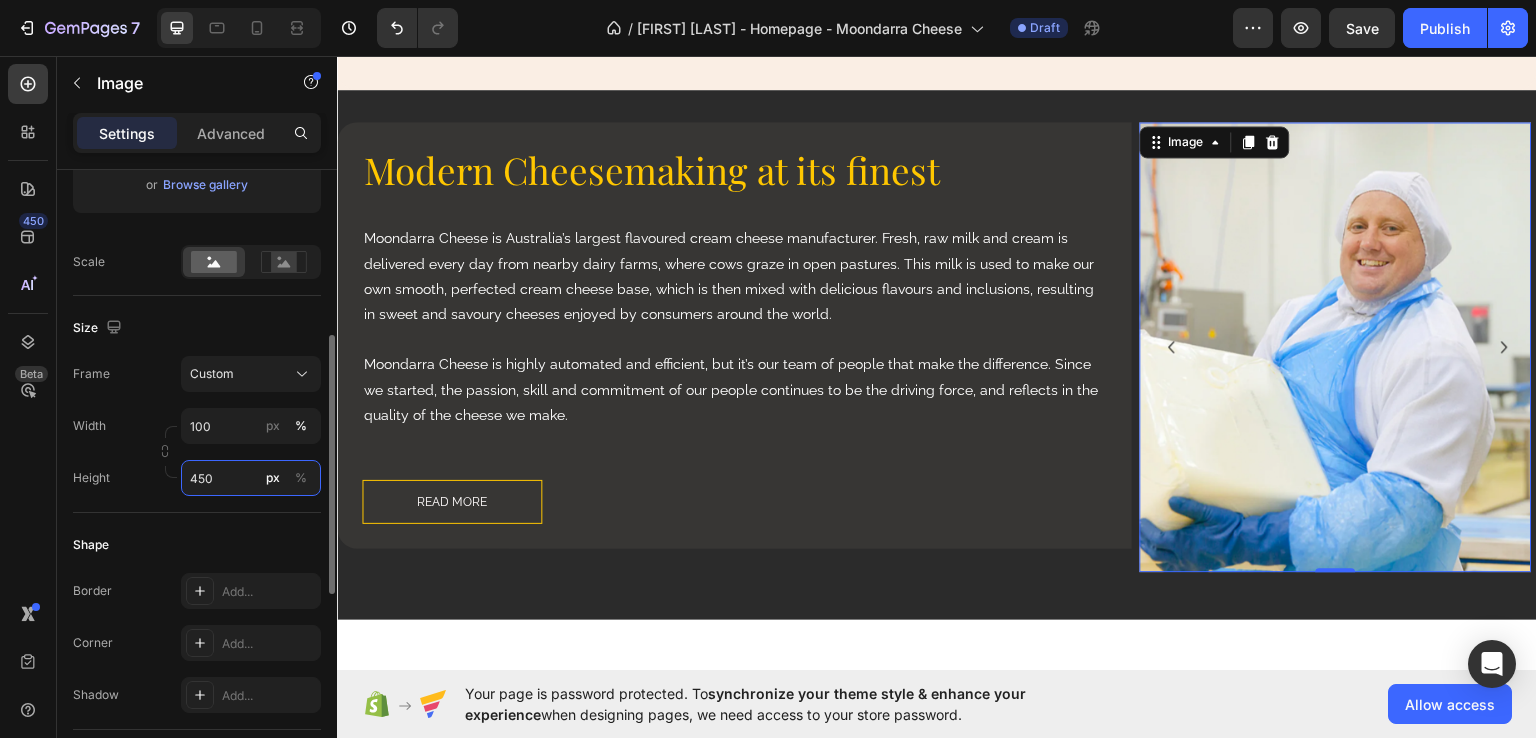 click on "450" at bounding box center [251, 478] 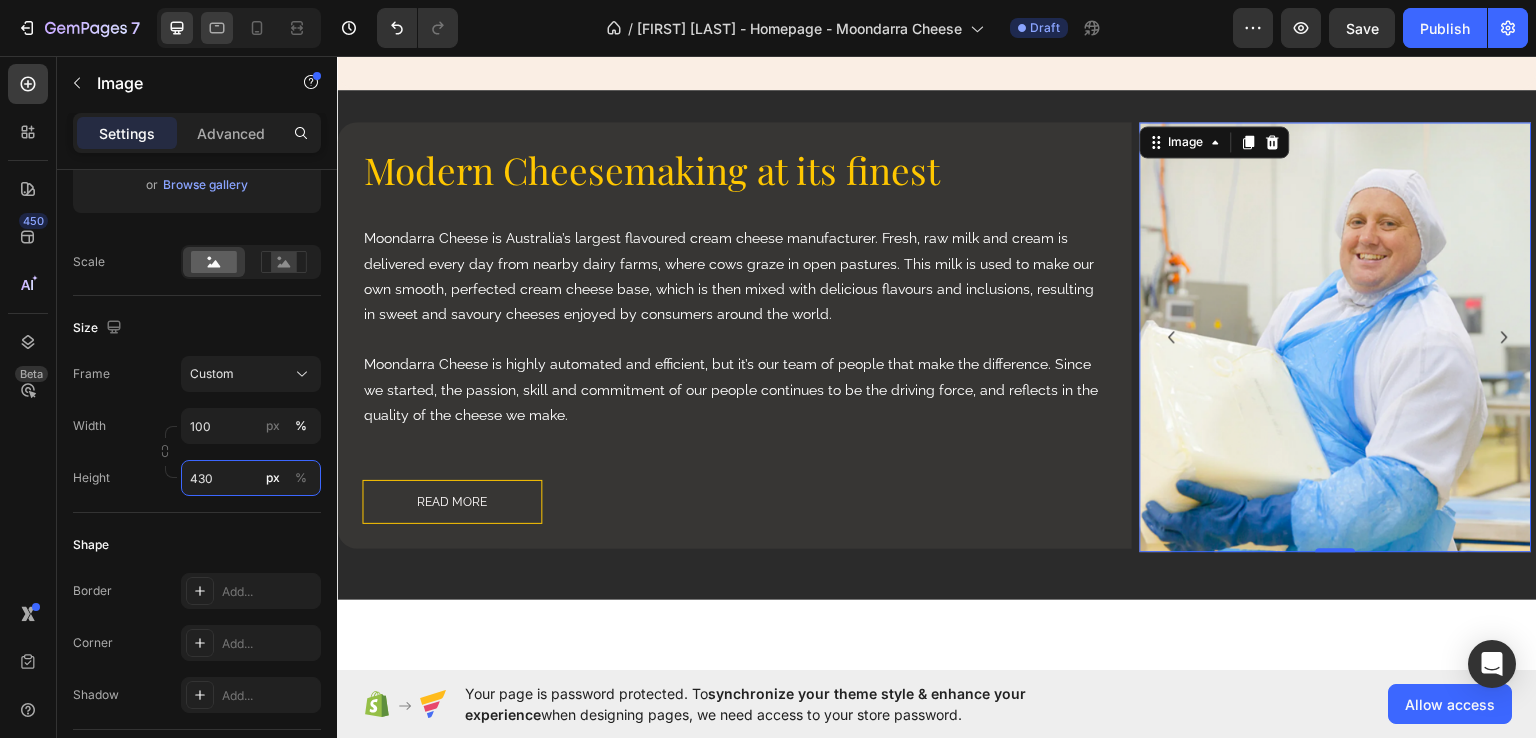 type on "430" 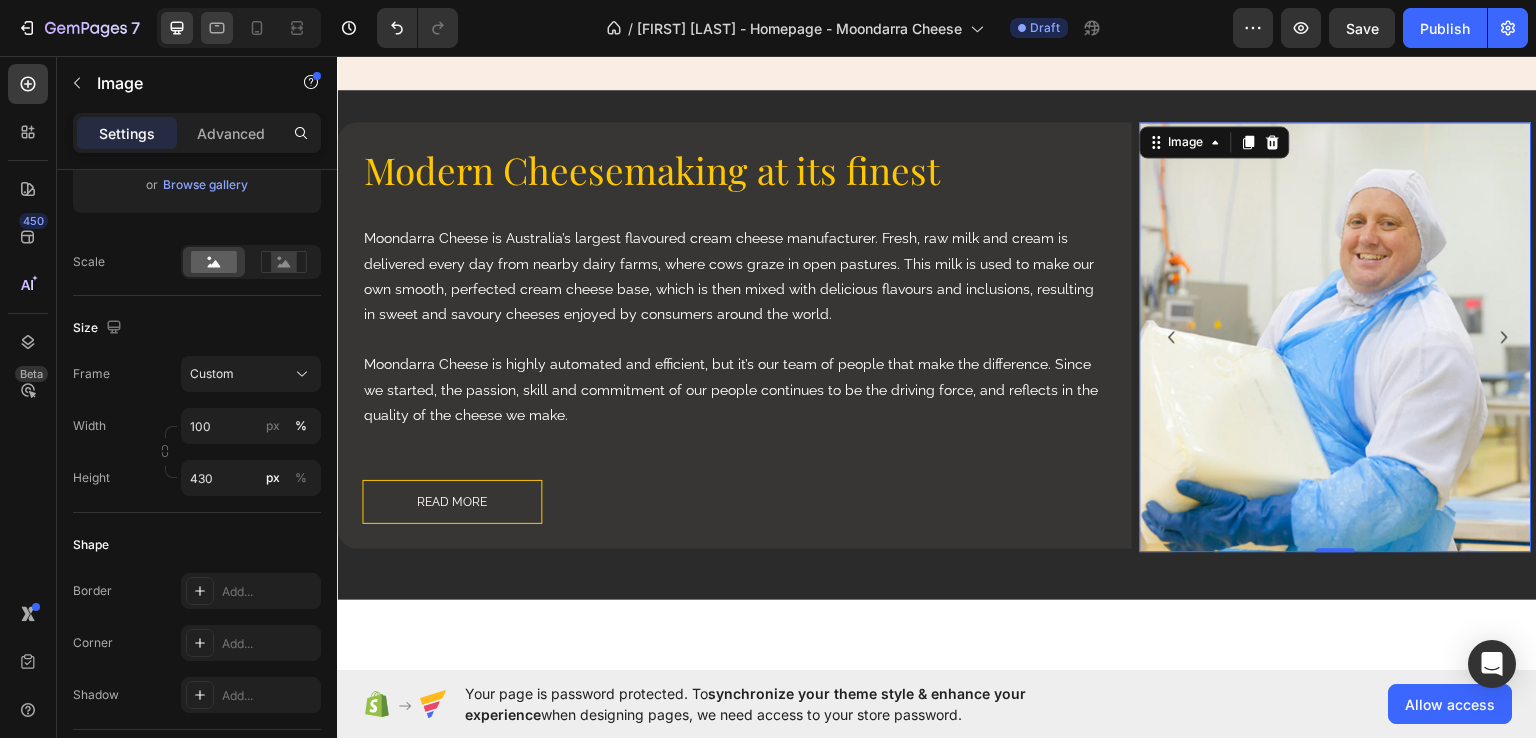 click 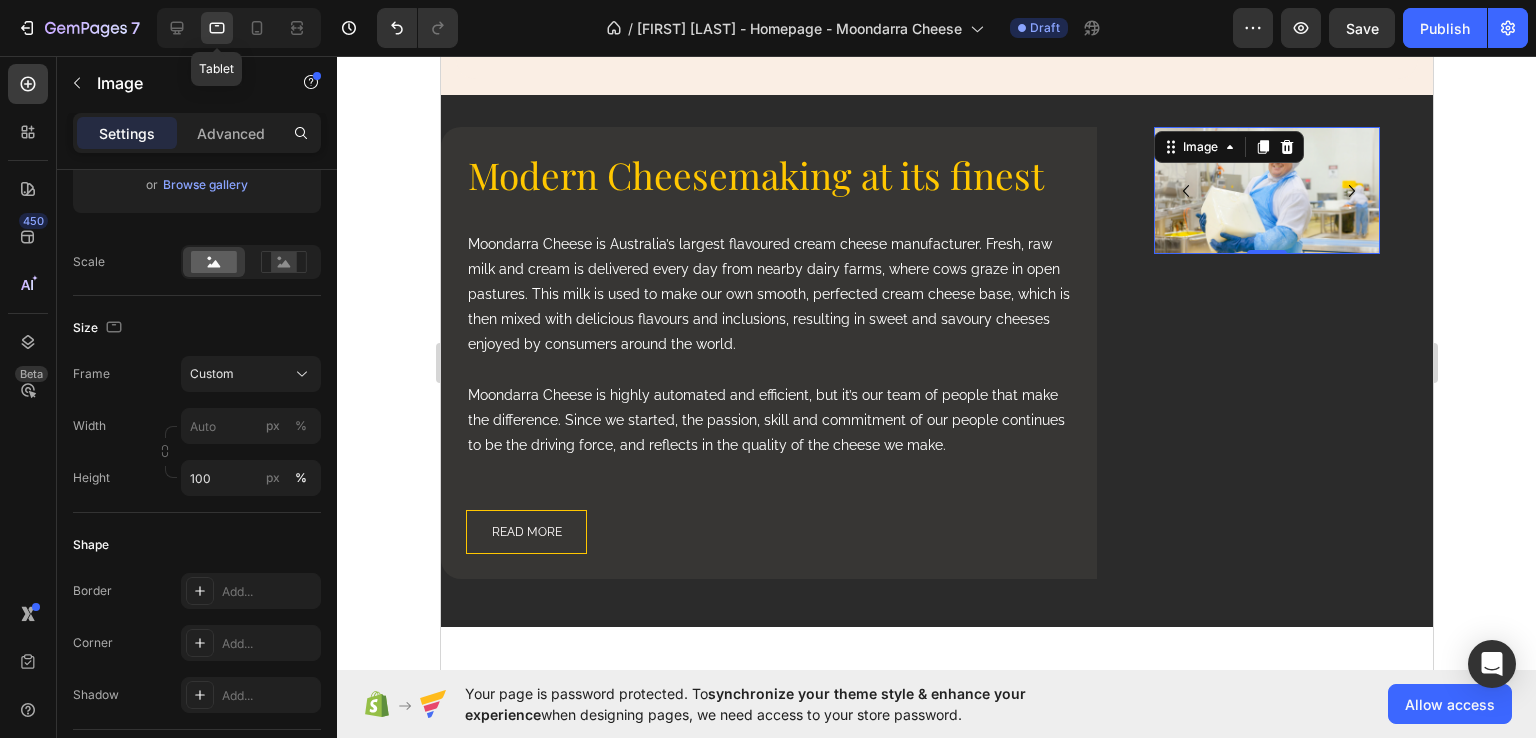 scroll, scrollTop: 1782, scrollLeft: 0, axis: vertical 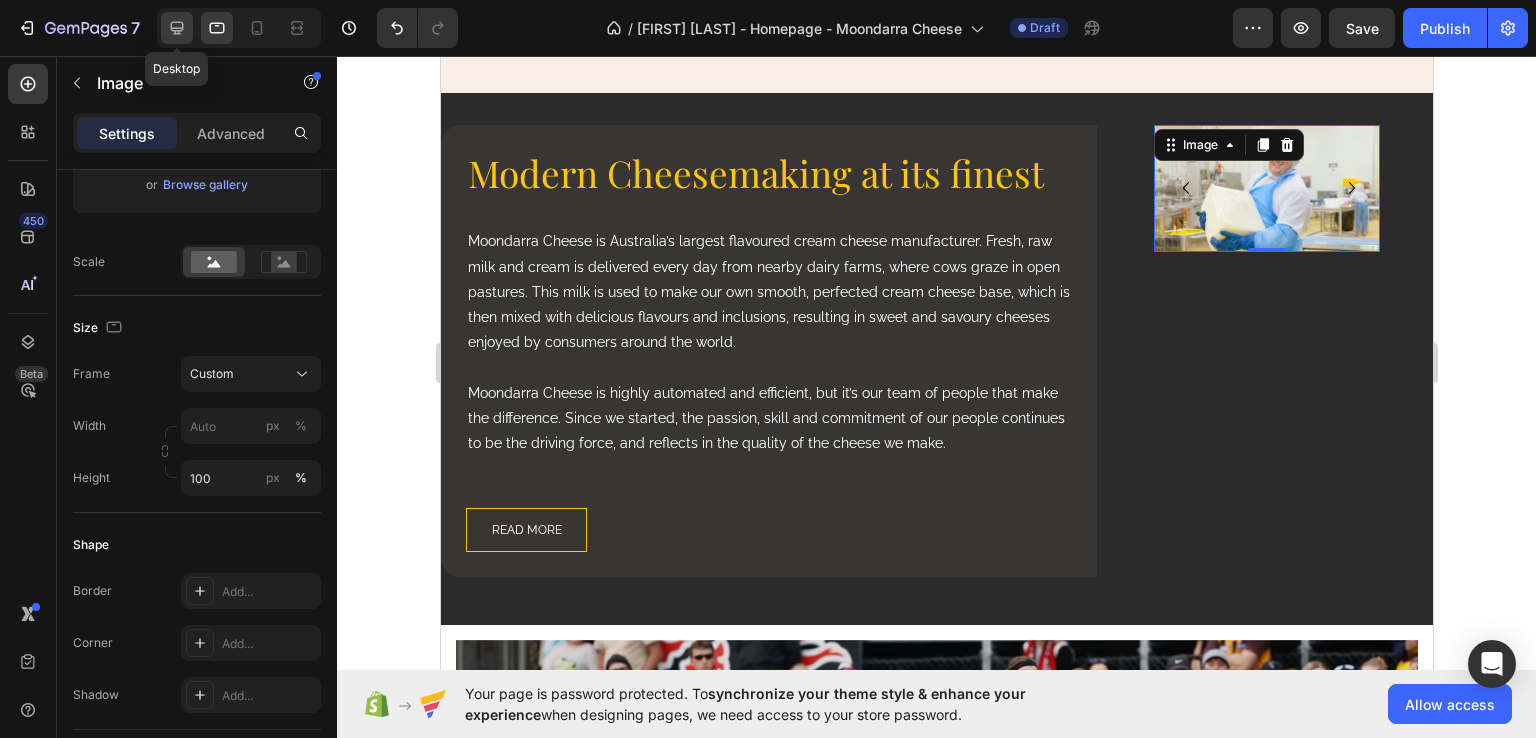 click 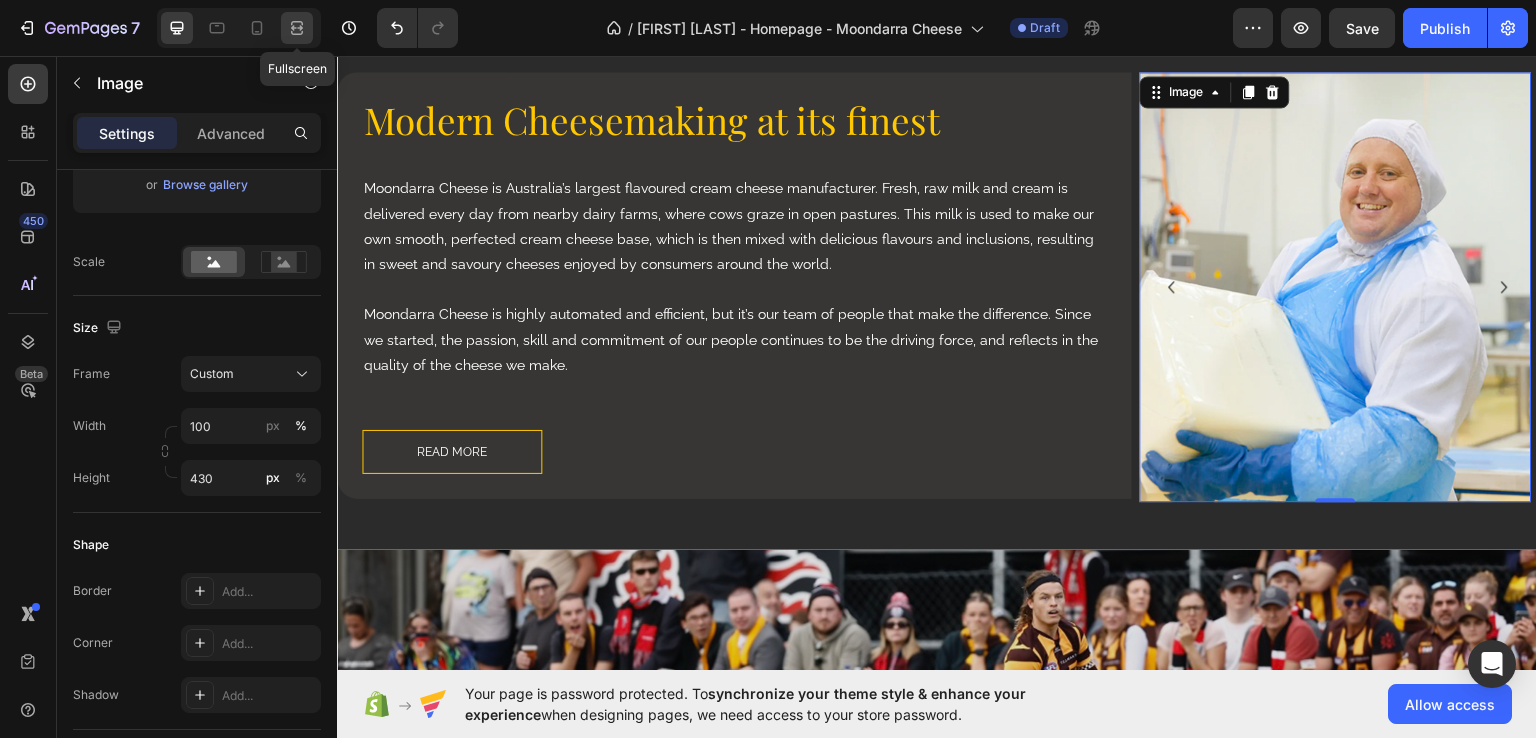 scroll, scrollTop: 1715, scrollLeft: 0, axis: vertical 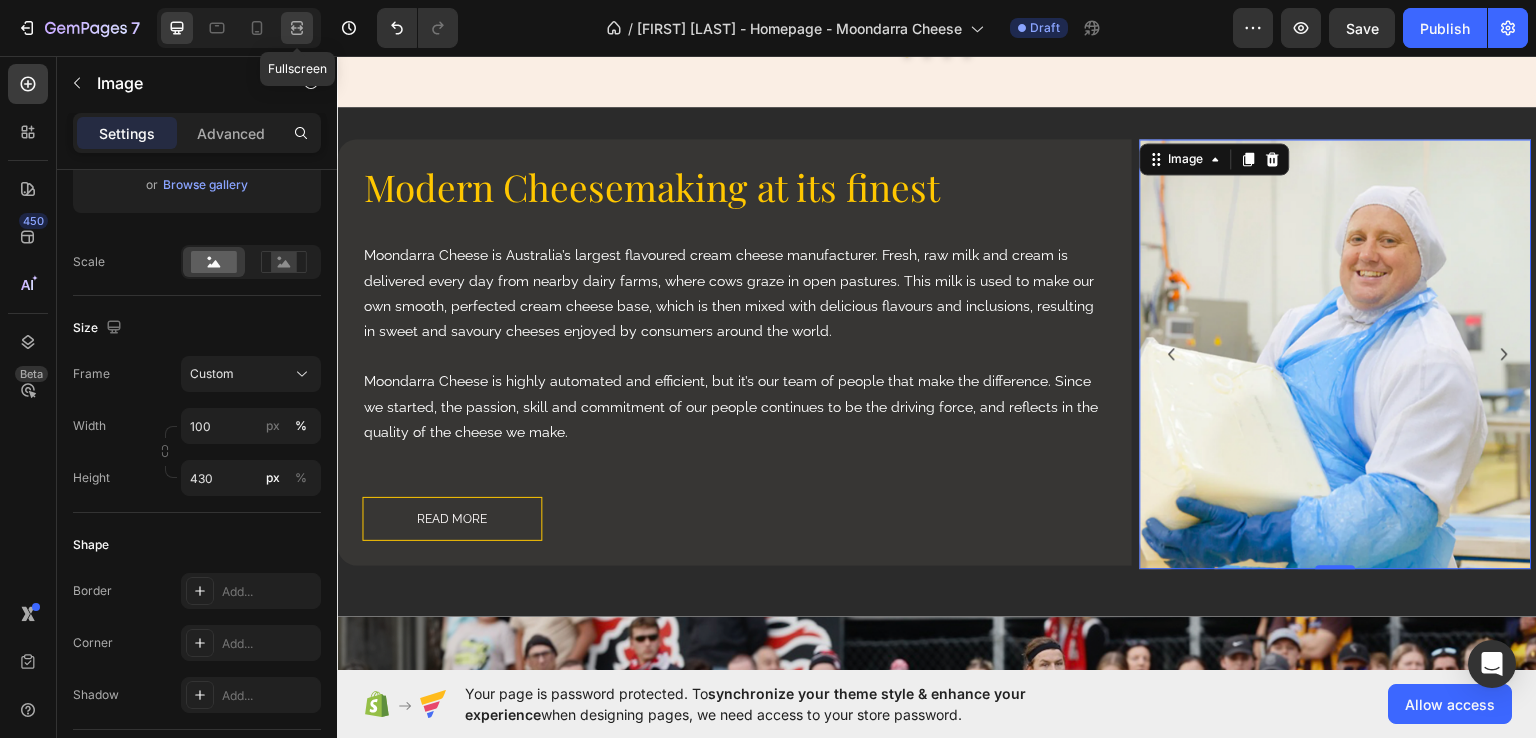 click 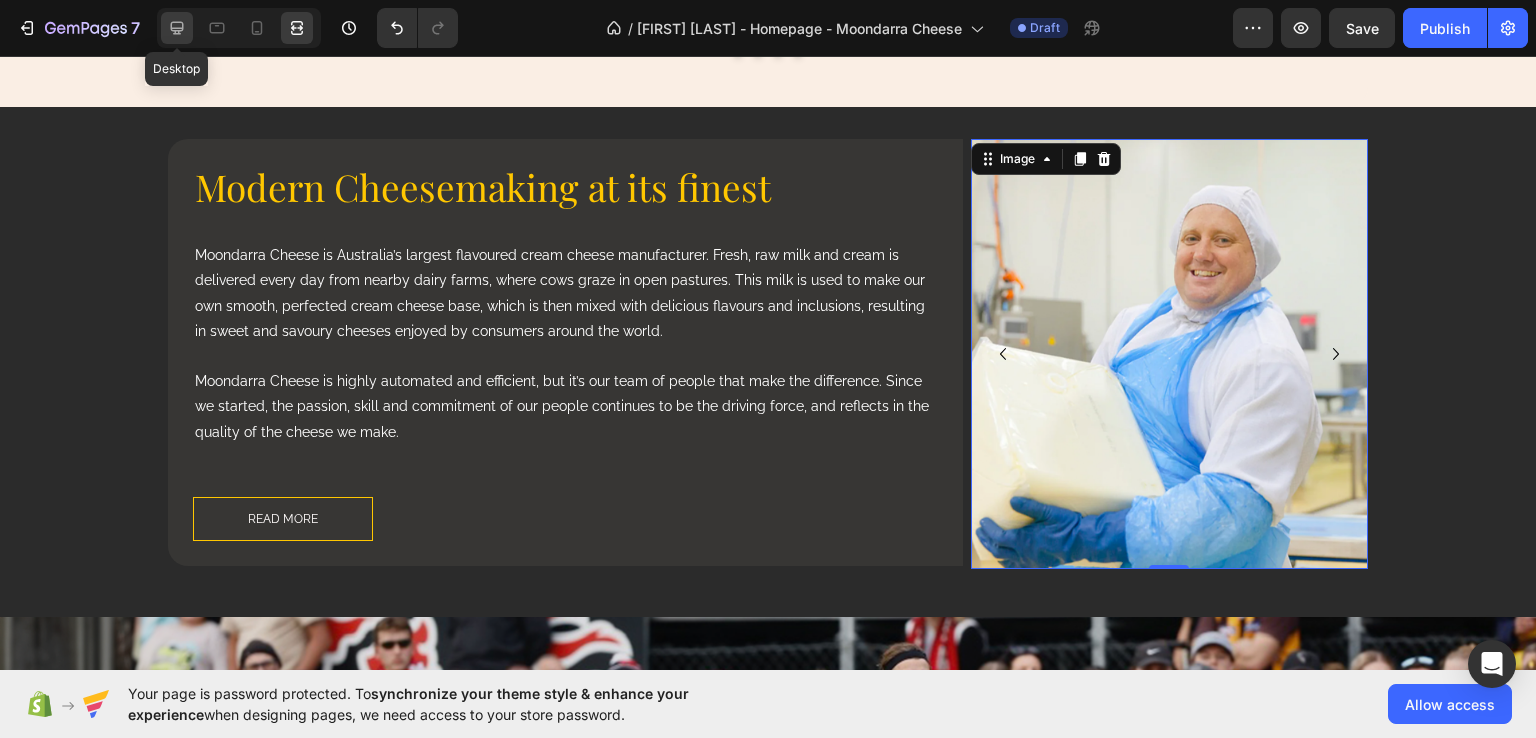 click 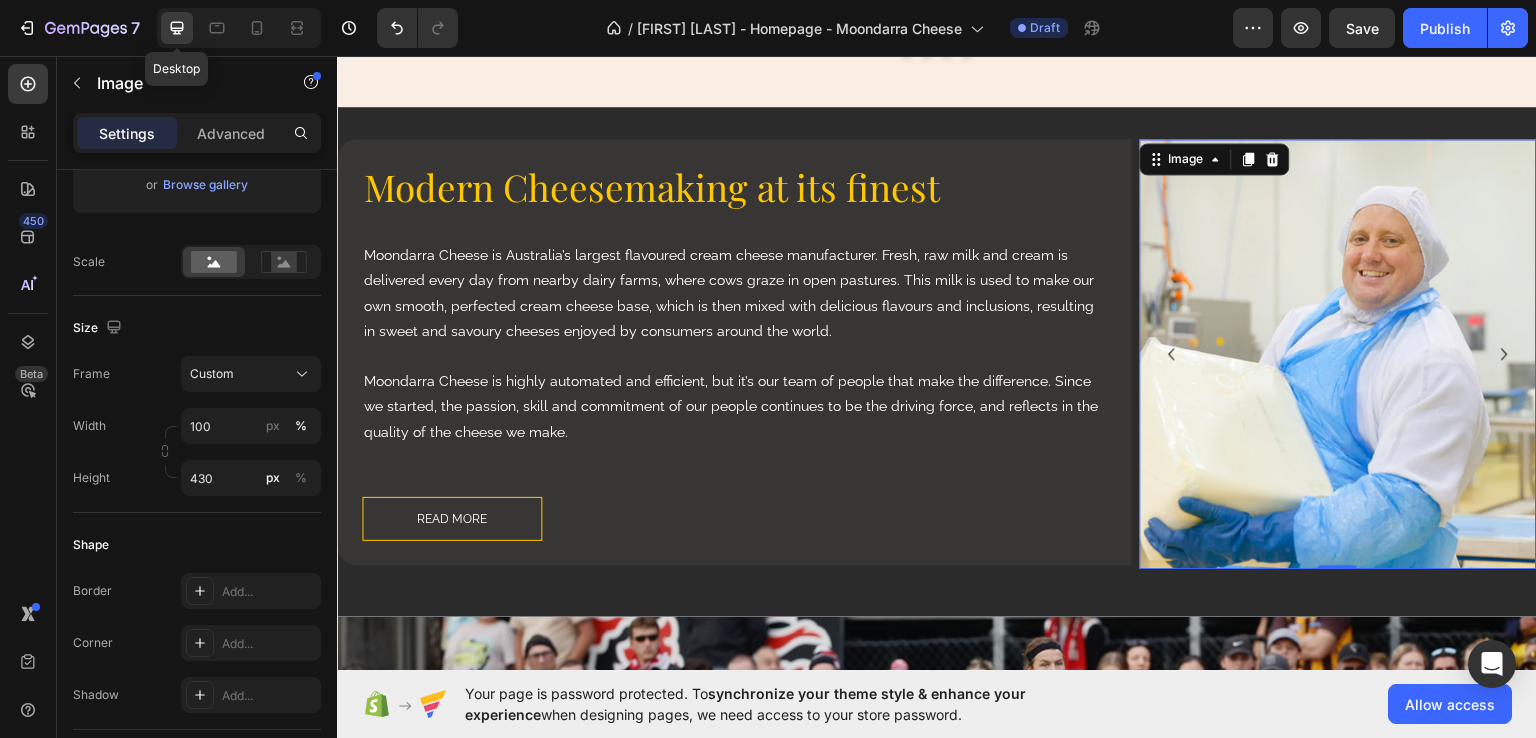 scroll, scrollTop: 1715, scrollLeft: 0, axis: vertical 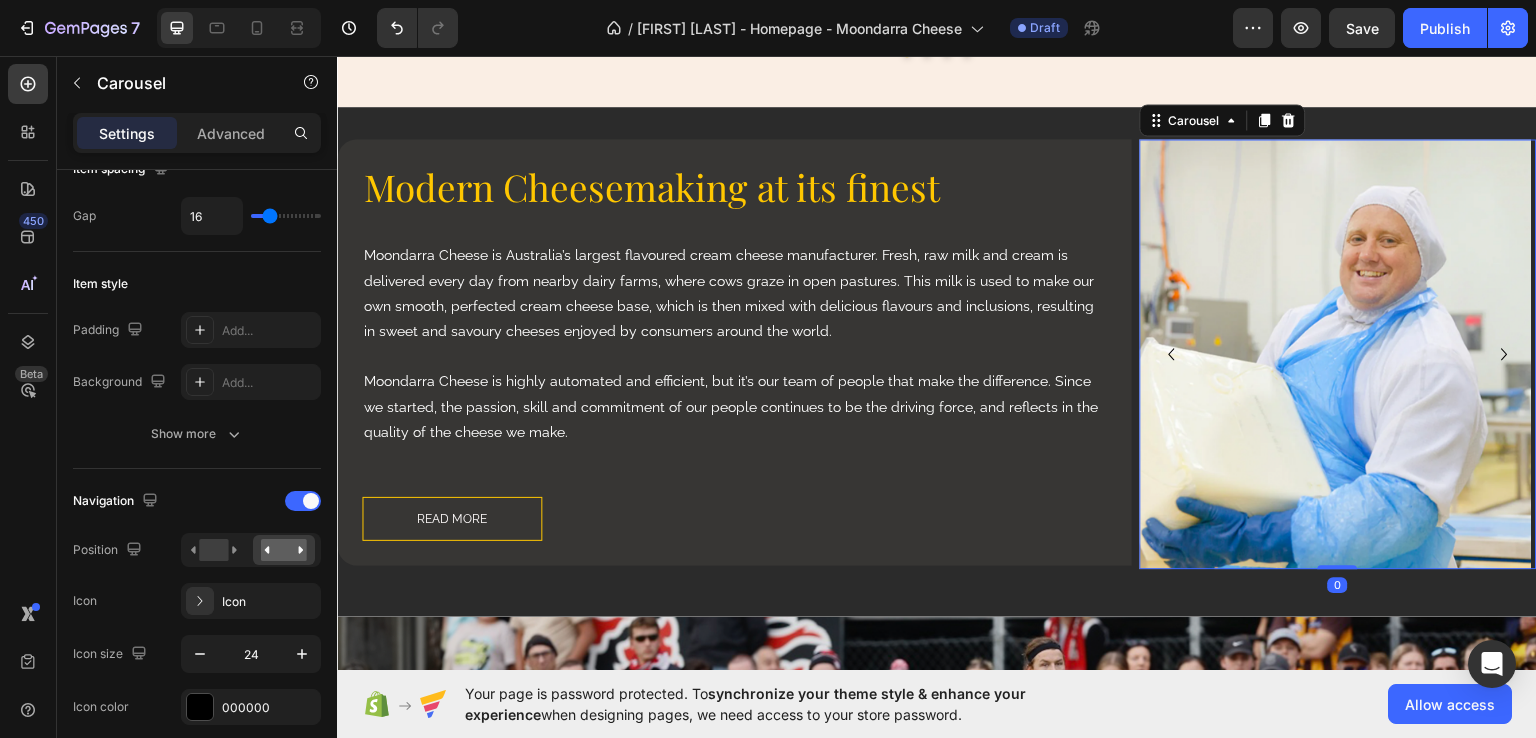click 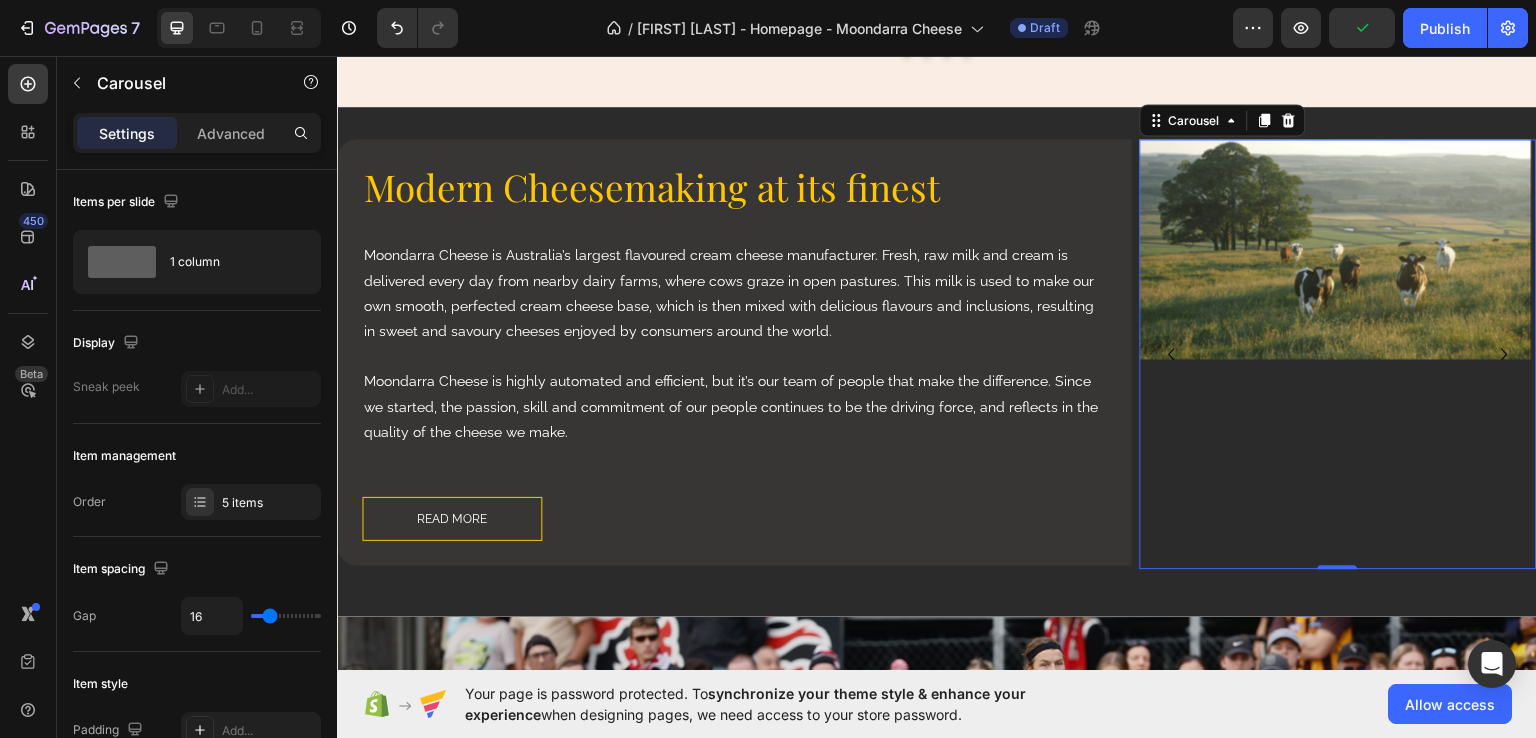 type 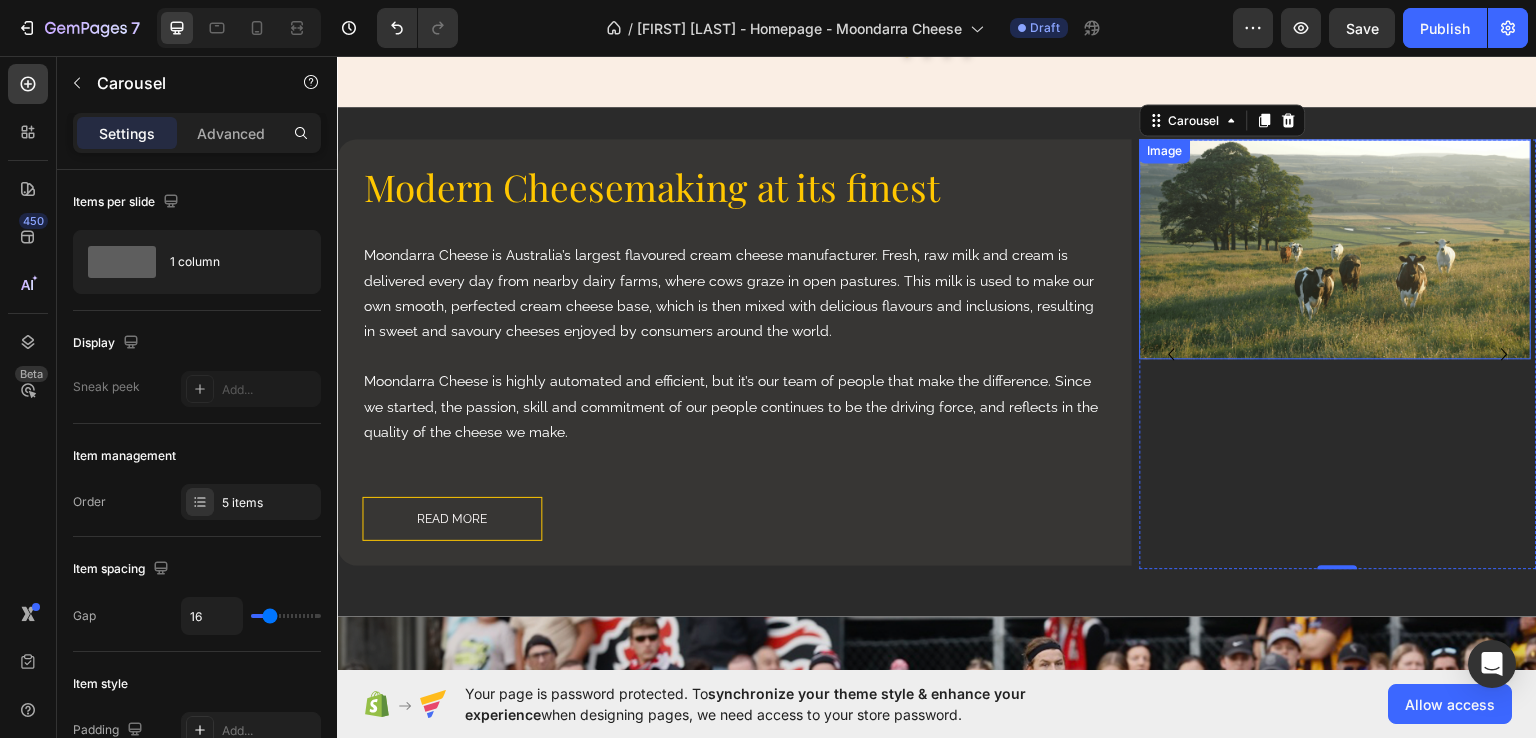 click on "Image" at bounding box center [1165, 150] 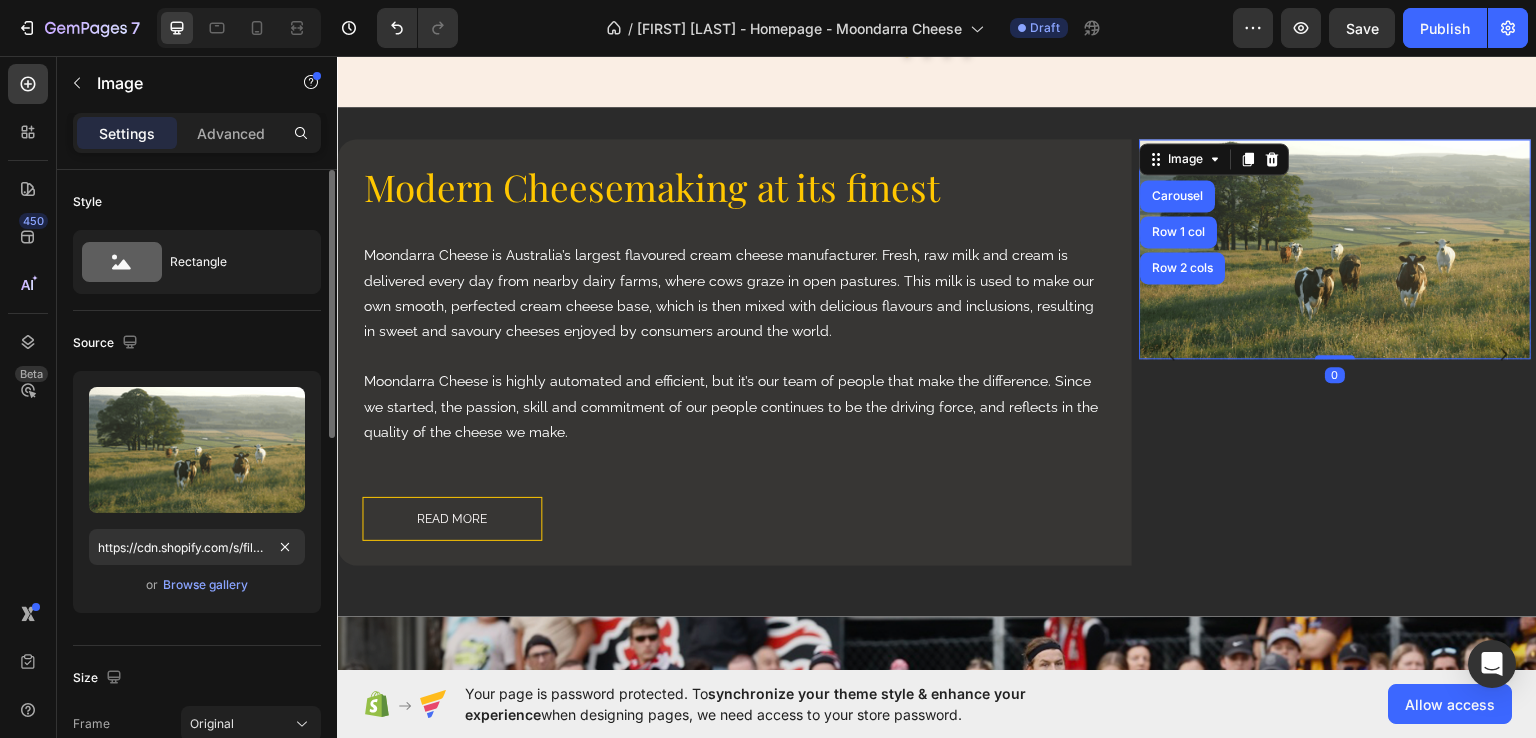 scroll, scrollTop: 200, scrollLeft: 0, axis: vertical 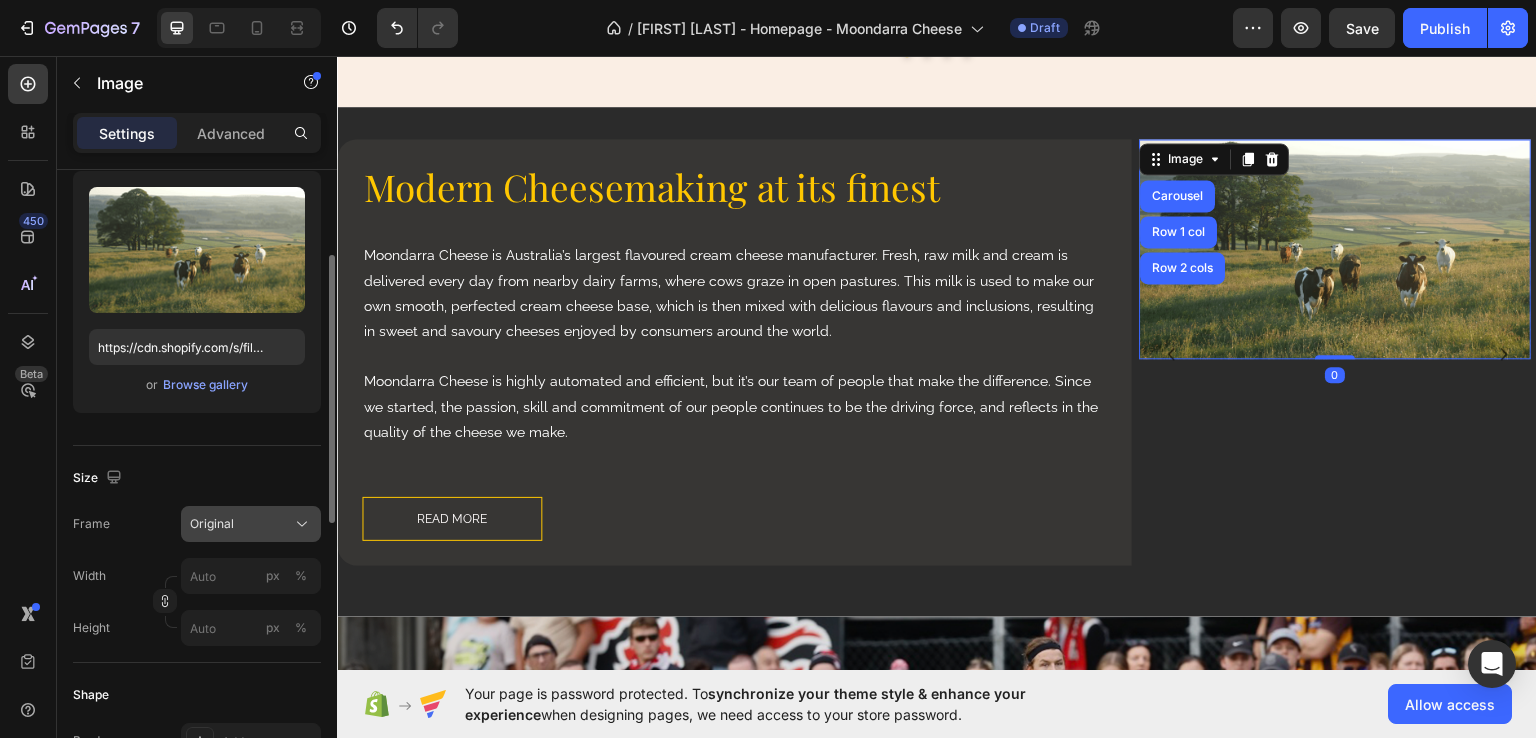 click on "Original" at bounding box center [251, 524] 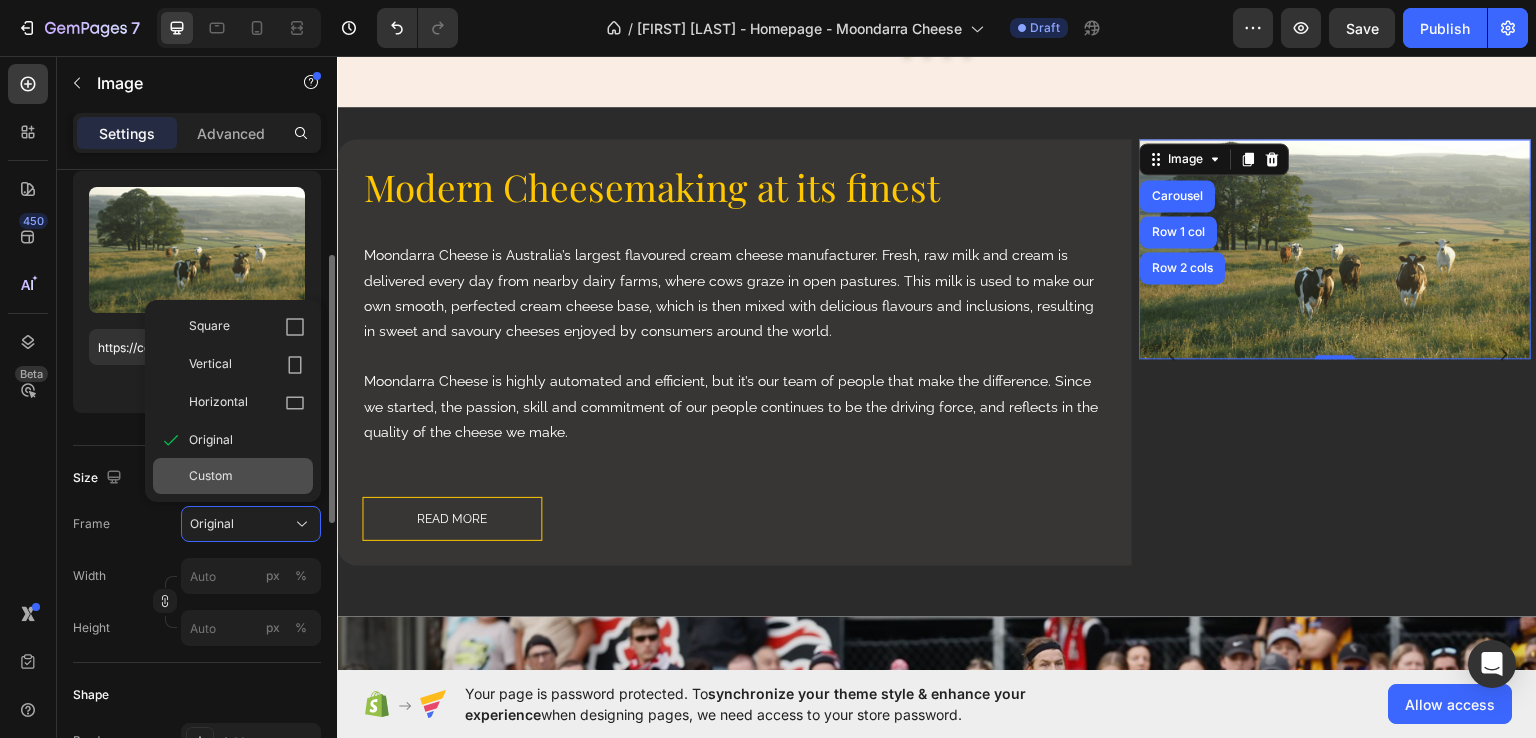 click on "Custom" at bounding box center (247, 476) 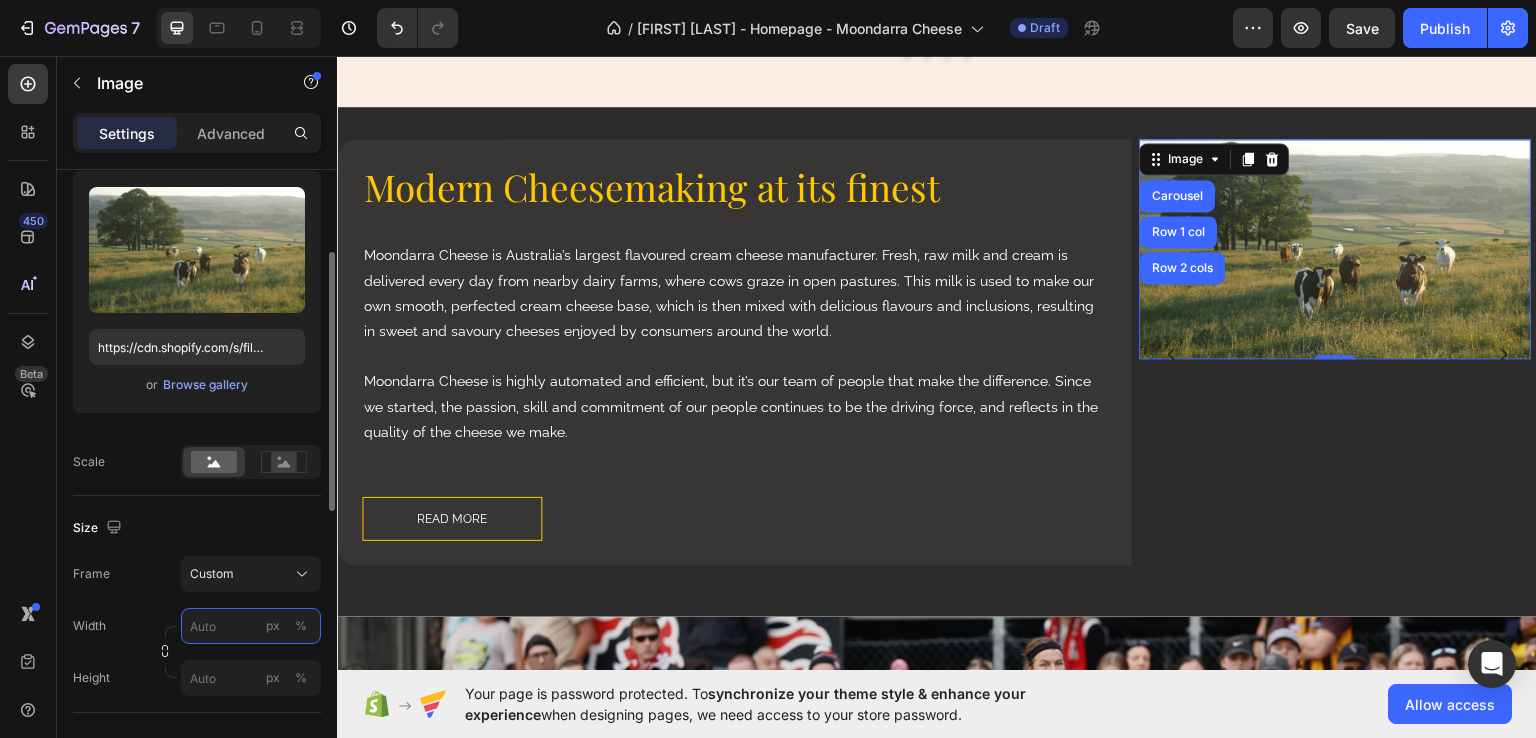 click on "px %" at bounding box center [251, 626] 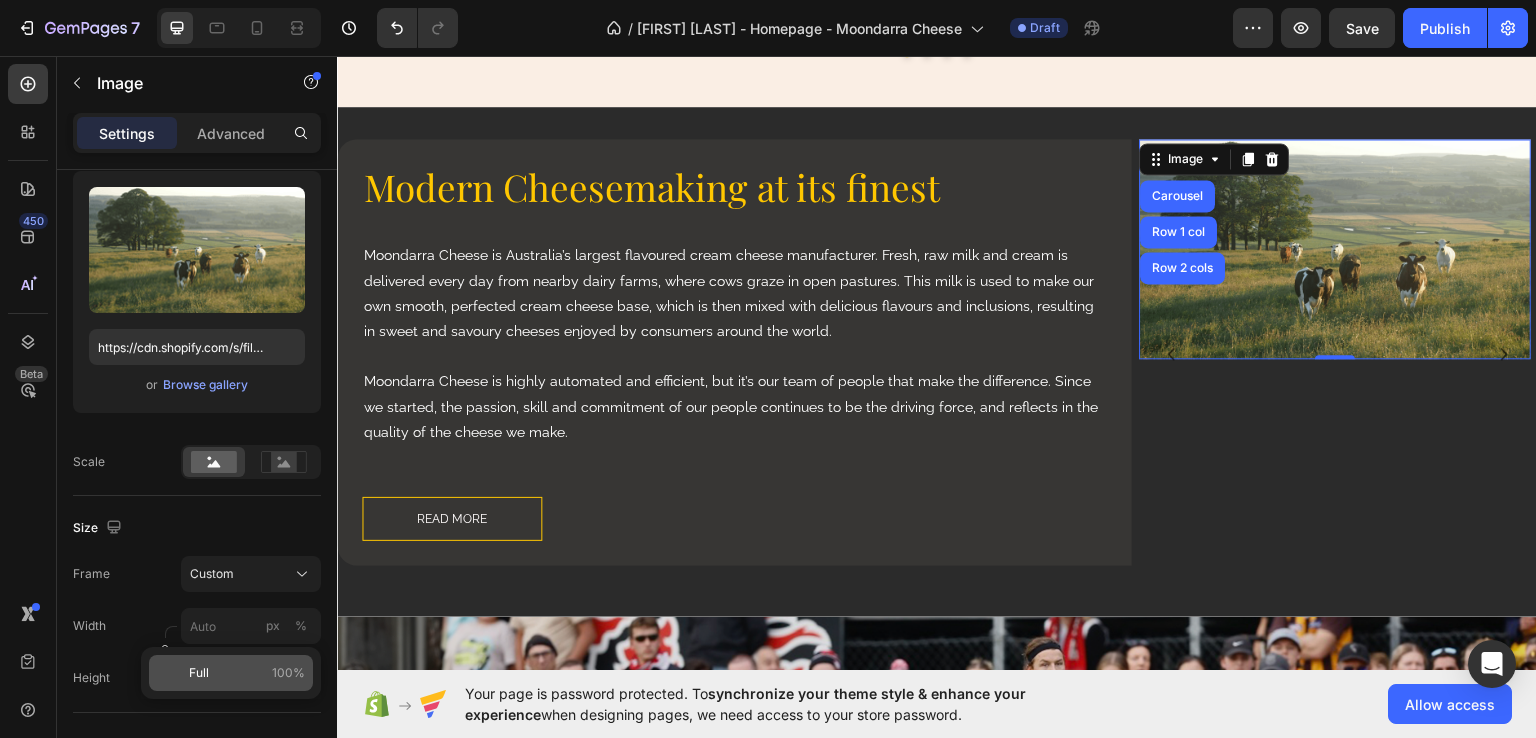 click on "Full 100%" 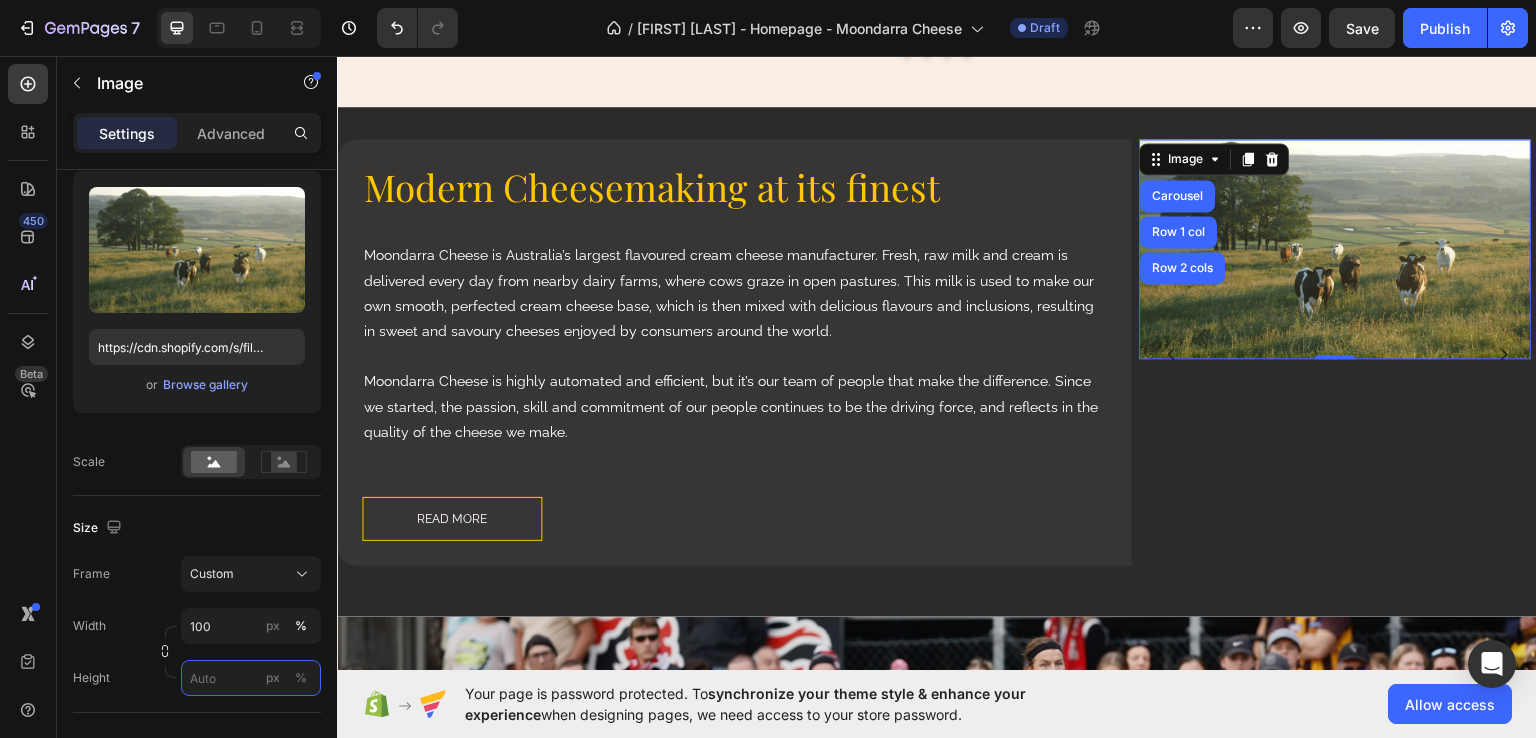 click on "px %" at bounding box center [251, 678] 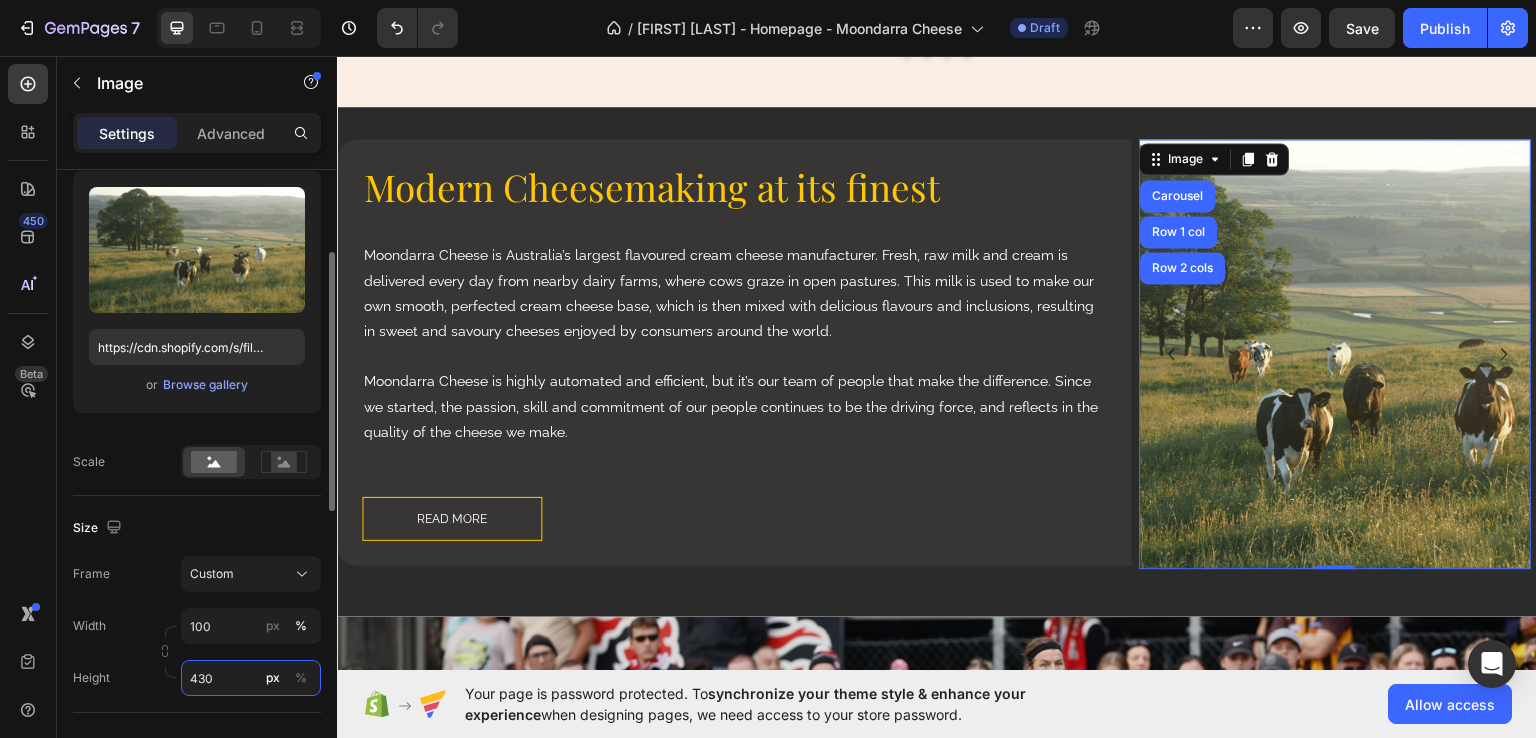 click on "430" at bounding box center [251, 678] 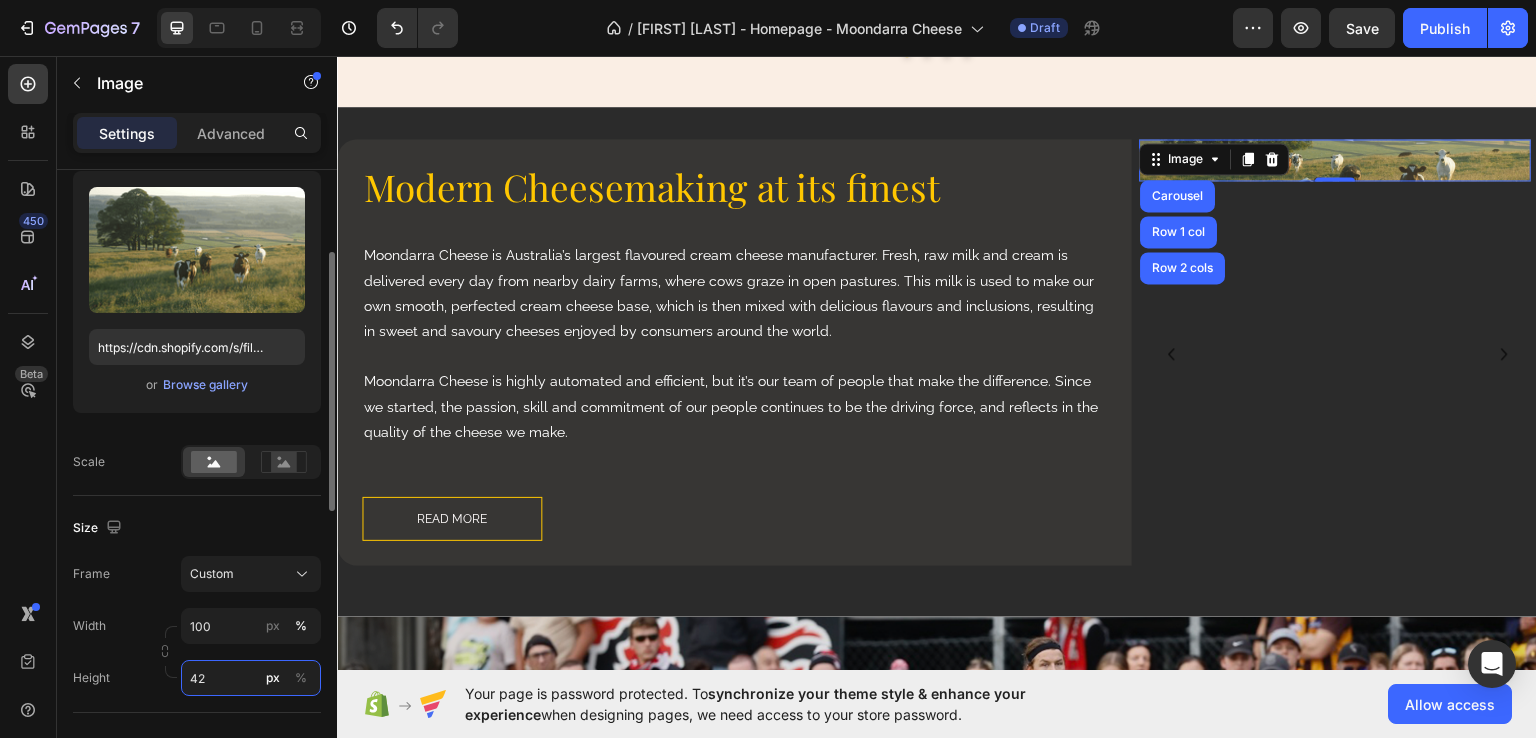 type on "426" 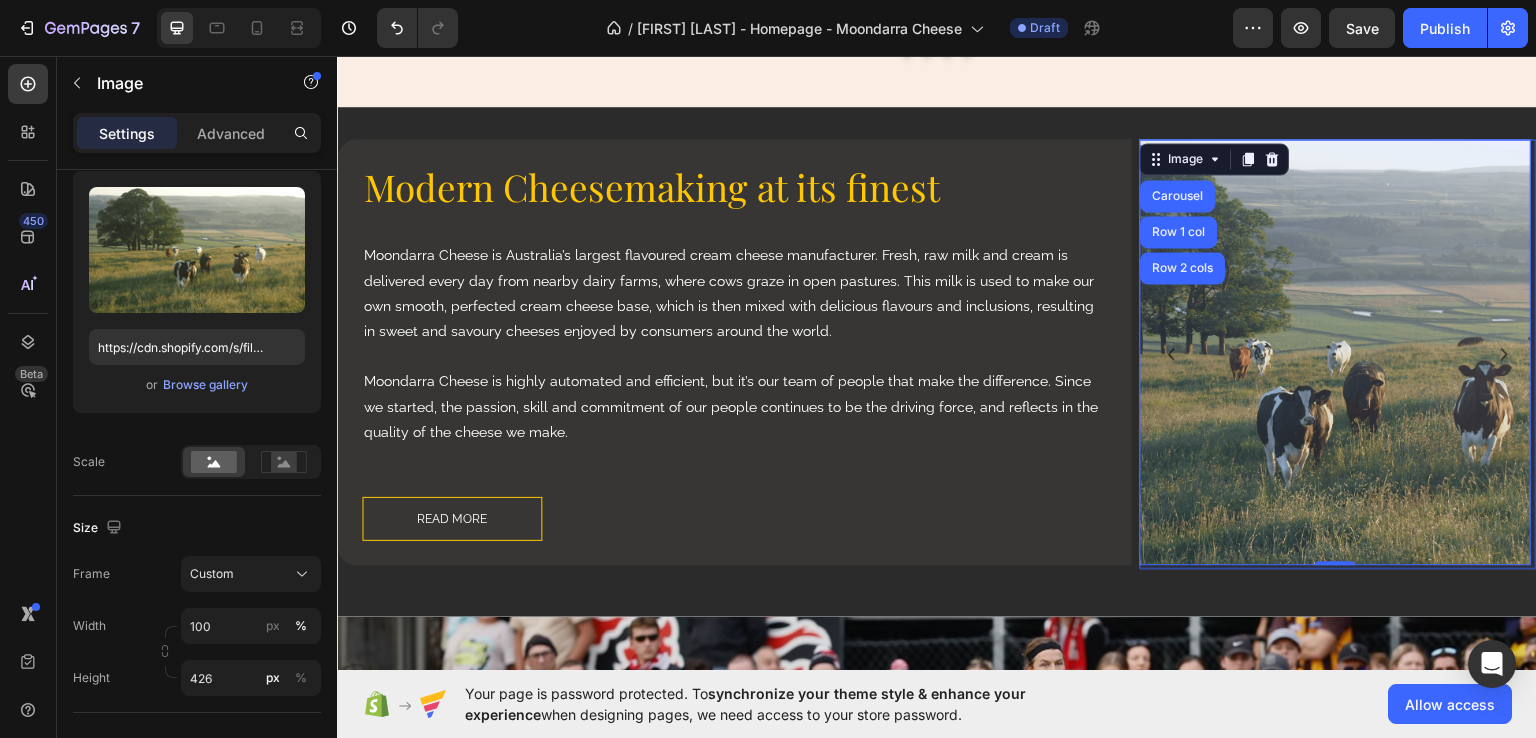click on "Carousel" at bounding box center (1178, 195) 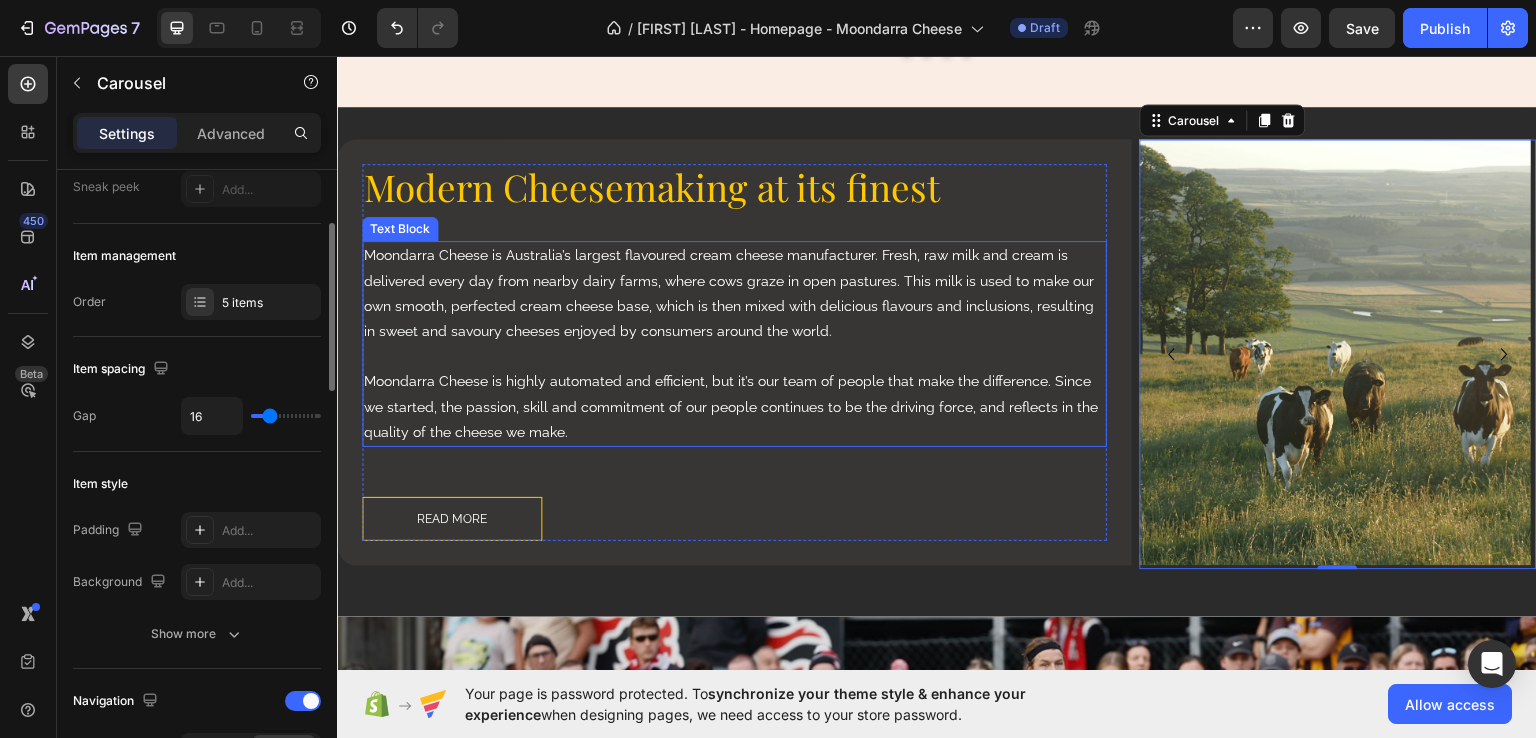 scroll, scrollTop: 0, scrollLeft: 0, axis: both 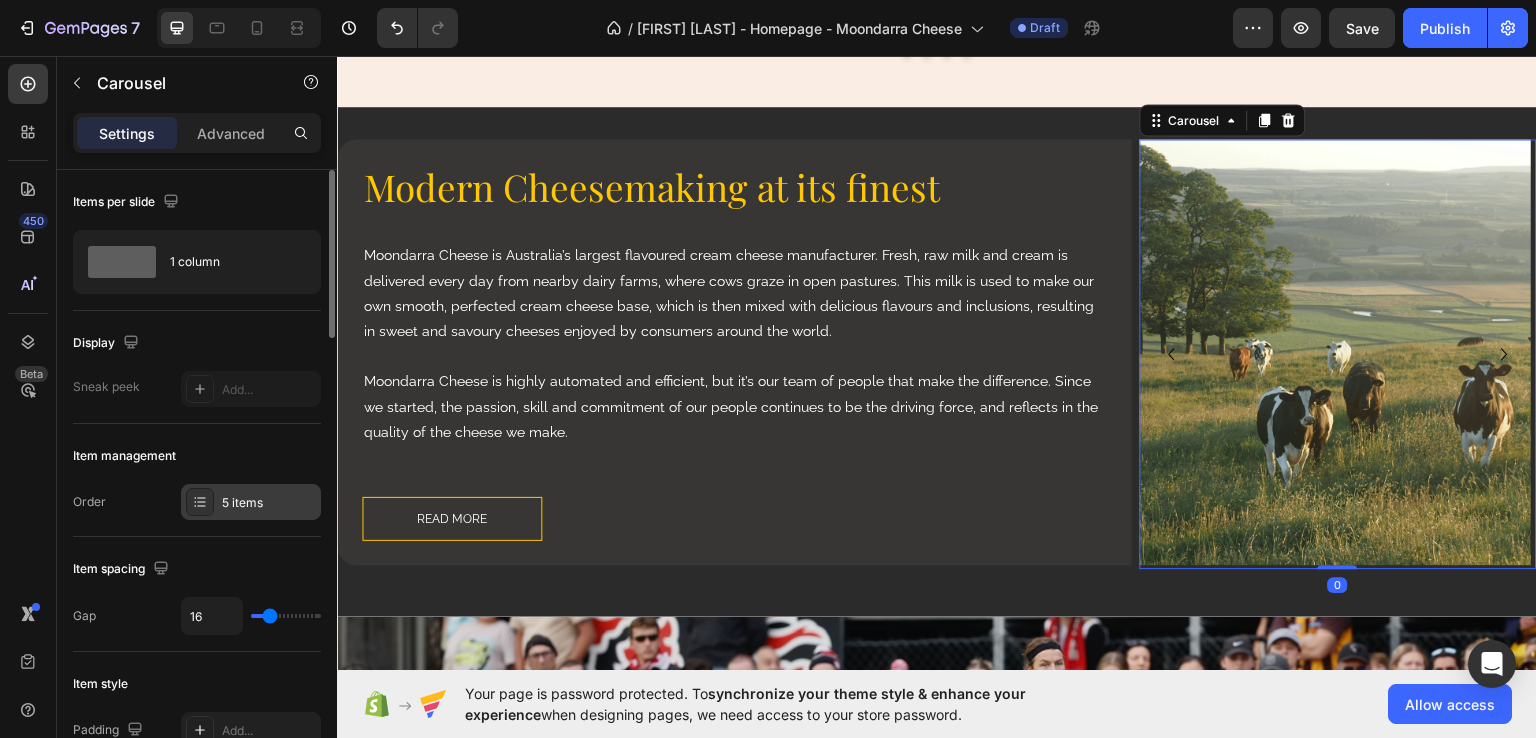 click on "5 items" at bounding box center (269, 503) 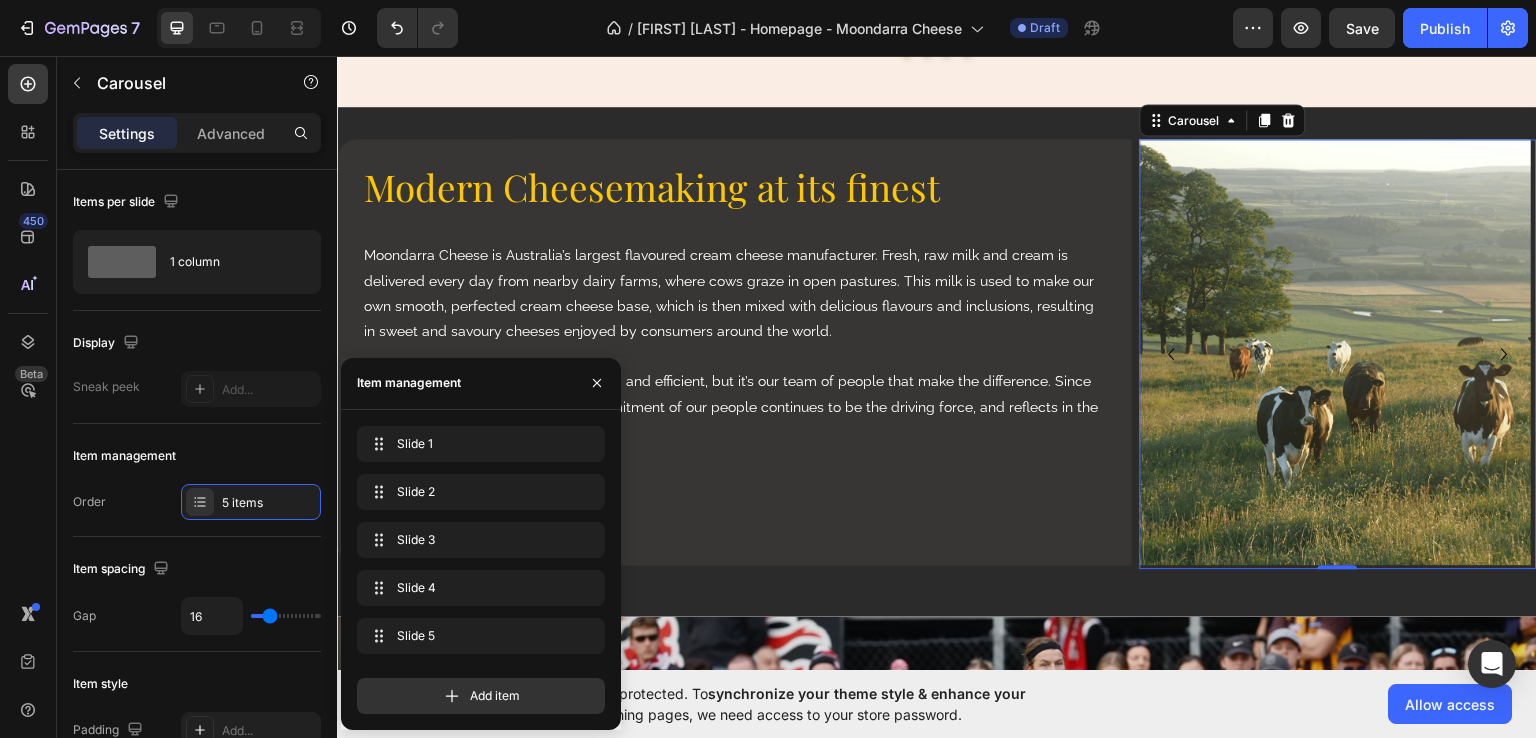 click on "Slide 1 Slide 1 Slide 2 Slide 2 Slide 3 Slide 3 Slide 4 Slide 4 Slide 5 Slide 5 Add item" at bounding box center [481, 570] 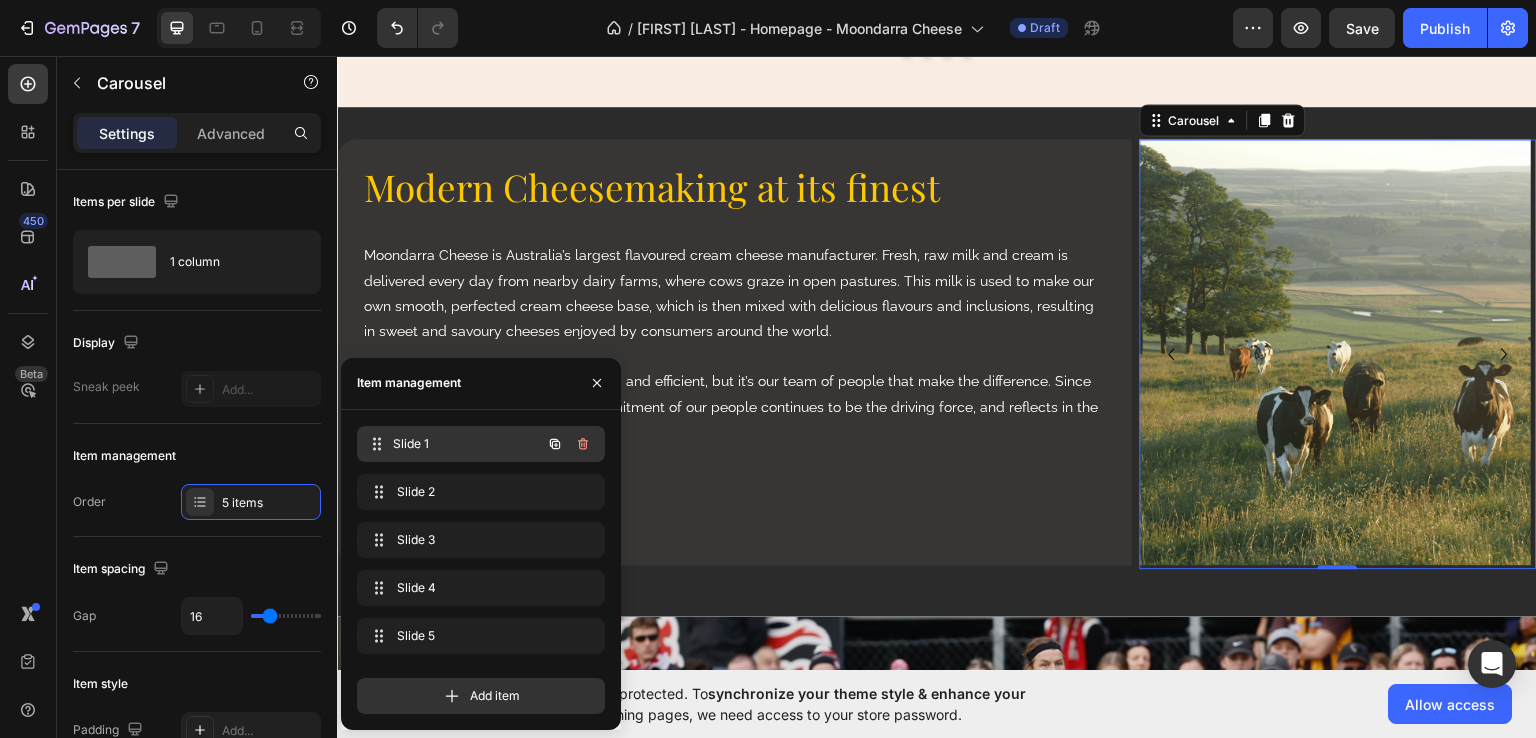 click on "Slide 1" at bounding box center (467, 444) 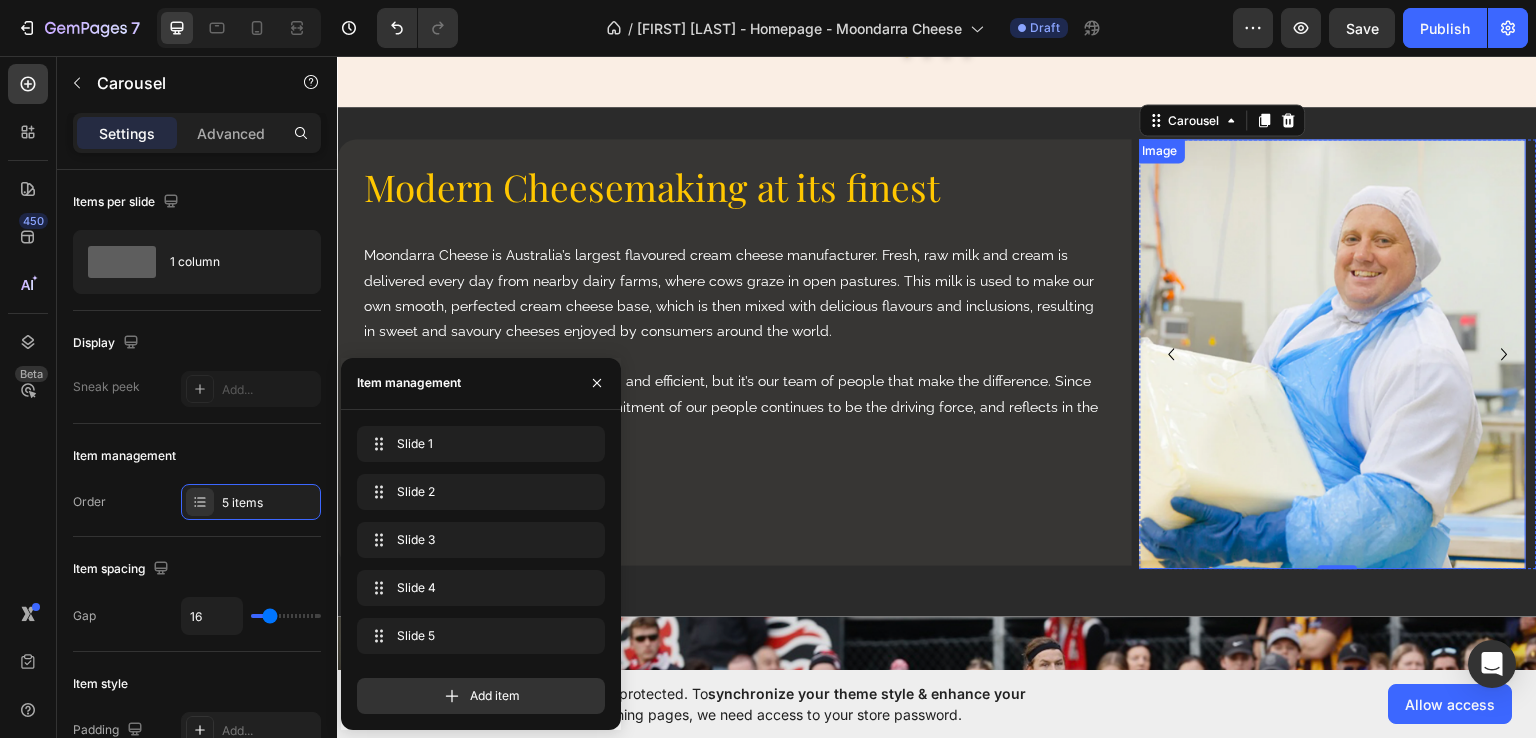 click at bounding box center (1330, 353) 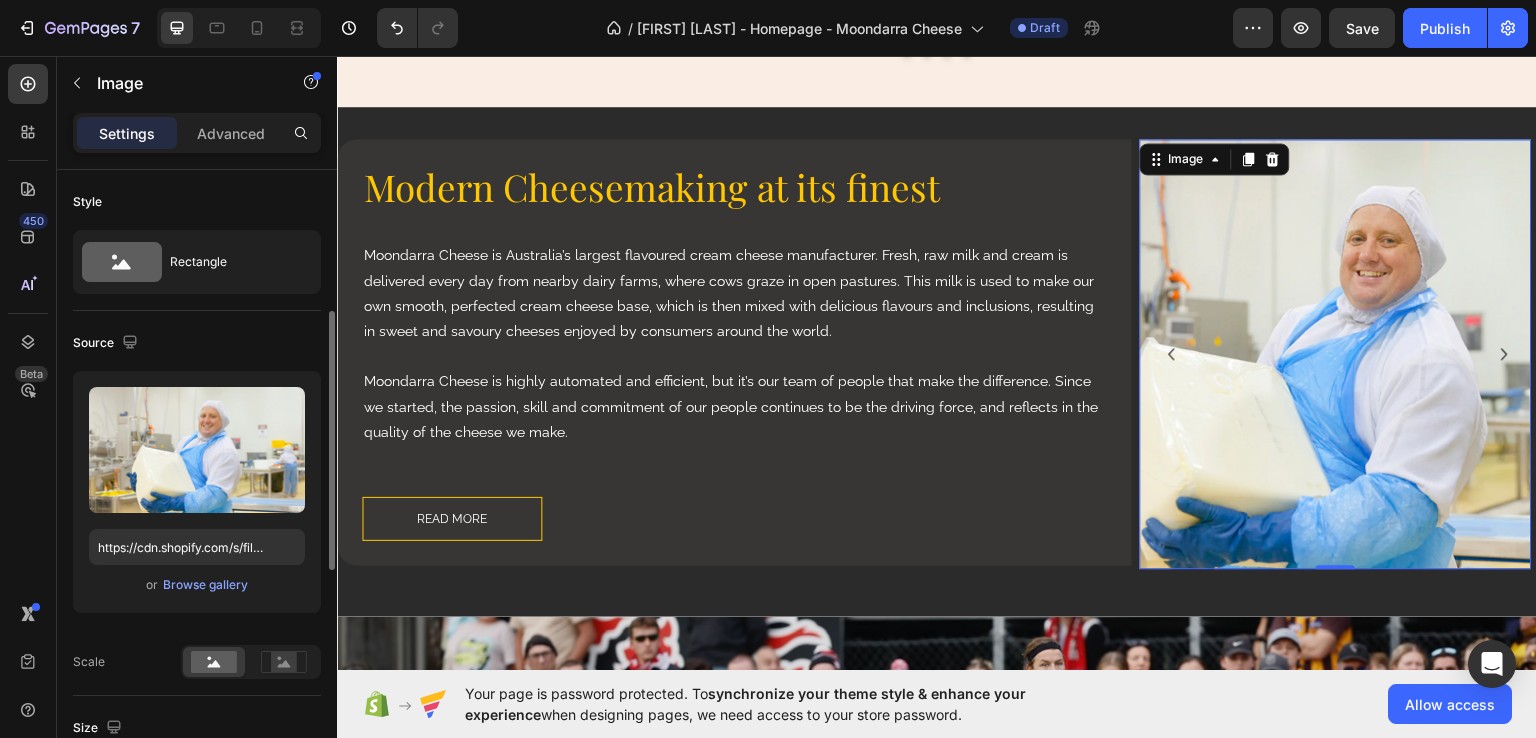 scroll, scrollTop: 200, scrollLeft: 0, axis: vertical 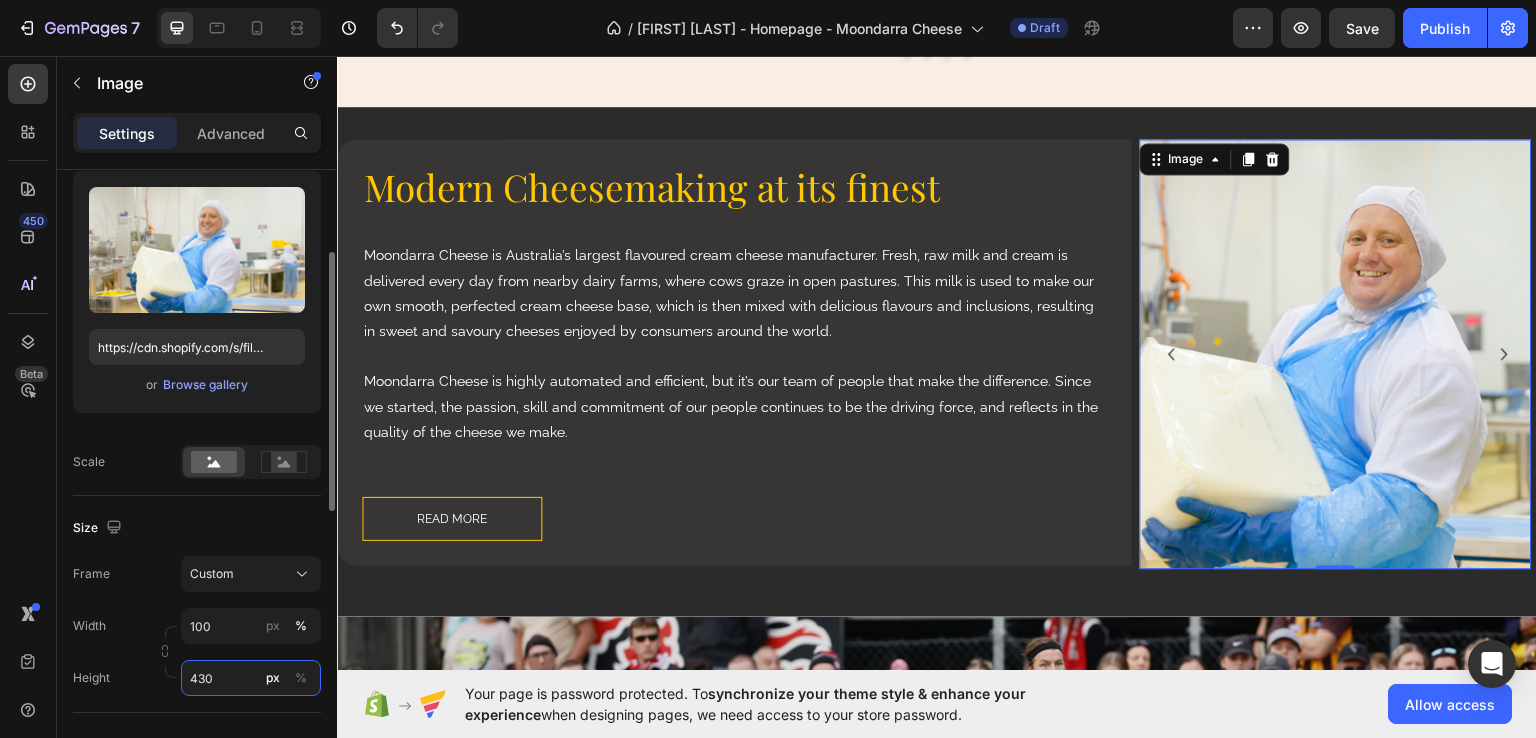 click on "430" at bounding box center [251, 678] 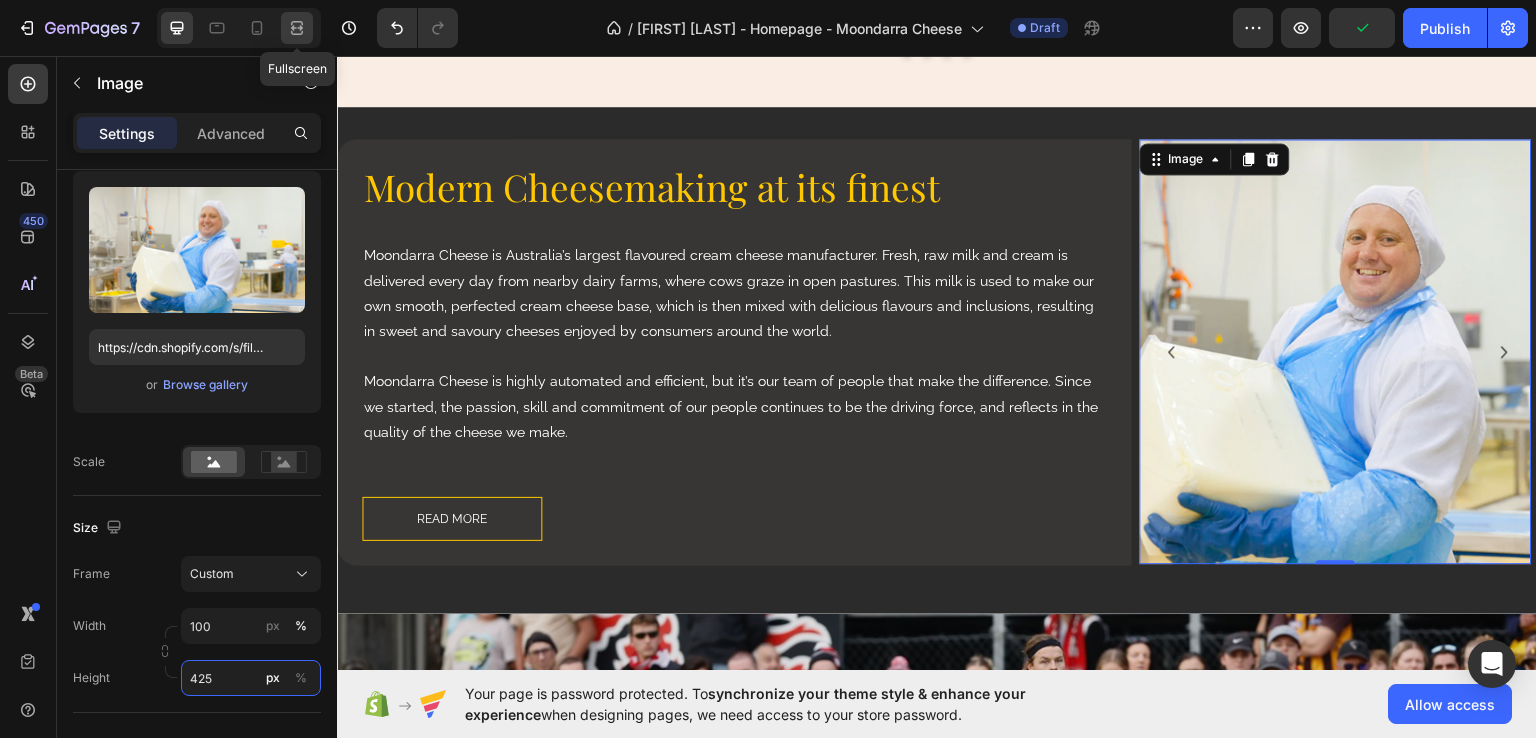 type on "425" 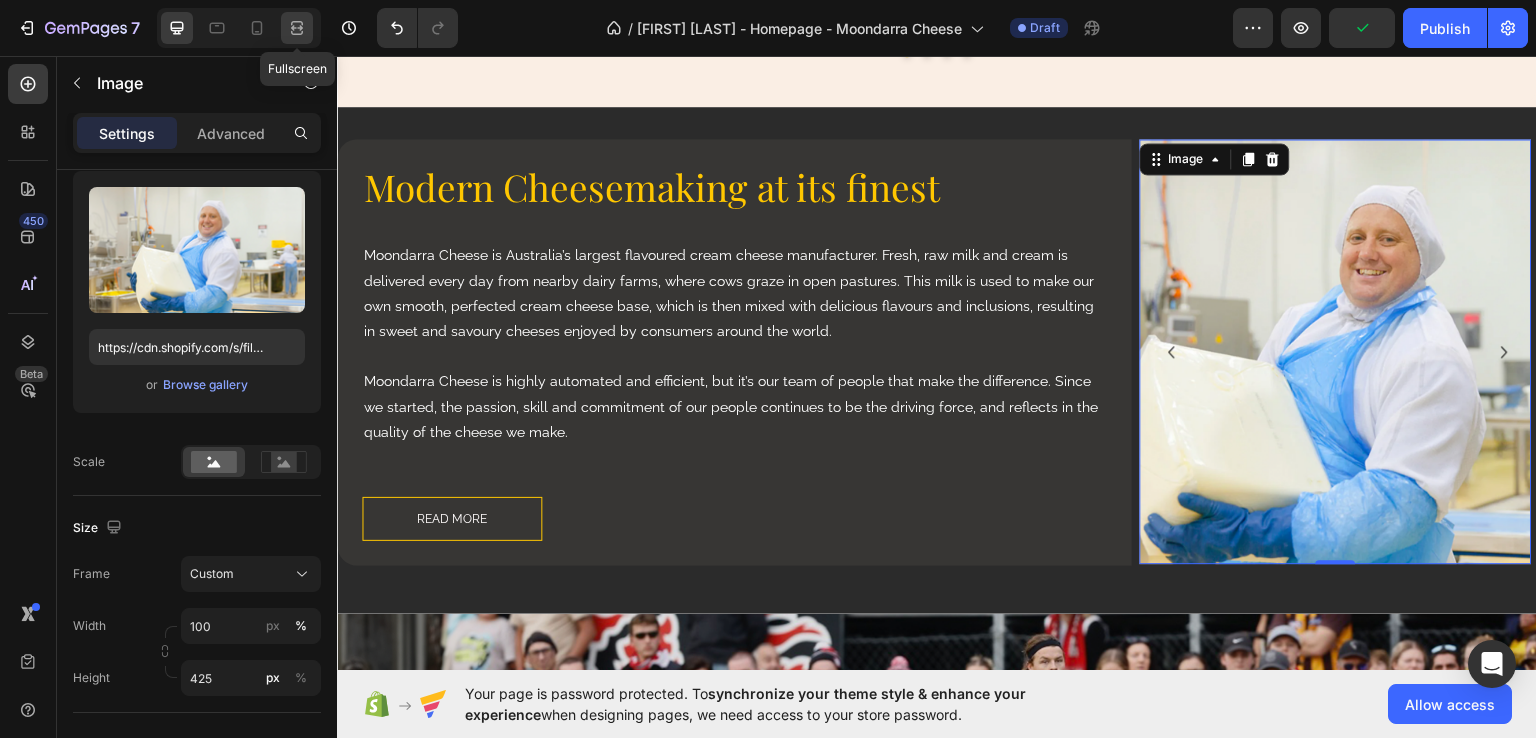 click 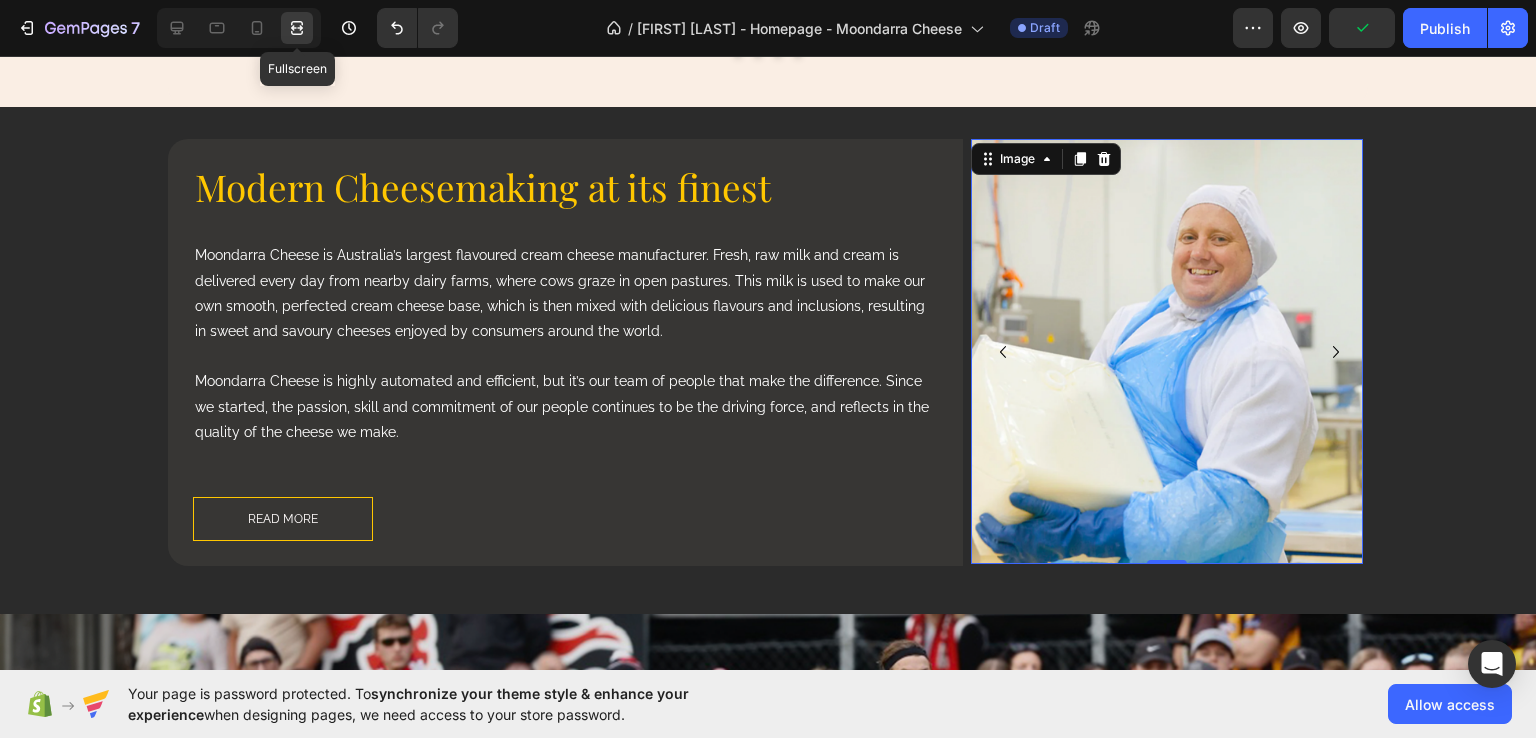scroll, scrollTop: 1720, scrollLeft: 0, axis: vertical 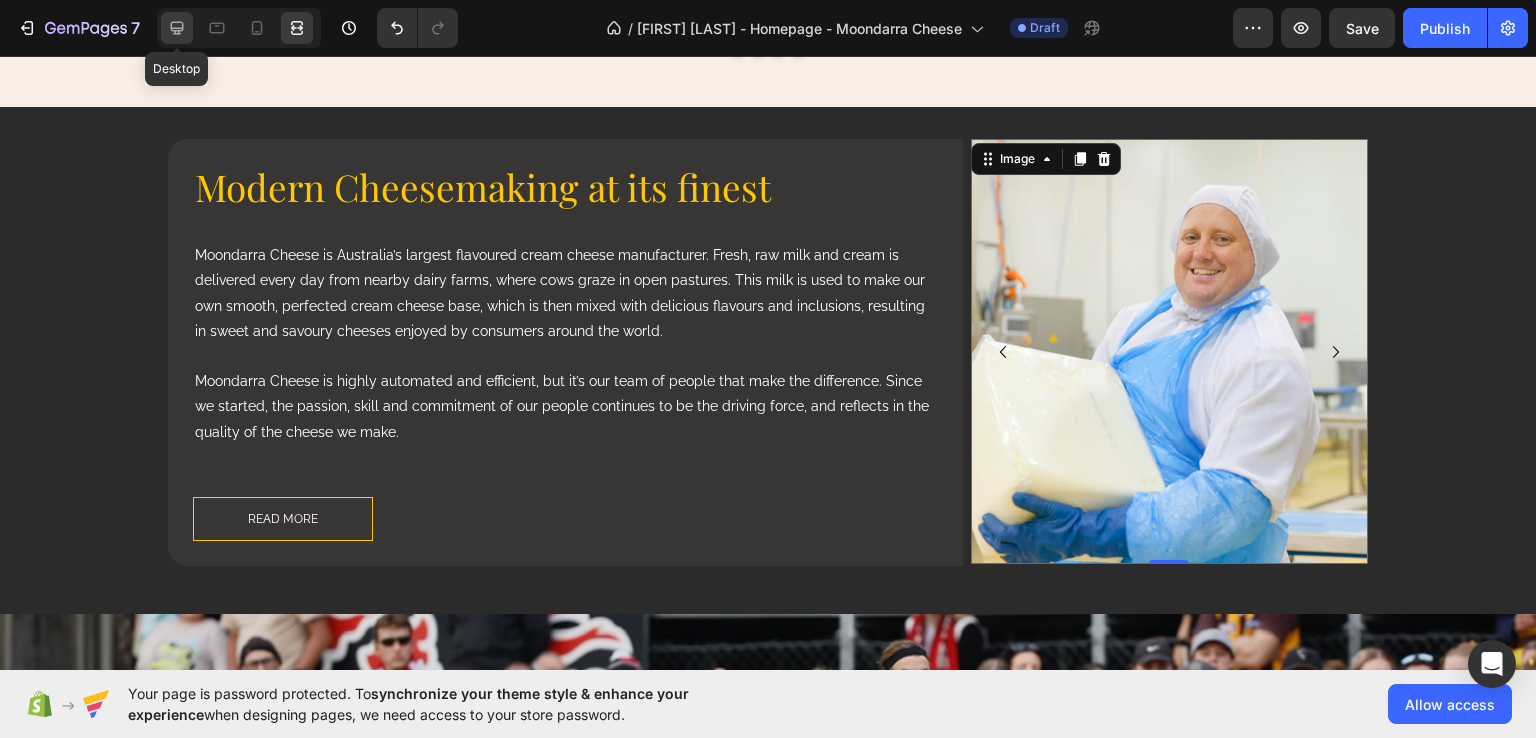 click 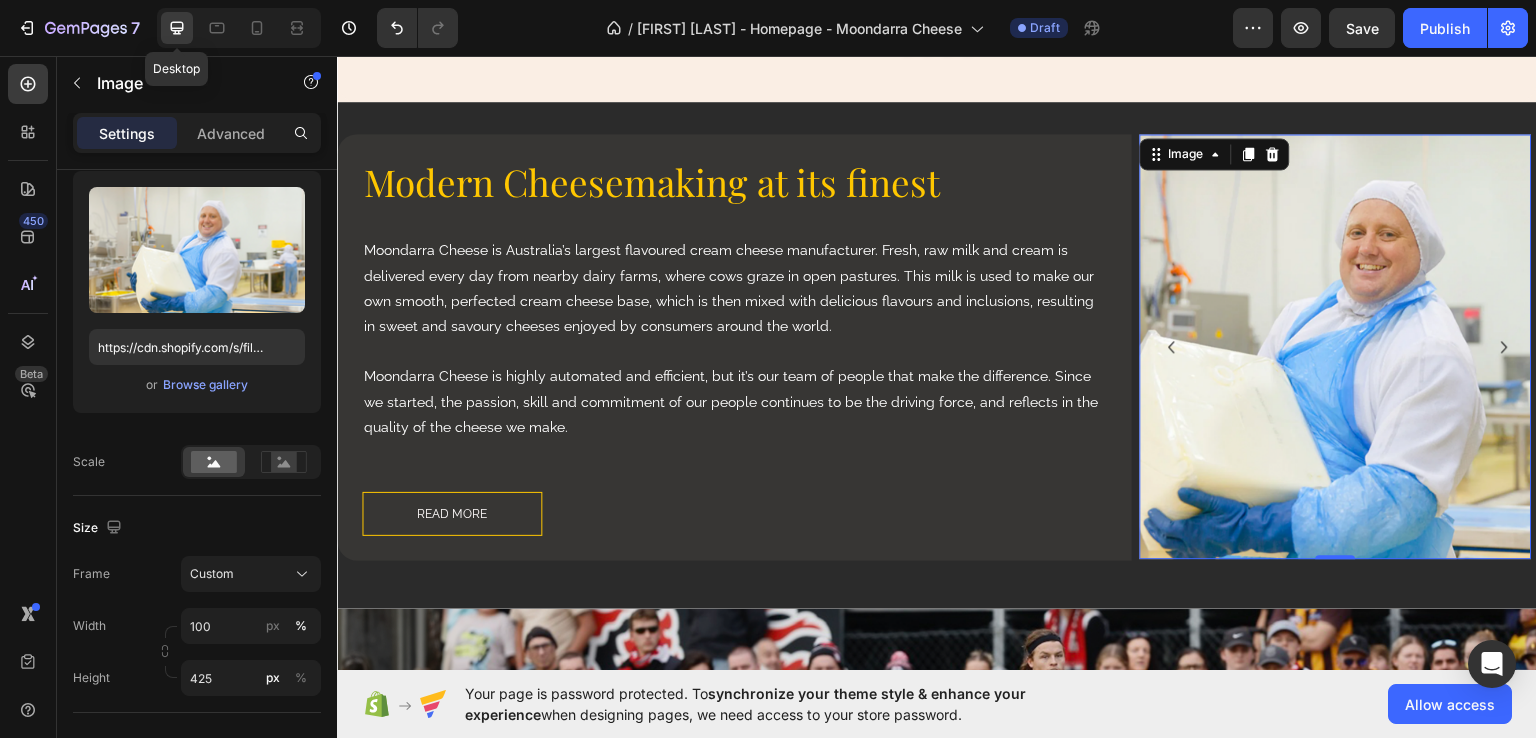 scroll, scrollTop: 1715, scrollLeft: 0, axis: vertical 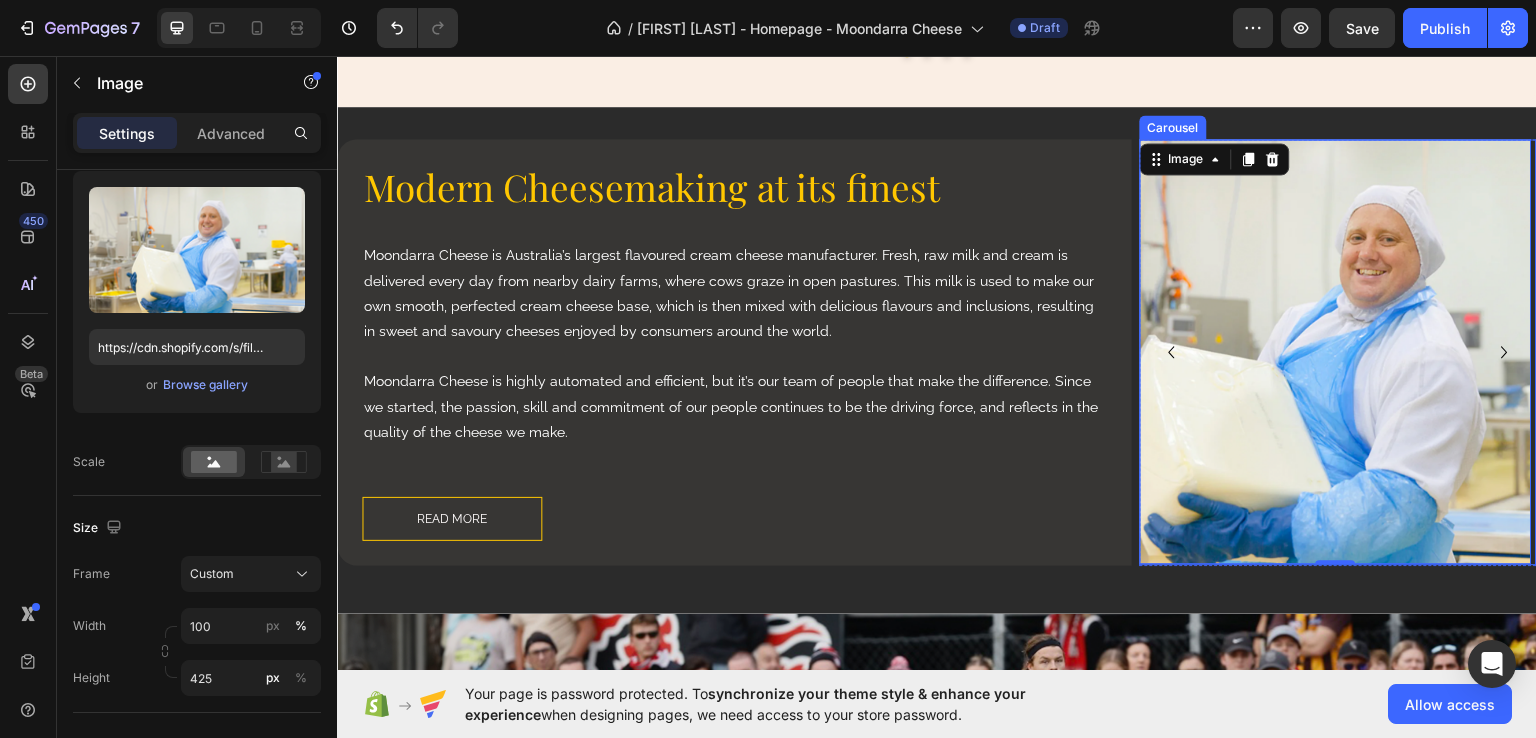 click 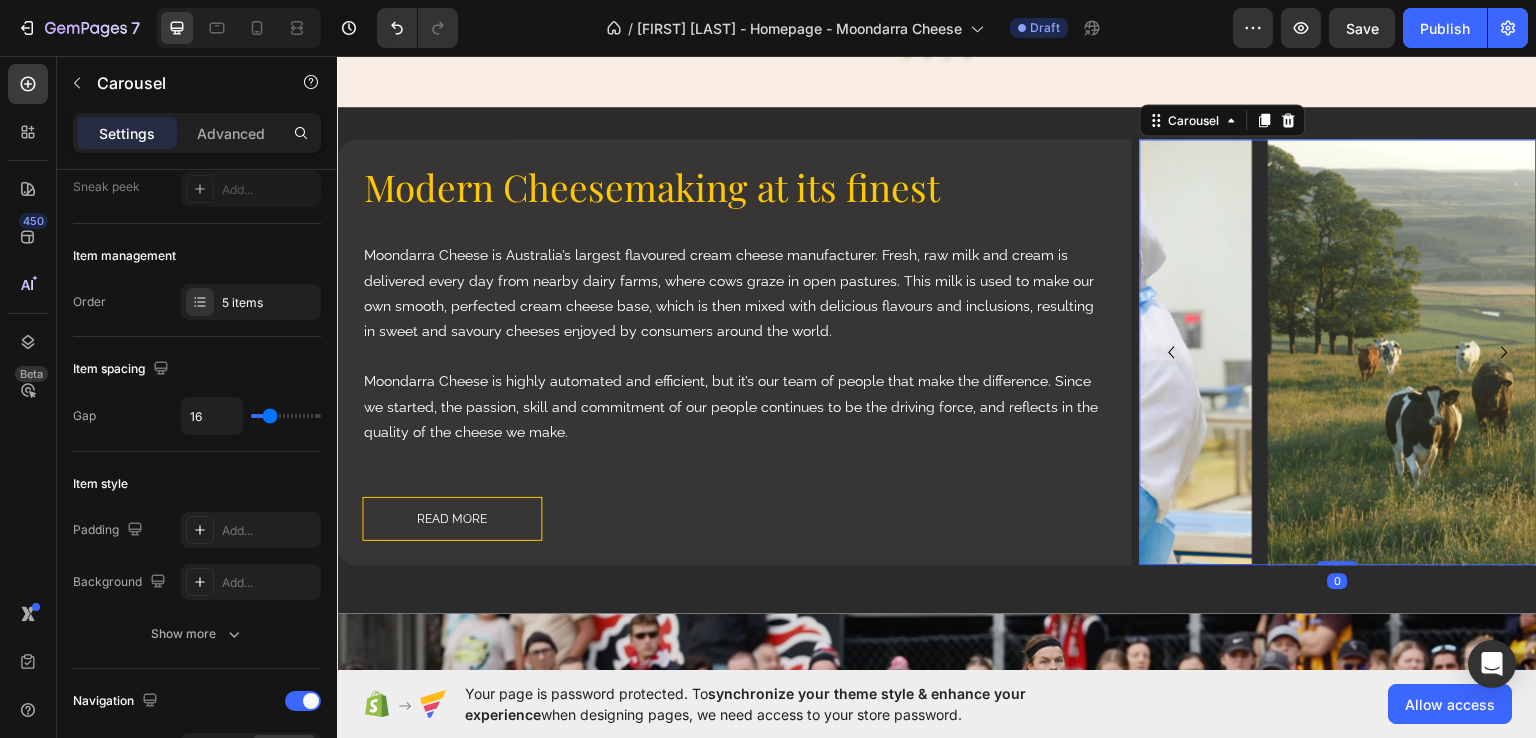 scroll, scrollTop: 0, scrollLeft: 0, axis: both 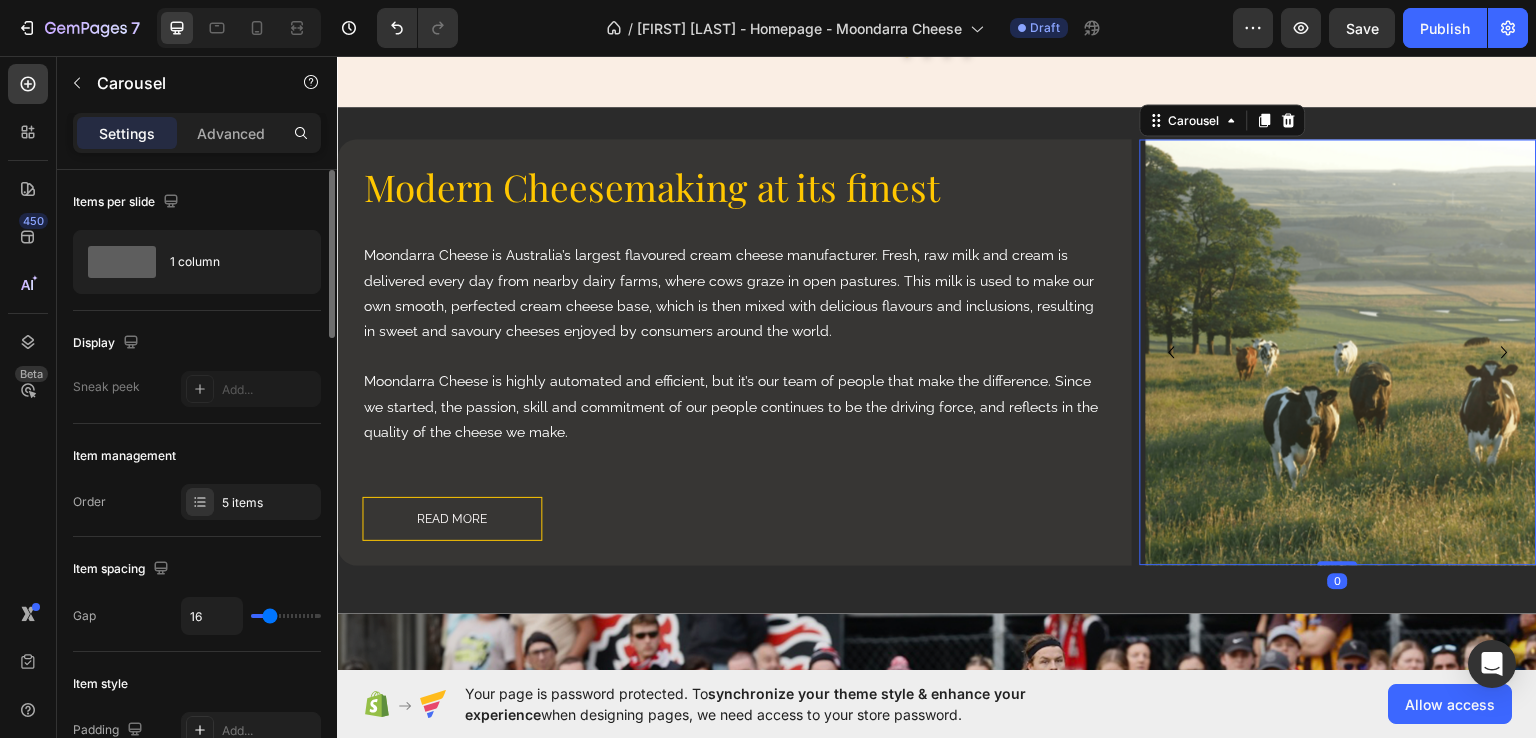 click 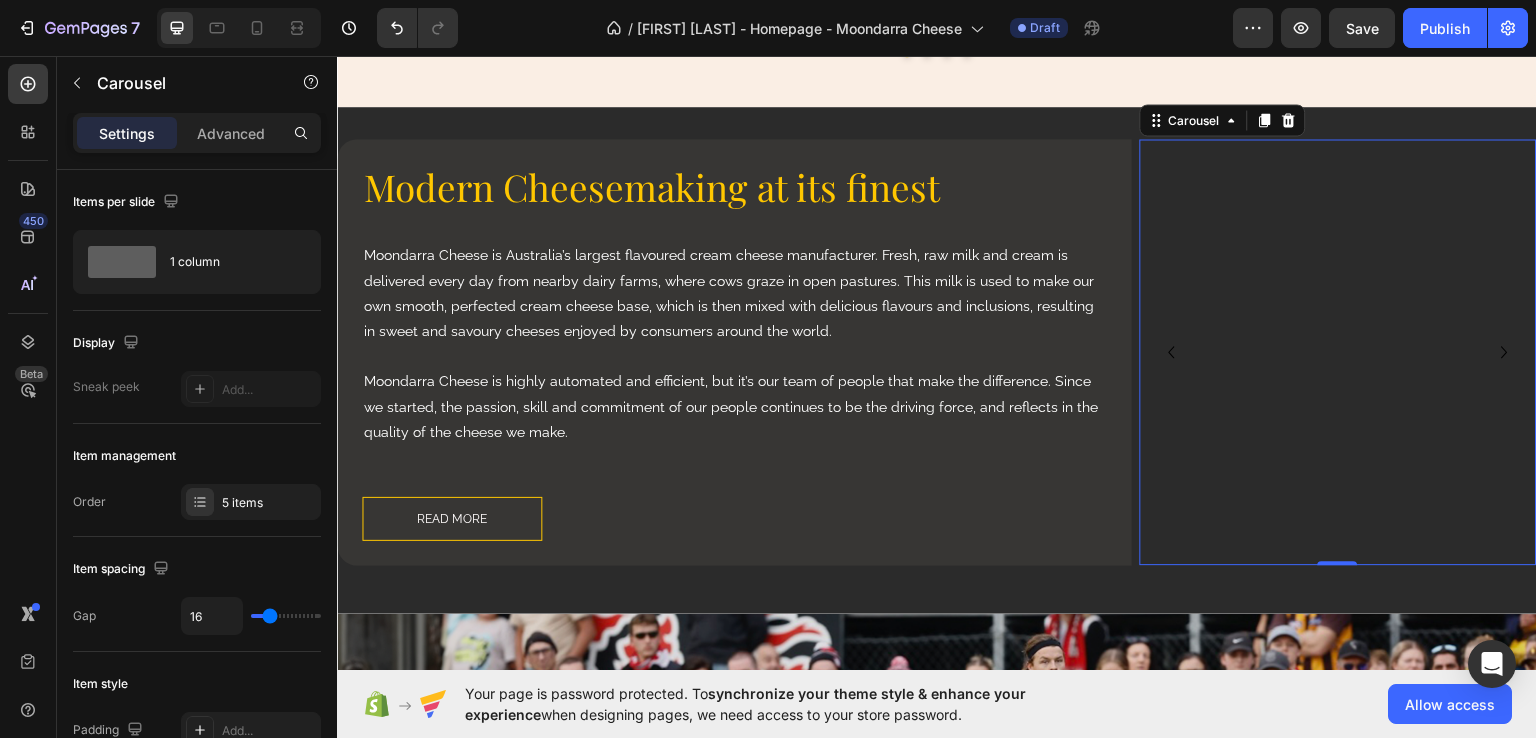 click 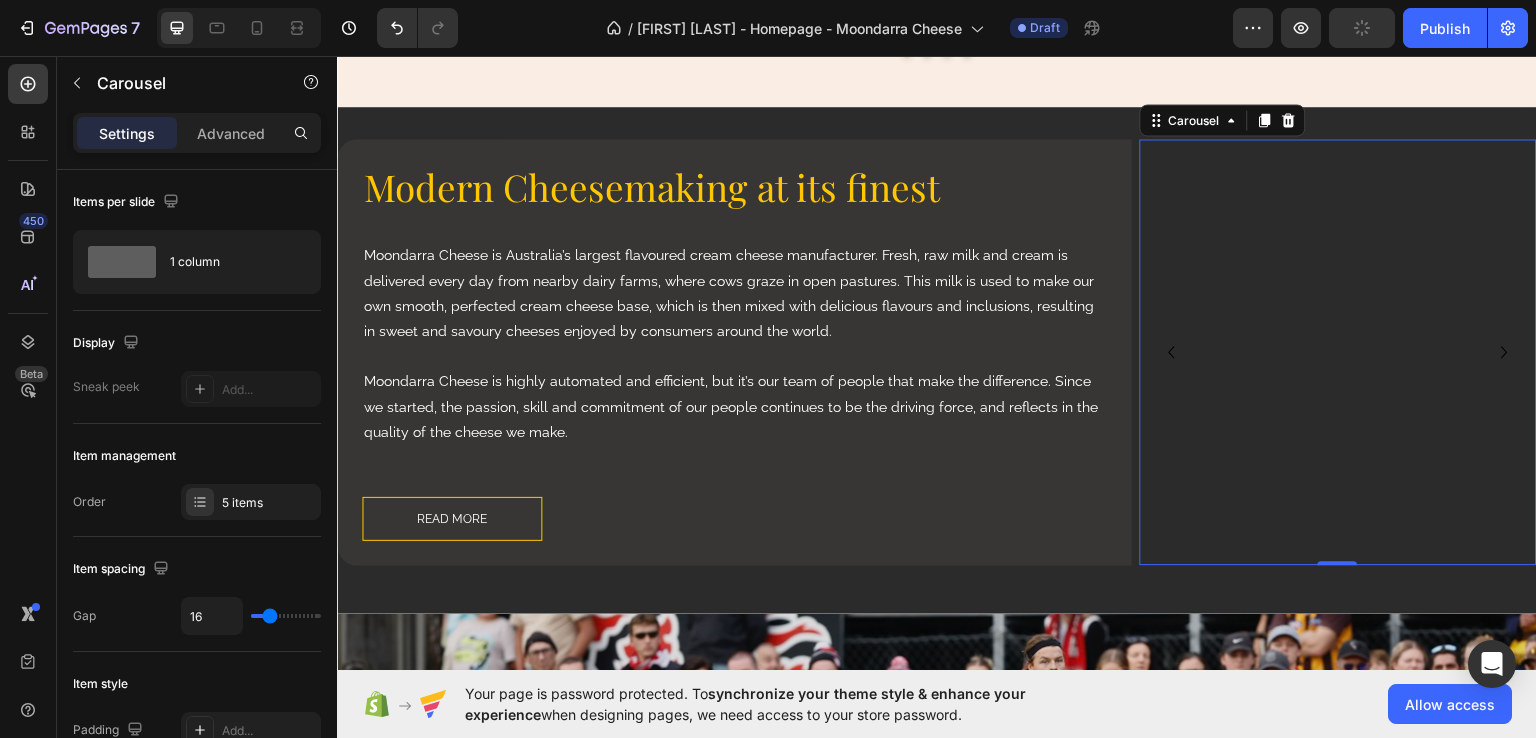 click 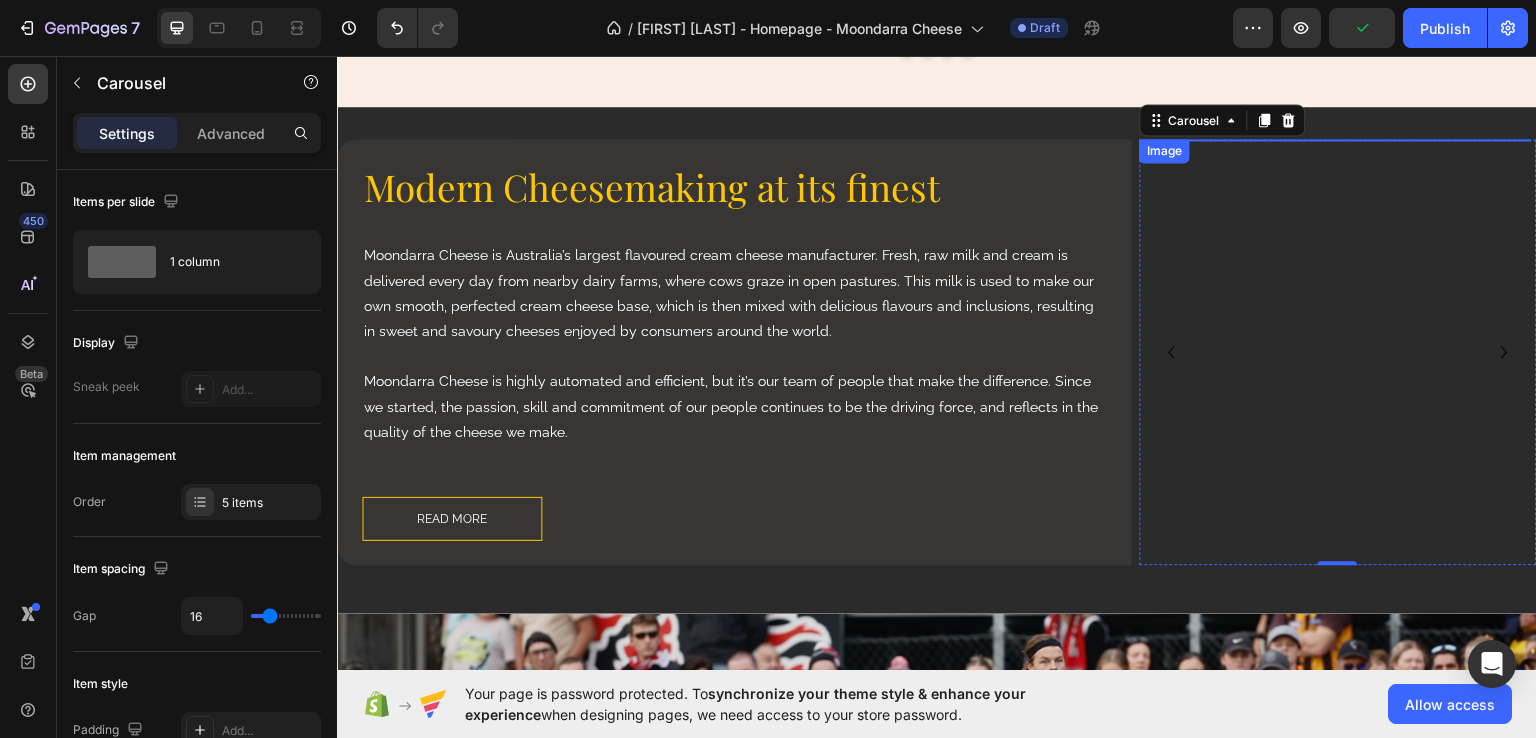 click at bounding box center [1336, 138] 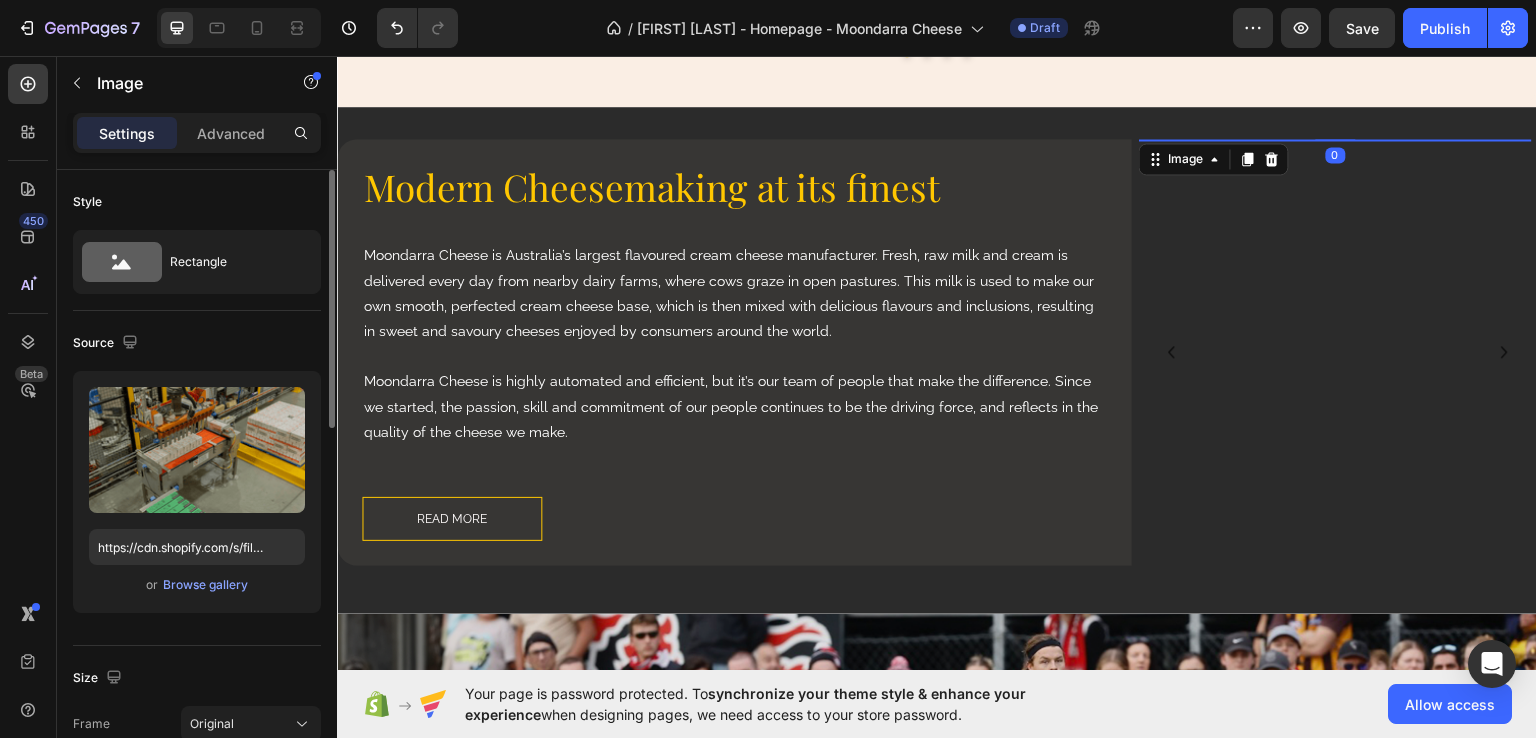 scroll, scrollTop: 200, scrollLeft: 0, axis: vertical 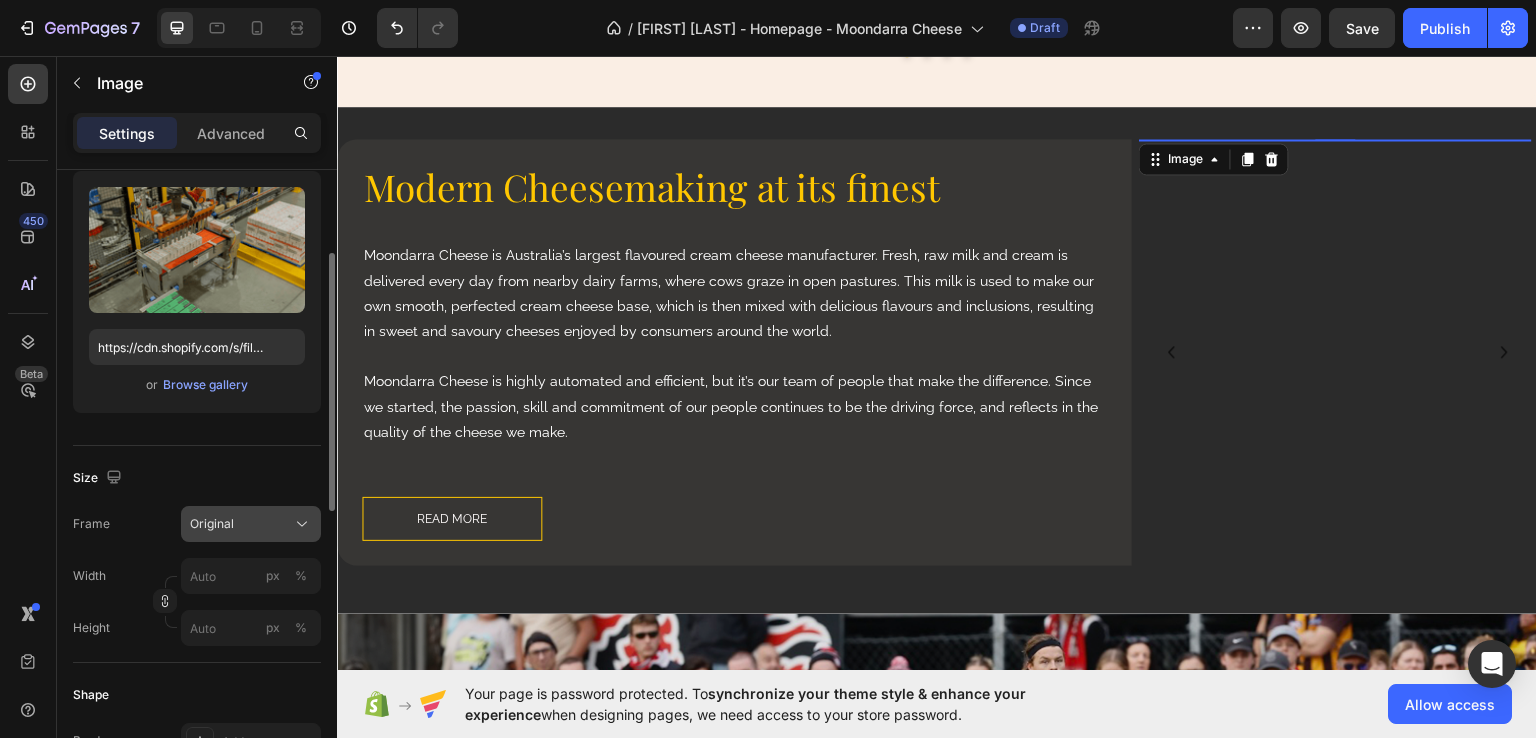 click on "Original" 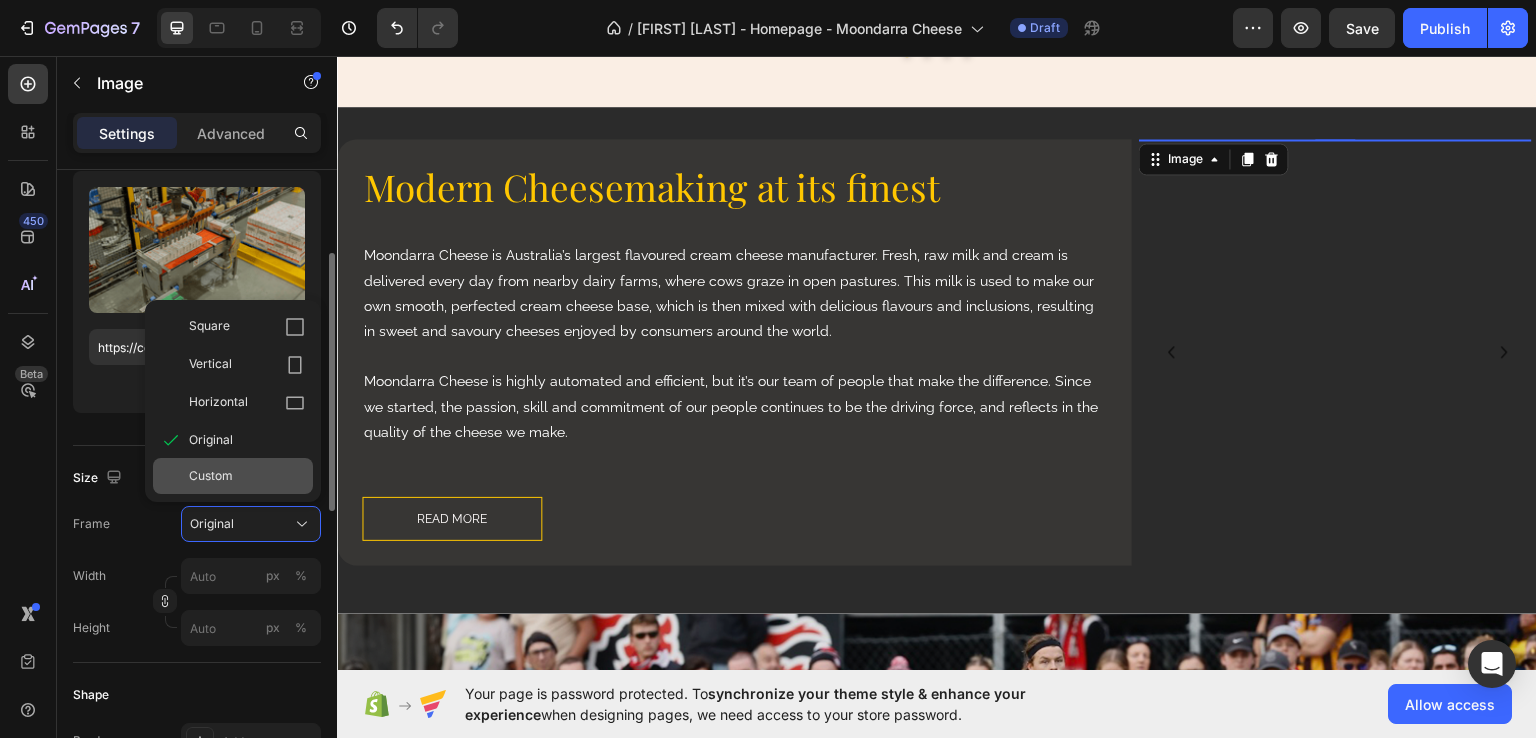 click on "Custom" 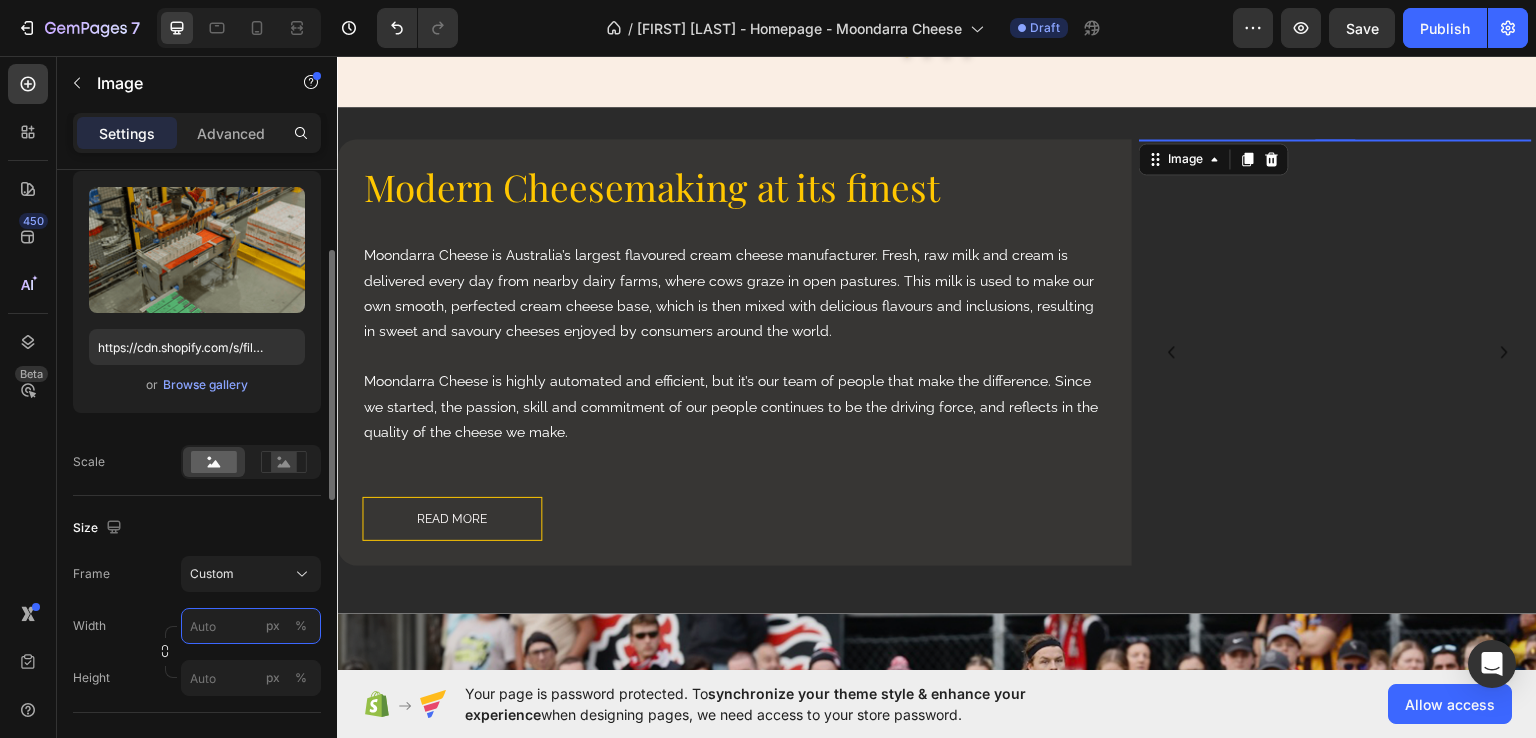 click on "px %" at bounding box center (251, 626) 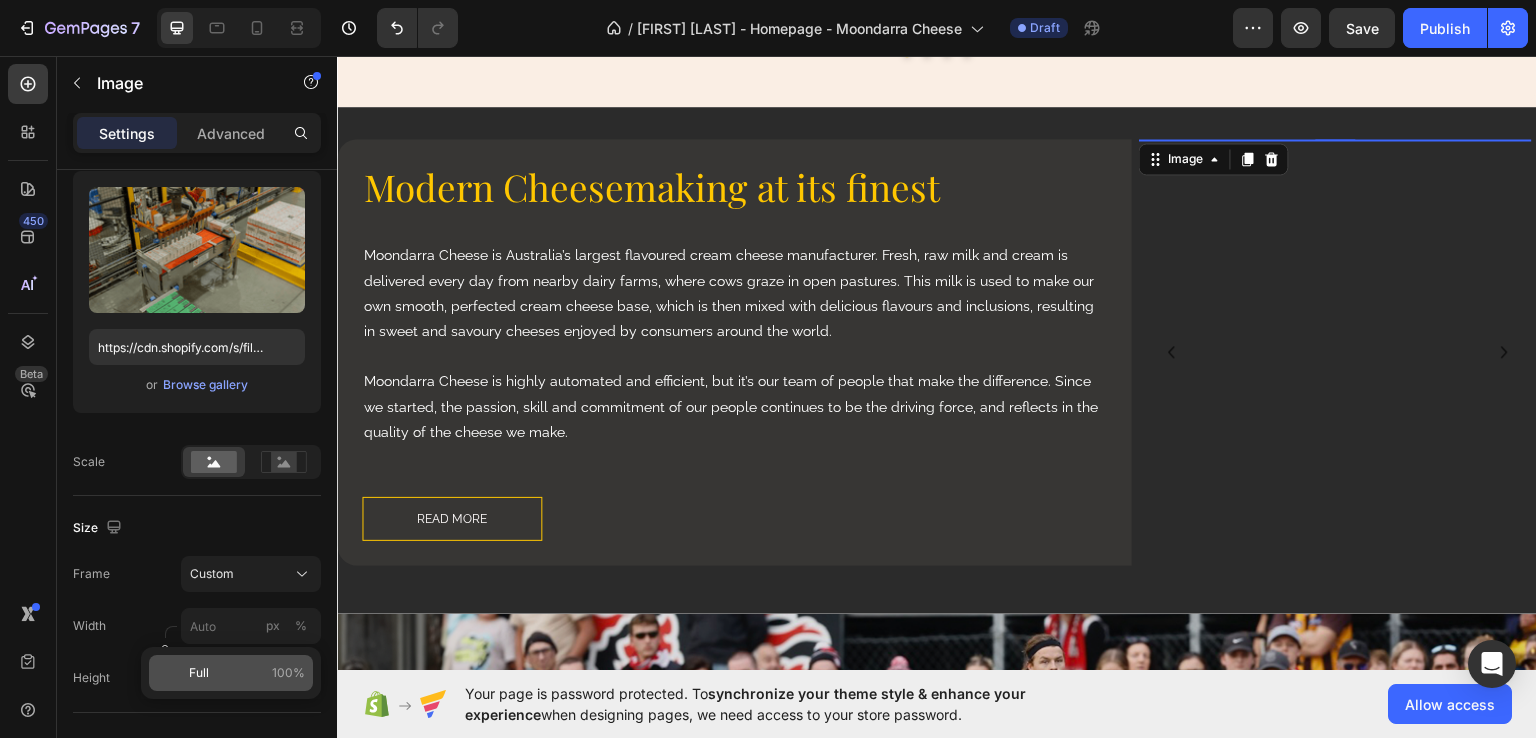 click on "Full 100%" at bounding box center (247, 673) 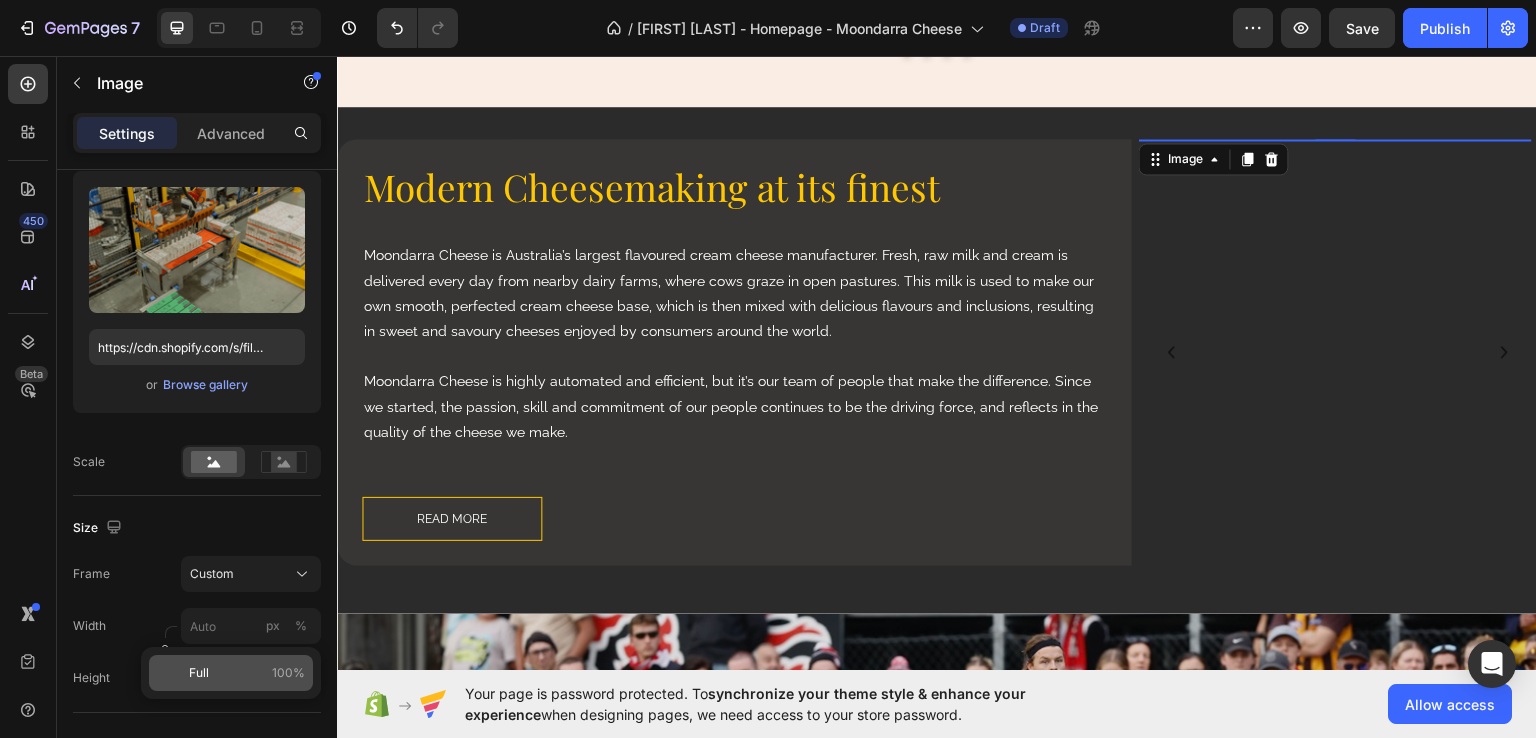 type on "100" 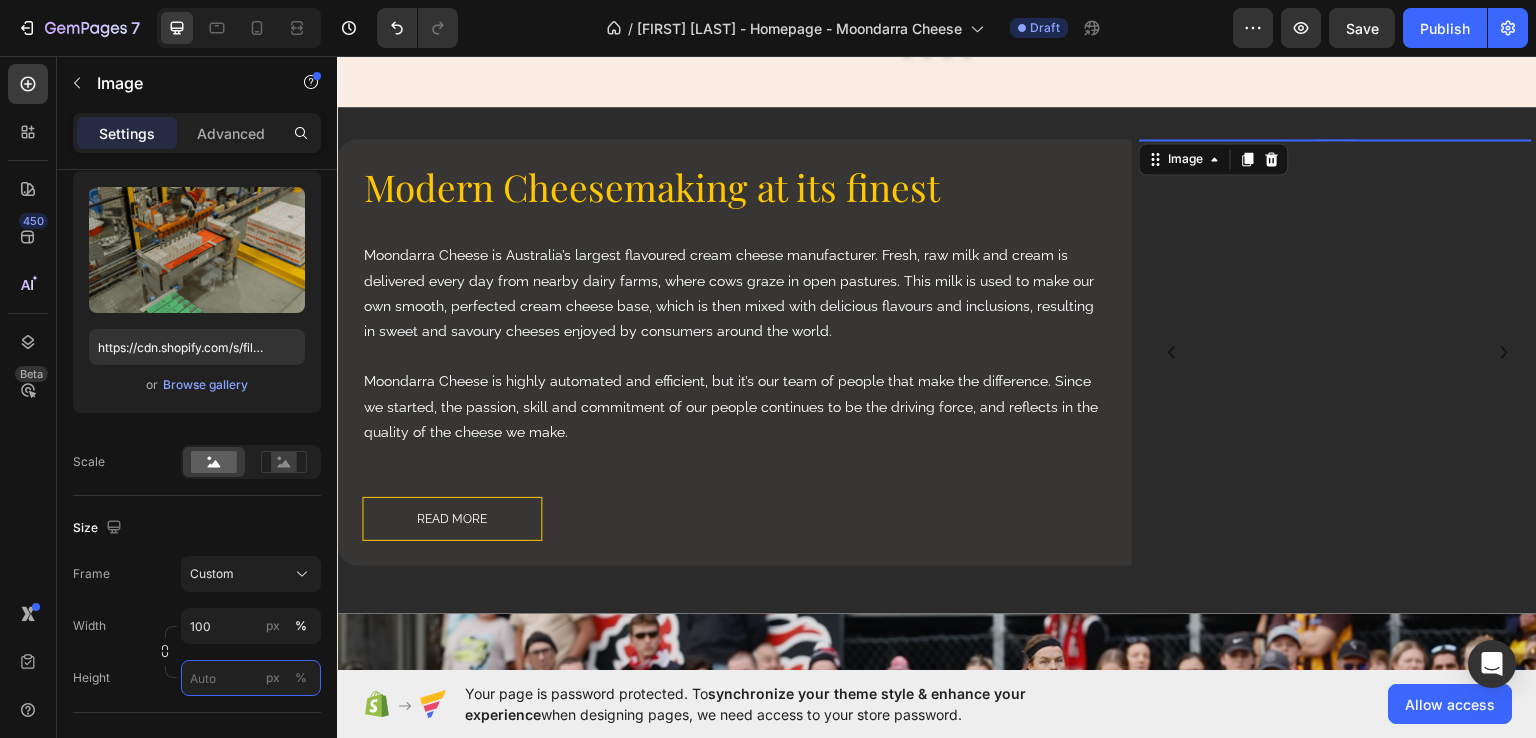 click on "px %" at bounding box center (251, 678) 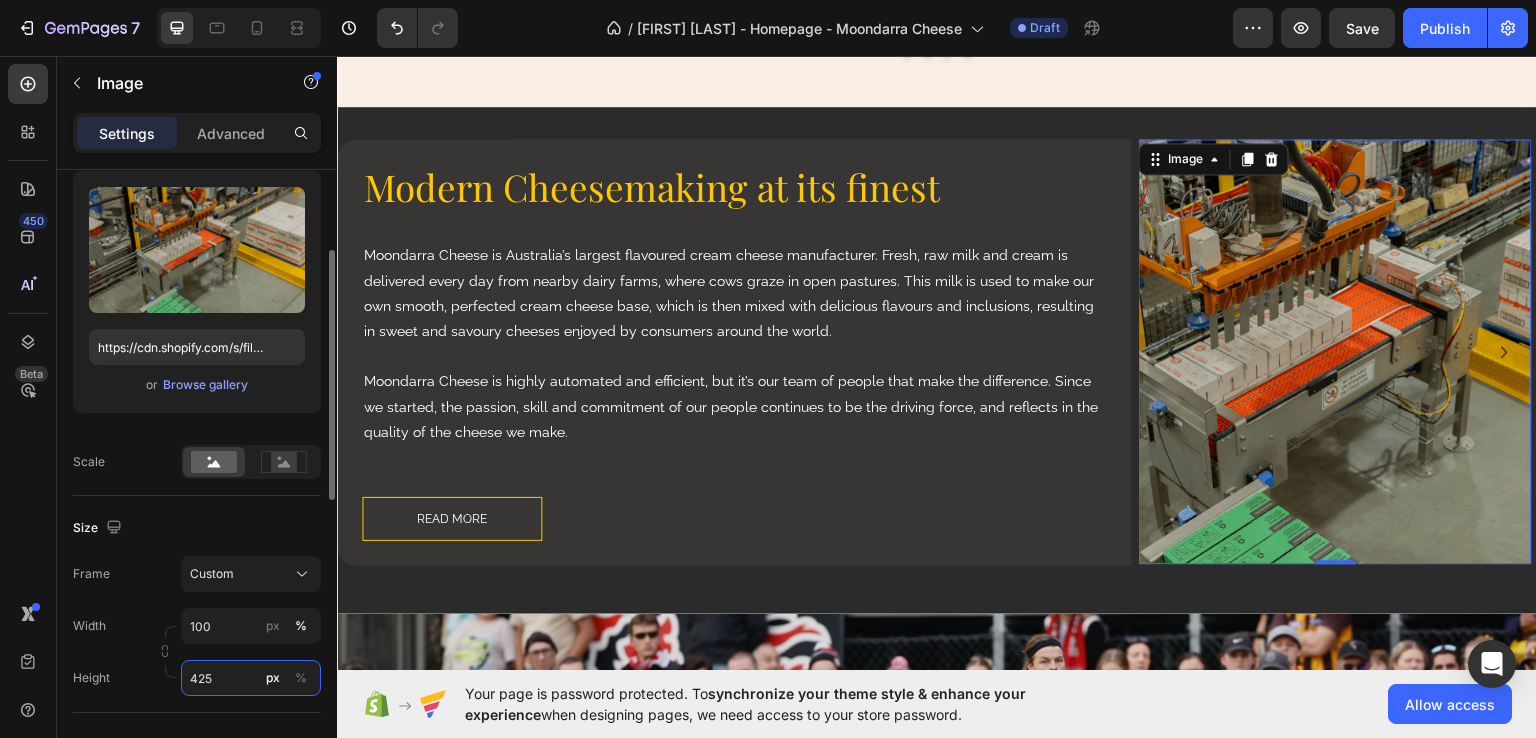 type on "425" 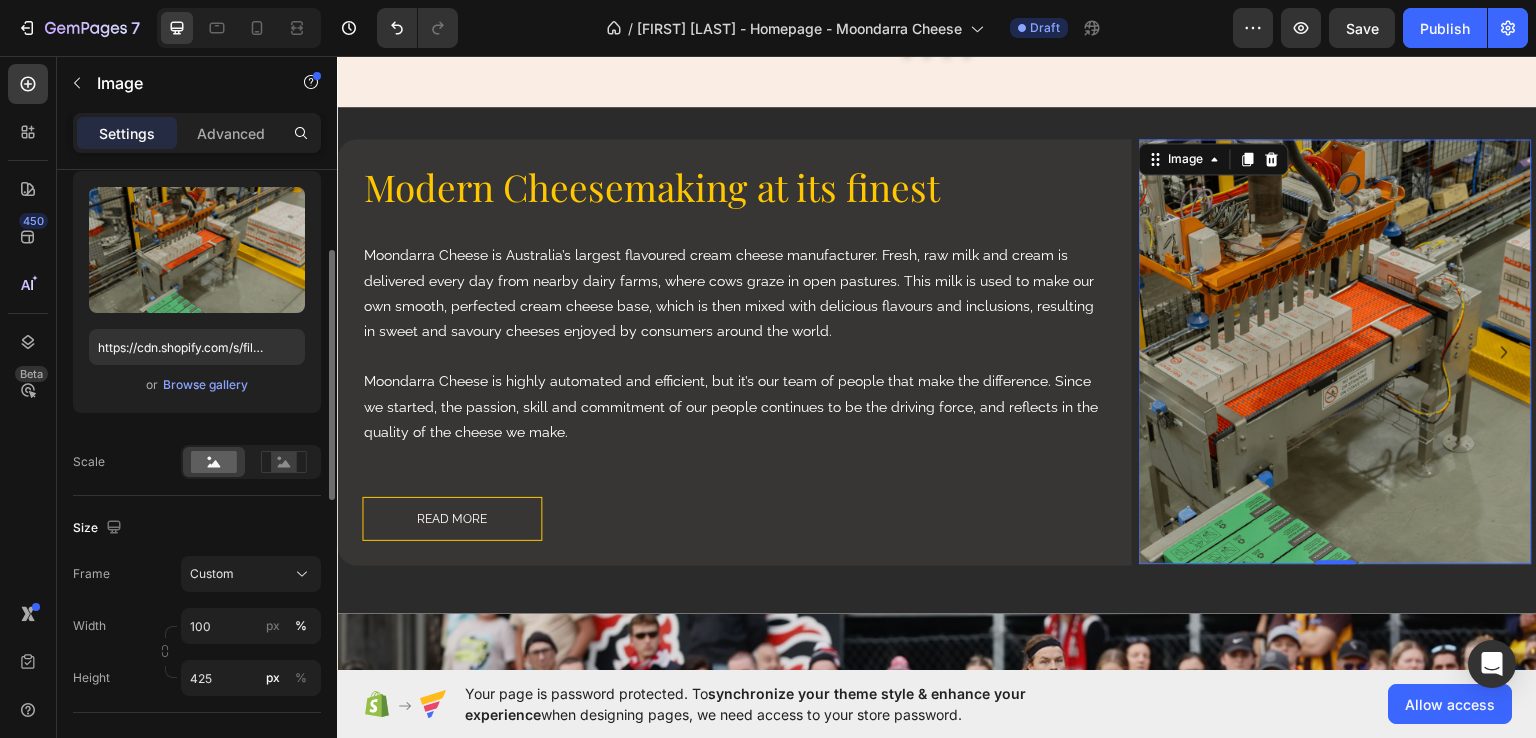 click on "Width 100 px % Height 425 px %" at bounding box center [197, 652] 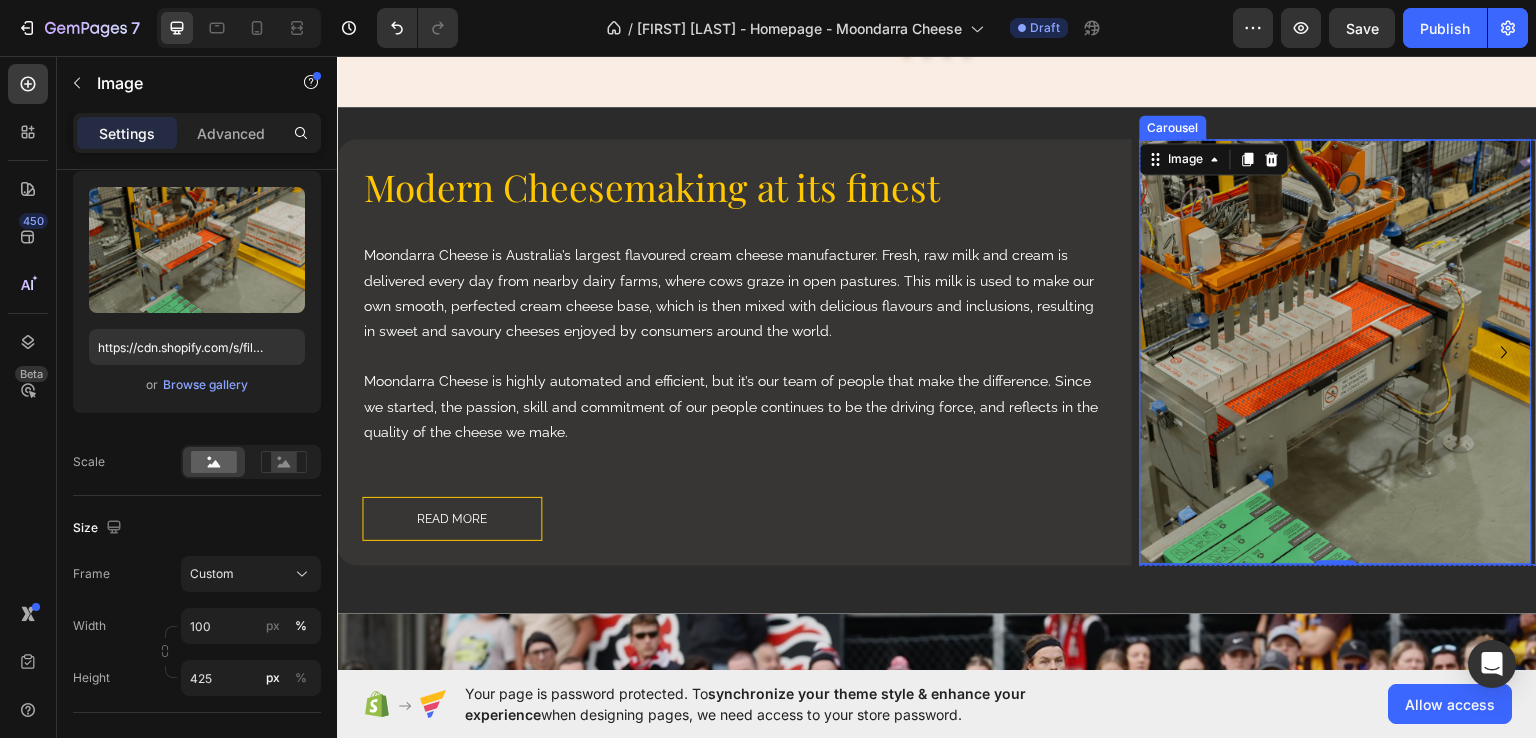 click 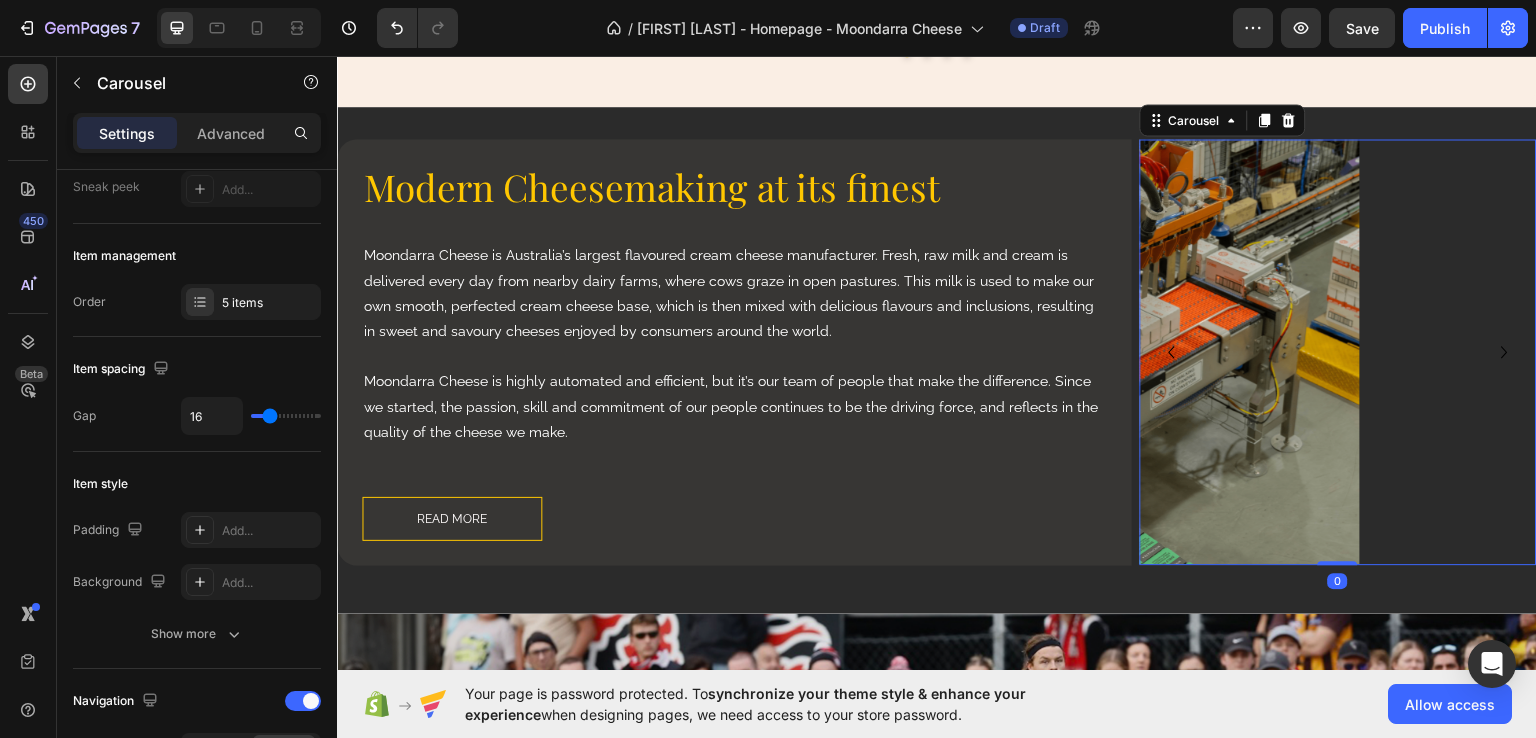 scroll, scrollTop: 0, scrollLeft: 0, axis: both 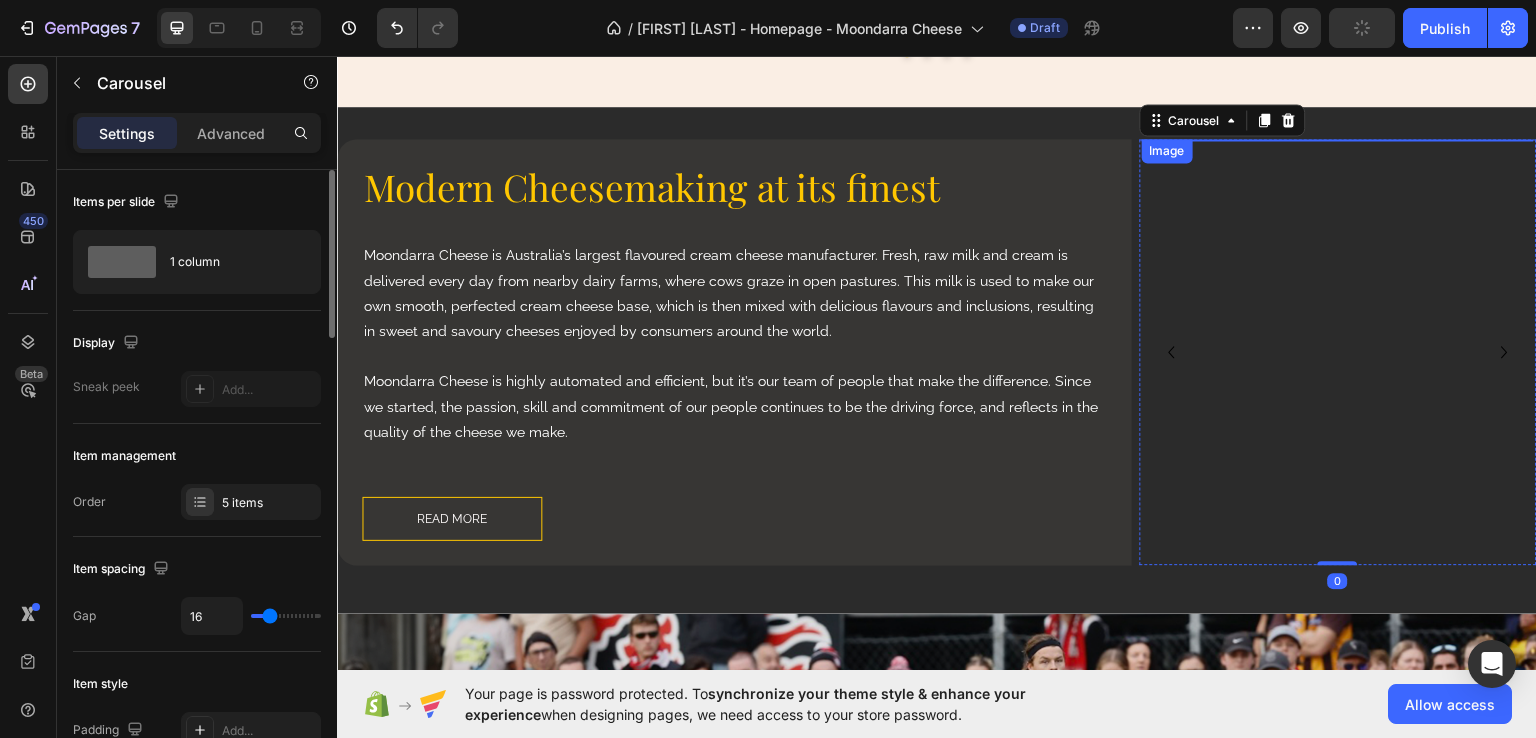 click at bounding box center (1338, 138) 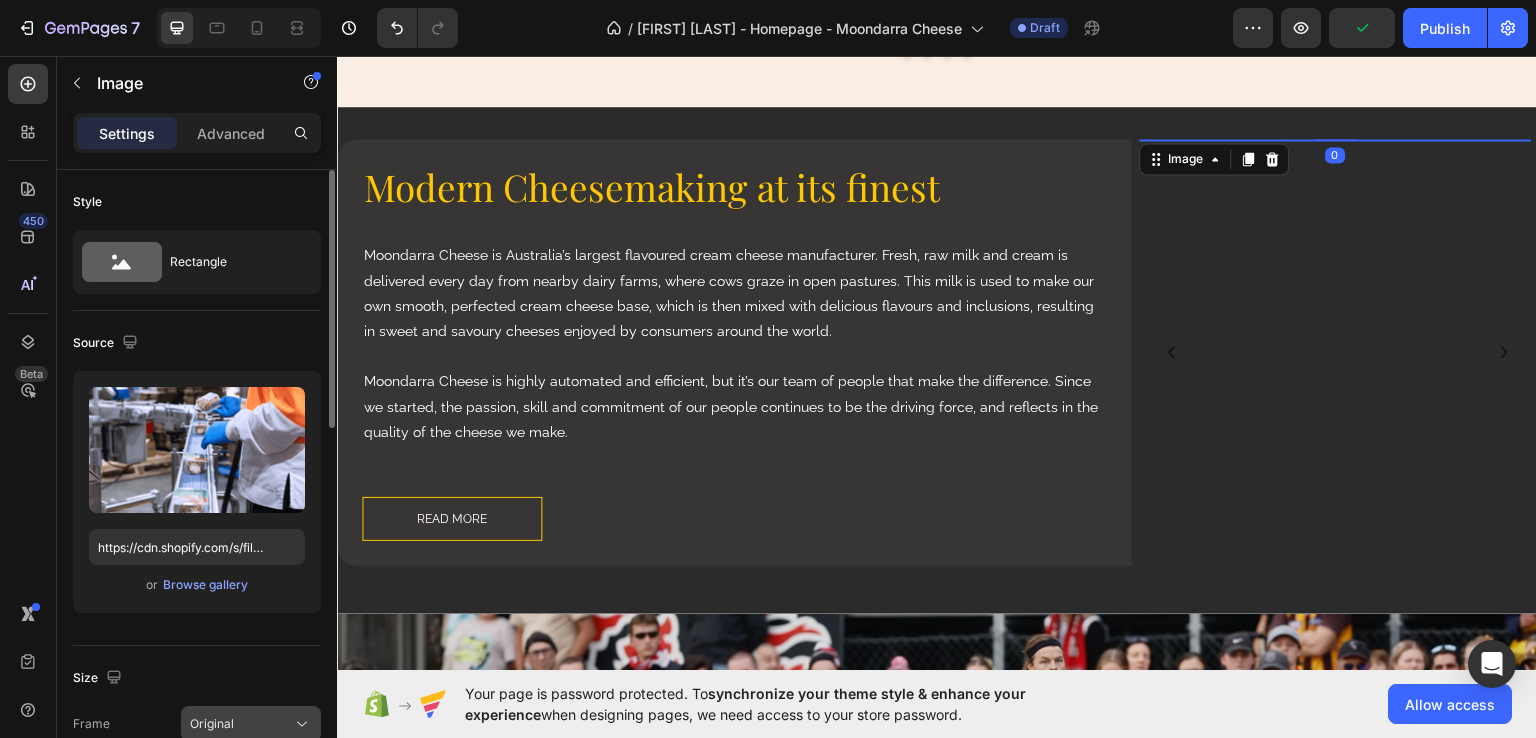 scroll, scrollTop: 100, scrollLeft: 0, axis: vertical 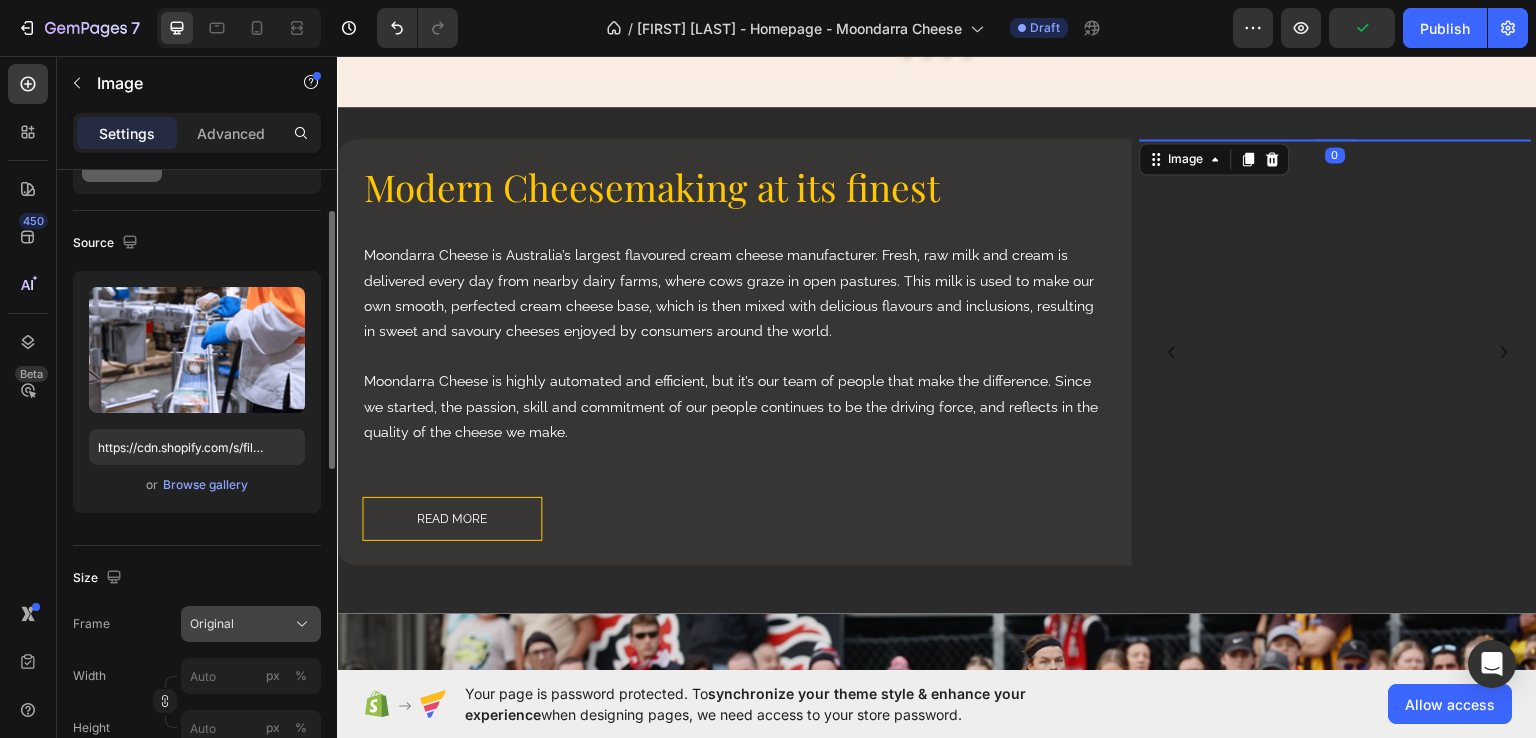 click on "Original" at bounding box center [251, 624] 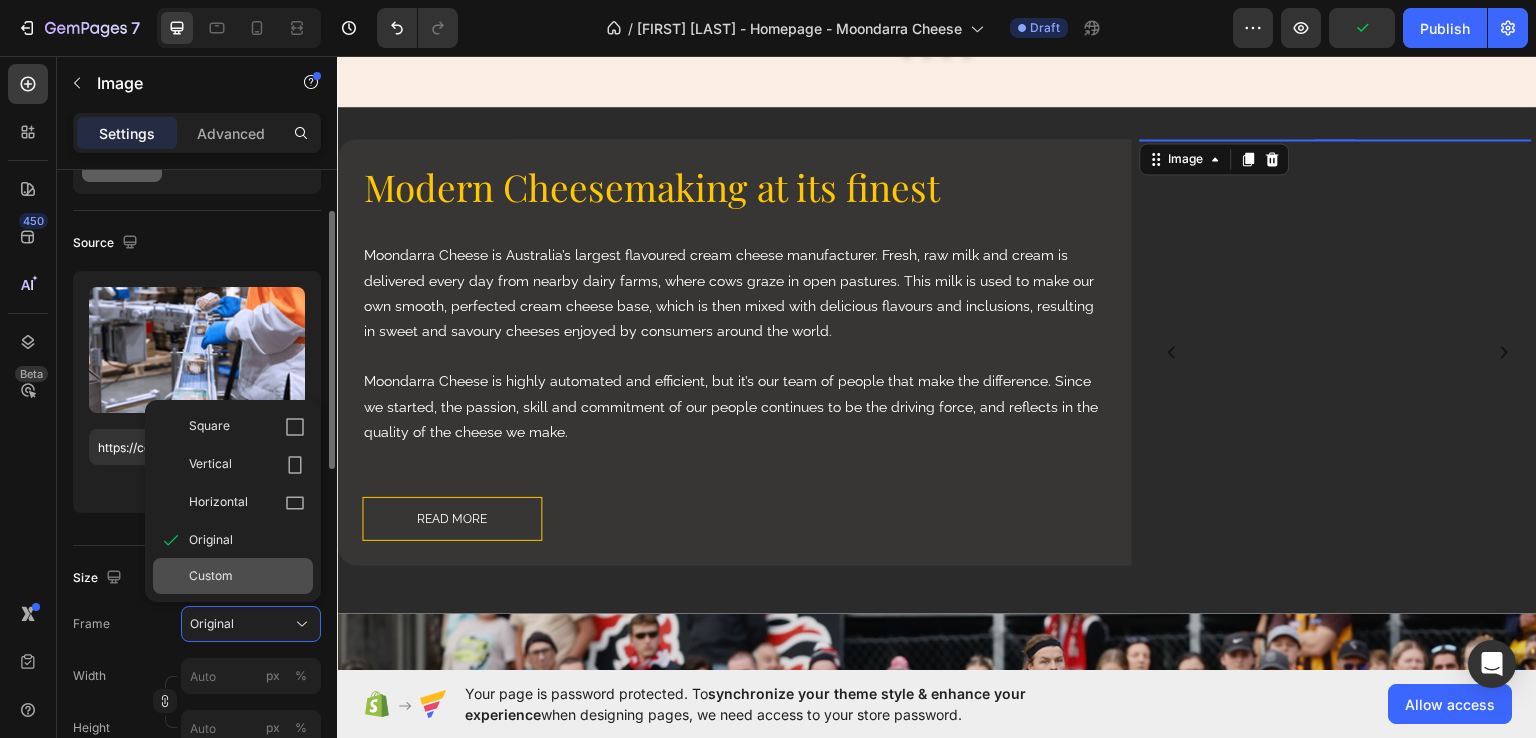 click on "Custom" at bounding box center (247, 576) 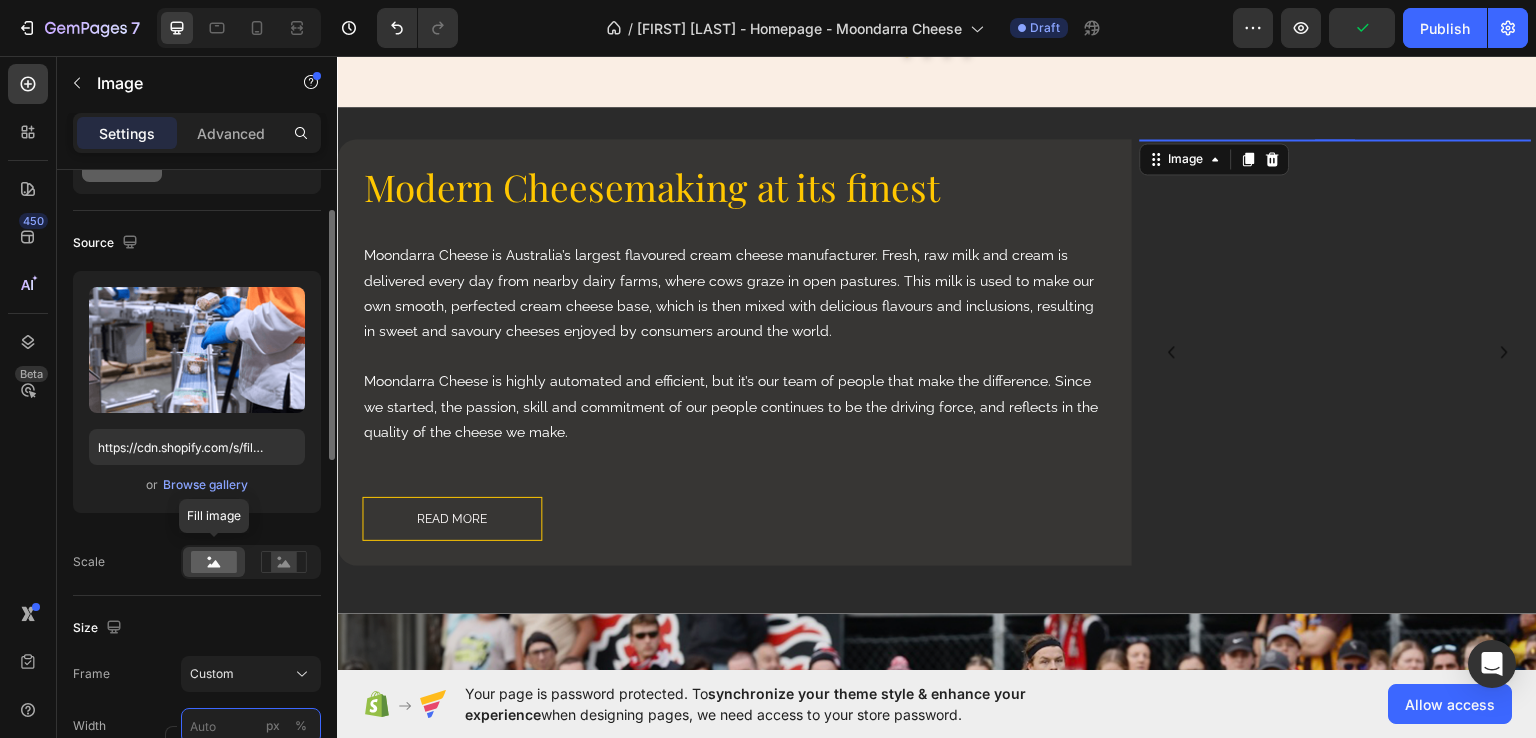 scroll, scrollTop: 5, scrollLeft: 0, axis: vertical 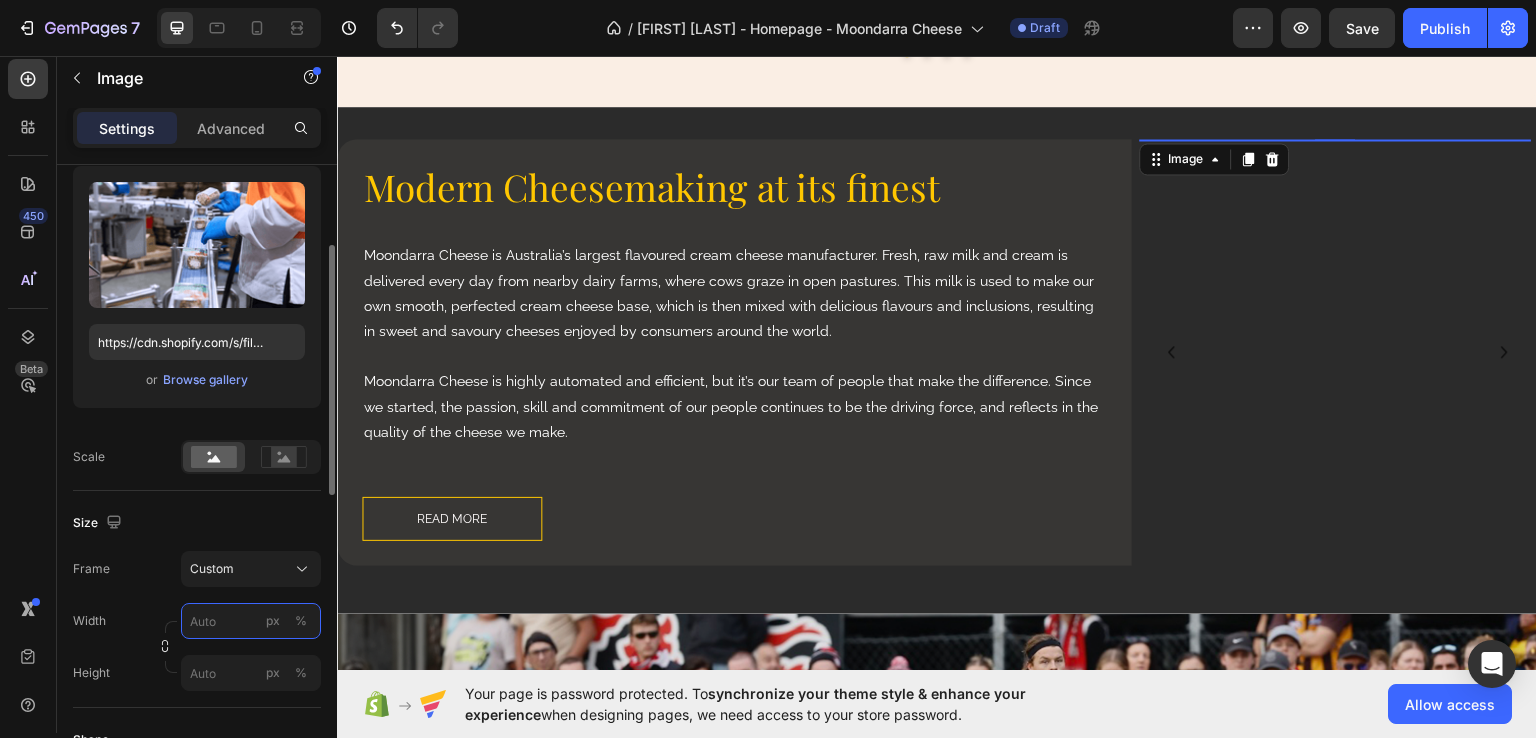 click on "px %" at bounding box center (251, 621) 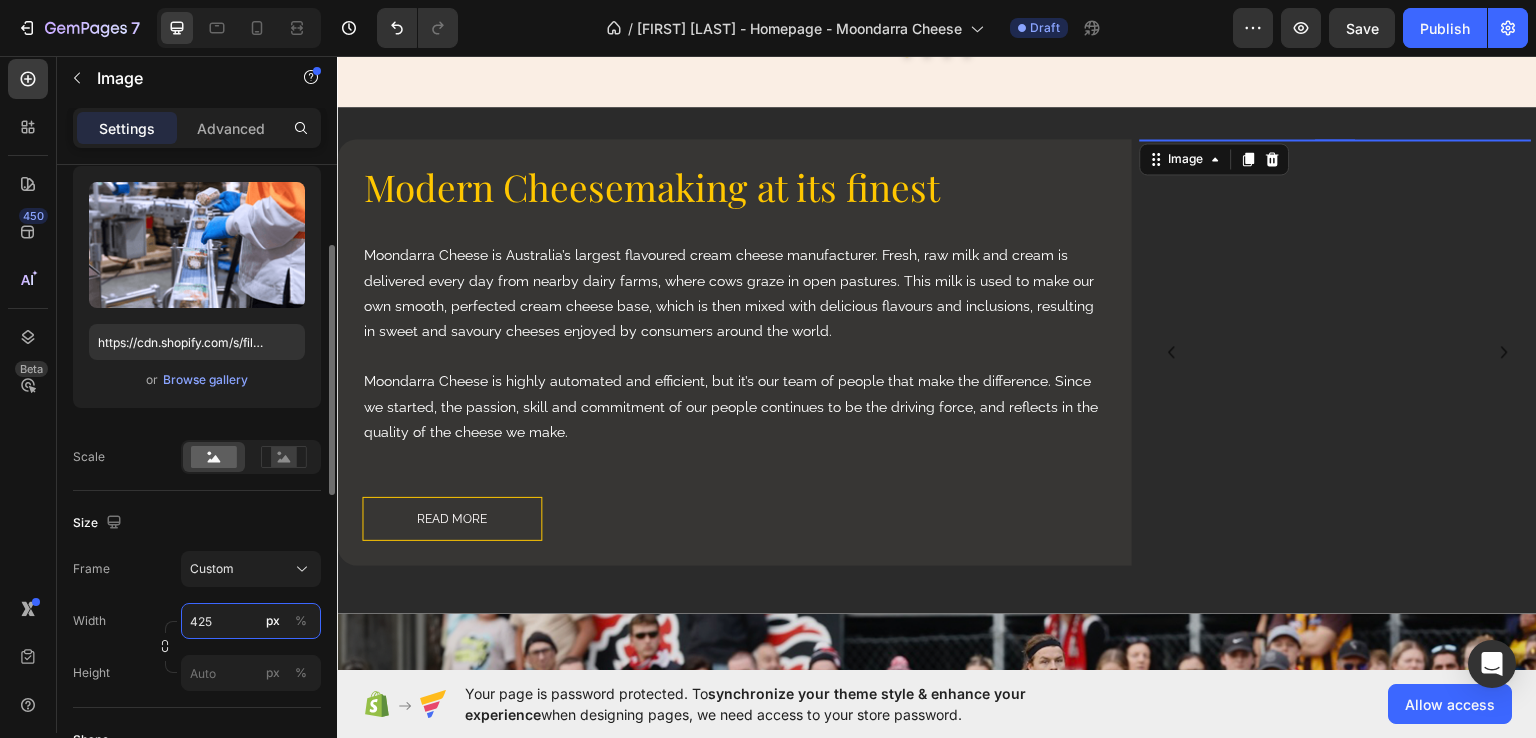 click on "425" at bounding box center [251, 621] 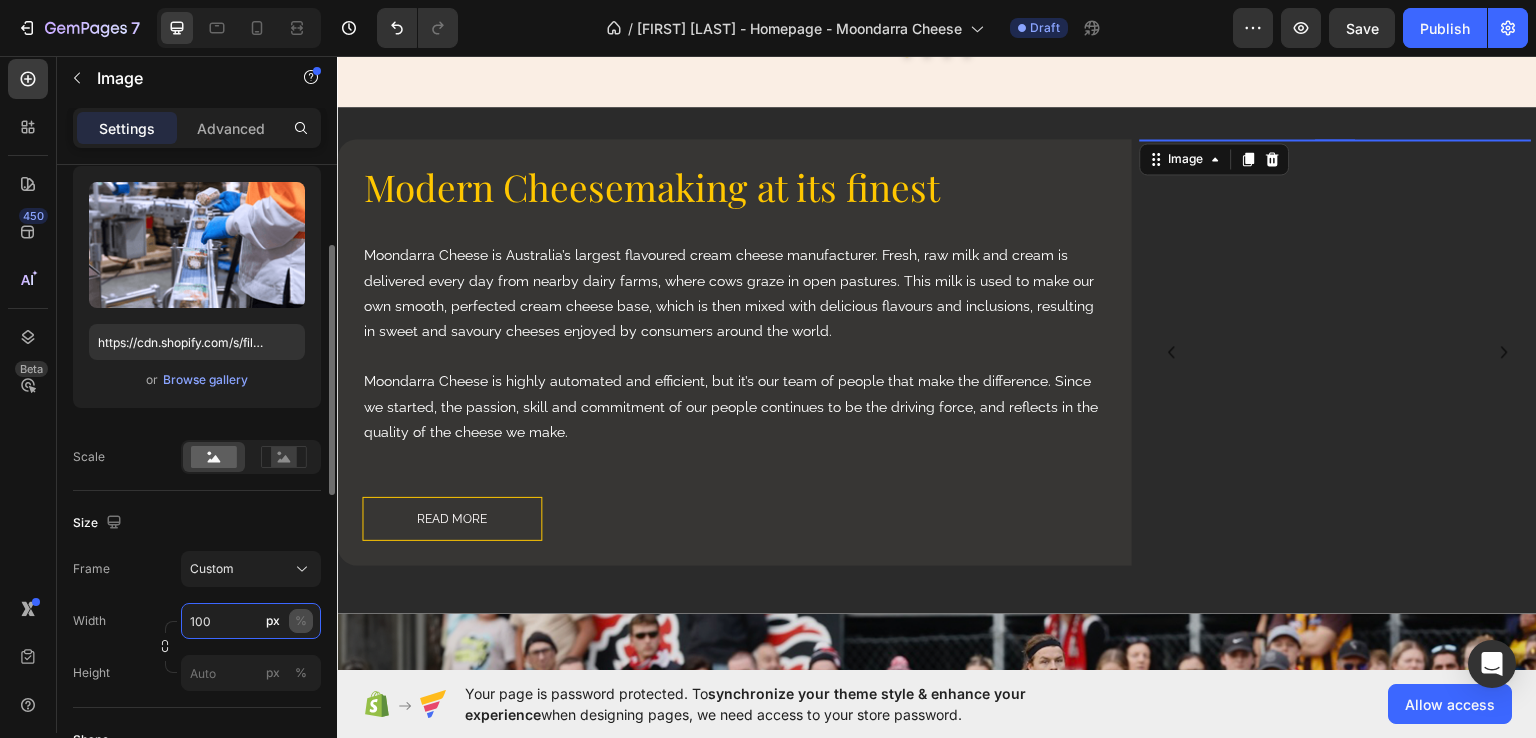 type on "100" 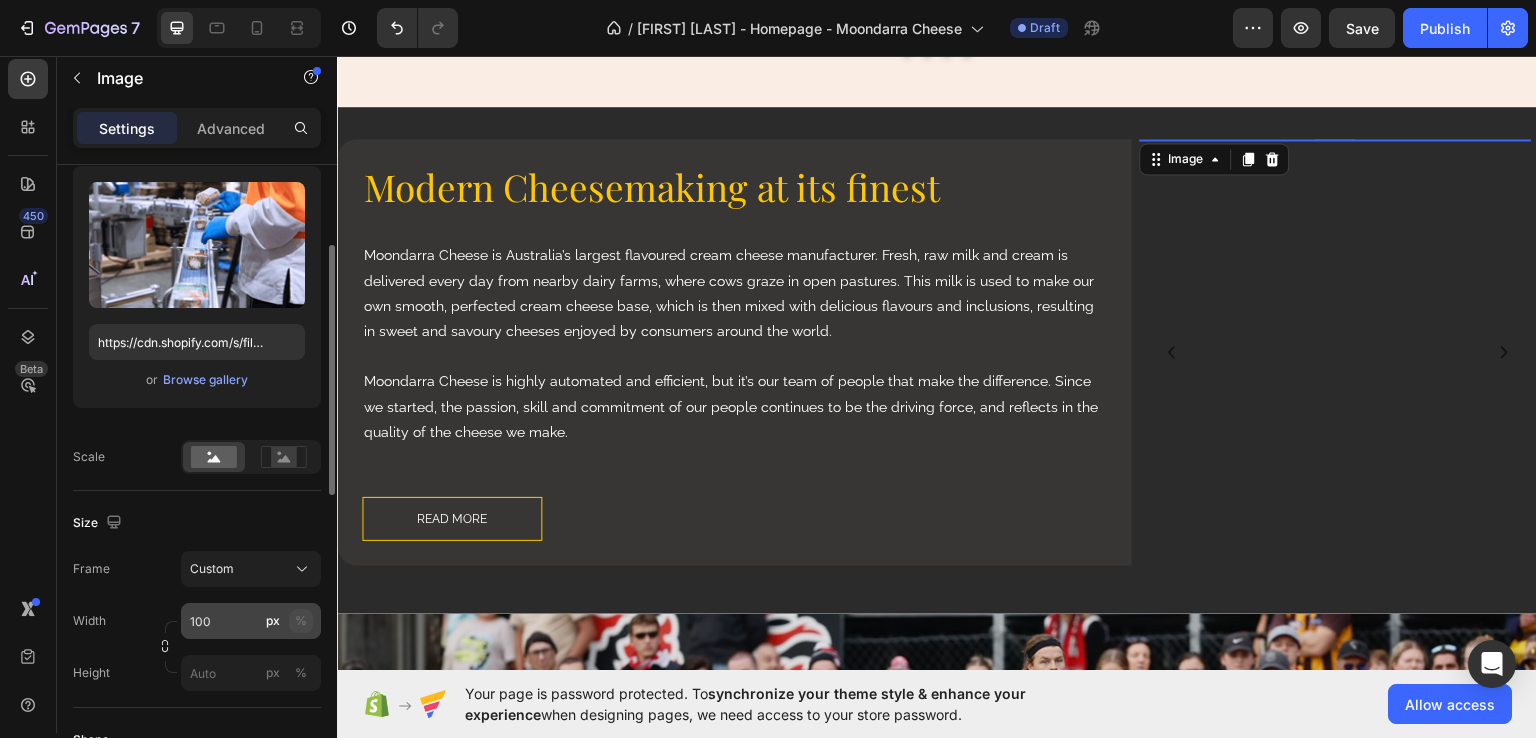 click on "%" at bounding box center (301, 621) 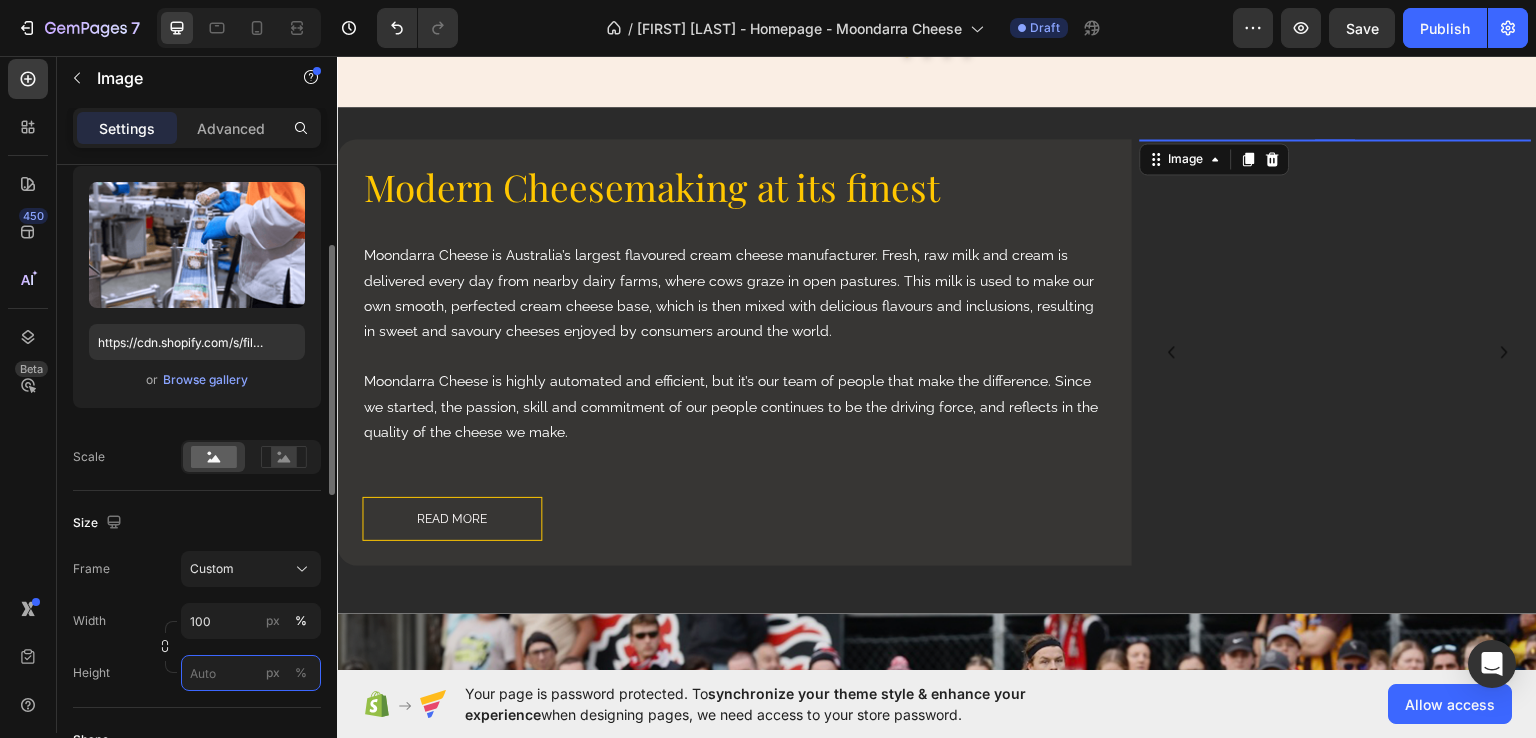 click on "px %" at bounding box center (251, 673) 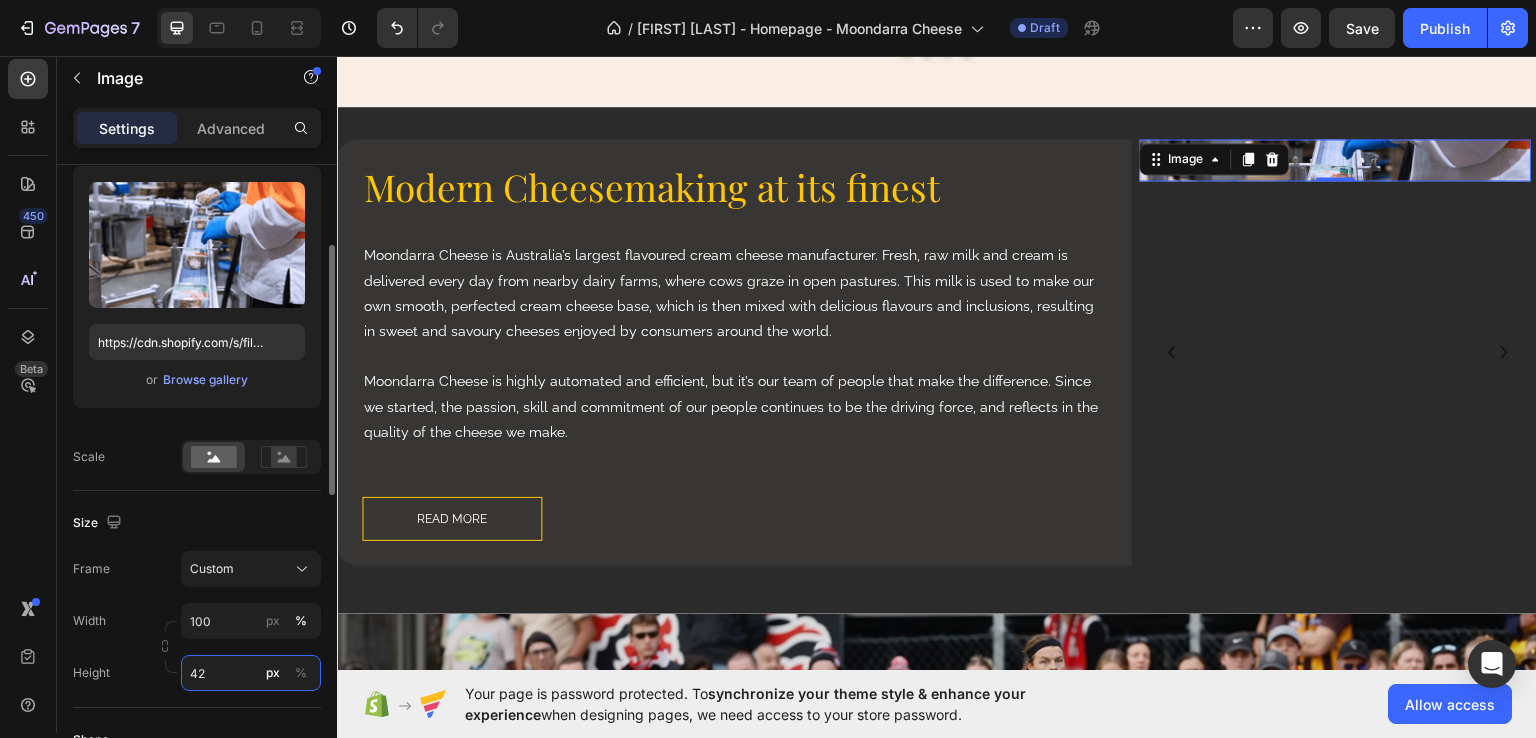 type on "425" 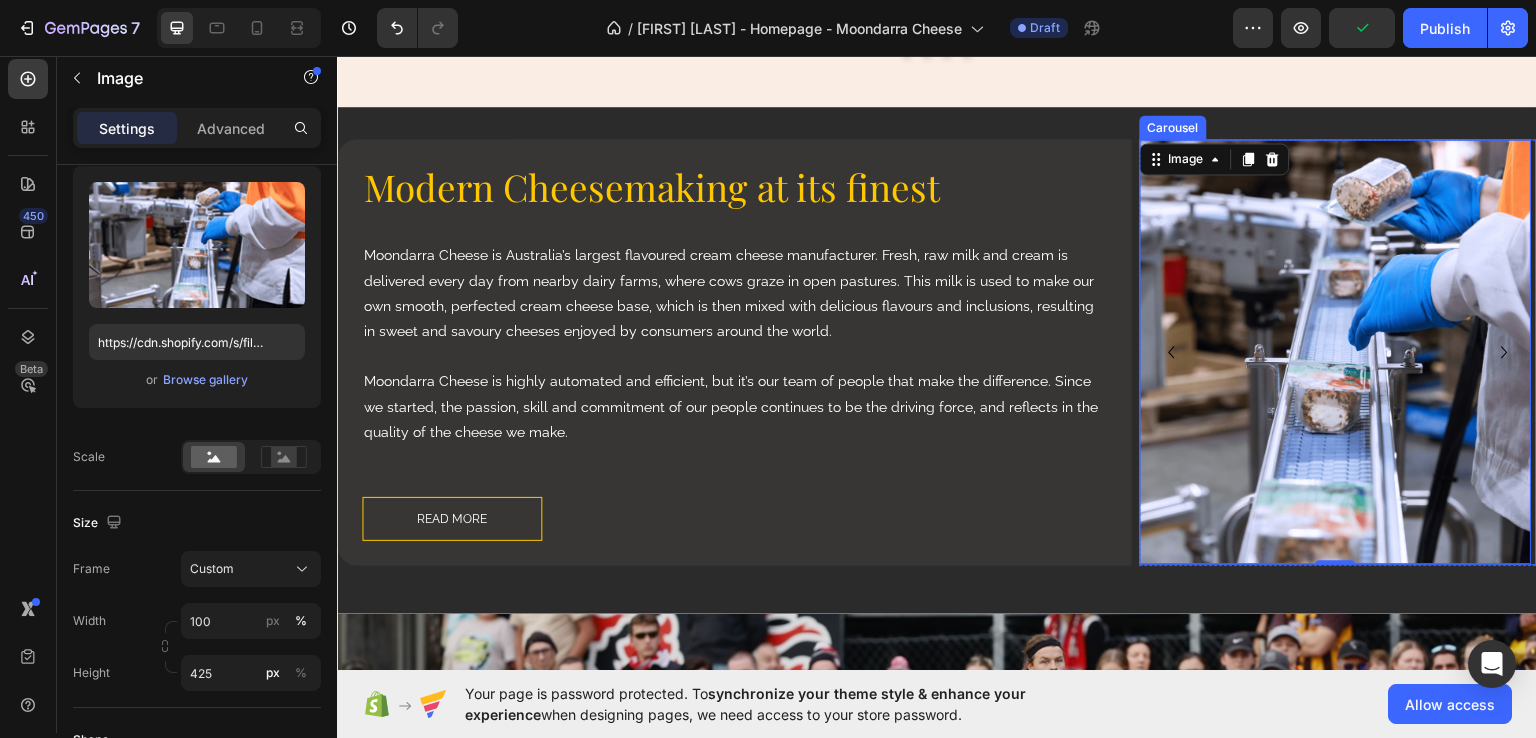 click 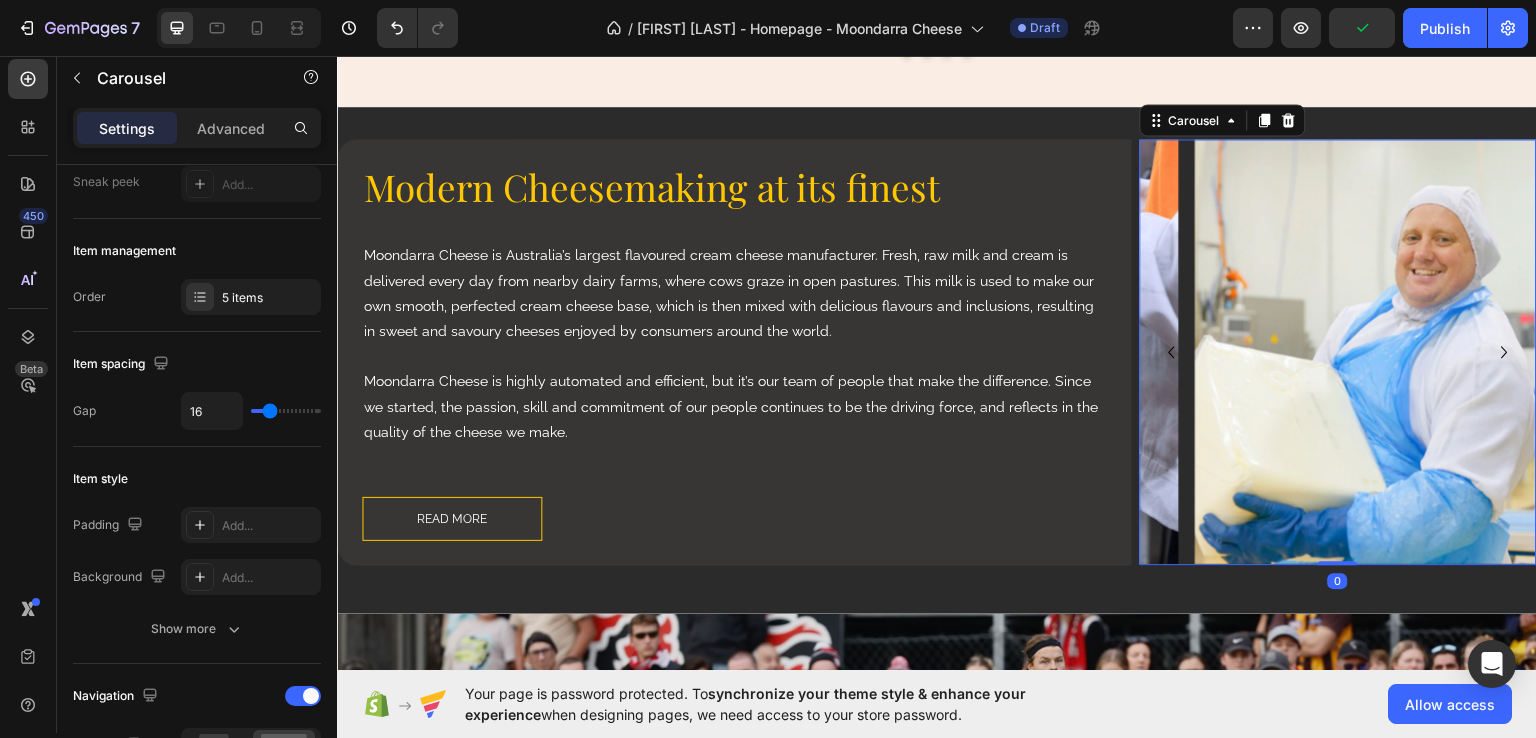 scroll, scrollTop: 0, scrollLeft: 0, axis: both 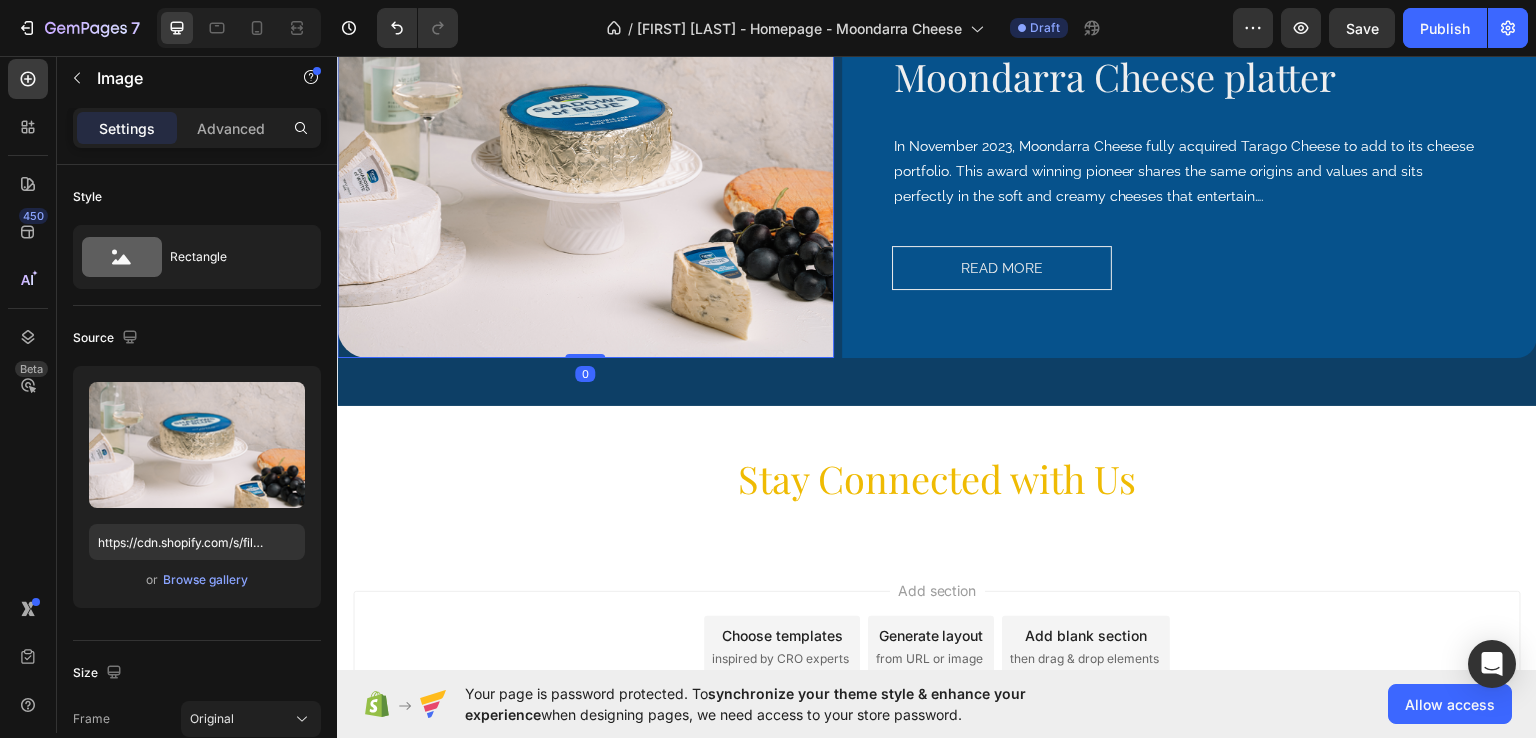 click at bounding box center (585, 158) 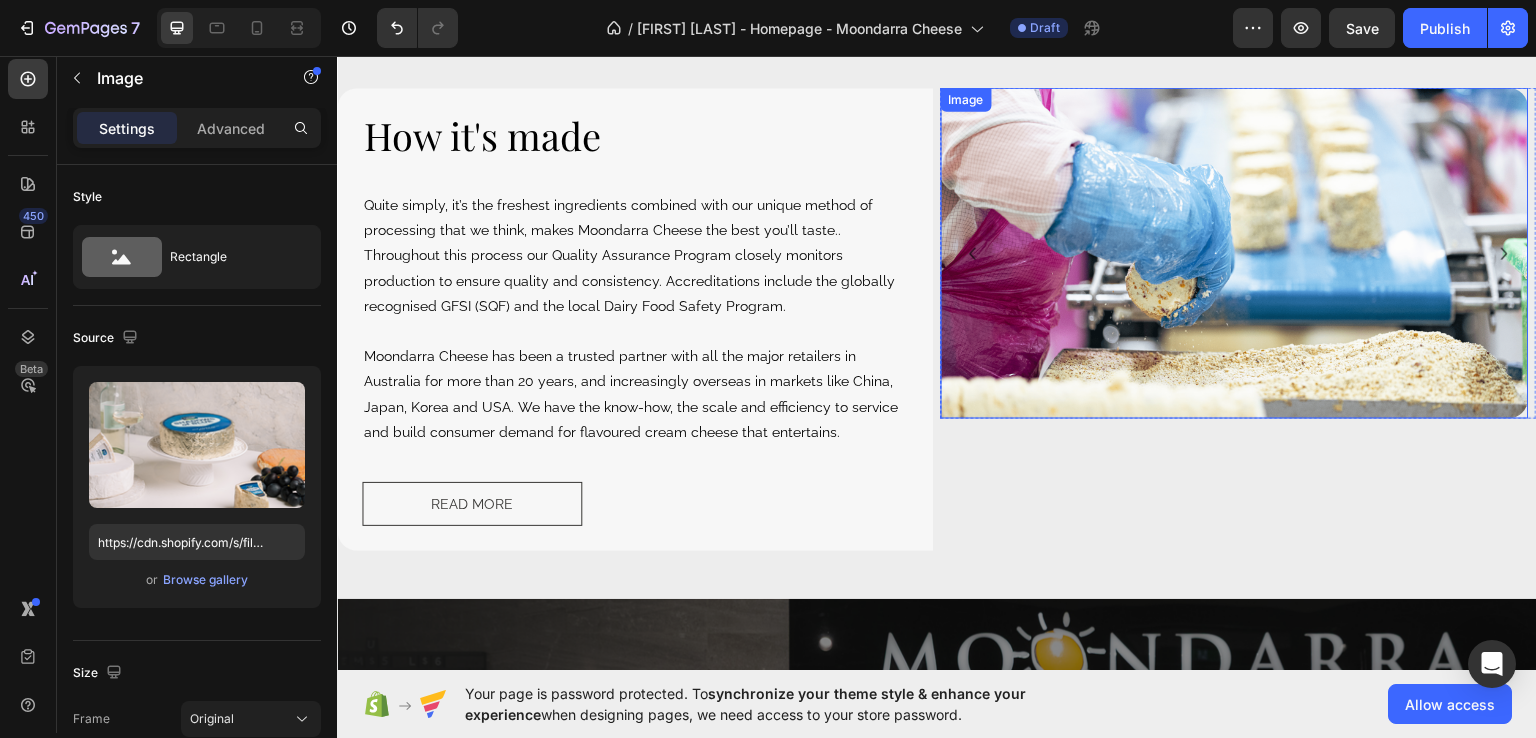 scroll, scrollTop: 2615, scrollLeft: 0, axis: vertical 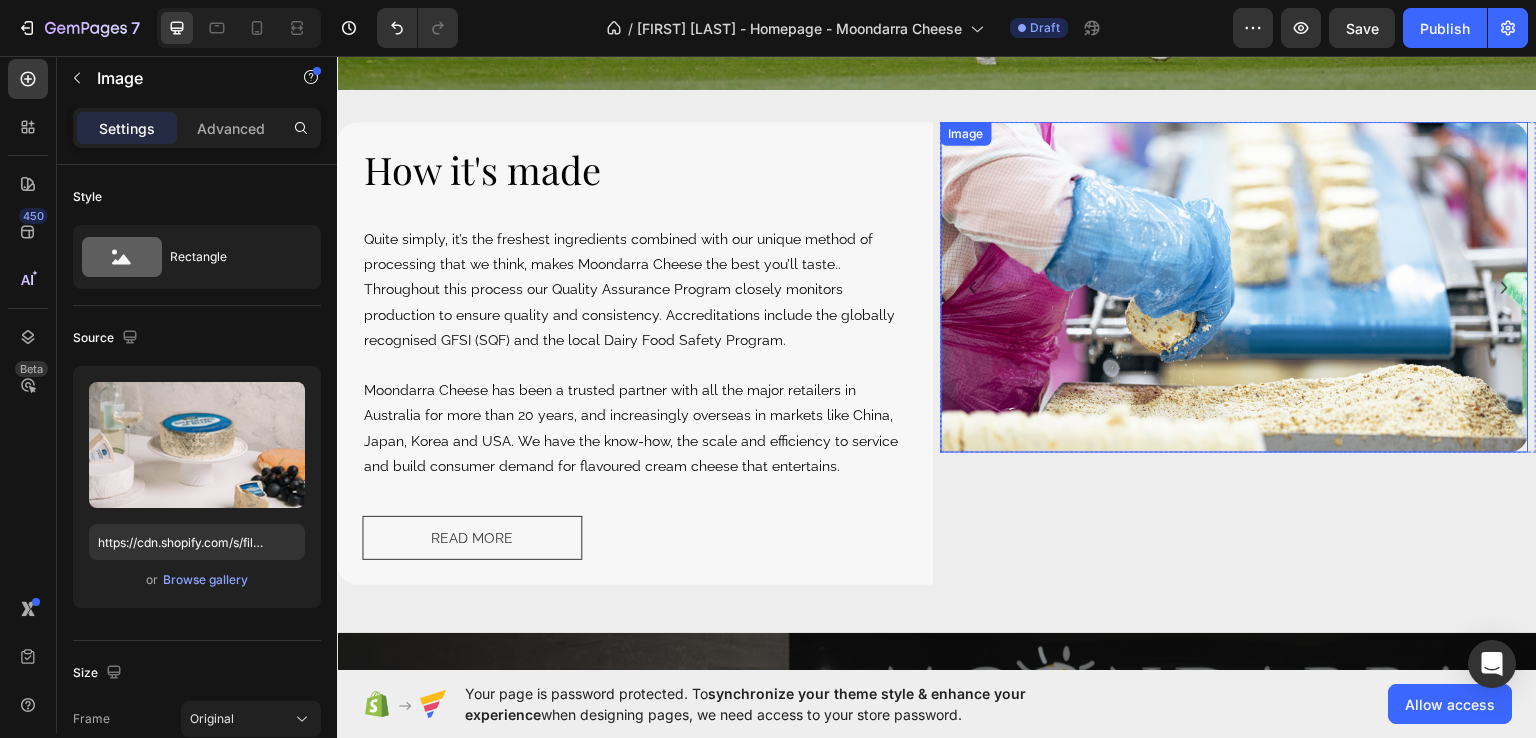 click at bounding box center [1235, 286] 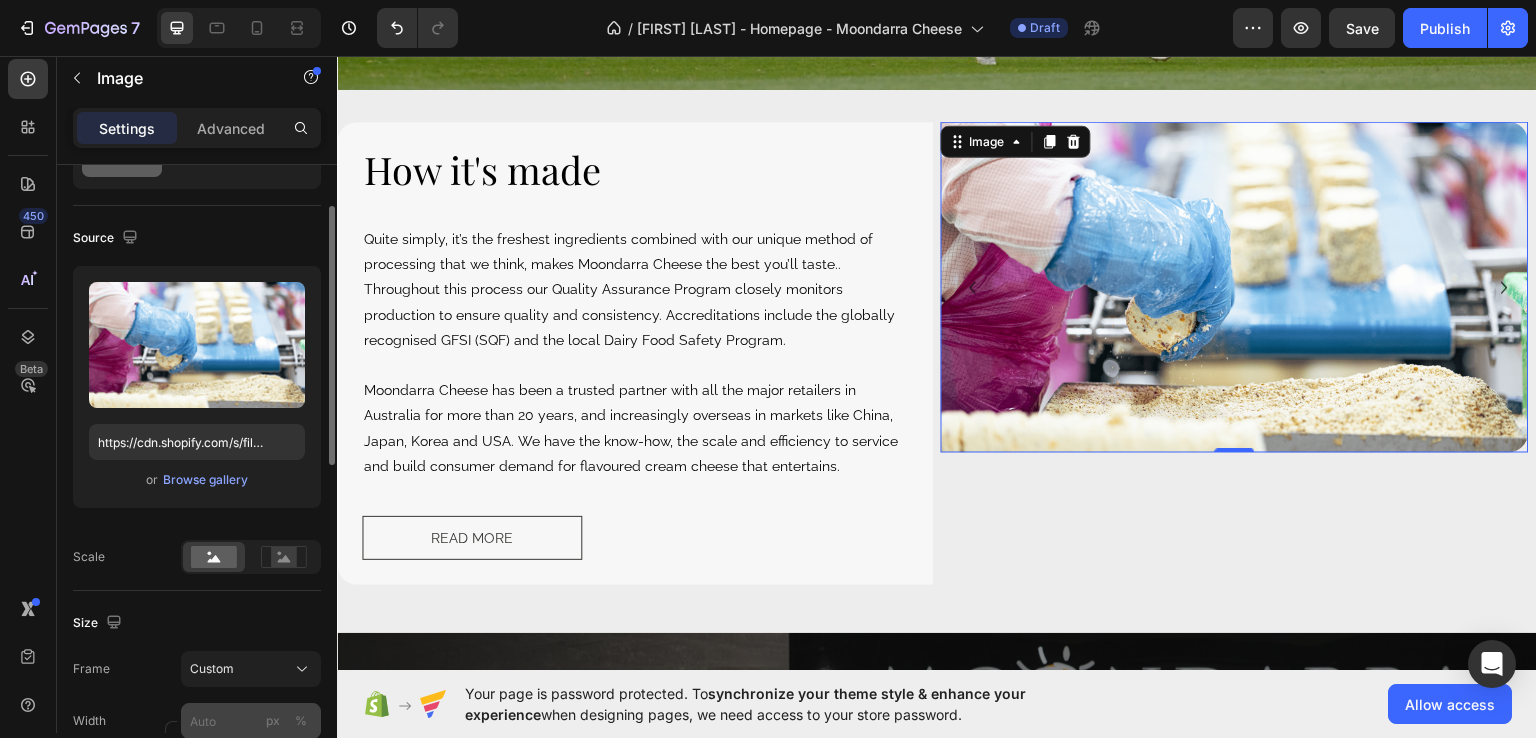 scroll, scrollTop: 200, scrollLeft: 0, axis: vertical 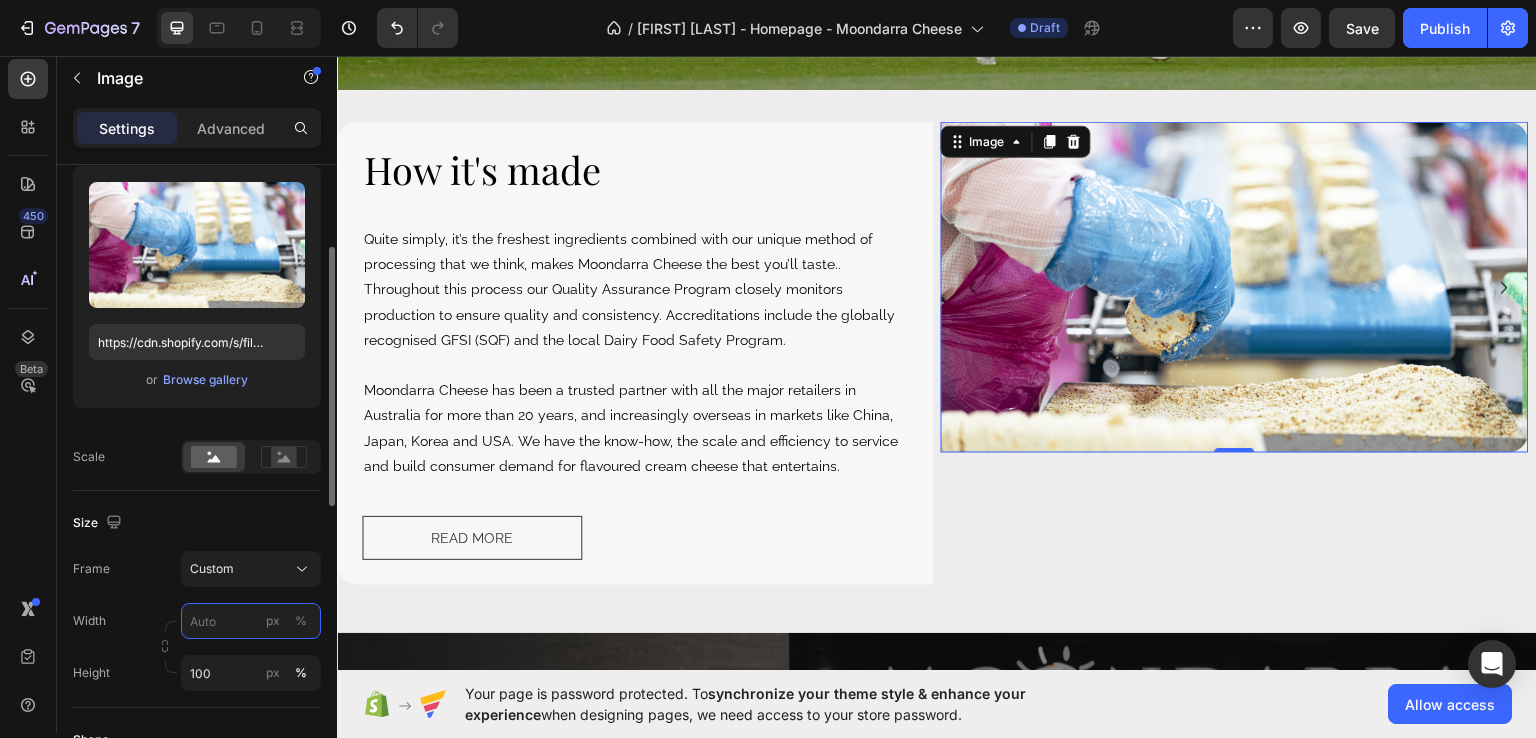 click on "px %" at bounding box center [251, 621] 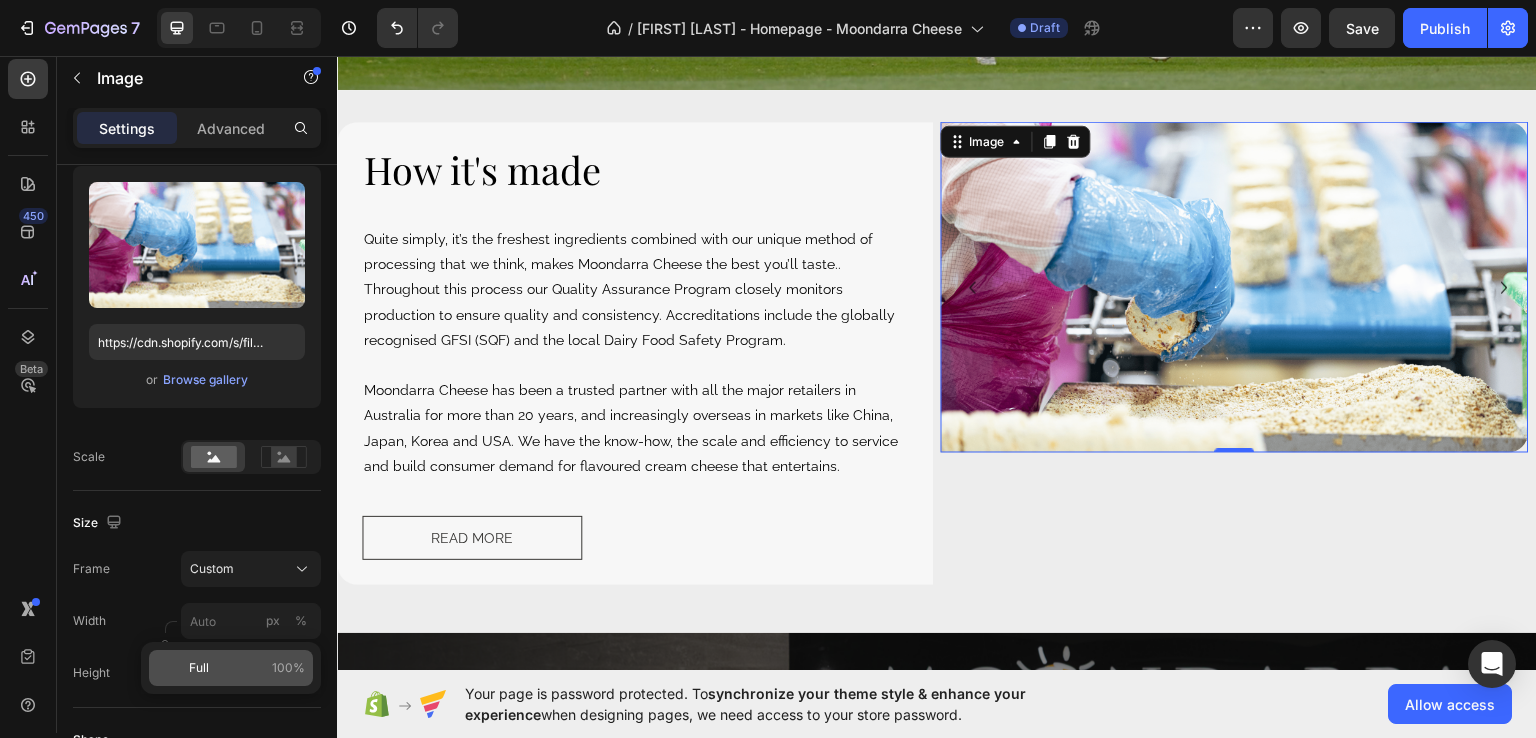 click on "Full 100%" 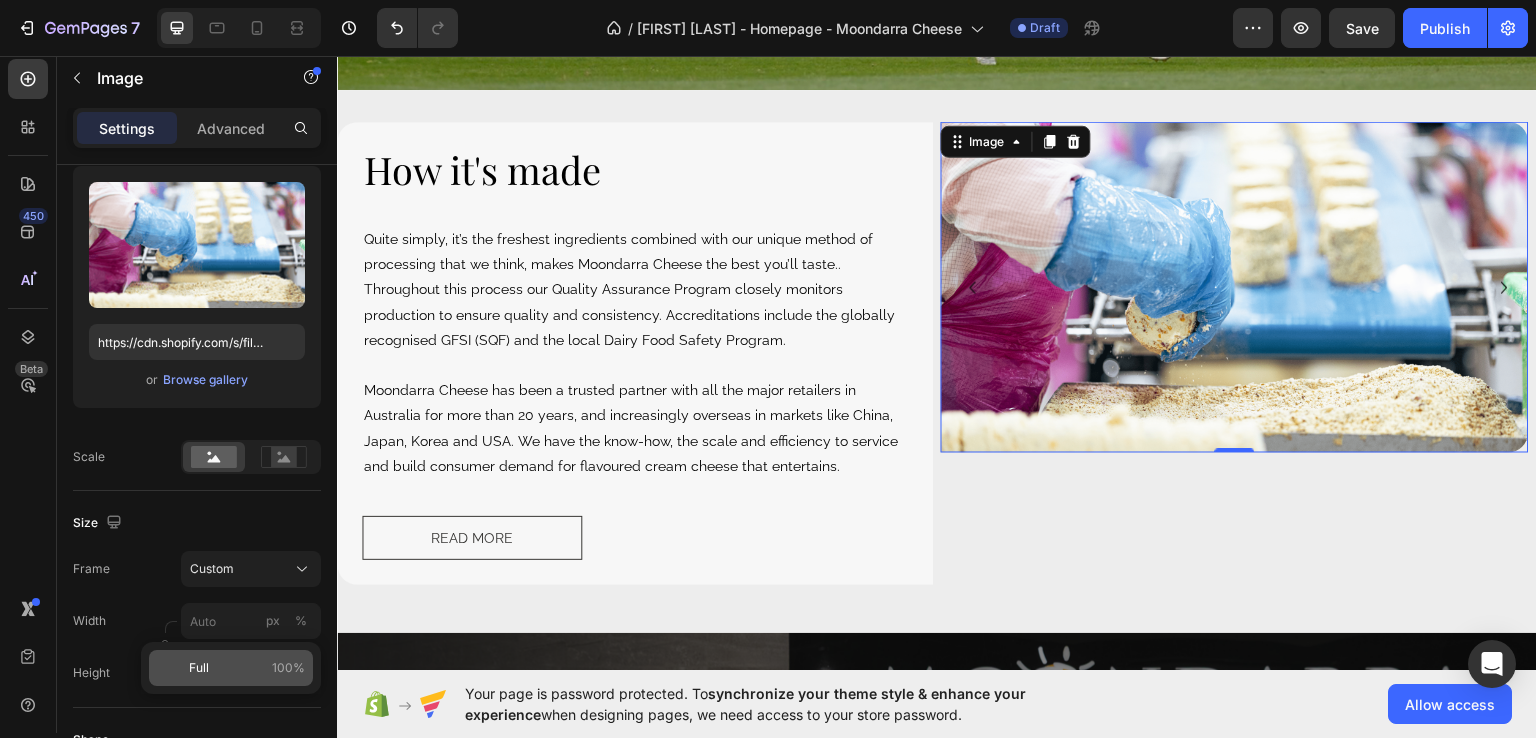 type on "100" 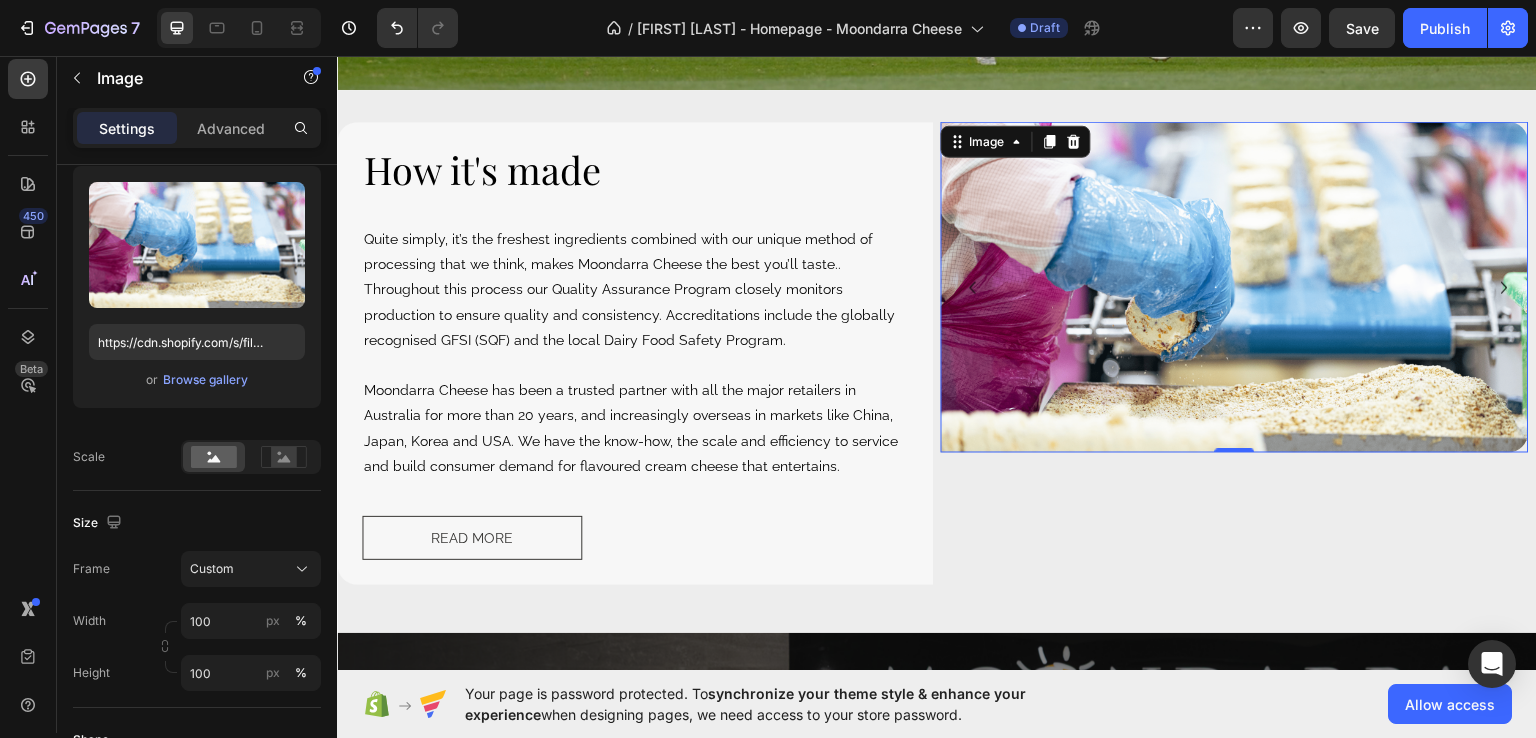 click at bounding box center (1235, 286) 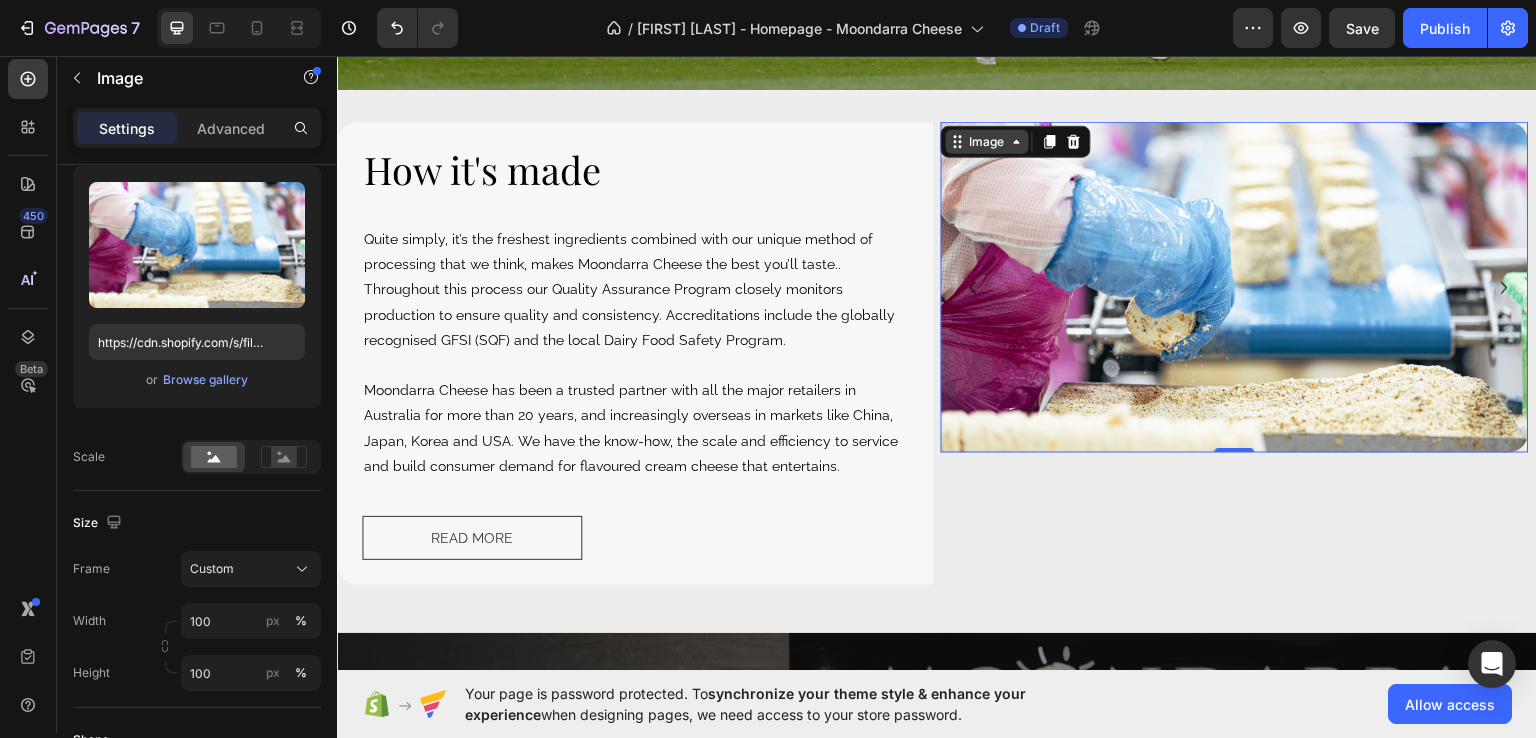 click on "Image" at bounding box center (987, 141) 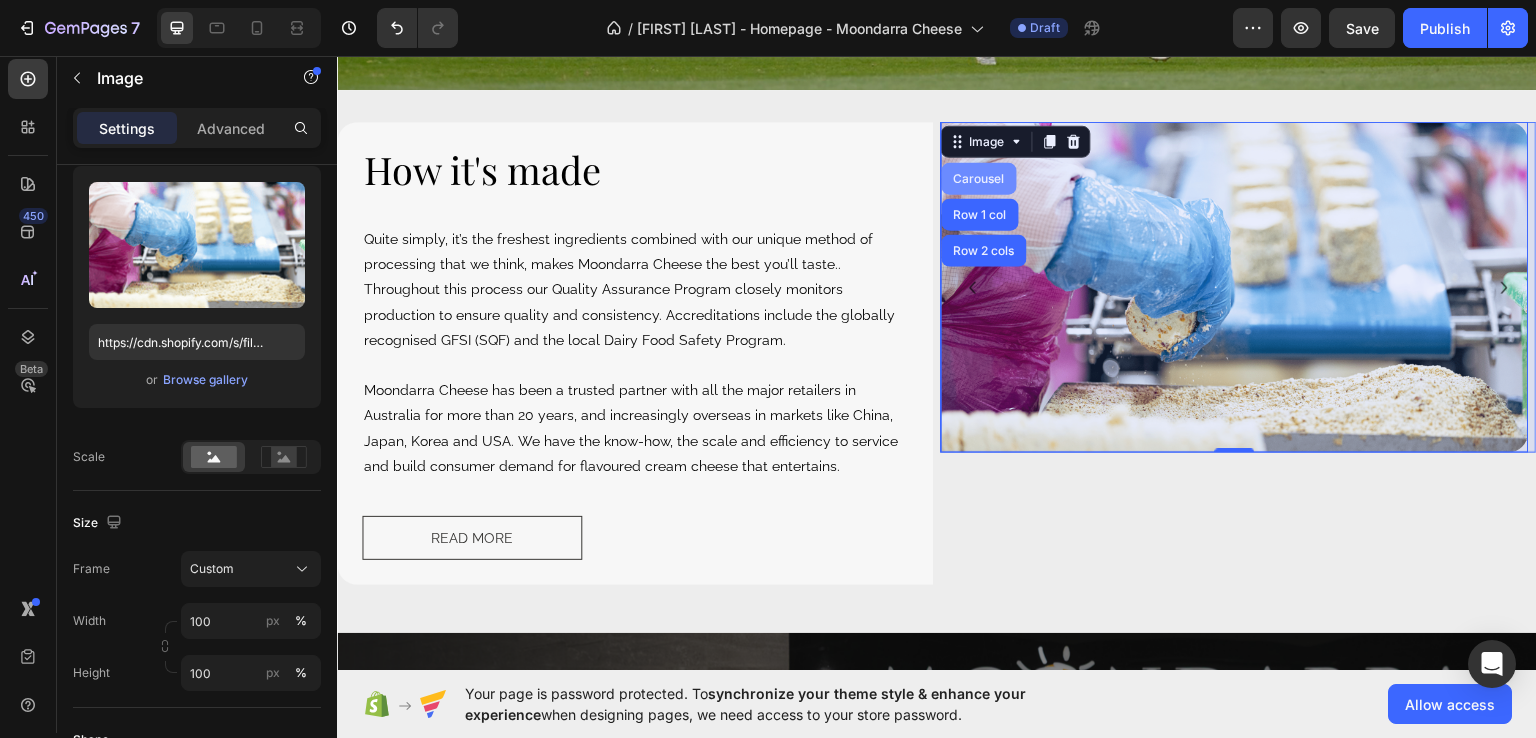 click on "Carousel" at bounding box center (979, 178) 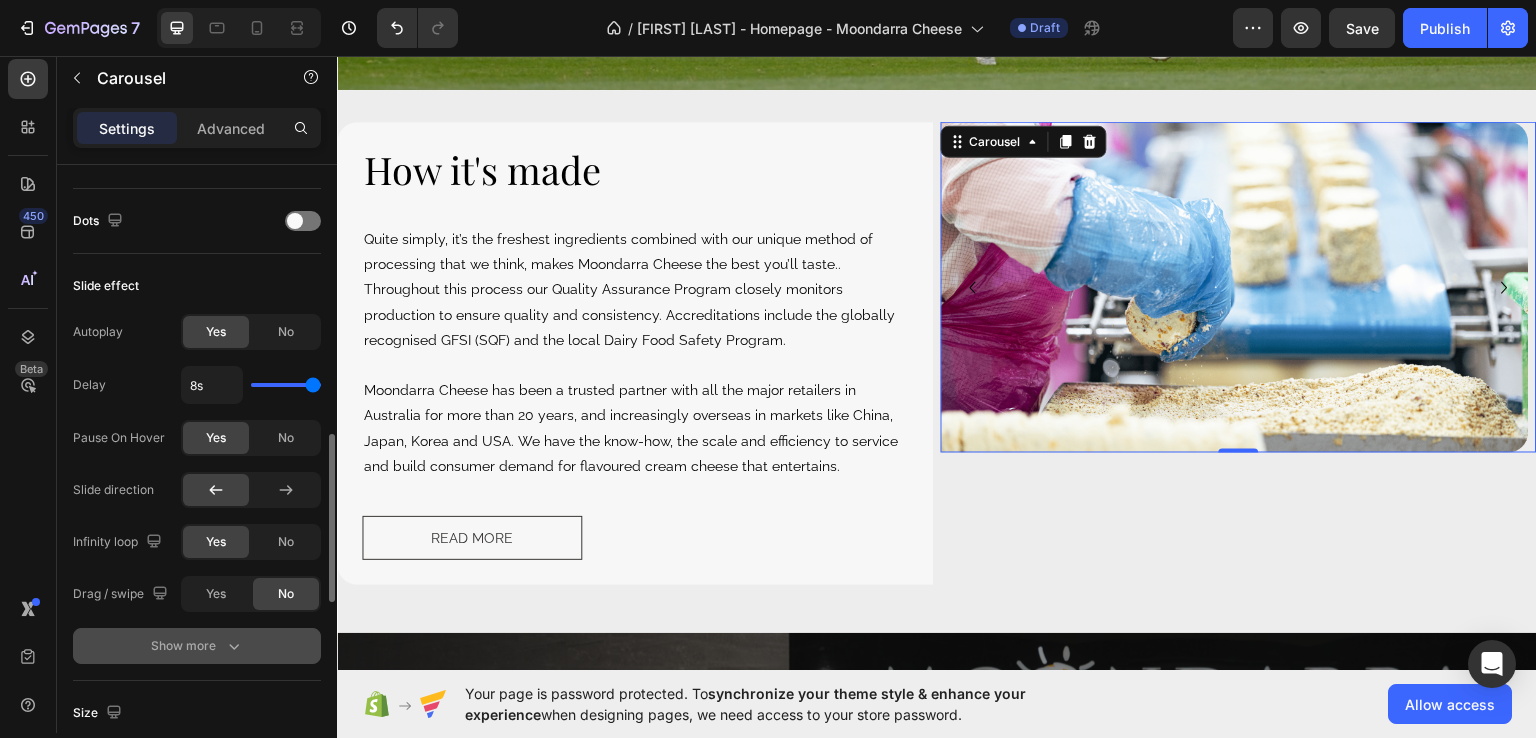 scroll, scrollTop: 1200, scrollLeft: 0, axis: vertical 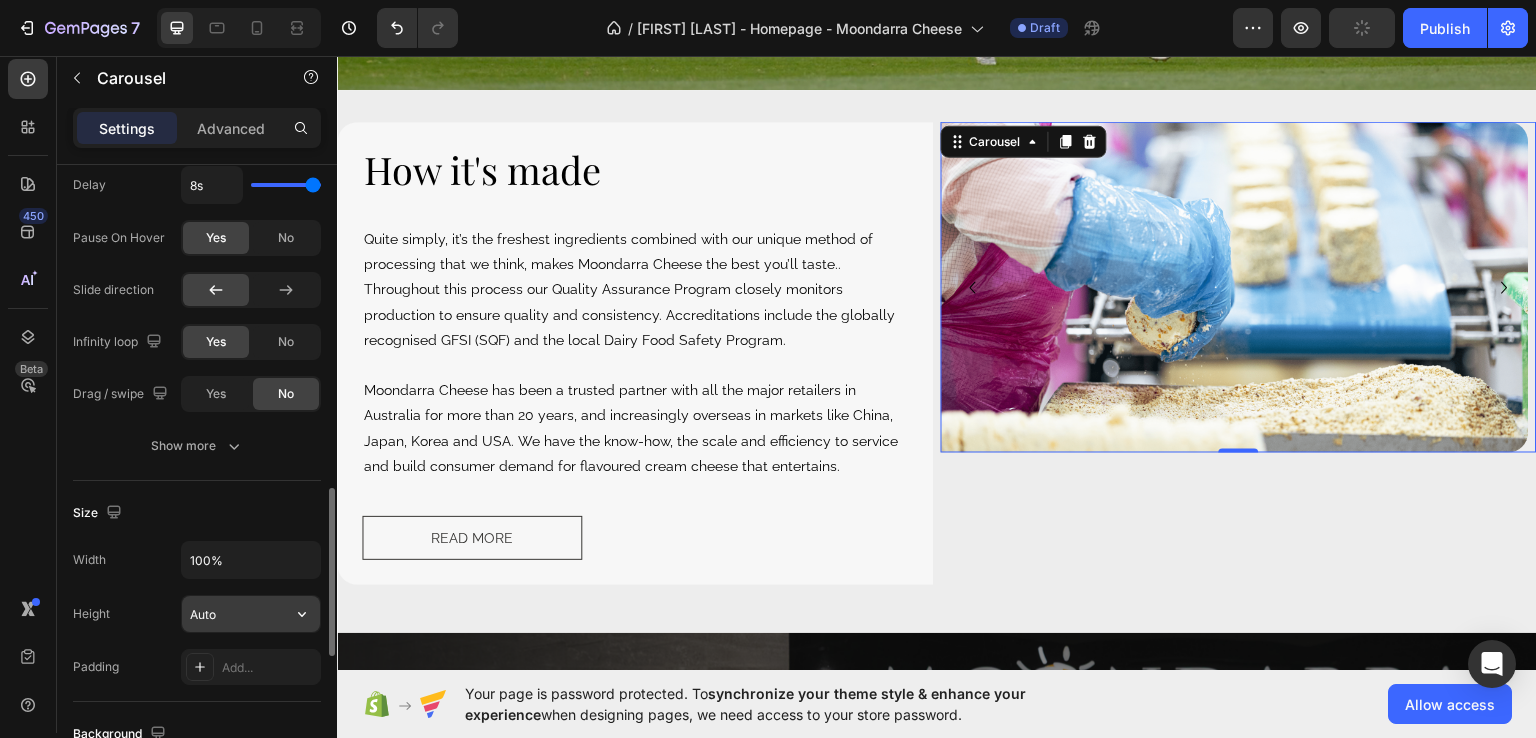 click on "Auto" at bounding box center [251, 614] 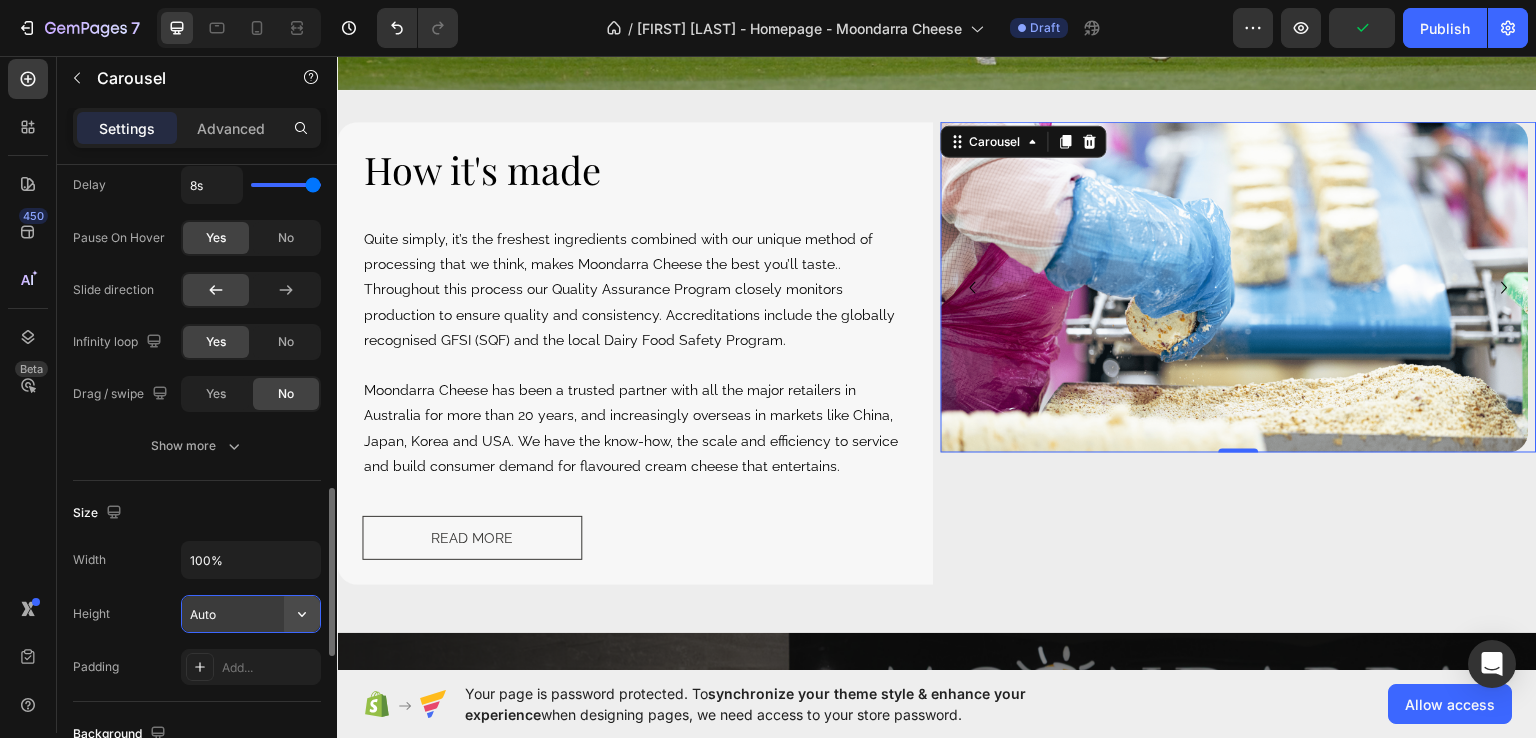 click 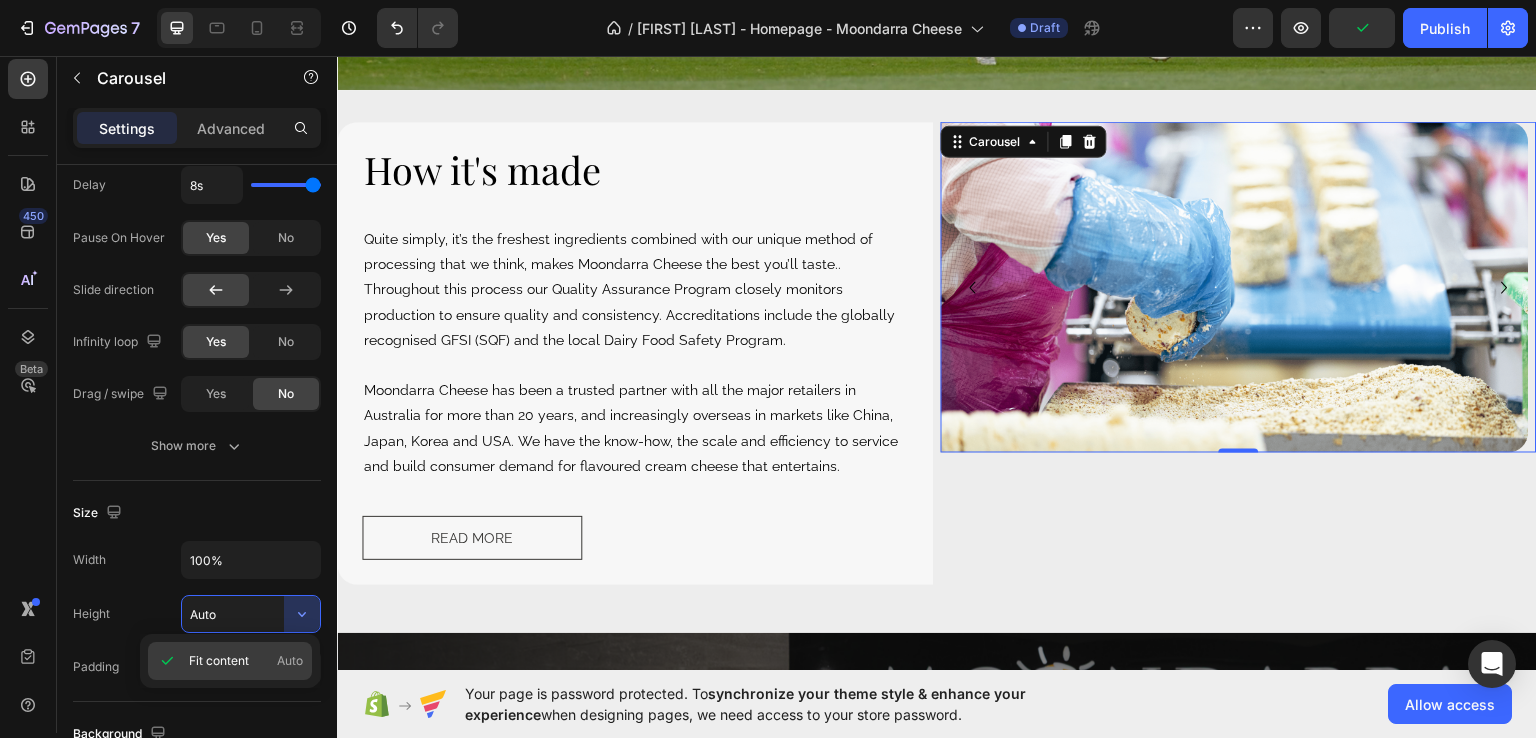 click on "Auto" at bounding box center (290, 661) 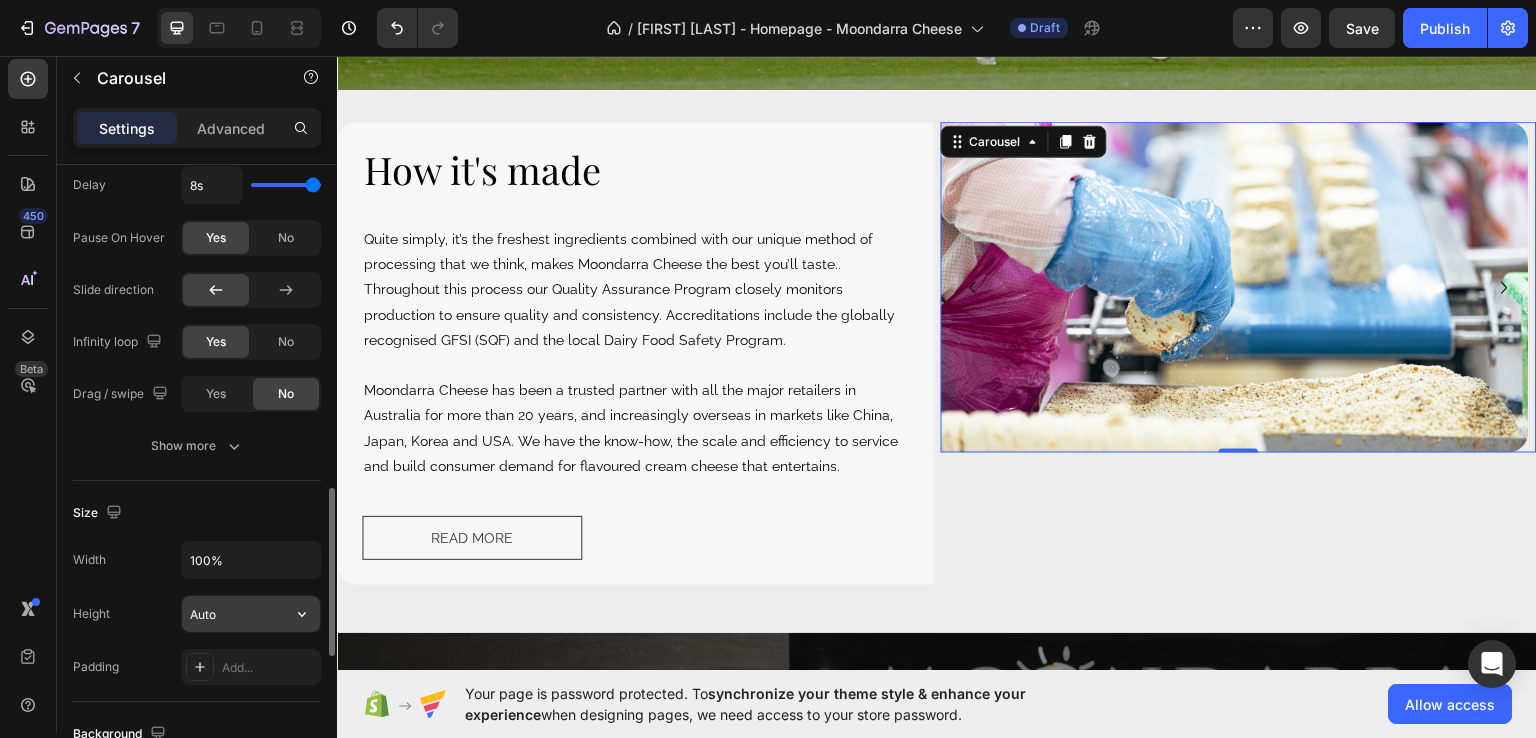click on "Auto" at bounding box center [251, 614] 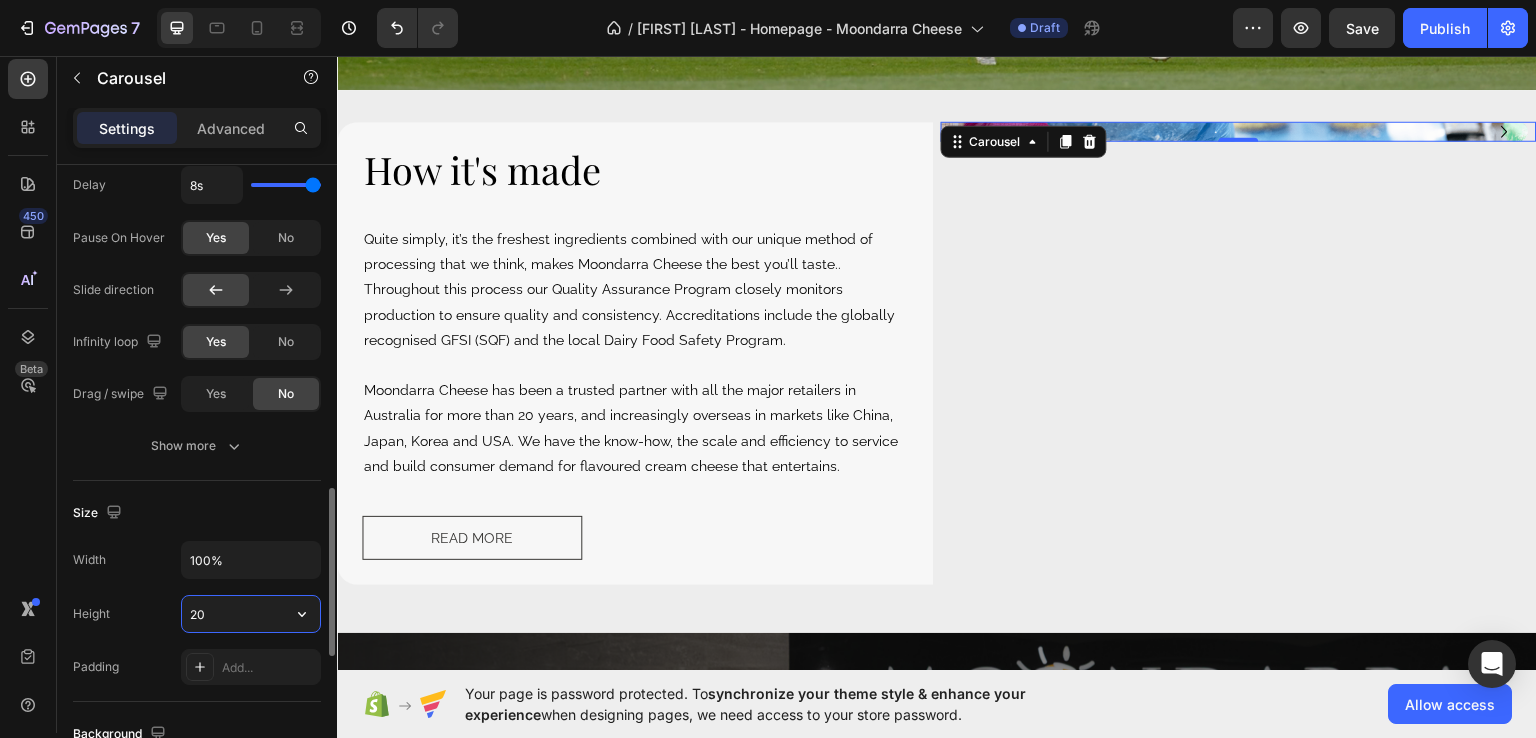 type on "2" 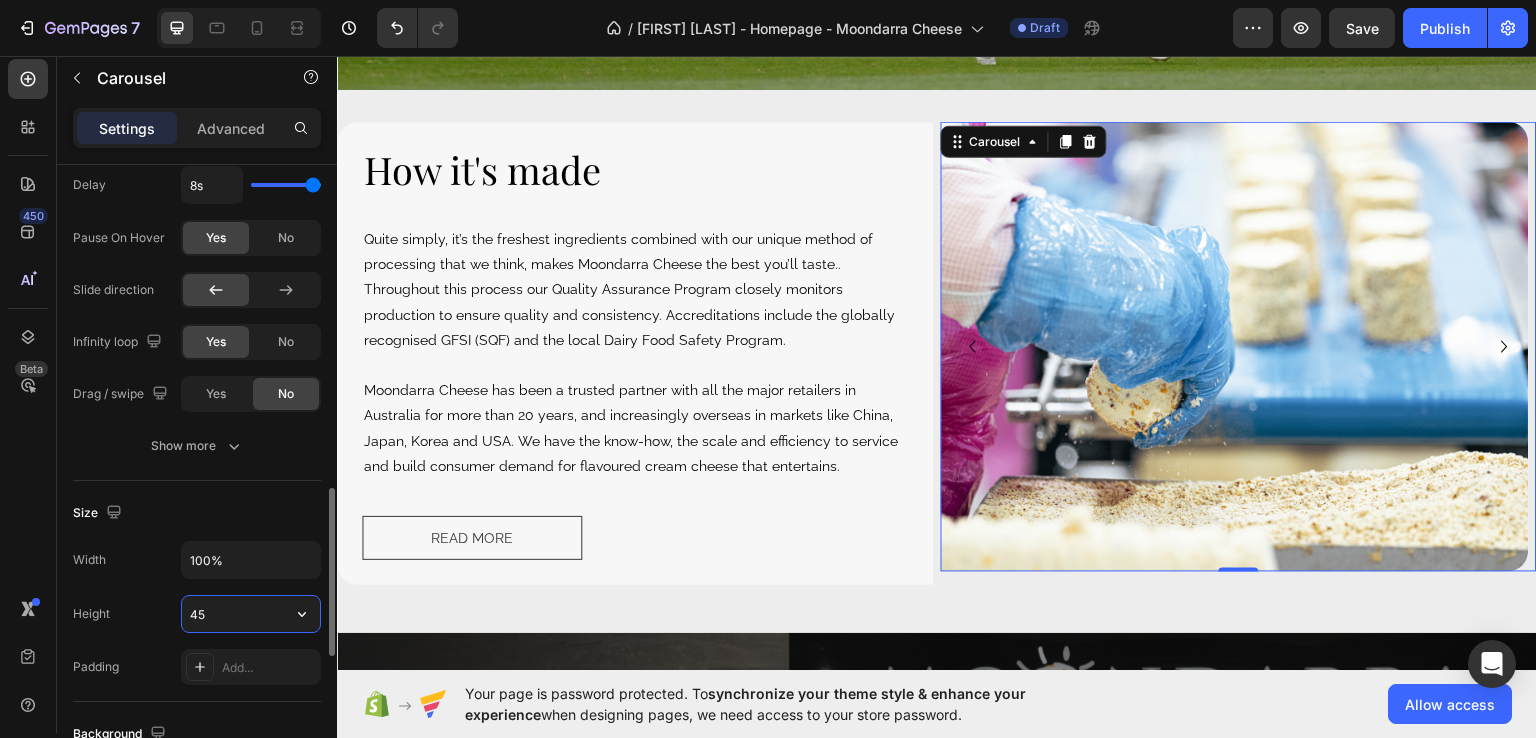 type on "4" 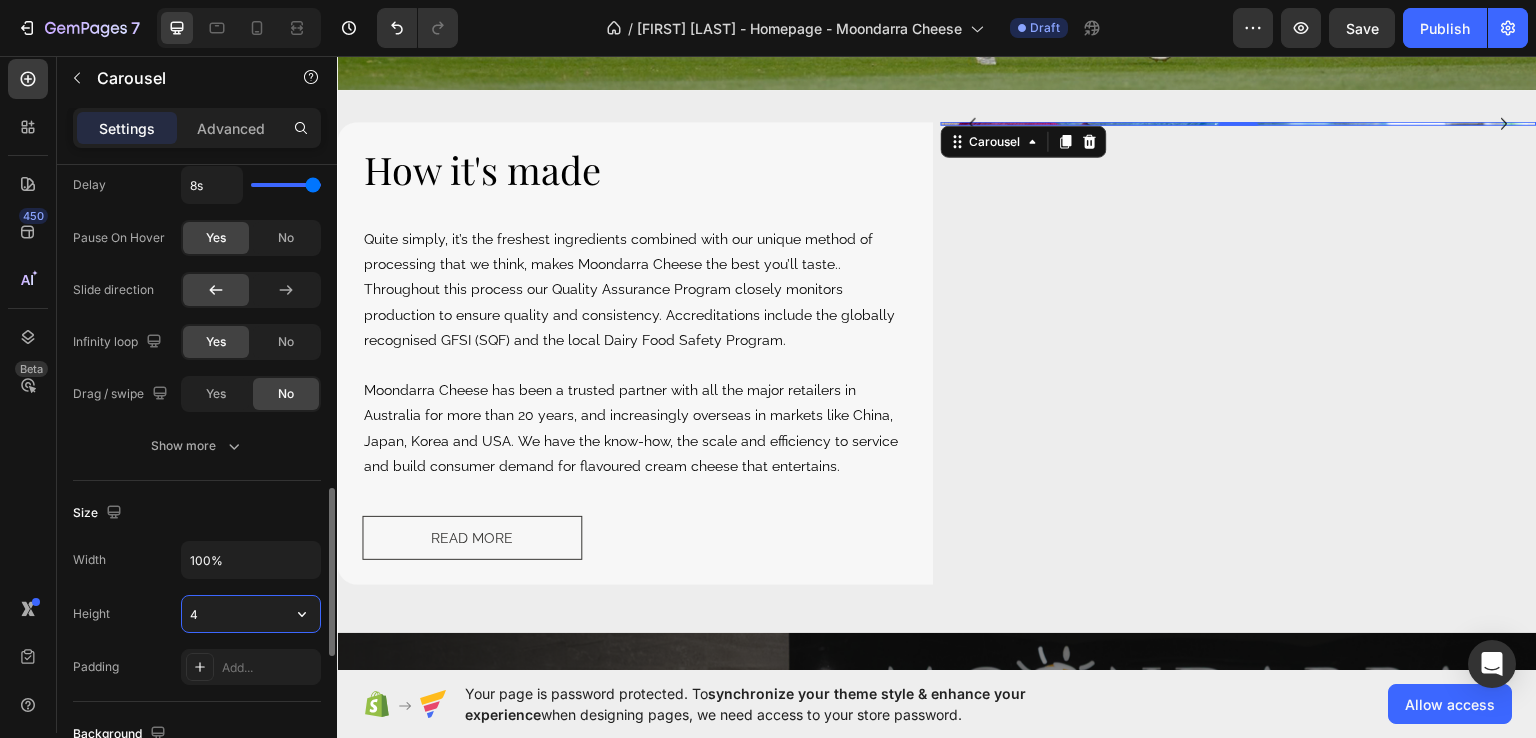 type 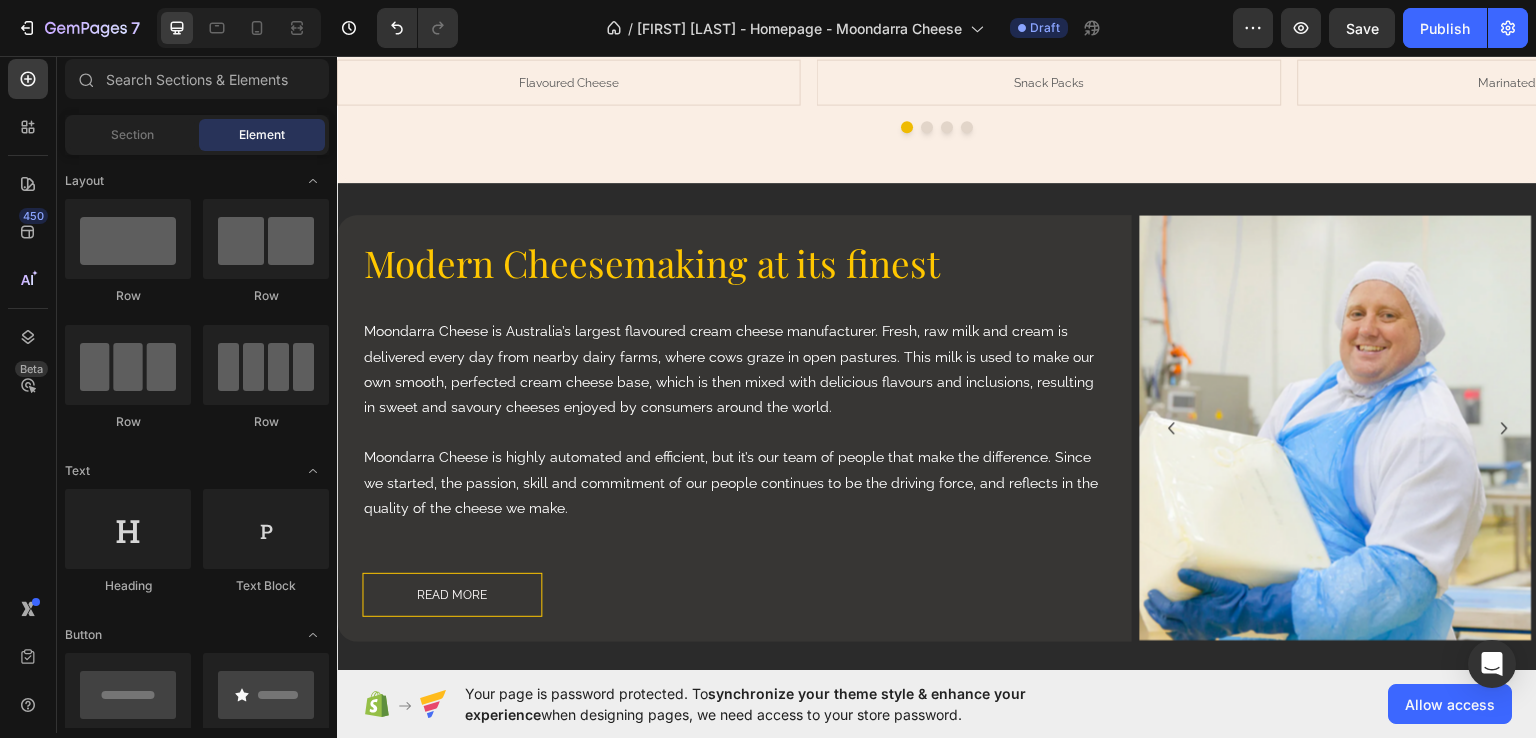 scroll, scrollTop: 1724, scrollLeft: 0, axis: vertical 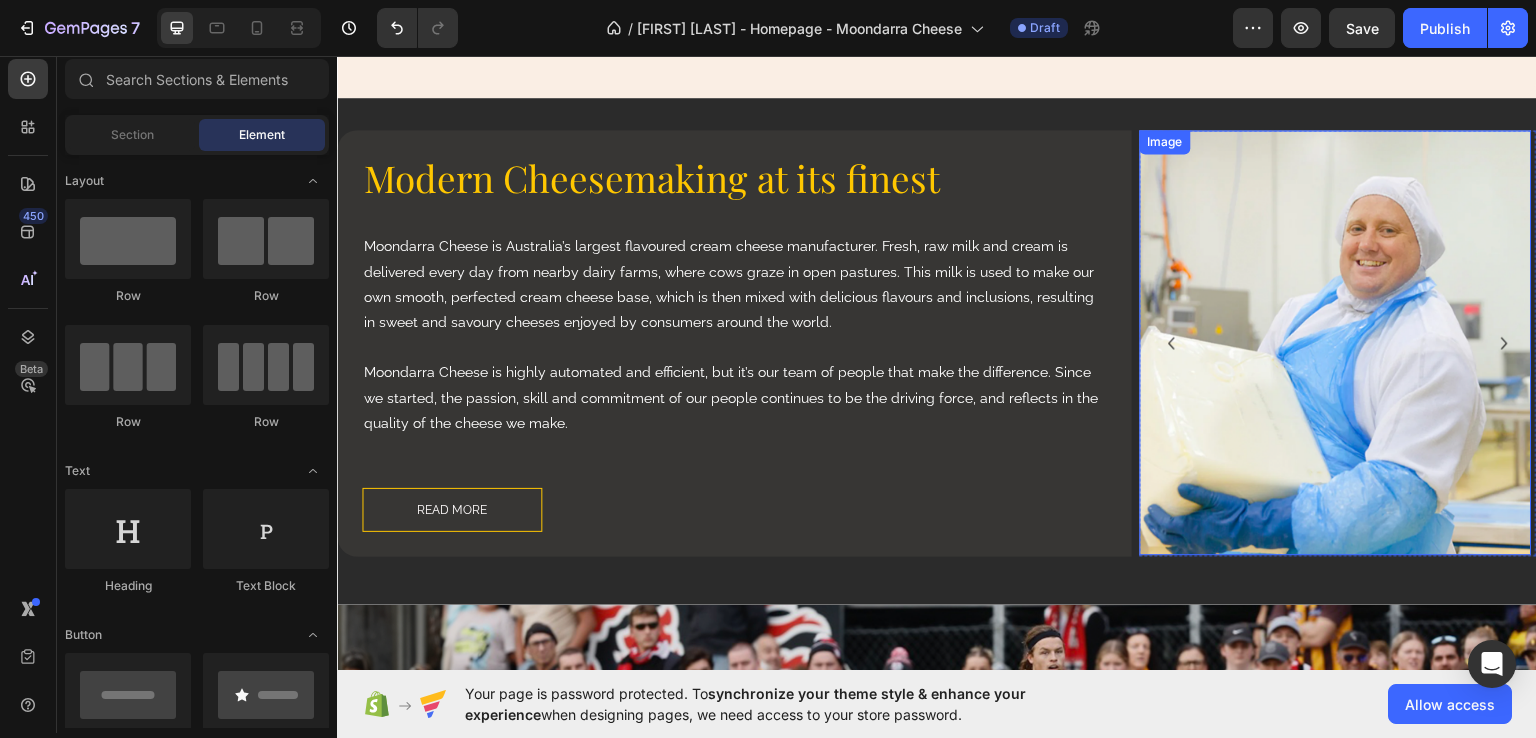 click at bounding box center (1336, 341) 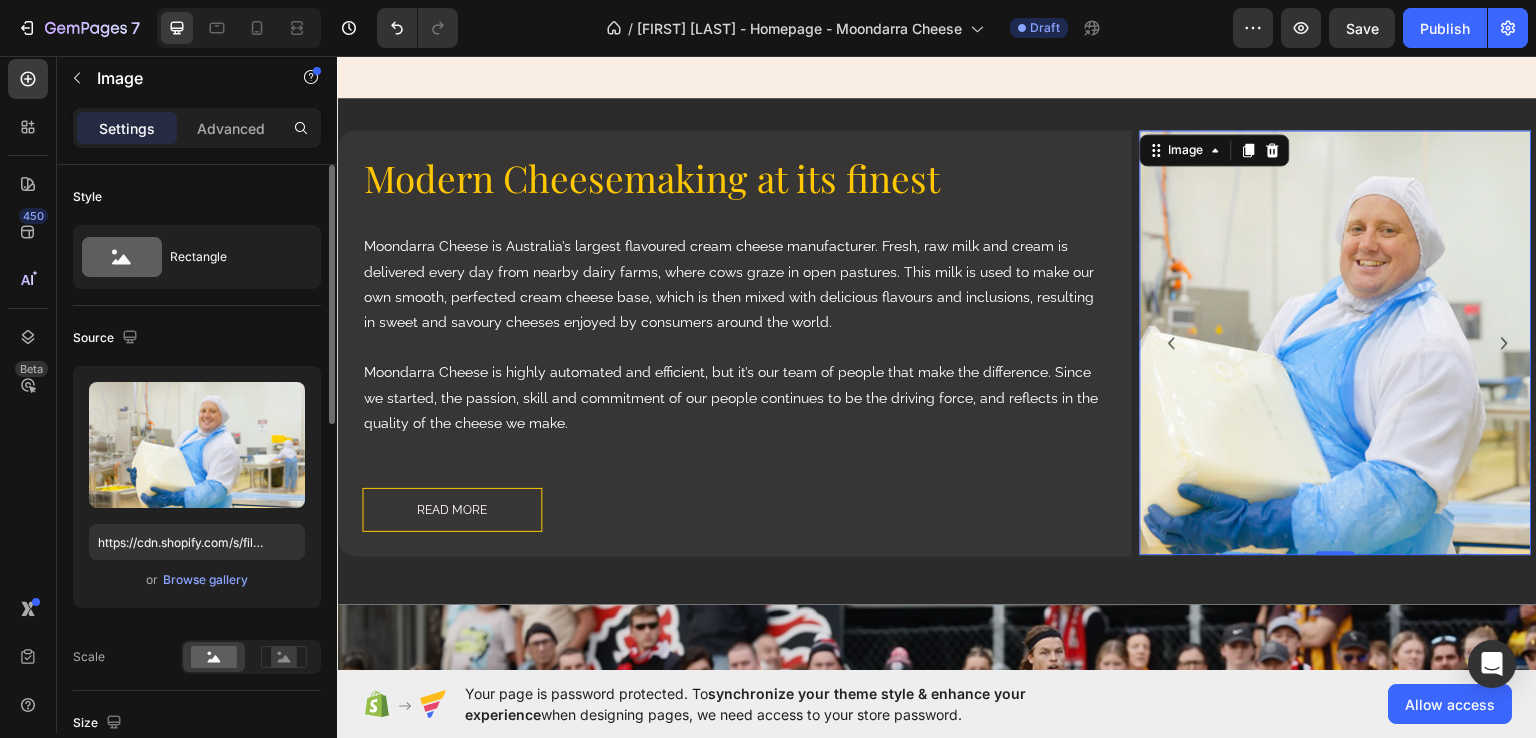 scroll, scrollTop: 200, scrollLeft: 0, axis: vertical 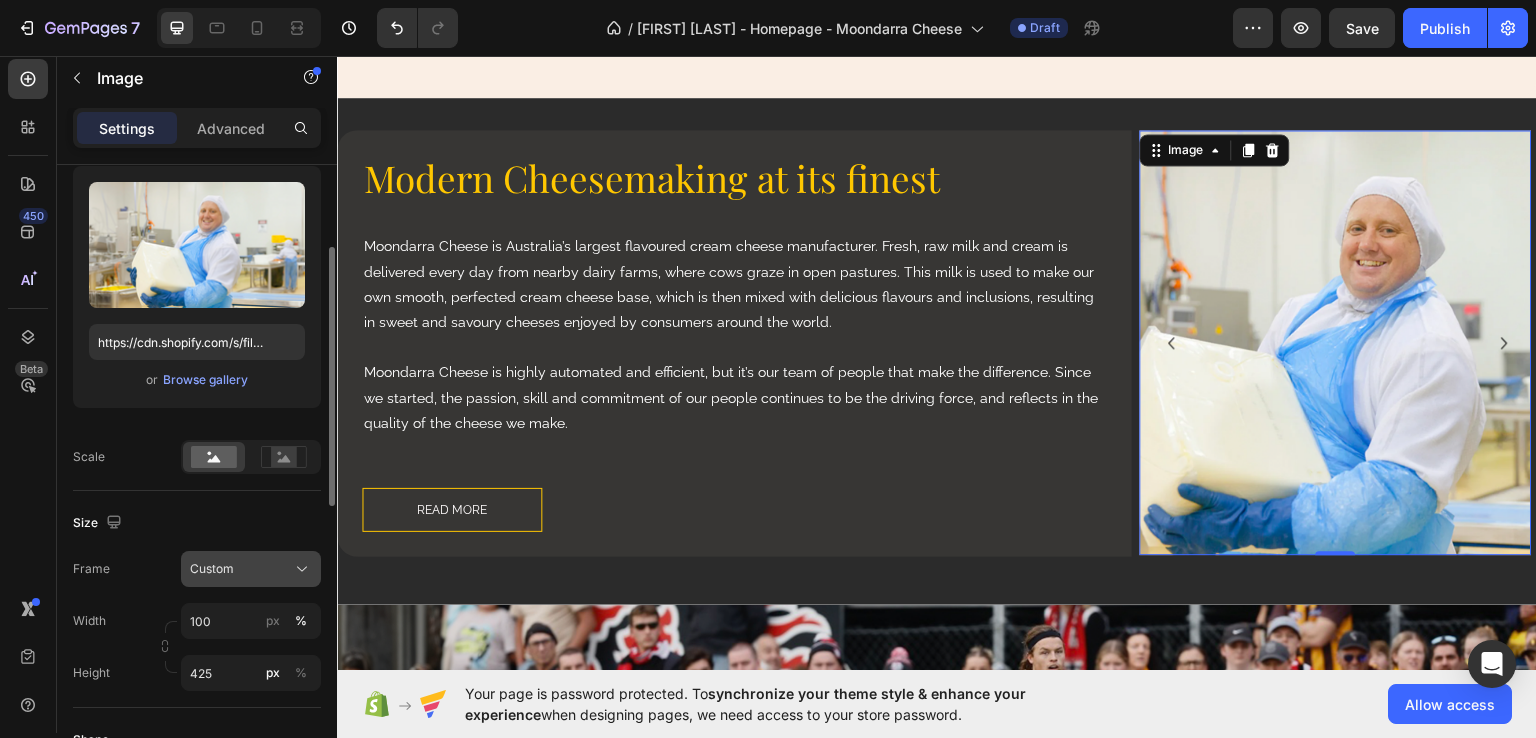 click on "Custom" at bounding box center [212, 569] 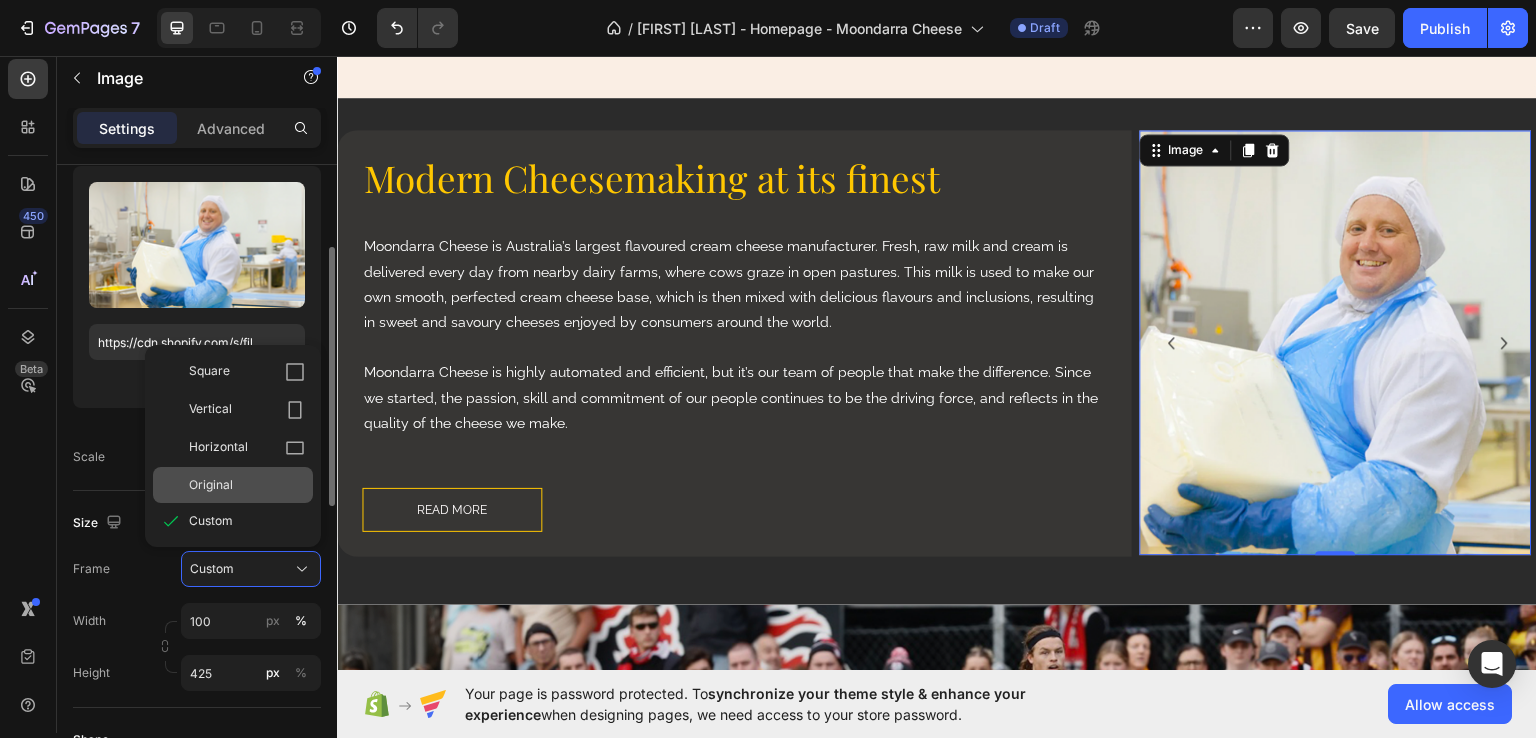 drag, startPoint x: 276, startPoint y: 489, endPoint x: 706, endPoint y: 364, distance: 447.80017 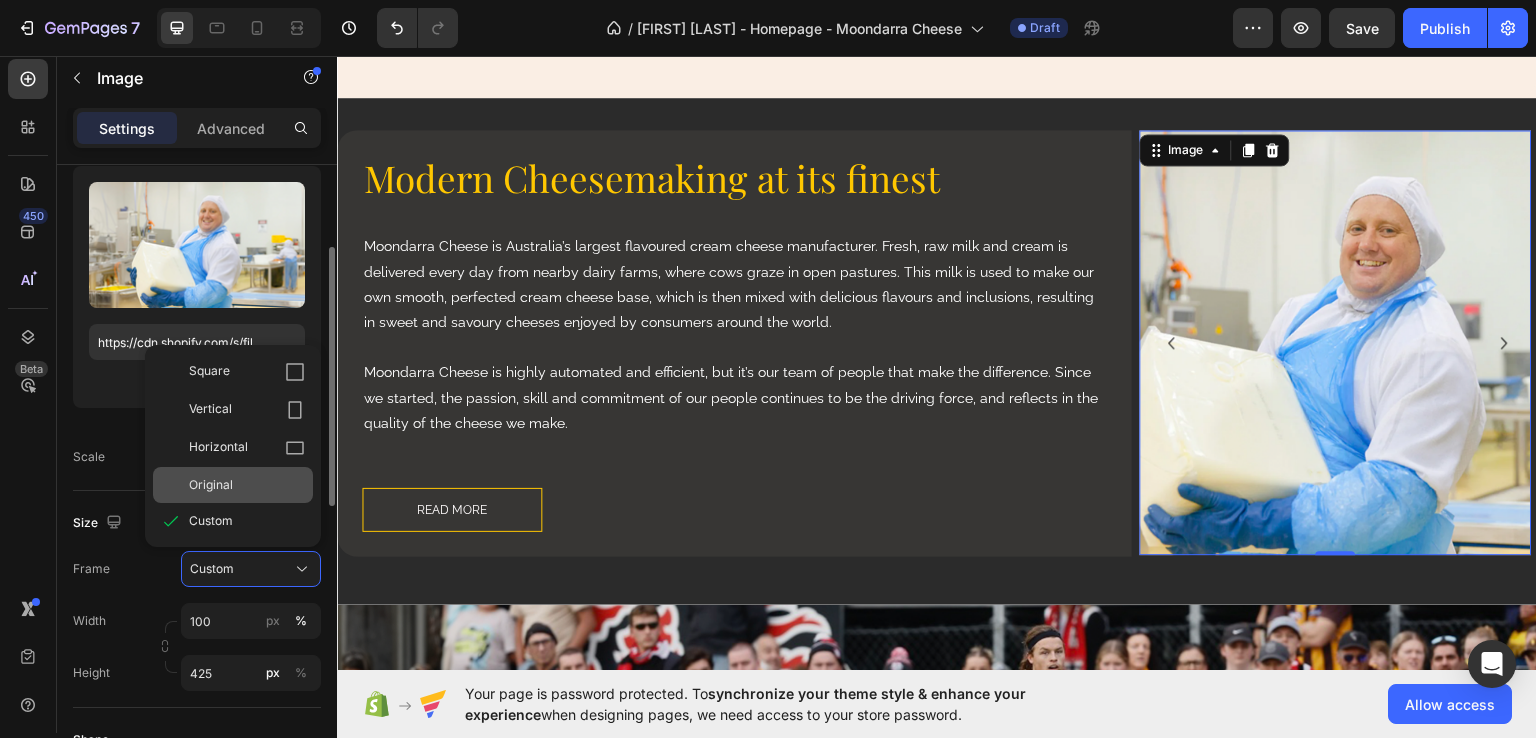 click on "Original" at bounding box center [247, 485] 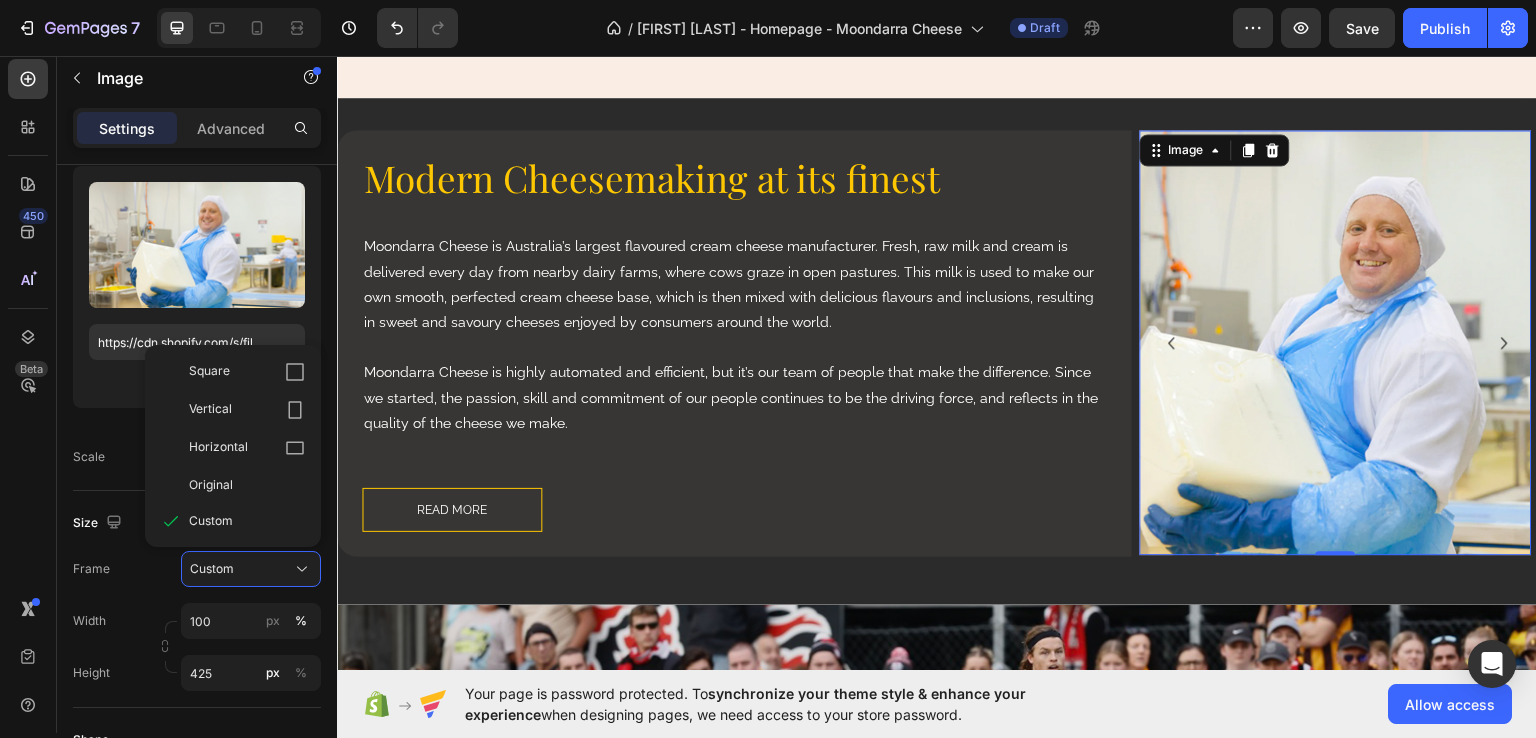 type 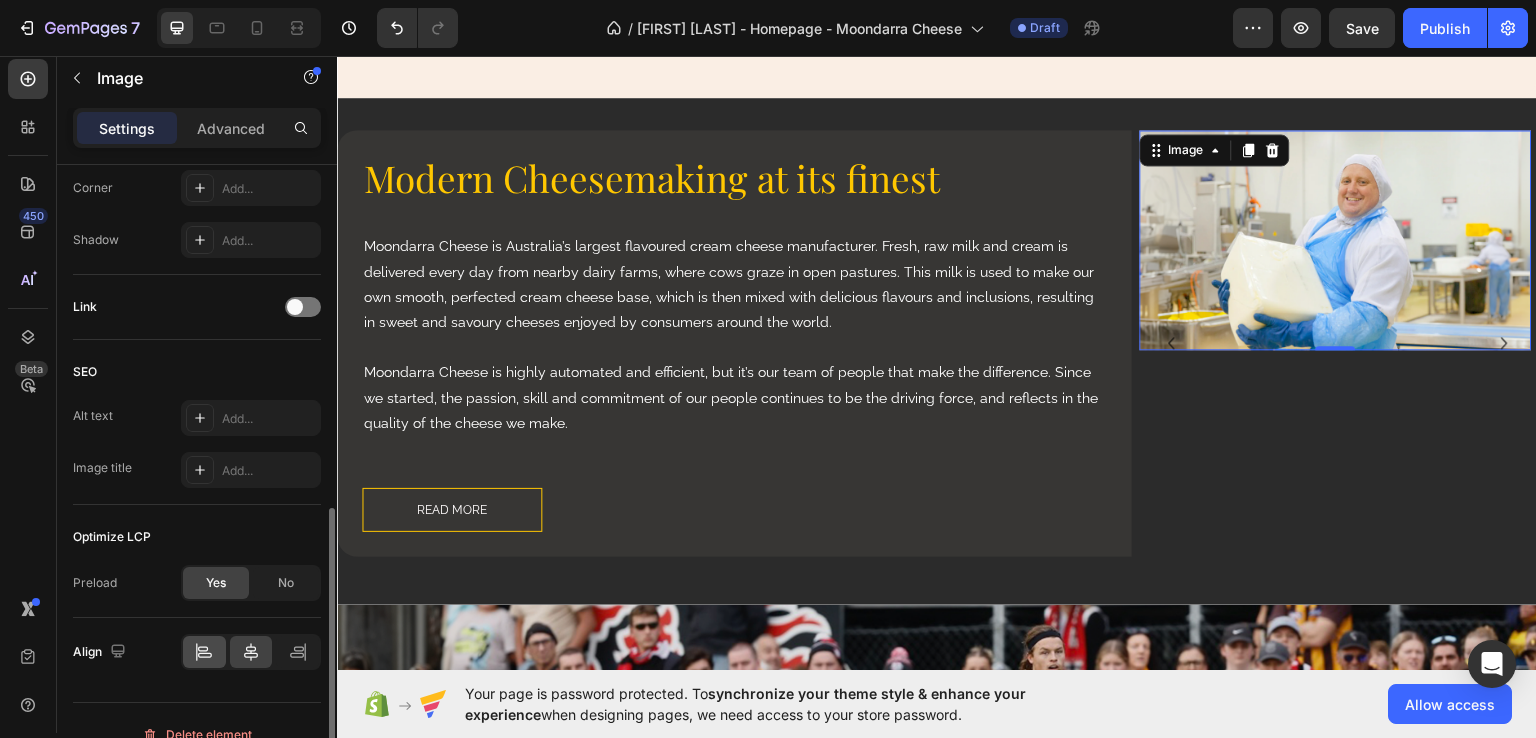 scroll, scrollTop: 832, scrollLeft: 0, axis: vertical 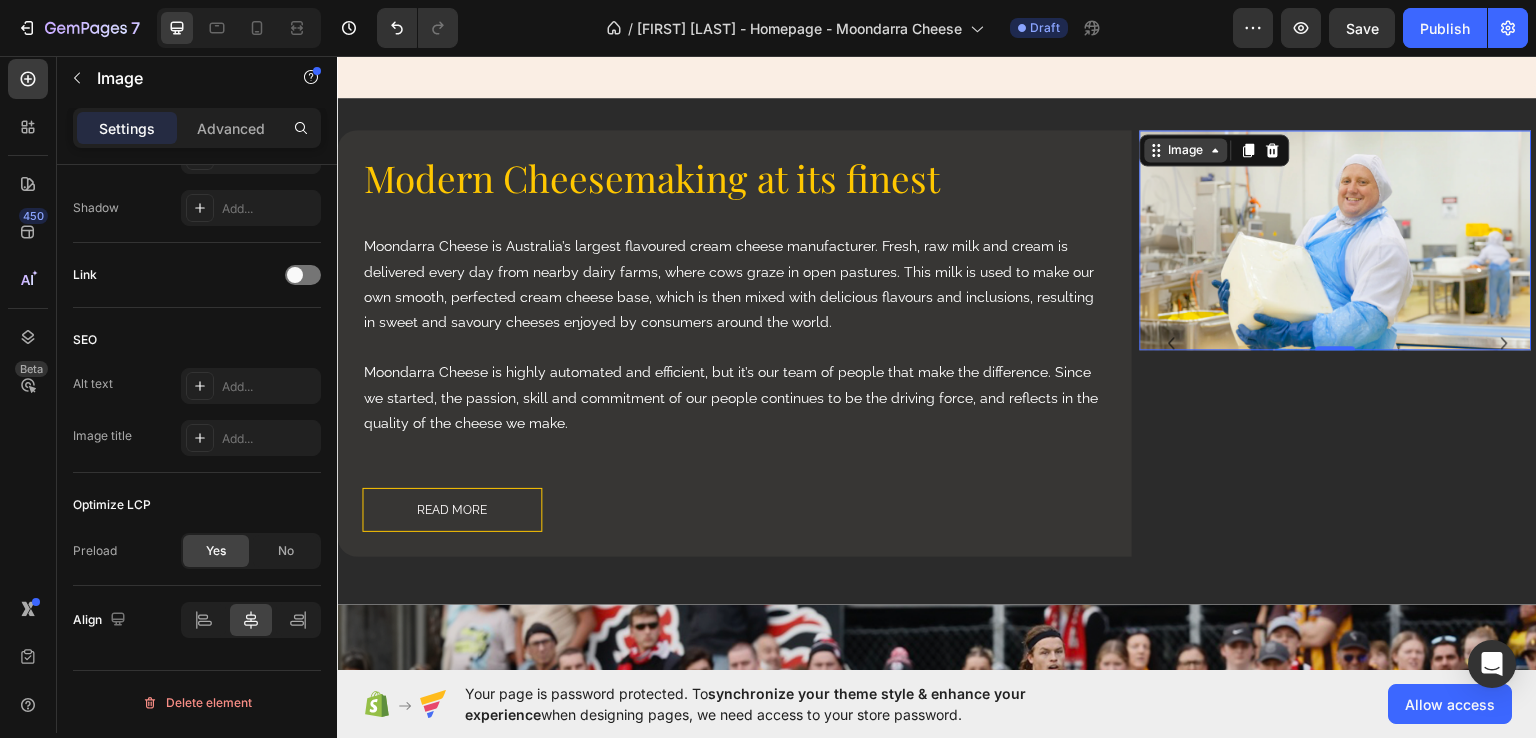 click on "Image" at bounding box center [1186, 149] 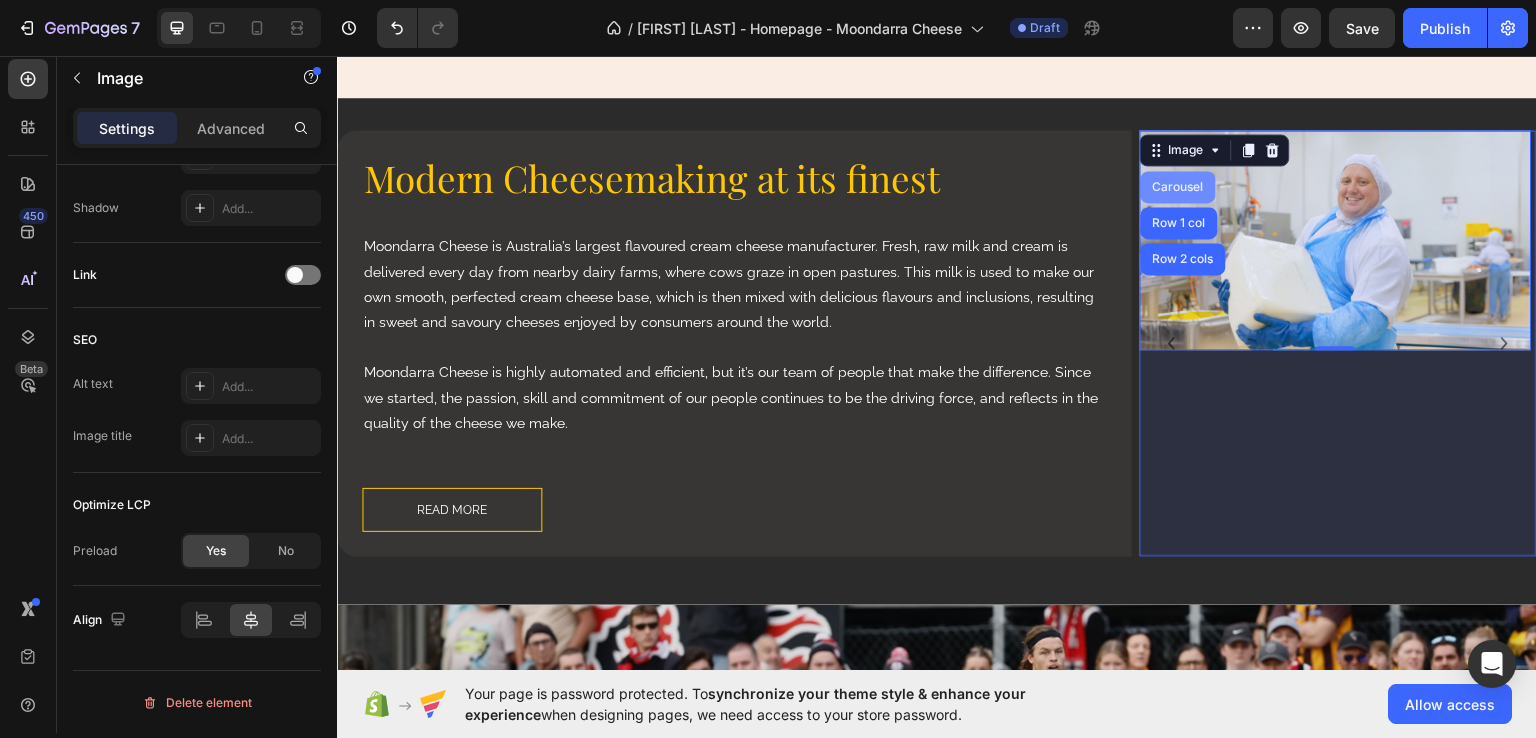 click on "Carousel" at bounding box center [1178, 186] 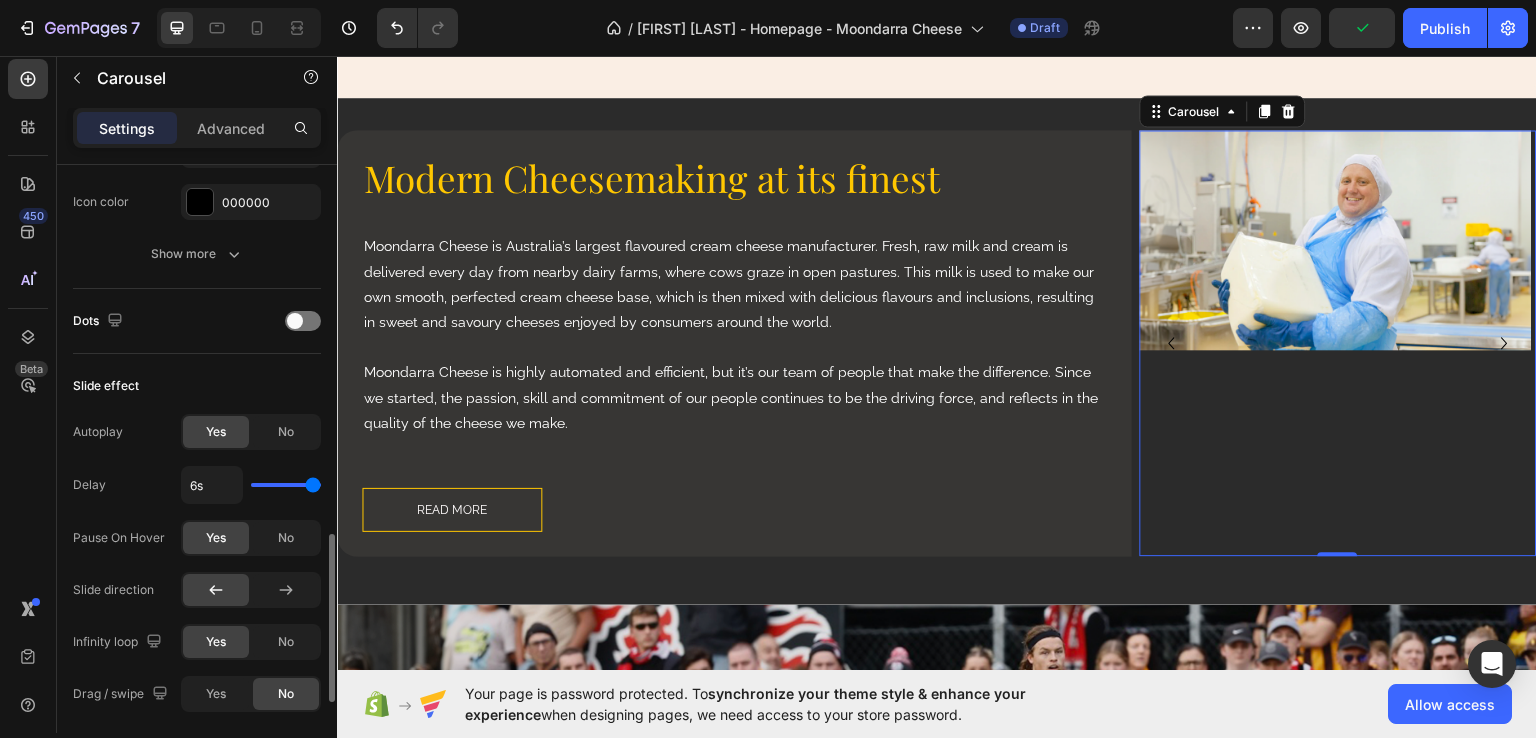 scroll, scrollTop: 1200, scrollLeft: 0, axis: vertical 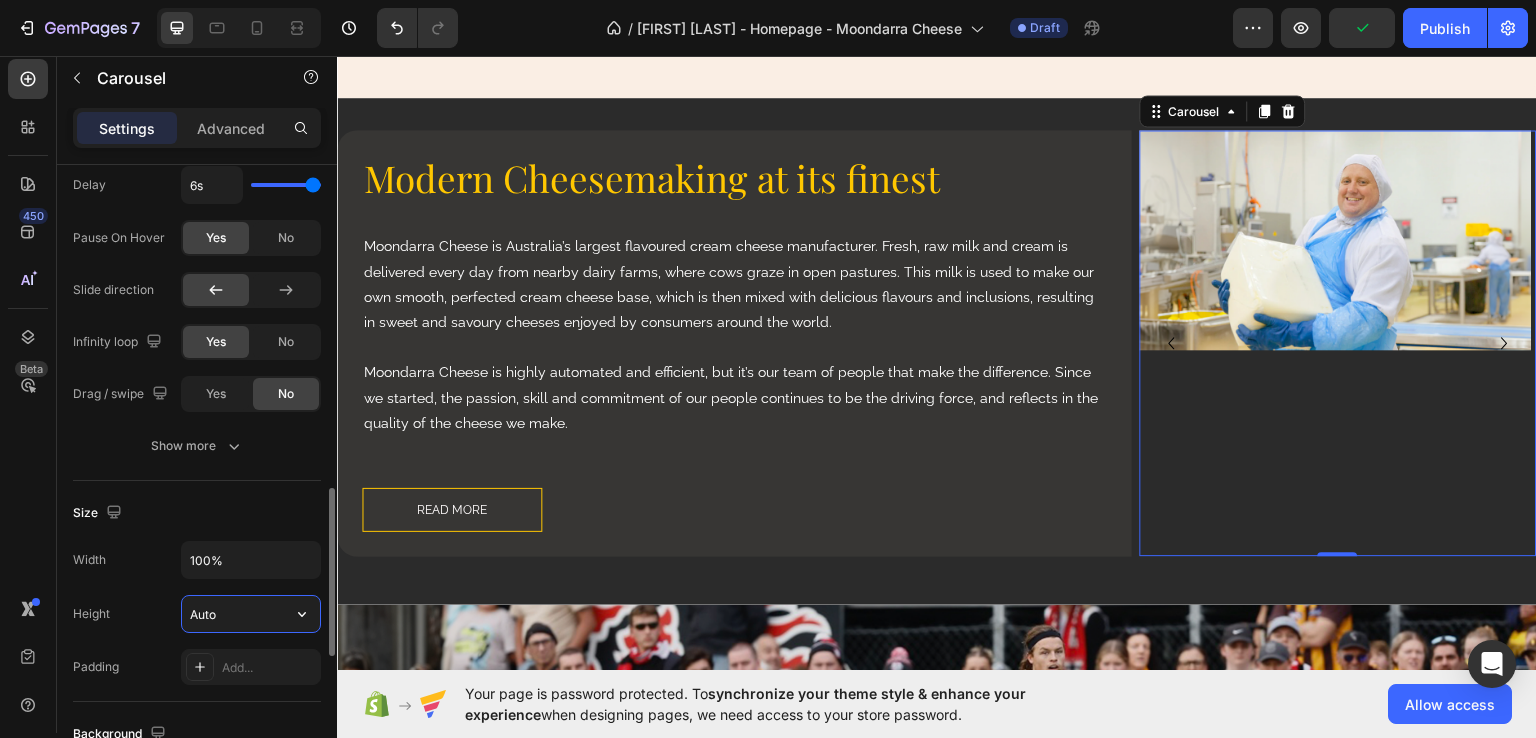 click on "Auto" at bounding box center (251, 614) 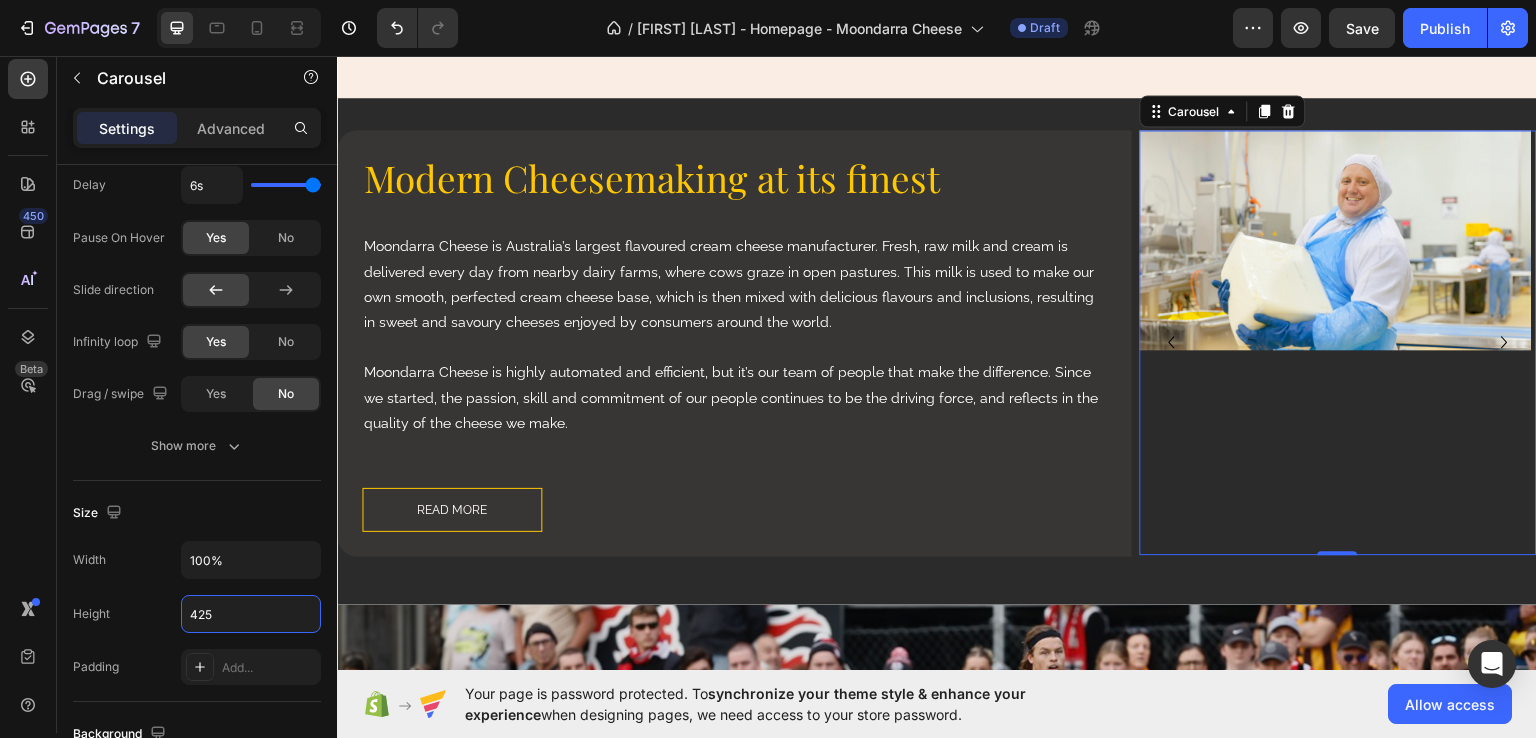 click 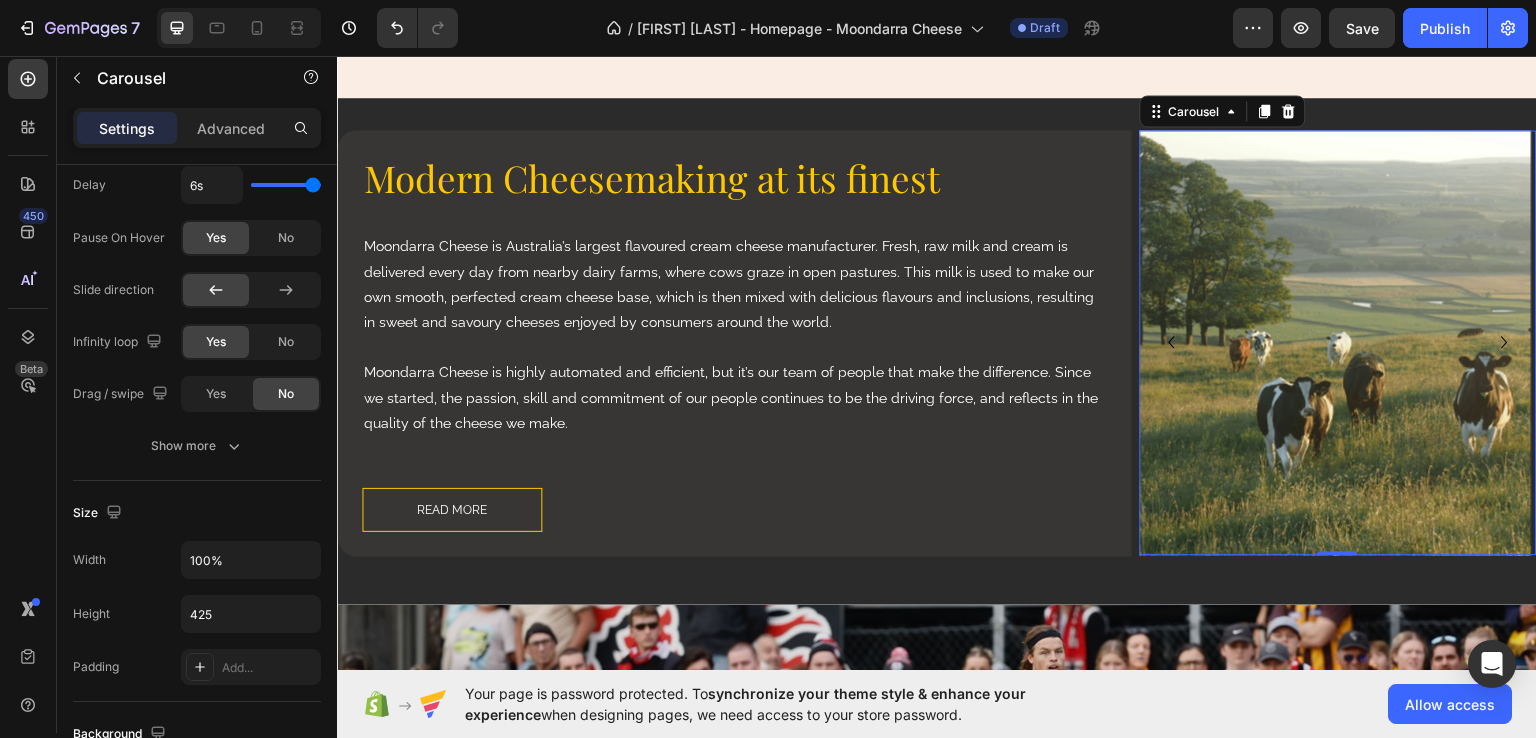 click 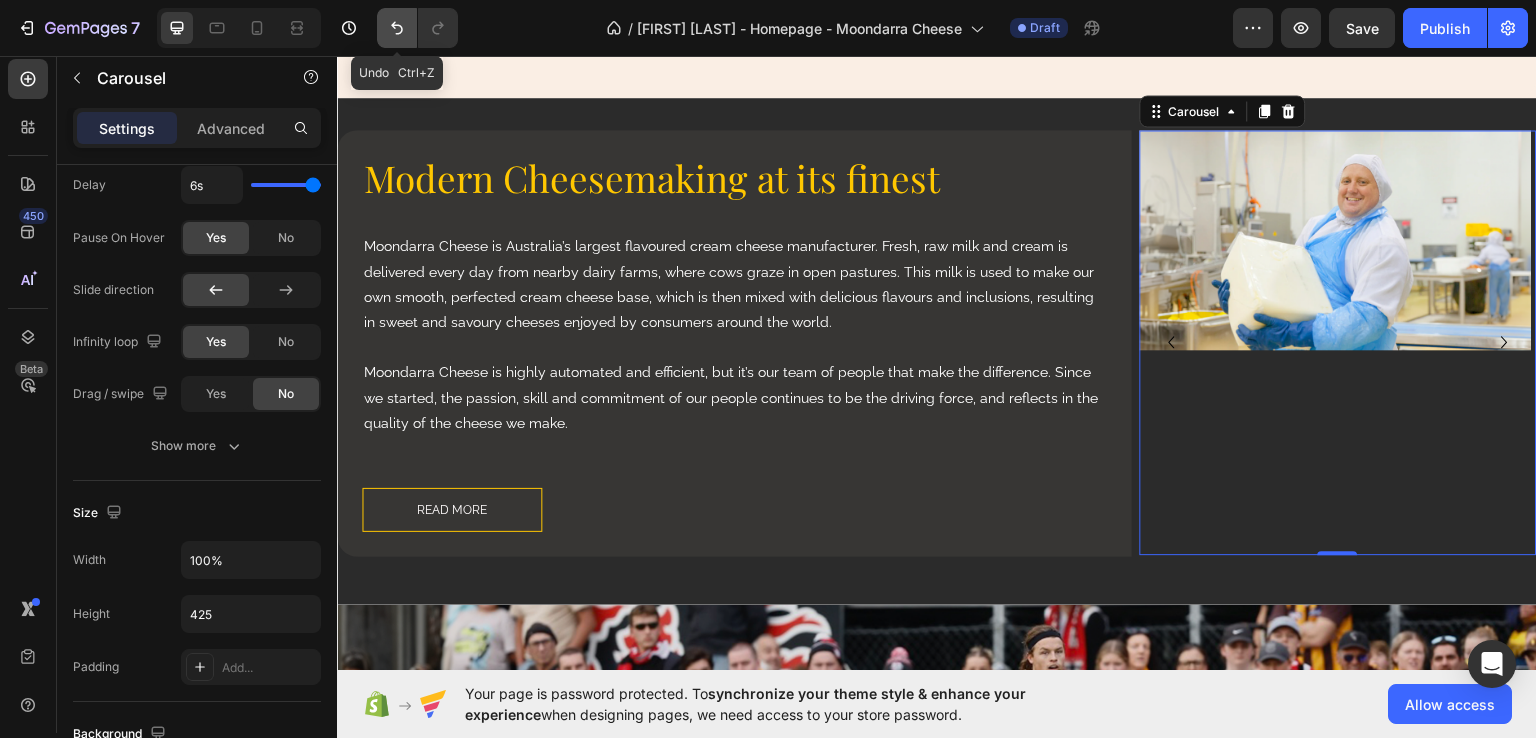 click 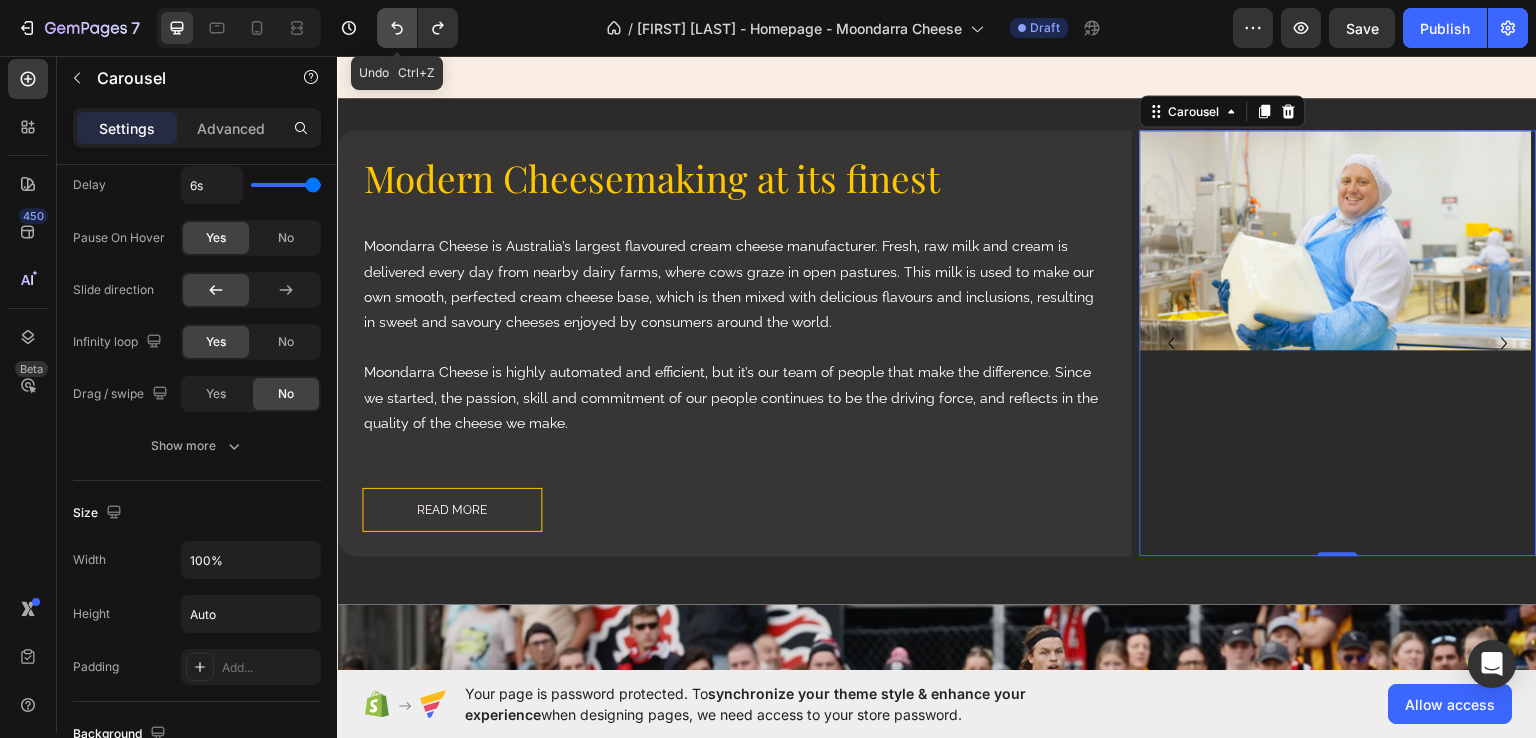 click 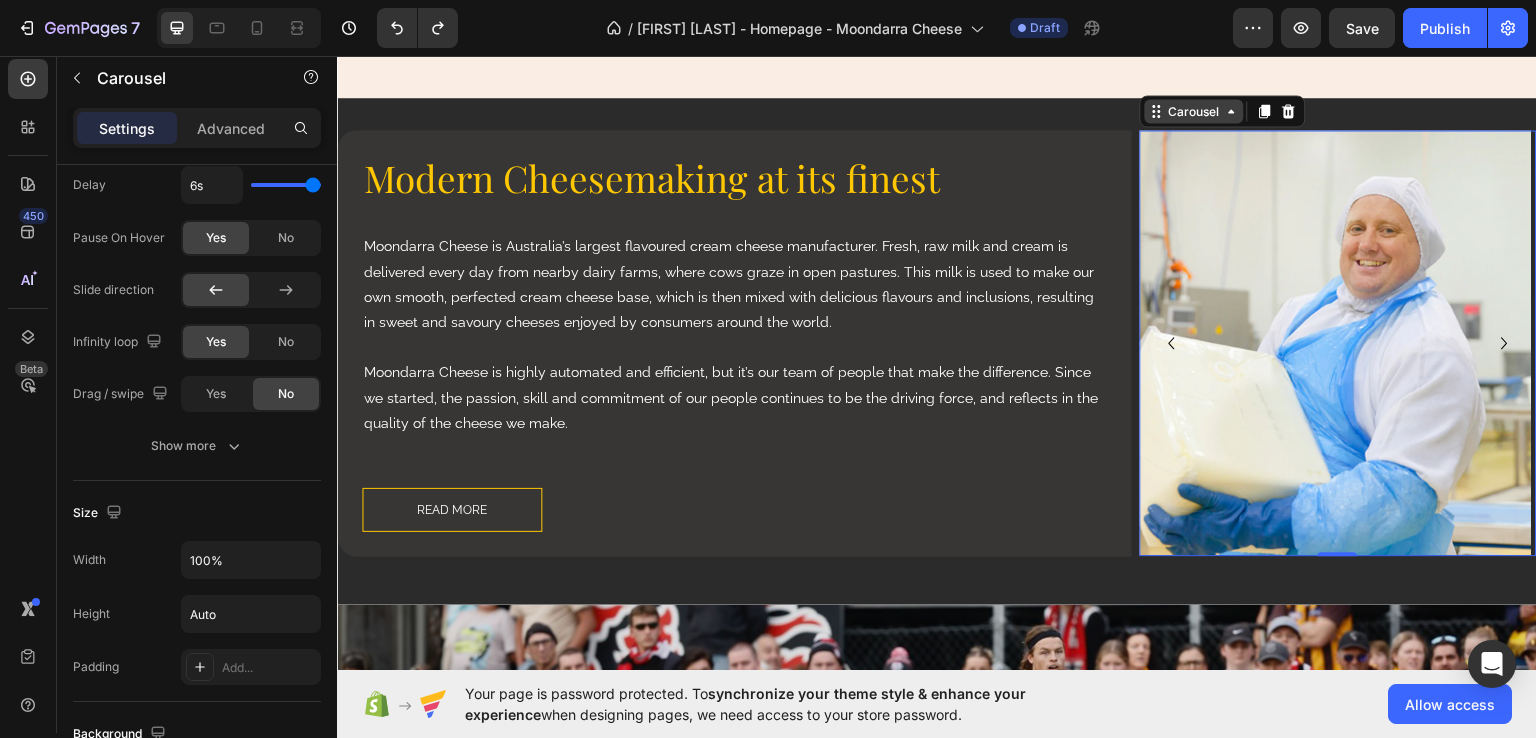 click 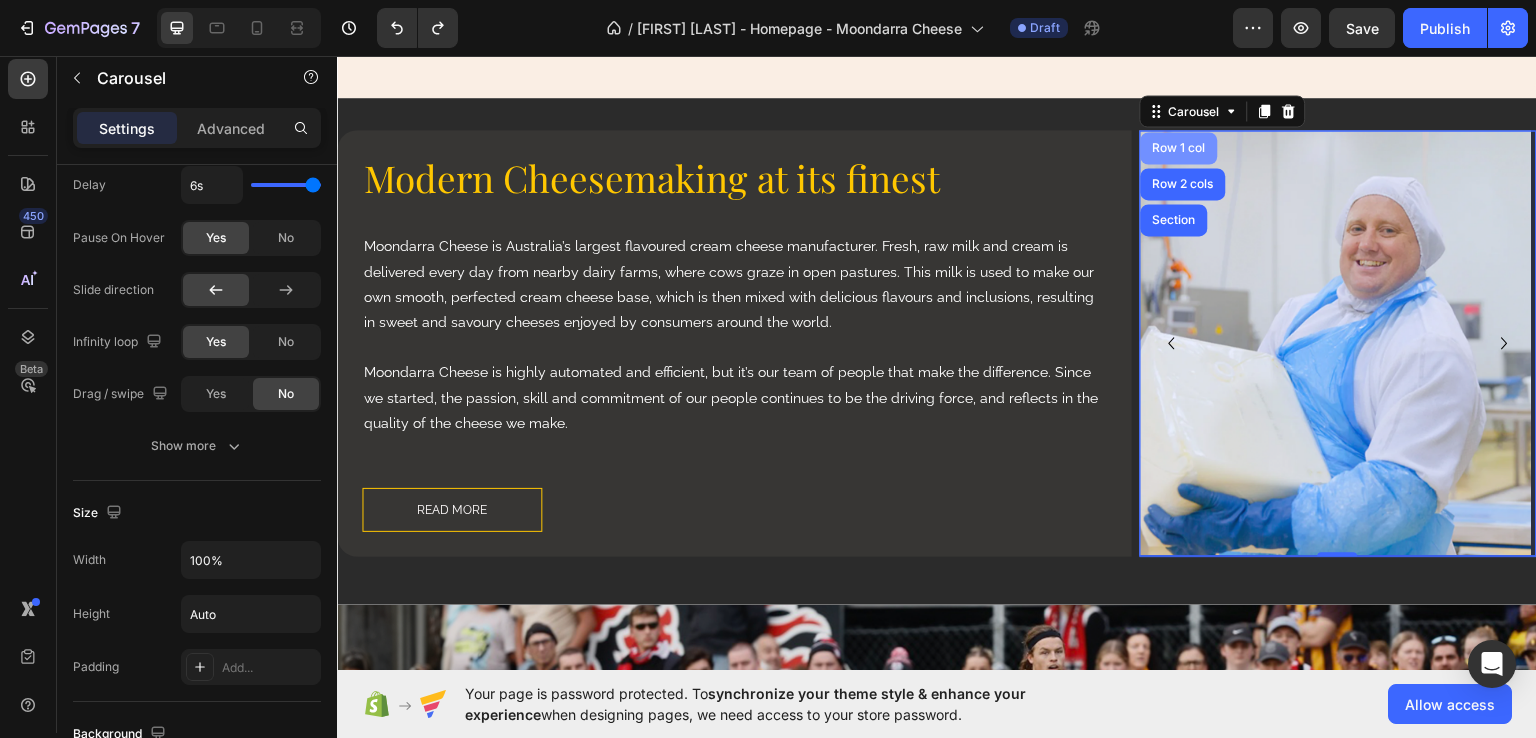 click on "Row 1 col" at bounding box center [1179, 147] 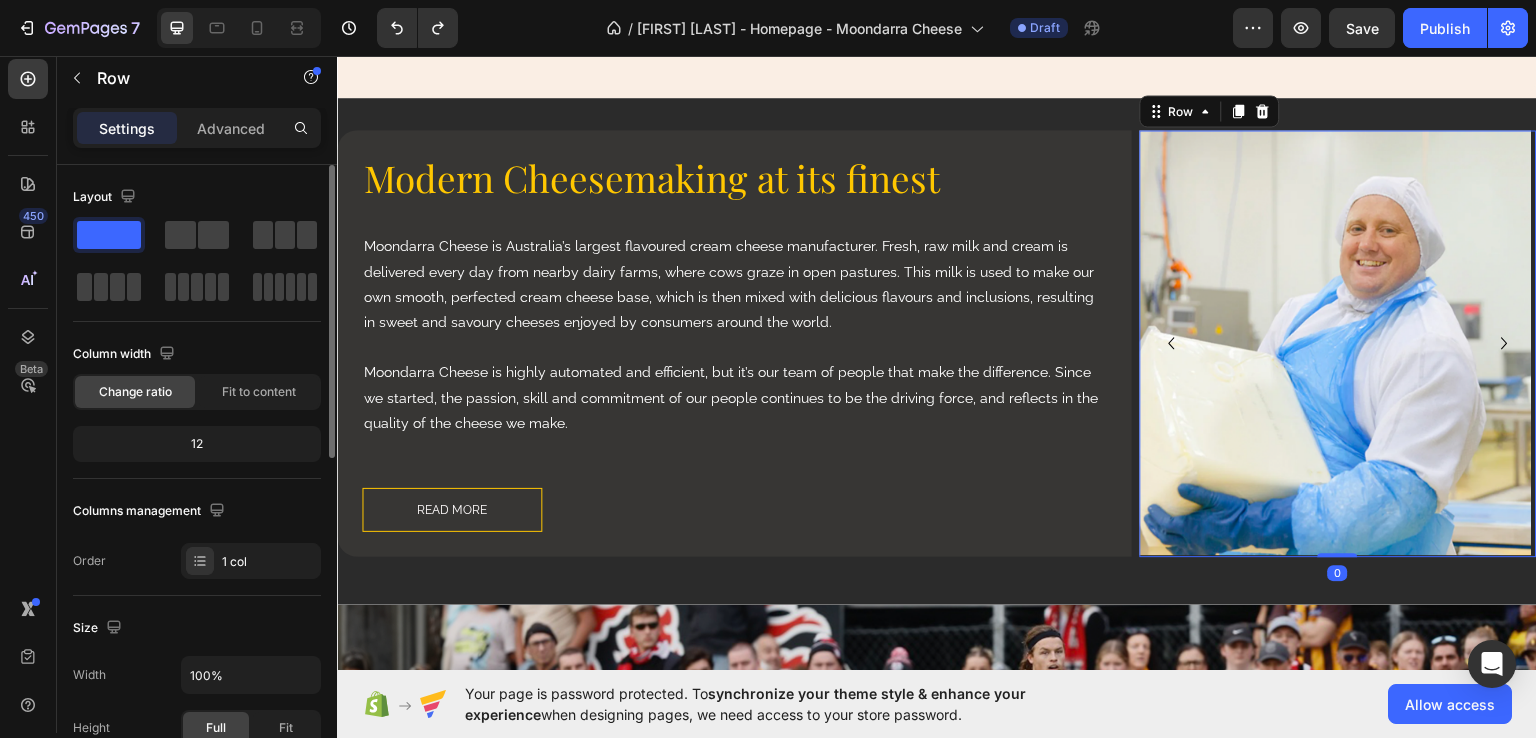 scroll, scrollTop: 200, scrollLeft: 0, axis: vertical 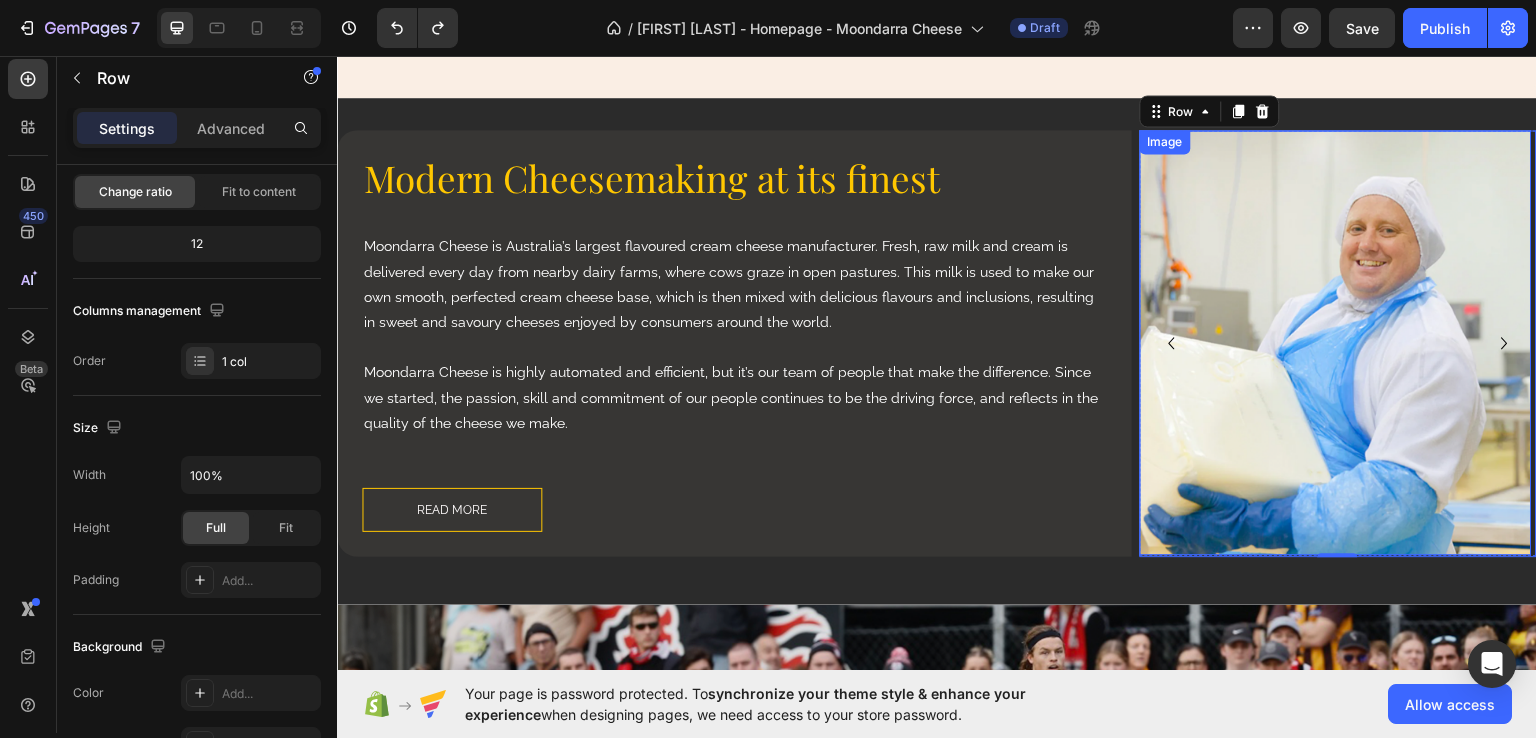 click at bounding box center [1336, 341] 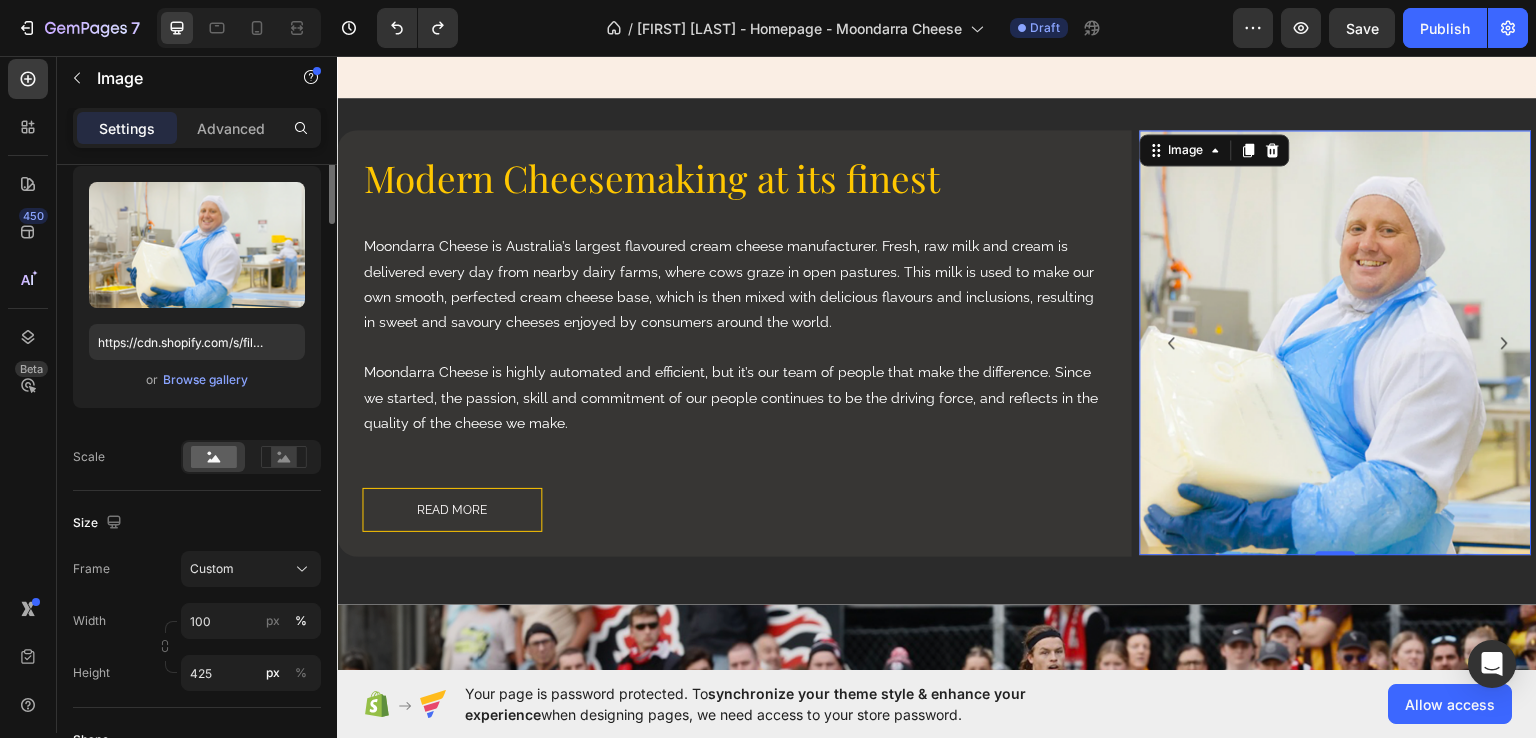 scroll, scrollTop: 0, scrollLeft: 0, axis: both 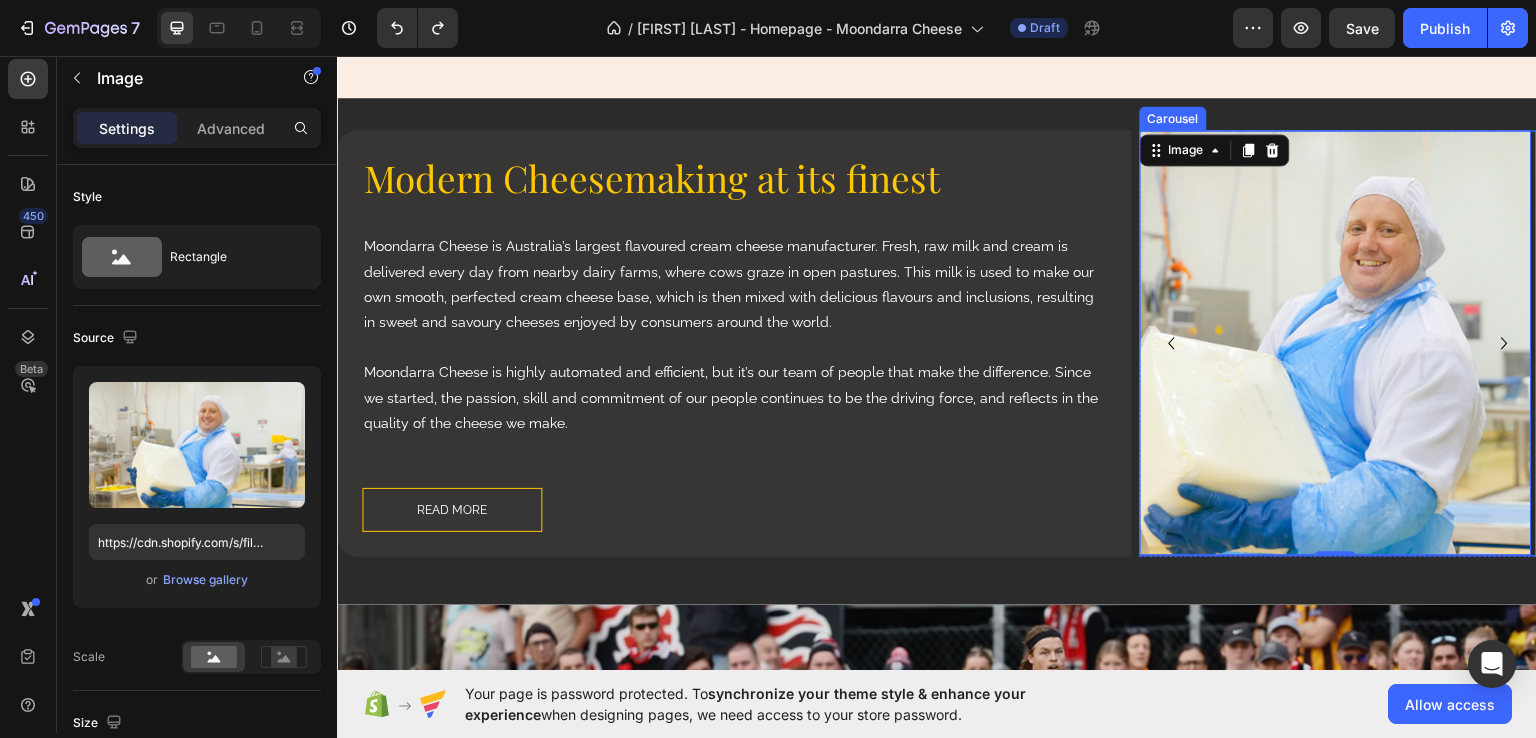 click on "Image   0" at bounding box center (1336, 342) 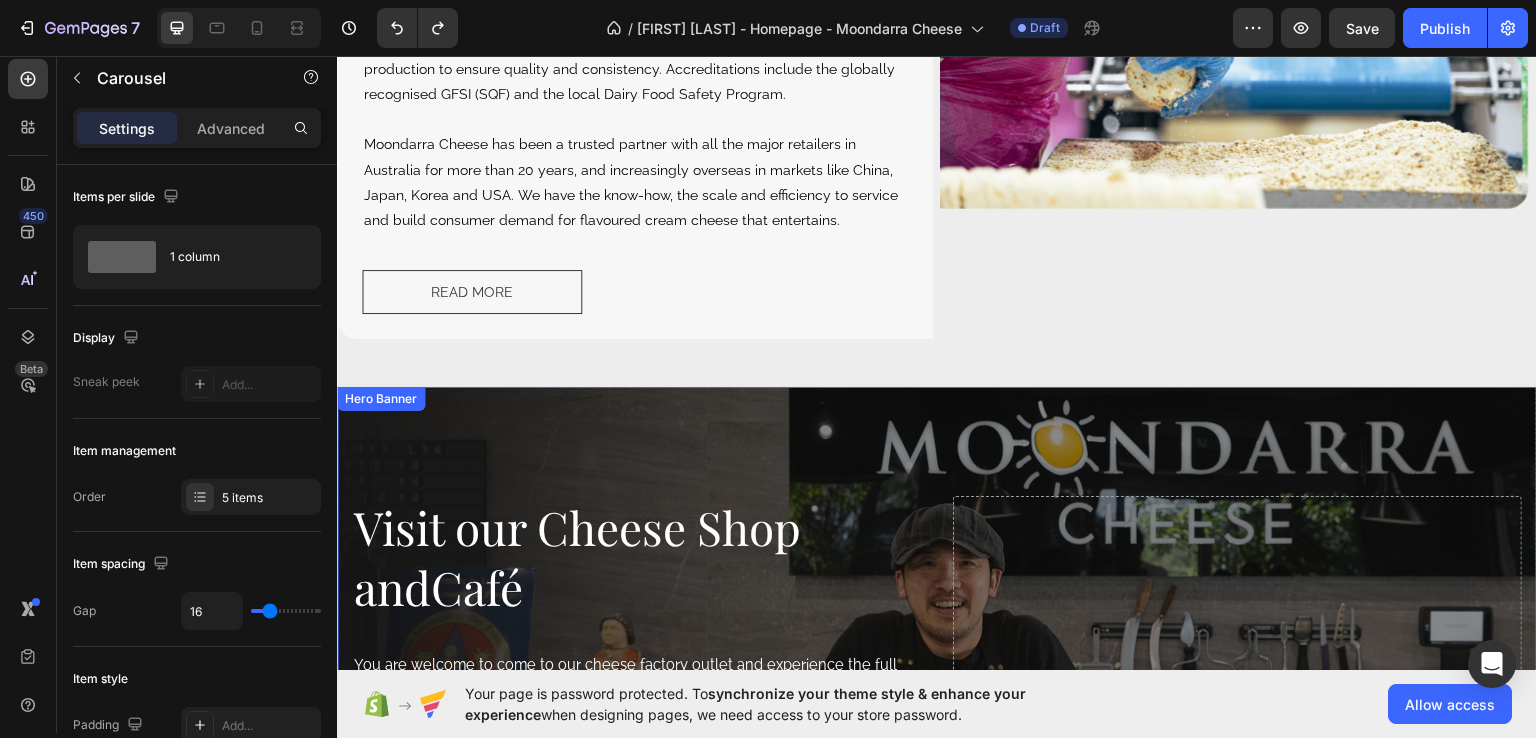 scroll, scrollTop: 2785, scrollLeft: 0, axis: vertical 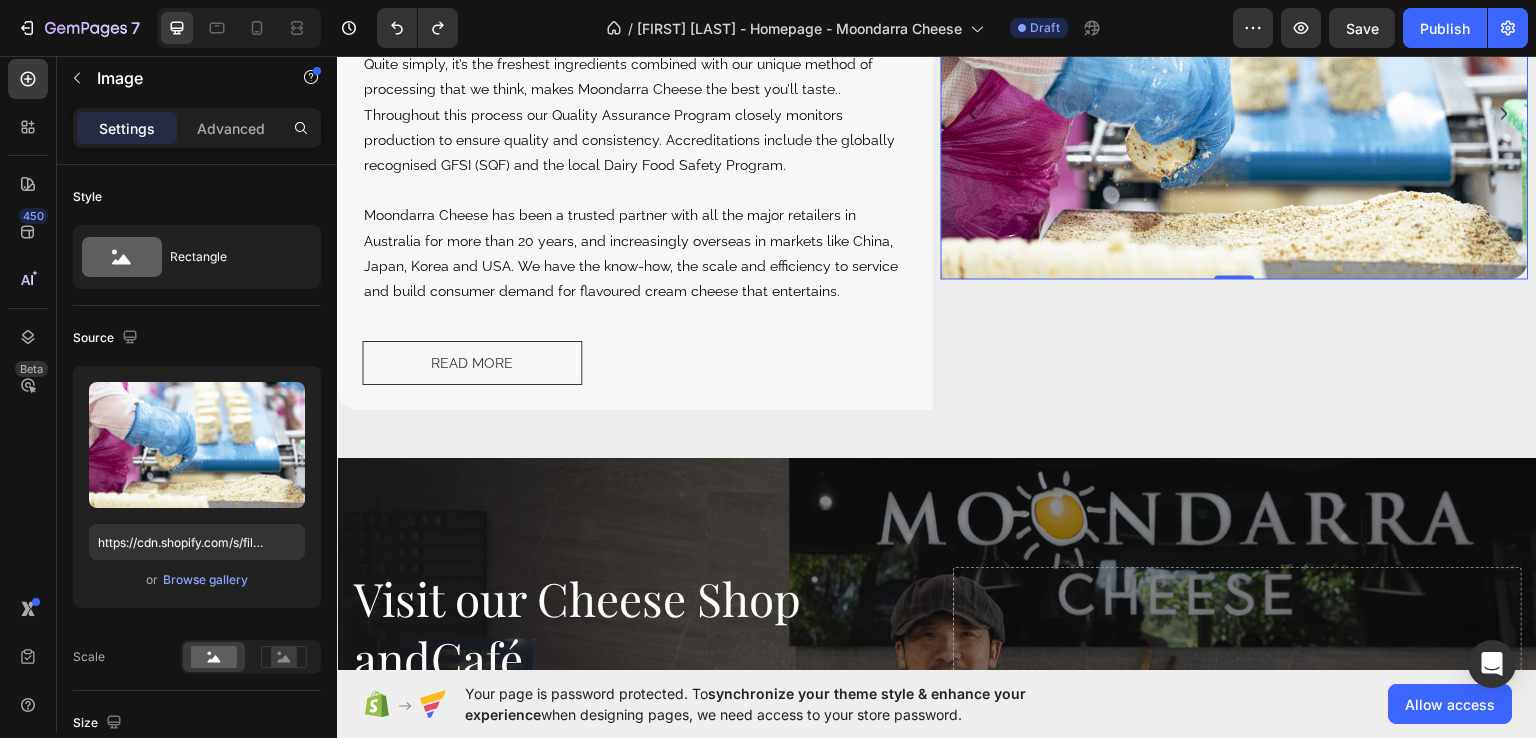 click at bounding box center (1235, 112) 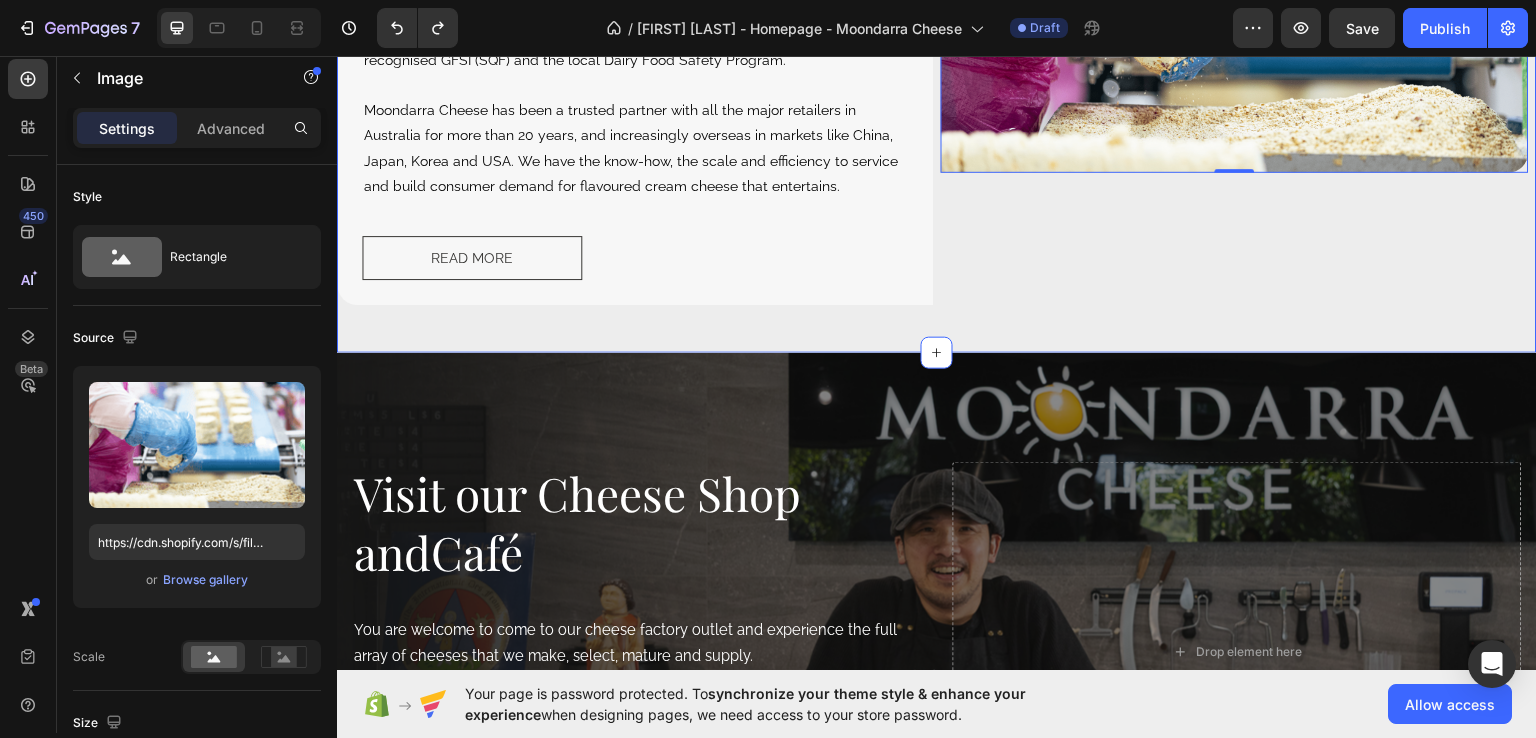 scroll, scrollTop: 2485, scrollLeft: 0, axis: vertical 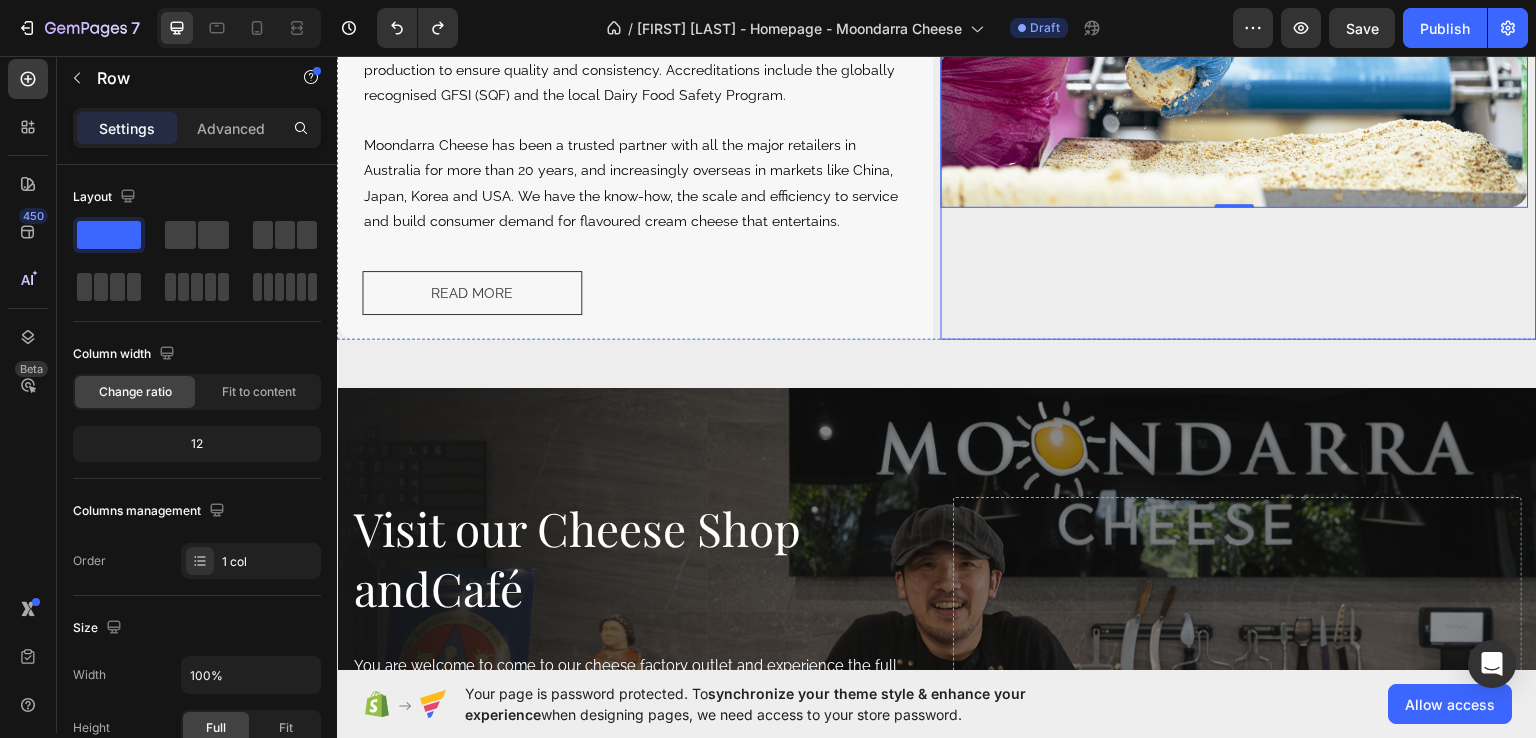 click on "Image   0 Image Image
Carousel" at bounding box center [1239, 107] 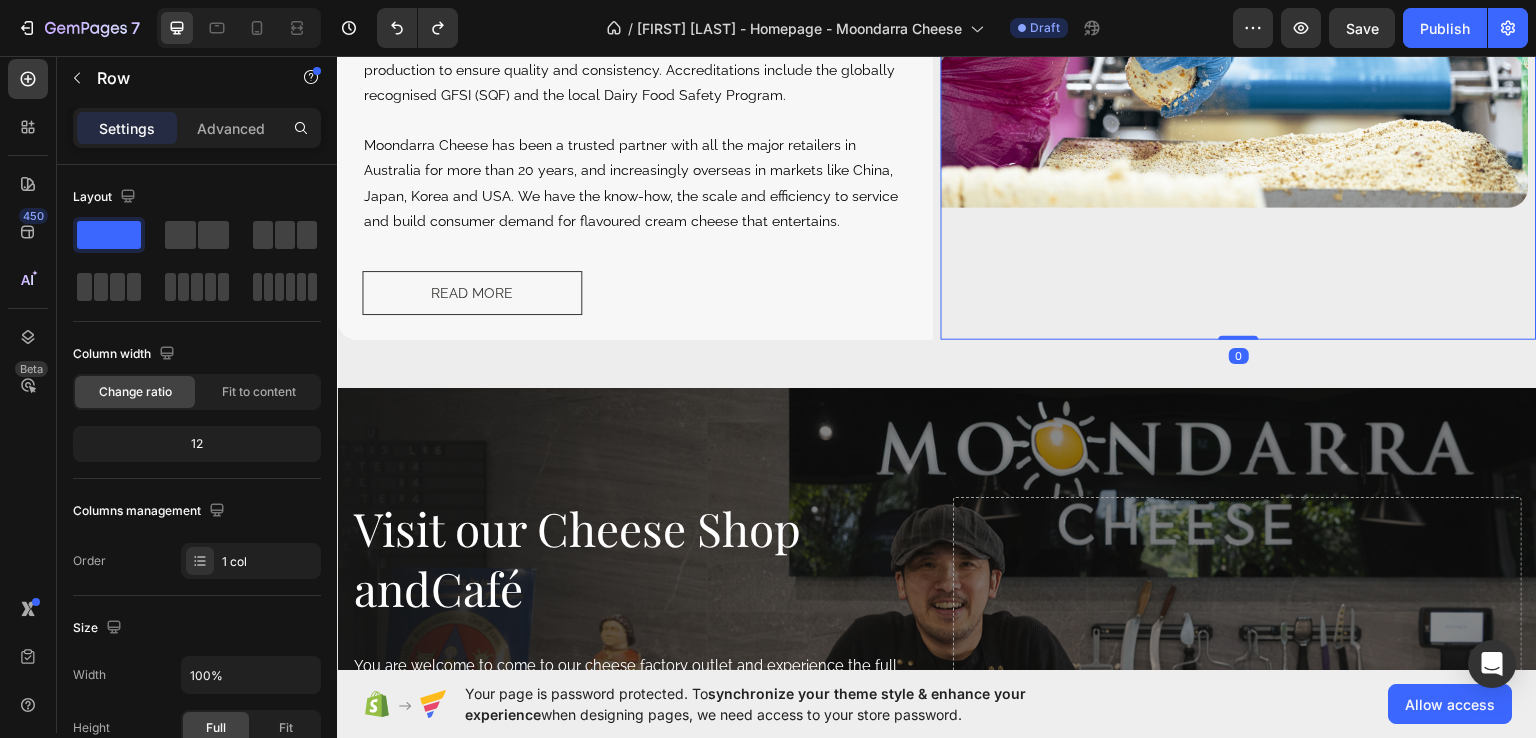 scroll, scrollTop: 706, scrollLeft: 0, axis: vertical 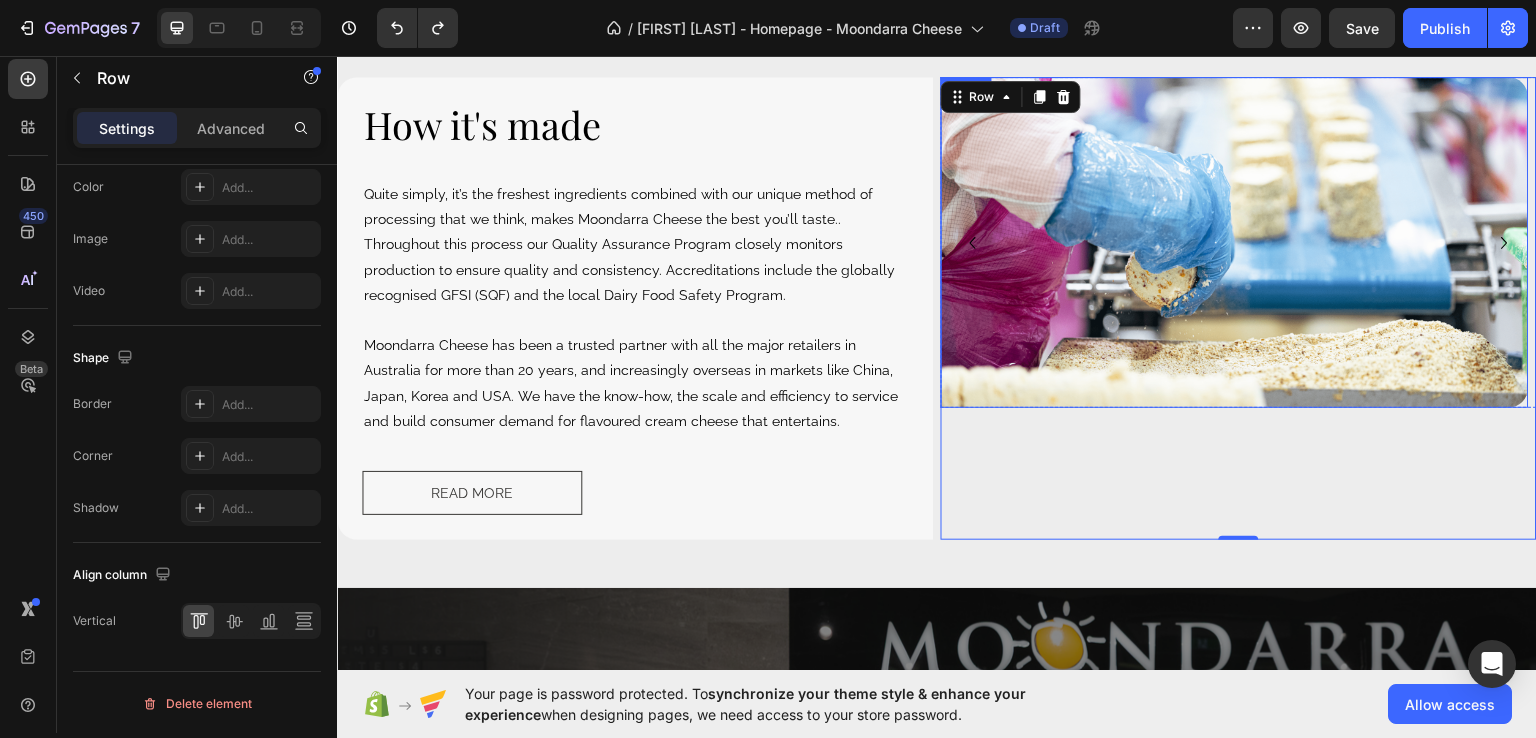 click at bounding box center [1235, 241] 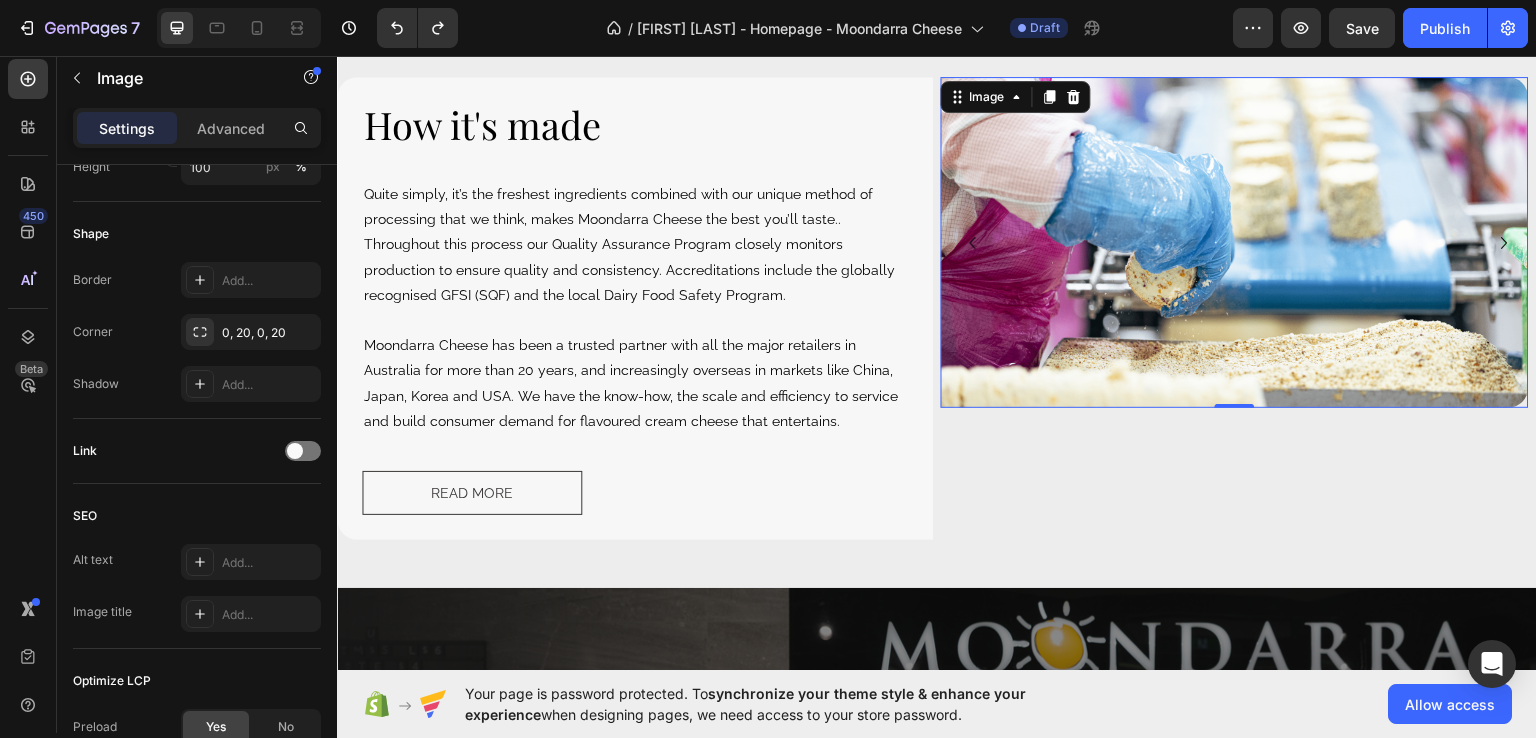 scroll, scrollTop: 0, scrollLeft: 0, axis: both 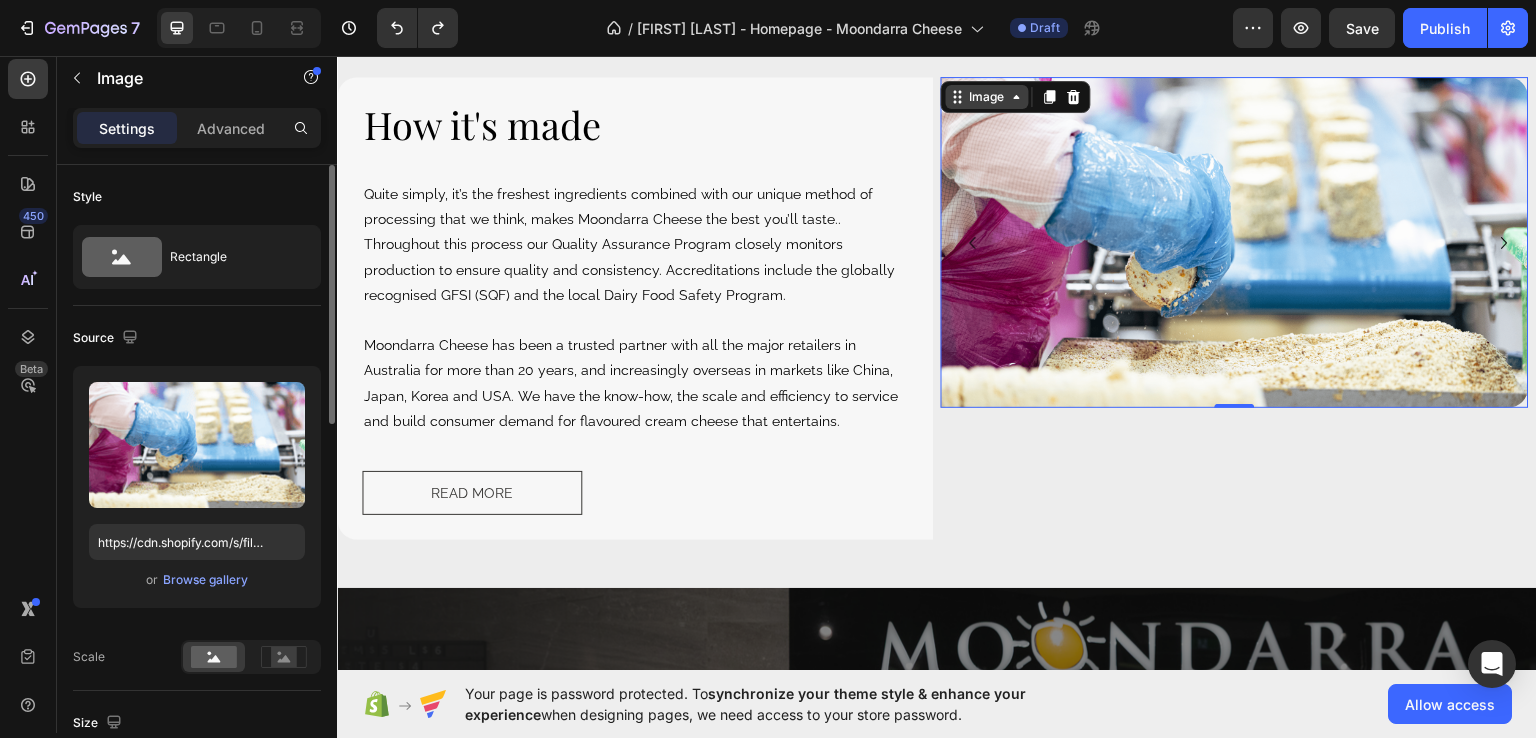 click on "Image" at bounding box center (987, 96) 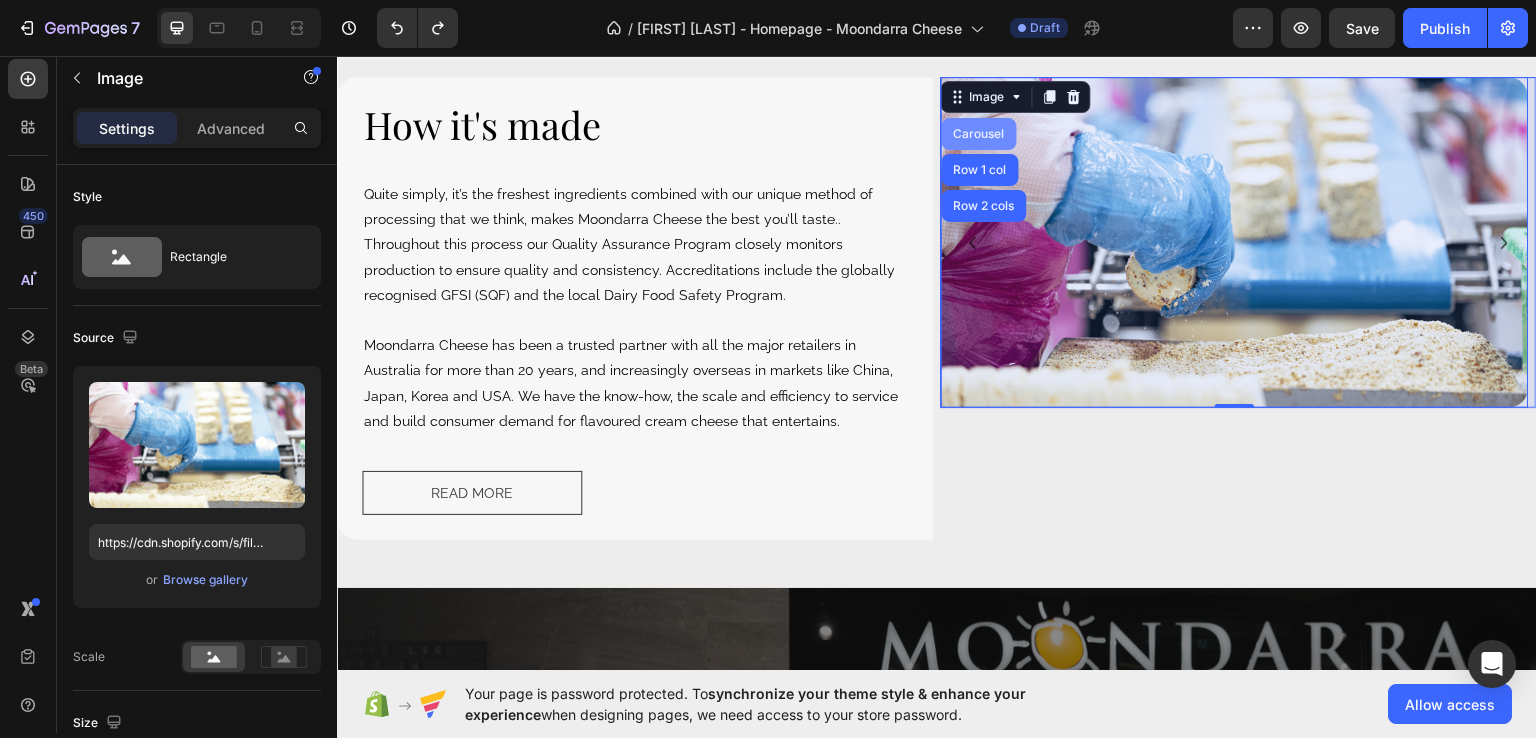 click on "Carousel" at bounding box center (979, 133) 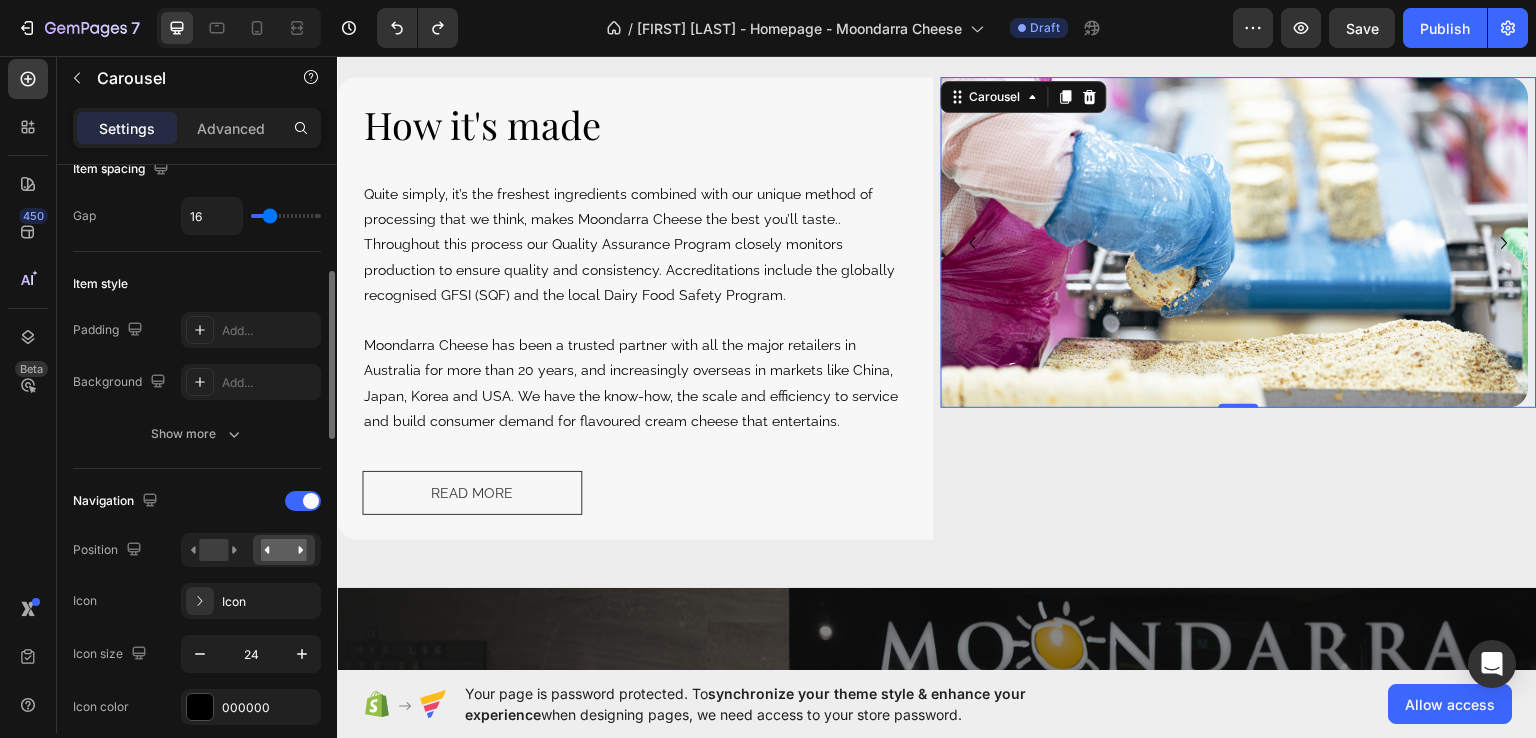 scroll, scrollTop: 1095, scrollLeft: 0, axis: vertical 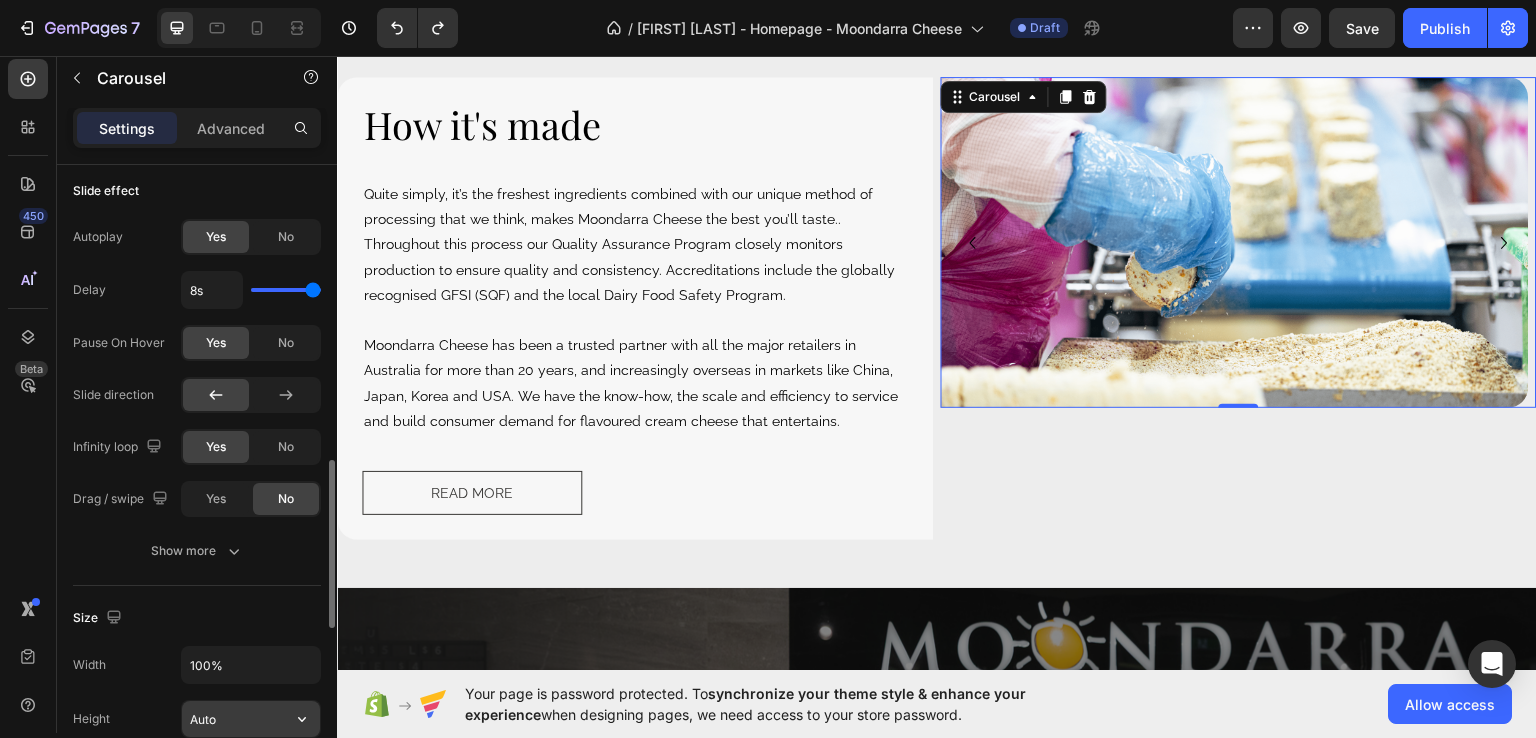 click on "Auto" at bounding box center (251, 719) 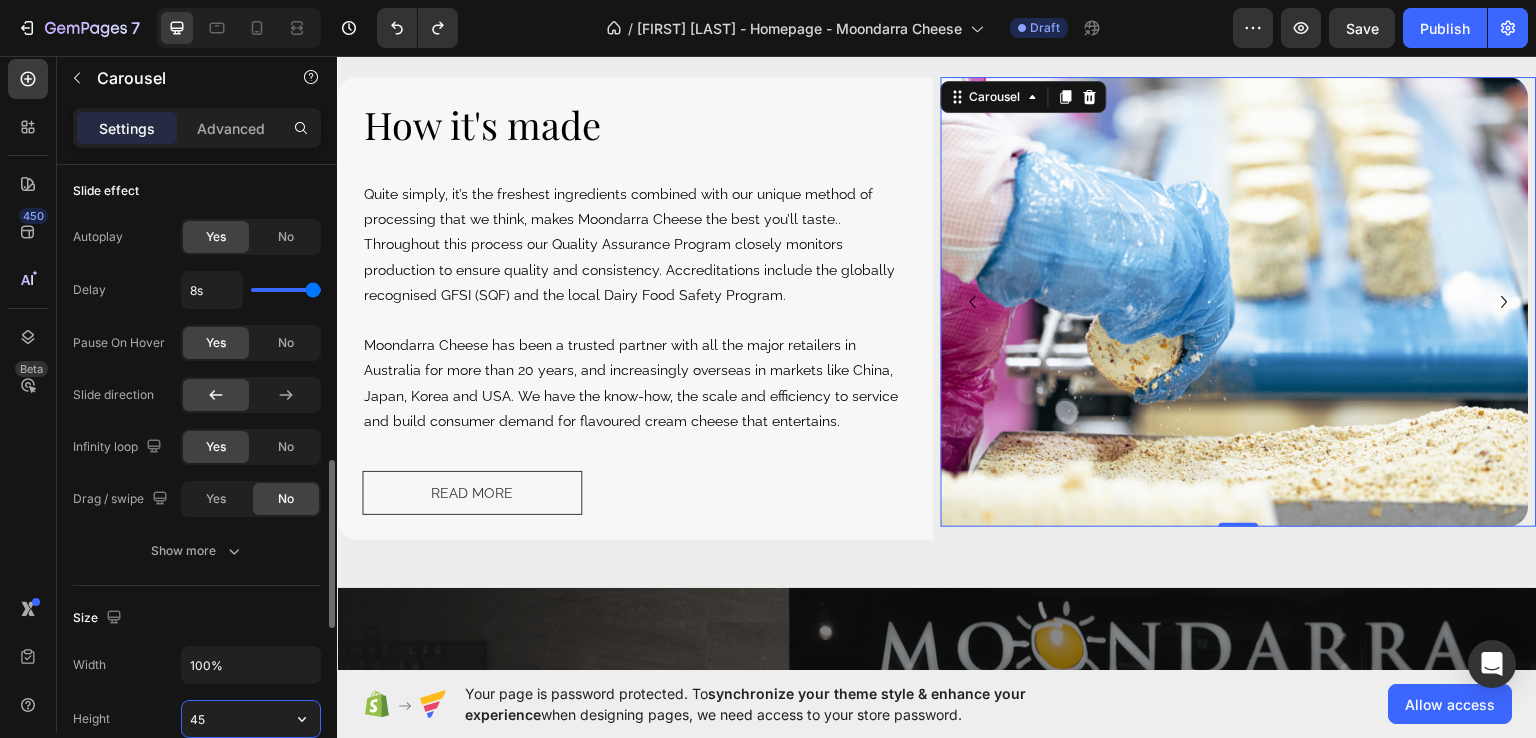 type on "4" 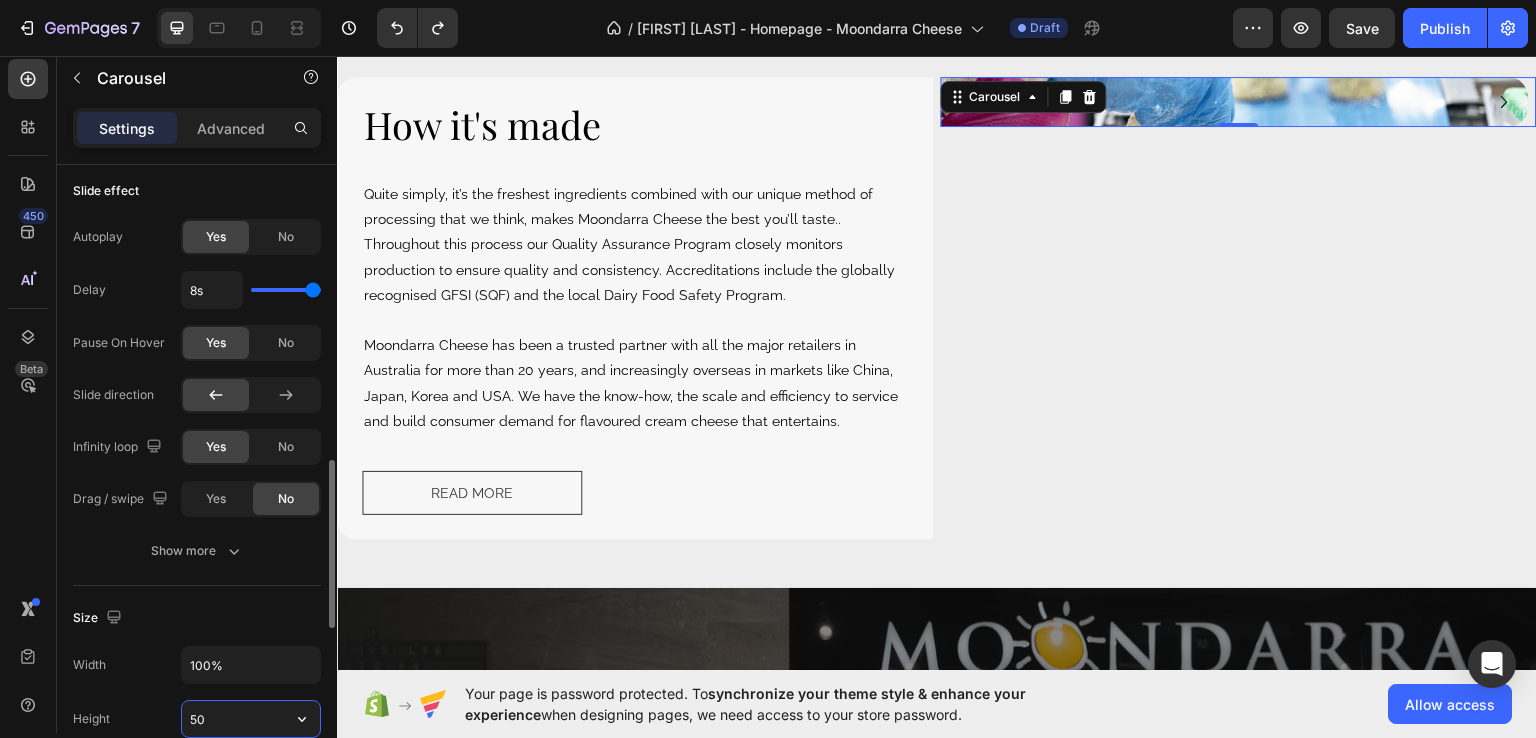 type on "5" 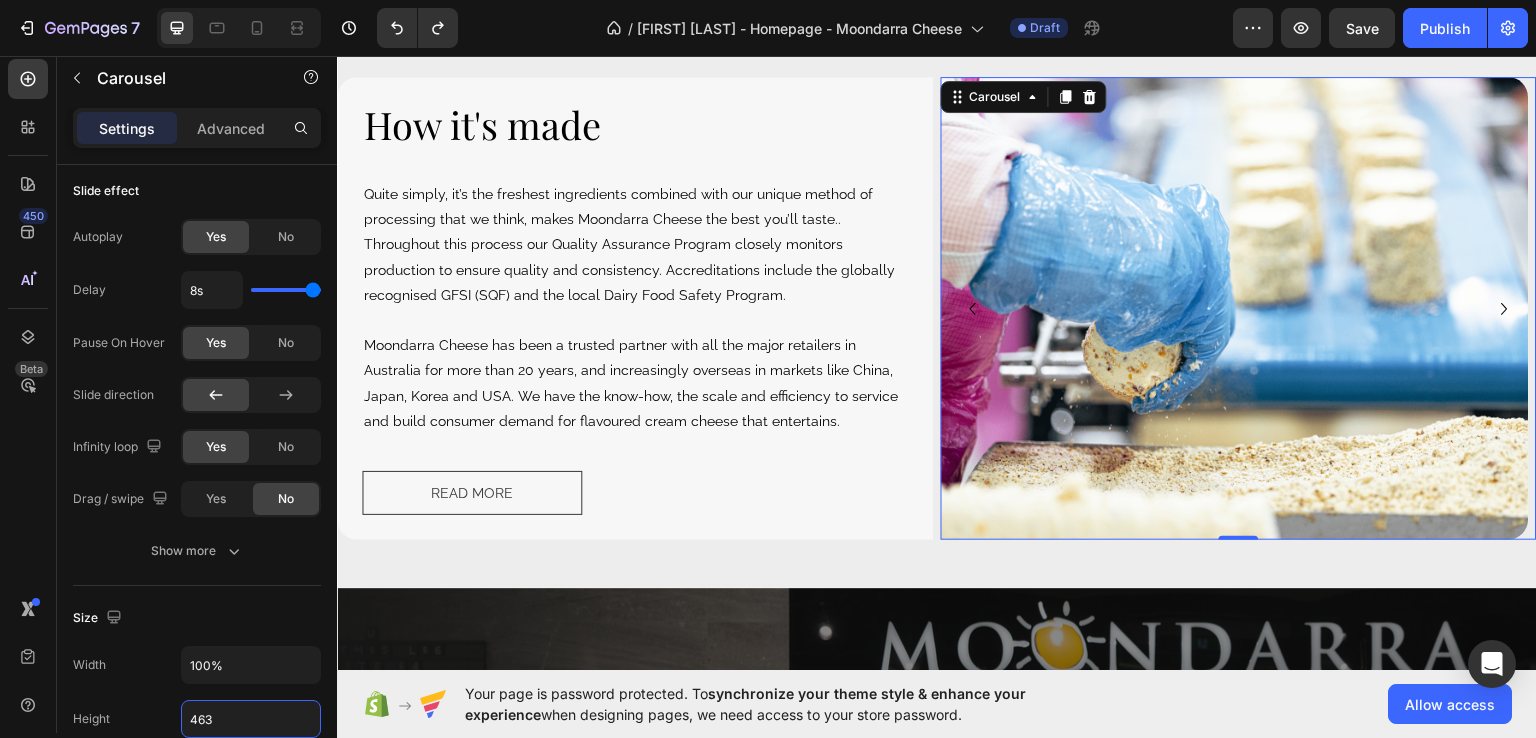 type on "463" 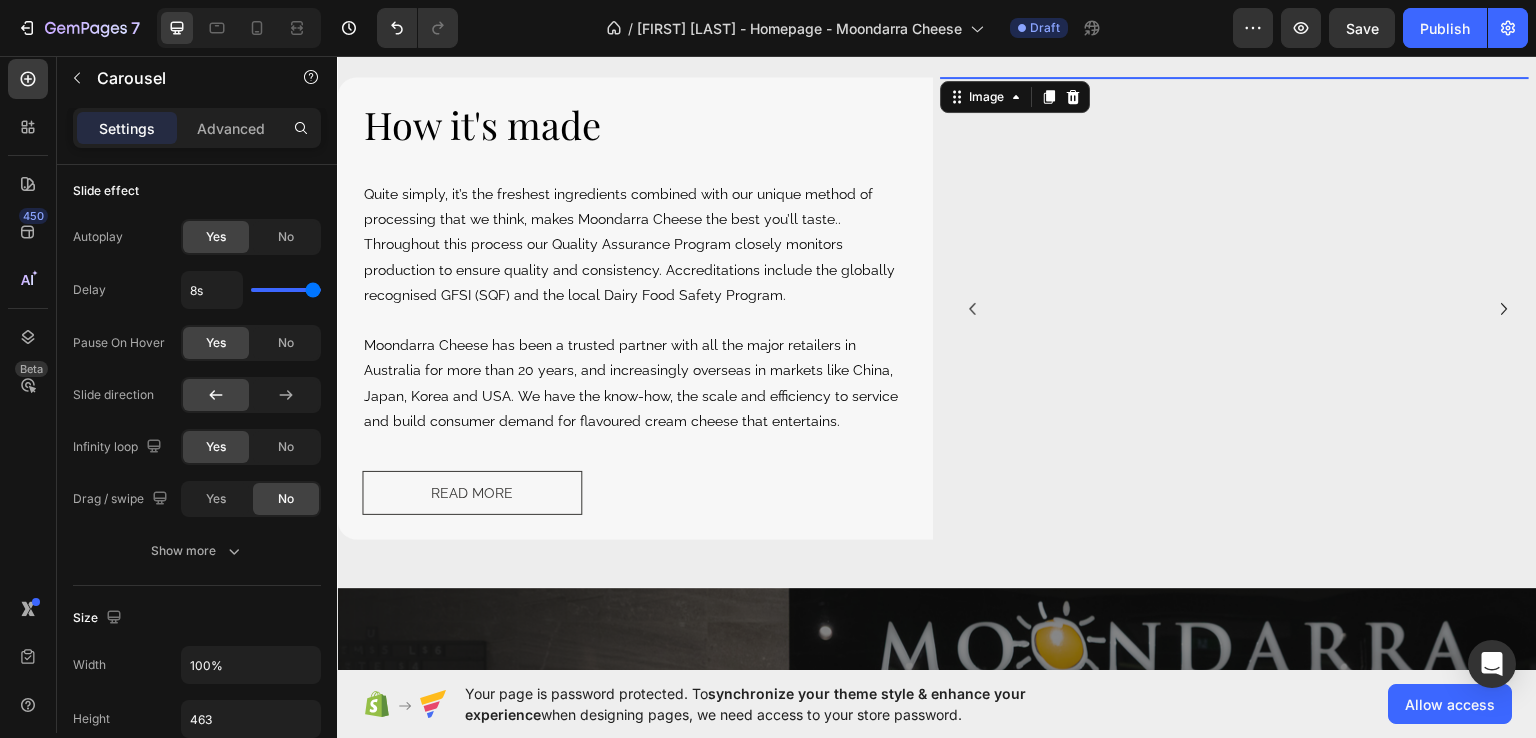 click at bounding box center [1235, 76] 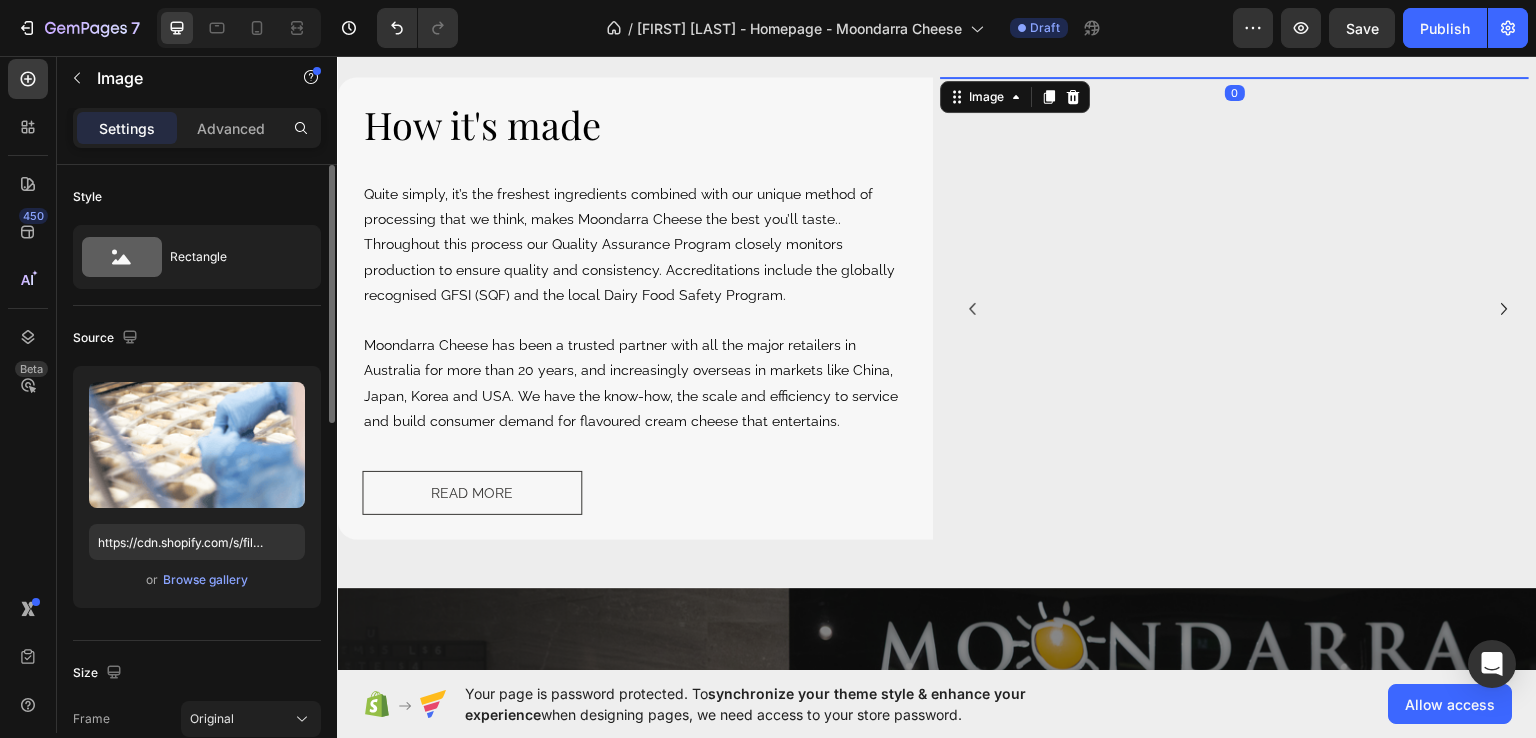 scroll, scrollTop: 200, scrollLeft: 0, axis: vertical 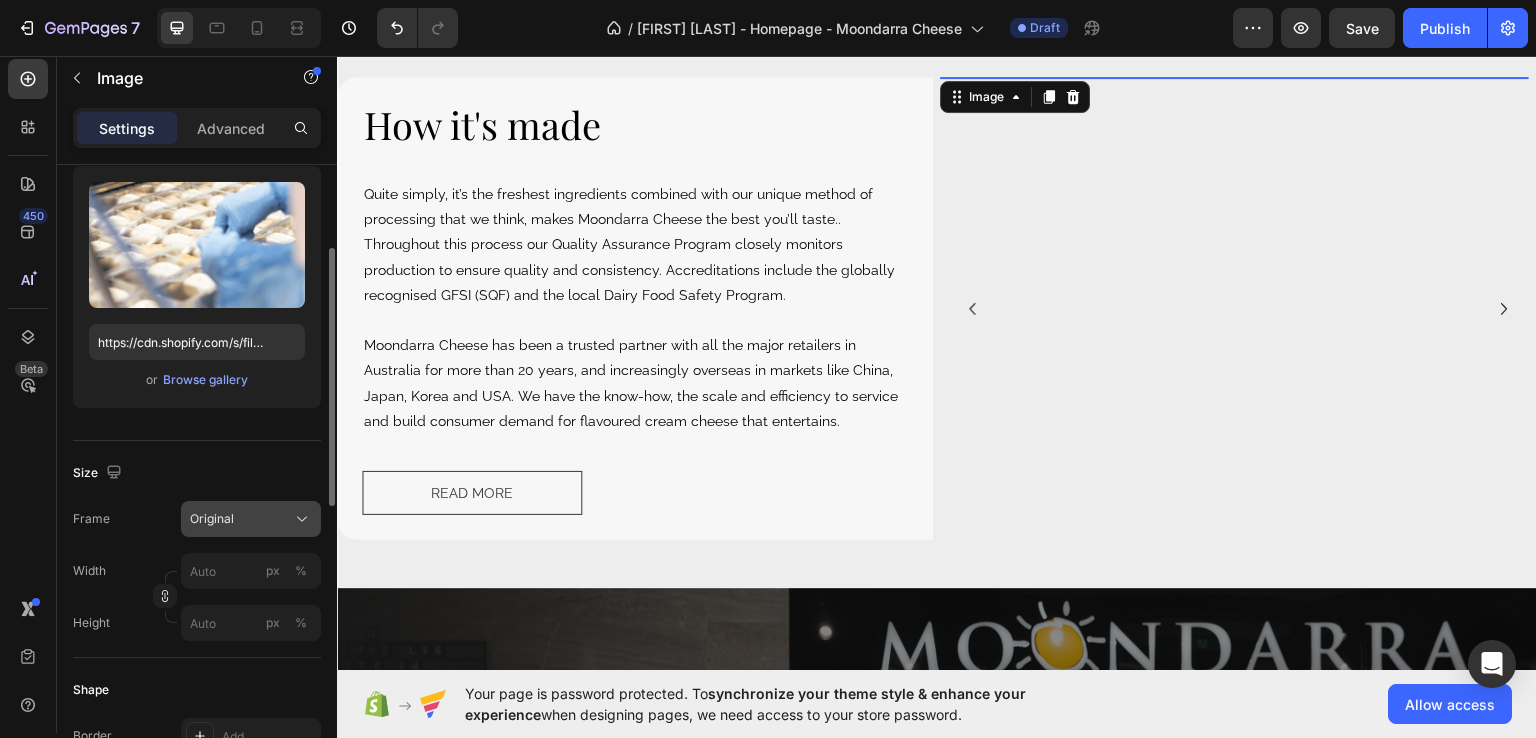 click on "Original" 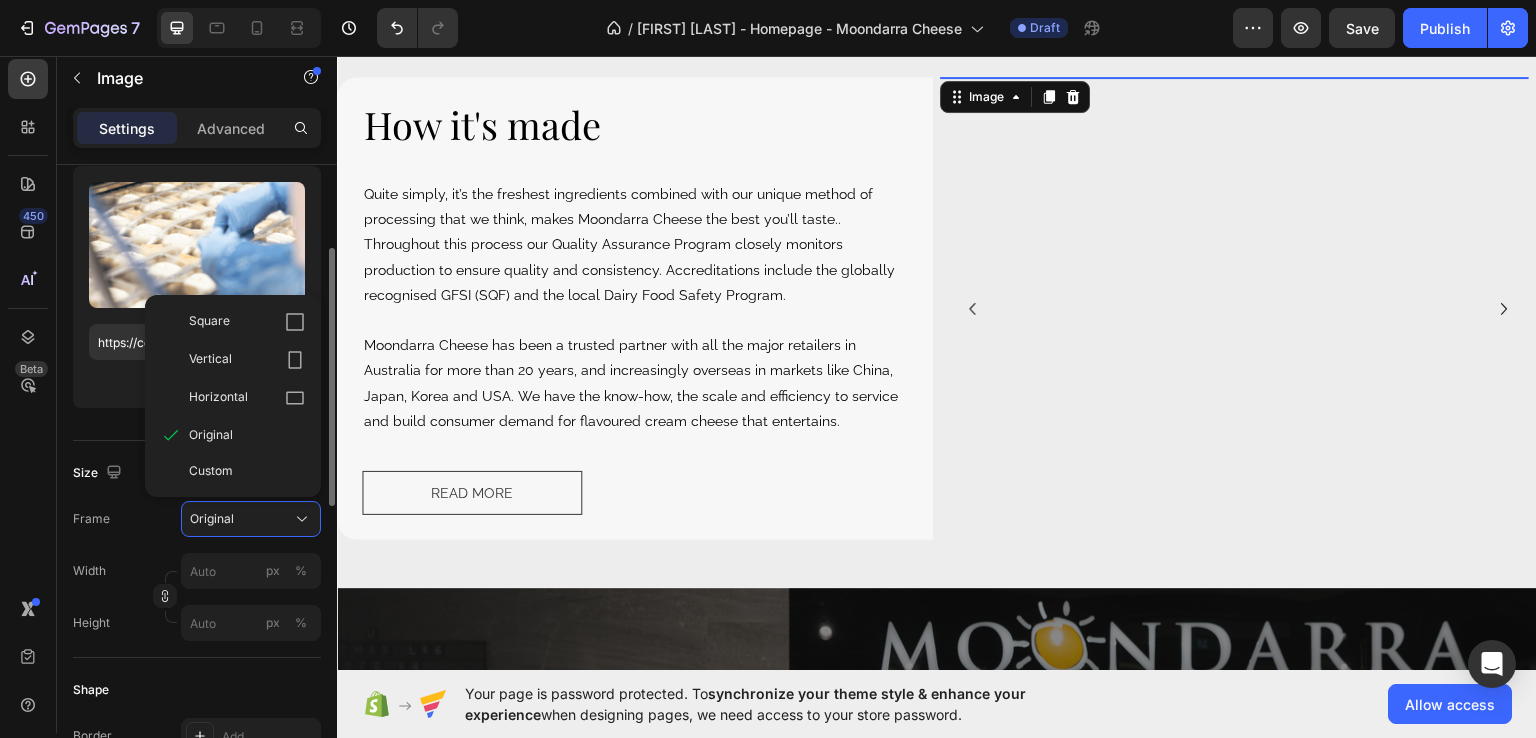 click on "Custom" at bounding box center [247, 471] 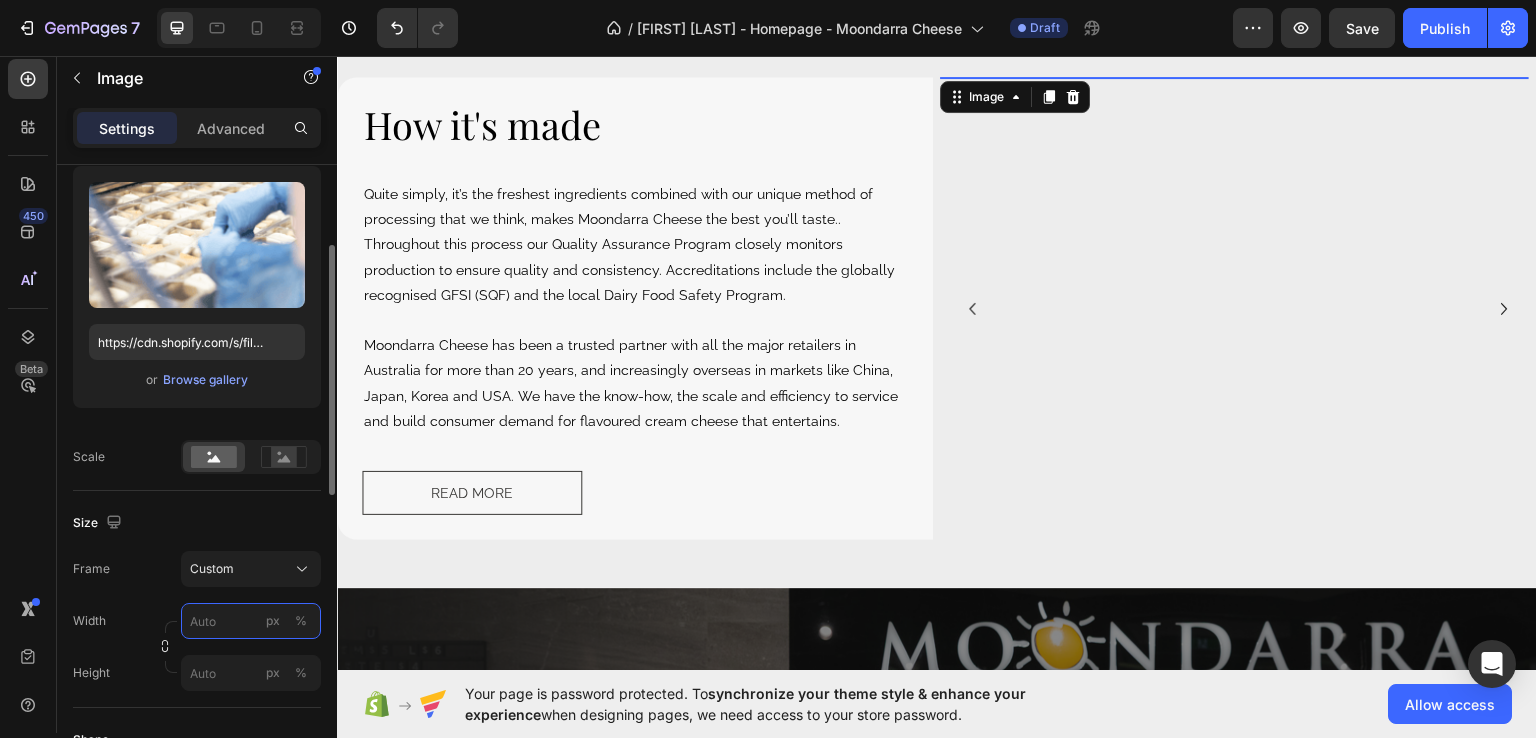click on "px %" at bounding box center (251, 621) 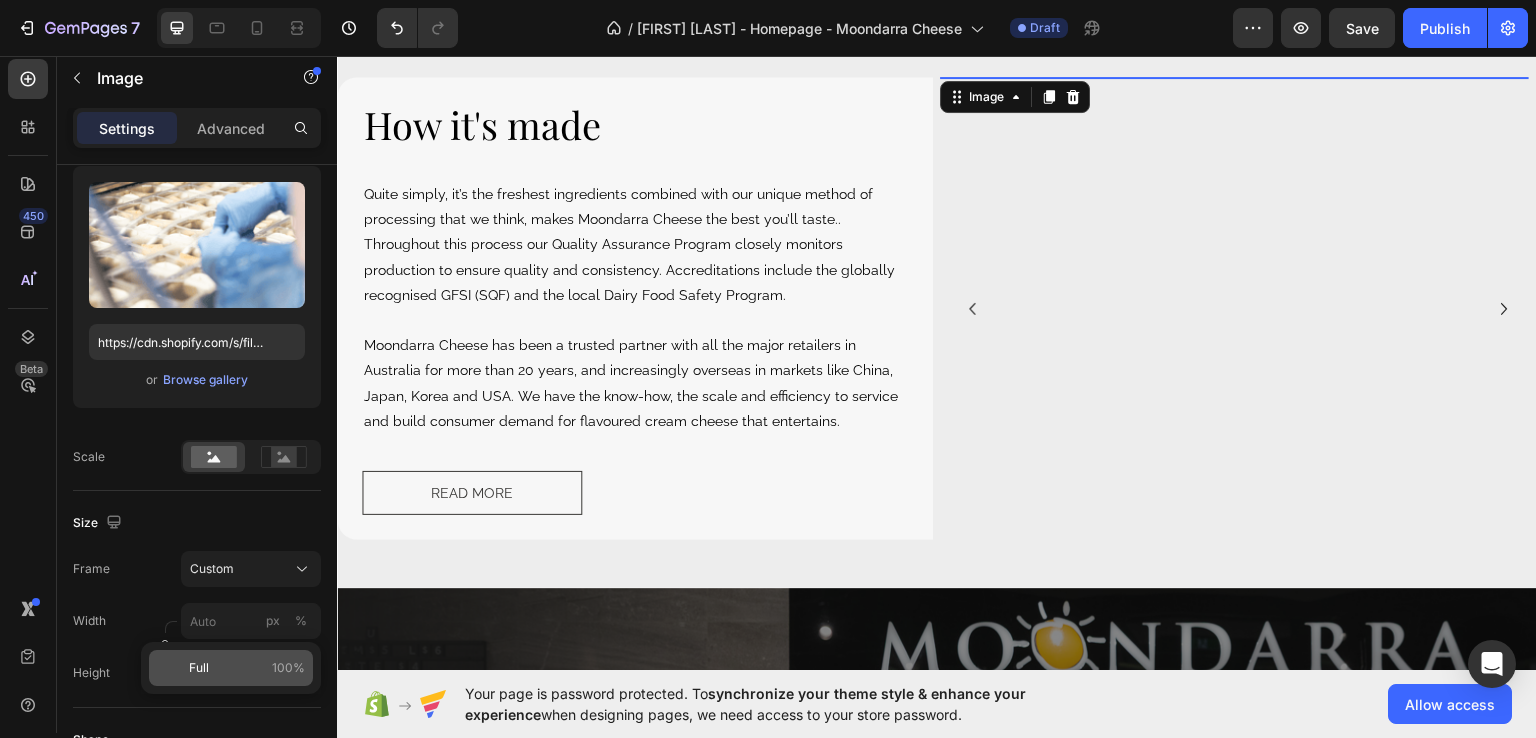 click on "Full 100%" at bounding box center (247, 668) 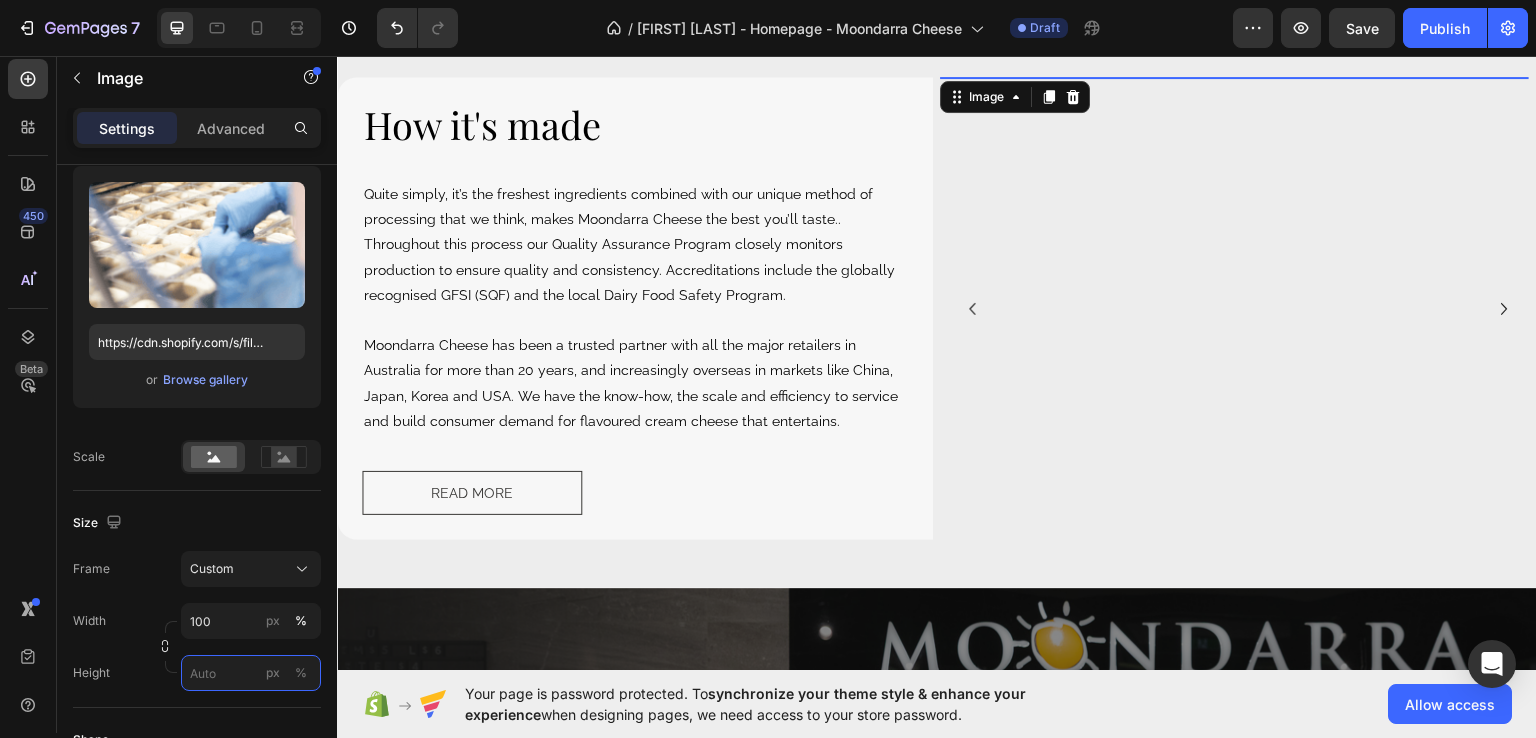 click on "px %" at bounding box center (251, 673) 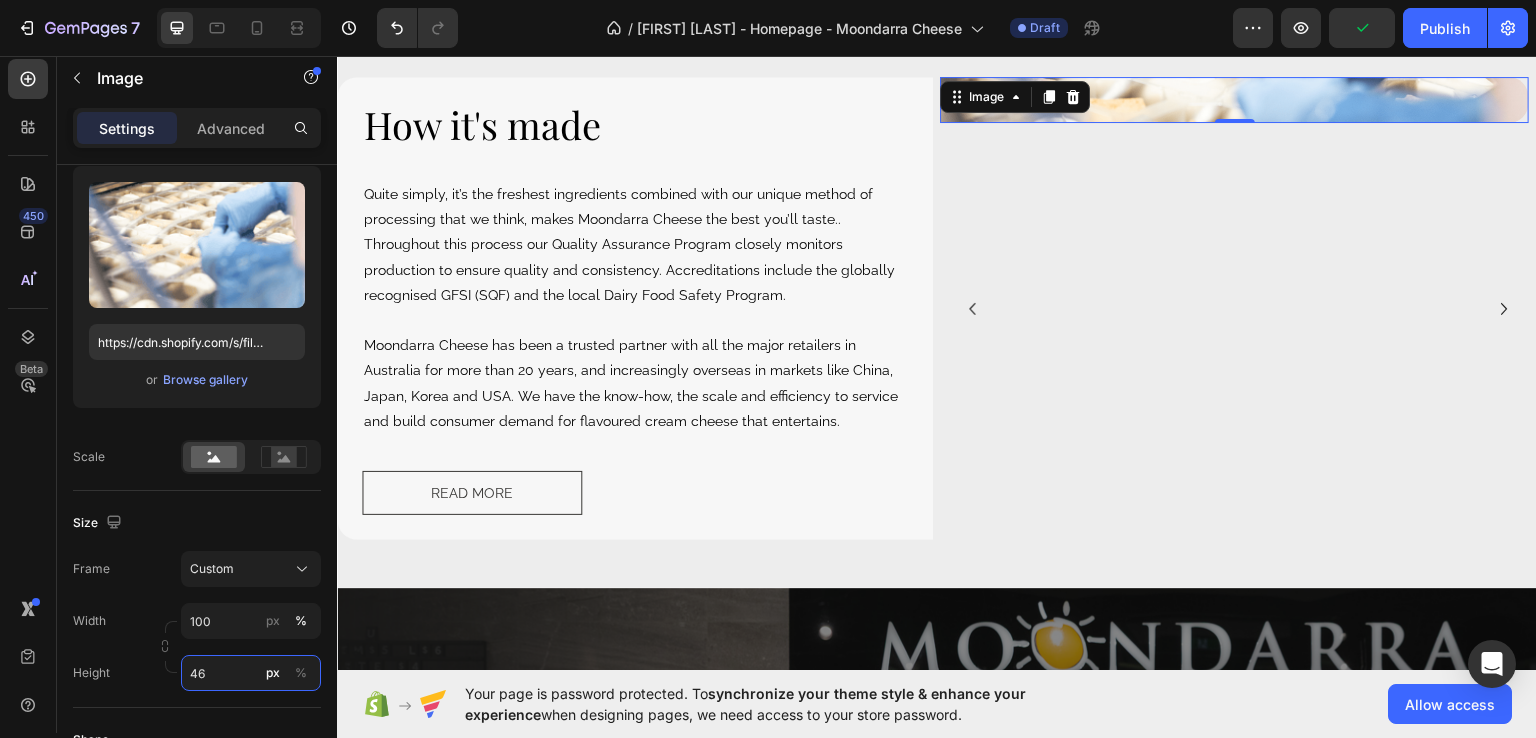 type on "463" 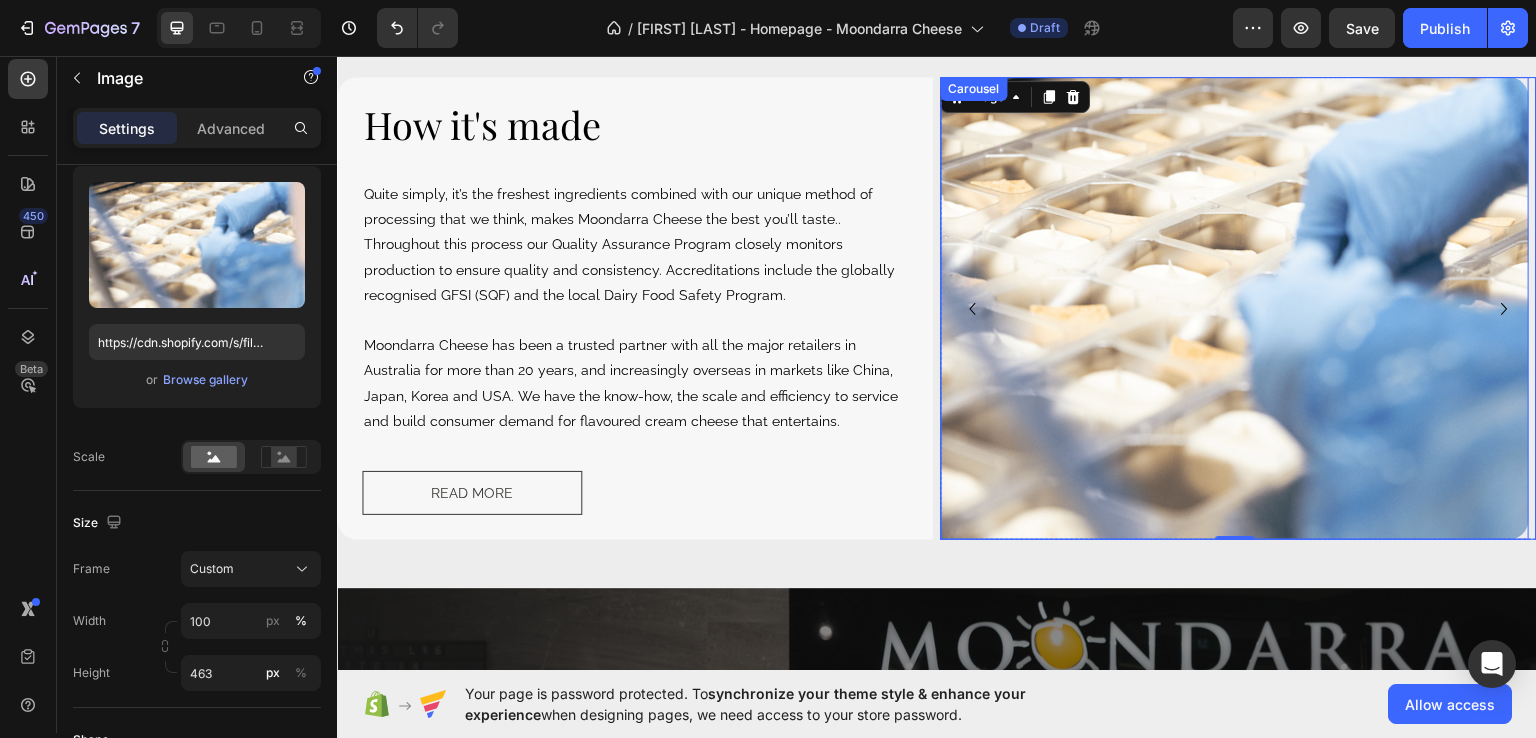 click 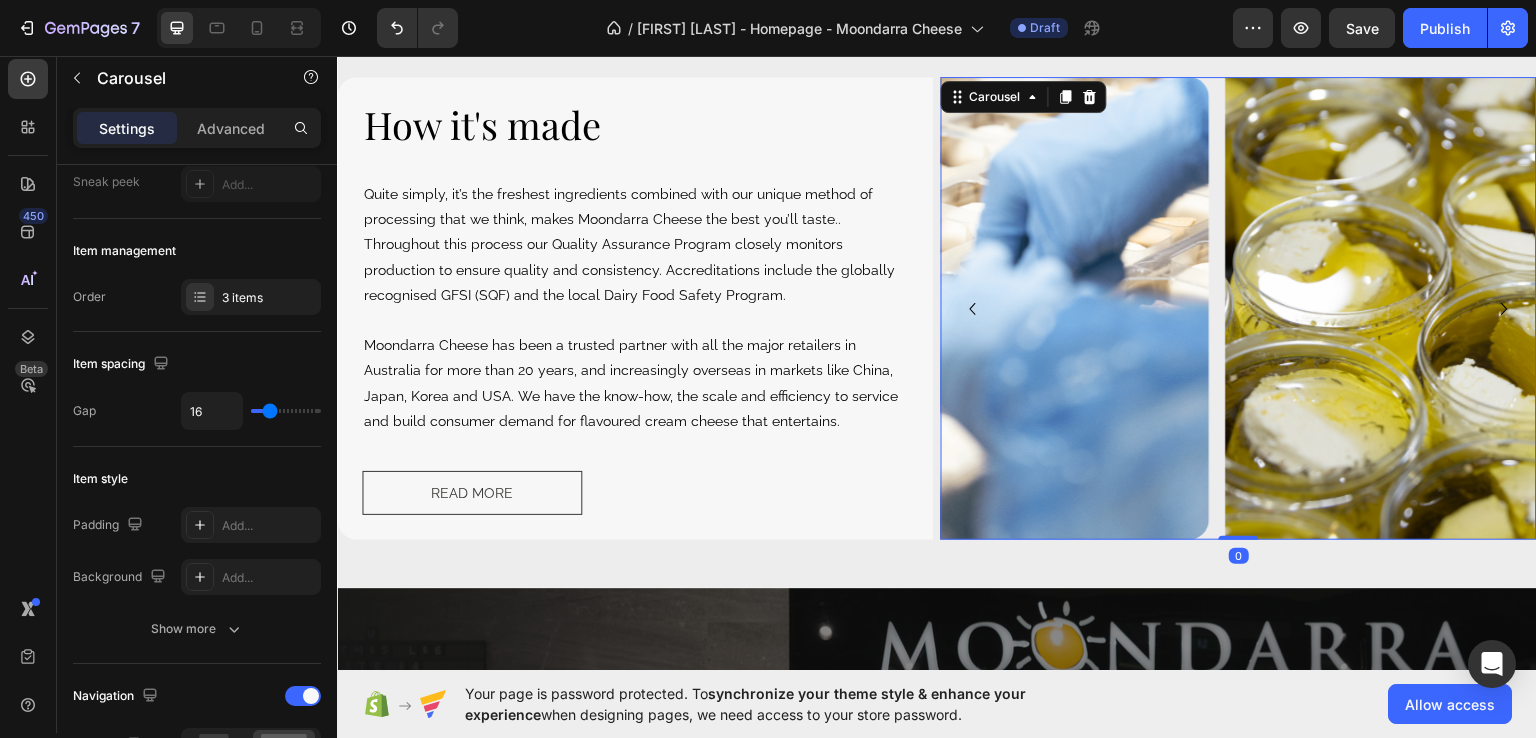 scroll, scrollTop: 0, scrollLeft: 0, axis: both 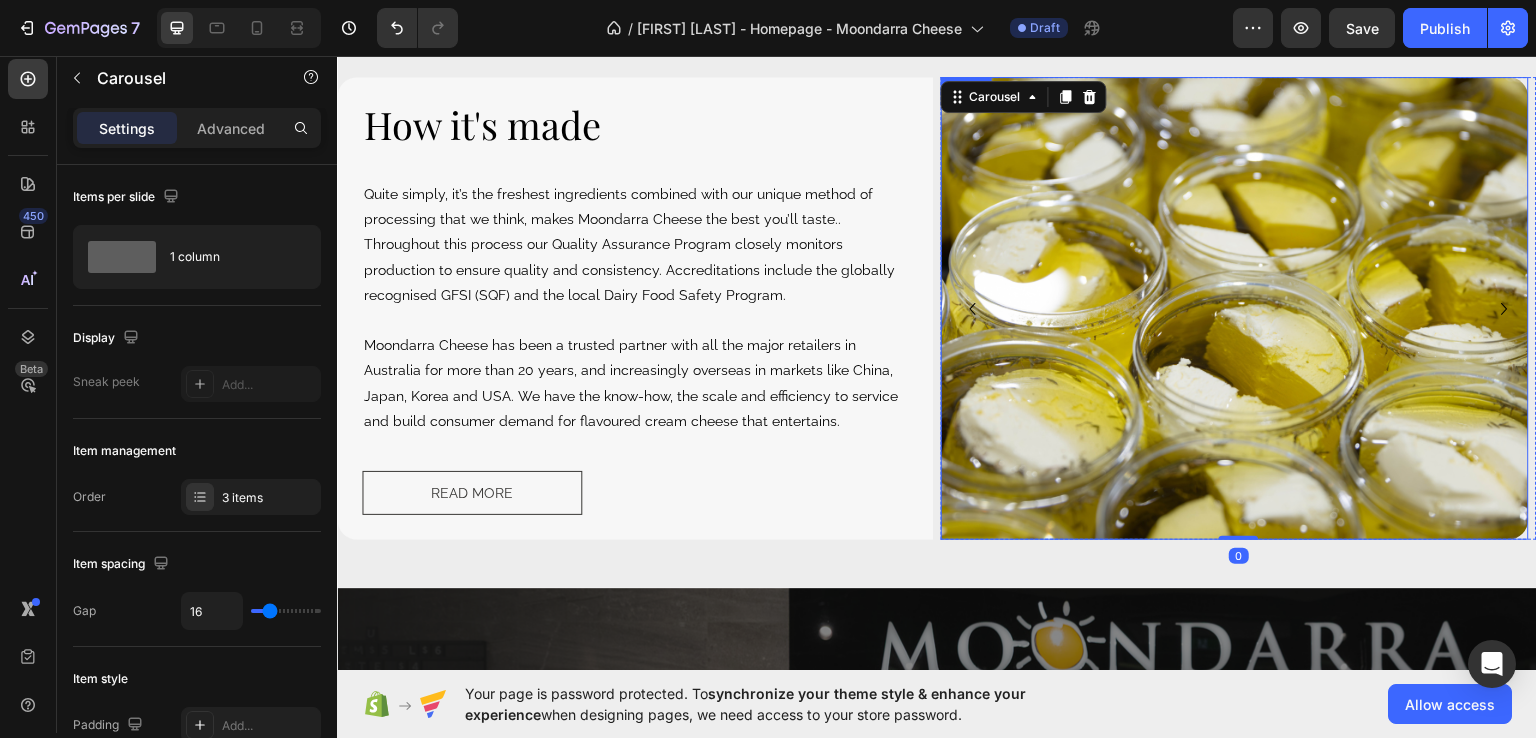 click at bounding box center [1235, 307] 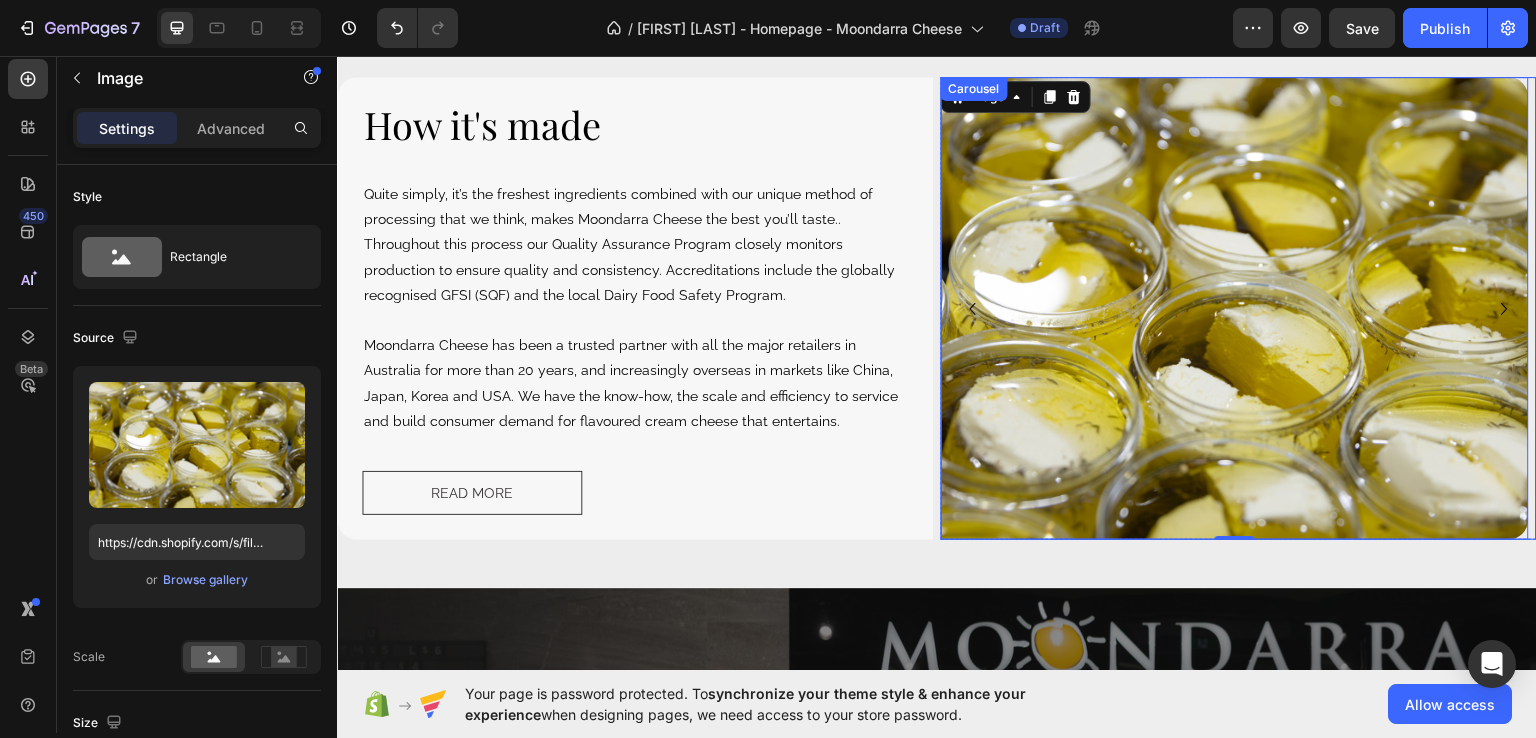 click 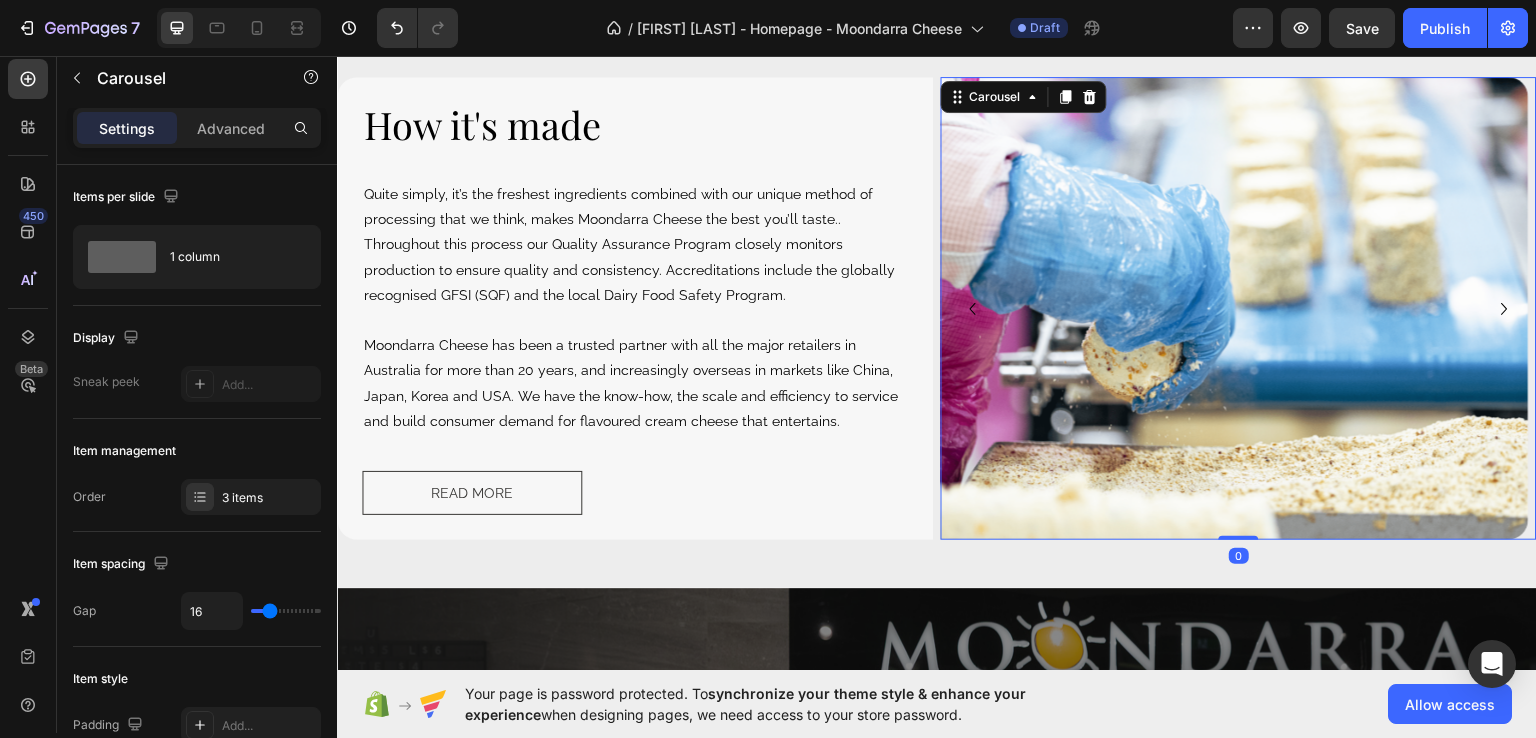 click 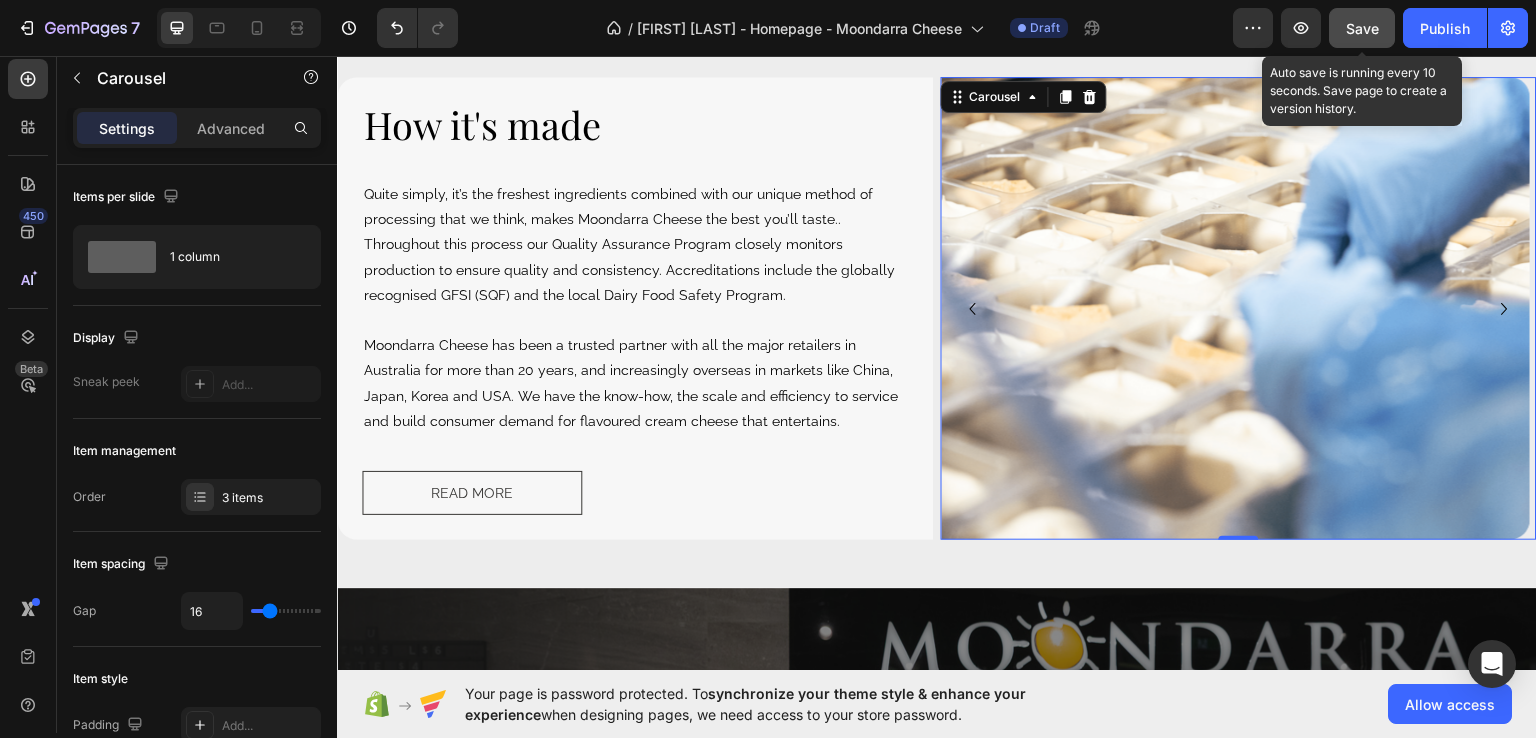 click on "Save" at bounding box center [1362, 28] 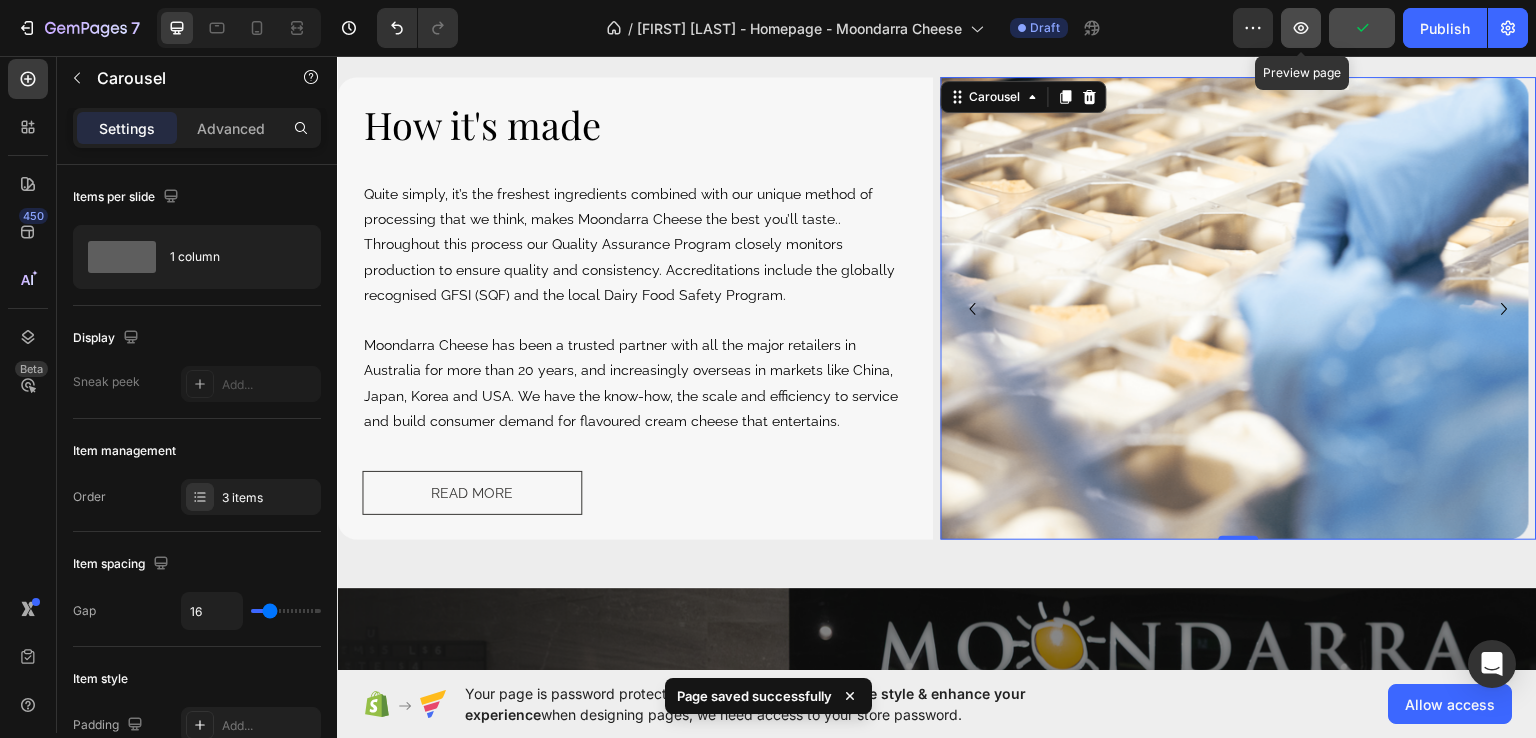 click 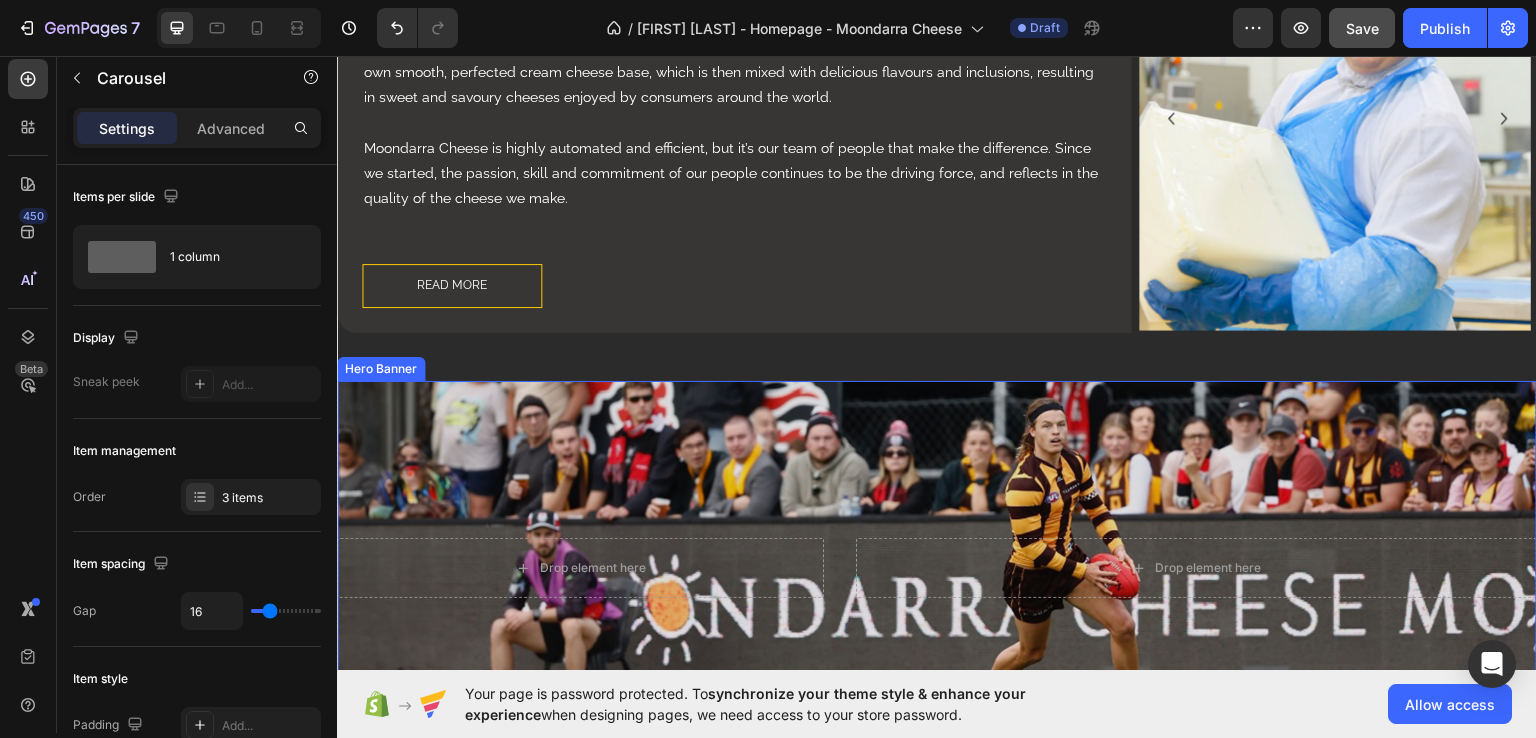 scroll, scrollTop: 1585, scrollLeft: 0, axis: vertical 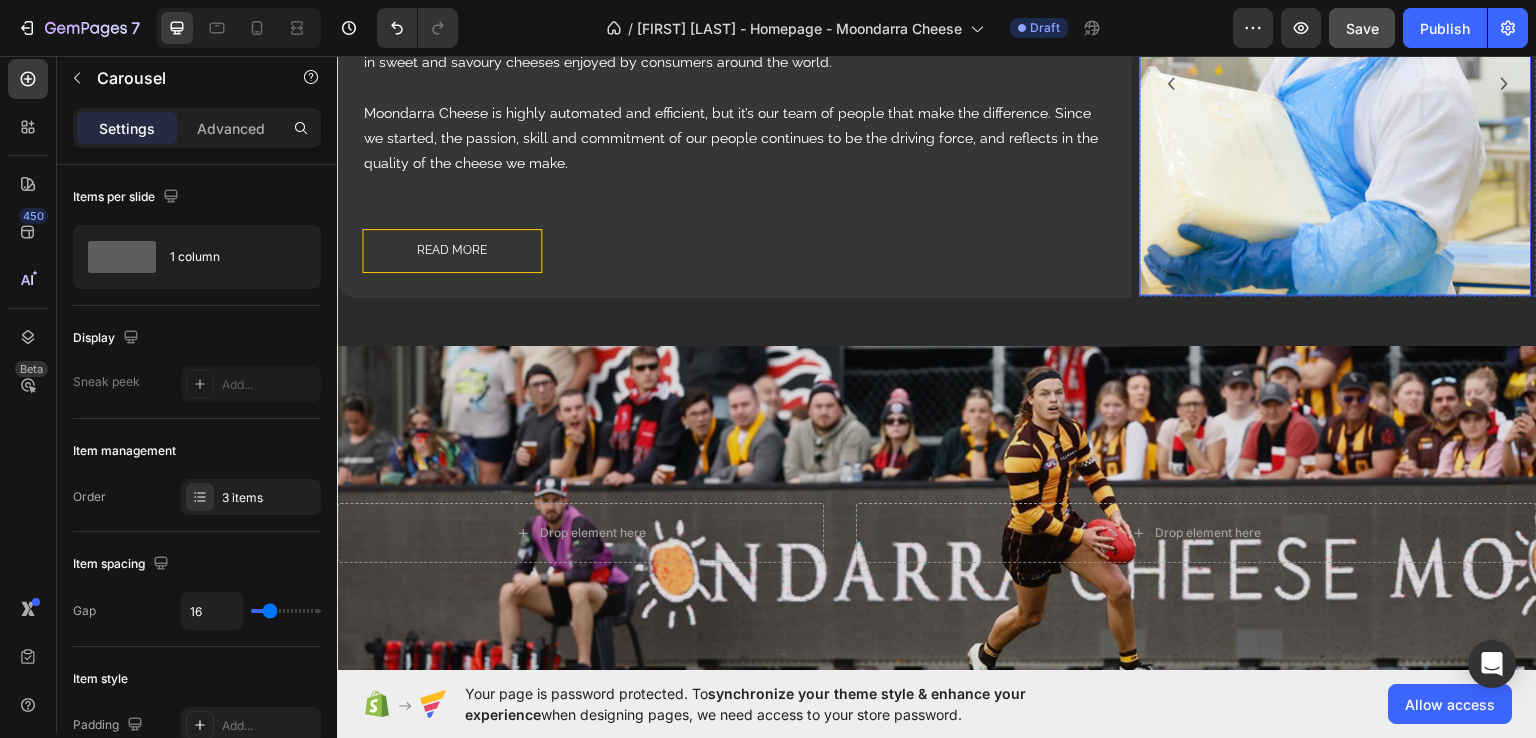 click at bounding box center [1336, 81] 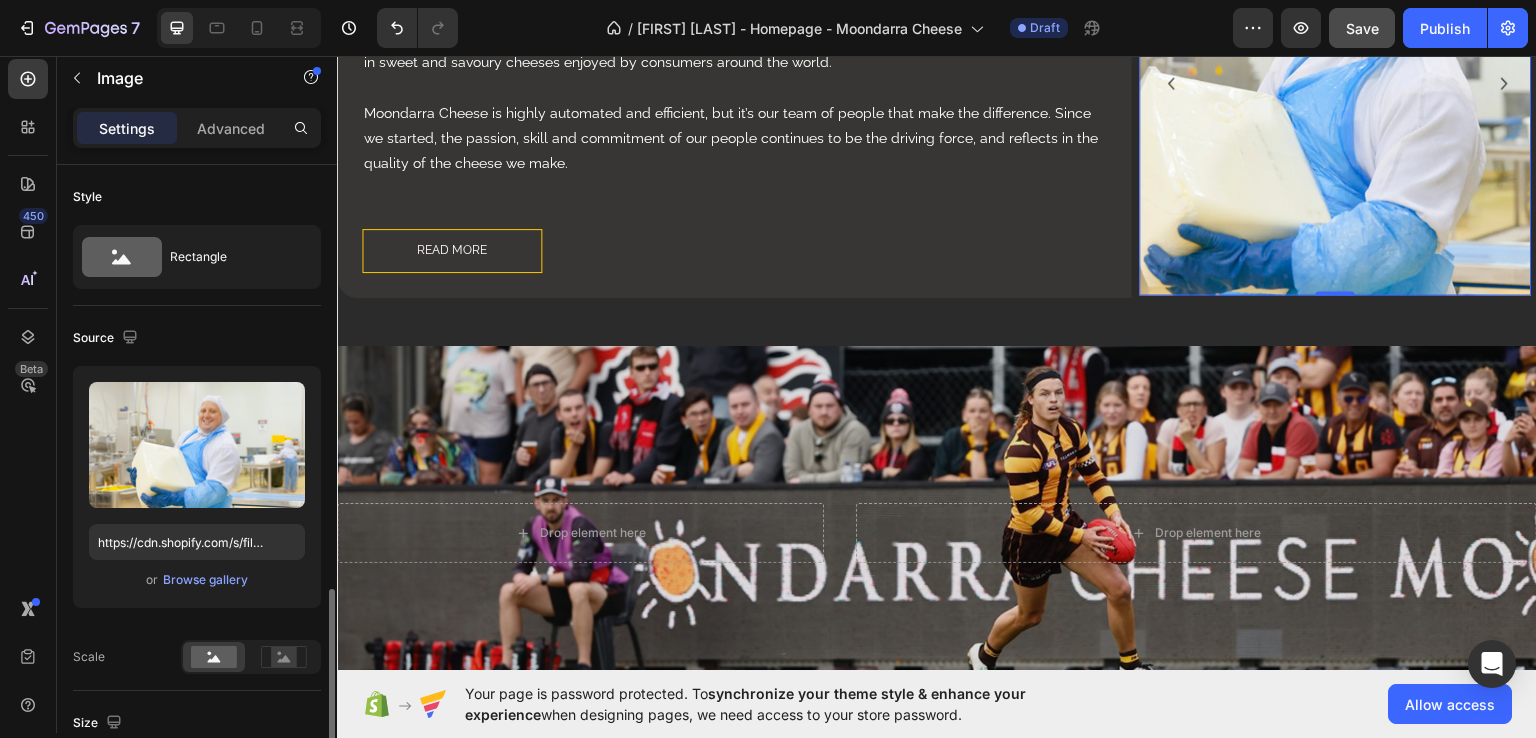scroll, scrollTop: 300, scrollLeft: 0, axis: vertical 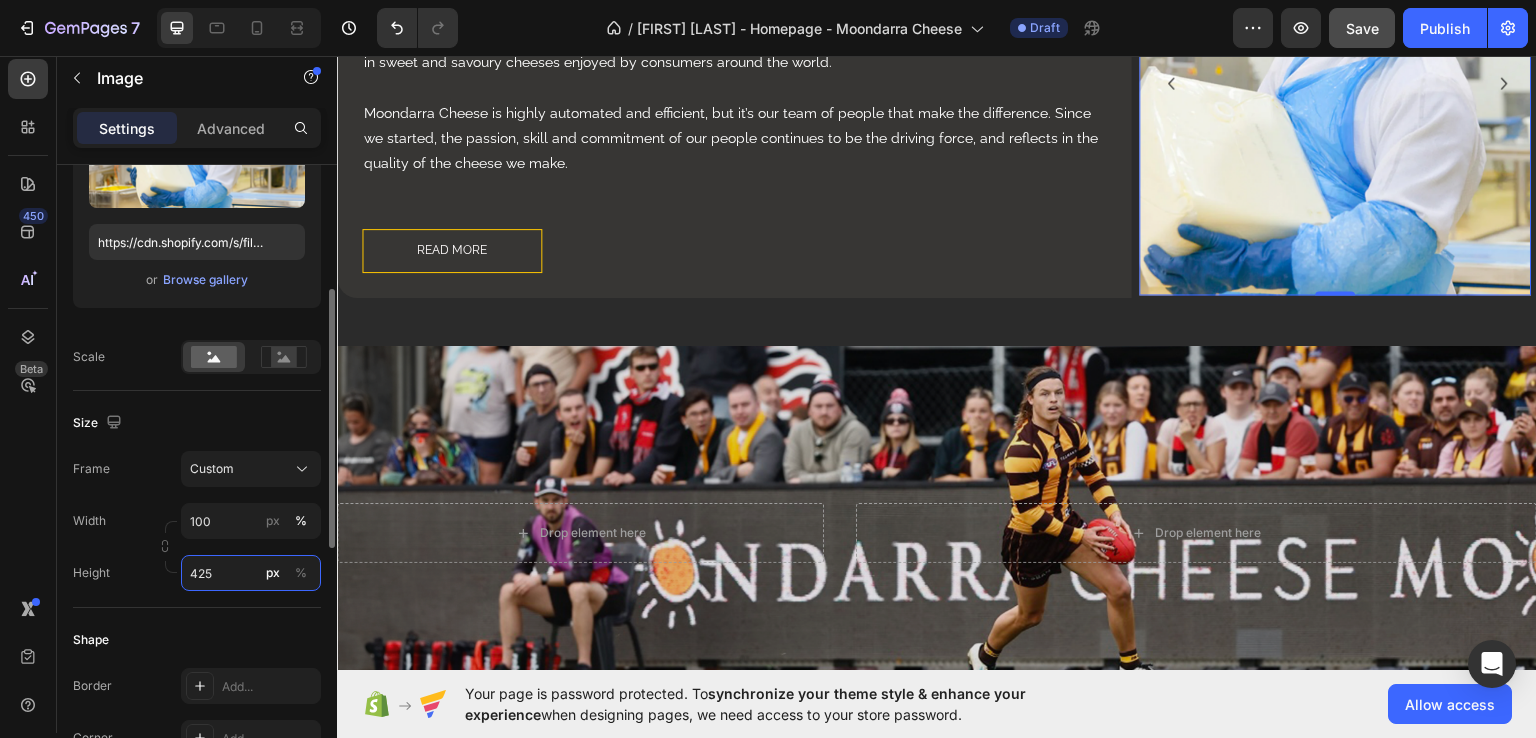 click on "425" at bounding box center [251, 573] 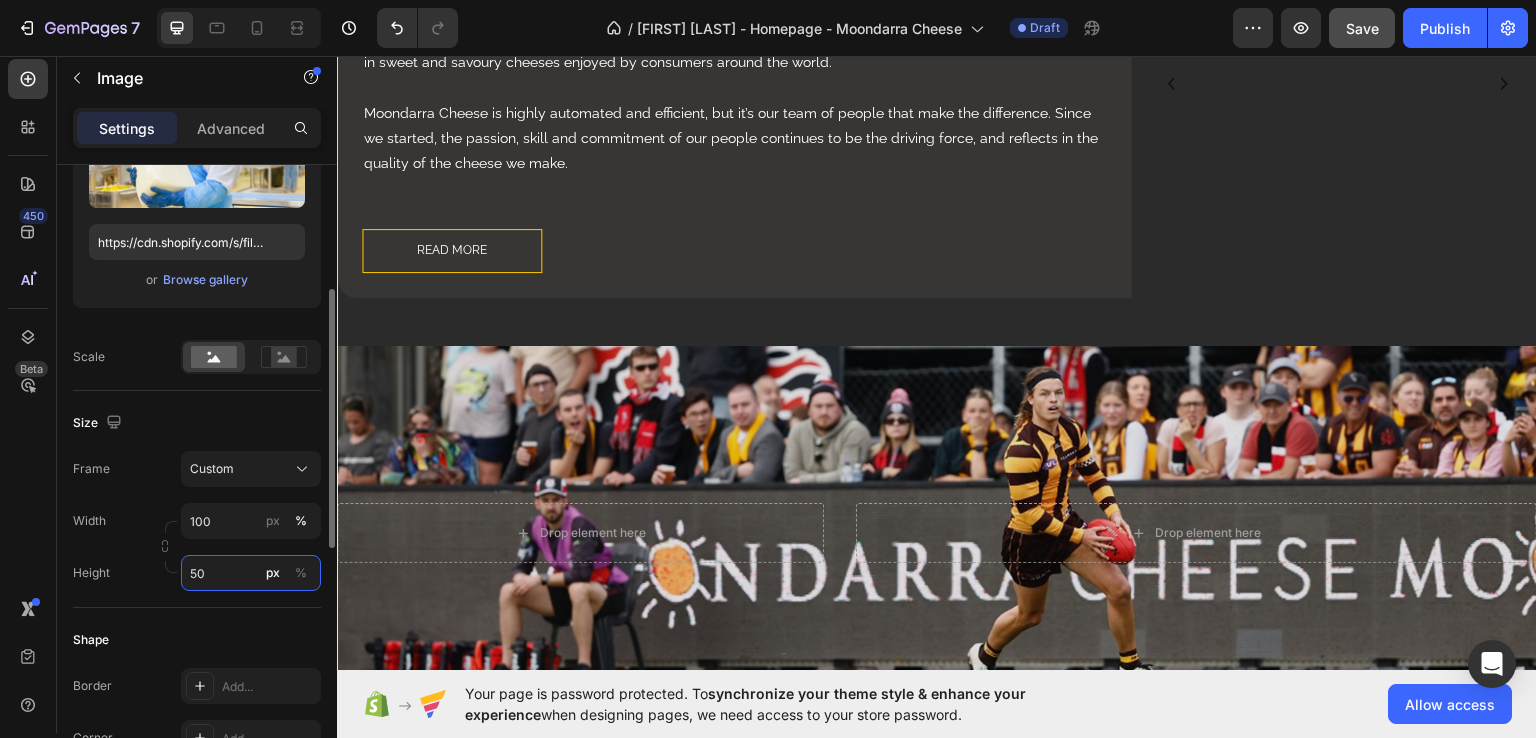 type on "500" 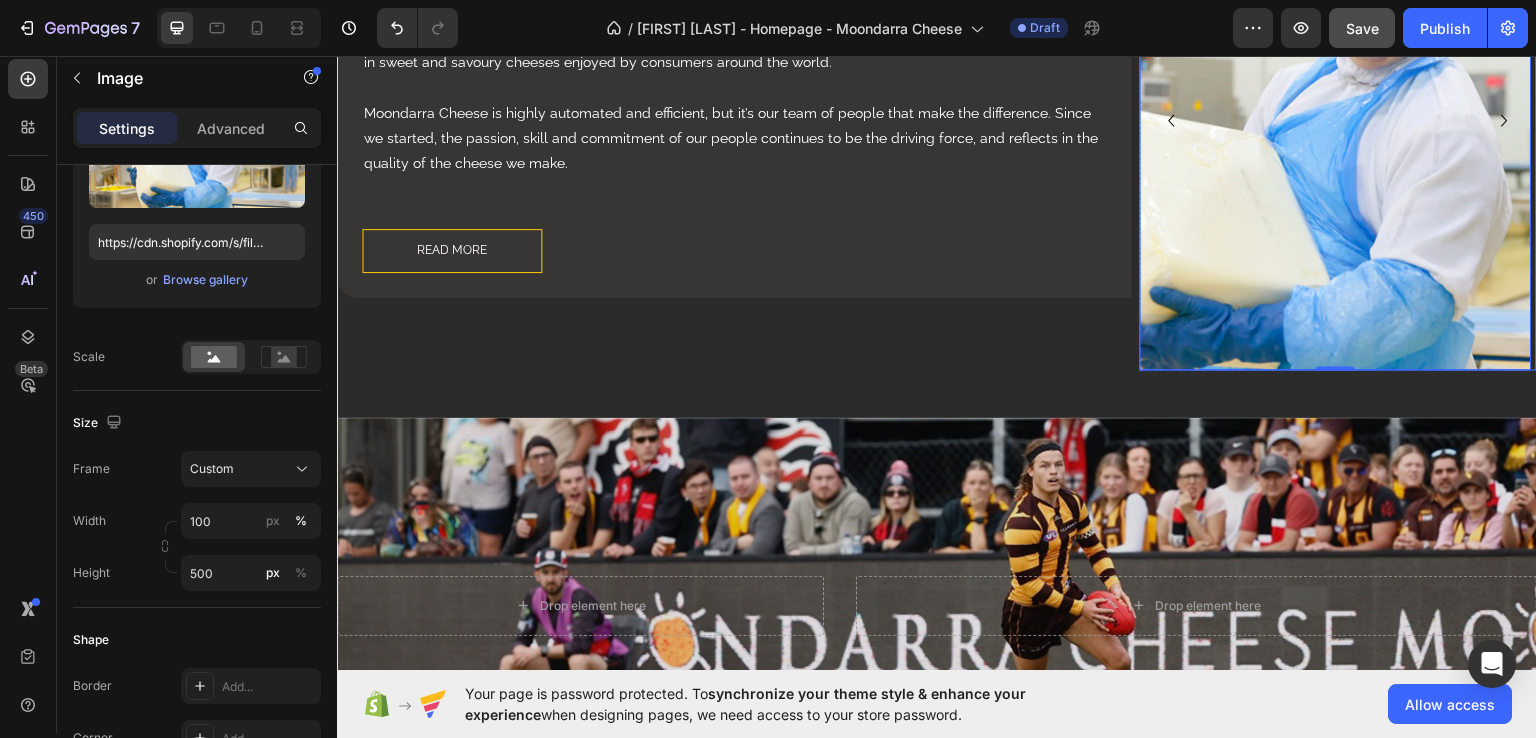 click 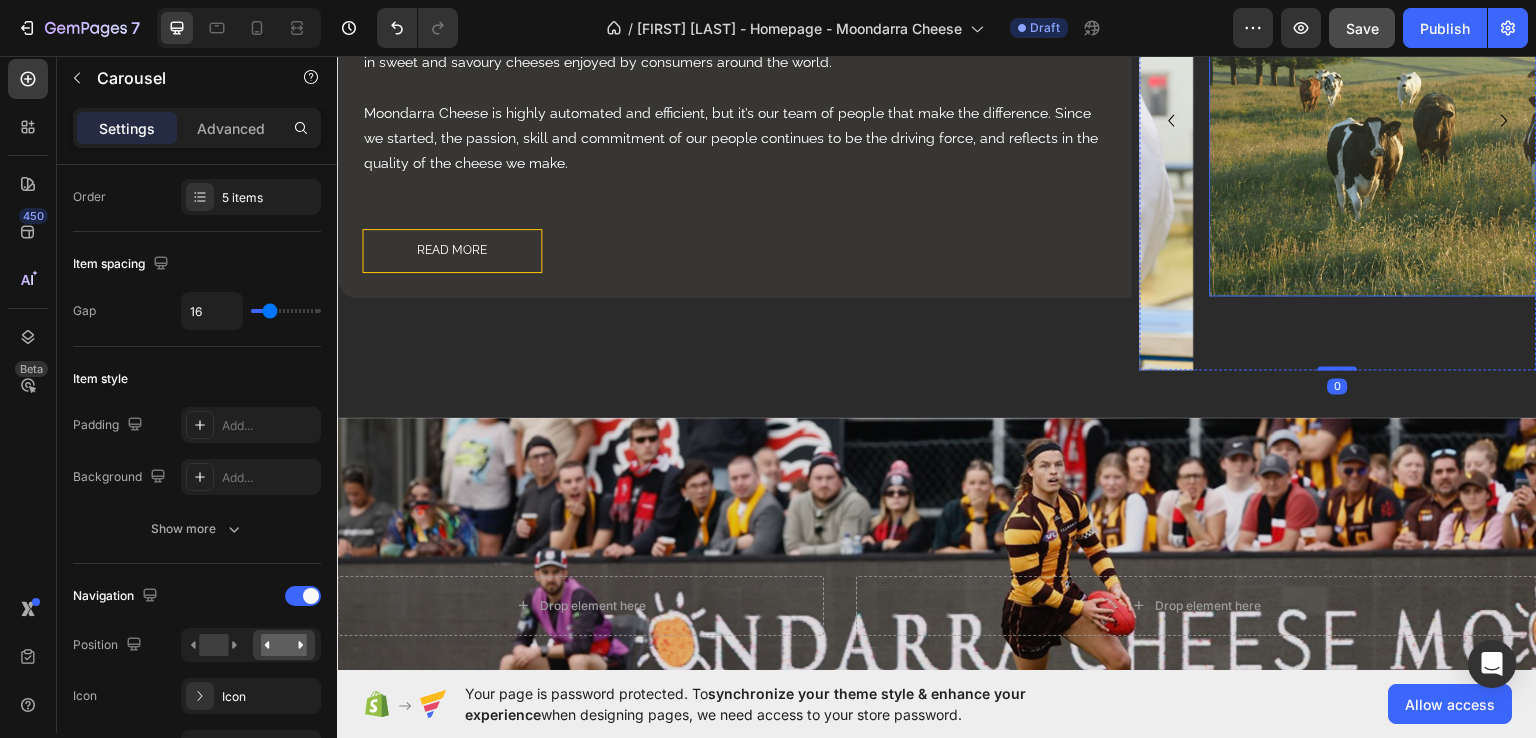 scroll, scrollTop: 0, scrollLeft: 0, axis: both 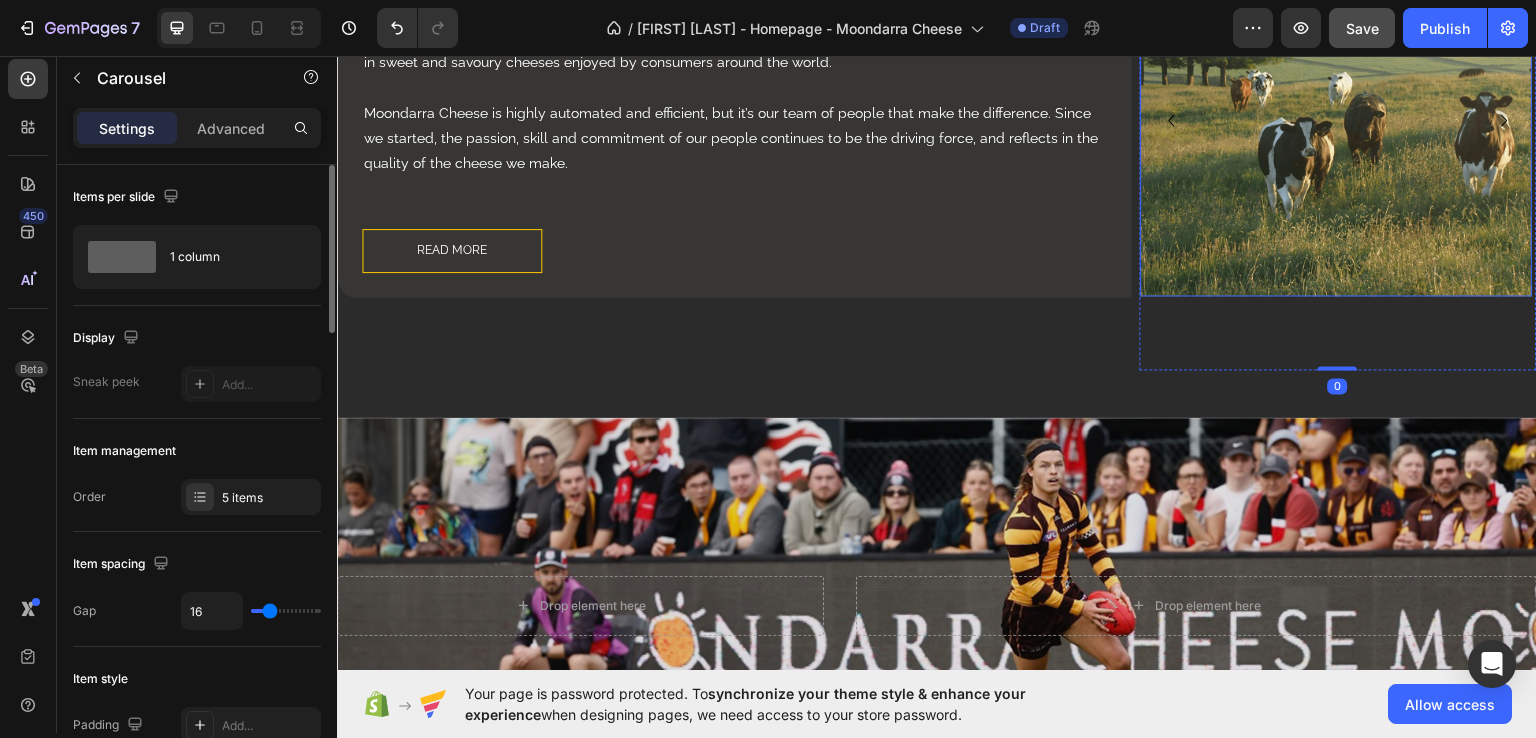 click at bounding box center [1337, 82] 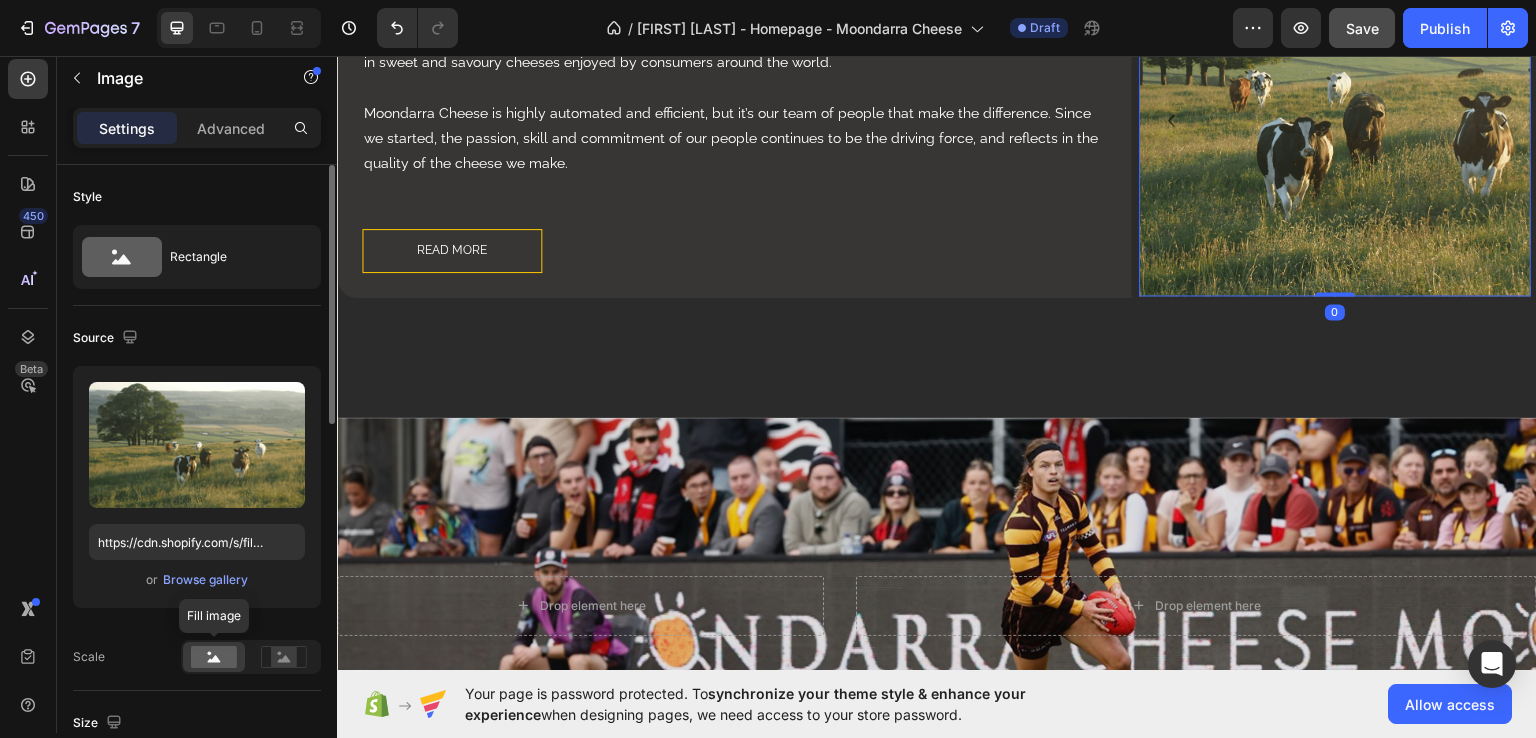 scroll, scrollTop: 200, scrollLeft: 0, axis: vertical 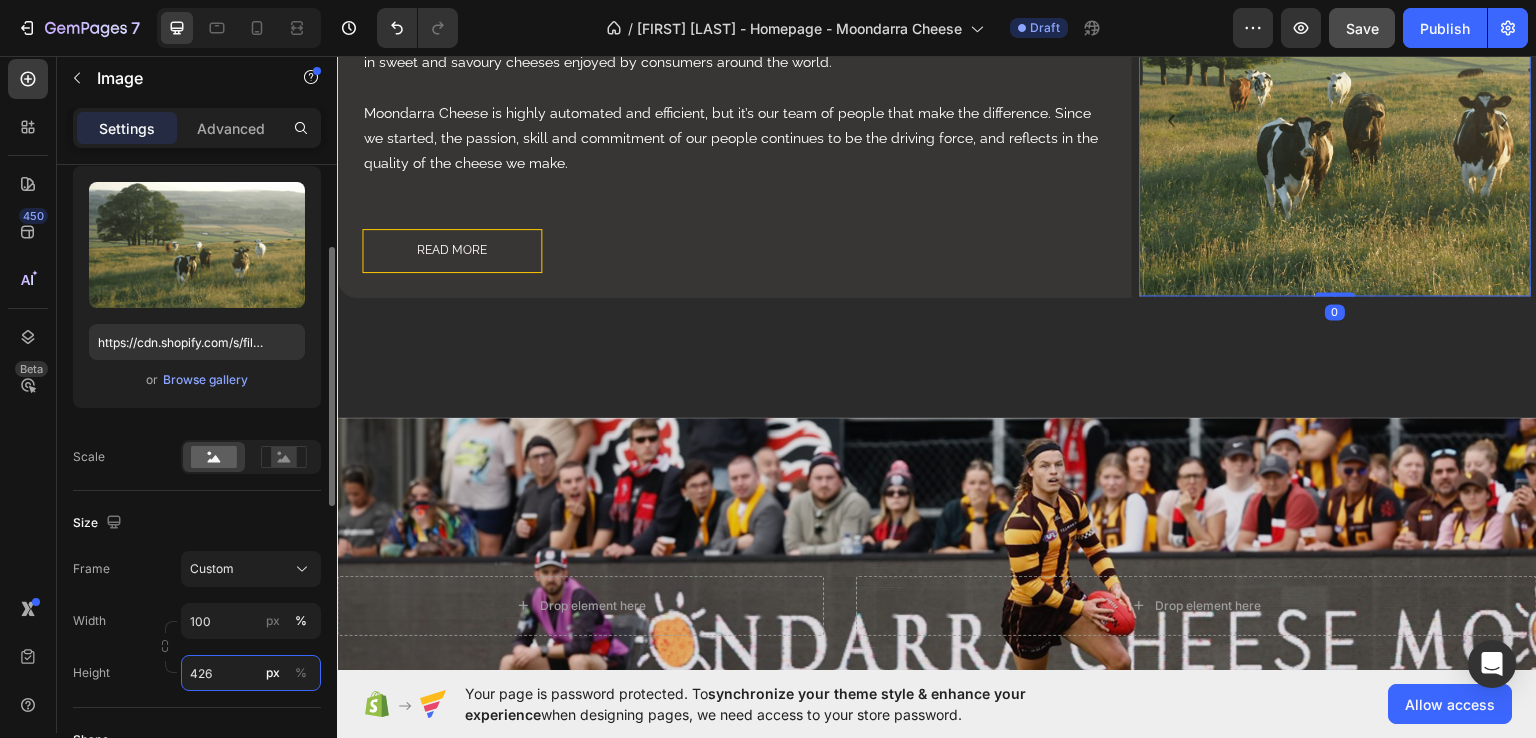 click on "426" at bounding box center (251, 673) 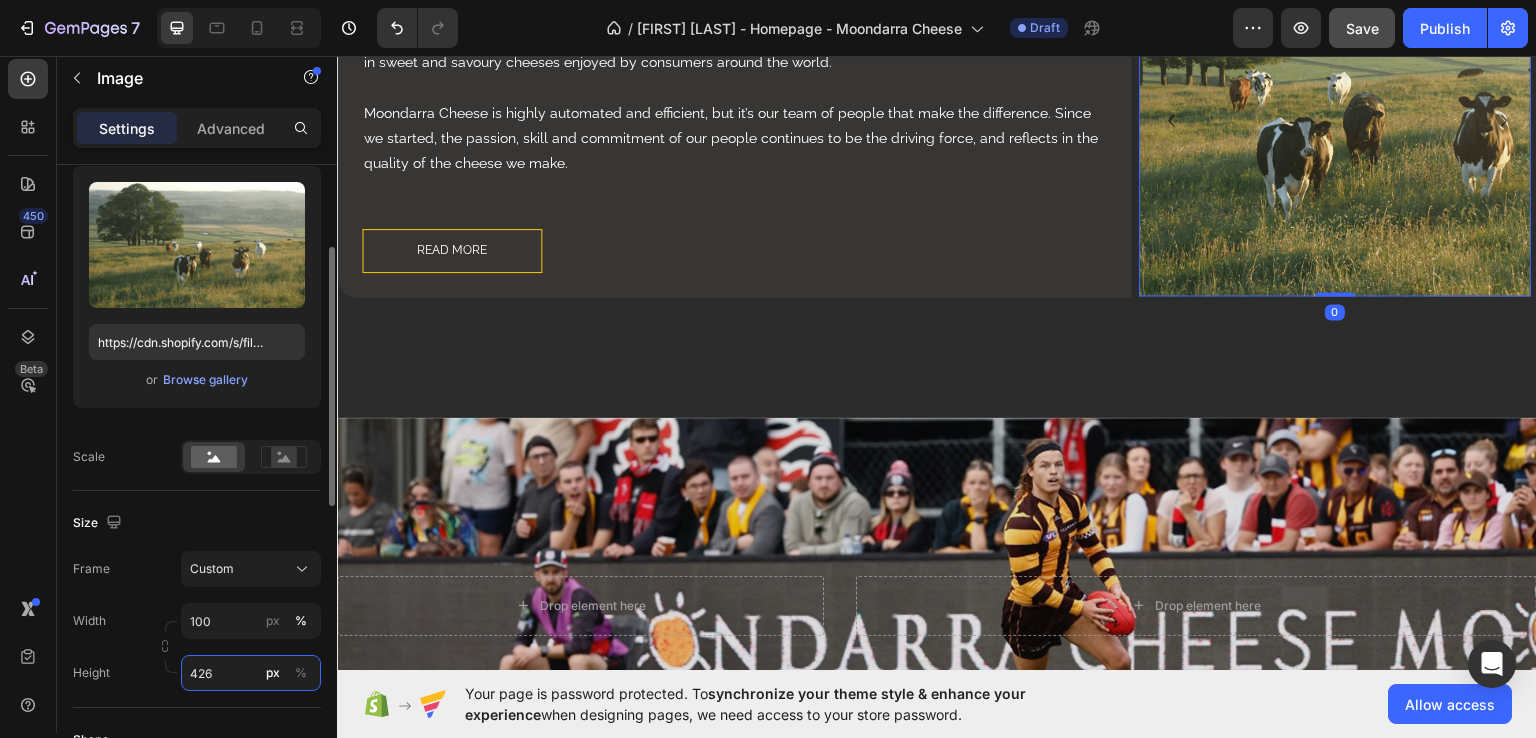 click on "426" at bounding box center (251, 673) 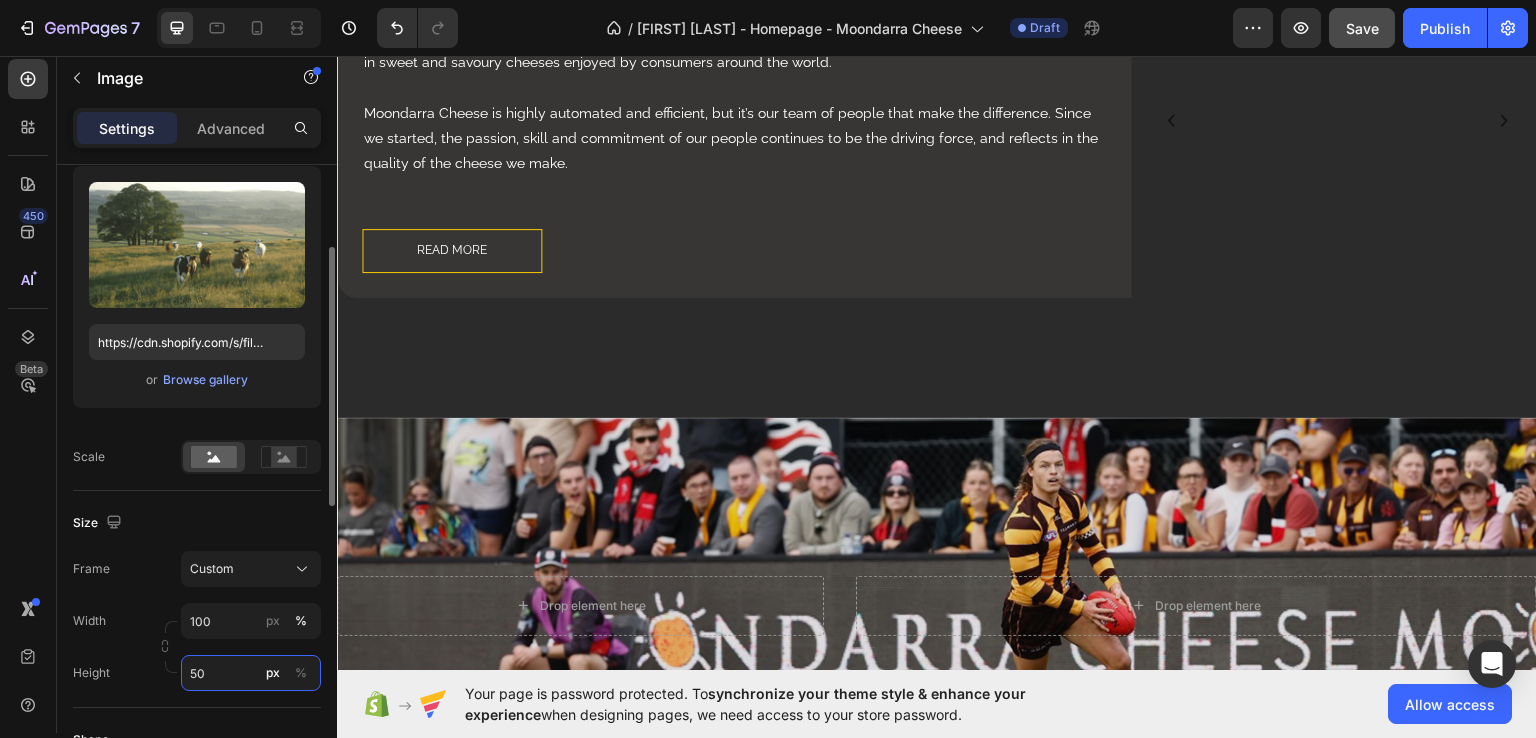 type on "500" 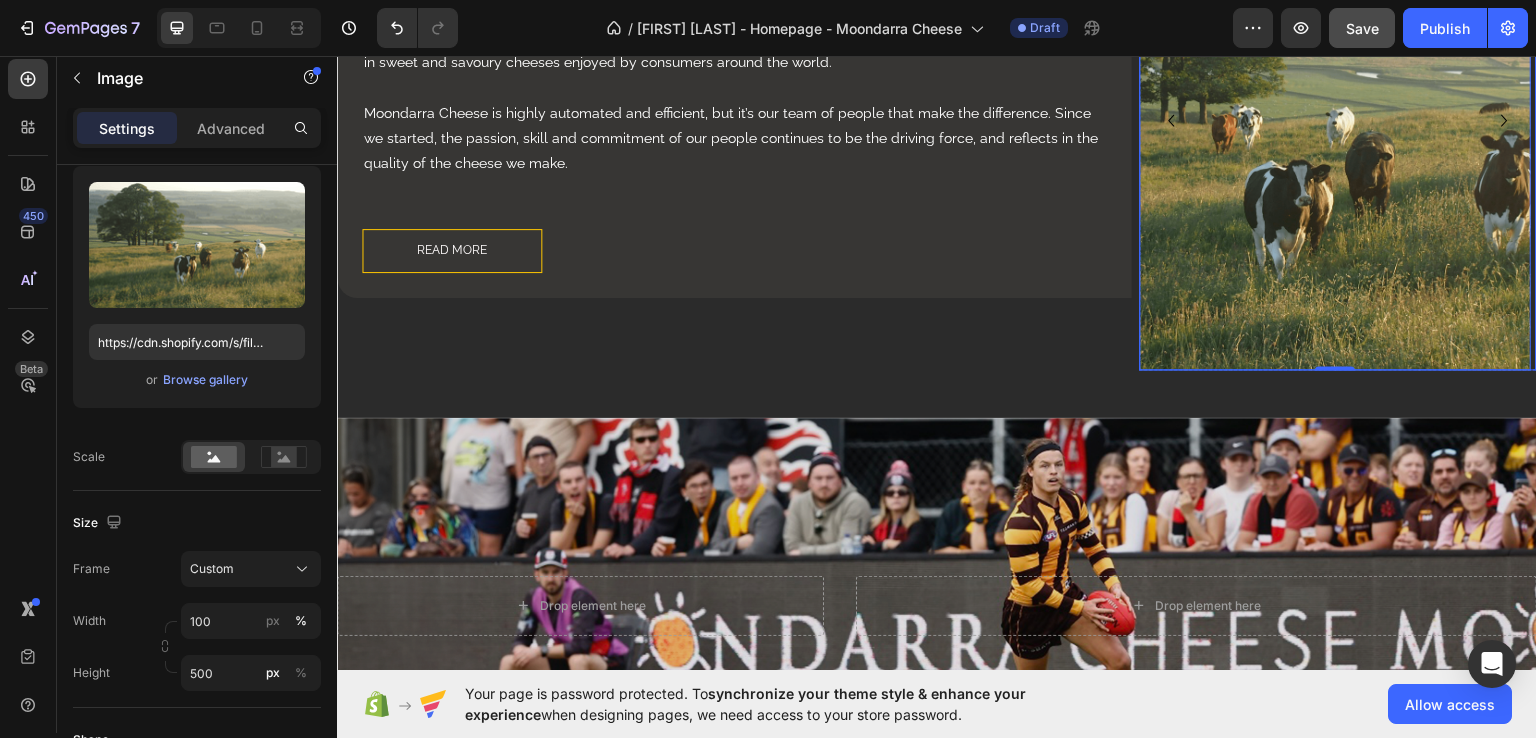 click 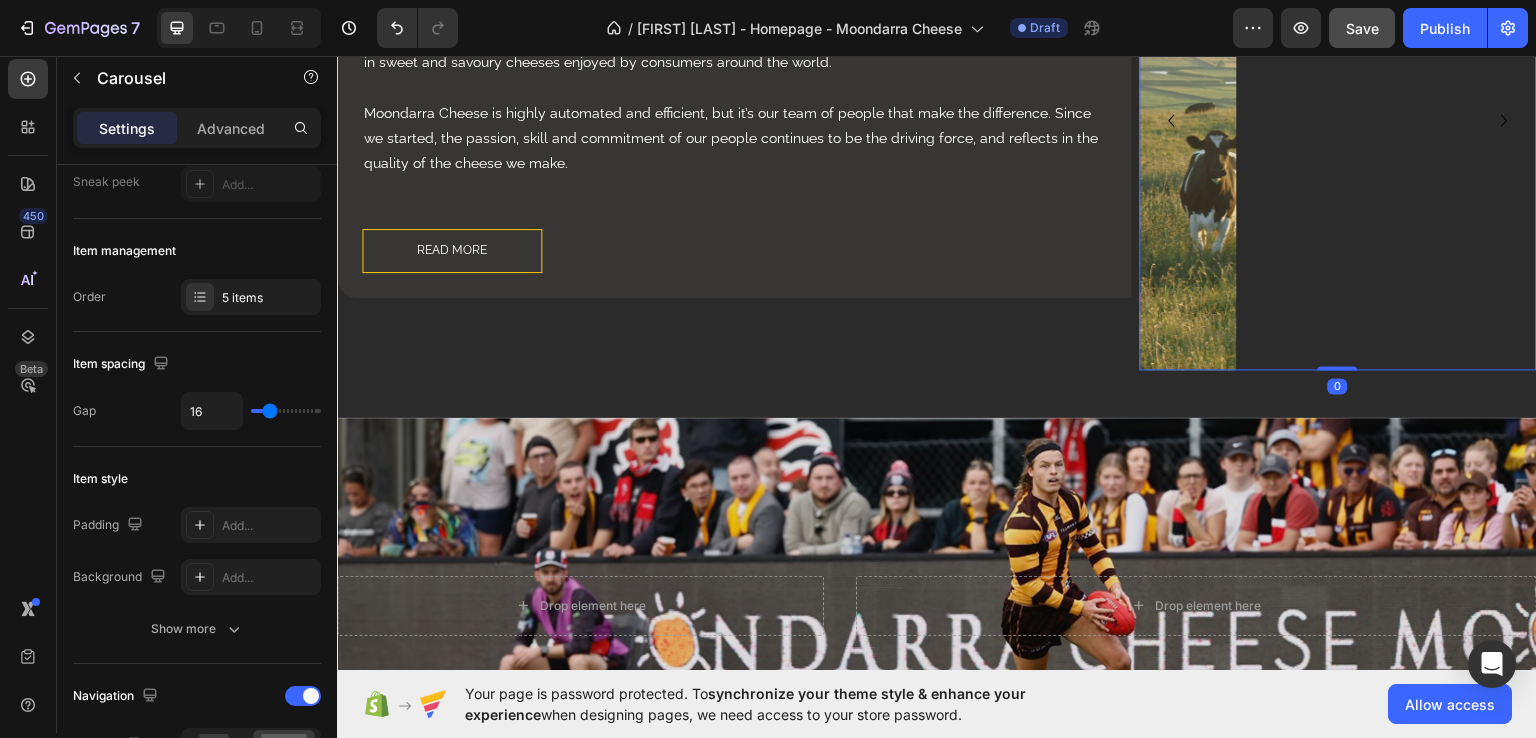 scroll, scrollTop: 0, scrollLeft: 0, axis: both 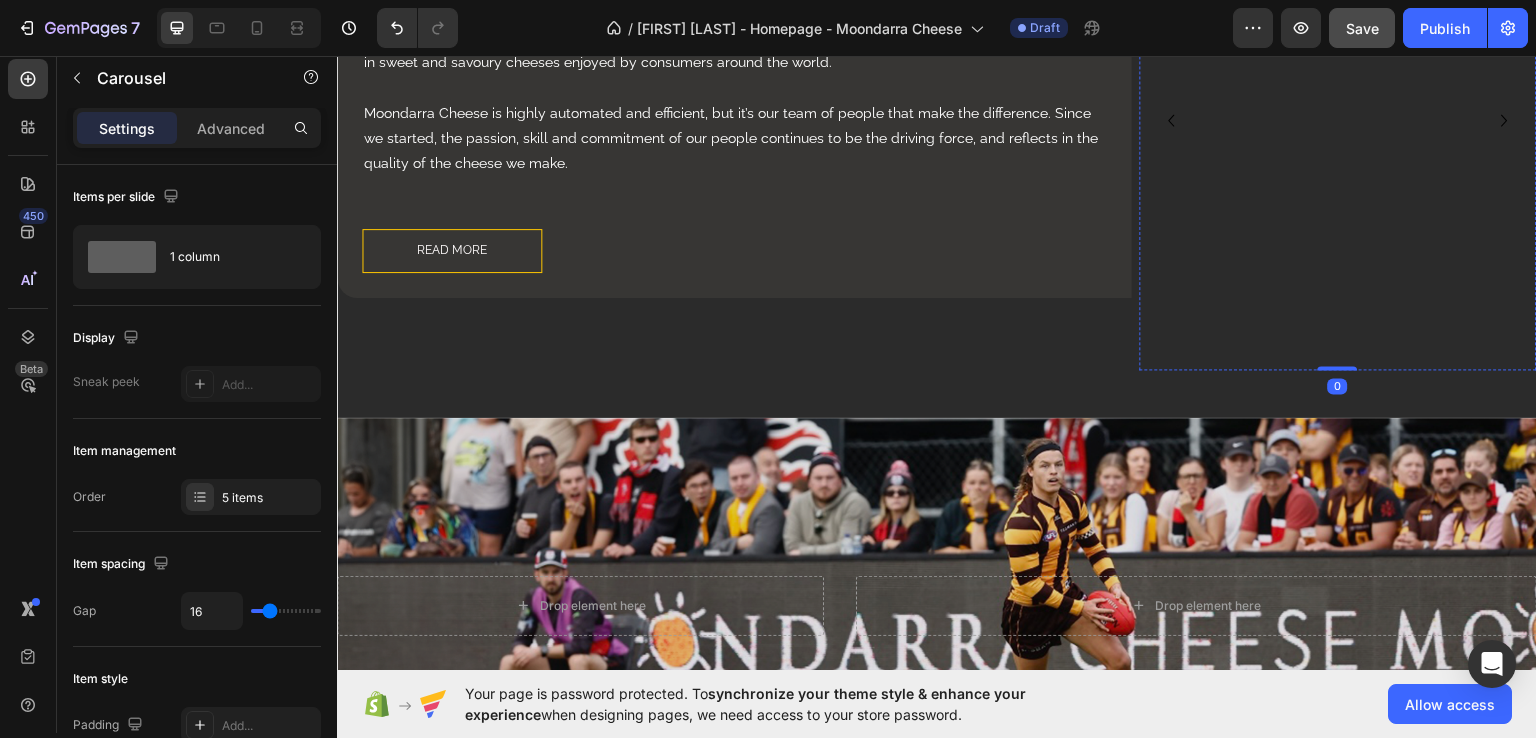 click at bounding box center [1336, -131] 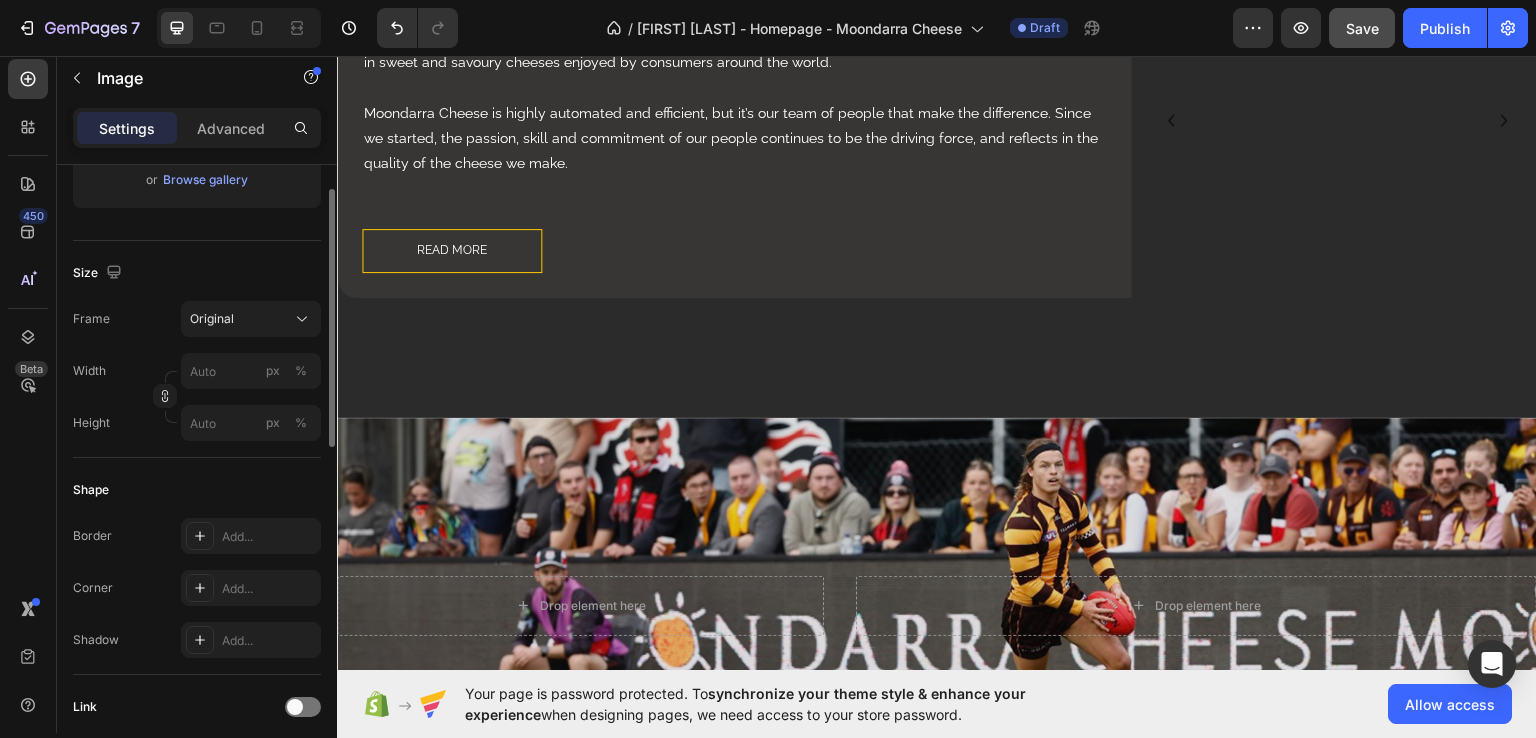 scroll, scrollTop: 500, scrollLeft: 0, axis: vertical 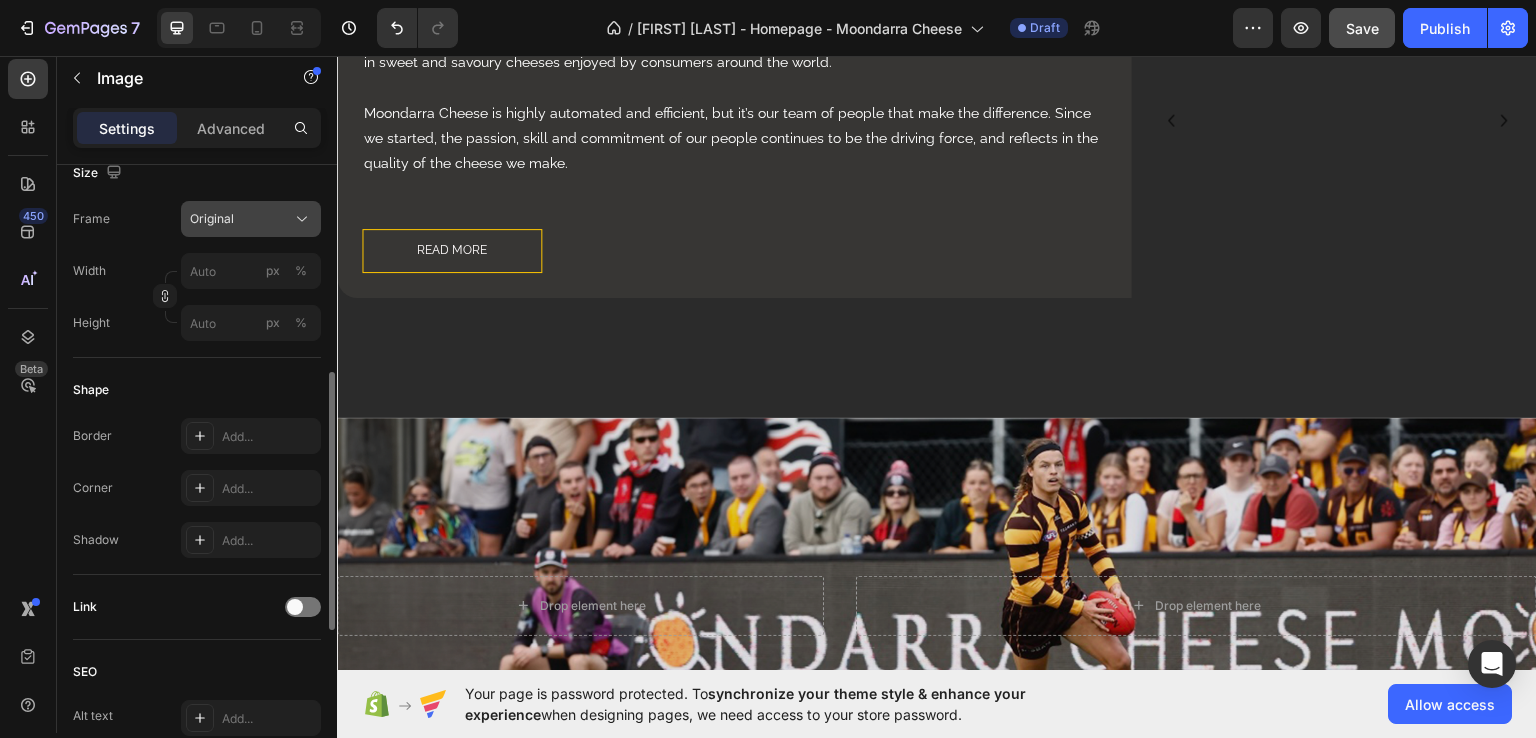 click on "Original" at bounding box center [212, 219] 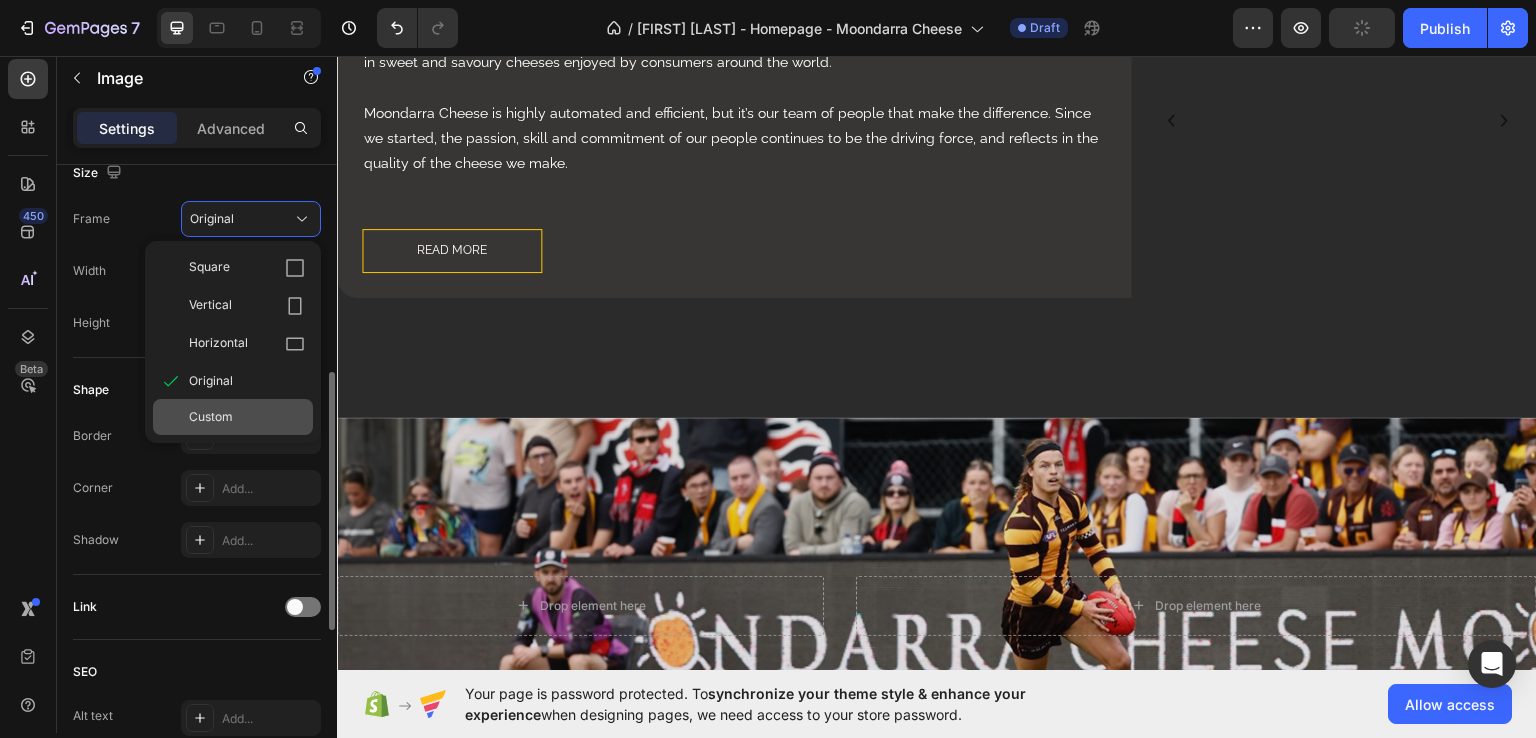 click on "Custom" at bounding box center (211, 417) 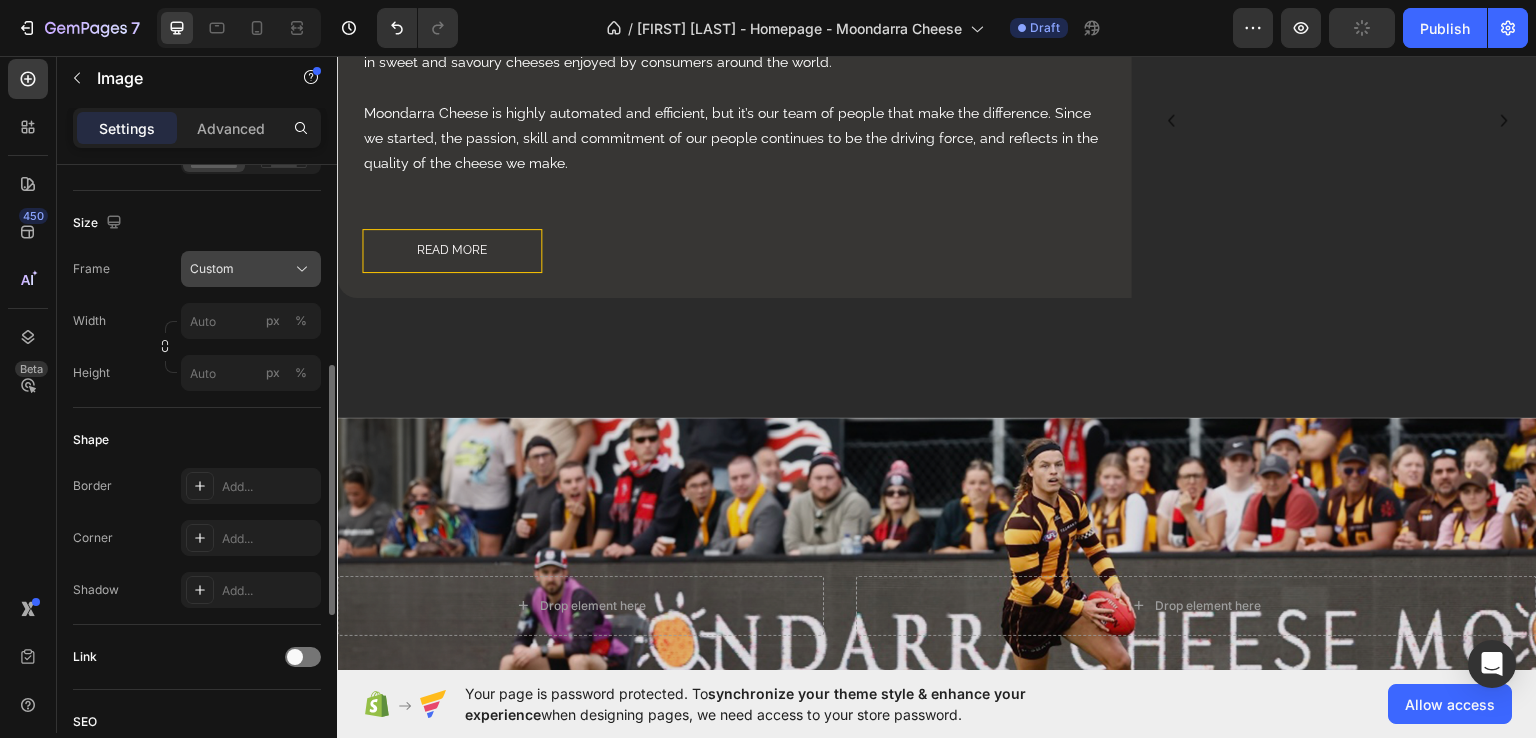 click on "Custom" 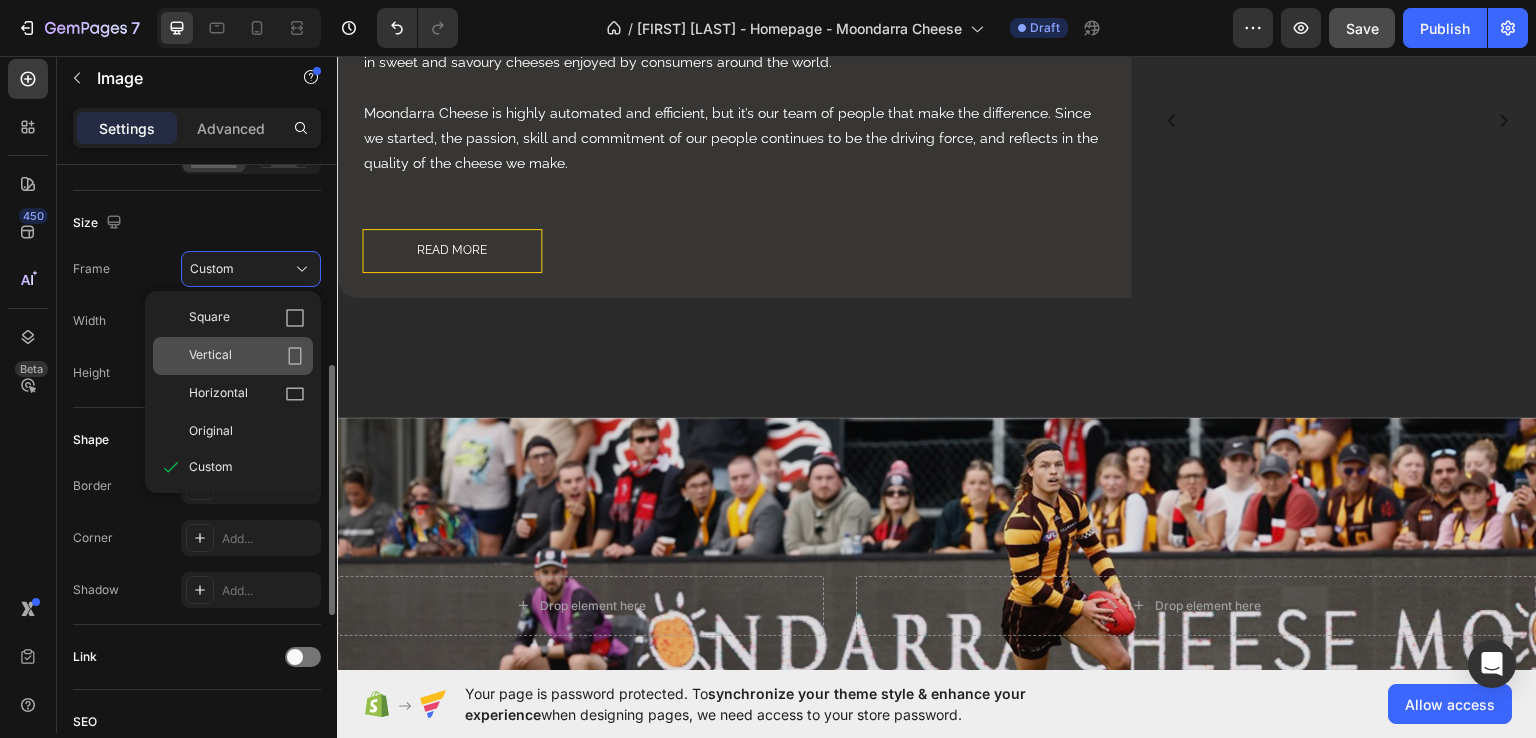 drag, startPoint x: 236, startPoint y: 354, endPoint x: 407, endPoint y: 294, distance: 181.22086 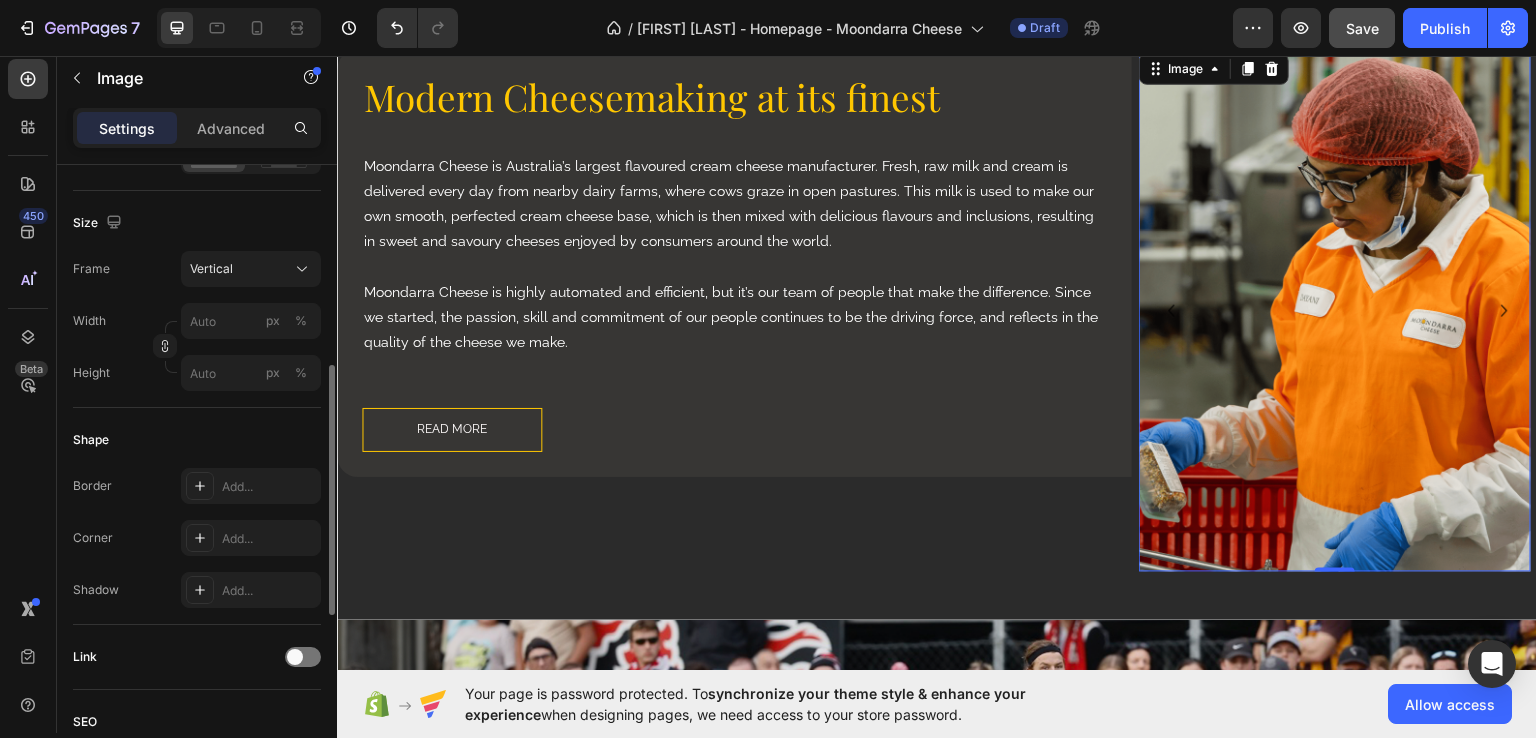 scroll, scrollTop: 1385, scrollLeft: 0, axis: vertical 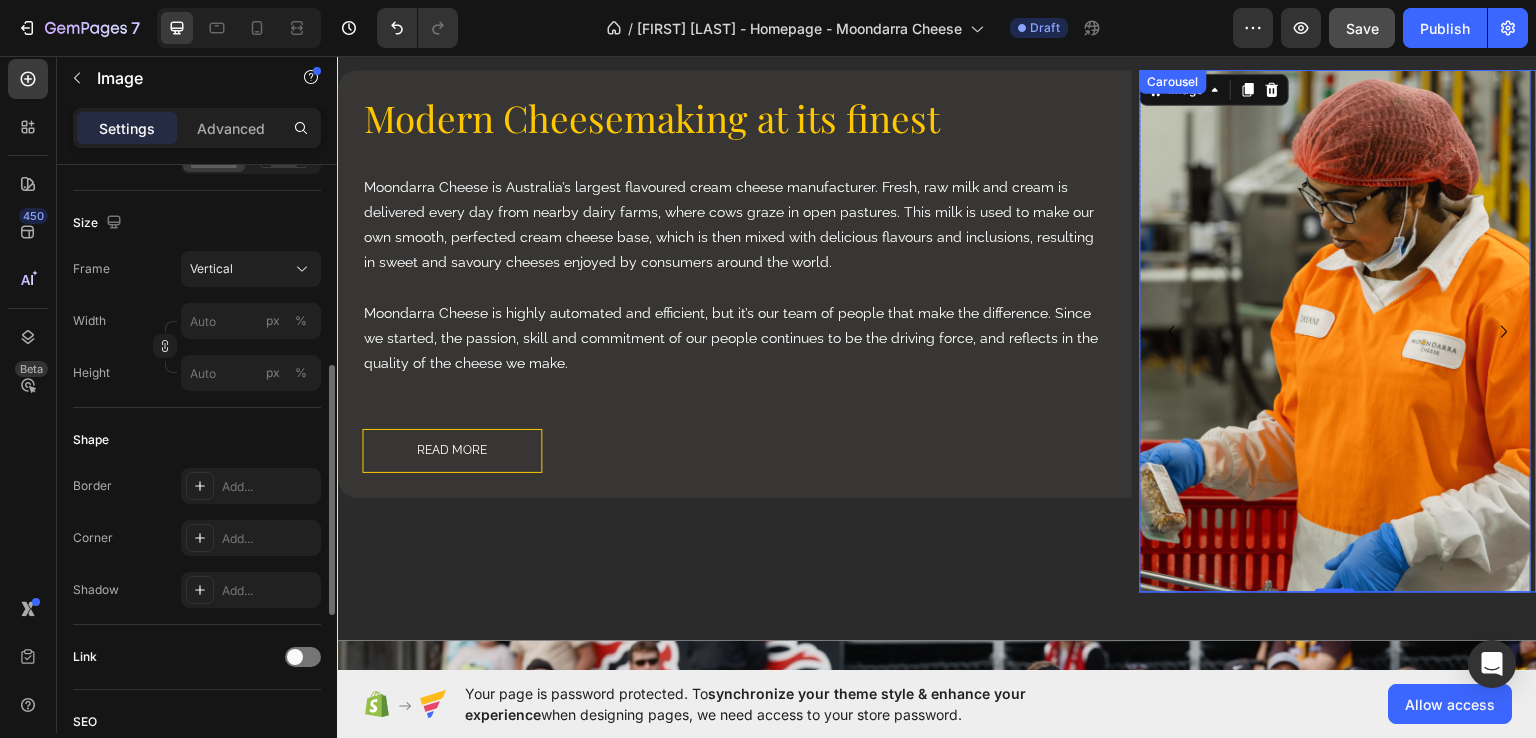 click 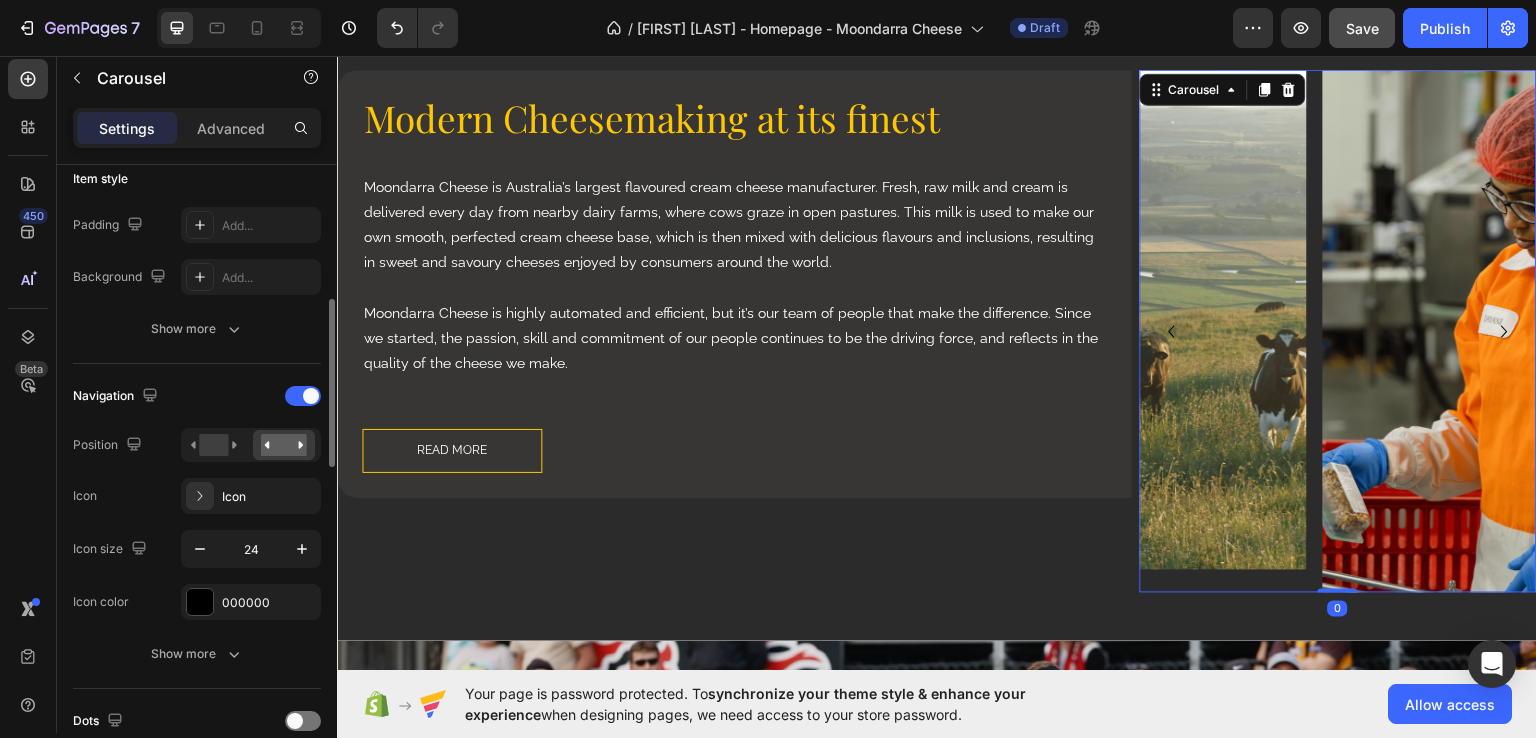 scroll, scrollTop: 0, scrollLeft: 0, axis: both 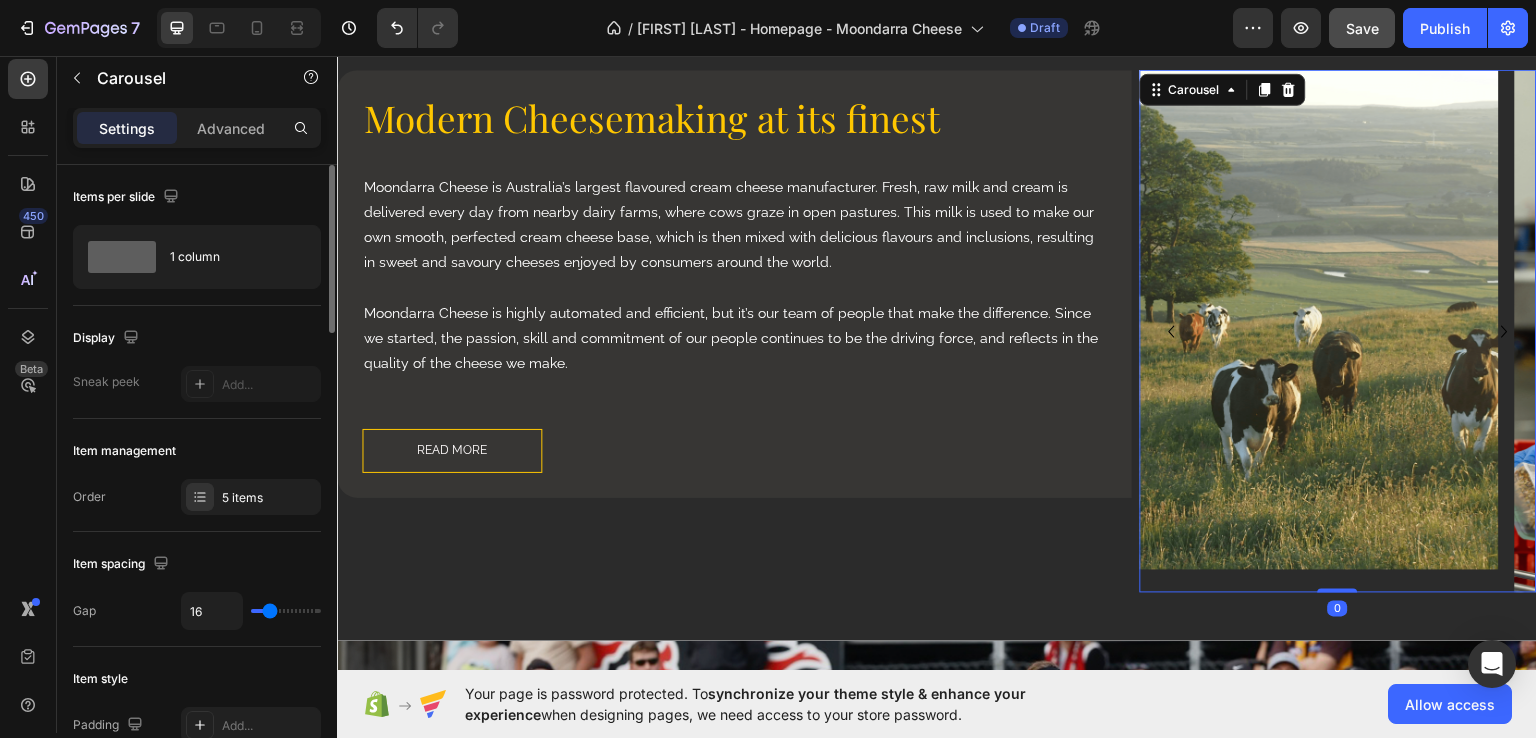 click at bounding box center (1303, 319) 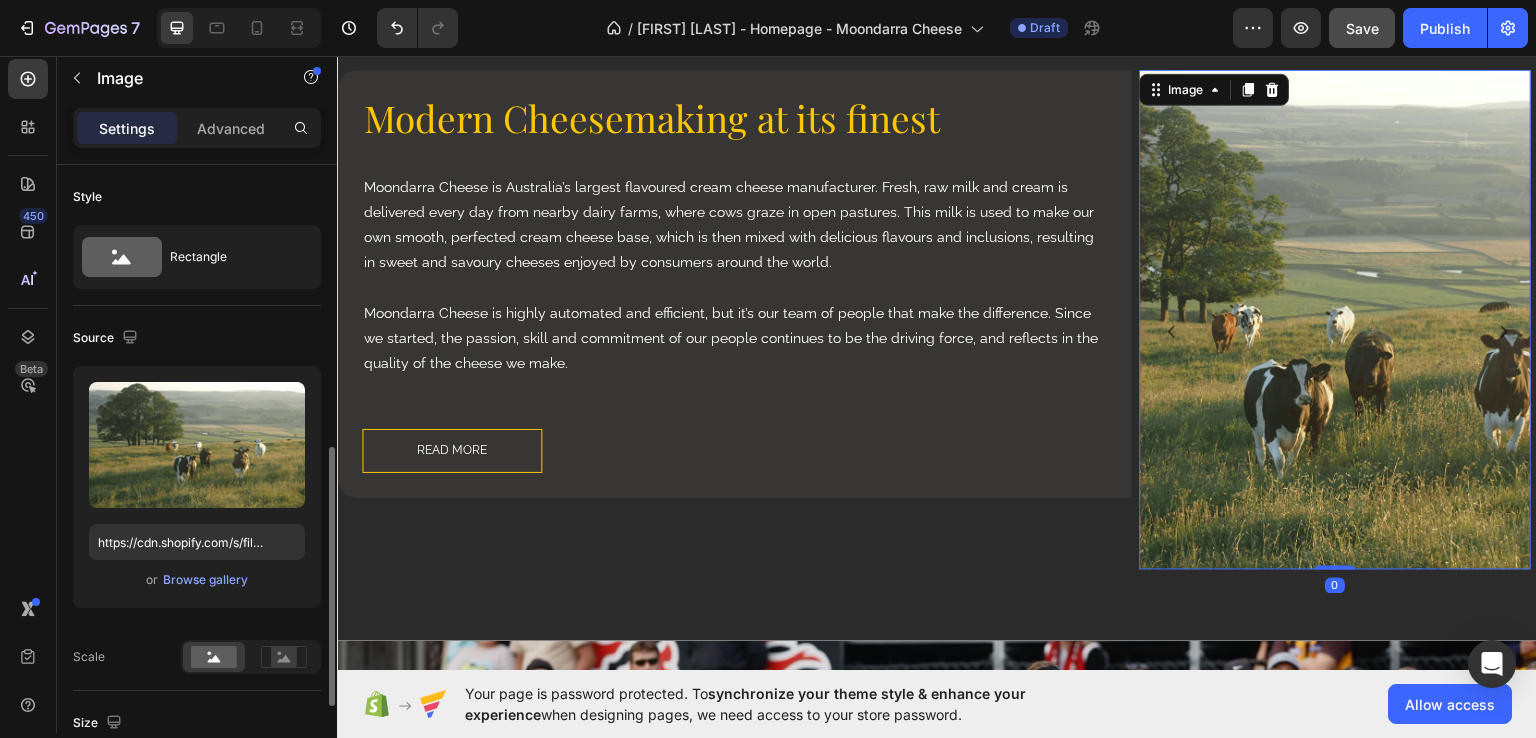 scroll, scrollTop: 200, scrollLeft: 0, axis: vertical 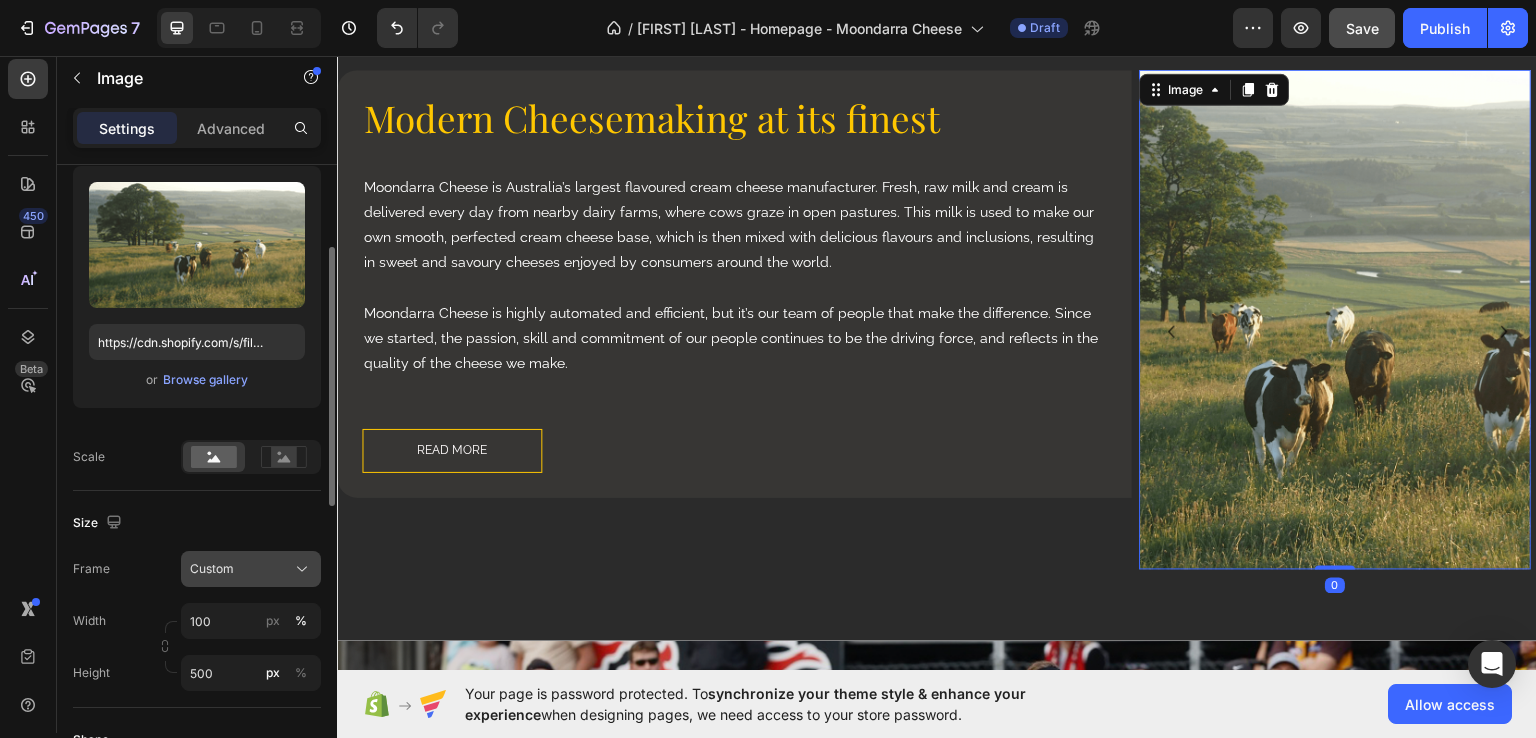 click on "Custom" 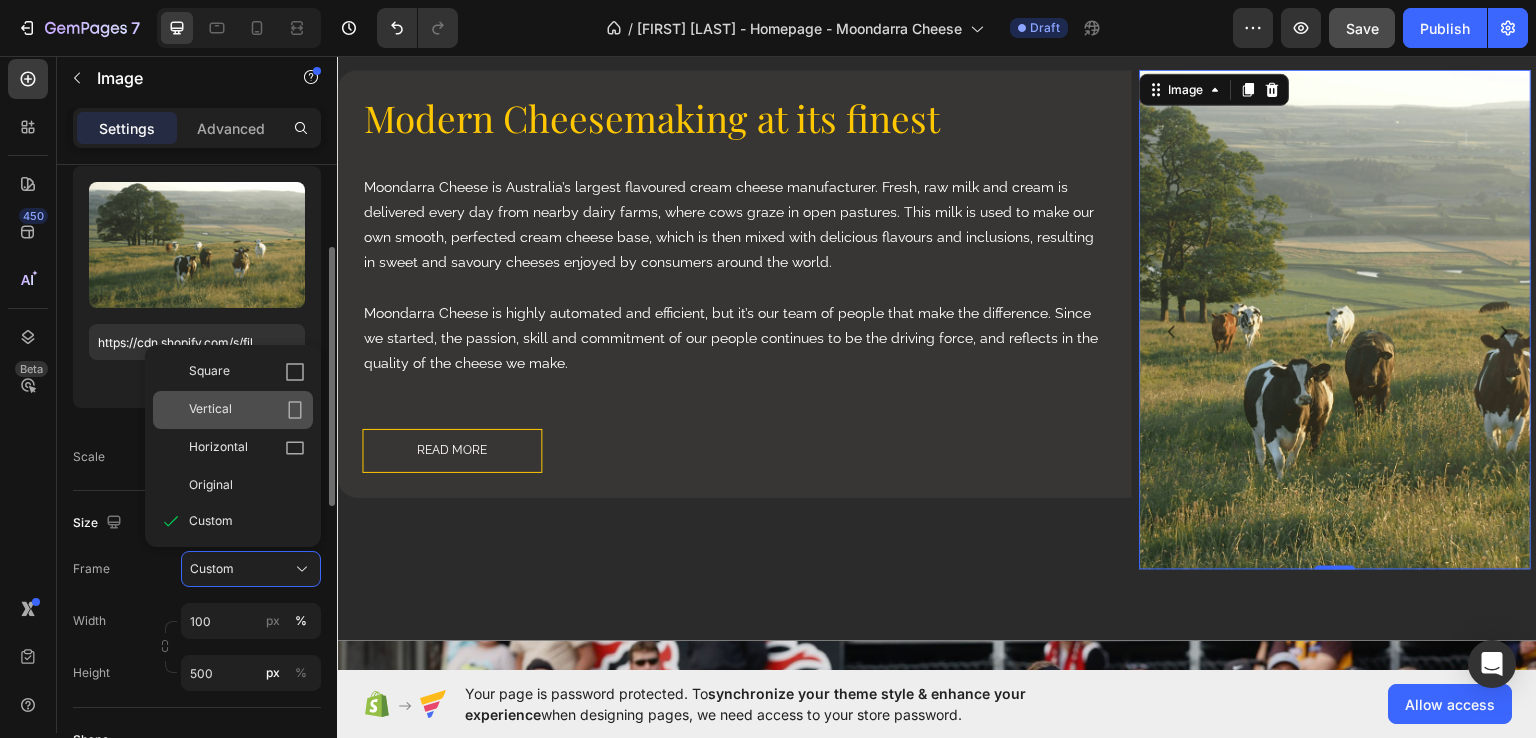 click on "Vertical" at bounding box center [247, 410] 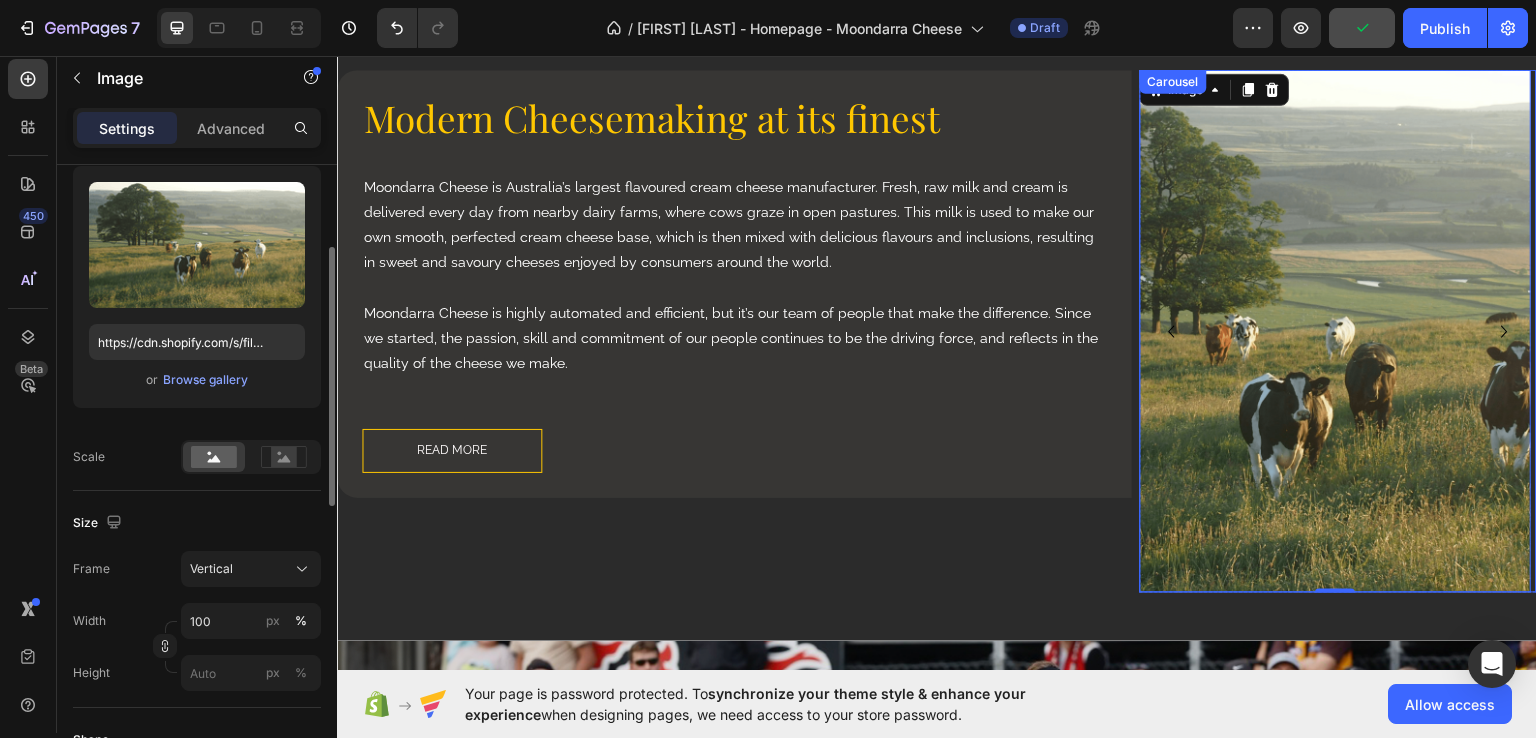 click 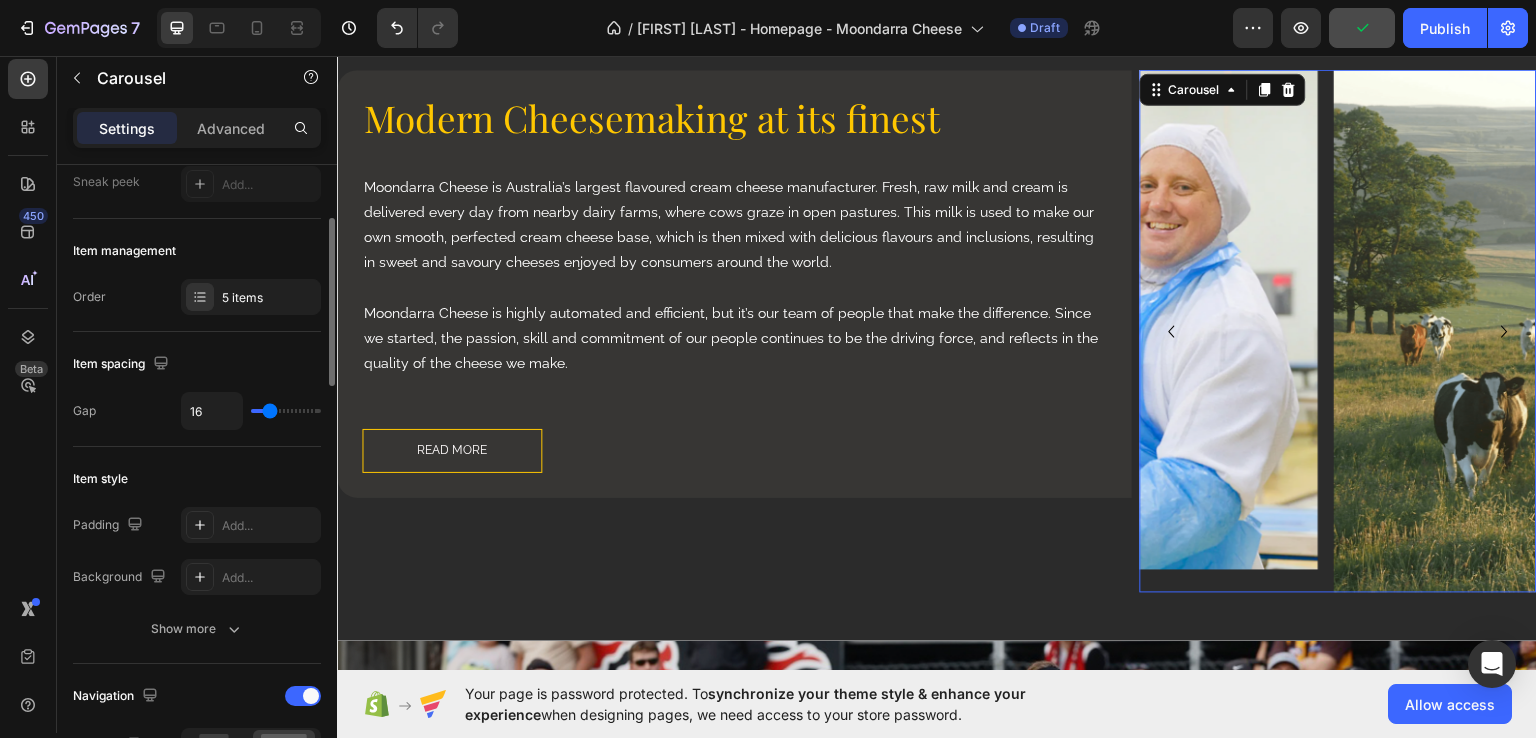 scroll, scrollTop: 0, scrollLeft: 0, axis: both 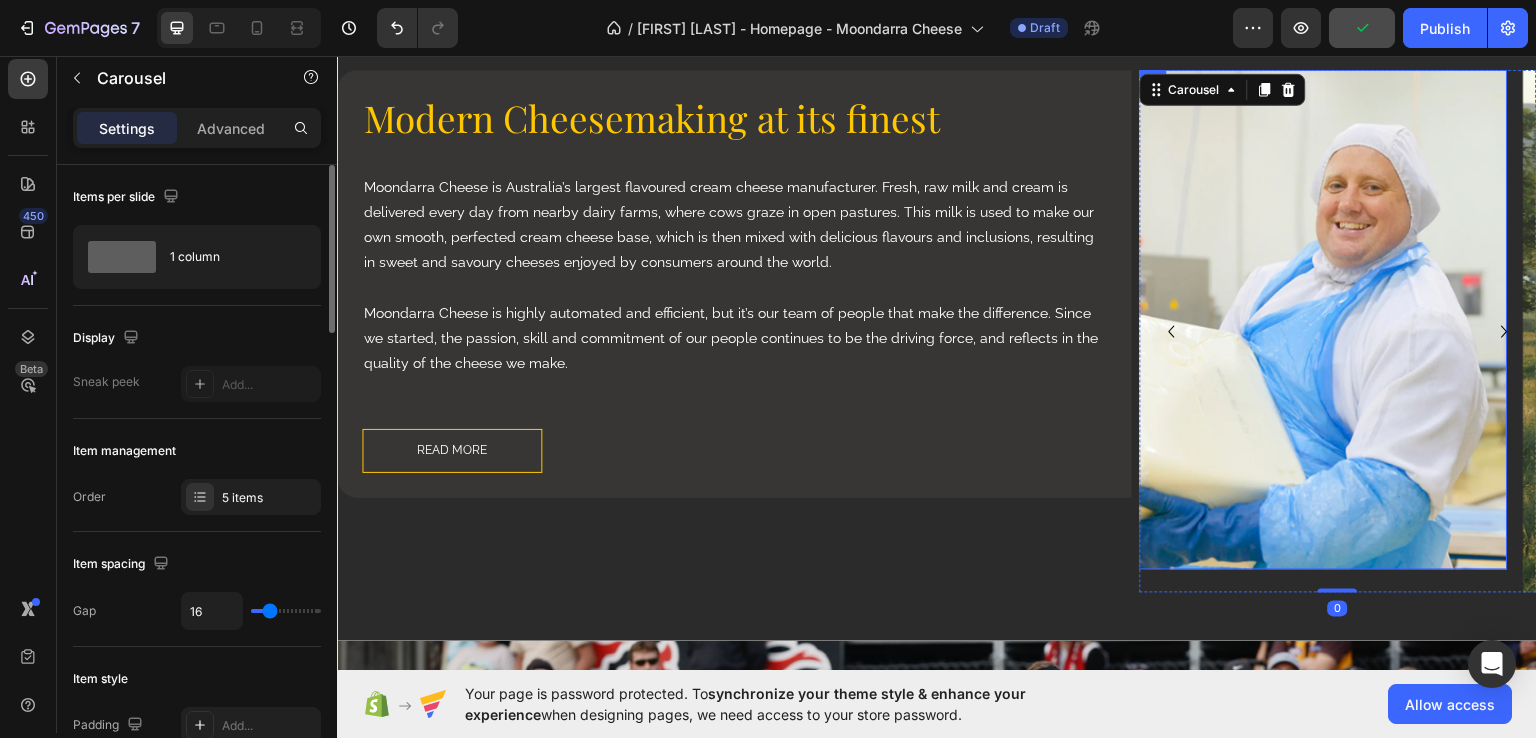 click at bounding box center (1312, 319) 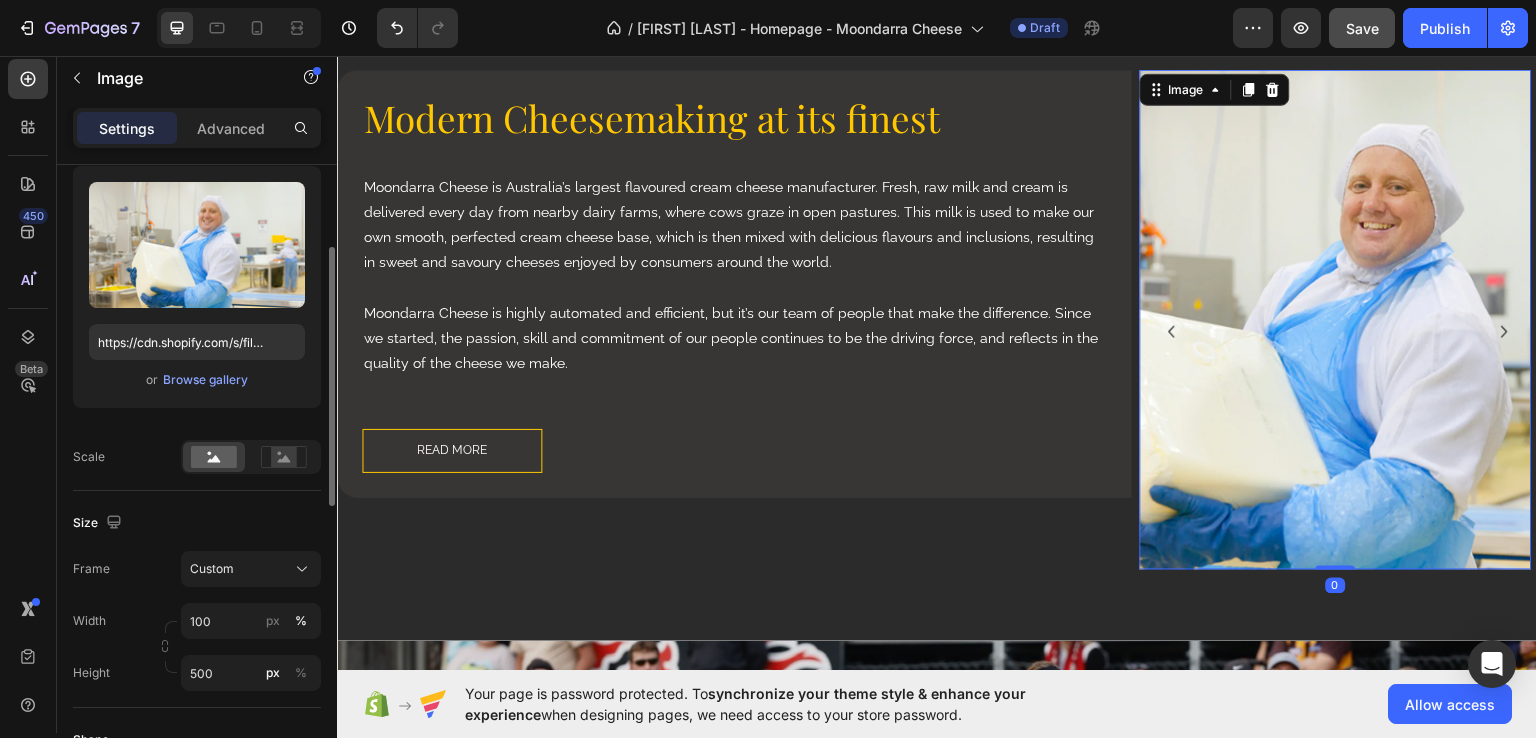 scroll, scrollTop: 300, scrollLeft: 0, axis: vertical 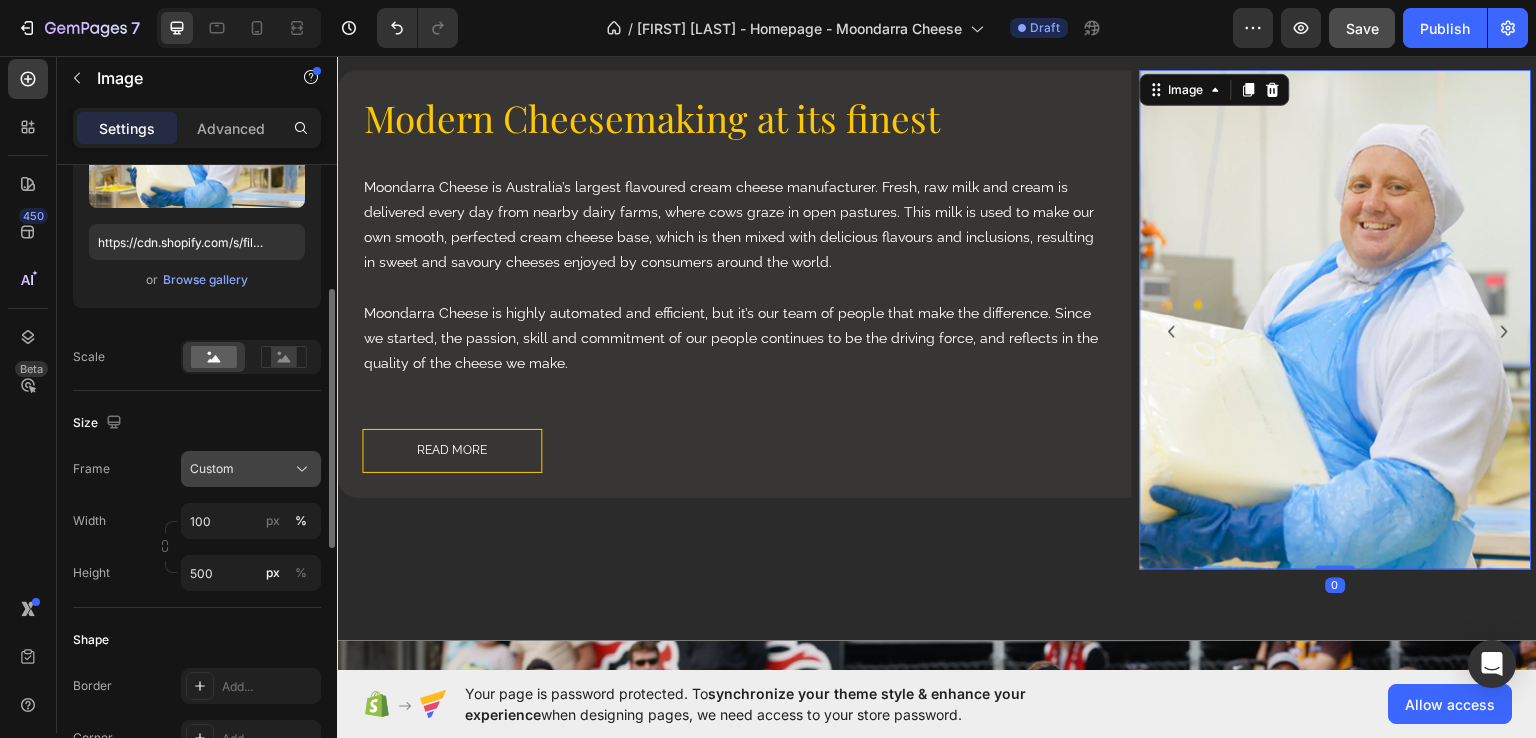 click on "Custom" at bounding box center (251, 469) 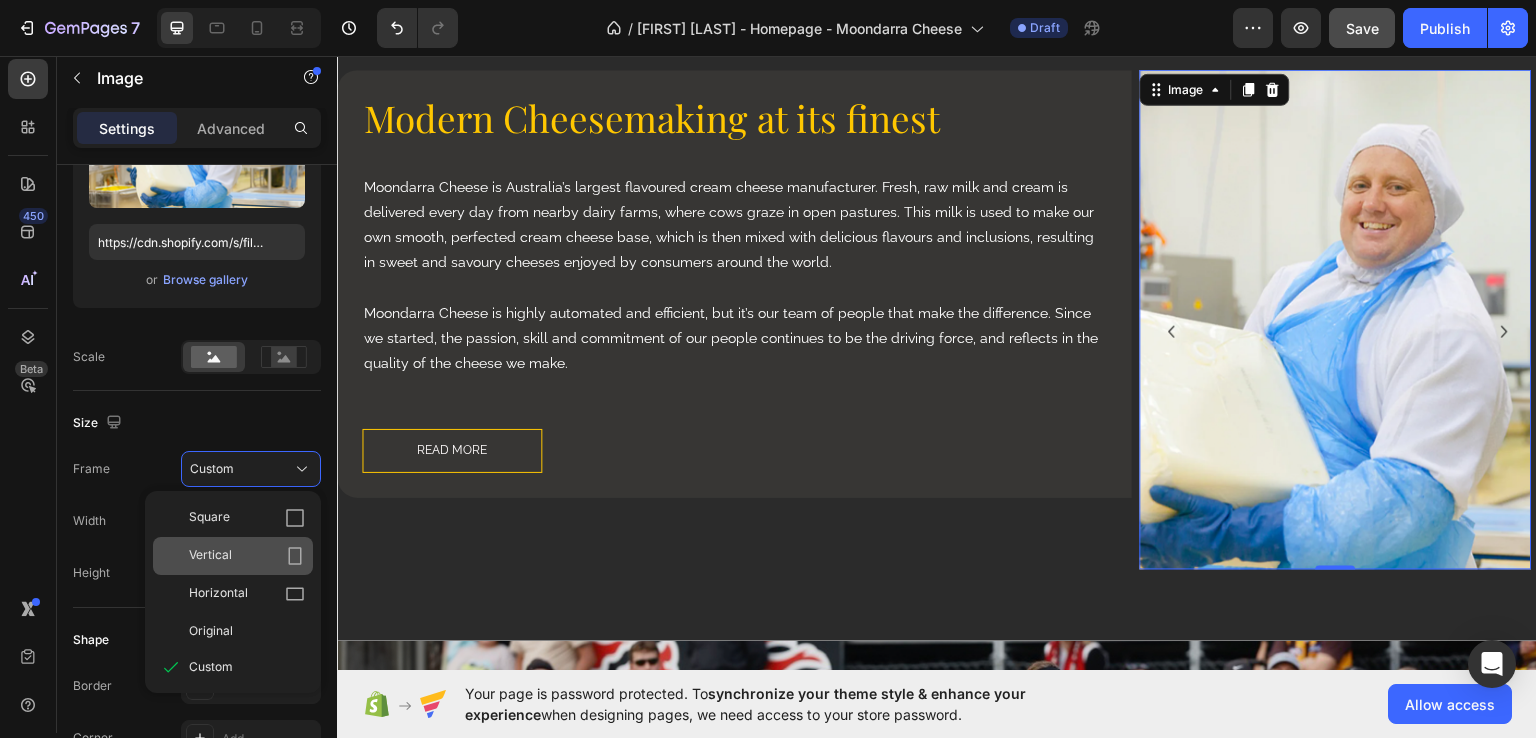 click on "Vertical" at bounding box center (210, 556) 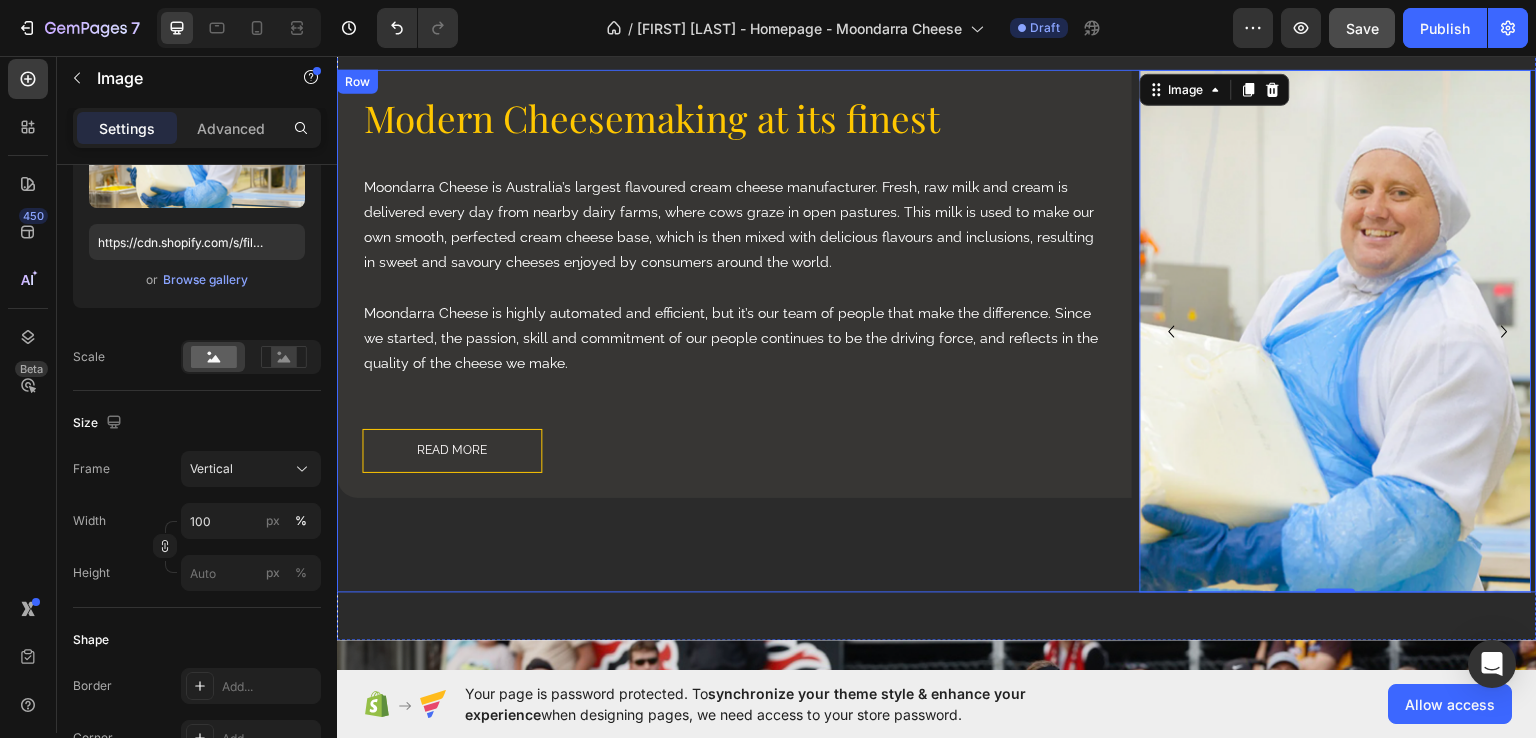 click on "Modern Cheesemaking at its finest Heading Moondarra Cheese is Australia’s largest flavoured cream cheese manufacturer. Fresh, raw milk and cream is delivered every day from nearby dairy farms, where cows graze in open pastures. This milk is used to make our own smooth, perfected cream cheese base, which is then mixed with delicious flavours and inclusions, resulting in sweet and savoury cheeses enjoyed by consumers around the world.    Moondarra Cheese is highly automated and efficient, but it’s our team of people that make the difference. Since we started, the passion, skill and commitment of our people continues to be the driving force, and reflects in the quality of the cheese we make. Text Block READ MORE Button Row Row" at bounding box center (734, 330) 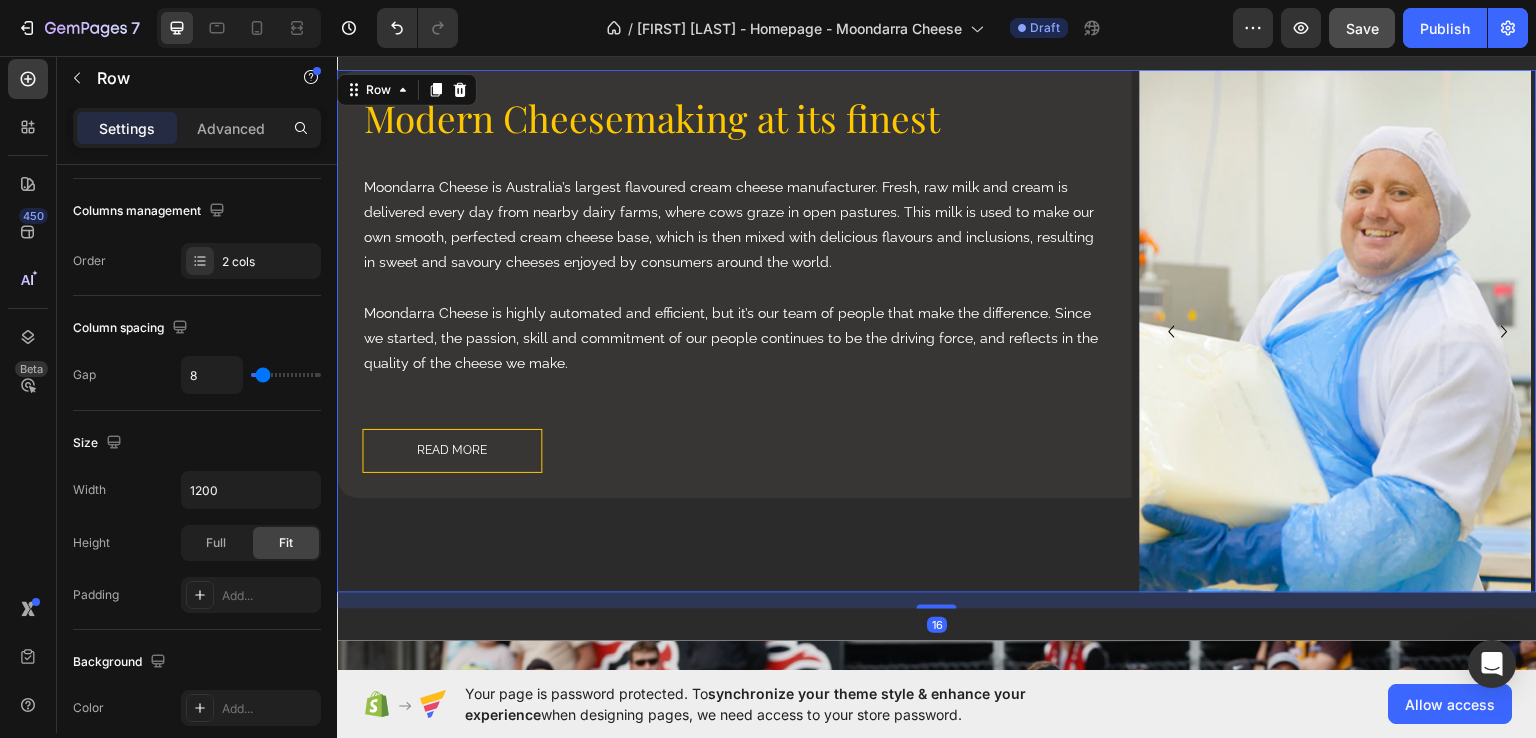 scroll, scrollTop: 0, scrollLeft: 0, axis: both 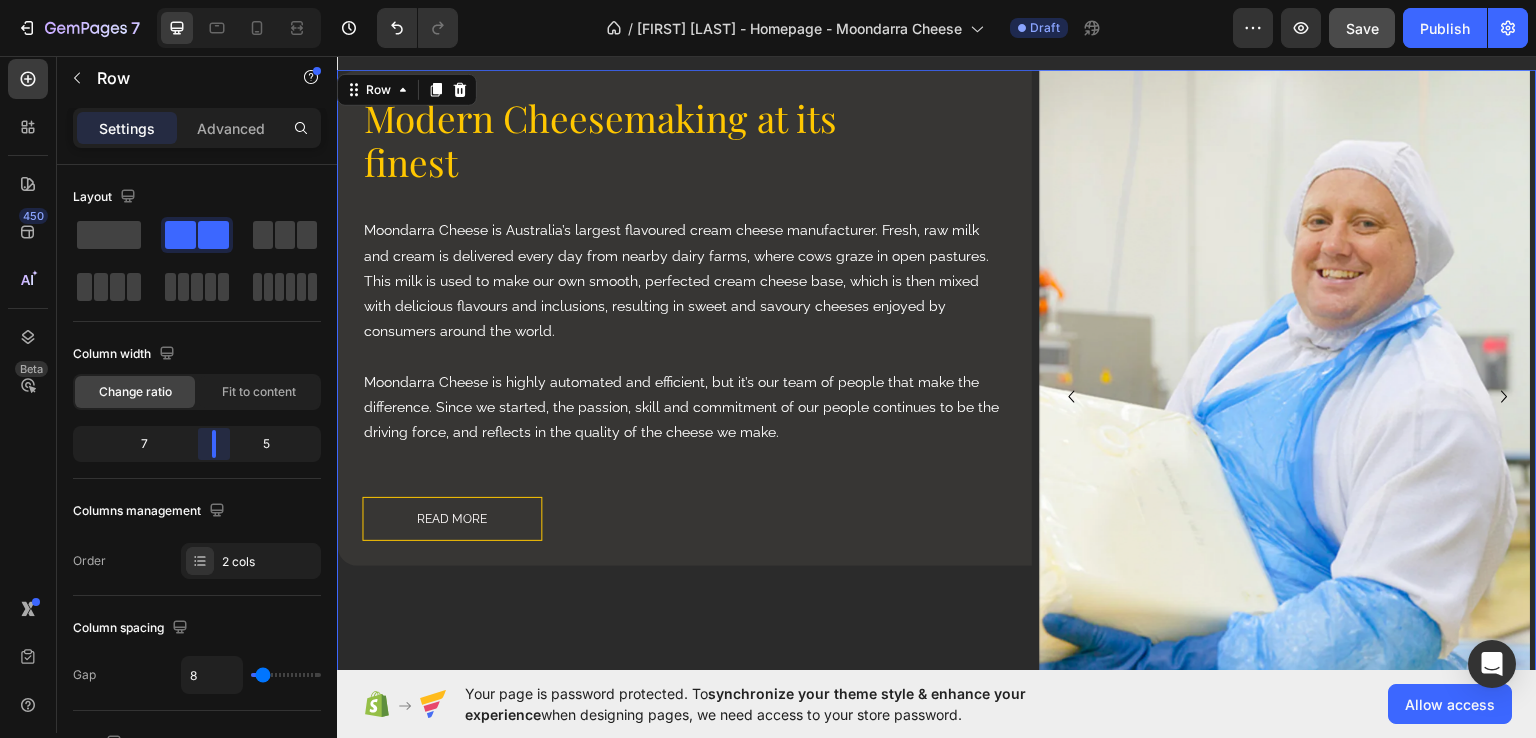 drag, startPoint x: 235, startPoint y: 450, endPoint x: 882, endPoint y: 390, distance: 649.7761 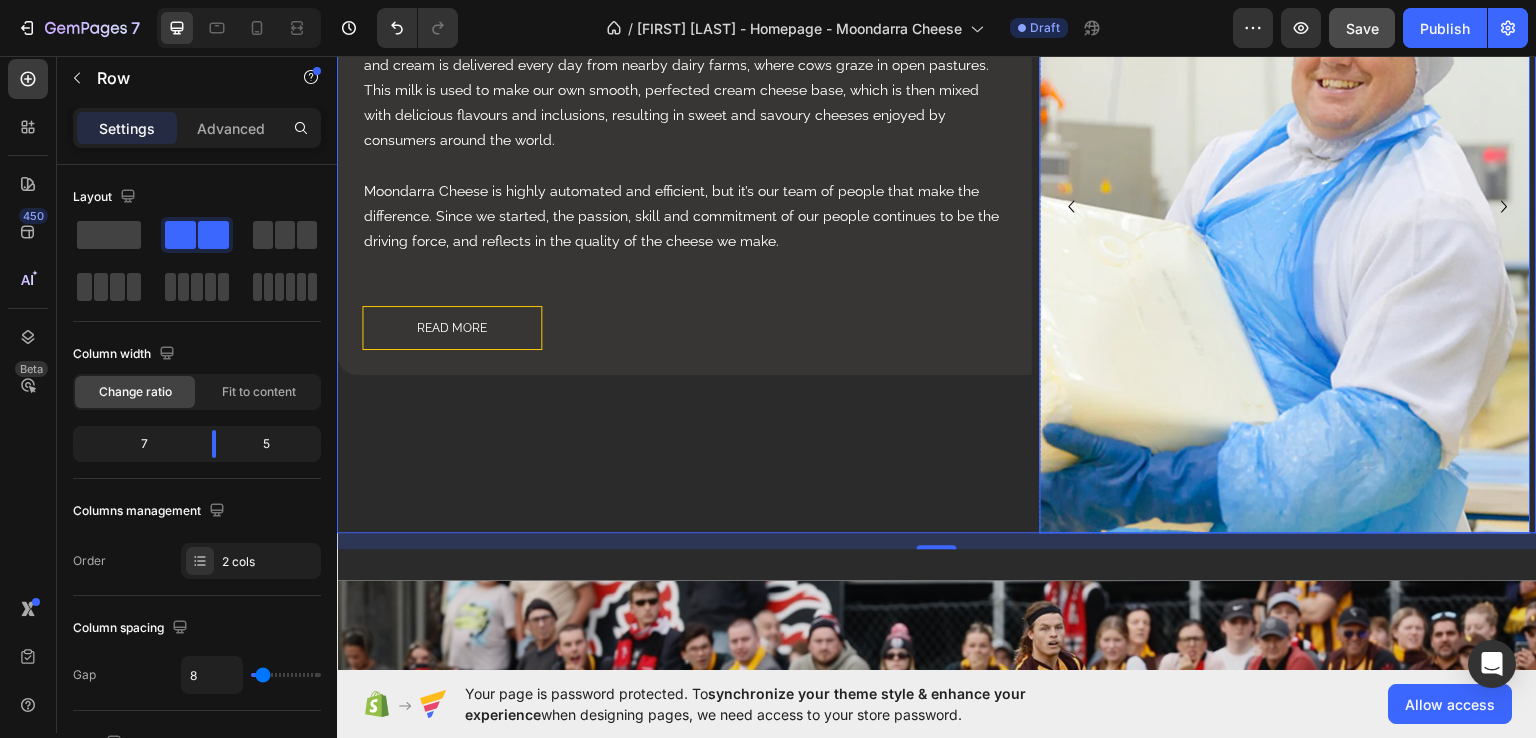 scroll, scrollTop: 1585, scrollLeft: 0, axis: vertical 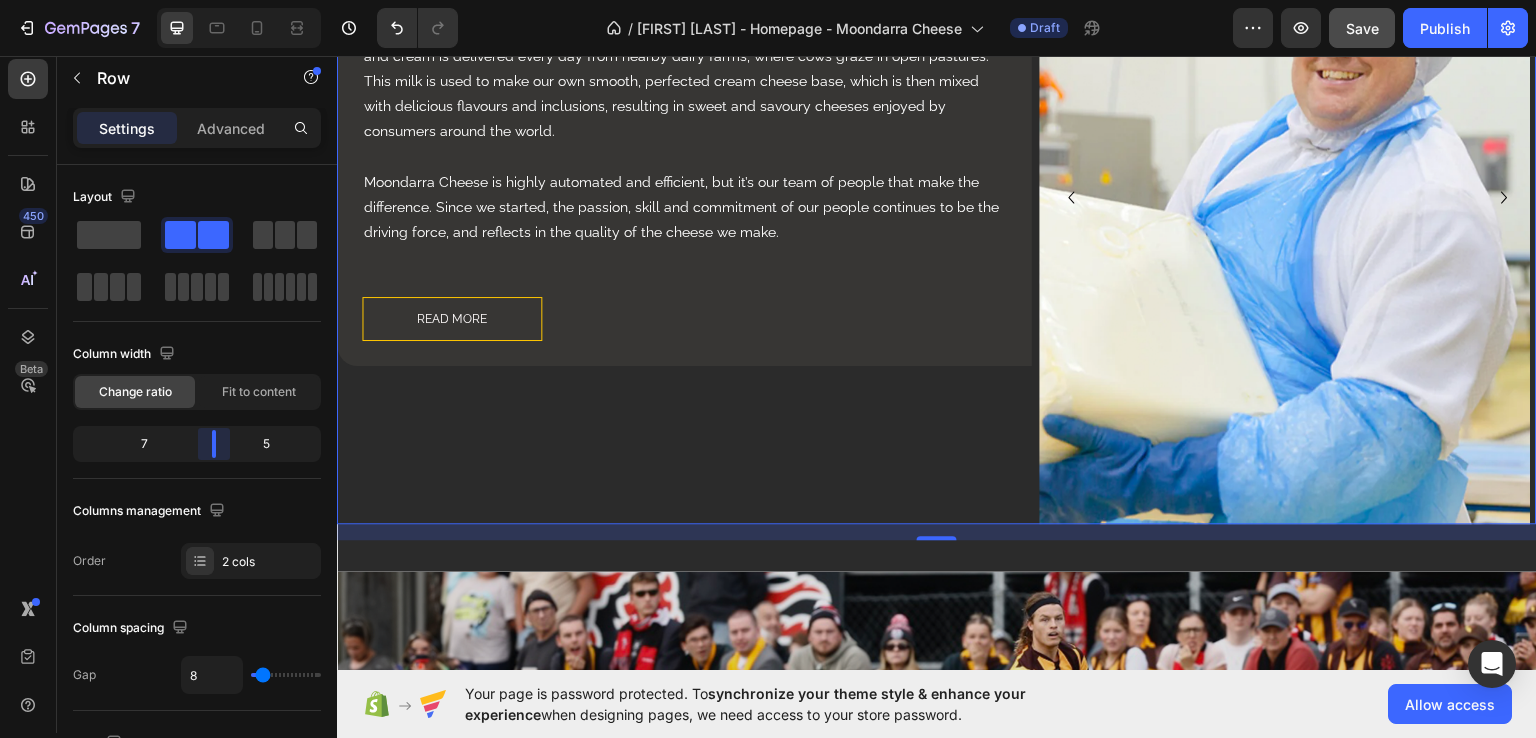 drag, startPoint x: 208, startPoint y: 437, endPoint x: 230, endPoint y: 436, distance: 22.022715 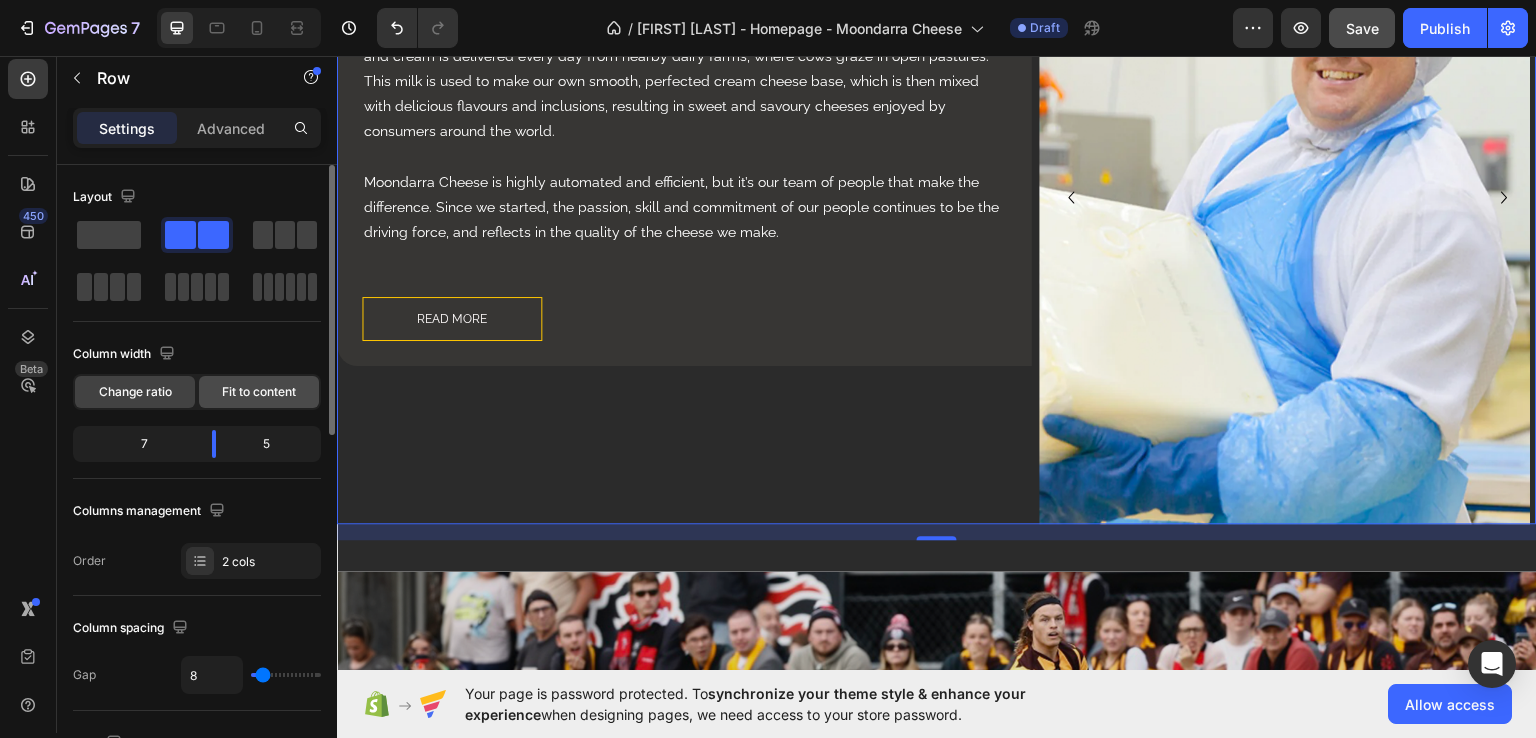 click on "Fit to content" 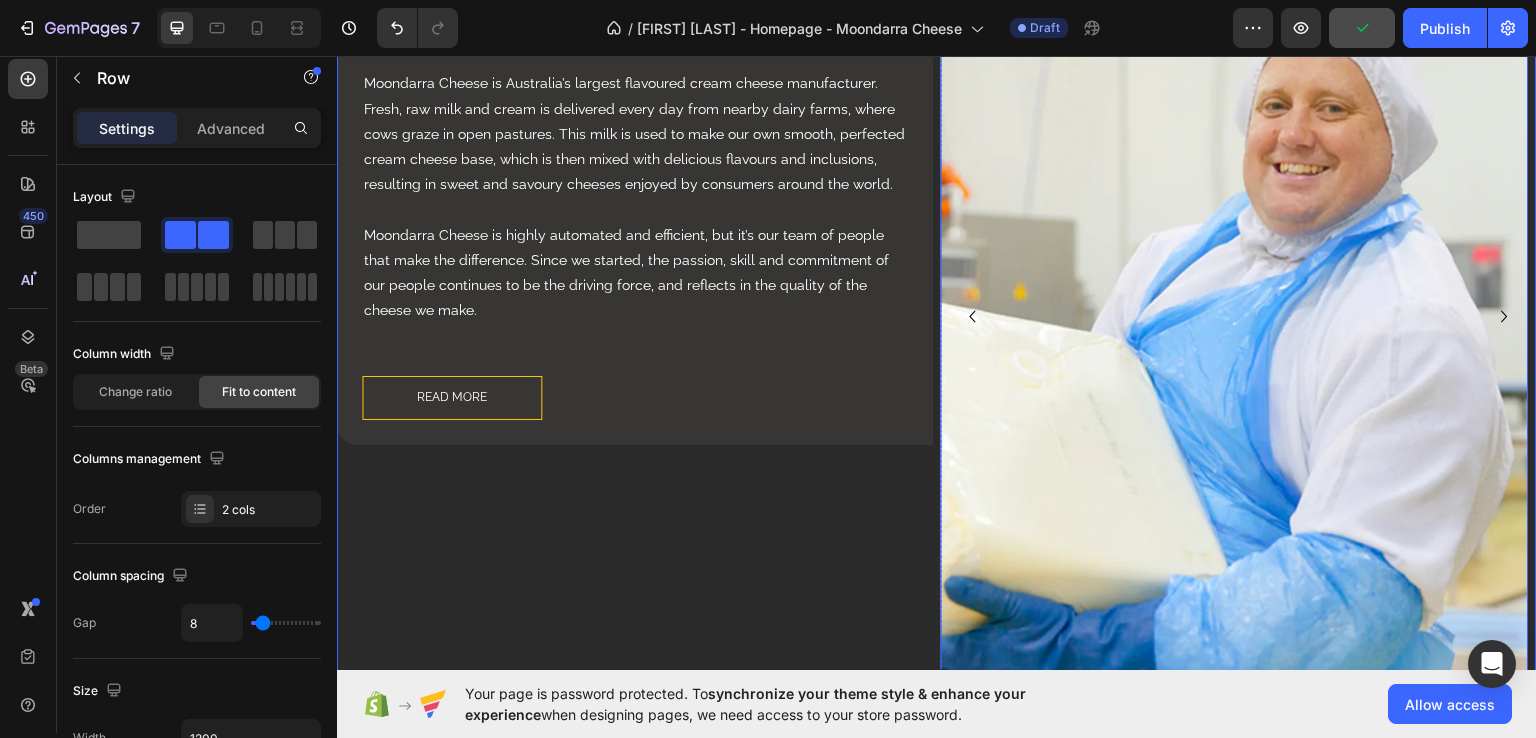scroll, scrollTop: 1485, scrollLeft: 0, axis: vertical 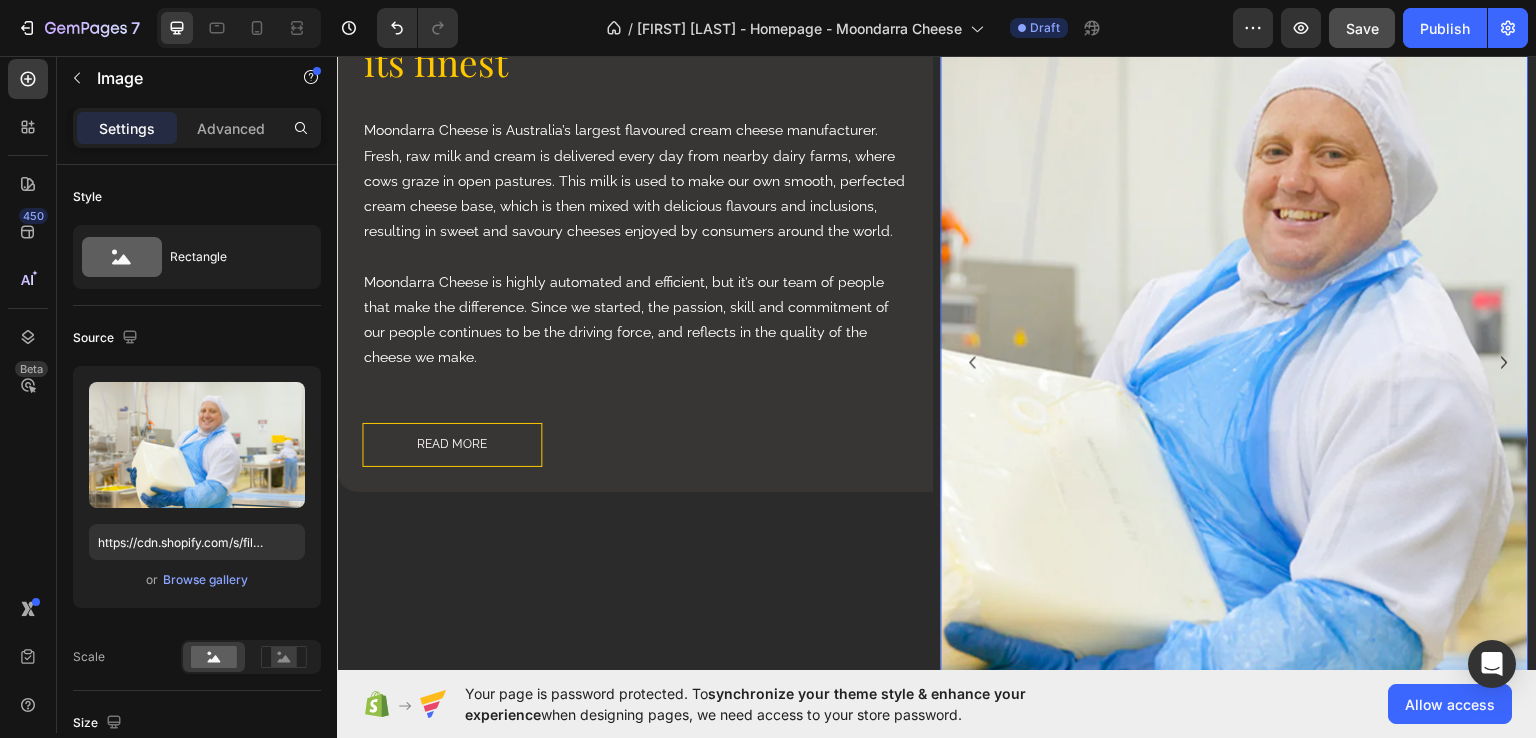 click at bounding box center (1235, 361) 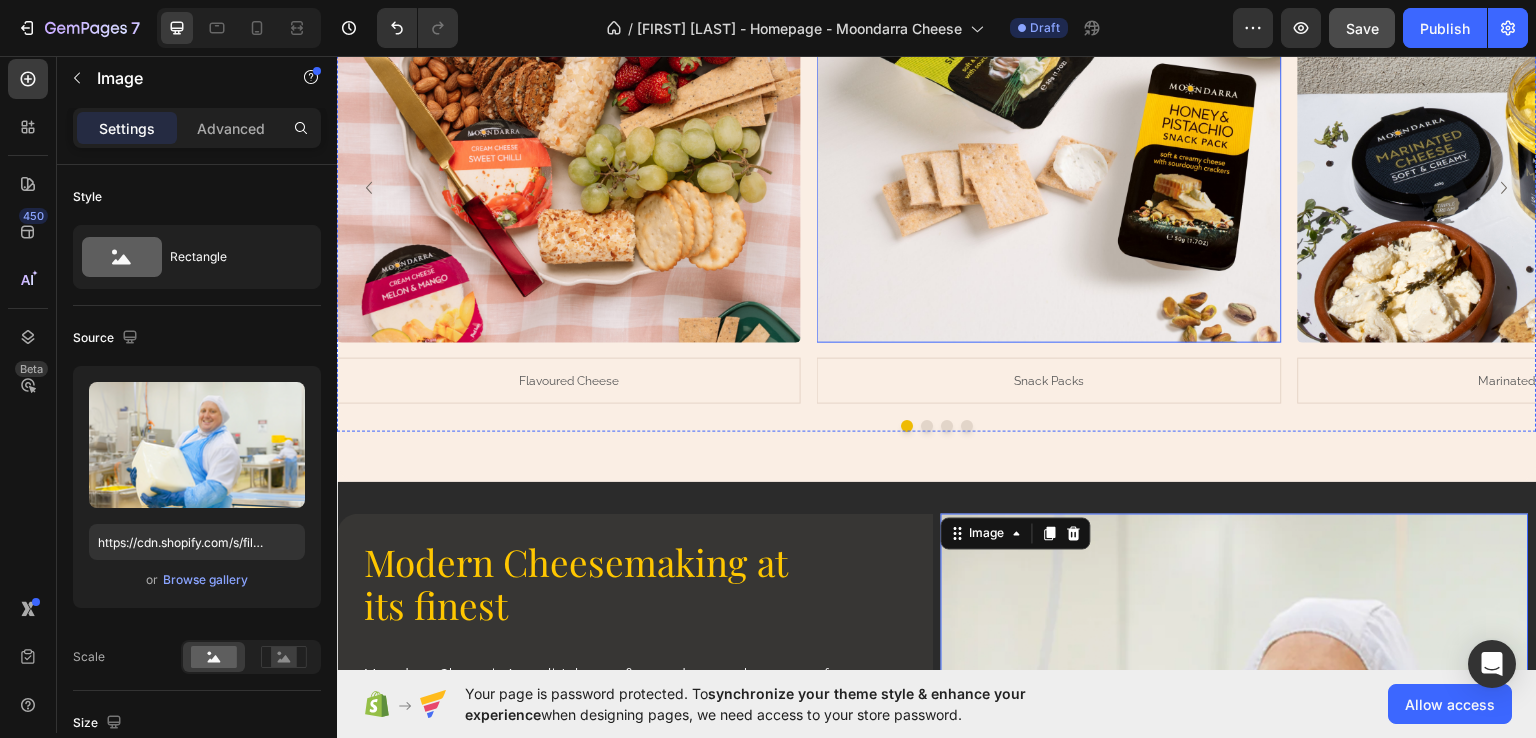 scroll, scrollTop: 1285, scrollLeft: 0, axis: vertical 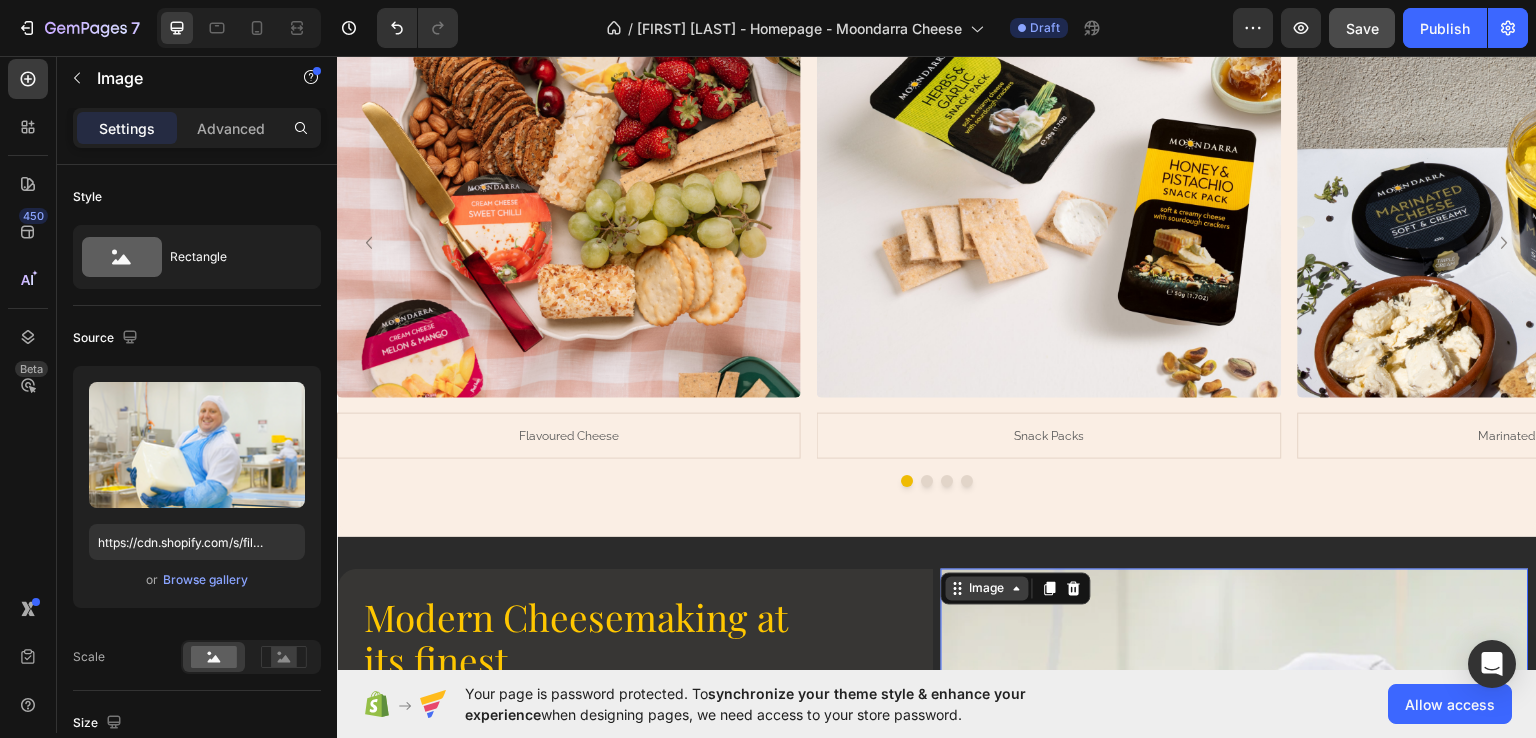 click on "Image" at bounding box center (987, 588) 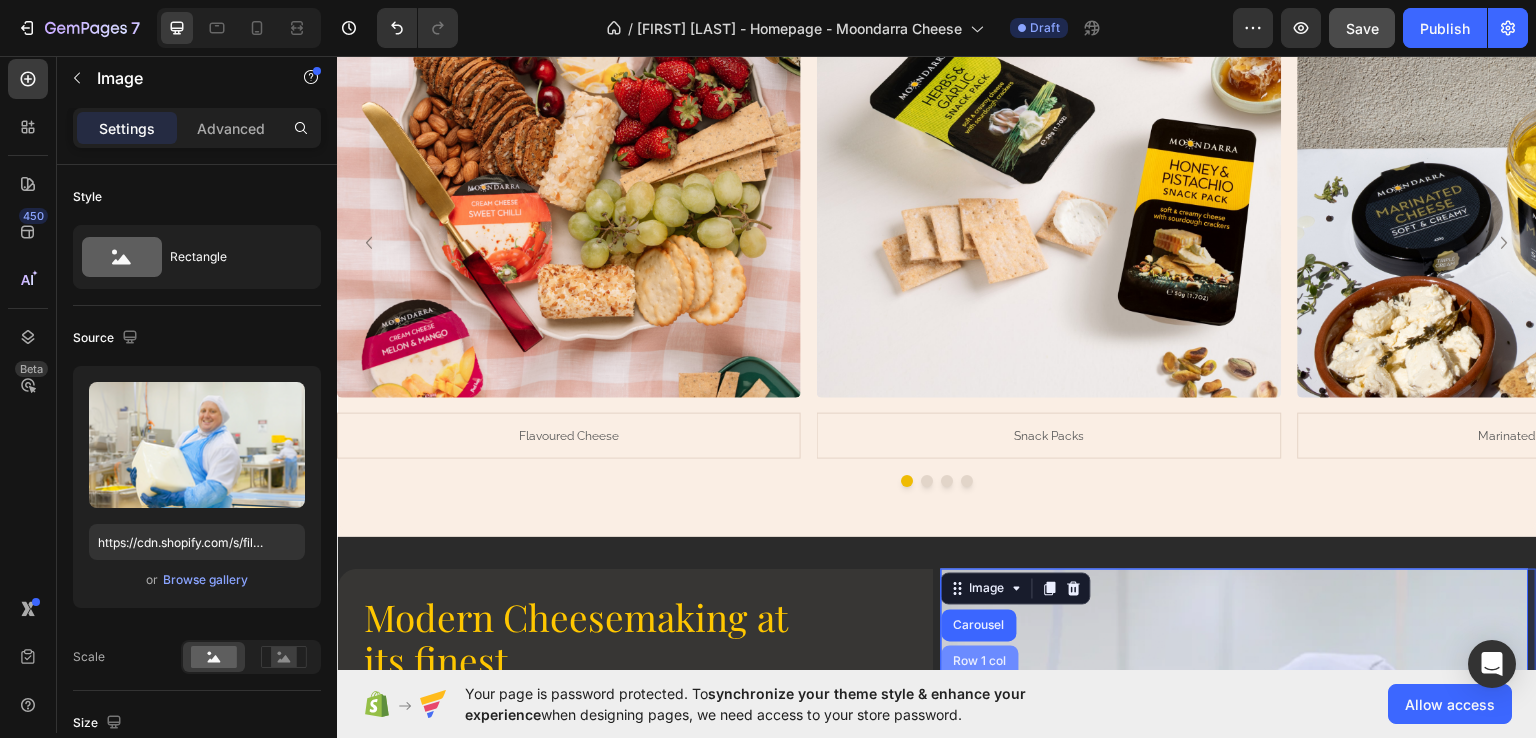 click on "Row 1 col" at bounding box center (980, 661) 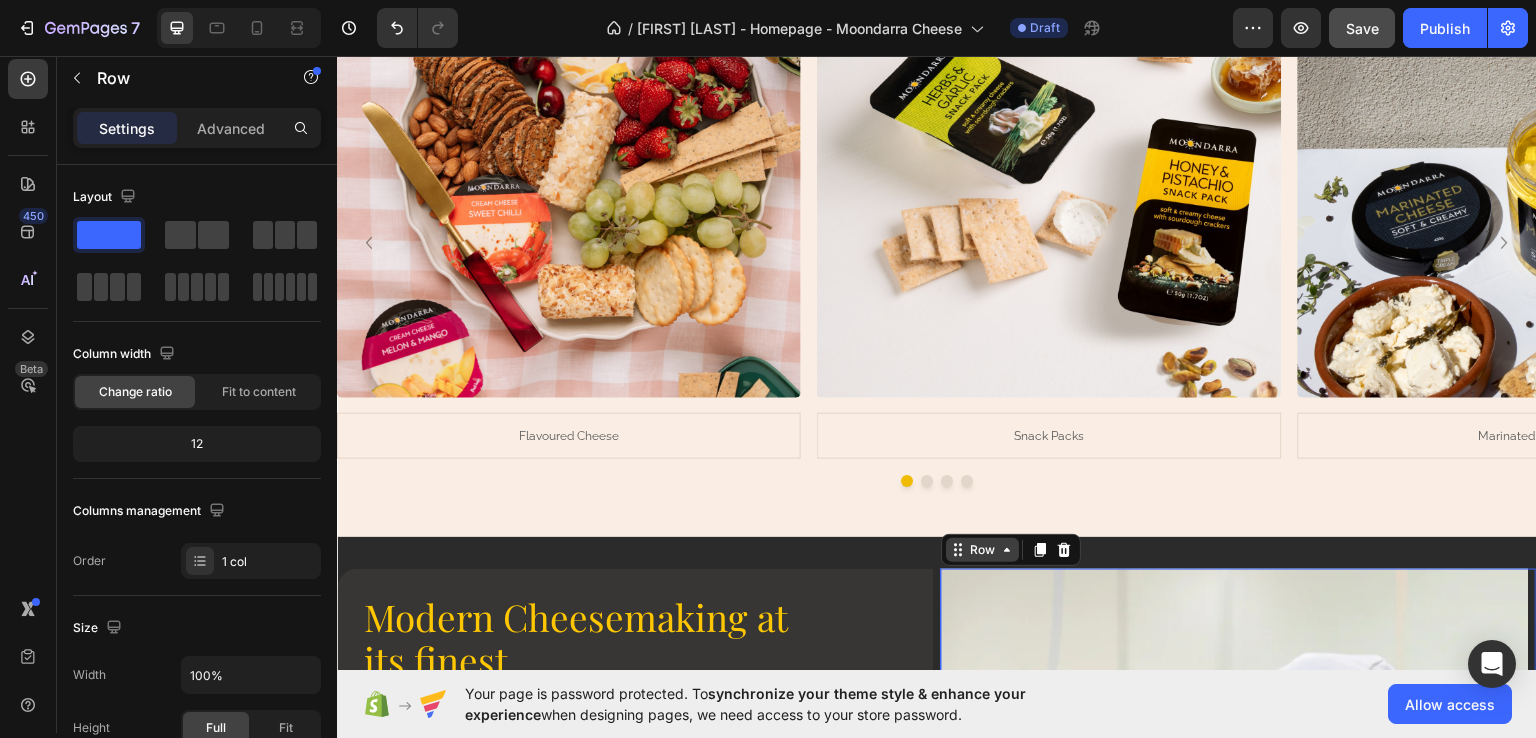 click on "Row" at bounding box center [982, 549] 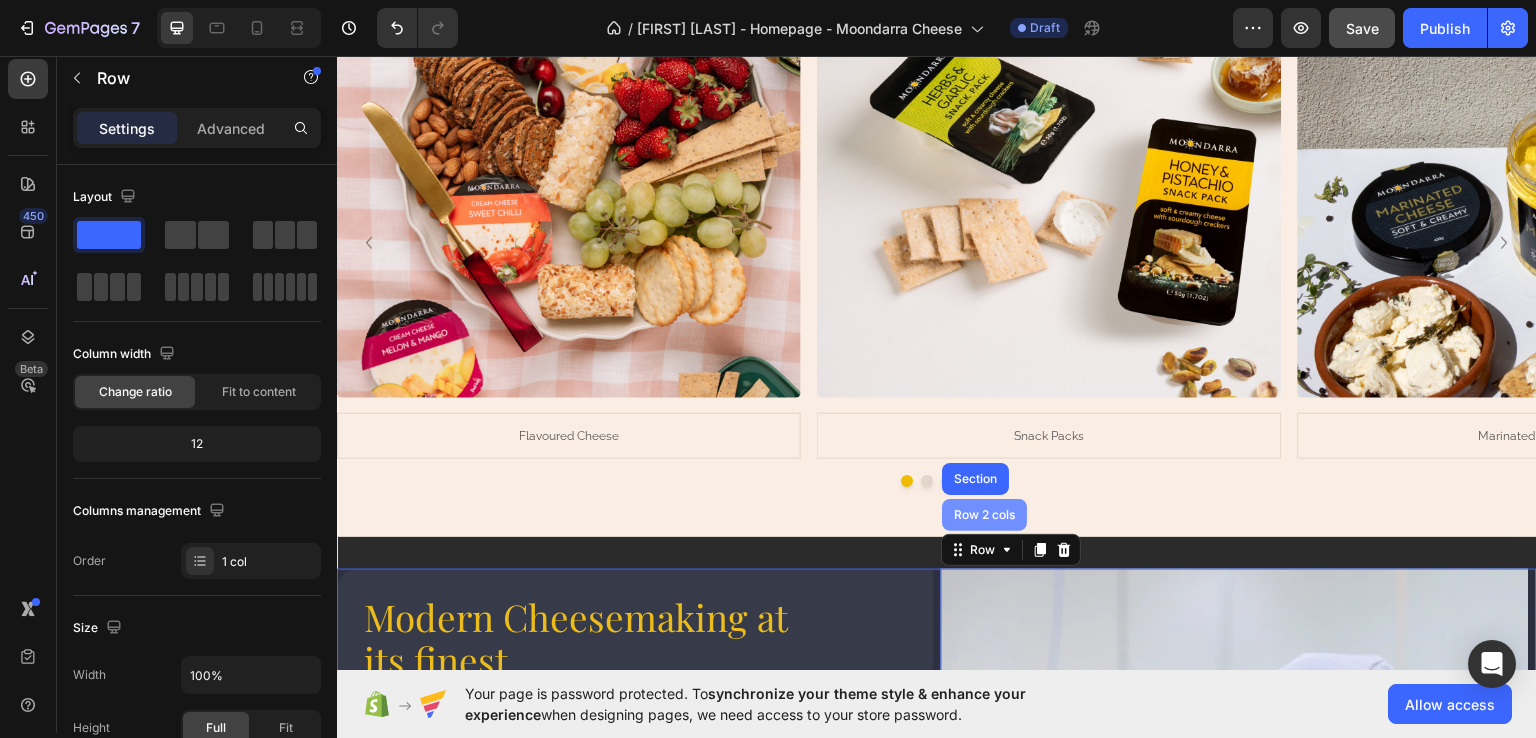 click on "Row 2 cols" at bounding box center (984, 514) 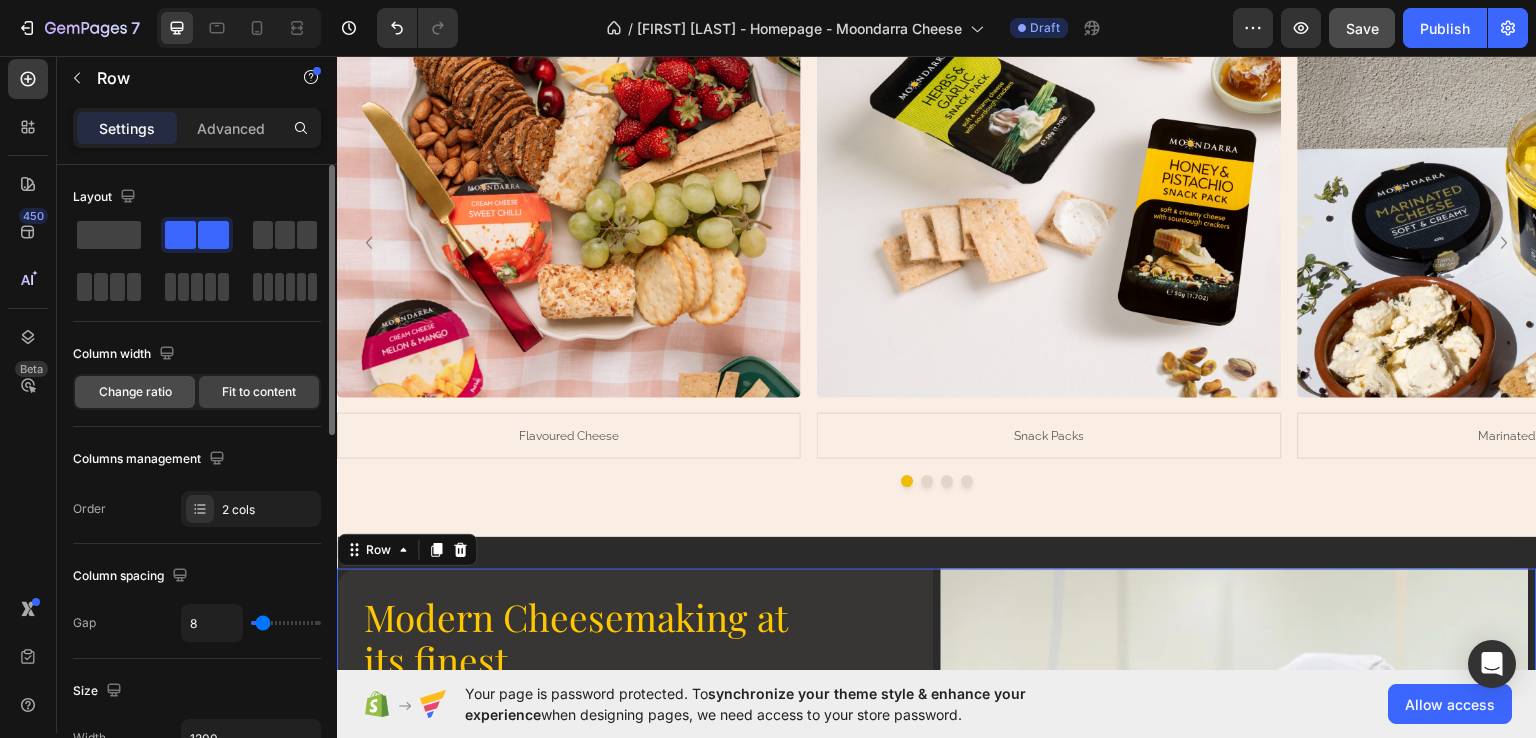 click on "Change ratio" 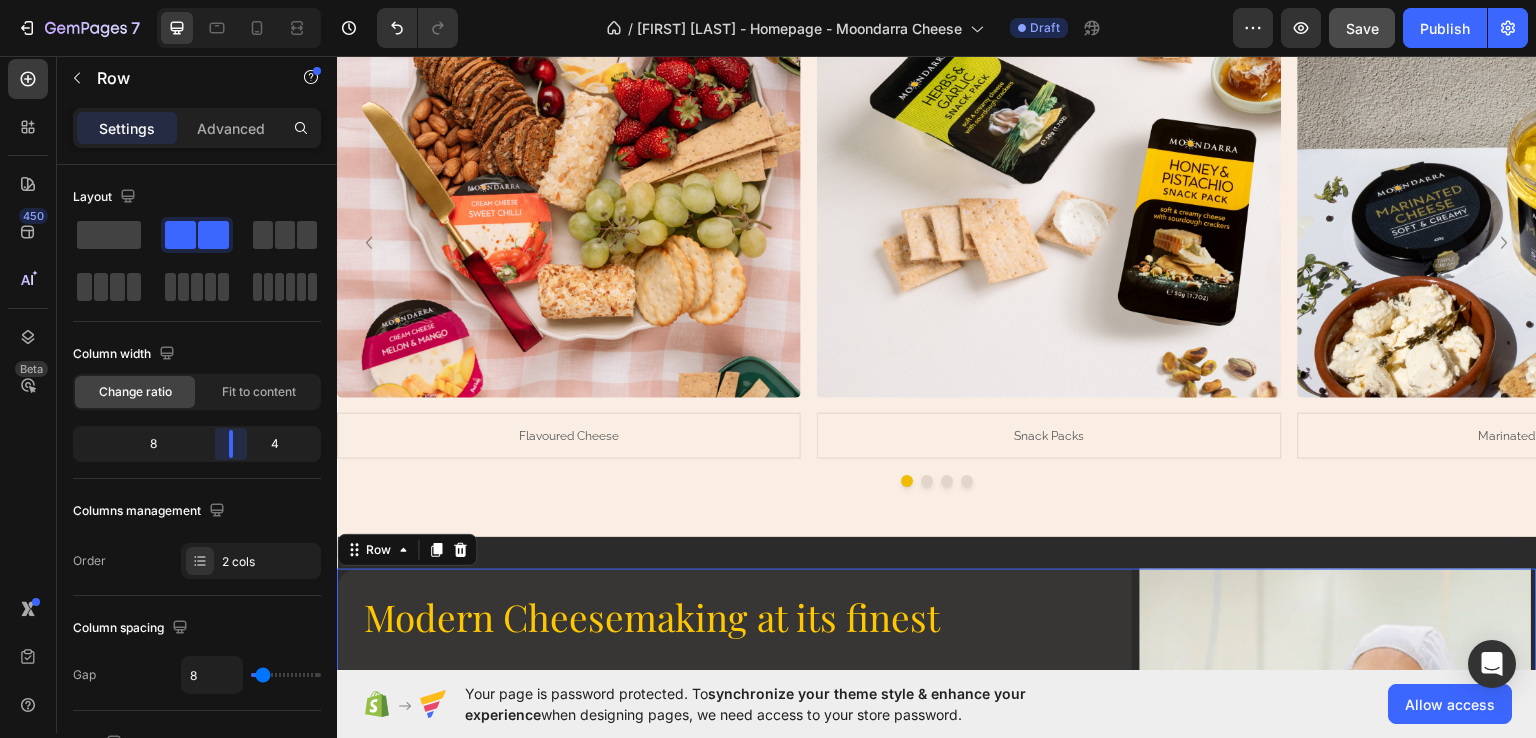 drag, startPoint x: 217, startPoint y: 449, endPoint x: 836, endPoint y: 397, distance: 621.1803 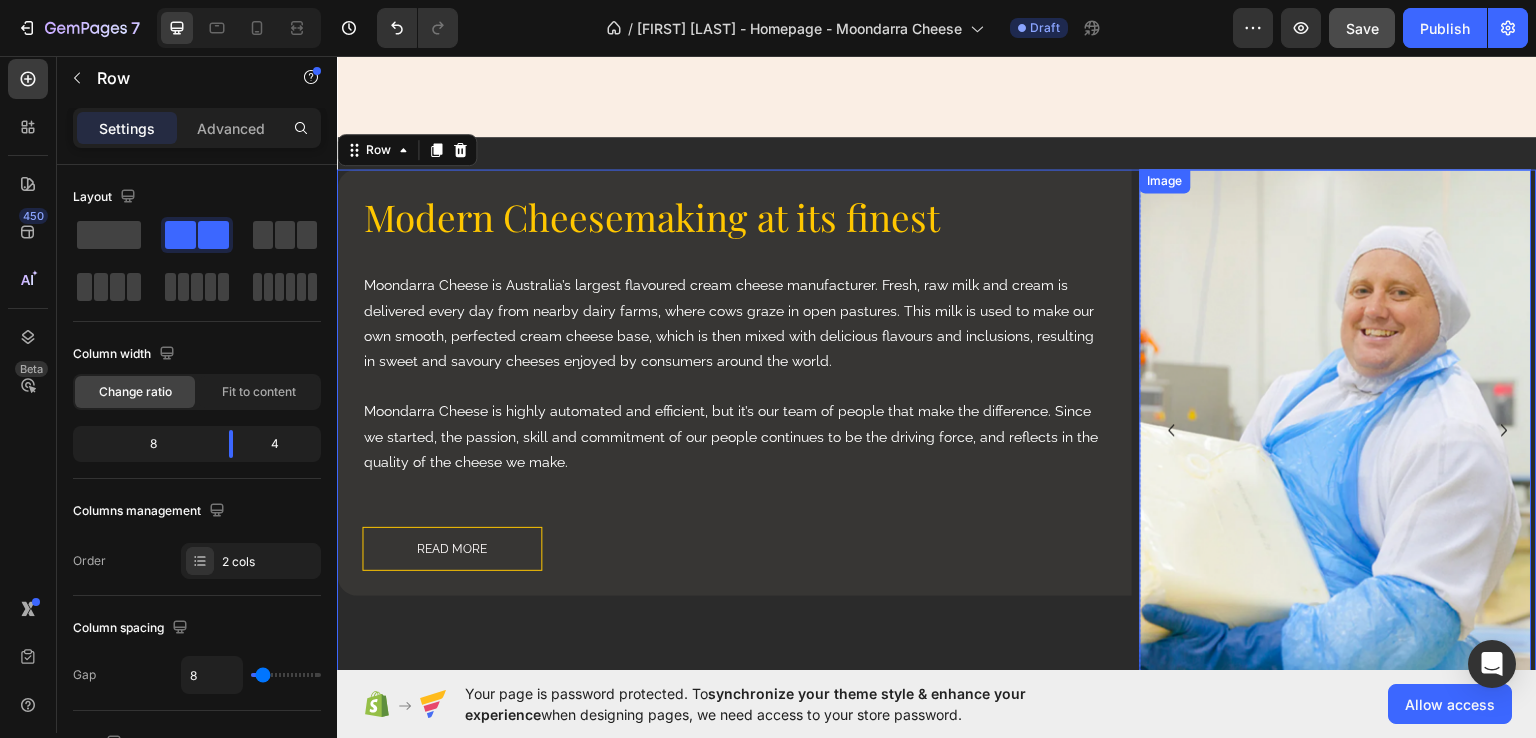 scroll, scrollTop: 1785, scrollLeft: 0, axis: vertical 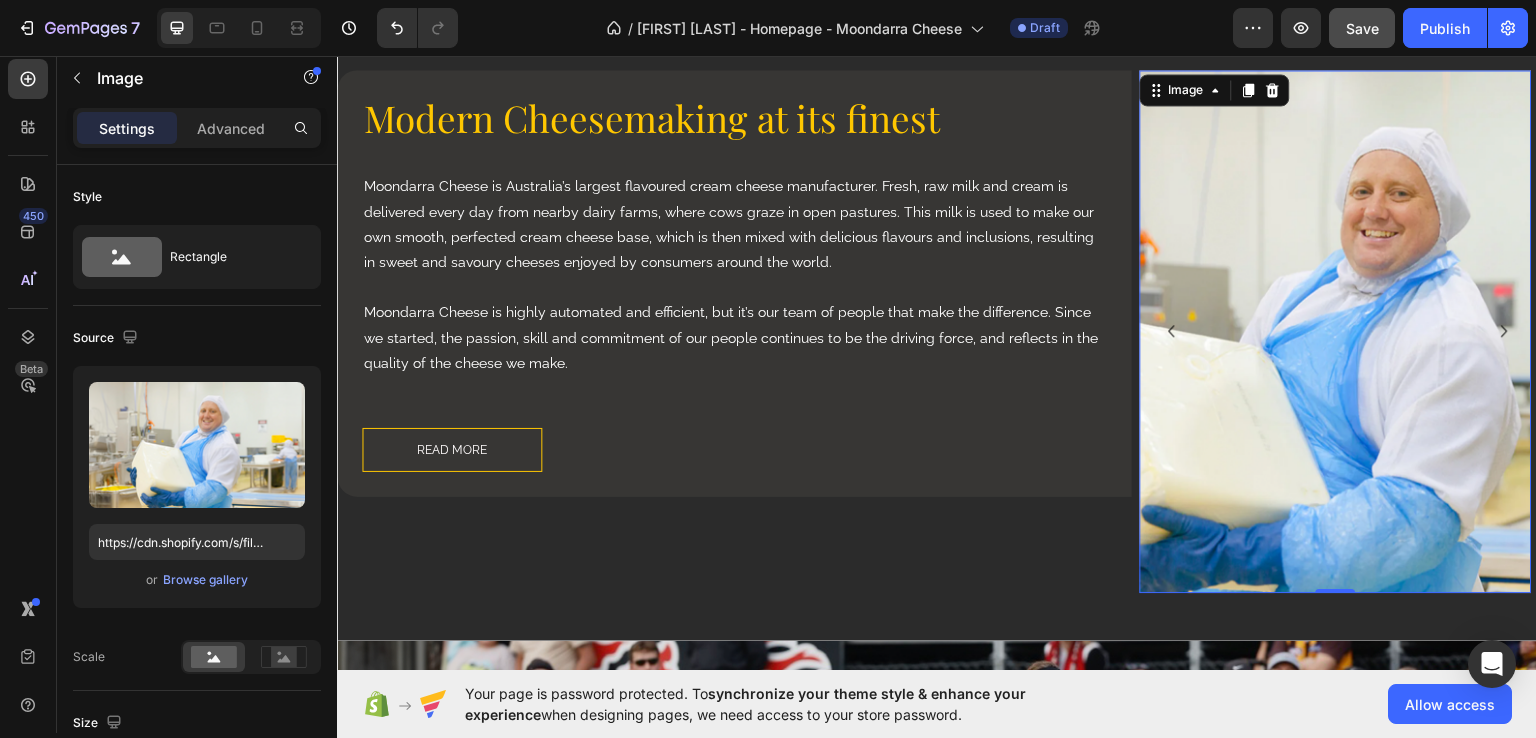 click at bounding box center (1336, 330) 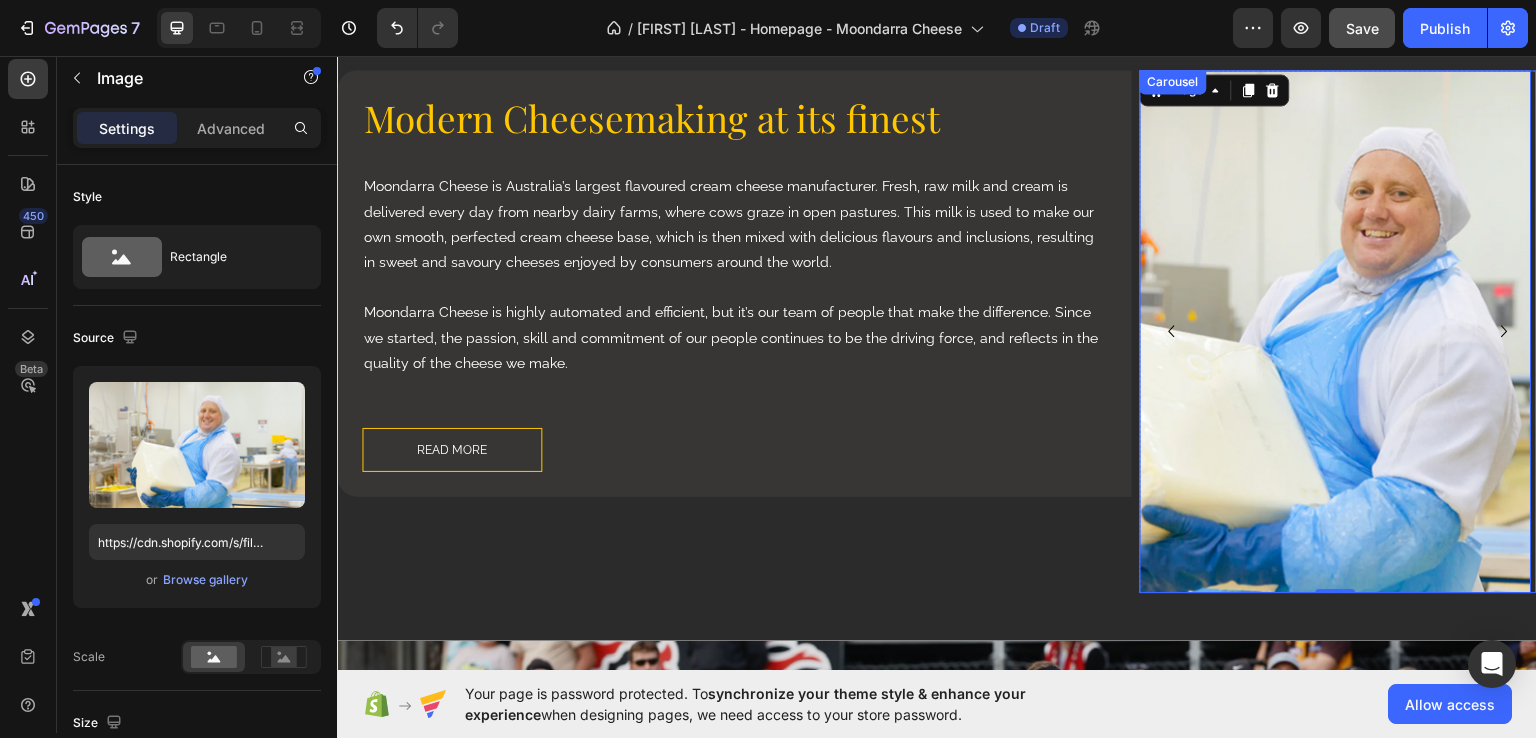click 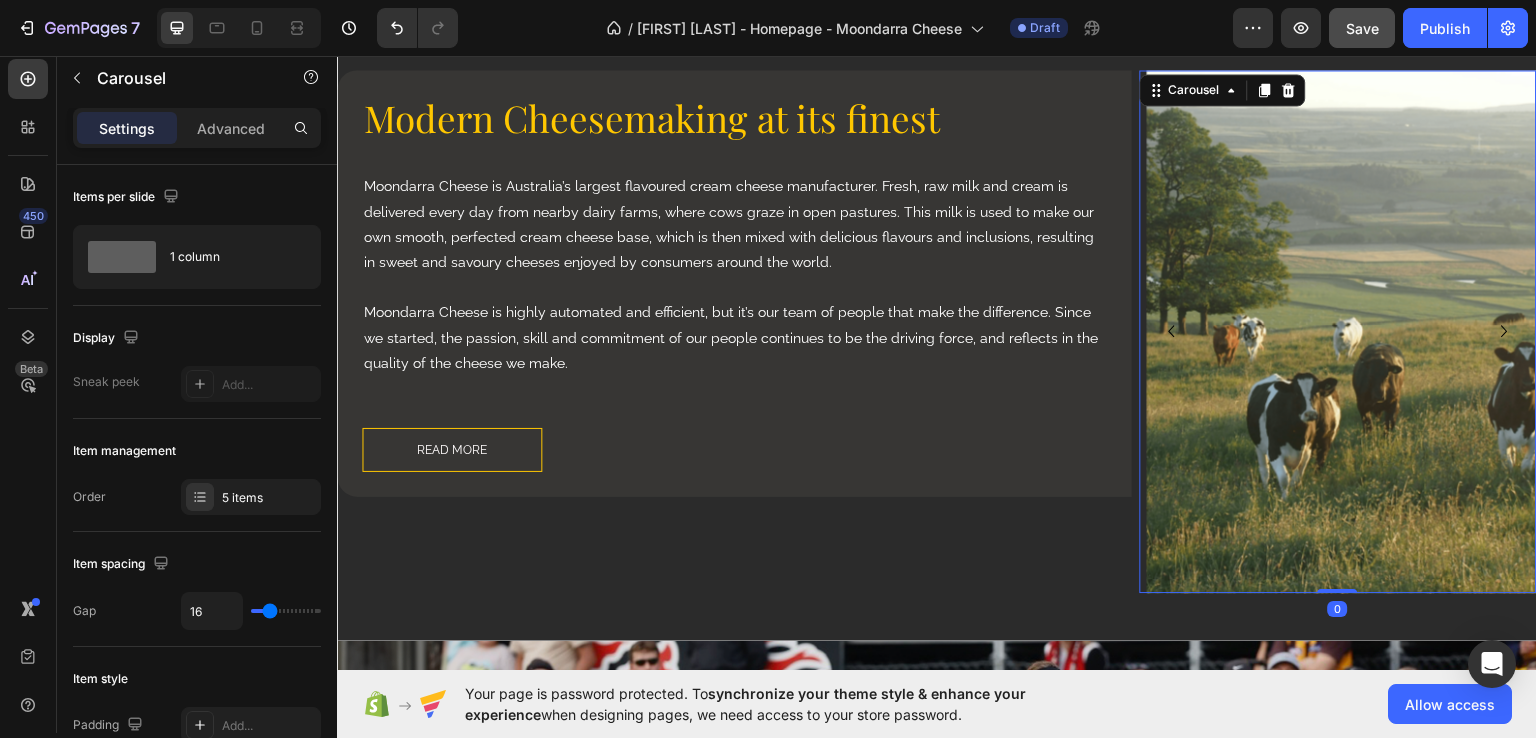 click 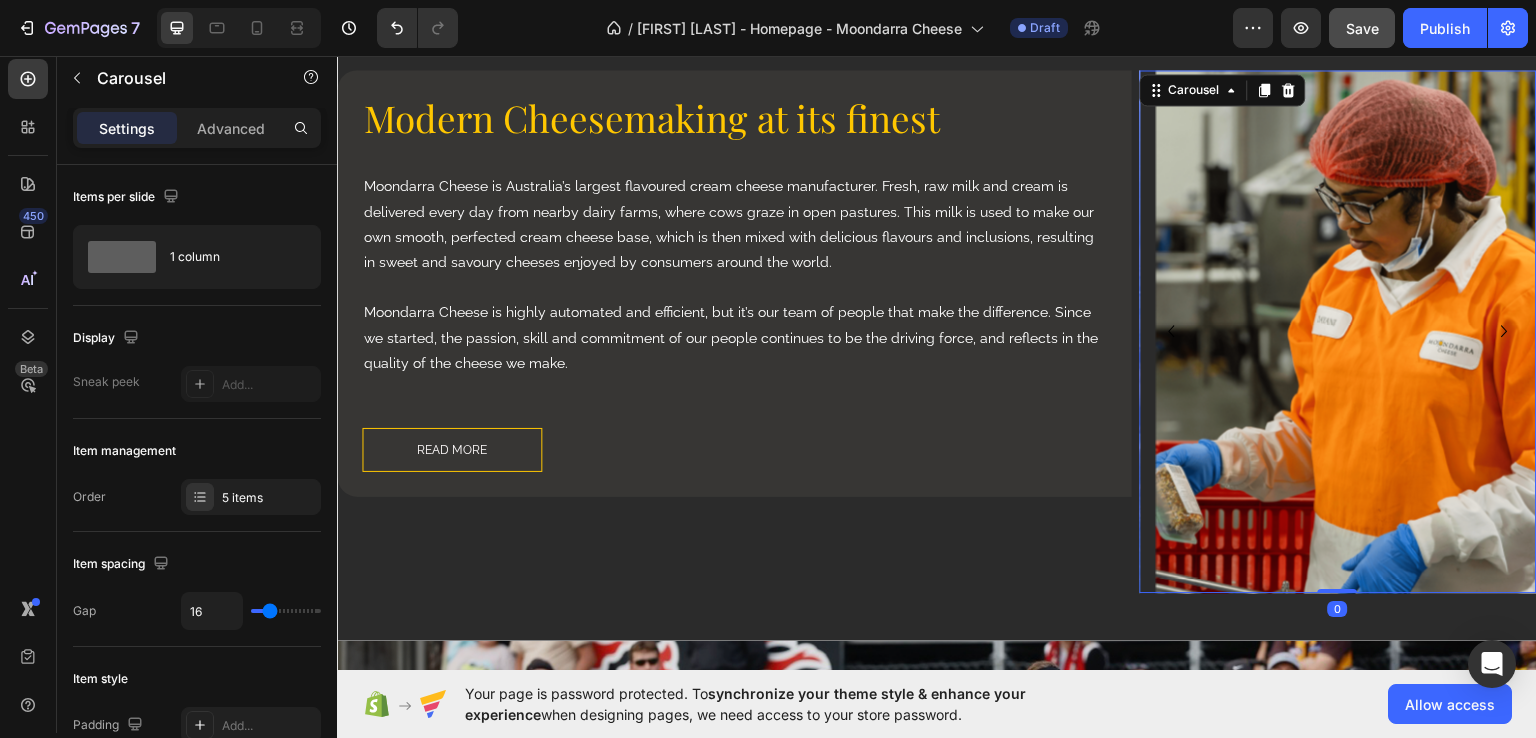click 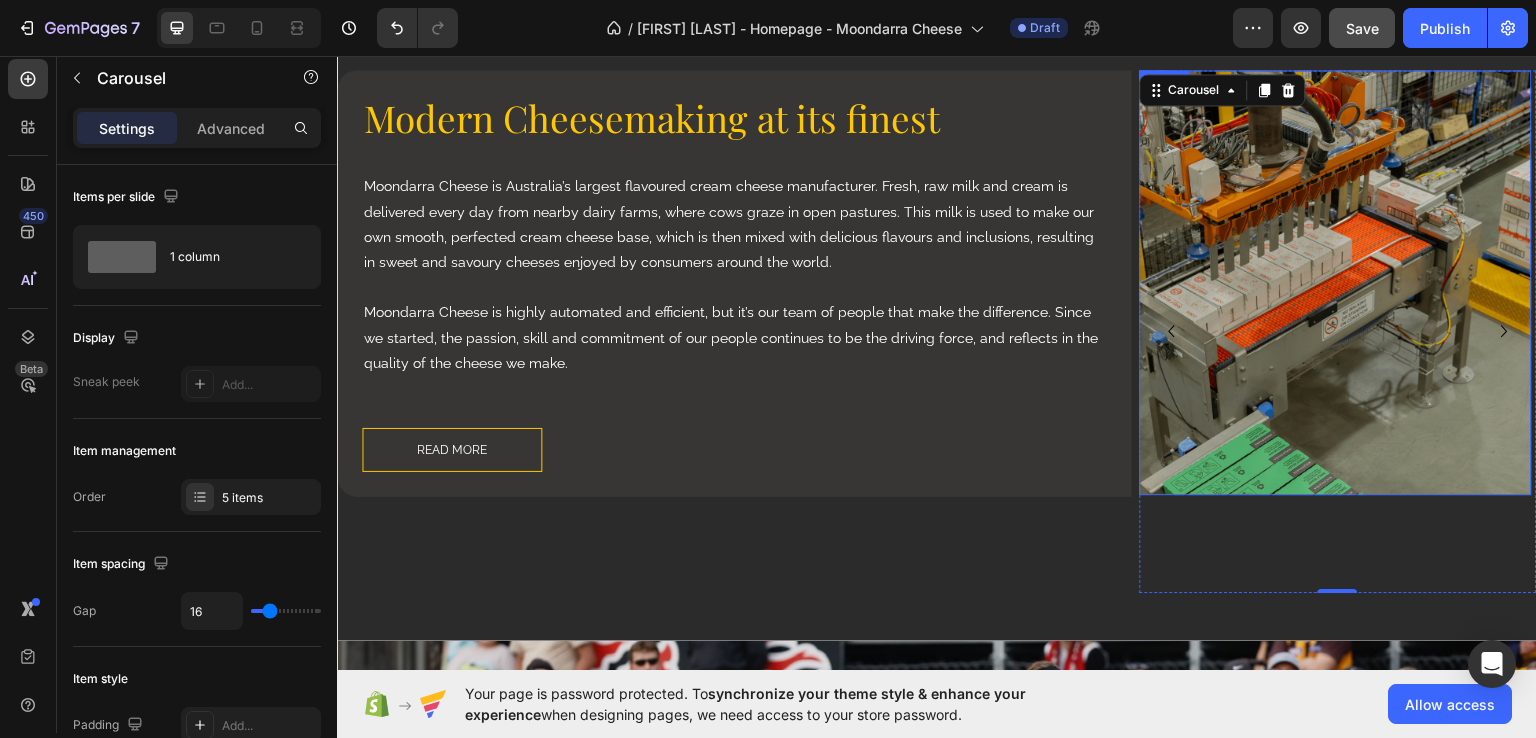 click at bounding box center [1336, 281] 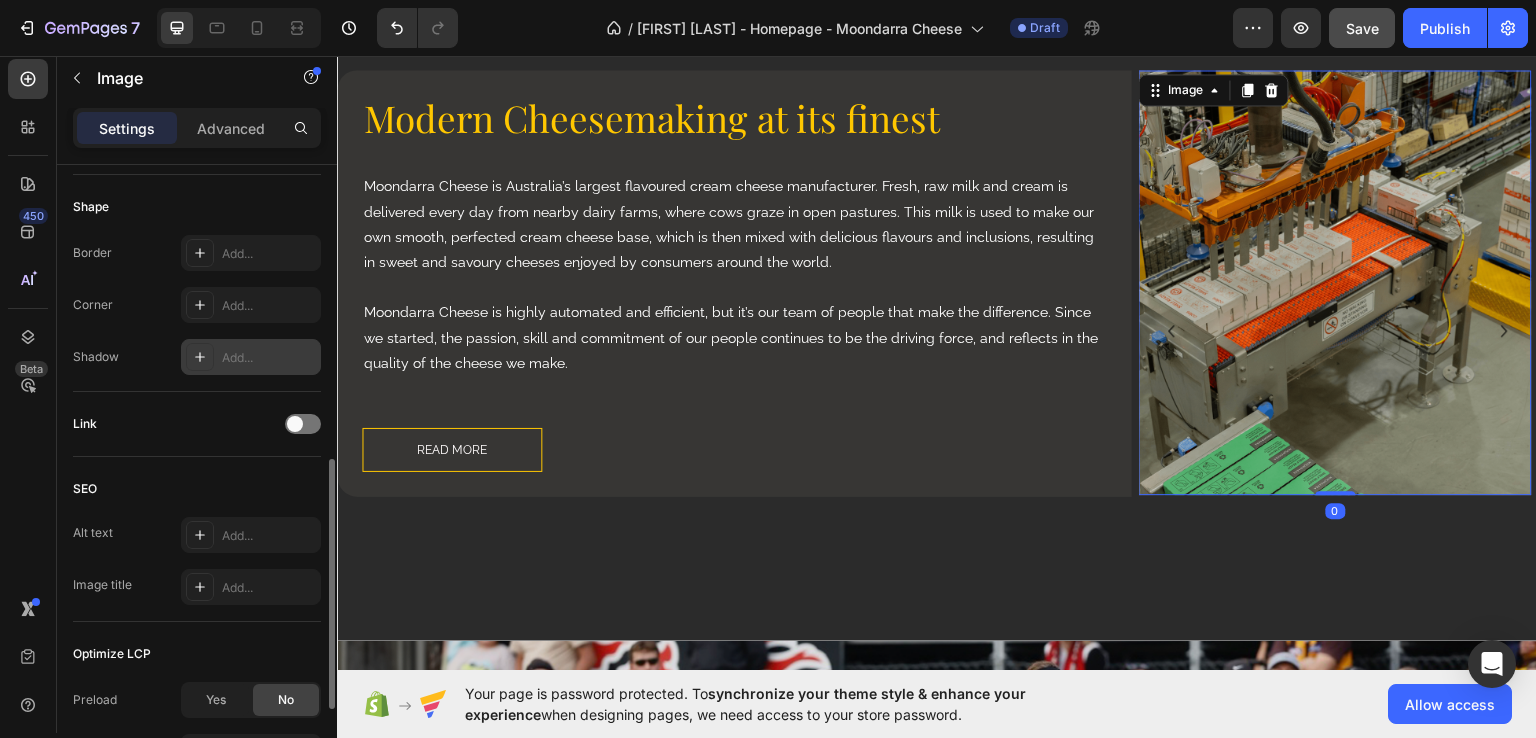 scroll, scrollTop: 433, scrollLeft: 0, axis: vertical 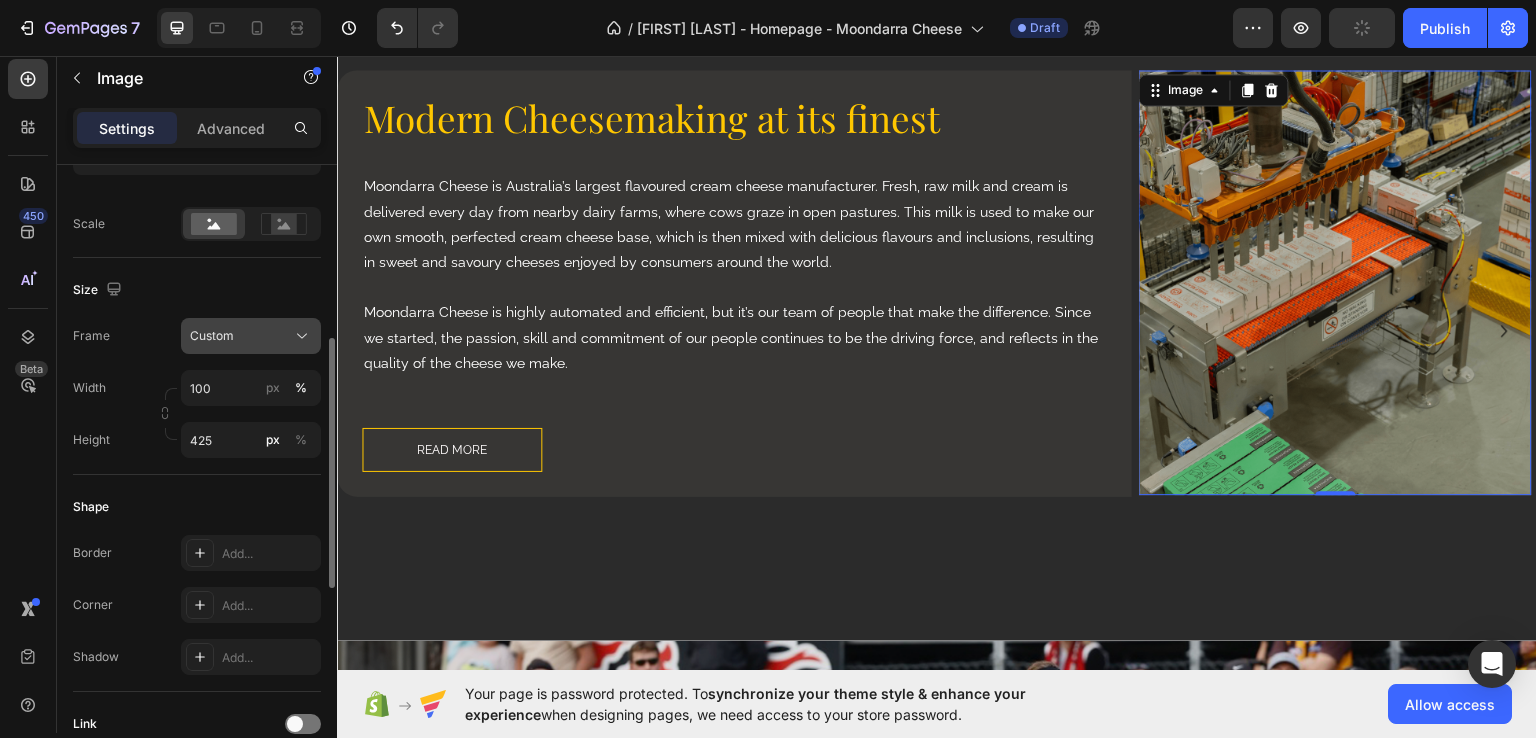 click on "Custom" at bounding box center (251, 336) 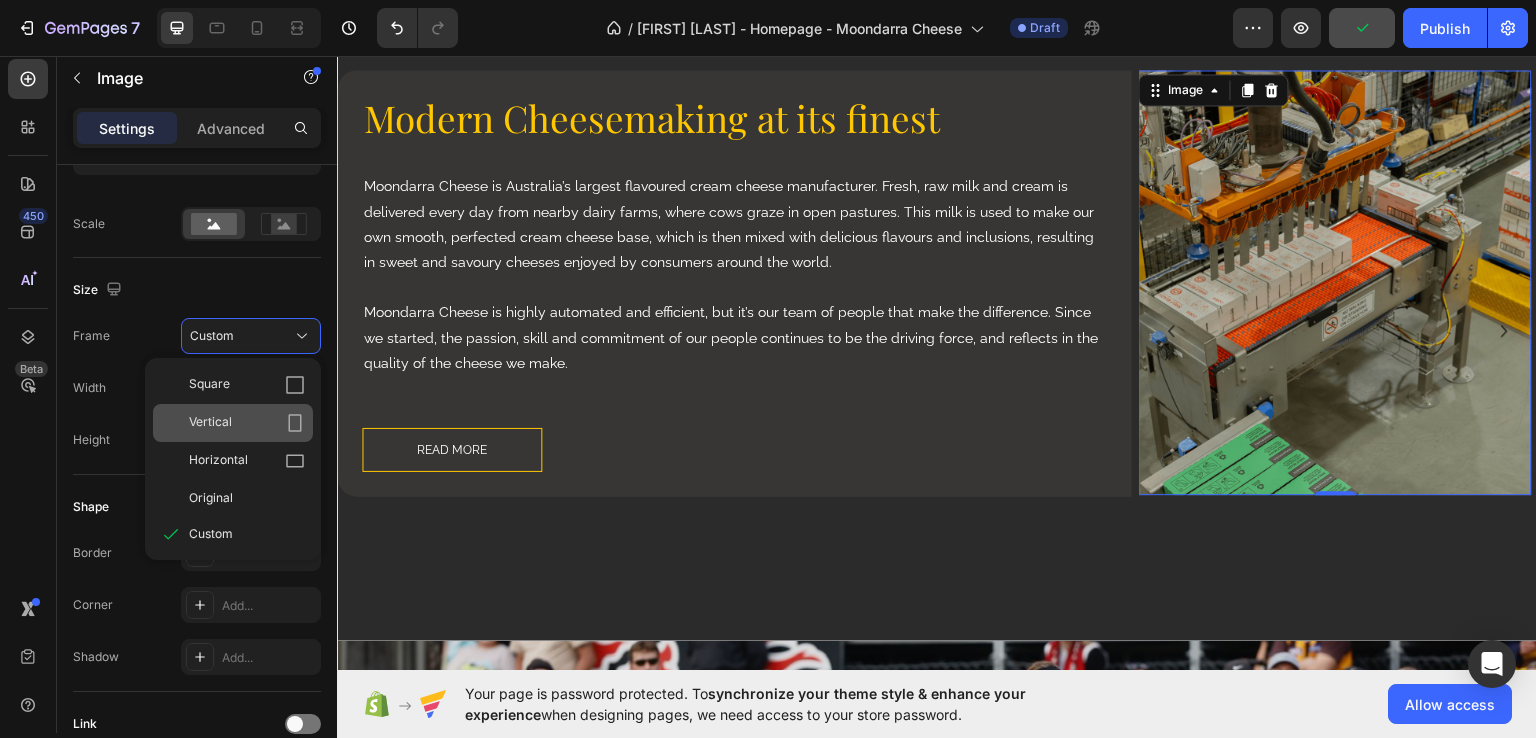 click on "Vertical" at bounding box center (247, 423) 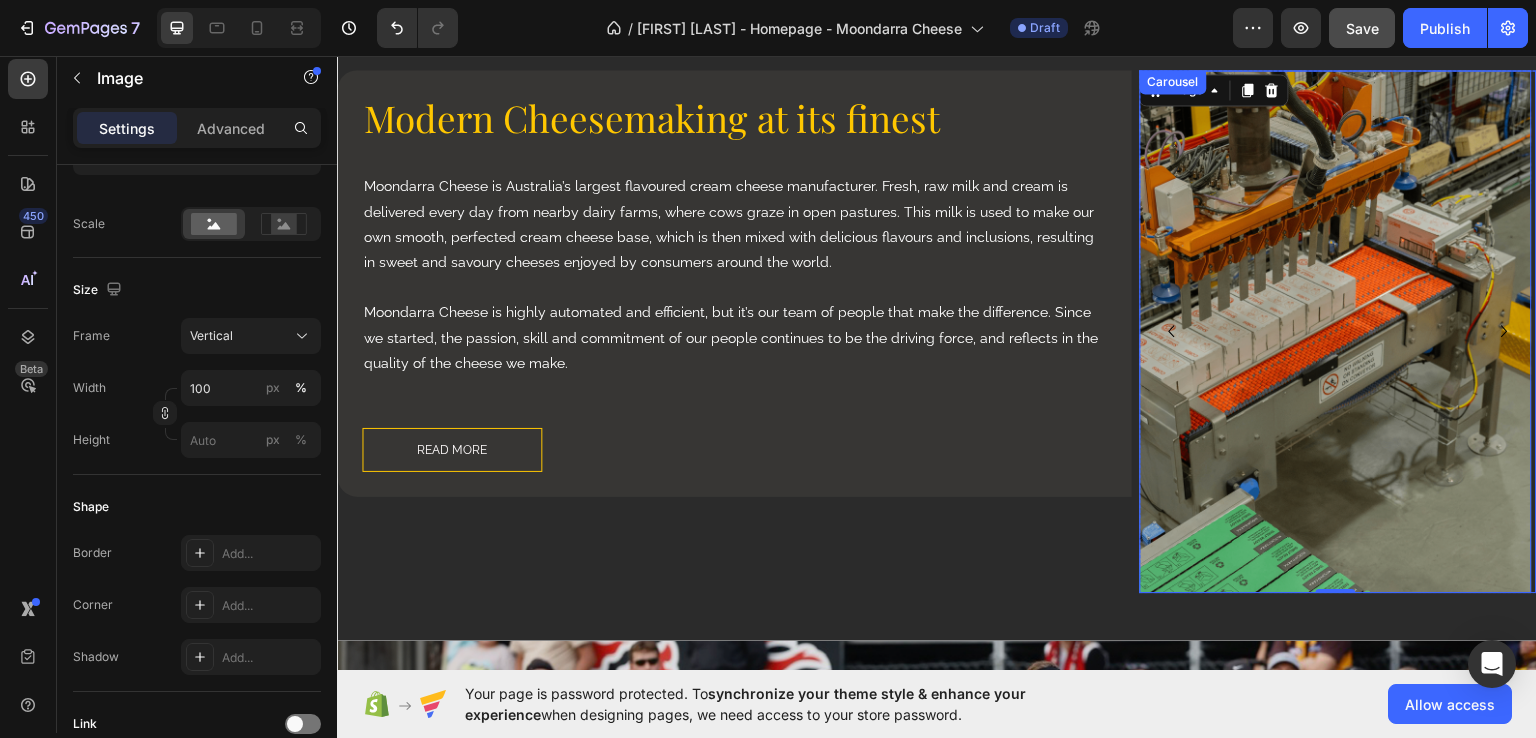 click 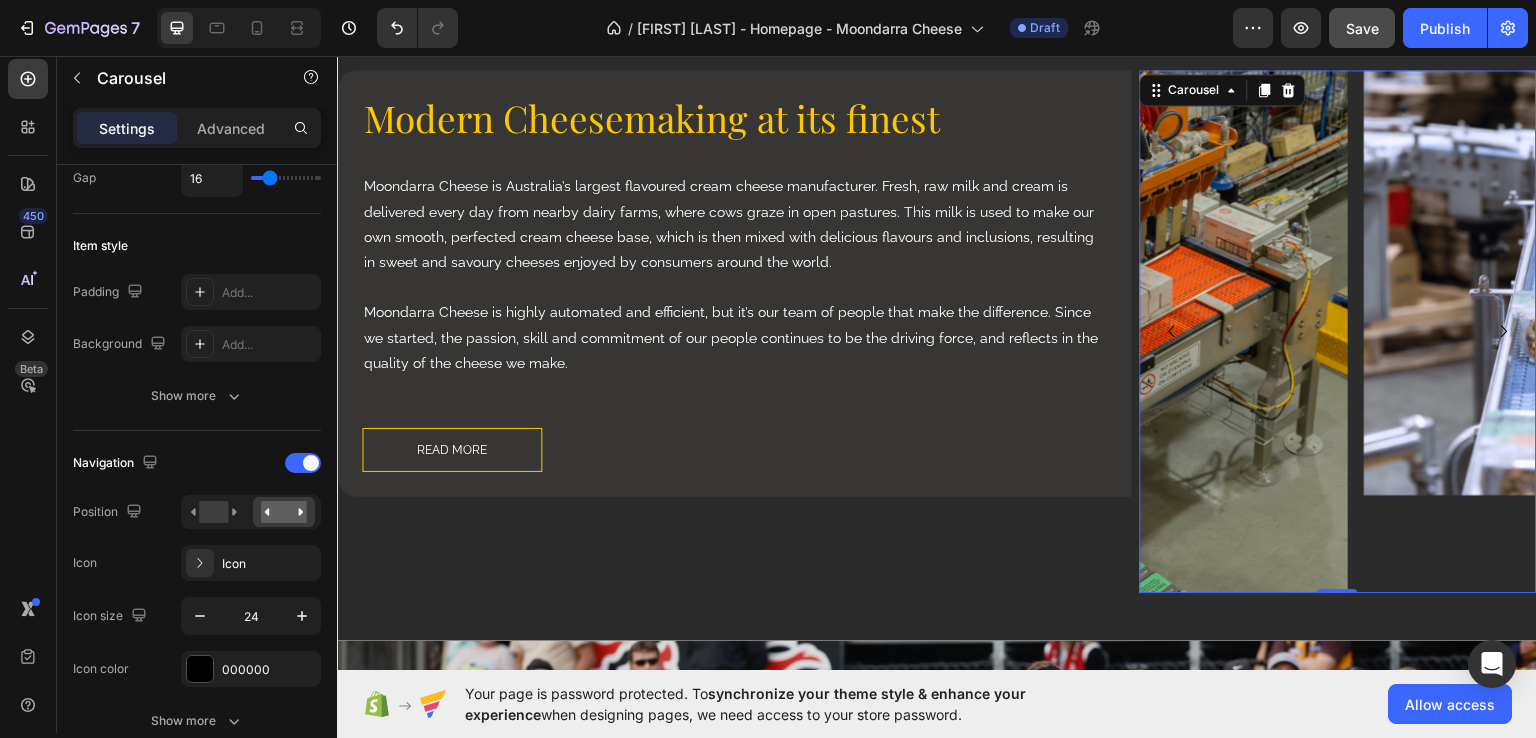 scroll, scrollTop: 0, scrollLeft: 0, axis: both 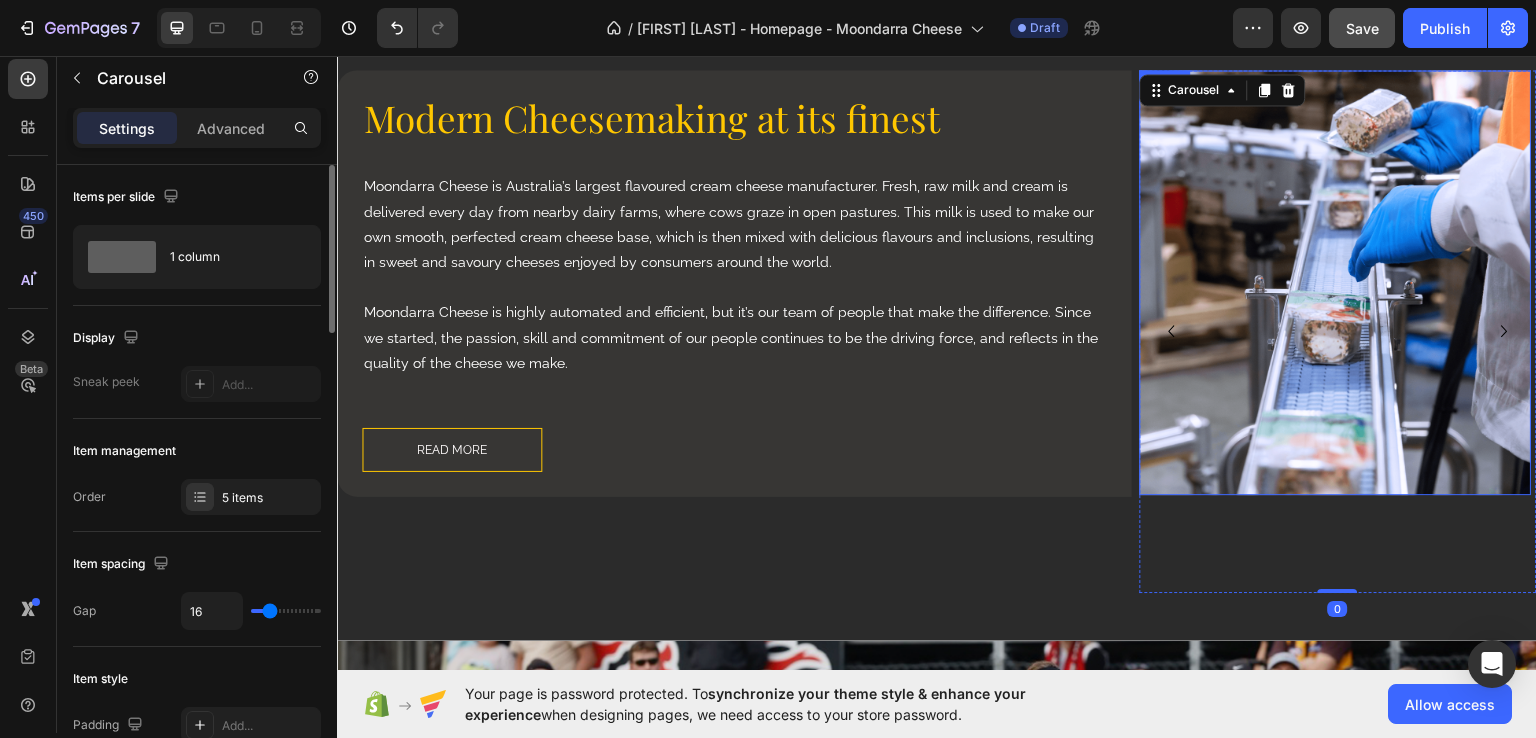 click at bounding box center (1336, 281) 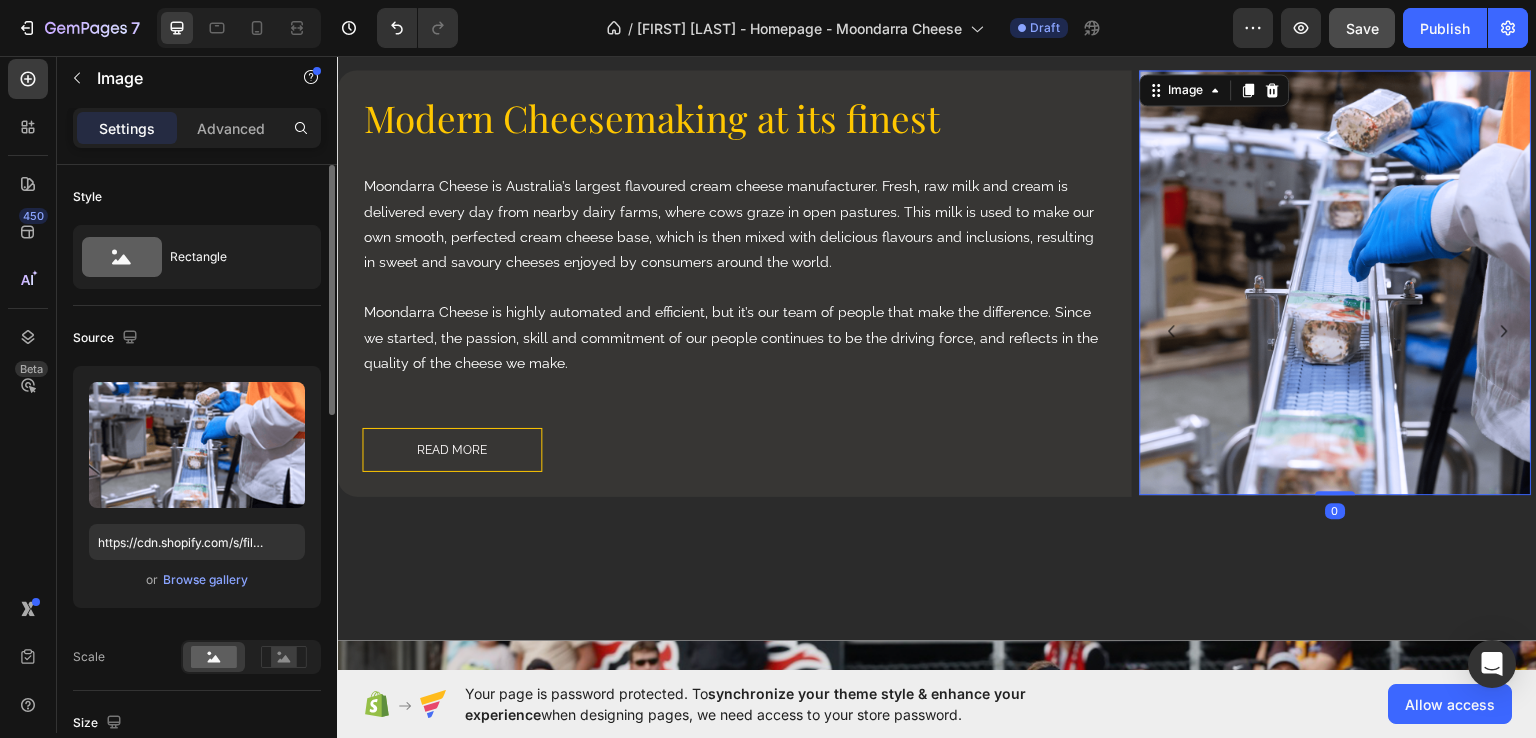 scroll, scrollTop: 500, scrollLeft: 0, axis: vertical 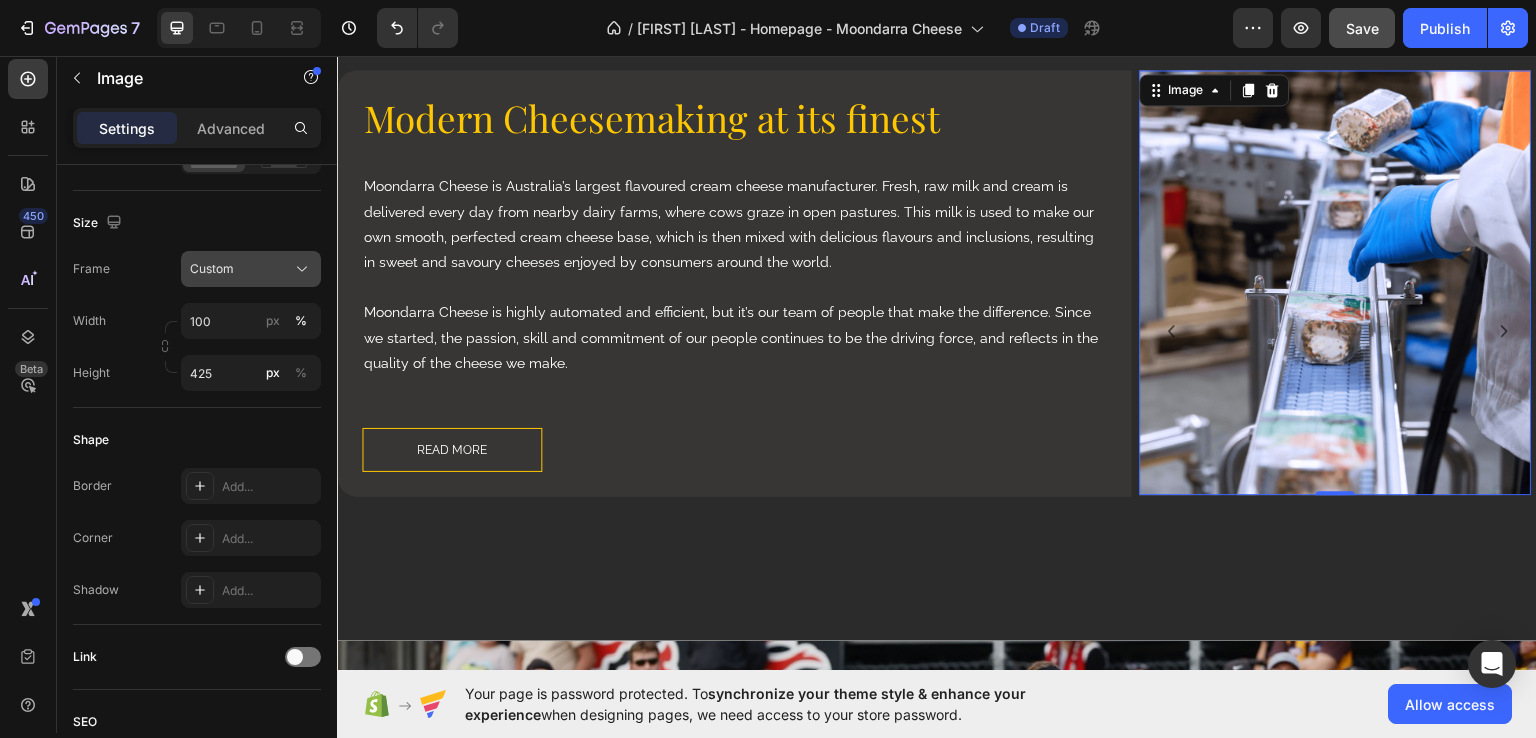 click on "Custom" at bounding box center [212, 269] 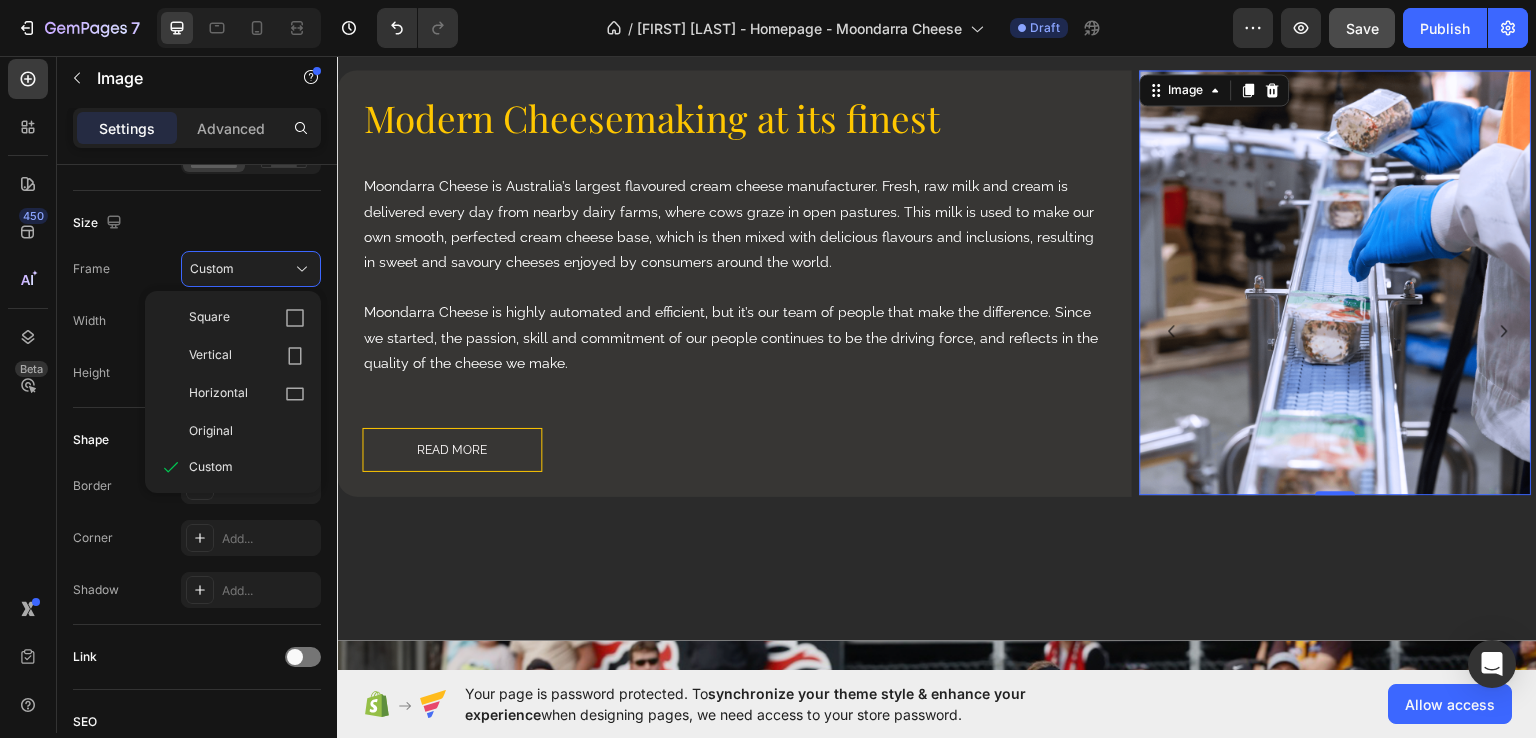 click on "Square" at bounding box center (209, 318) 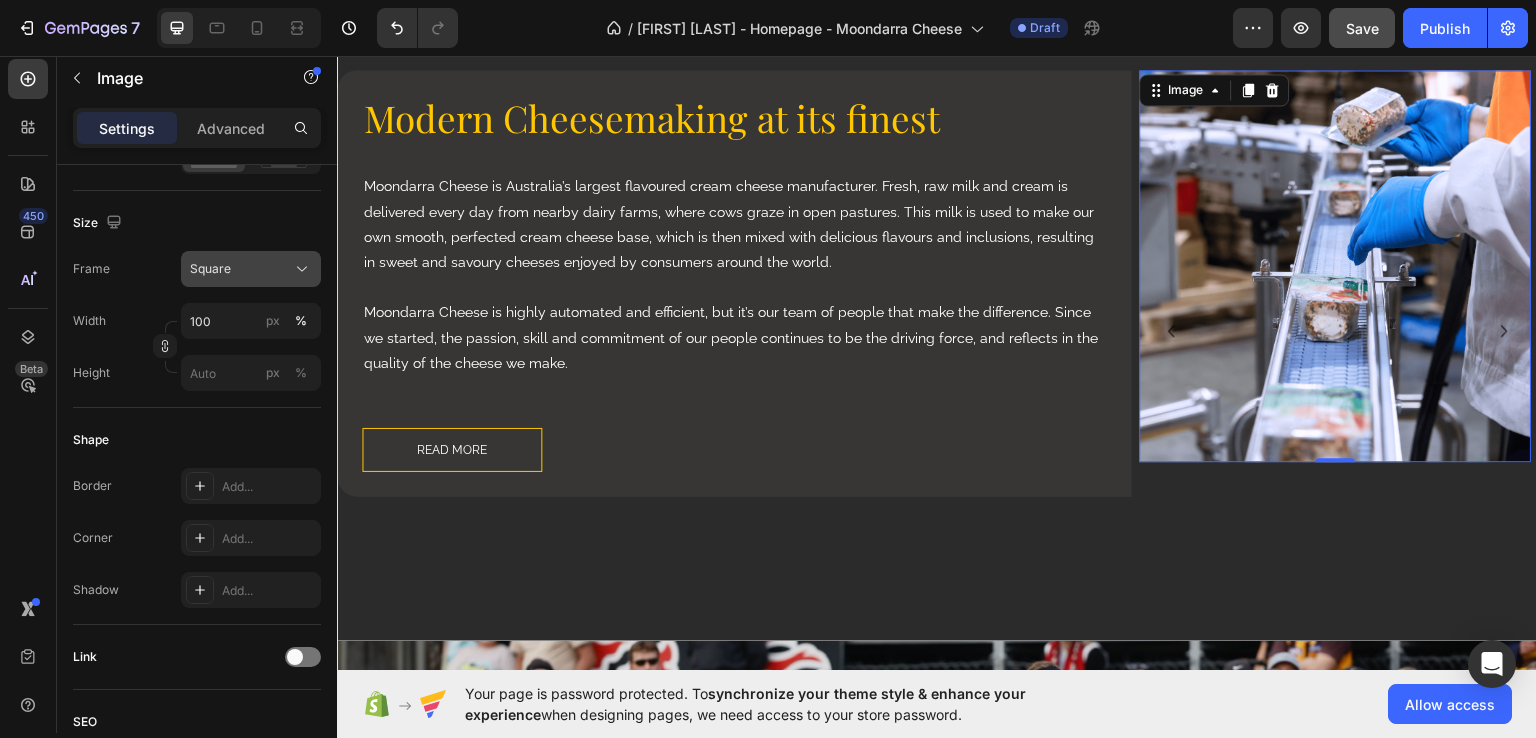 click on "Square" at bounding box center [210, 269] 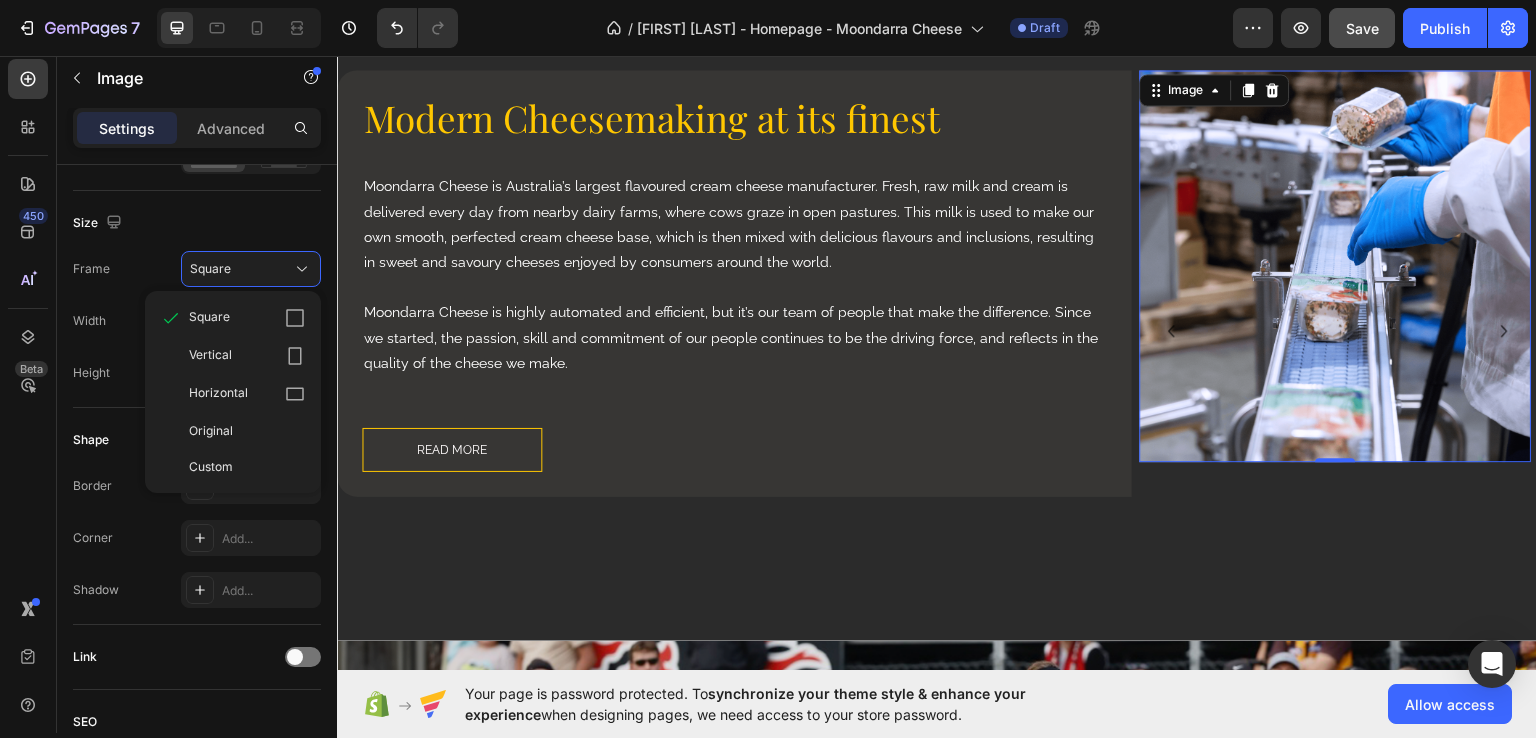 click on "Vertical" at bounding box center [247, 356] 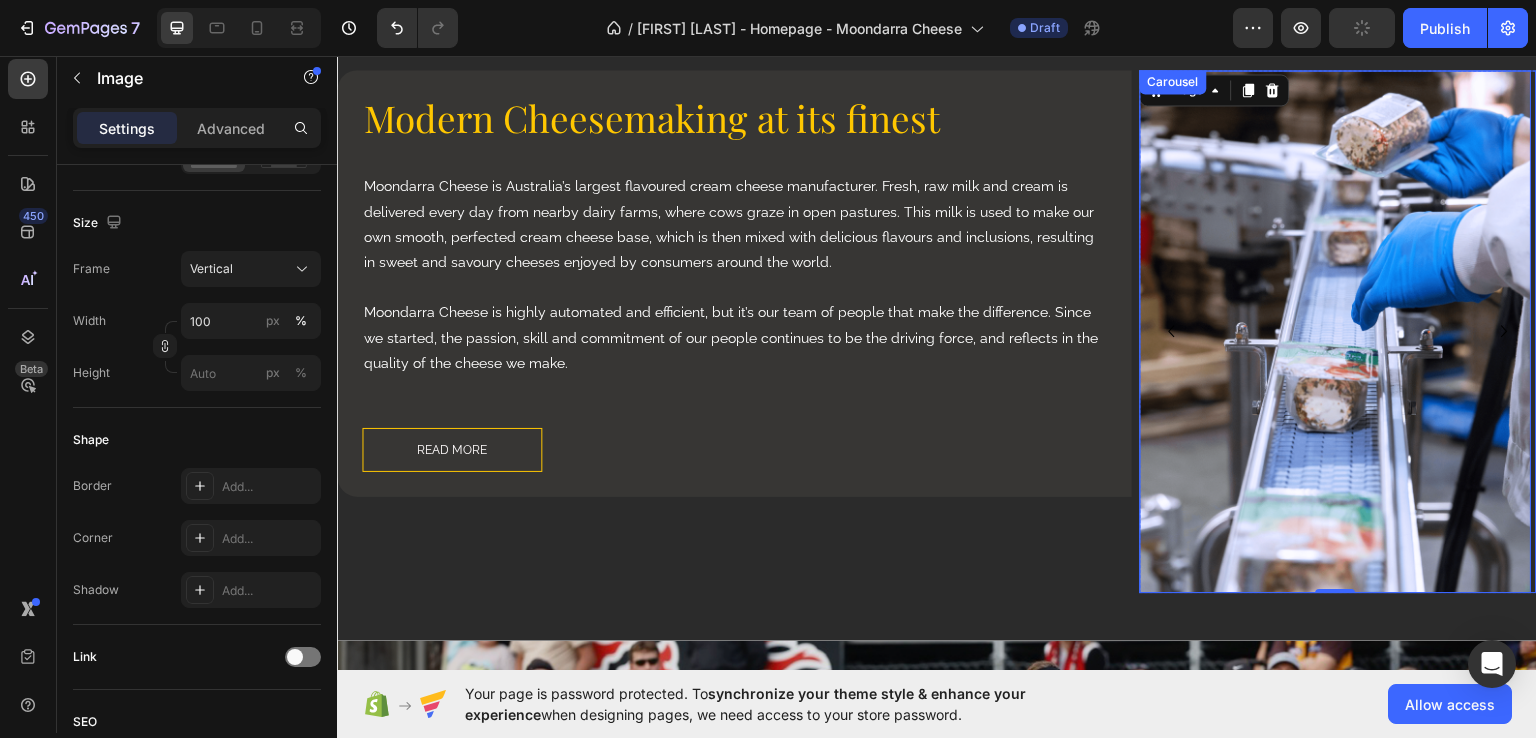 click 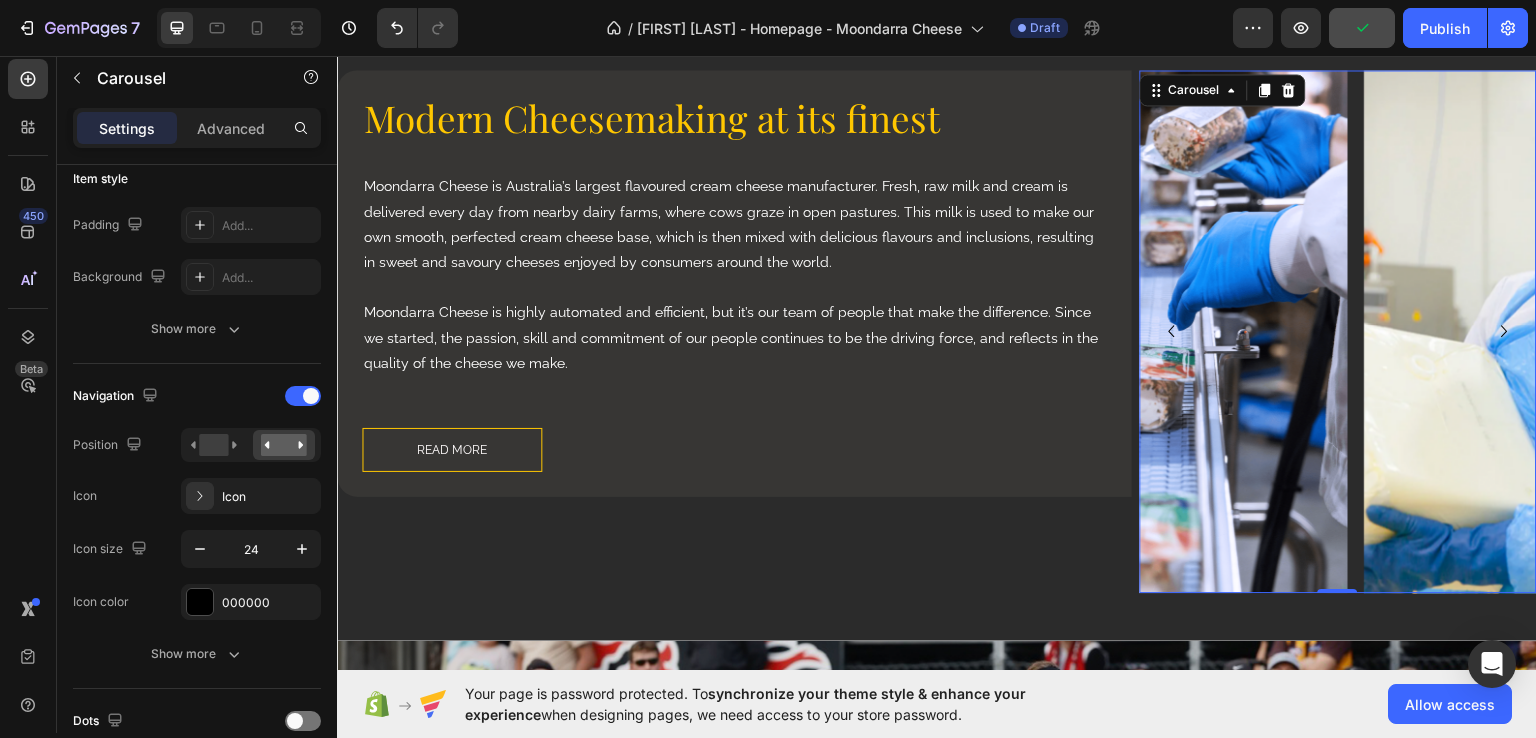 scroll, scrollTop: 0, scrollLeft: 0, axis: both 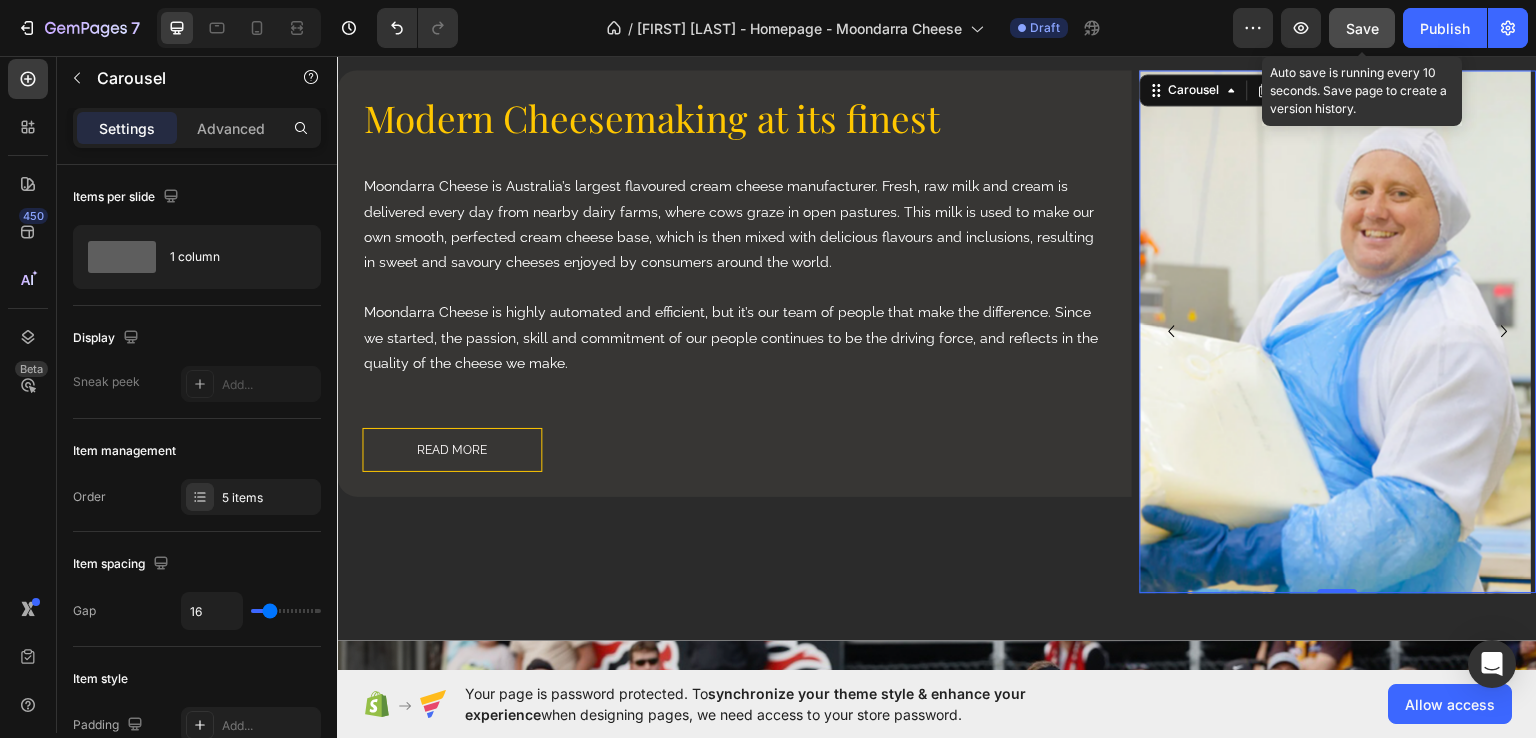 click on "Save" at bounding box center [1362, 28] 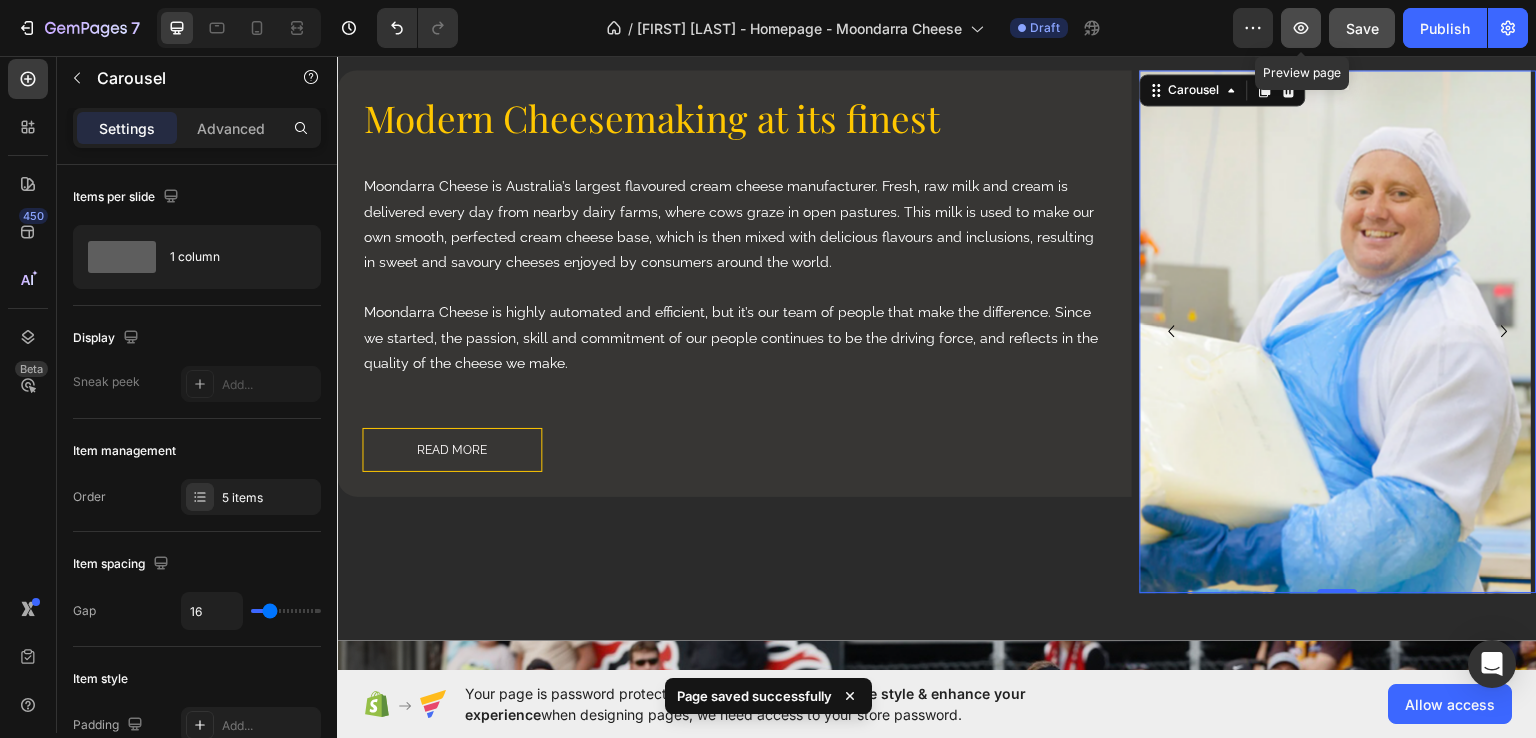 click 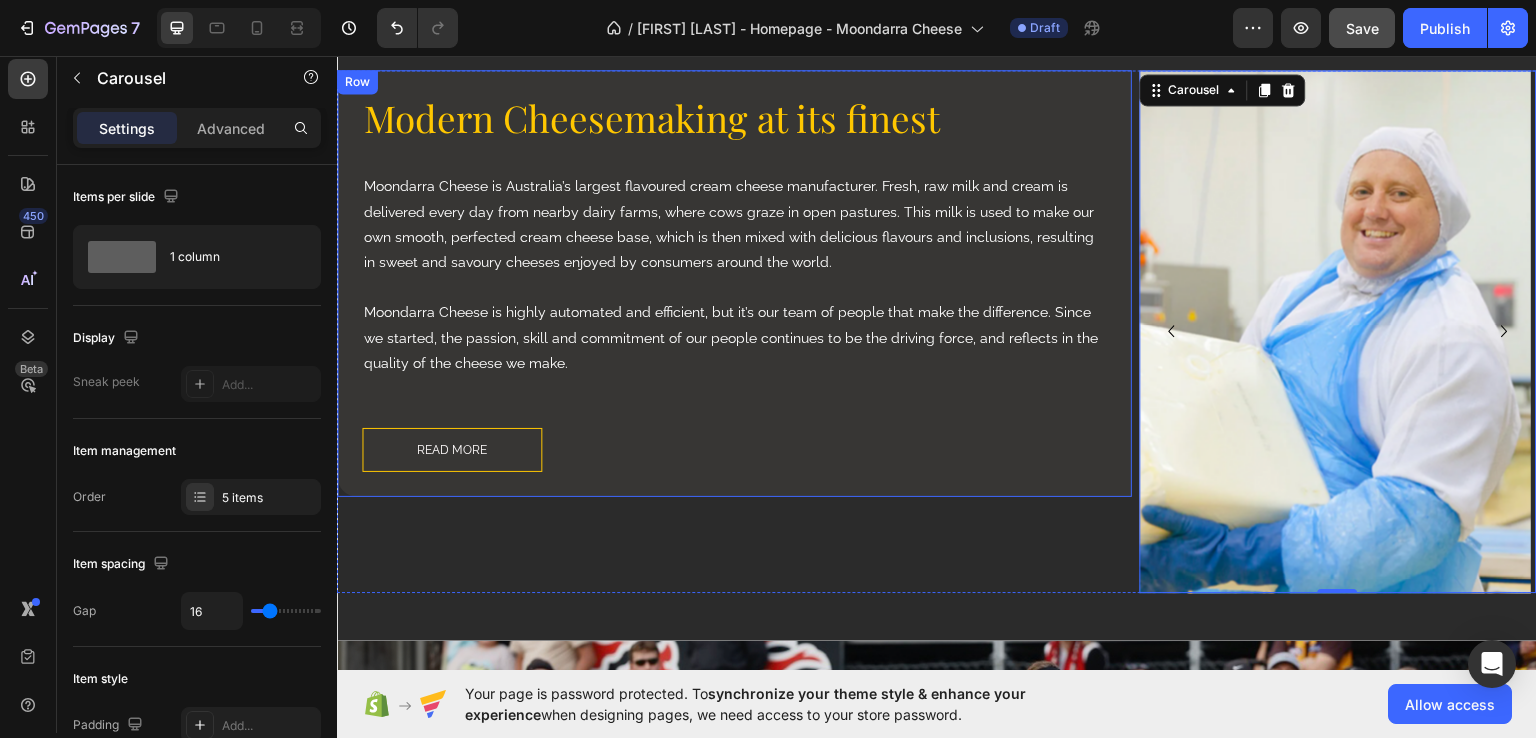 click on "Modern Cheesemaking at its finest Heading Moondarra Cheese is Australia’s largest flavoured cream cheese manufacturer. Fresh, raw milk and cream is delivered every day from nearby dairy farms, where cows graze in open pastures. This milk is used to make our own smooth, perfected cream cheese base, which is then mixed with delicious flavours and inclusions, resulting in sweet and savoury cheeses enjoyed by consumers around the world.    Moondarra Cheese is highly automated and efficient, but it’s our team of people that make the difference. Since we started, the passion, skill and commitment of our people continues to be the driving force, and reflects in the quality of the cheese we make. Text Block READ MORE Button Row Row" at bounding box center (734, 282) 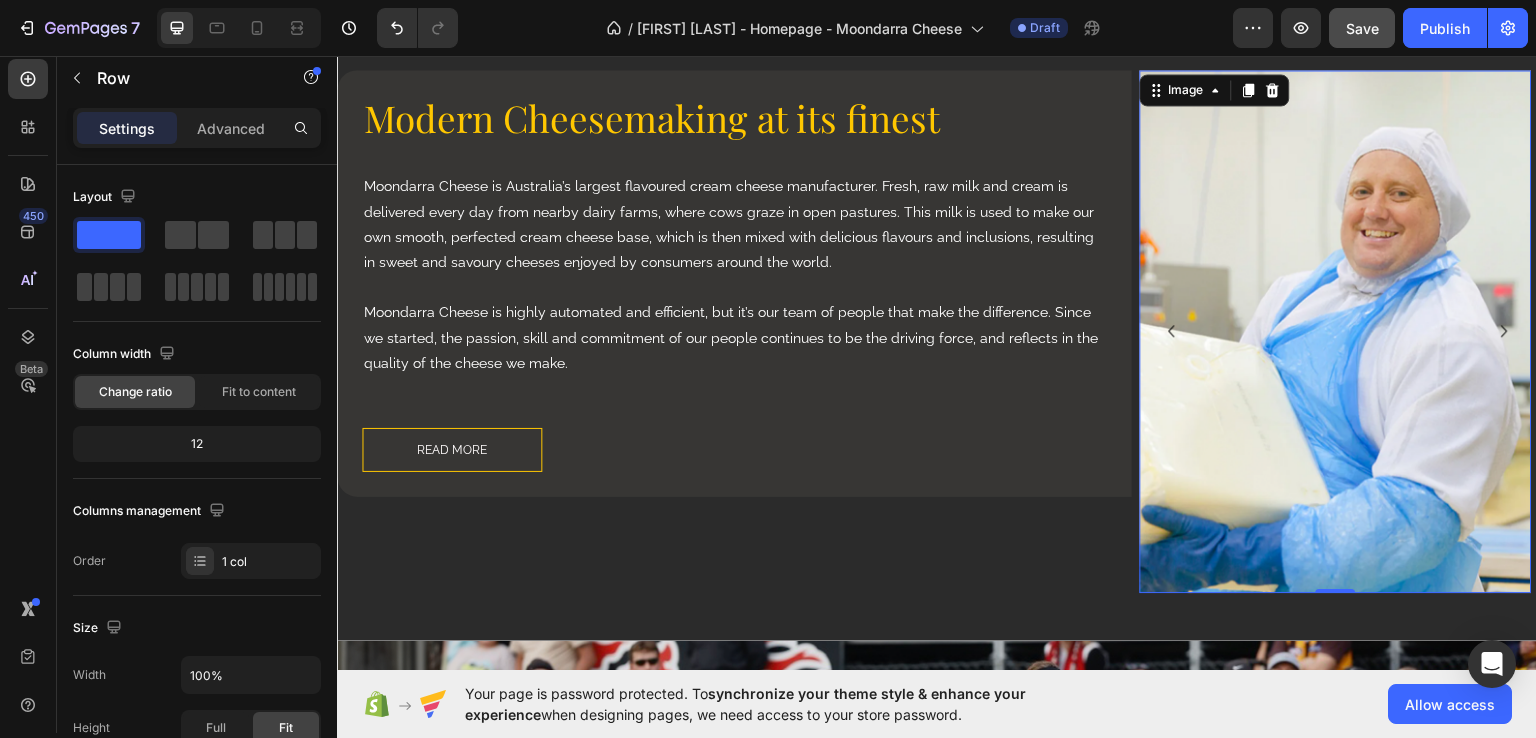 click at bounding box center [1336, 330] 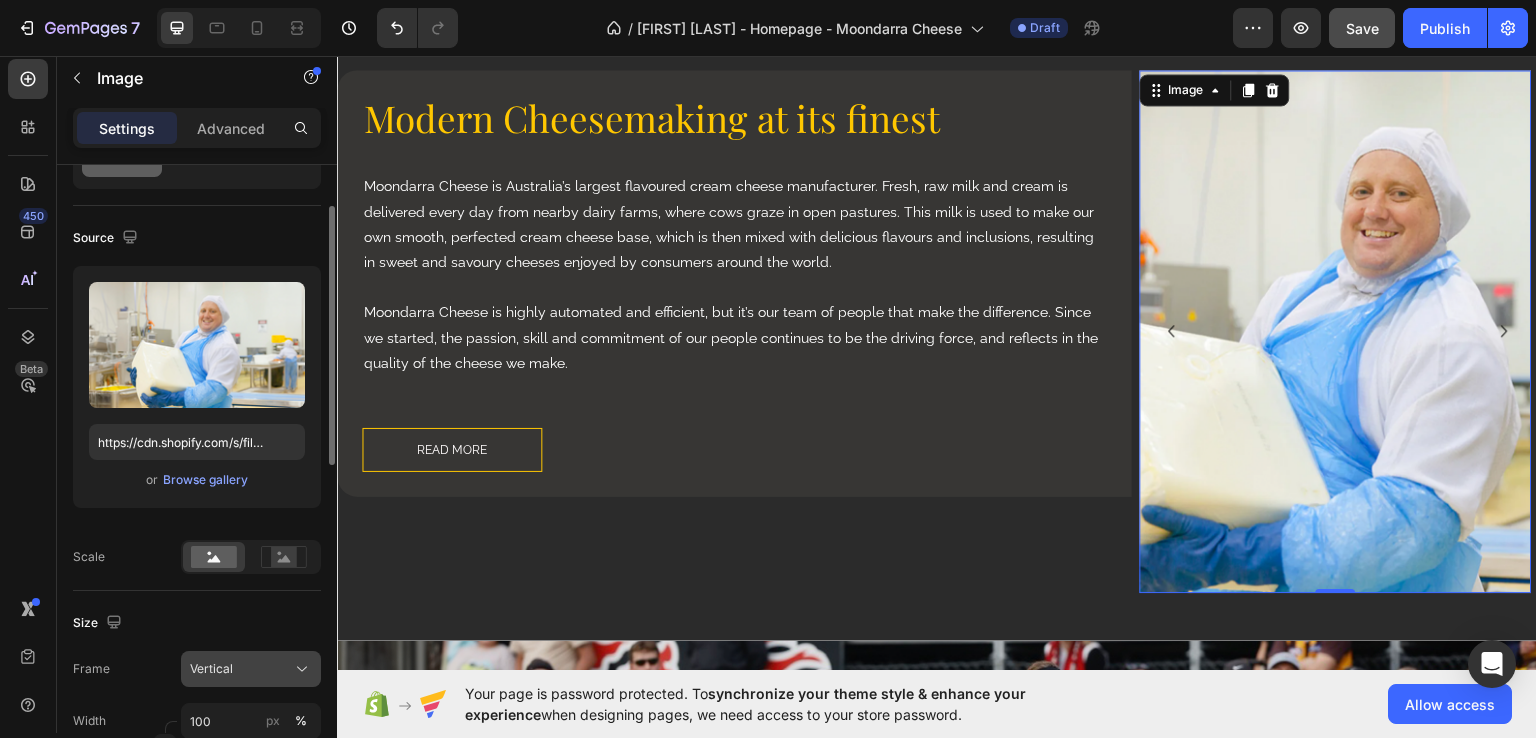scroll, scrollTop: 200, scrollLeft: 0, axis: vertical 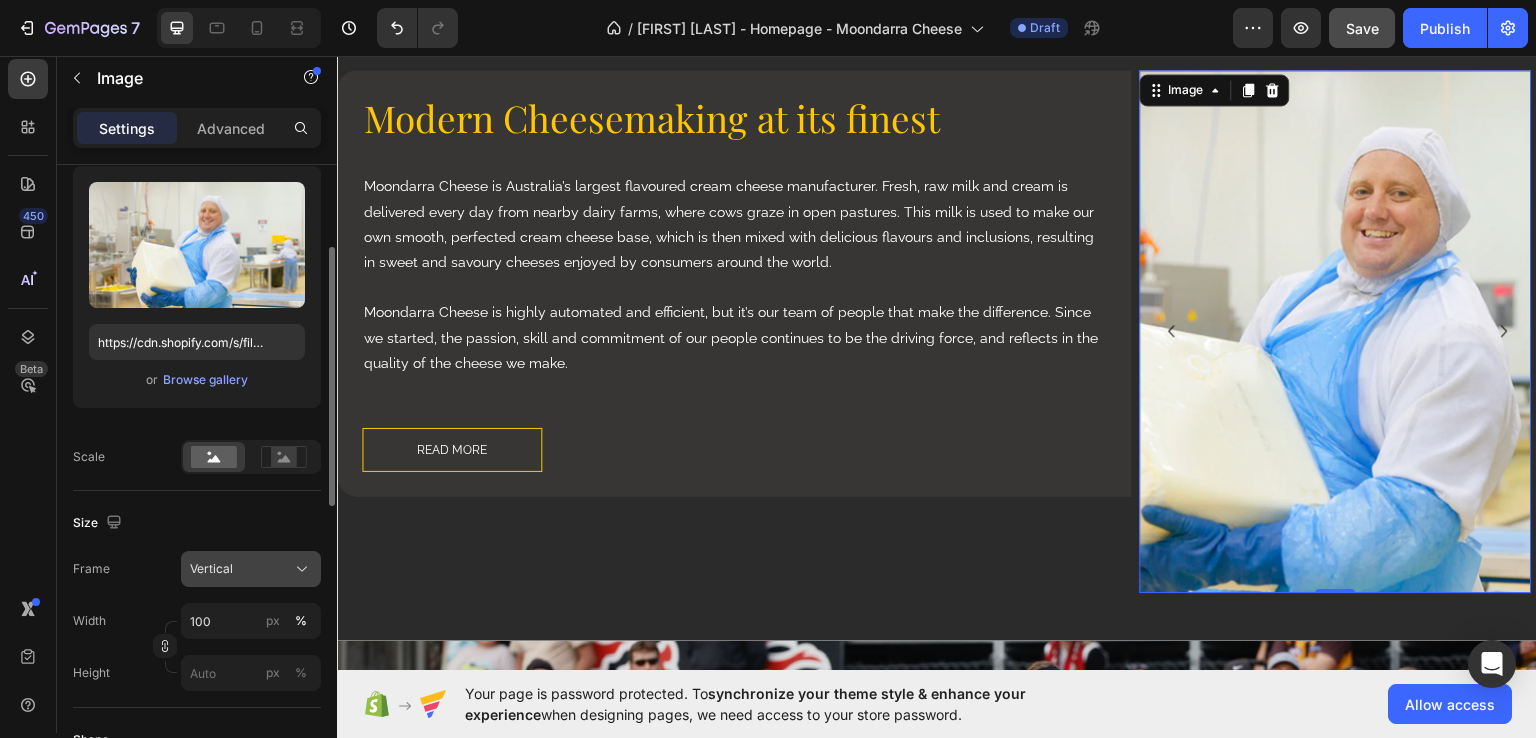click on "Vertical" 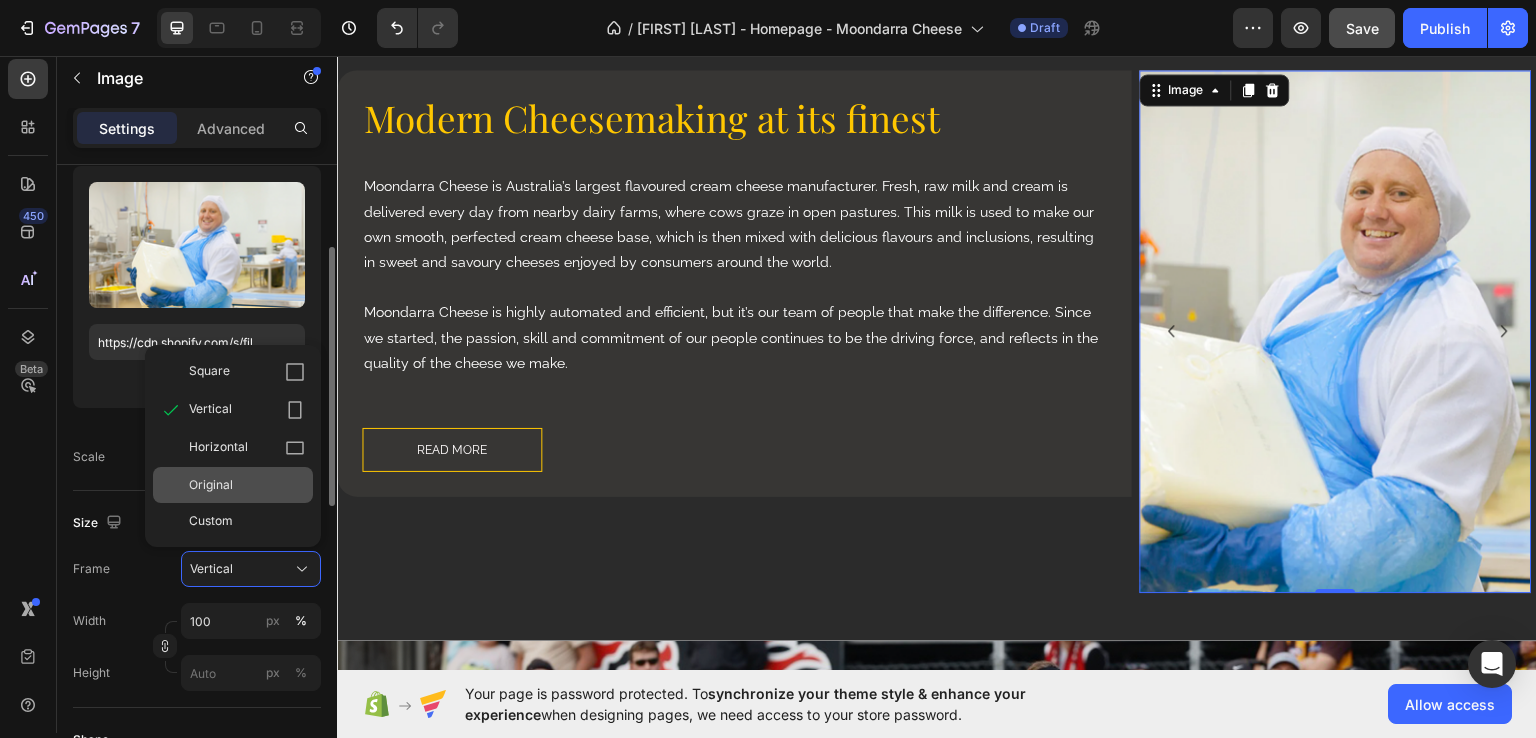 click on "Original" at bounding box center [211, 485] 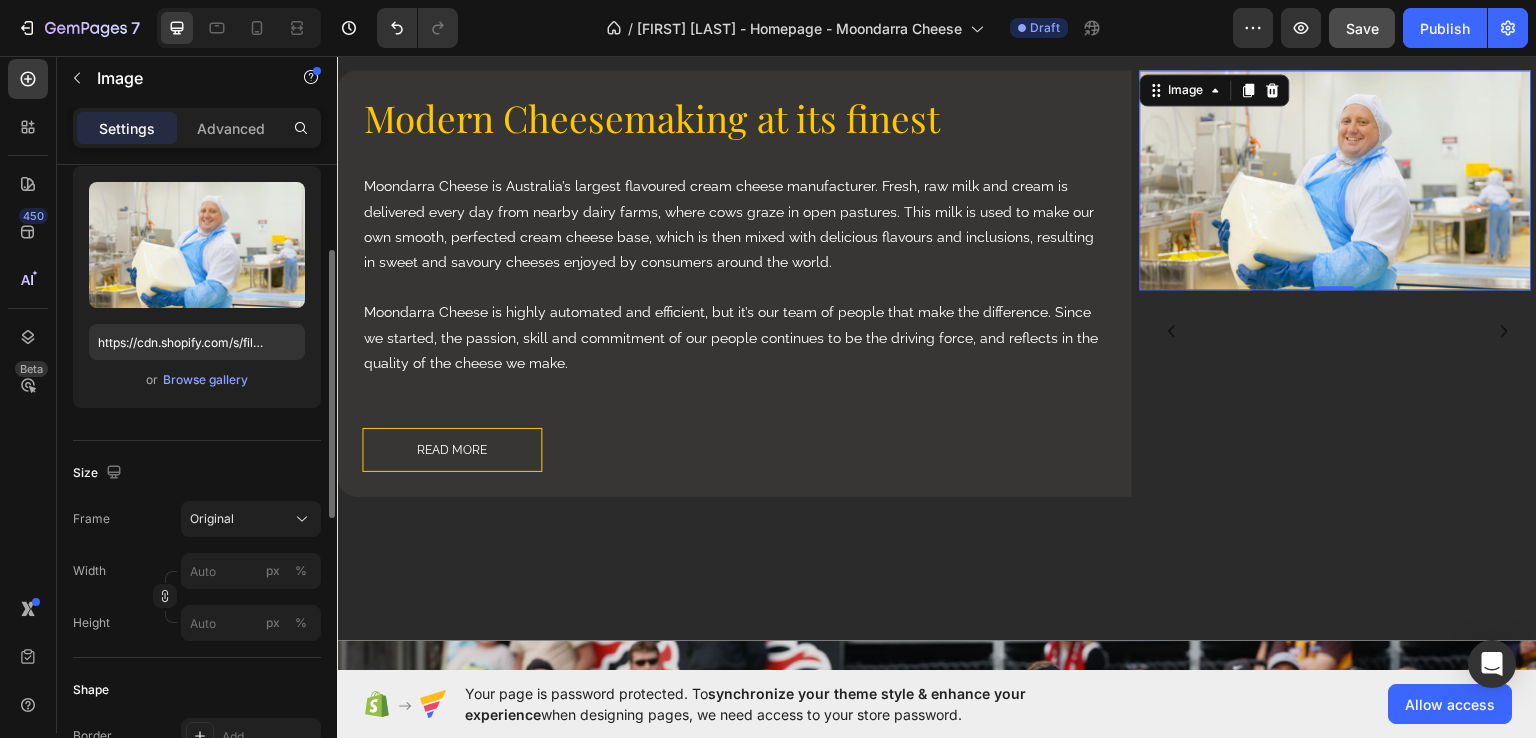 click on "Size Frame Original Width px % Height px %" 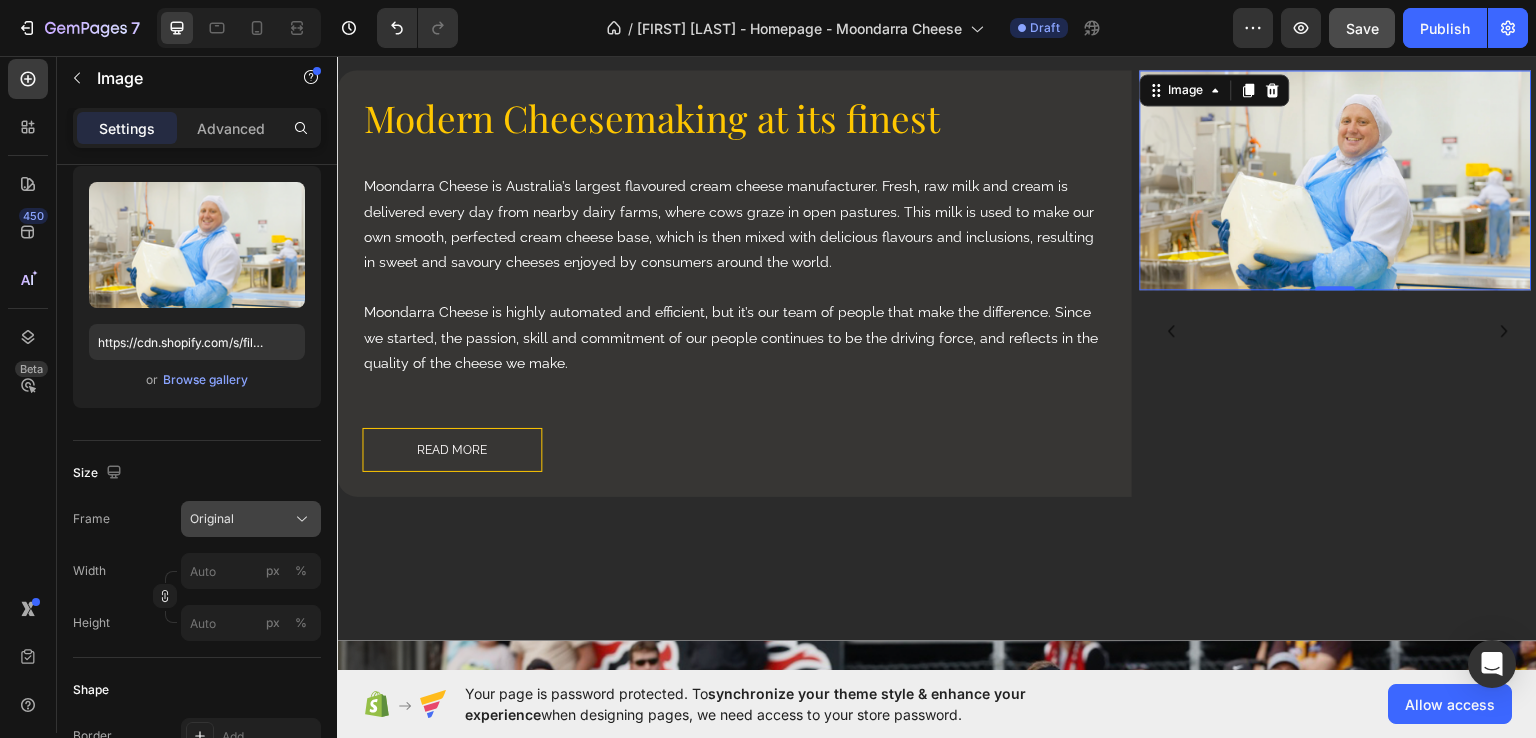 click on "Original" 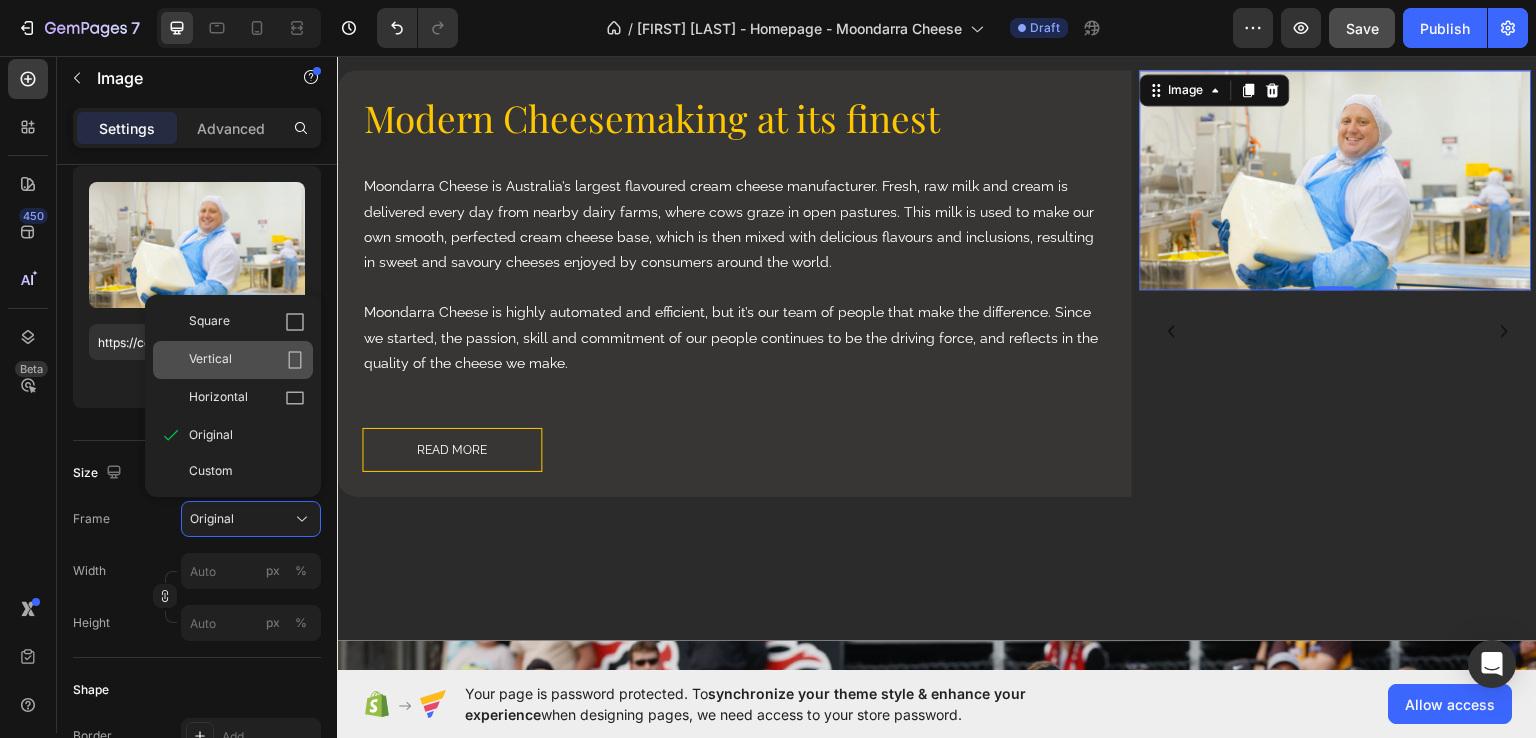click on "Vertical" at bounding box center [247, 360] 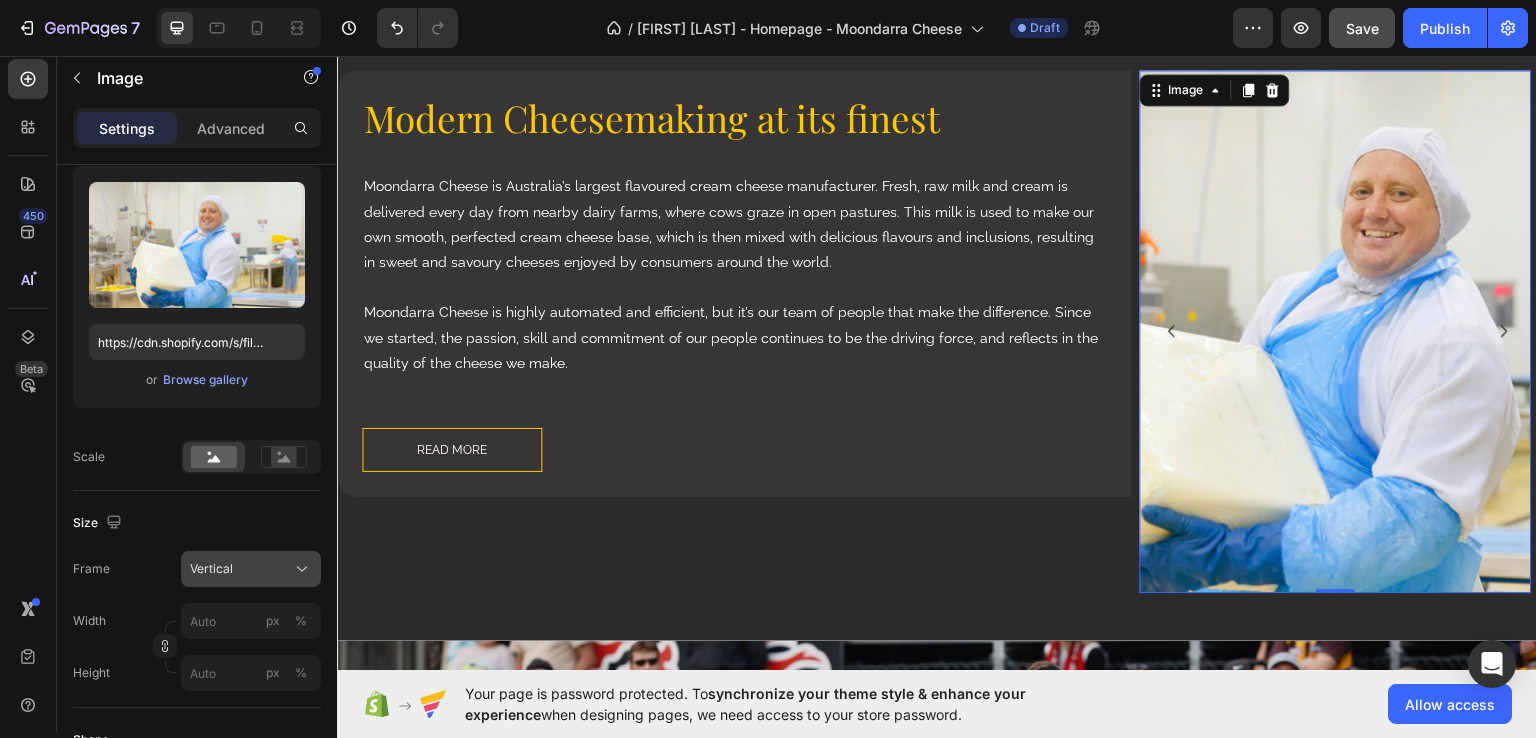 click on "Vertical" at bounding box center (251, 569) 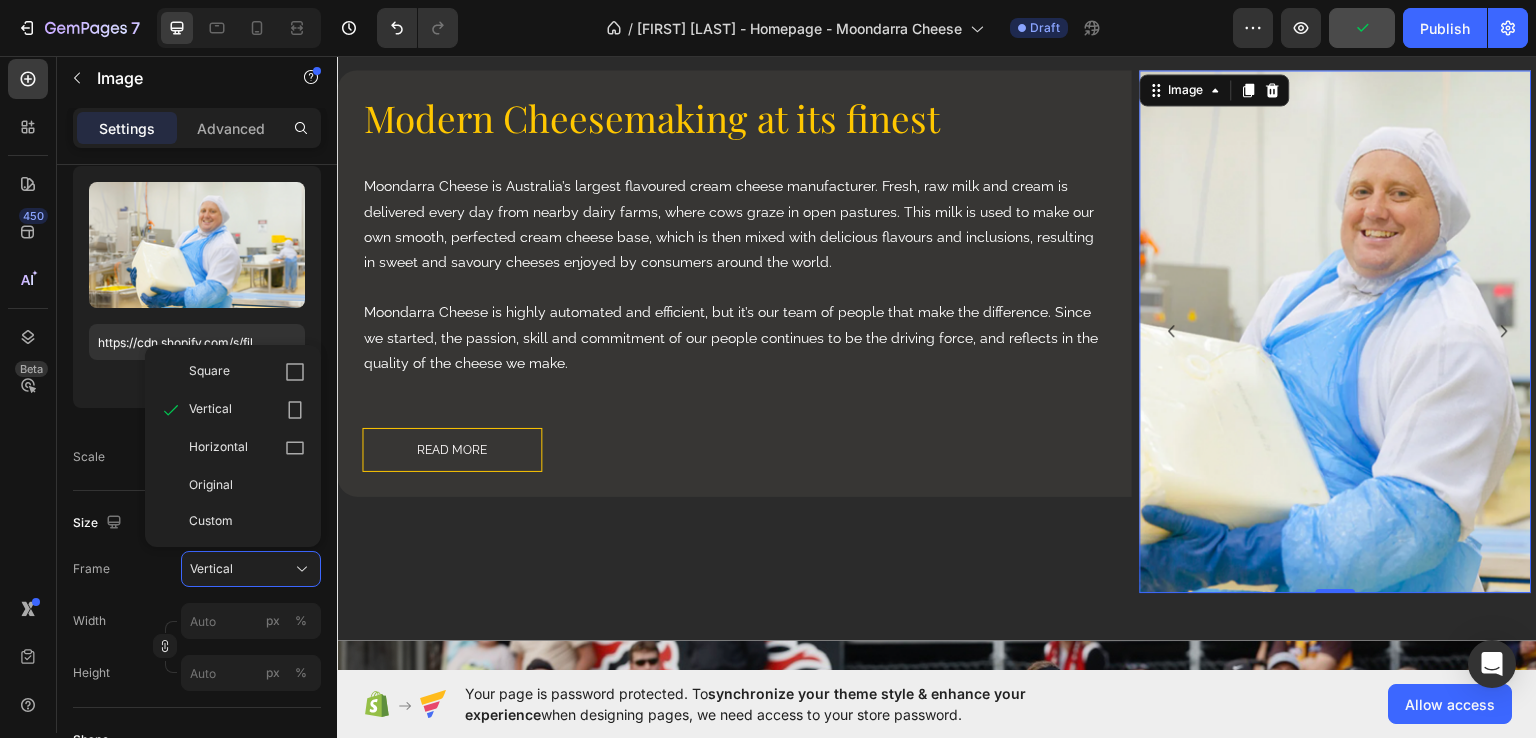 drag, startPoint x: 258, startPoint y: 508, endPoint x: 242, endPoint y: 546, distance: 41.231056 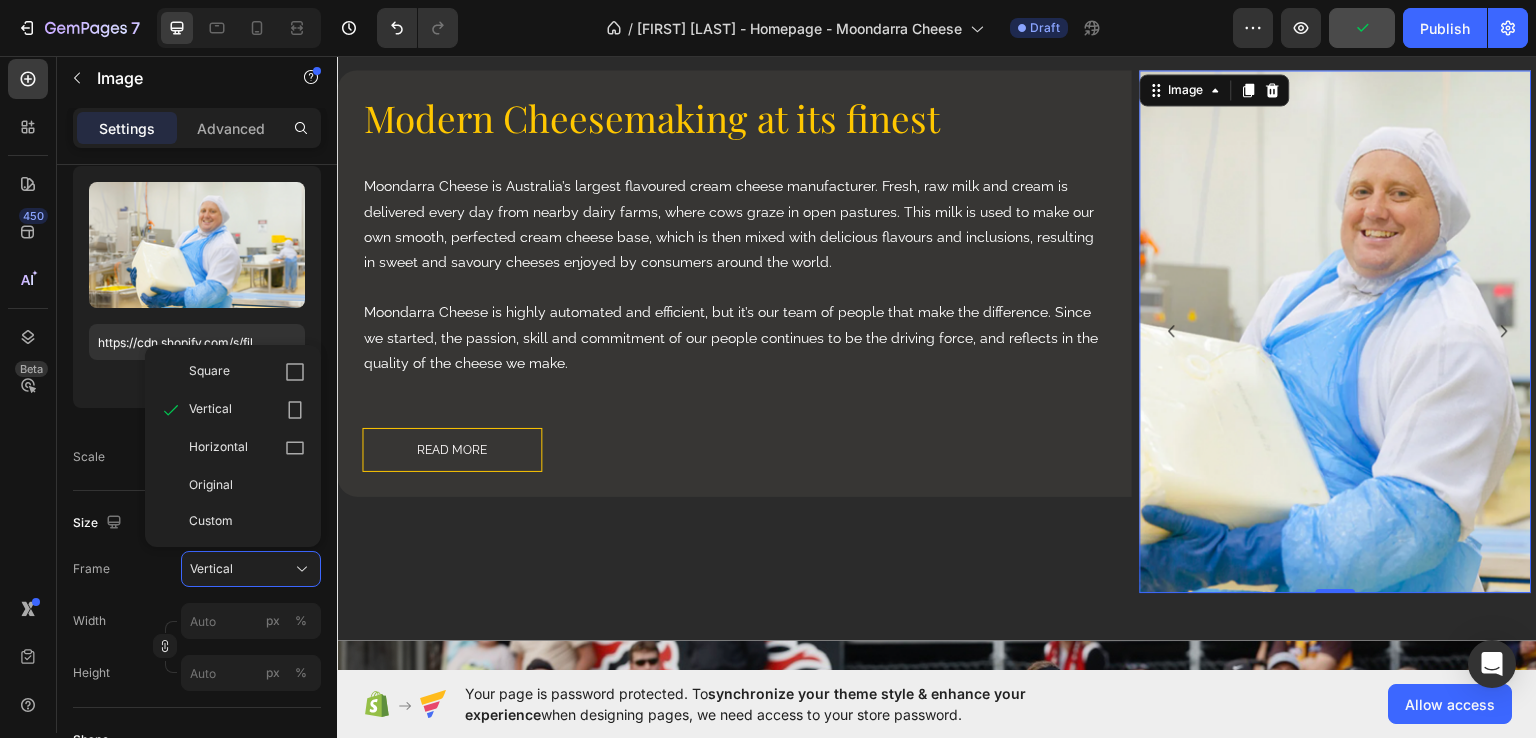click on "Custom" 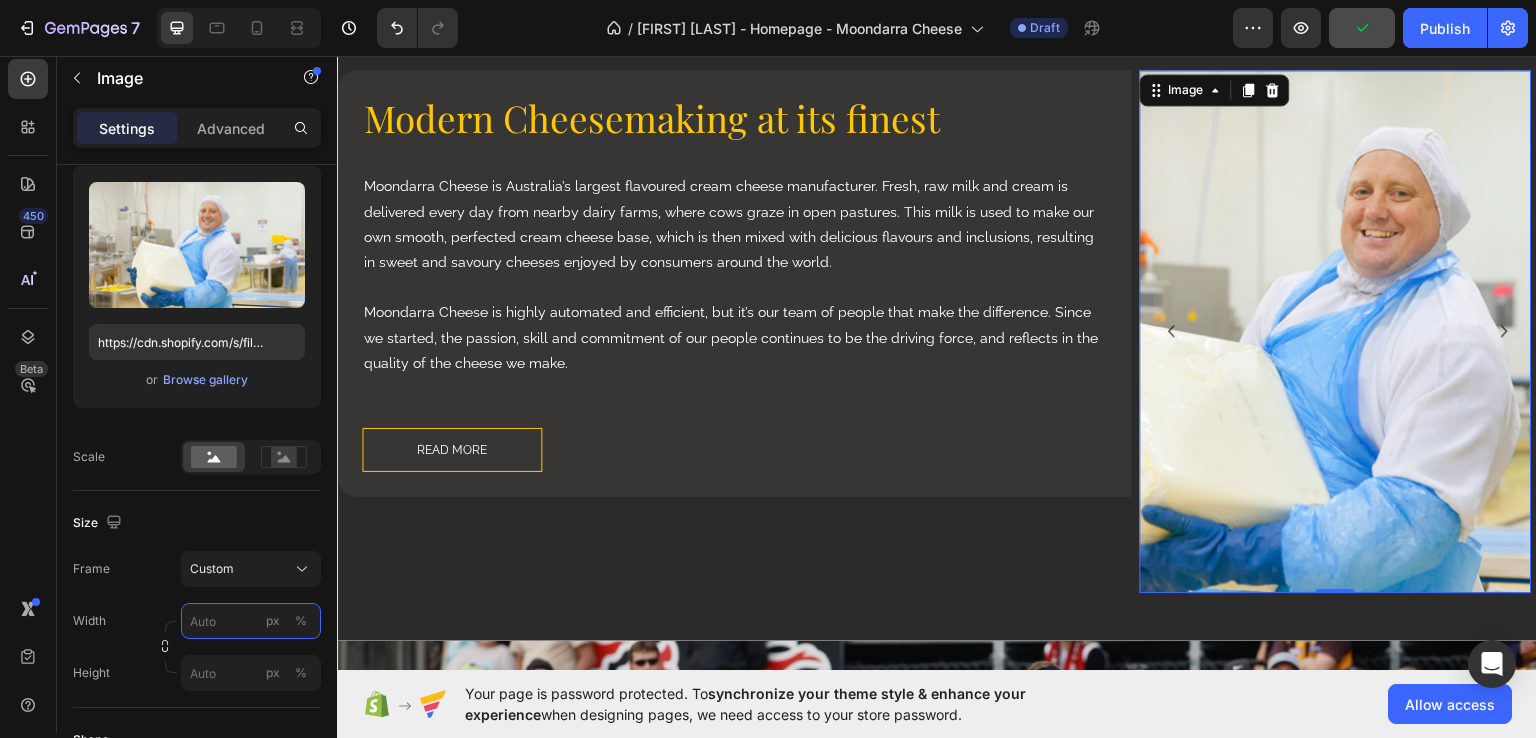 click on "px %" at bounding box center [251, 621] 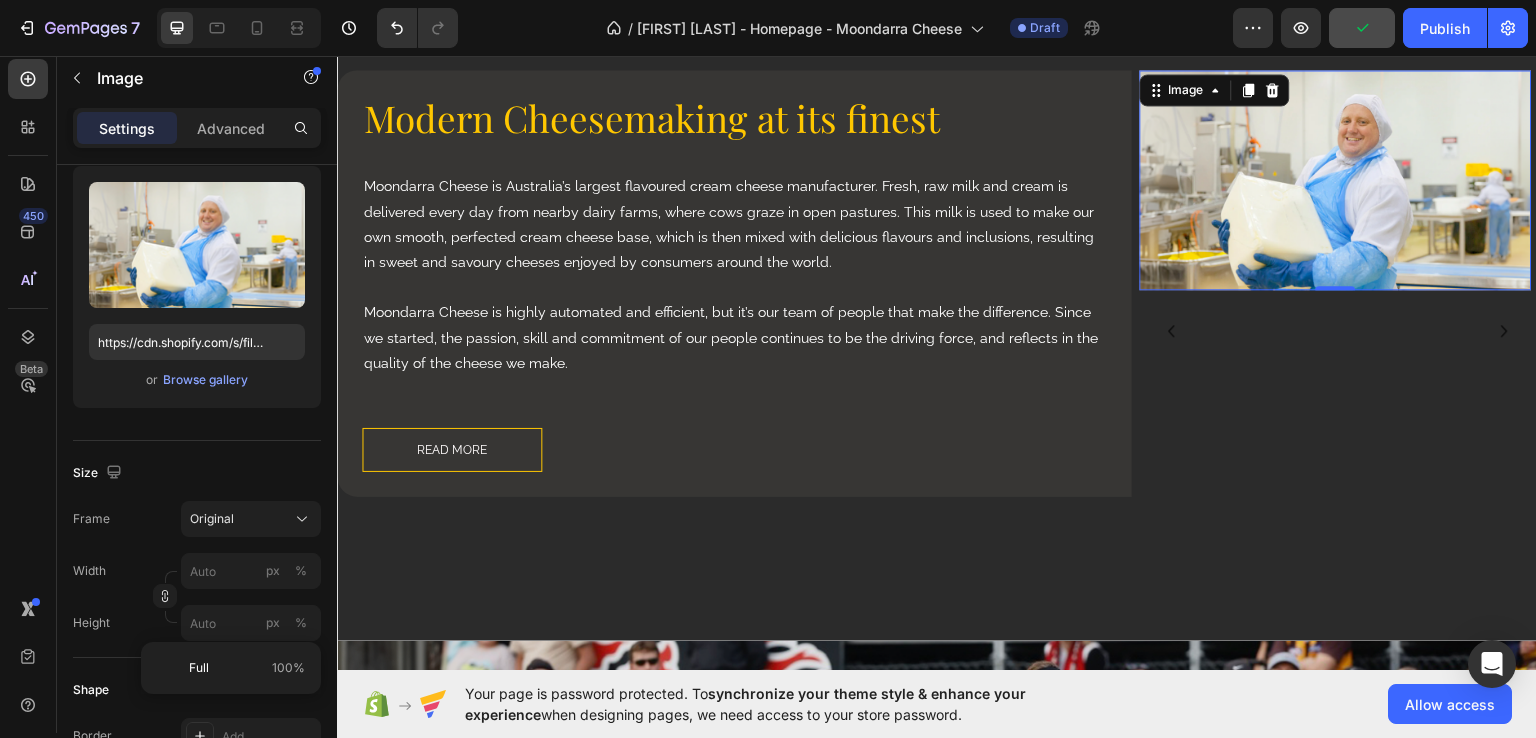 click on "Full 100%" 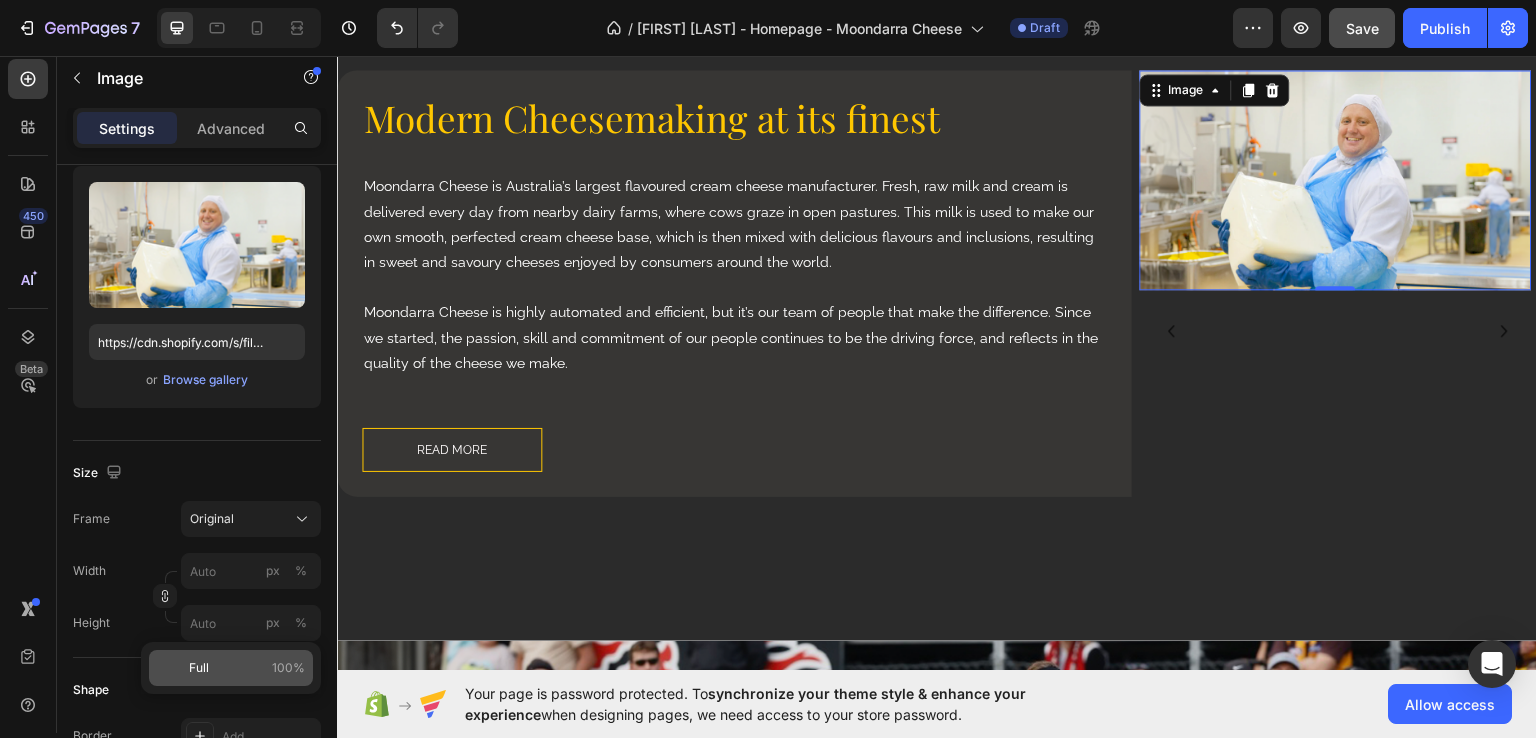 click on "Full 100%" at bounding box center (247, 668) 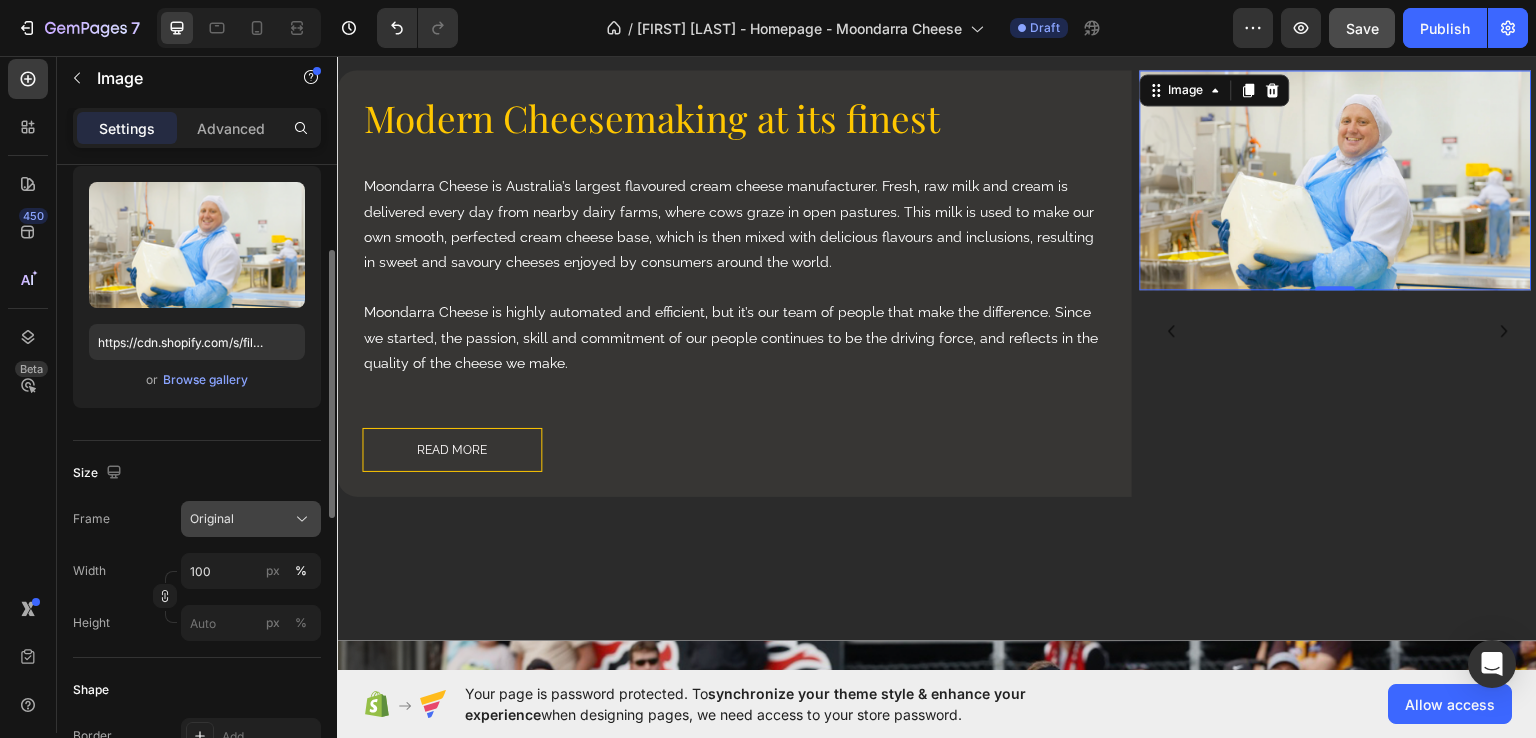 click on "Original" 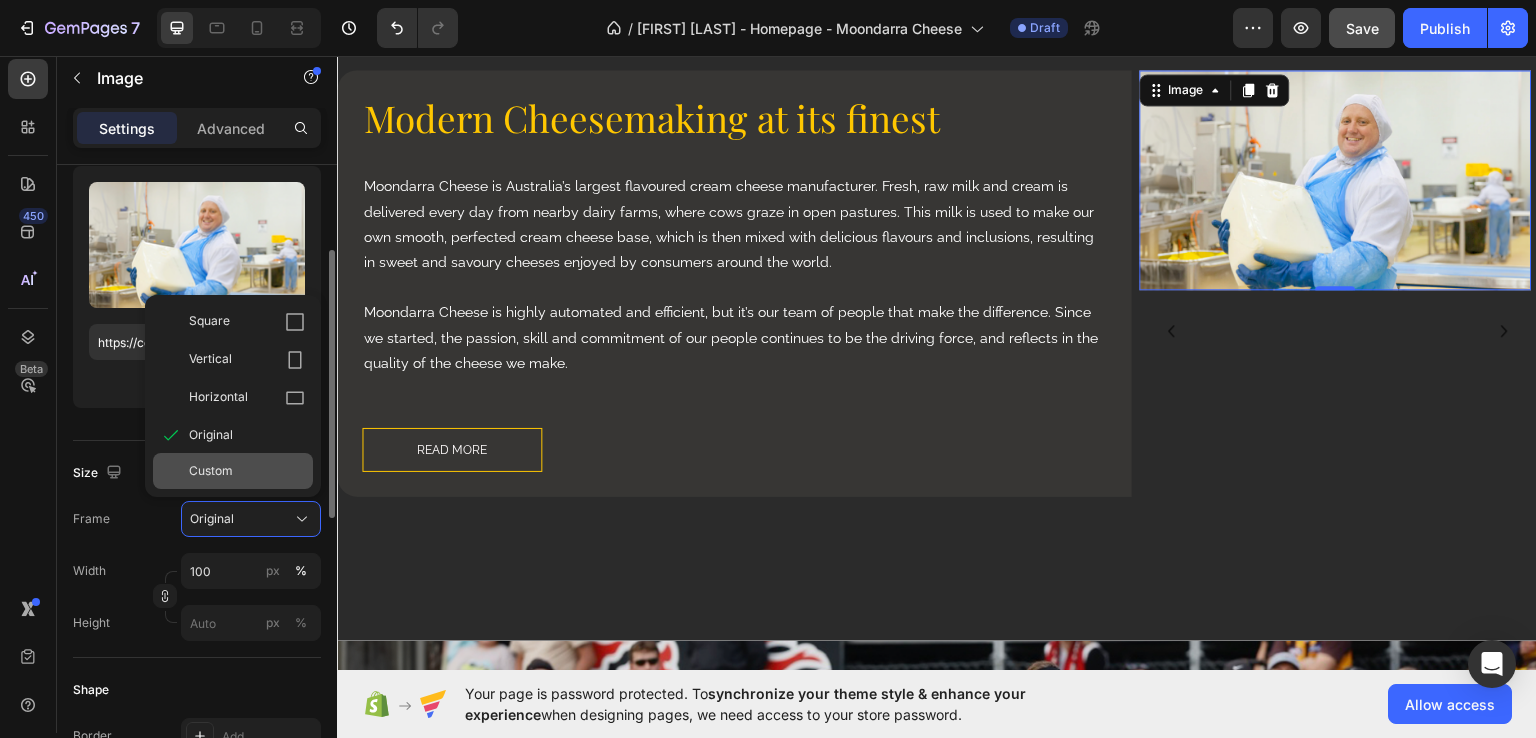 click on "Custom" at bounding box center (247, 471) 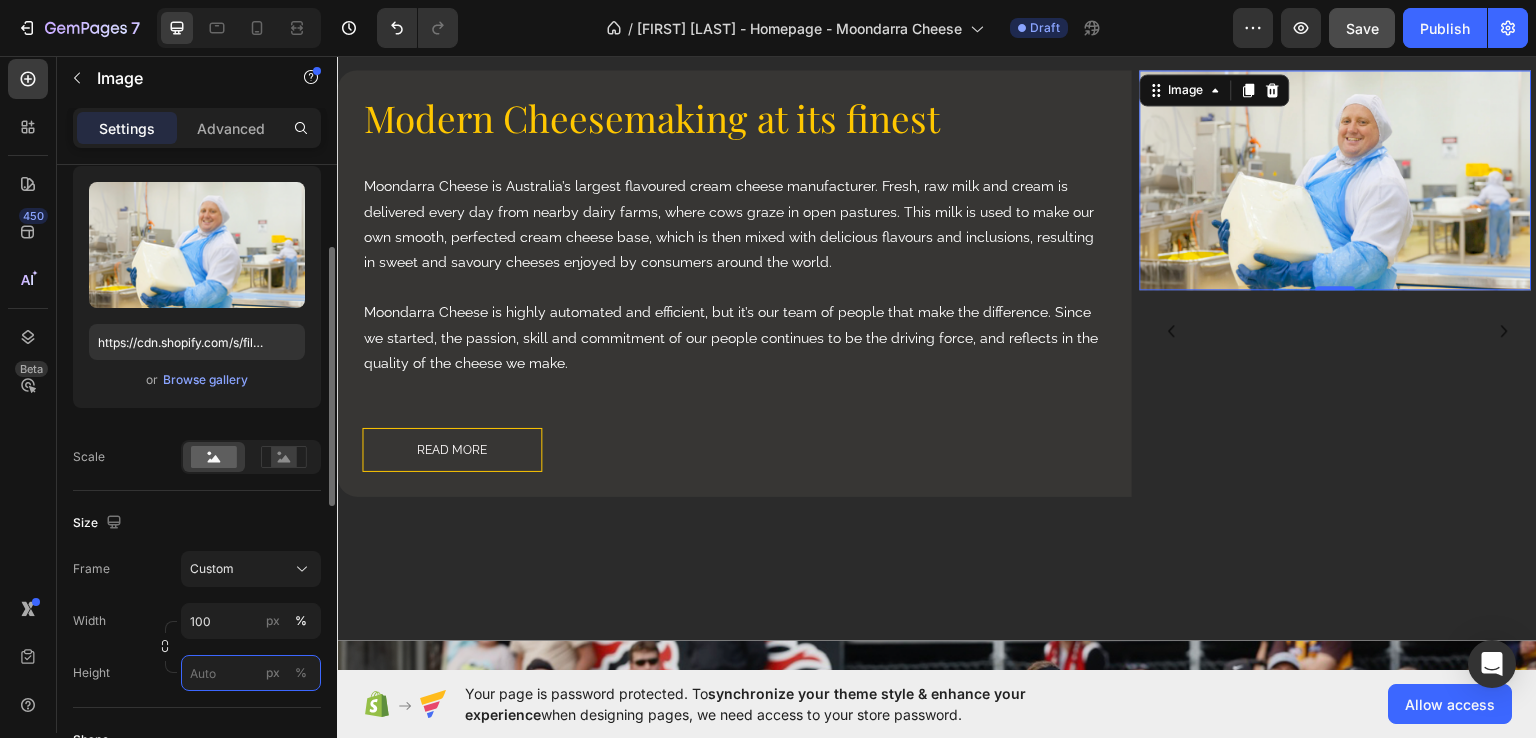 click on "px %" at bounding box center [251, 673] 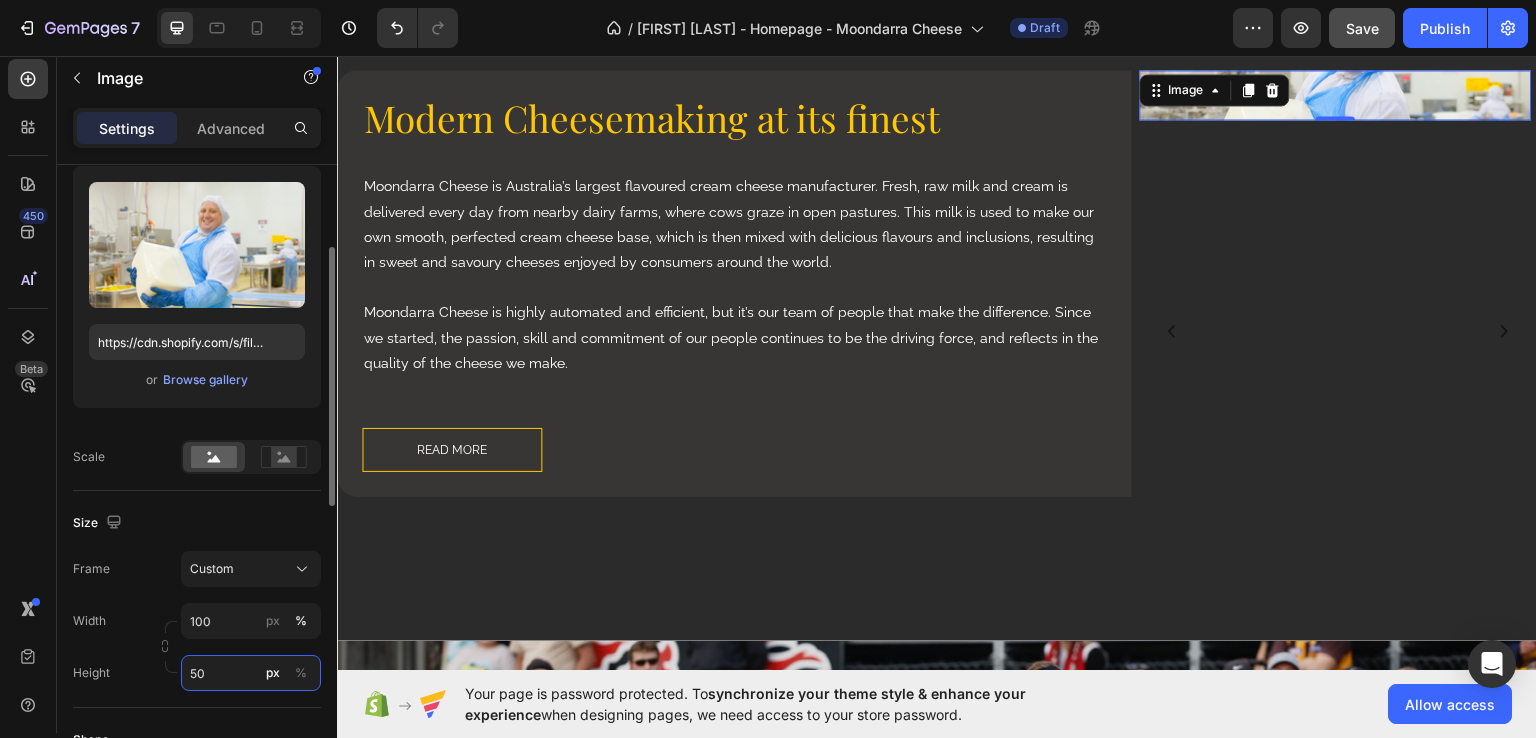 type on "500" 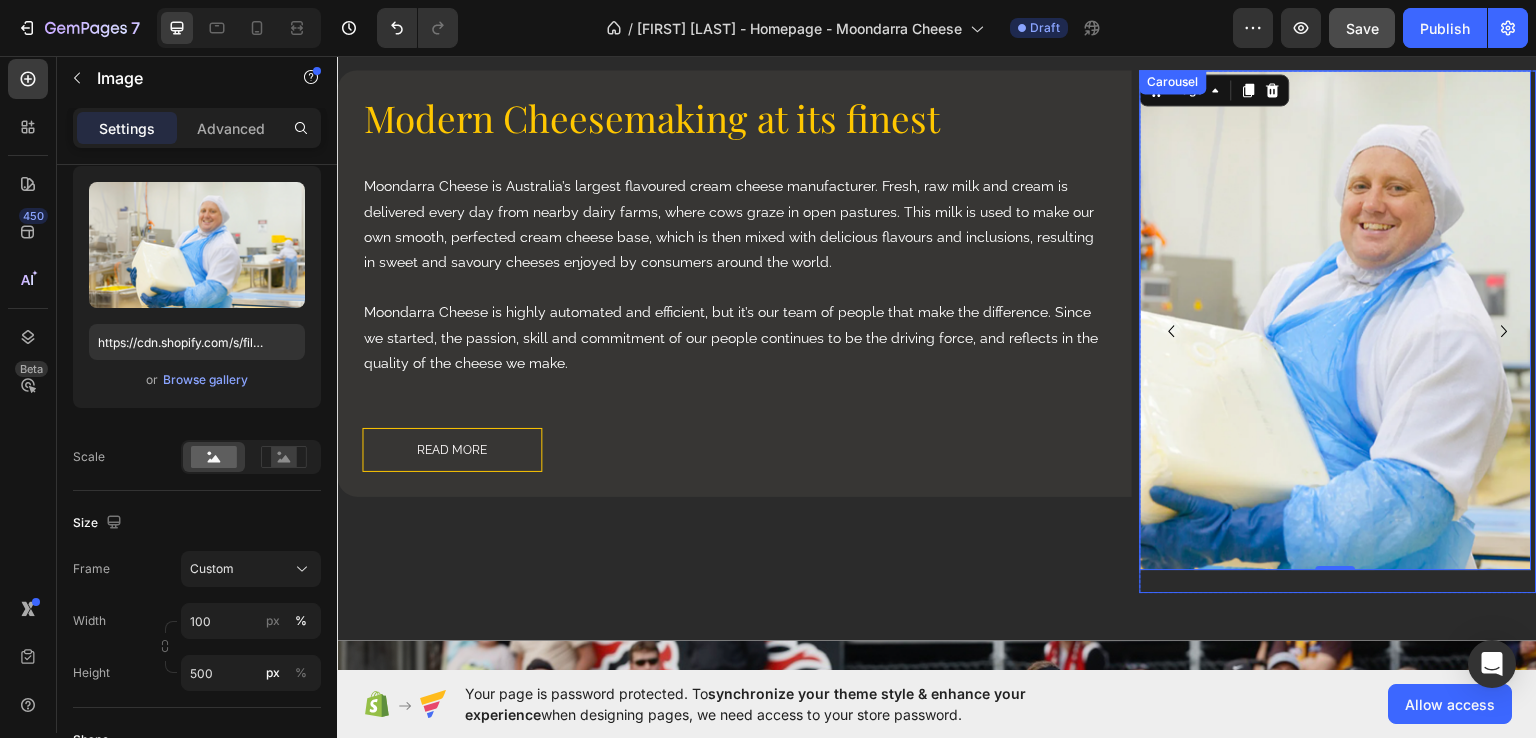 click 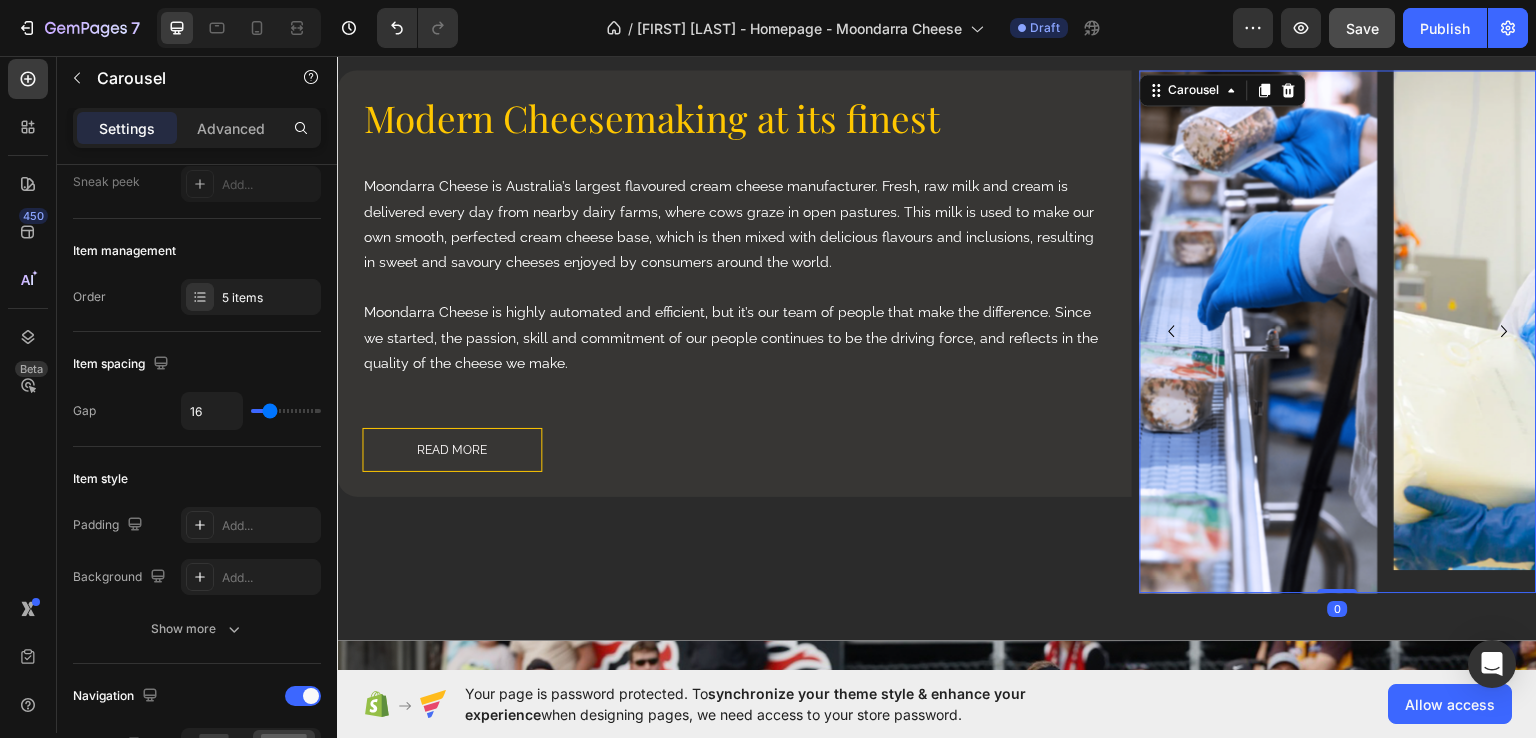 scroll, scrollTop: 0, scrollLeft: 0, axis: both 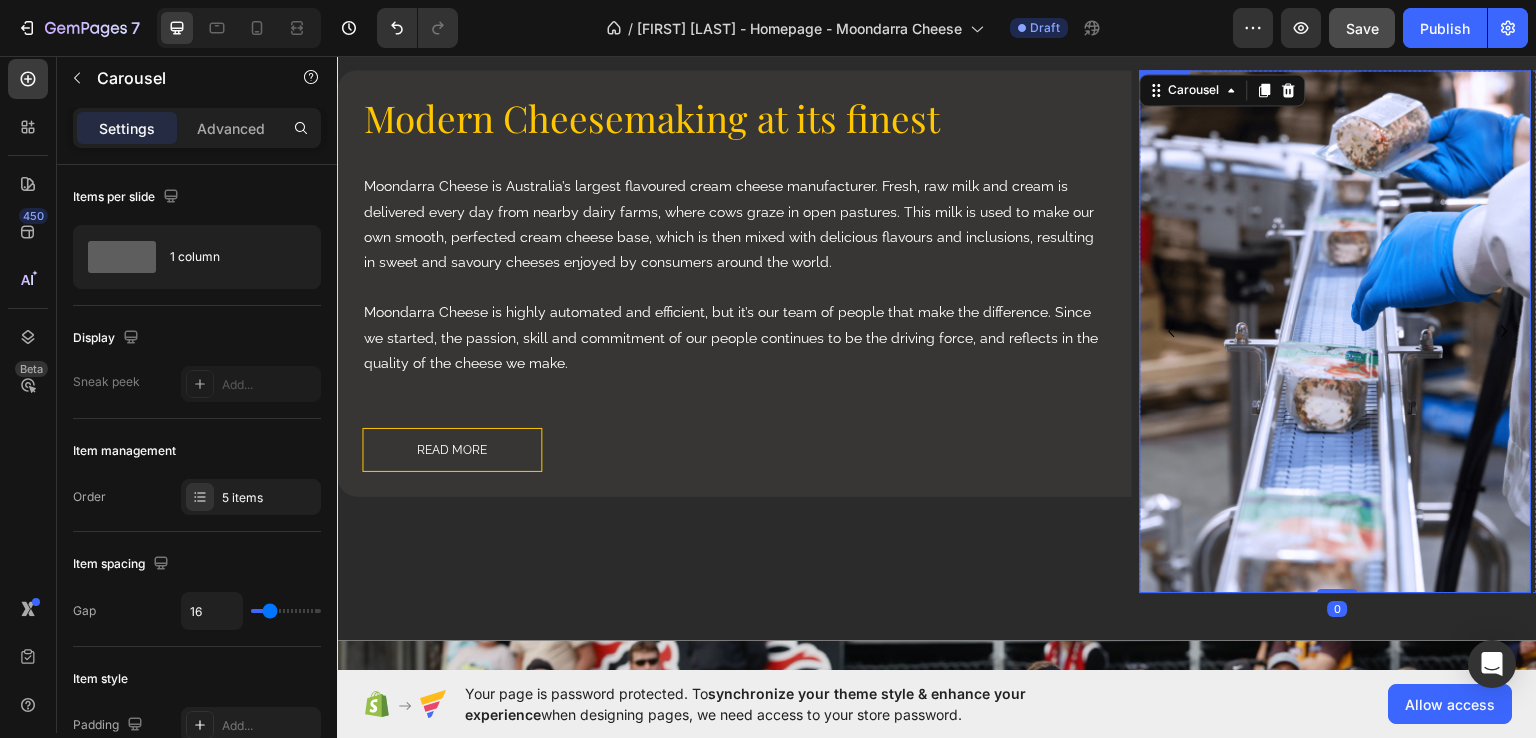 click at bounding box center [1336, 330] 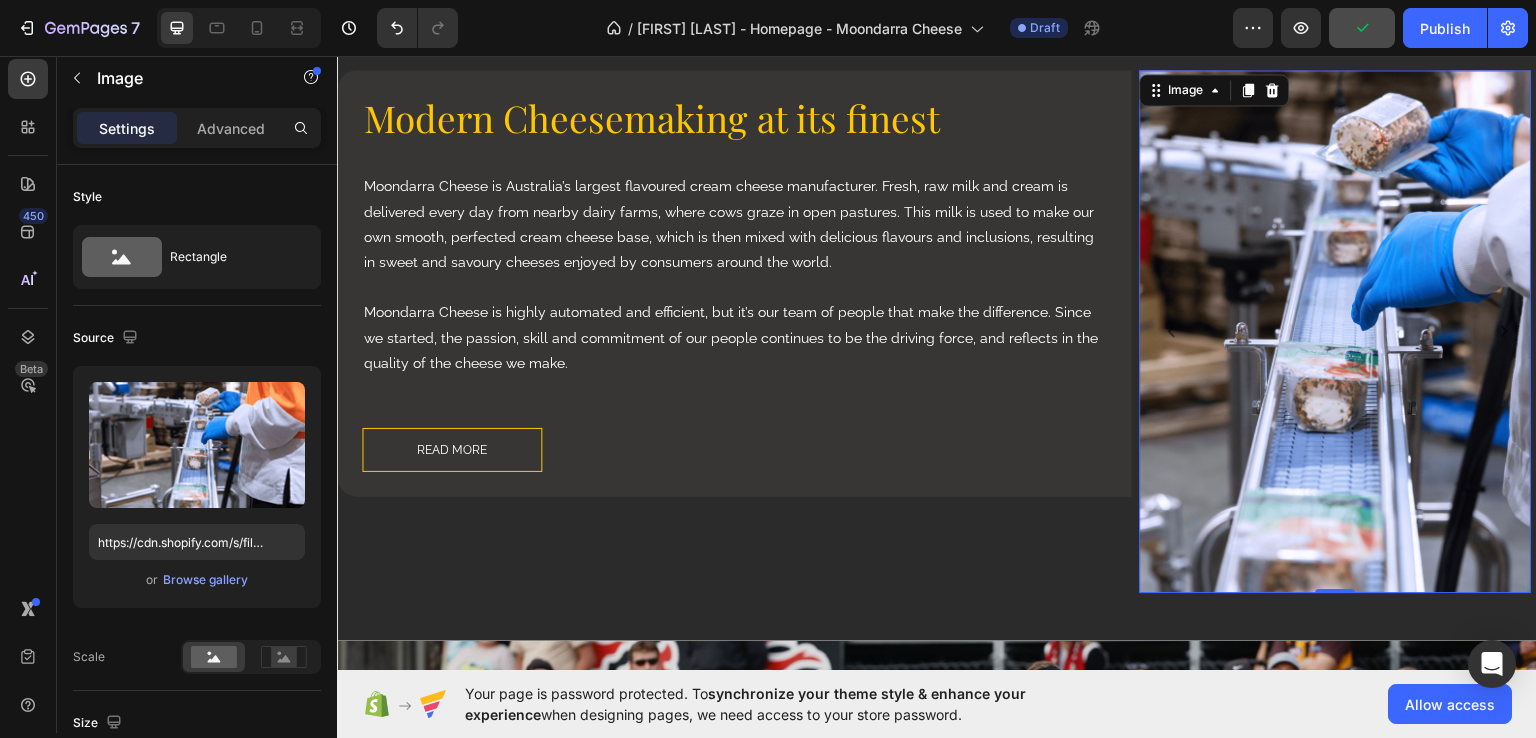 scroll, scrollTop: 500, scrollLeft: 0, axis: vertical 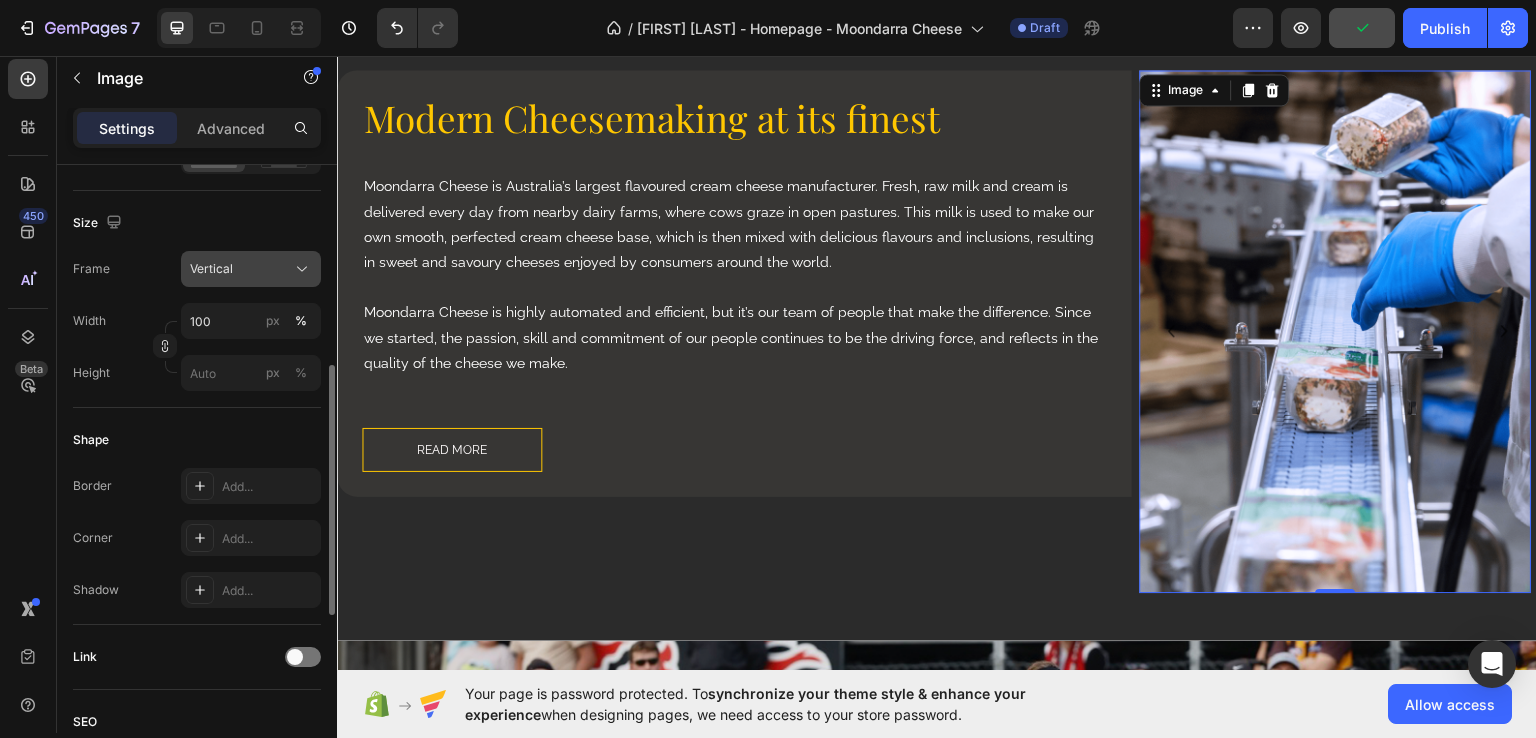 click on "Vertical" at bounding box center [211, 269] 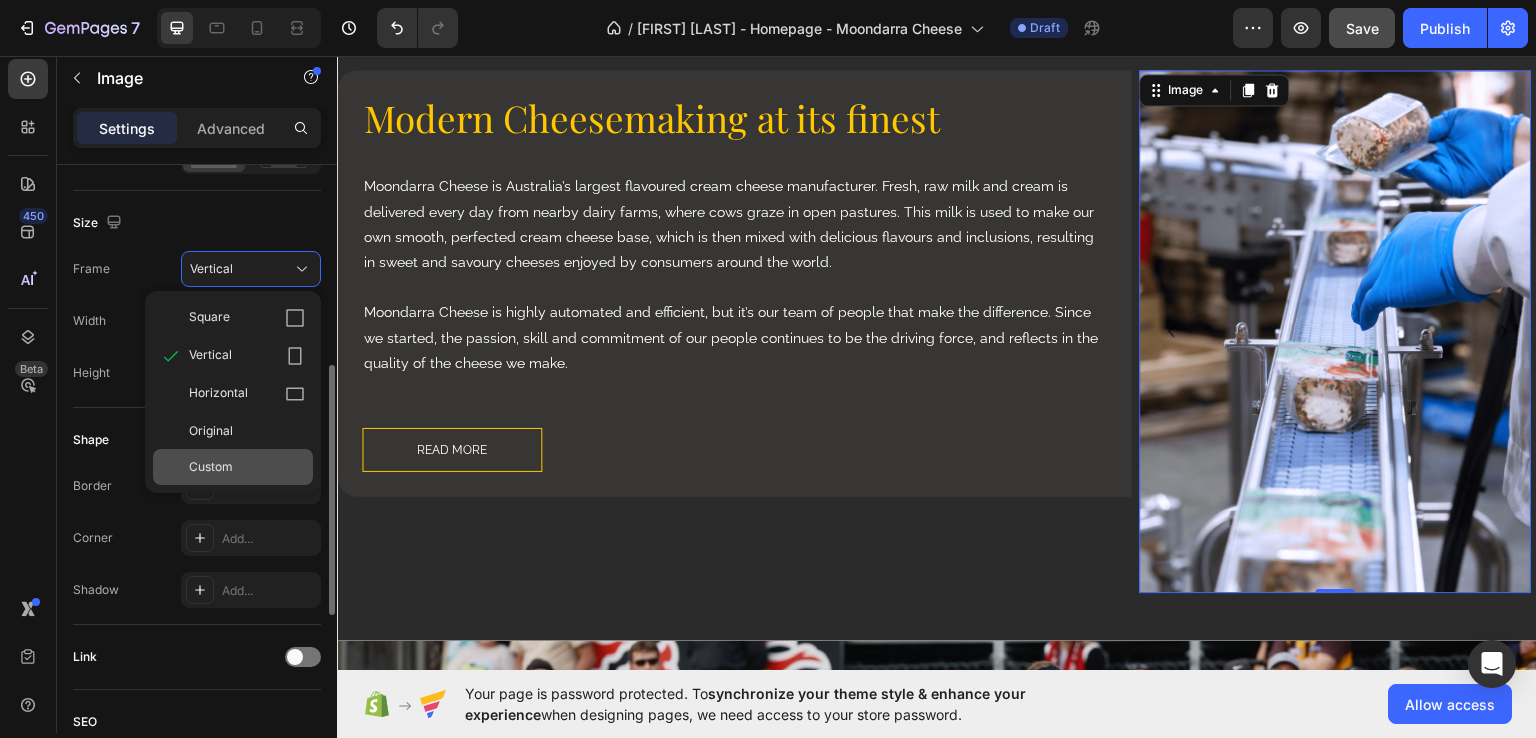 click on "Custom" at bounding box center [247, 467] 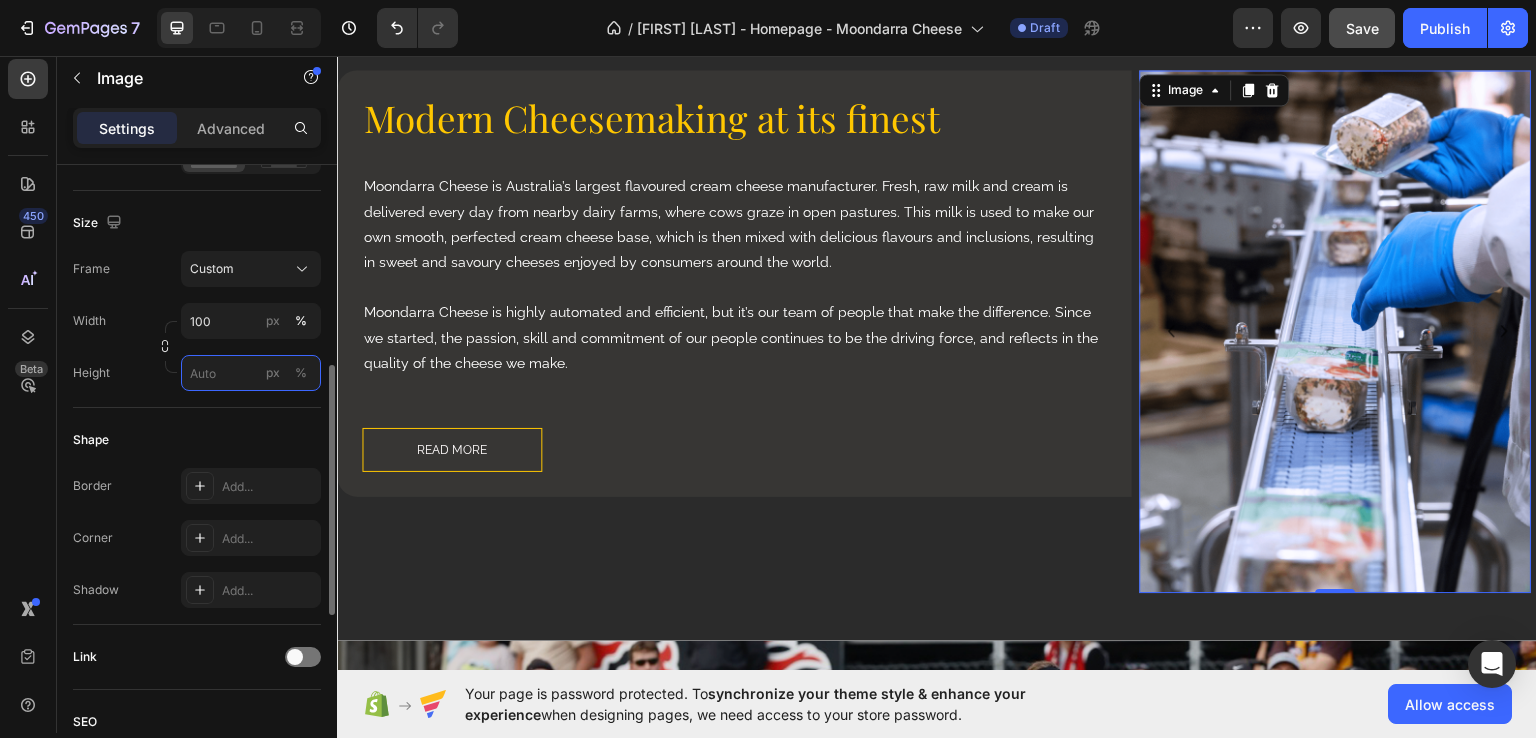 click on "px %" at bounding box center (251, 373) 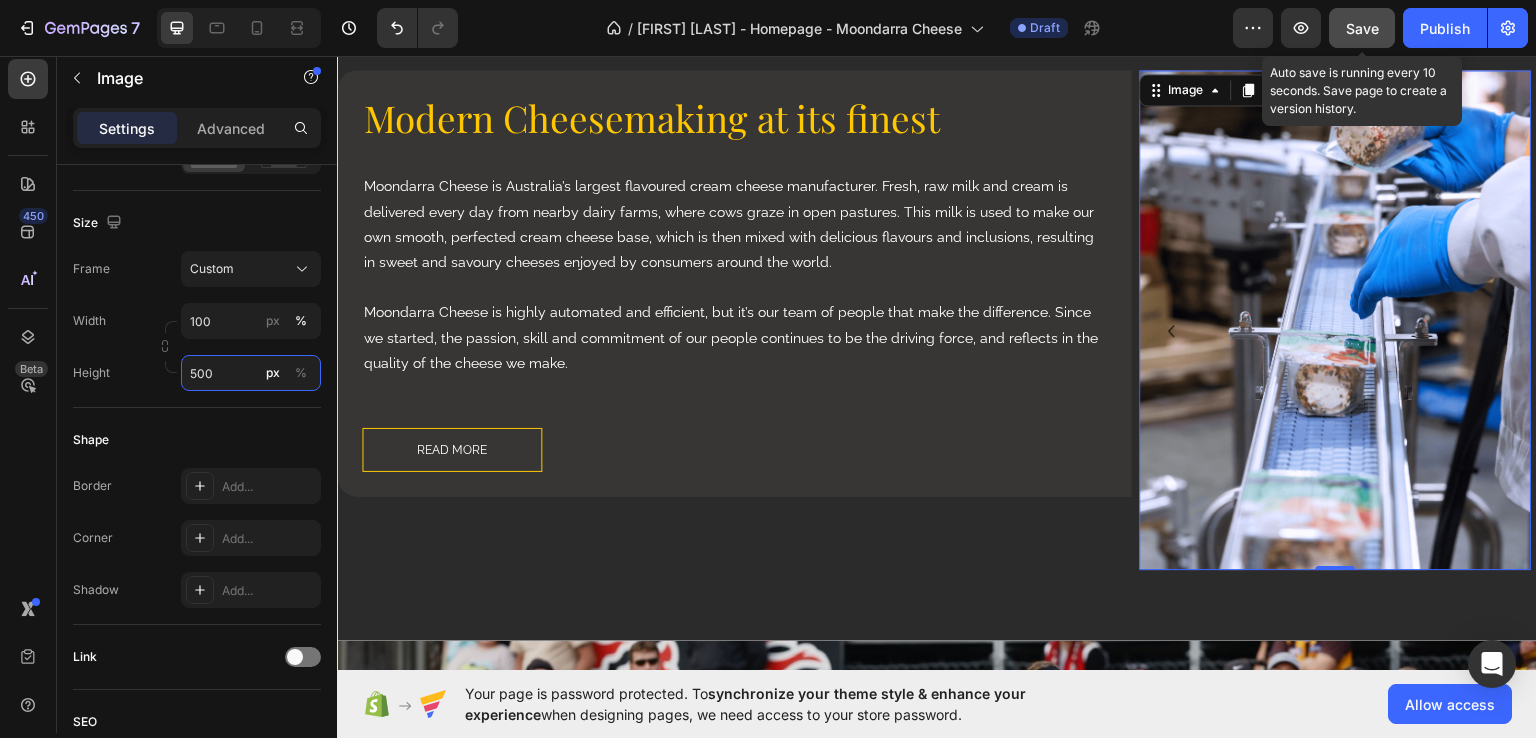 type on "500" 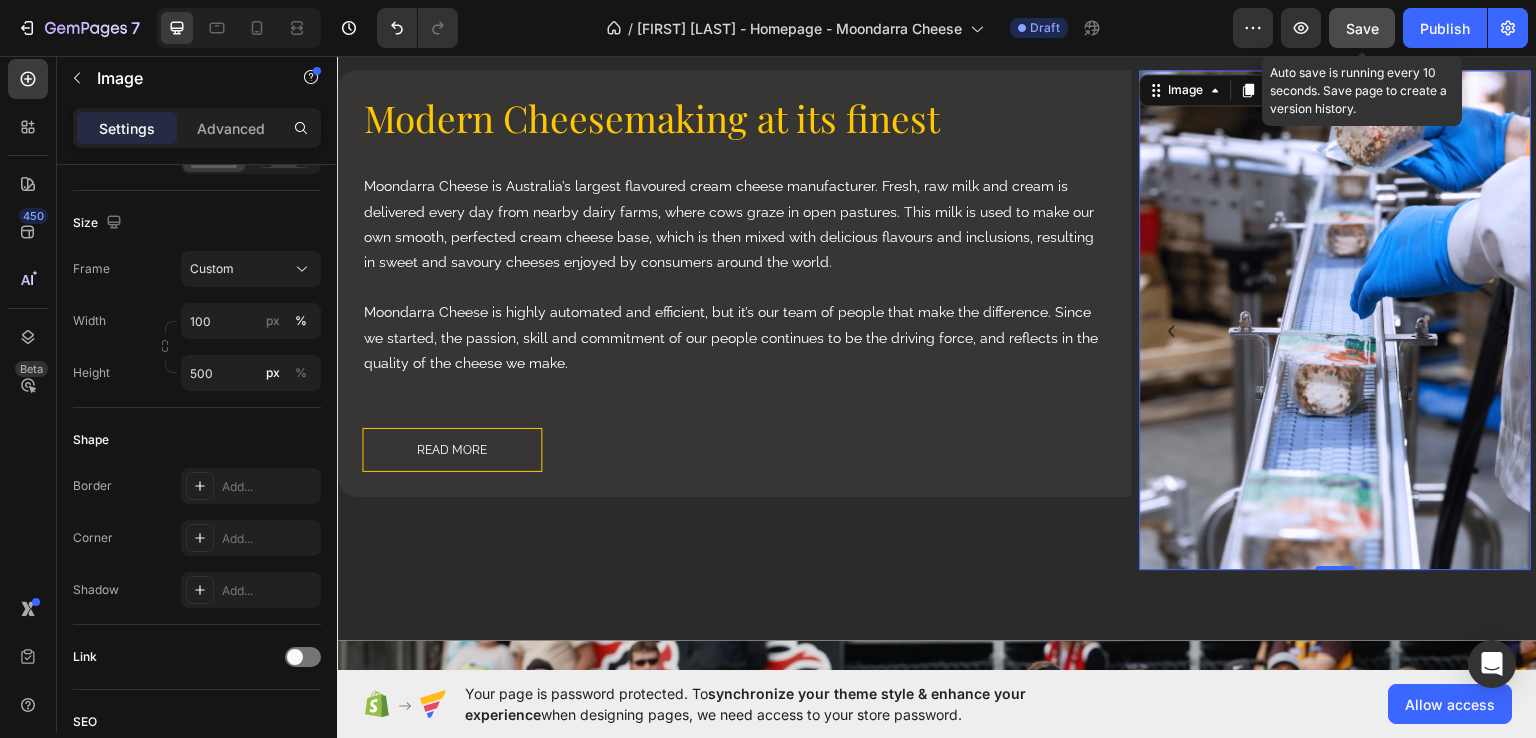 click on "Save" at bounding box center [1362, 28] 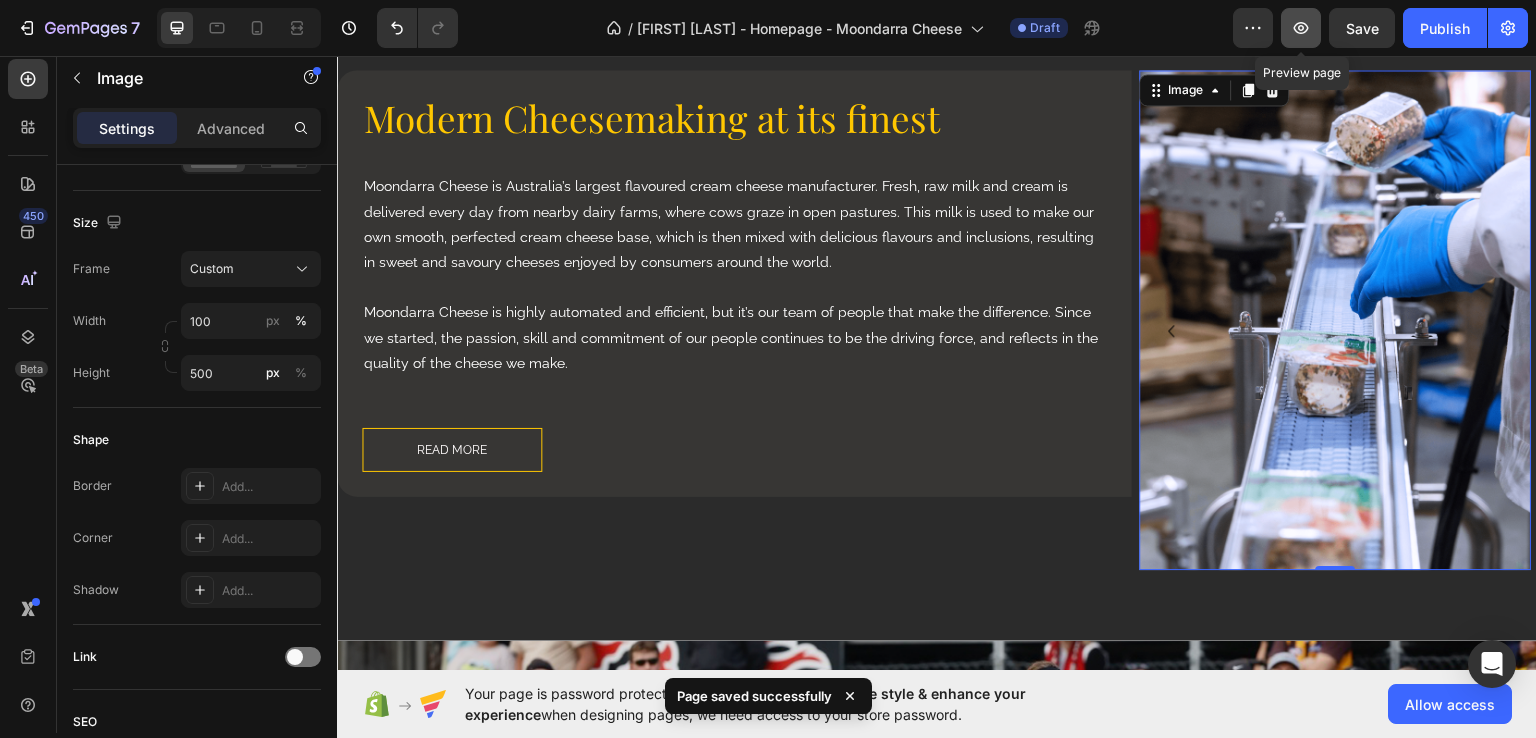 click 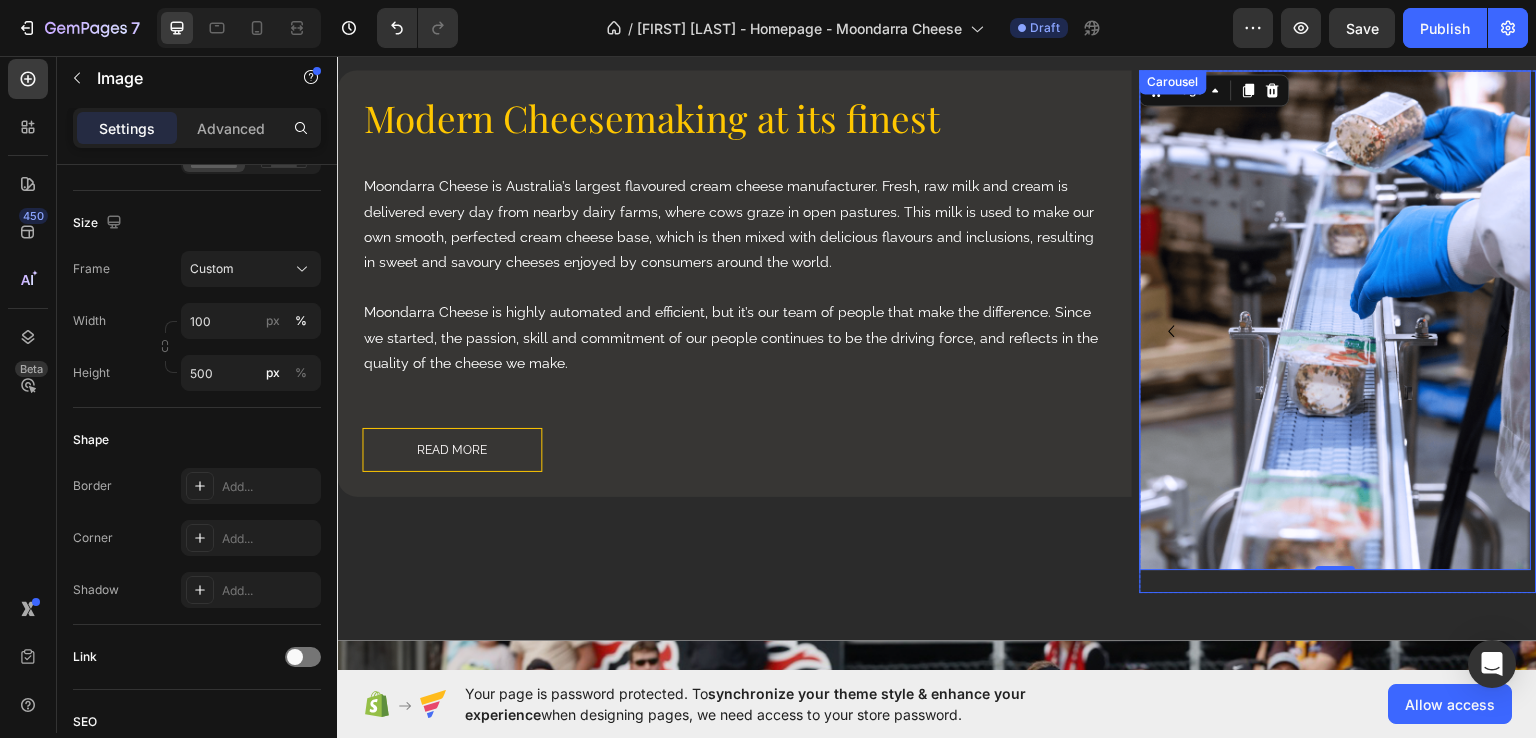 click 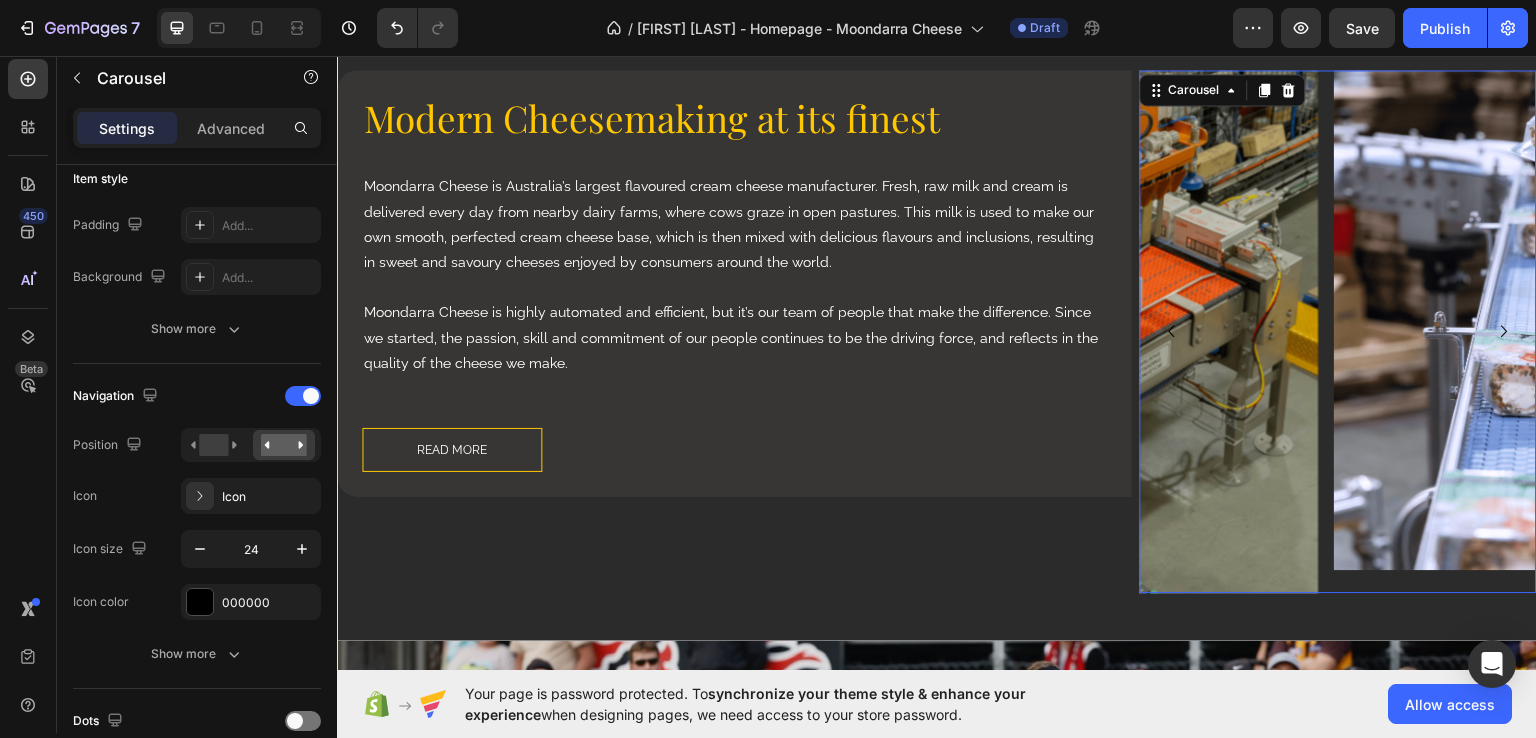 scroll, scrollTop: 0, scrollLeft: 0, axis: both 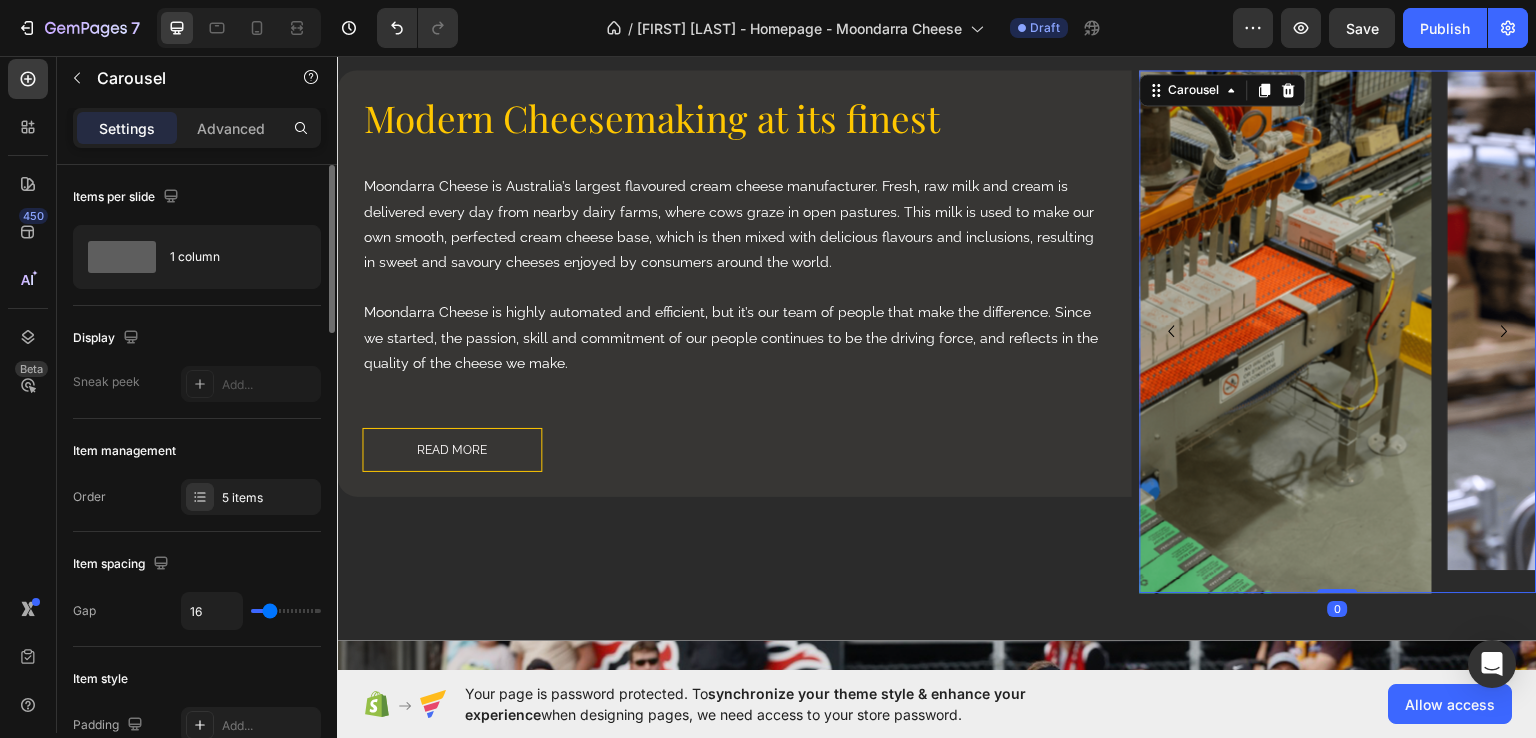 click 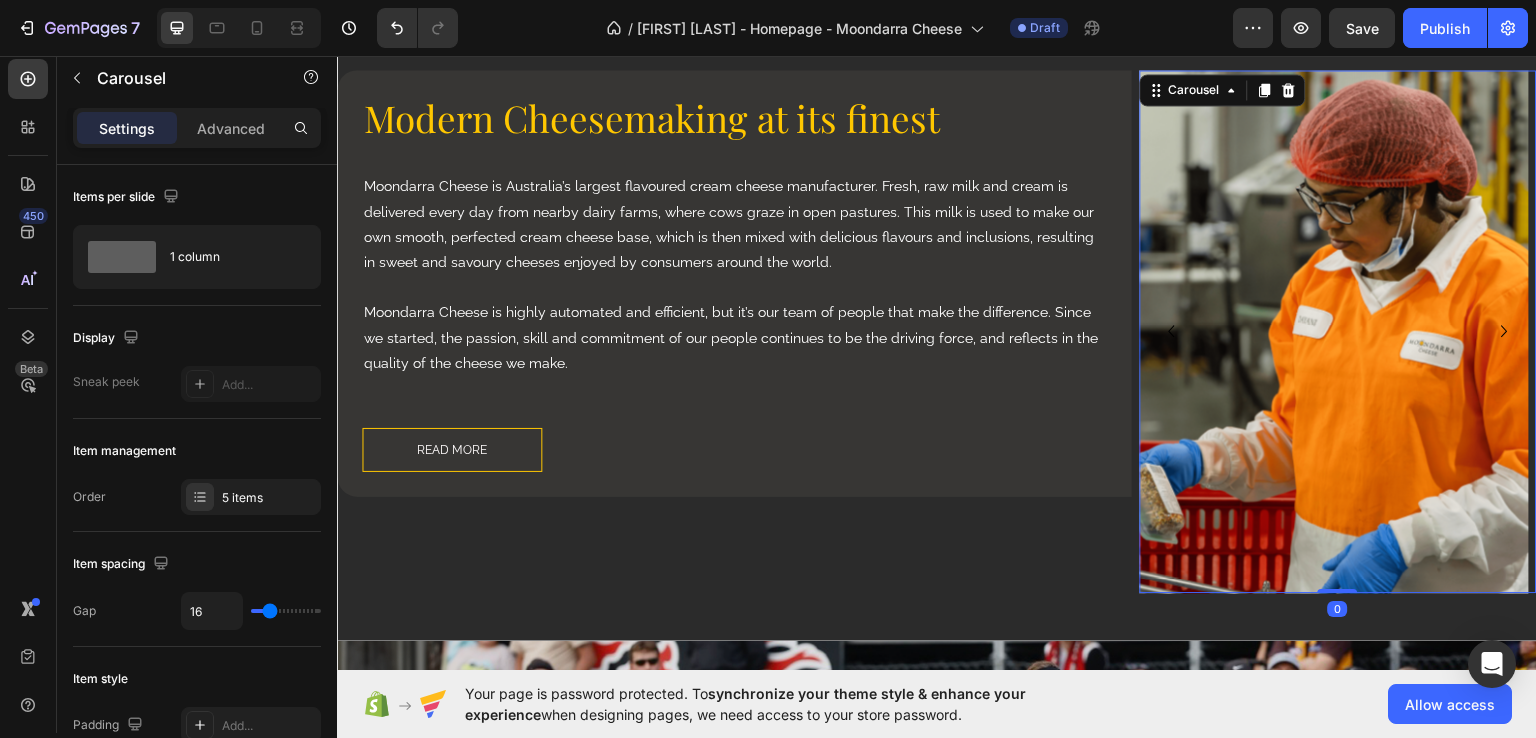 click 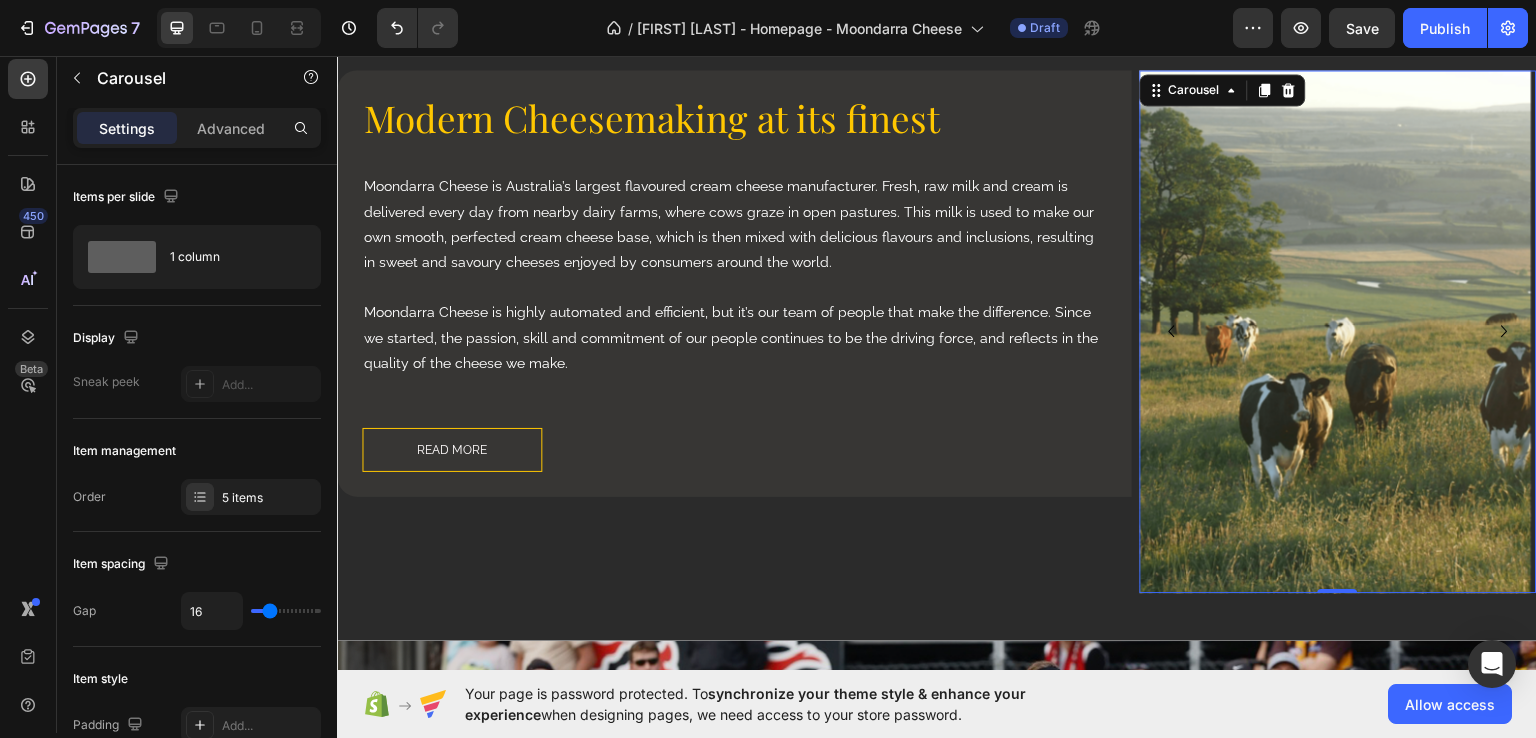 click 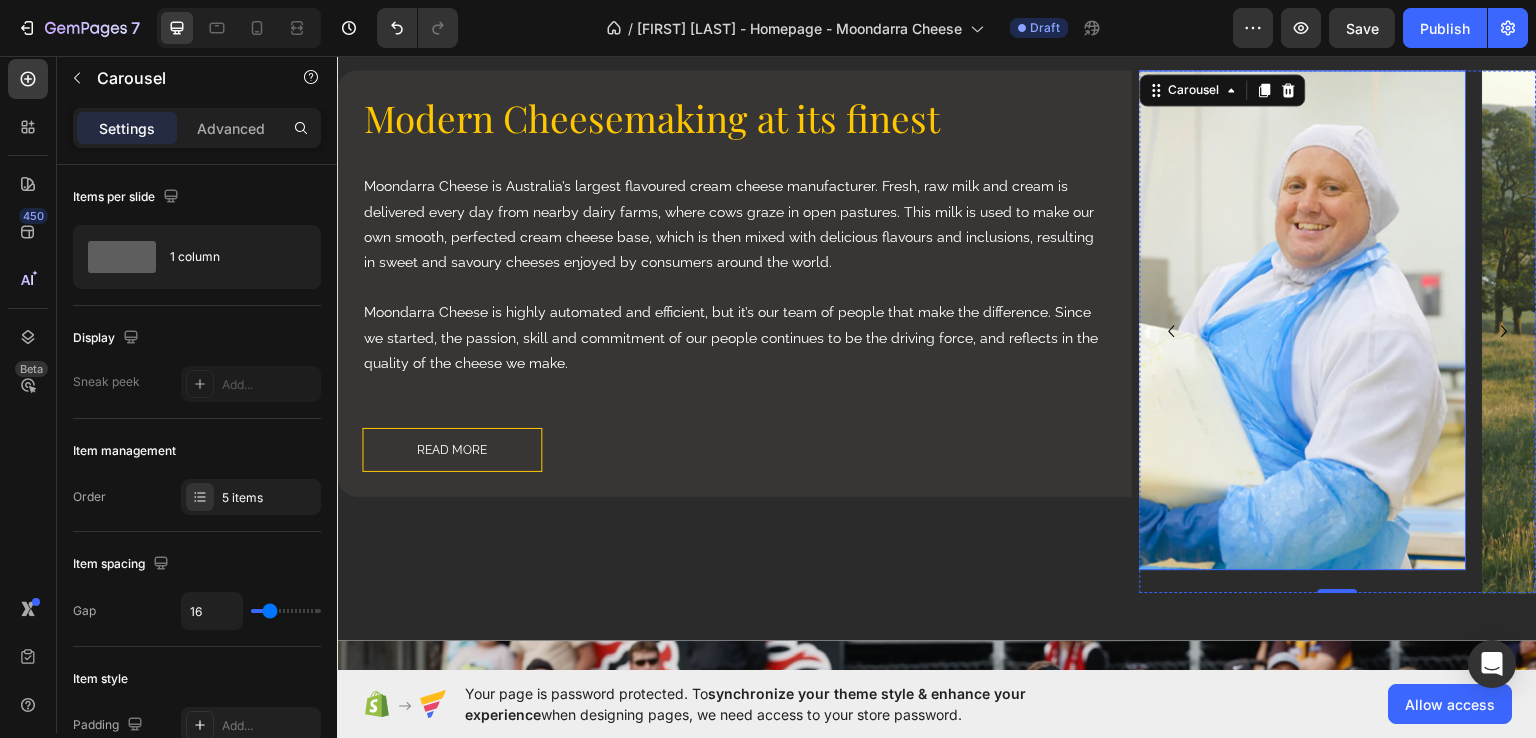 click at bounding box center [1271, 319] 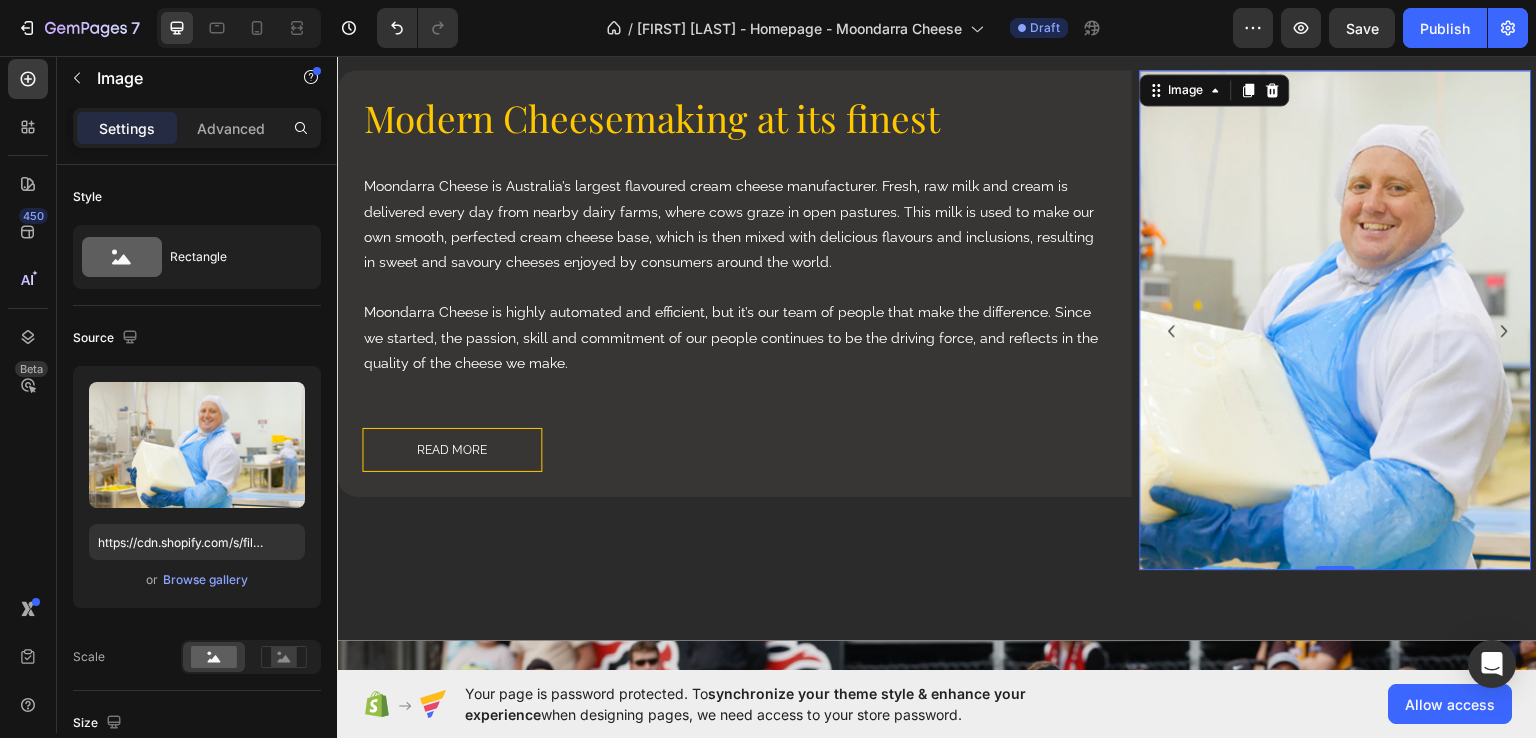 click at bounding box center [1336, 319] 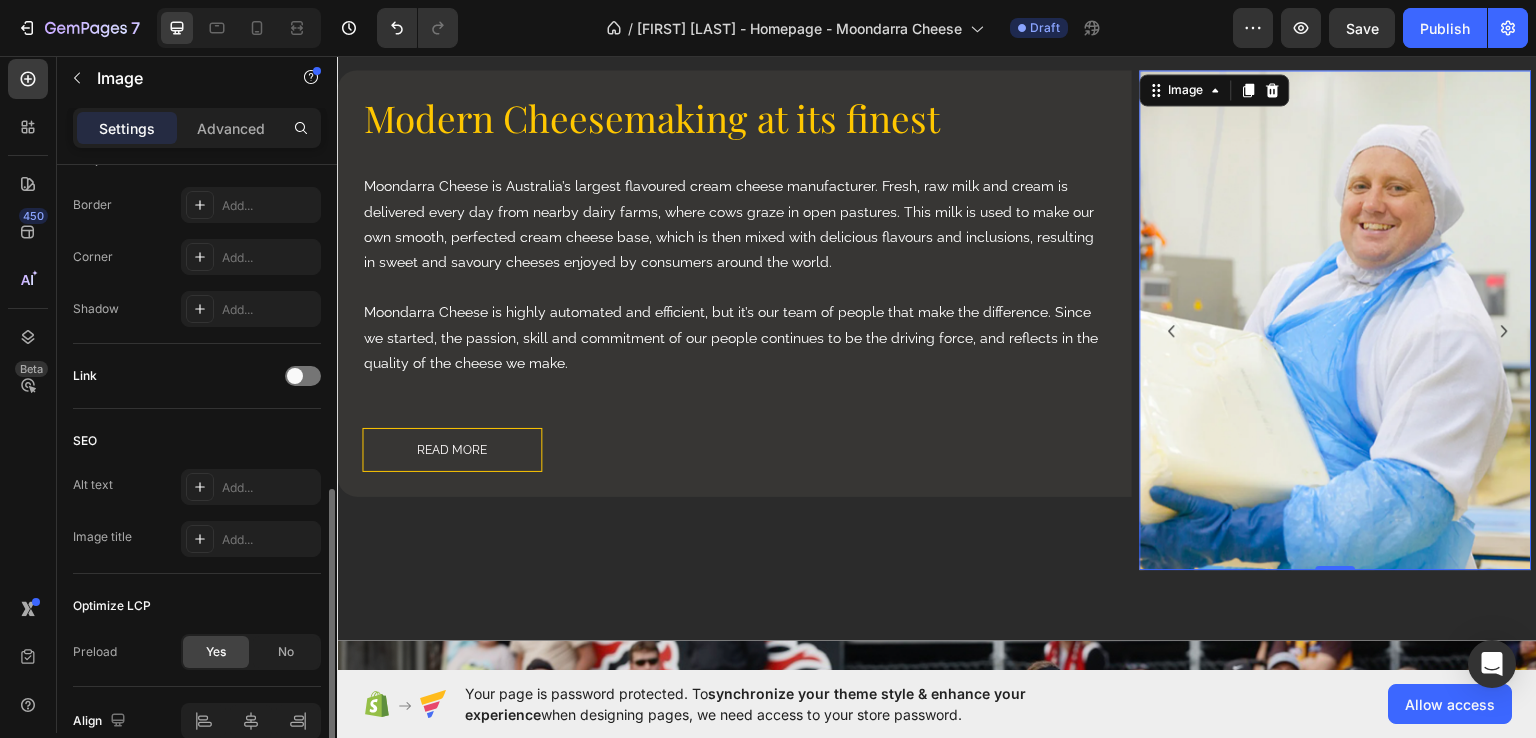 scroll, scrollTop: 681, scrollLeft: 0, axis: vertical 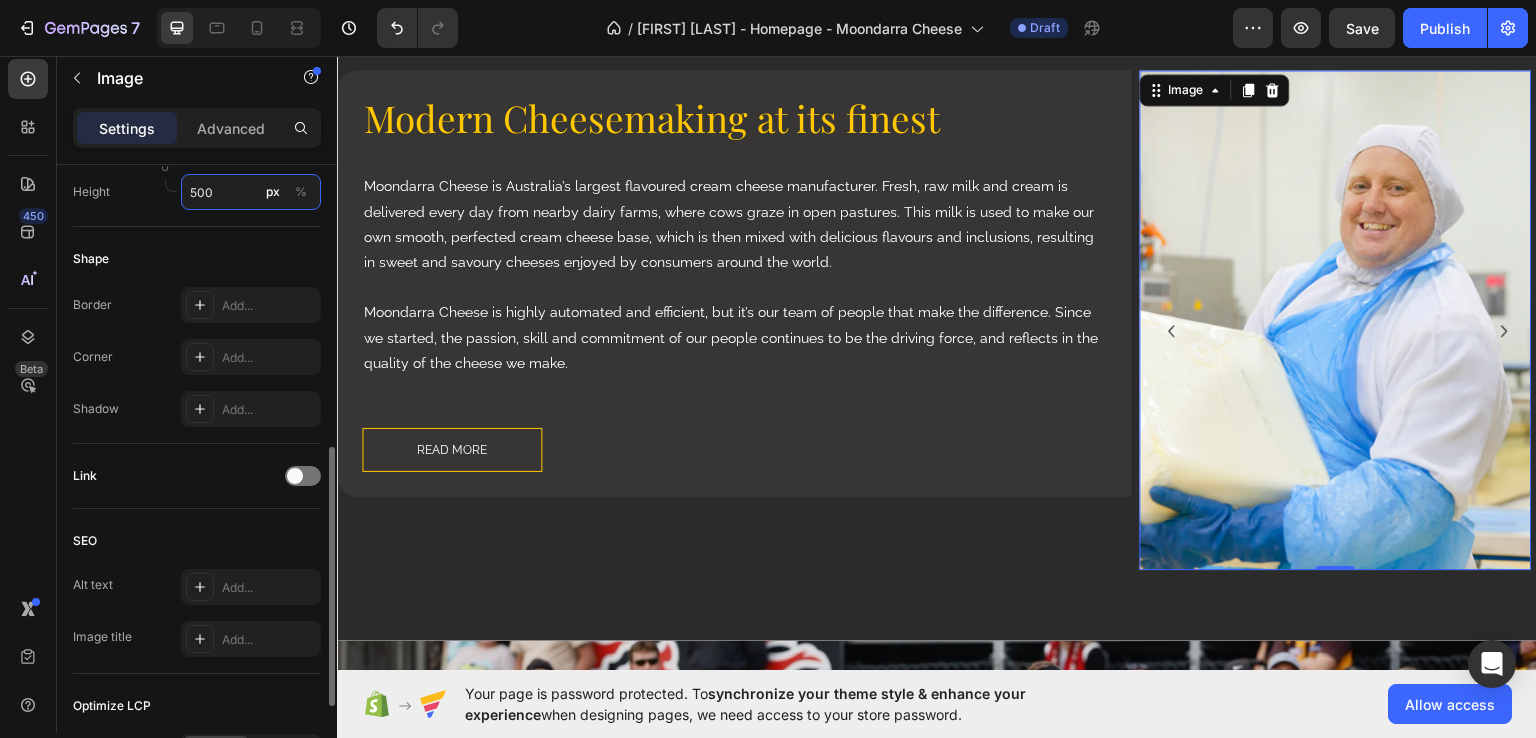 click on "500" at bounding box center (251, 192) 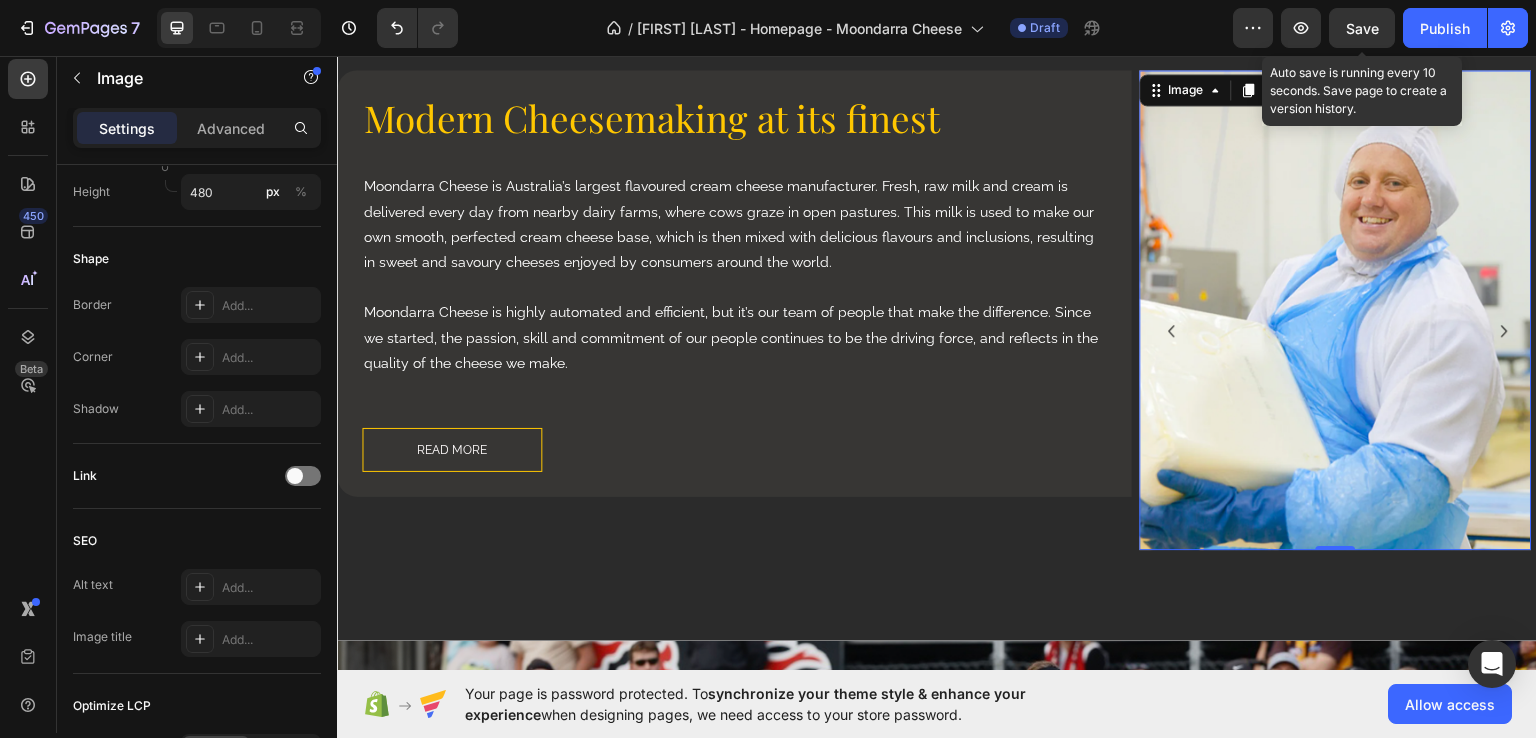 click on "Save" at bounding box center (1362, 28) 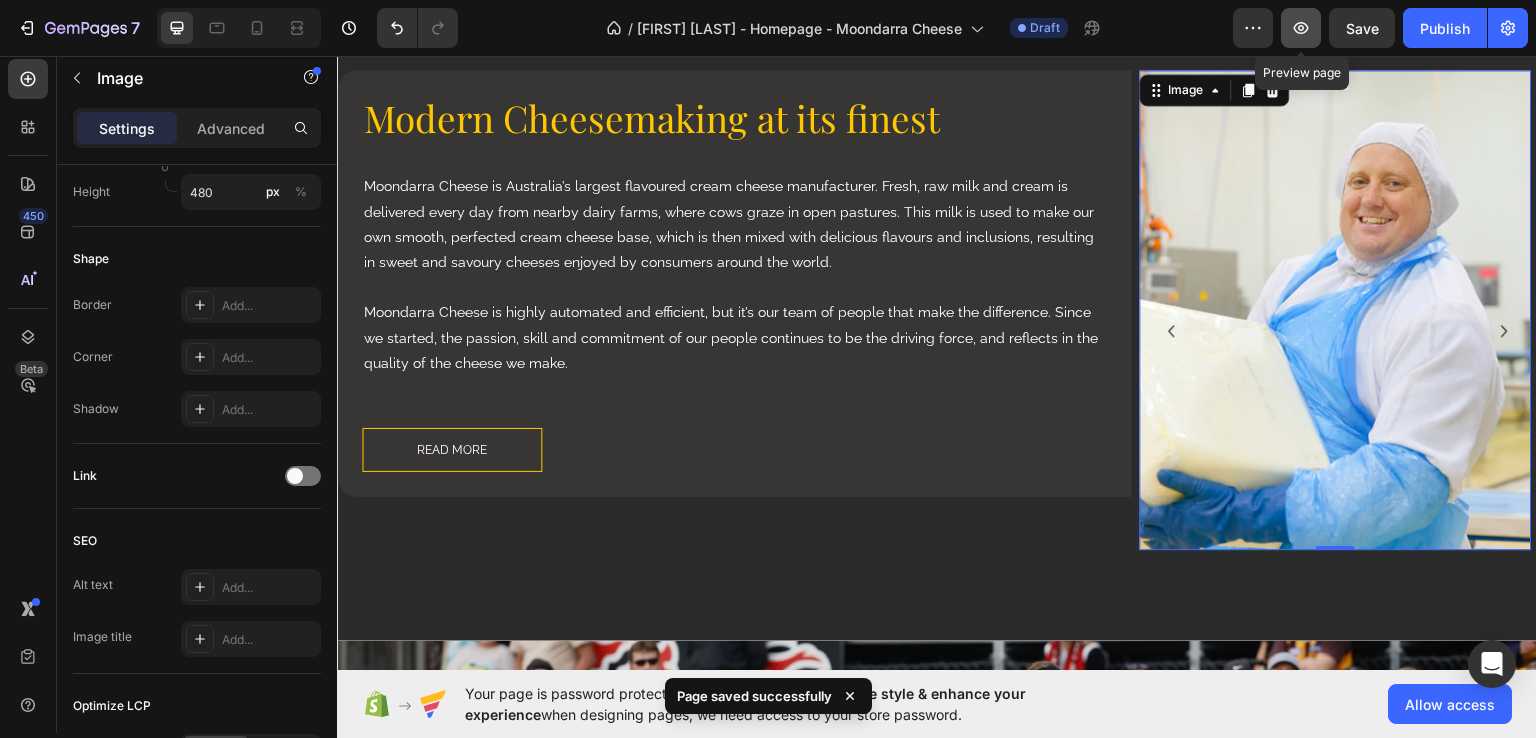 click 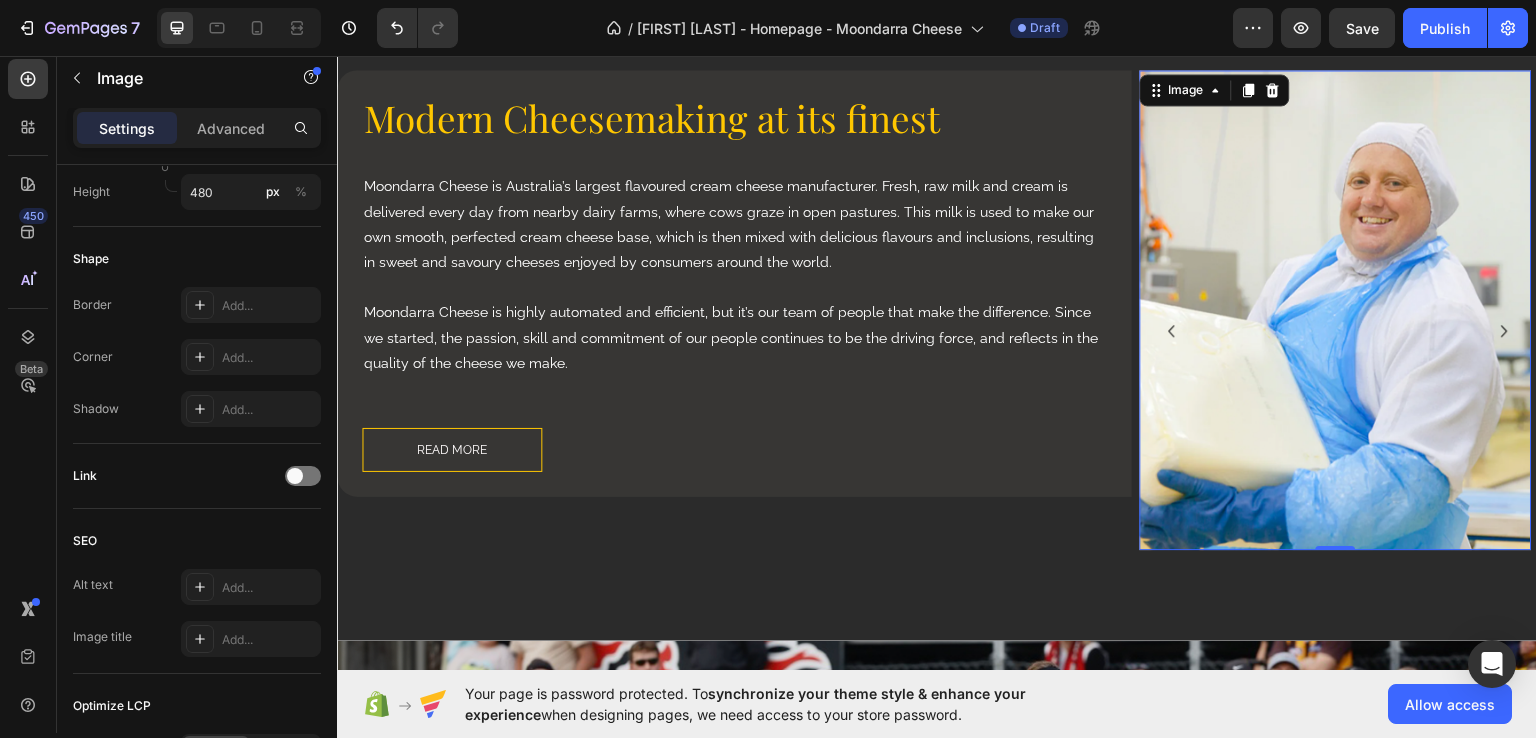 click at bounding box center [1336, 309] 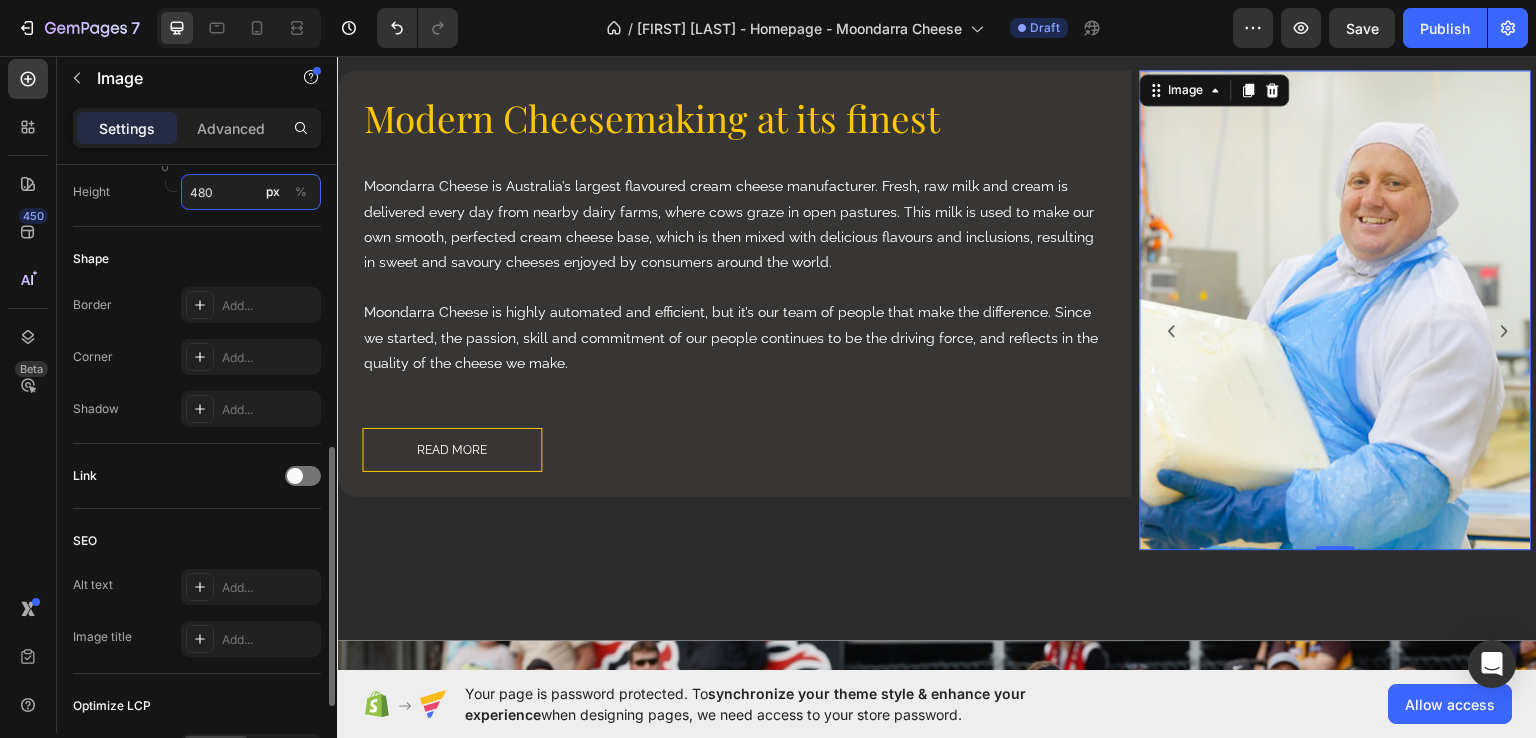click on "480" at bounding box center [251, 192] 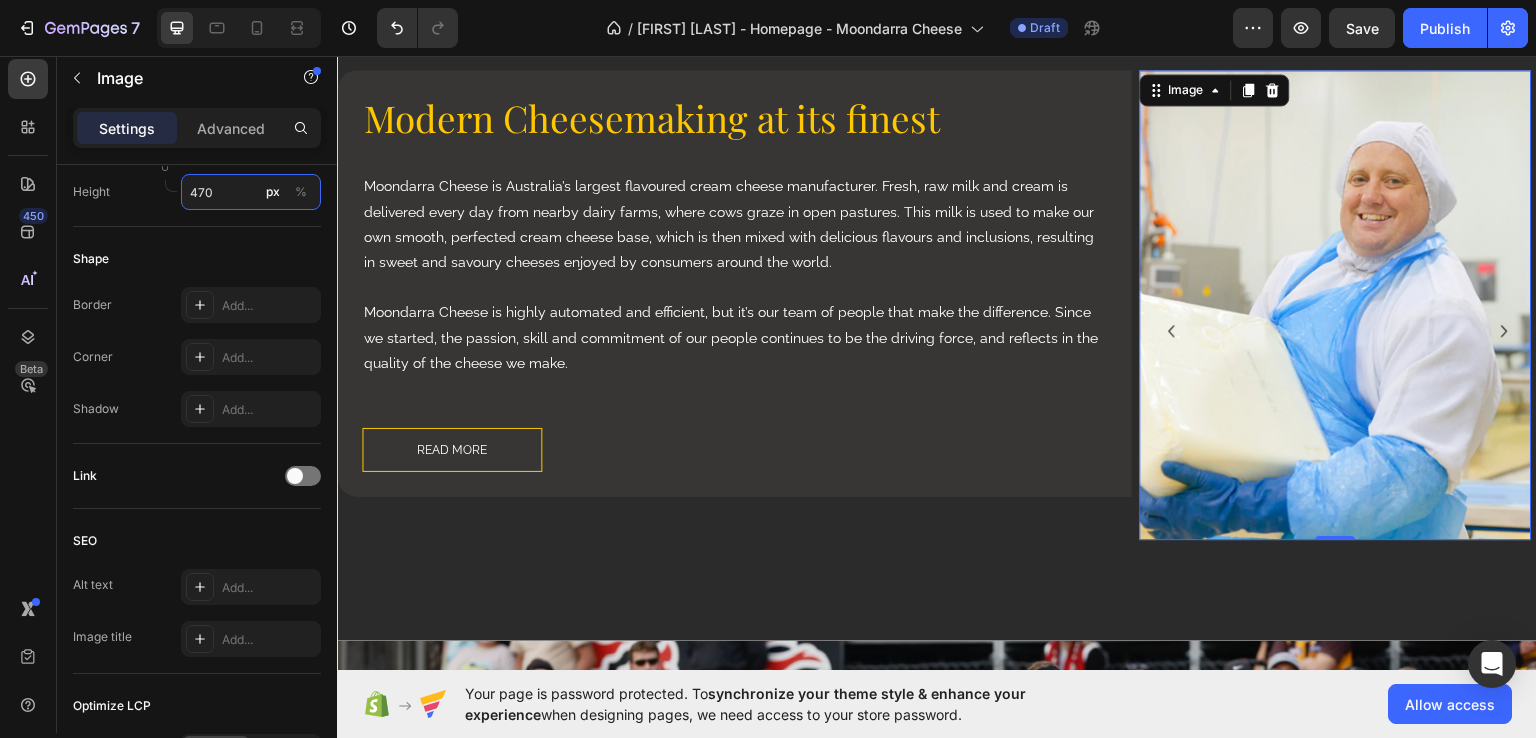 type on "470" 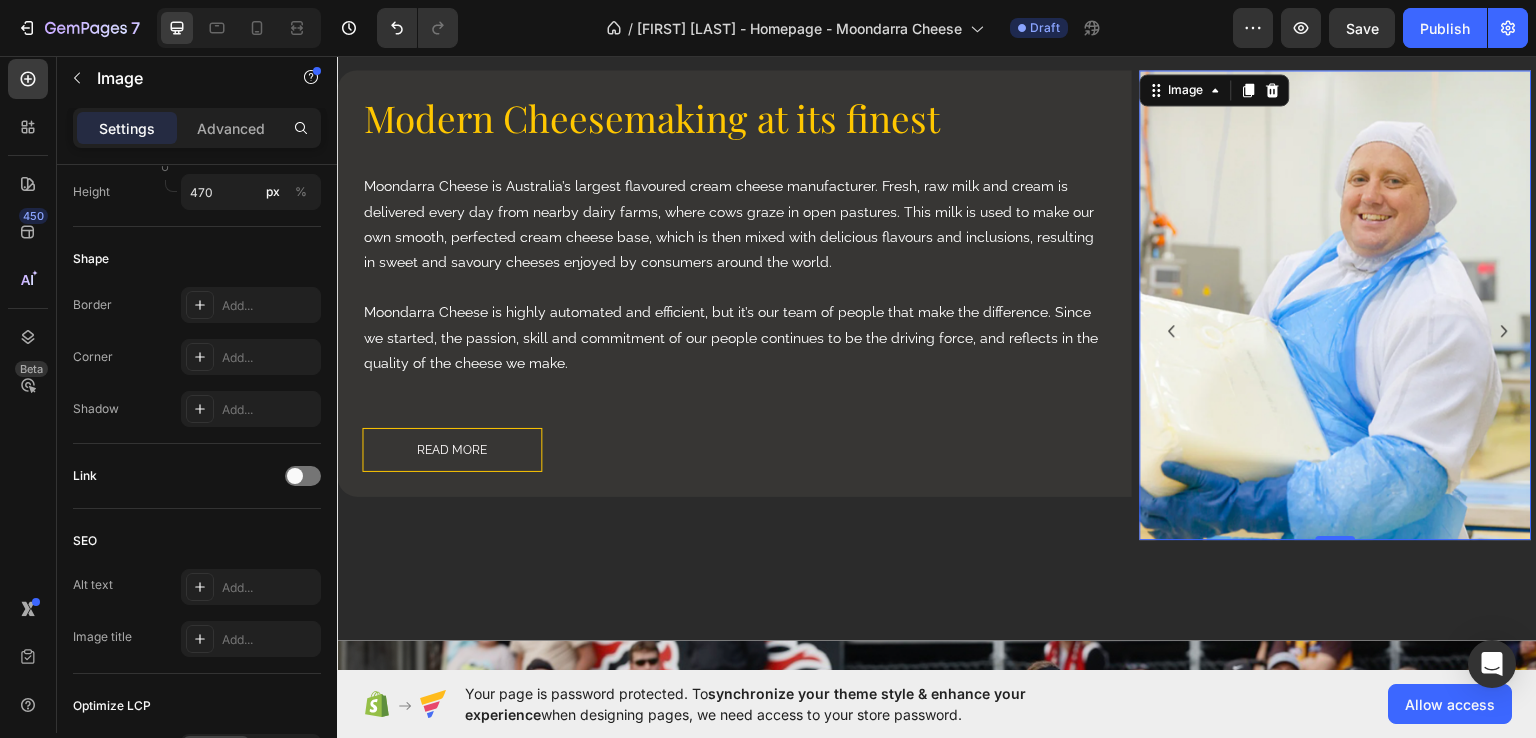 click on "7  Version history  /  [Annie GPs] - Homepage - Moondarra Cheese Draft Preview  Save   Publish" 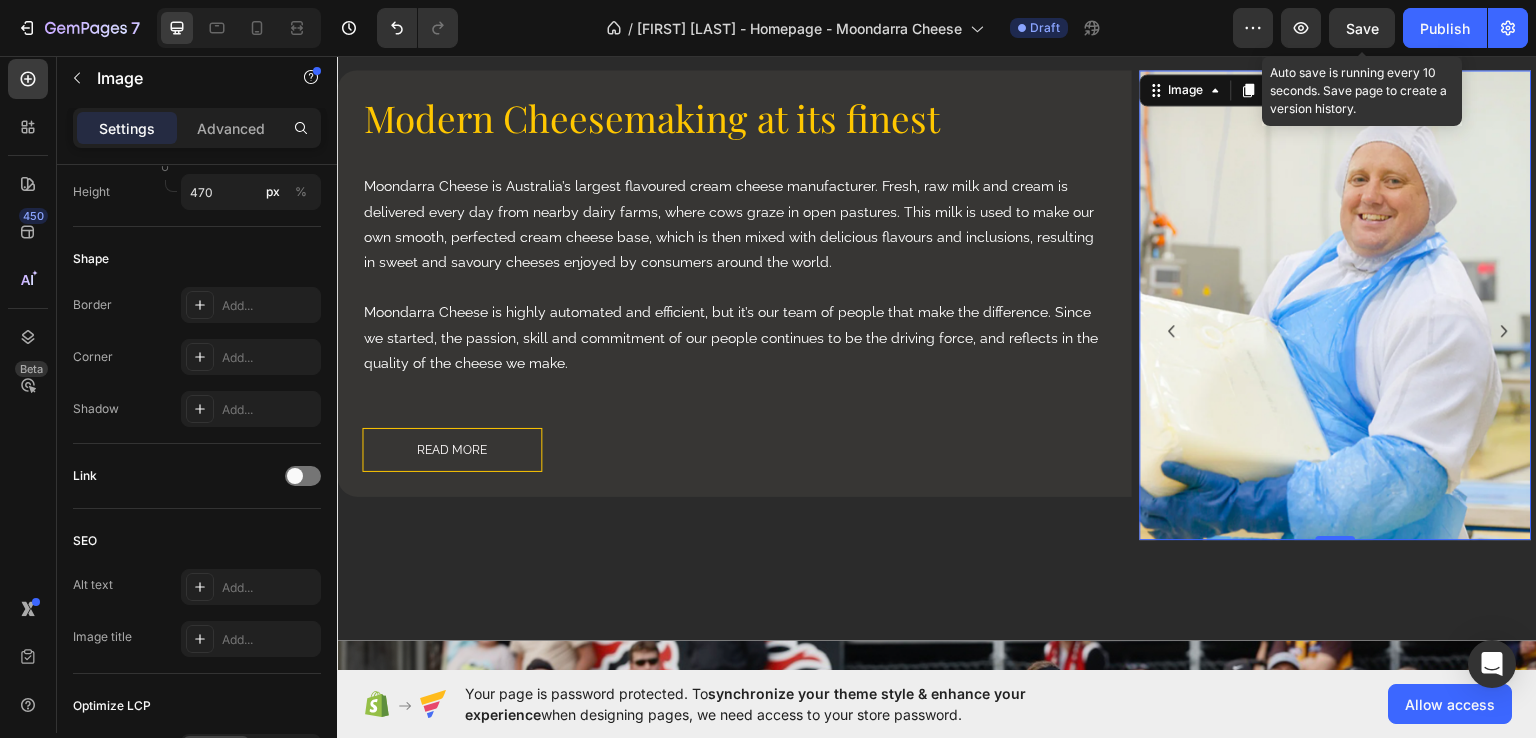 click on "Save" at bounding box center (1362, 28) 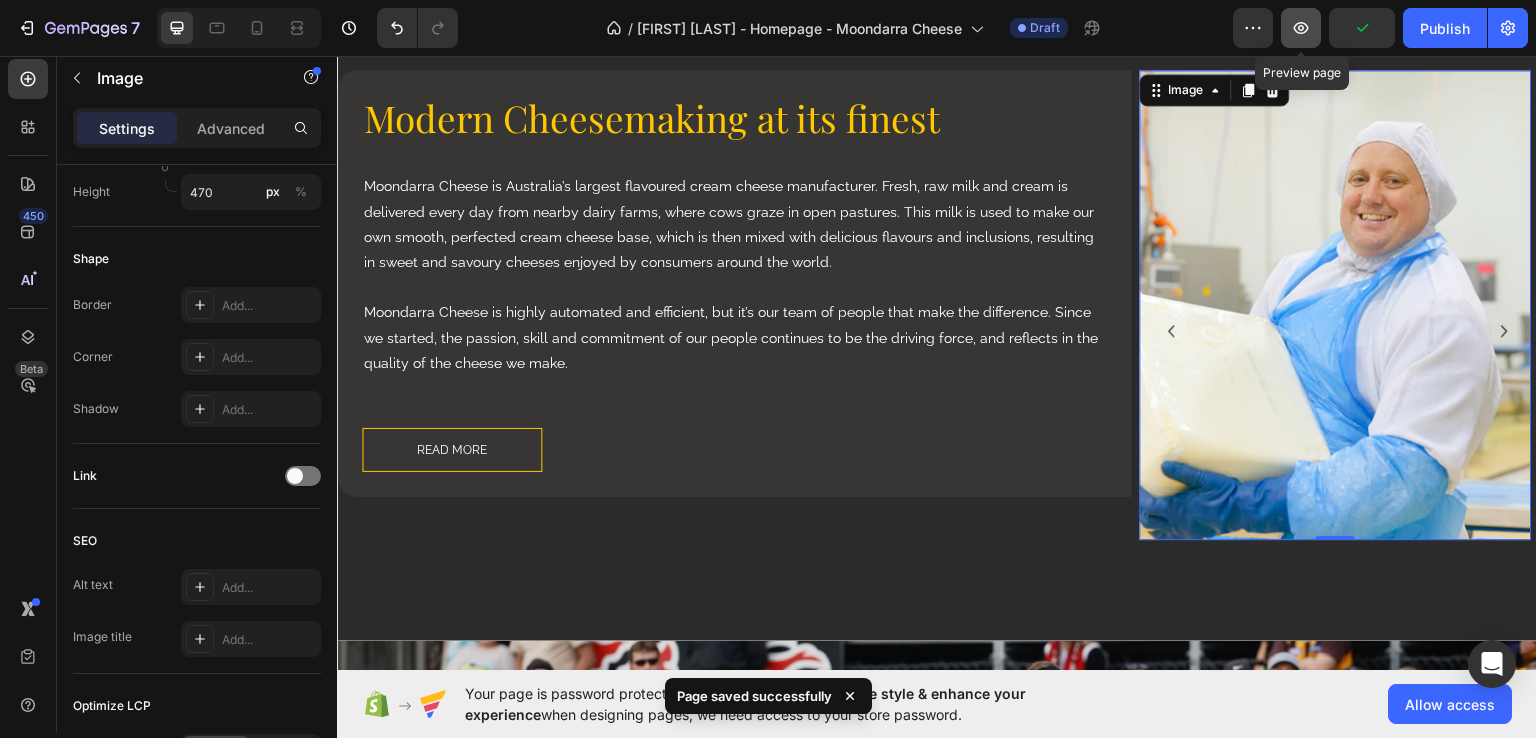 click 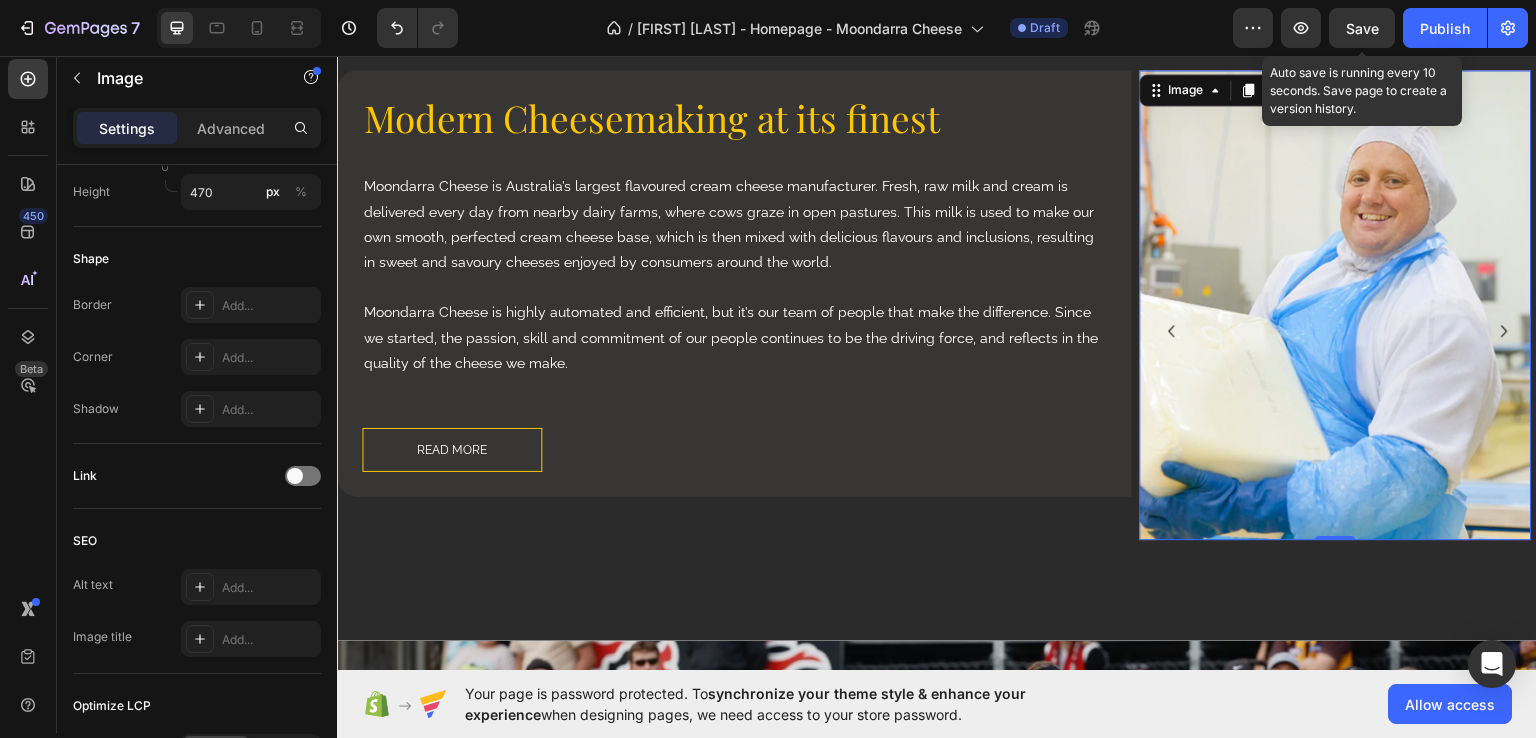 click on "Save" at bounding box center (1362, 28) 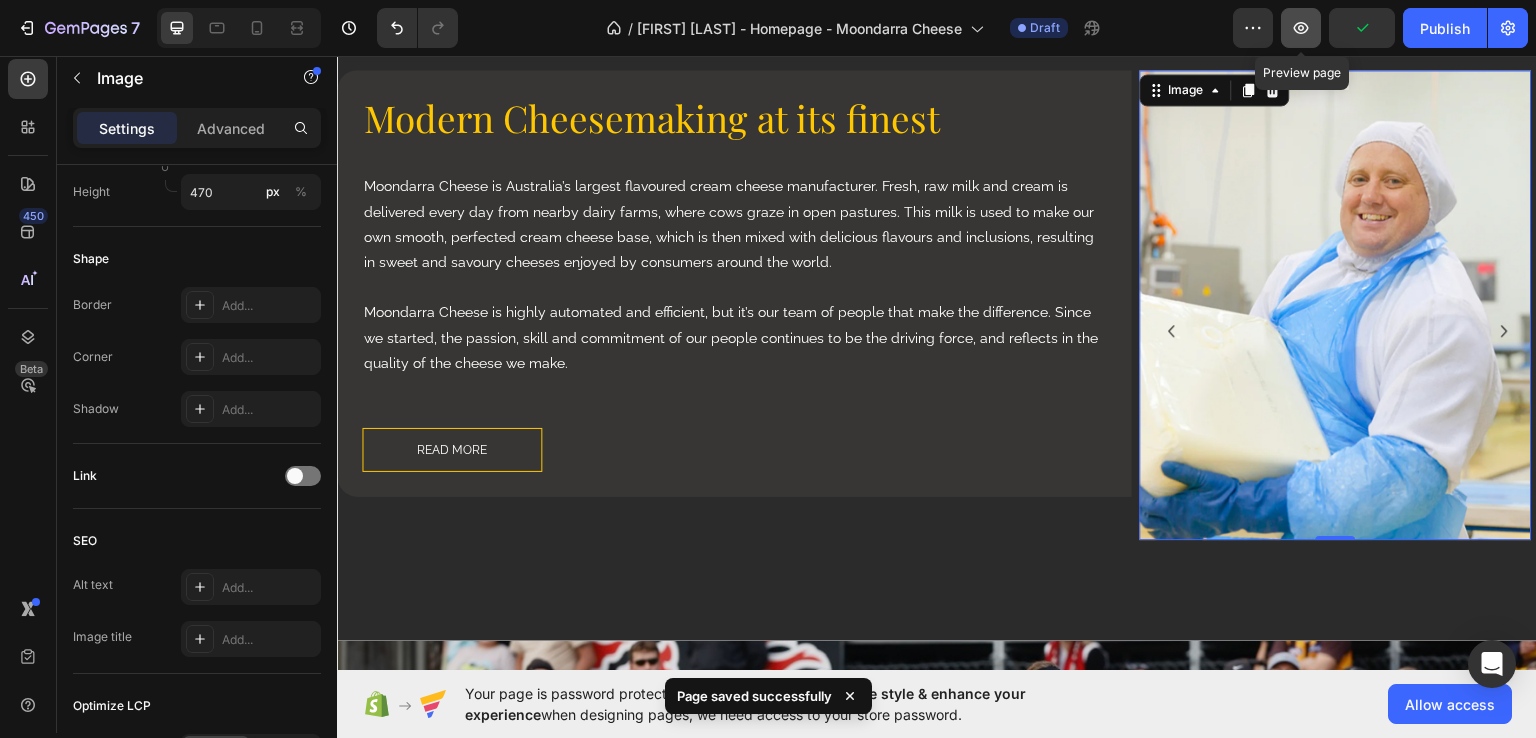 click 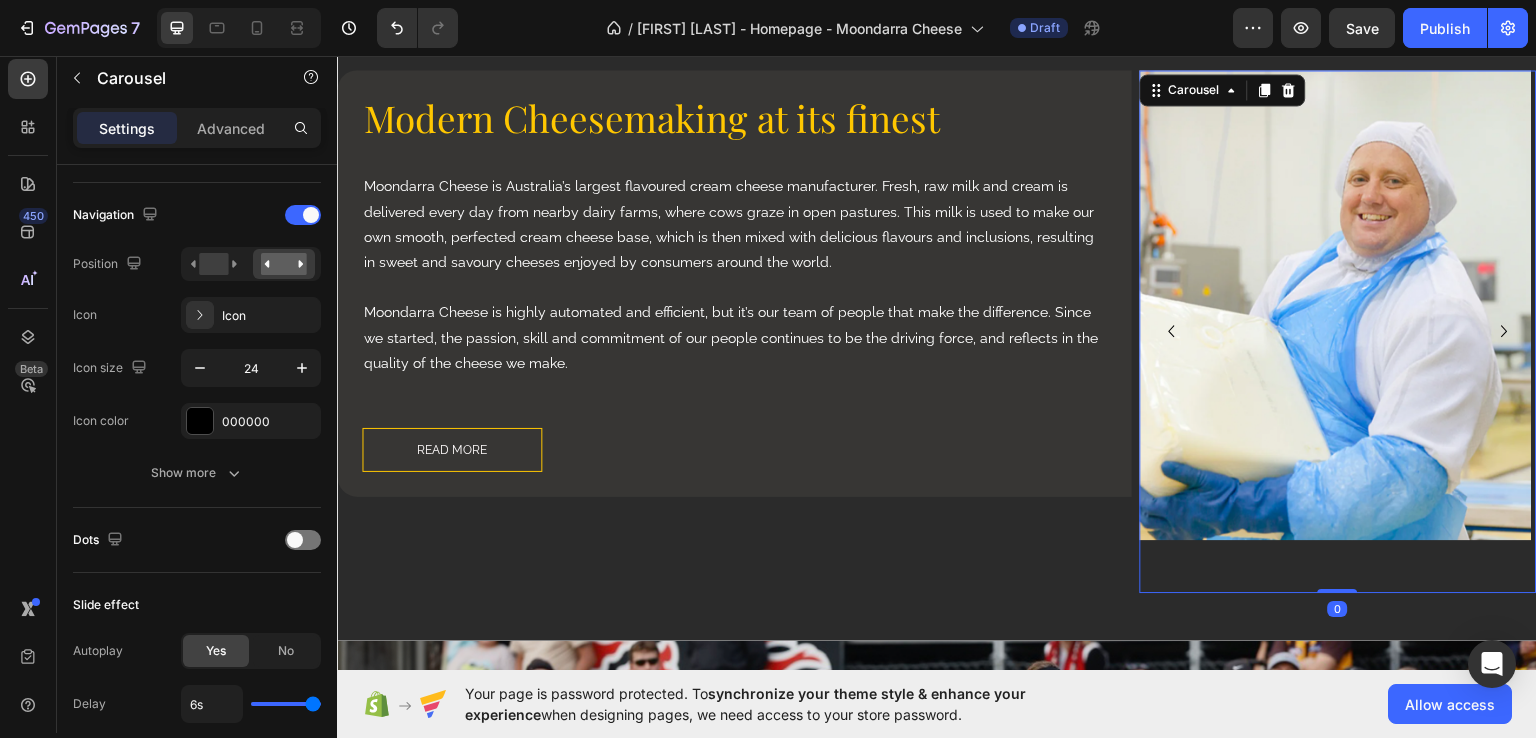 click 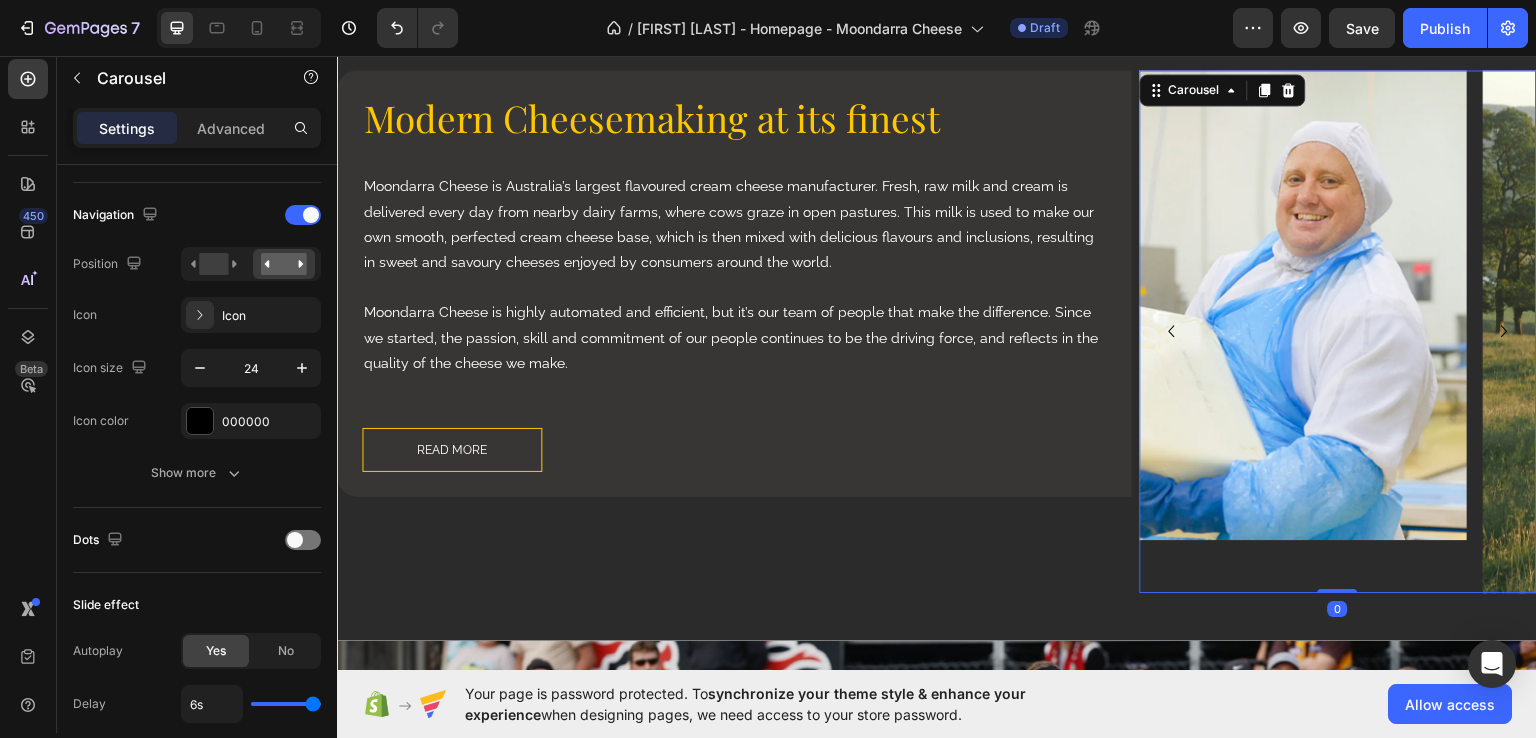 scroll, scrollTop: 0, scrollLeft: 0, axis: both 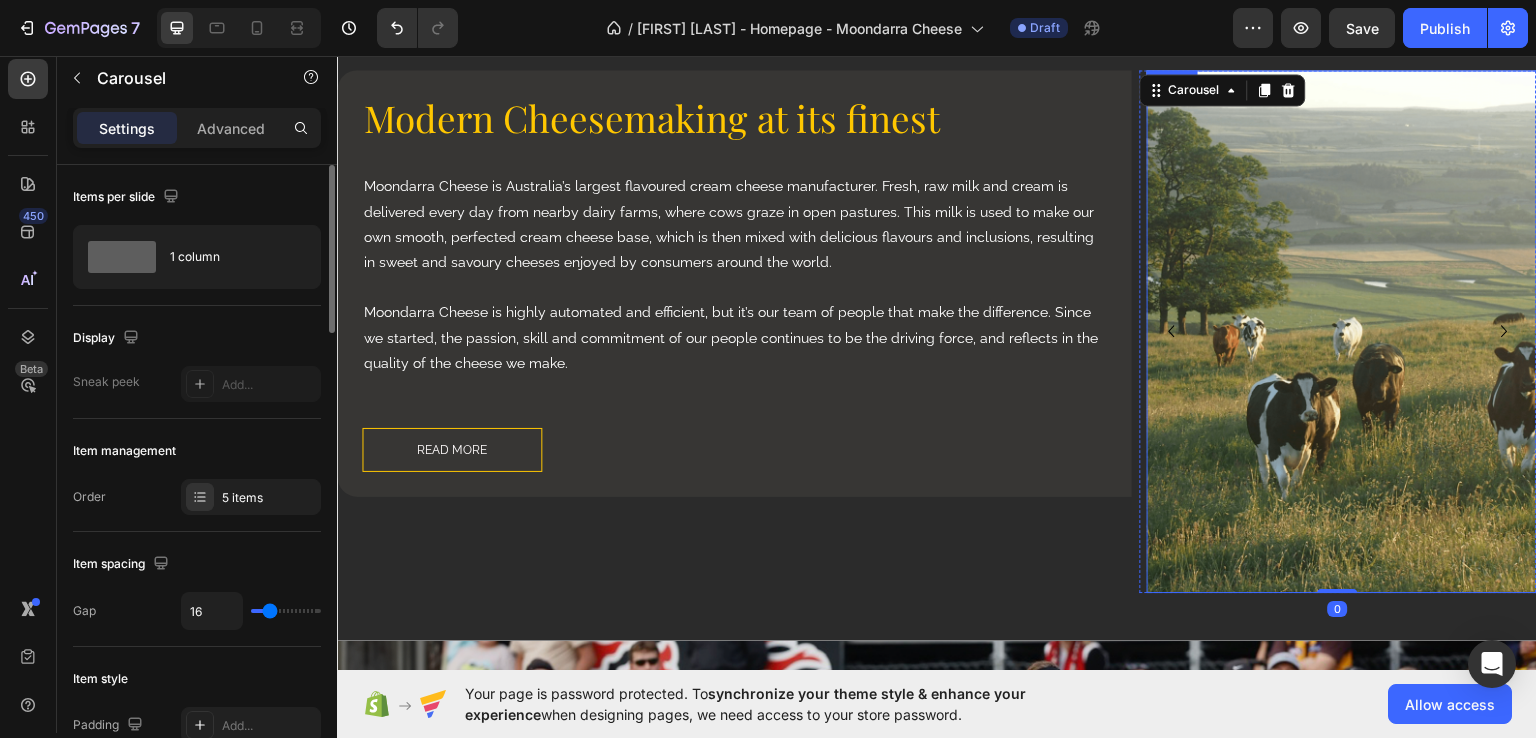click at bounding box center [1343, 330] 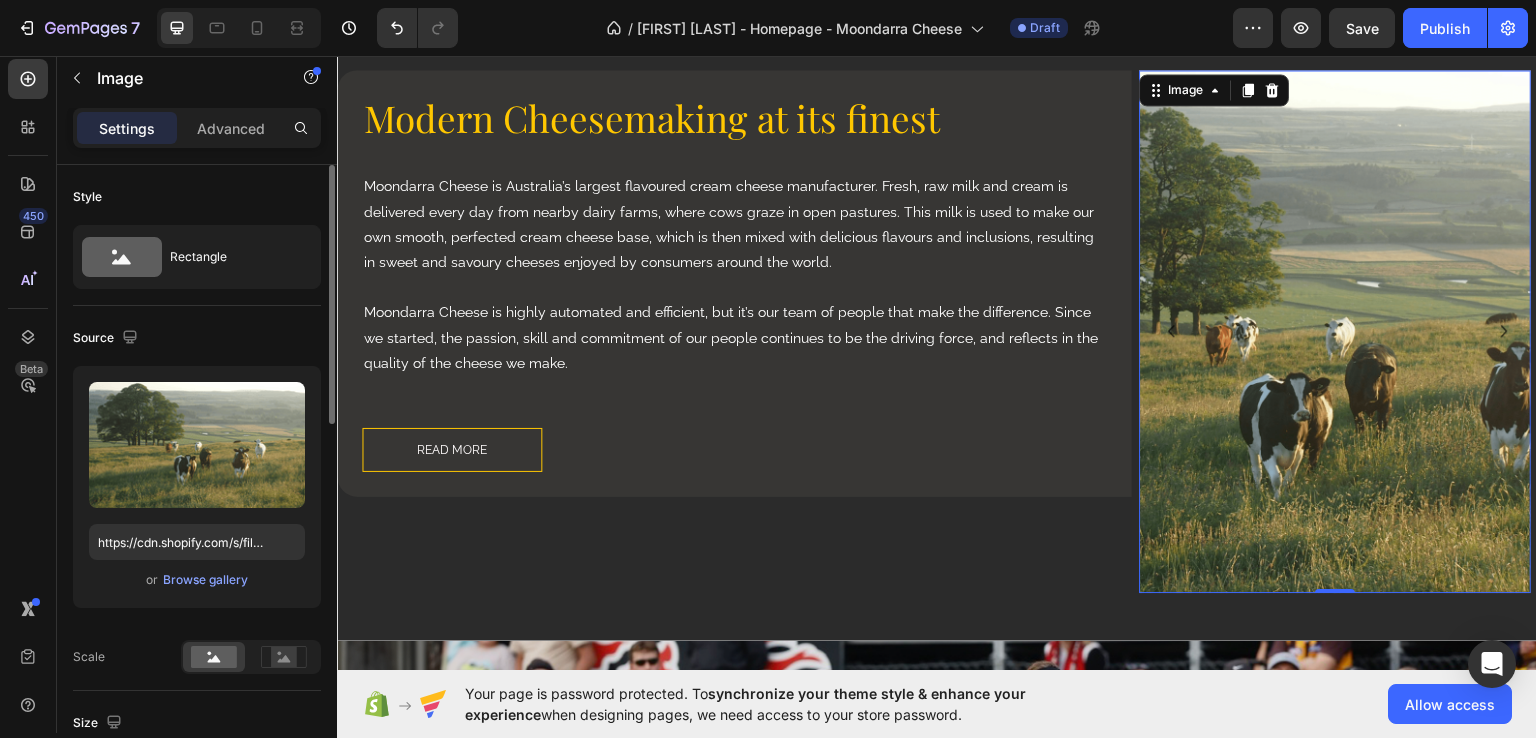 scroll, scrollTop: 881, scrollLeft: 0, axis: vertical 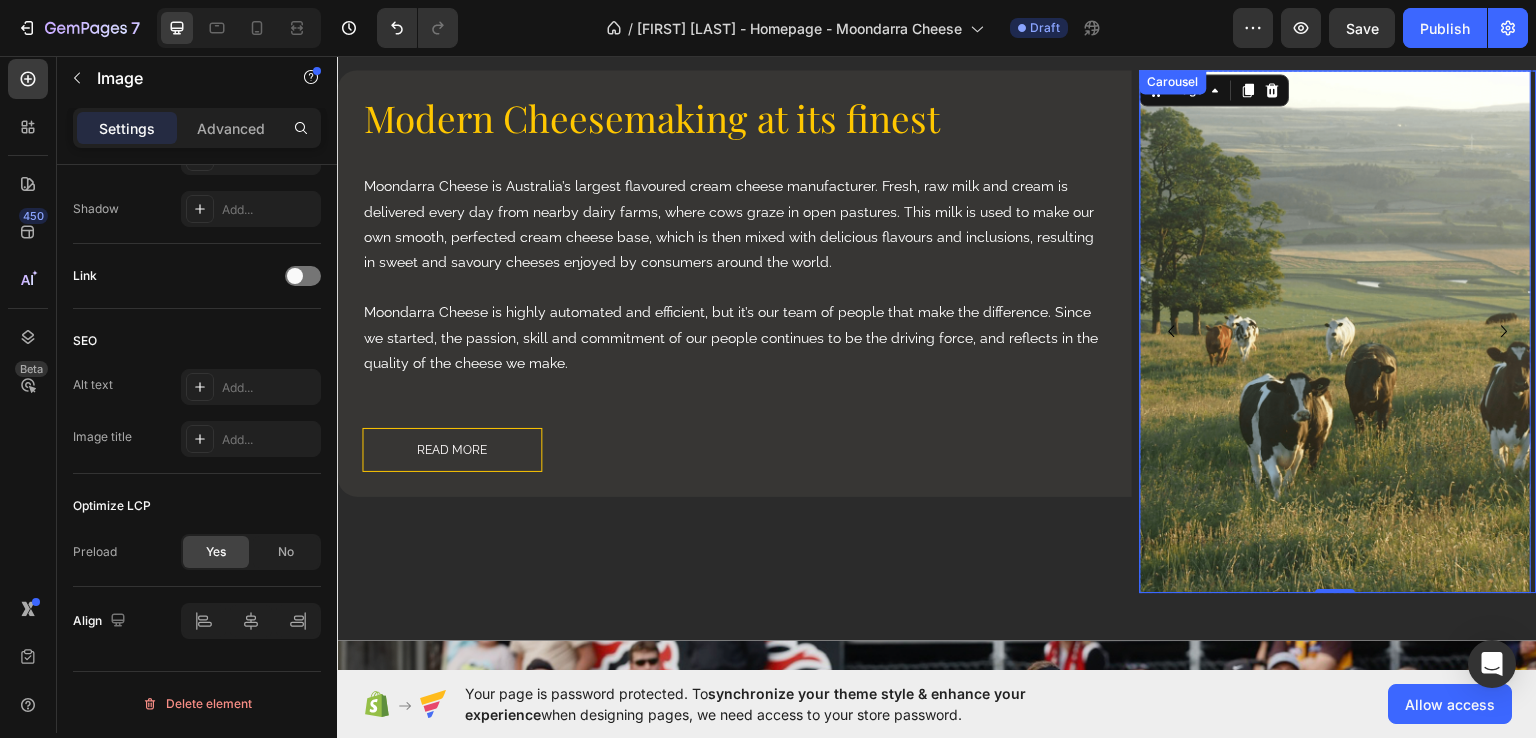 click 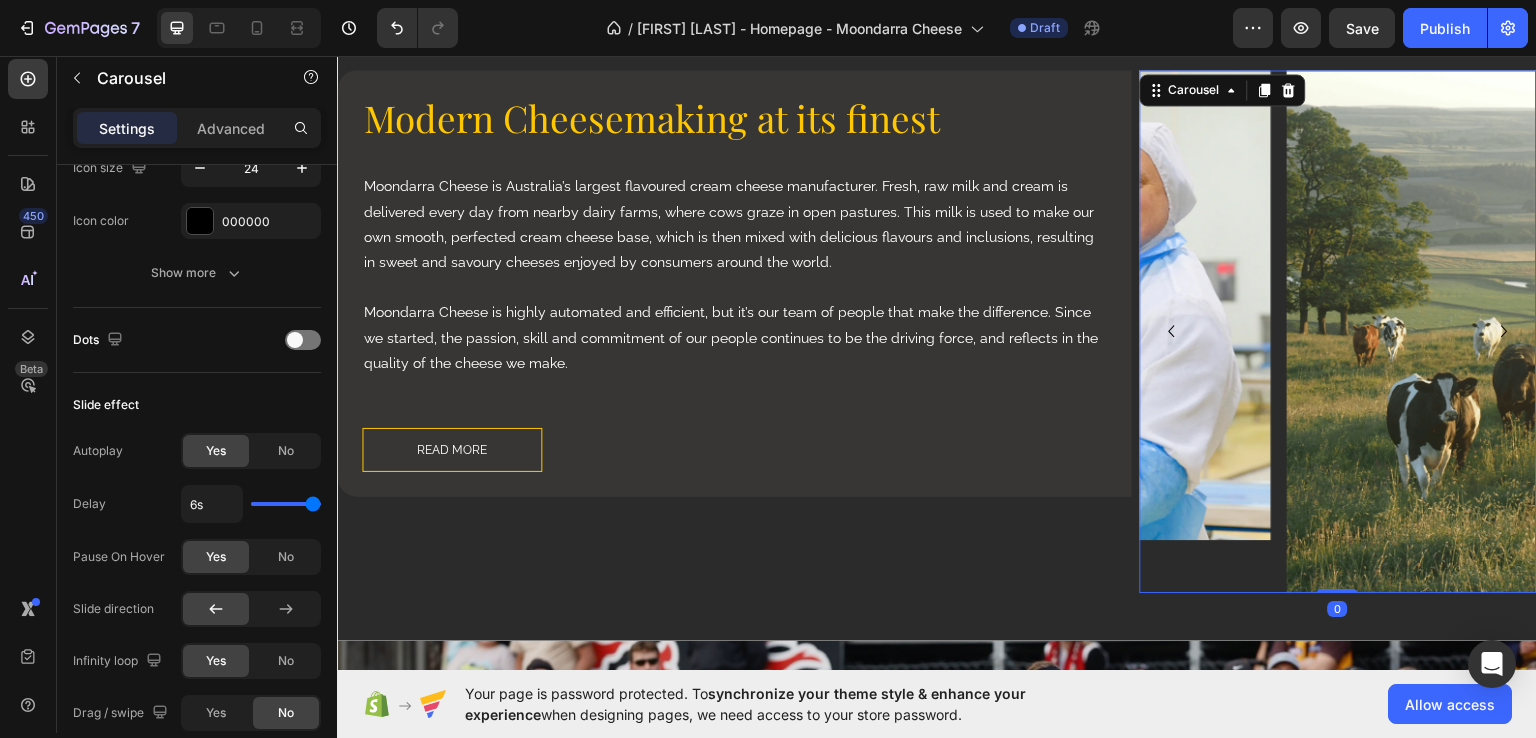 scroll, scrollTop: 0, scrollLeft: 0, axis: both 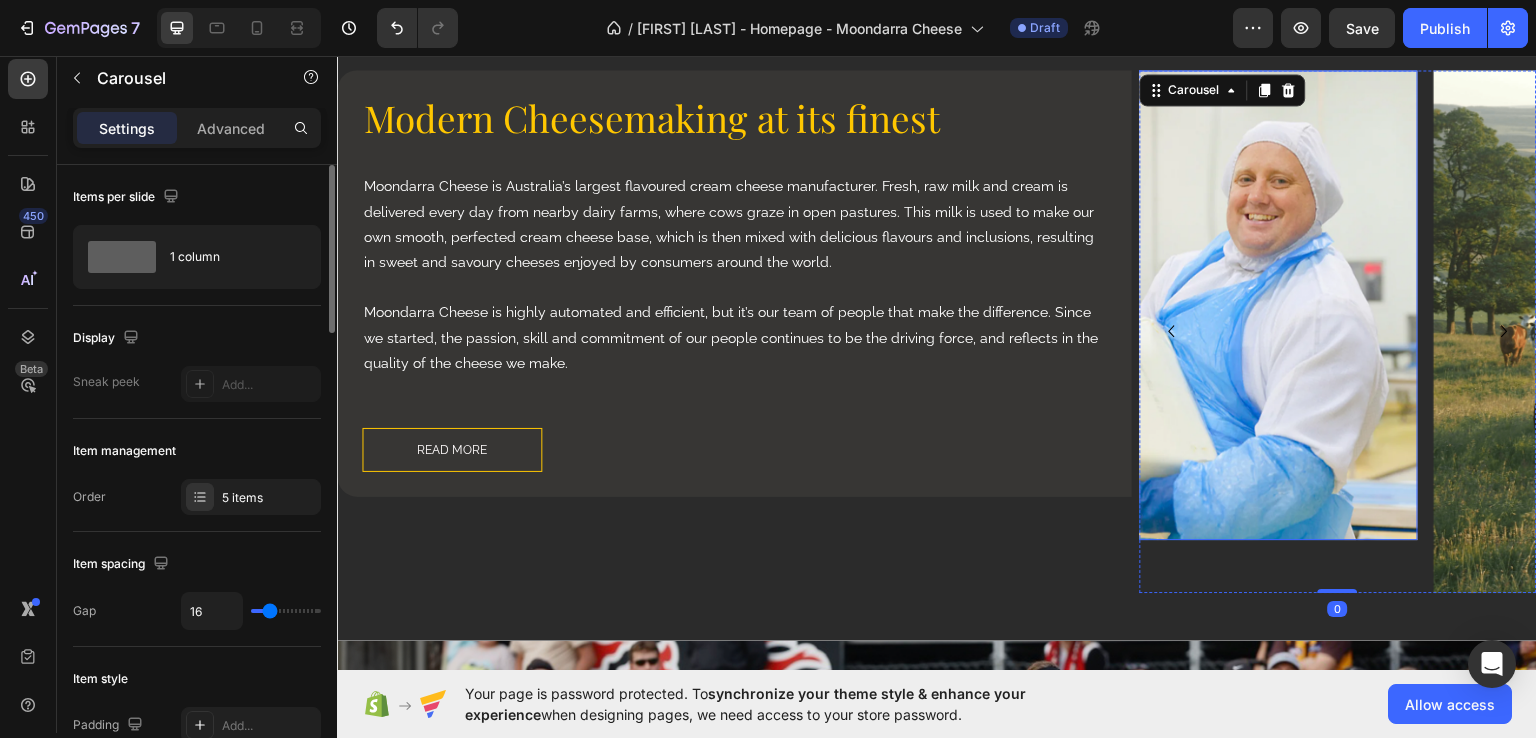 click at bounding box center (1222, 304) 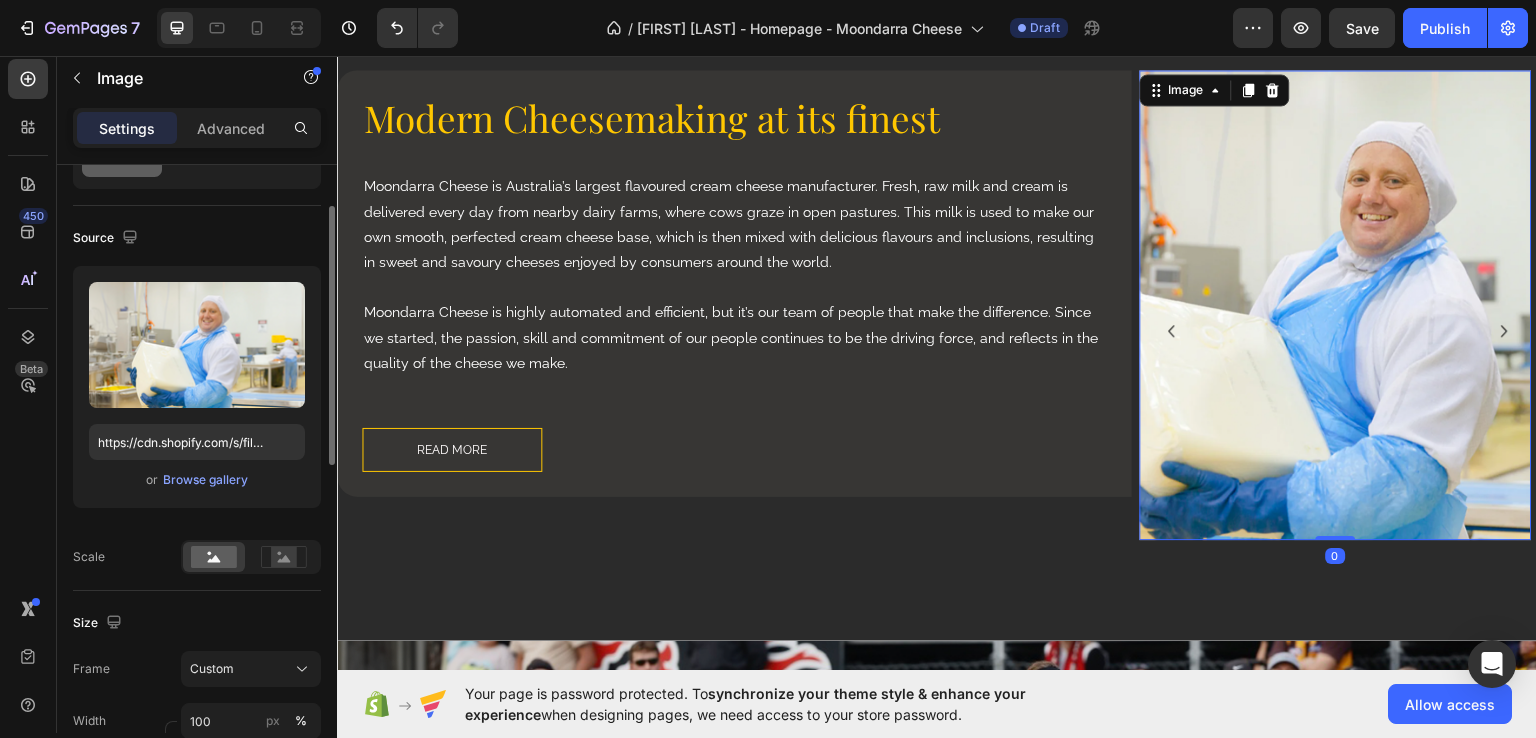 scroll, scrollTop: 300, scrollLeft: 0, axis: vertical 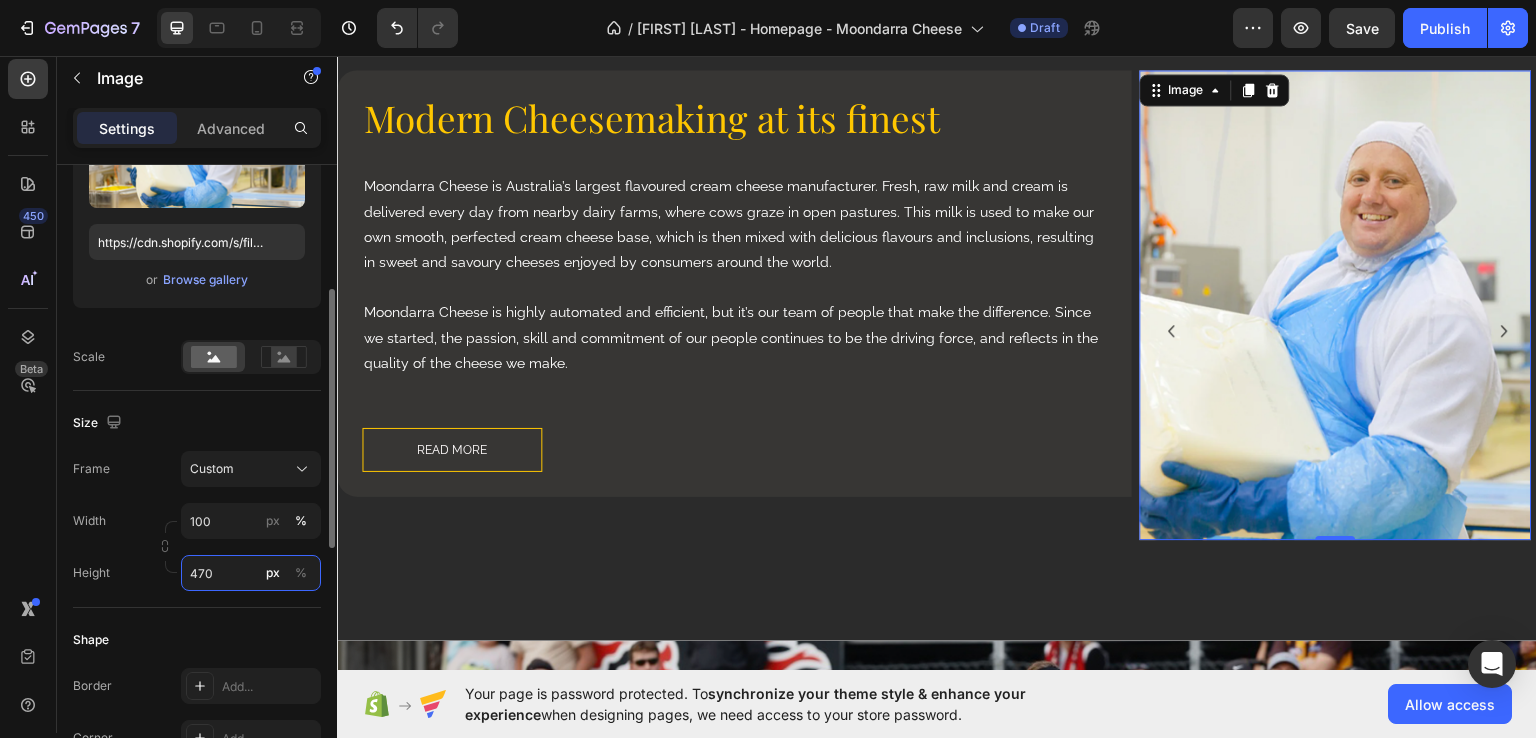 click on "470" at bounding box center (251, 573) 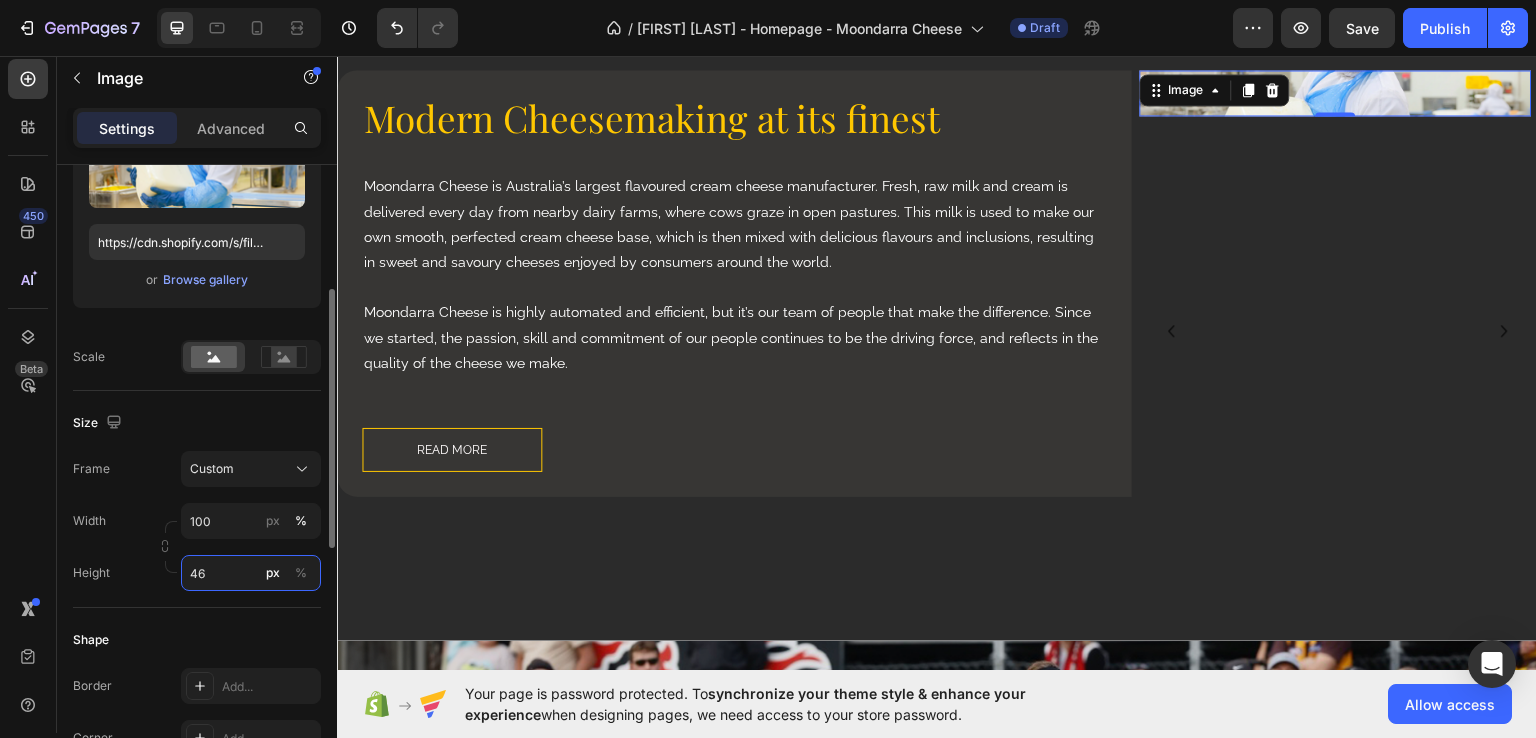 type on "460" 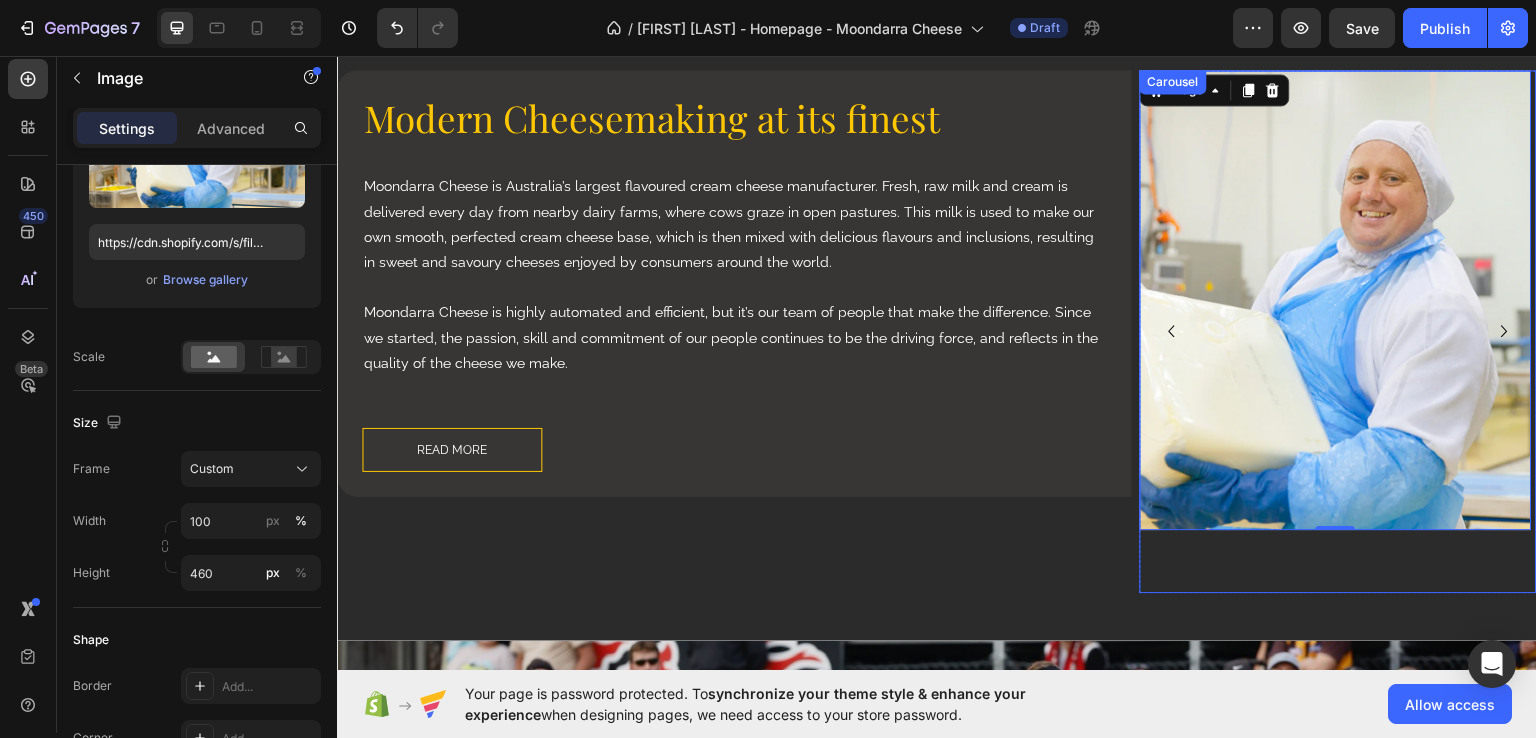 click 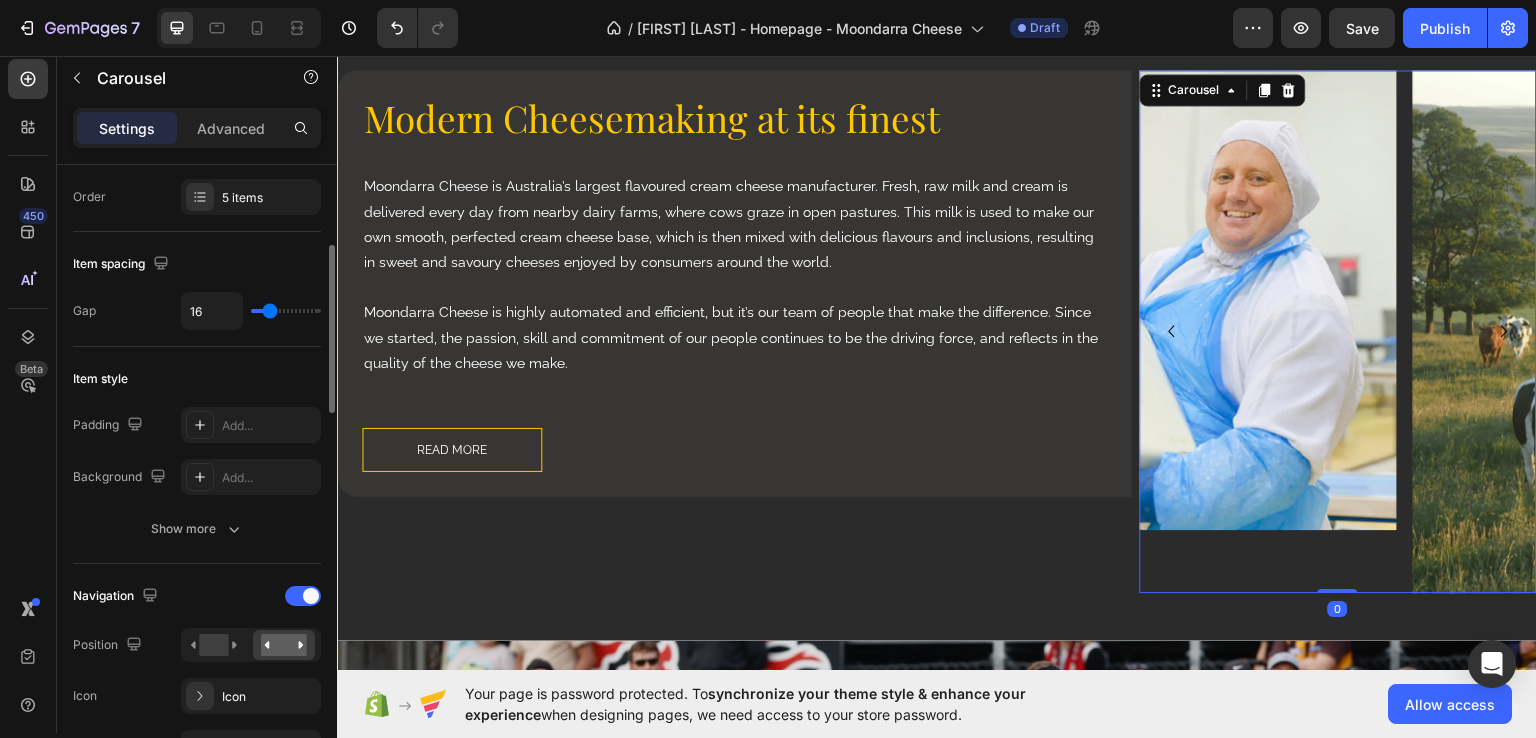 scroll, scrollTop: 0, scrollLeft: 0, axis: both 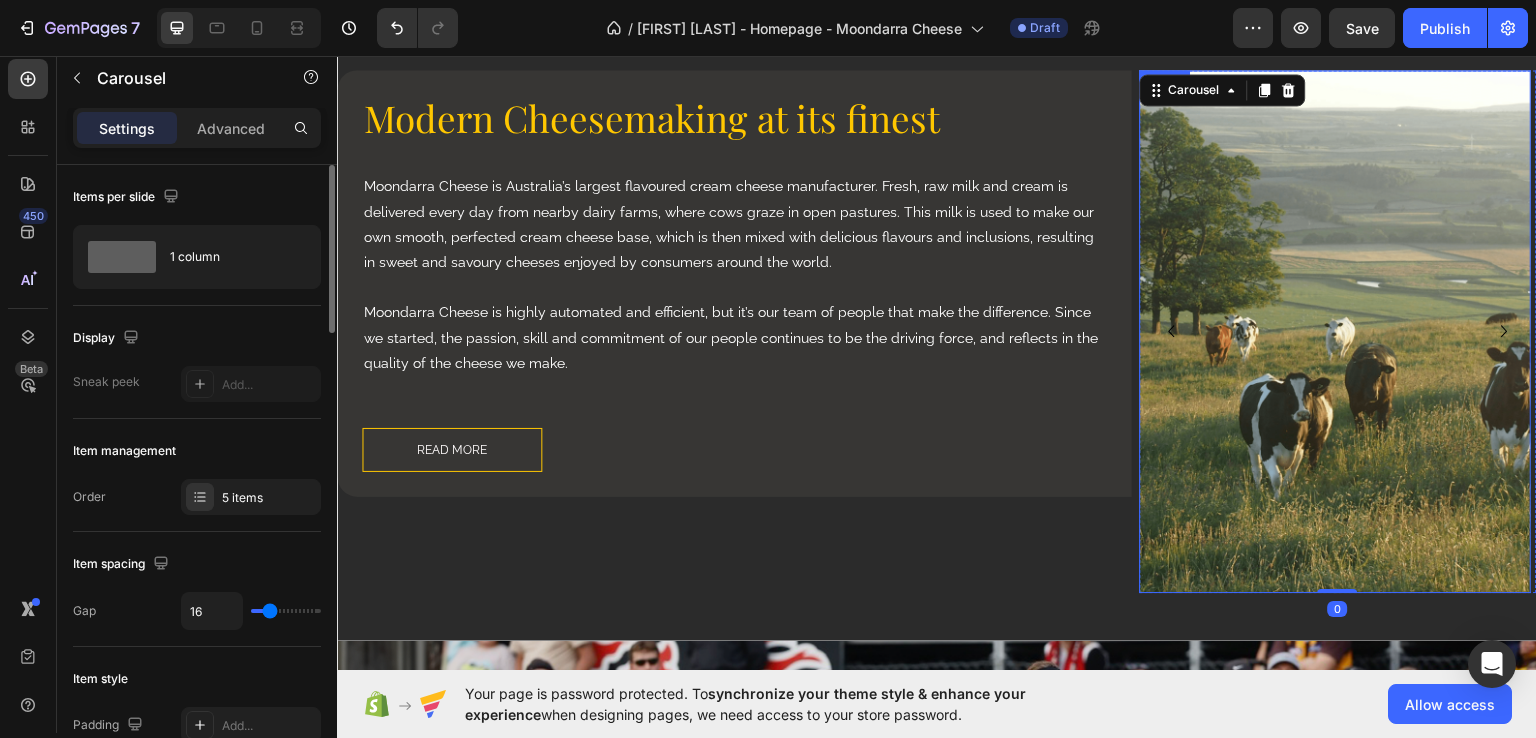 click at bounding box center (1336, 330) 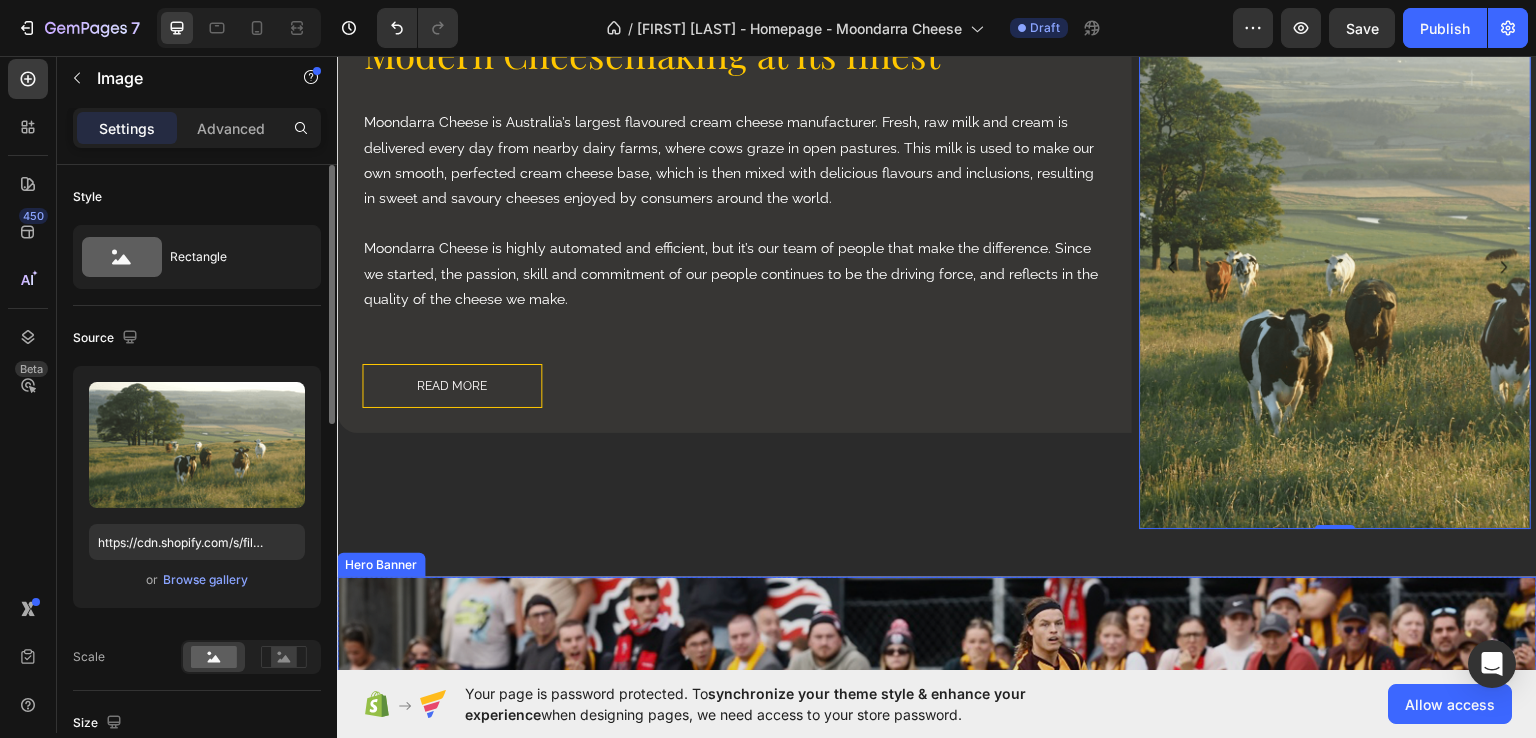 scroll, scrollTop: 1985, scrollLeft: 0, axis: vertical 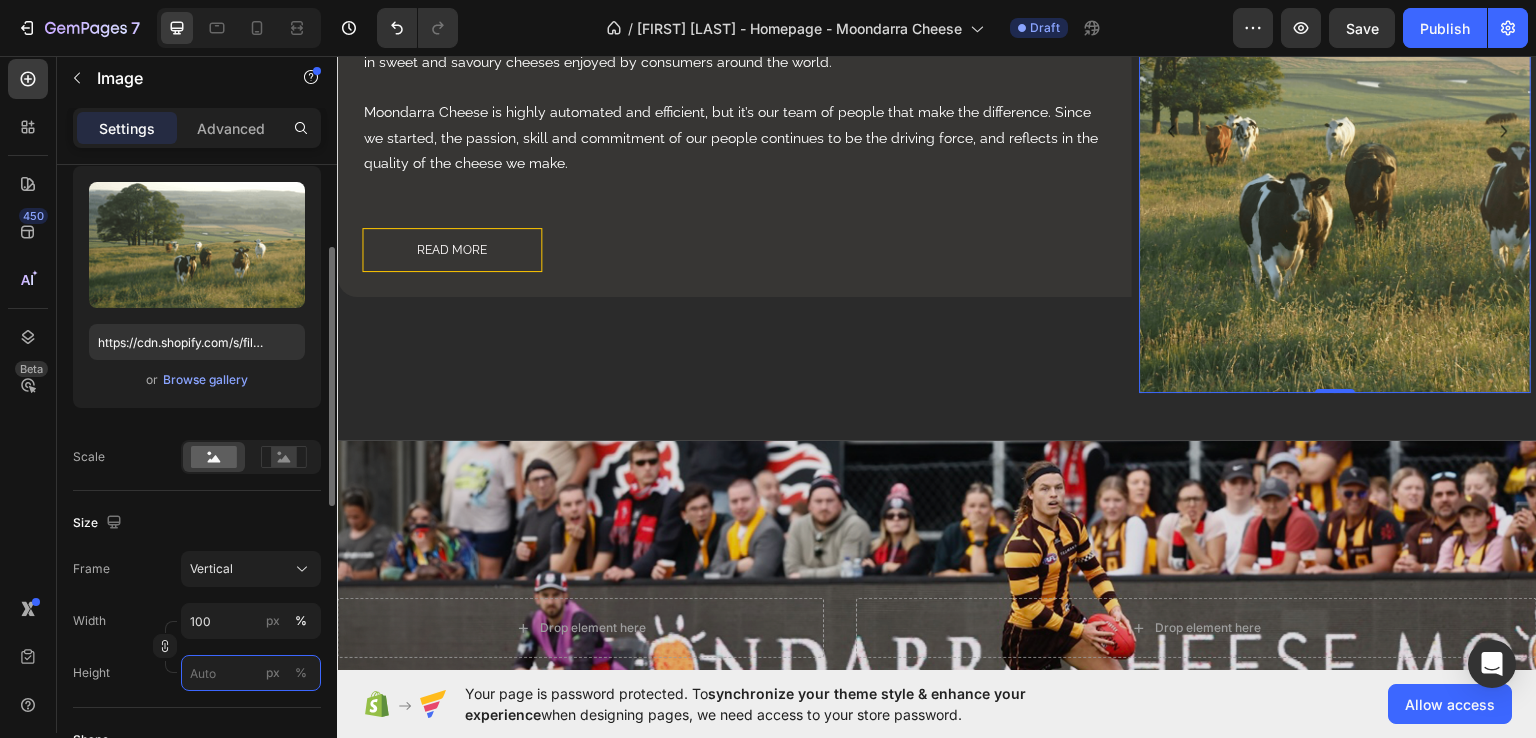 click on "px %" at bounding box center (251, 673) 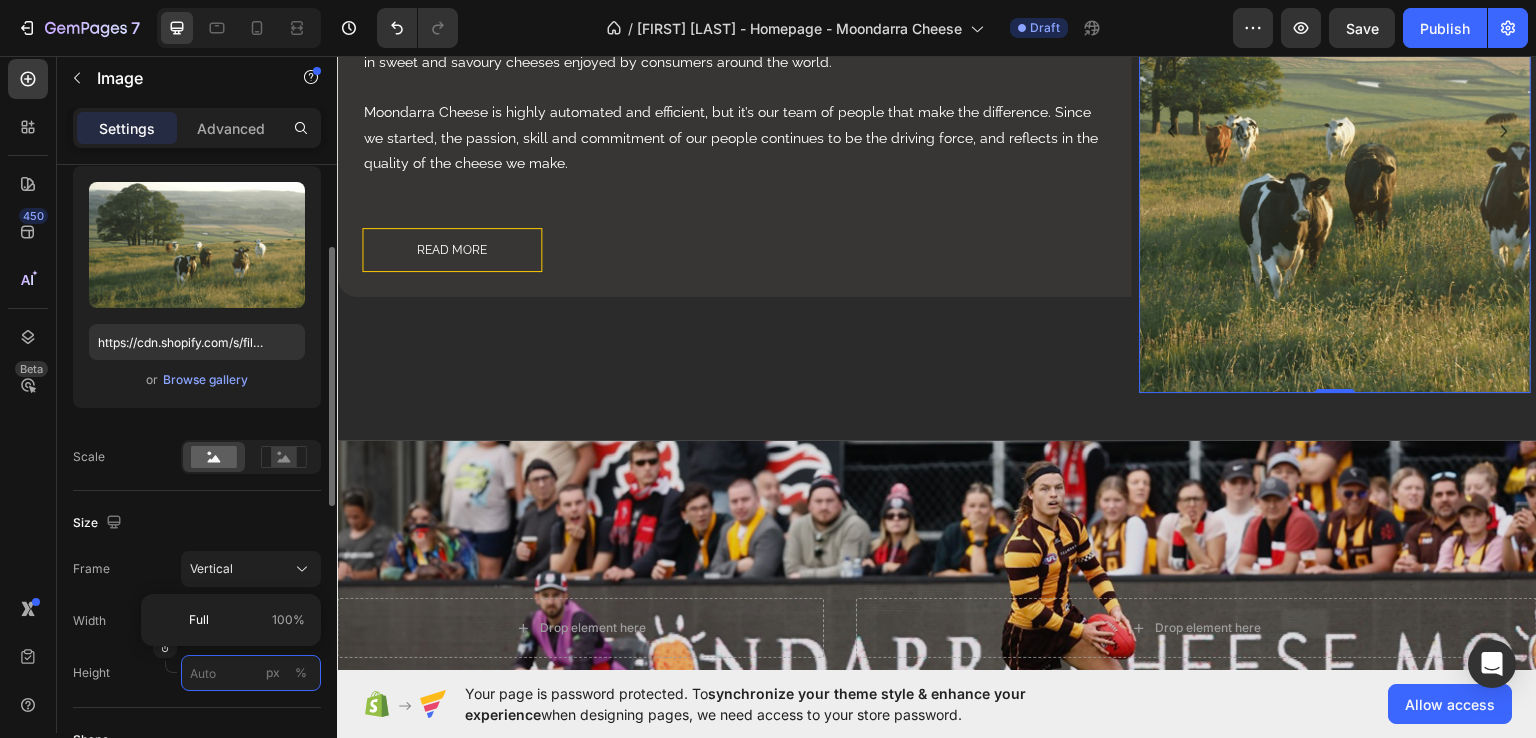 type on "3" 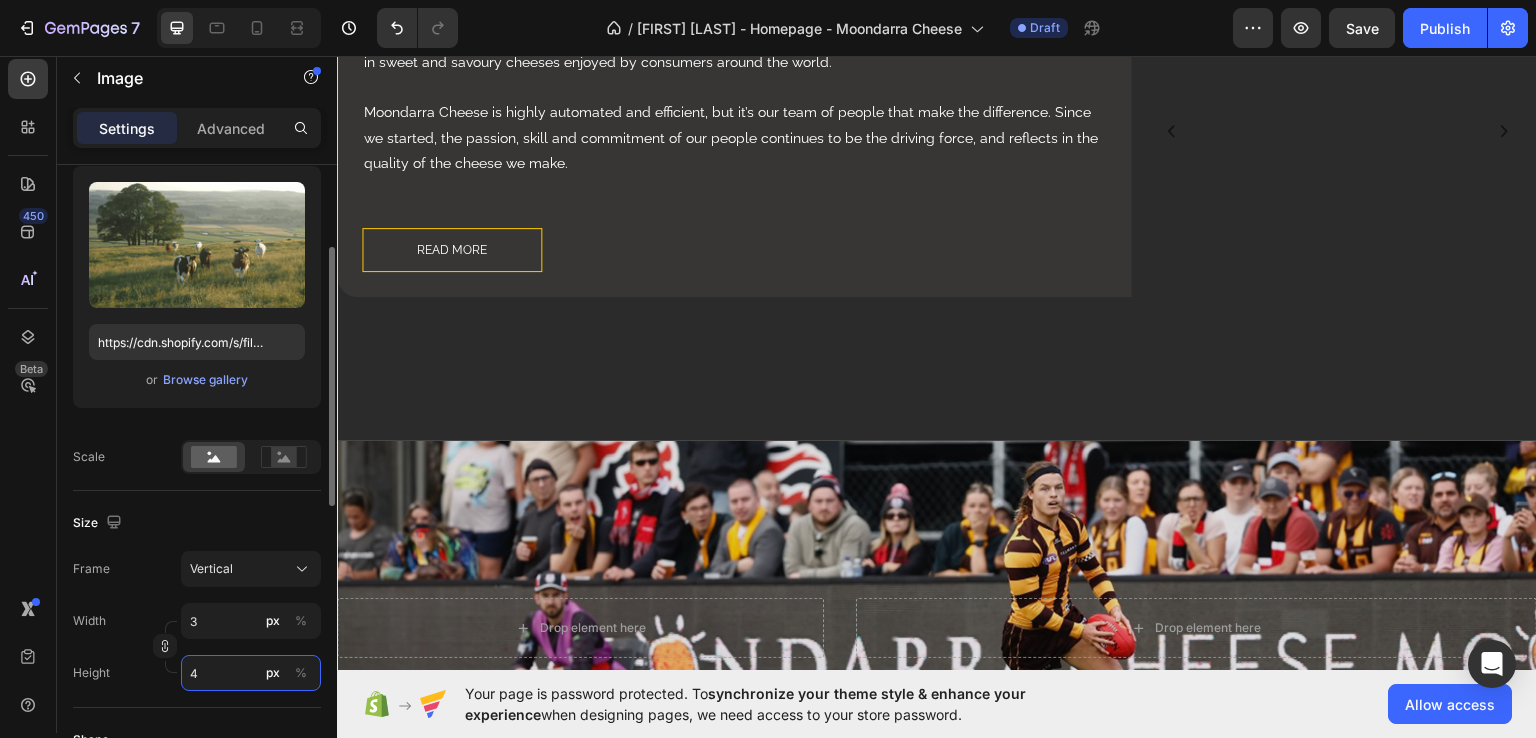type on "35" 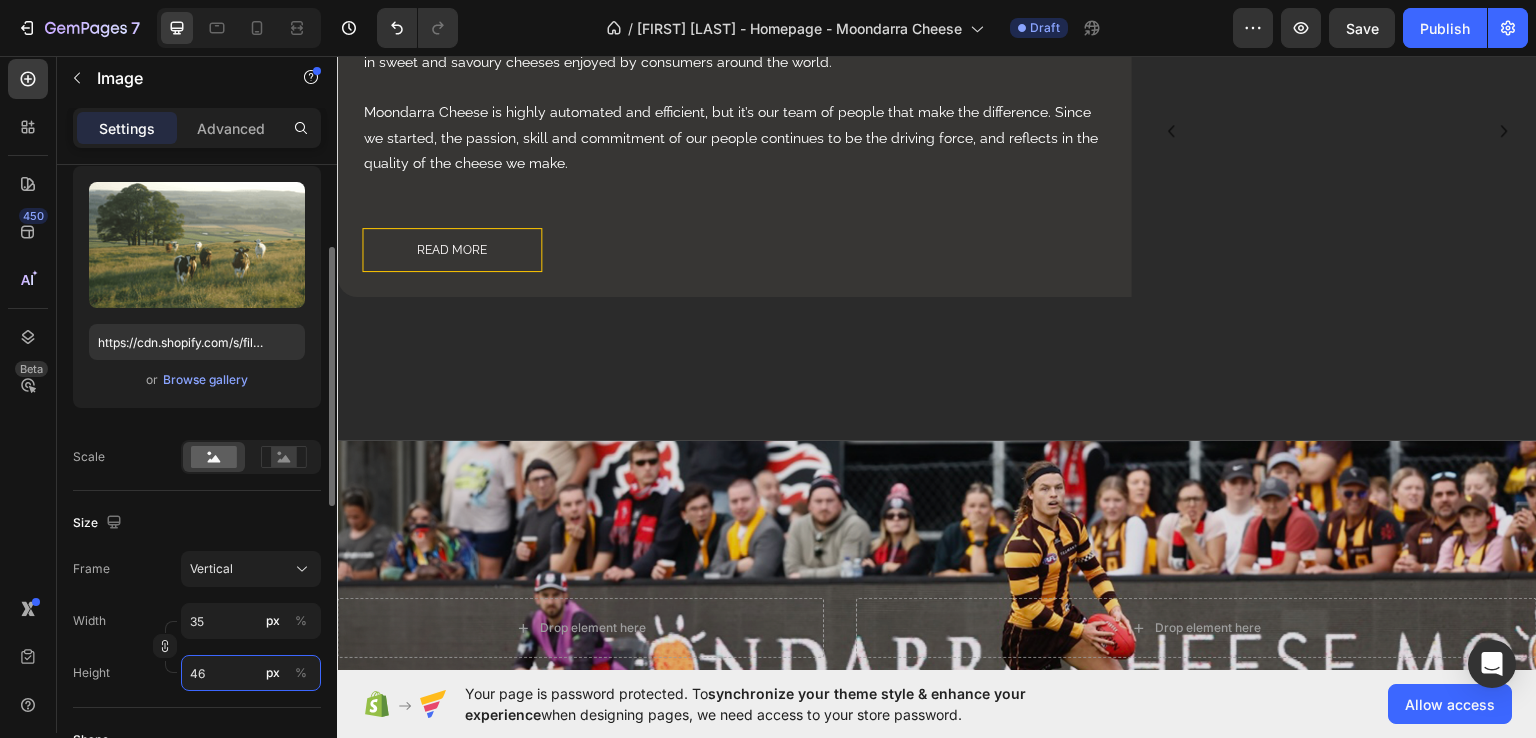 type on "345" 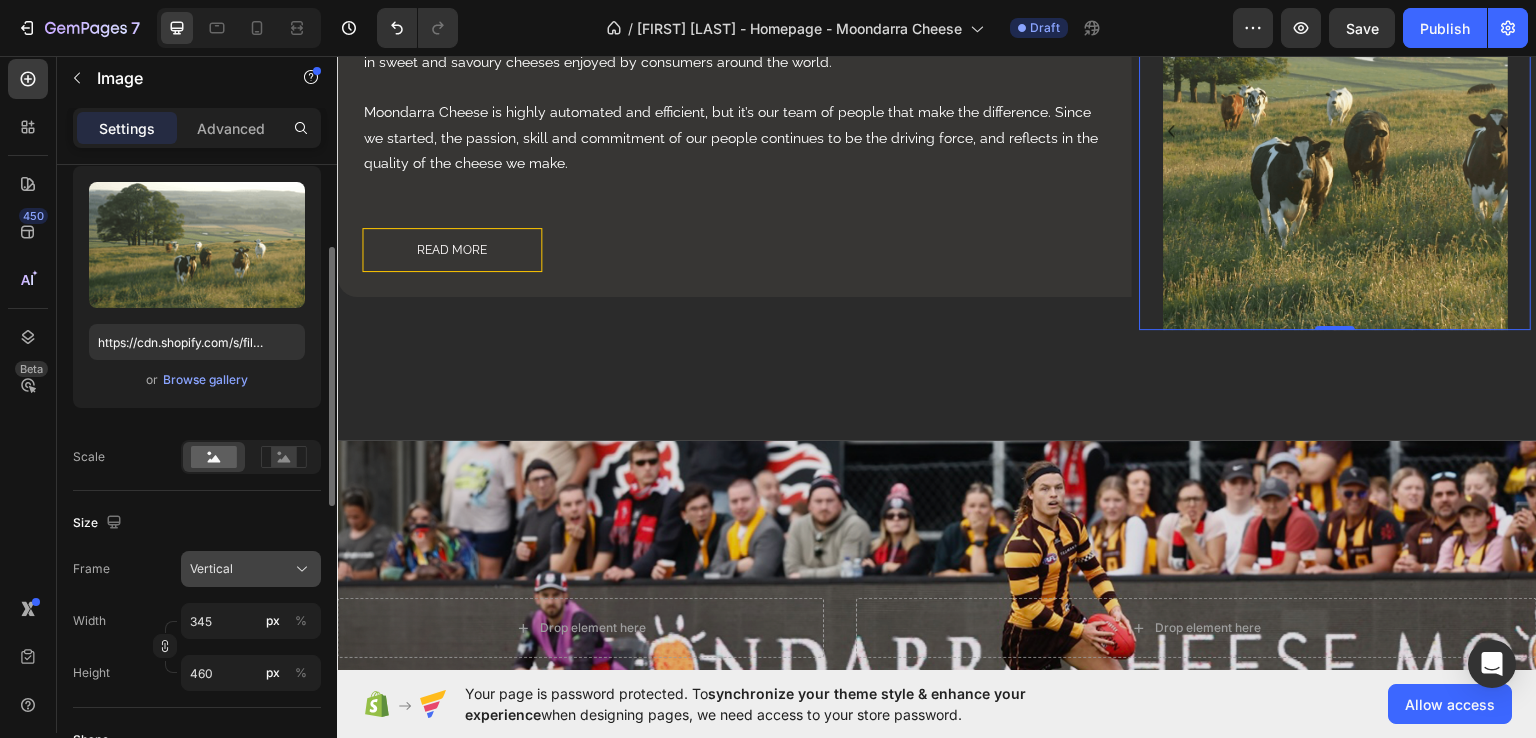 click on "Vertical" 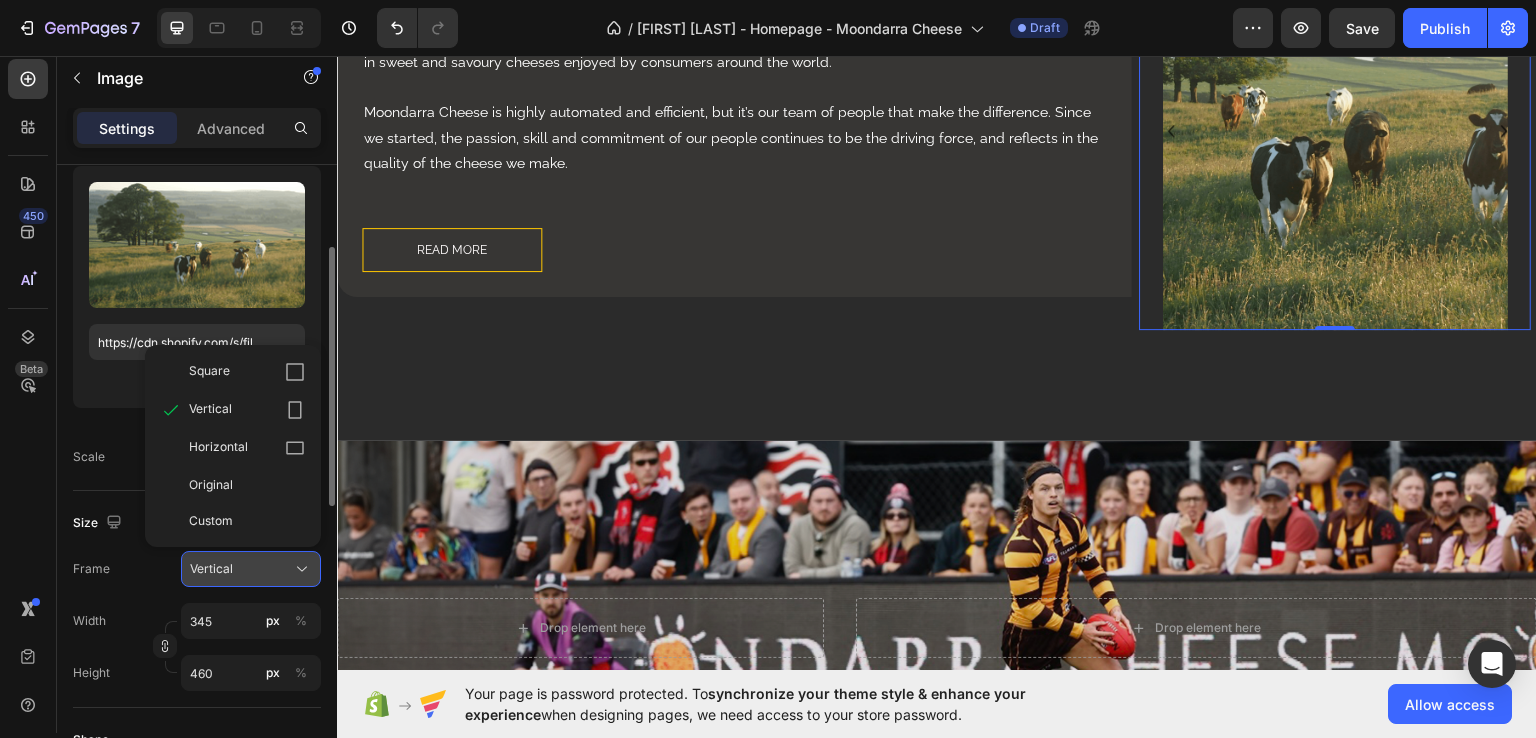 drag, startPoint x: 246, startPoint y: 529, endPoint x: 243, endPoint y: 569, distance: 40.112343 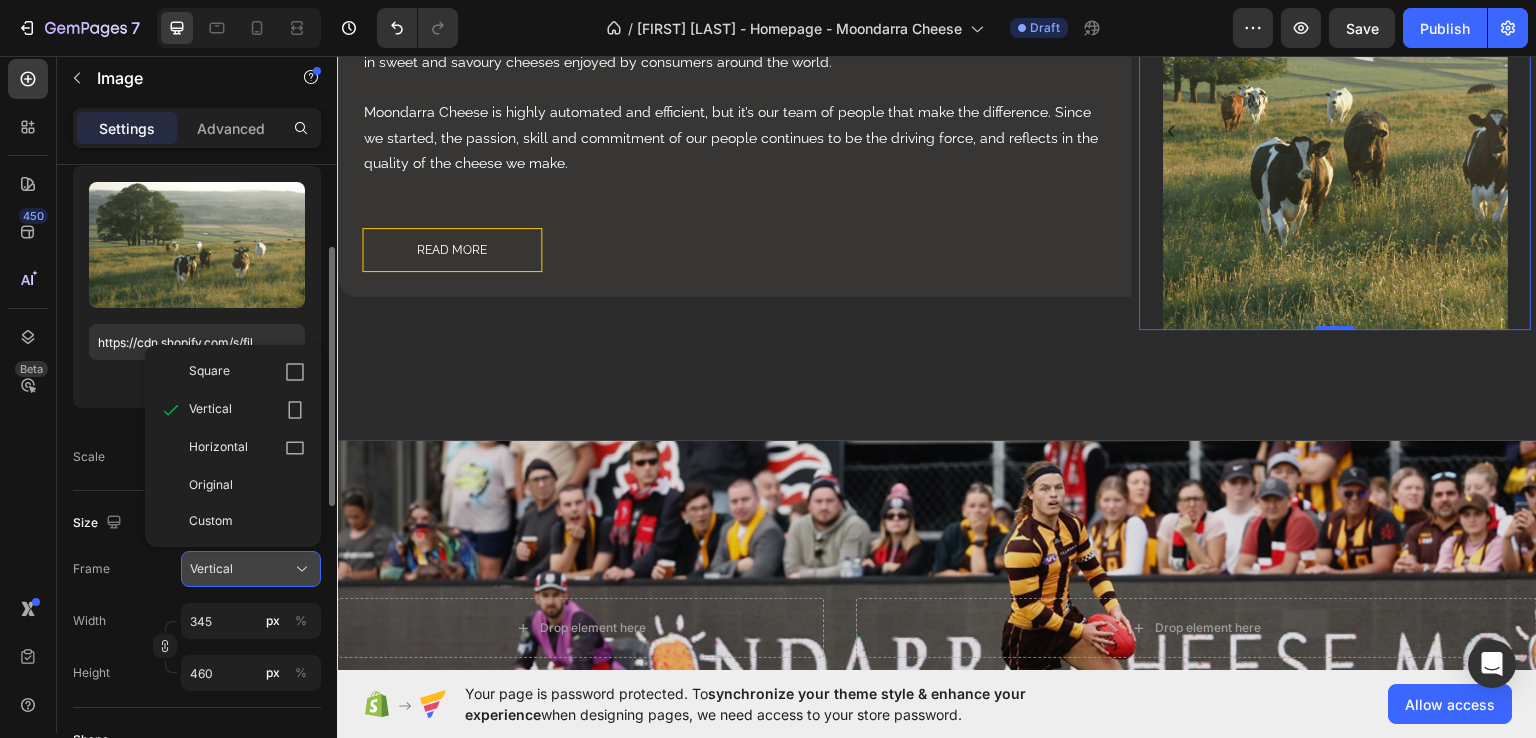 click on "Custom" 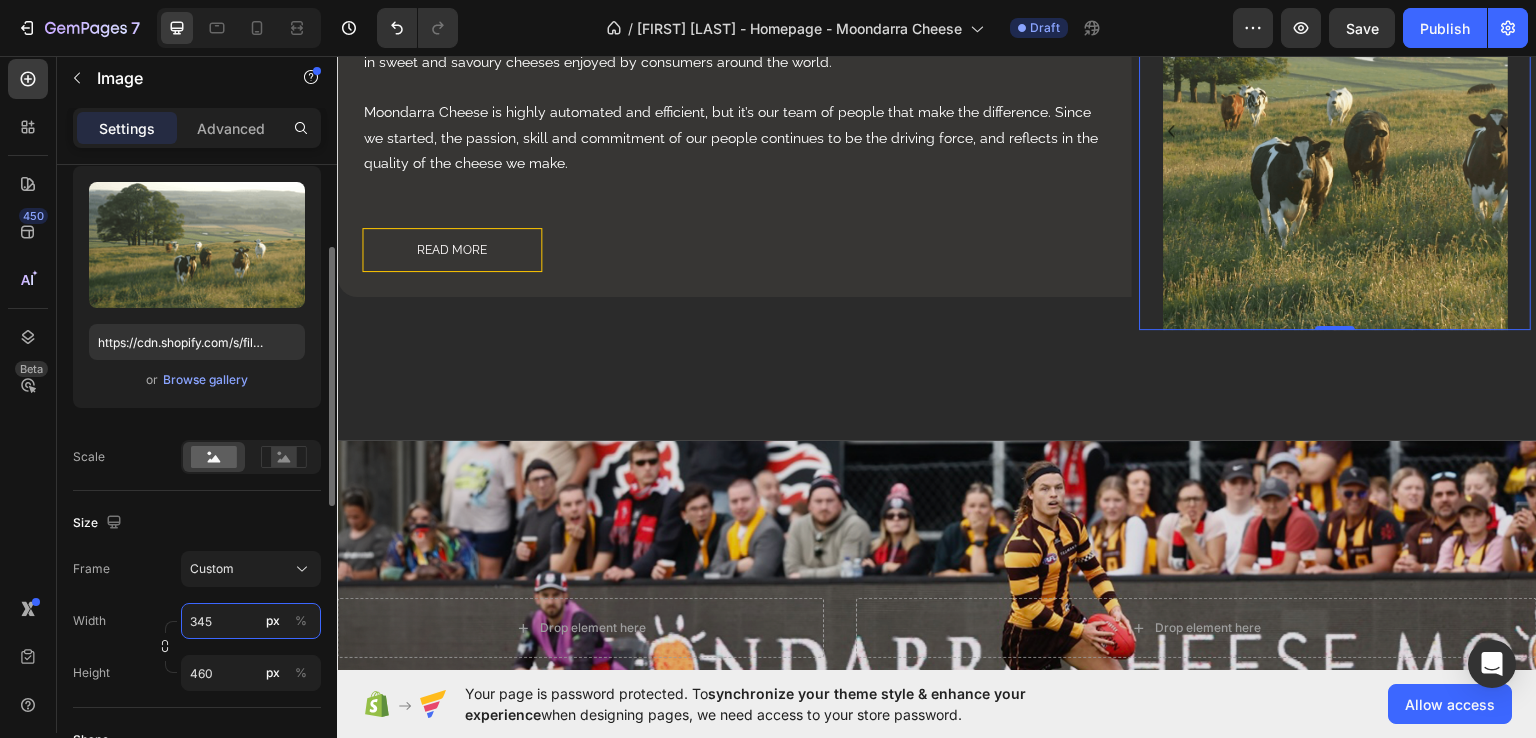 click on "345" at bounding box center [251, 621] 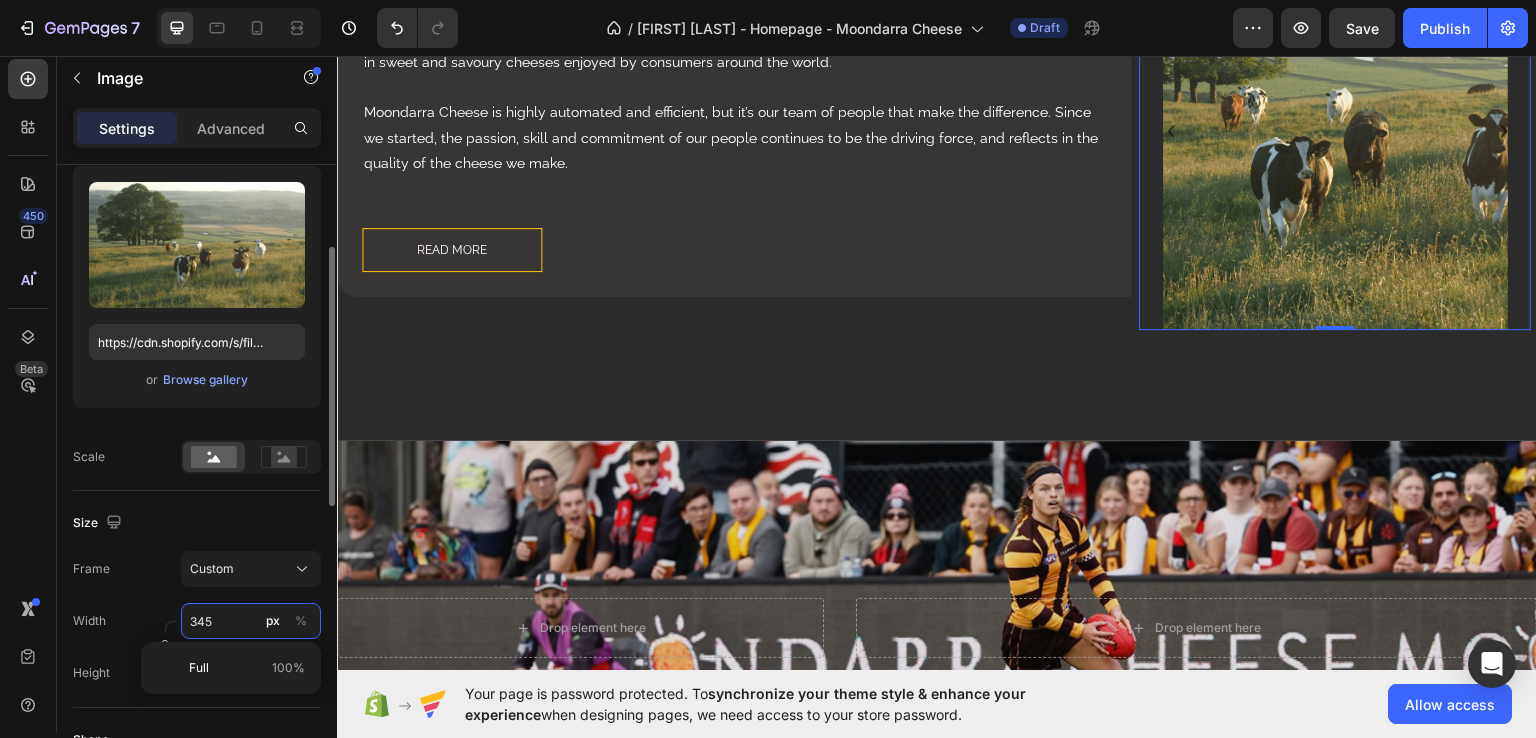click on "345" at bounding box center (251, 621) 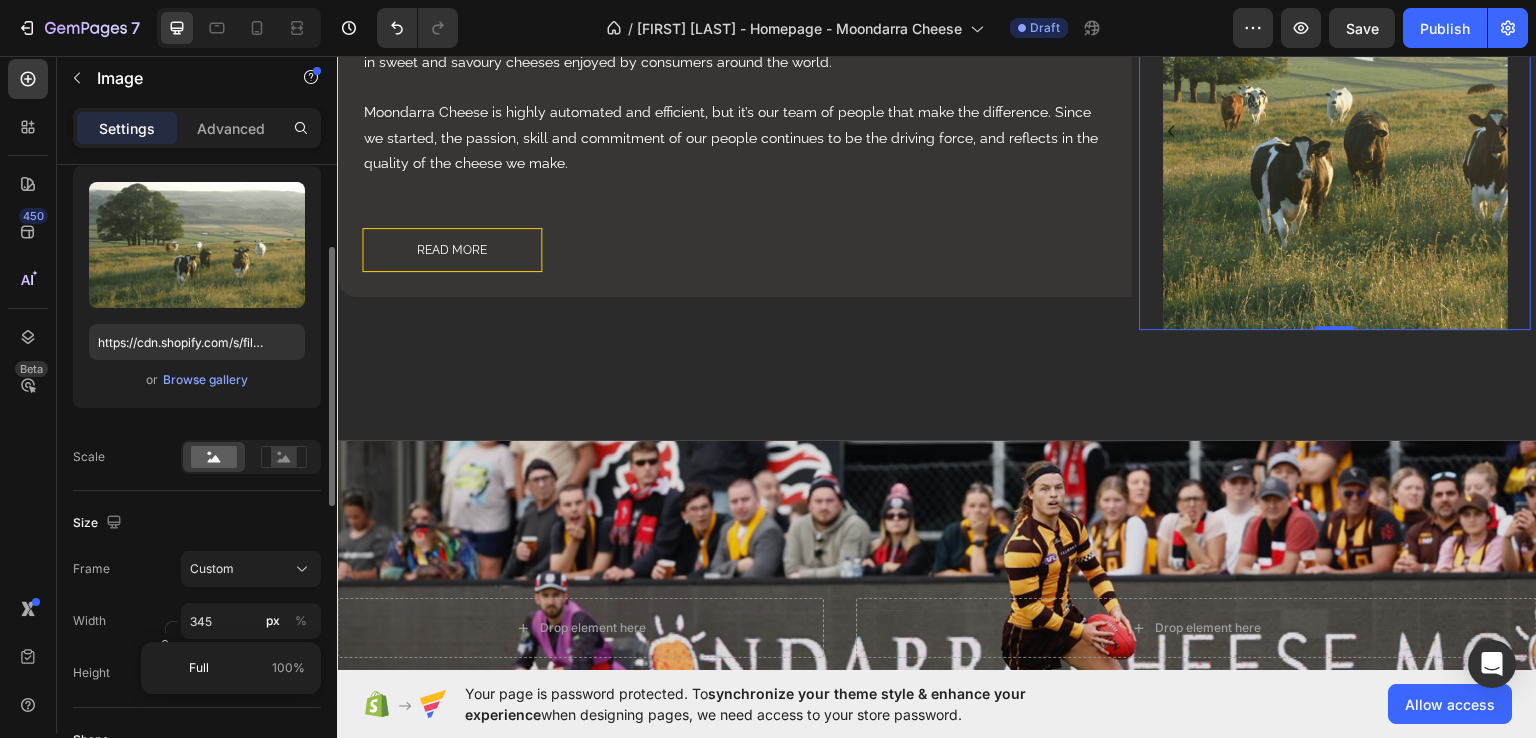 click on "Size Frame Custom Width 345 px % Height 460 px %" 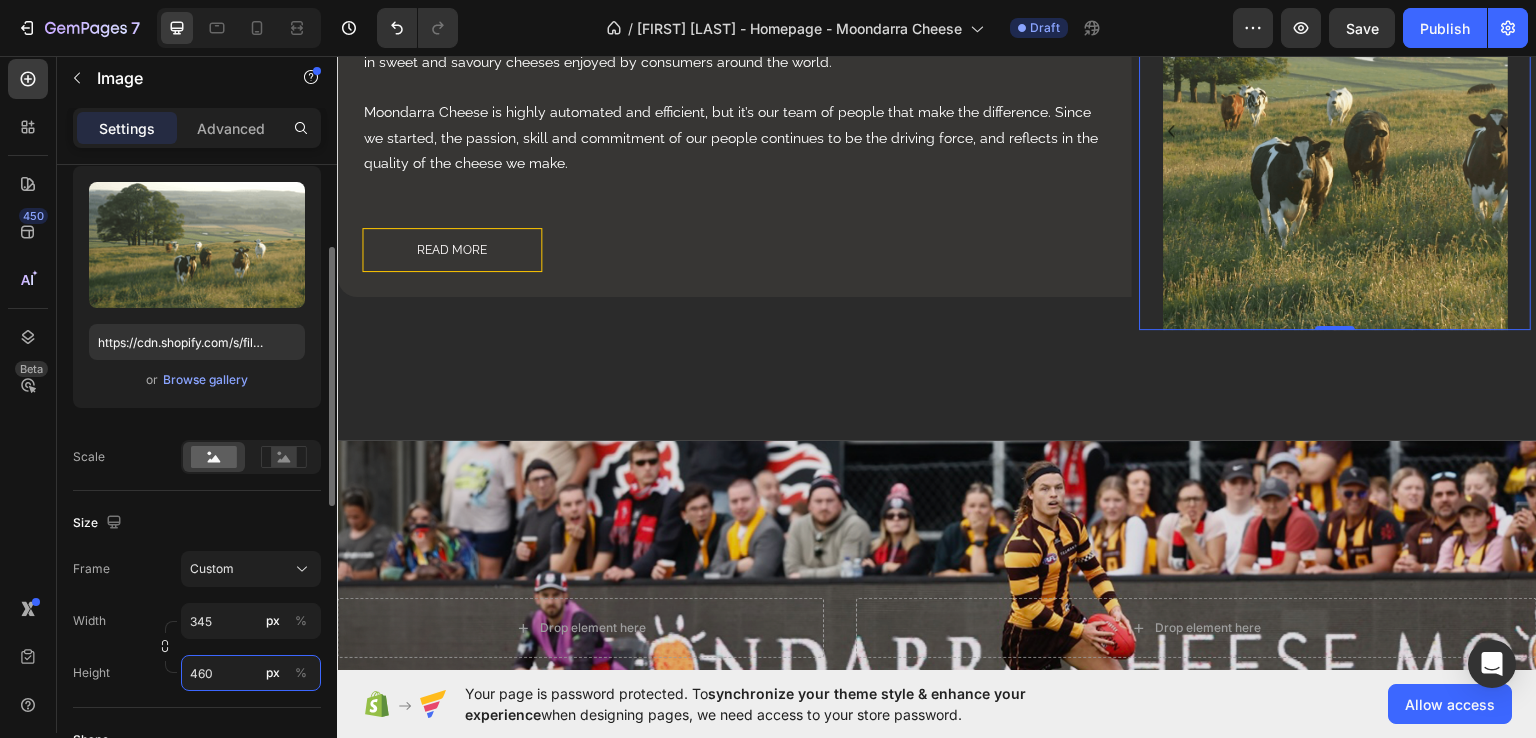 click on "460" at bounding box center [251, 673] 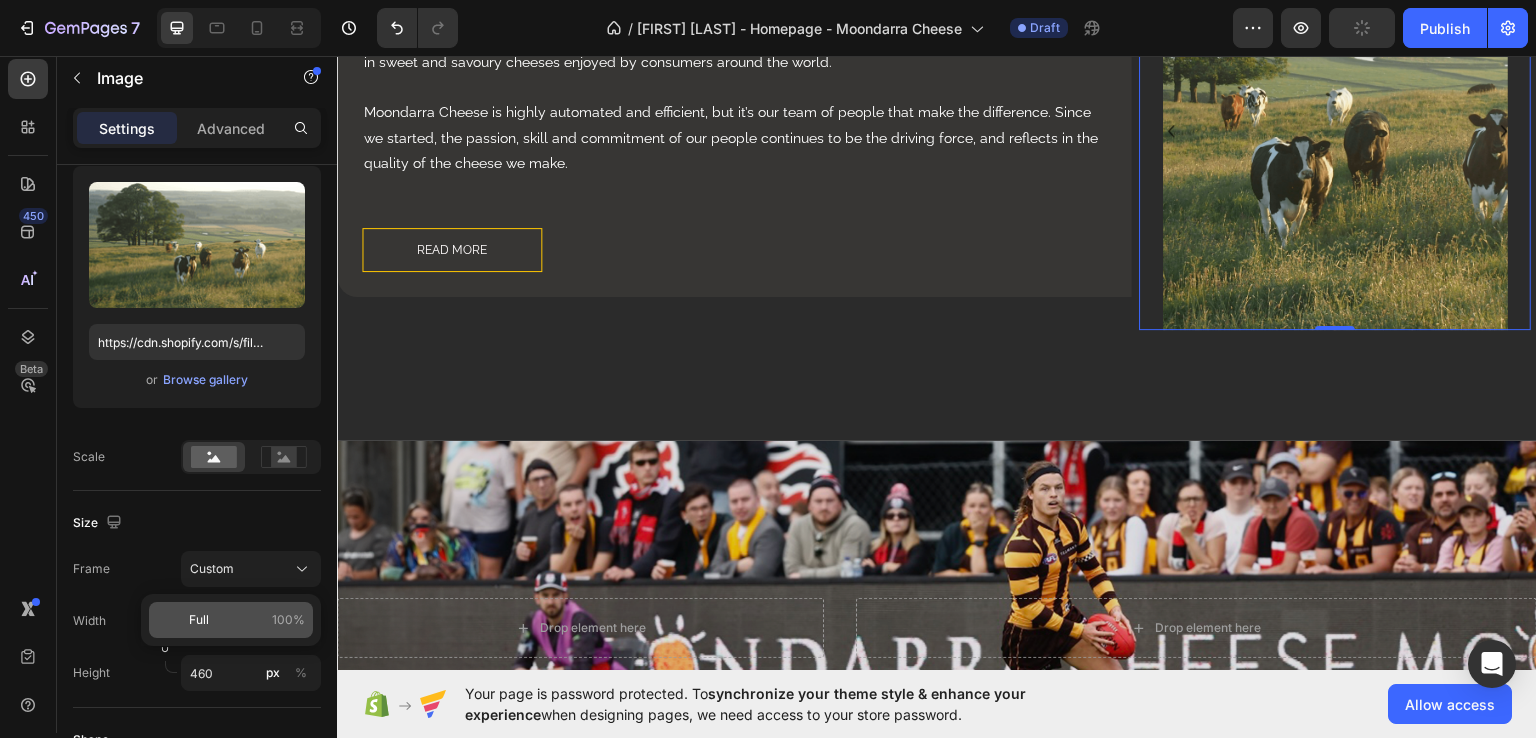 click on "Full 100%" at bounding box center (247, 620) 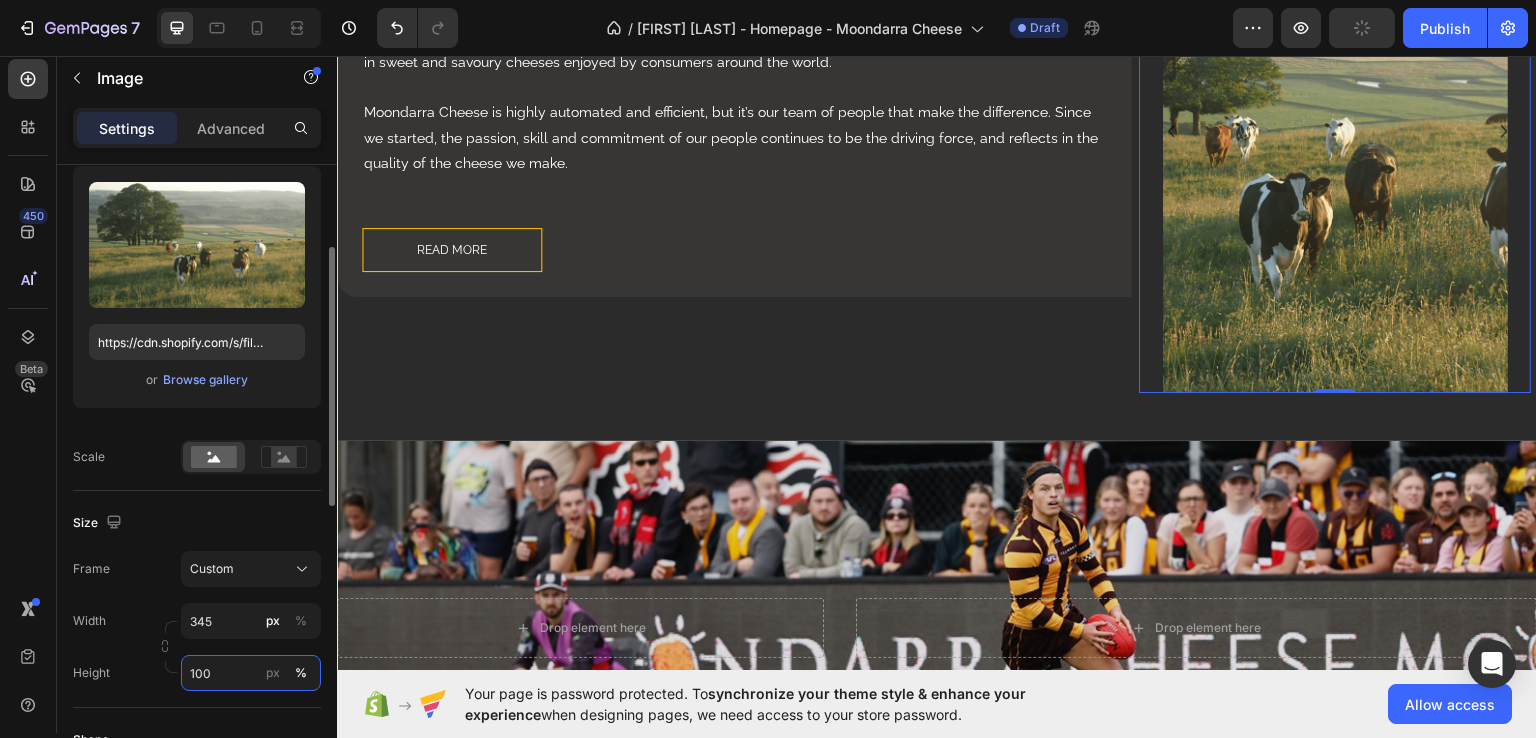 click on "100" at bounding box center [251, 673] 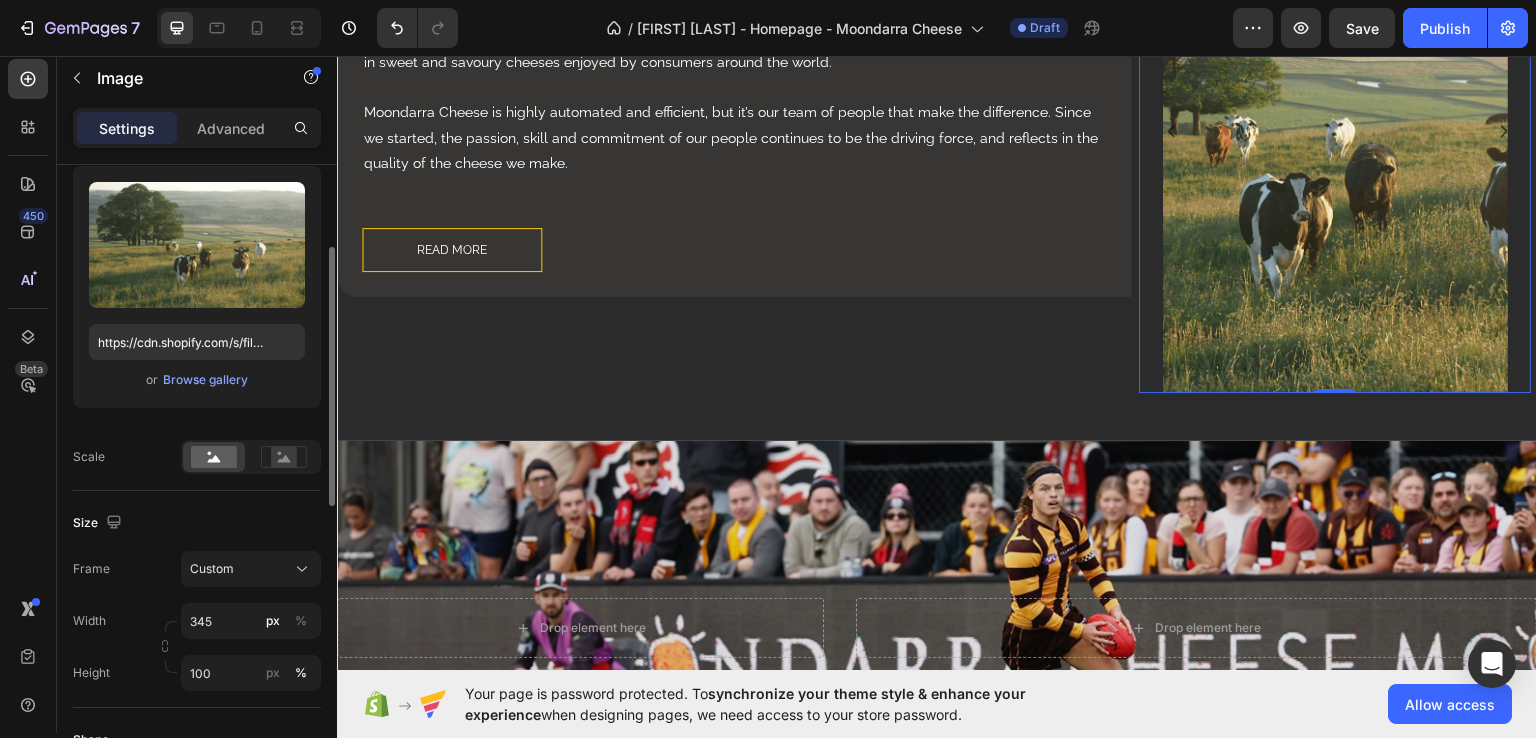click on "Frame Custom" at bounding box center (197, 569) 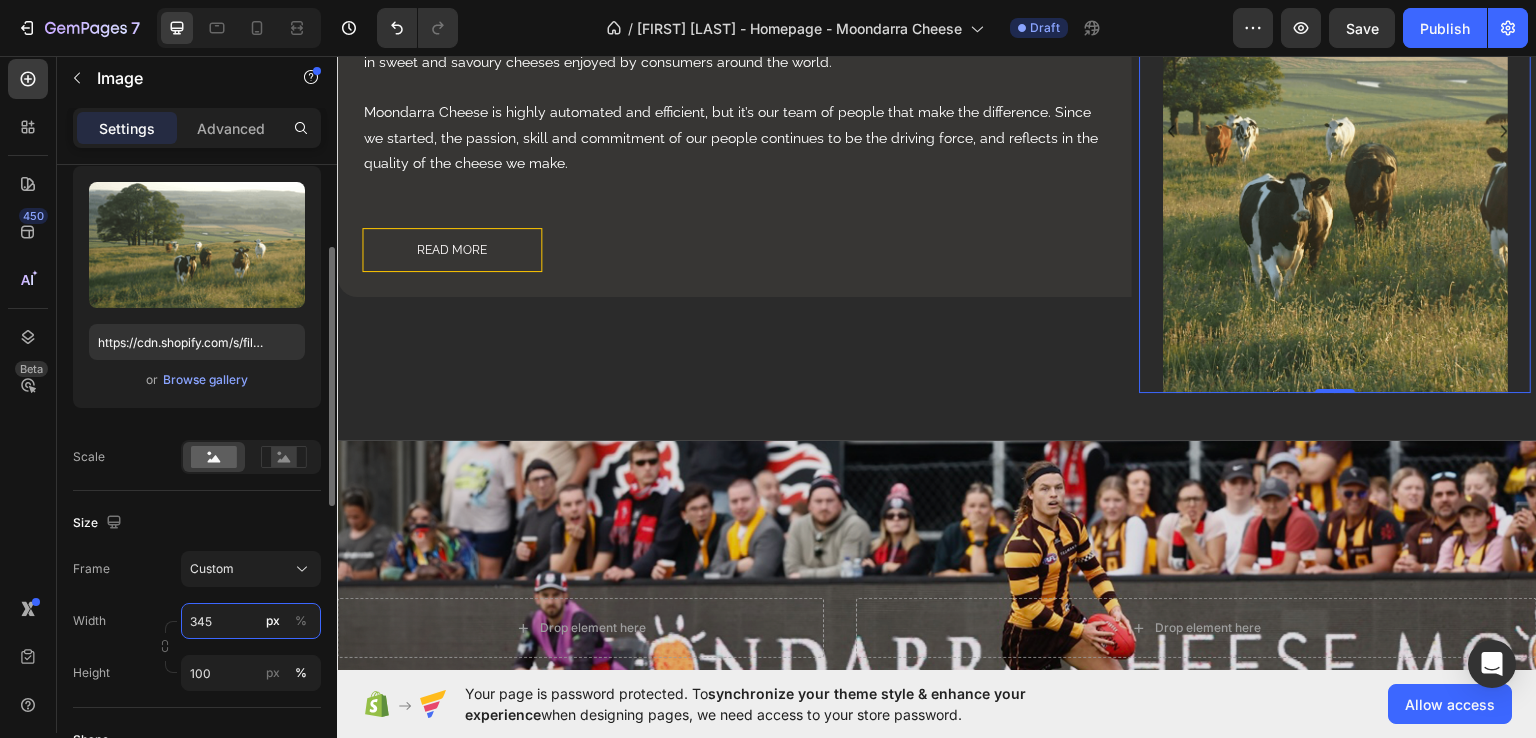 click on "345" at bounding box center [251, 621] 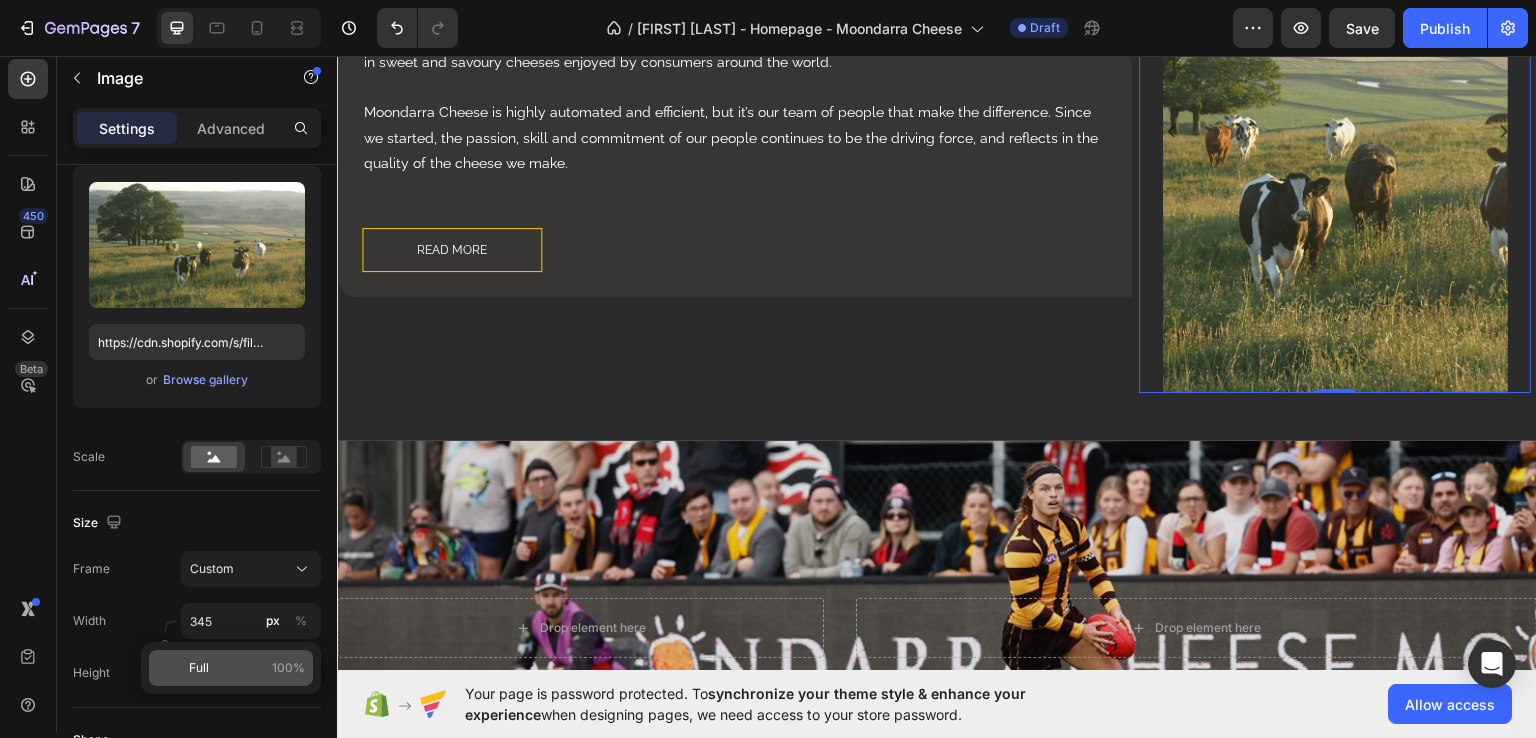 click on "Full 100%" at bounding box center [247, 668] 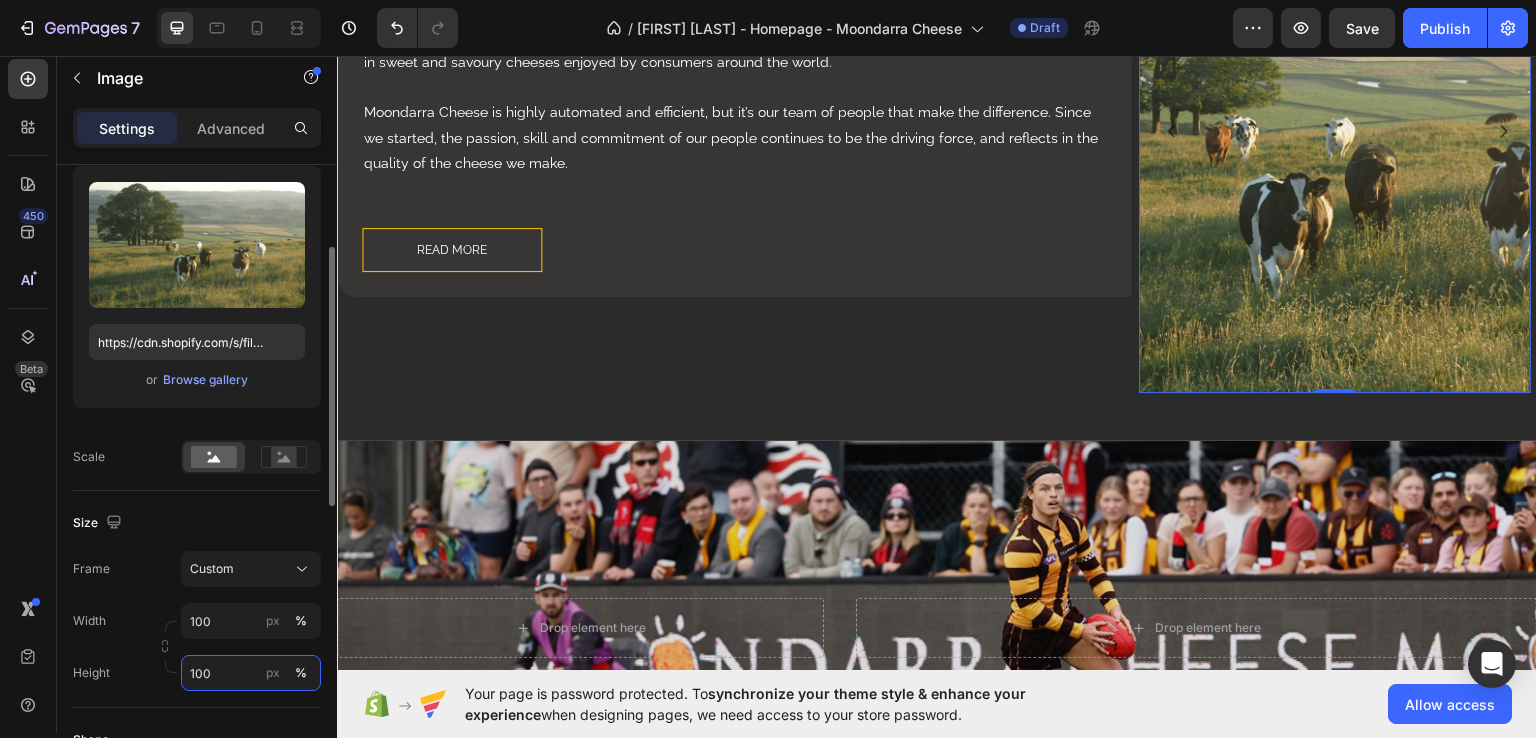 click on "100" at bounding box center [251, 673] 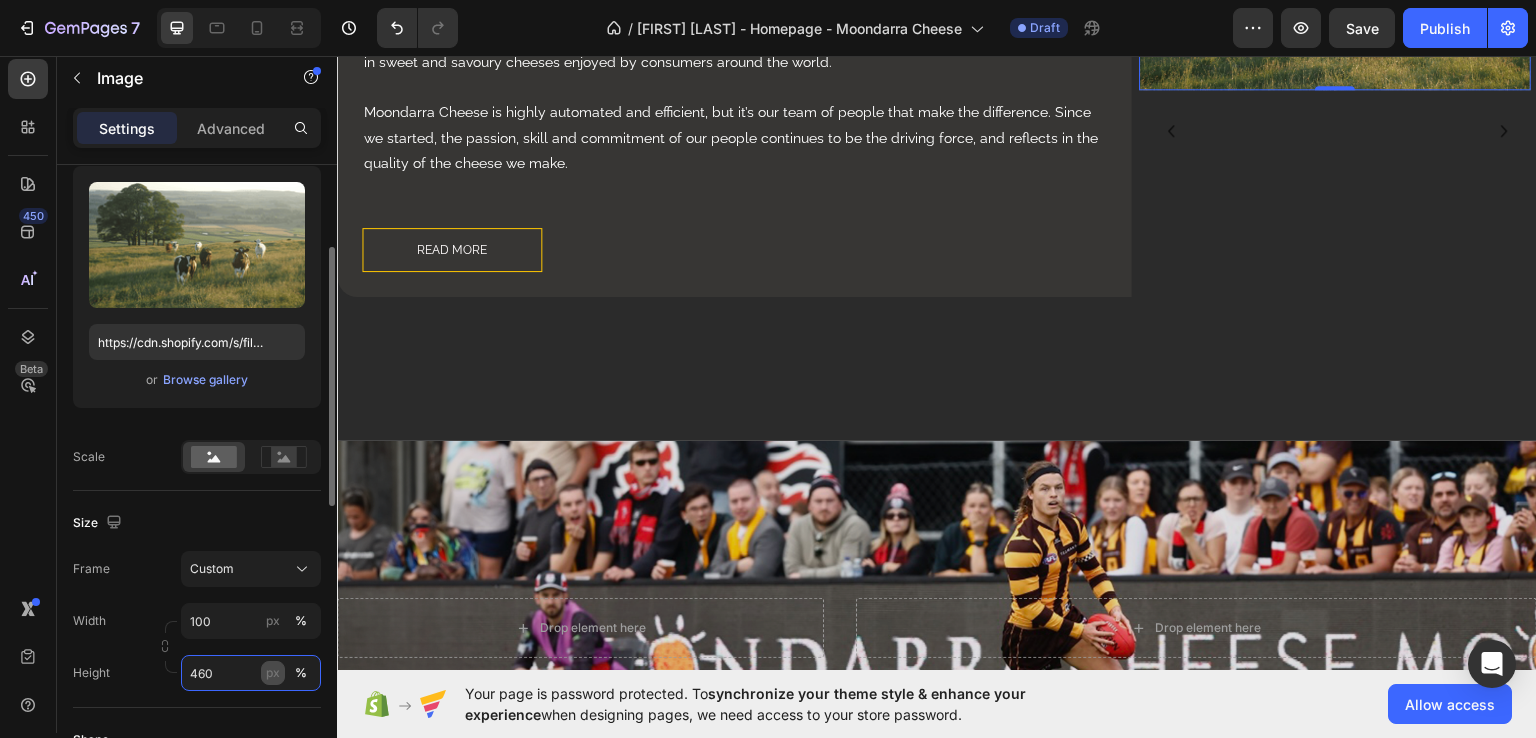type on "460" 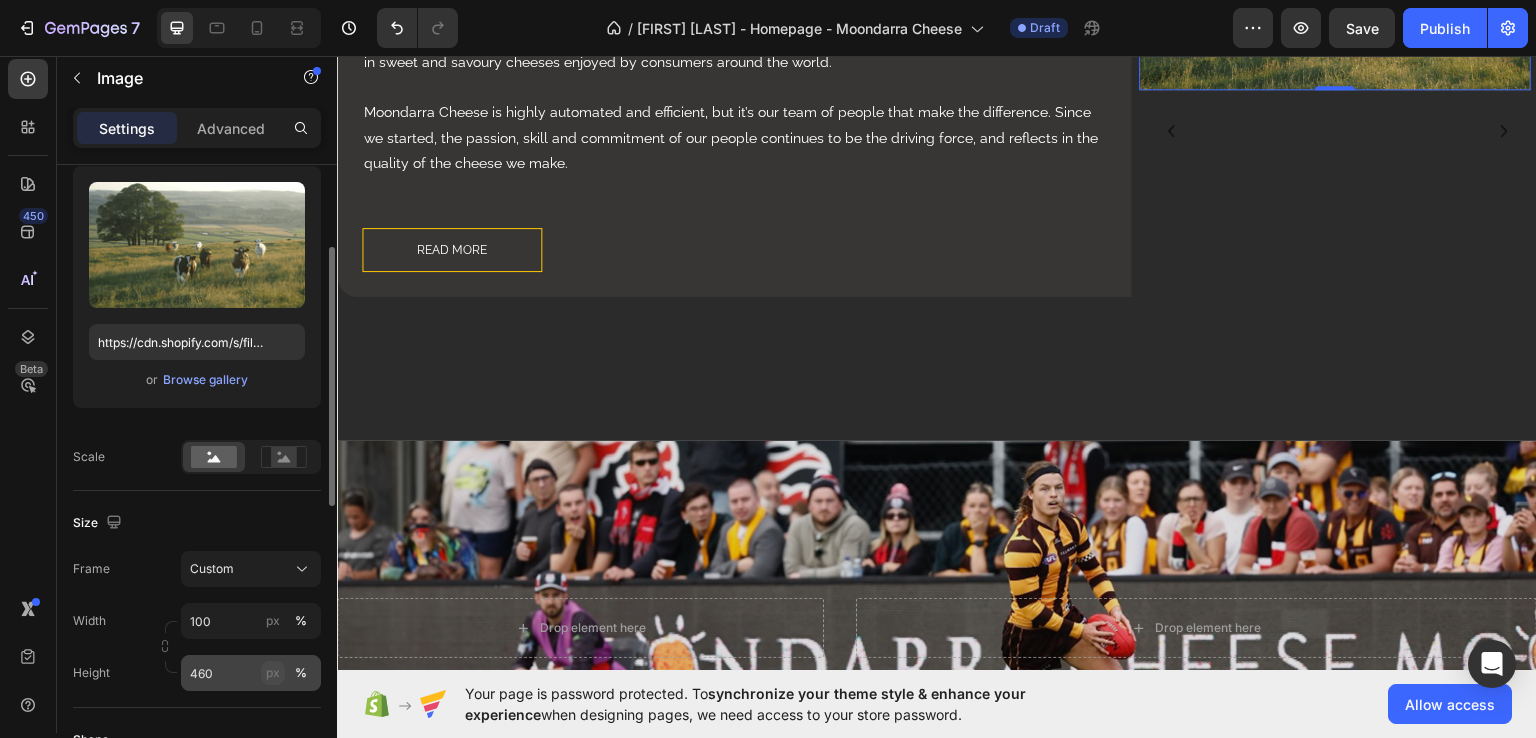 click on "px" at bounding box center [273, 673] 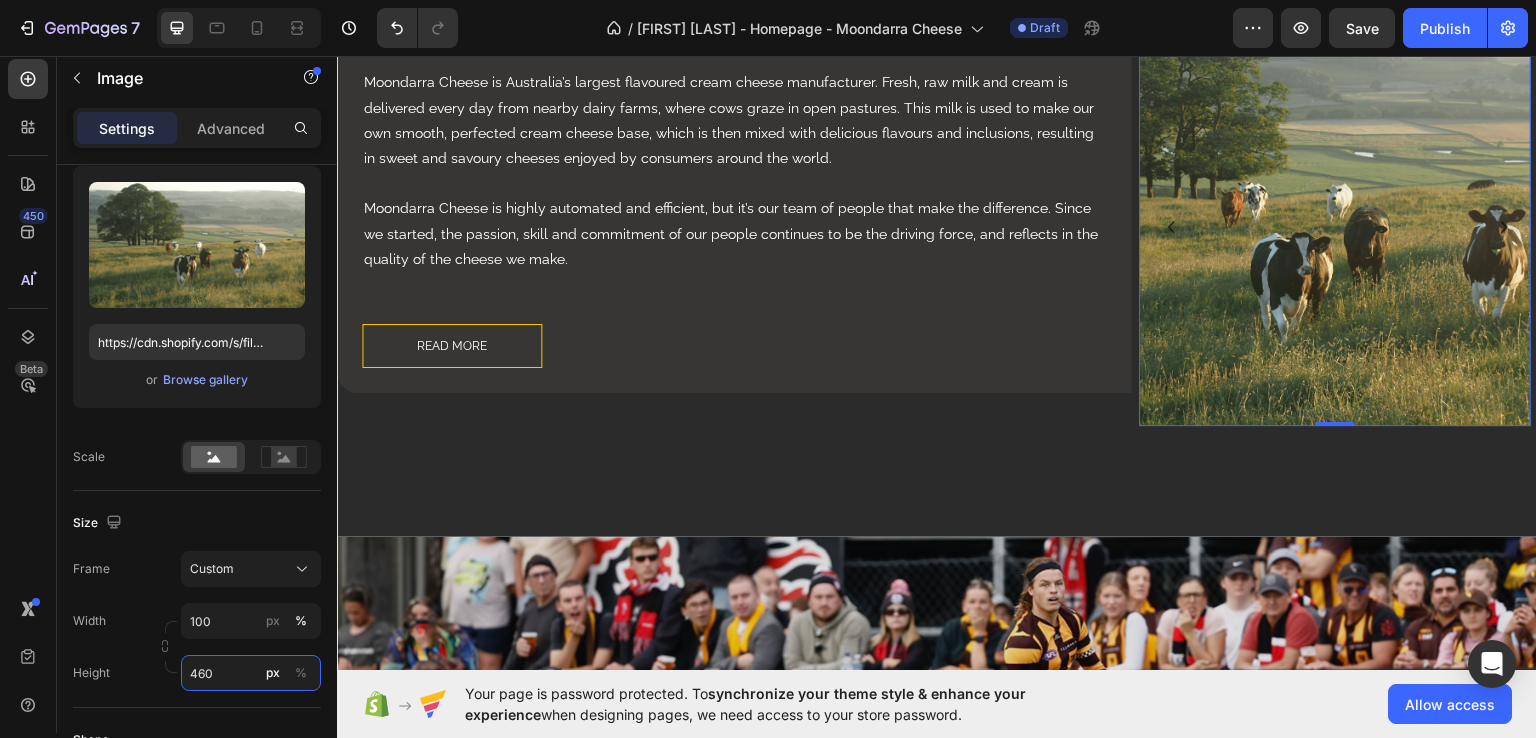 scroll, scrollTop: 1885, scrollLeft: 0, axis: vertical 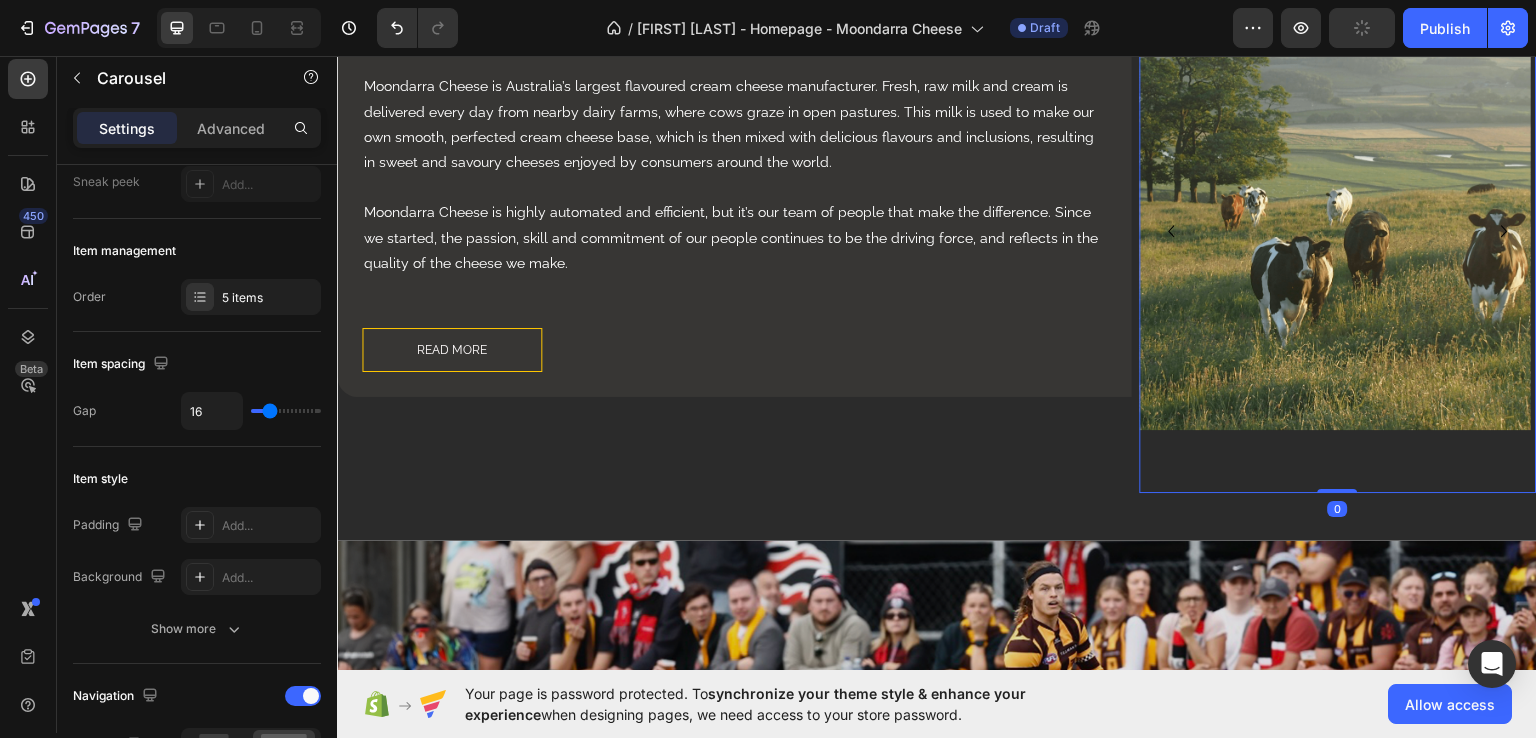 click 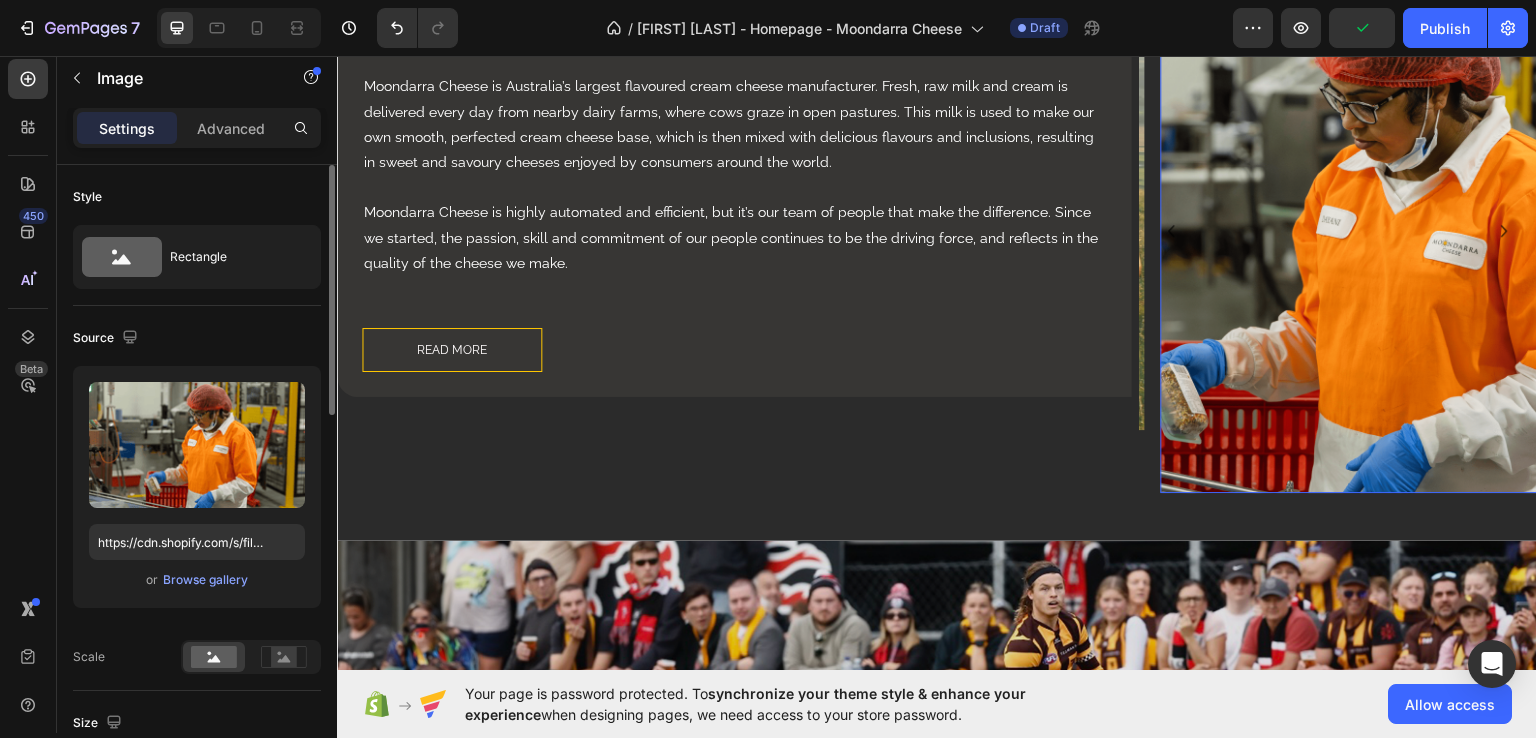 click at bounding box center (1357, 230) 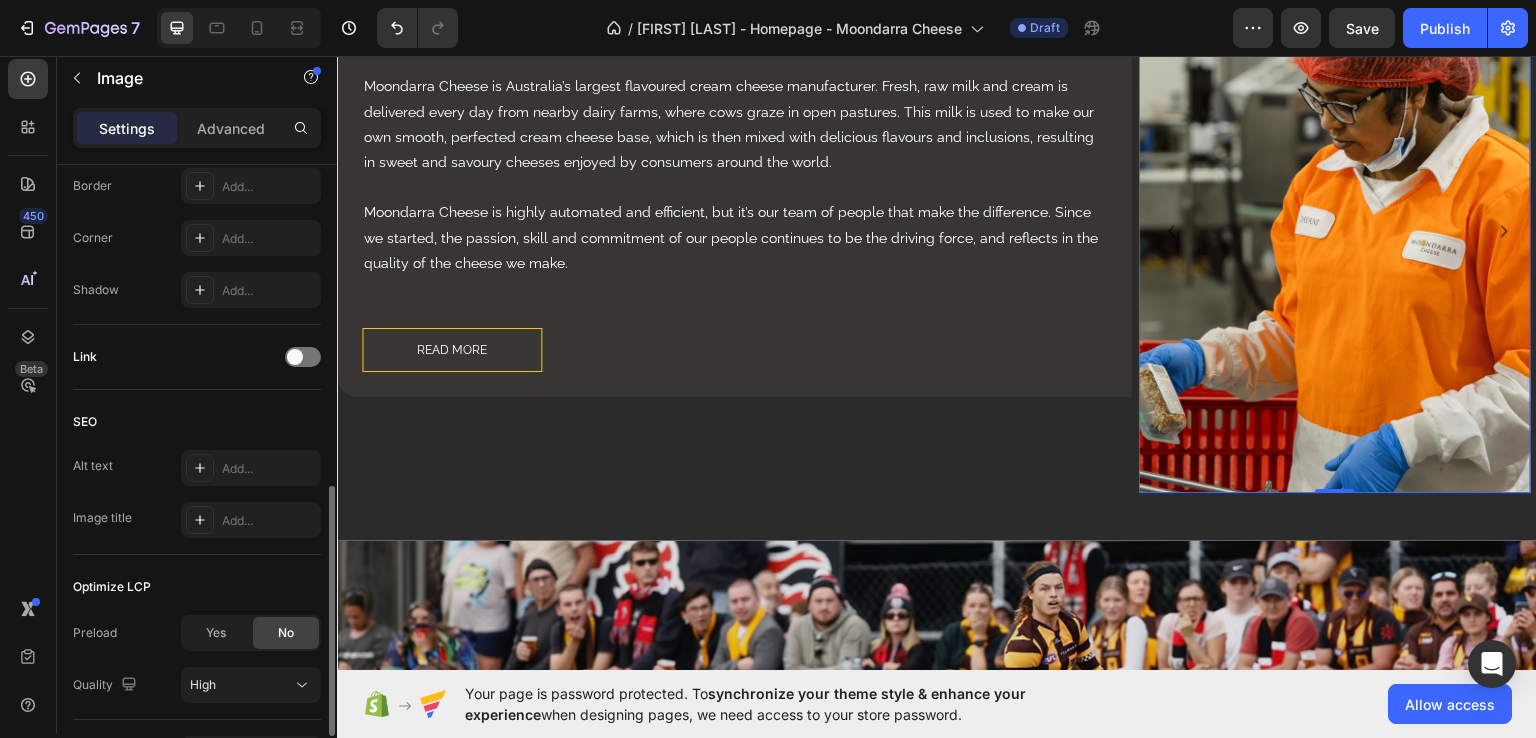 scroll, scrollTop: 600, scrollLeft: 0, axis: vertical 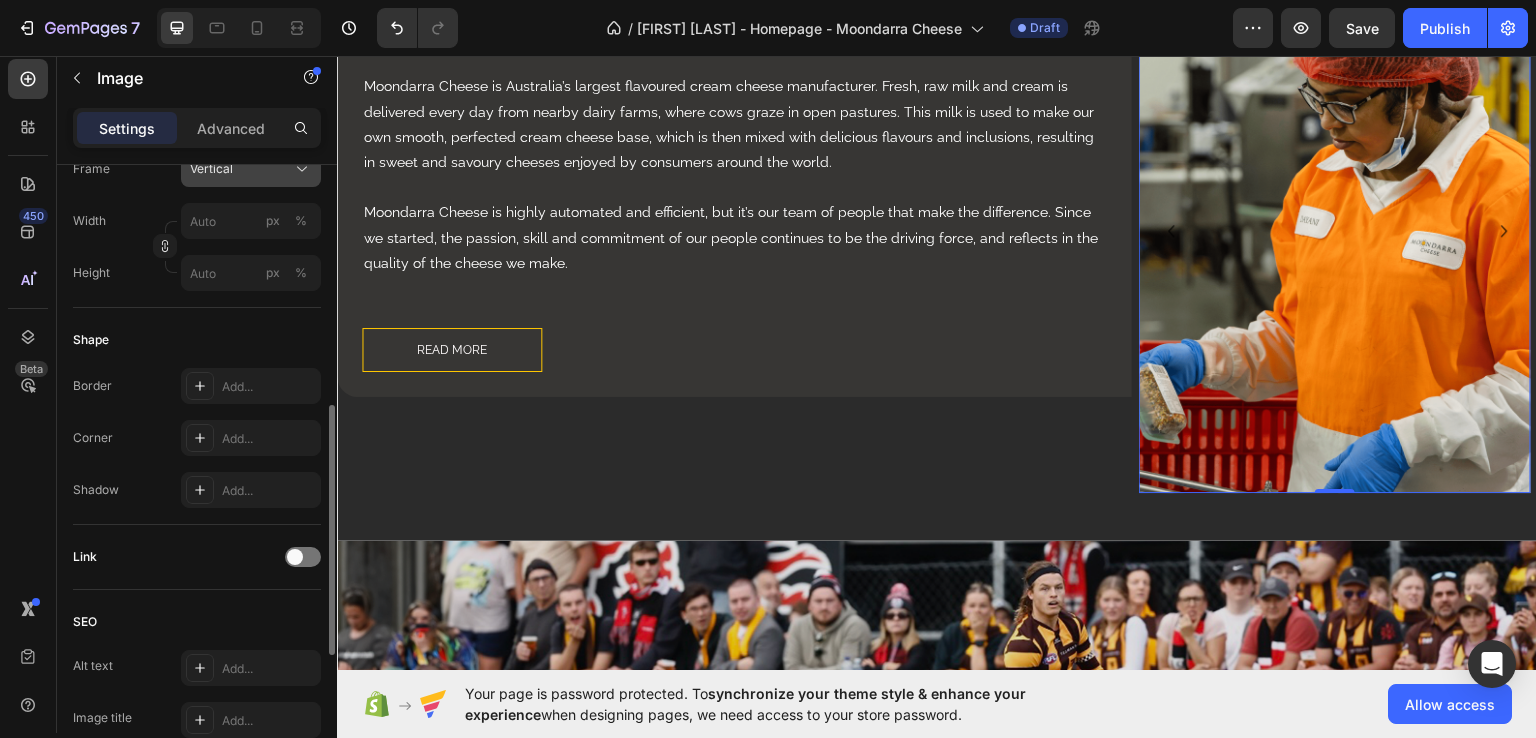 click on "Vertical" 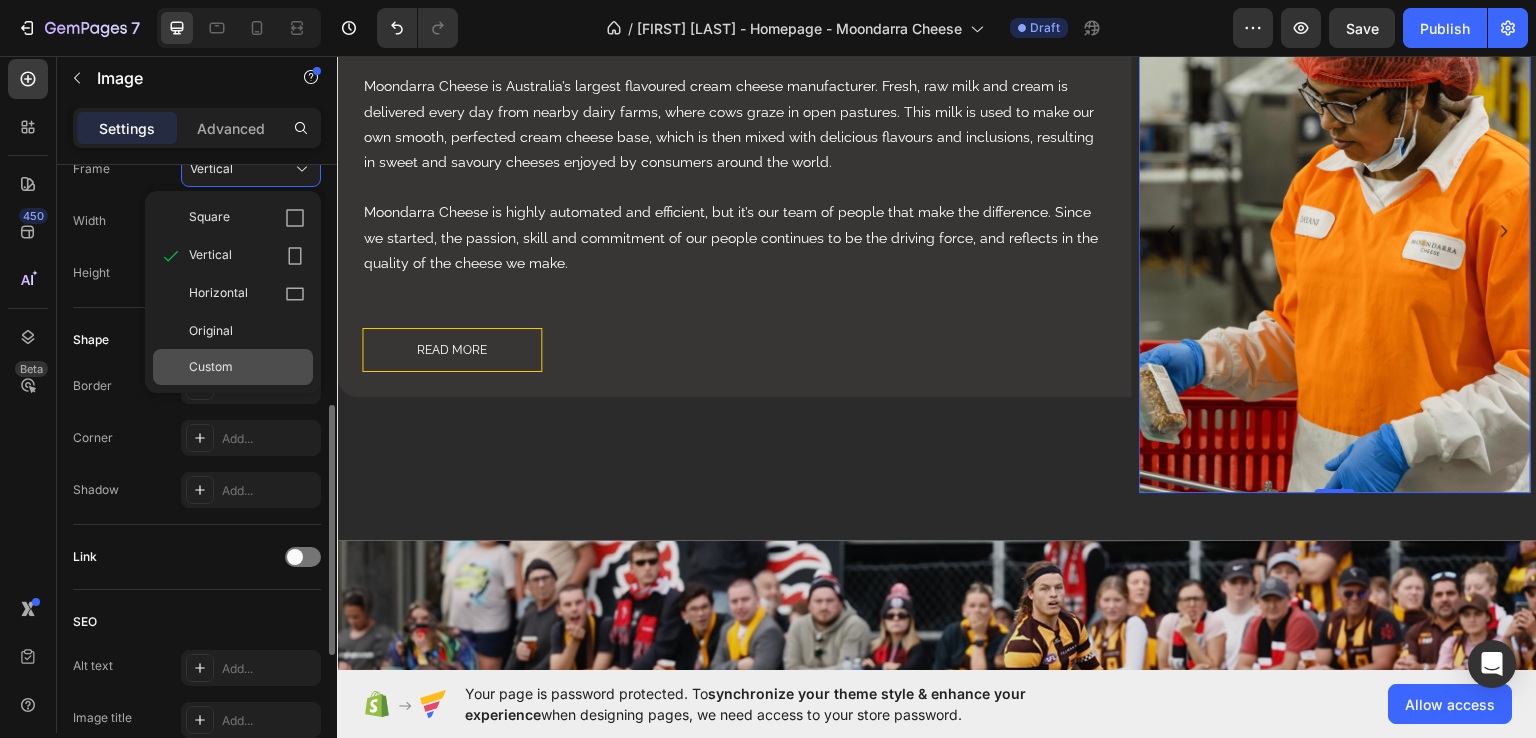 click on "Custom" 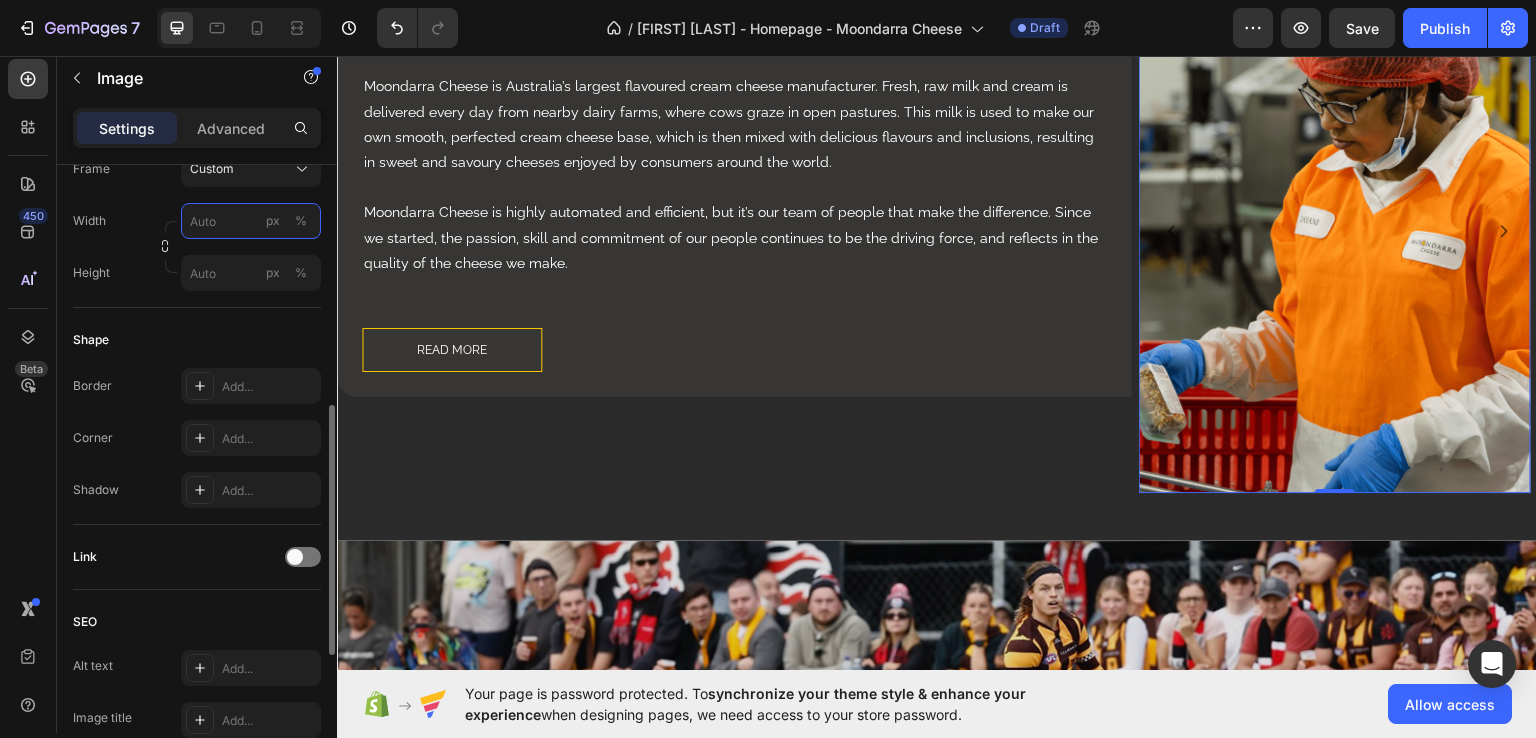 click on "px %" at bounding box center [251, 221] 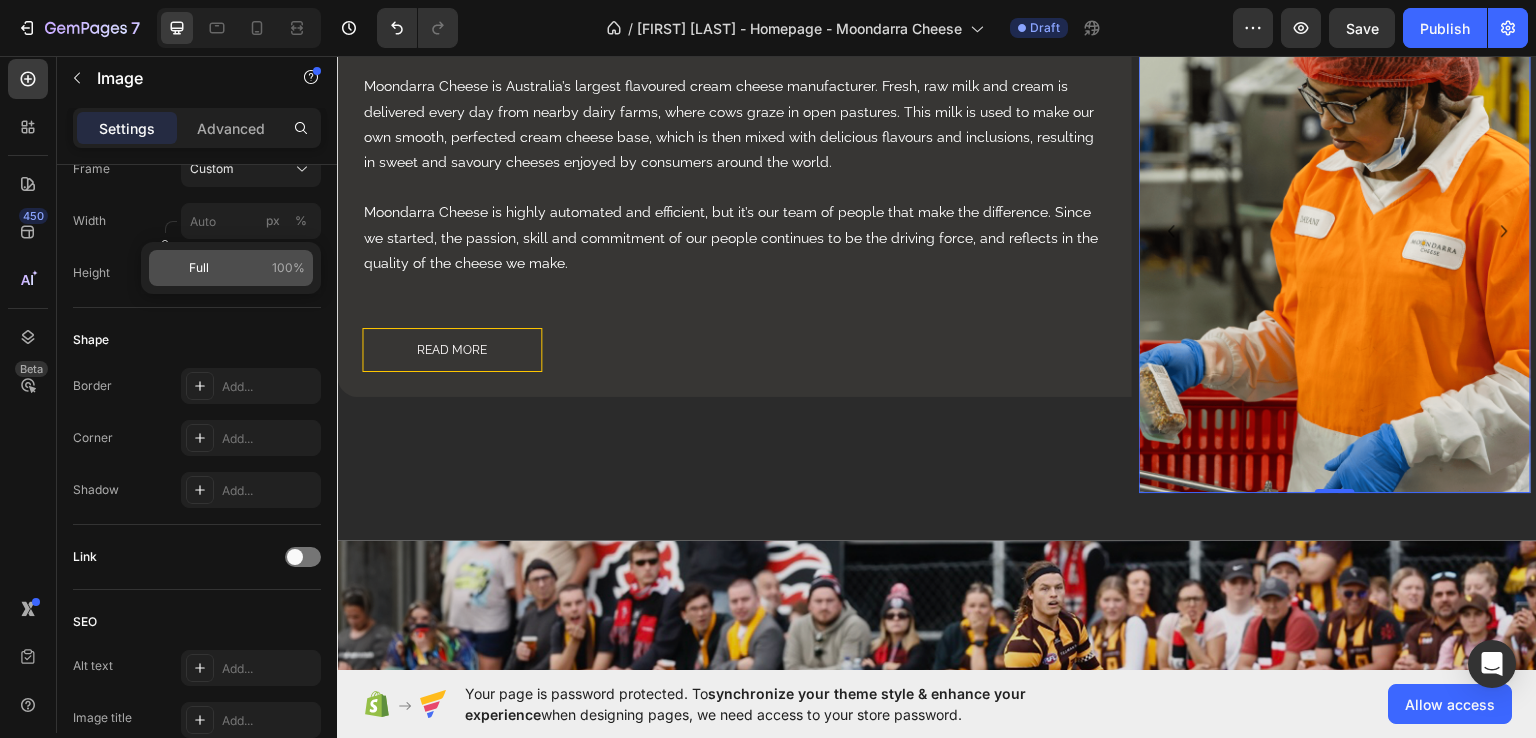 click on "Full 100%" at bounding box center (247, 268) 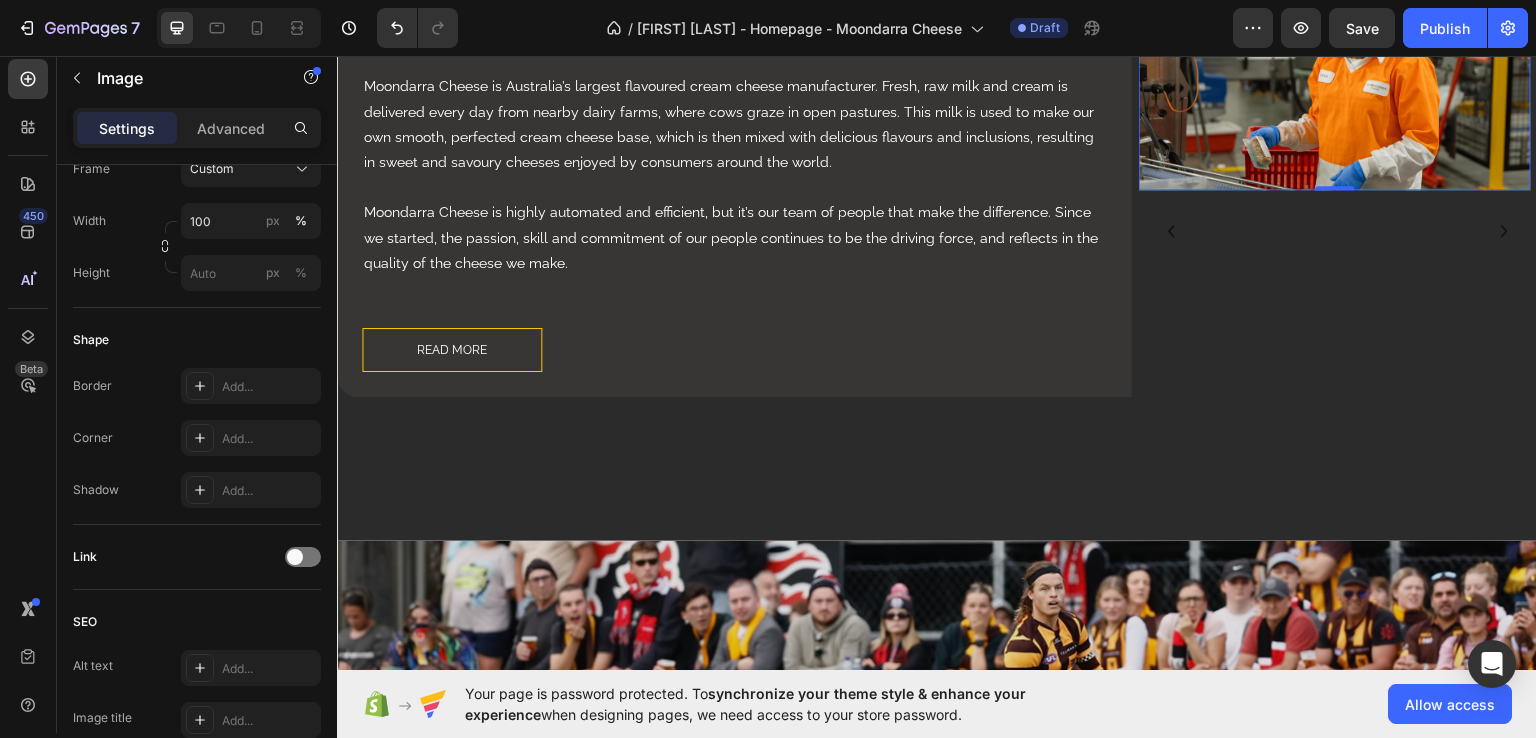 click on "7  Version history  /  [Annie GPs] - Homepage - Moondarra Cheese Draft Preview  Save   Publish  450 Beta Sections(18) Elements(83) Section Element Hero Section Product Detail Brands Trusted Badges Guarantee Product Breakdown How to use Testimonials Compare Bundle FAQs Social Proof Brand Story Product List Collection Blog List Contact Sticky Add to Cart Custom Footer Browse Library 450 Layout
Row
Row
Row
Row Text
Heading
Text Block Button
Button
Button Media
Image
Image" at bounding box center (768, 0) 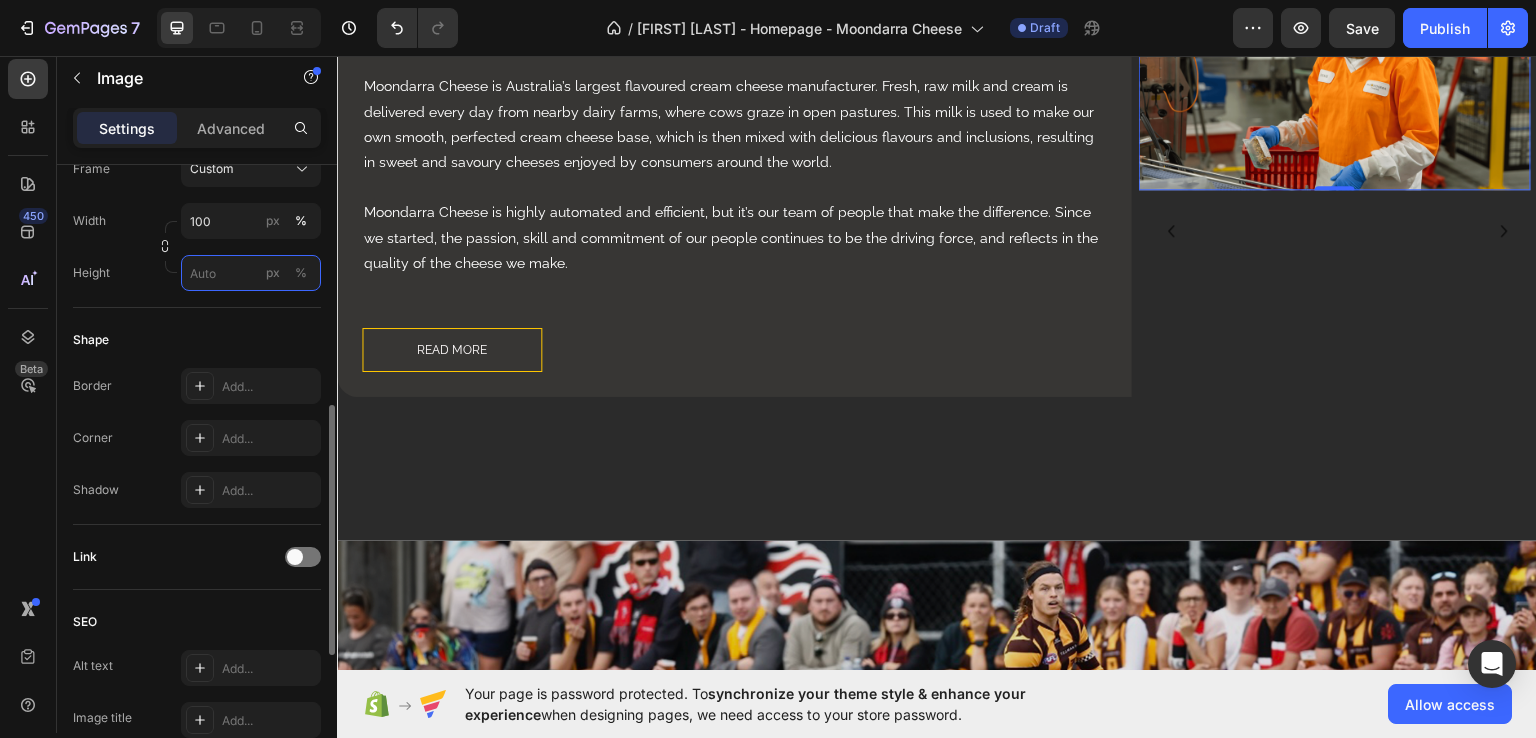 click on "px %" at bounding box center (251, 273) 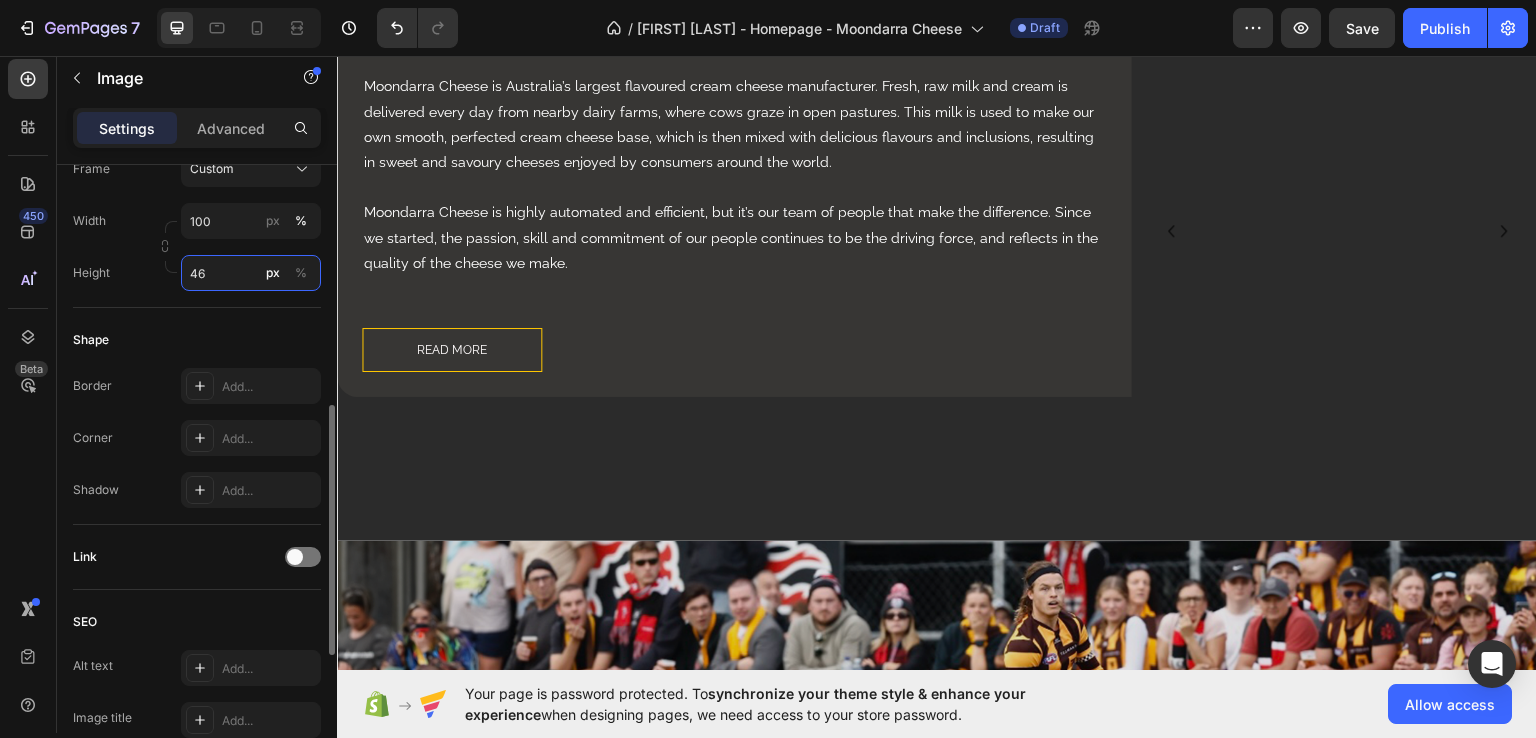 type on "460" 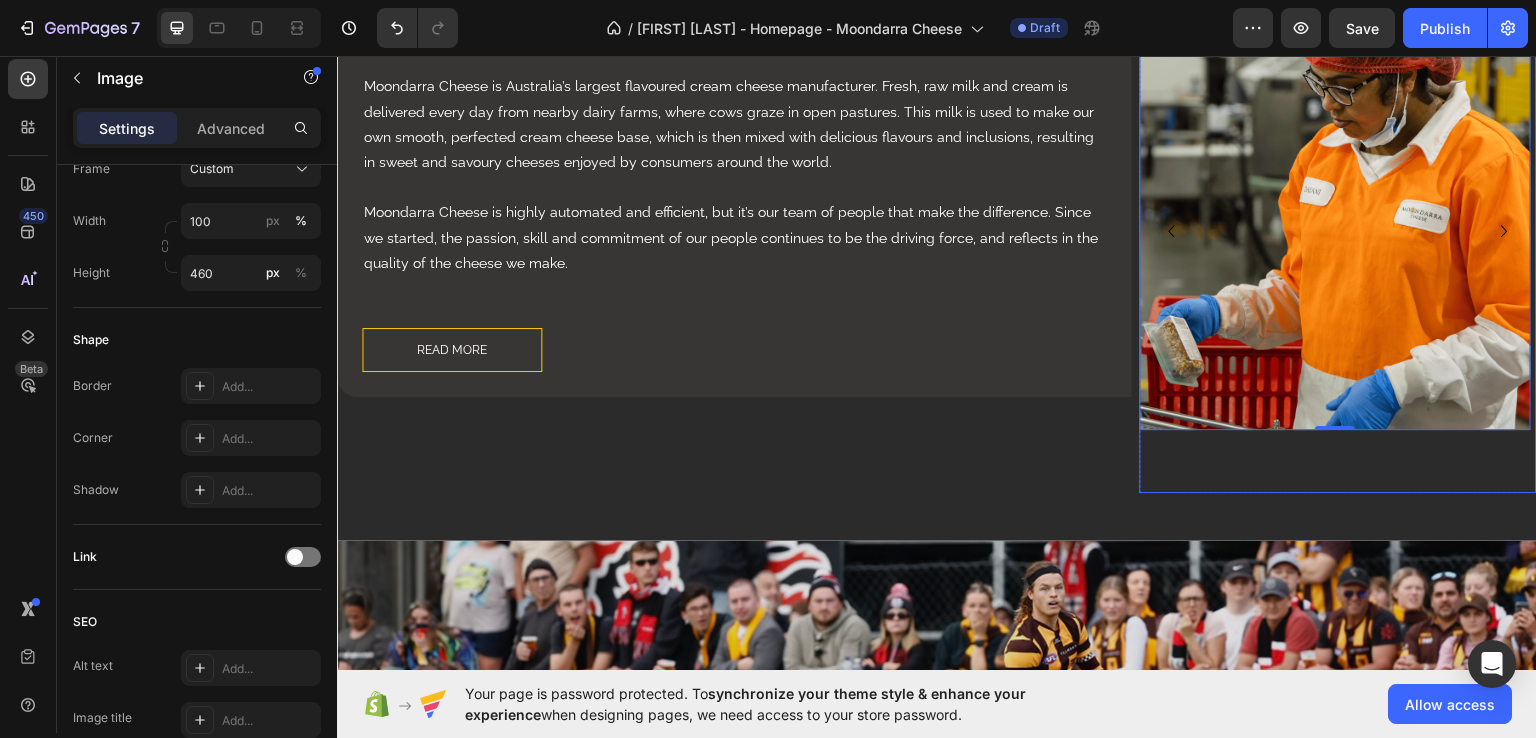 click 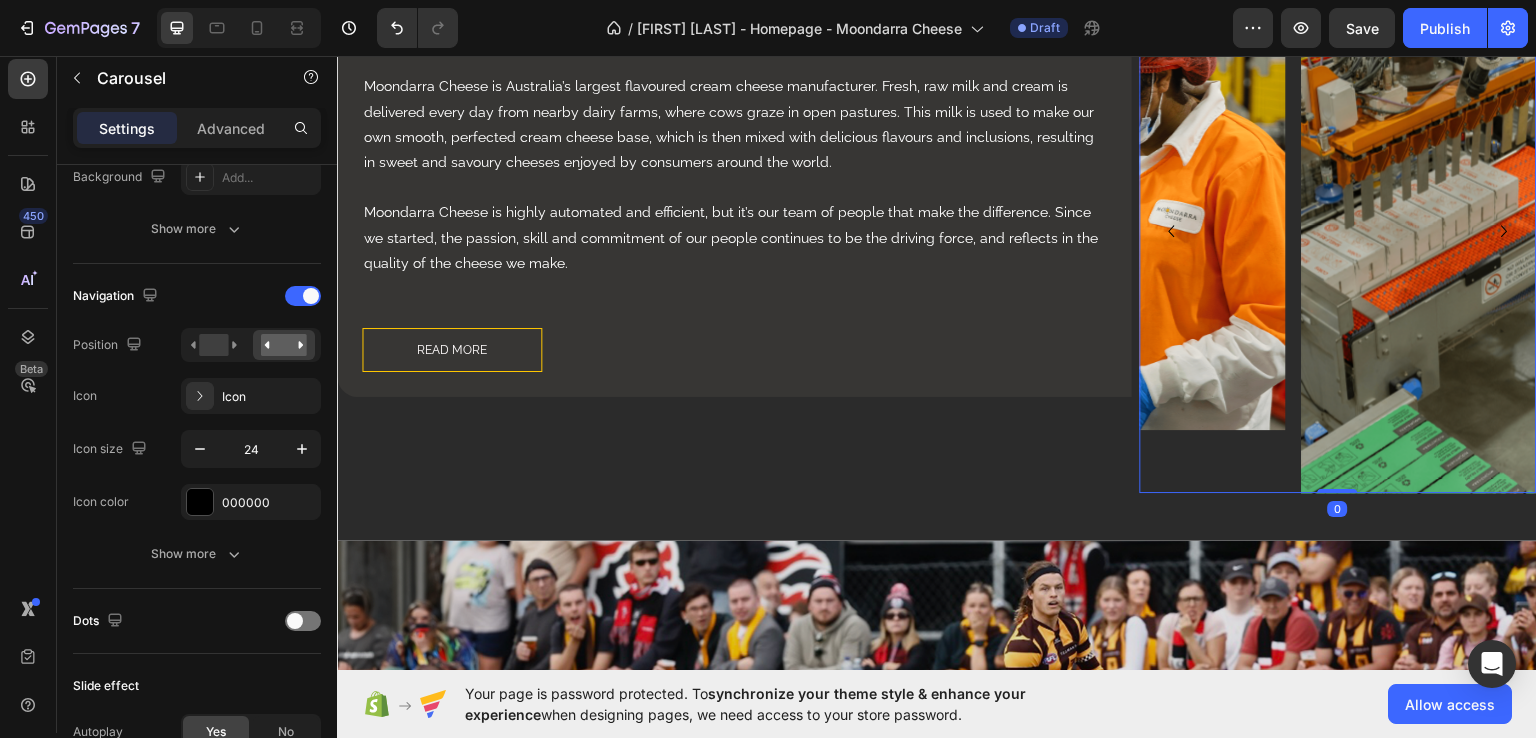 scroll, scrollTop: 0, scrollLeft: 0, axis: both 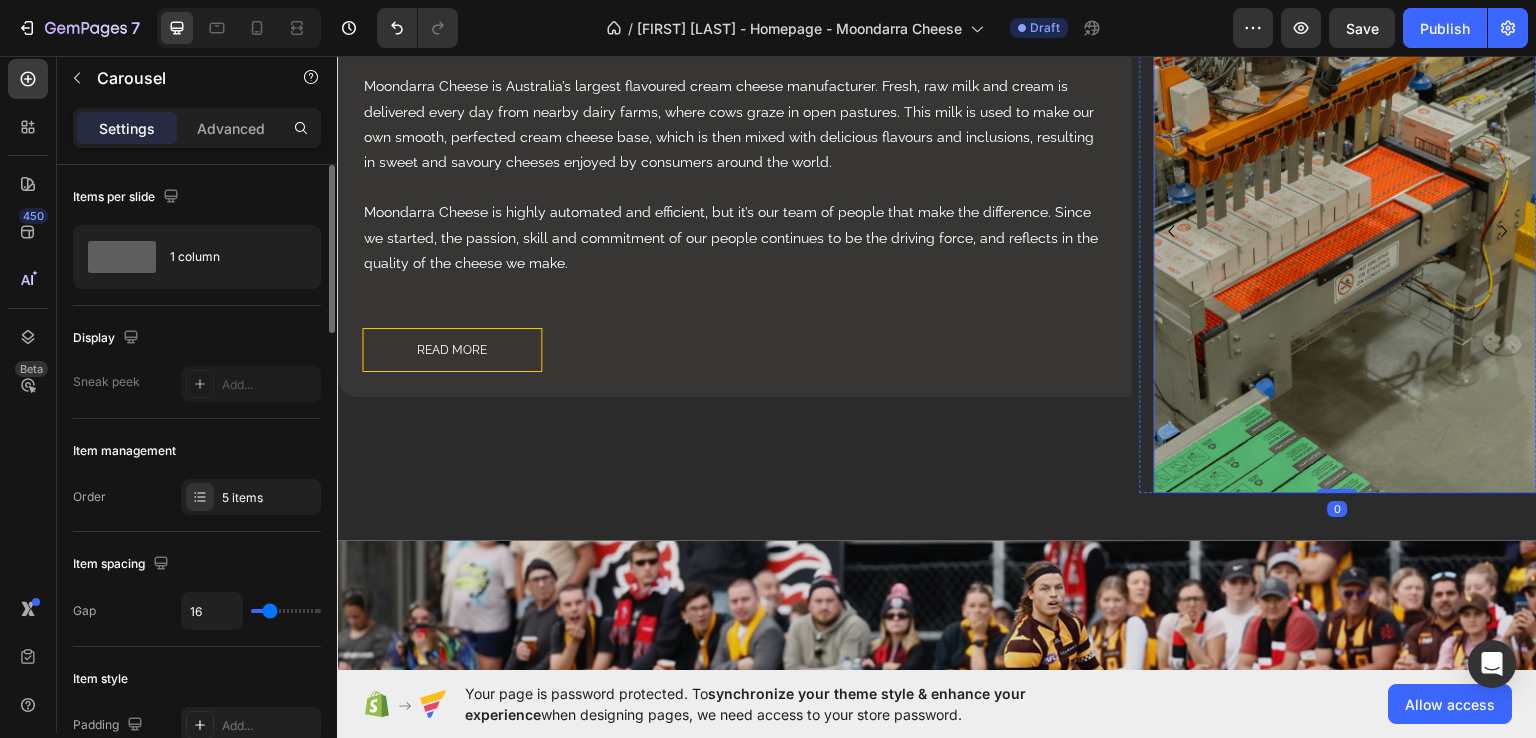 click at bounding box center (1351, 230) 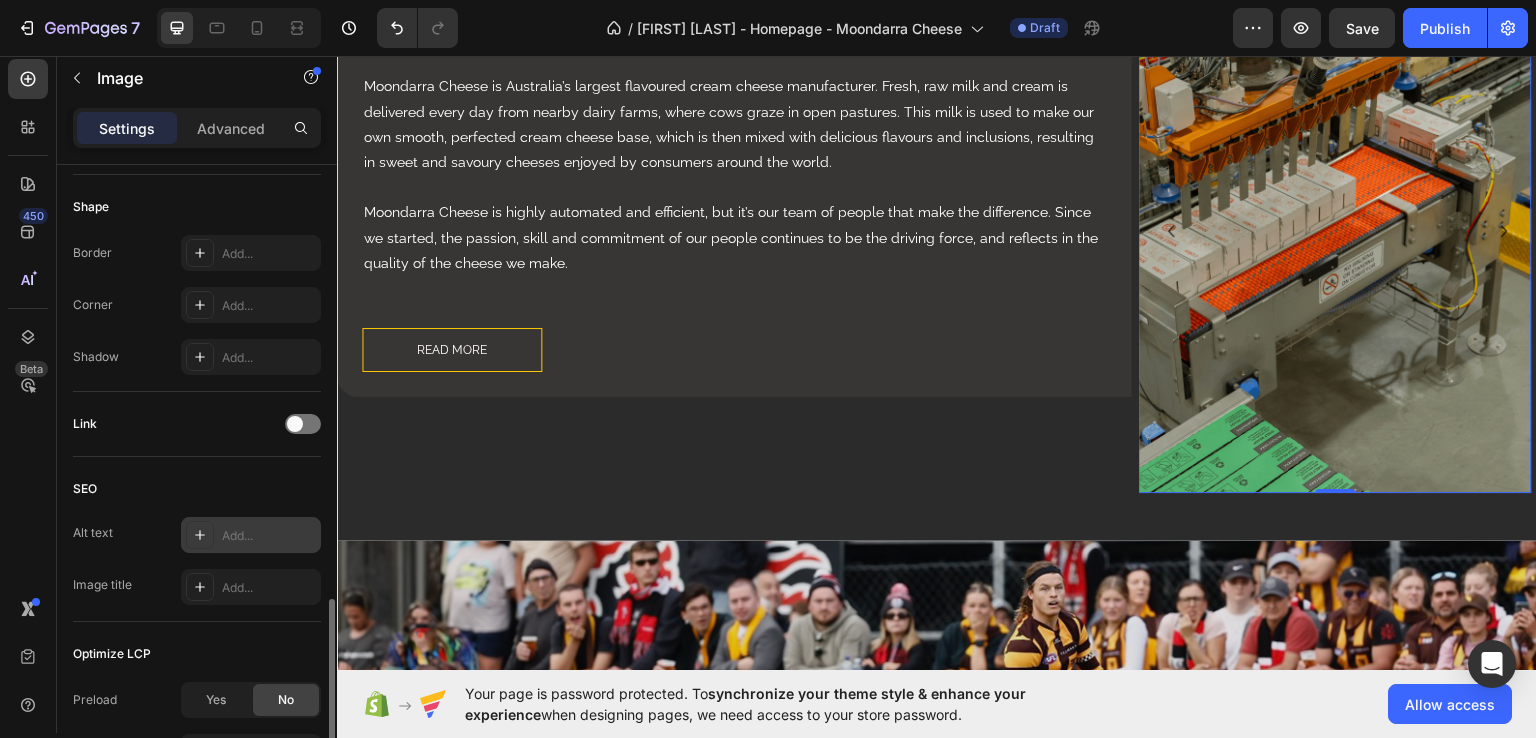 scroll, scrollTop: 633, scrollLeft: 0, axis: vertical 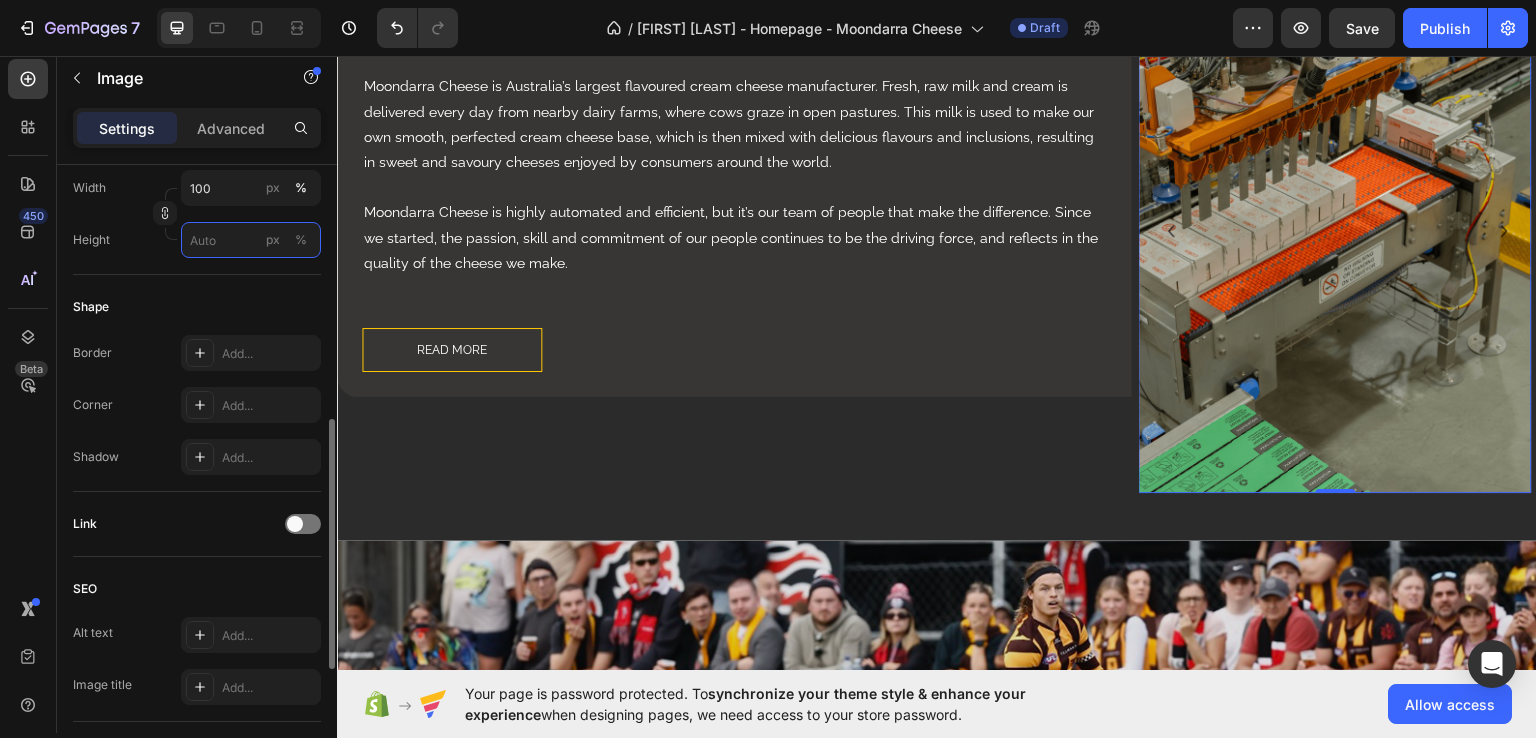 click on "px %" at bounding box center (251, 240) 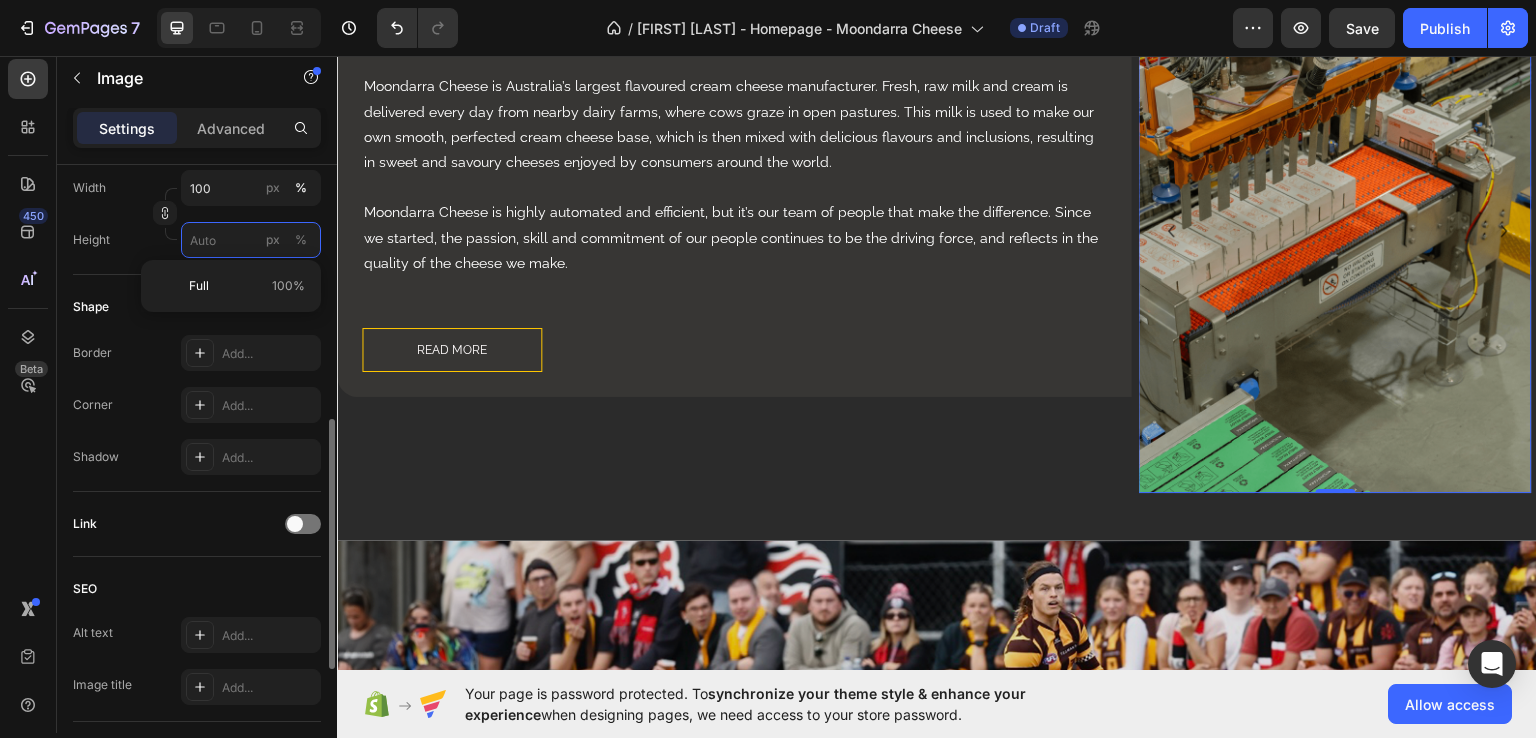 type on "3" 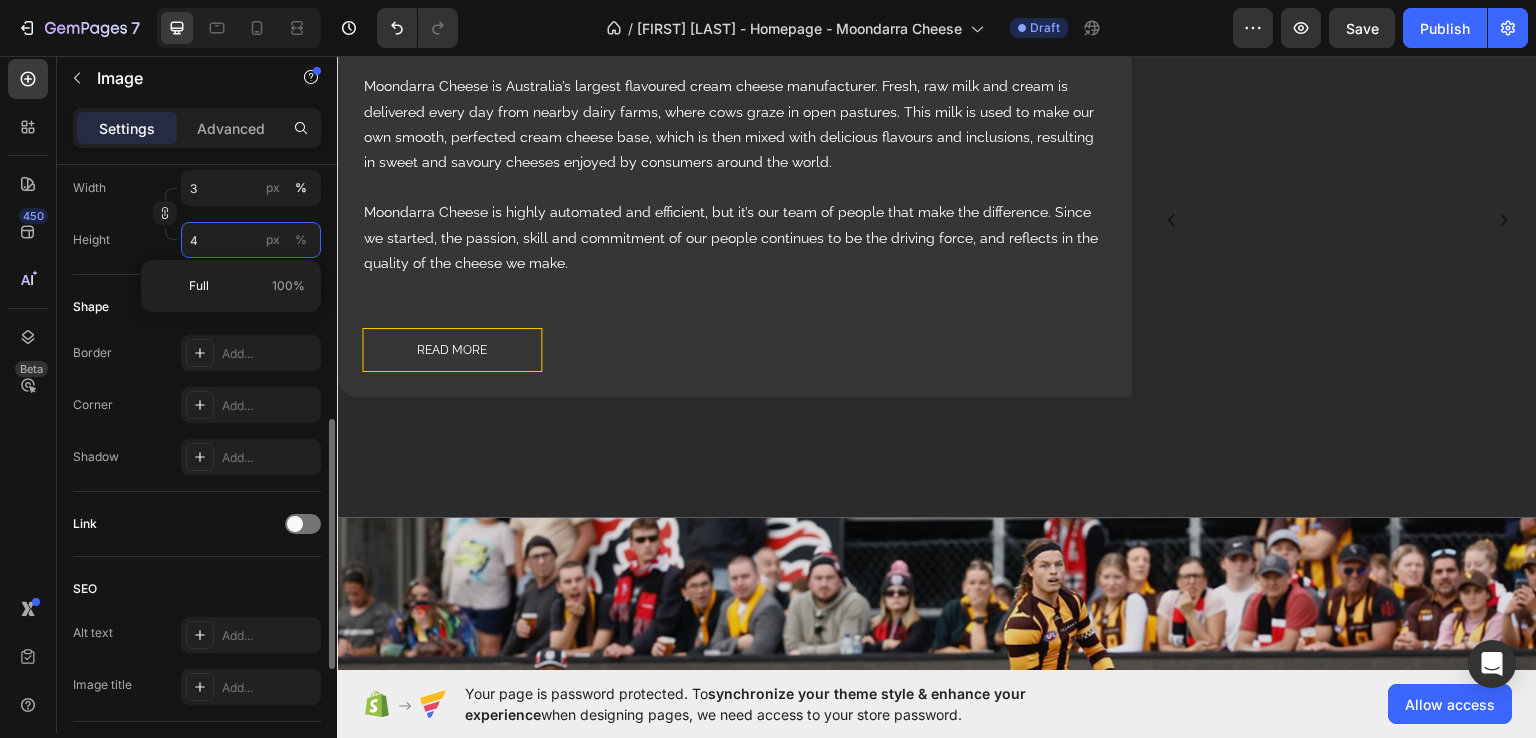 type on "35" 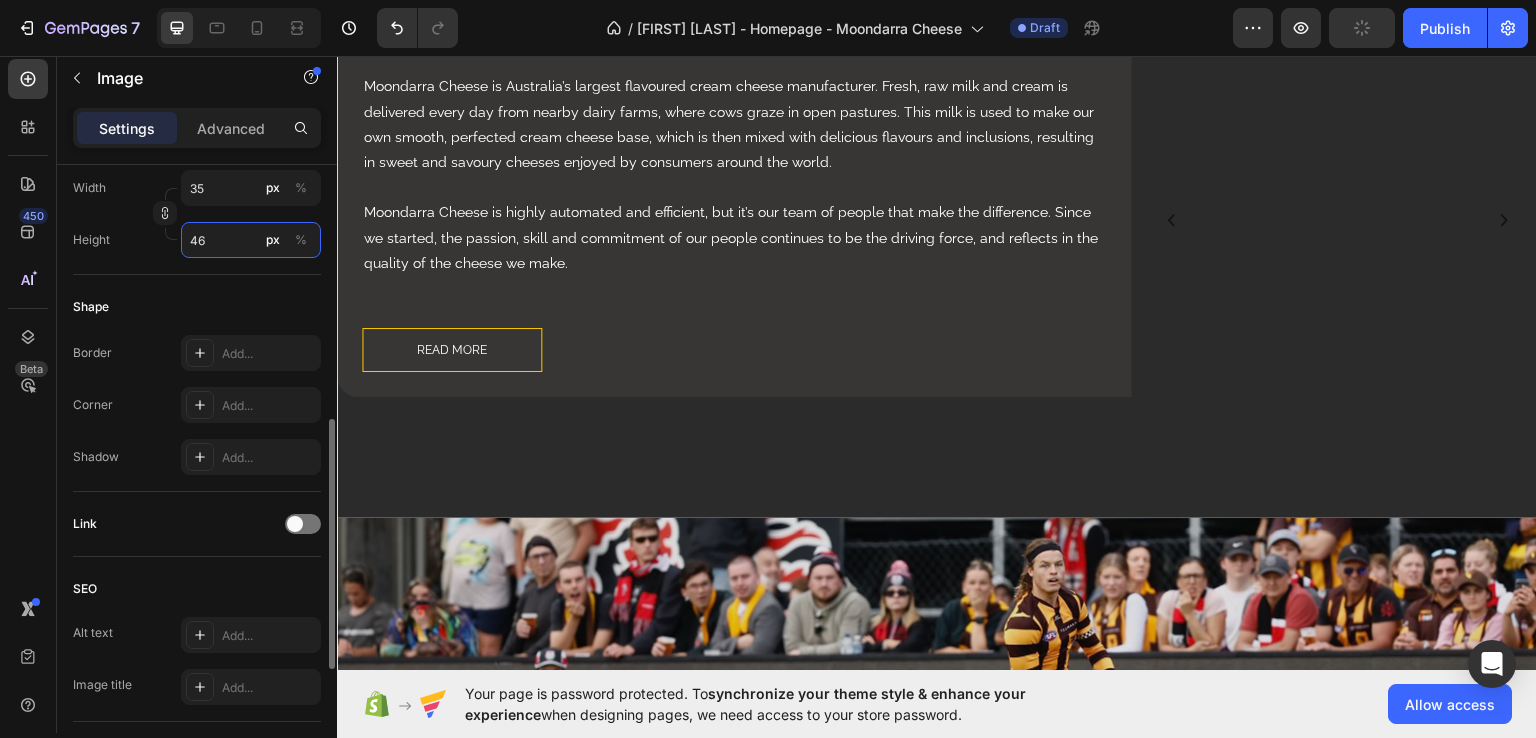 type on "345" 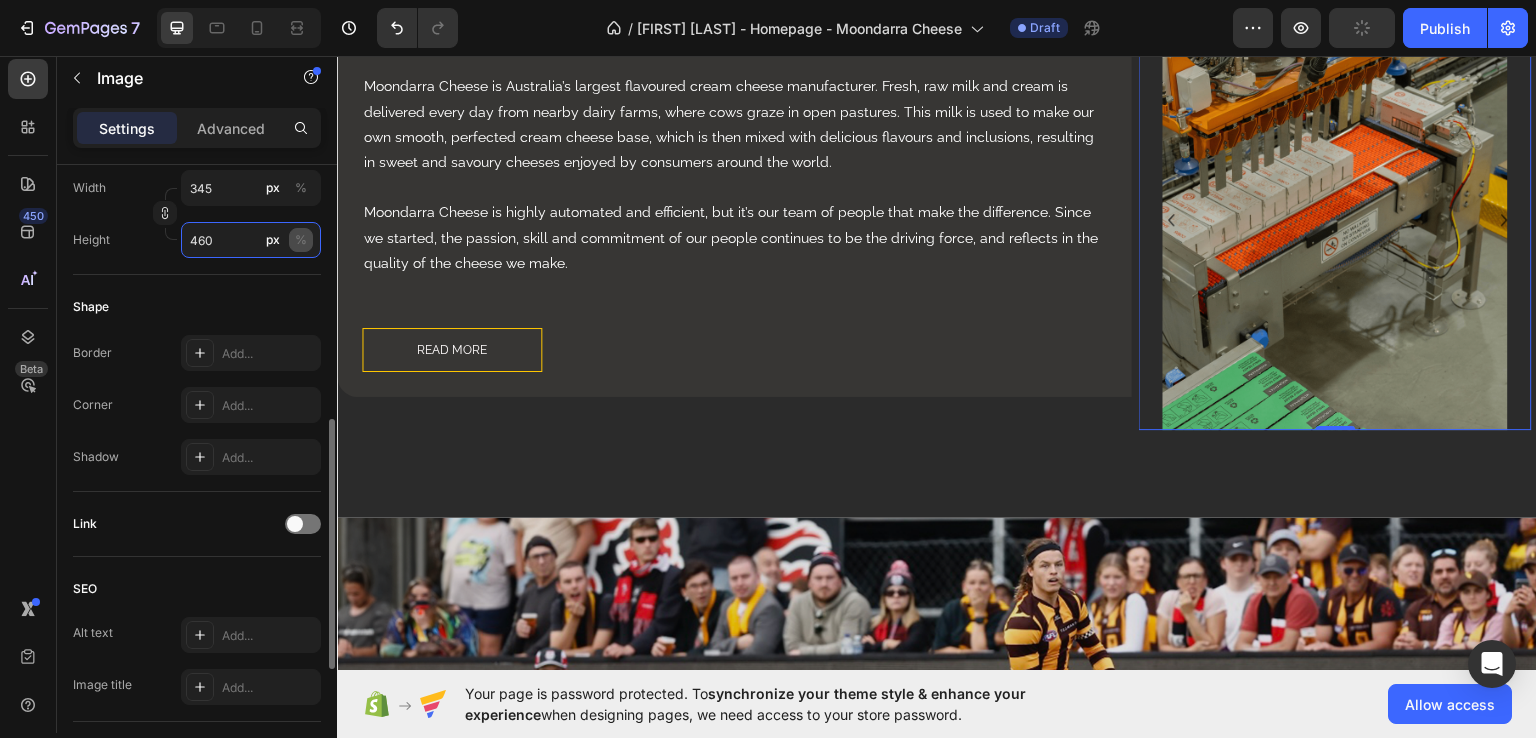 type on "460" 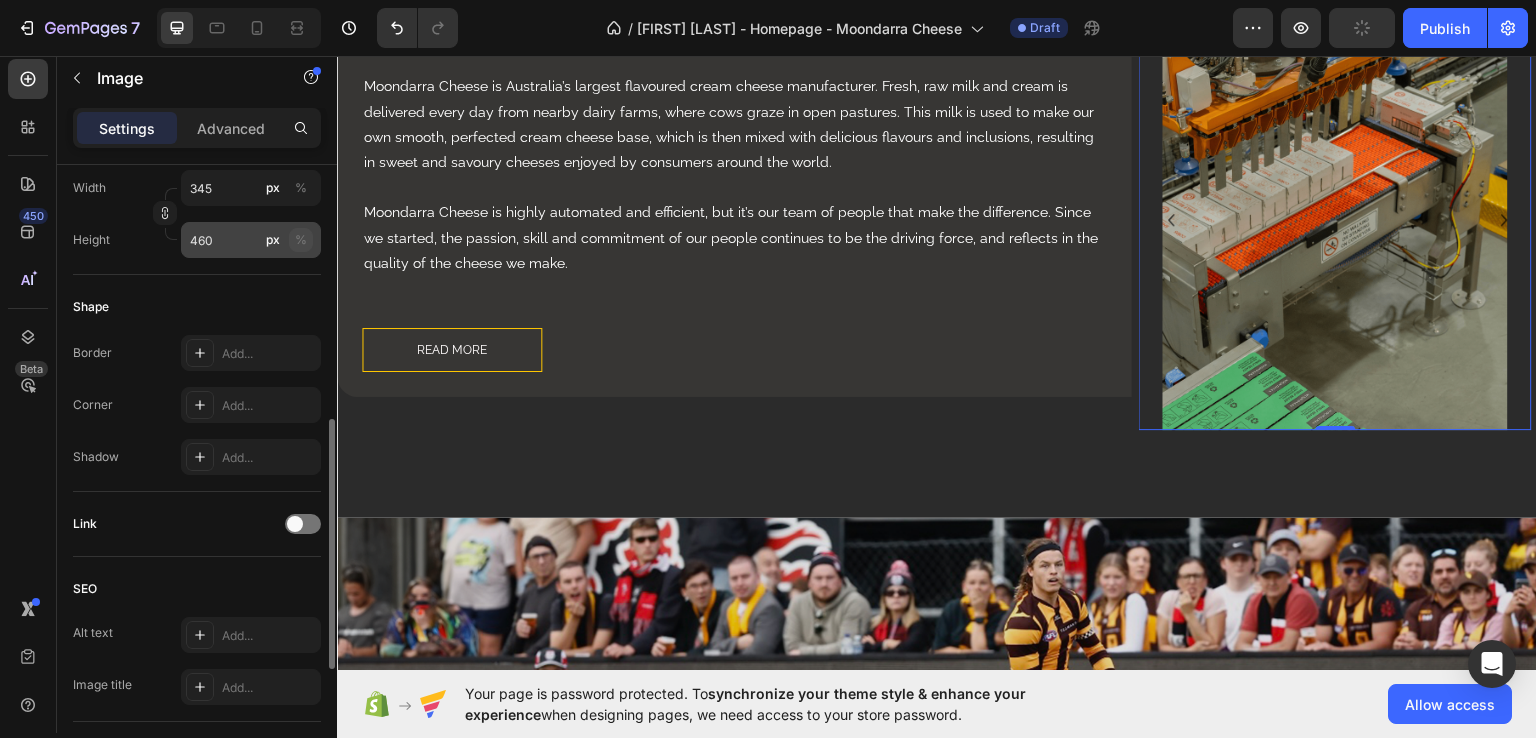 click on "%" at bounding box center (301, 240) 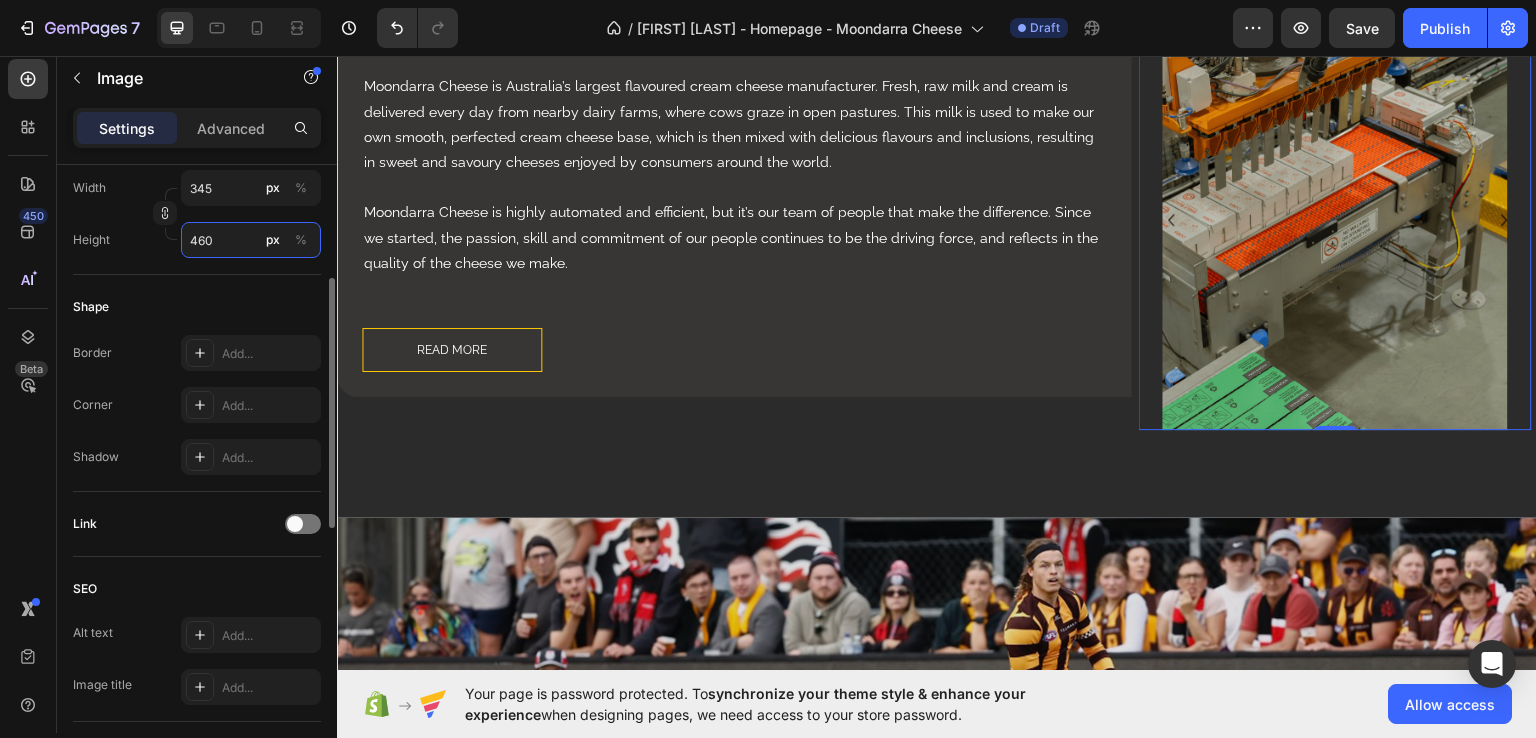 scroll, scrollTop: 533, scrollLeft: 0, axis: vertical 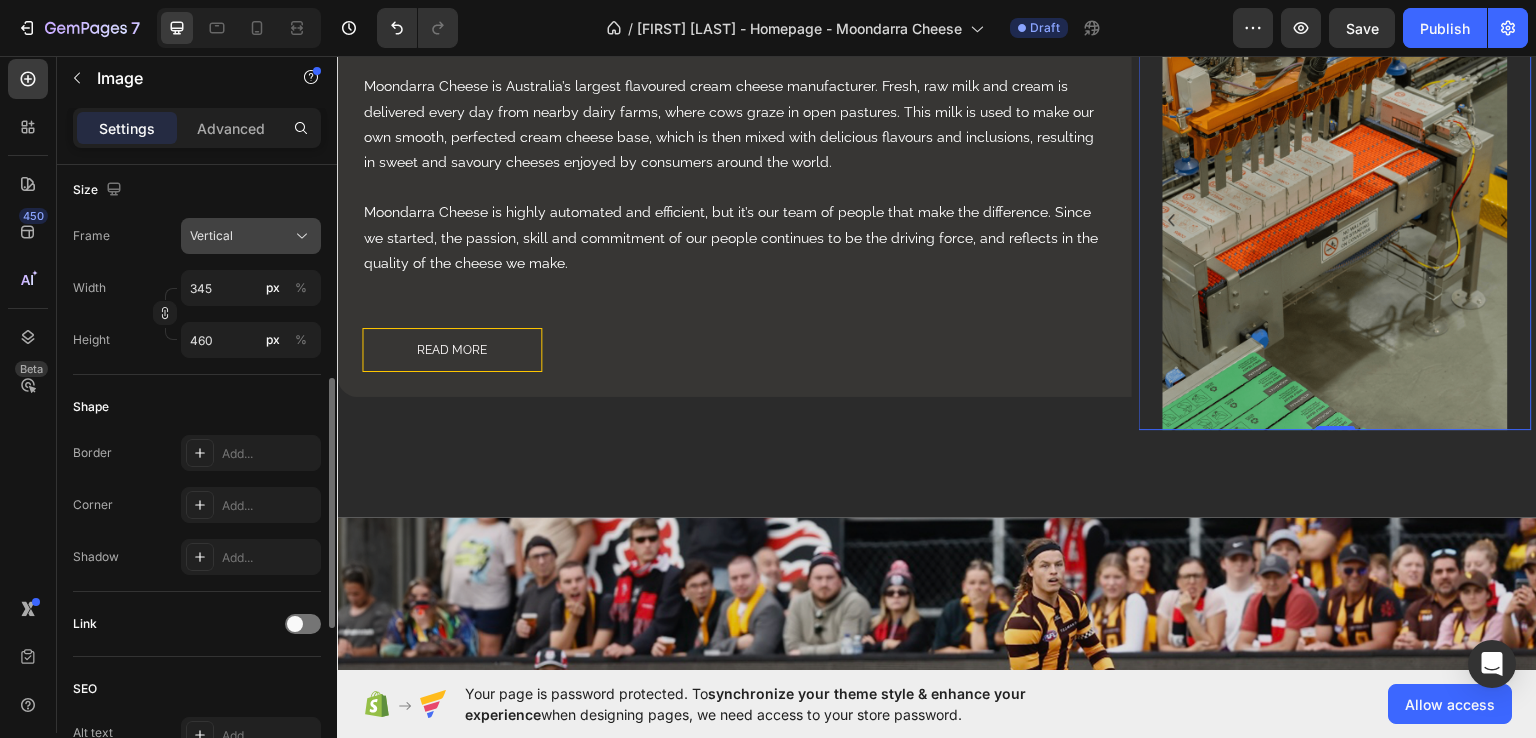 click on "Vertical" at bounding box center (251, 236) 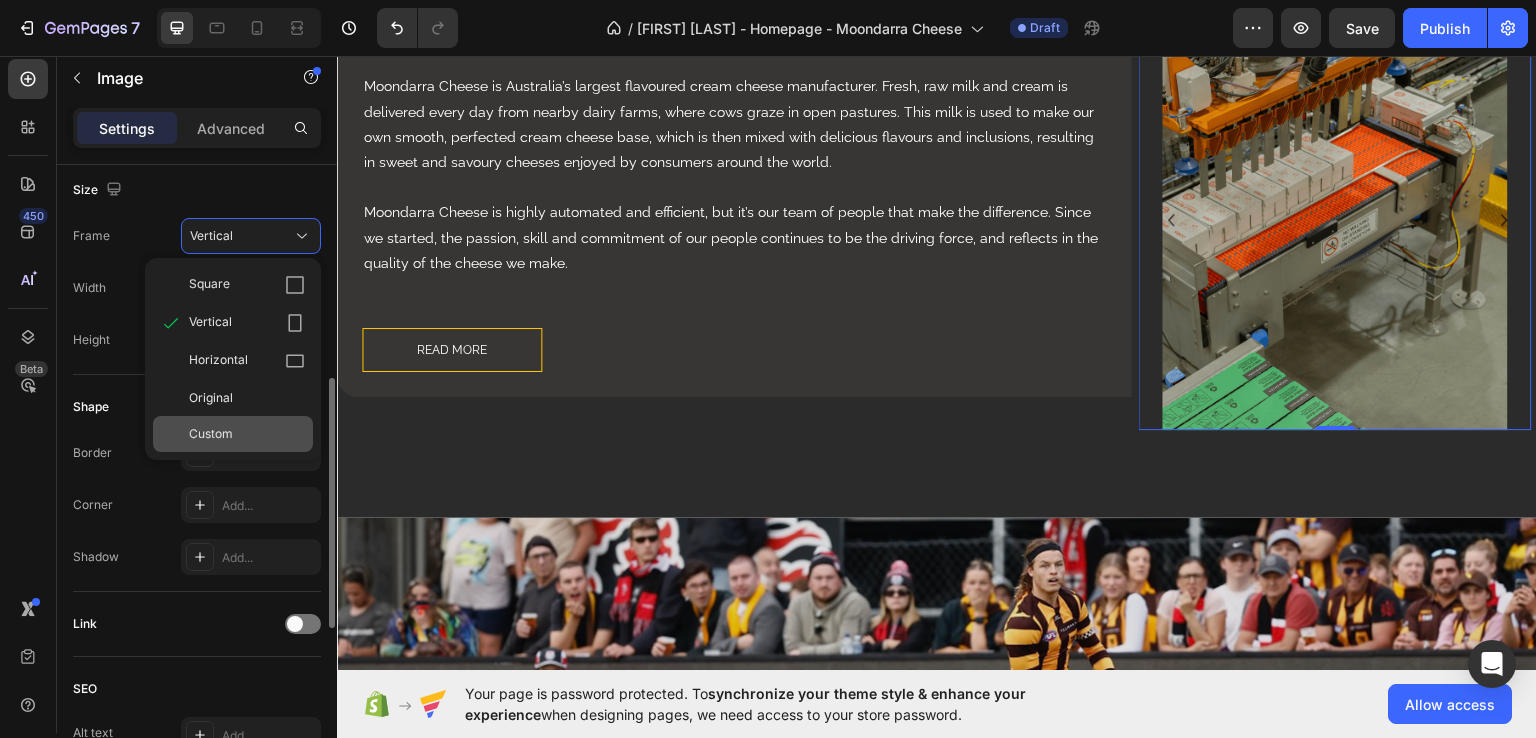 click on "Custom" at bounding box center (211, 434) 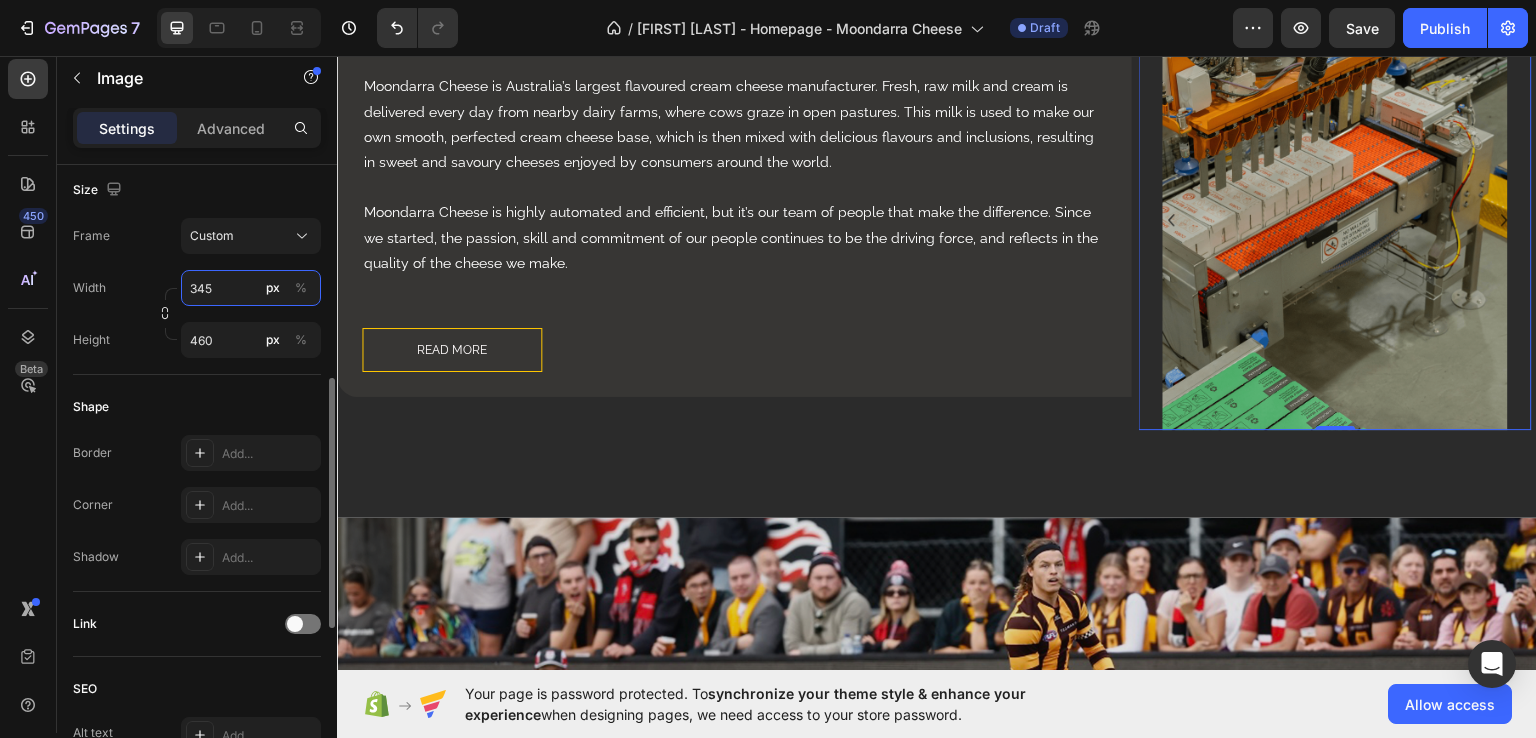 click on "345" at bounding box center (251, 288) 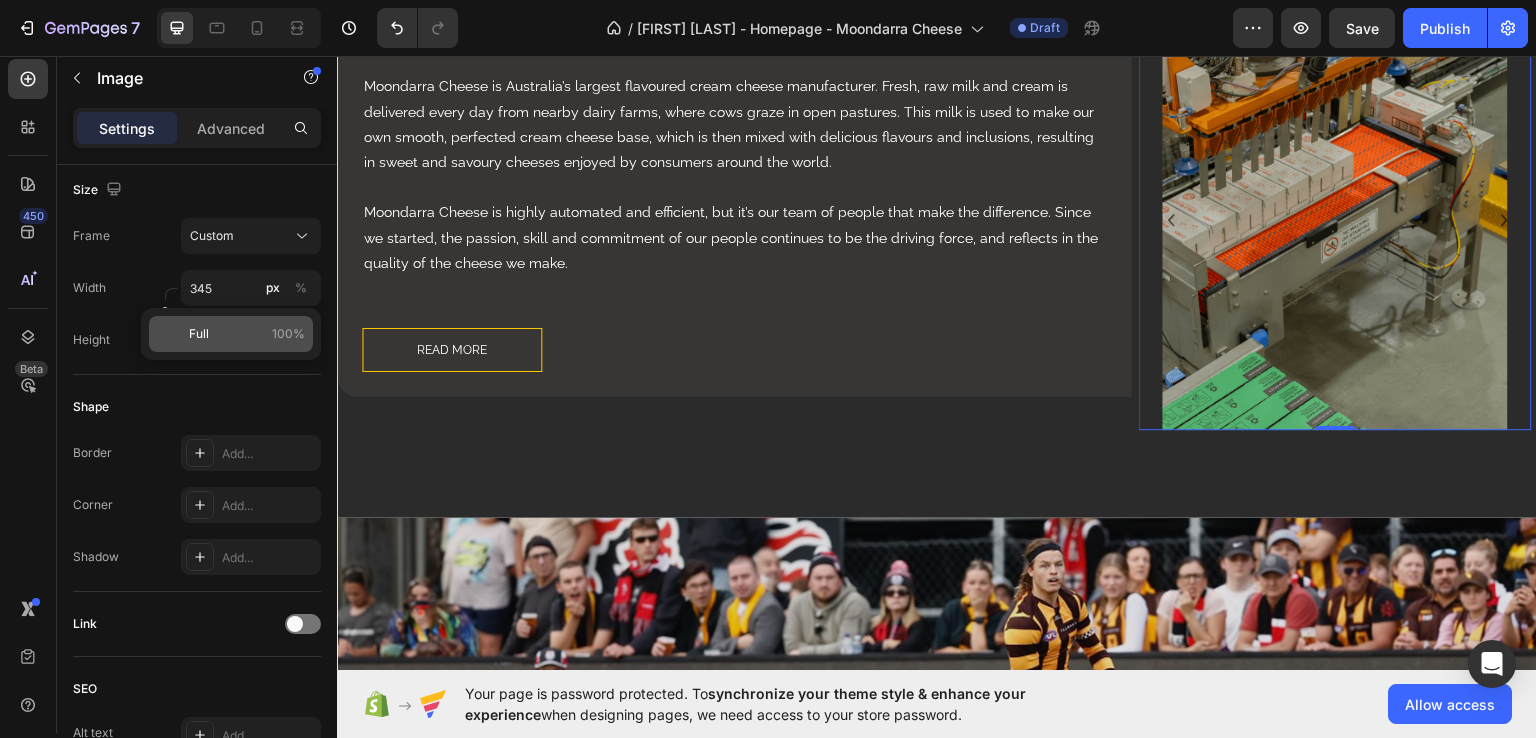 click on "Full 100%" at bounding box center (247, 334) 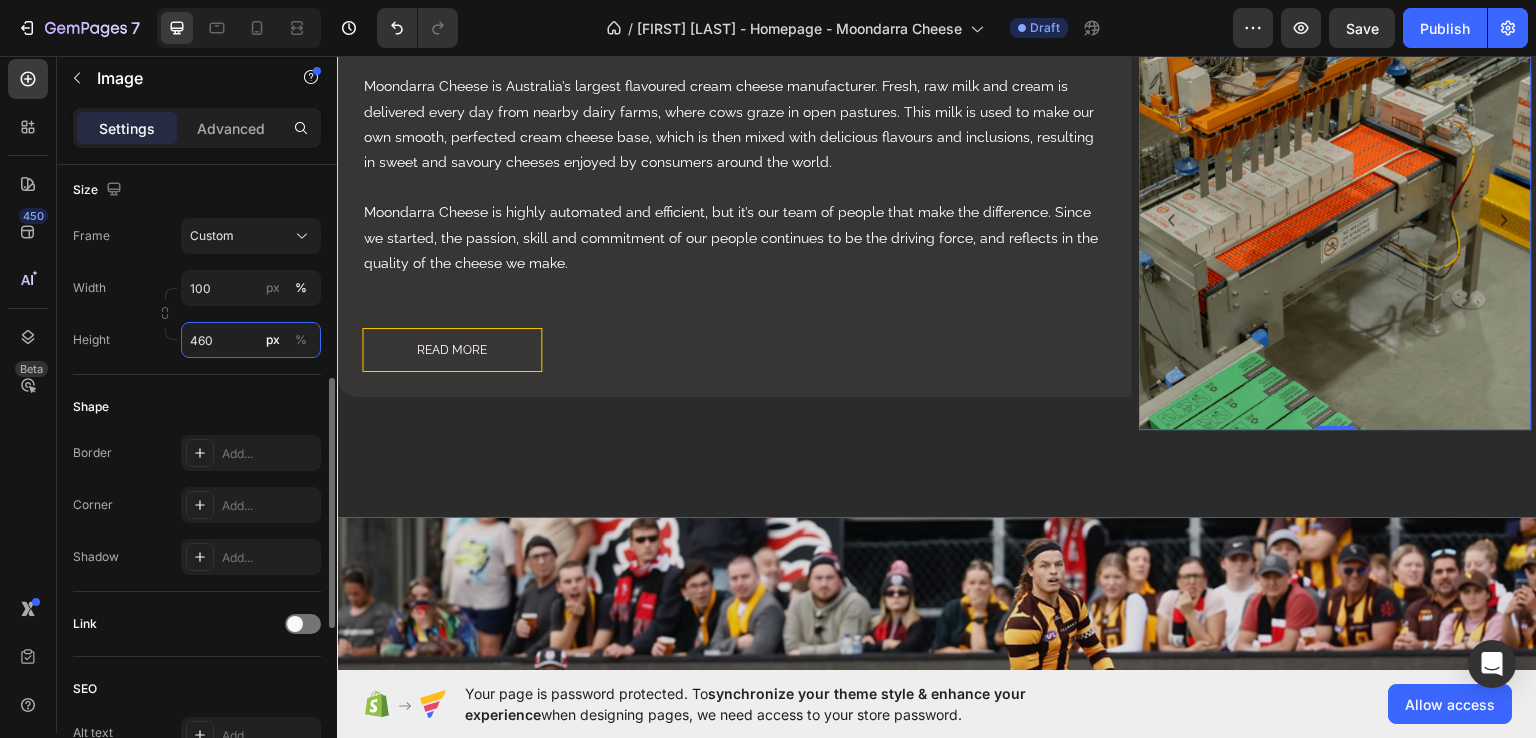 click on "460" at bounding box center (251, 340) 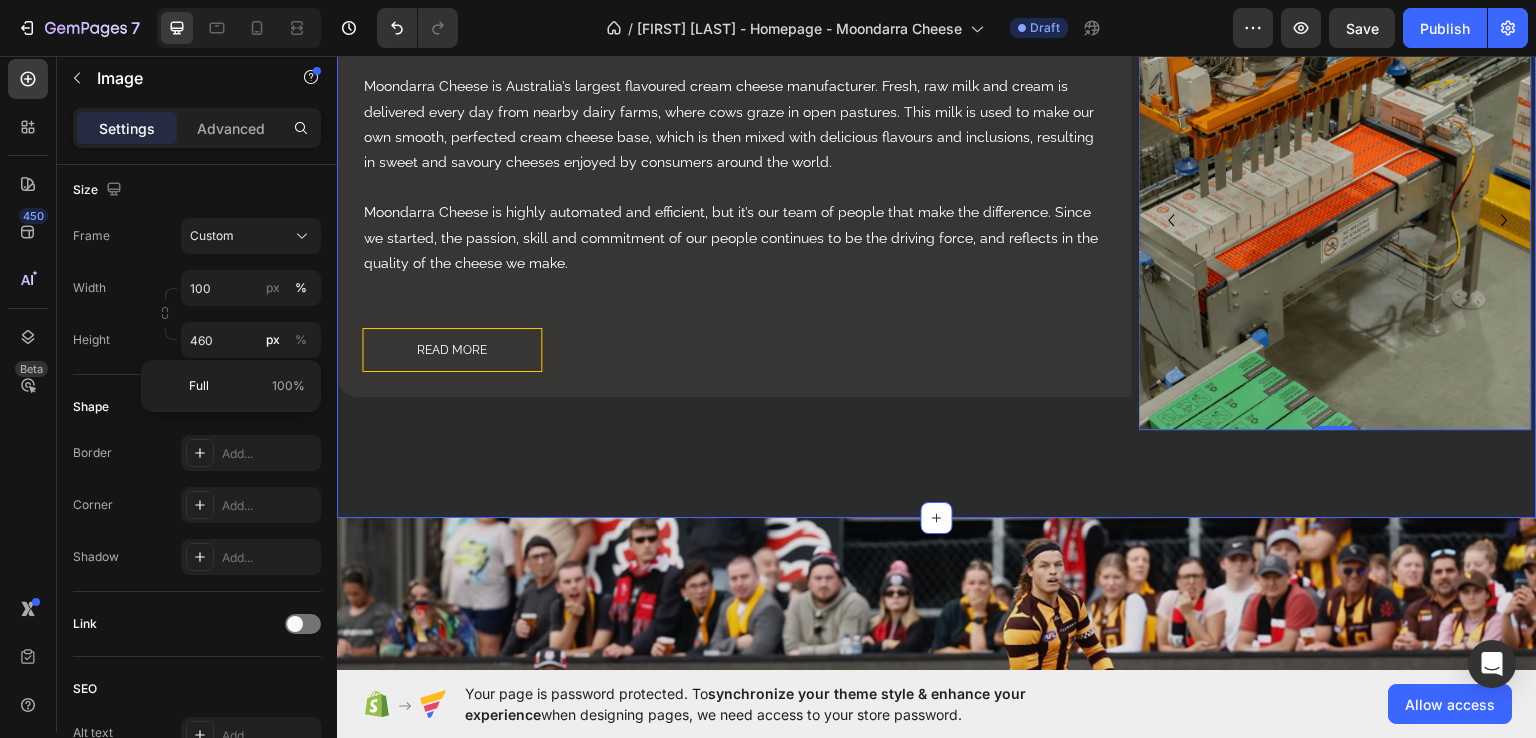 click on "Modern Cheesemaking at its finest Heading Moondarra Cheese is Australia’s largest flavoured cream cheese manufacturer. Fresh, raw milk and cream is delivered every day from nearby dairy farms, where cows graze in open pastures. This milk is used to make our own smooth, perfected cream cheese base, which is then mixed with delicious flavours and inclusions, resulting in sweet and savoury cheeses enjoyed by consumers around the world.    Moondarra Cheese is highly automated and efficient, but it’s our team of people that make the difference. Since we started, the passion, skill and commitment of our people continues to be the driving force, and reflects in the quality of the cheese we make. Text Block READ MORE Button Row Row
Image Image Image Image   0 Image
Carousel Row Row" at bounding box center [937, 227] 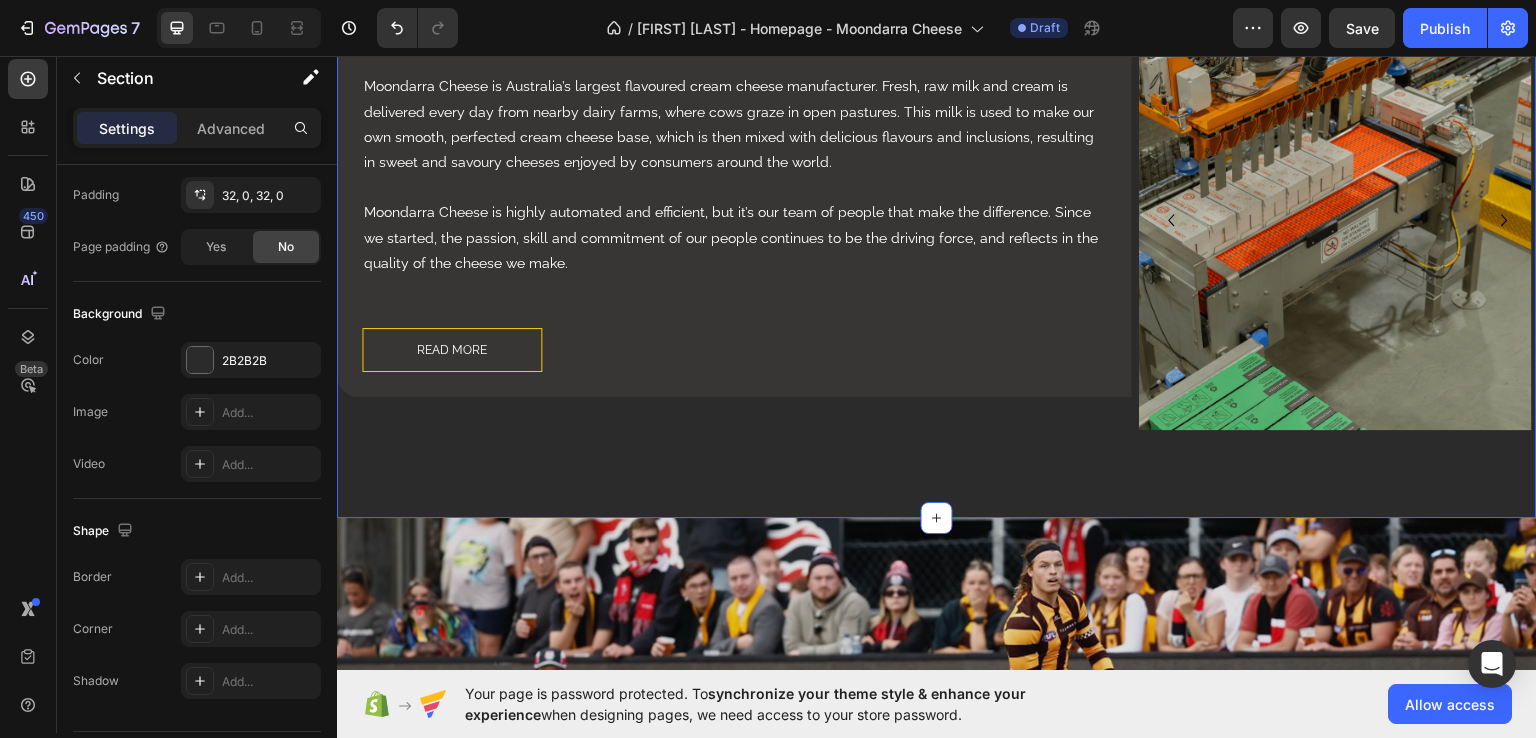 scroll, scrollTop: 0, scrollLeft: 0, axis: both 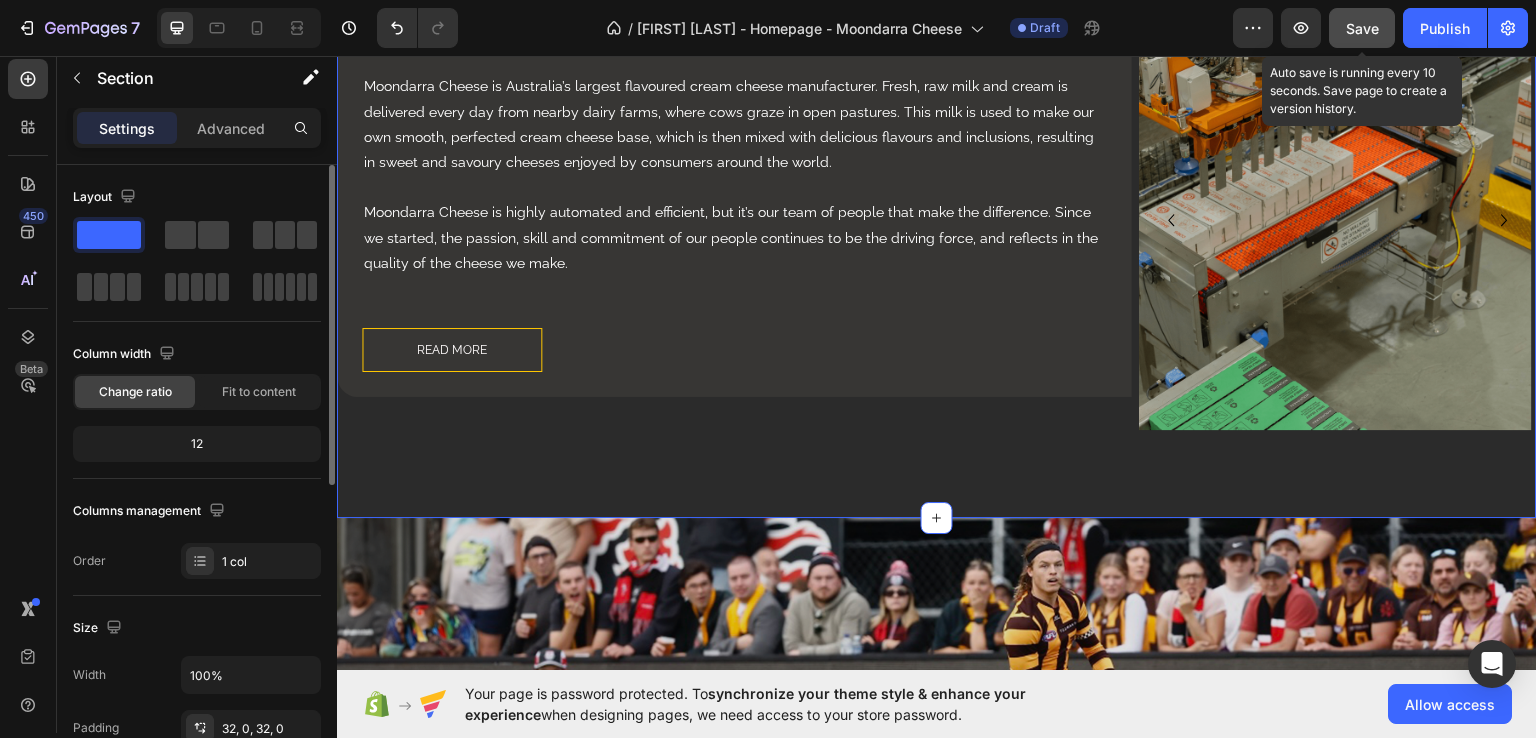click on "Save" 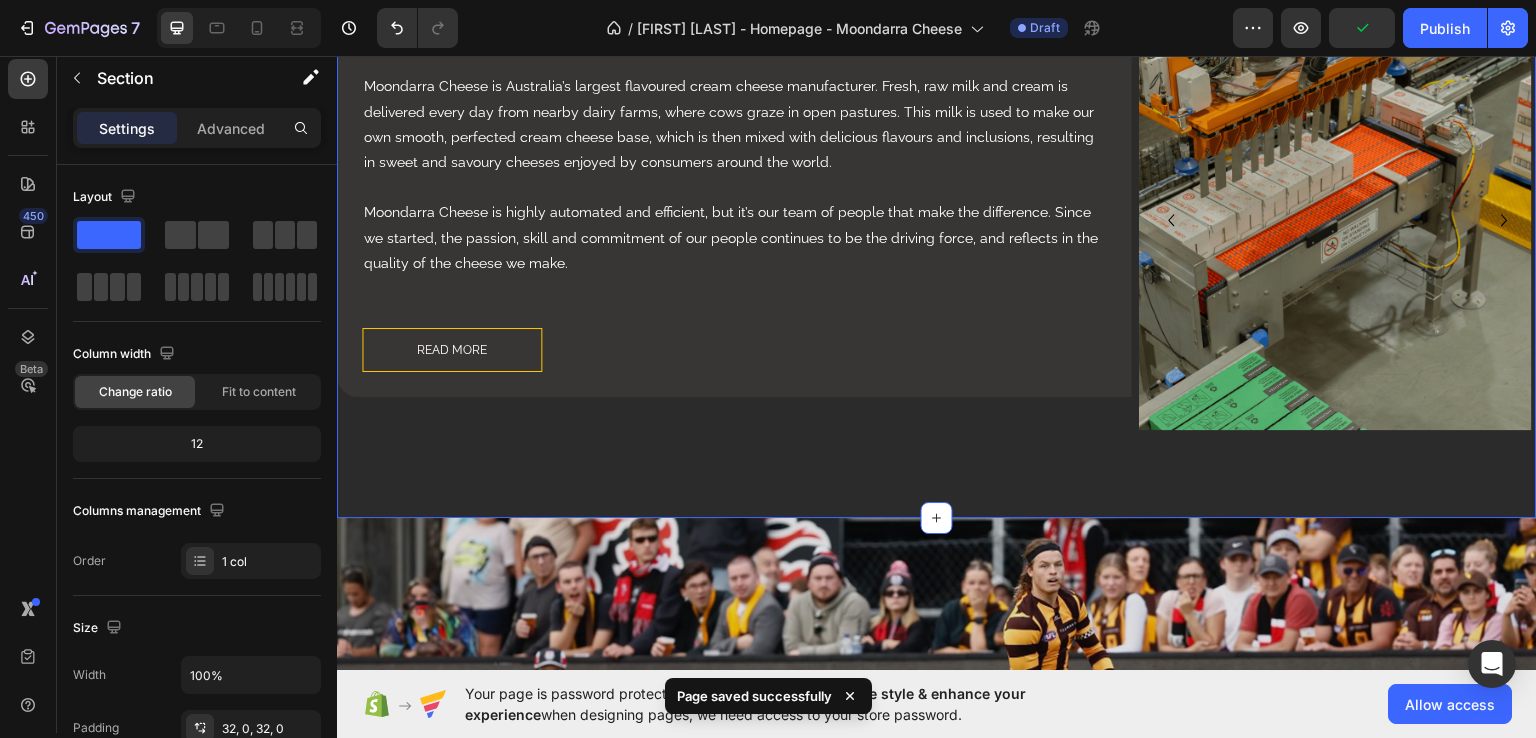 click on "Preview  Publish" at bounding box center (1380, 28) 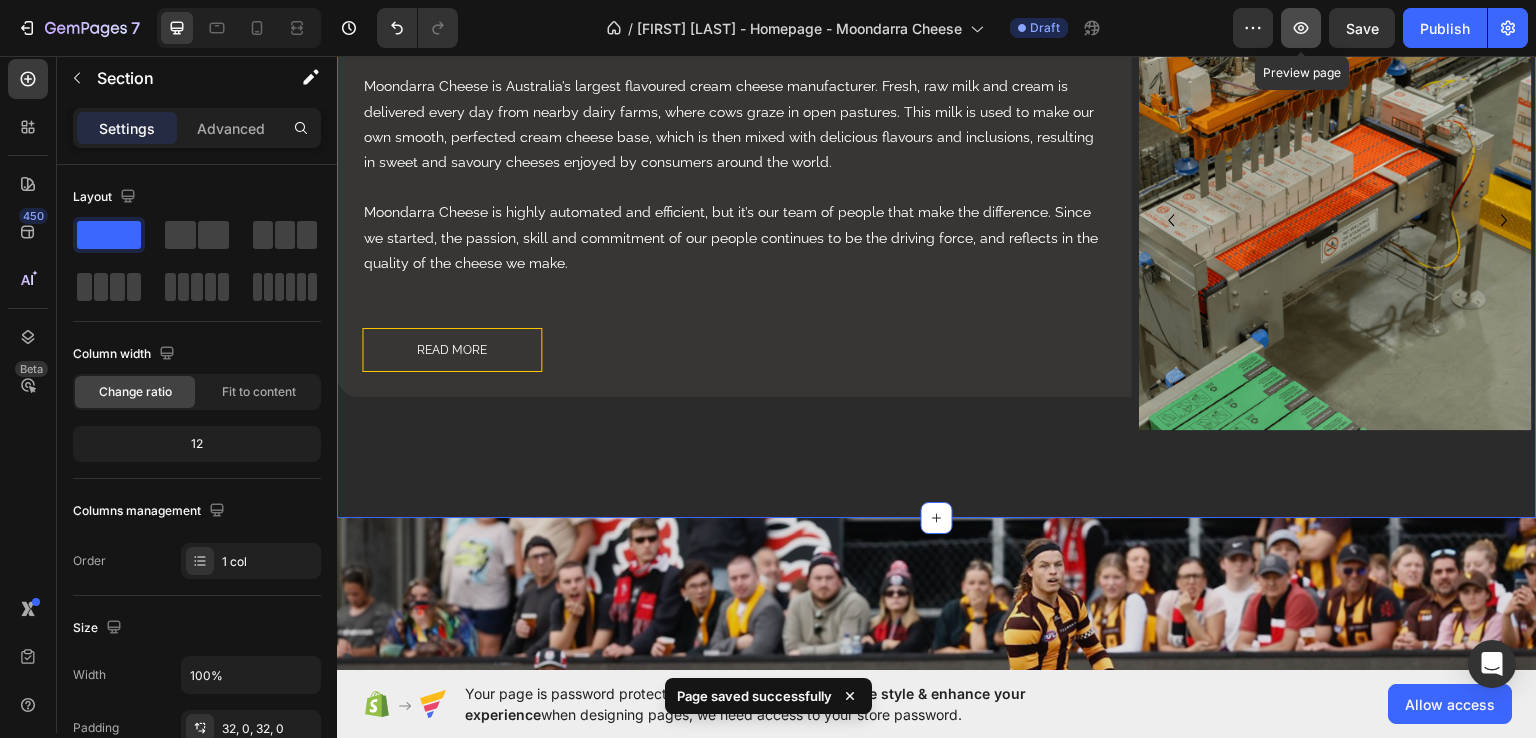 click 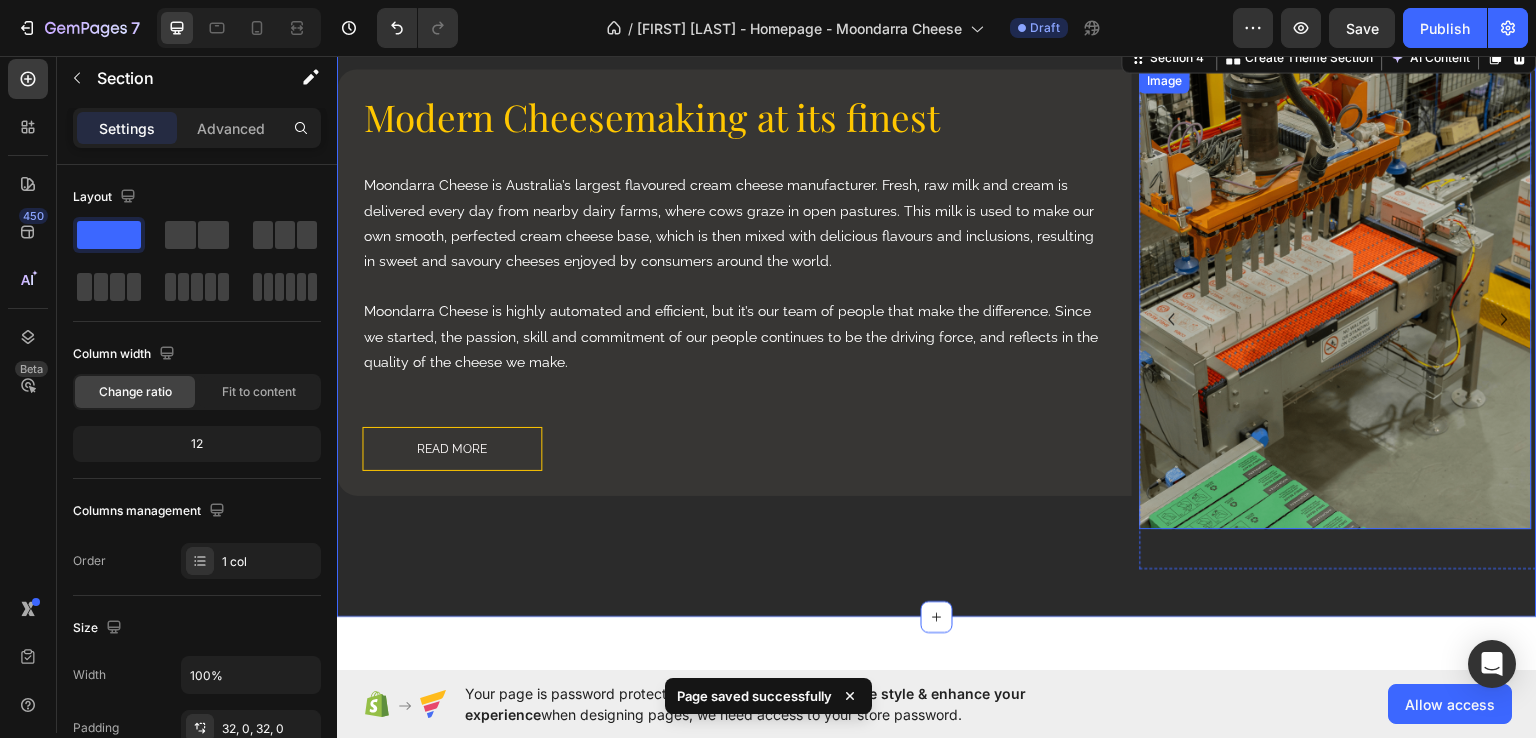 scroll, scrollTop: 1285, scrollLeft: 0, axis: vertical 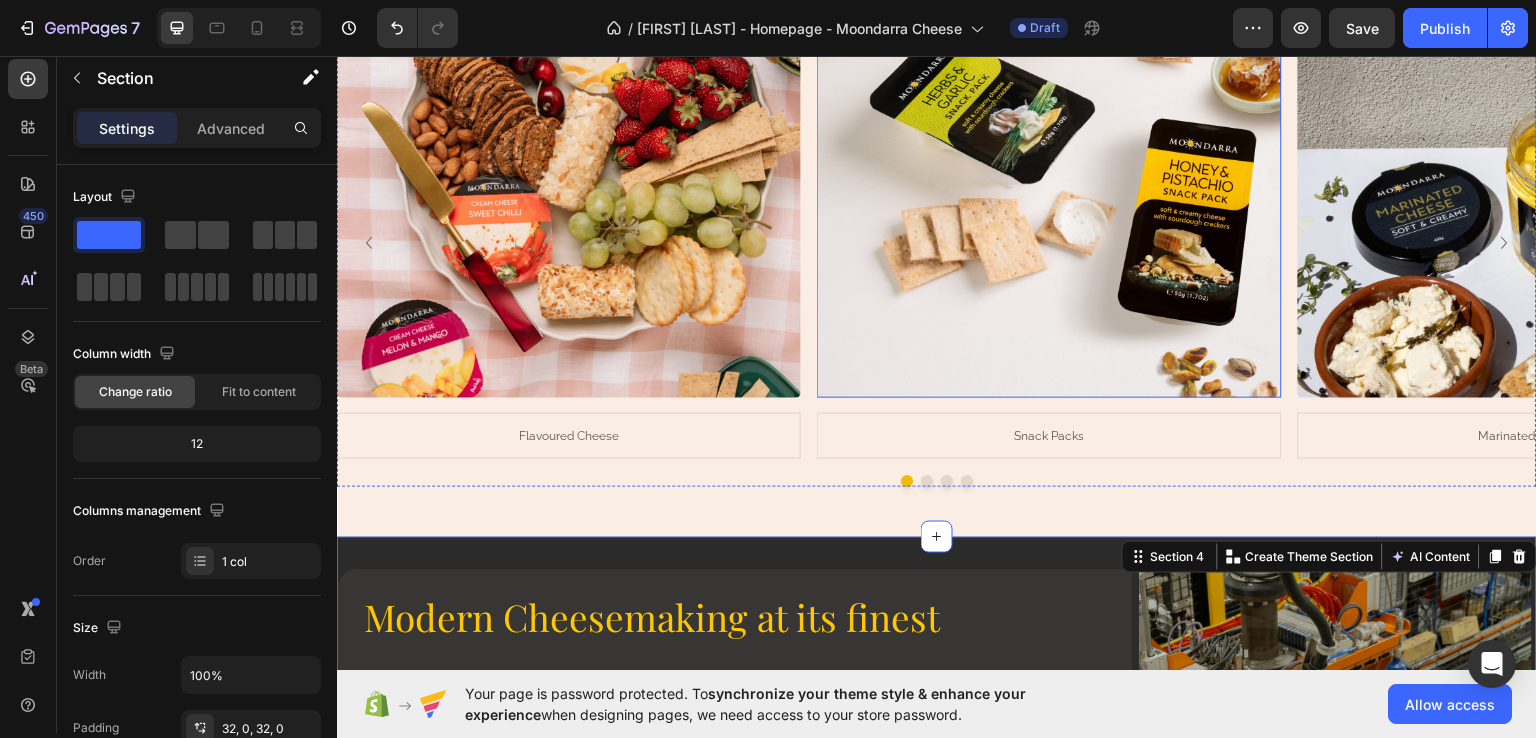 click at bounding box center (1049, 210) 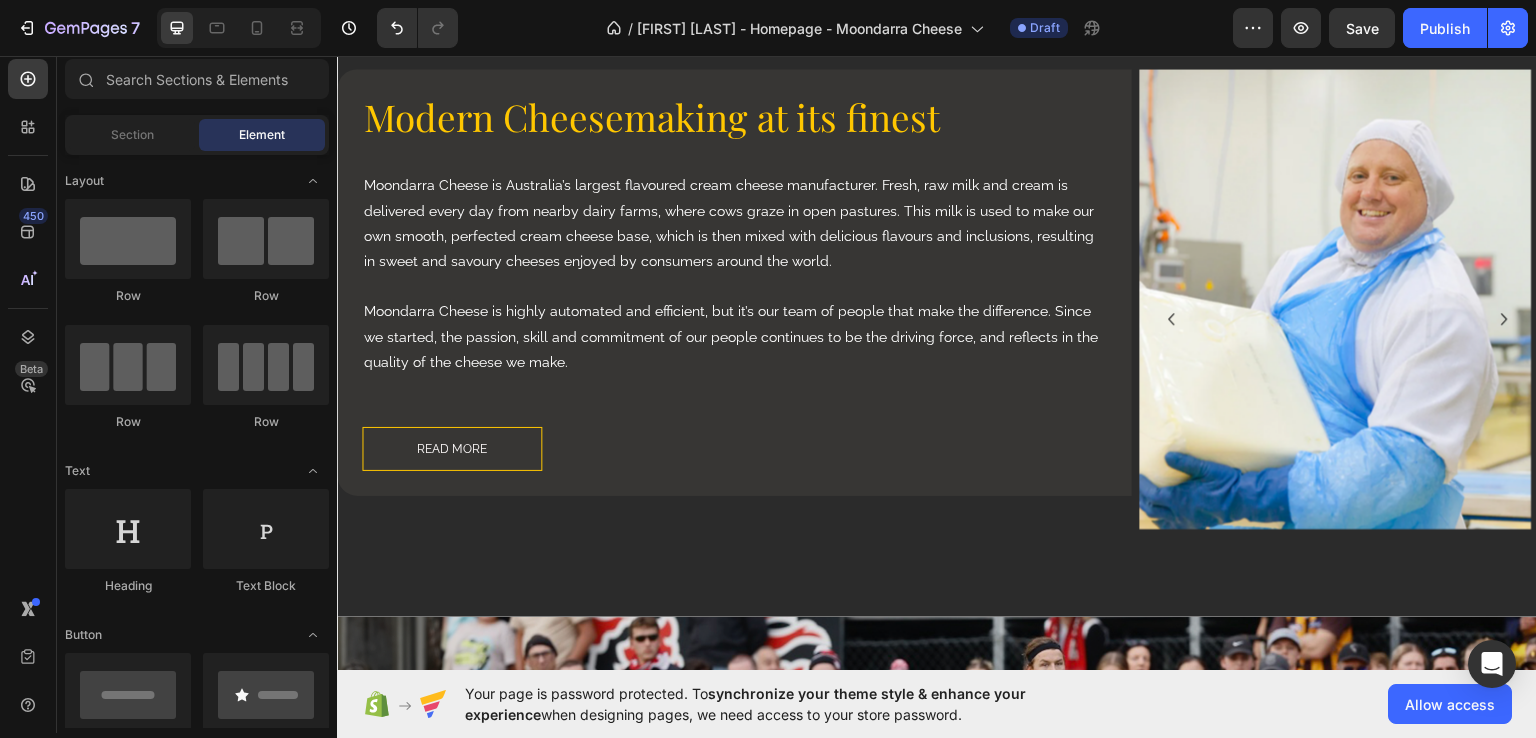scroll, scrollTop: 1705, scrollLeft: 0, axis: vertical 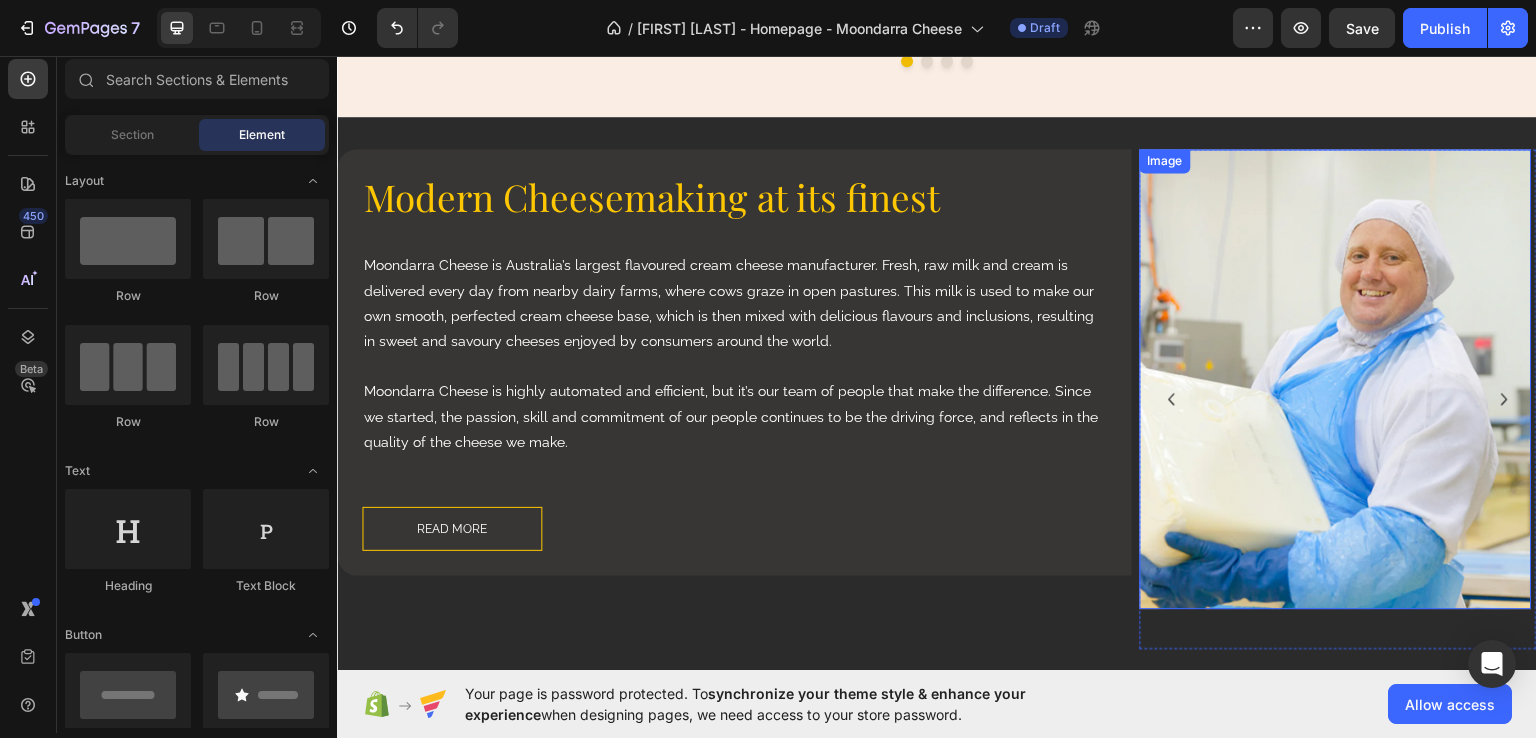 click at bounding box center (1336, 378) 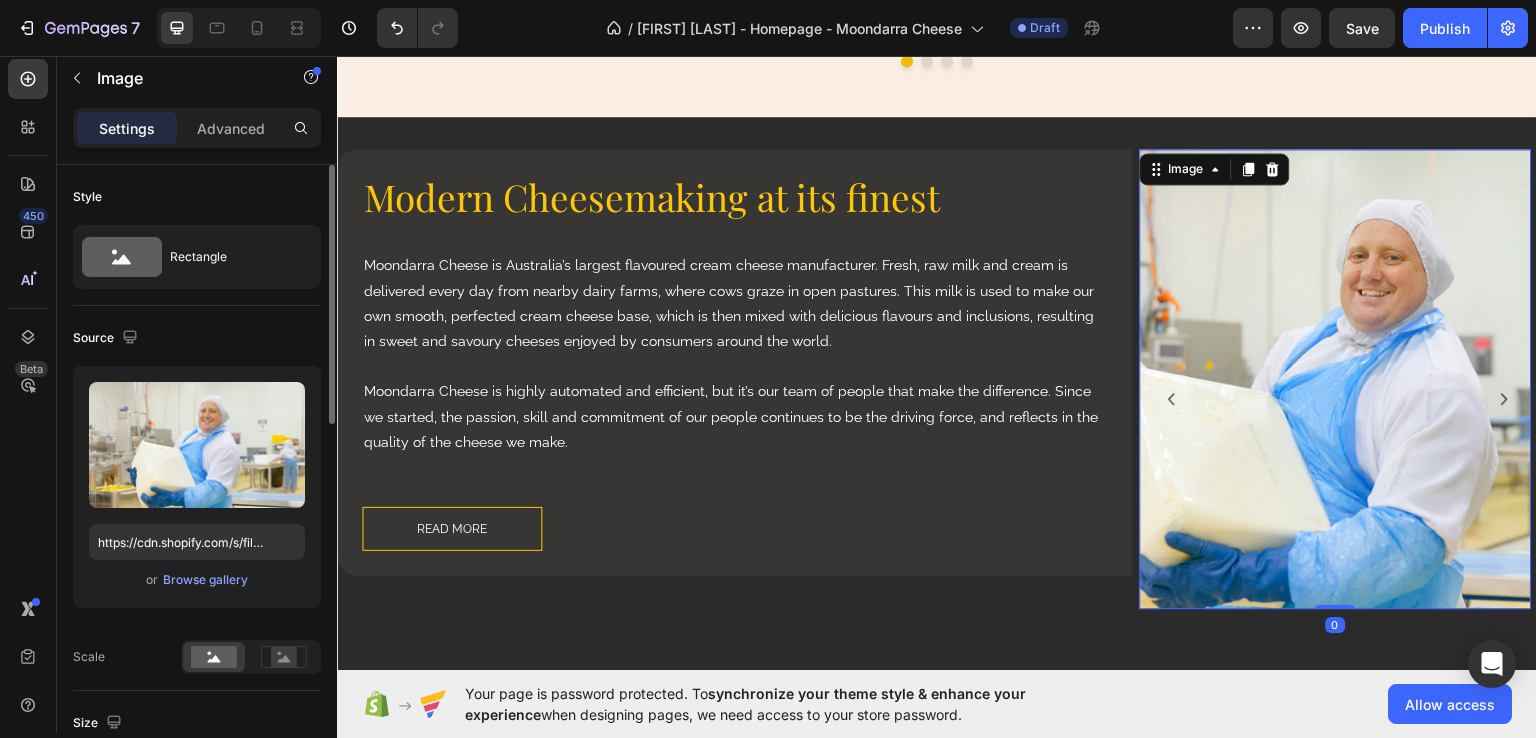 scroll, scrollTop: 200, scrollLeft: 0, axis: vertical 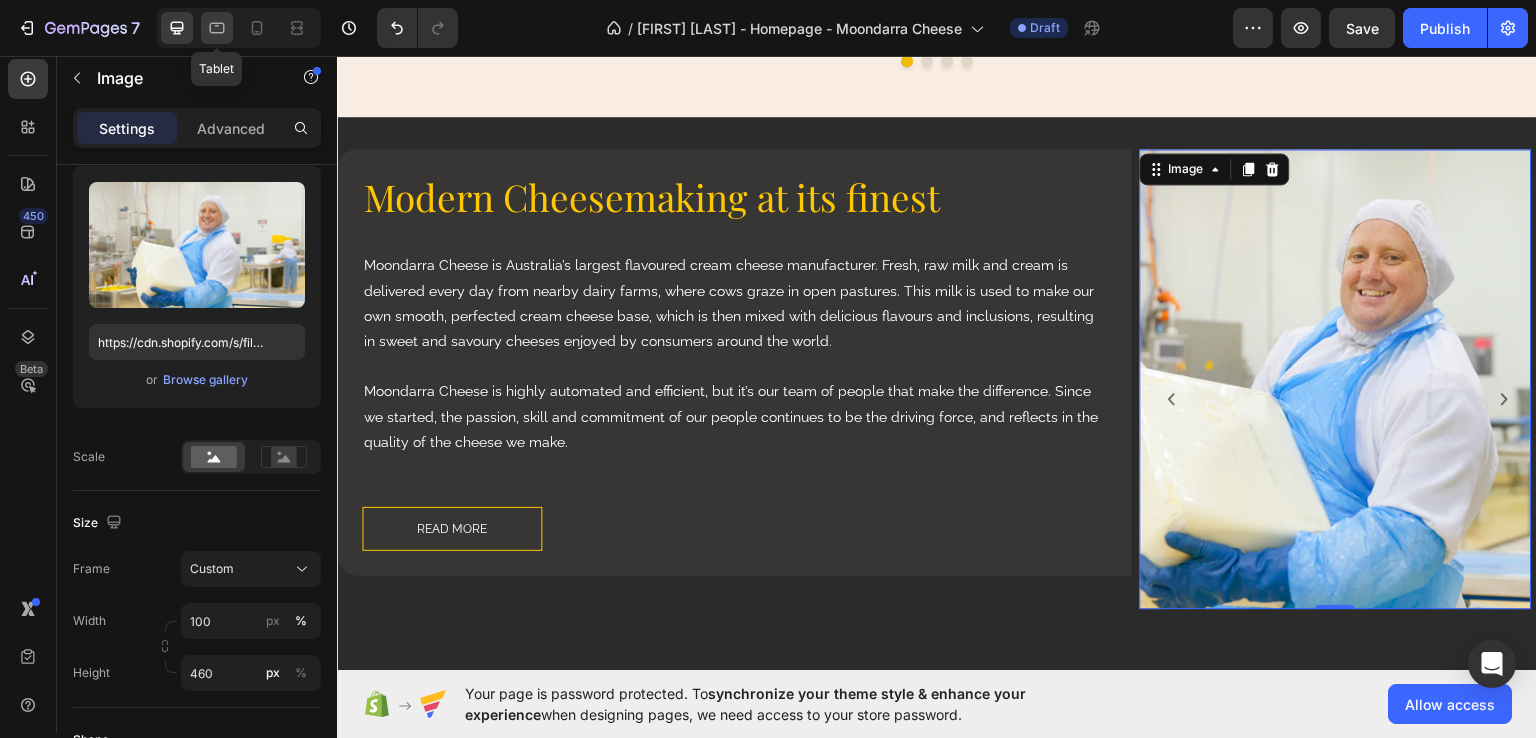 click 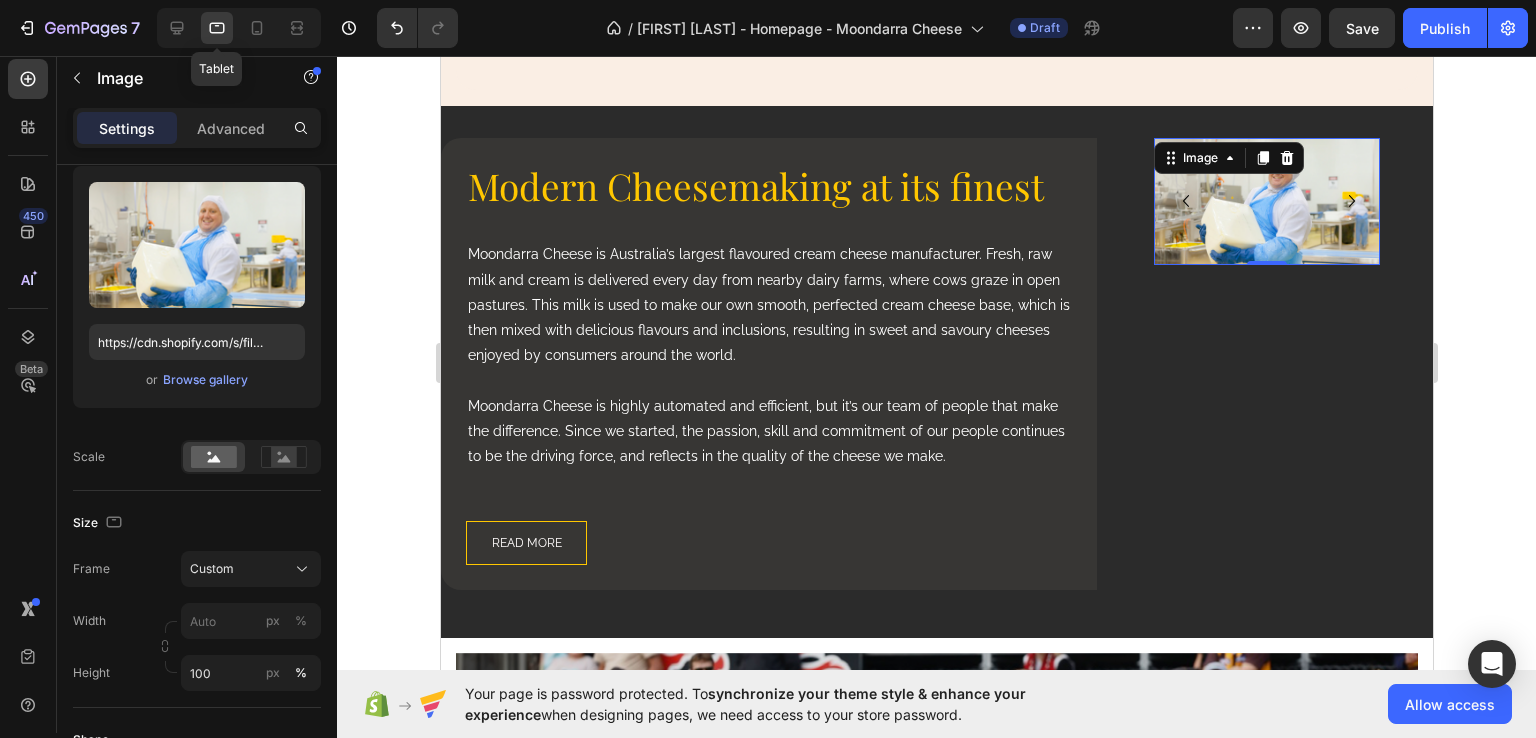 scroll, scrollTop: 1782, scrollLeft: 0, axis: vertical 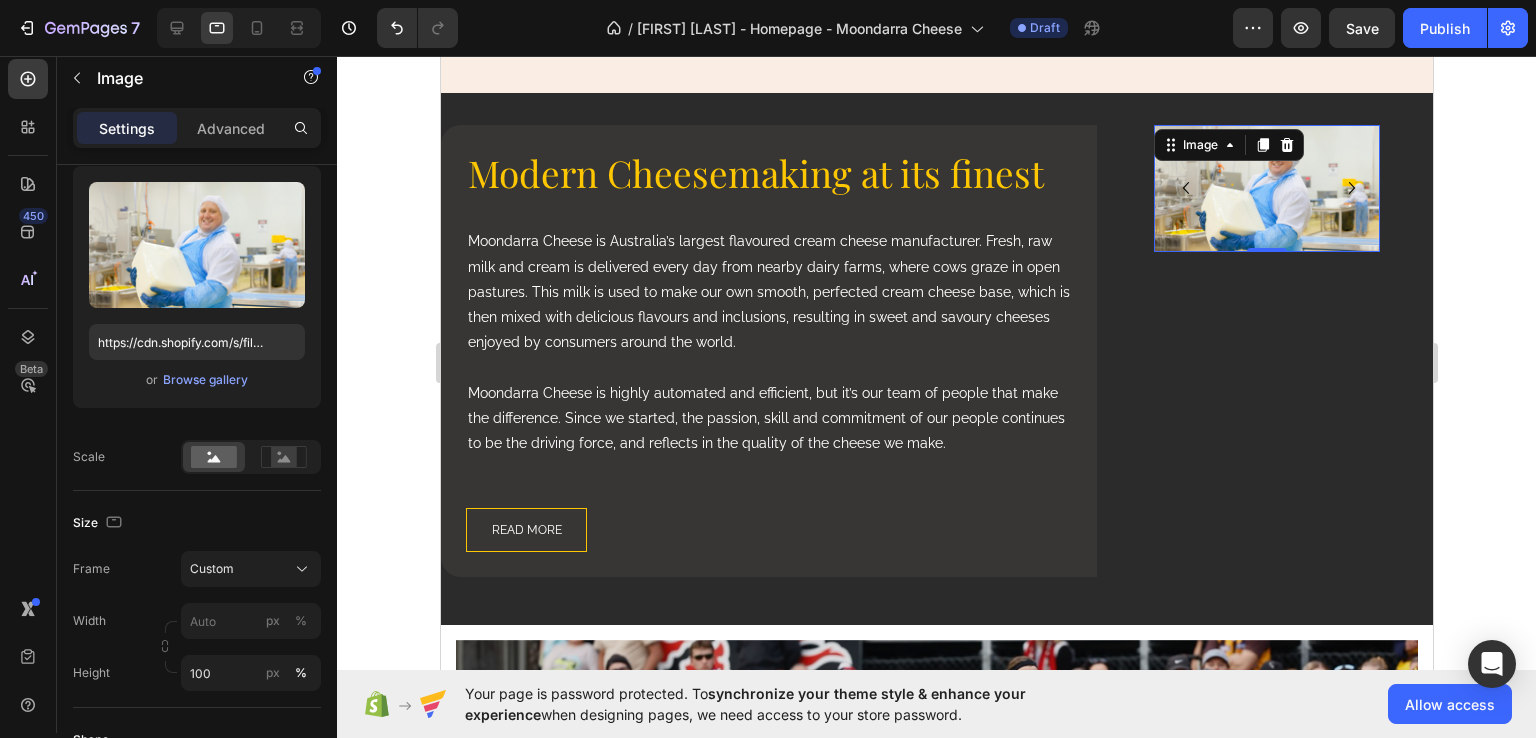 click at bounding box center [1266, 188] 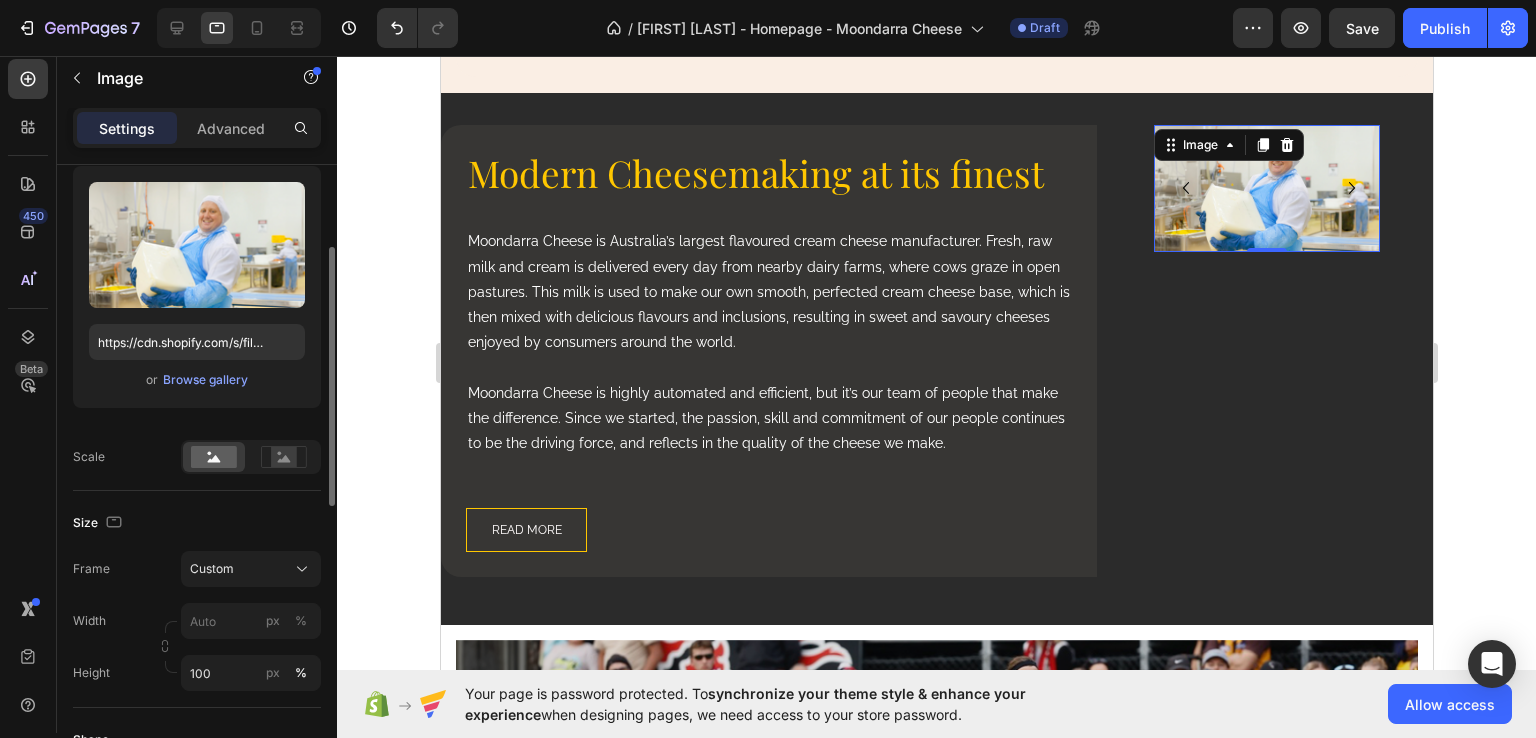 scroll, scrollTop: 300, scrollLeft: 0, axis: vertical 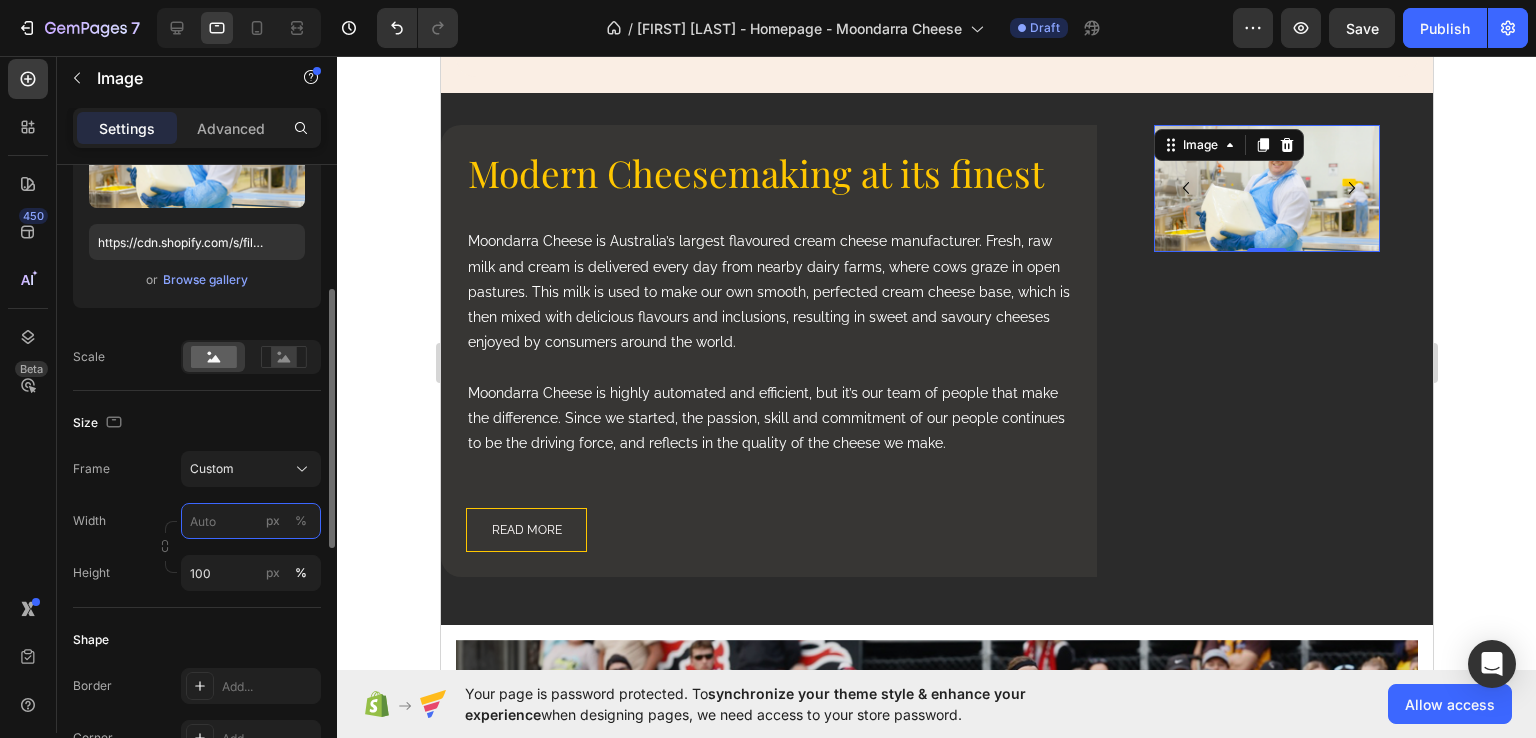 click on "px %" at bounding box center (251, 521) 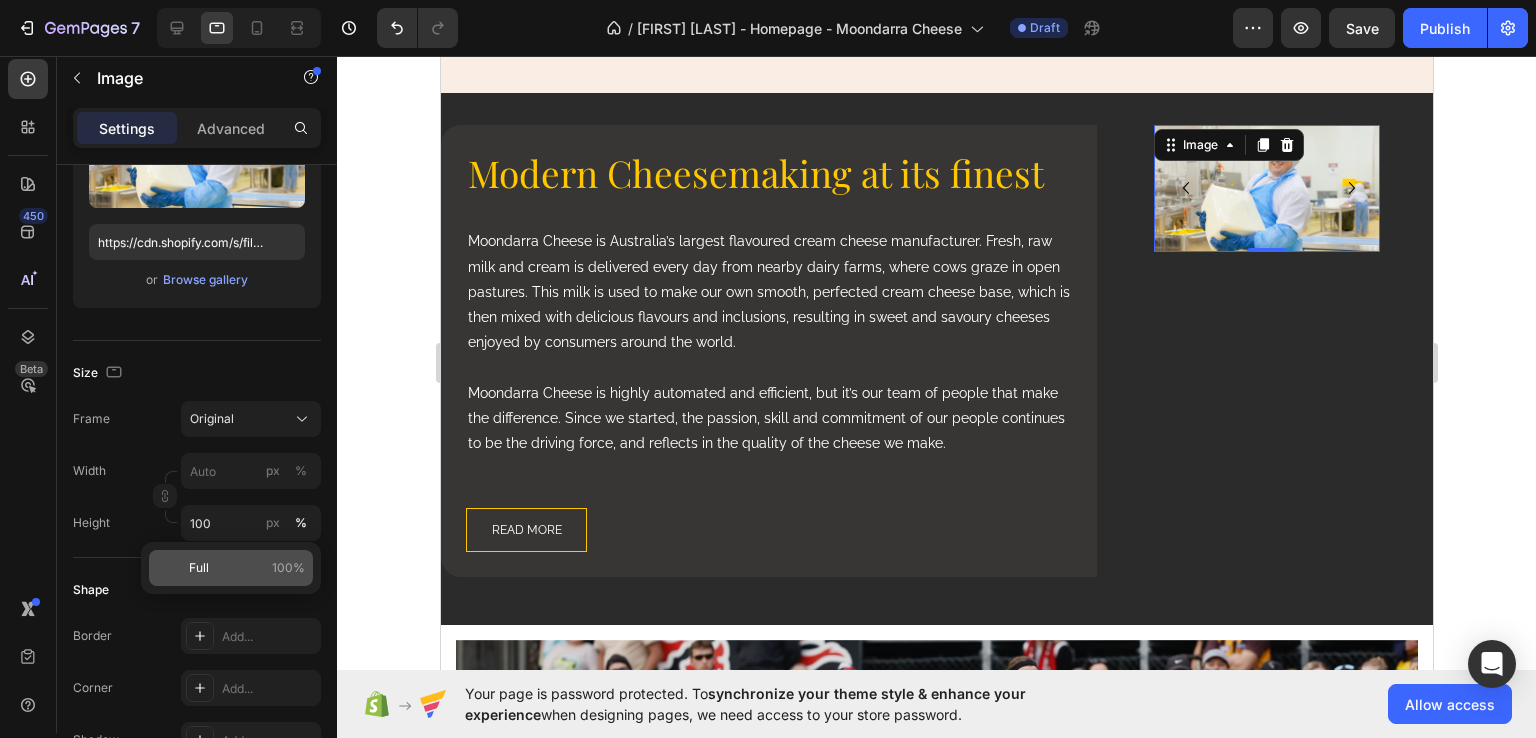 click on "Full 100%" at bounding box center [247, 568] 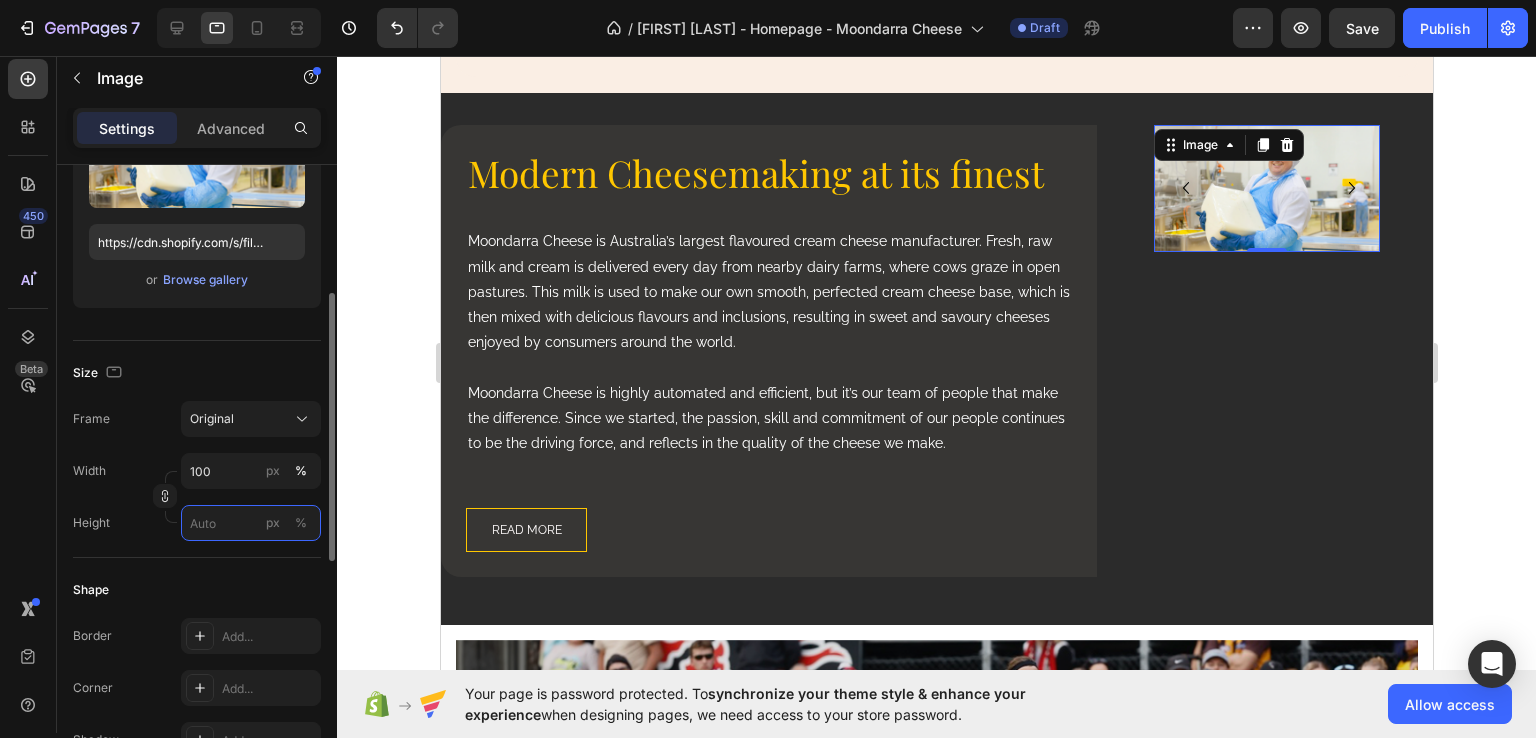 click on "px %" at bounding box center (251, 523) 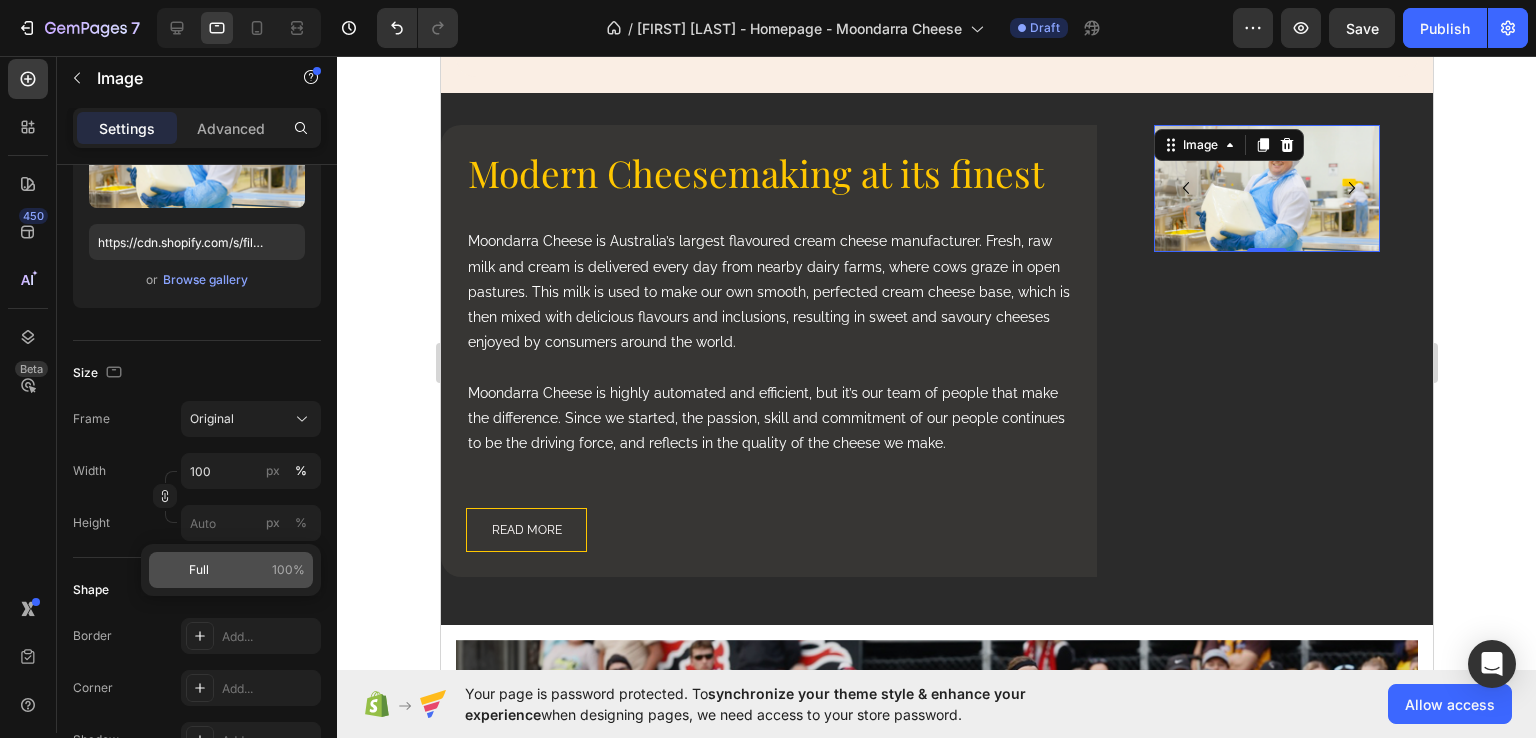 click on "Full 100%" 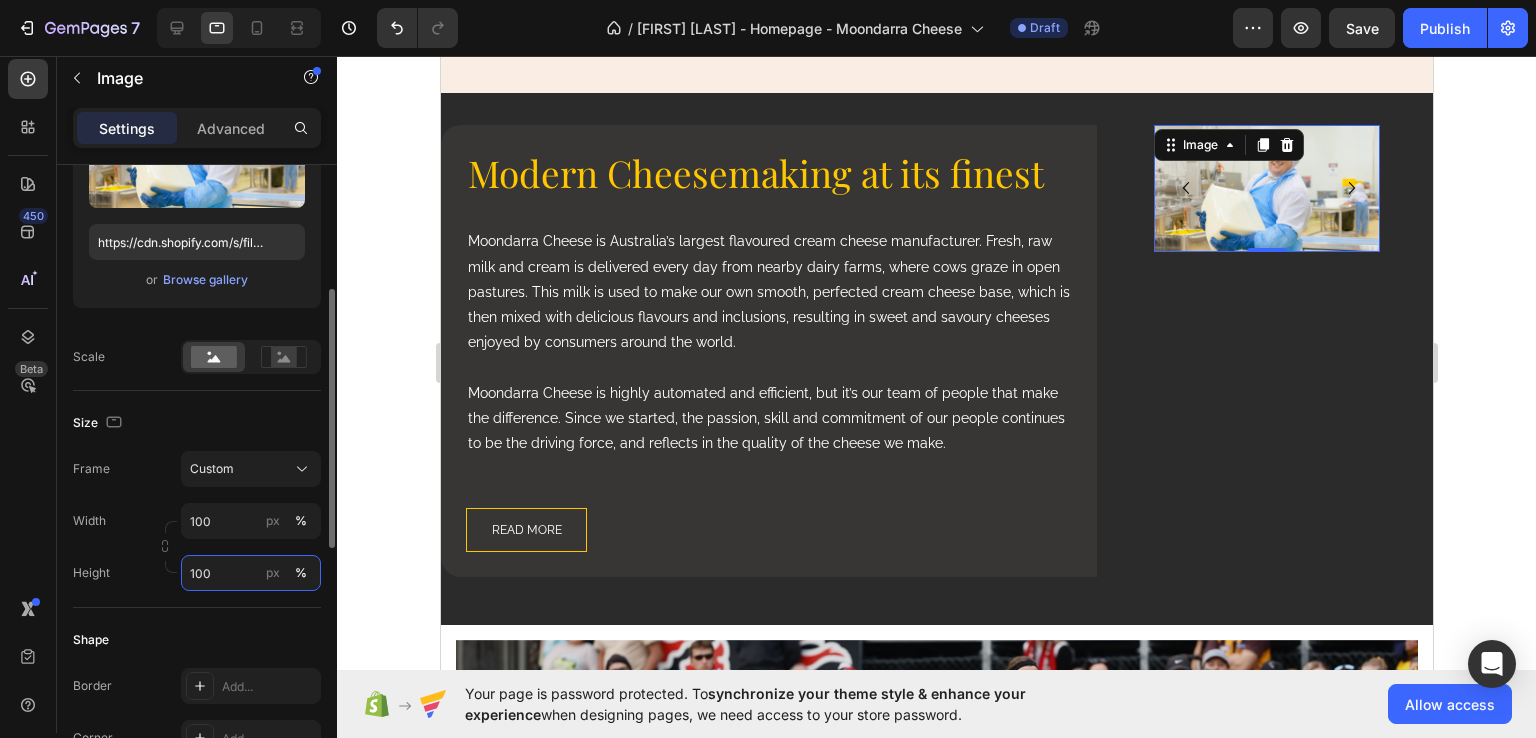 click on "100" at bounding box center [251, 573] 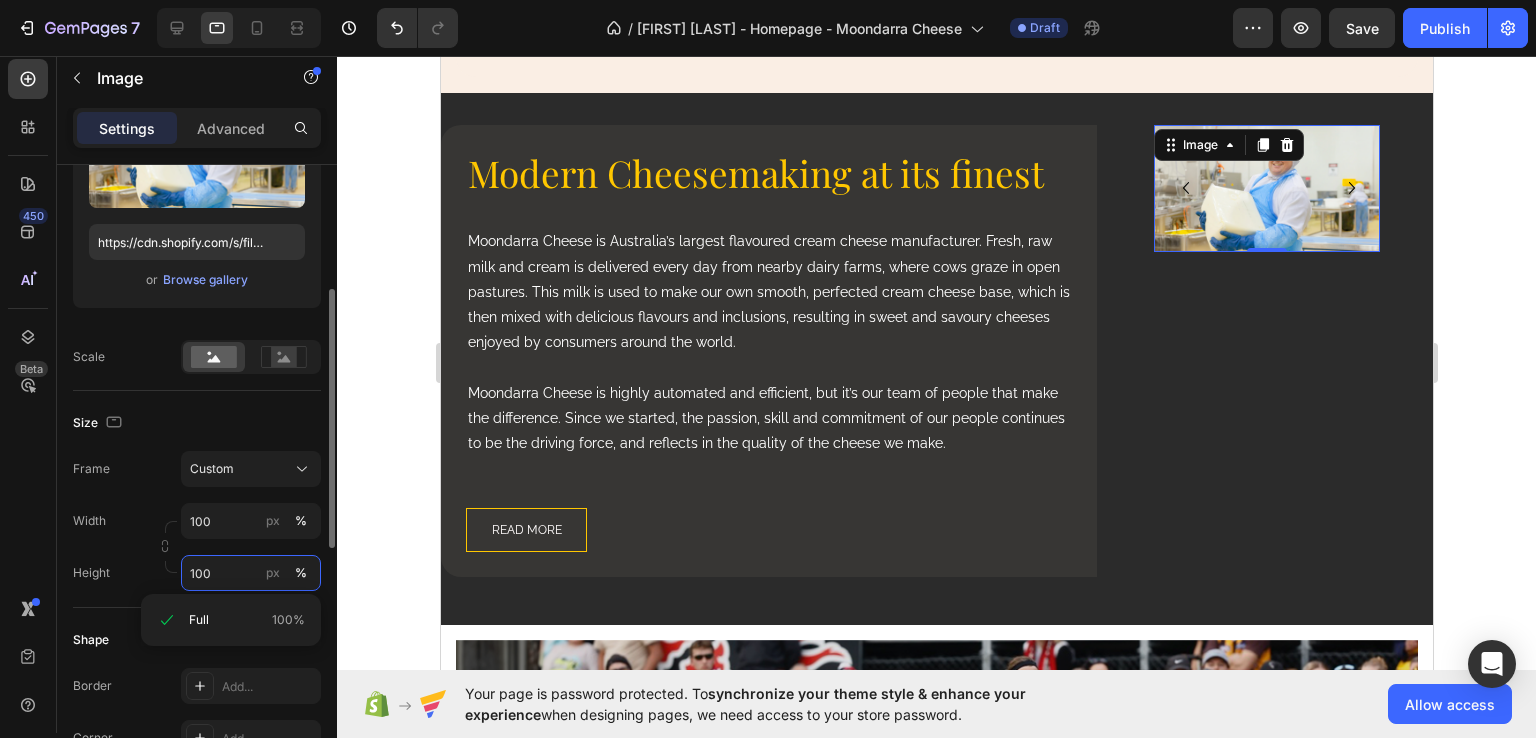 type on "4" 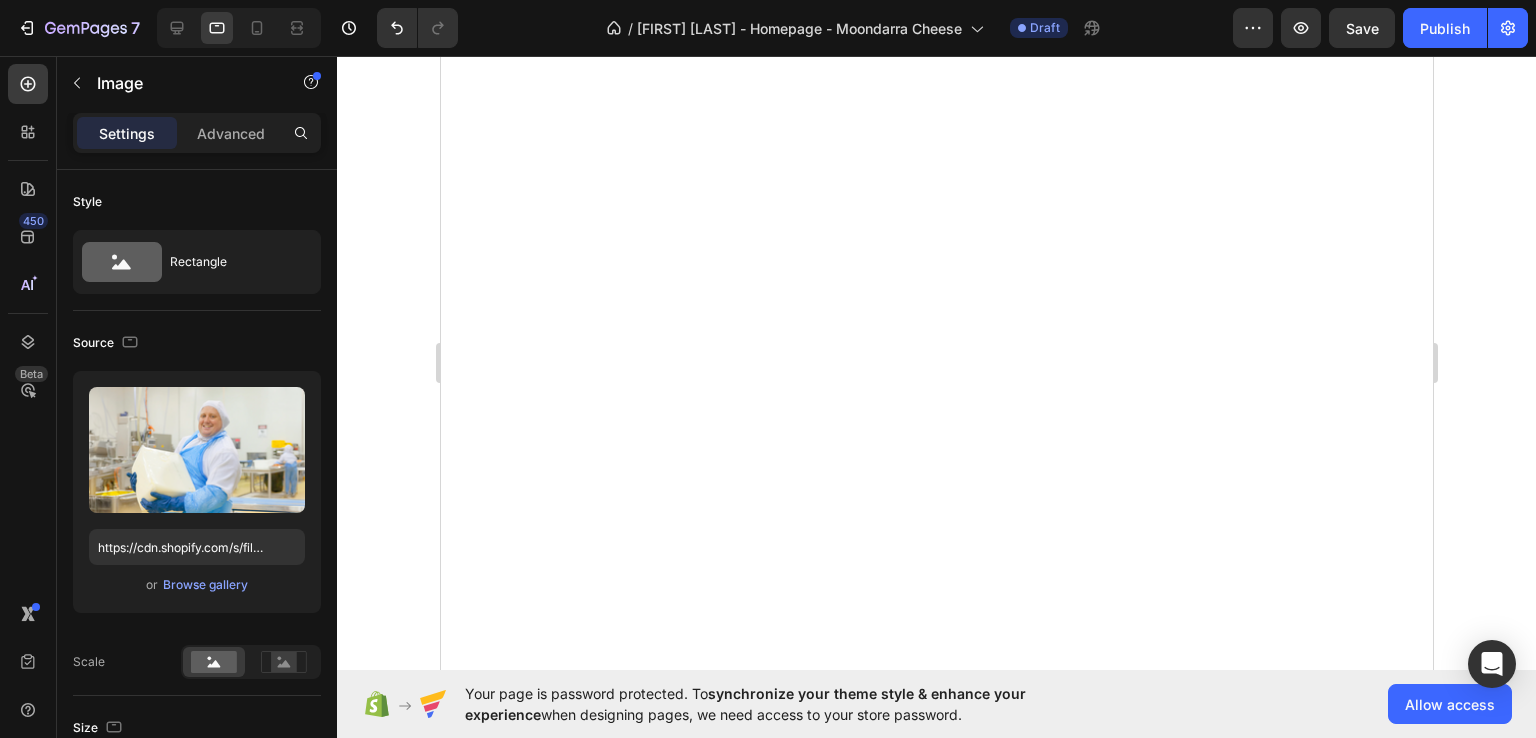 scroll, scrollTop: 0, scrollLeft: 0, axis: both 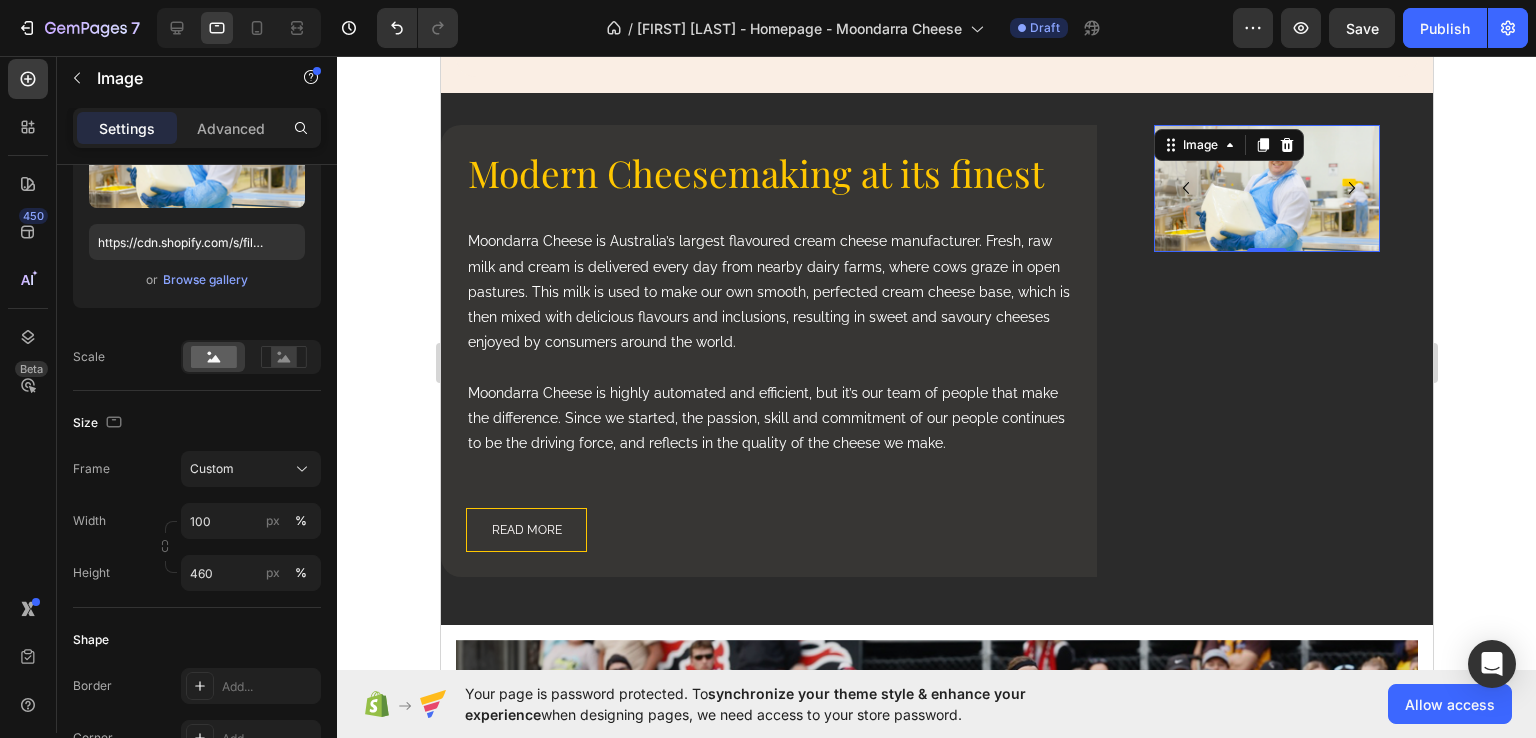 click on "460" at bounding box center [251, 573] 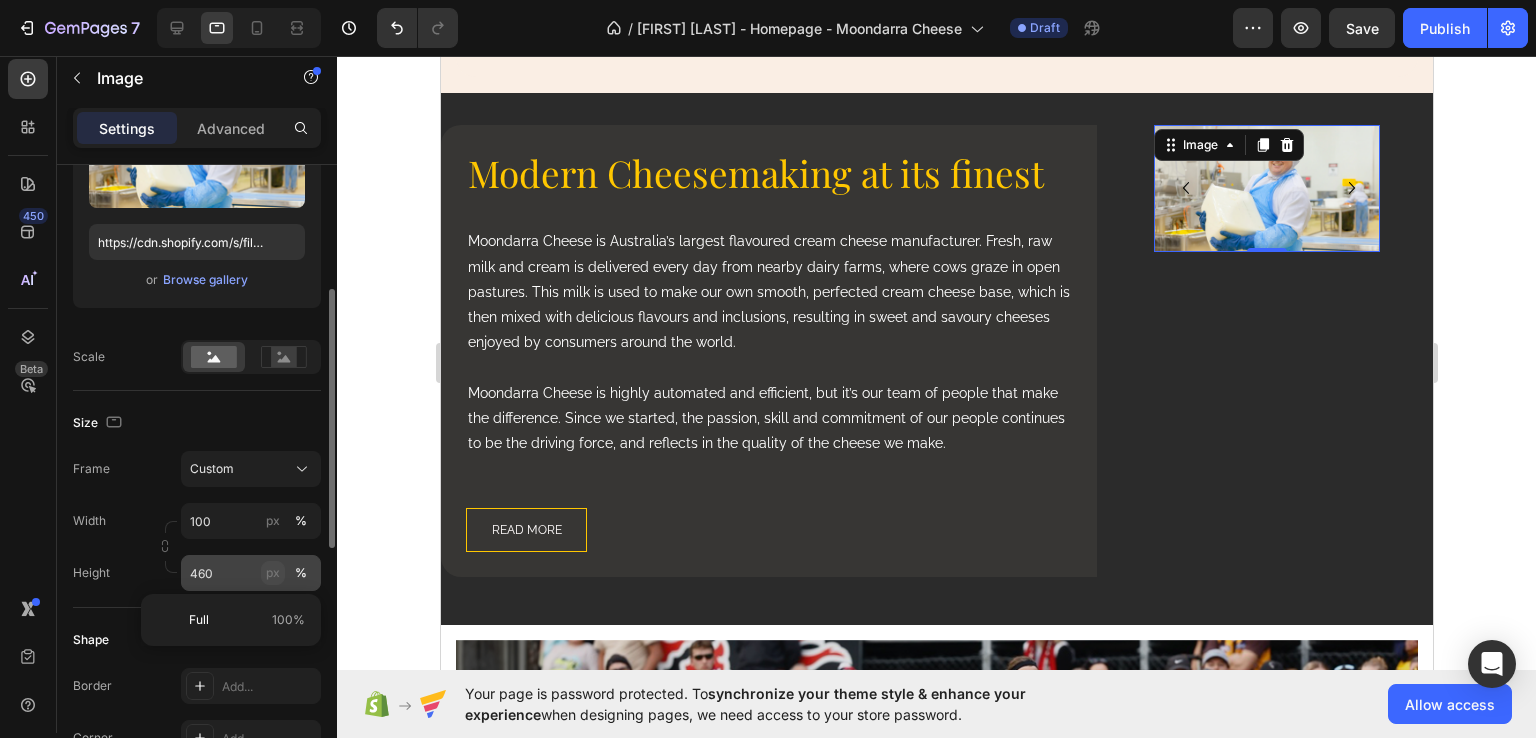 type on "460" 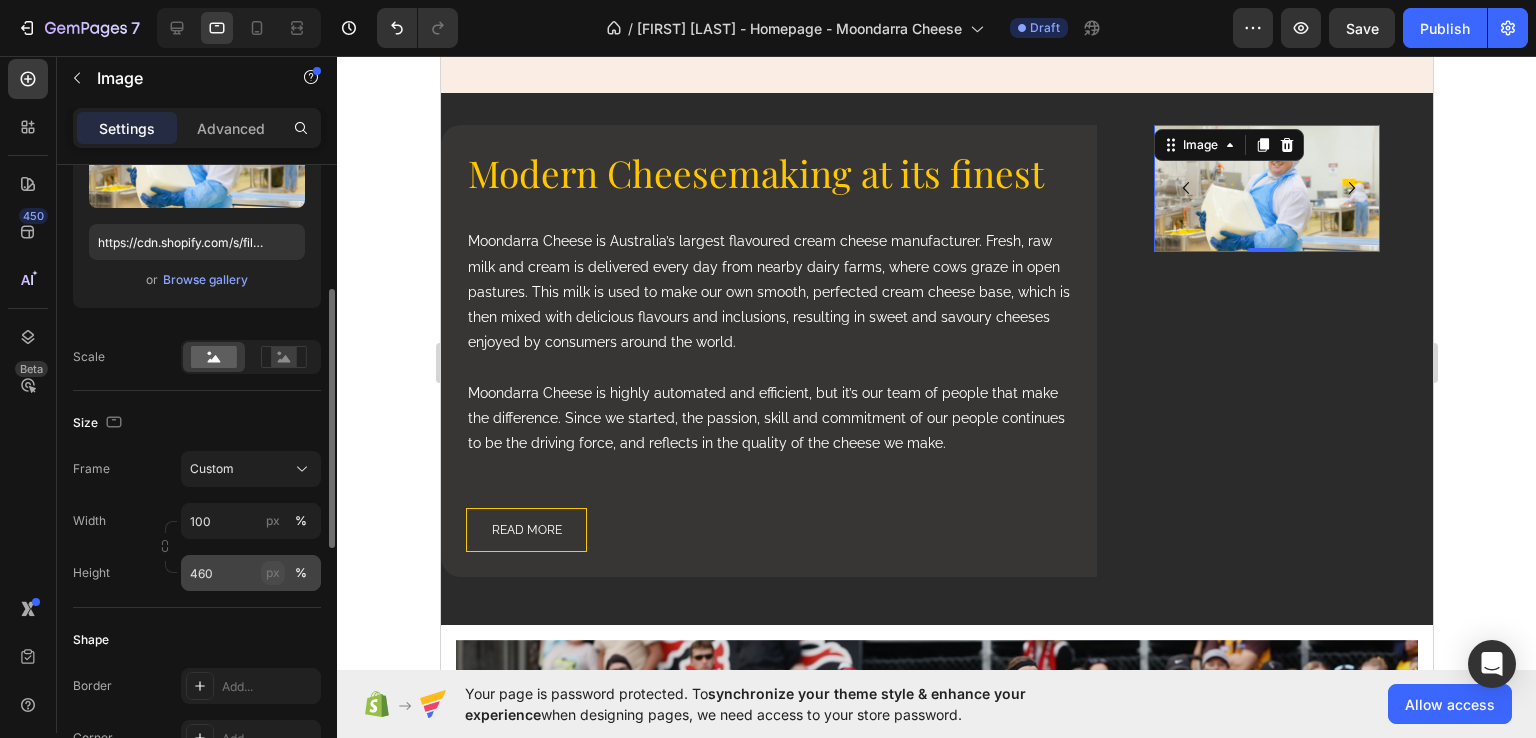 click on "px" 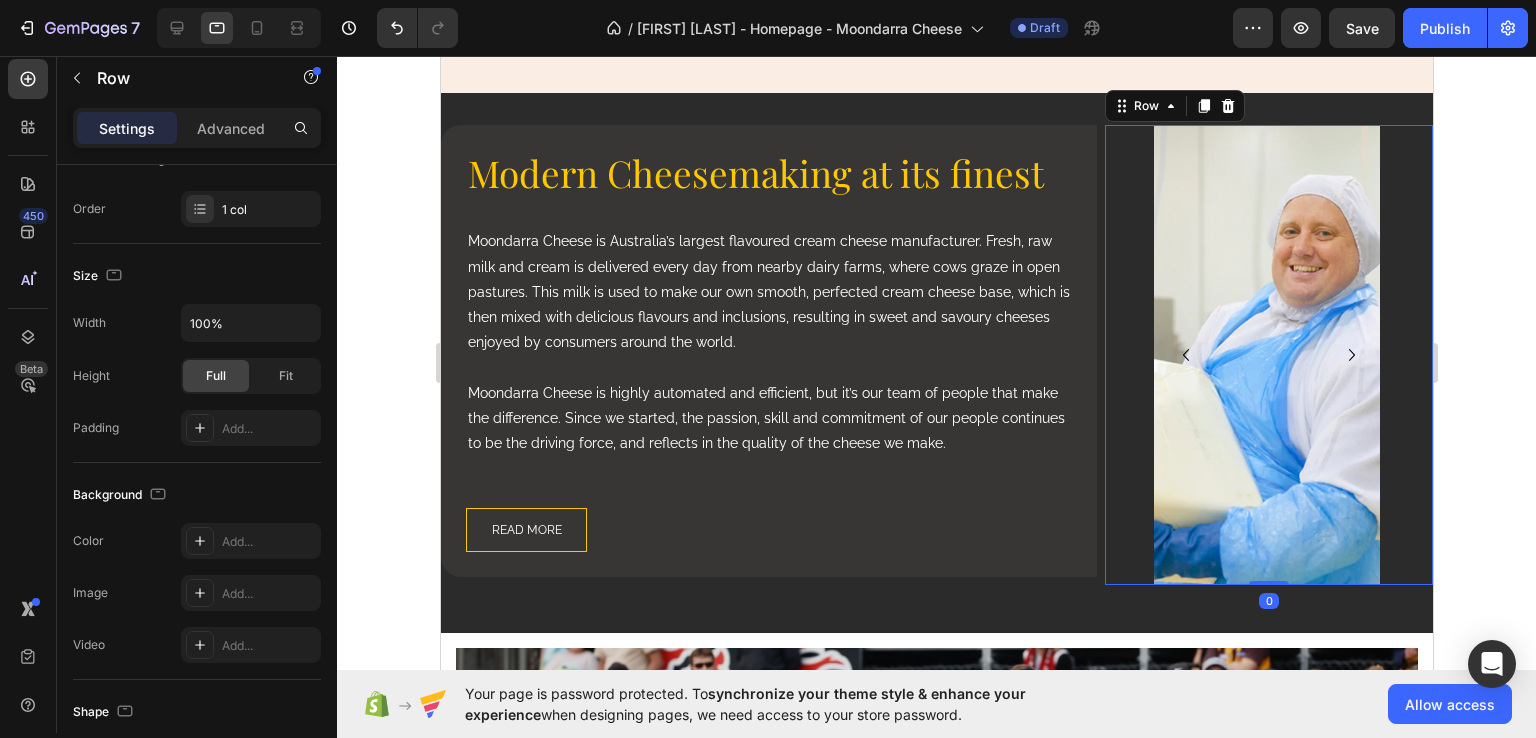 click on "Image Image Image Image Image
Carousel" at bounding box center (1268, 355) 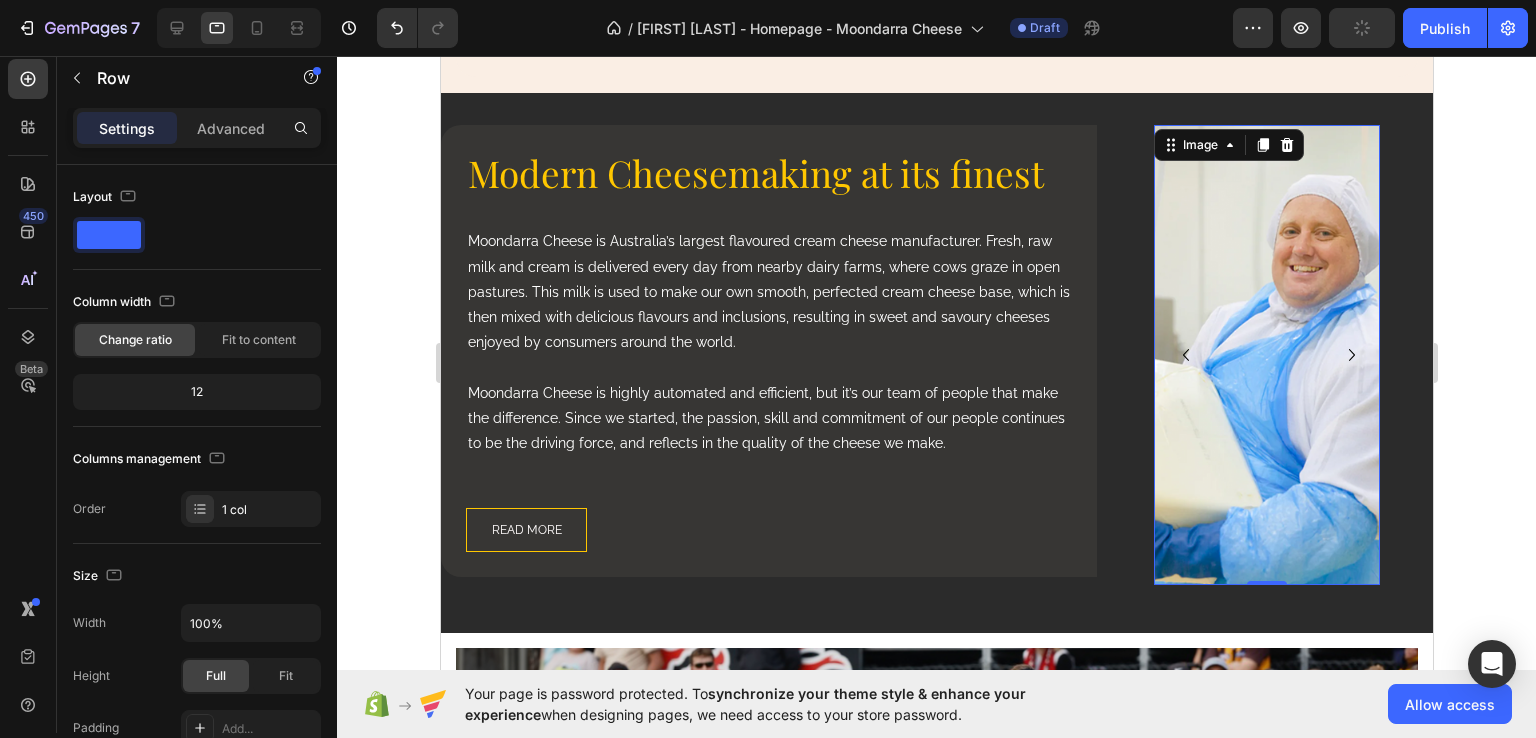 click at bounding box center (1266, 355) 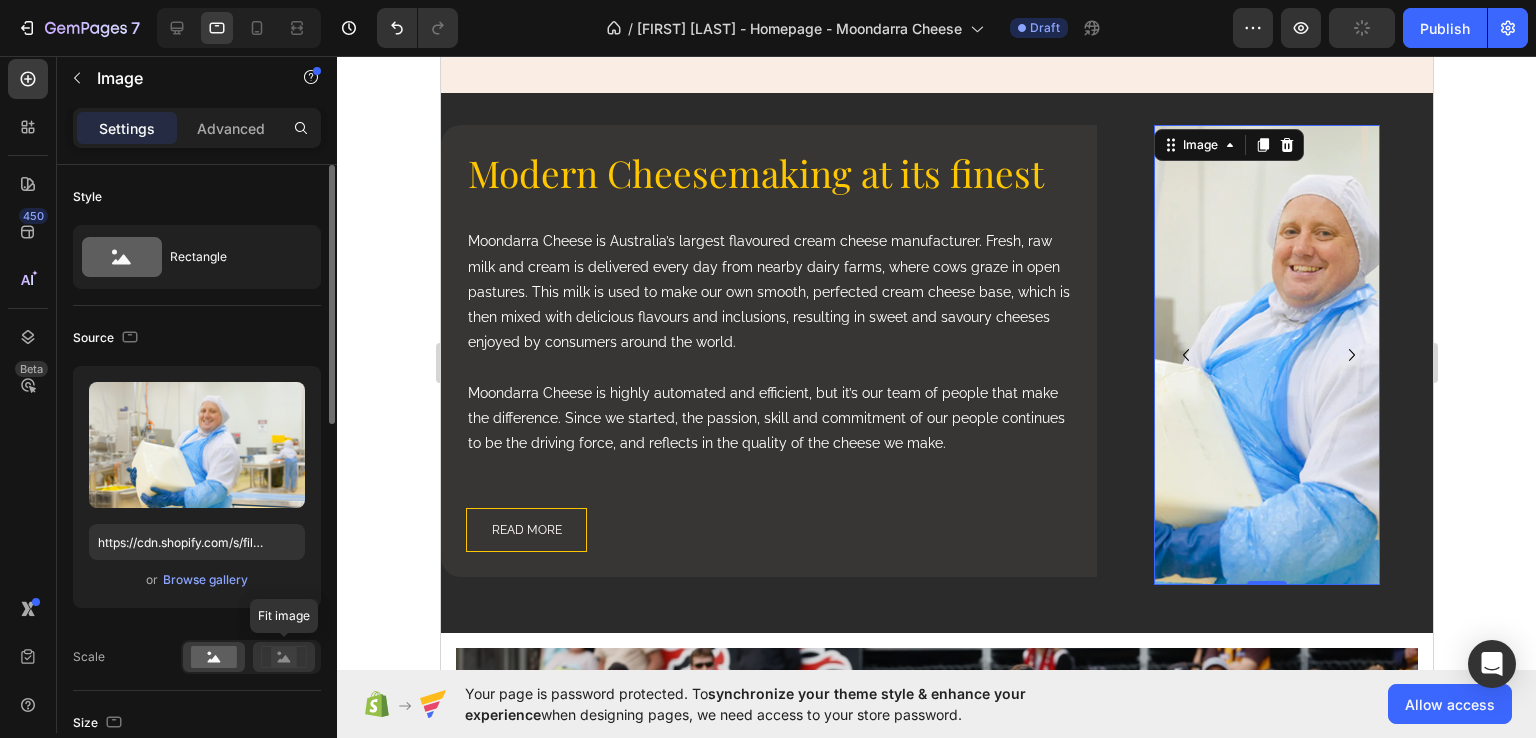 click 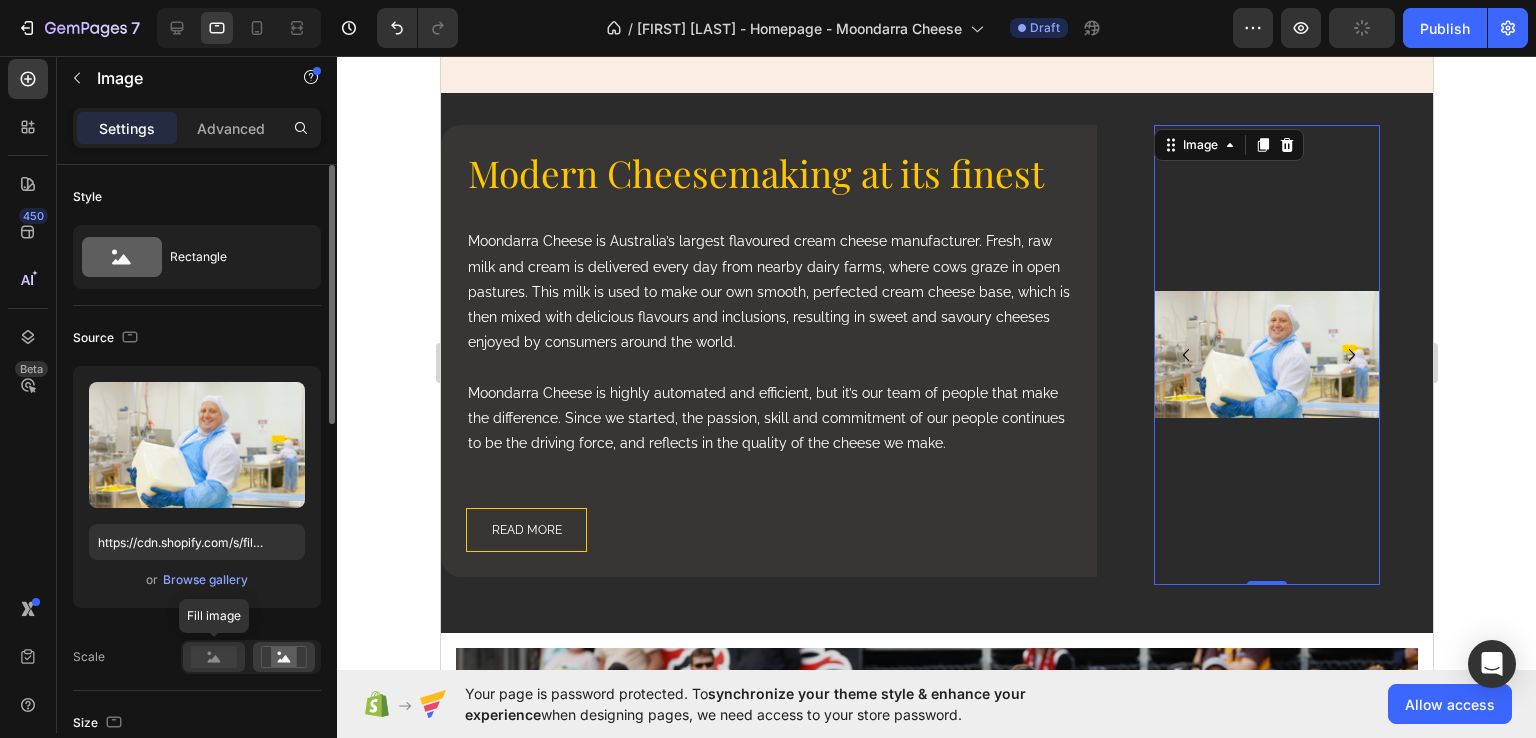 click 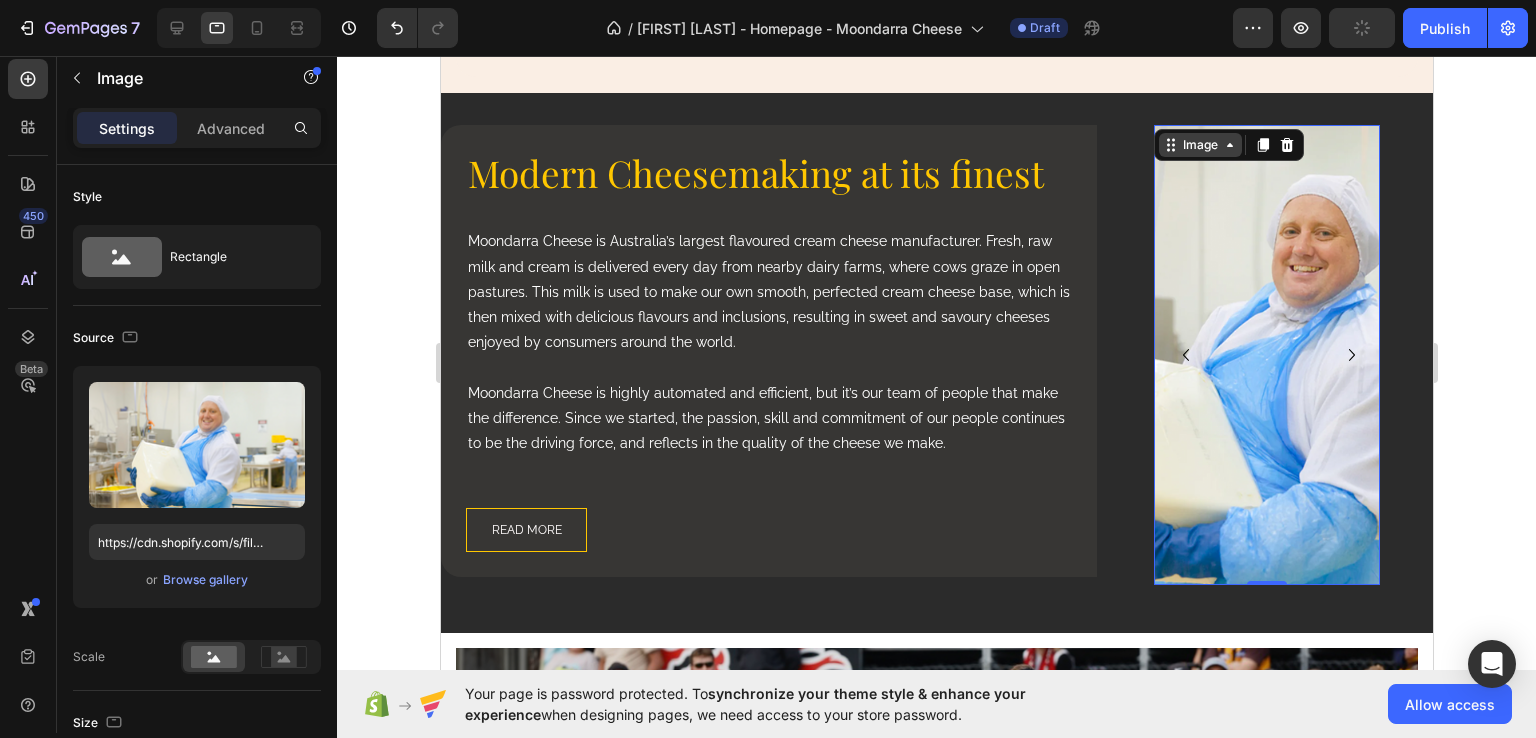 click on "Image" at bounding box center (1199, 145) 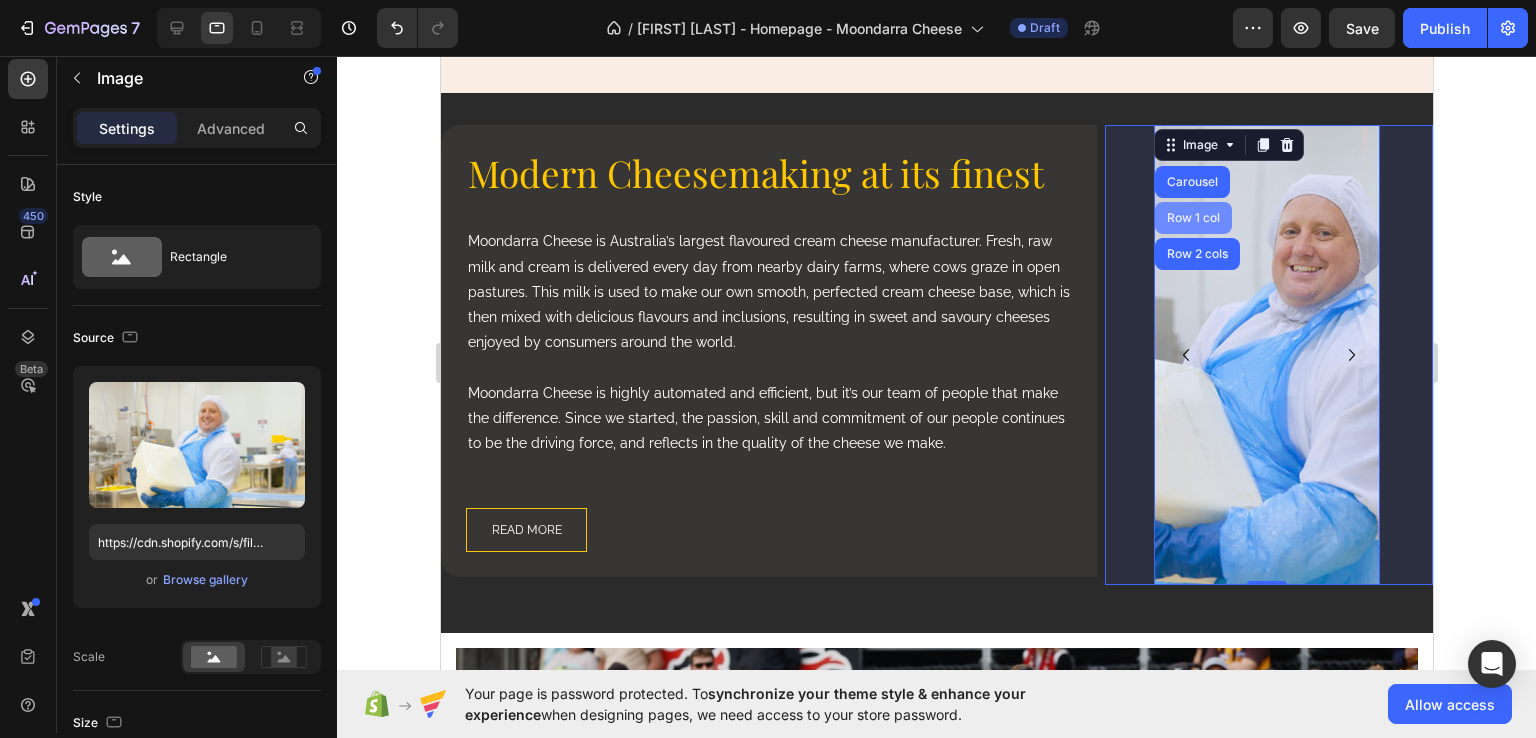 click on "Row 1 col" at bounding box center [1192, 218] 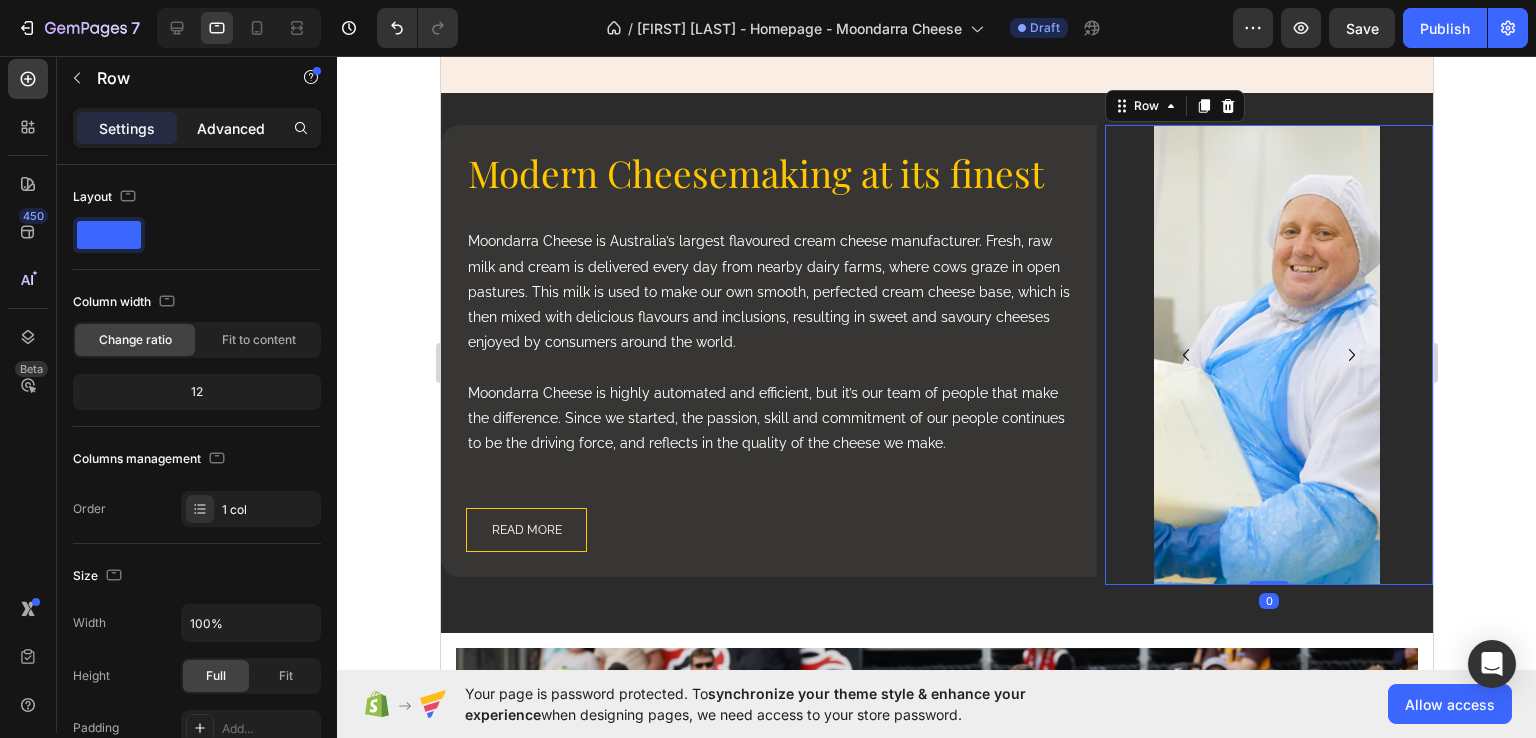 click on "Advanced" at bounding box center [231, 128] 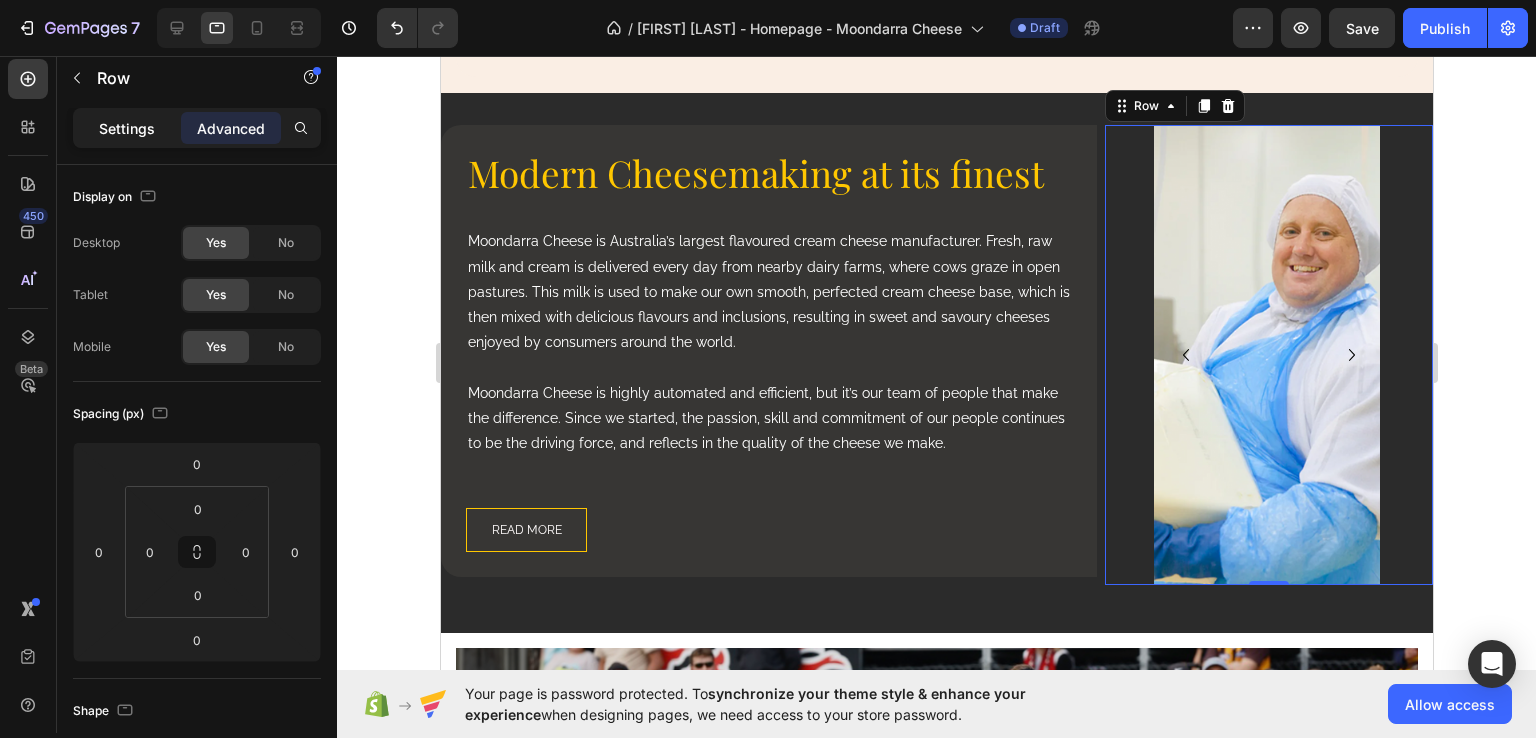 click on "Settings" 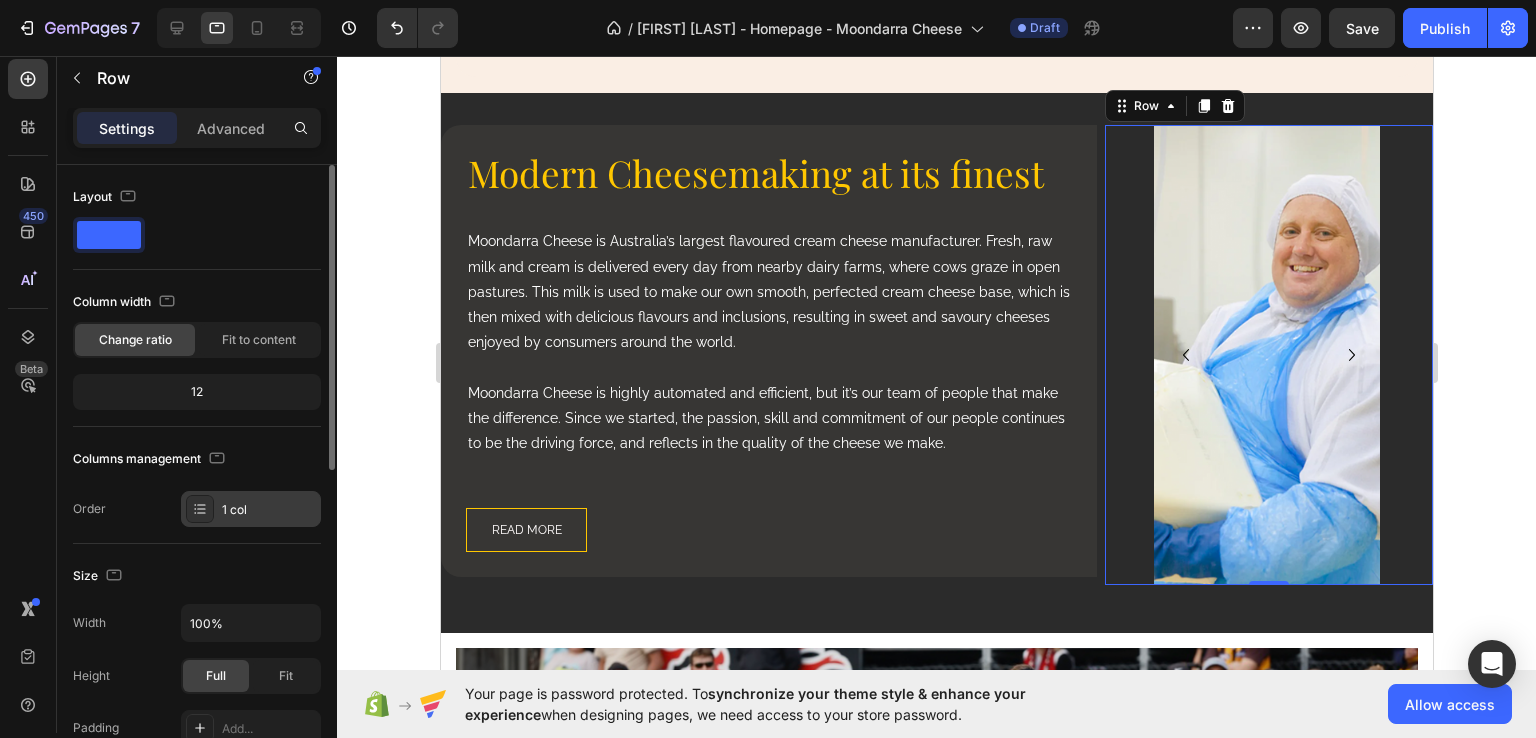 scroll, scrollTop: 100, scrollLeft: 0, axis: vertical 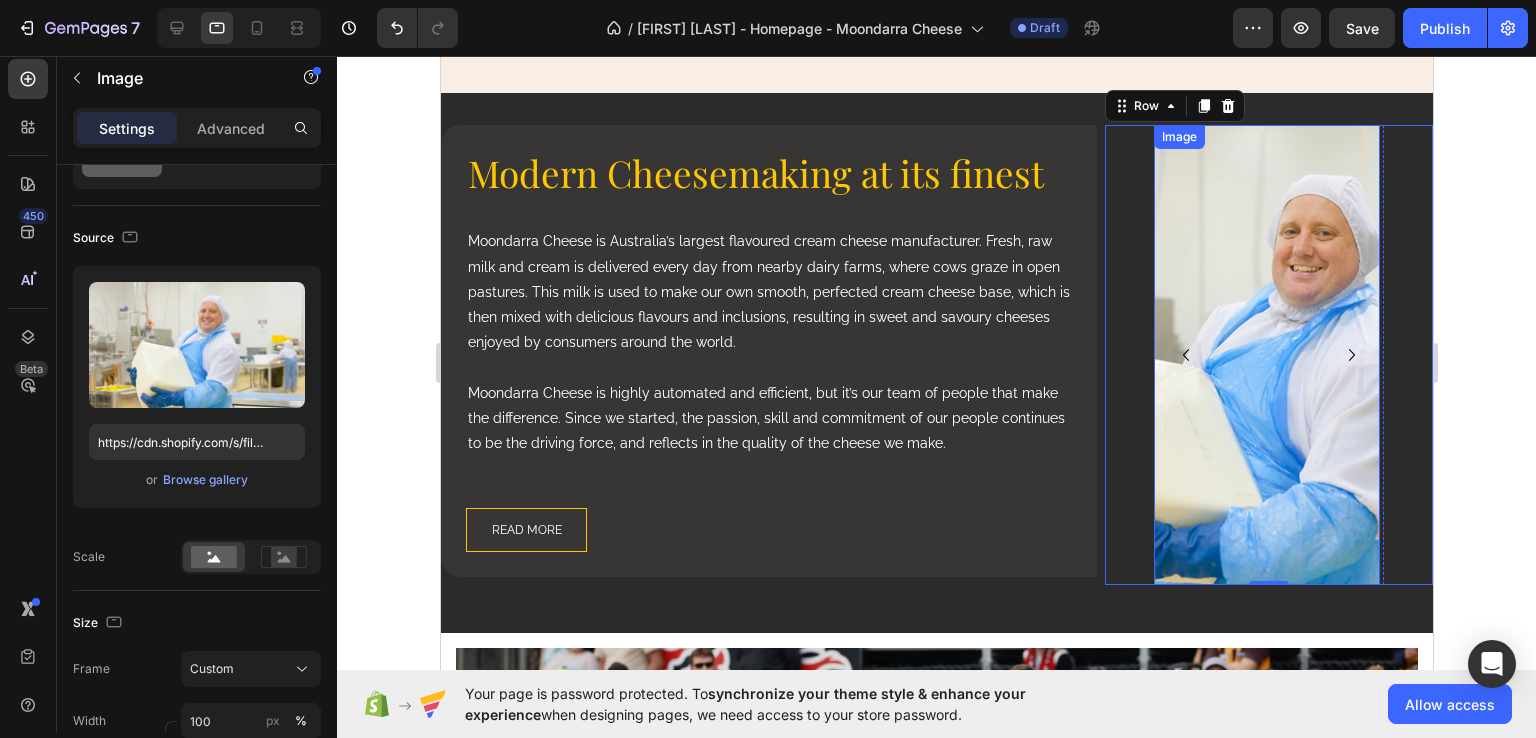 click at bounding box center [1266, 355] 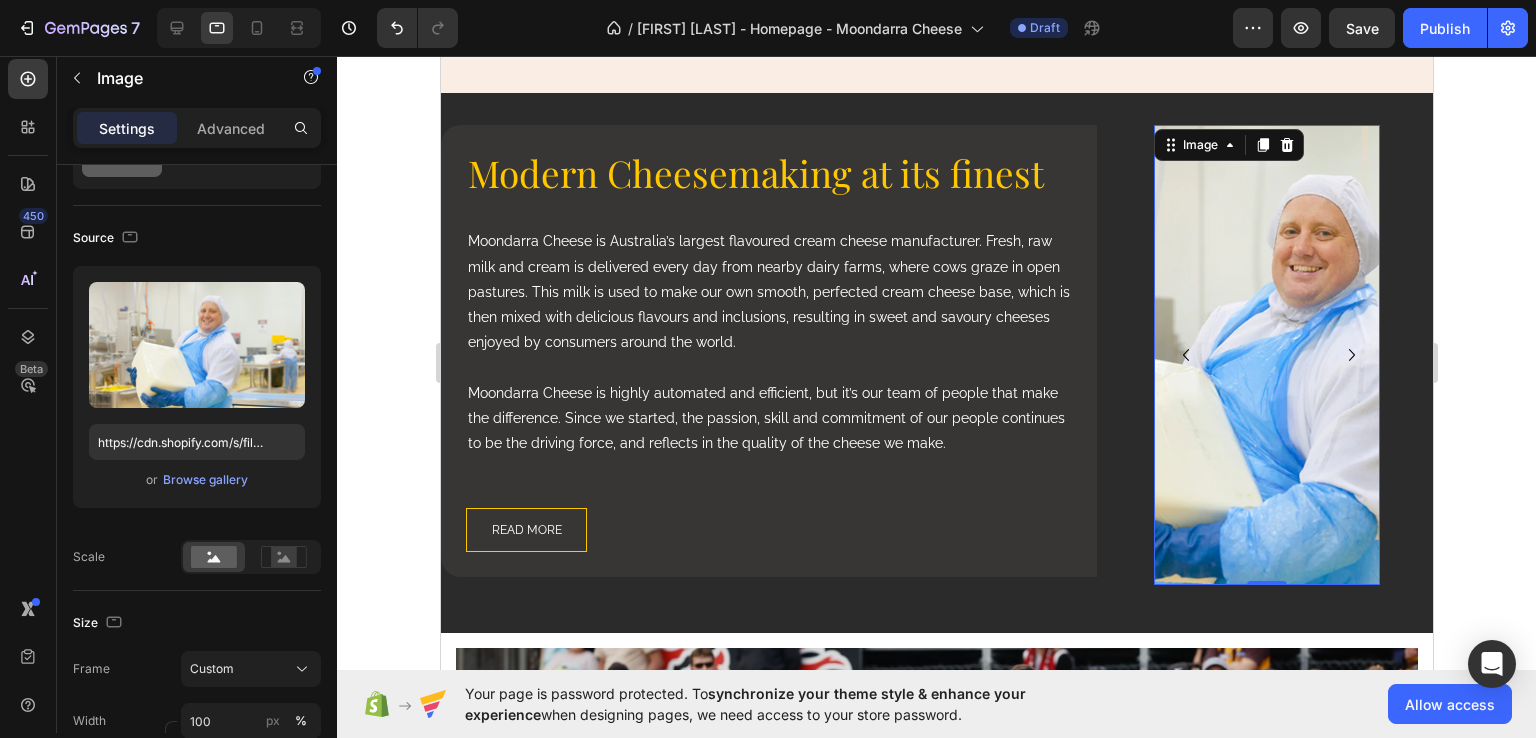 scroll, scrollTop: 0, scrollLeft: 0, axis: both 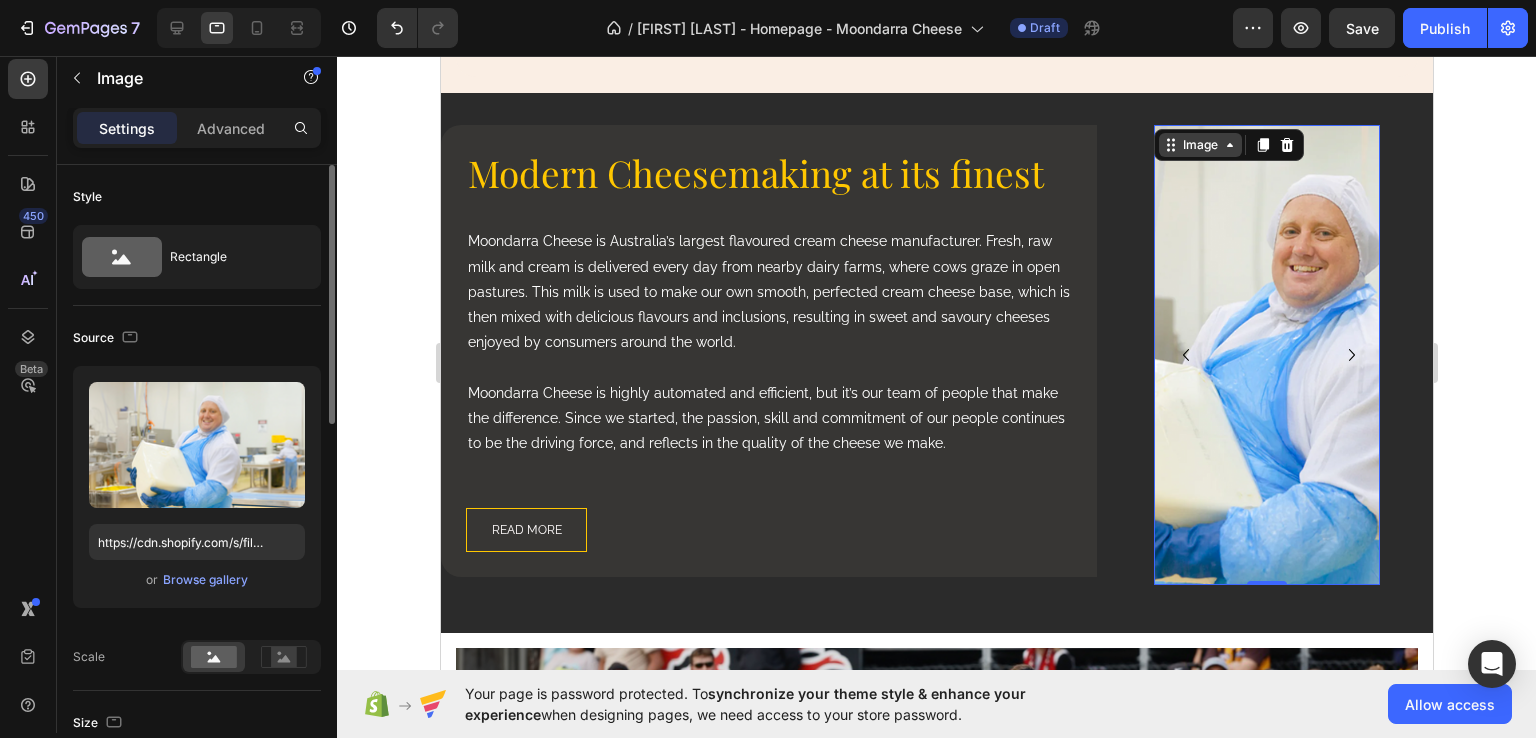click 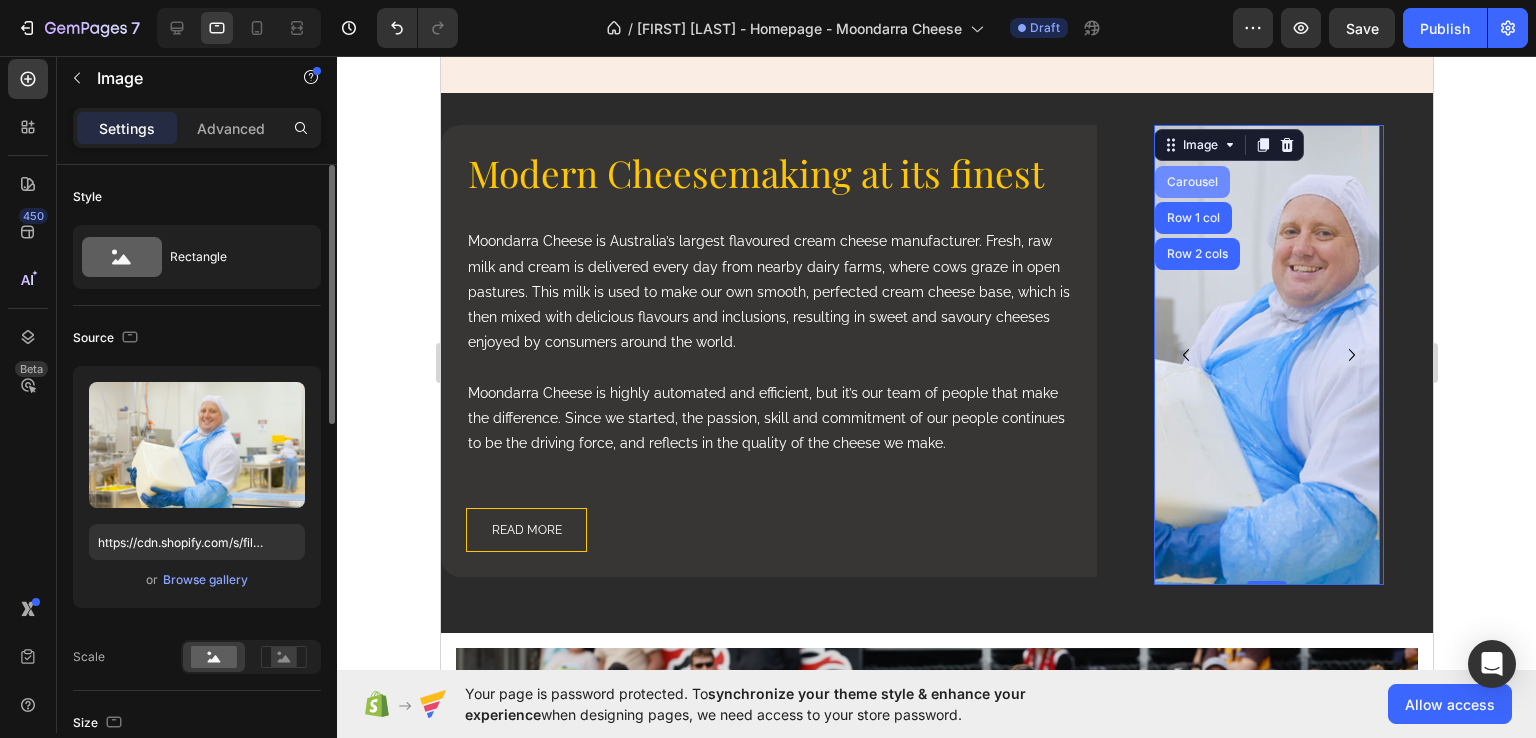 click on "Carousel" at bounding box center [1191, 182] 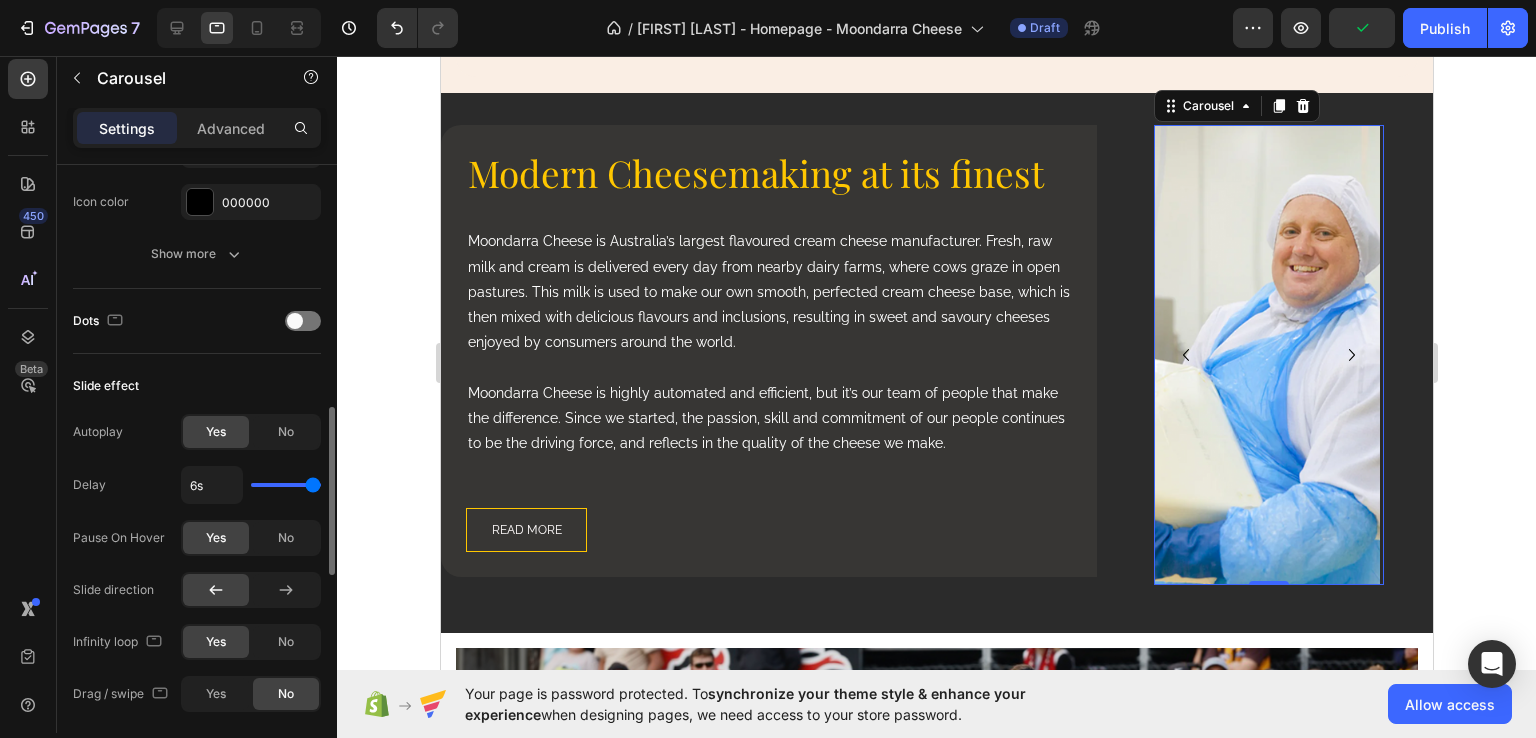 scroll, scrollTop: 1300, scrollLeft: 0, axis: vertical 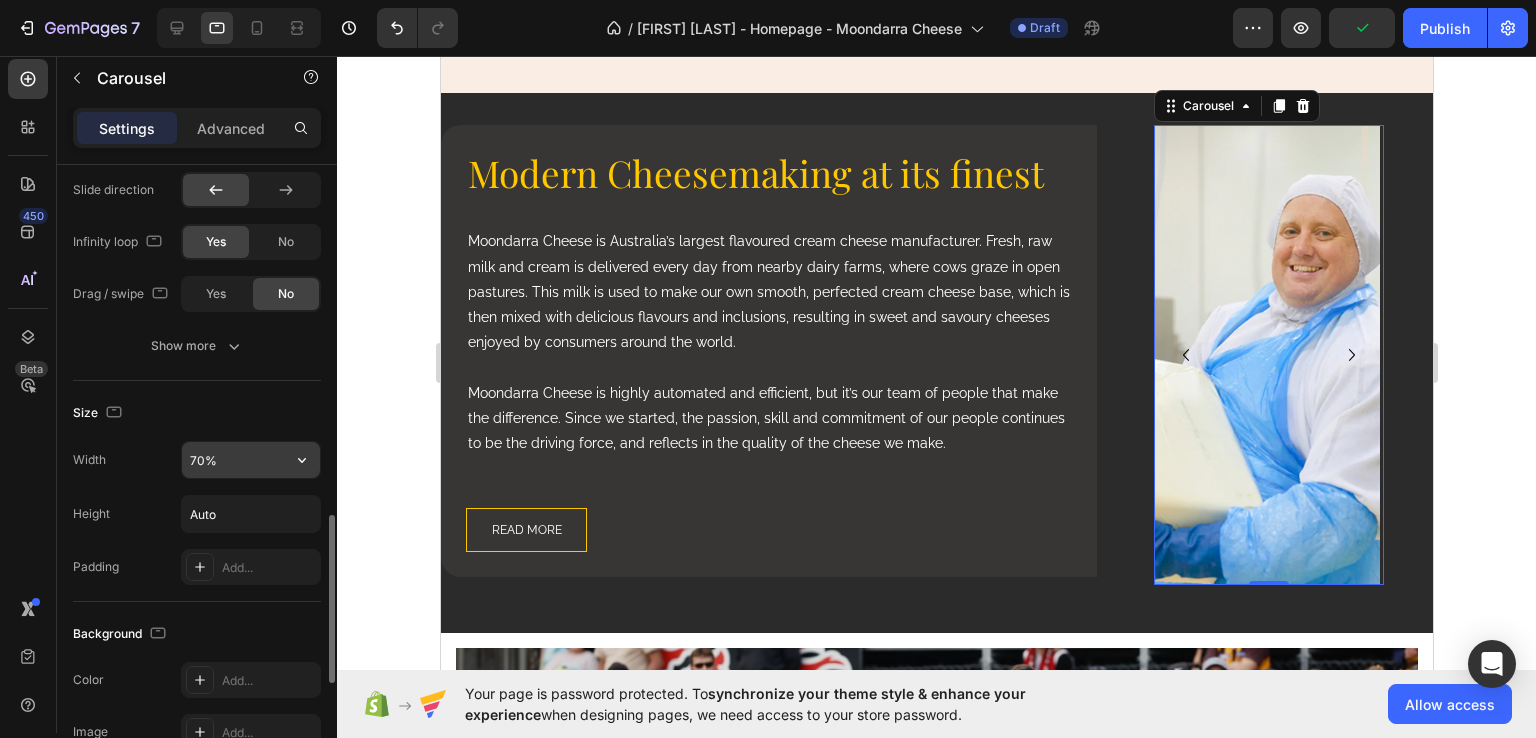 click on "70%" at bounding box center (251, 460) 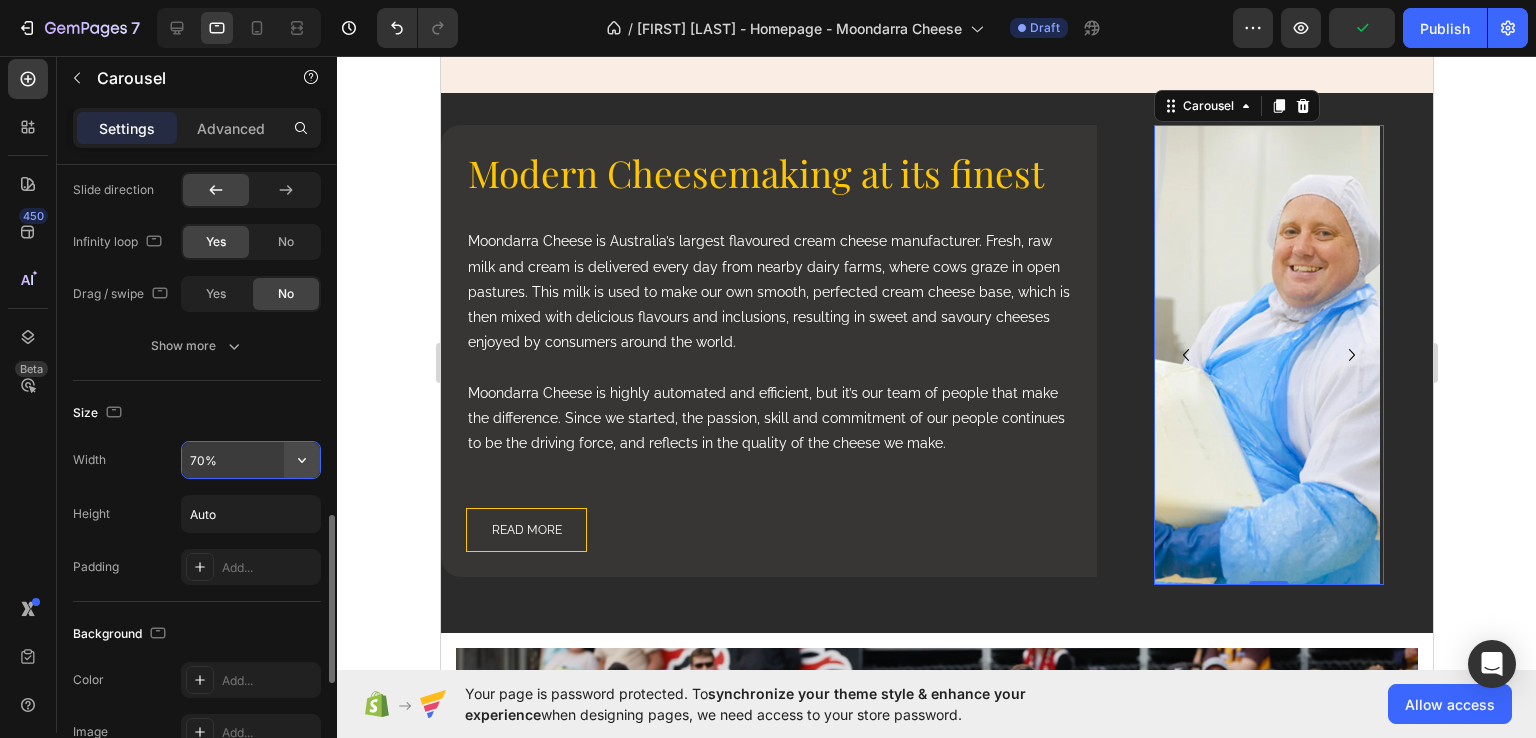 click 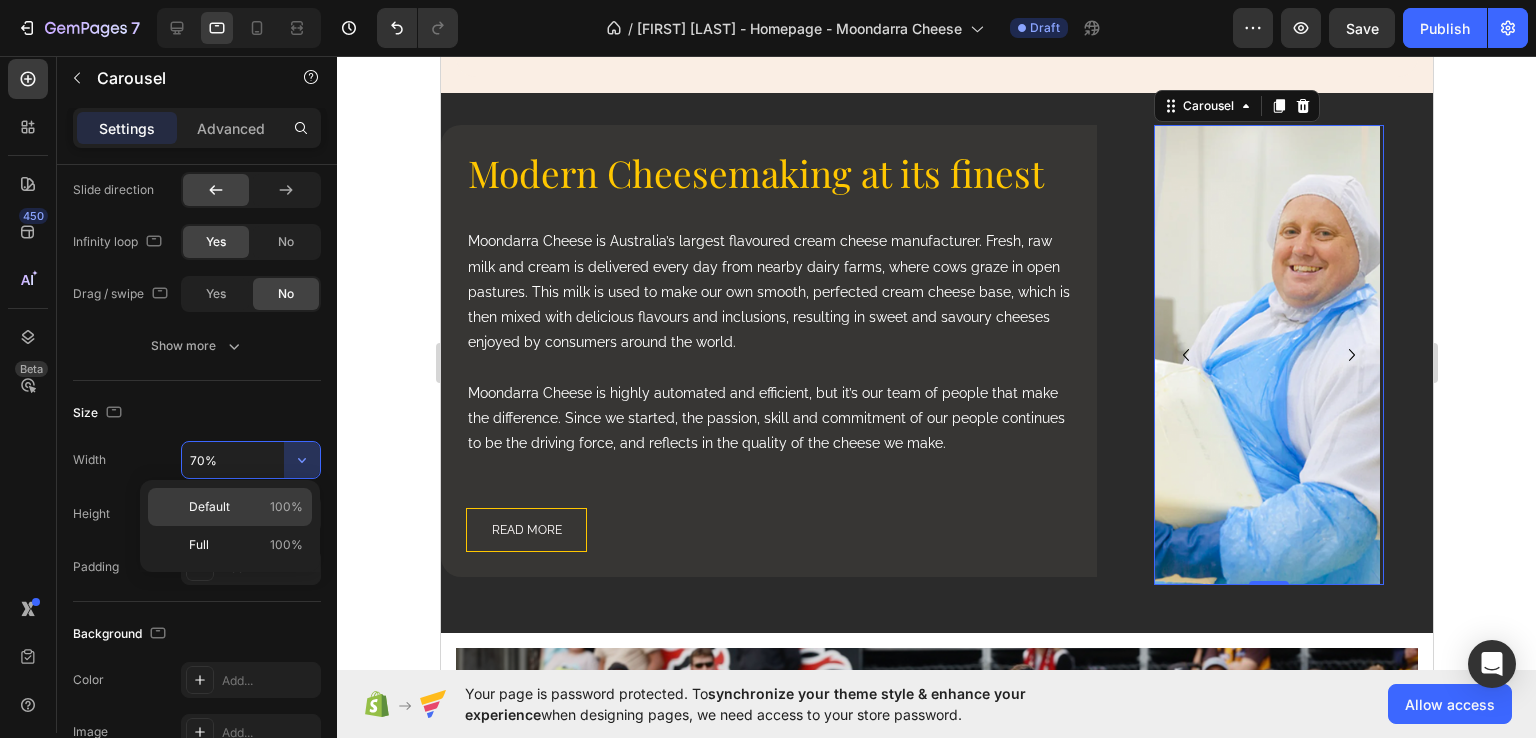 click on "100%" at bounding box center [286, 507] 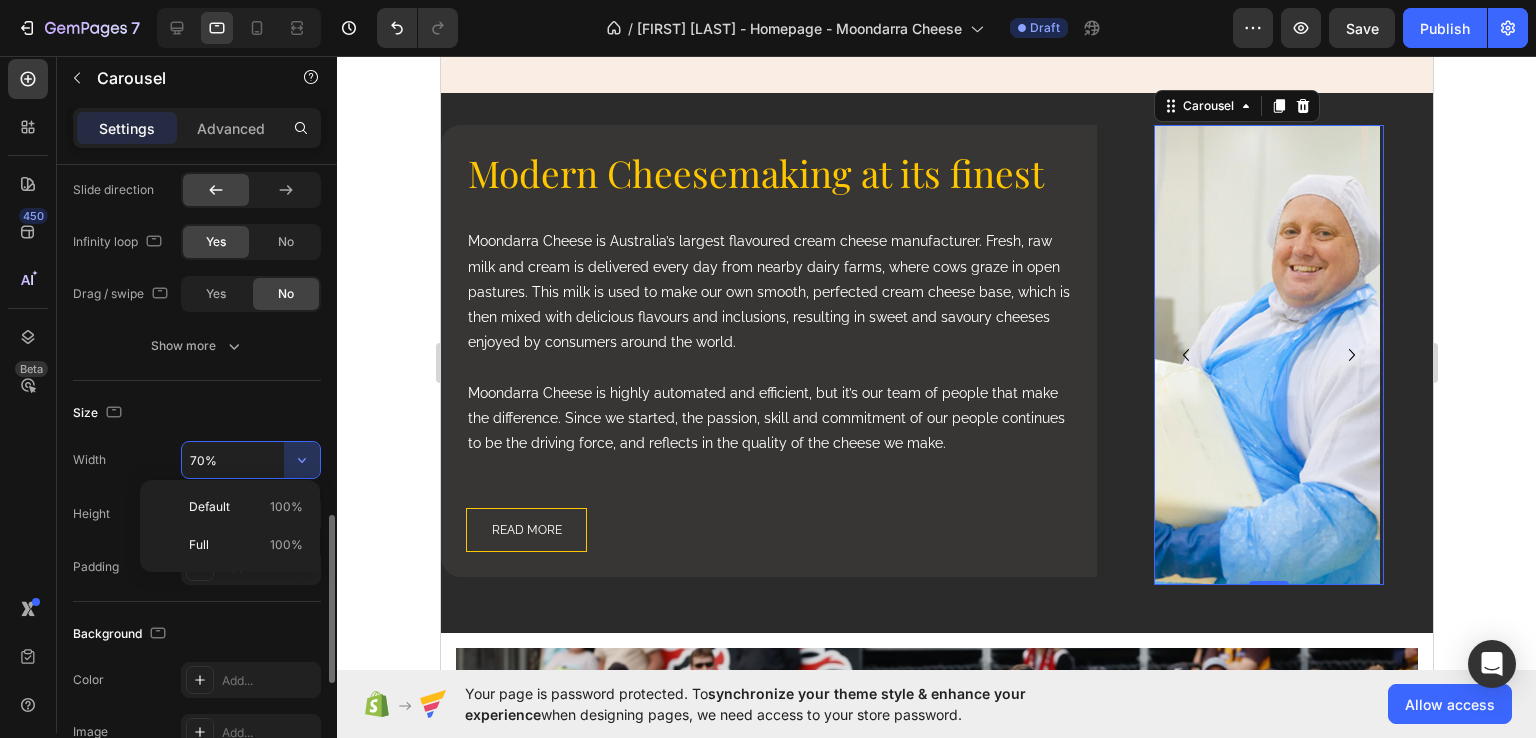 type on "100%" 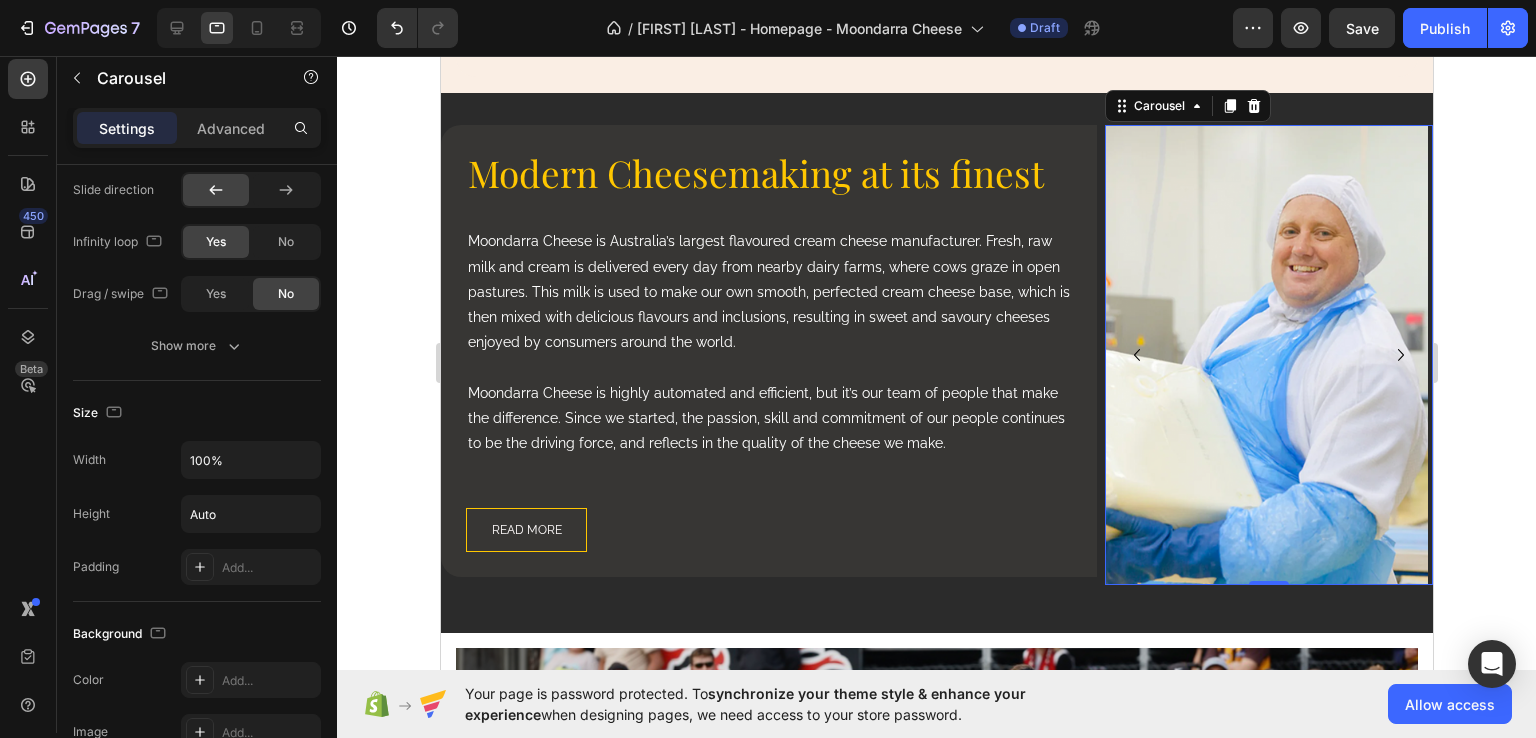 click 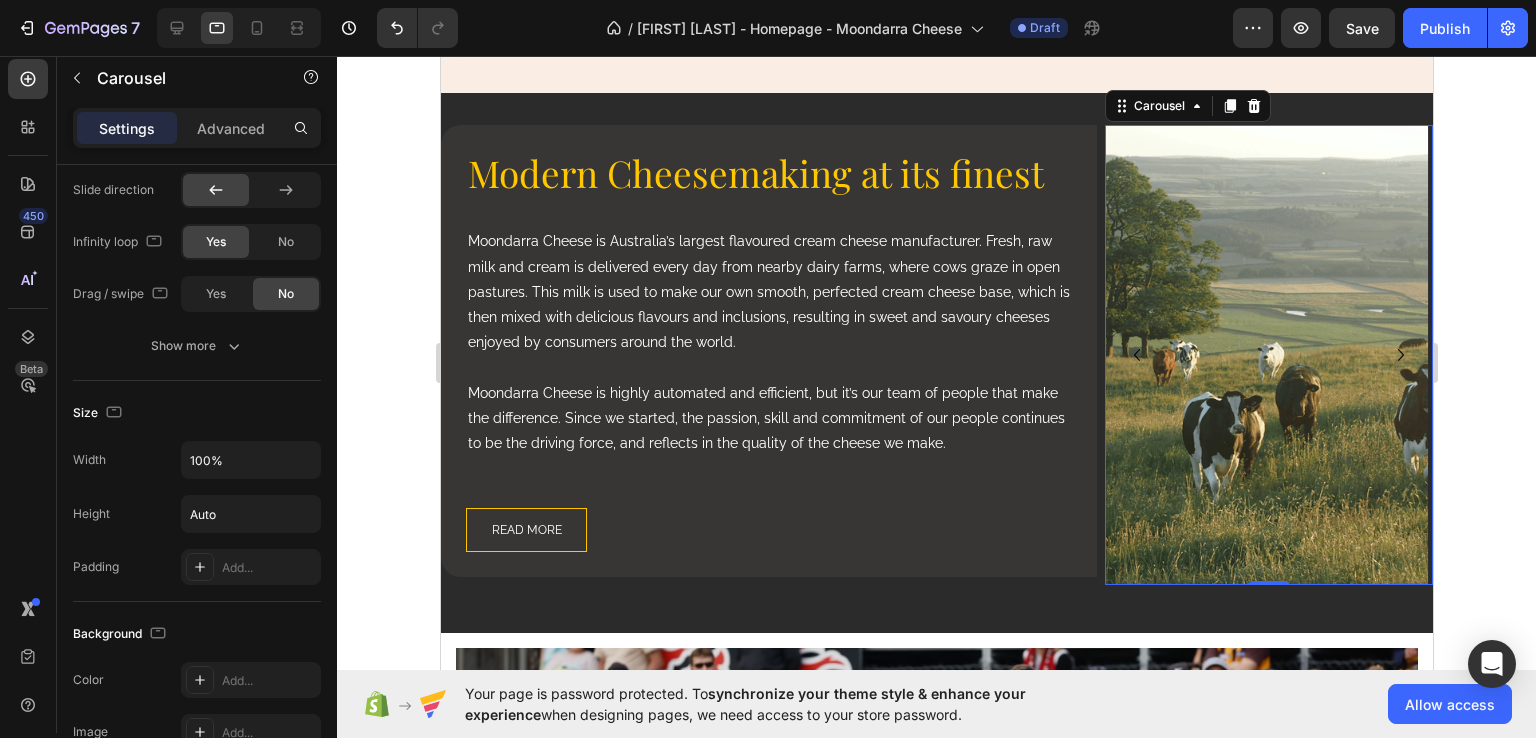click 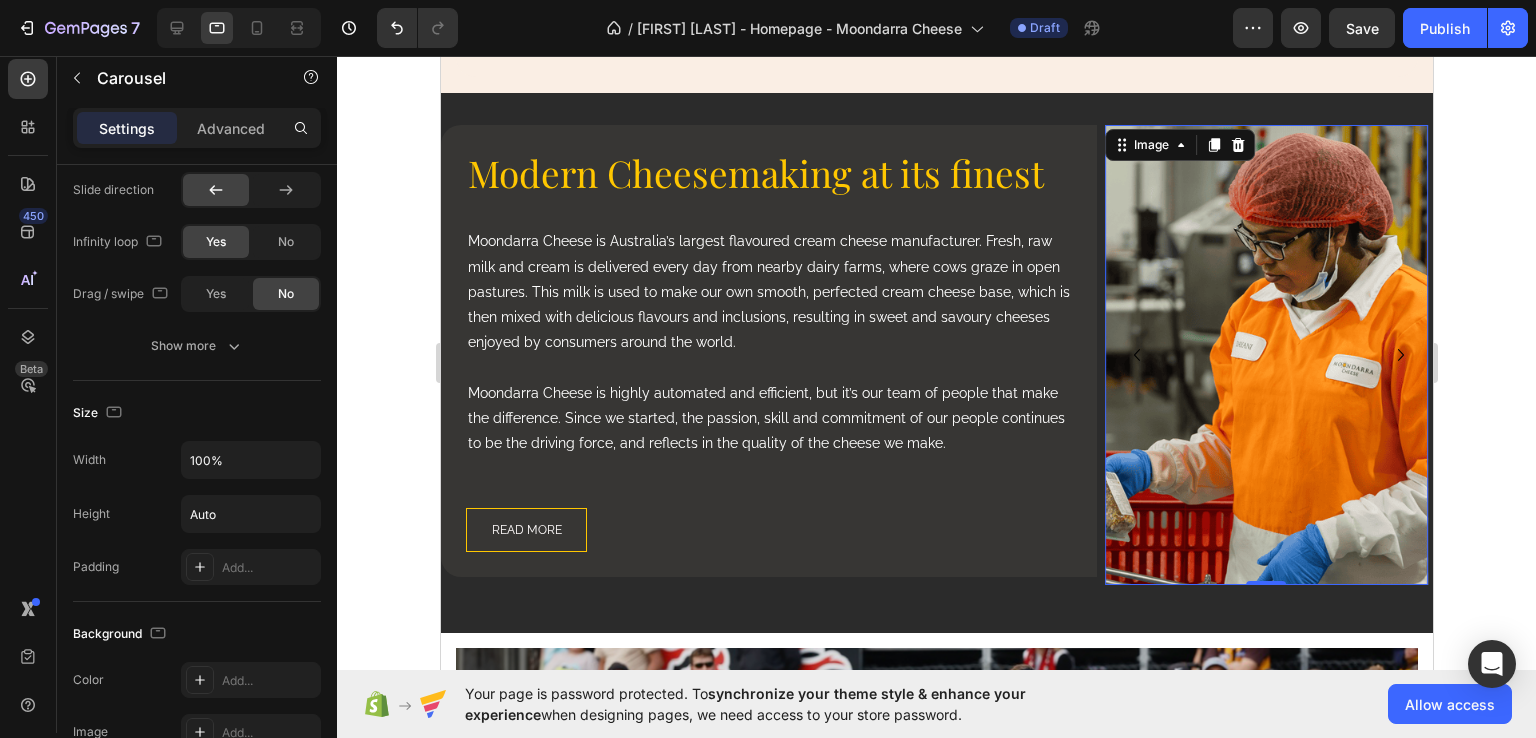 click at bounding box center [1265, 355] 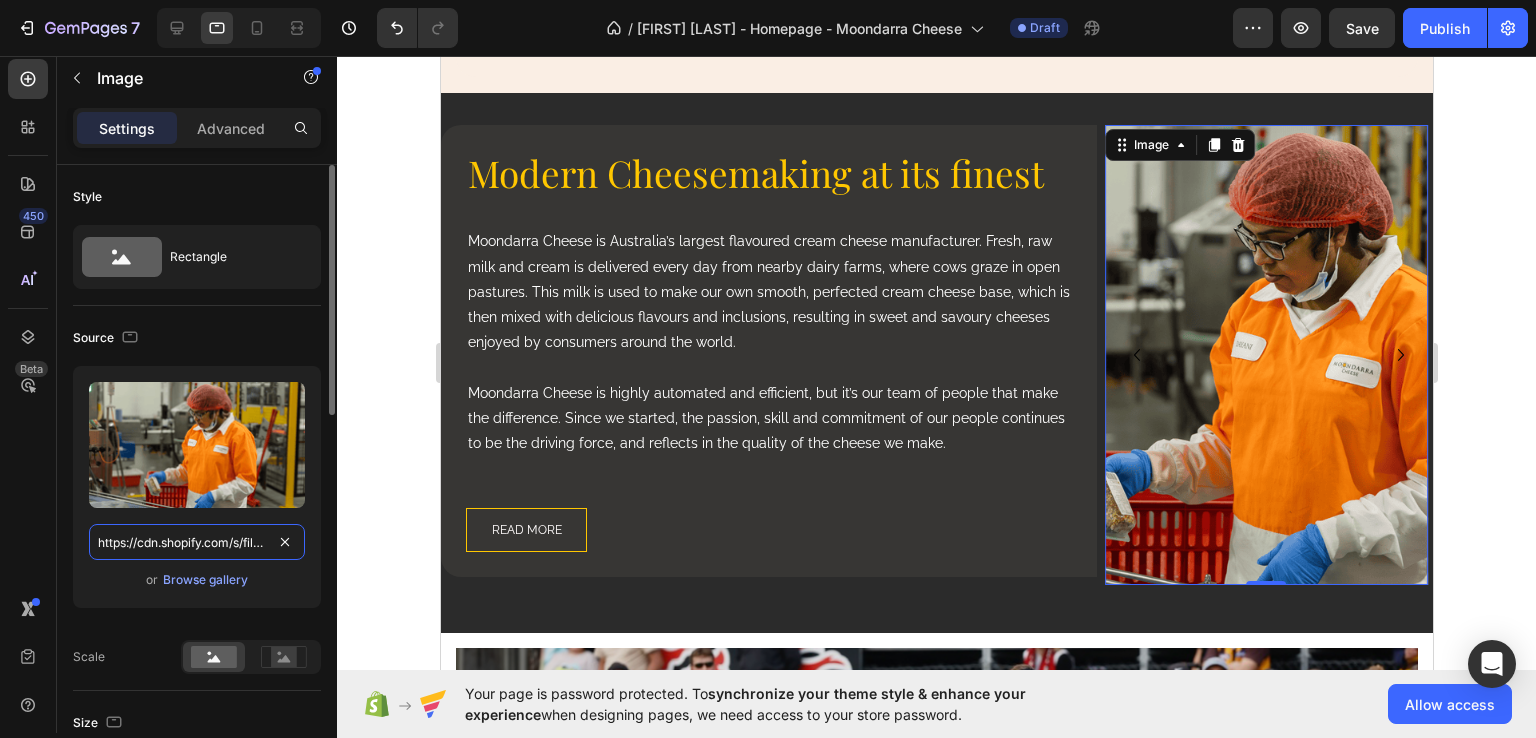 click on "https://cdn.shopify.com/s/files/1/0950/7671/2816/files/gempages_563610661762892562-c8bcbc8e-f0ea-4624-89cb-9f2a358f515d.png" at bounding box center [197, 542] 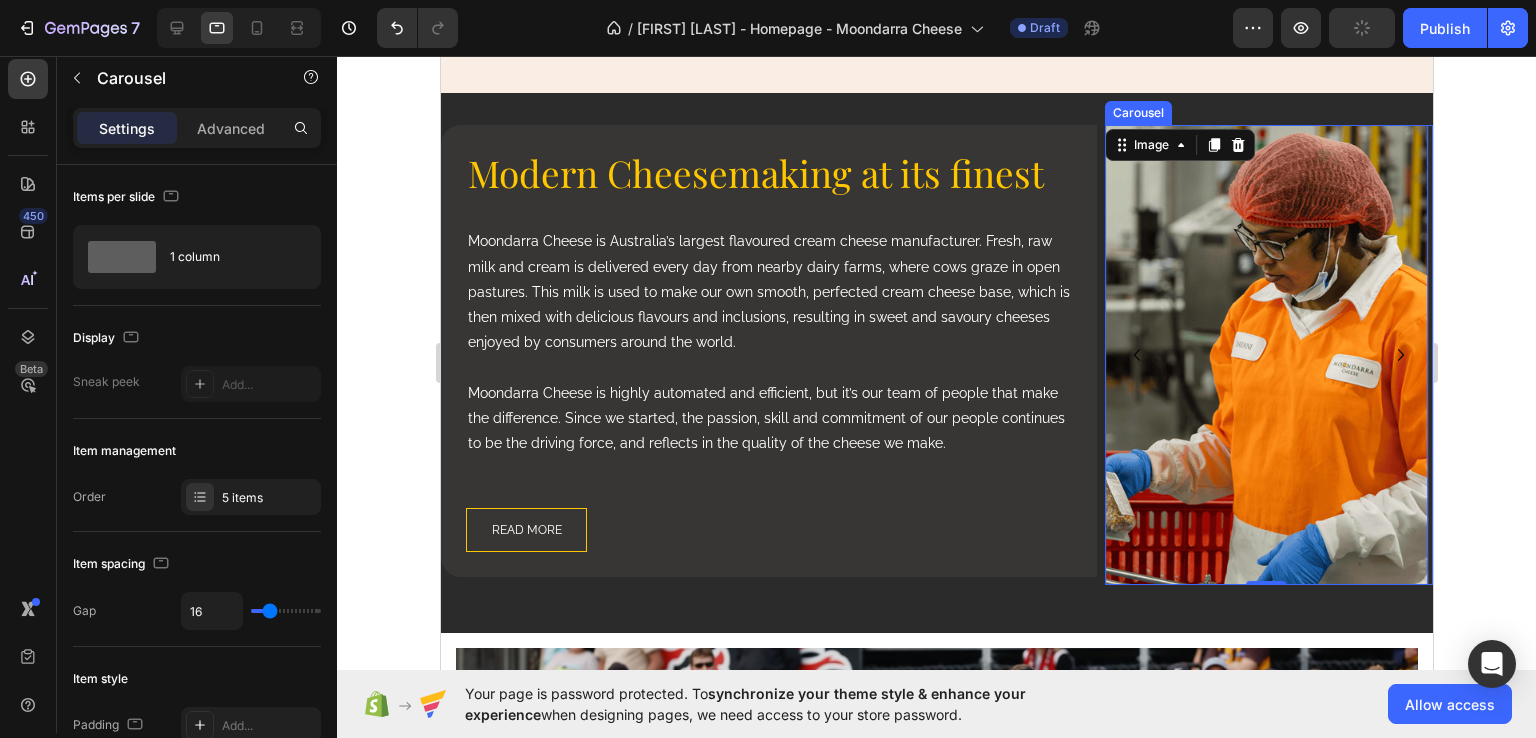 click at bounding box center [1136, 355] 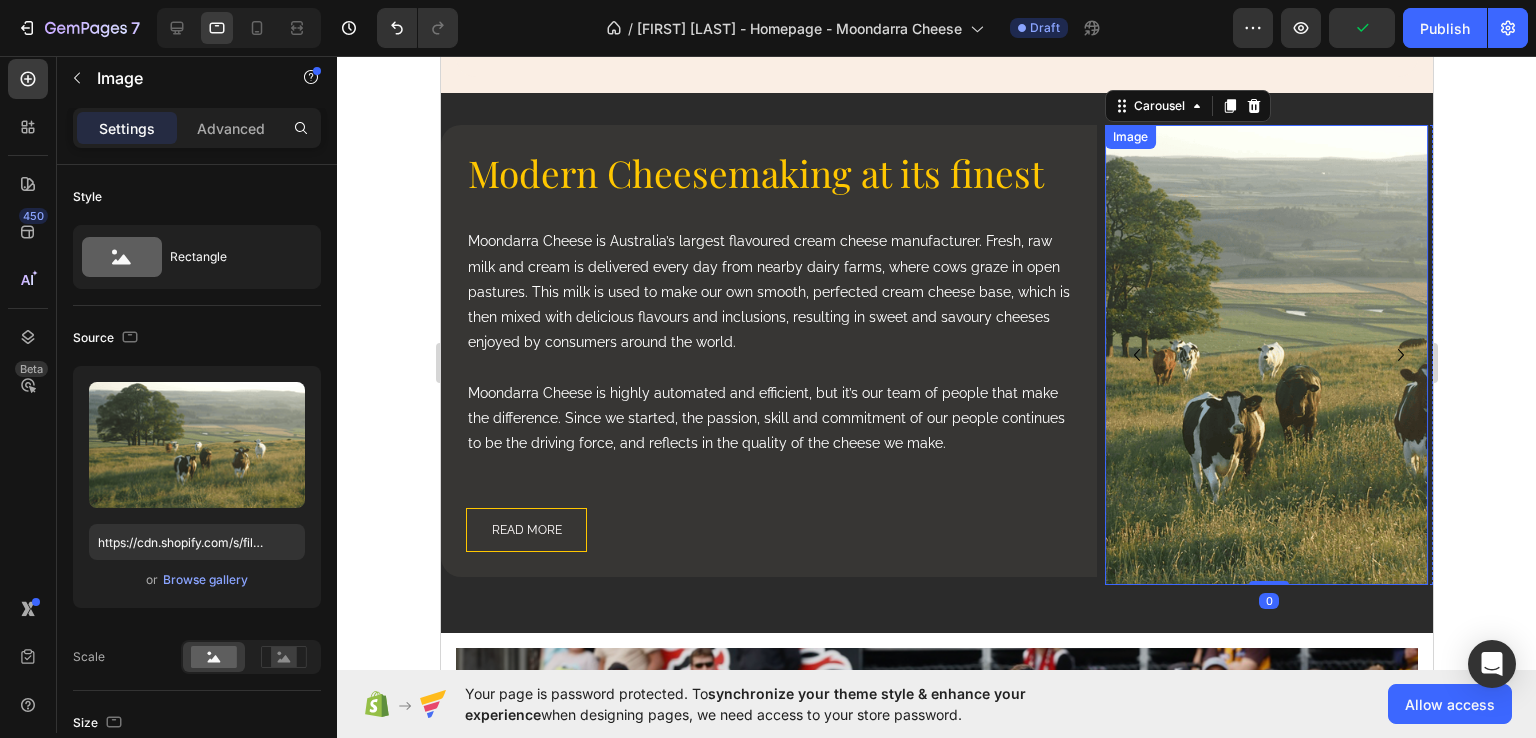 click at bounding box center [1265, 355] 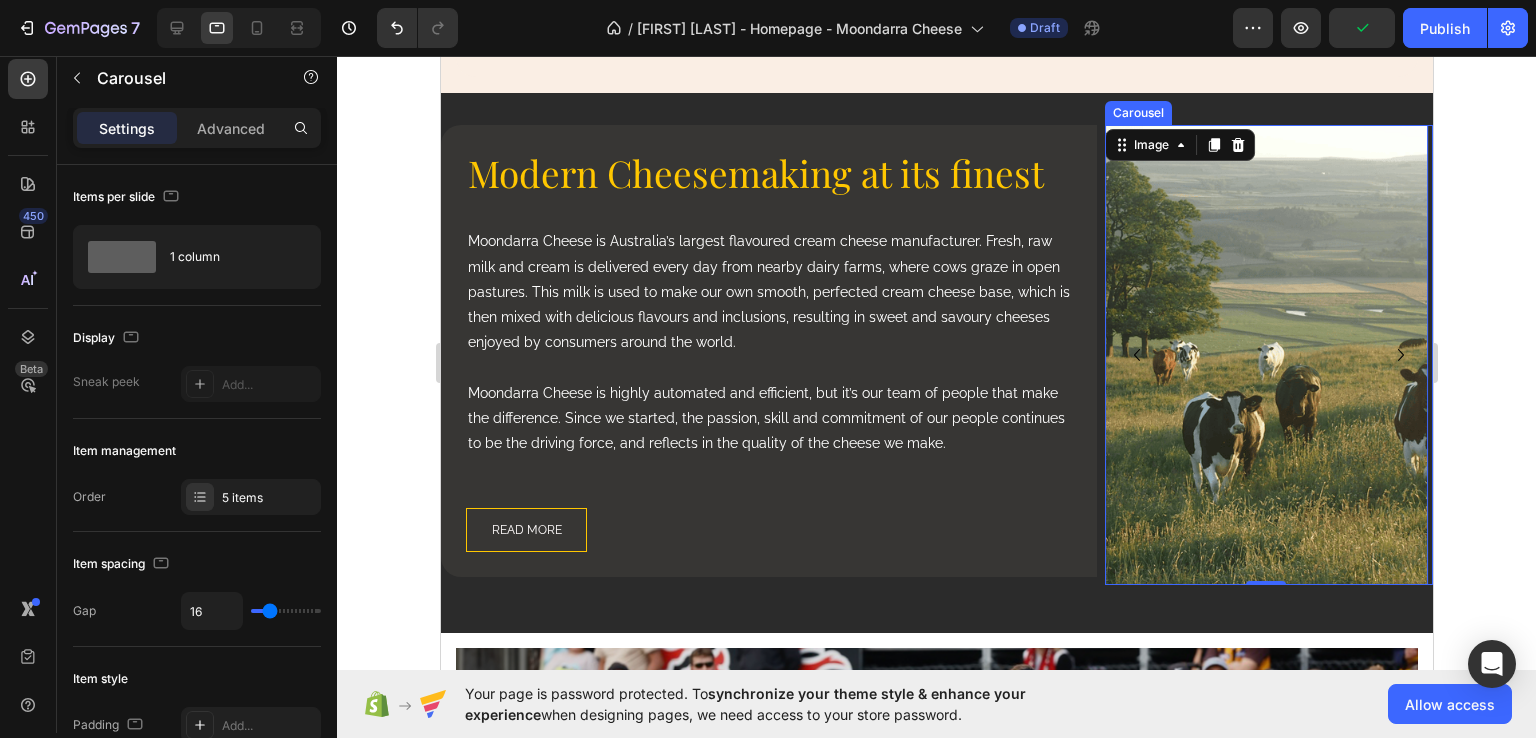 click 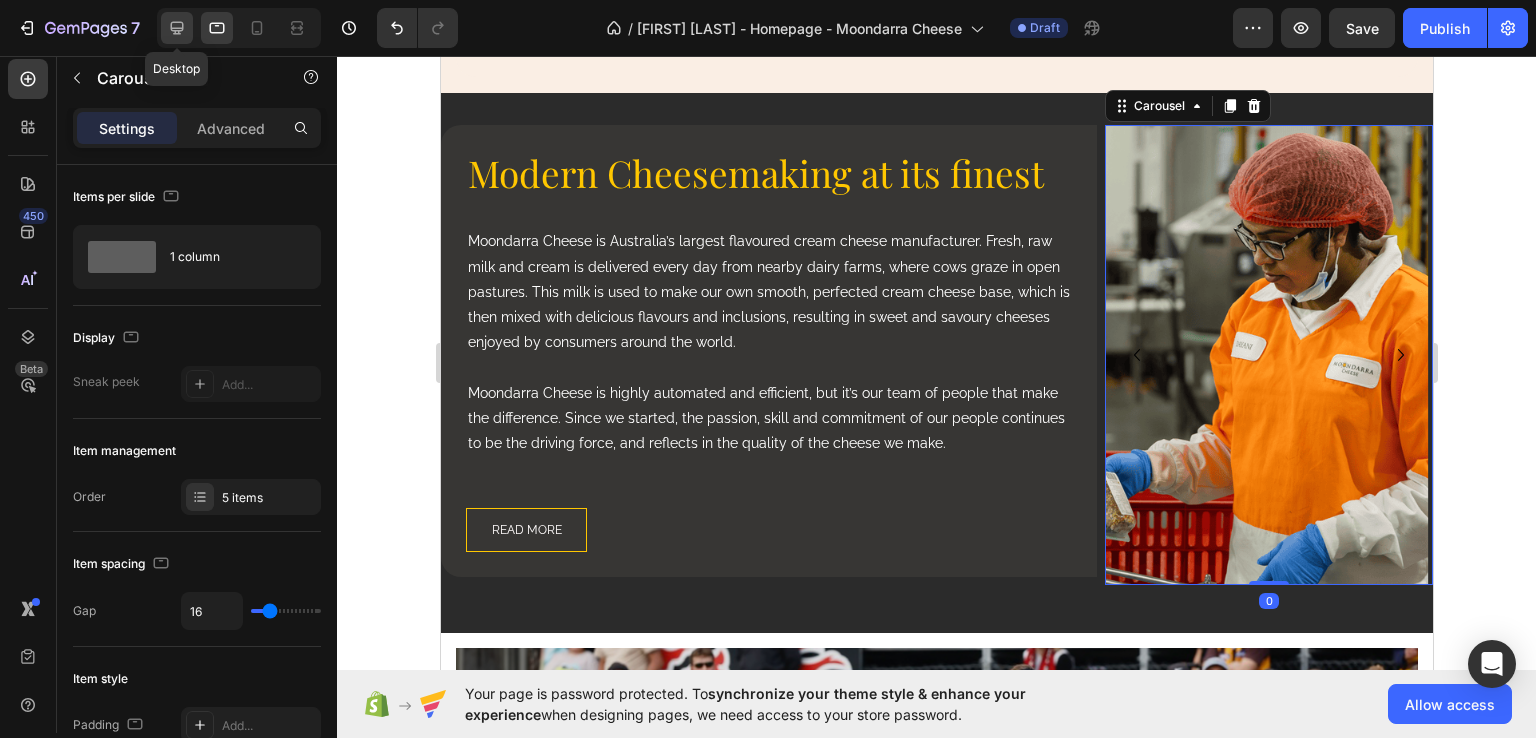 click 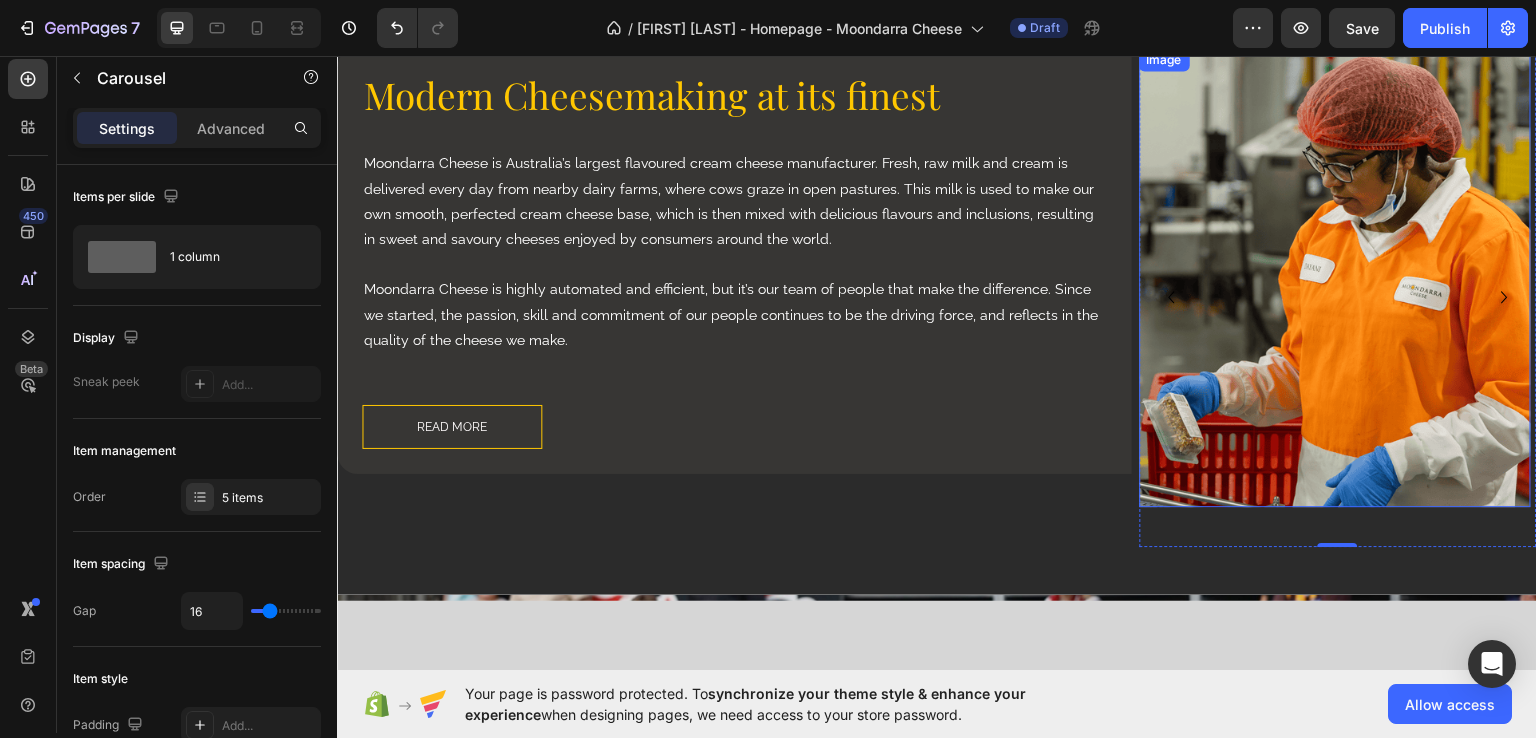 scroll, scrollTop: 1728, scrollLeft: 0, axis: vertical 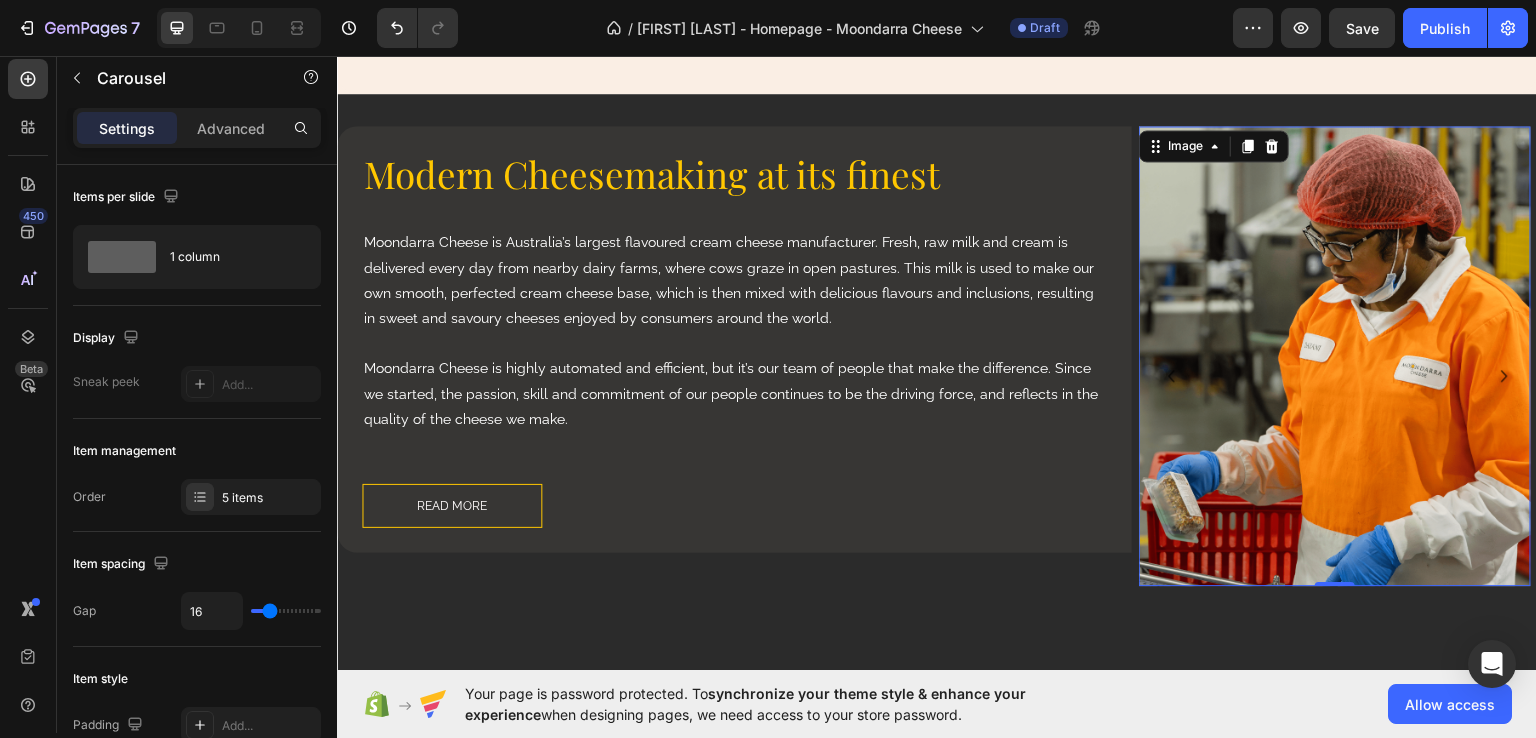 click at bounding box center (1336, 355) 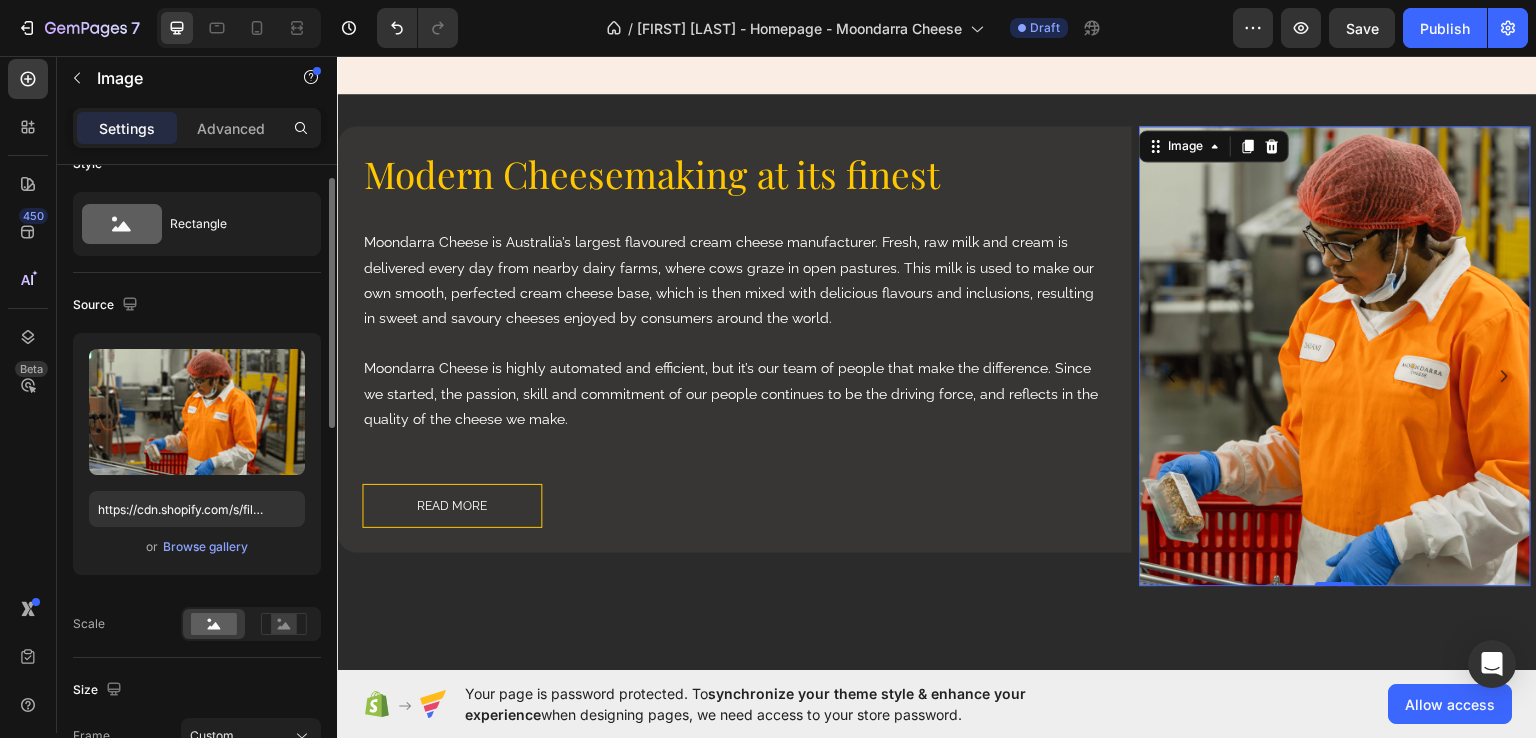 scroll, scrollTop: 233, scrollLeft: 0, axis: vertical 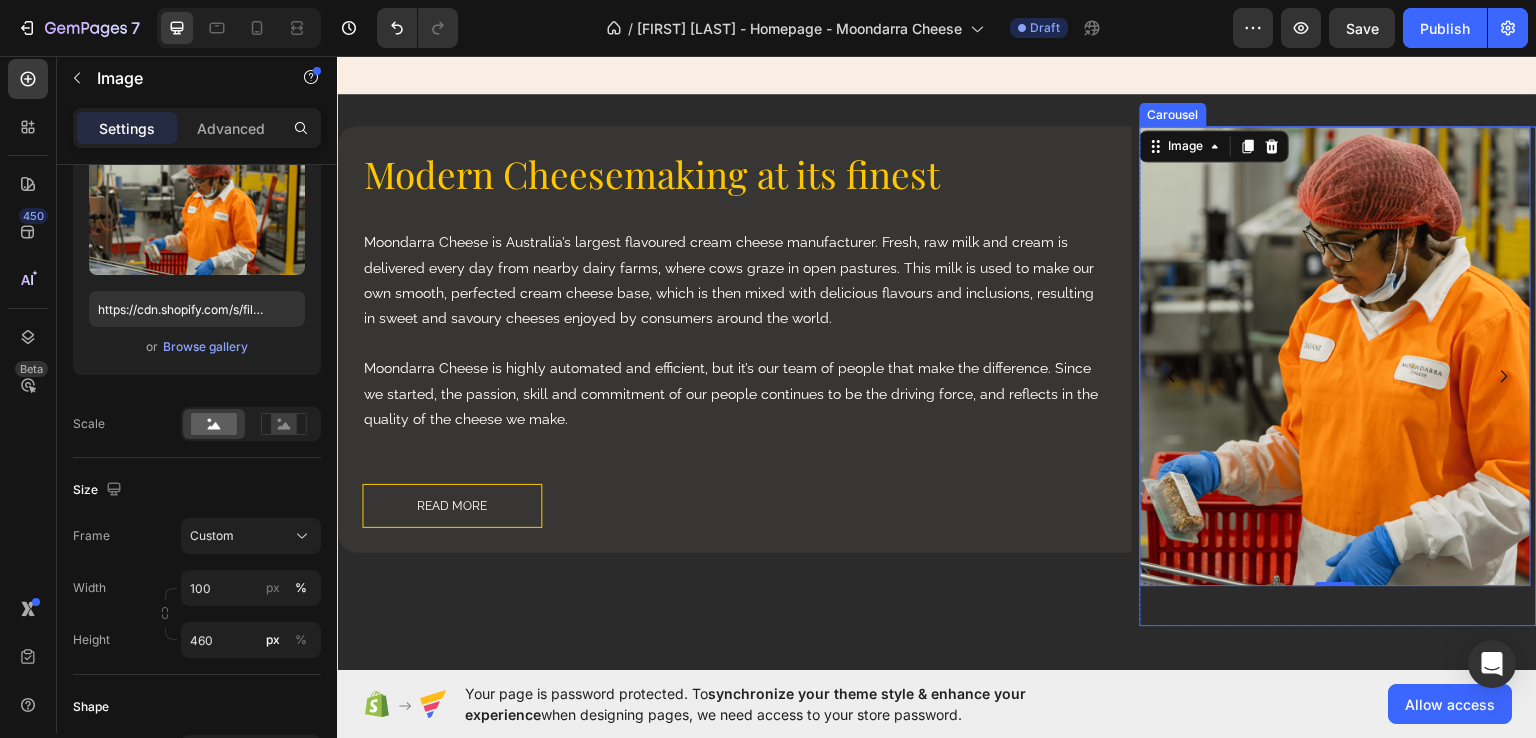 click 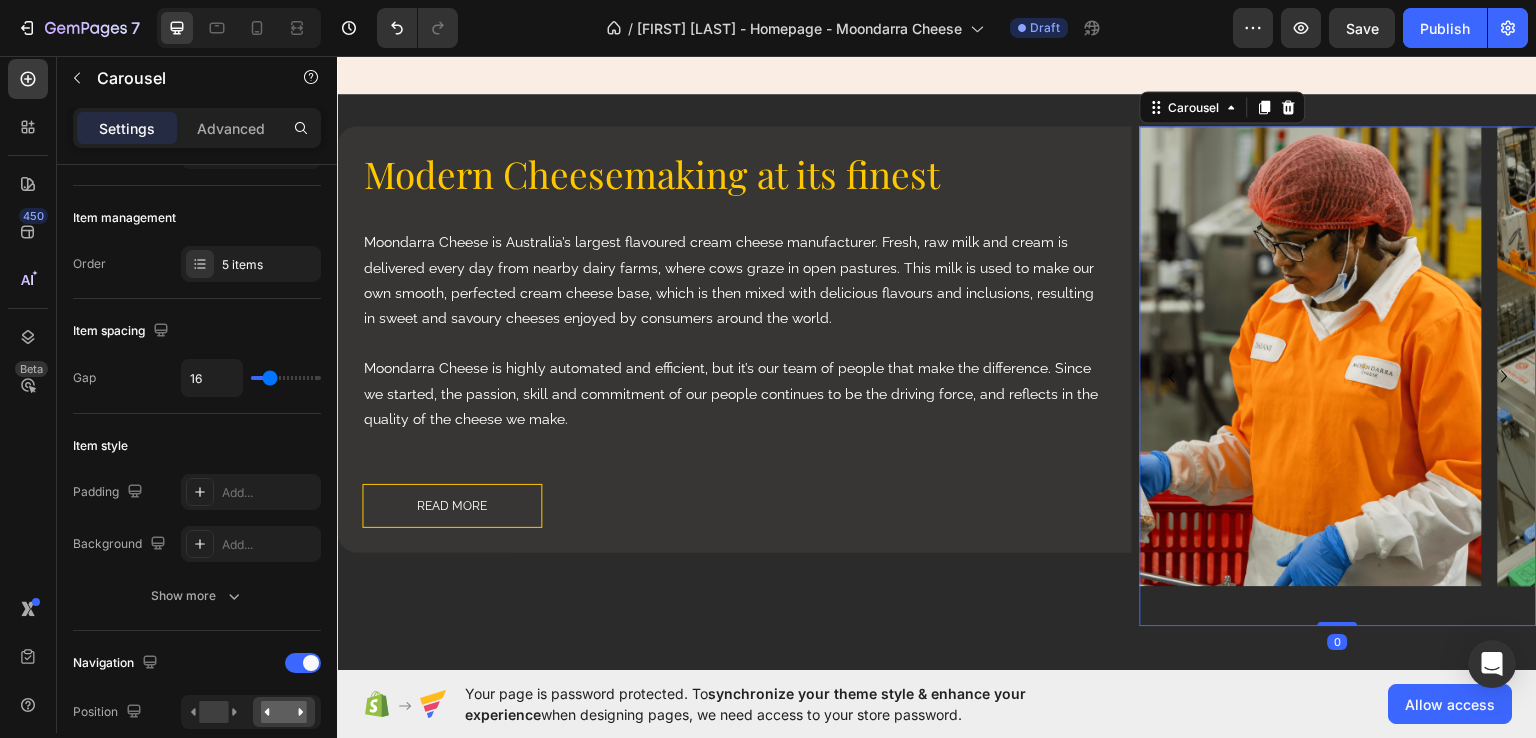 scroll, scrollTop: 0, scrollLeft: 0, axis: both 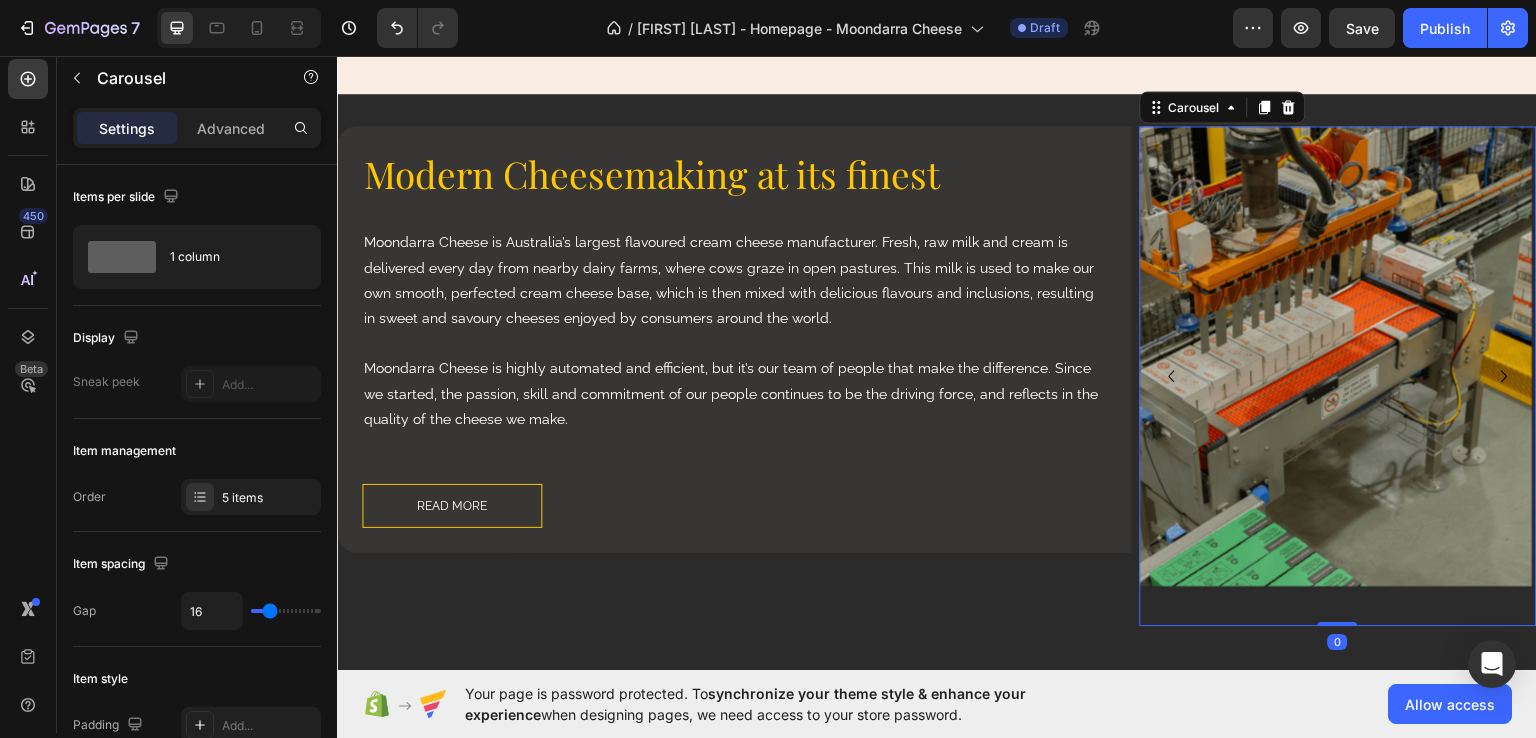 click 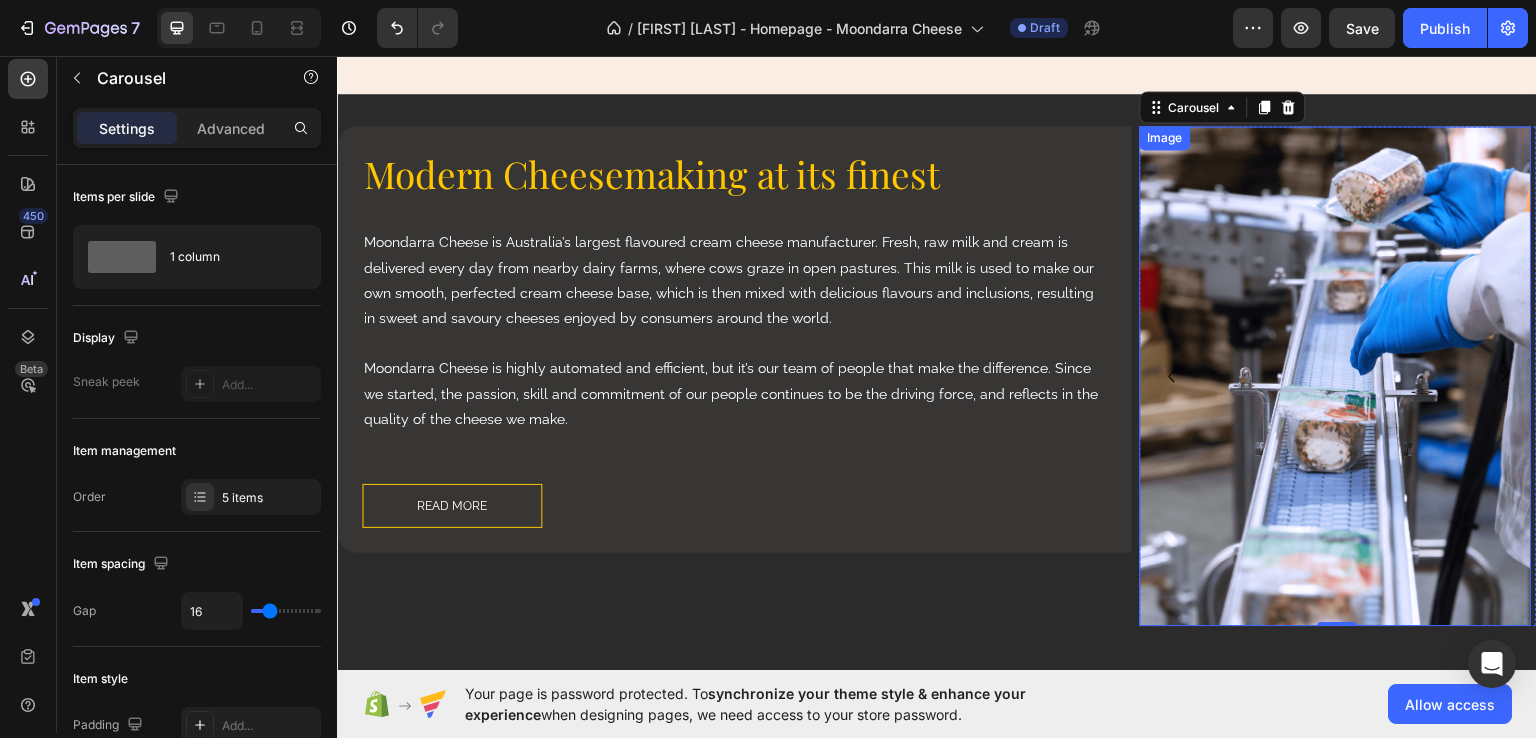 click at bounding box center (1336, 375) 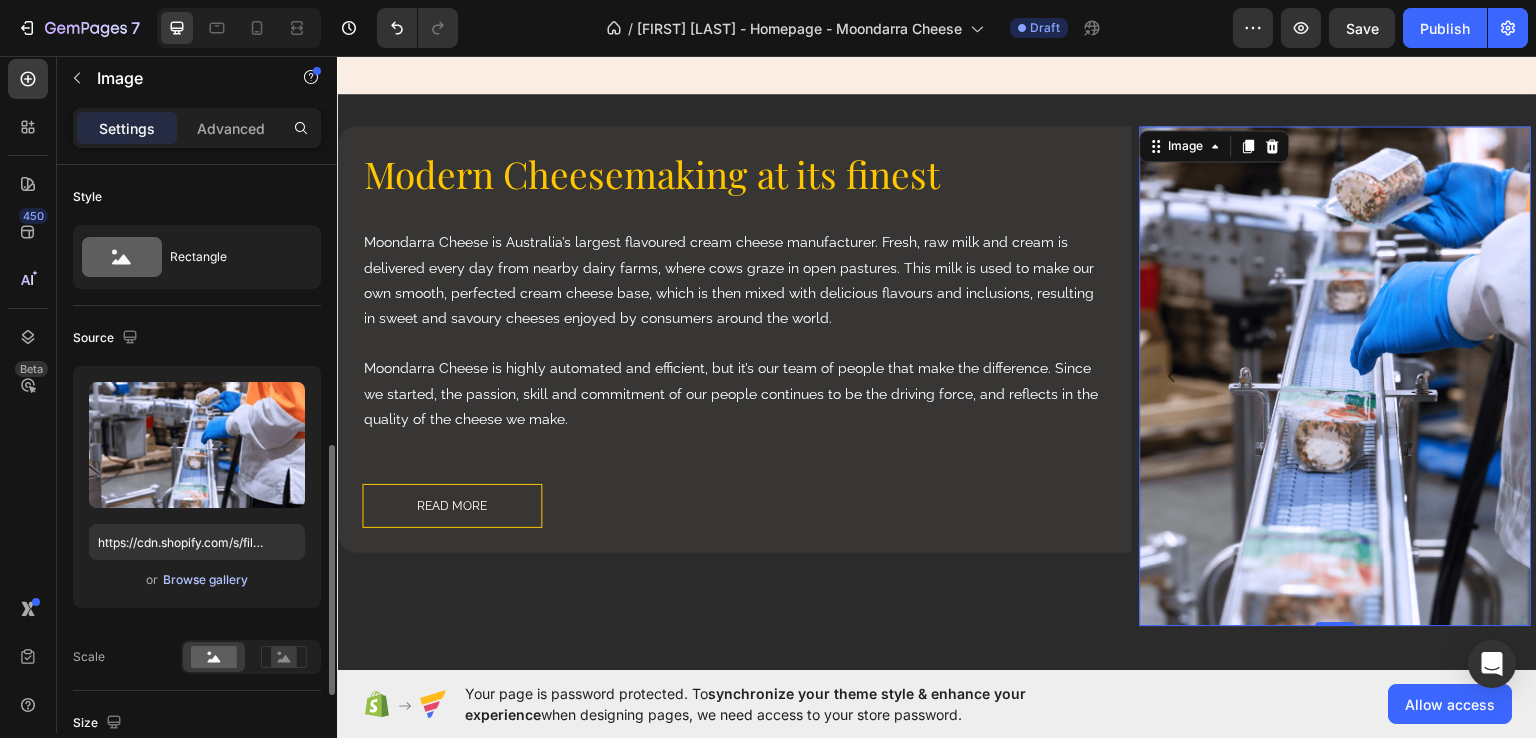 scroll, scrollTop: 200, scrollLeft: 0, axis: vertical 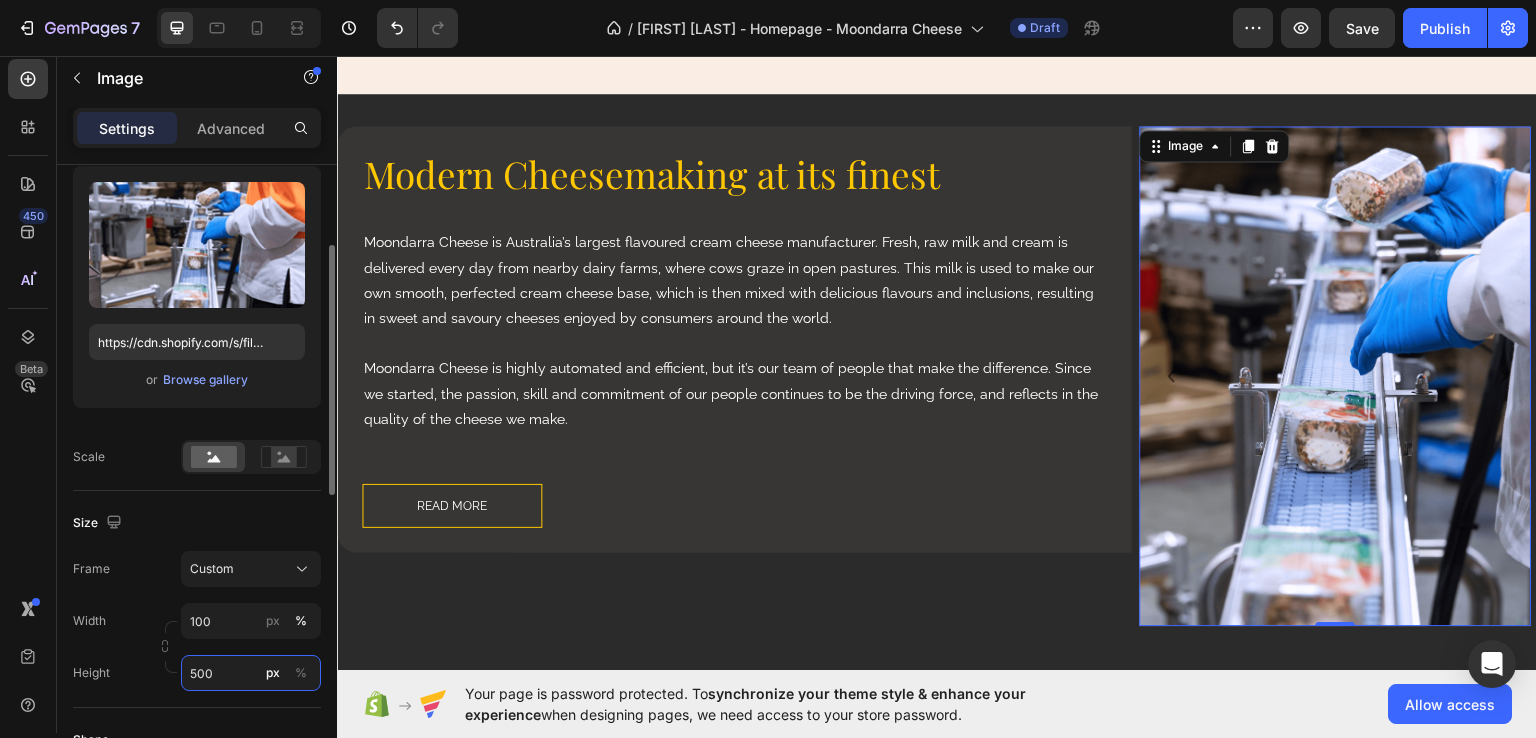 click on "500" at bounding box center (251, 673) 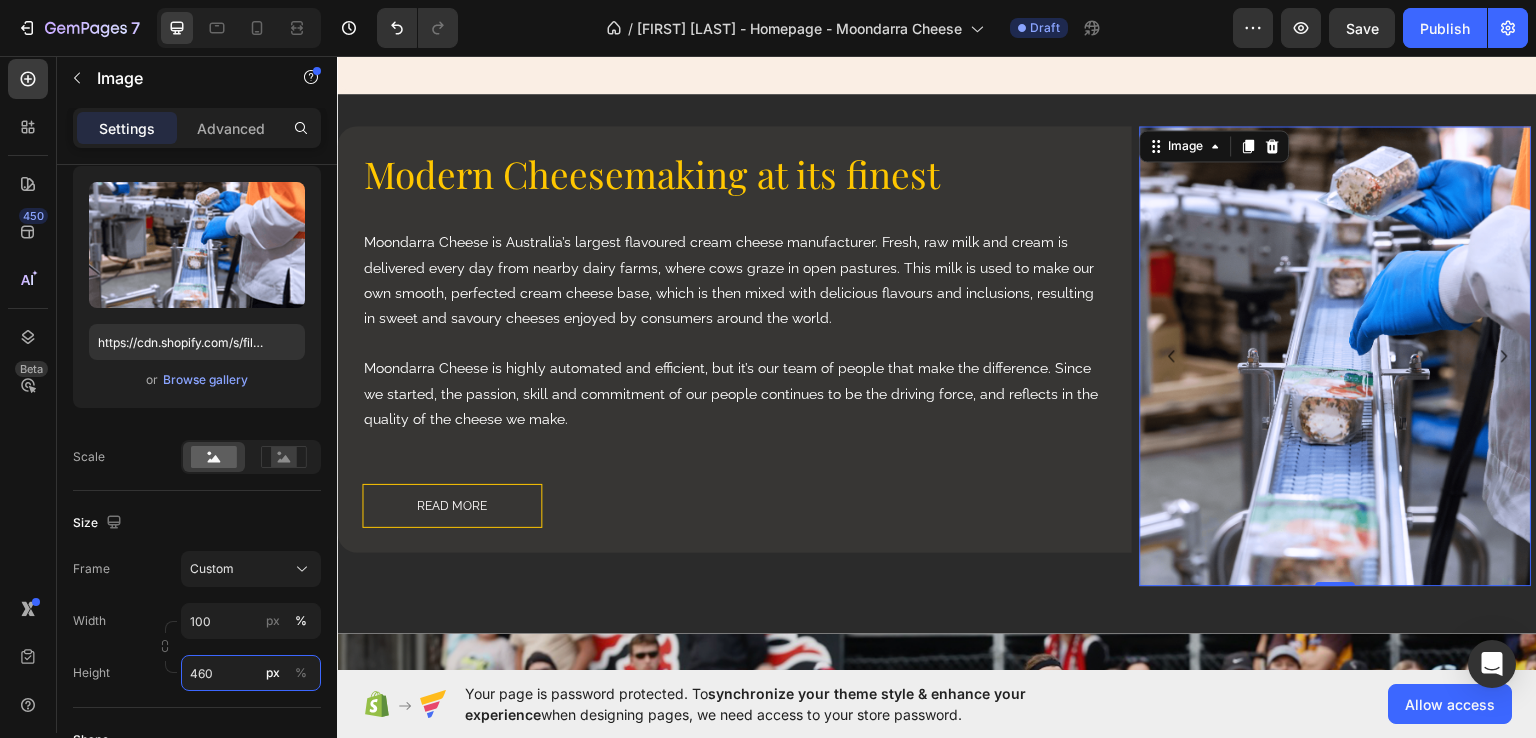type on "460" 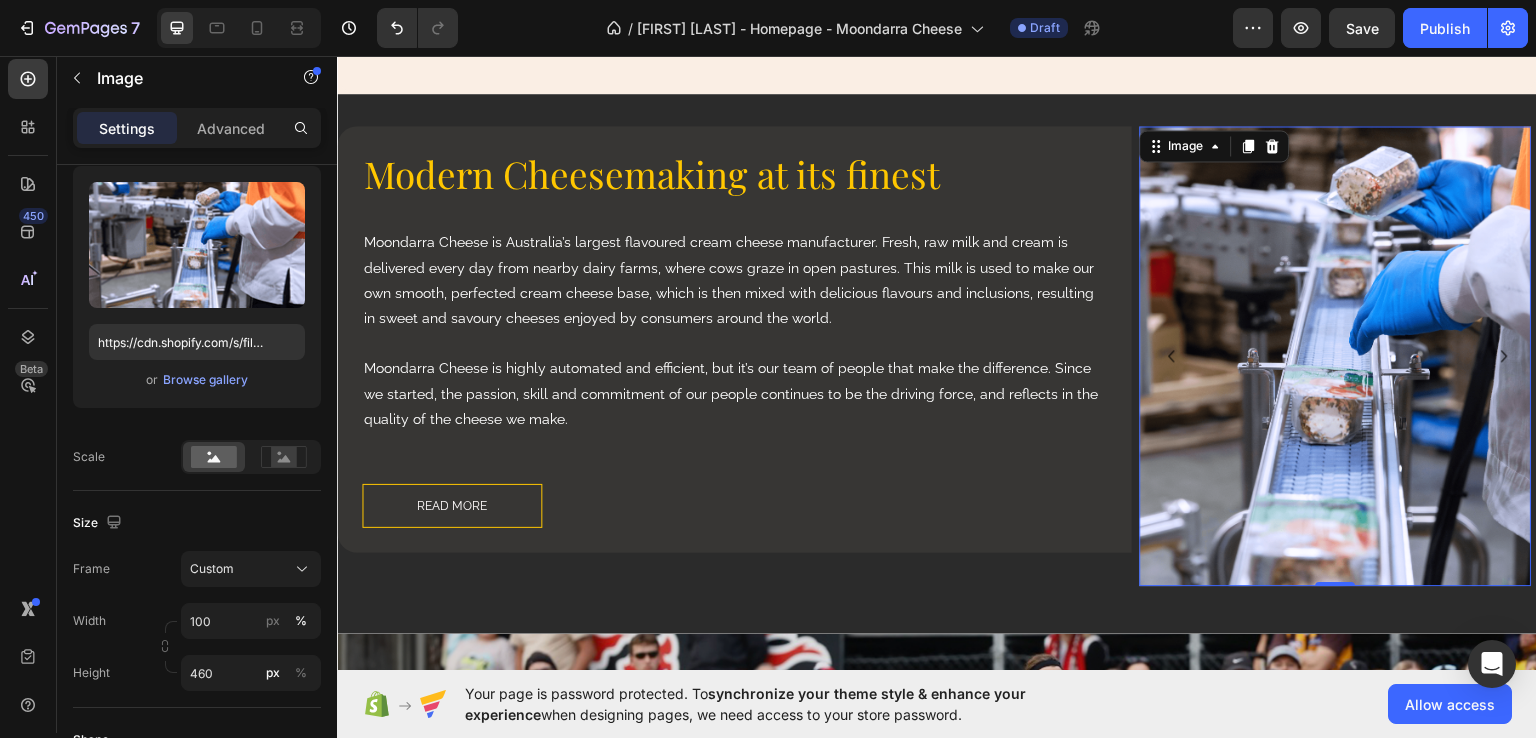 click on "7  Version history  /  [Annie GPs] - Homepage - Moondarra Cheese Draft Preview  Save   Publish" 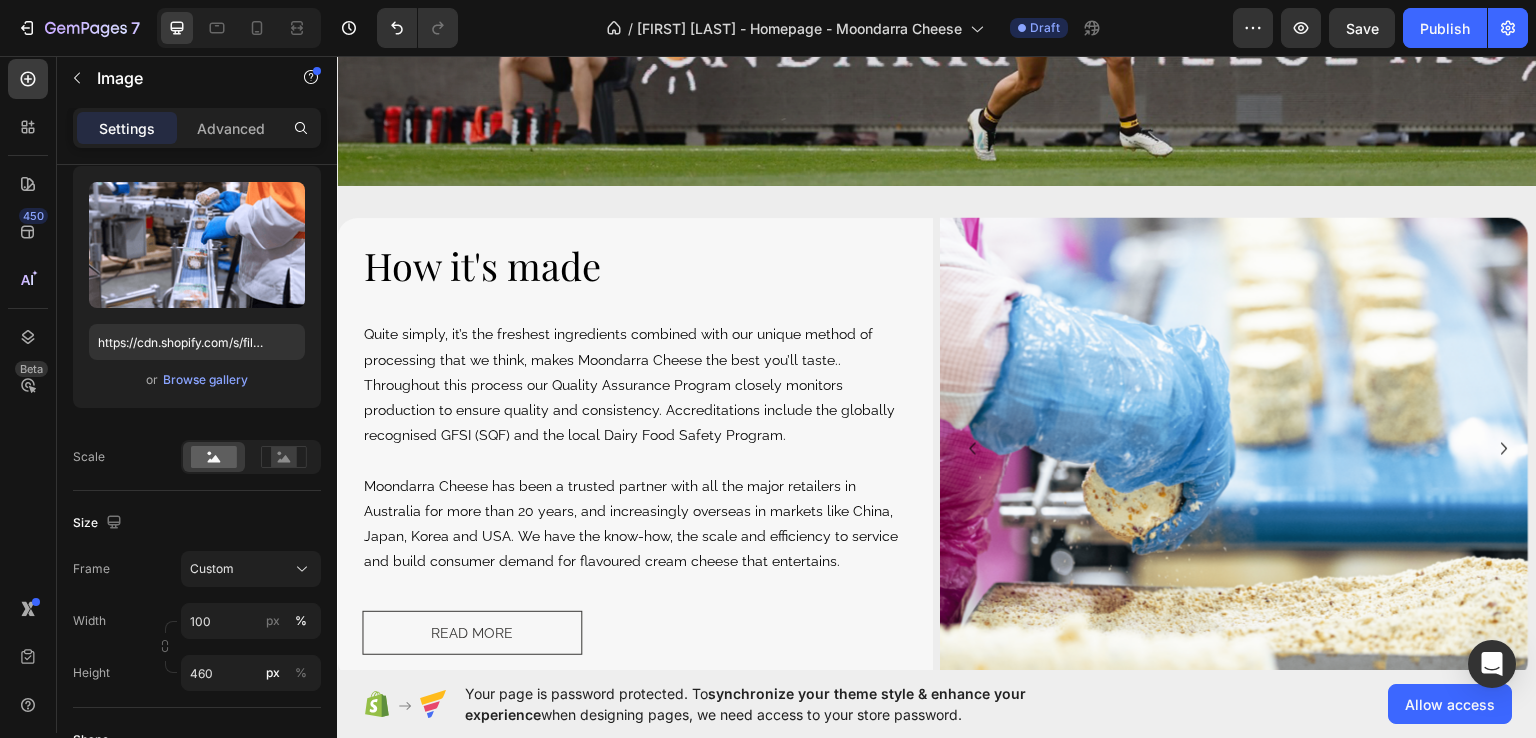 scroll, scrollTop: 2628, scrollLeft: 0, axis: vertical 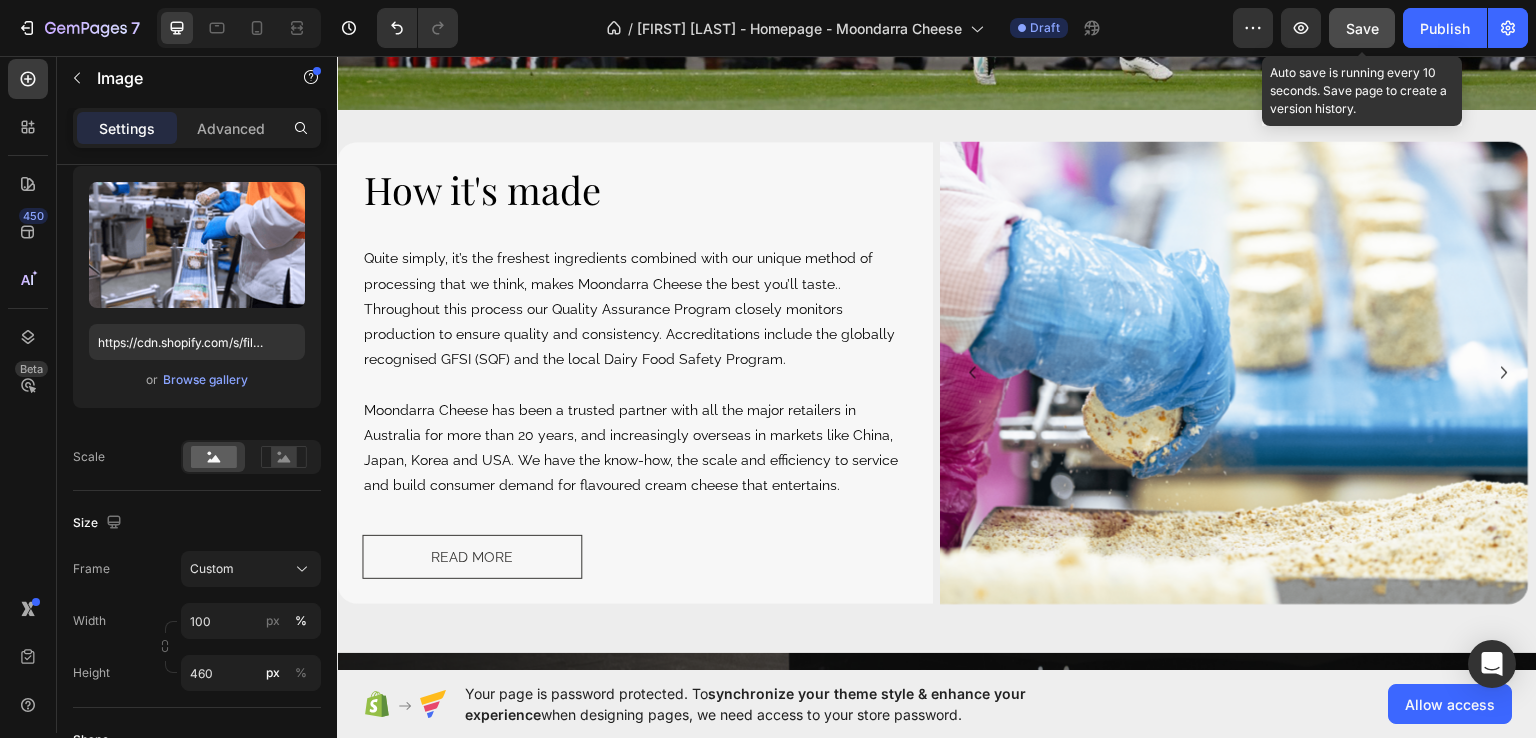 drag, startPoint x: 1354, startPoint y: 24, endPoint x: 1311, endPoint y: 21, distance: 43.104523 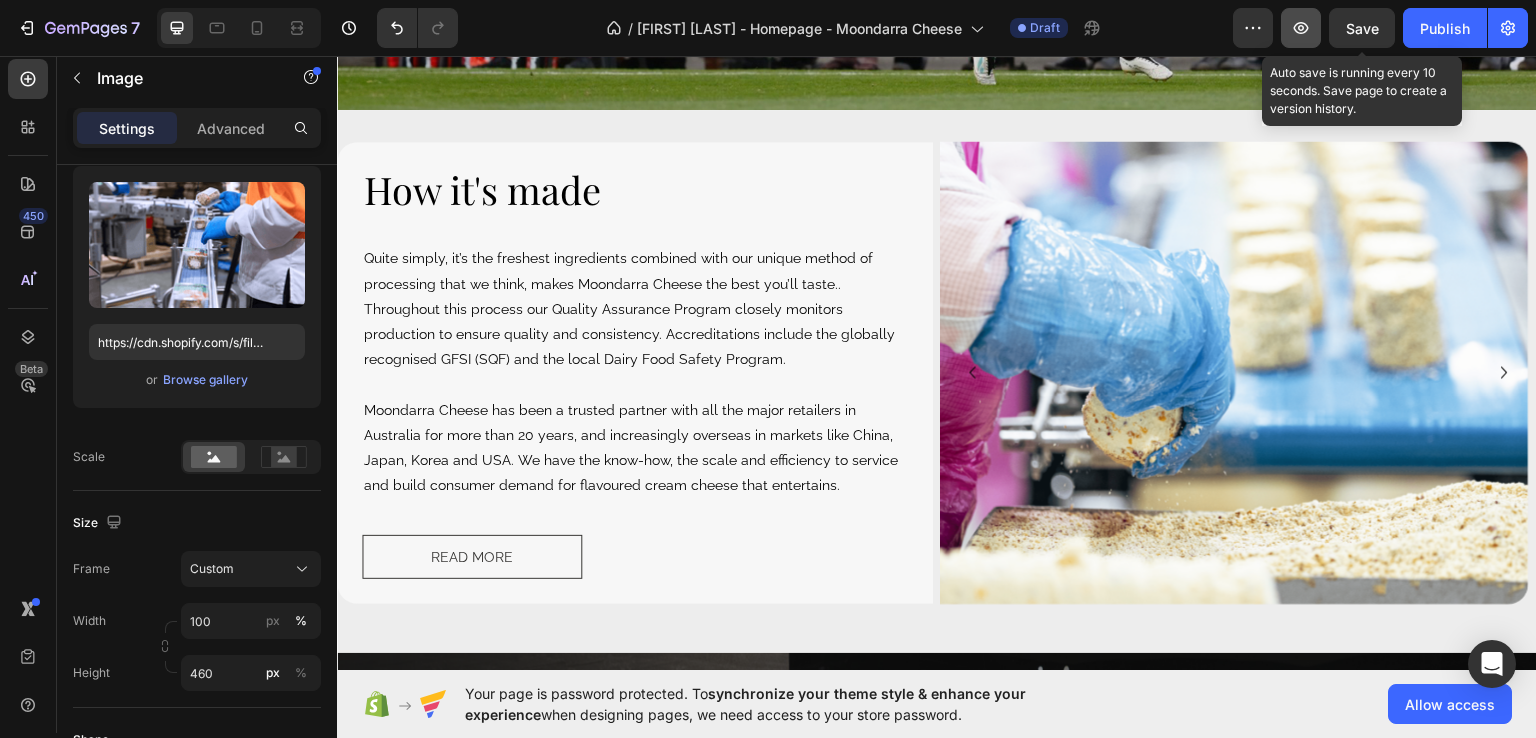 click on "Save" at bounding box center [1362, 28] 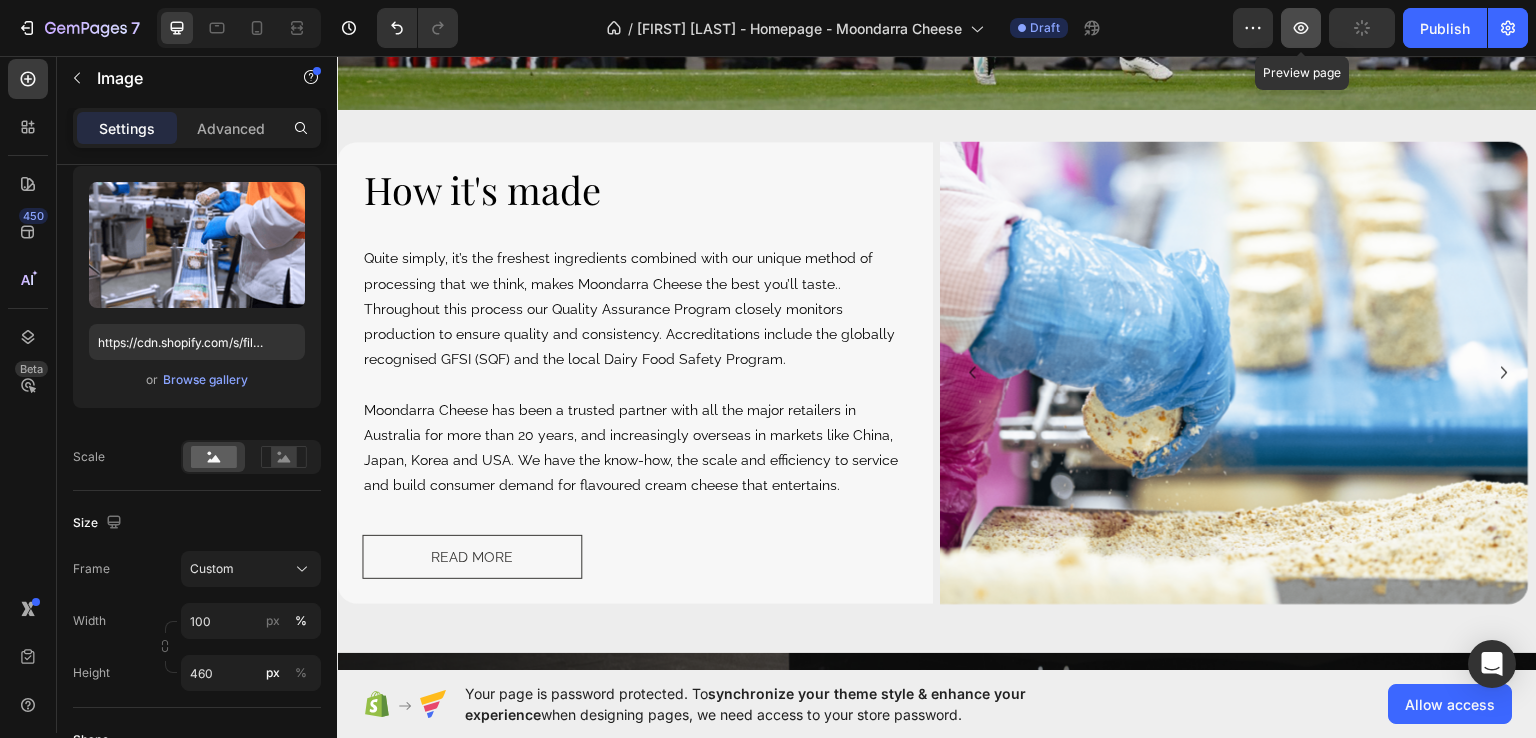 click 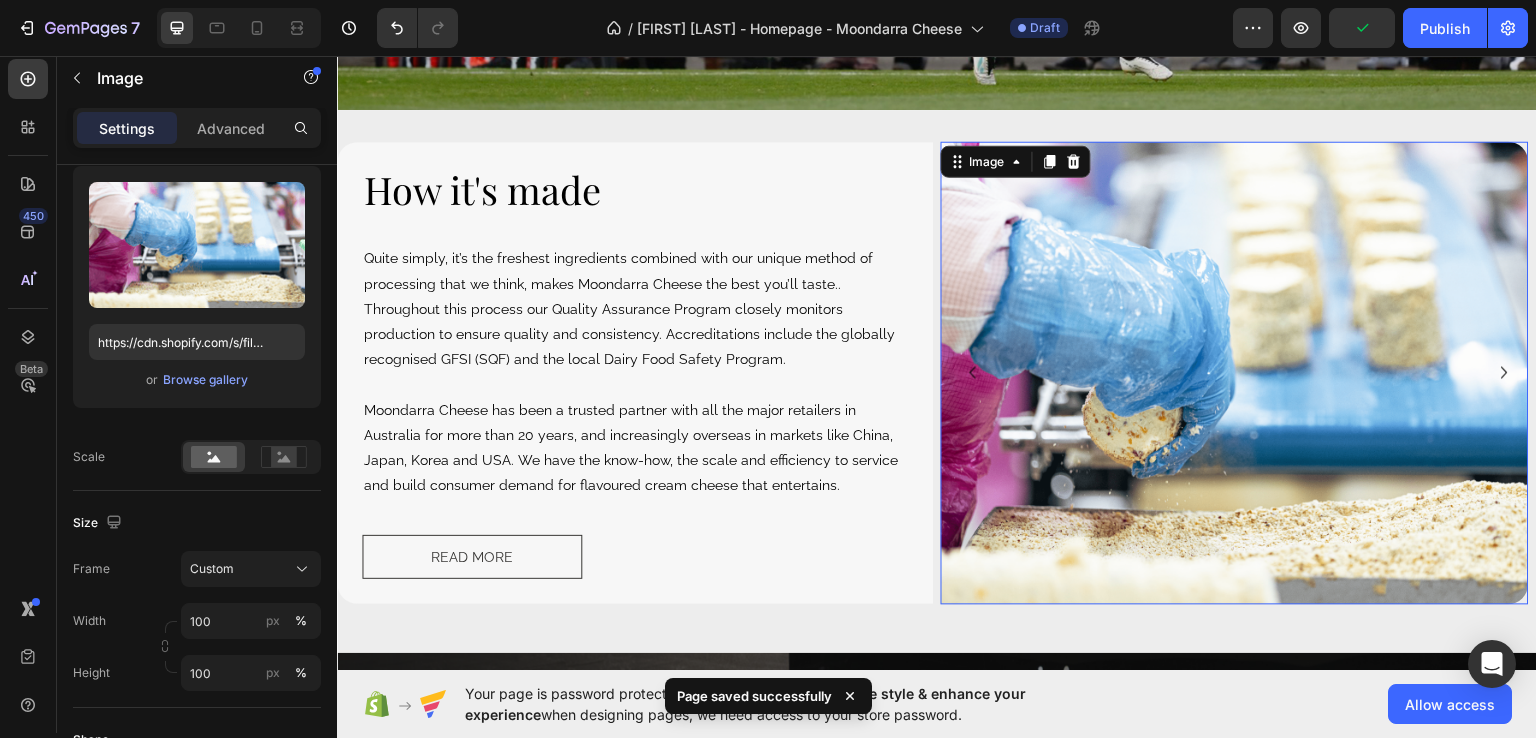 click at bounding box center (1235, 372) 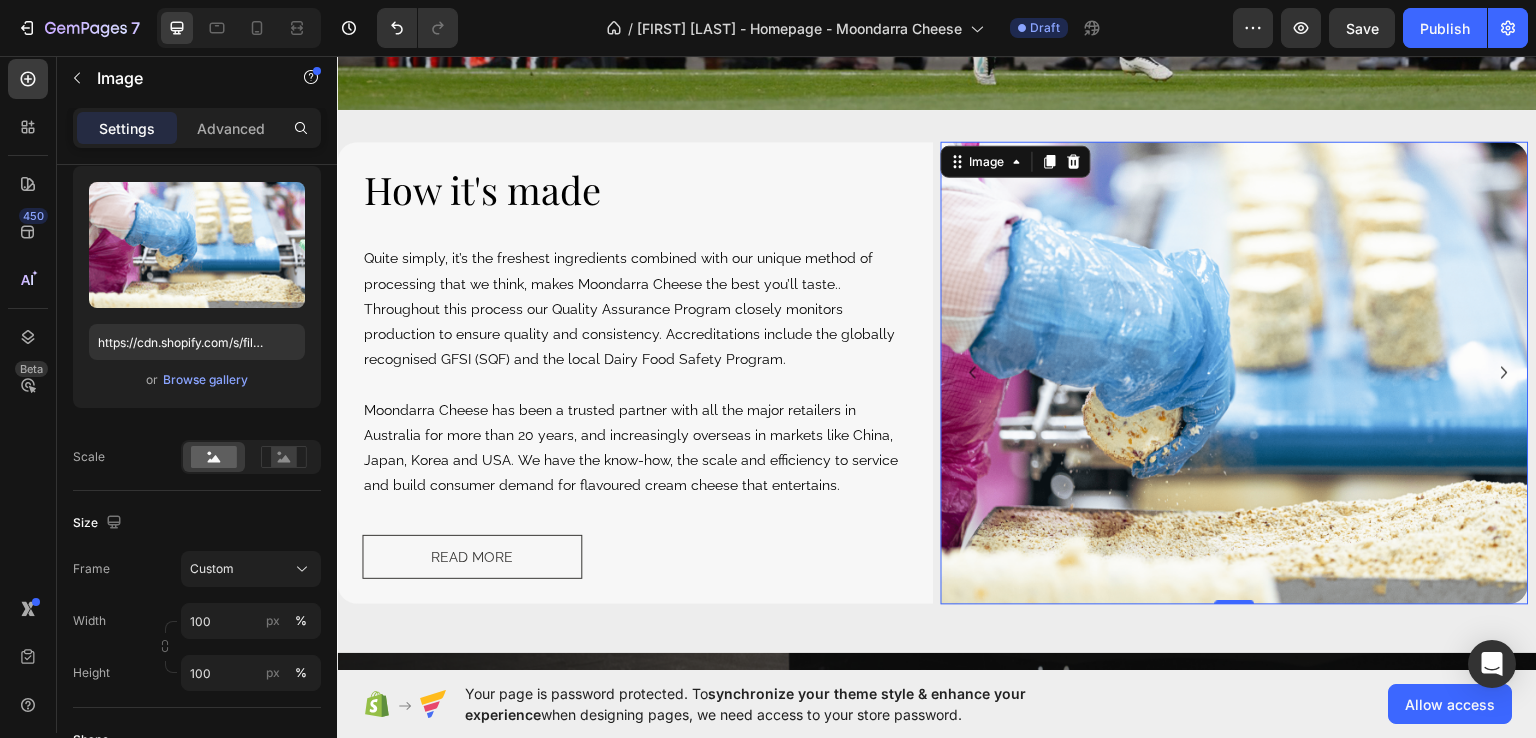 click at bounding box center (1235, 372) 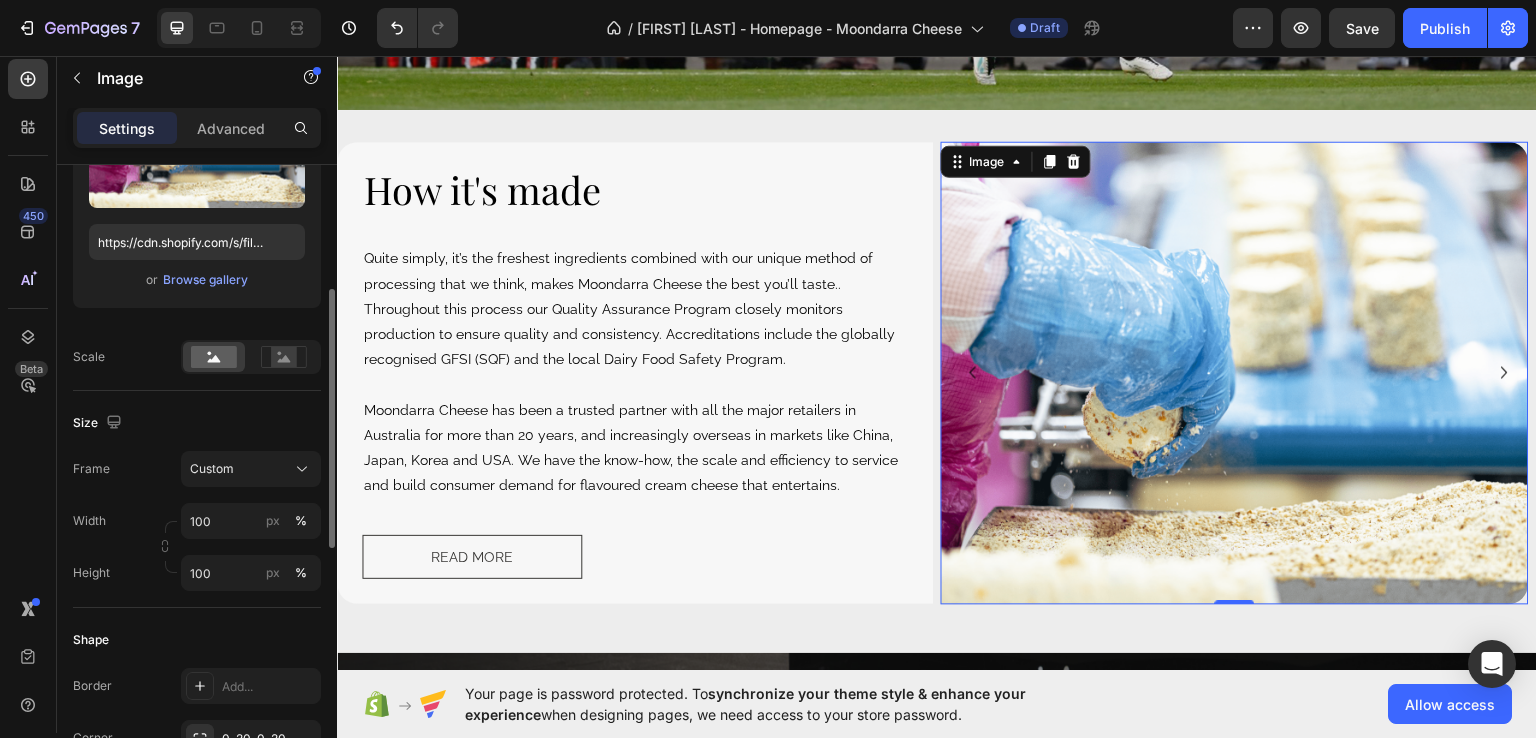 scroll, scrollTop: 500, scrollLeft: 0, axis: vertical 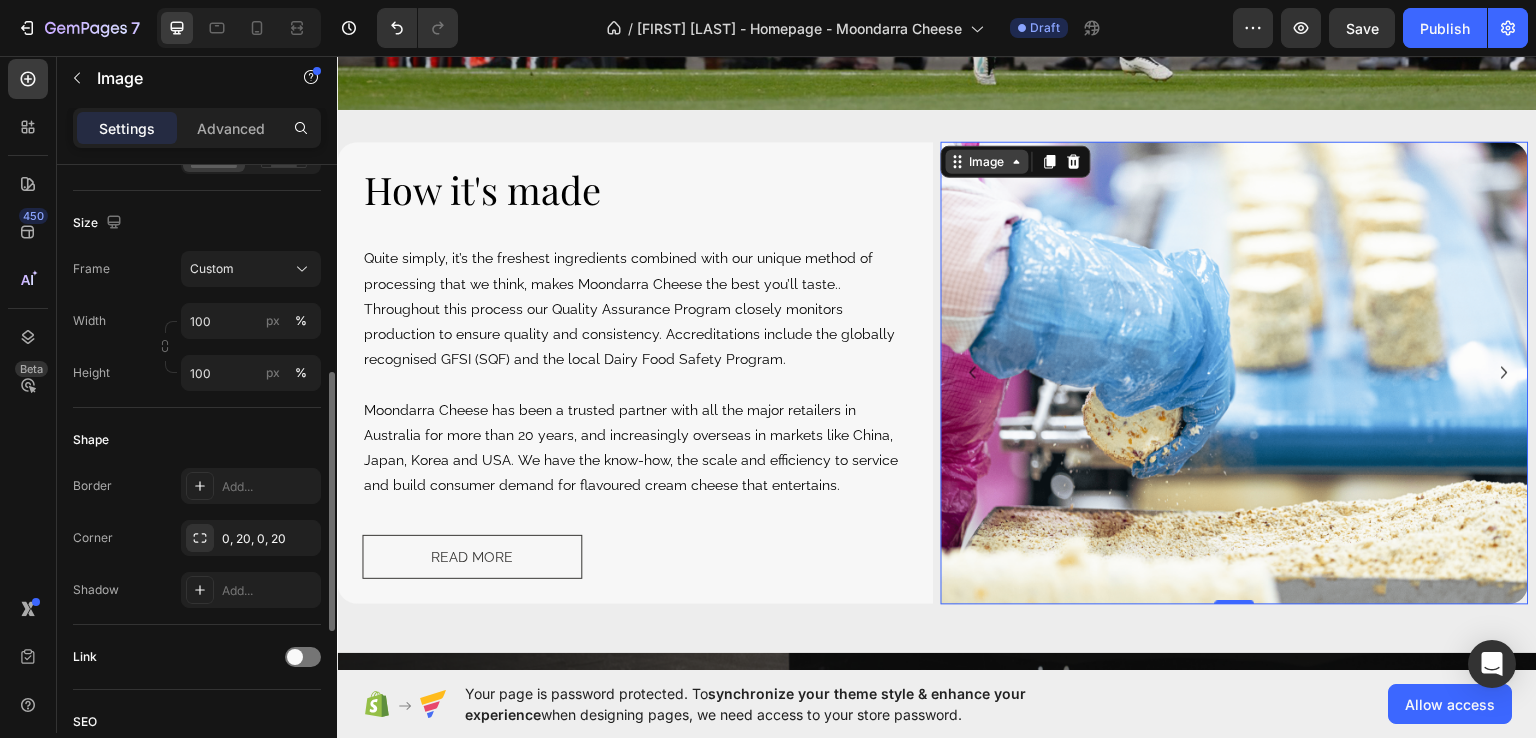 click on "Image" at bounding box center (987, 161) 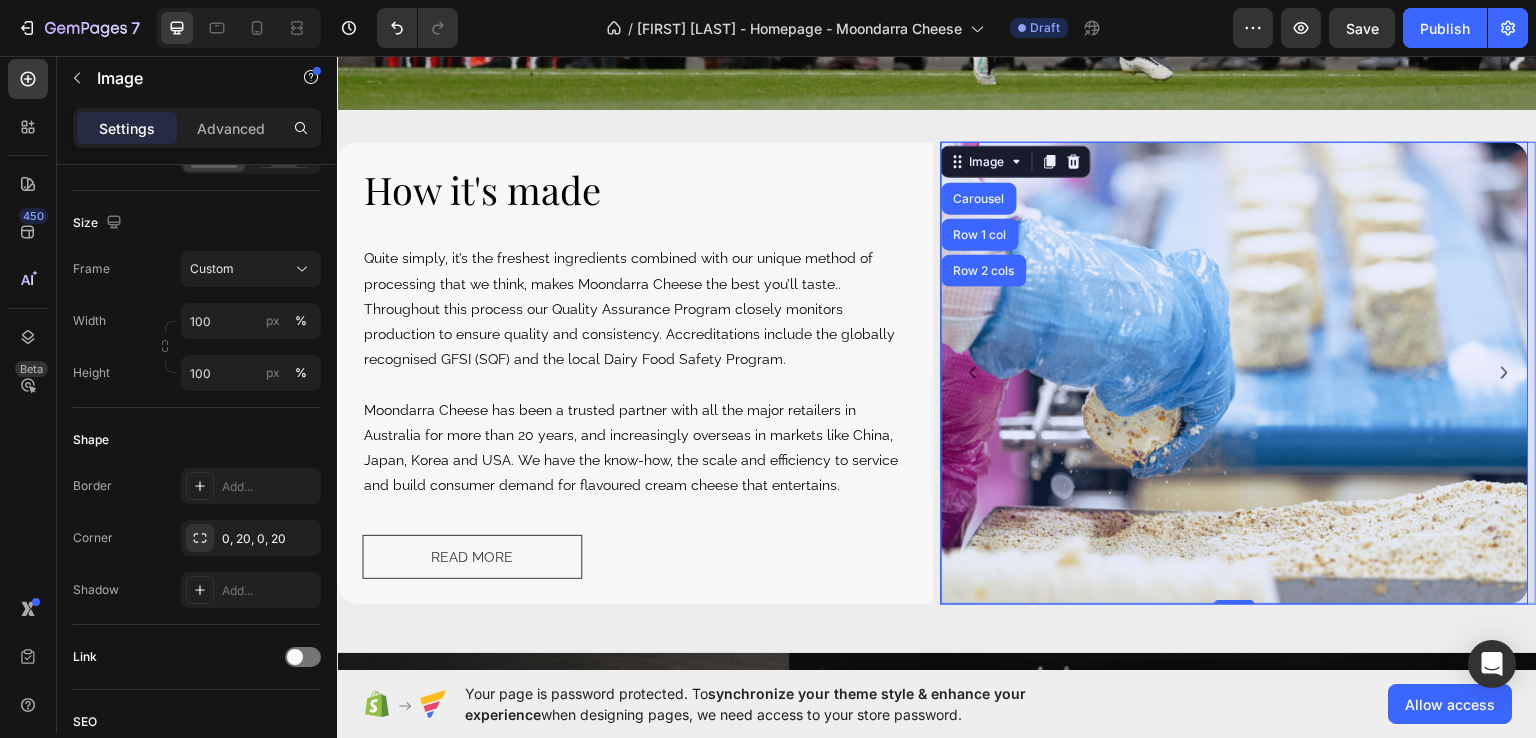 drag, startPoint x: 973, startPoint y: 189, endPoint x: 748, endPoint y: 322, distance: 261.36948 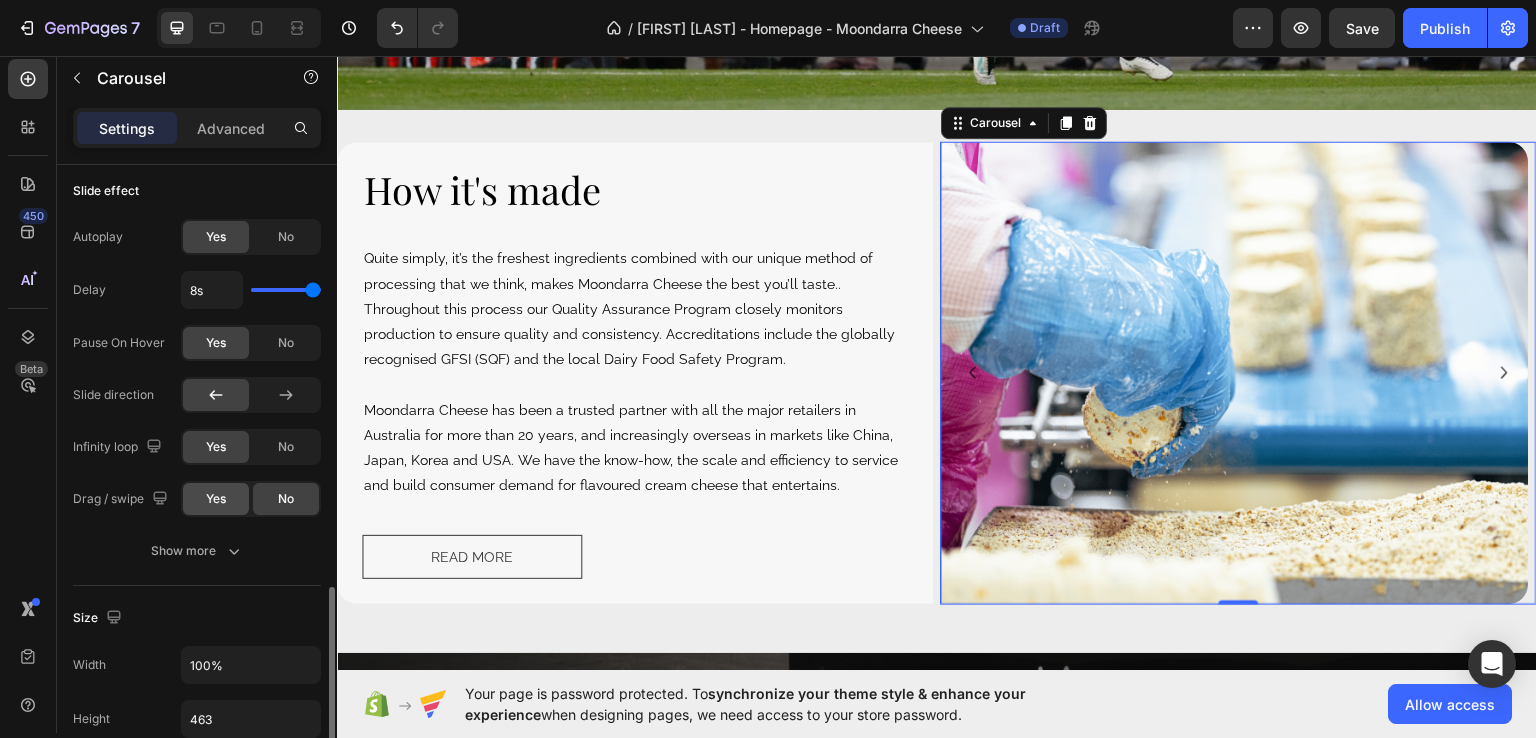 scroll, scrollTop: 1195, scrollLeft: 0, axis: vertical 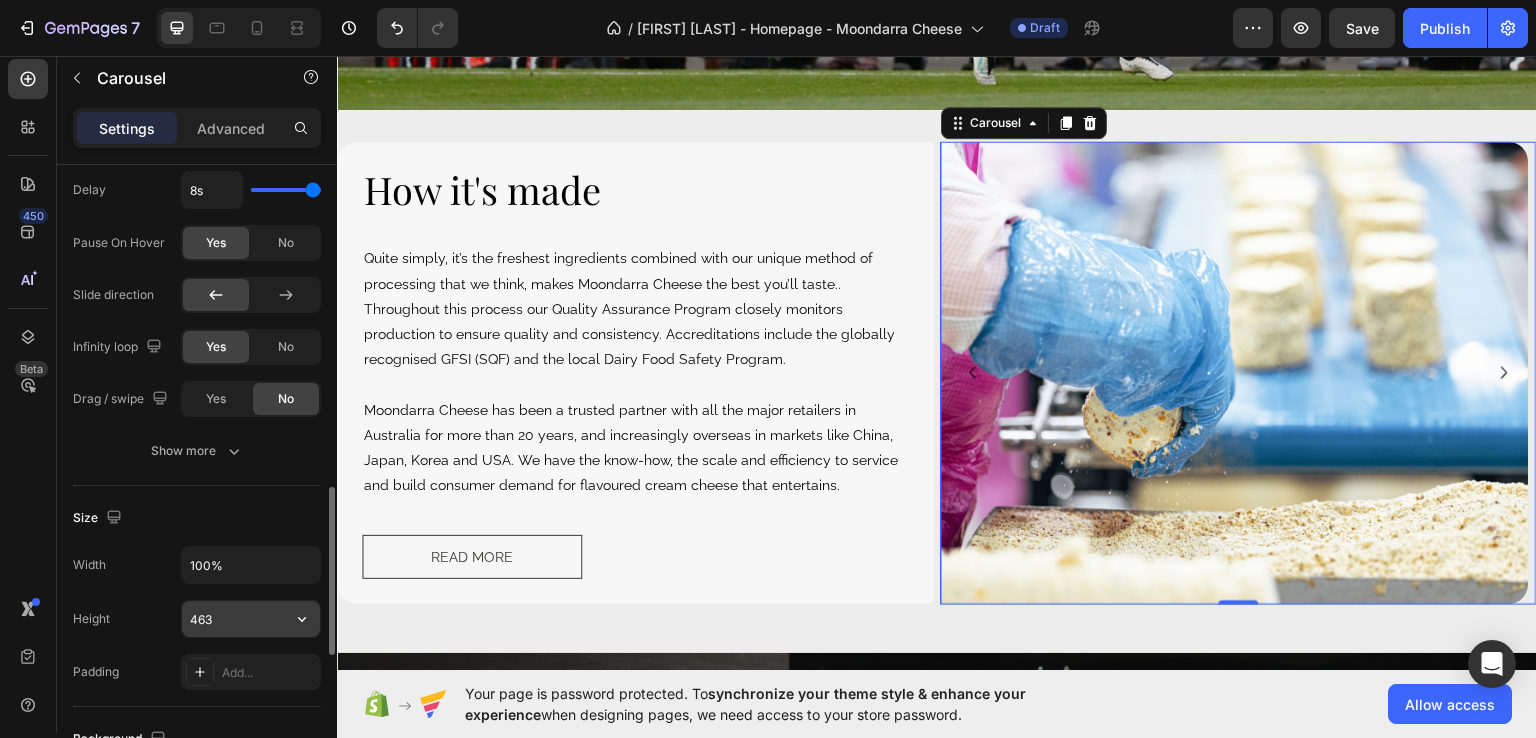 click on "463" at bounding box center (251, 619) 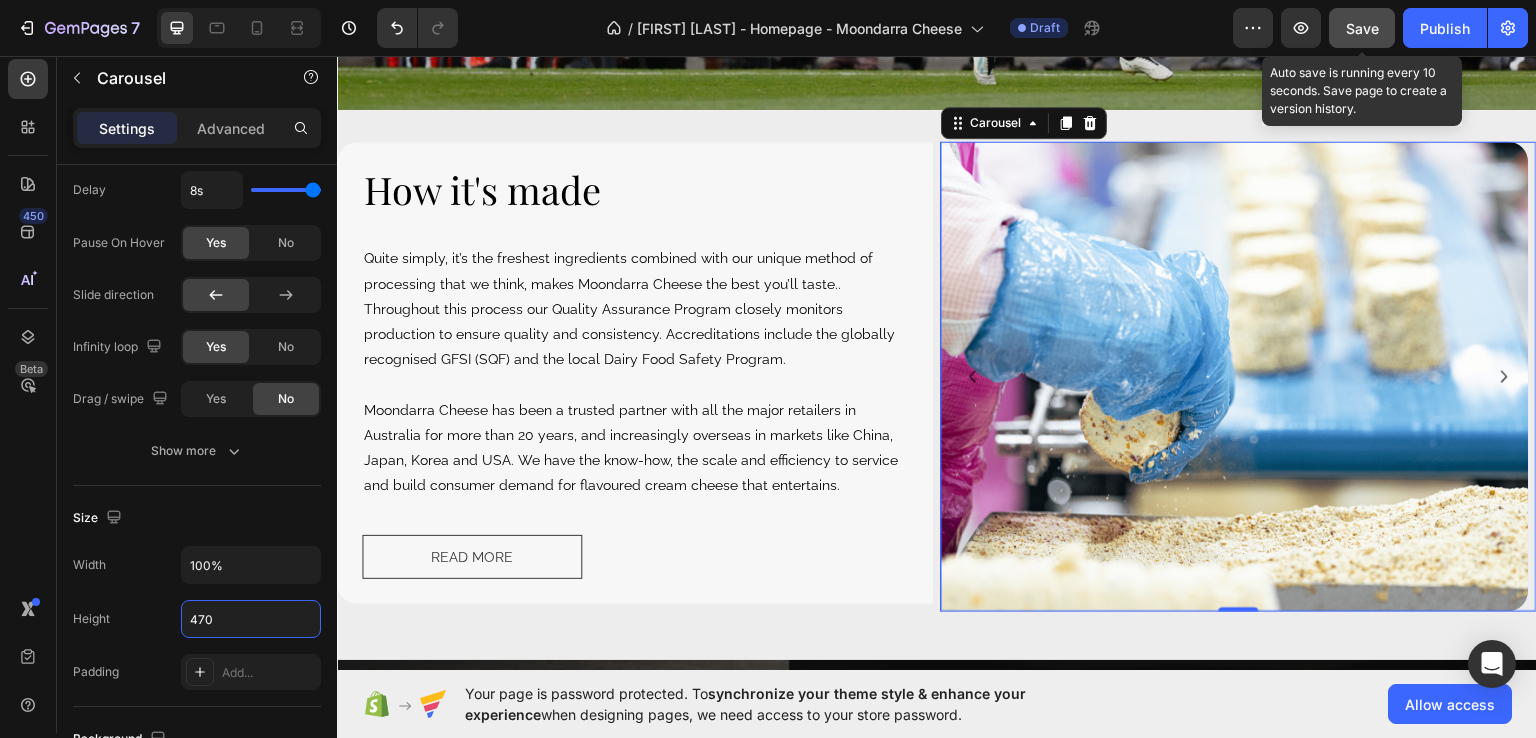 type on "470" 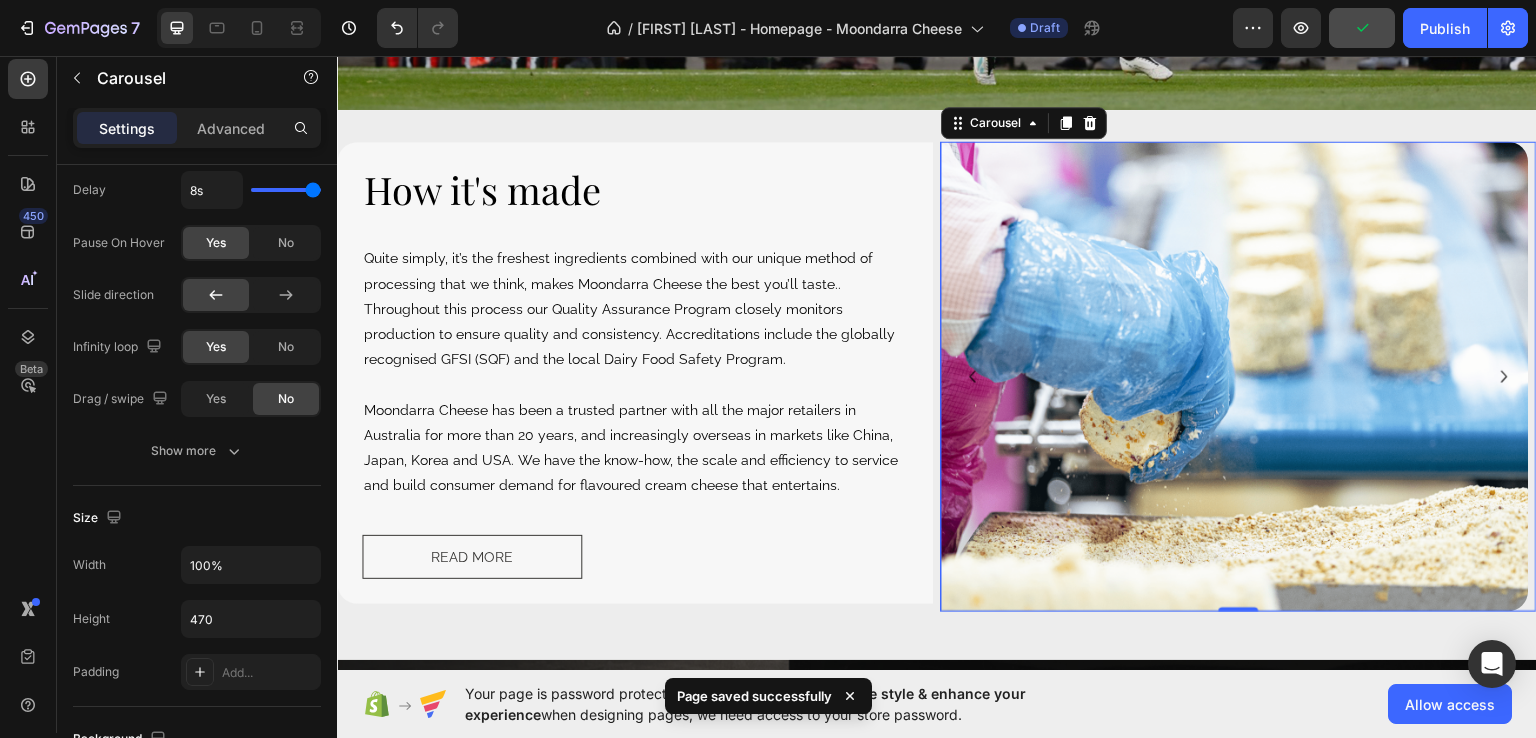 click 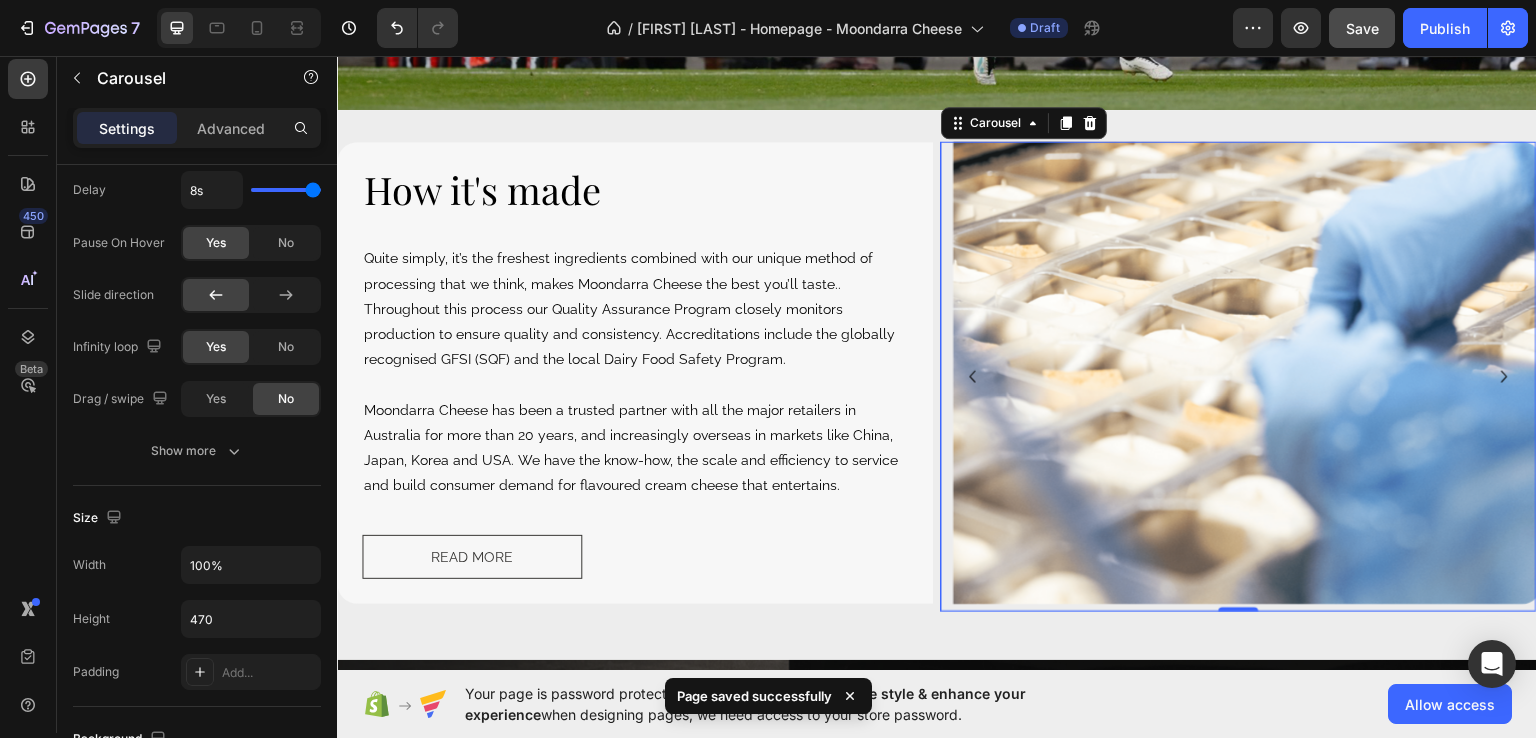 click 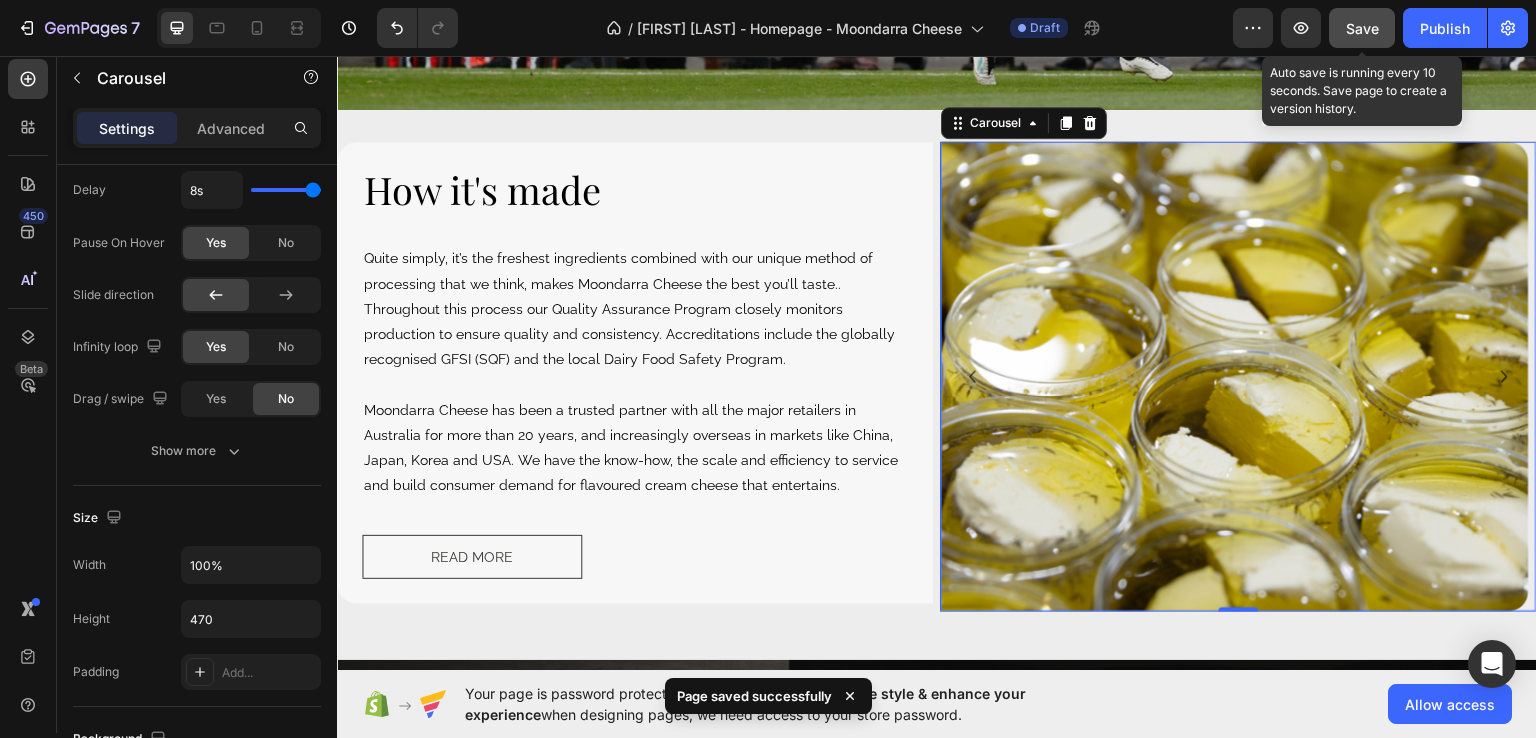 click on "Save" 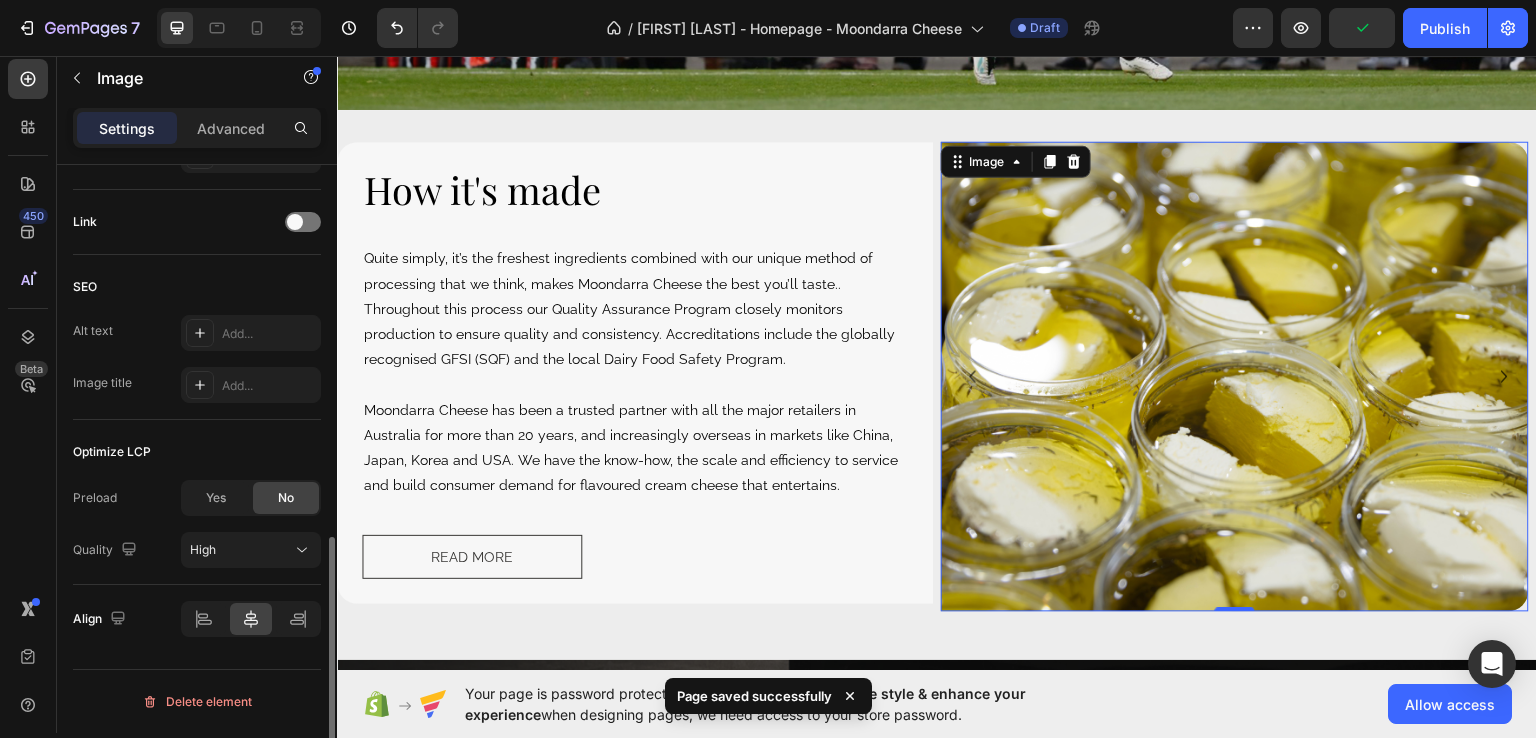 scroll, scrollTop: 0, scrollLeft: 0, axis: both 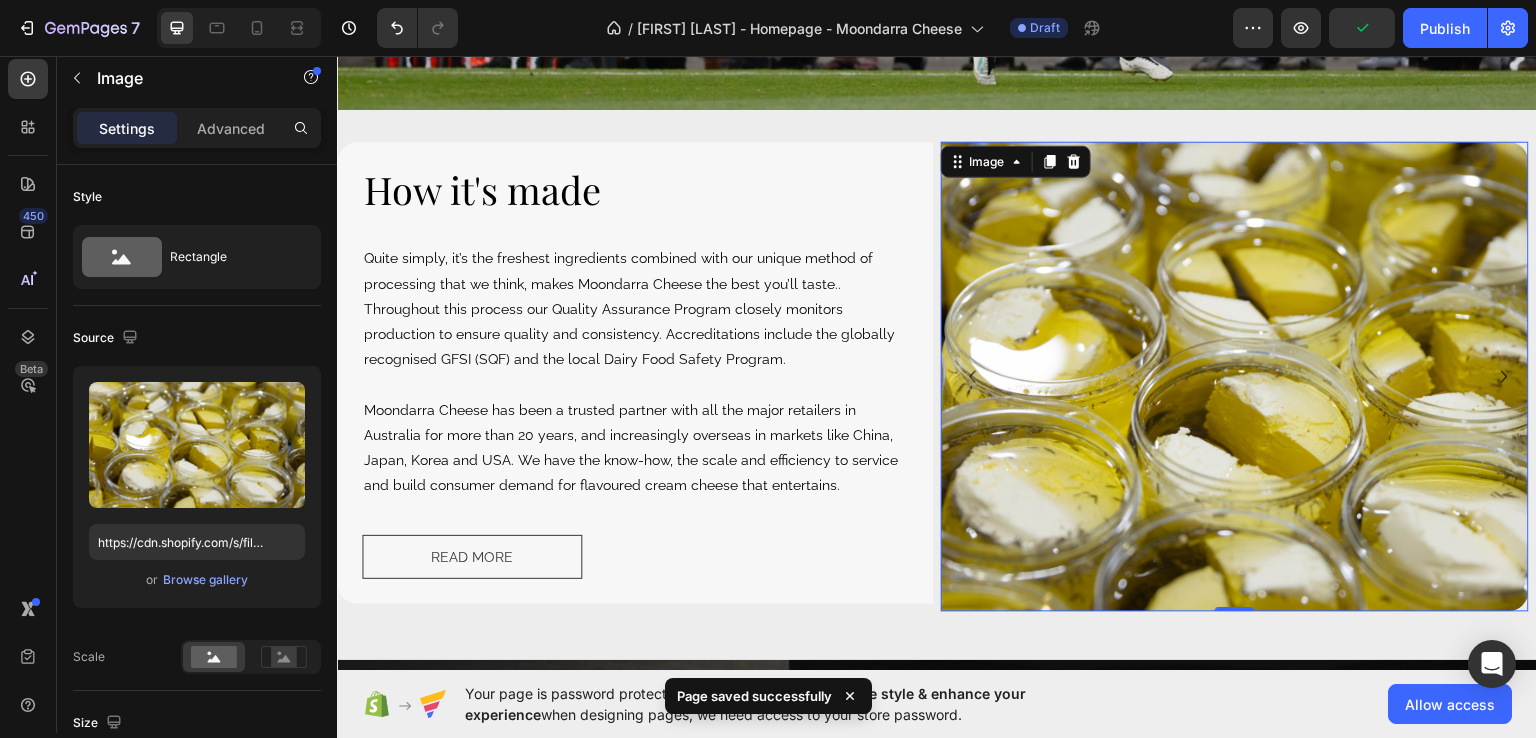 click at bounding box center (1235, 376) 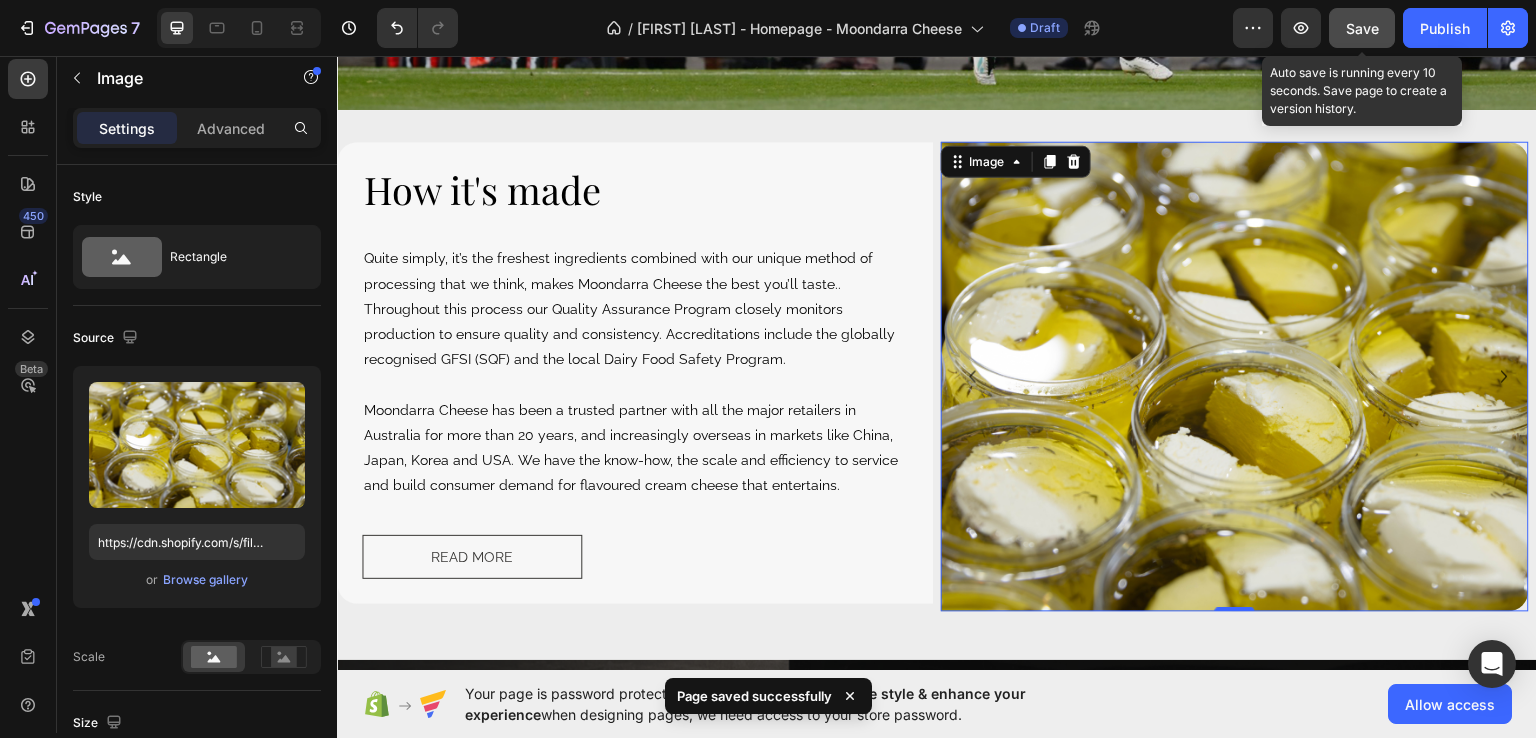 click on "Save" at bounding box center (1362, 28) 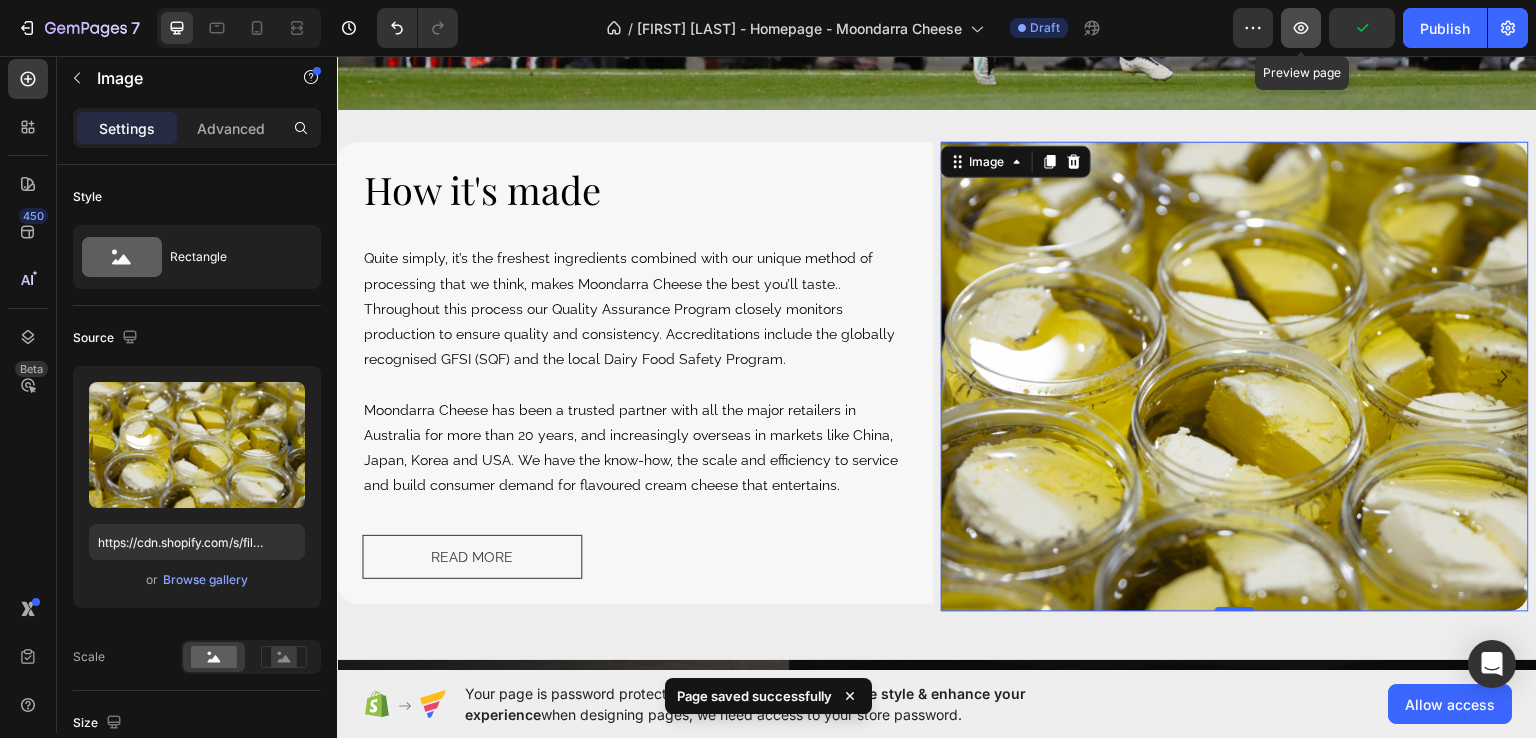 click 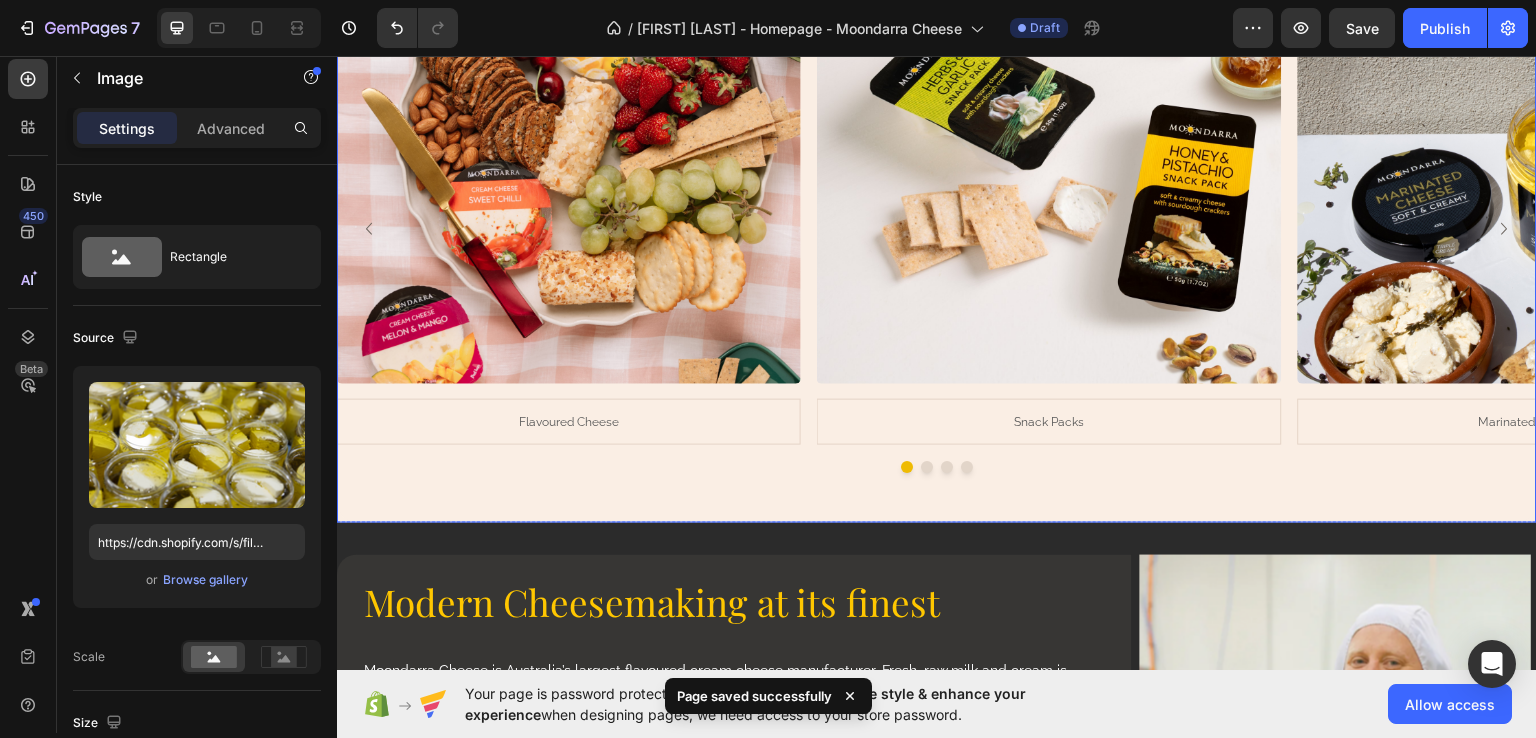 scroll, scrollTop: 1428, scrollLeft: 0, axis: vertical 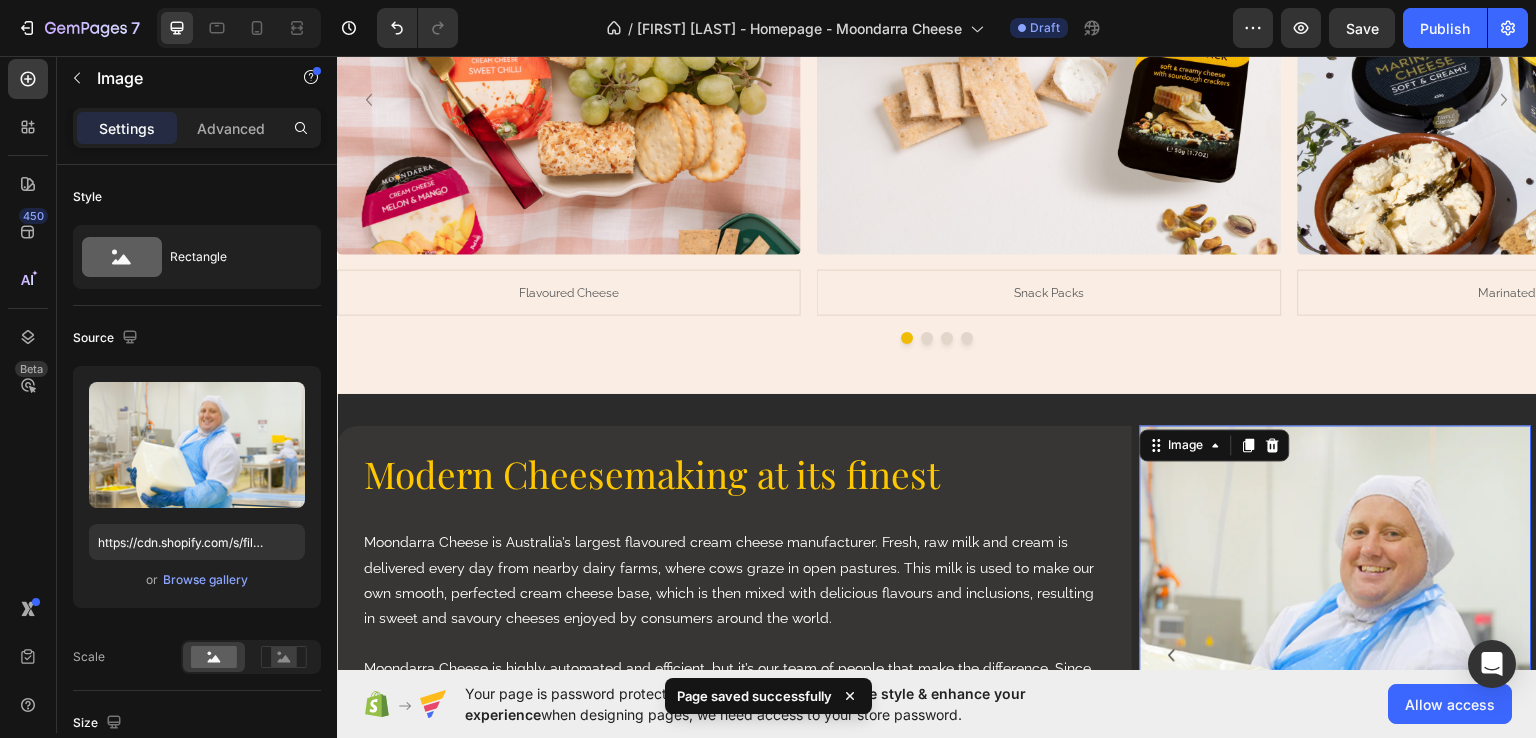 click at bounding box center (1336, 655) 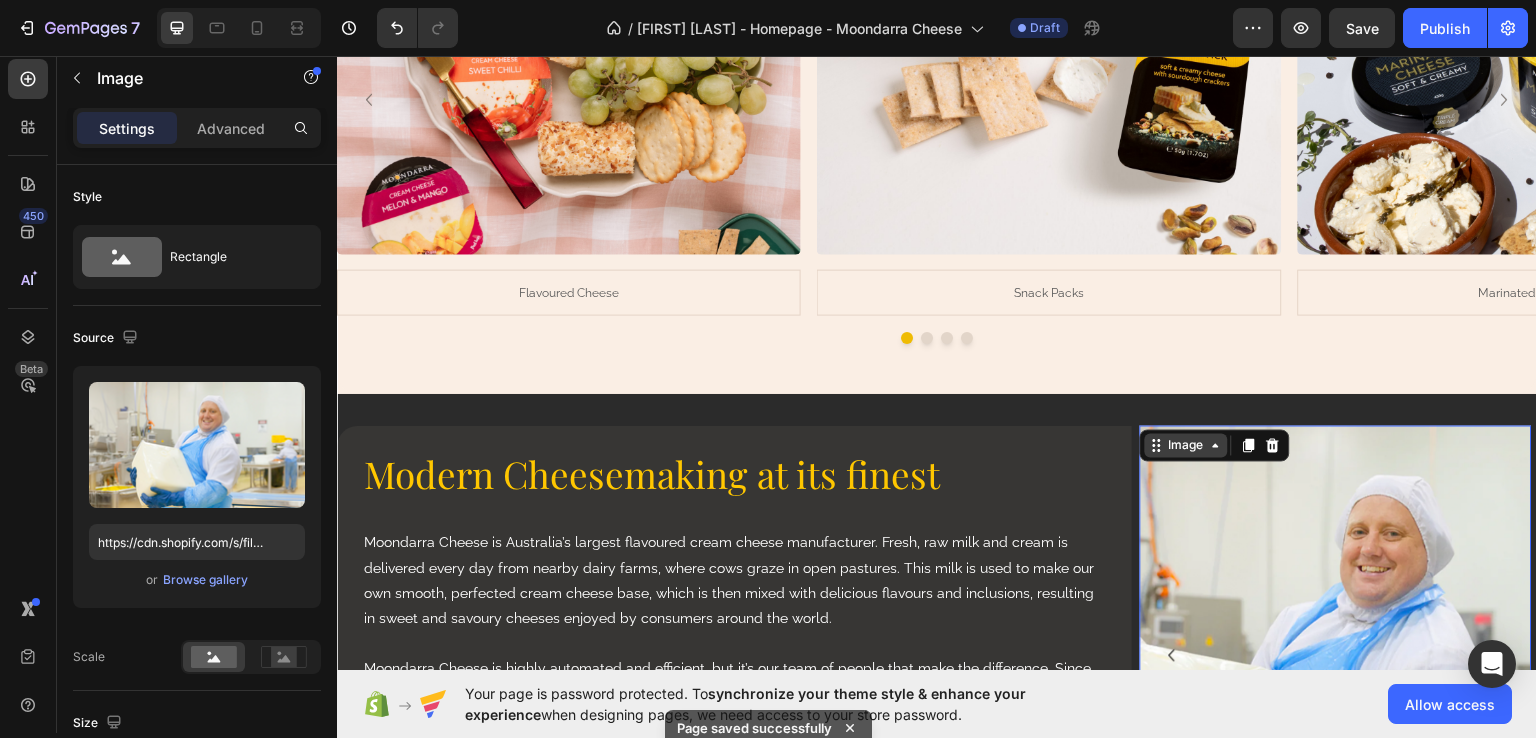 click on "Image" at bounding box center [1186, 445] 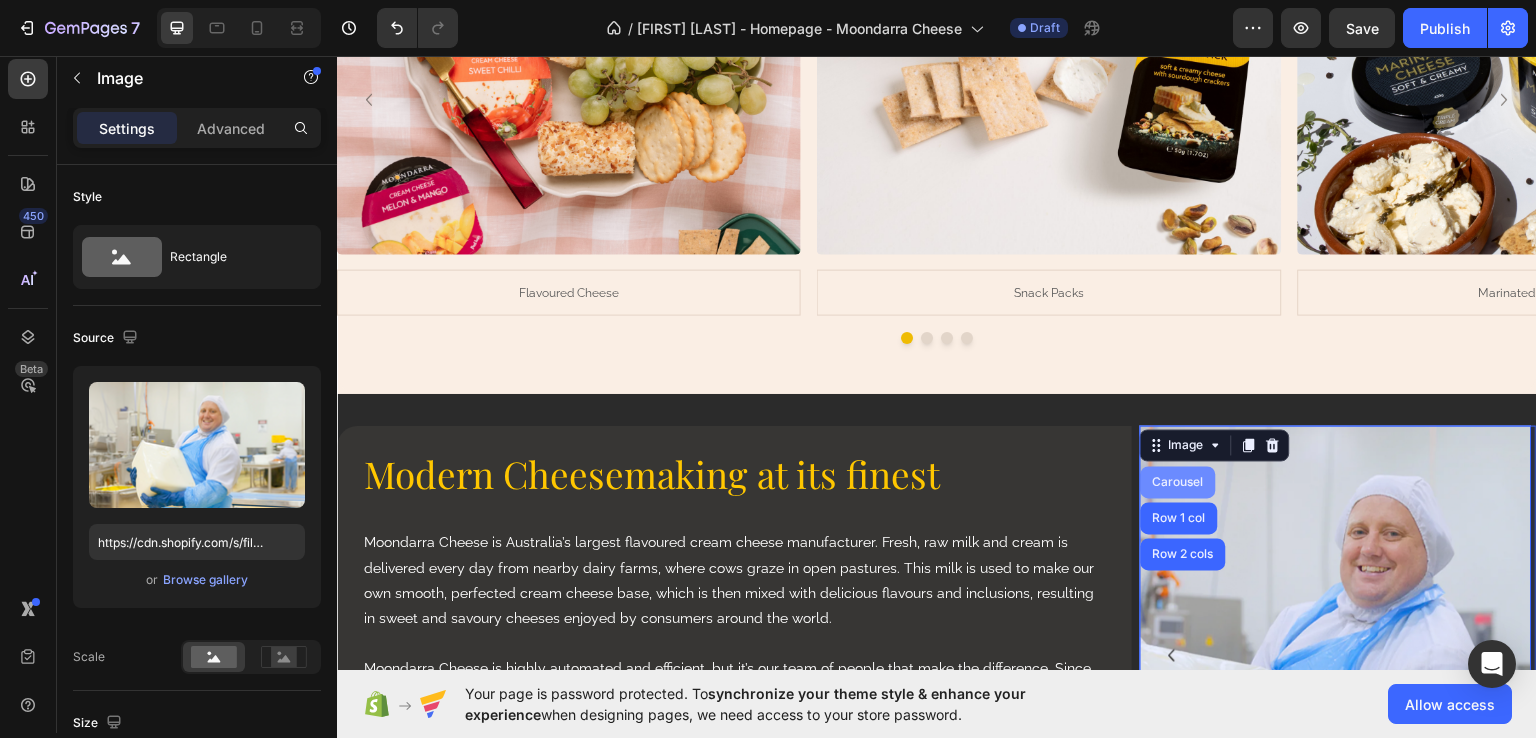 click on "Carousel" at bounding box center [1178, 482] 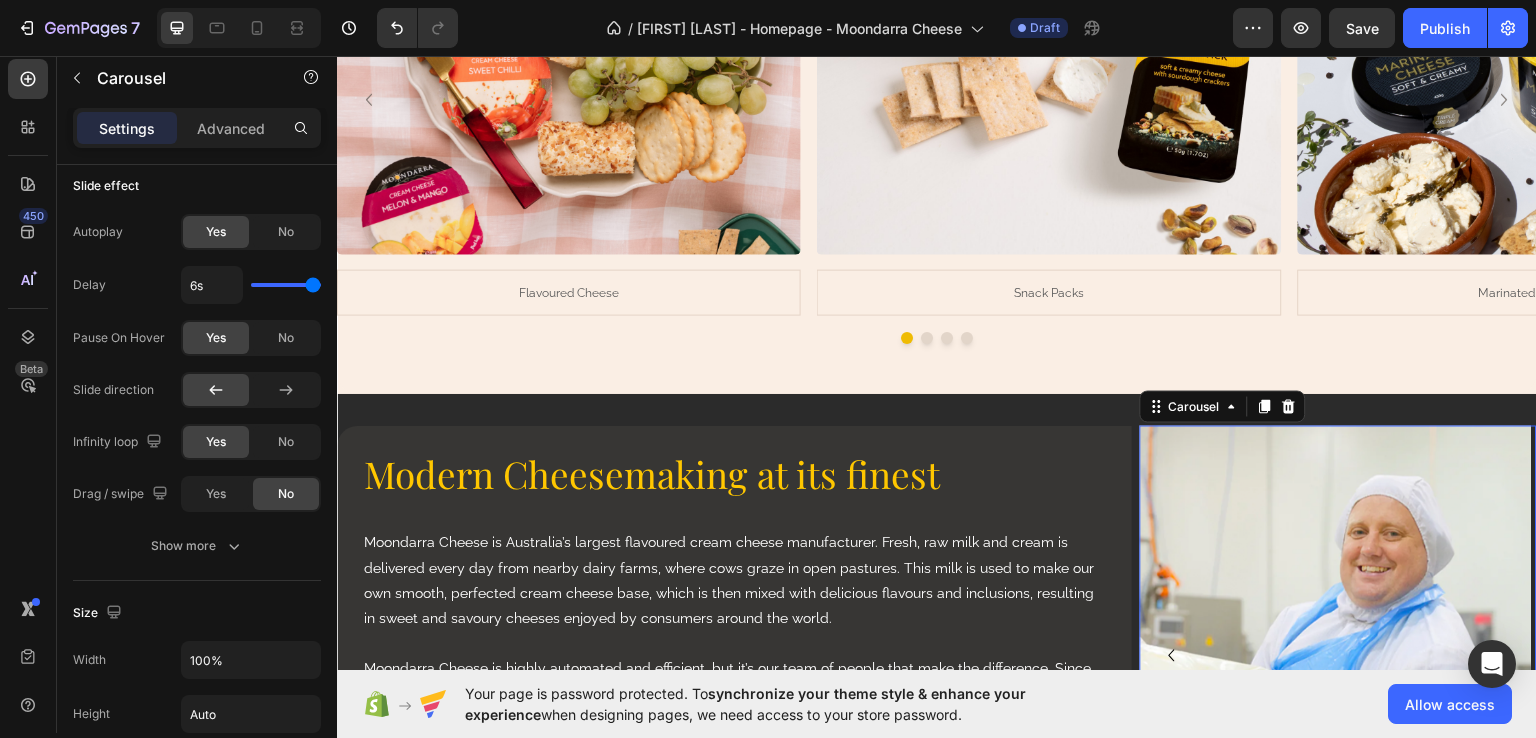scroll, scrollTop: 1200, scrollLeft: 0, axis: vertical 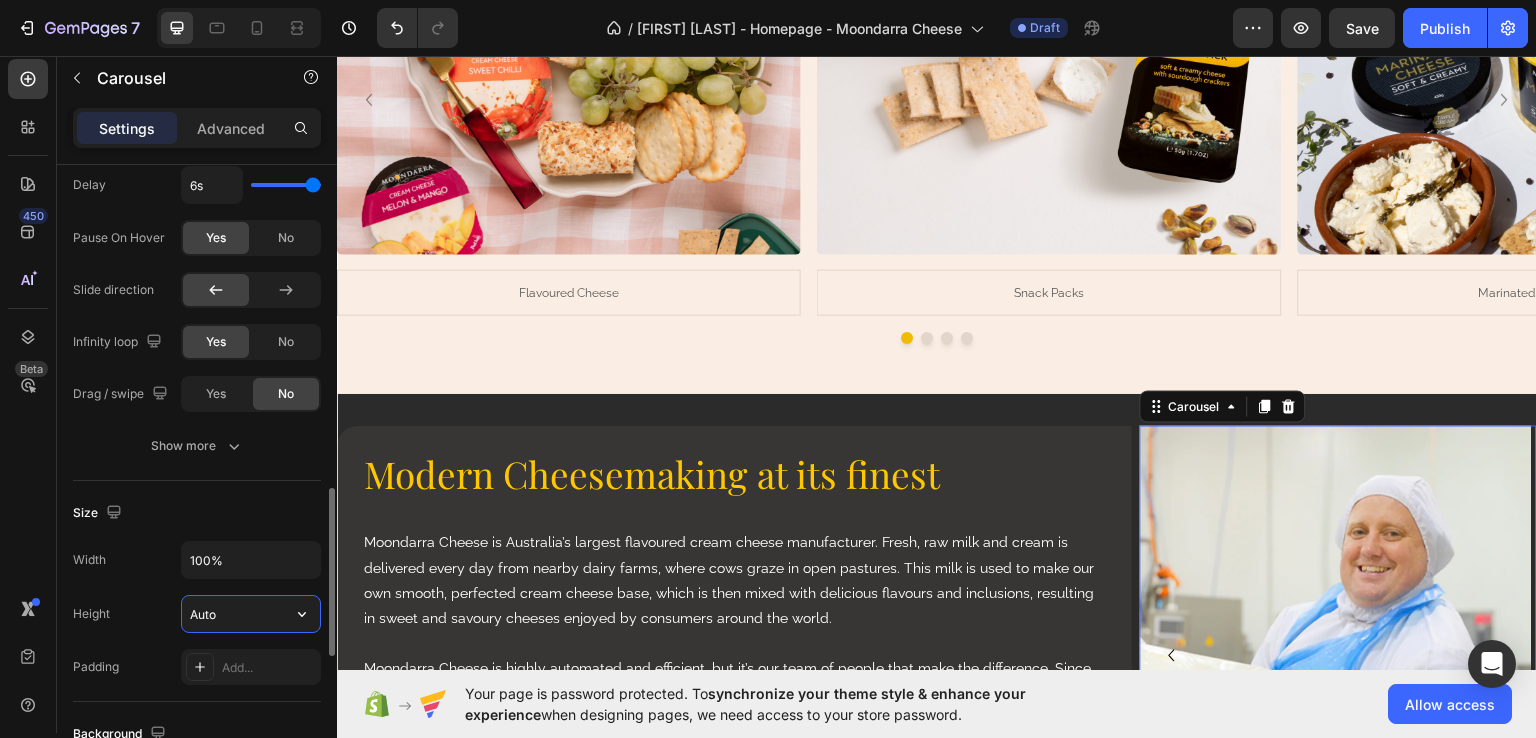 click on "Auto" at bounding box center [251, 614] 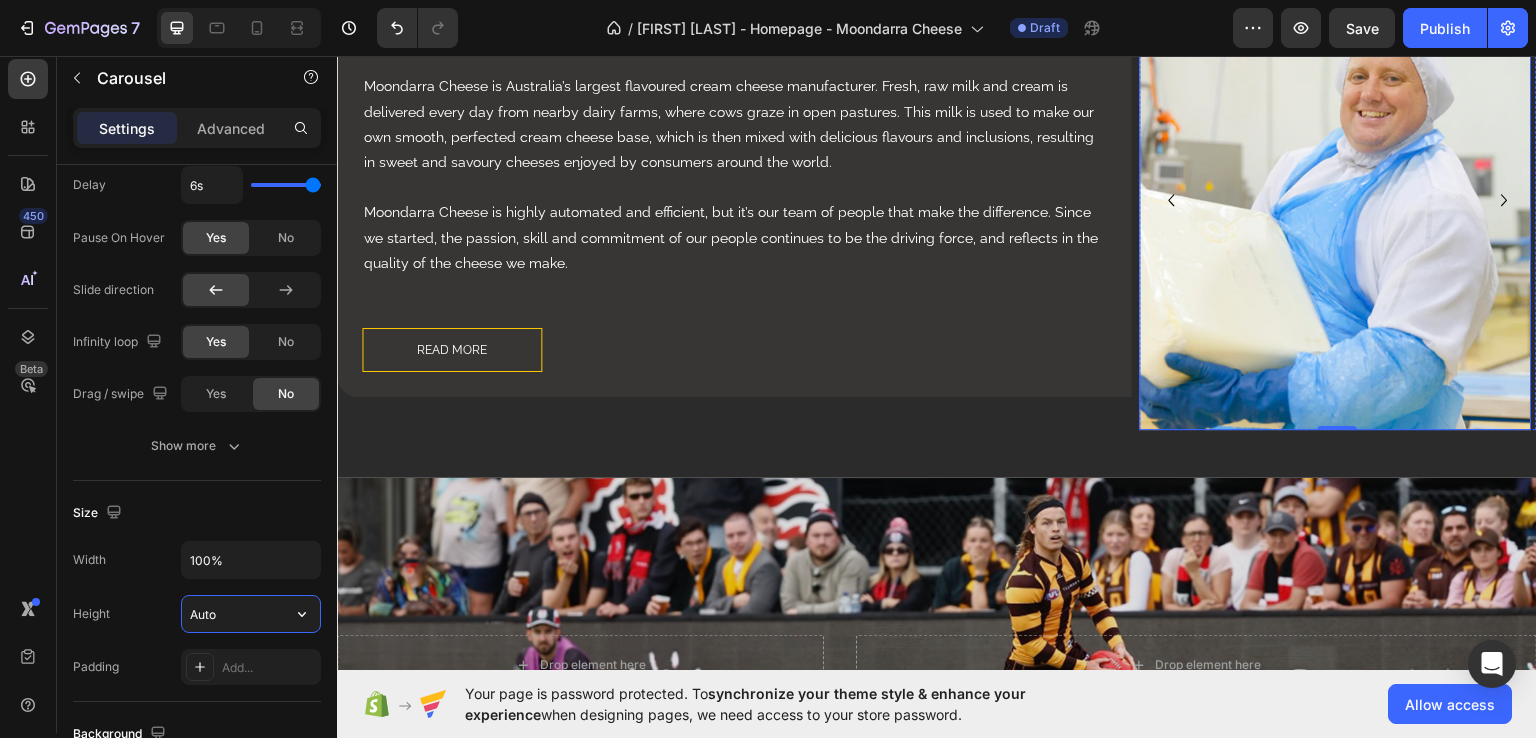 scroll, scrollTop: 1928, scrollLeft: 0, axis: vertical 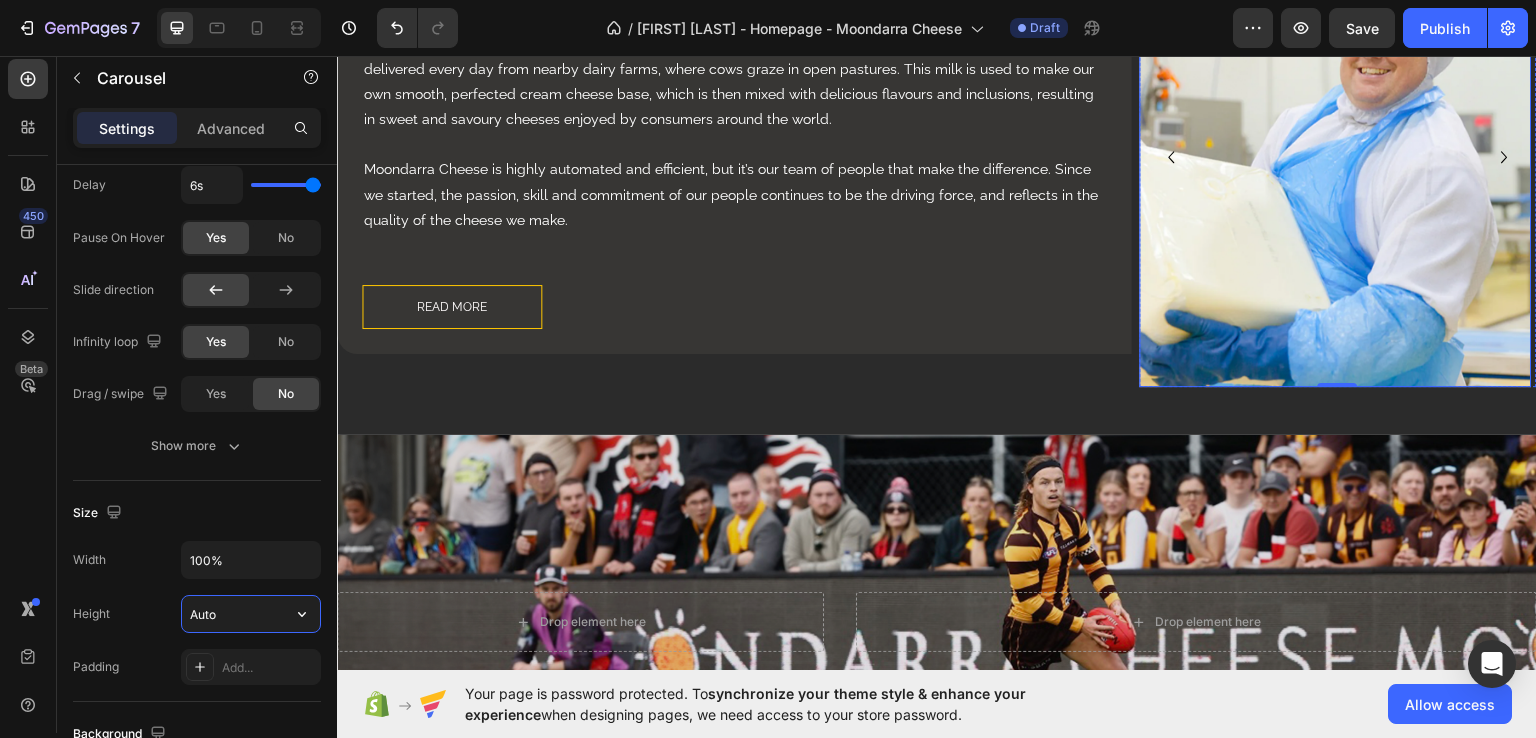 click at bounding box center [1336, 156] 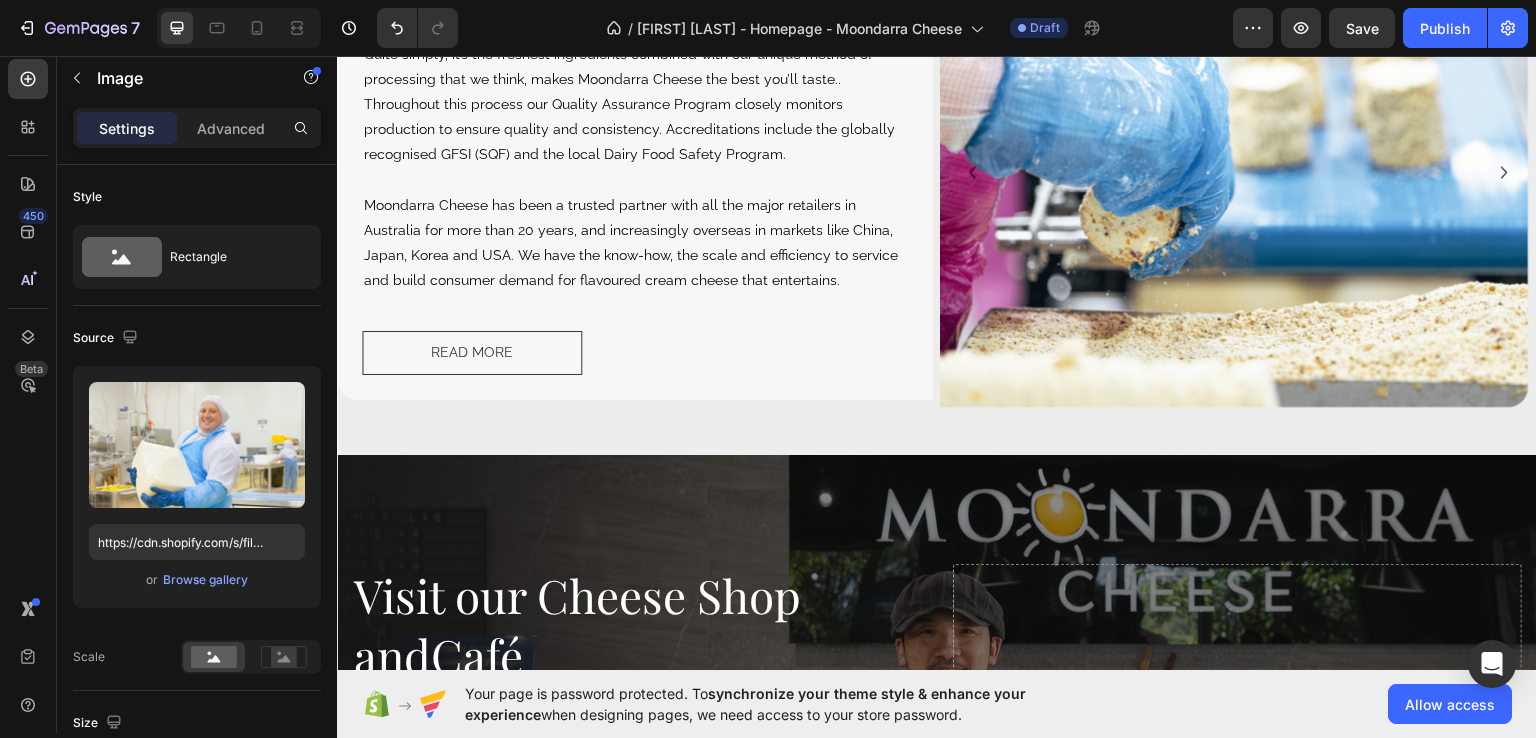 scroll, scrollTop: 2825, scrollLeft: 0, axis: vertical 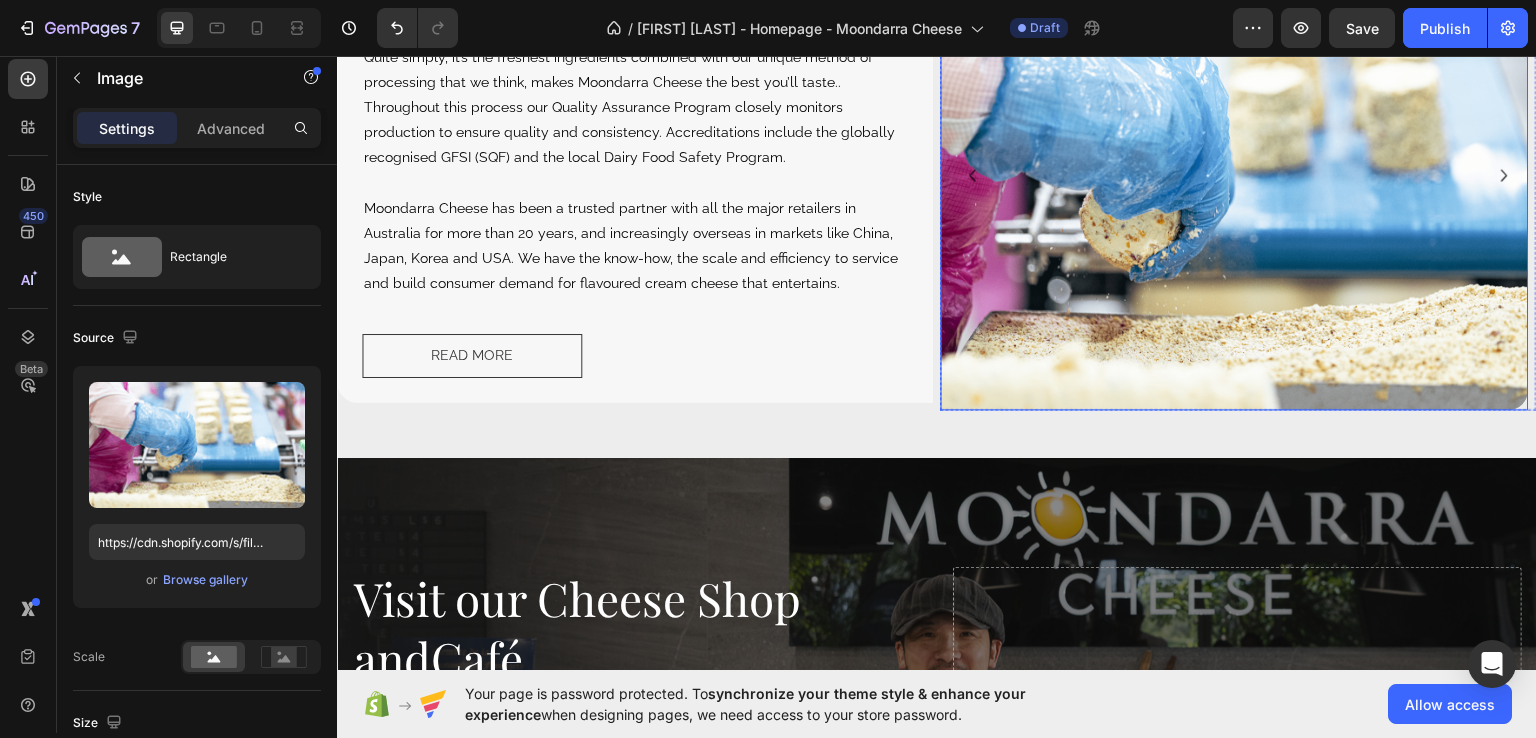 click at bounding box center (1235, 174) 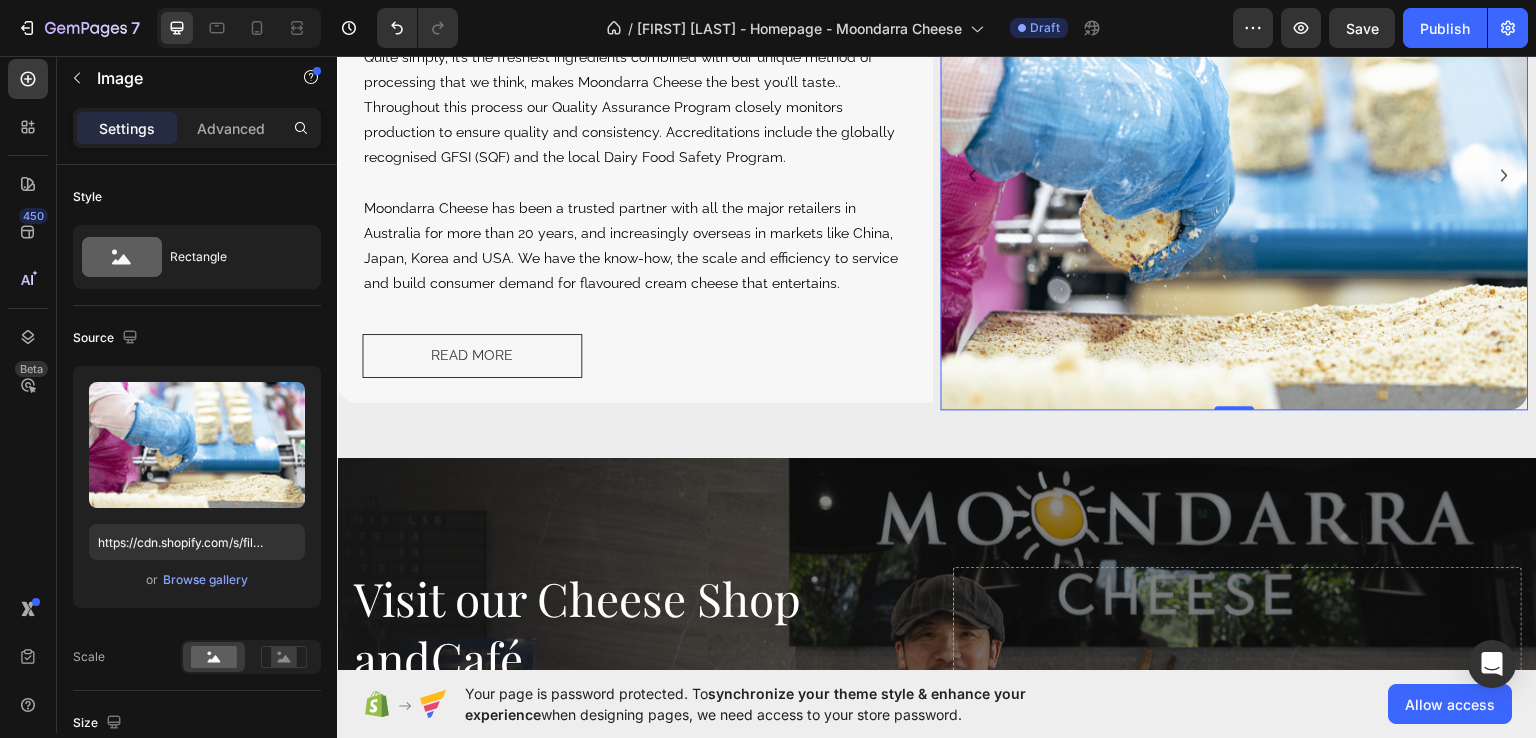 scroll, scrollTop: 600, scrollLeft: 0, axis: vertical 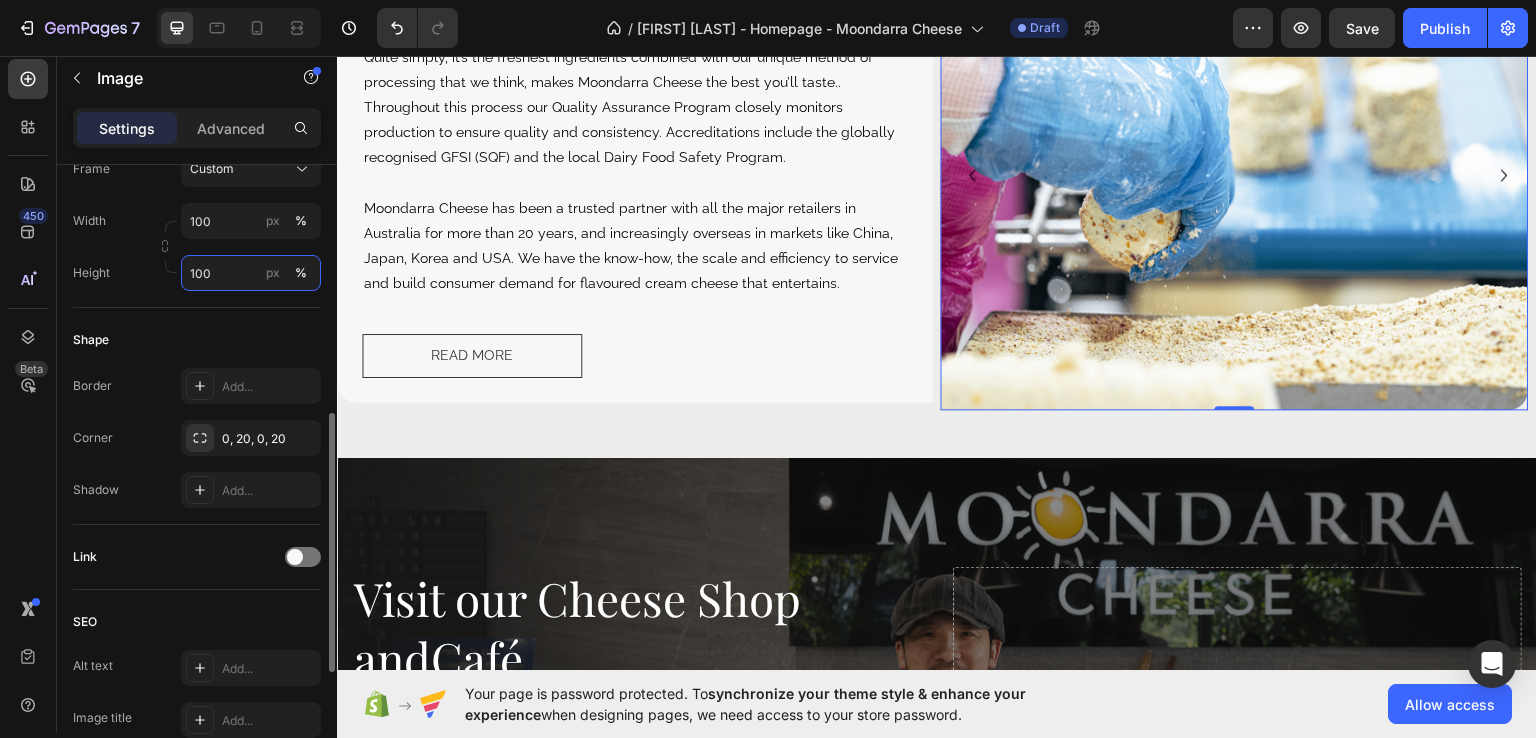 click on "100" at bounding box center [251, 273] 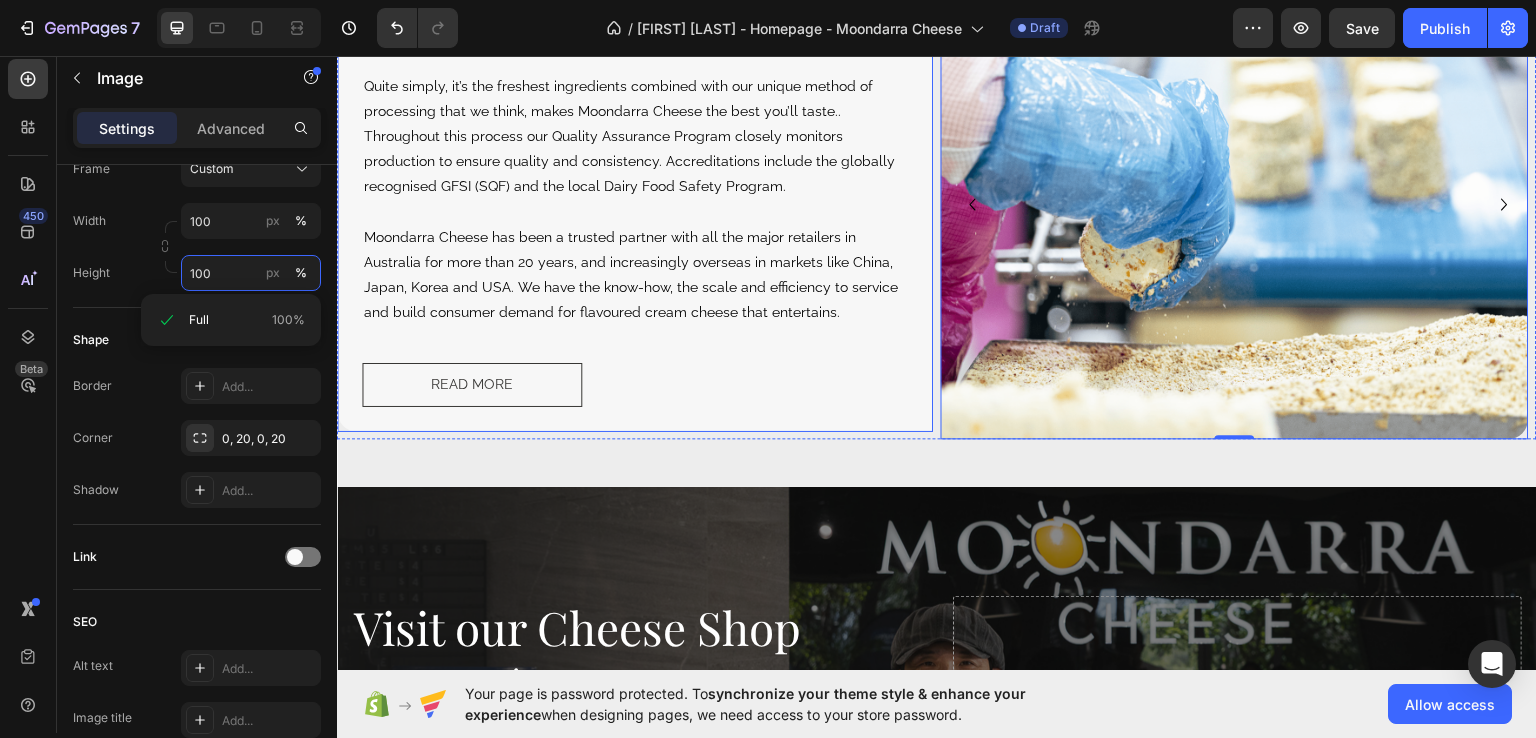 scroll, scrollTop: 2396, scrollLeft: 0, axis: vertical 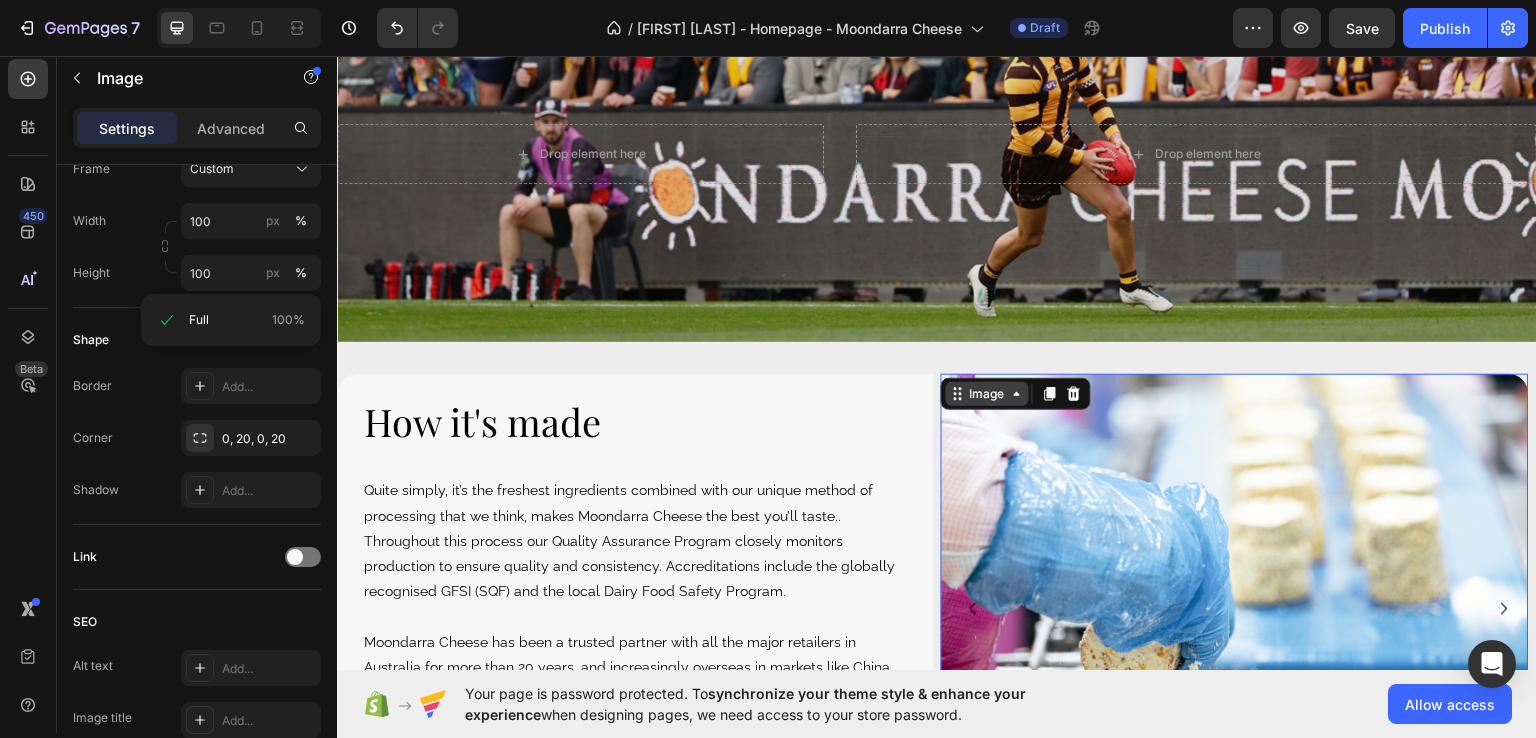 click on "Image" at bounding box center [987, 393] 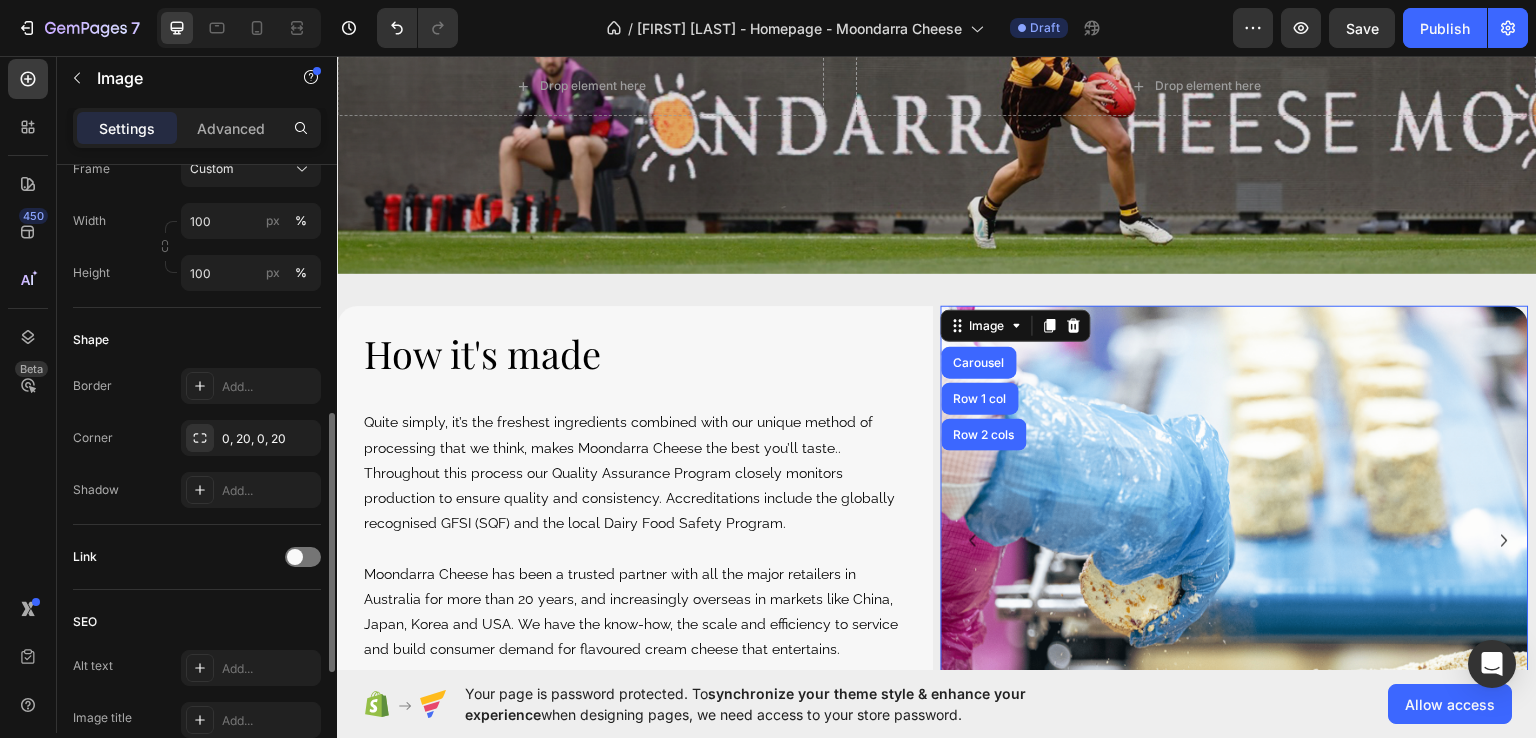 scroll, scrollTop: 2496, scrollLeft: 0, axis: vertical 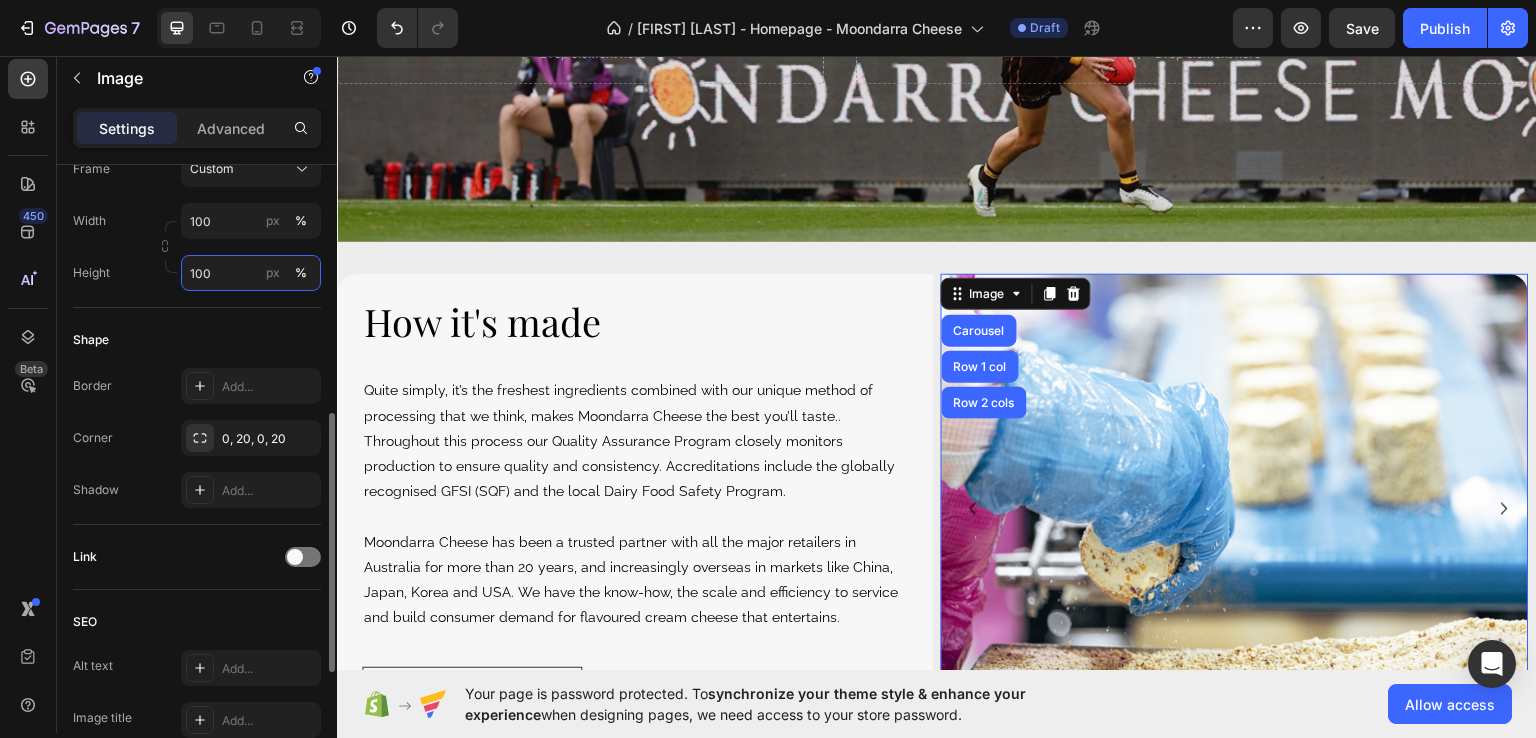 click on "100" at bounding box center [251, 273] 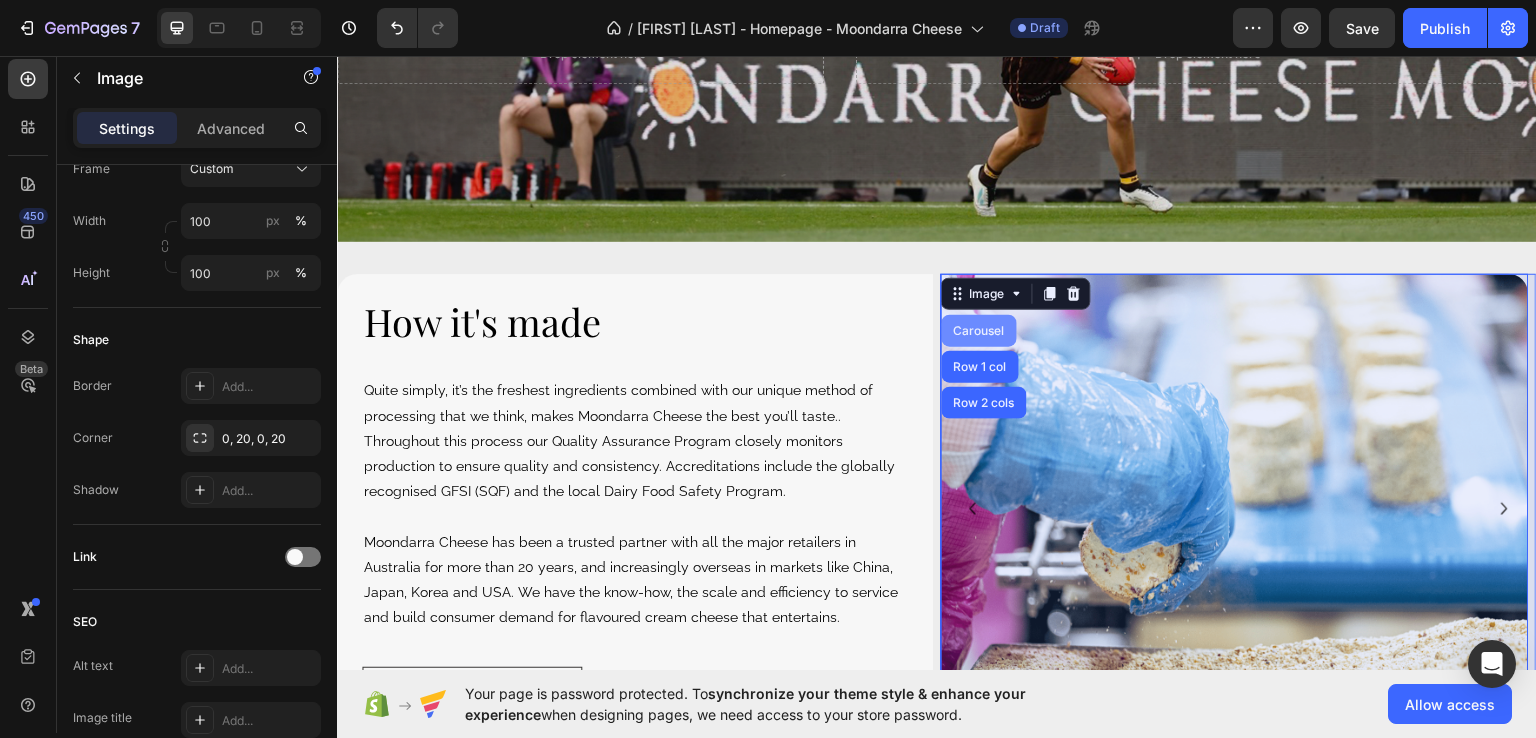 click on "Carousel" at bounding box center [979, 330] 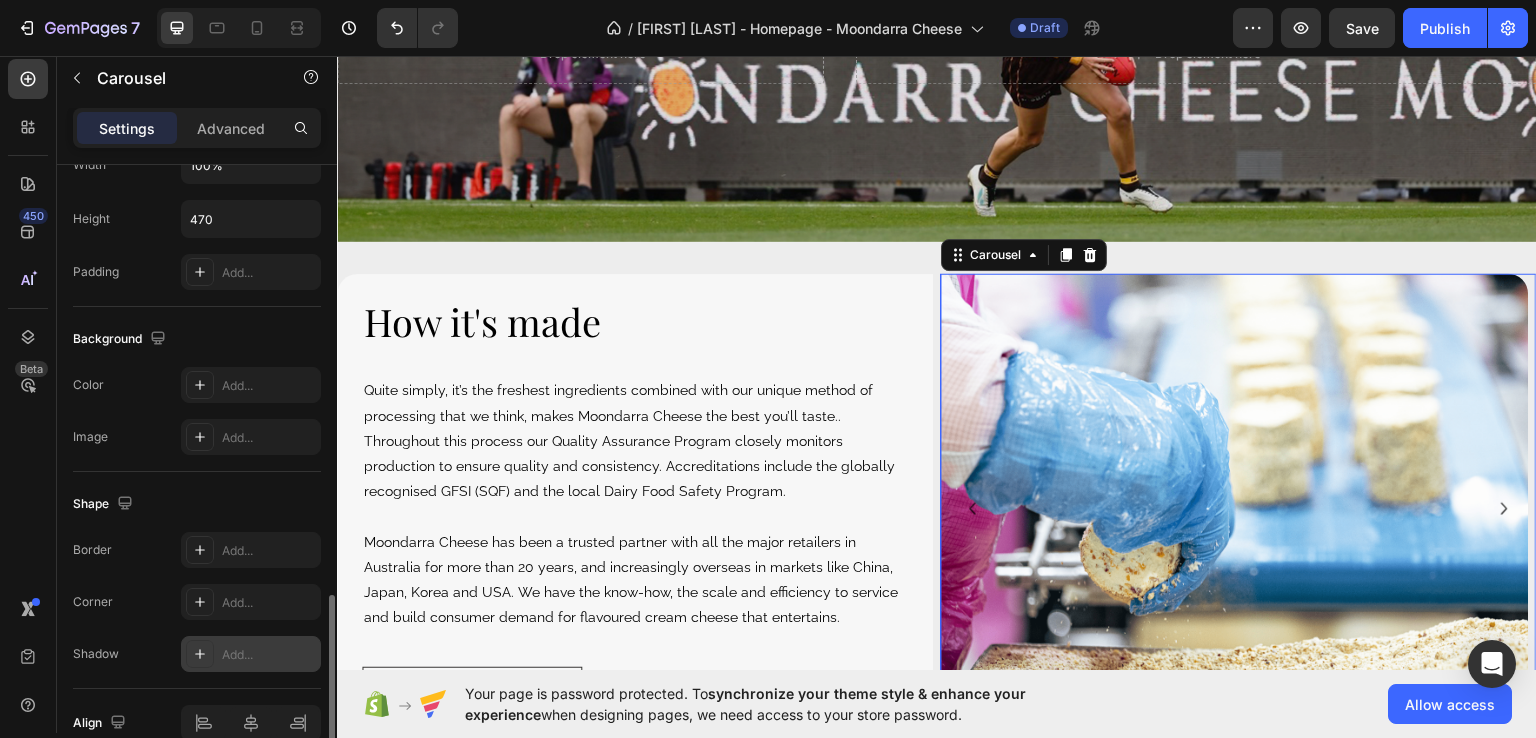 scroll, scrollTop: 1495, scrollLeft: 0, axis: vertical 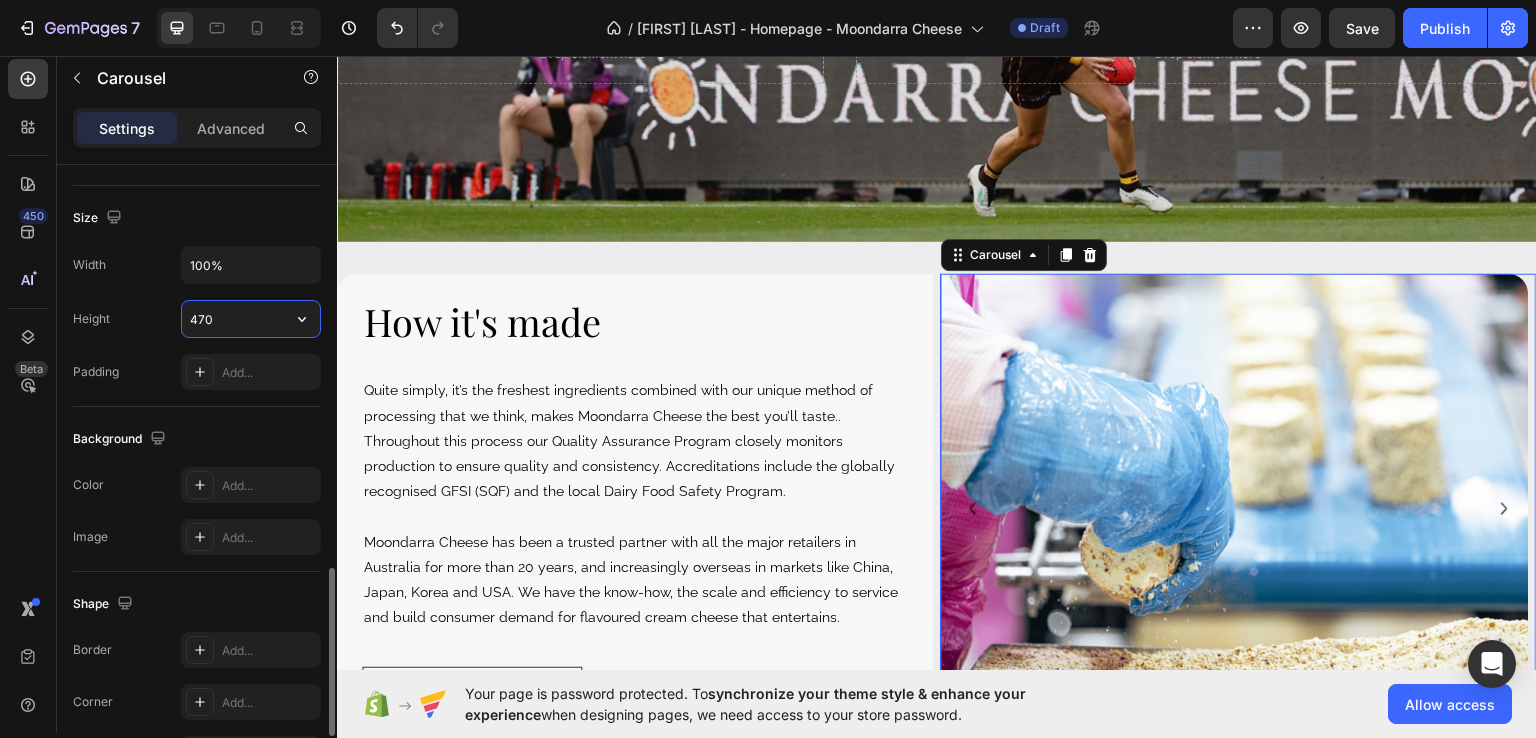 click on "470" at bounding box center (251, 319) 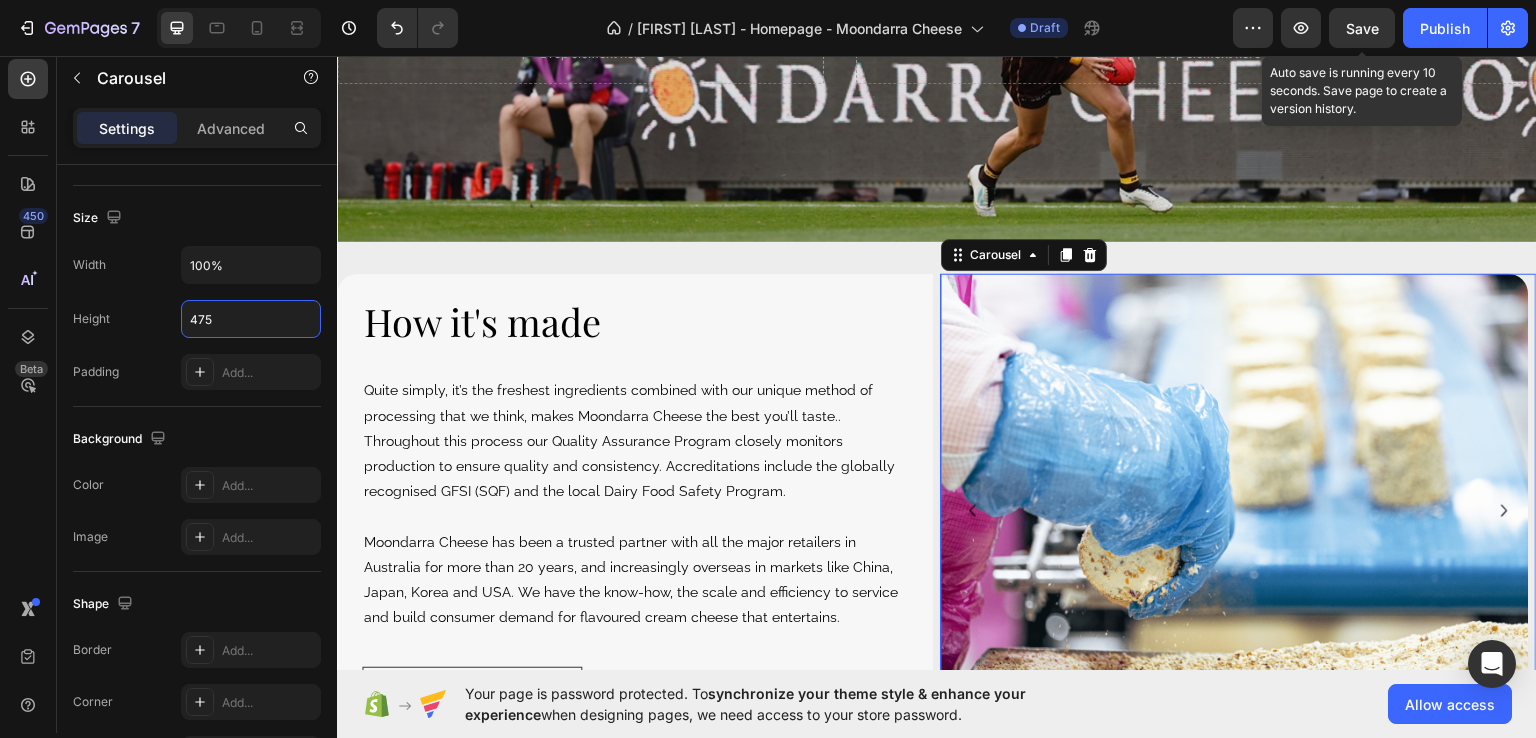 type on "475" 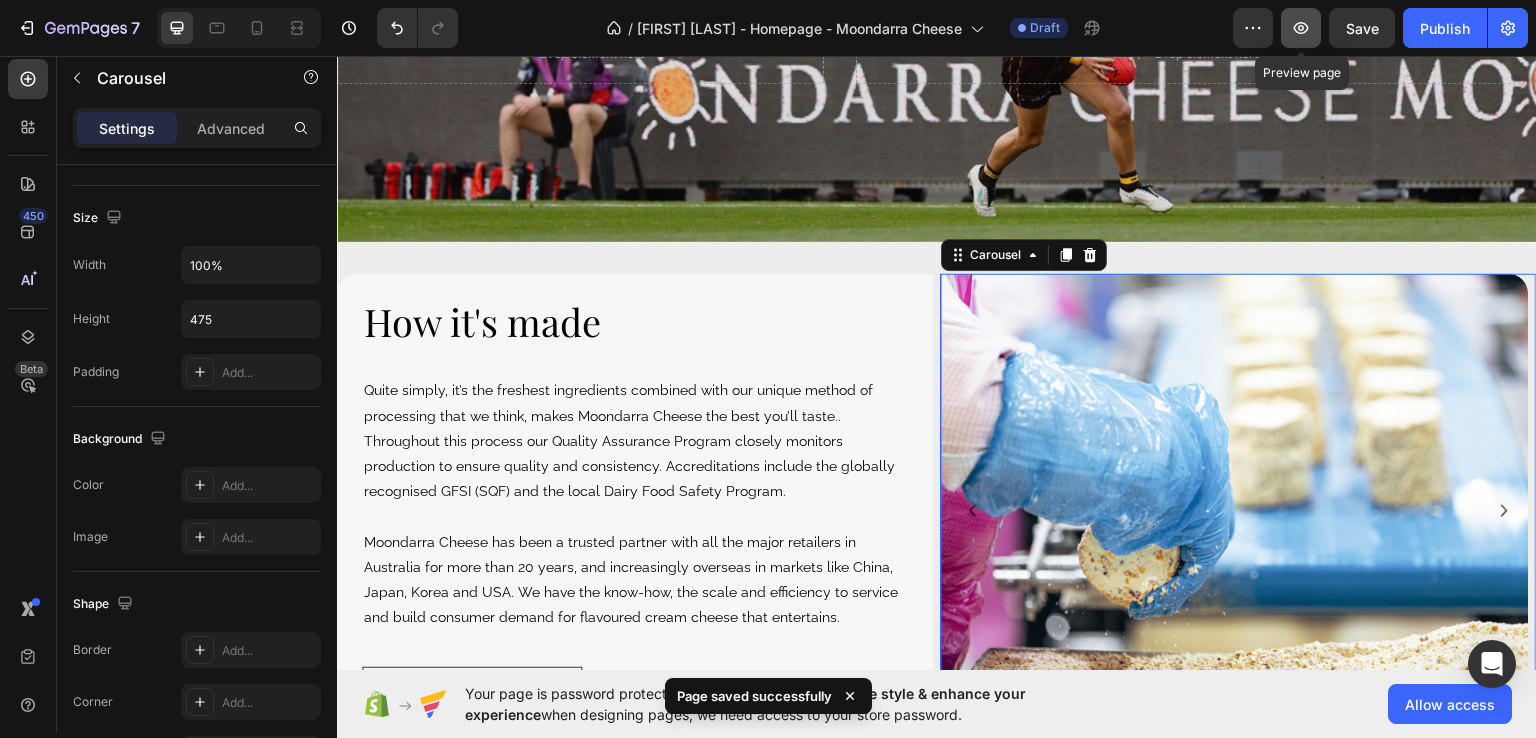 click 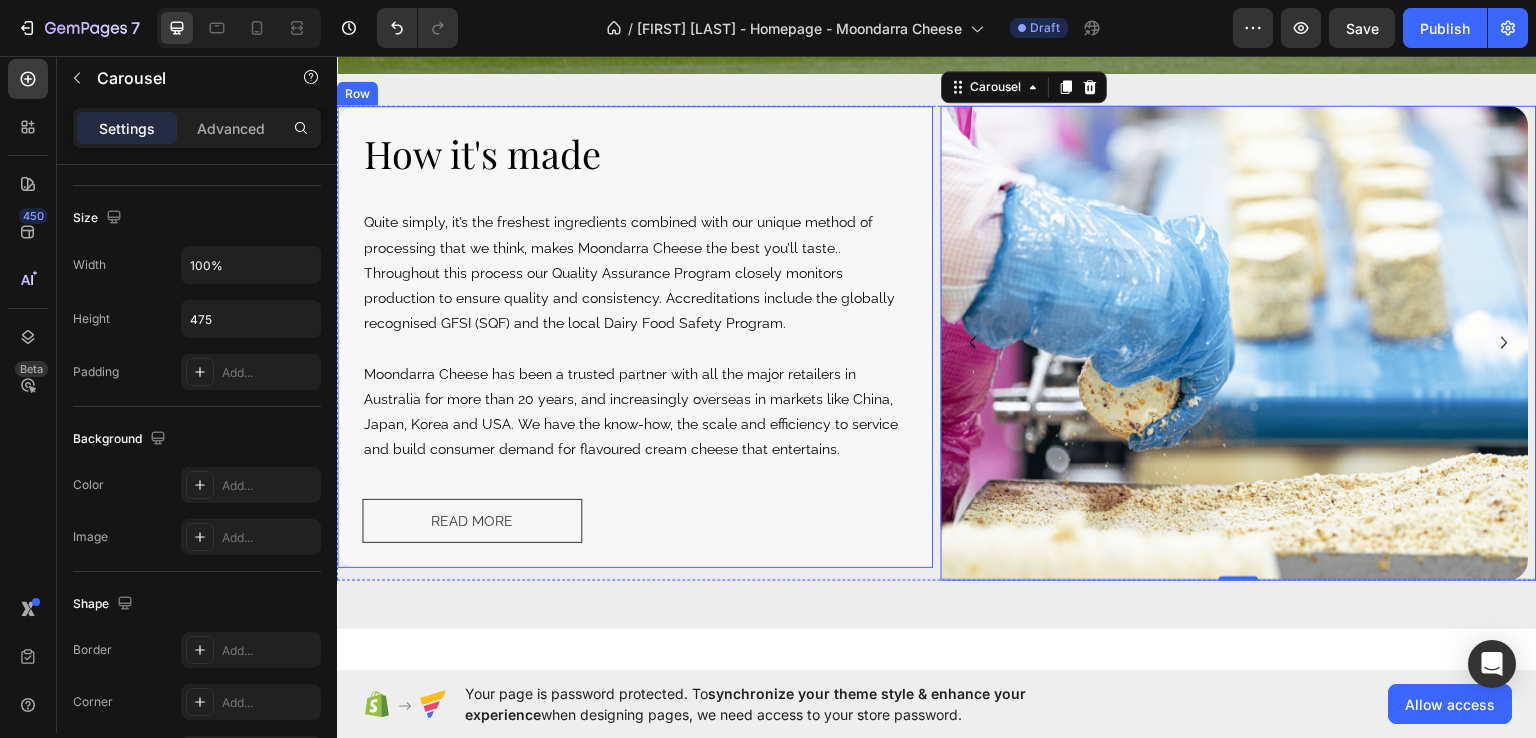scroll, scrollTop: 2696, scrollLeft: 0, axis: vertical 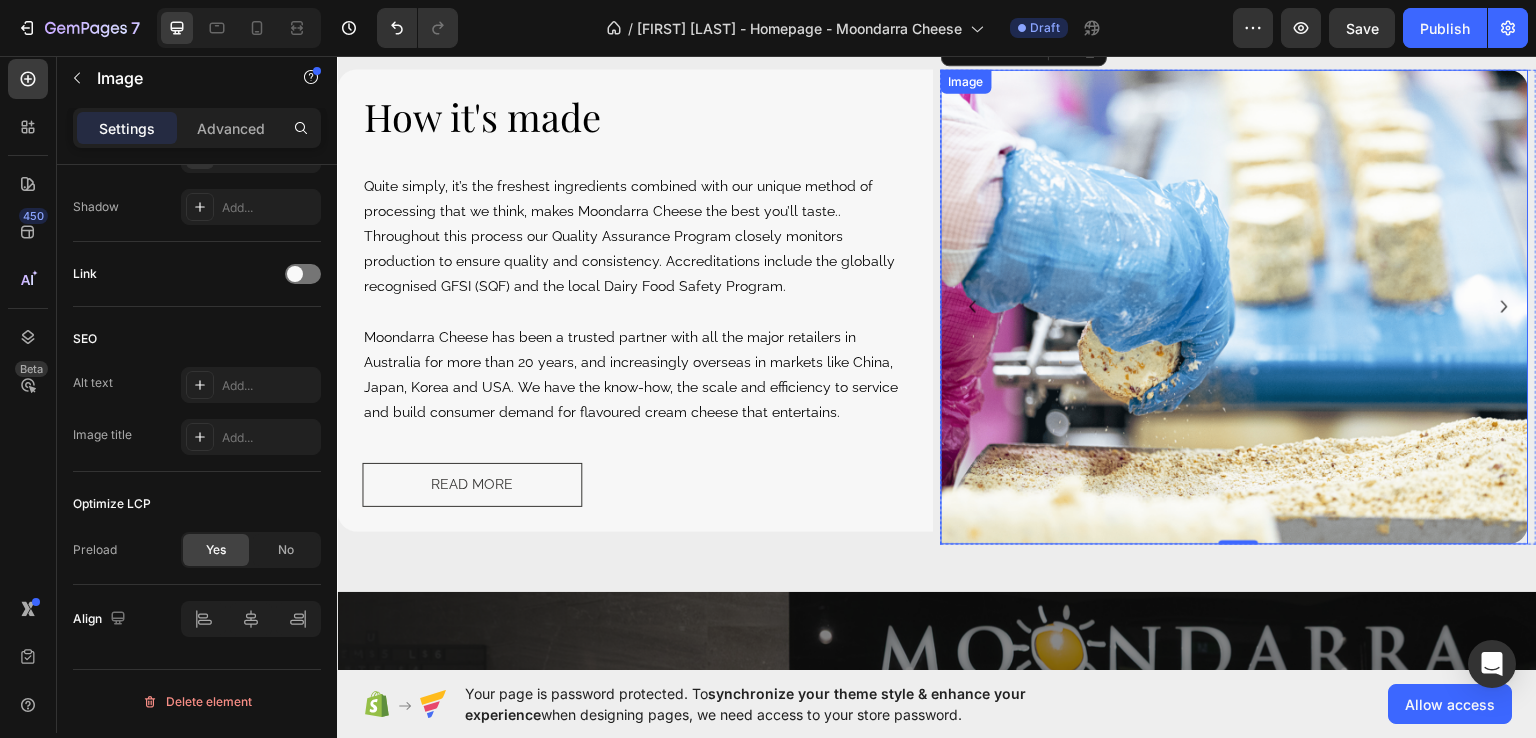 click at bounding box center [1235, 305] 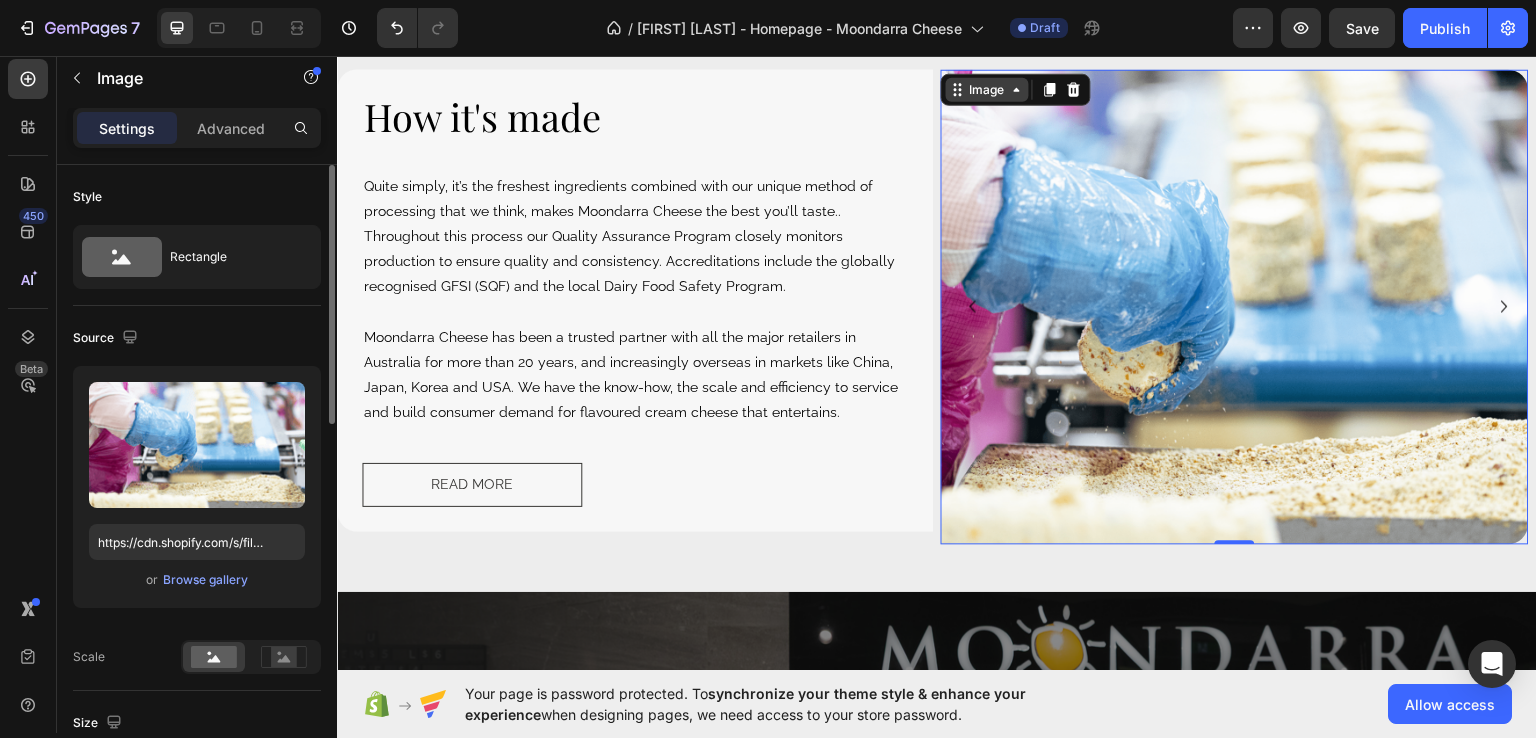 click on "Image" at bounding box center (987, 88) 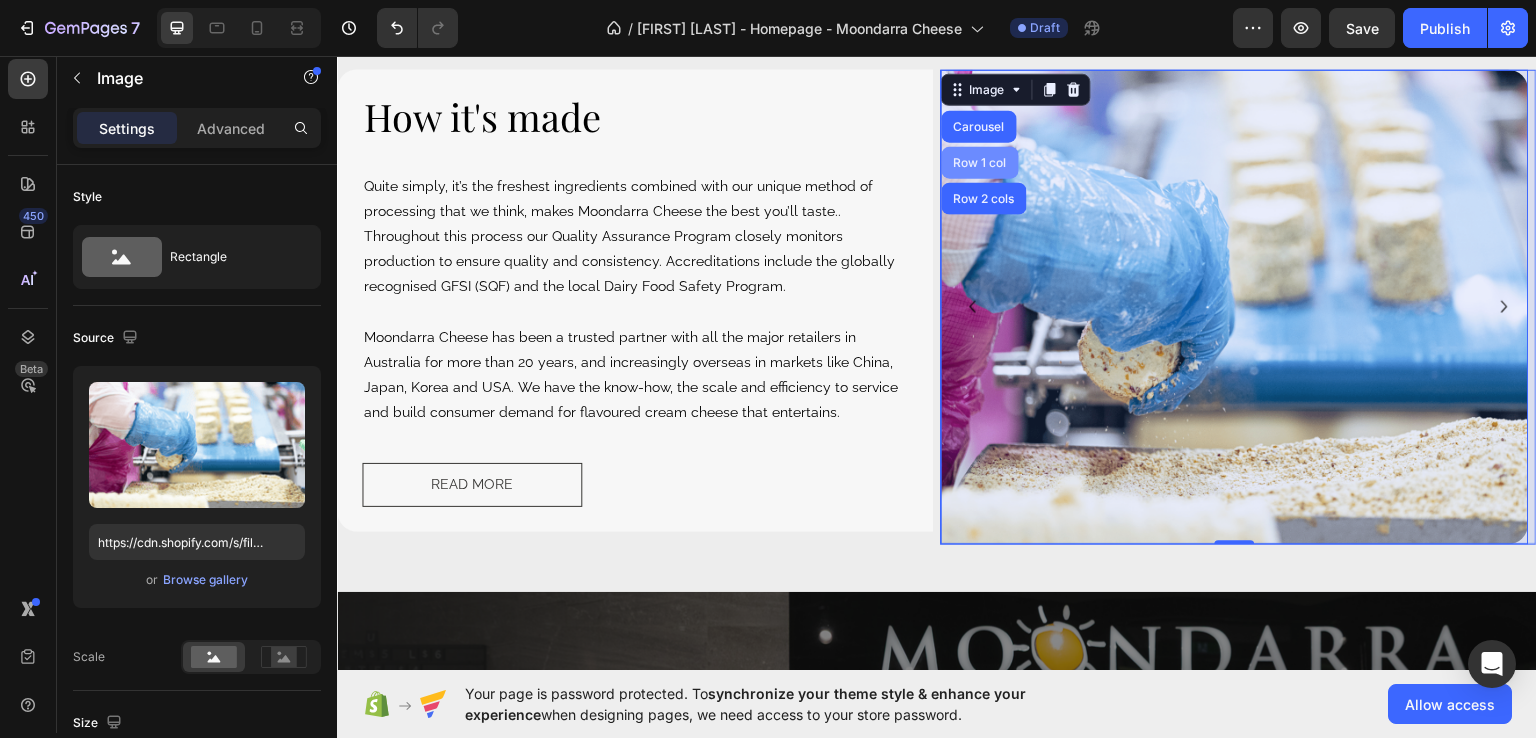 click on "Row 1 col" at bounding box center (980, 161) 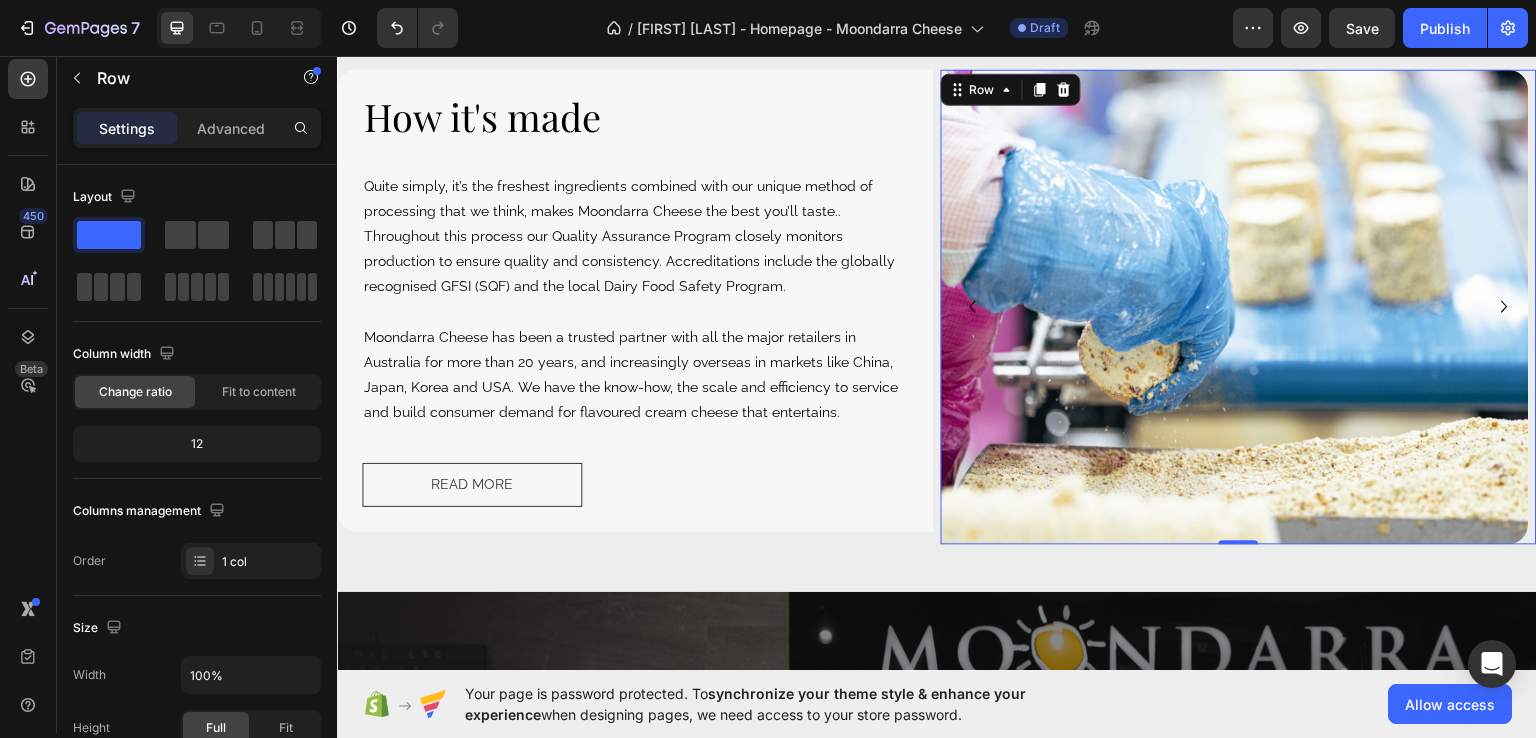 click on "Row" at bounding box center (1011, 88) 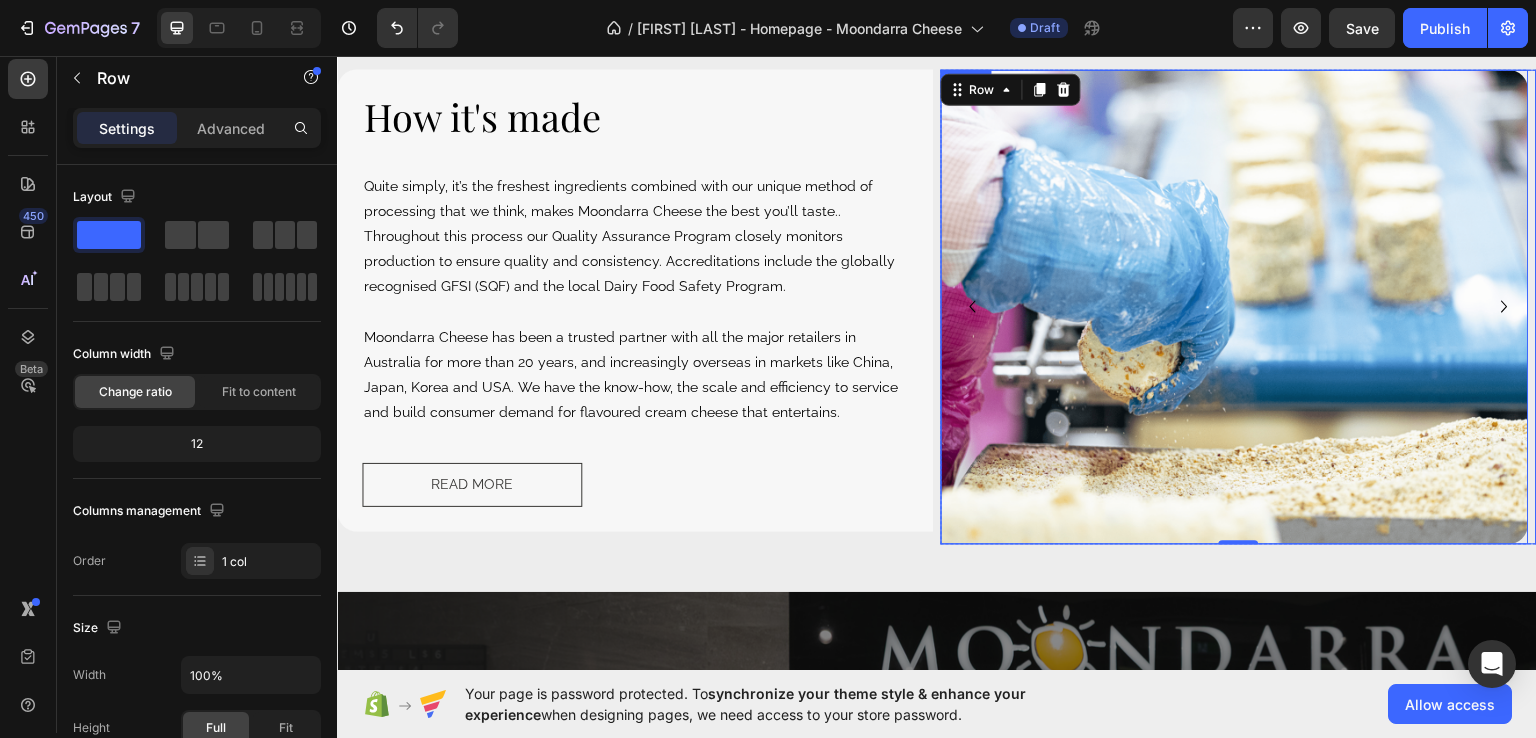 click at bounding box center [1235, 305] 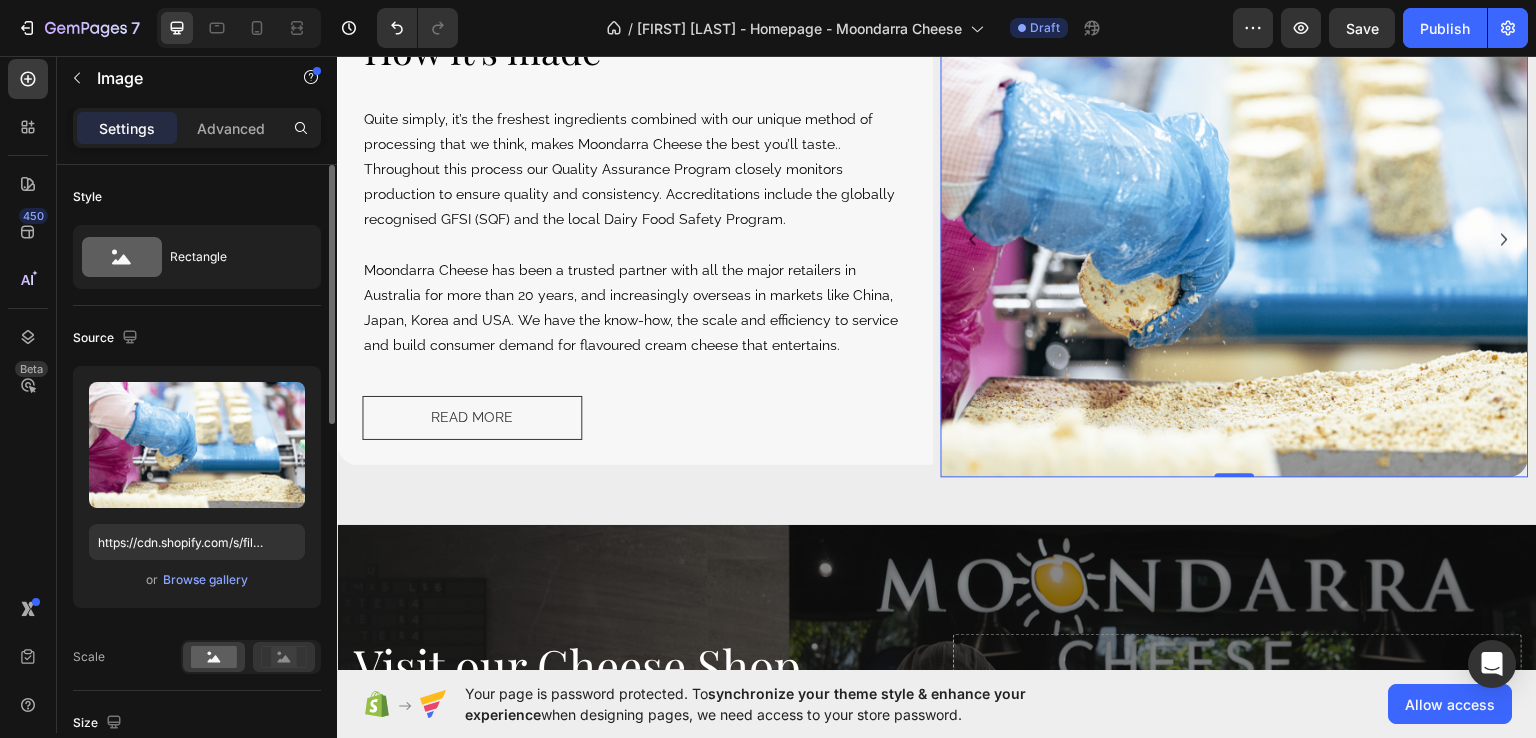 scroll, scrollTop: 2896, scrollLeft: 0, axis: vertical 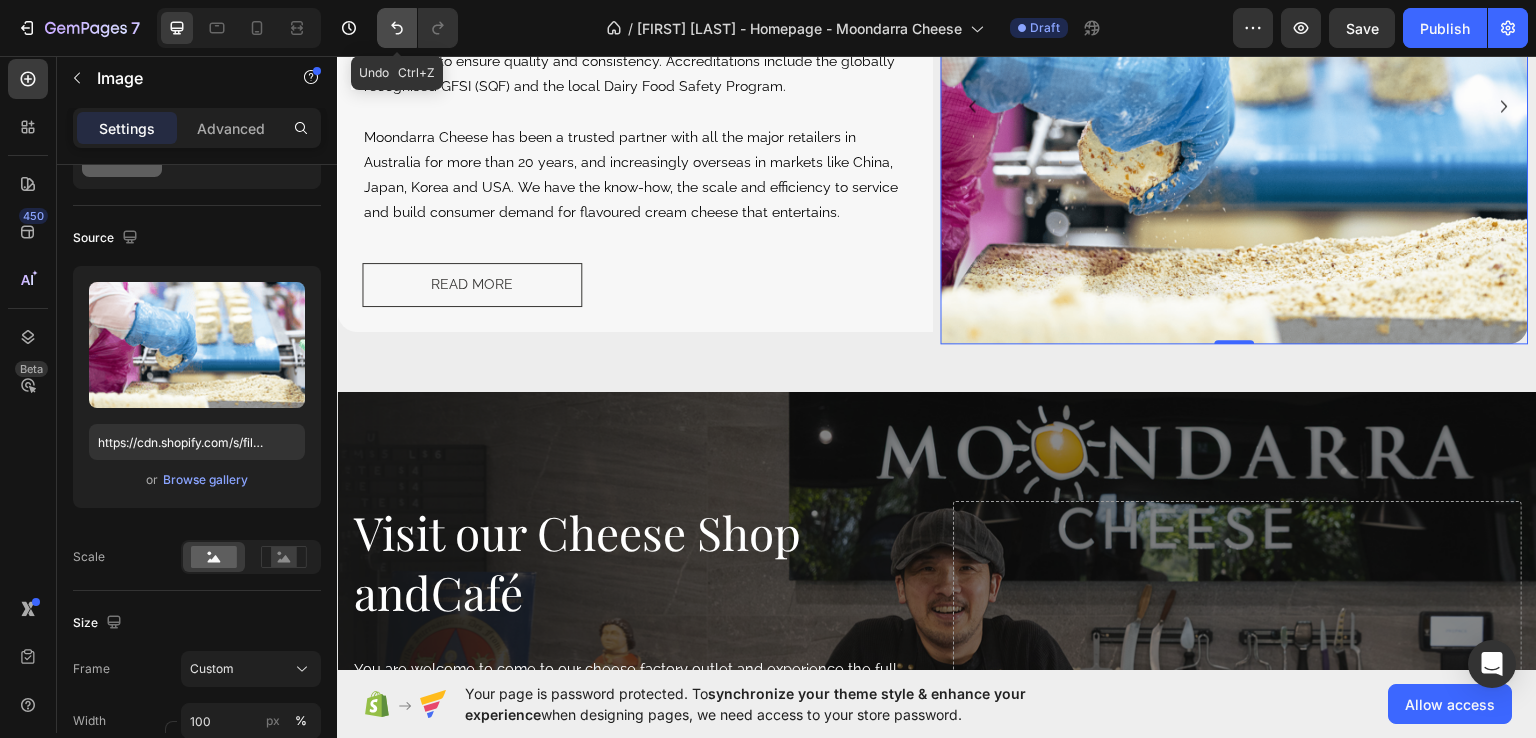 click 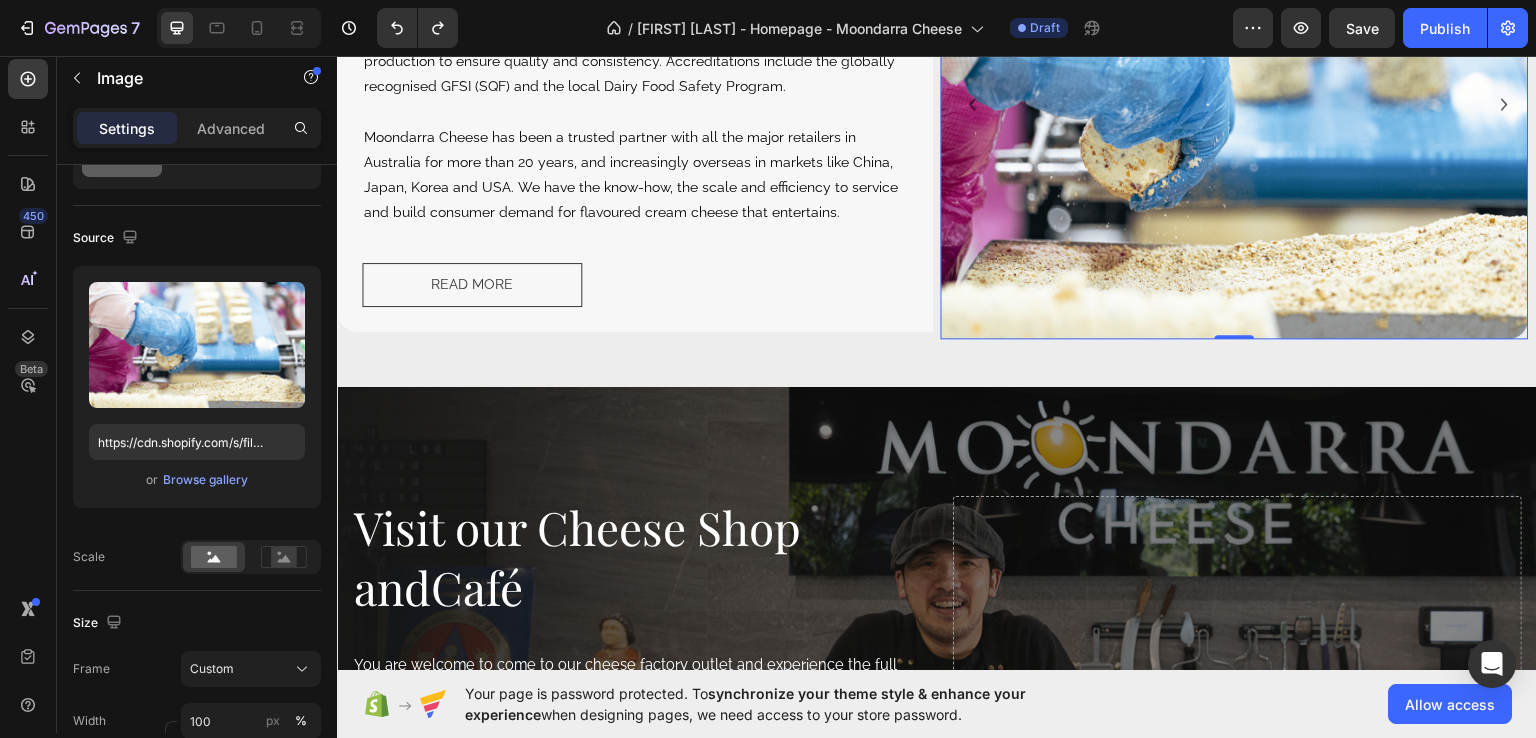 click at bounding box center [1235, 103] 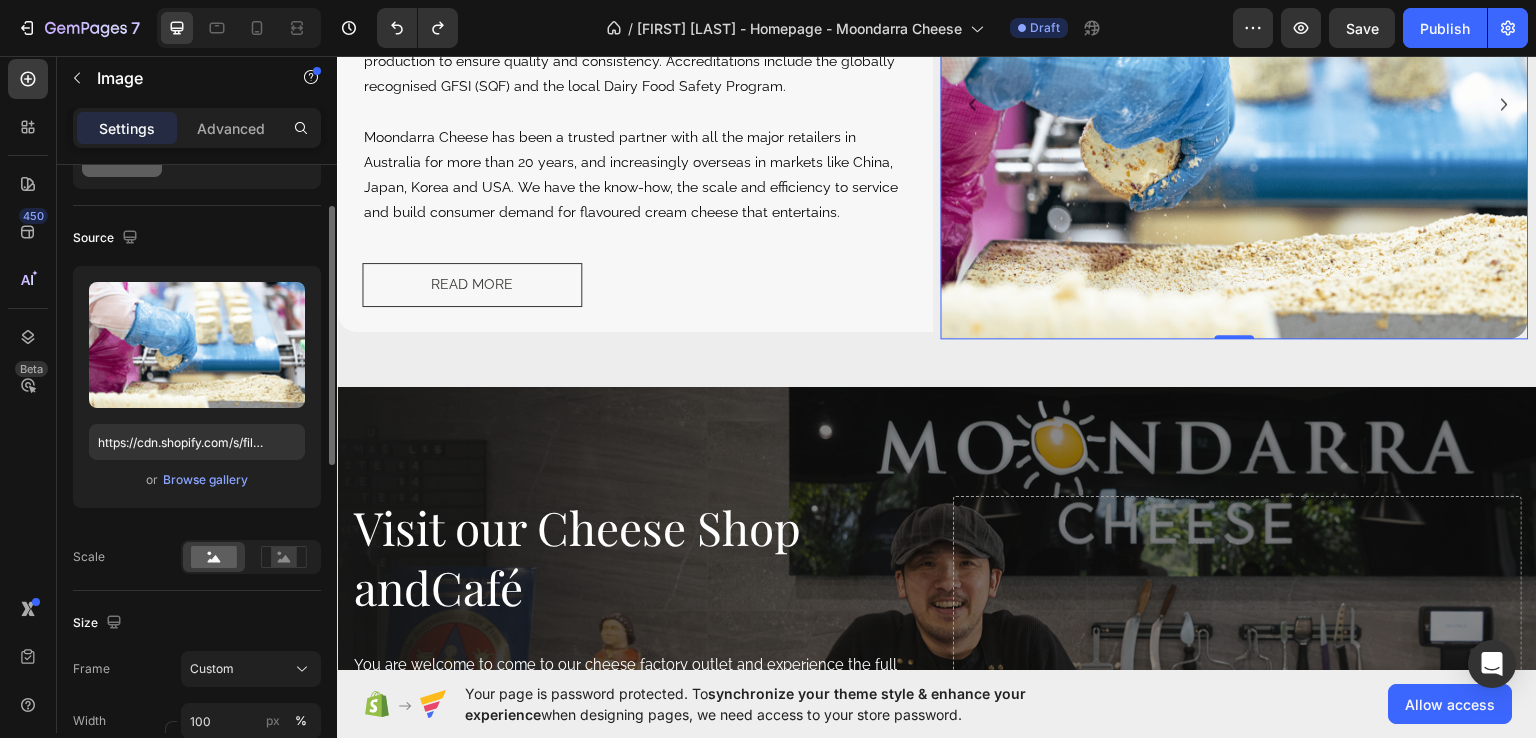 scroll, scrollTop: 300, scrollLeft: 0, axis: vertical 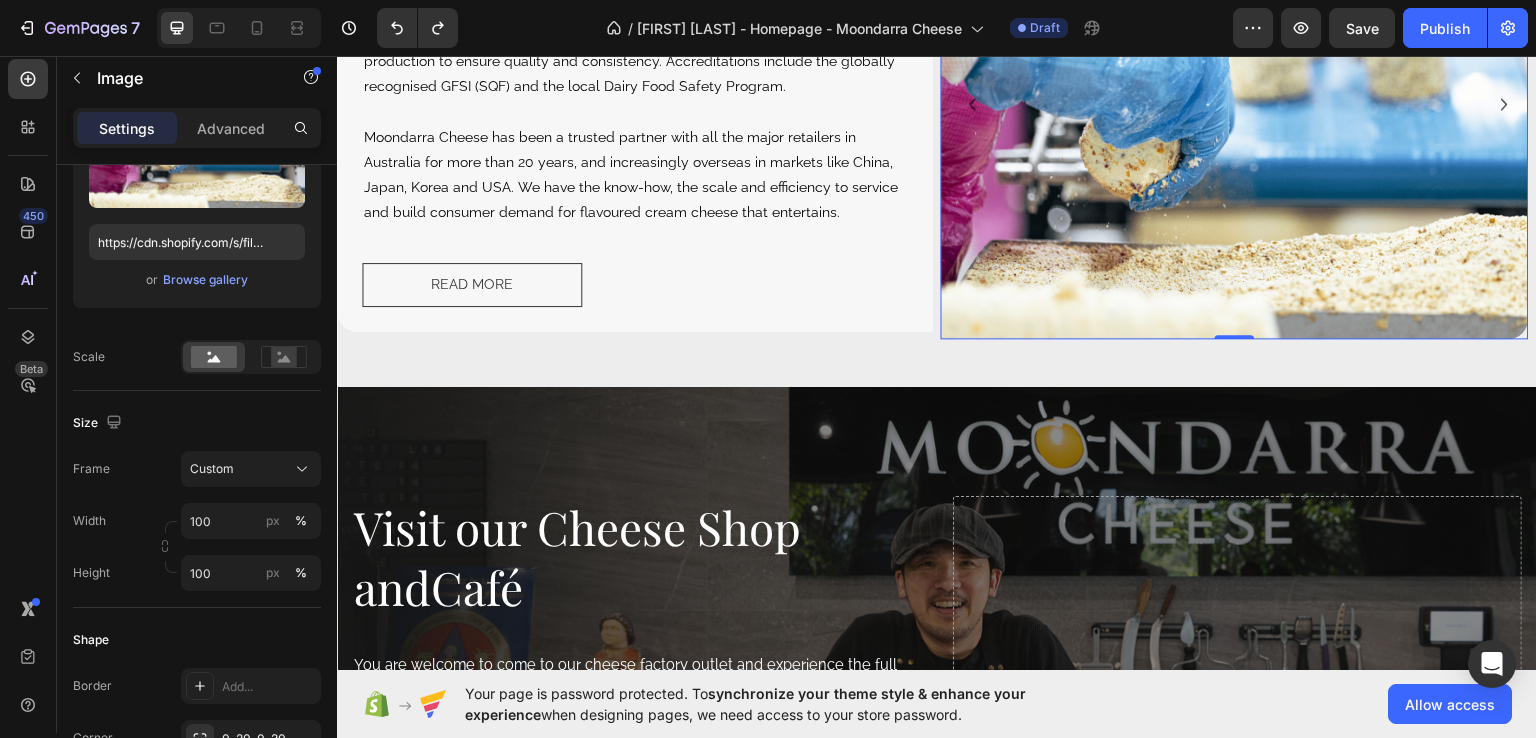 click at bounding box center [1235, 103] 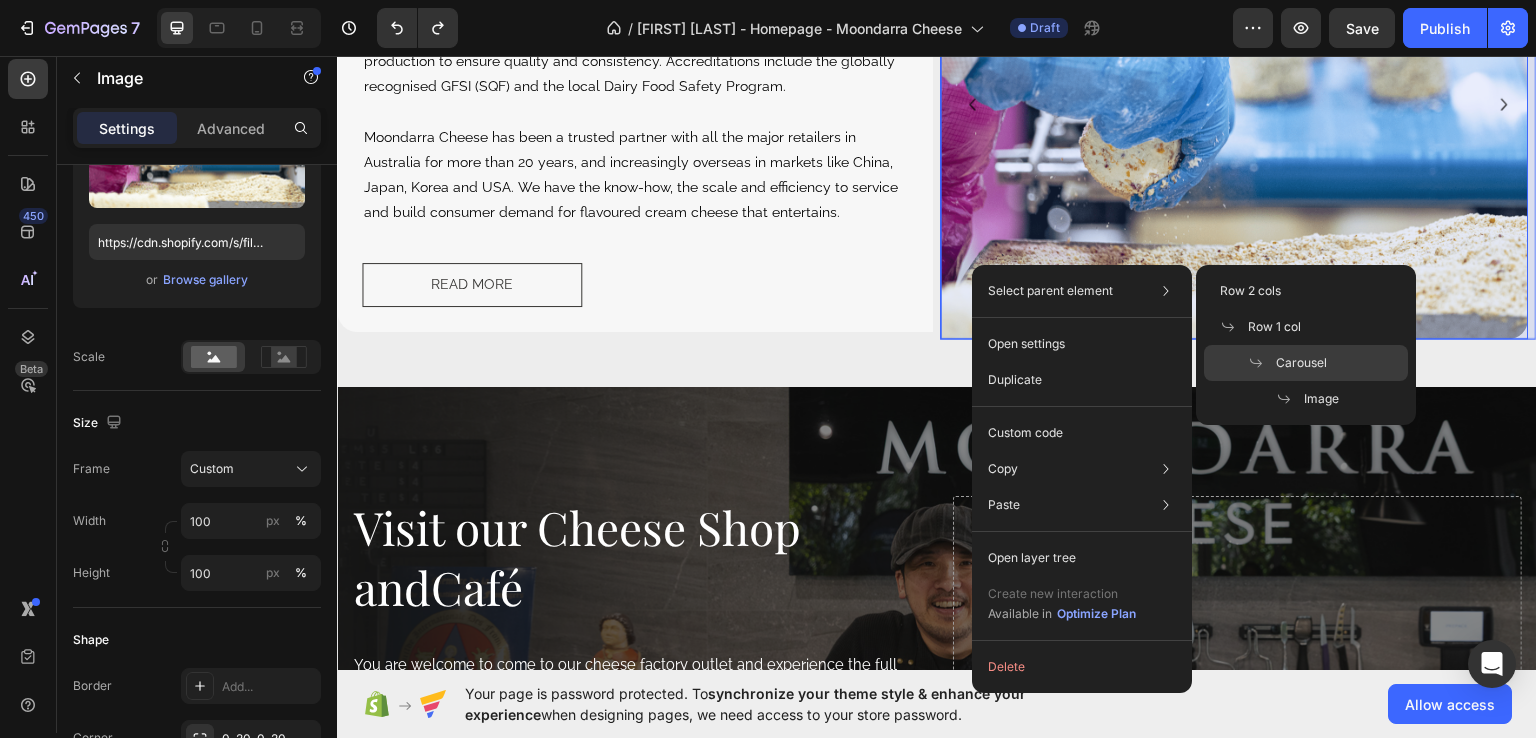 click at bounding box center [1262, 363] 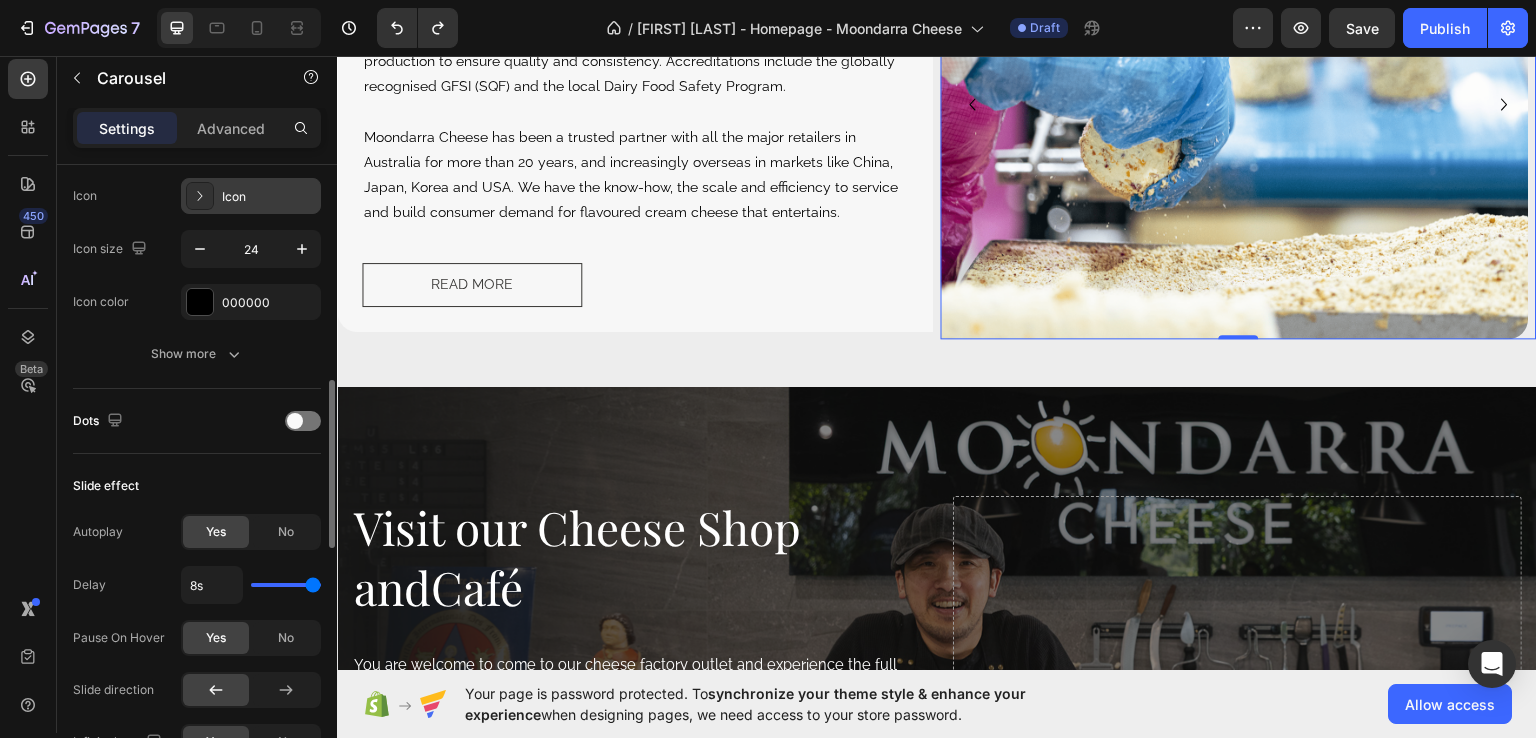 scroll, scrollTop: 1300, scrollLeft: 0, axis: vertical 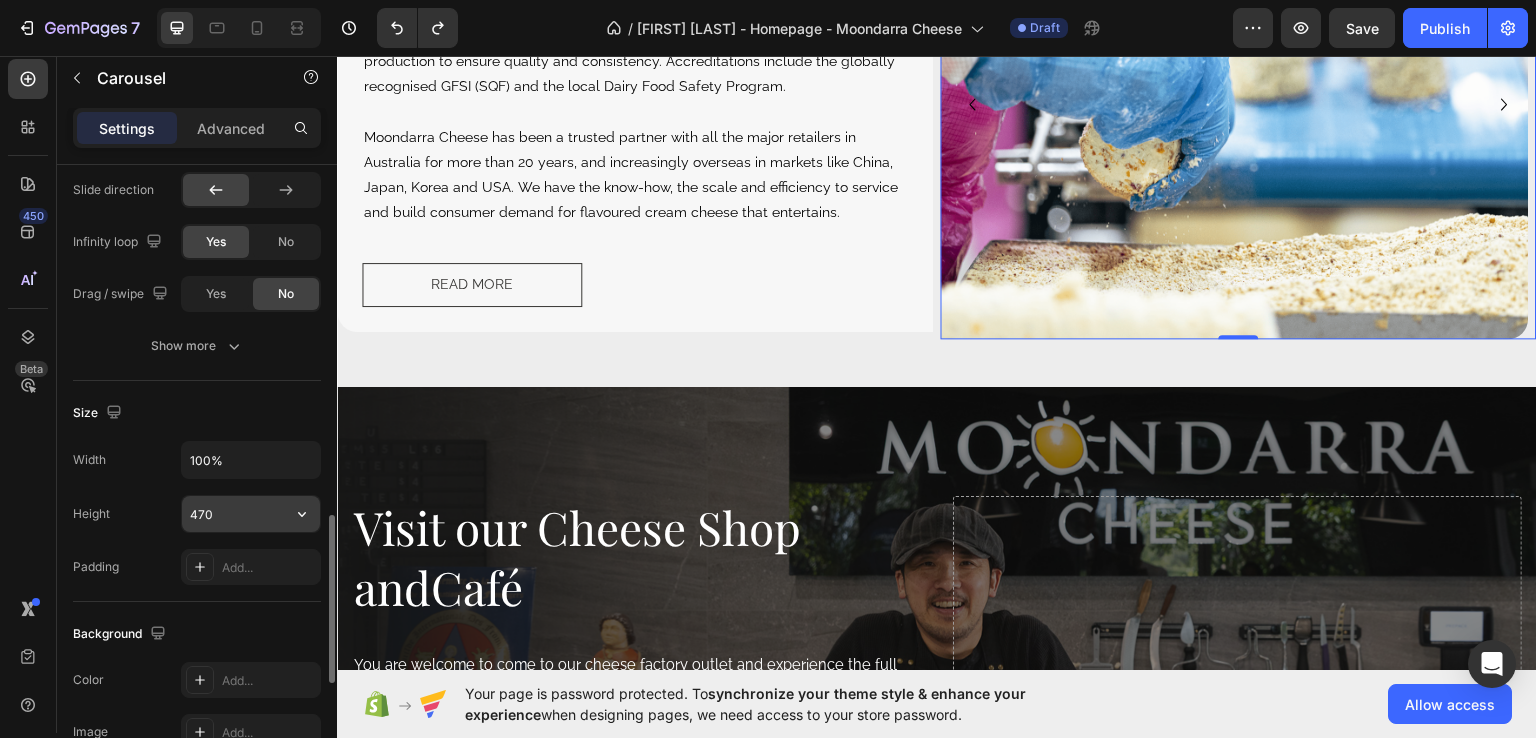 click on "470" at bounding box center (251, 514) 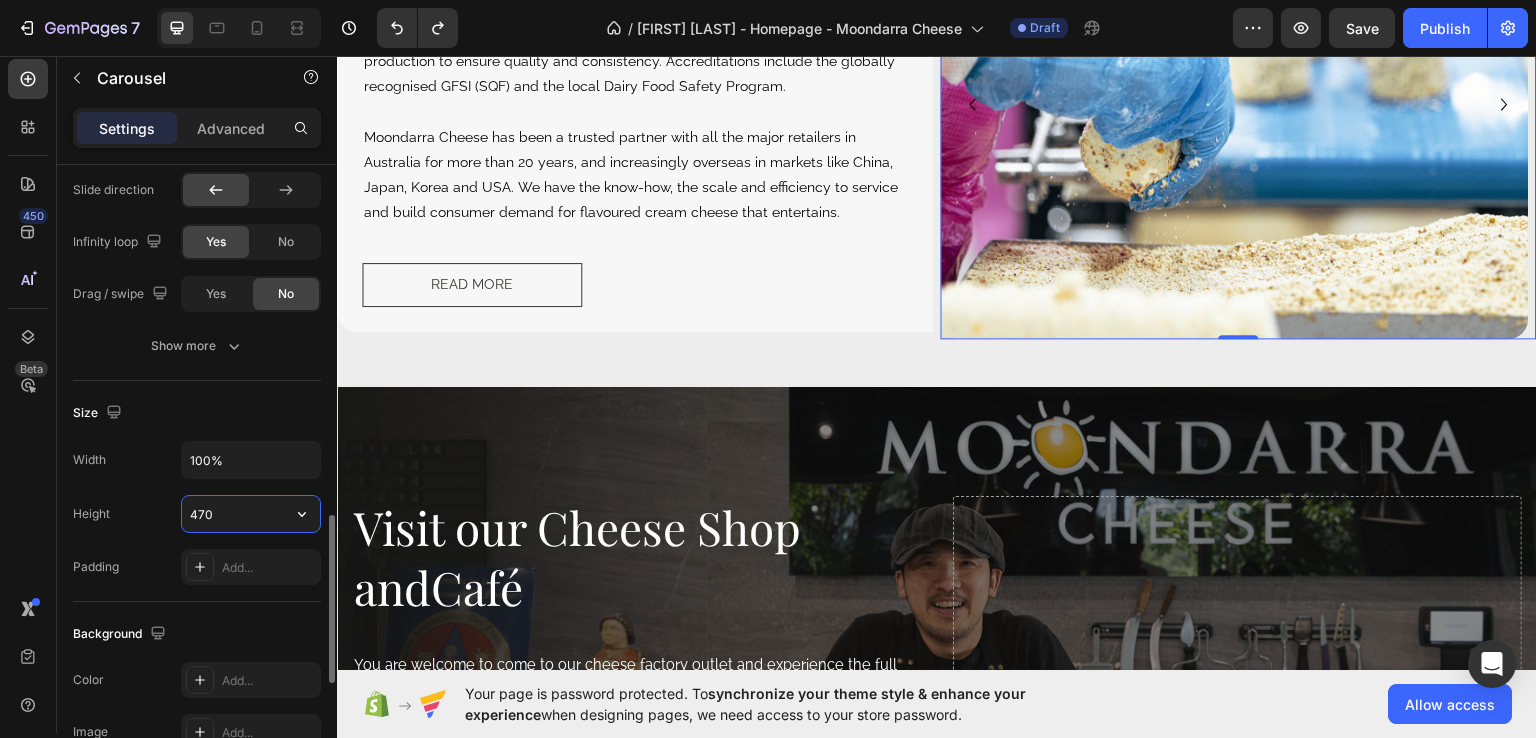 click 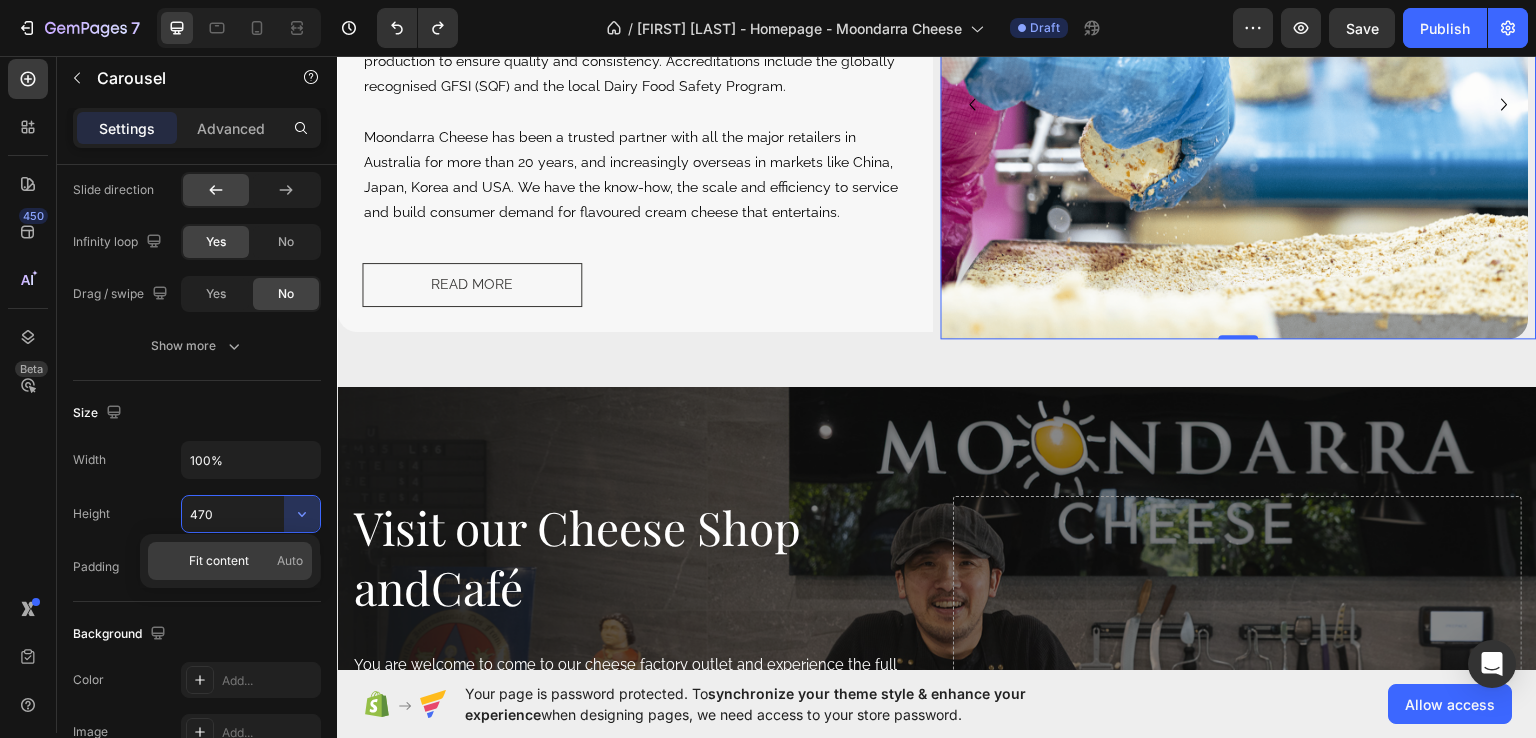 click on "Auto" at bounding box center [290, 561] 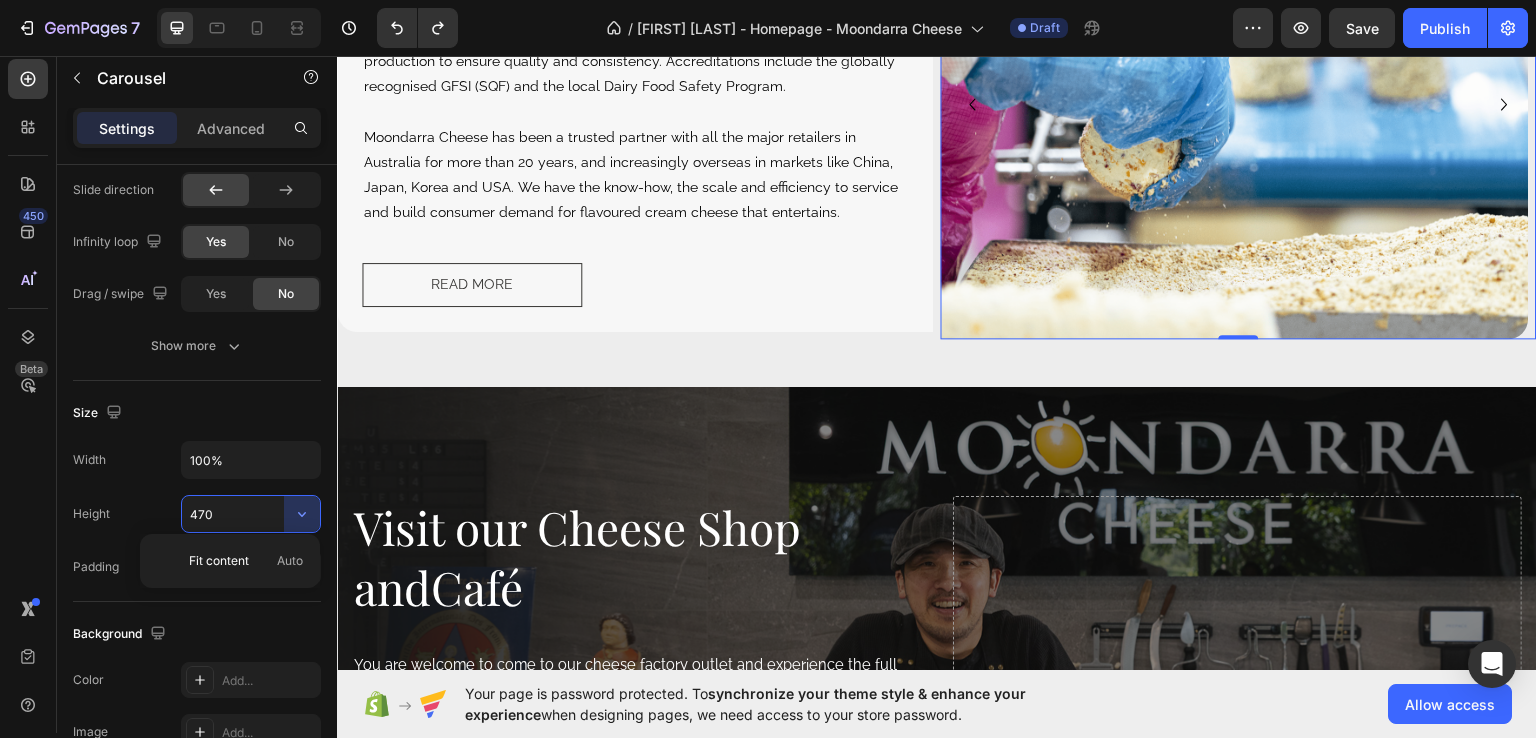 type on "Auto" 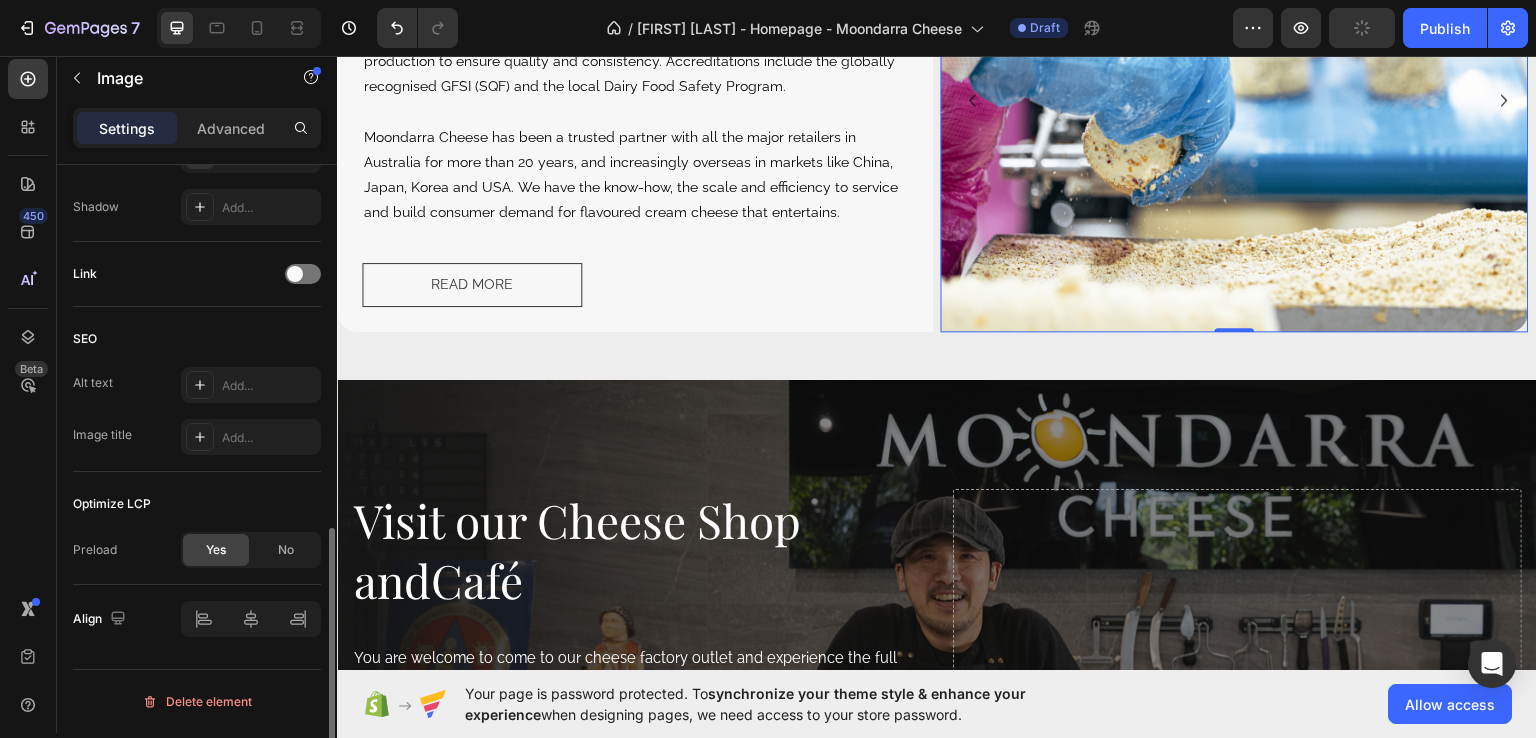 scroll, scrollTop: 0, scrollLeft: 0, axis: both 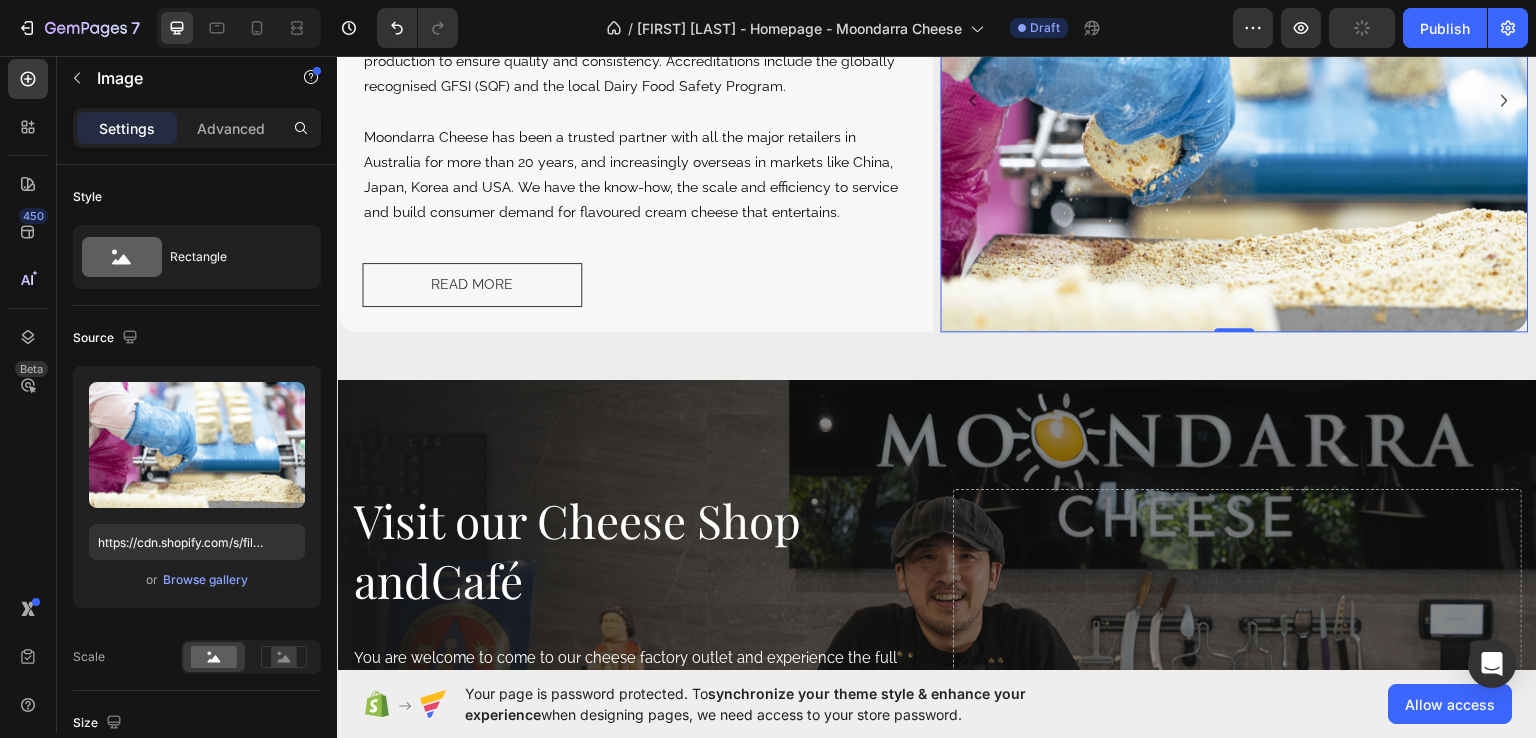 click at bounding box center (1235, 99) 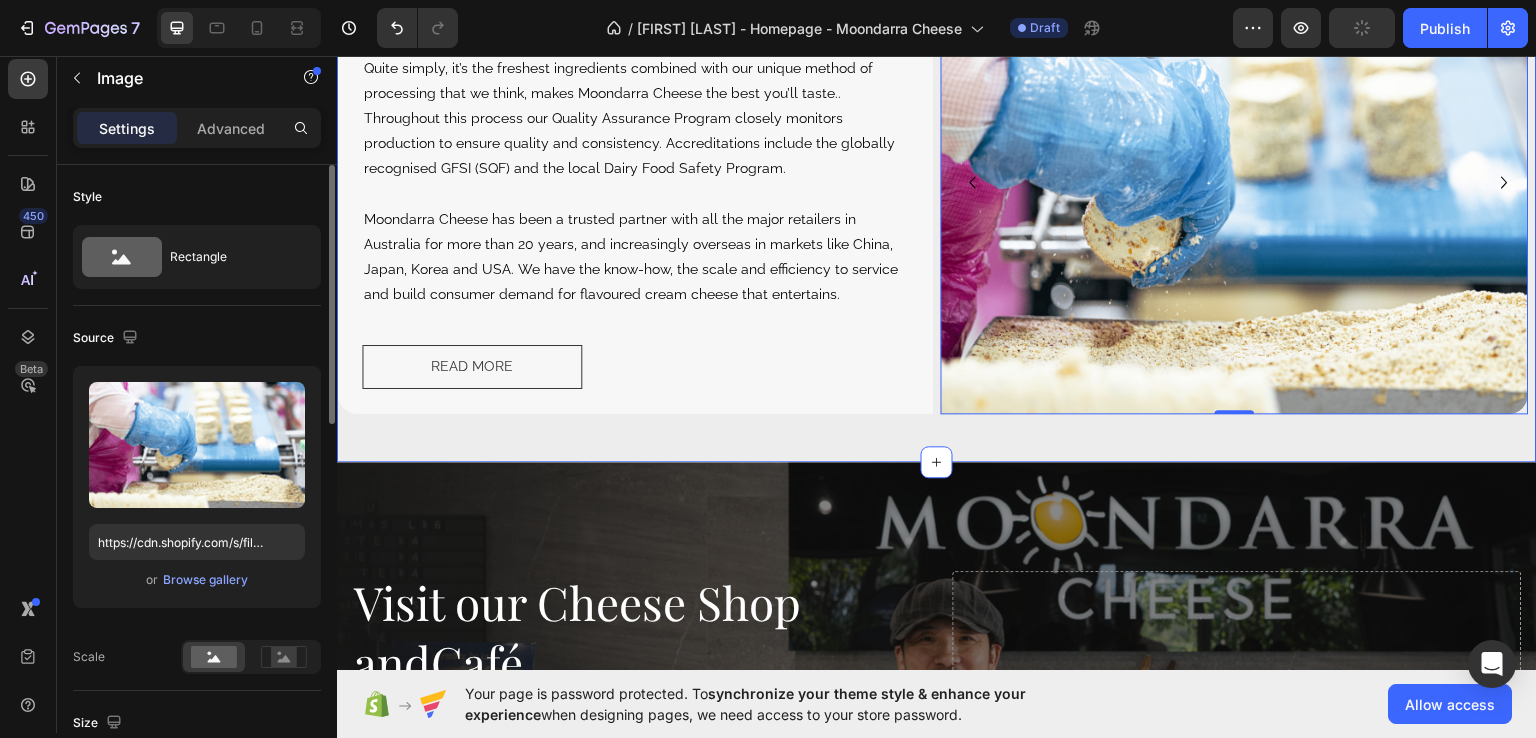 scroll, scrollTop: 2696, scrollLeft: 0, axis: vertical 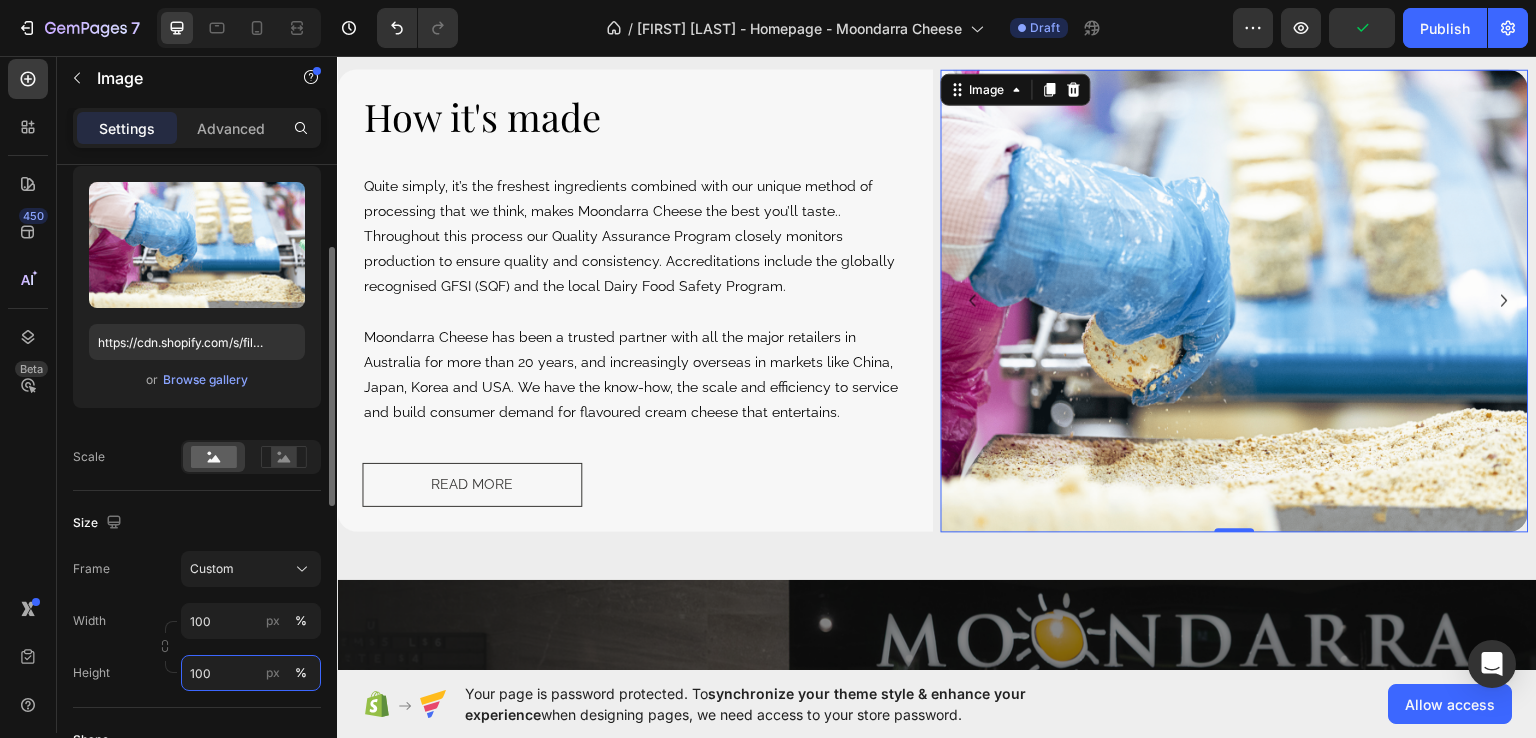 click on "100" at bounding box center [251, 673] 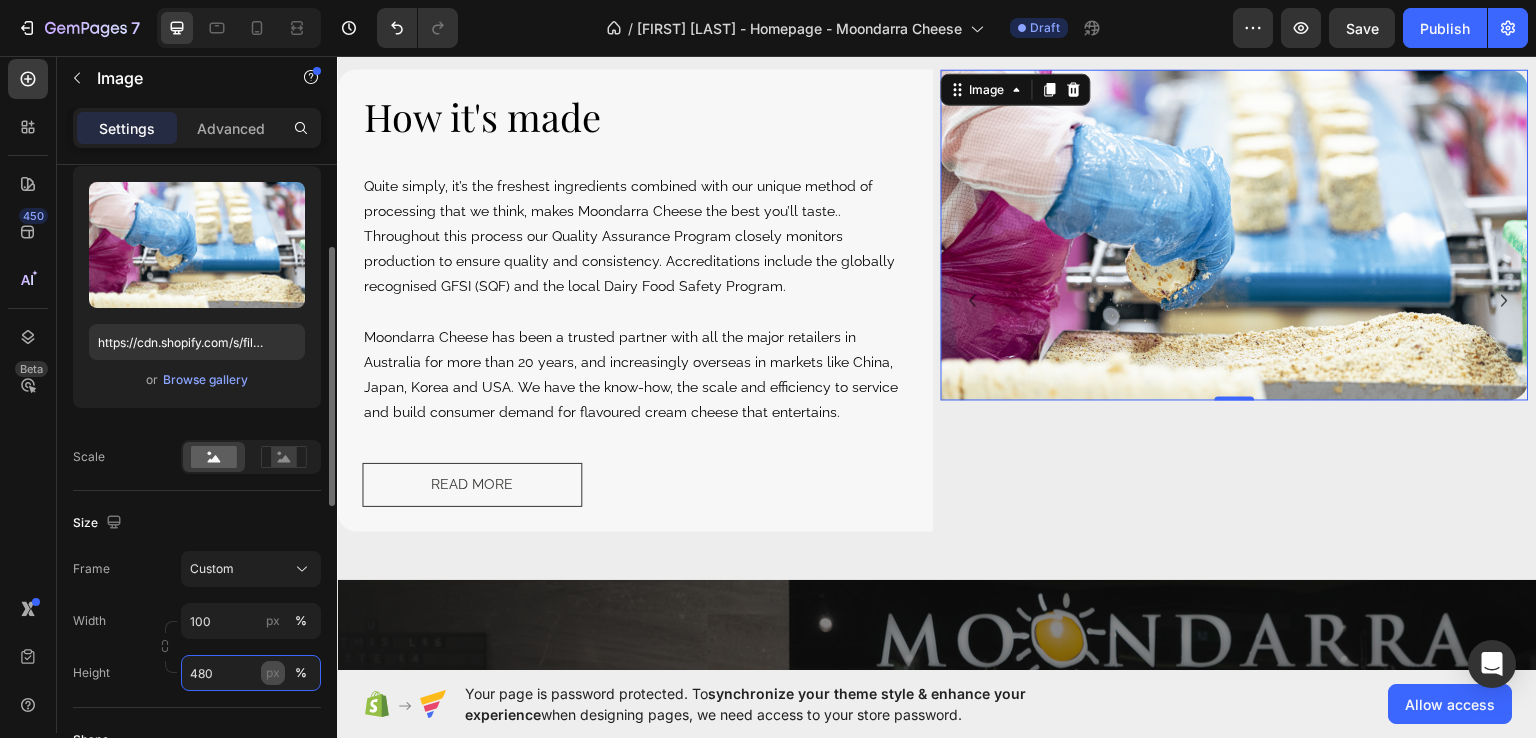 type on "480" 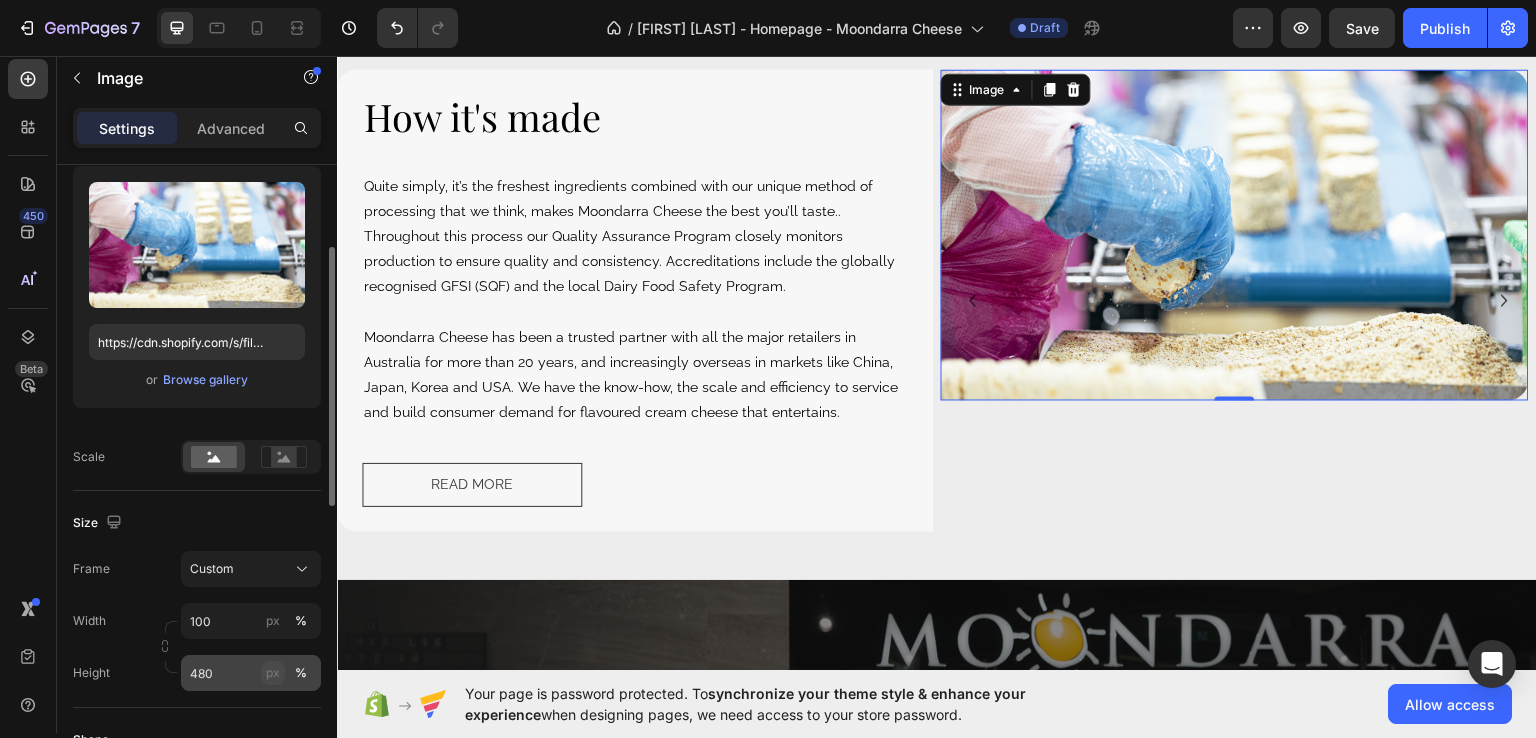 click on "px" at bounding box center (273, 673) 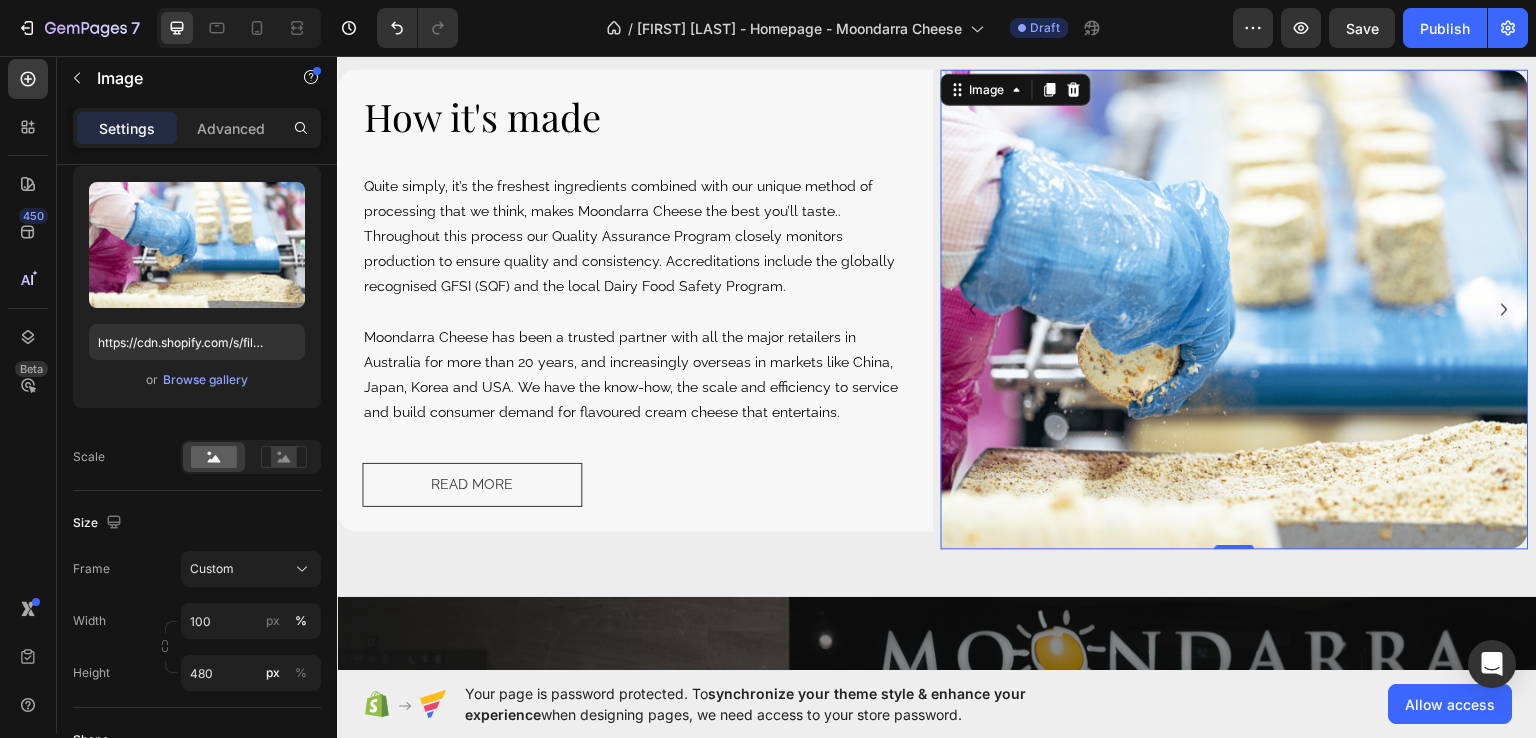 click at bounding box center (1235, 308) 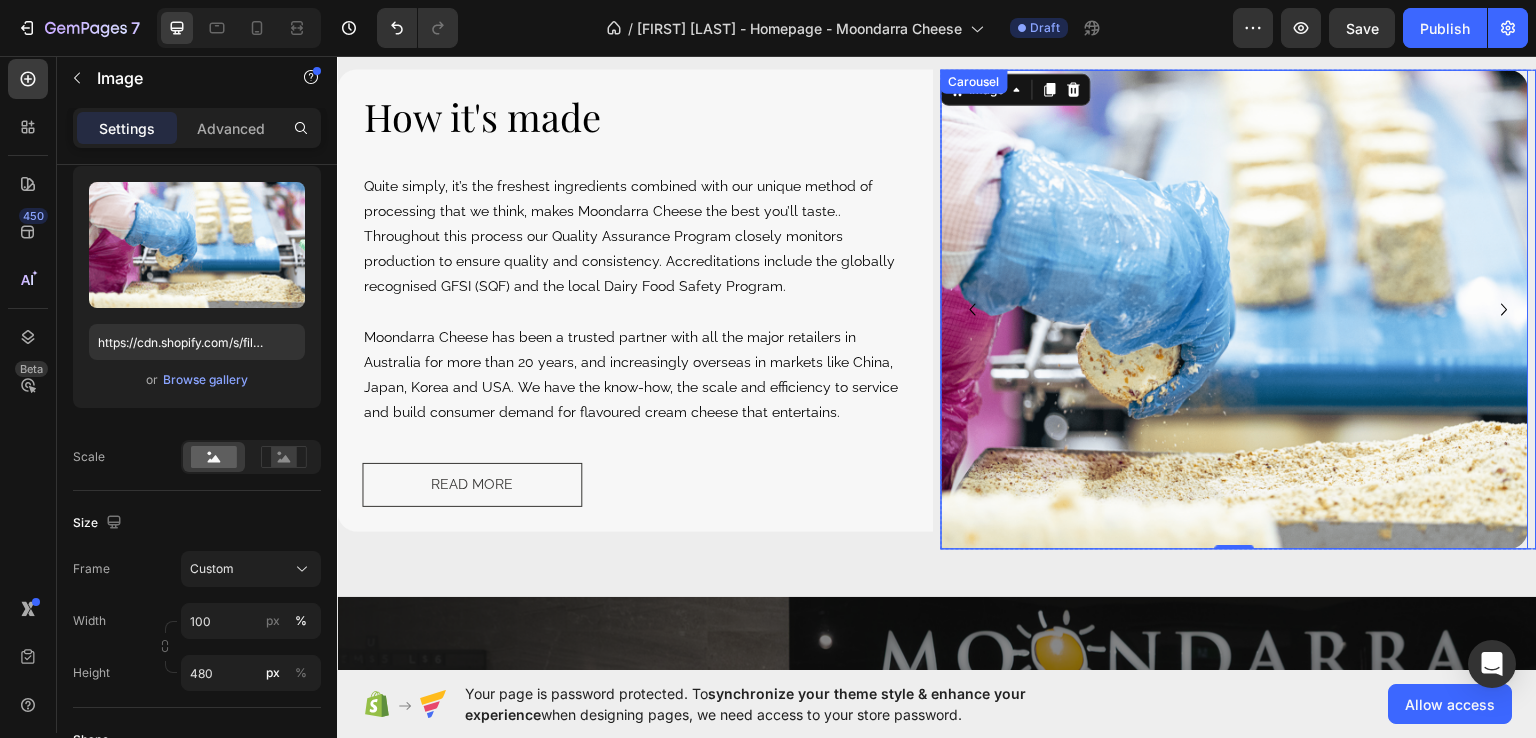 click 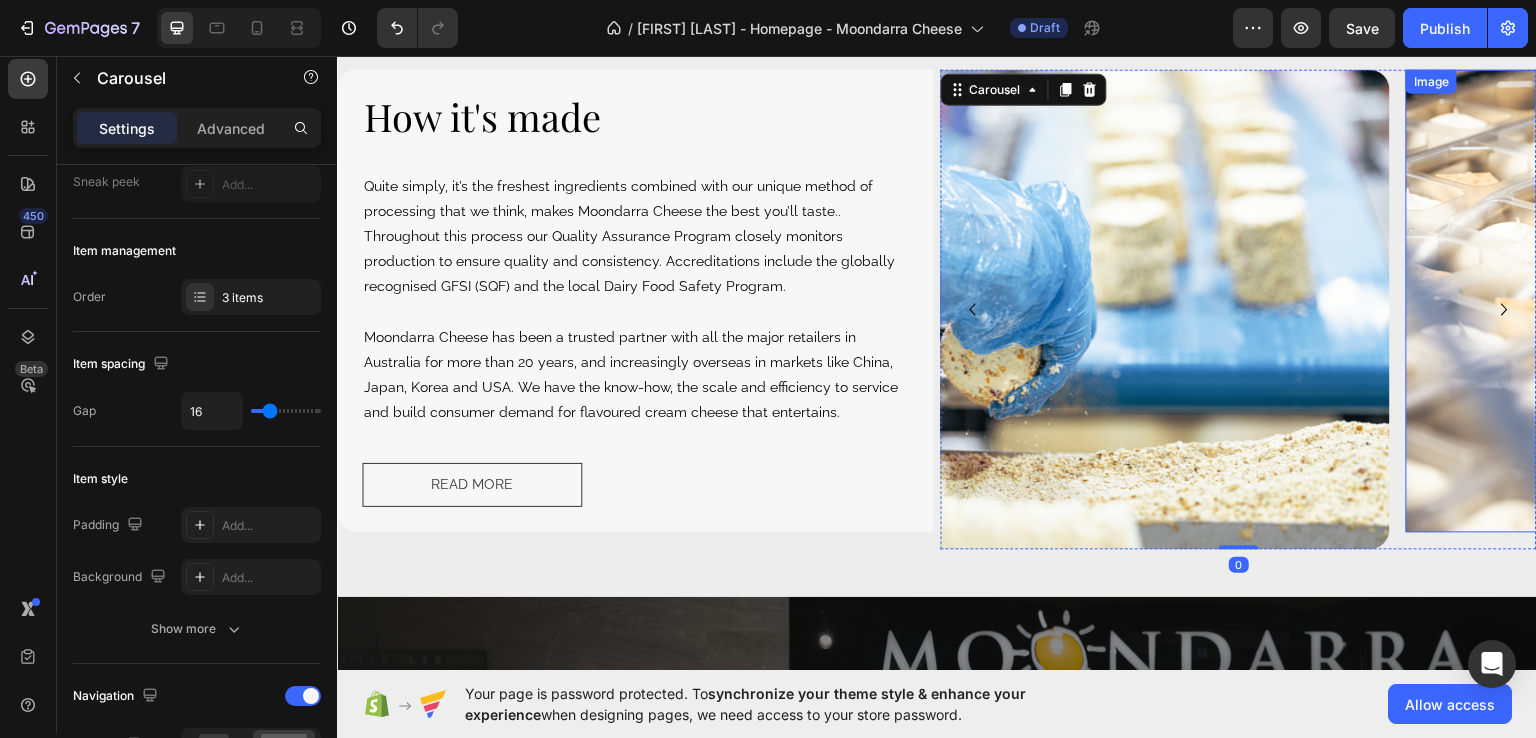scroll, scrollTop: 0, scrollLeft: 0, axis: both 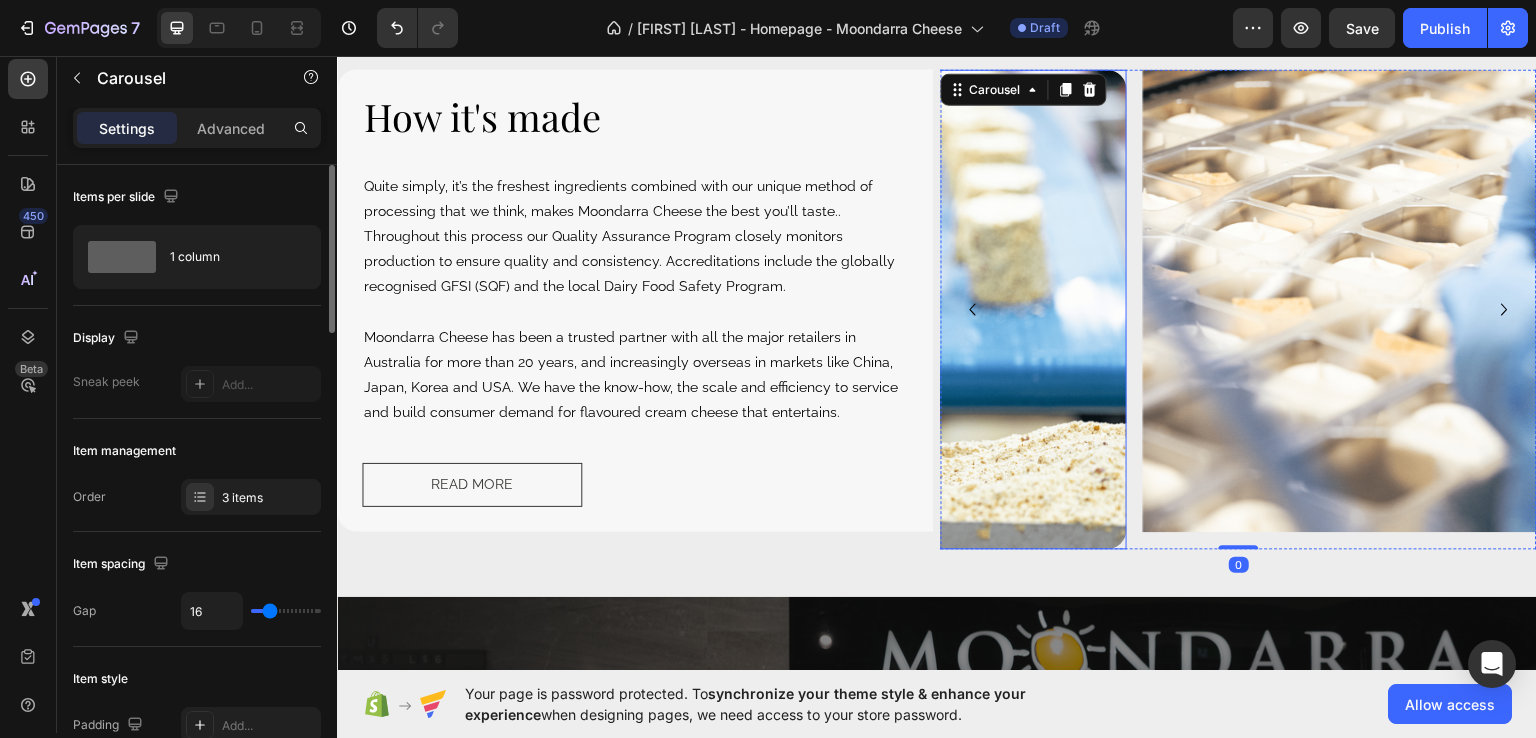 click at bounding box center [1438, 299] 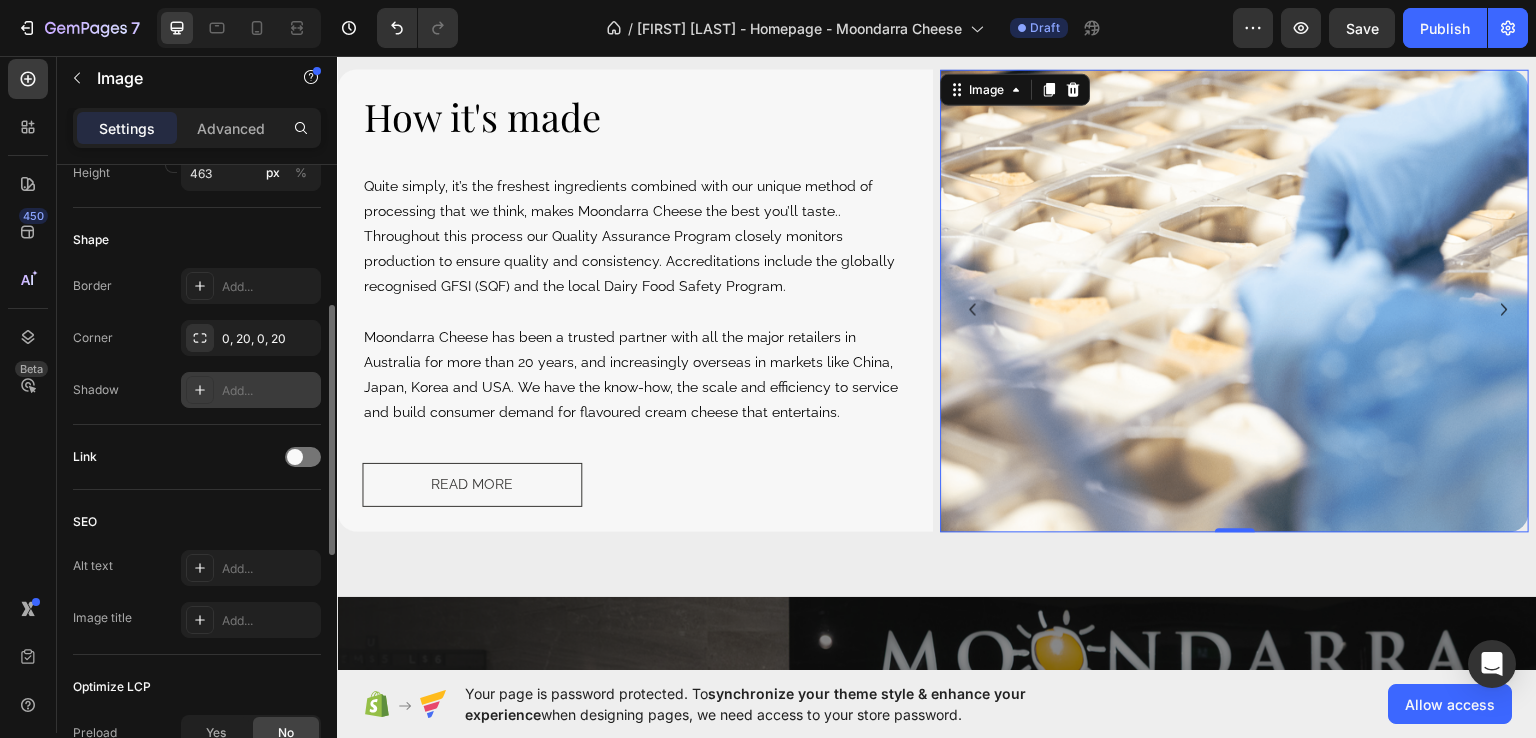 scroll, scrollTop: 600, scrollLeft: 0, axis: vertical 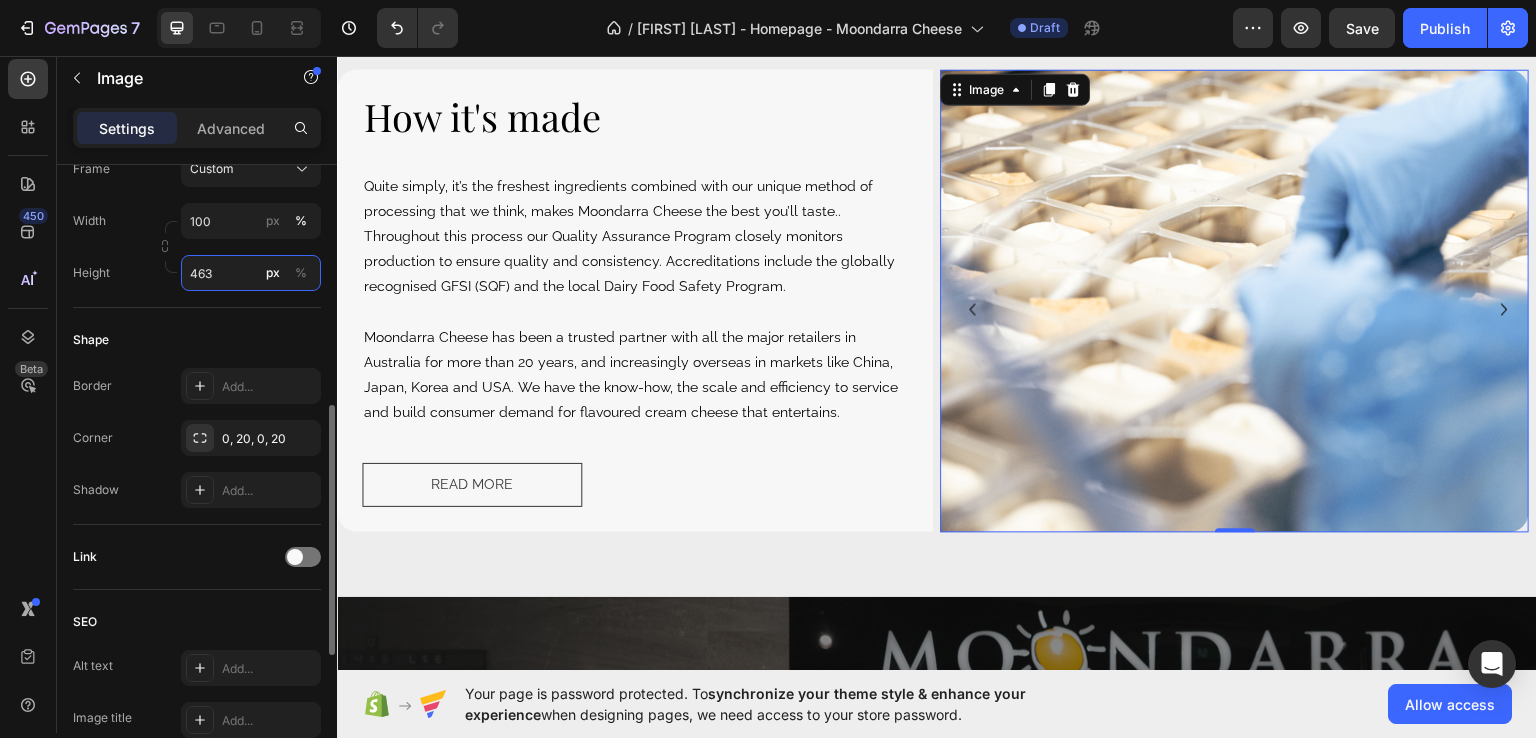 click on "463" at bounding box center (251, 273) 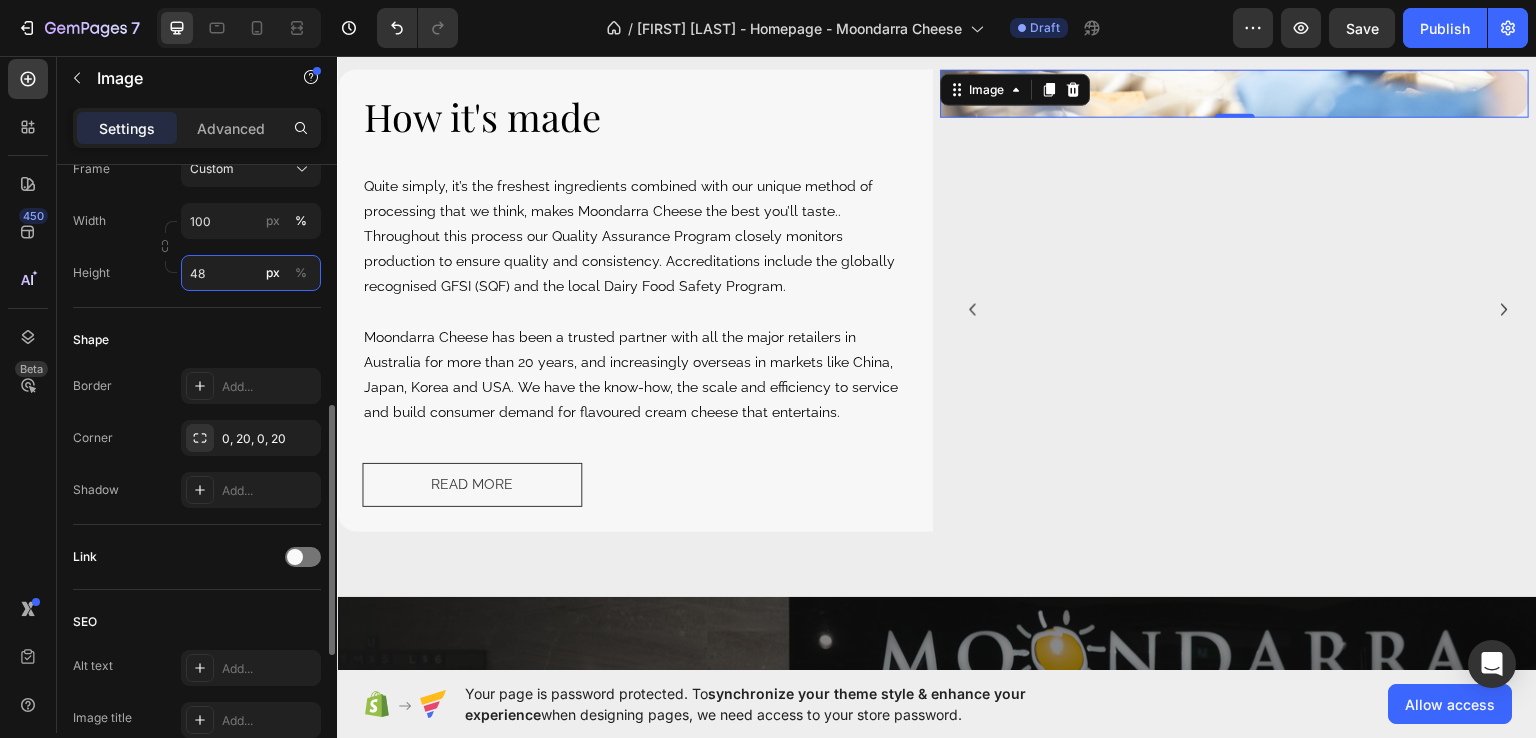 type on "480" 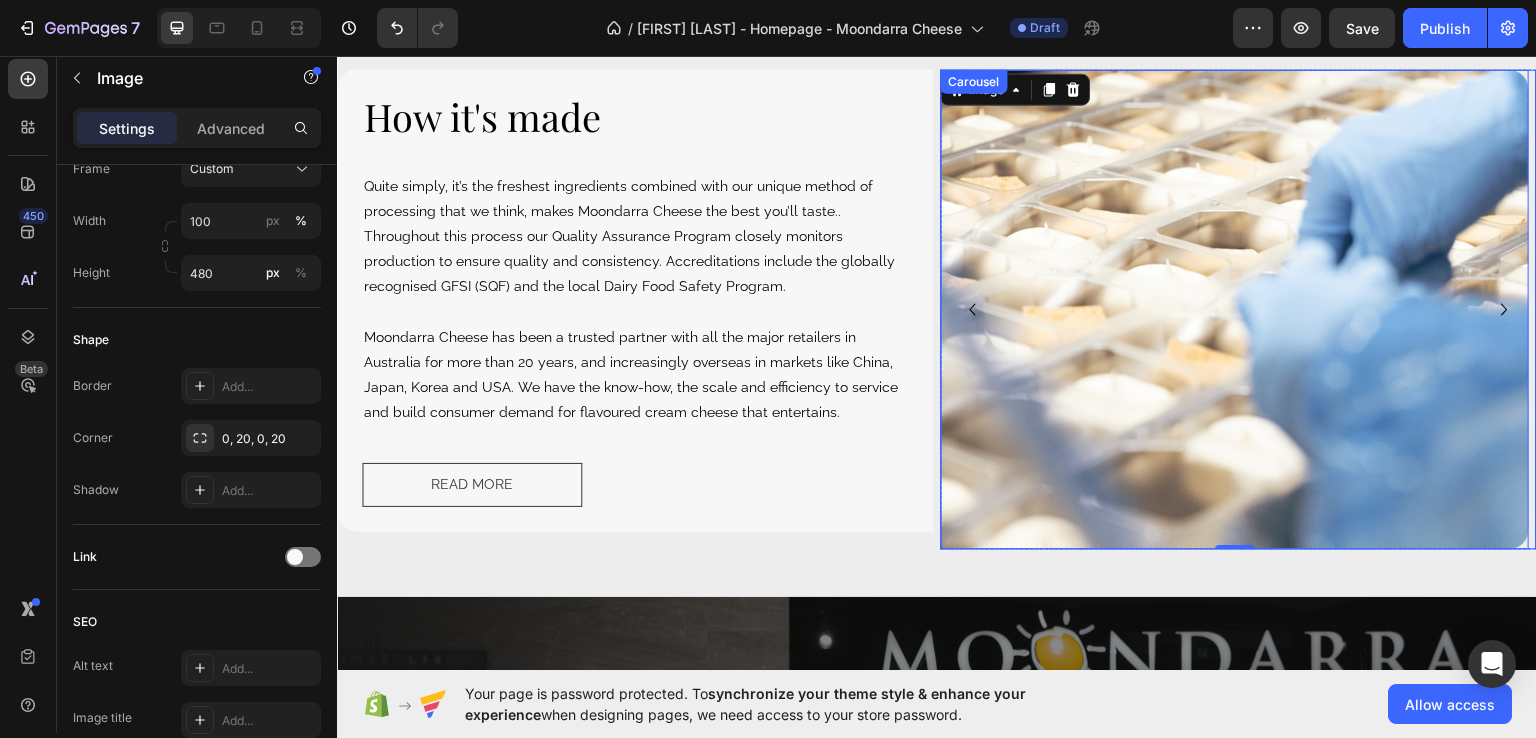 click 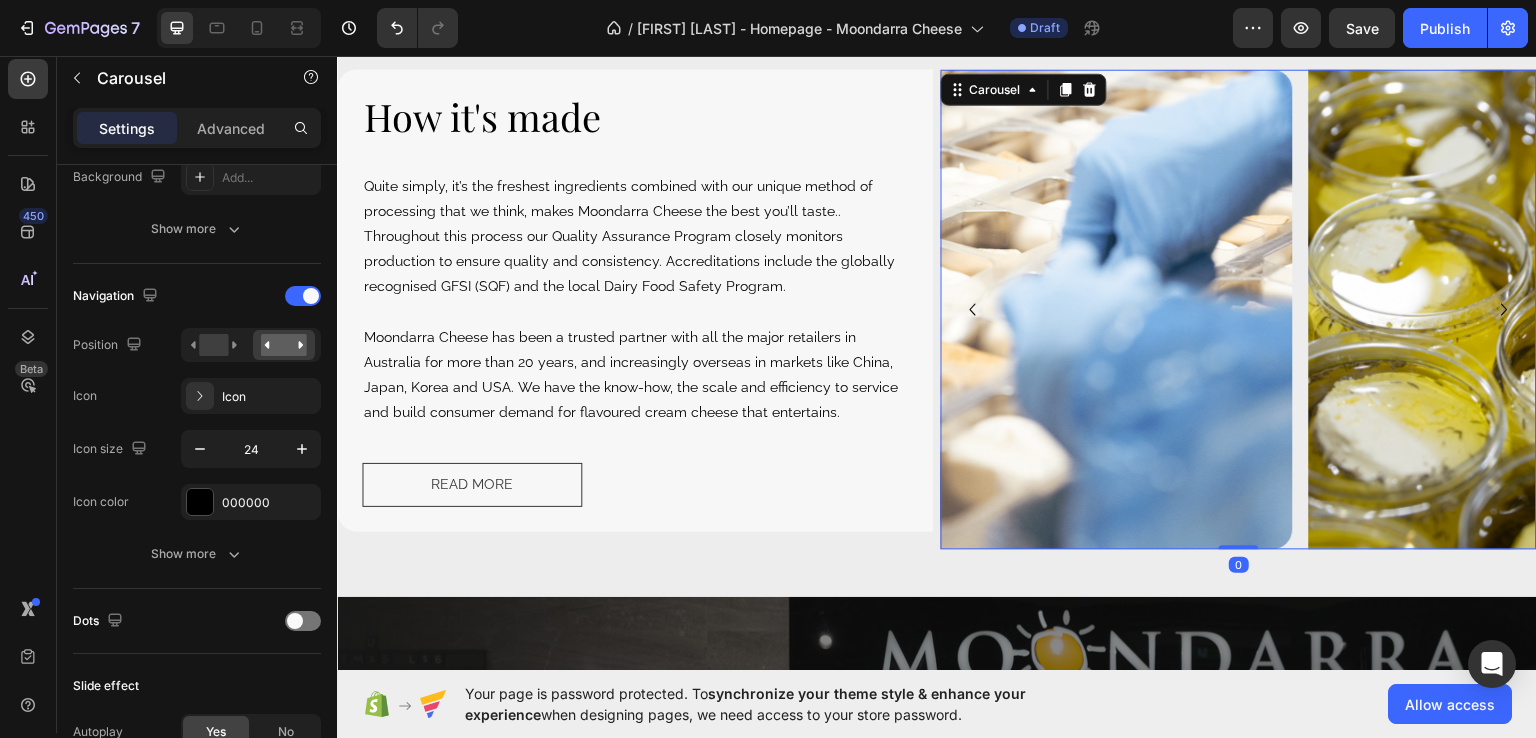 scroll, scrollTop: 0, scrollLeft: 0, axis: both 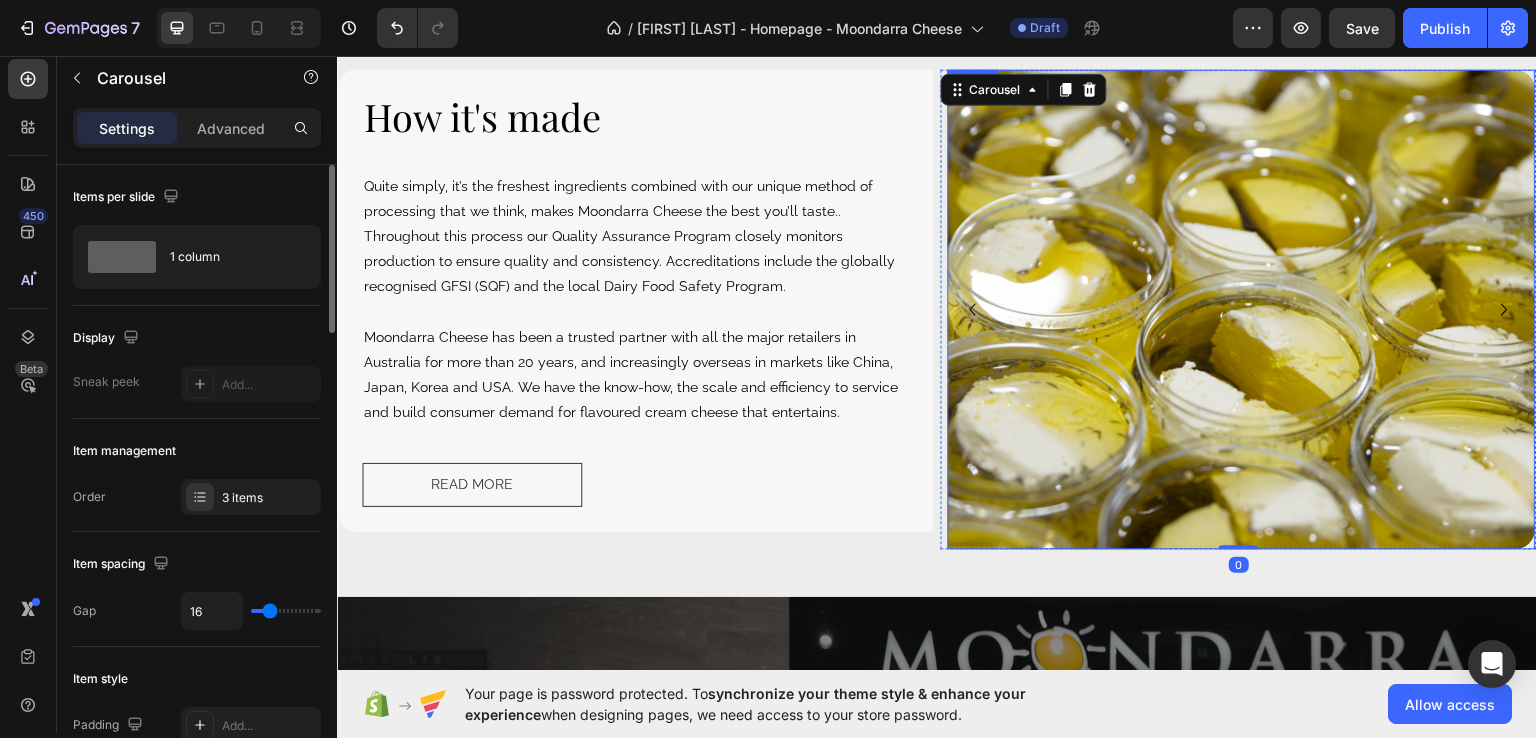 click at bounding box center [1242, 308] 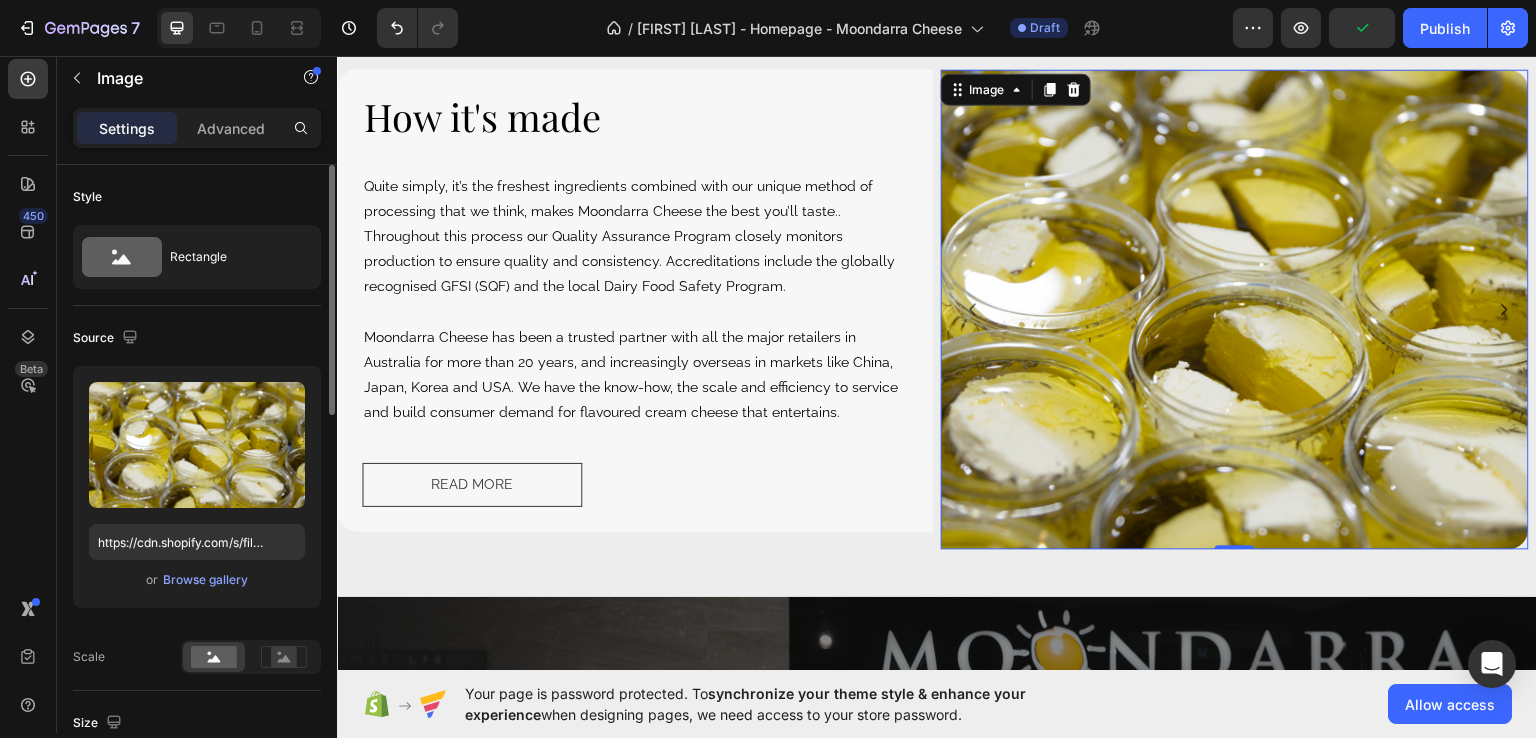scroll, scrollTop: 400, scrollLeft: 0, axis: vertical 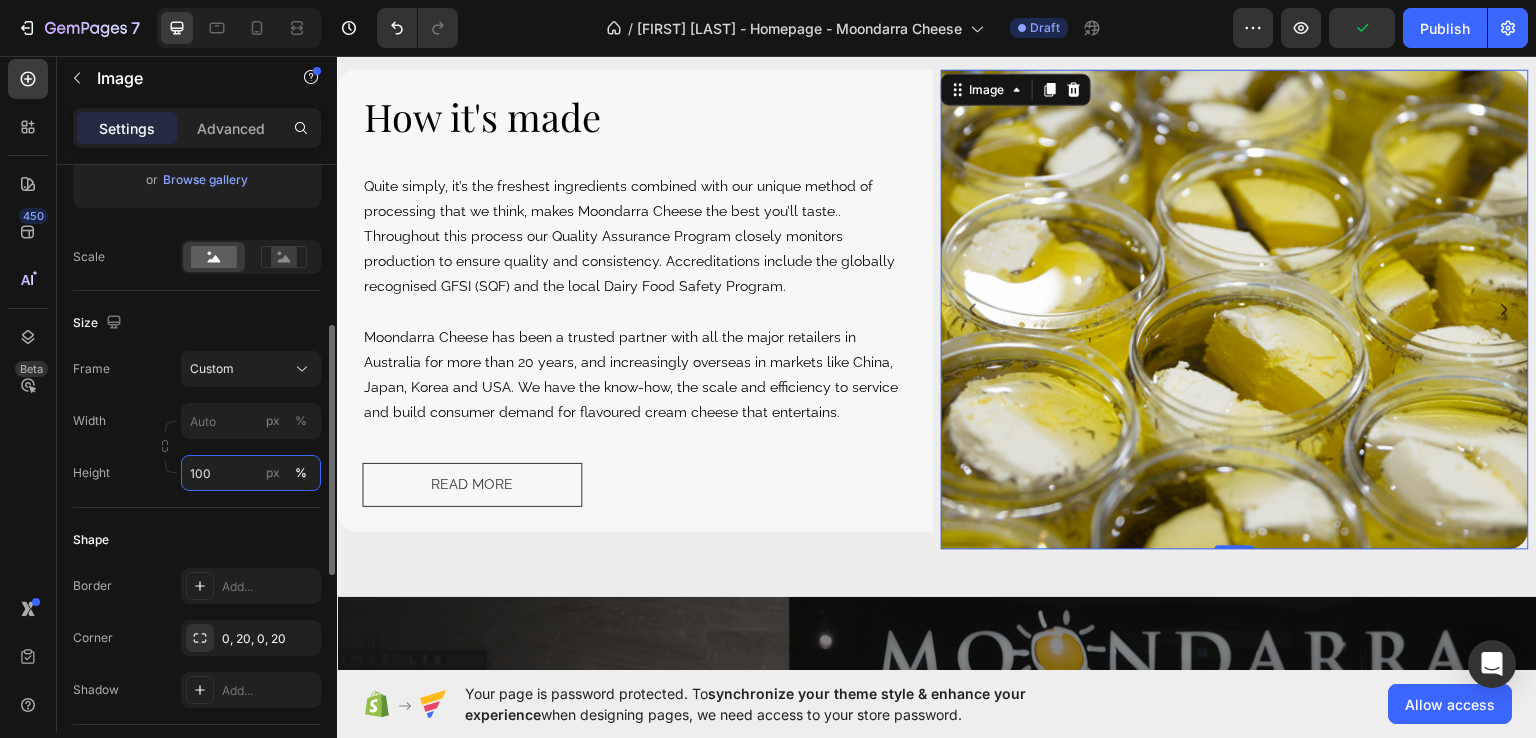 click on "100" at bounding box center [251, 473] 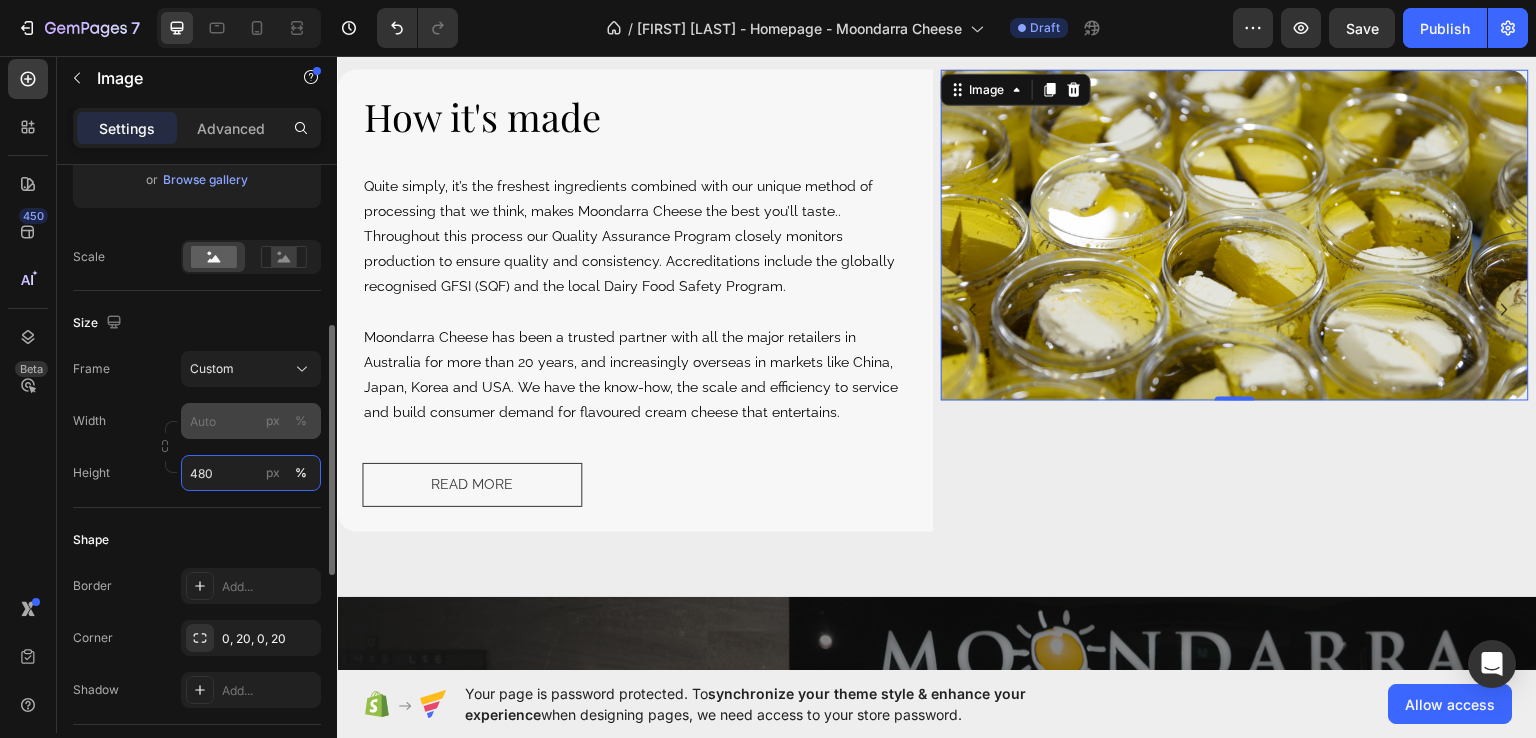 type on "480" 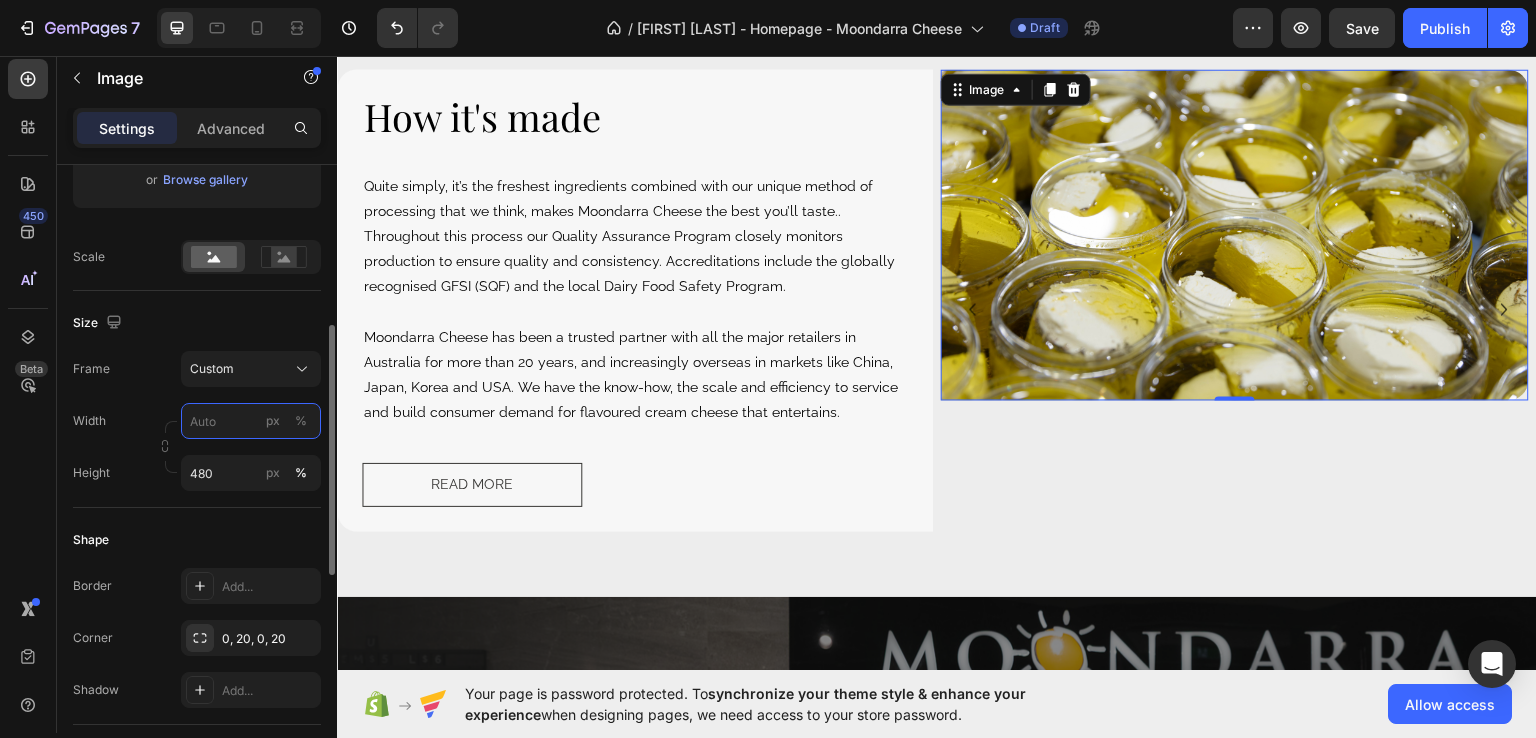 click on "px %" at bounding box center [251, 421] 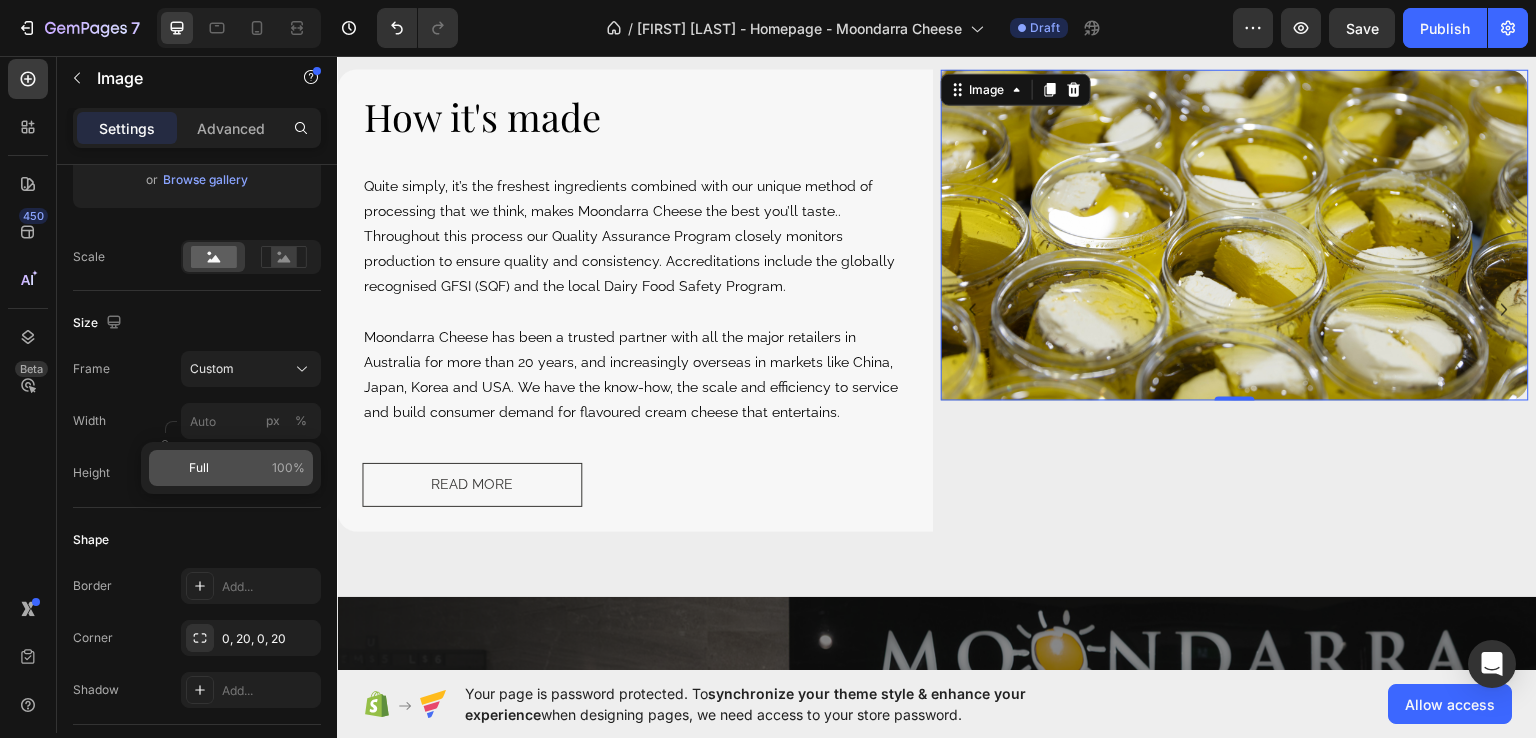 click on "Full 100%" at bounding box center (247, 468) 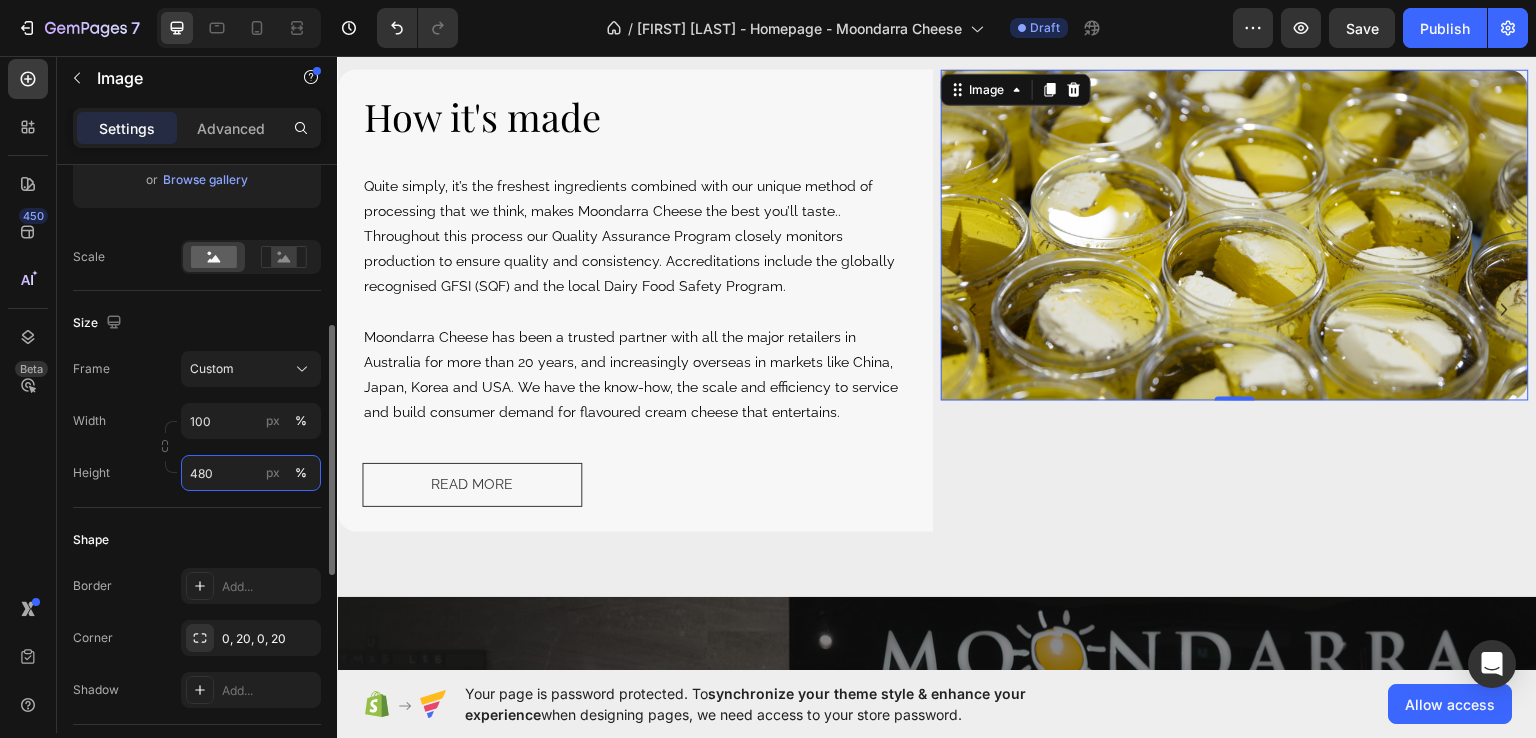 click on "480" at bounding box center (251, 473) 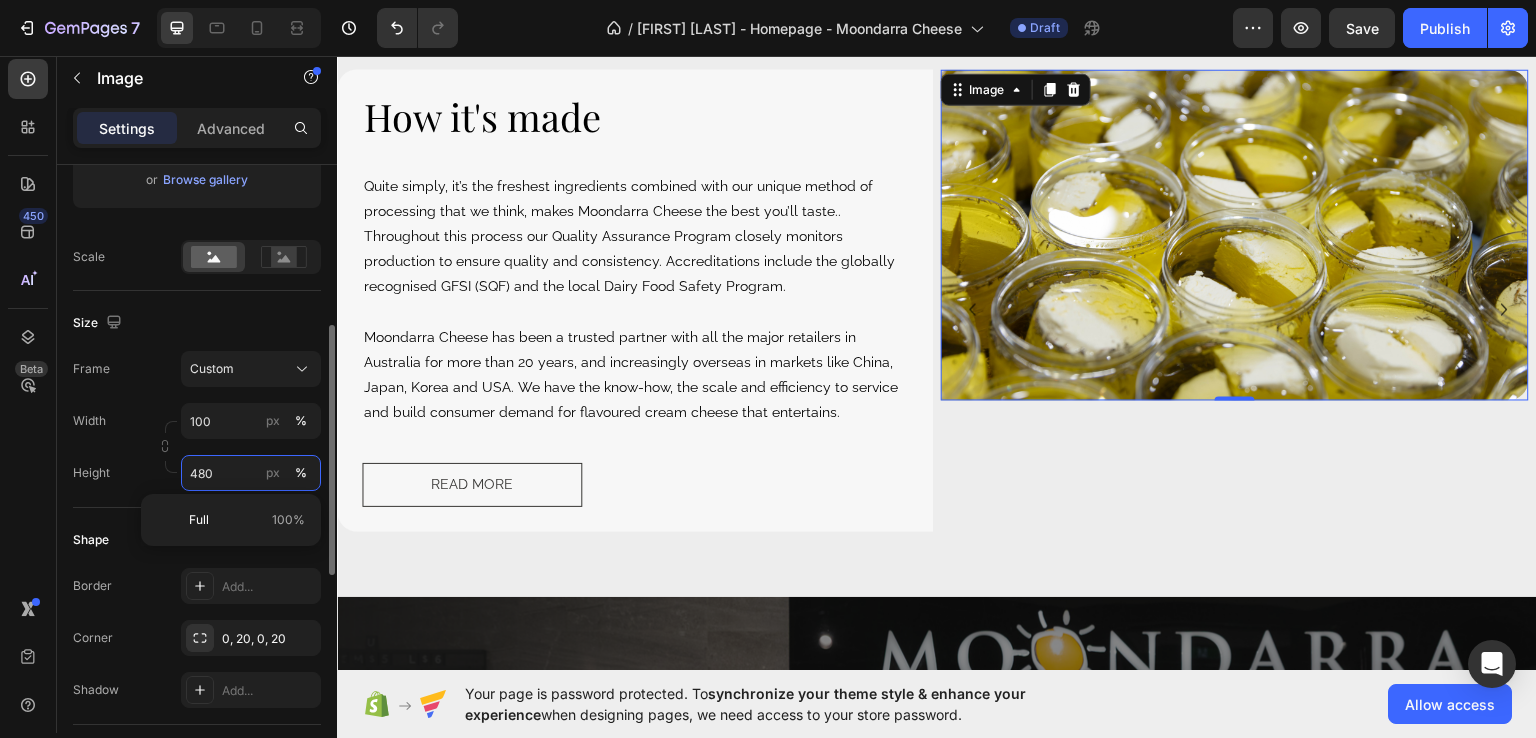 click on "480" at bounding box center (251, 473) 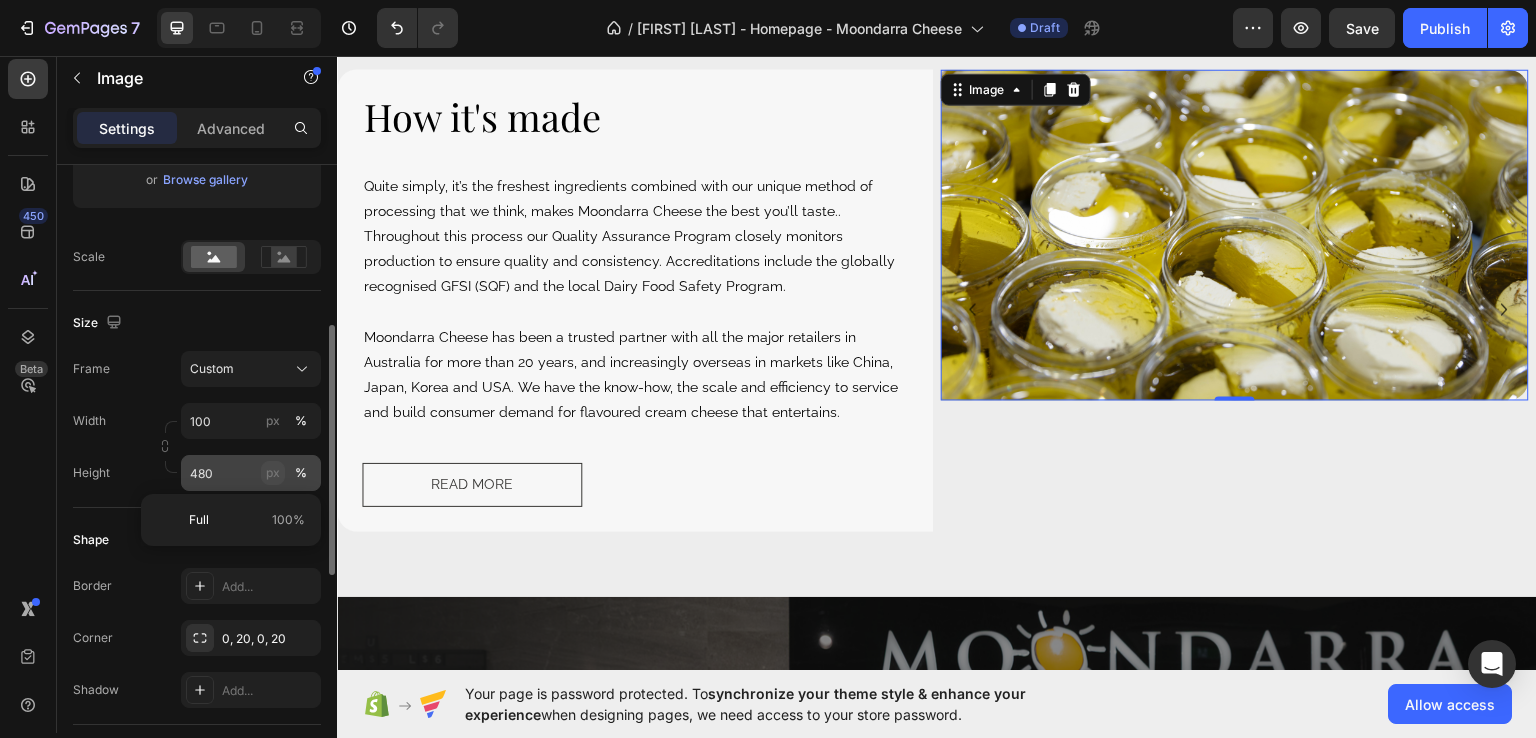 click on "px" at bounding box center [273, 473] 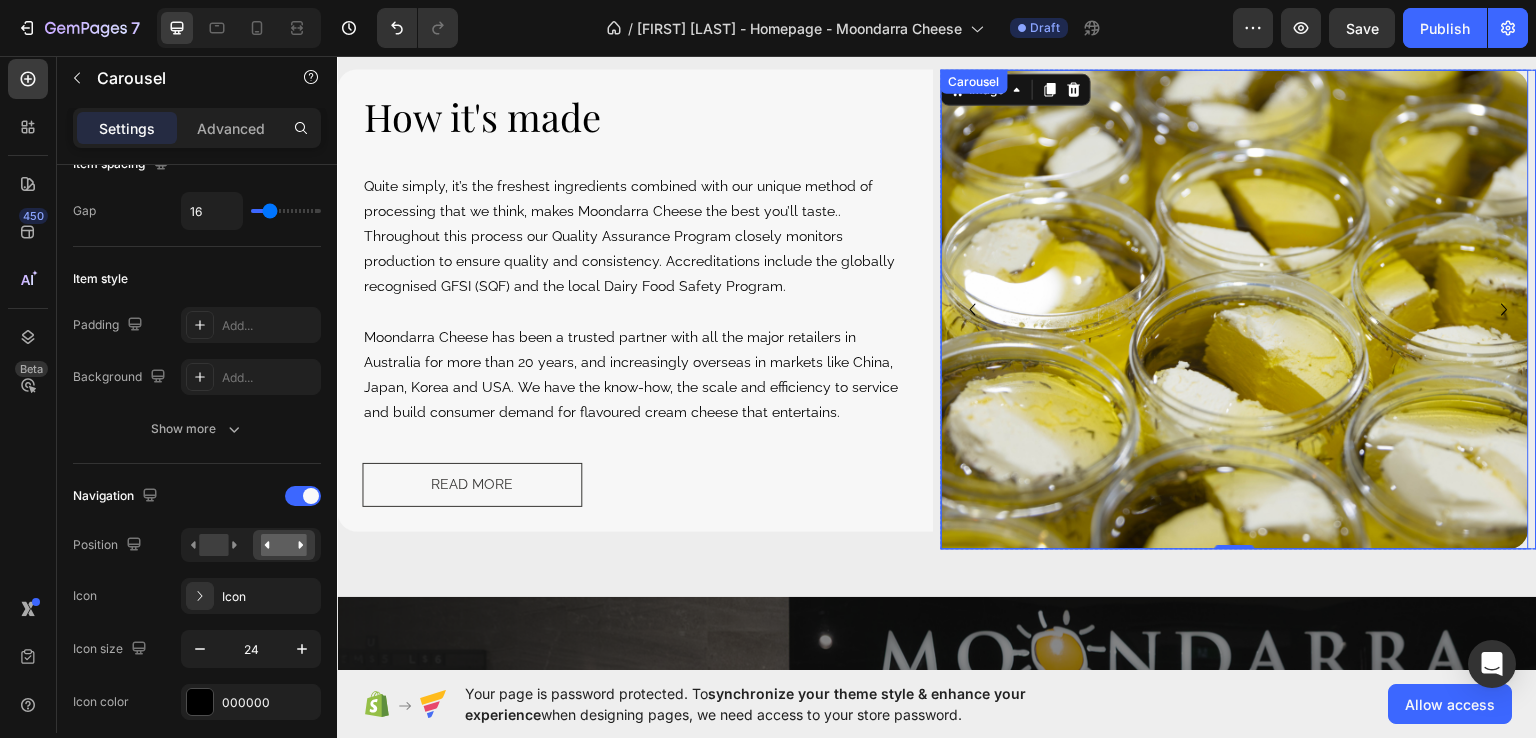 click 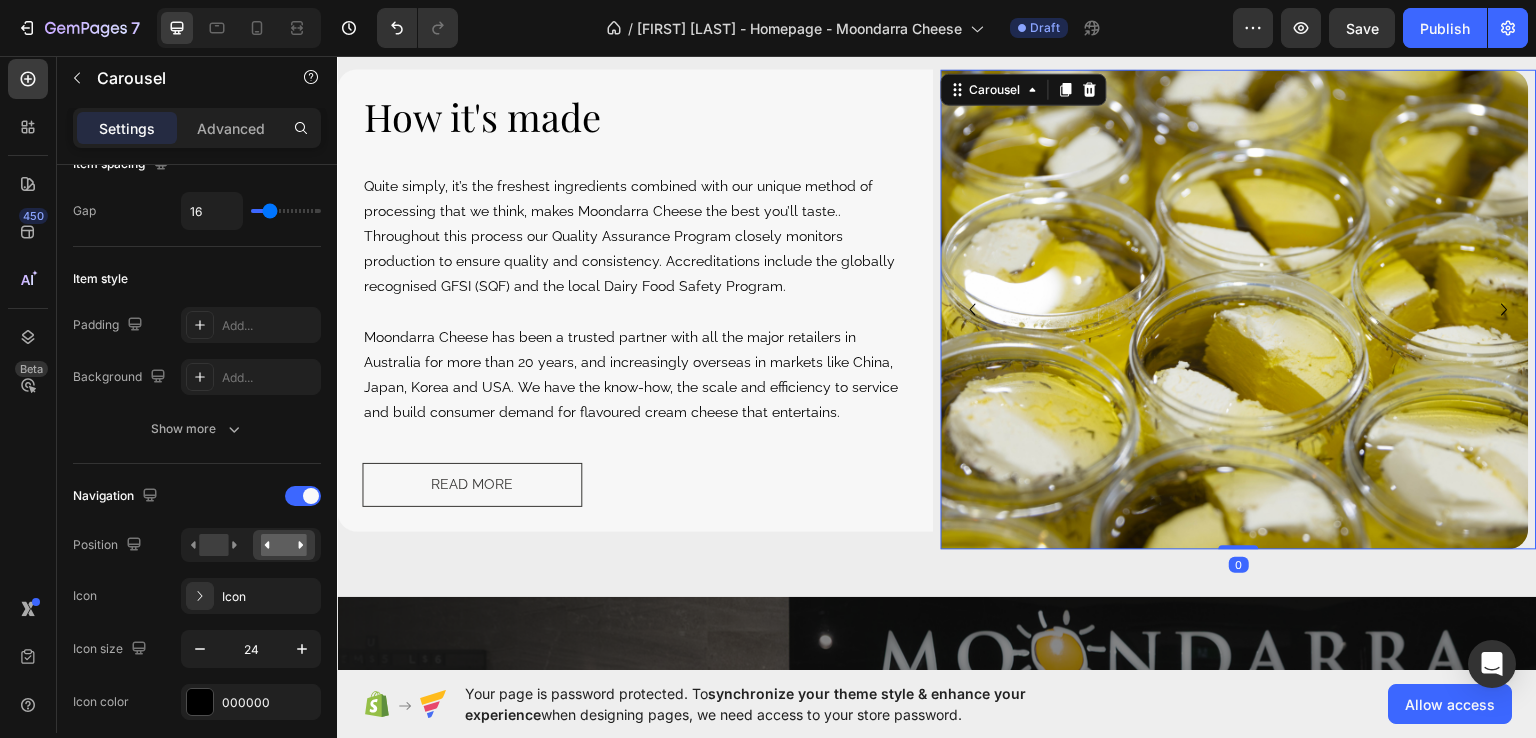 scroll, scrollTop: 0, scrollLeft: 0, axis: both 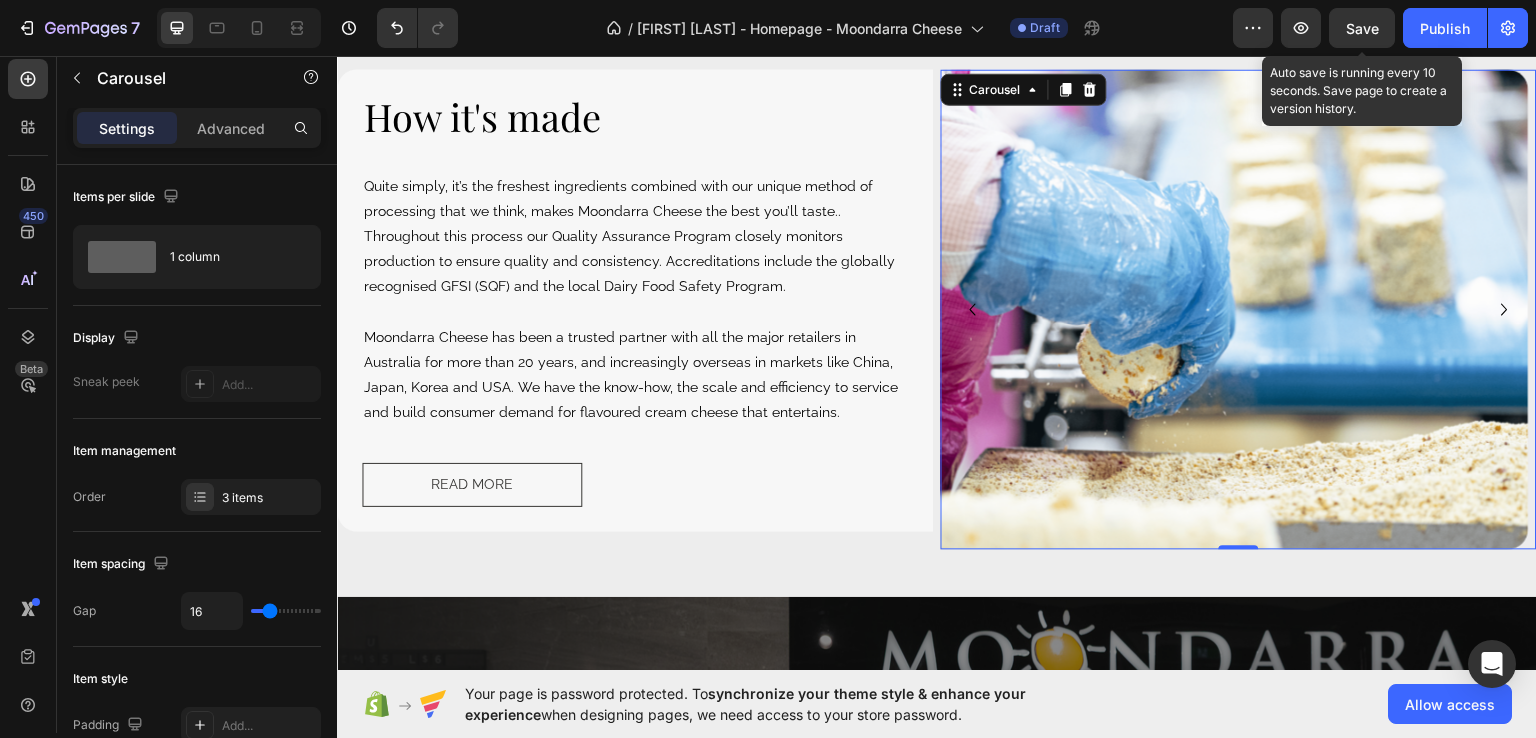 click on "Save" at bounding box center [1362, 28] 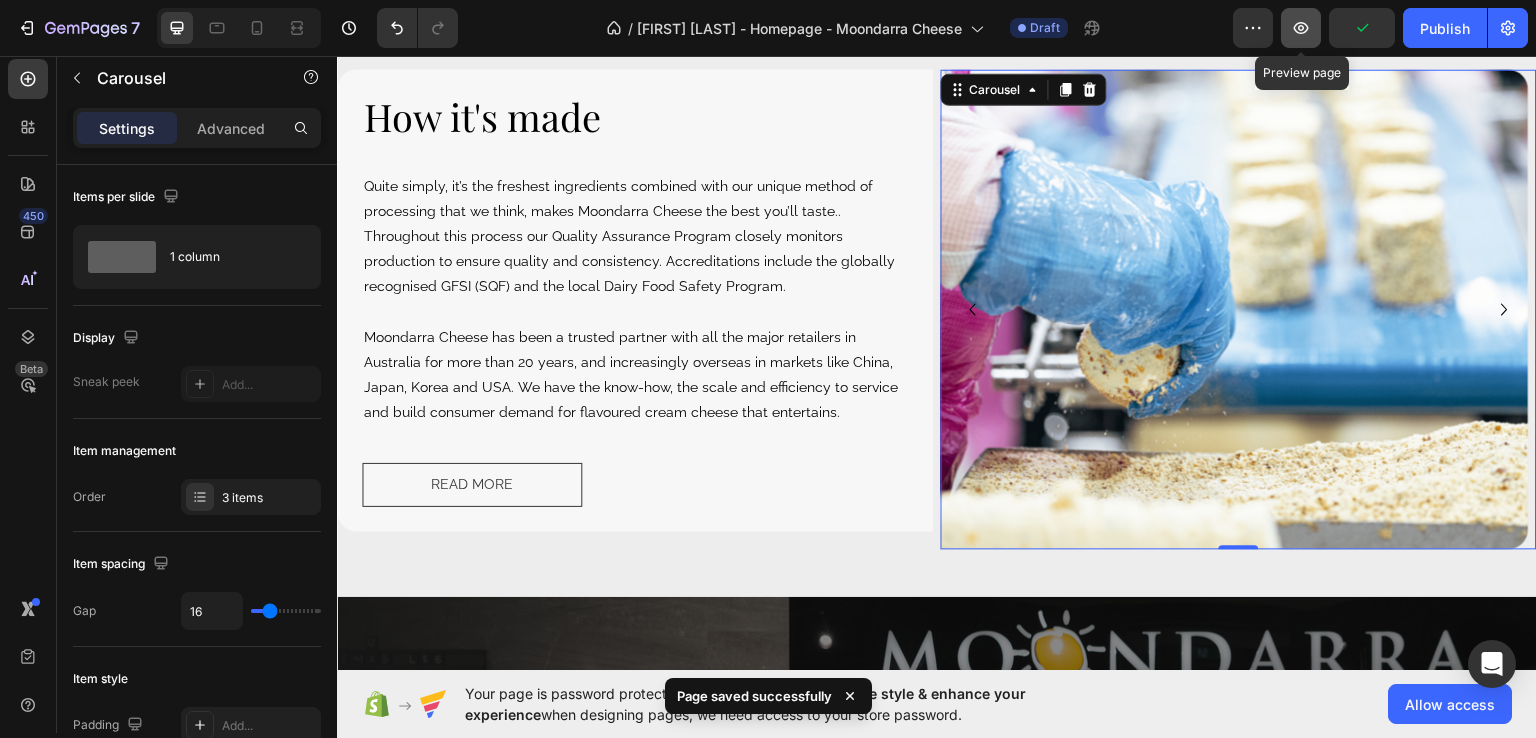 click 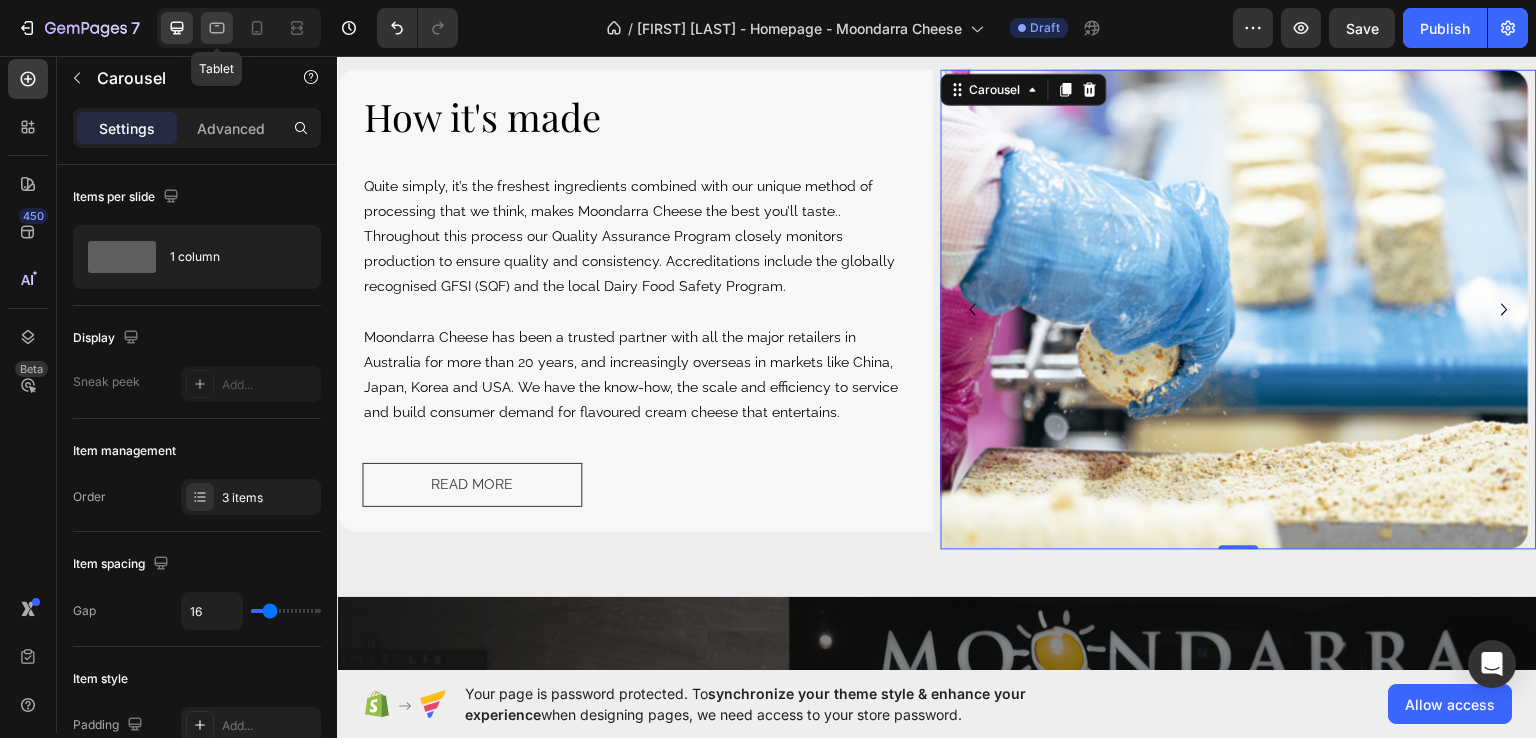 click 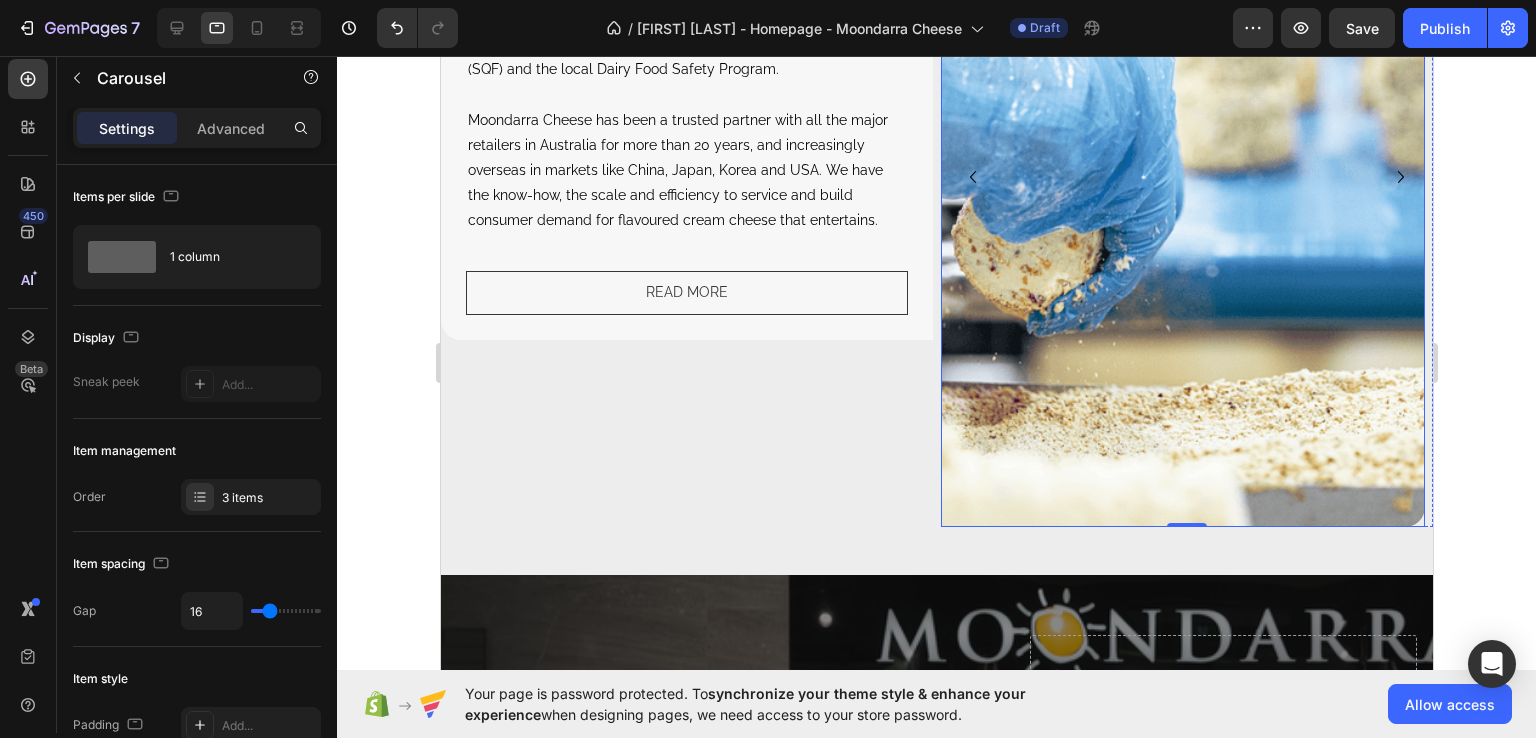 scroll, scrollTop: 2810, scrollLeft: 0, axis: vertical 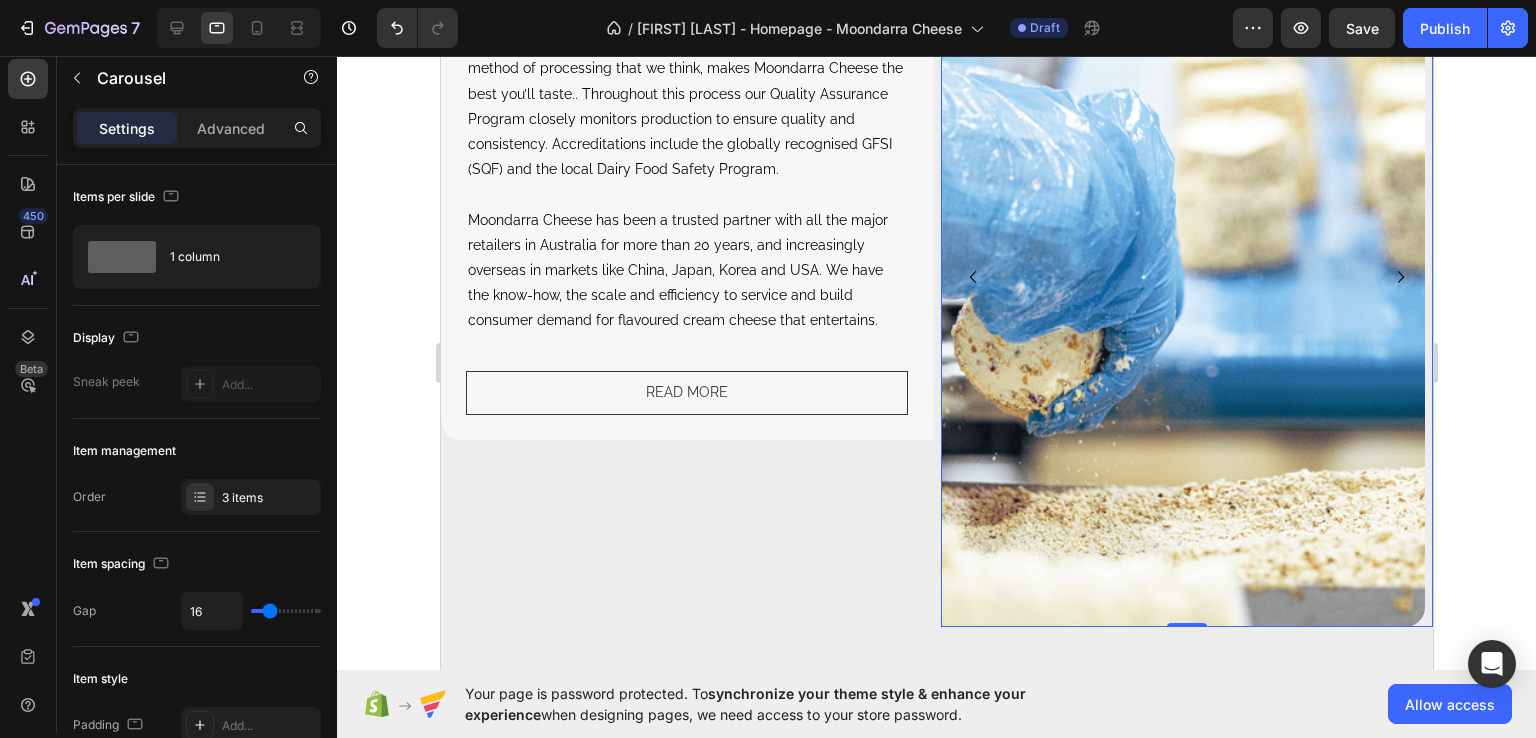 click 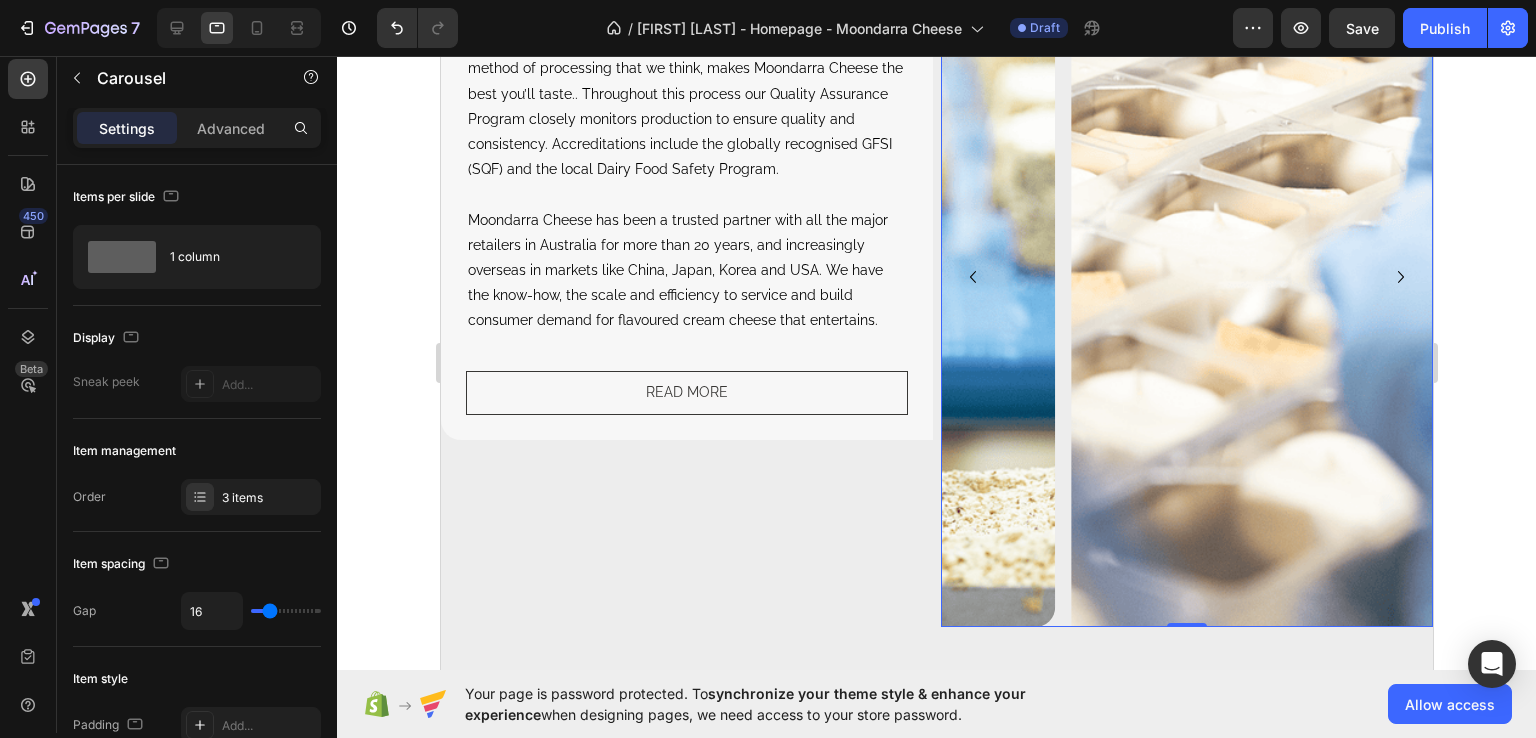 click 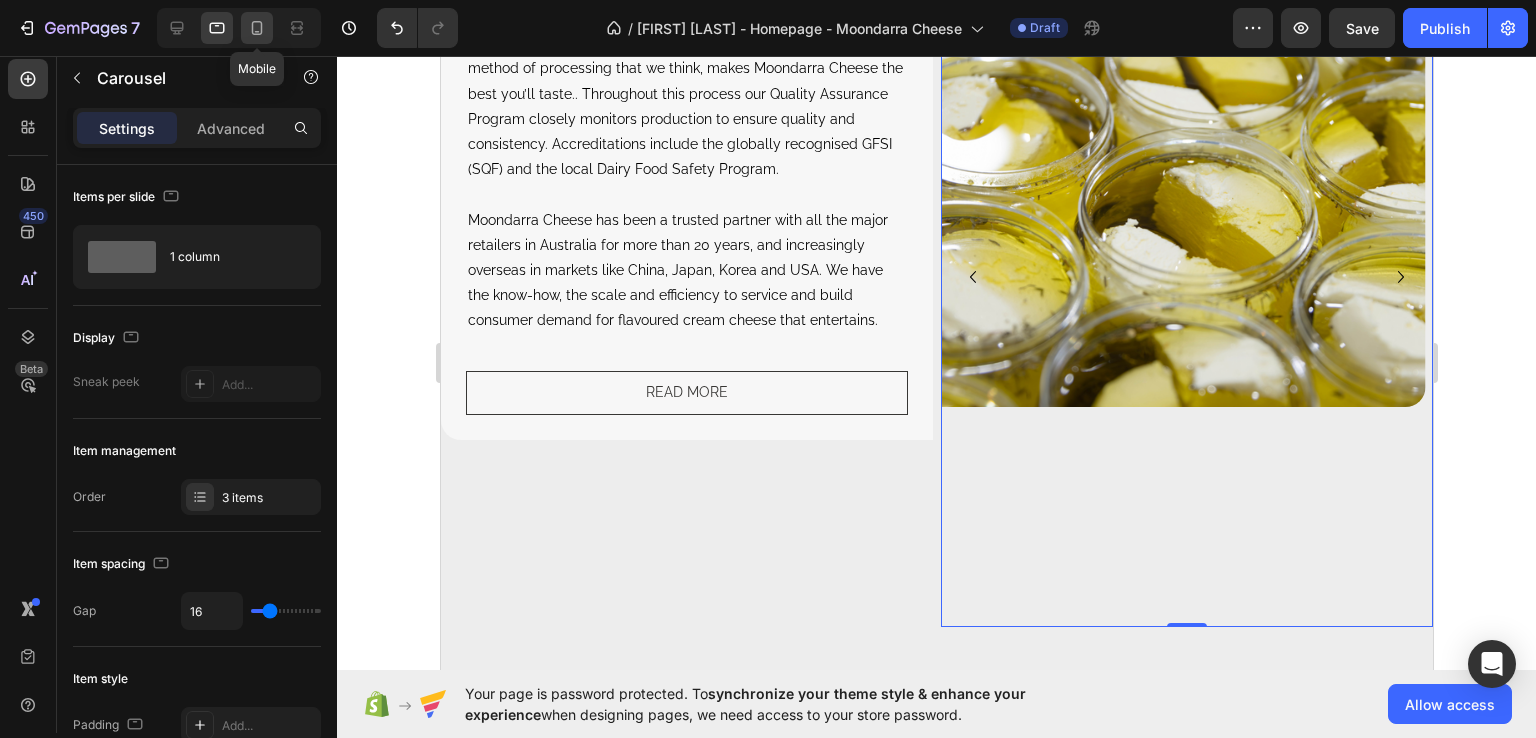 click 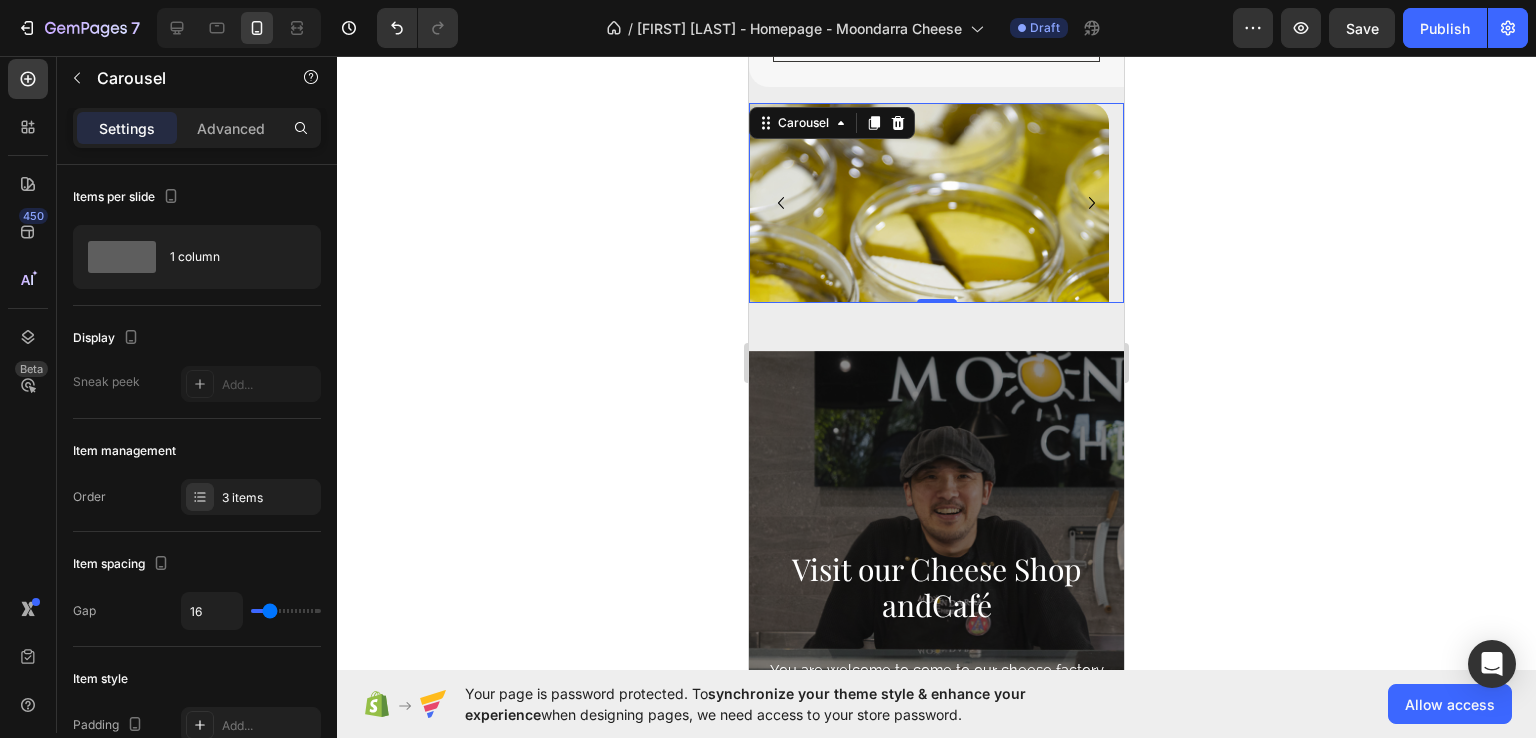 scroll, scrollTop: 3100, scrollLeft: 0, axis: vertical 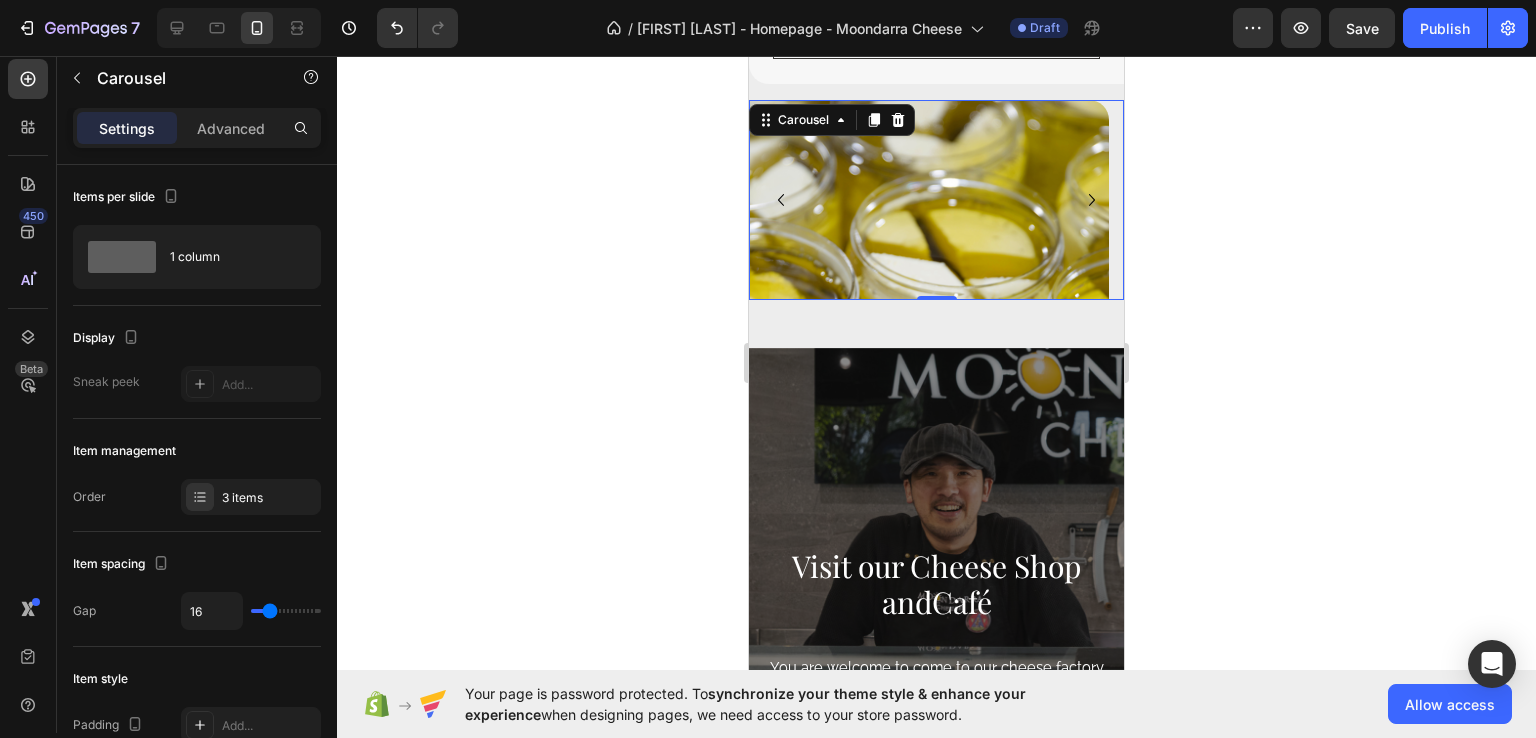 click 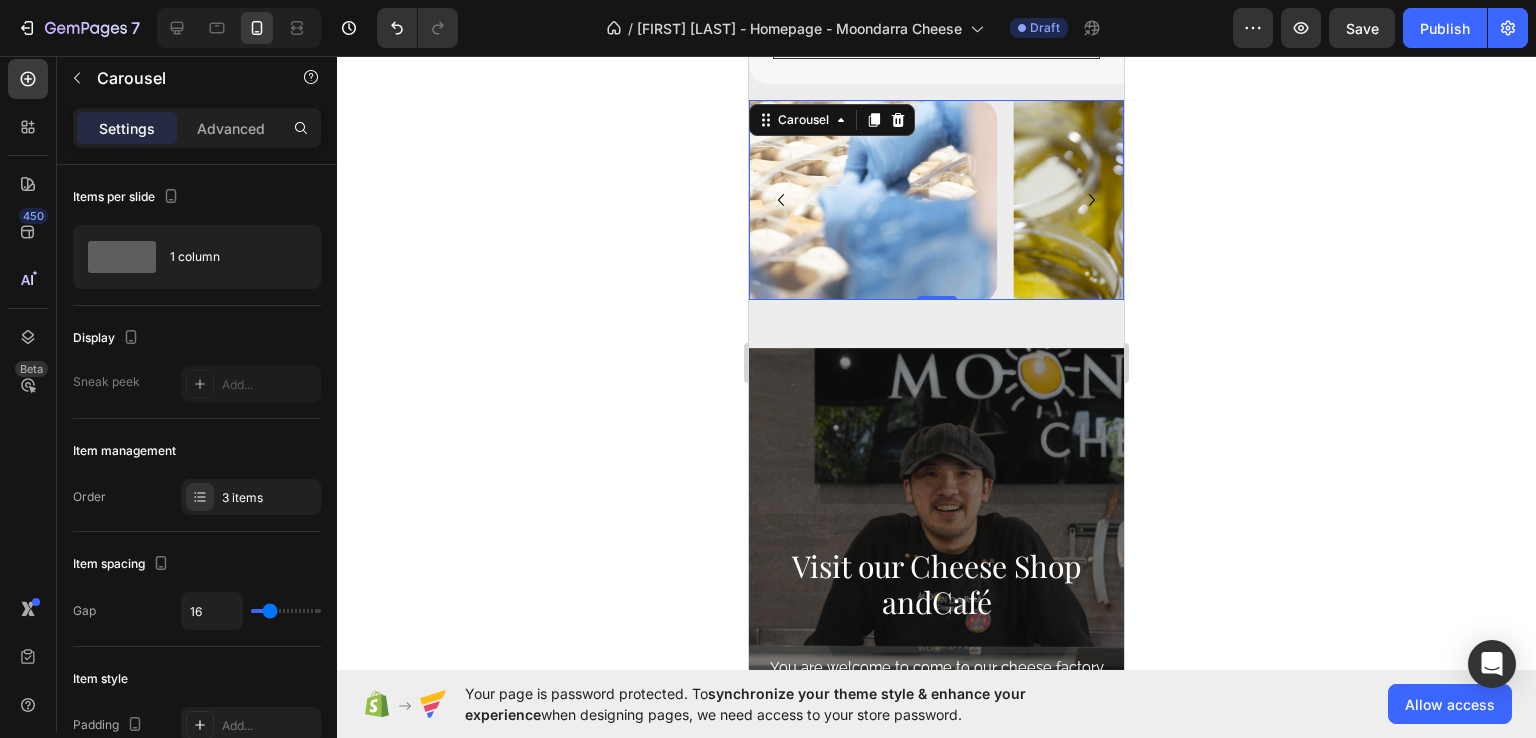 click 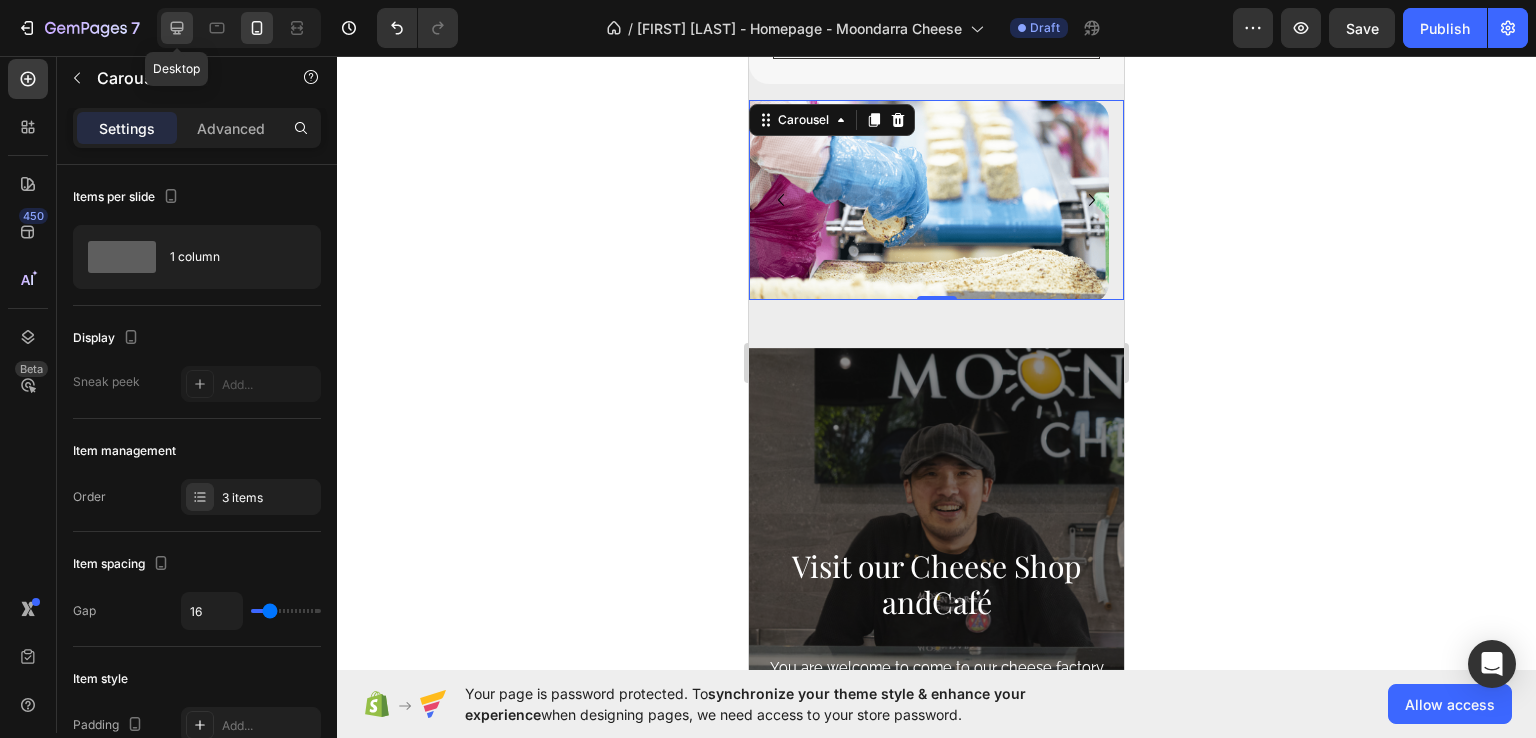 click 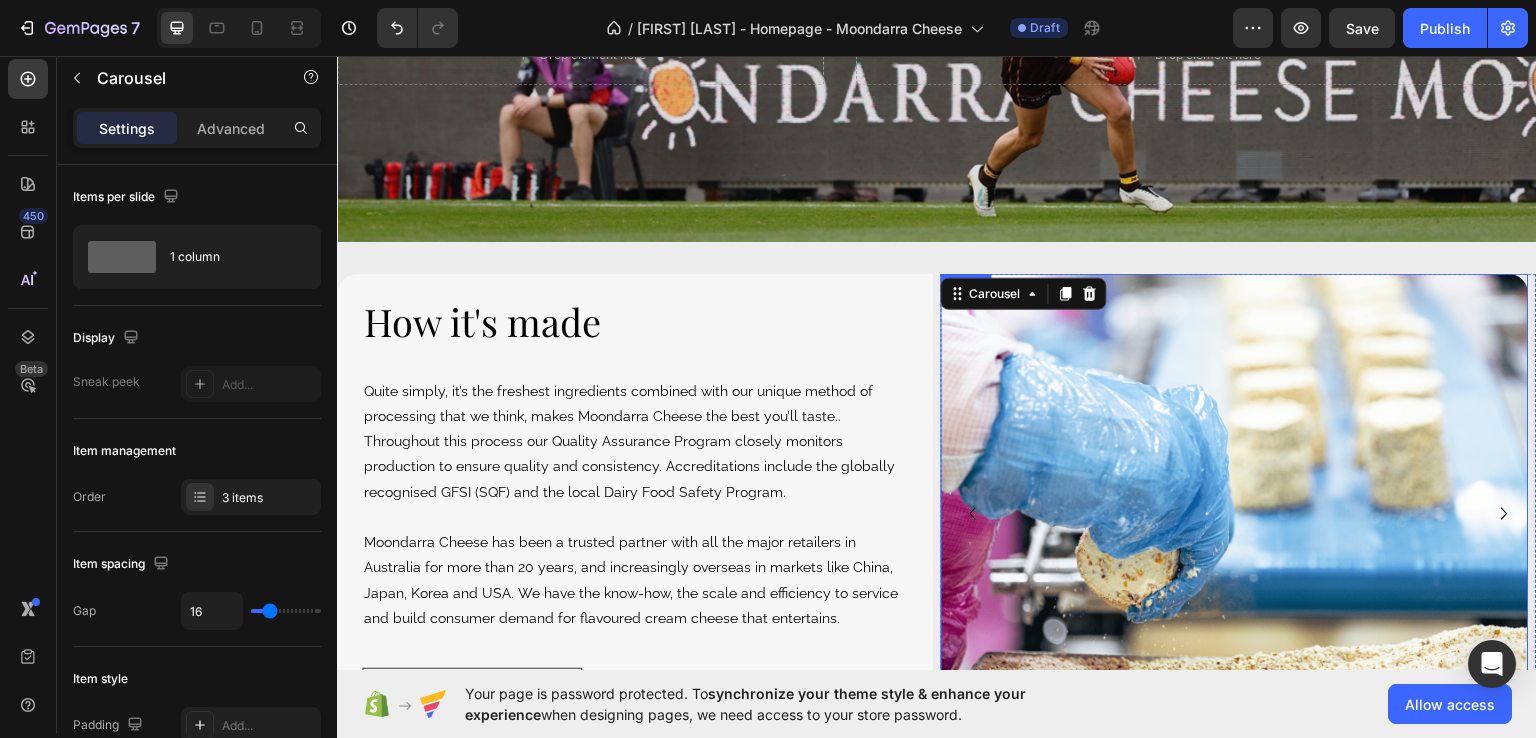 scroll, scrollTop: 2460, scrollLeft: 0, axis: vertical 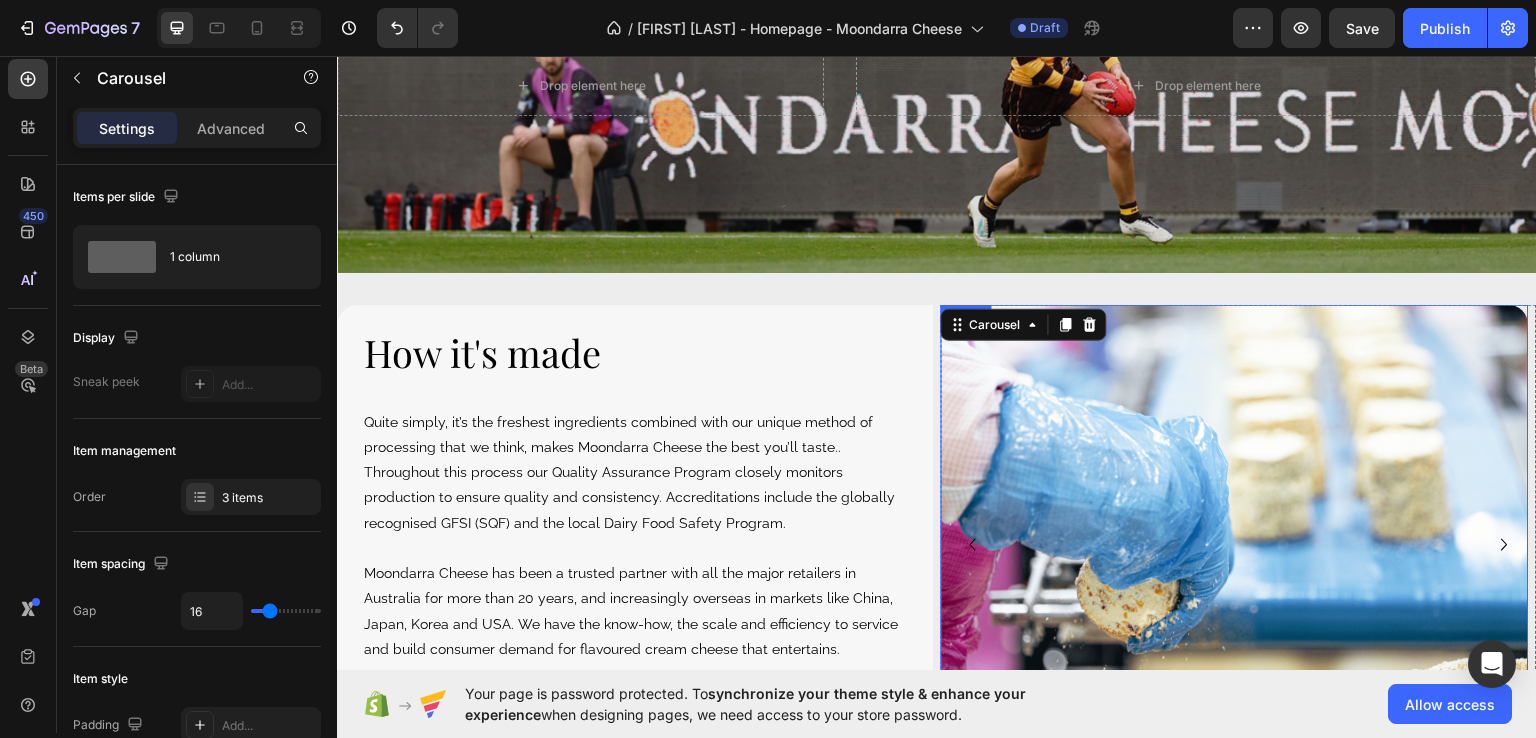 click at bounding box center (1235, 544) 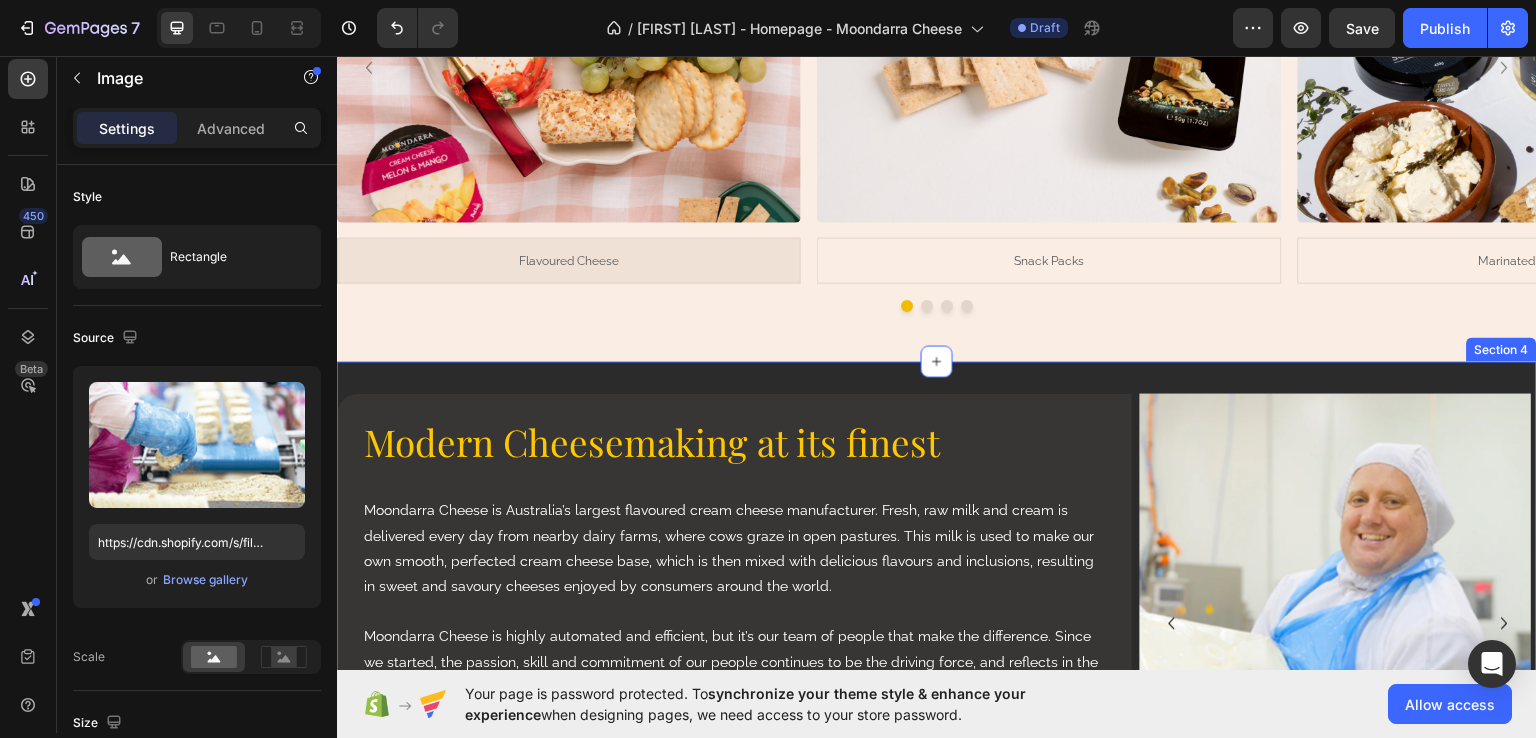 scroll, scrollTop: 1460, scrollLeft: 0, axis: vertical 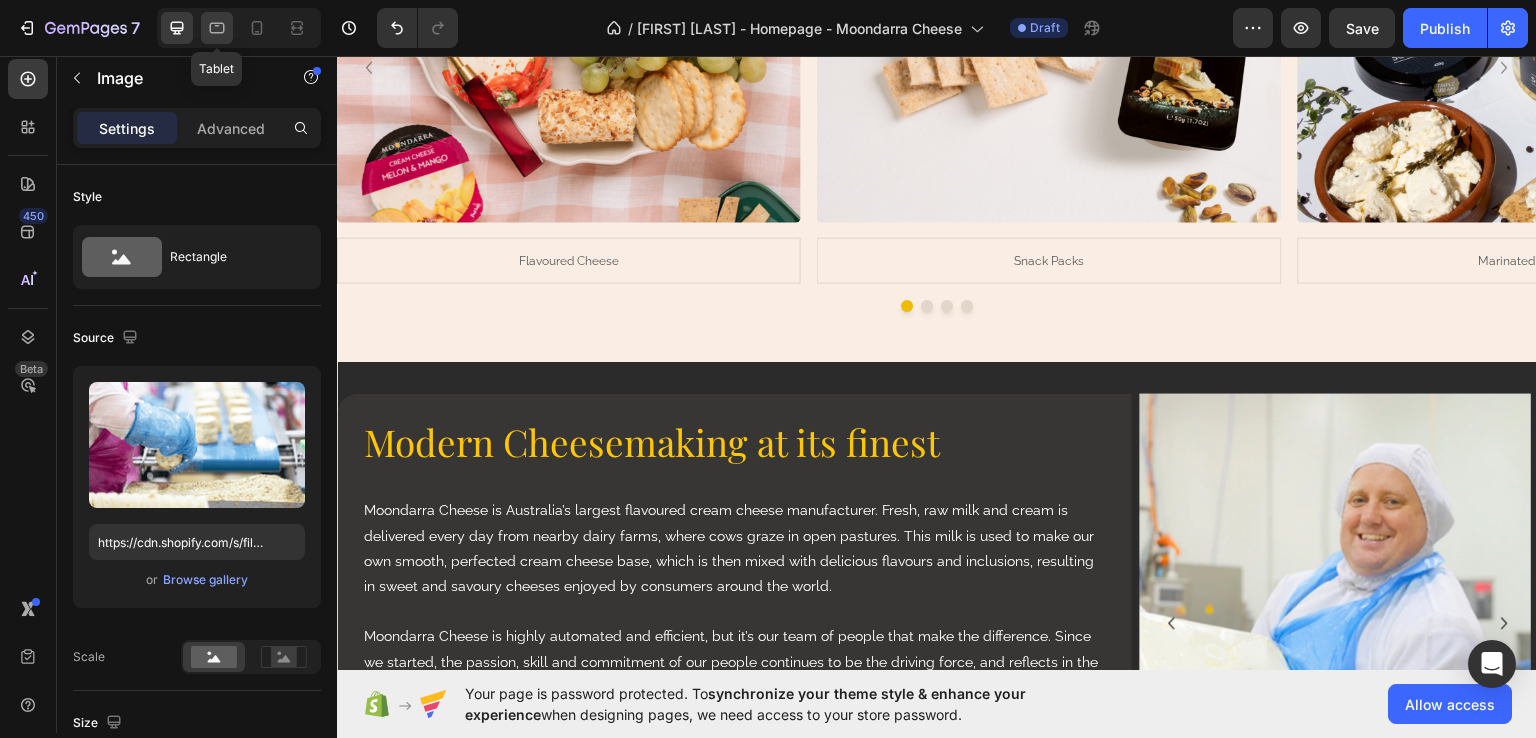click 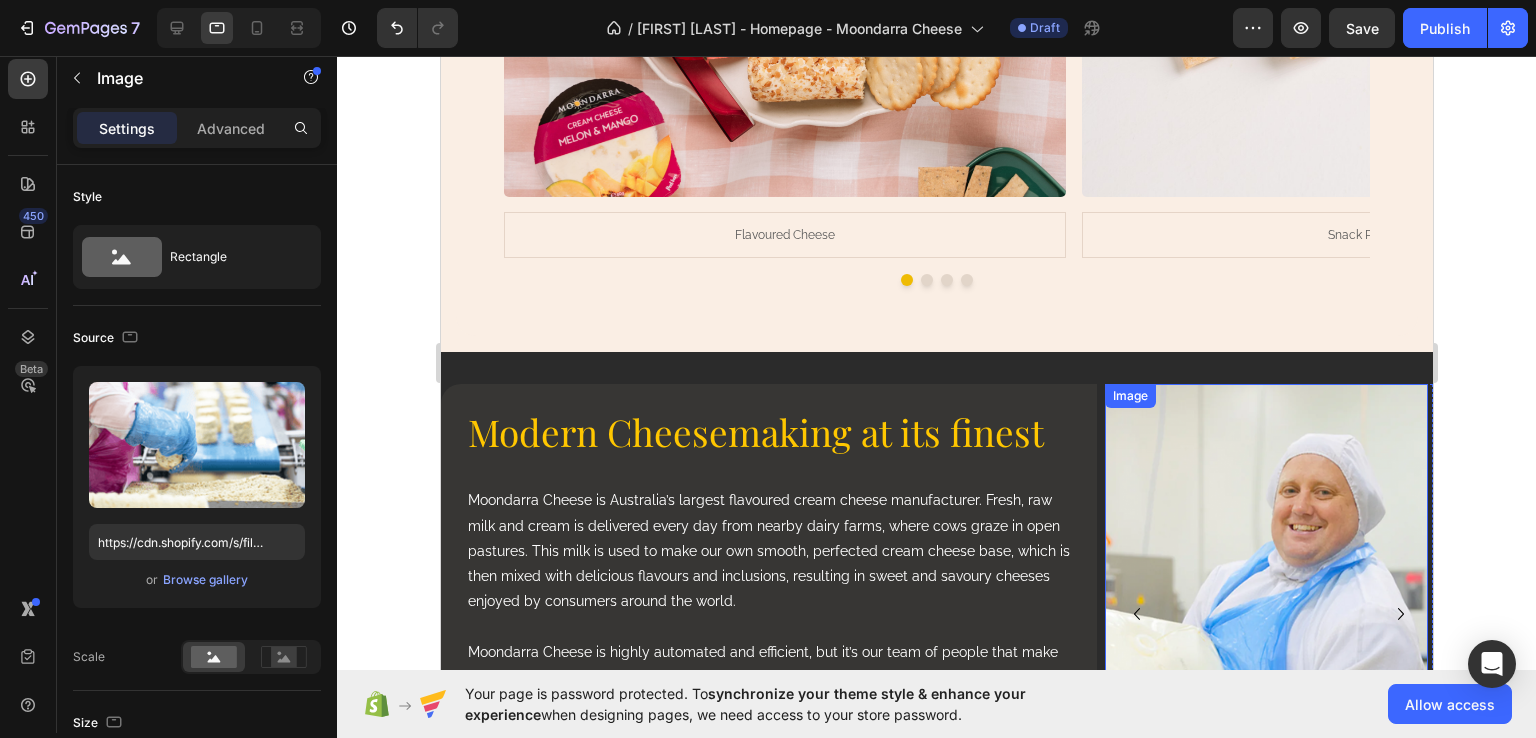 scroll, scrollTop: 2040, scrollLeft: 0, axis: vertical 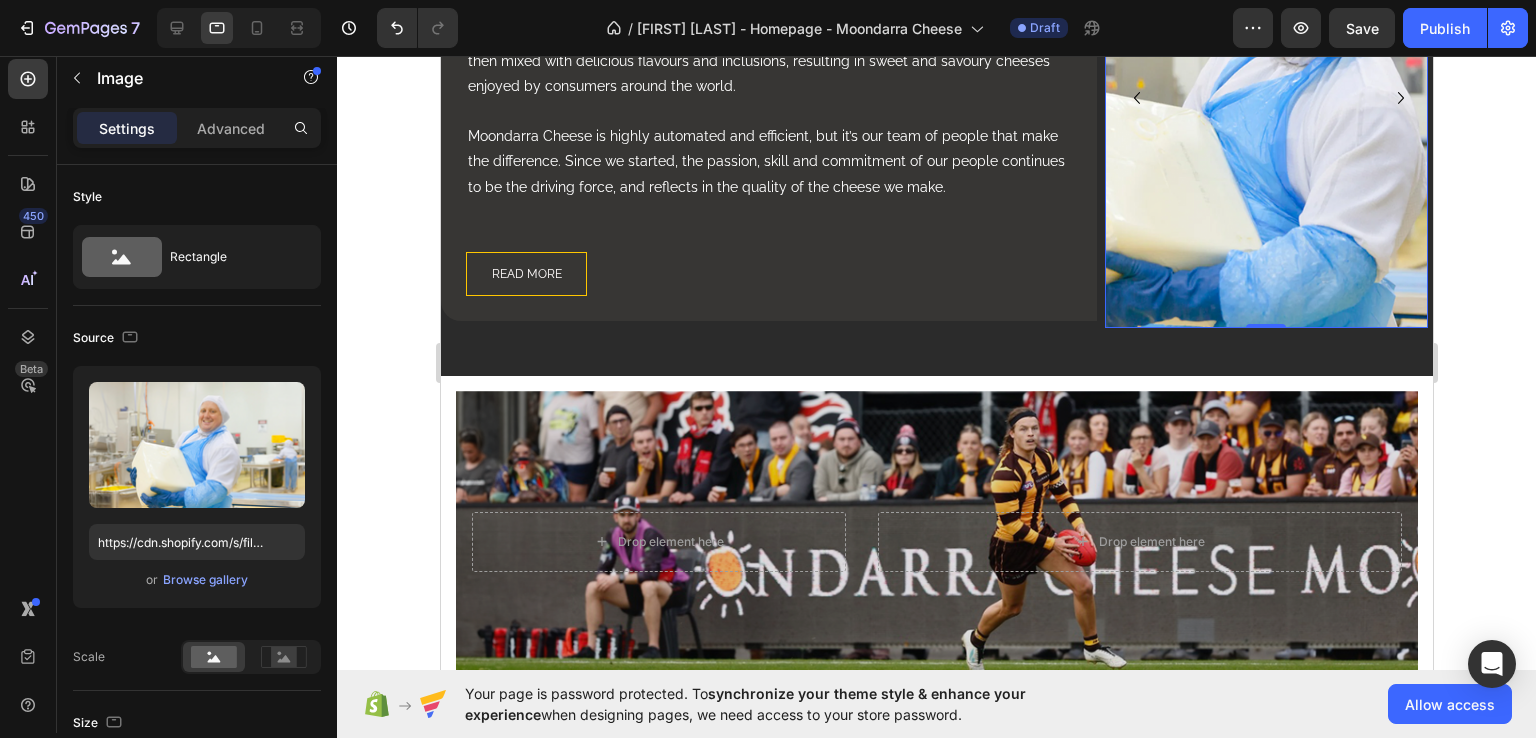 click at bounding box center (1265, 98) 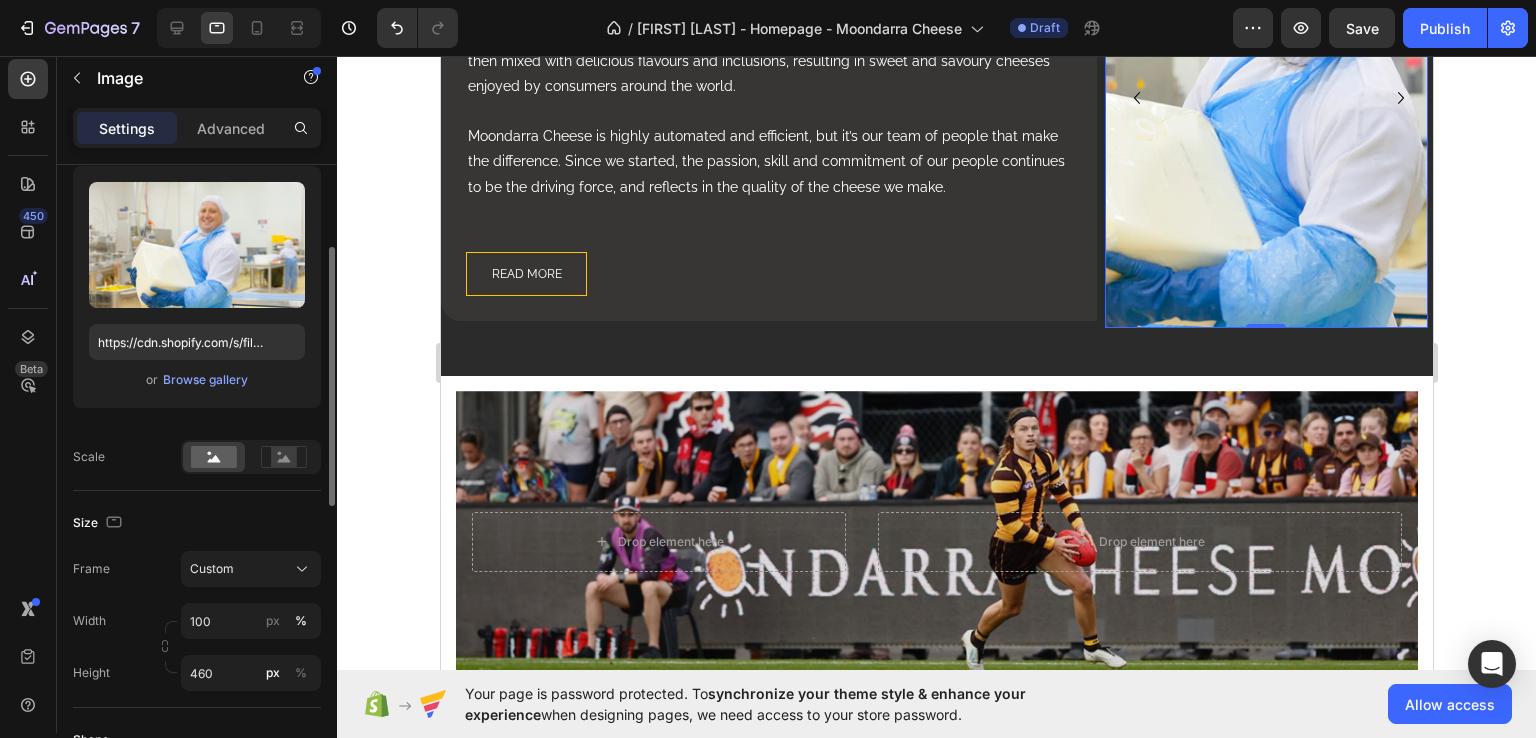 scroll, scrollTop: 300, scrollLeft: 0, axis: vertical 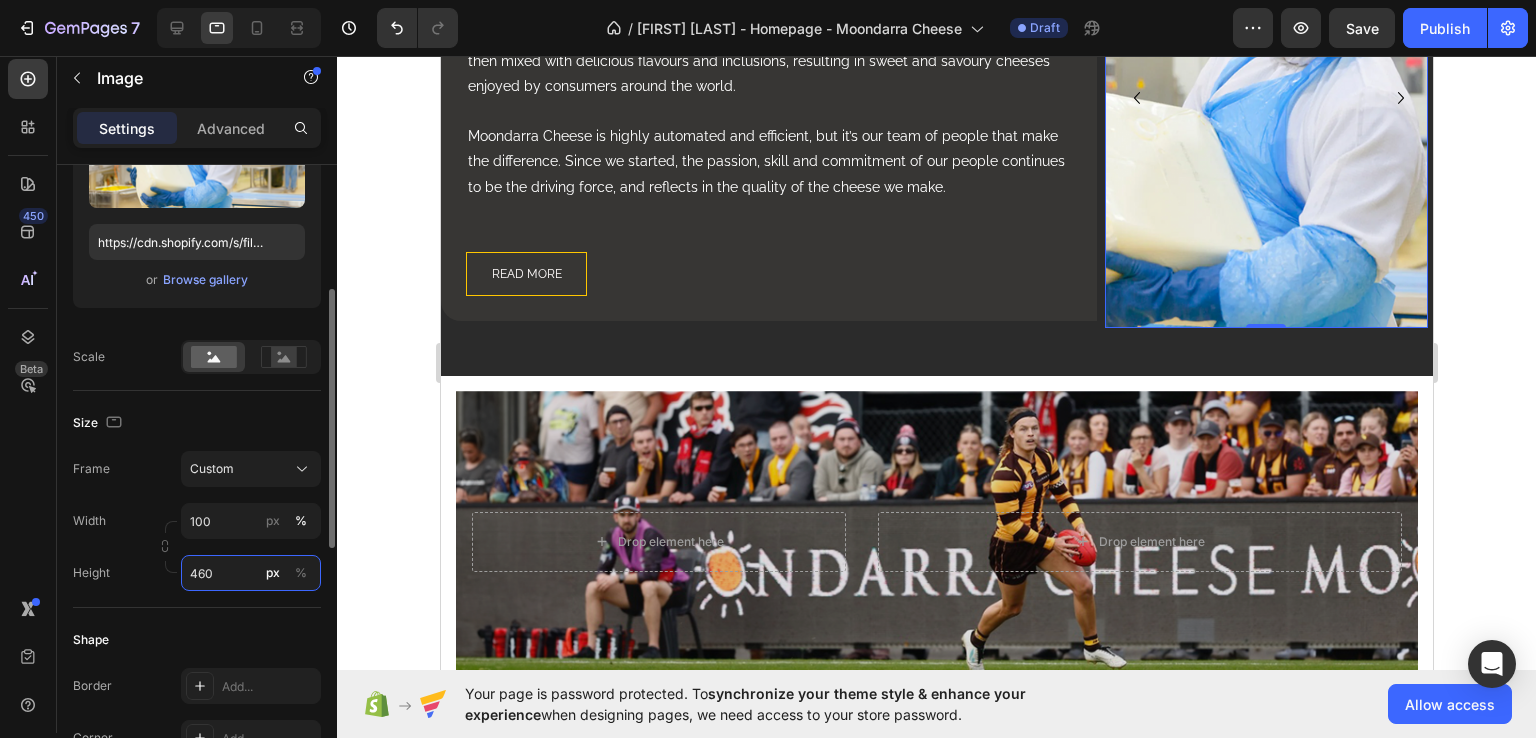 click on "460" at bounding box center [251, 573] 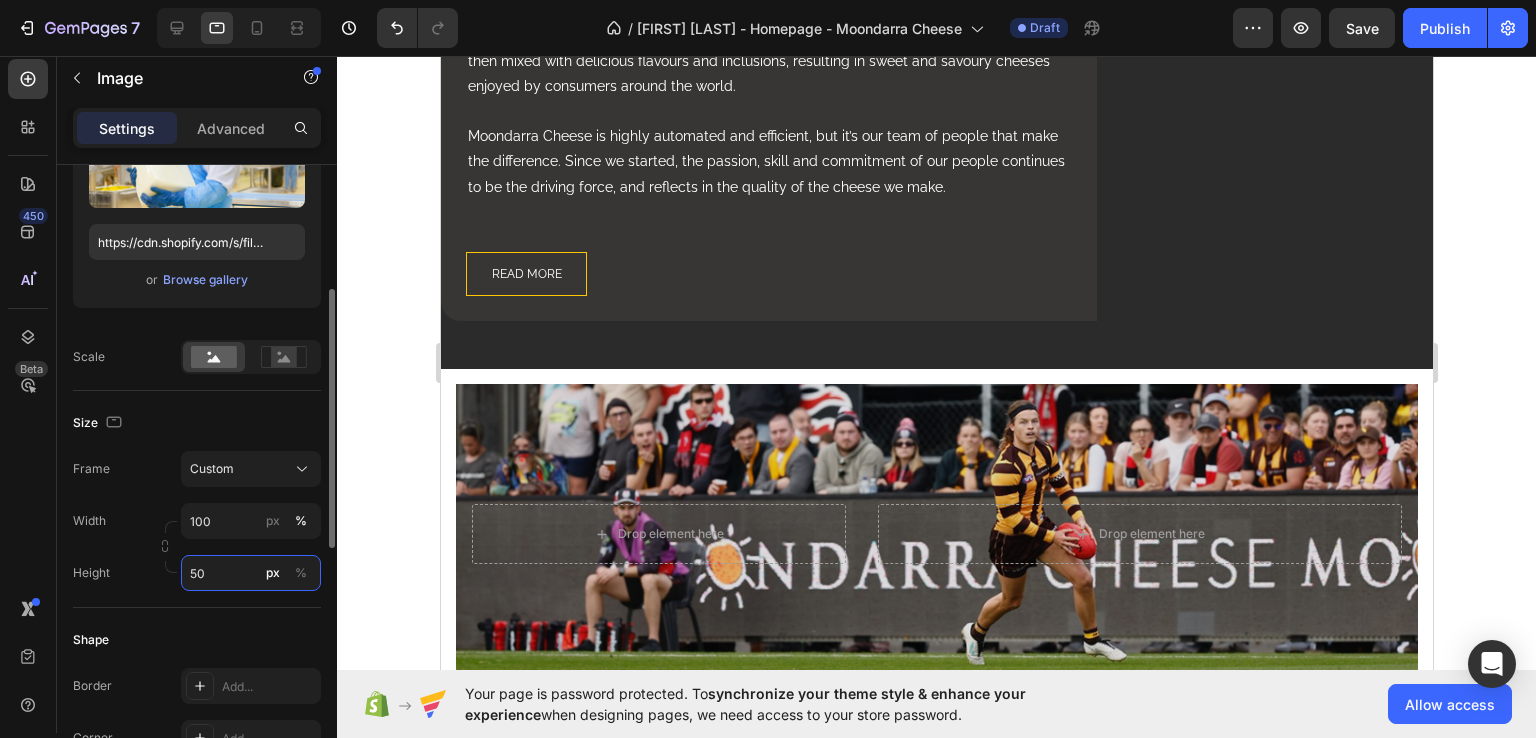 type on "500" 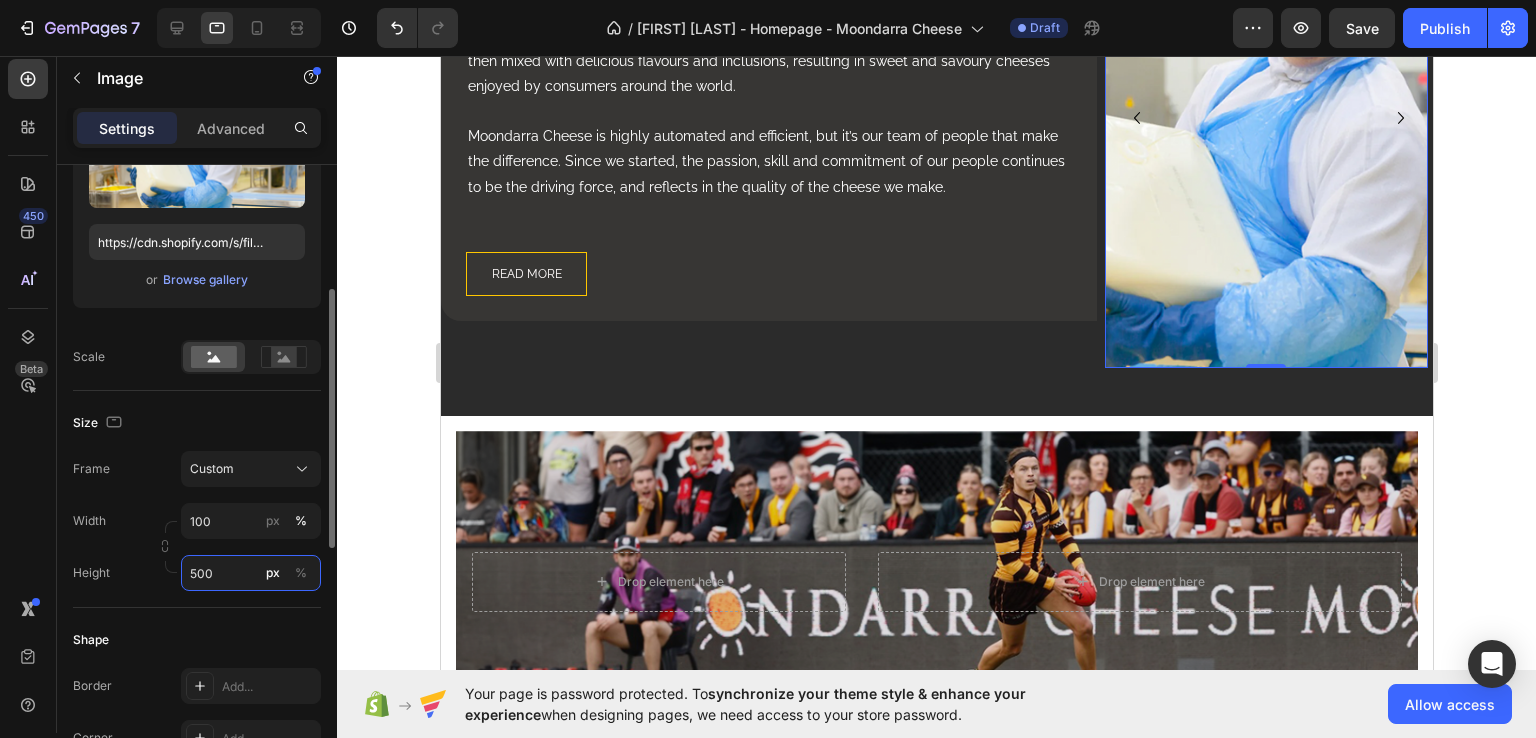 scroll, scrollTop: 100, scrollLeft: 0, axis: vertical 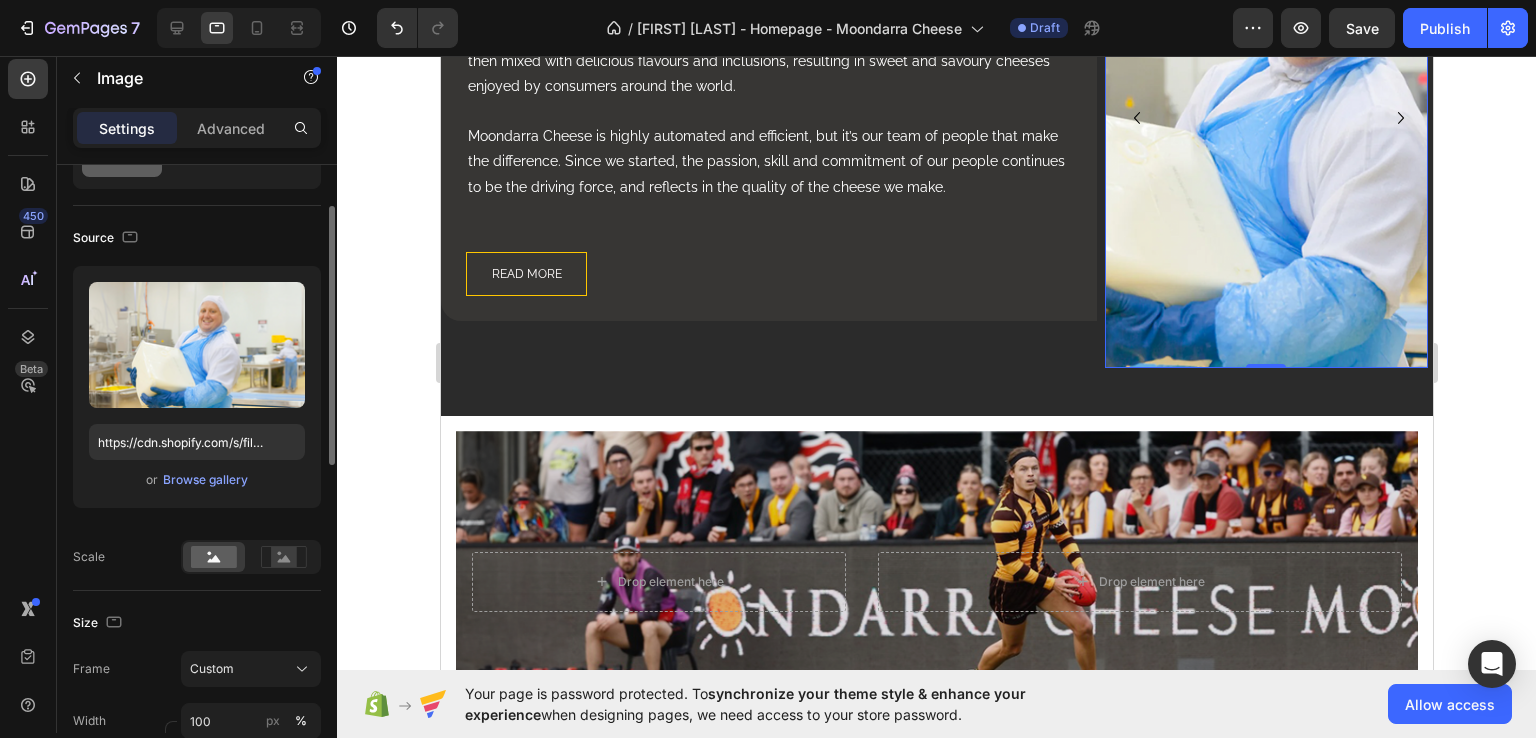 click 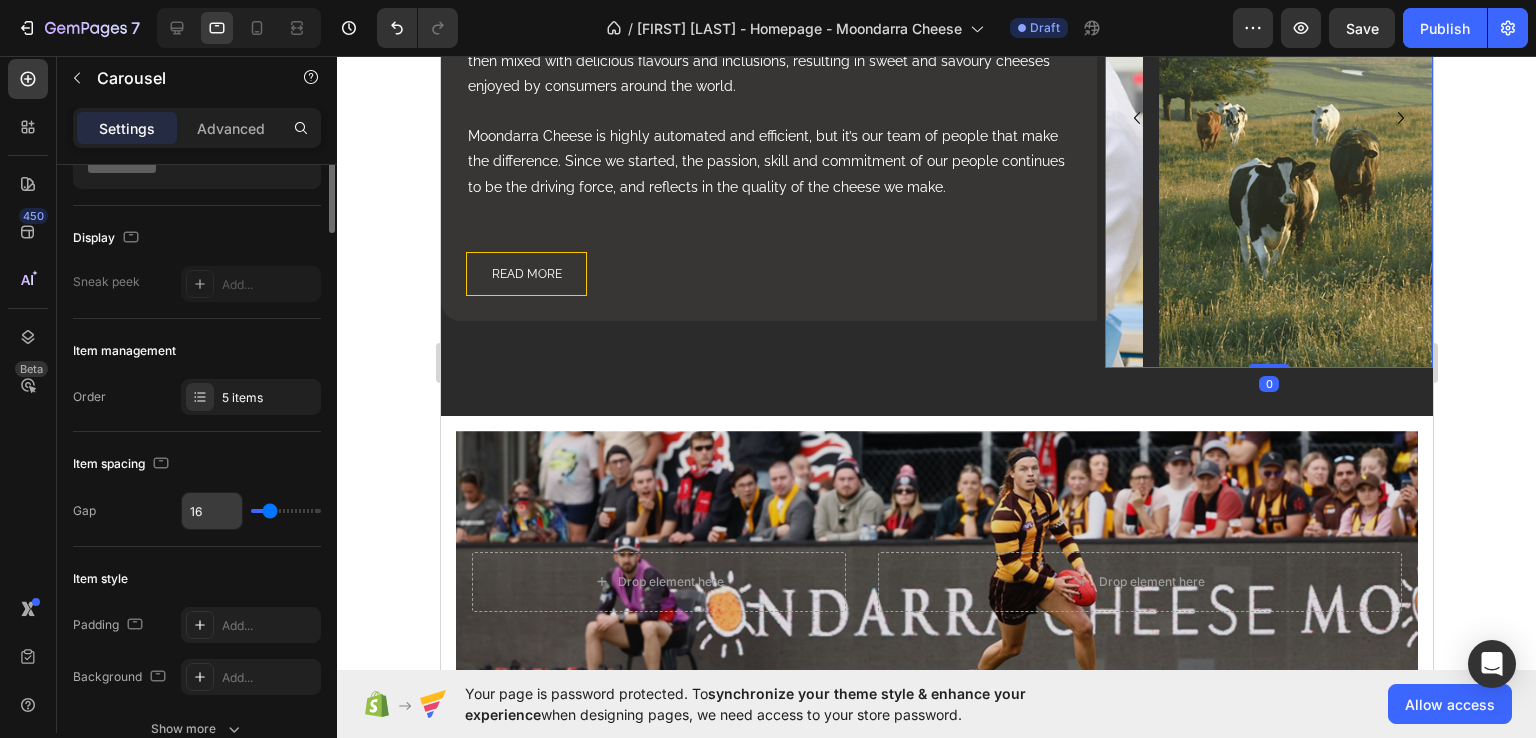 scroll, scrollTop: 0, scrollLeft: 0, axis: both 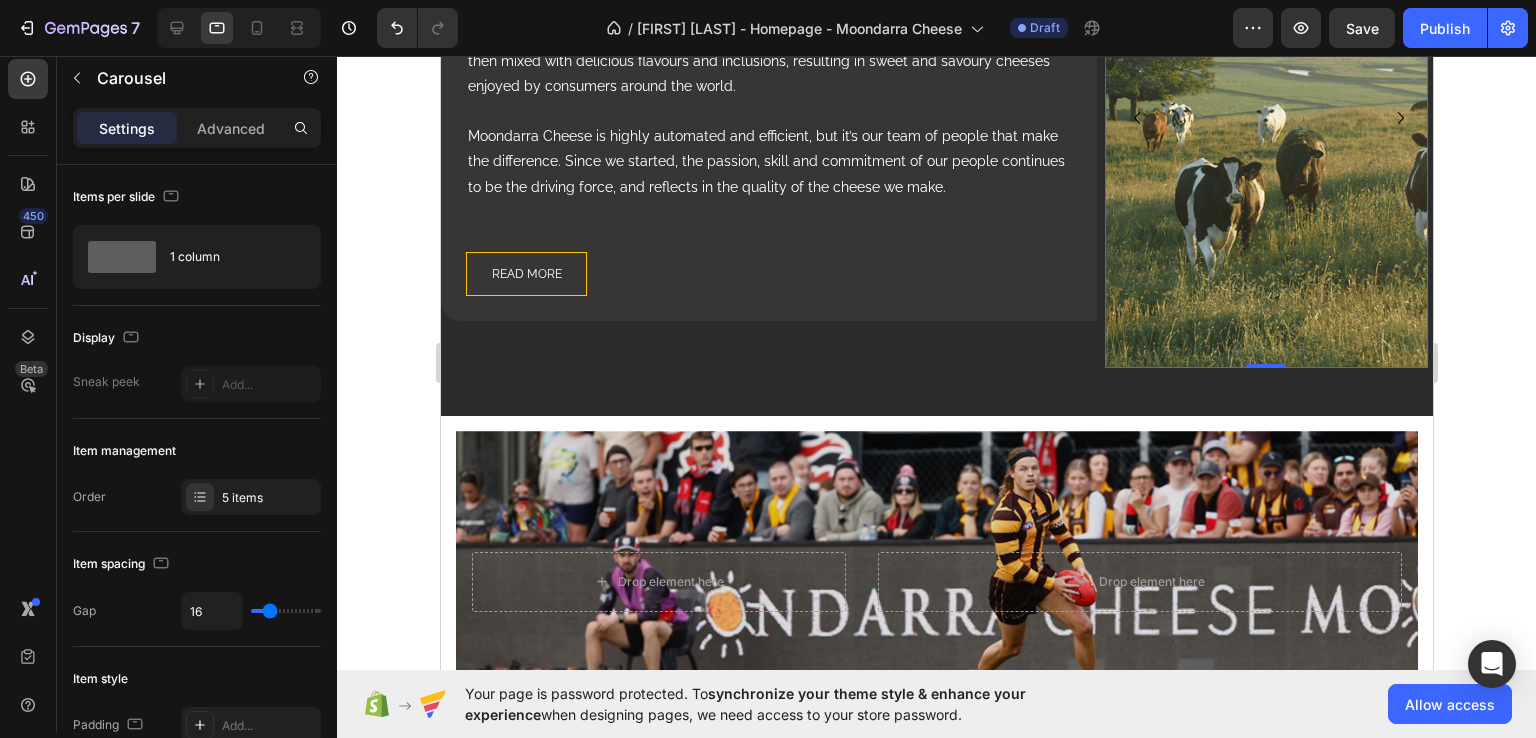 click at bounding box center (1265, 118) 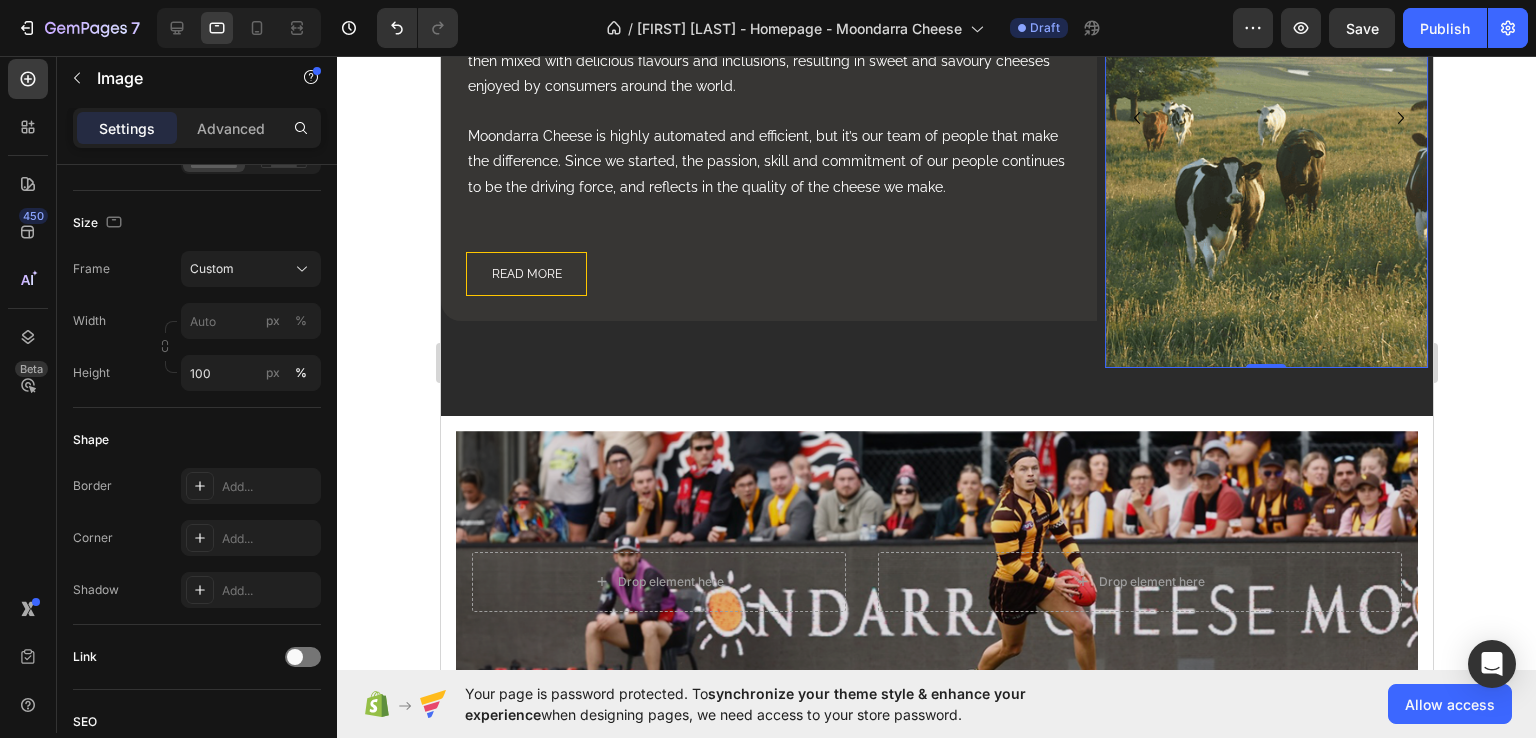scroll, scrollTop: 400, scrollLeft: 0, axis: vertical 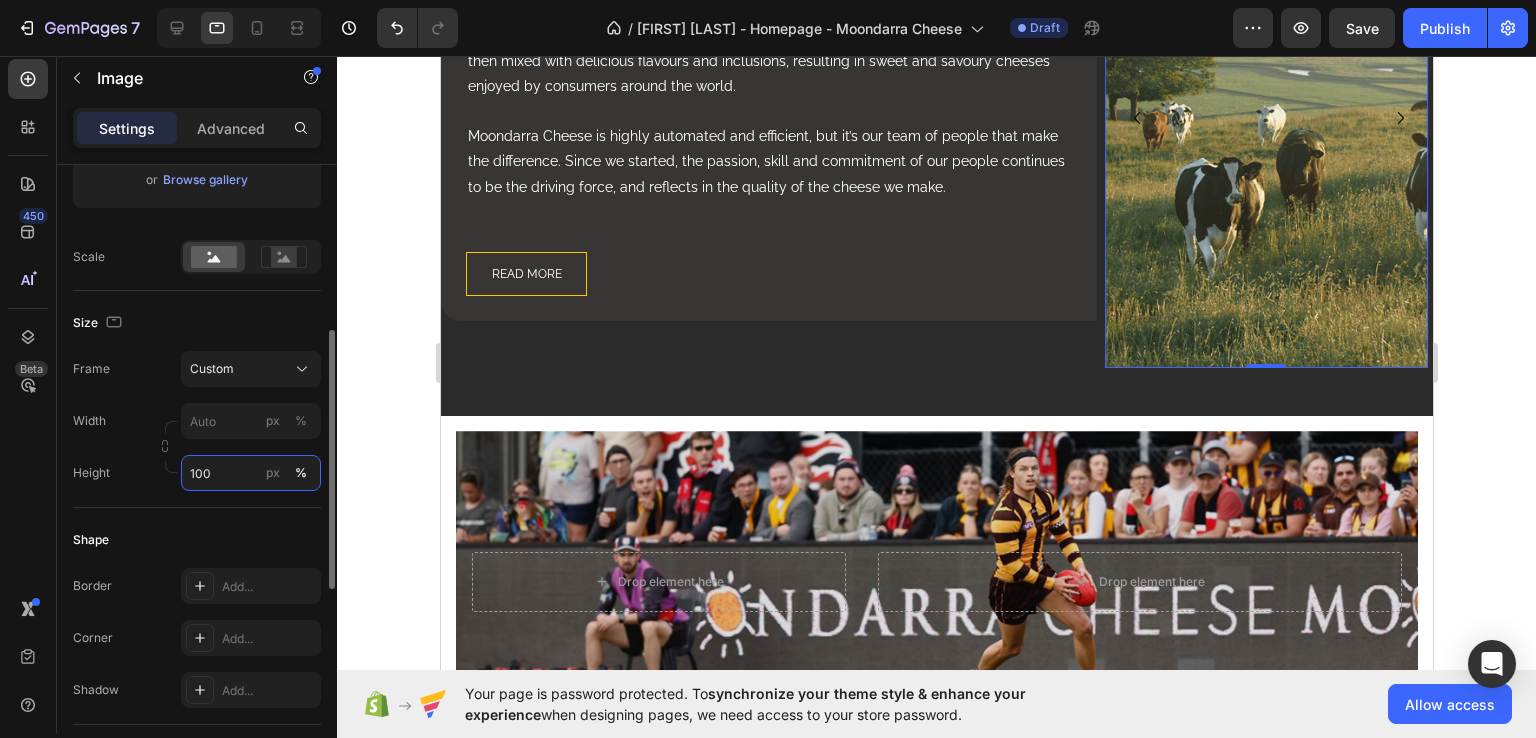 click on "100" at bounding box center [251, 473] 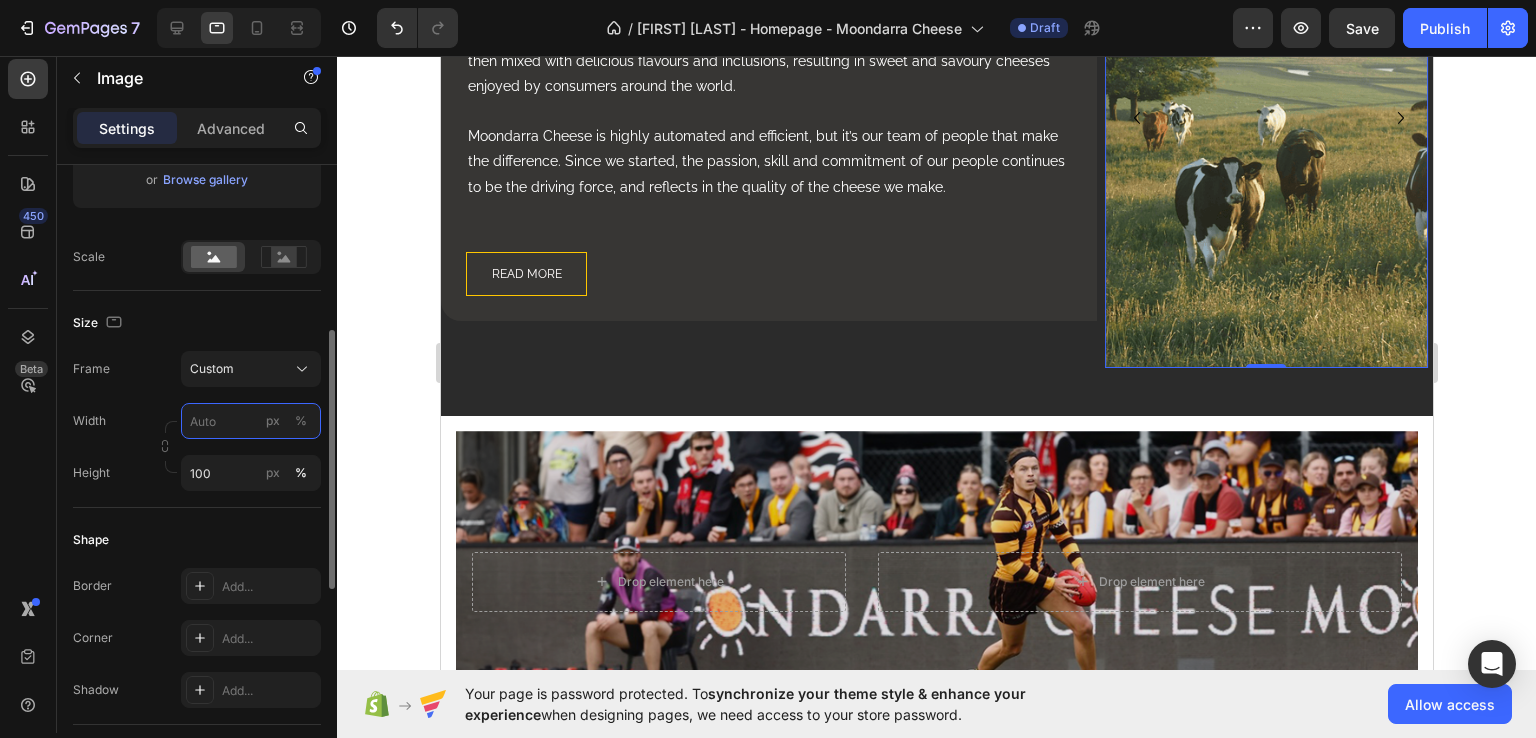click on "px %" at bounding box center [251, 421] 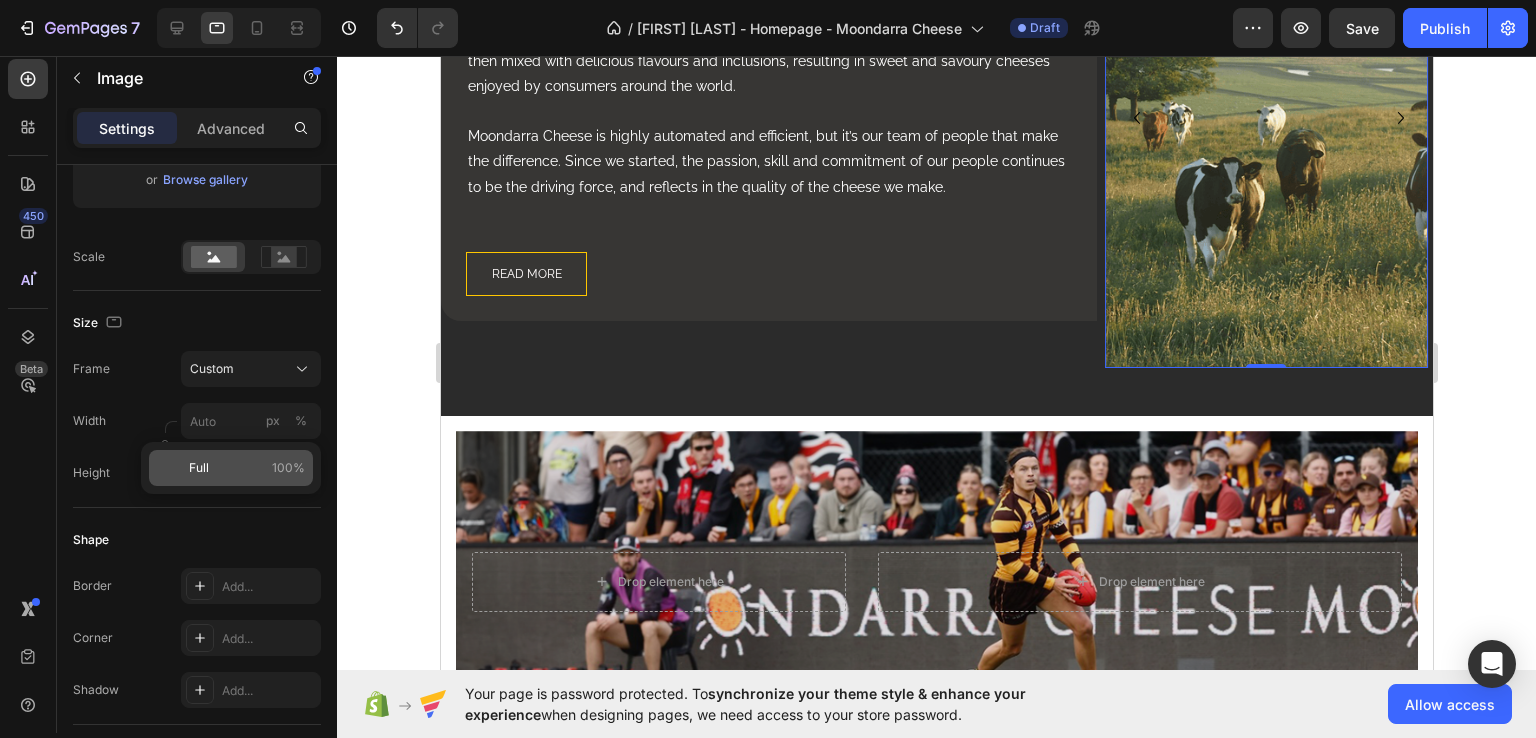 click on "Full 100%" 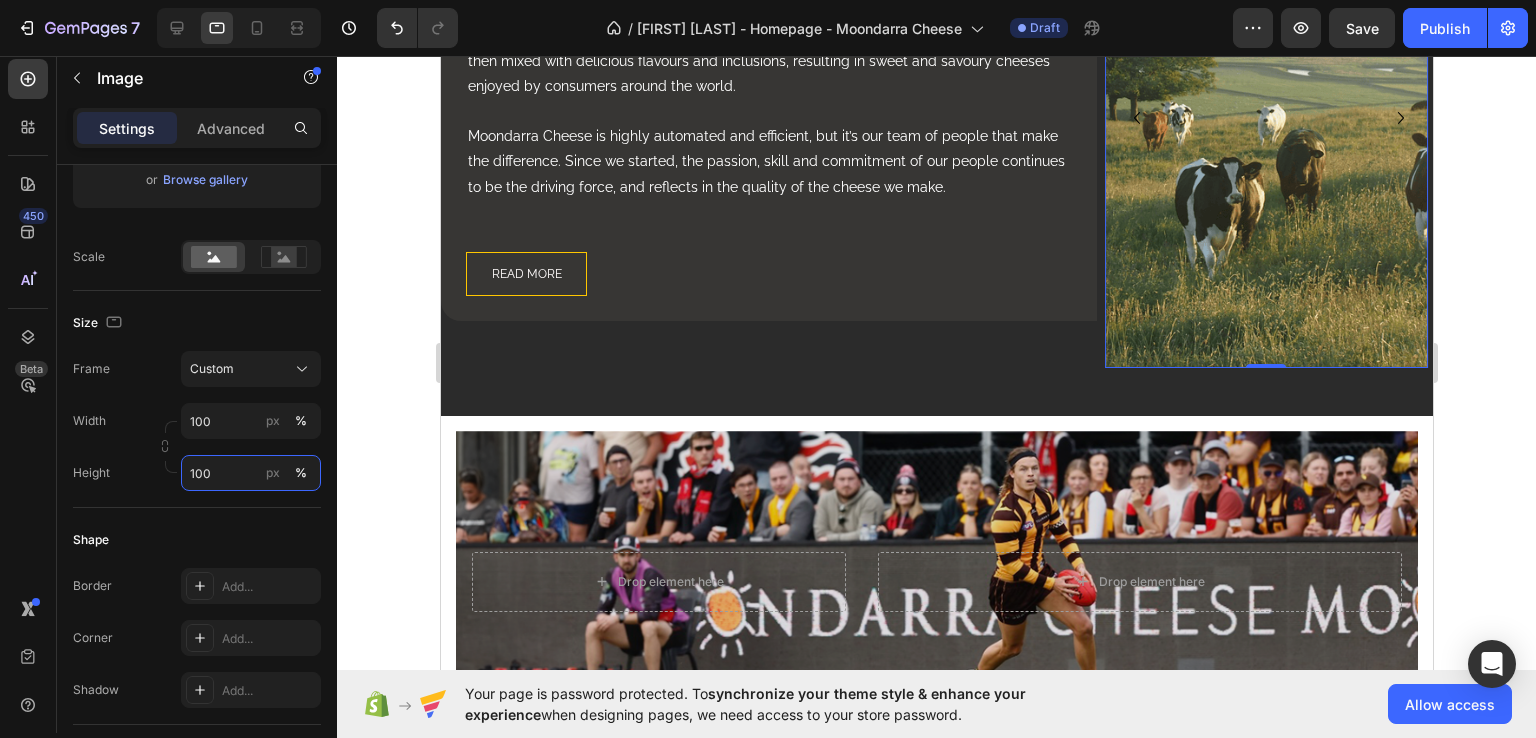 click on "100" at bounding box center [251, 473] 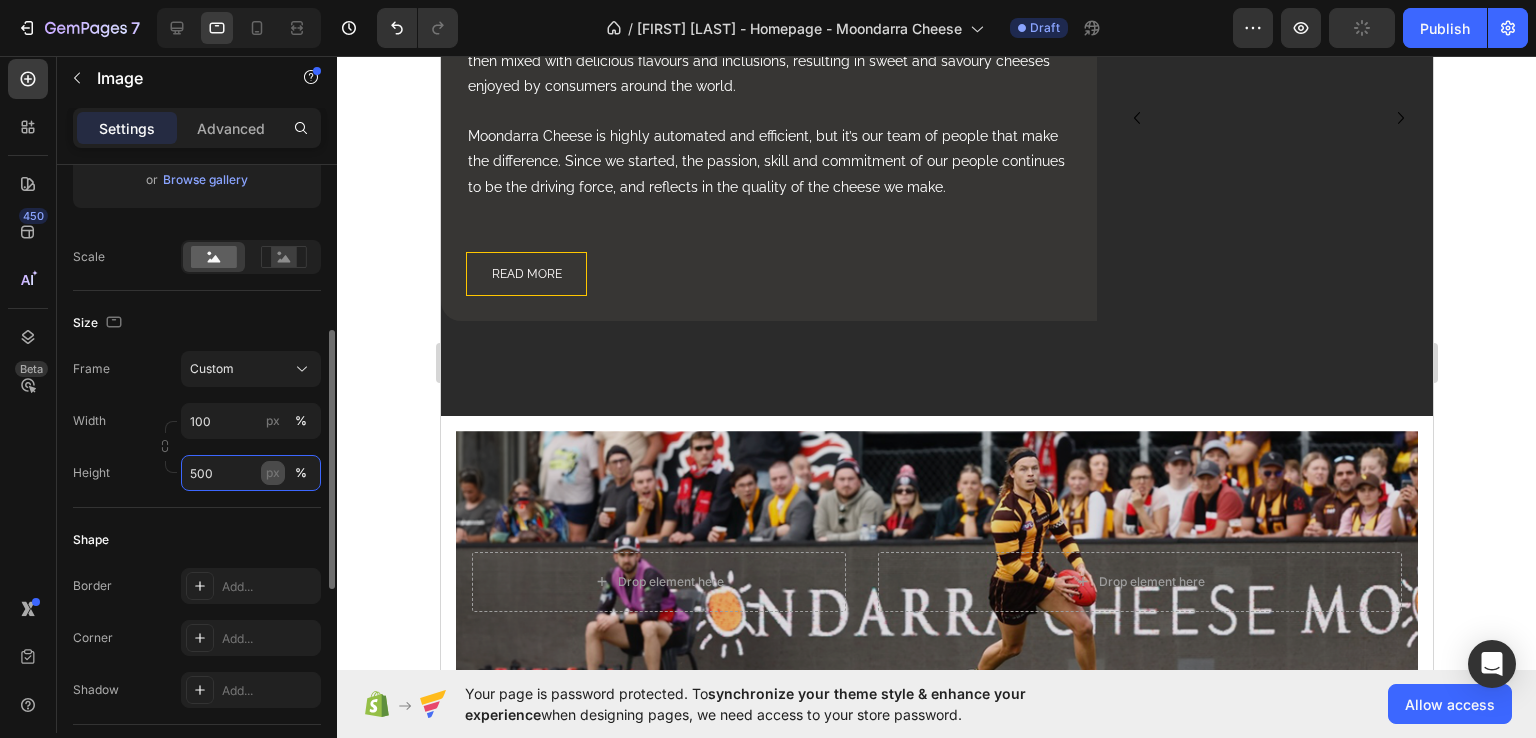 type on "500" 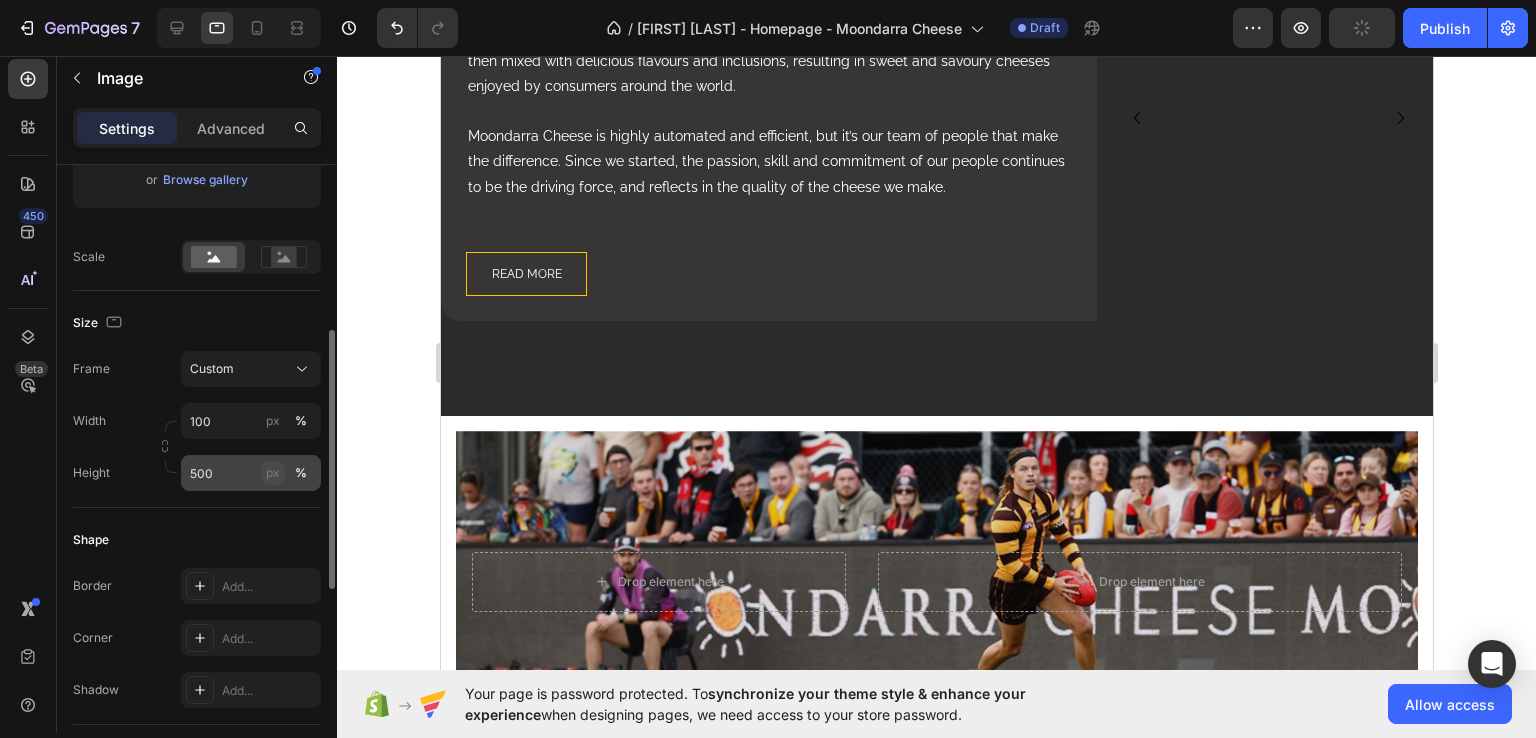 click on "px" 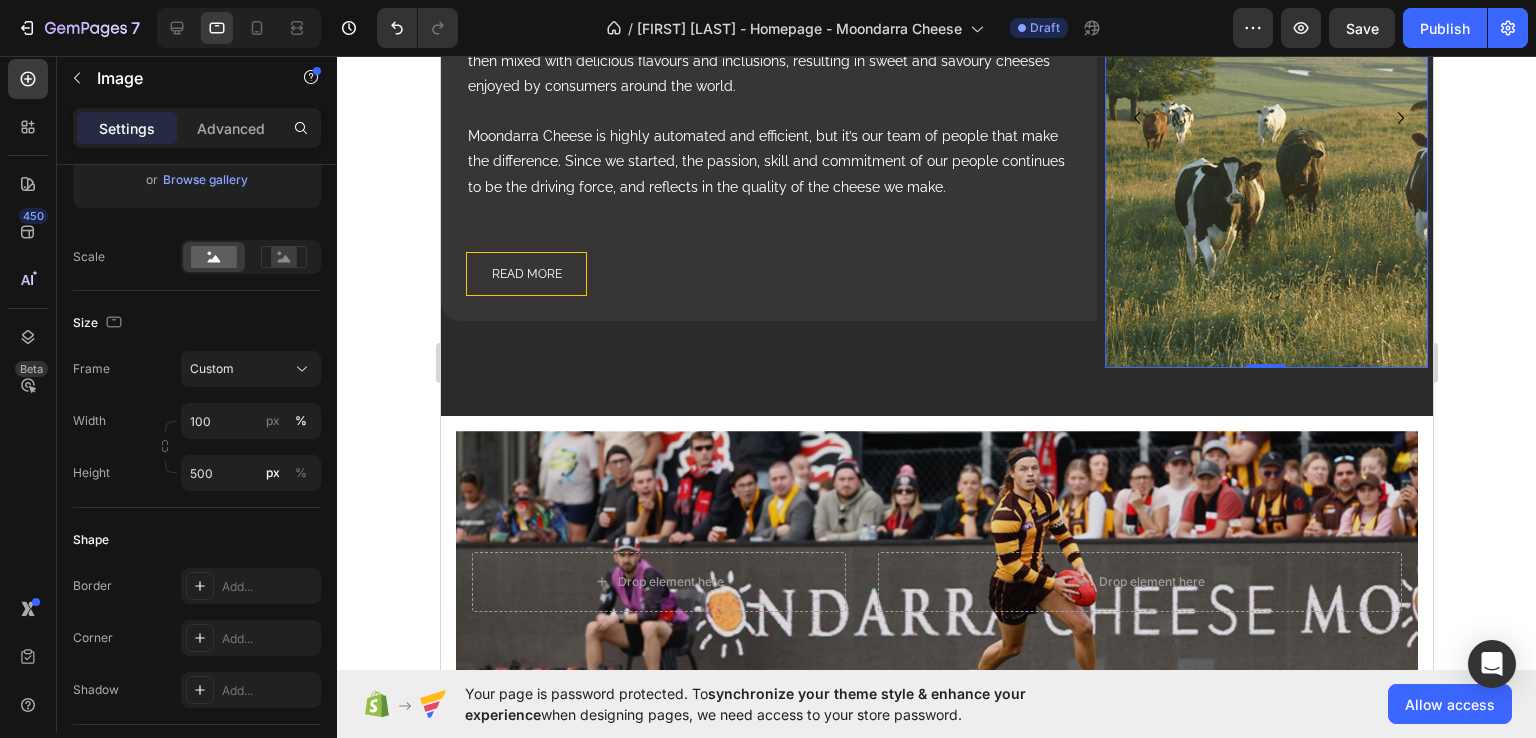 click at bounding box center [1265, 118] 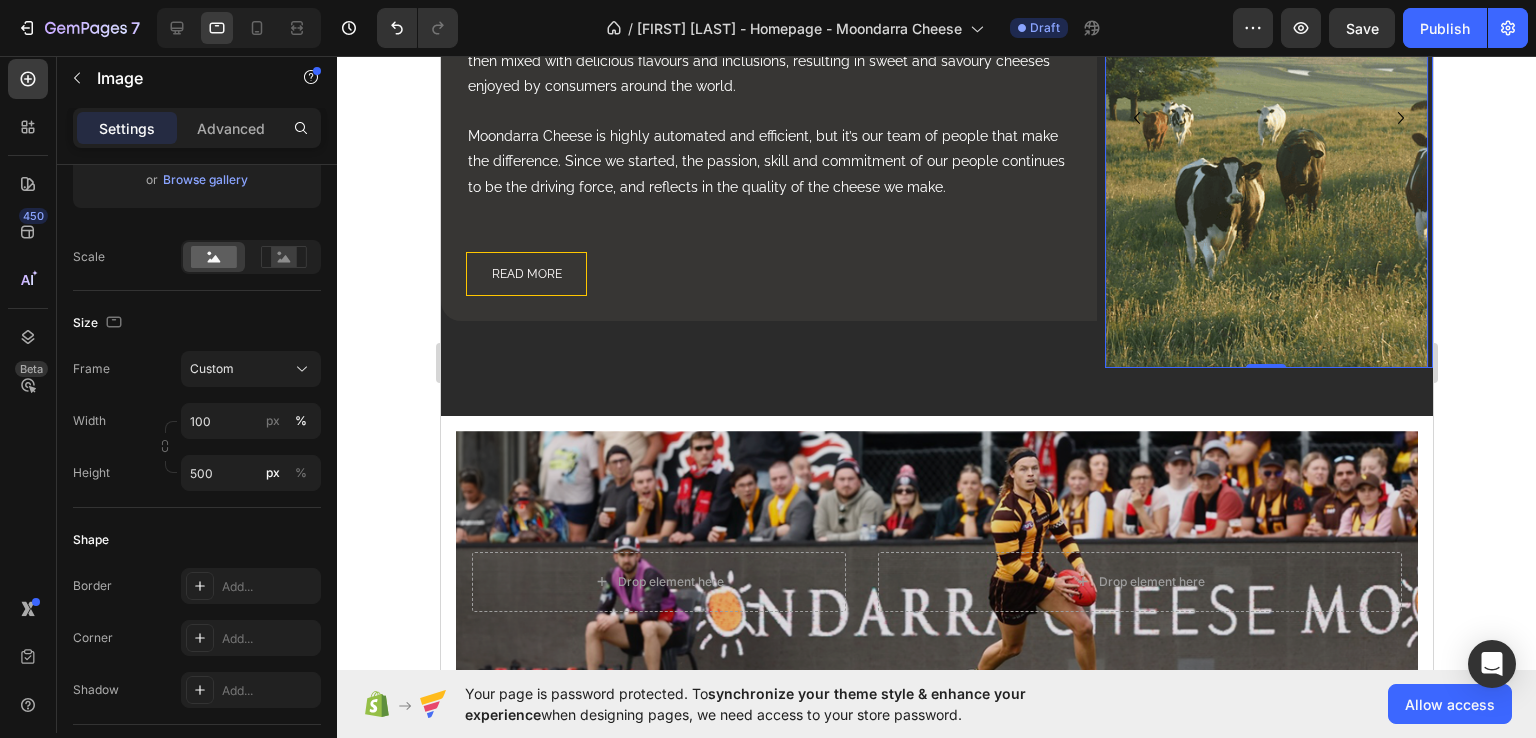 click 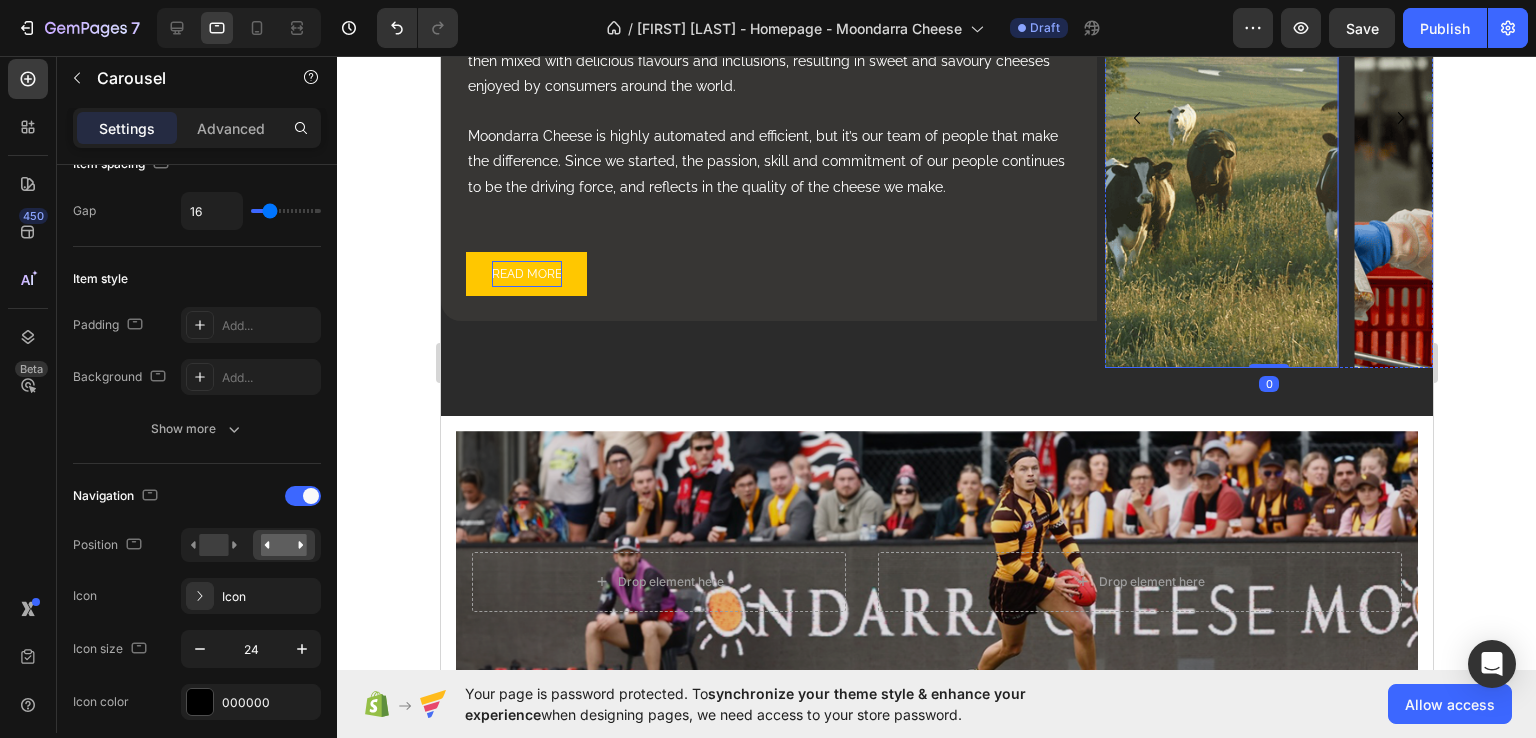 scroll, scrollTop: 0, scrollLeft: 0, axis: both 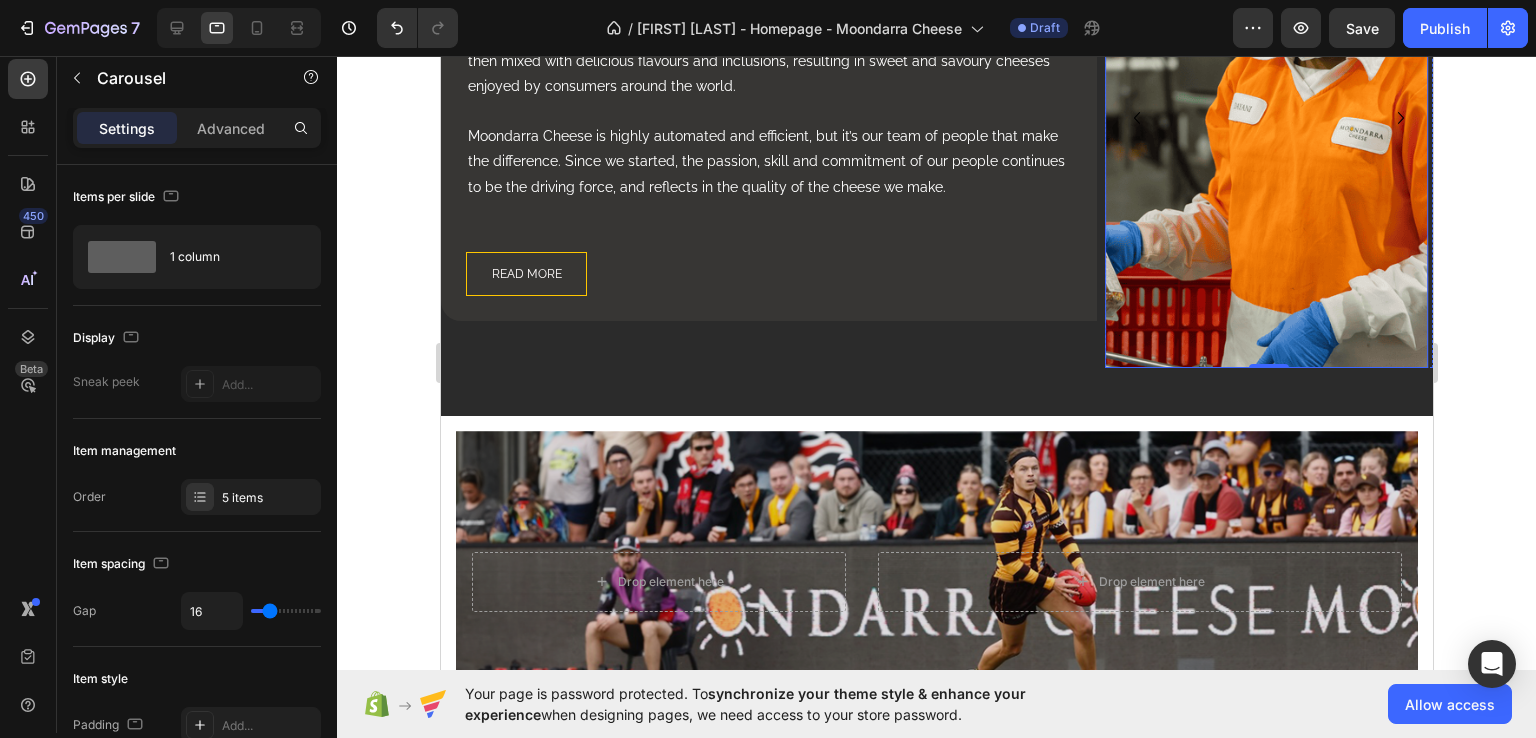 click at bounding box center (1265, 118) 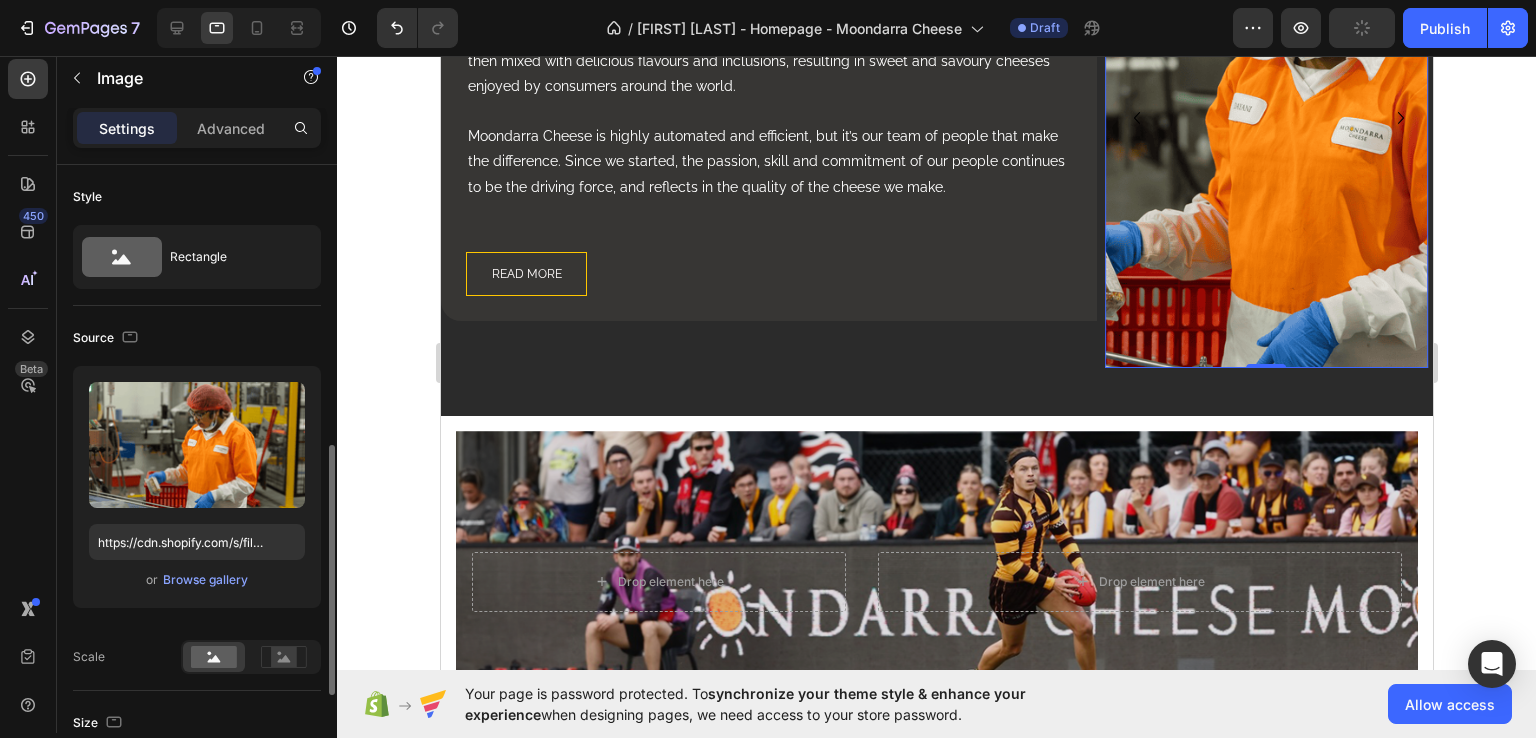 scroll, scrollTop: 200, scrollLeft: 0, axis: vertical 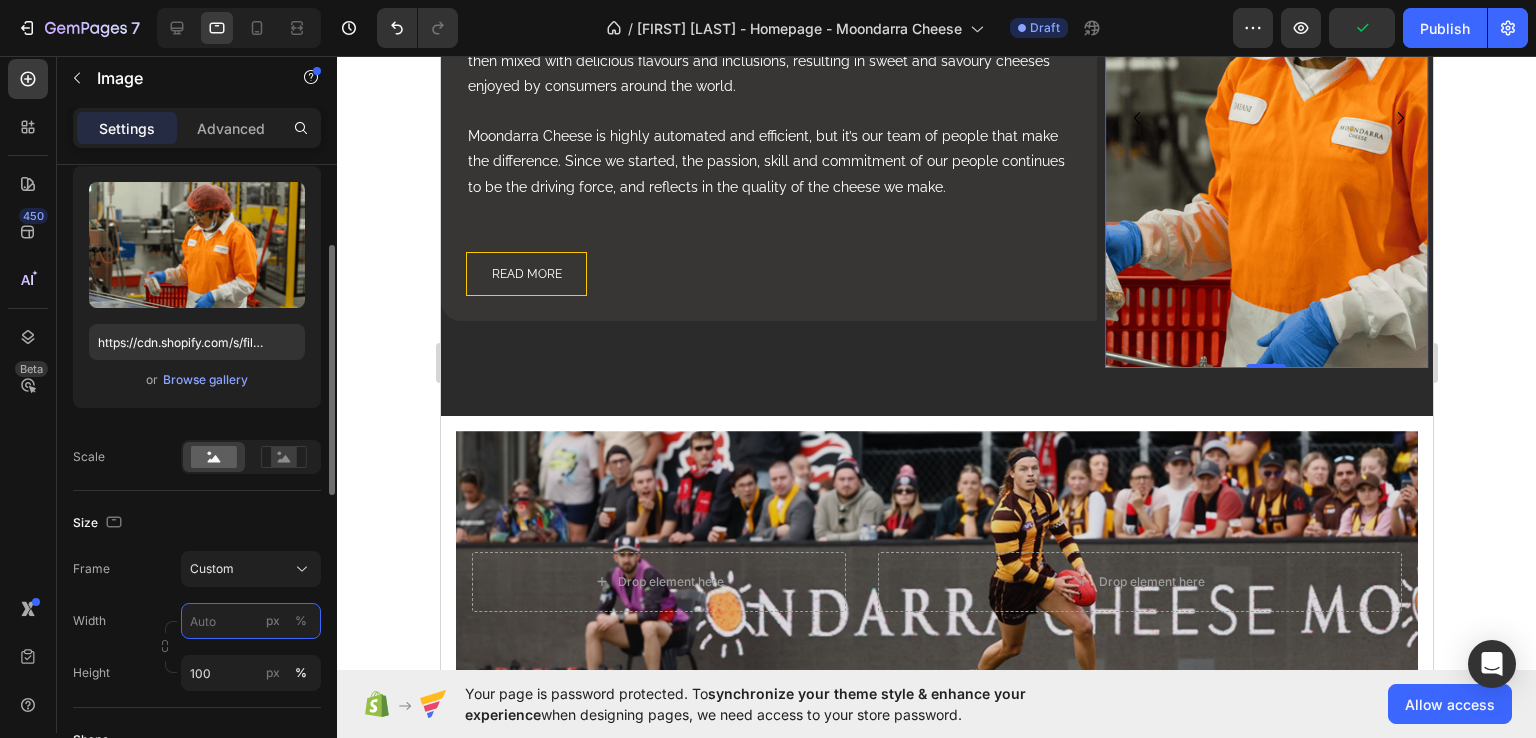 click on "px %" at bounding box center (251, 621) 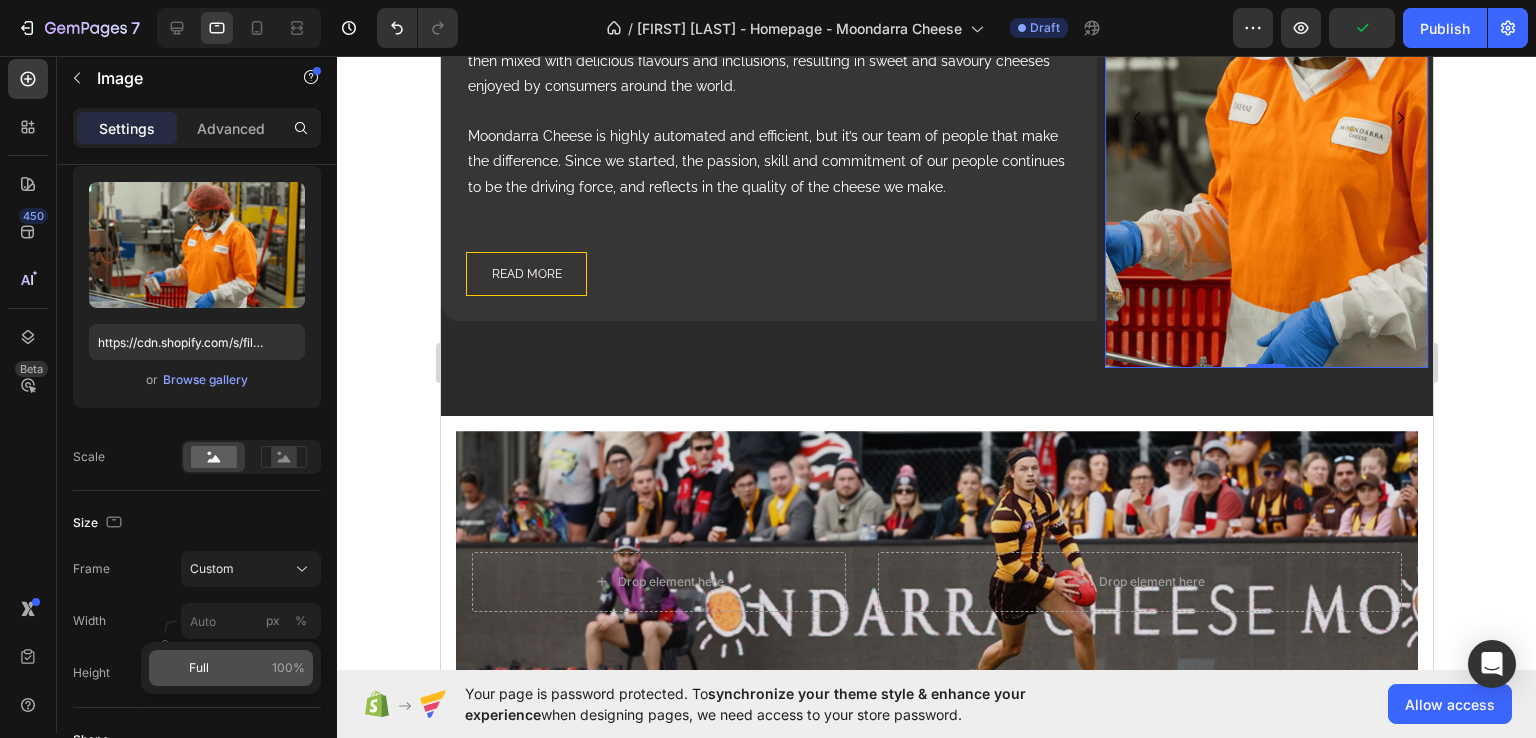 click on "Full 100%" 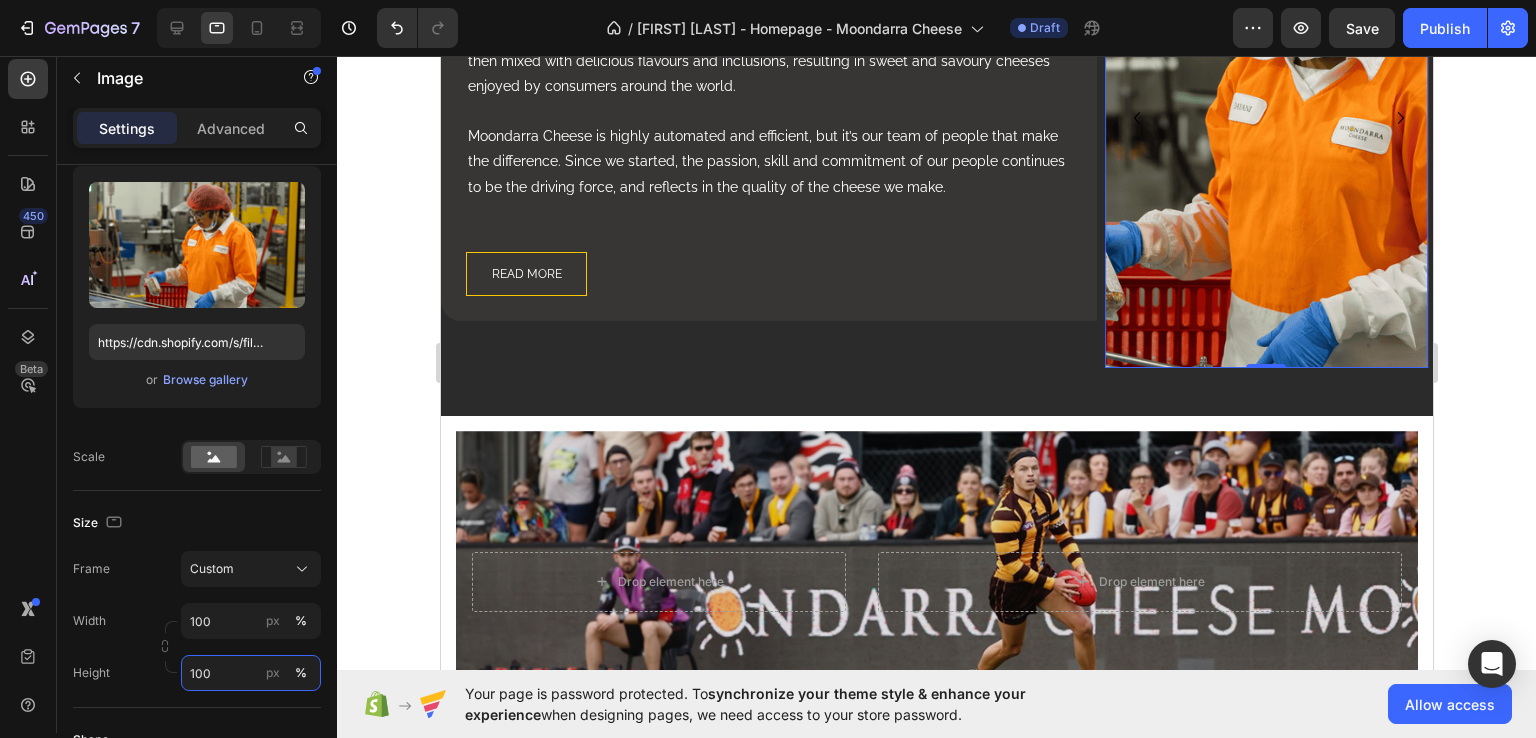click on "100" at bounding box center [251, 673] 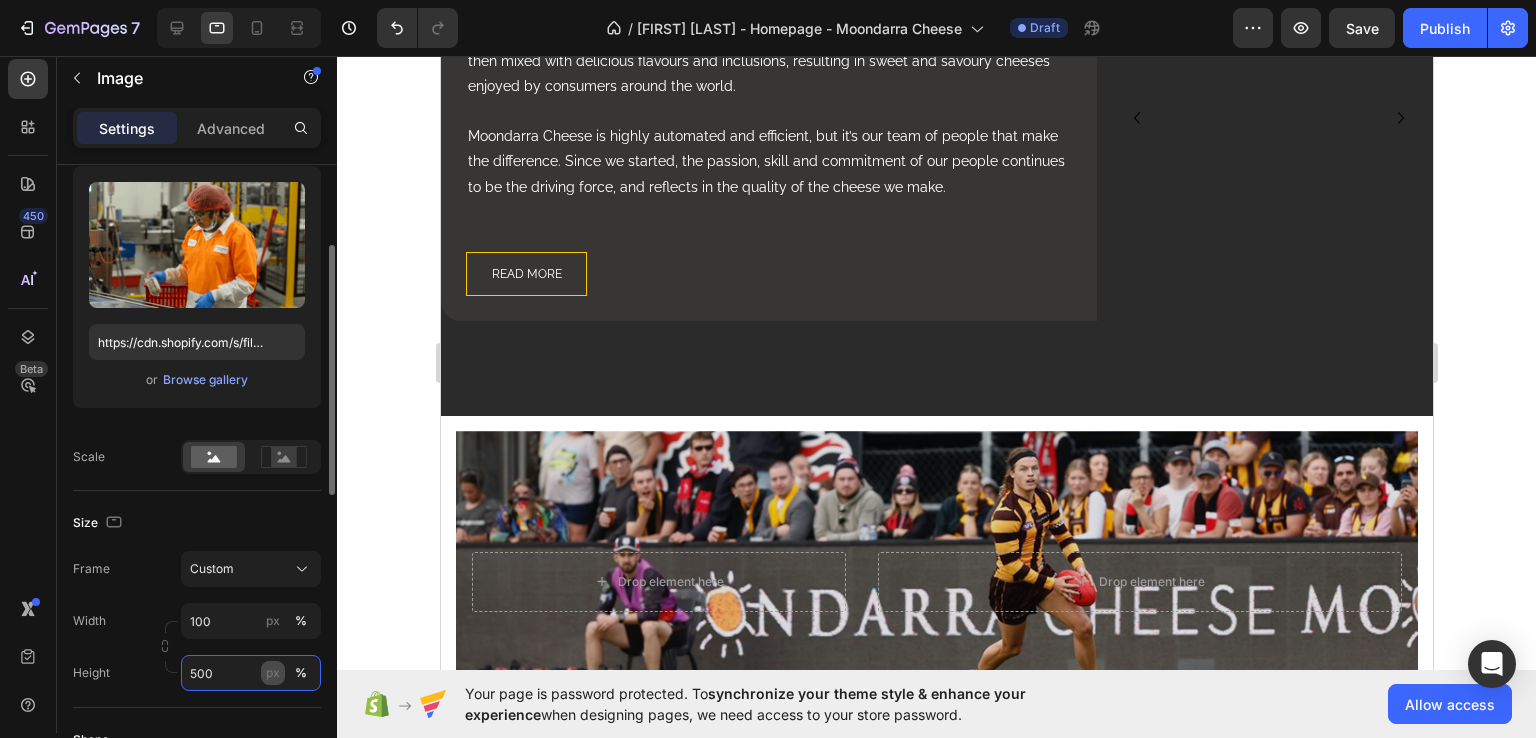 type on "500" 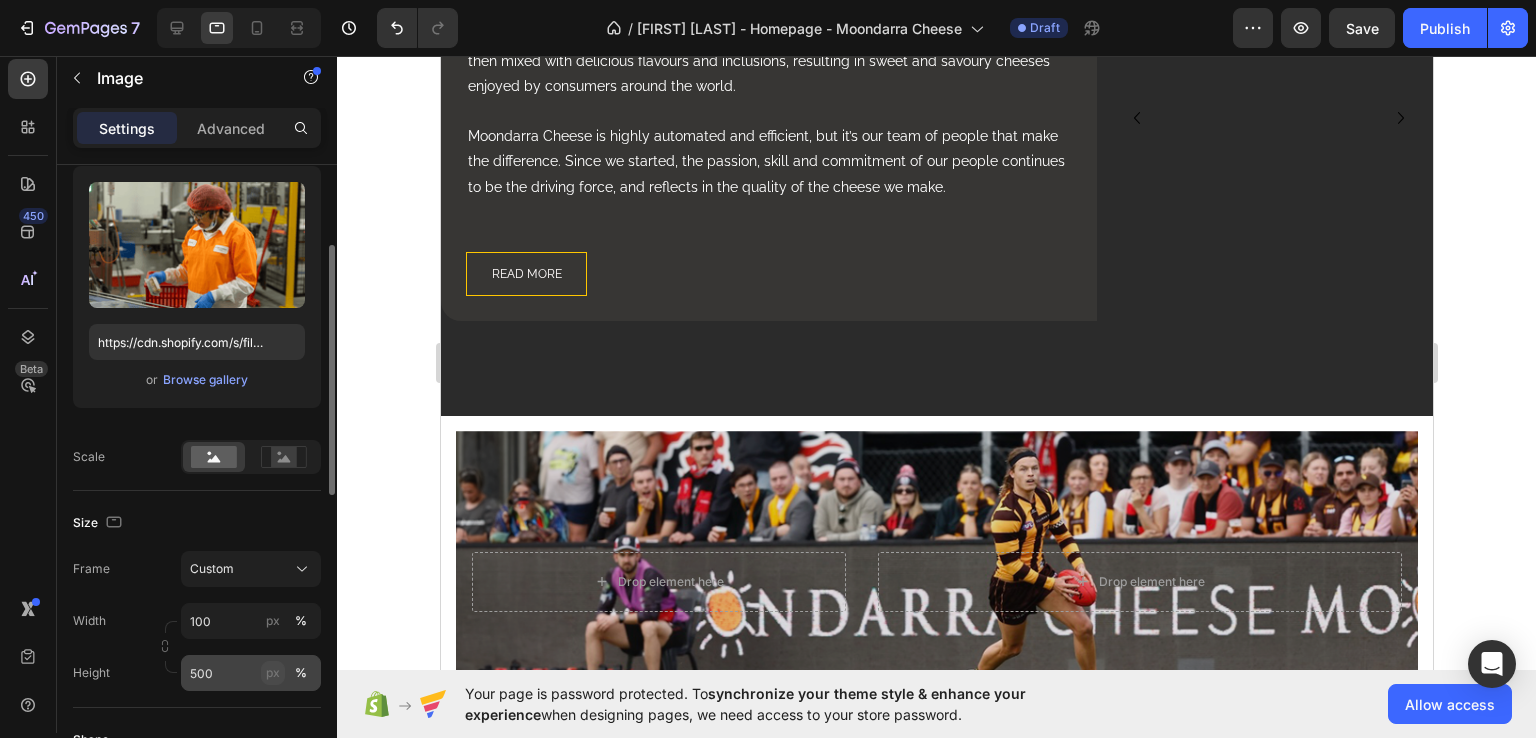 click on "px" 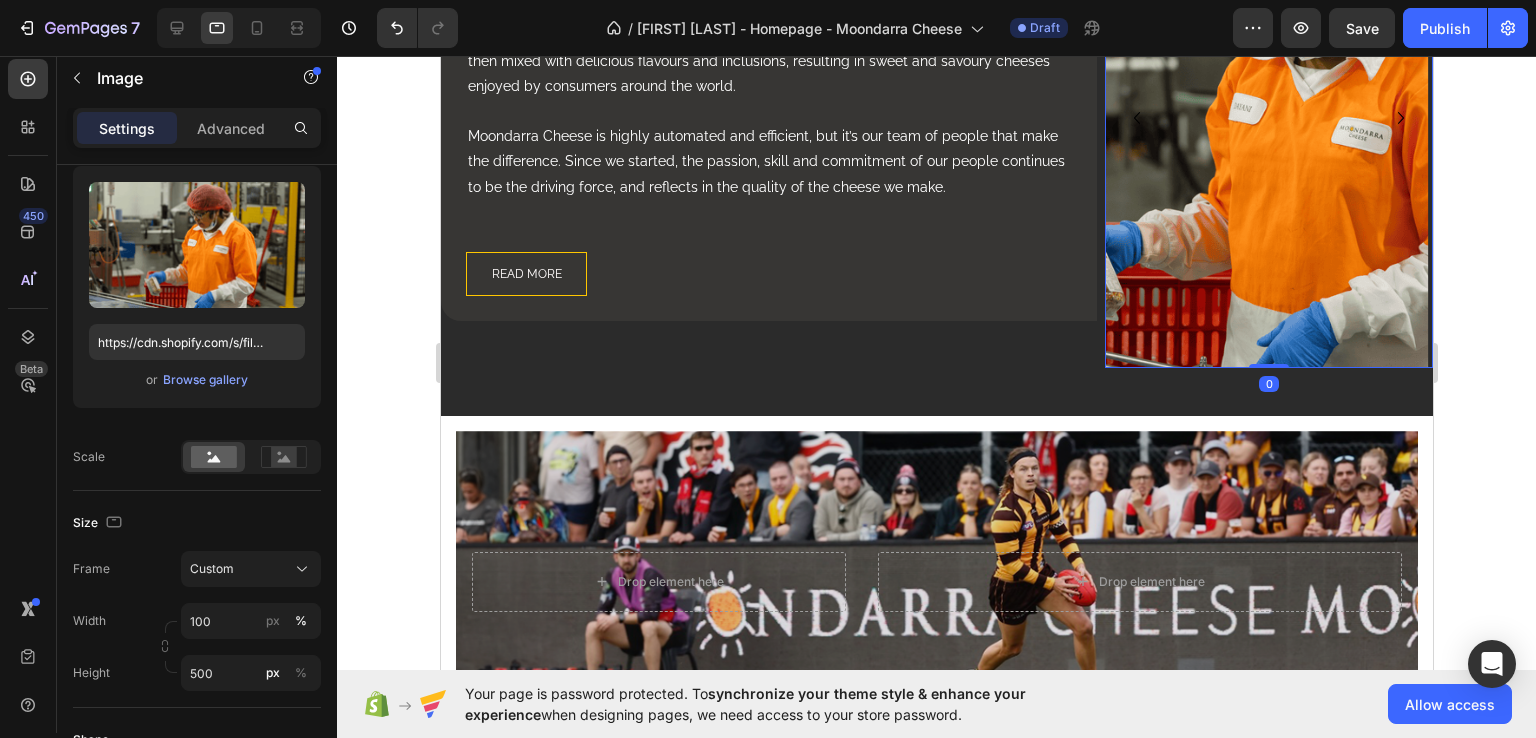 click 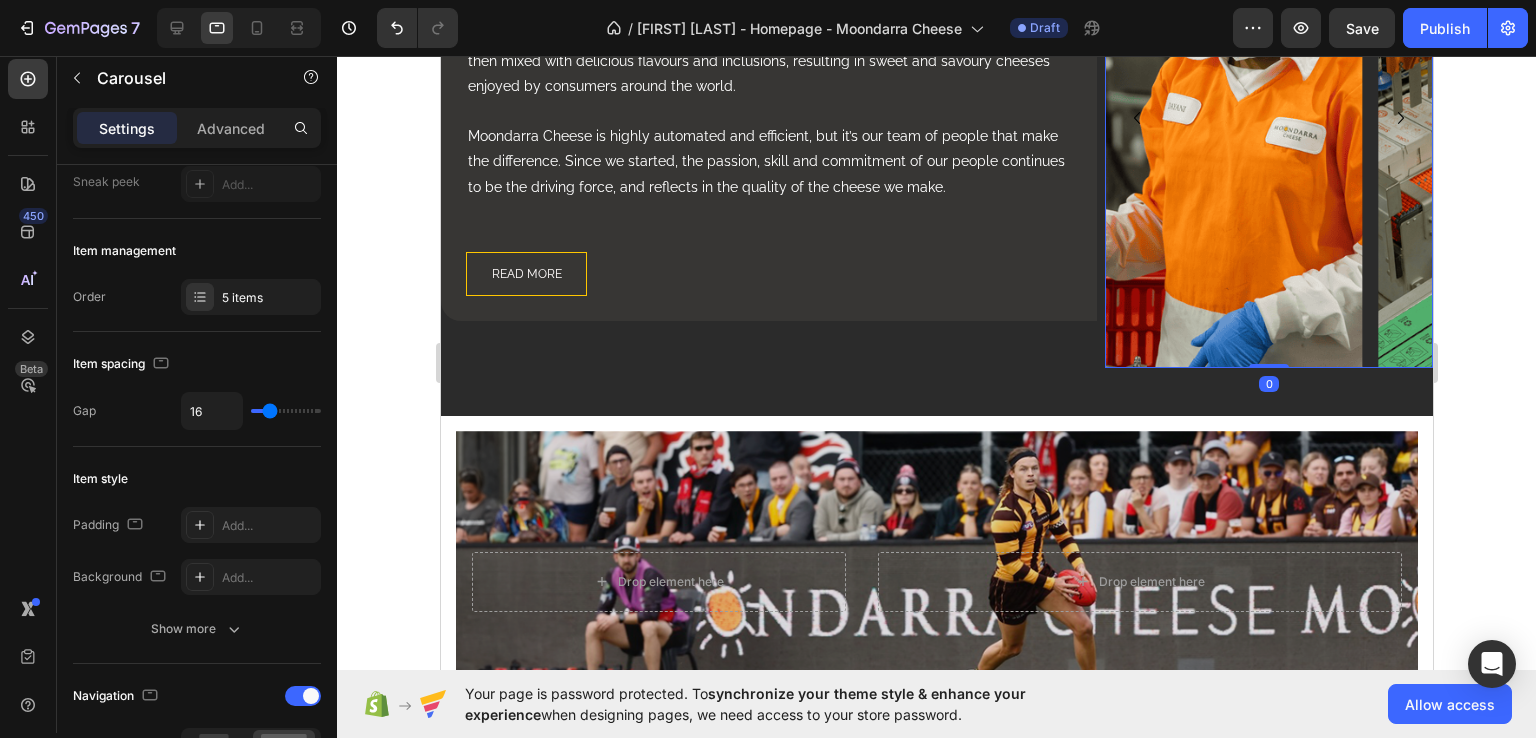 scroll, scrollTop: 0, scrollLeft: 0, axis: both 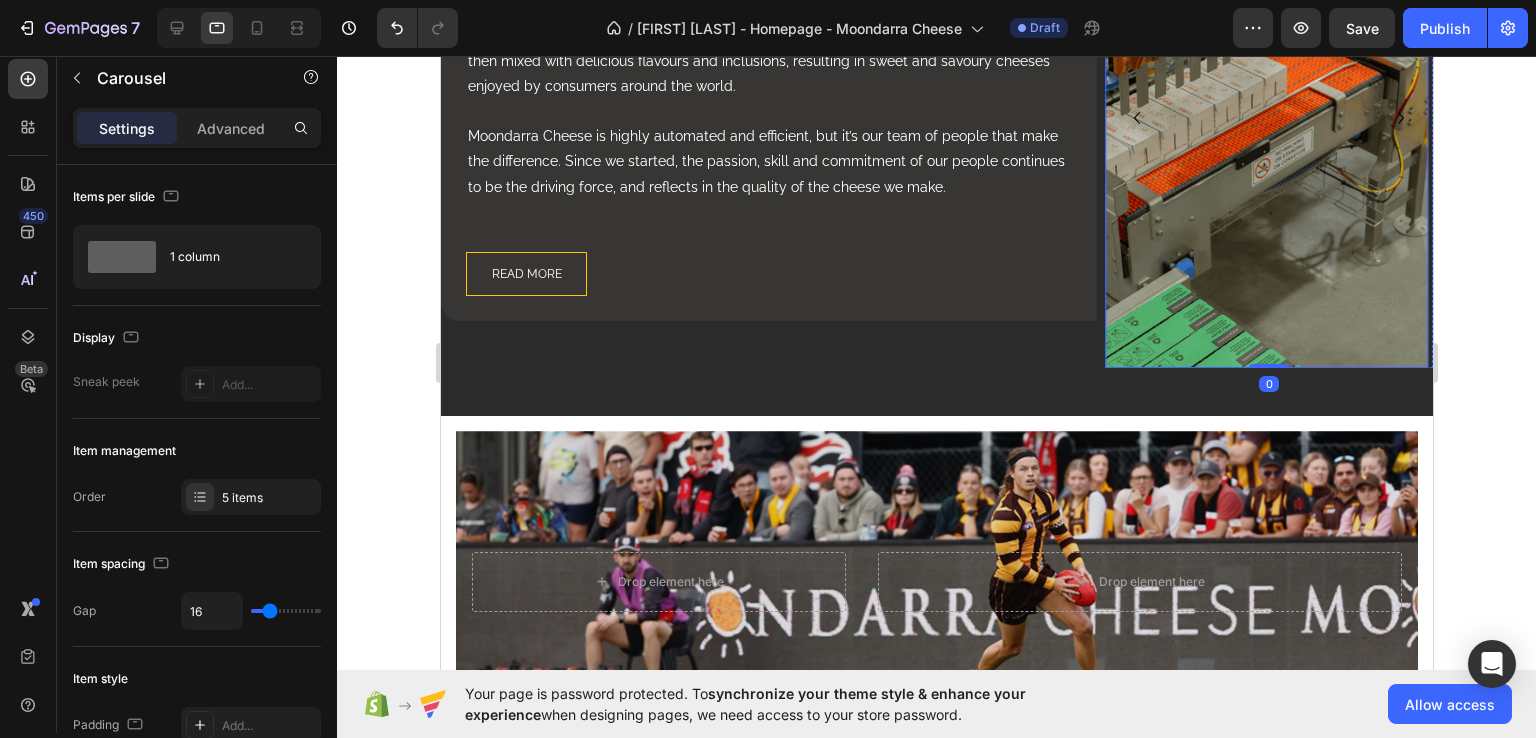 click at bounding box center (1265, 118) 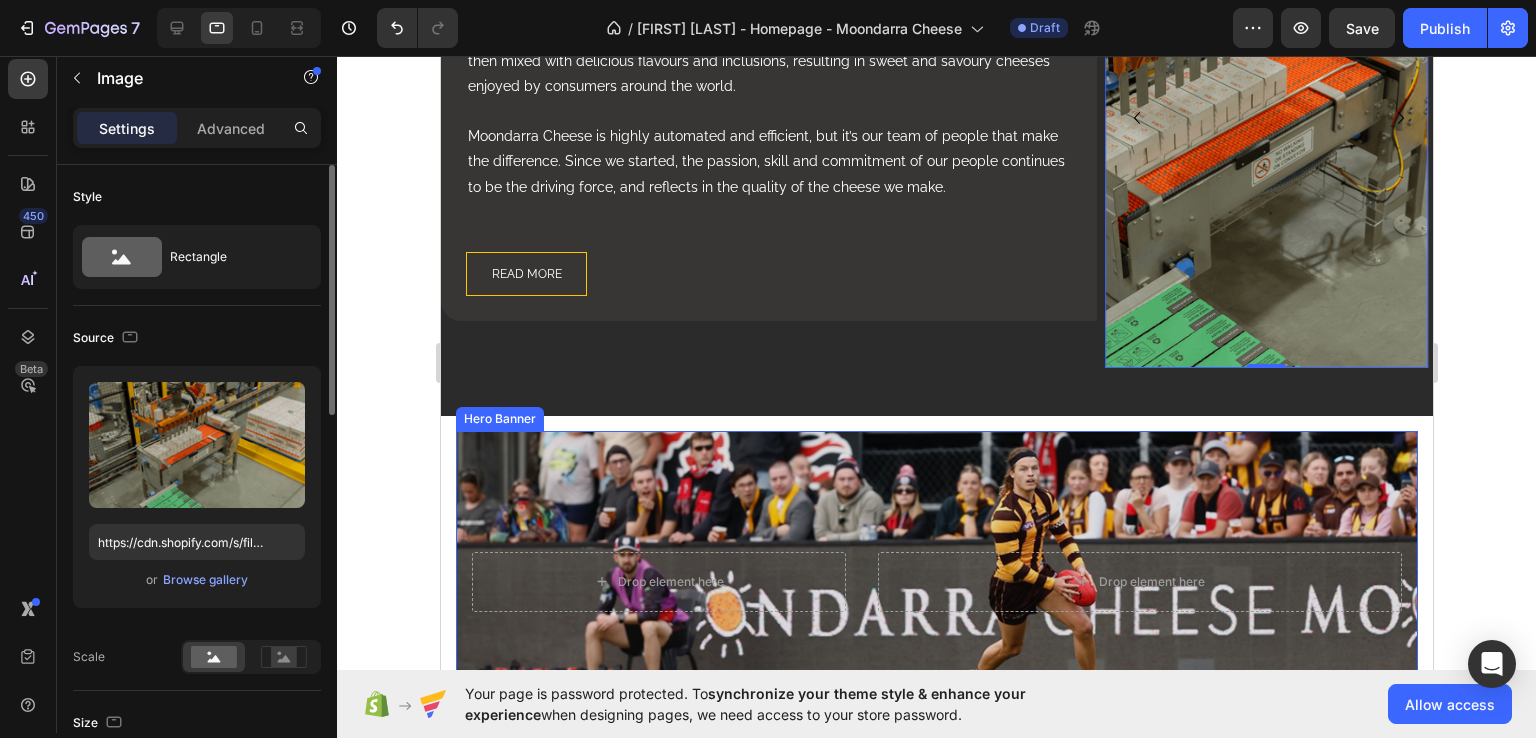 scroll, scrollTop: 200, scrollLeft: 0, axis: vertical 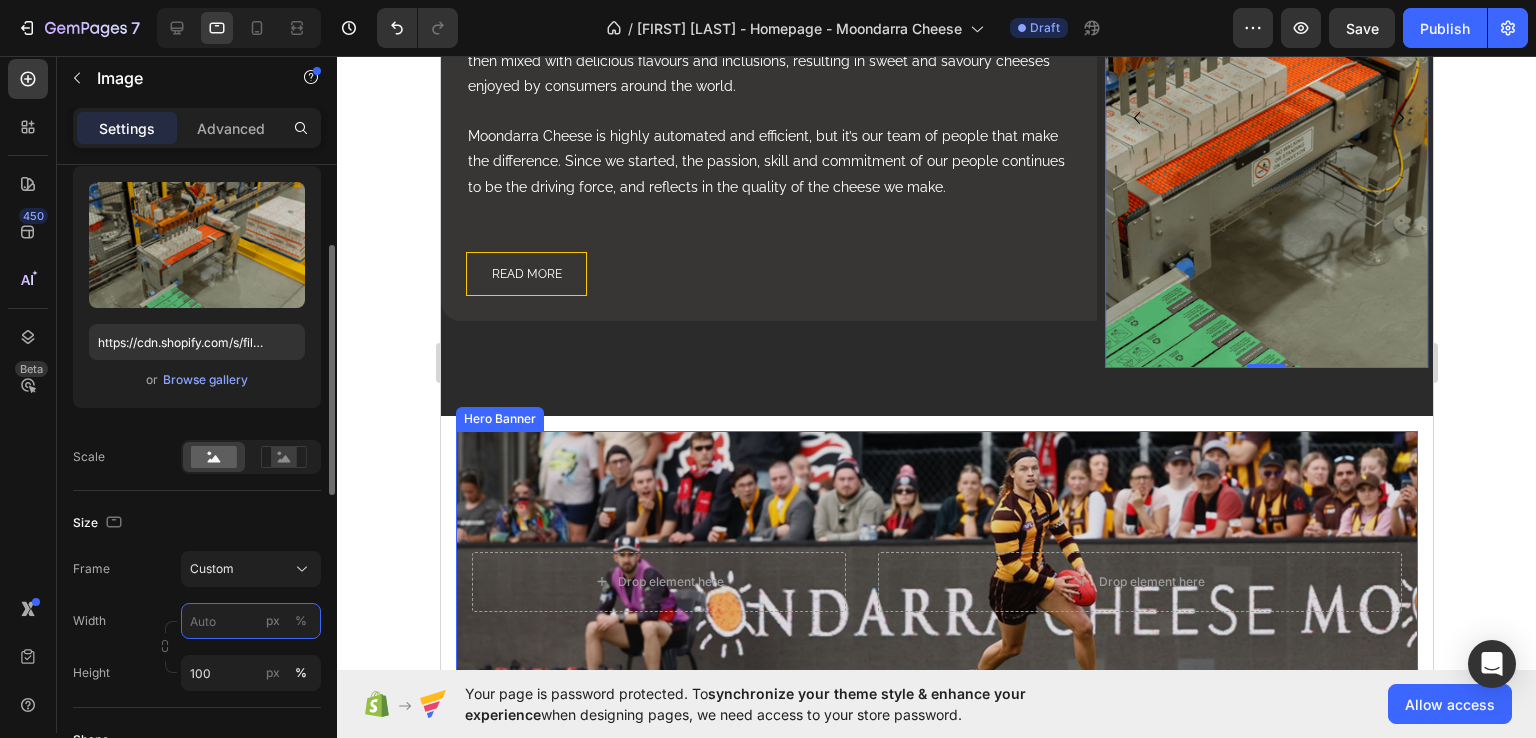 click on "px %" at bounding box center (251, 621) 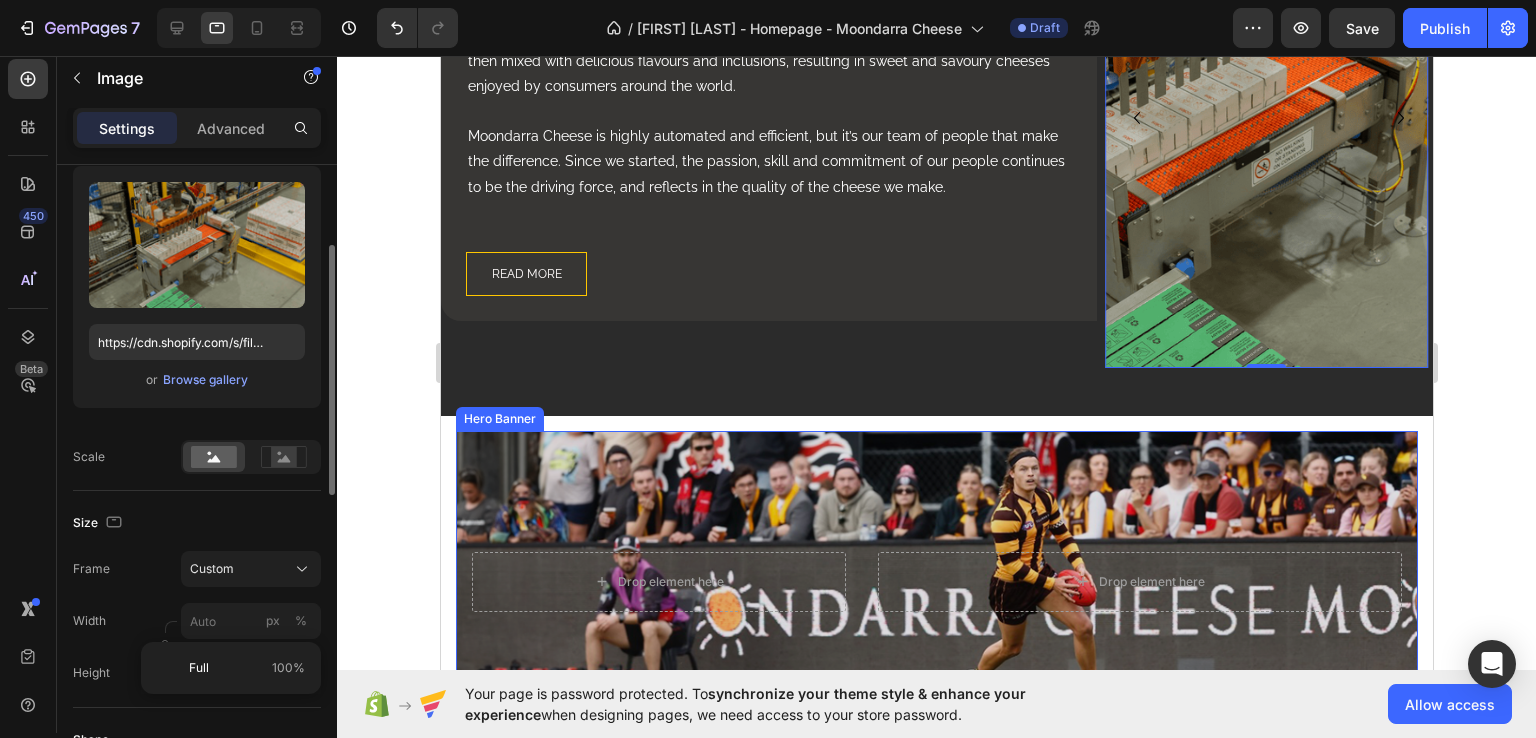click on "Width px % Height 100 px %" at bounding box center [197, 647] 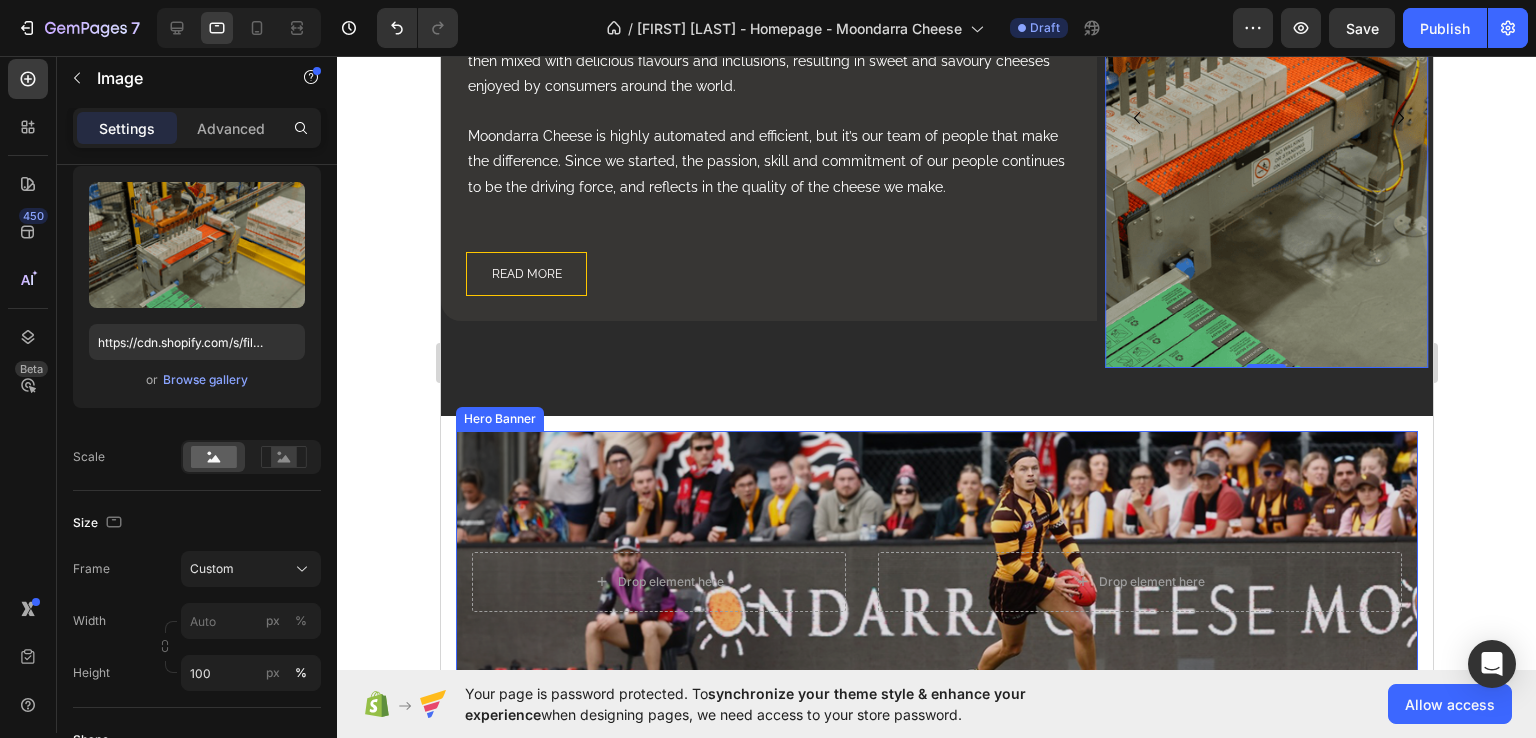 drag, startPoint x: 263, startPoint y: 607, endPoint x: 260, endPoint y: 669, distance: 62.072536 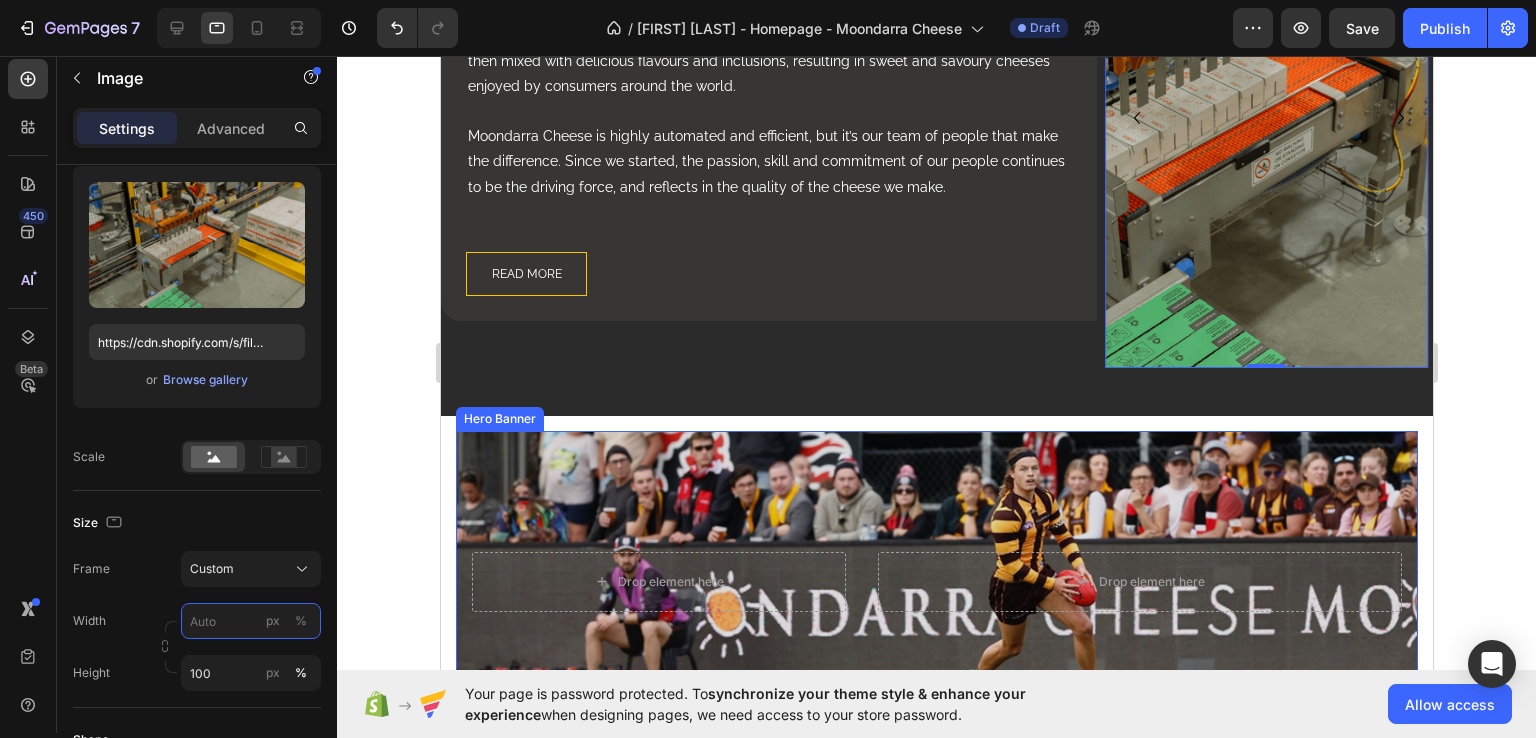 click on "px %" at bounding box center [251, 621] 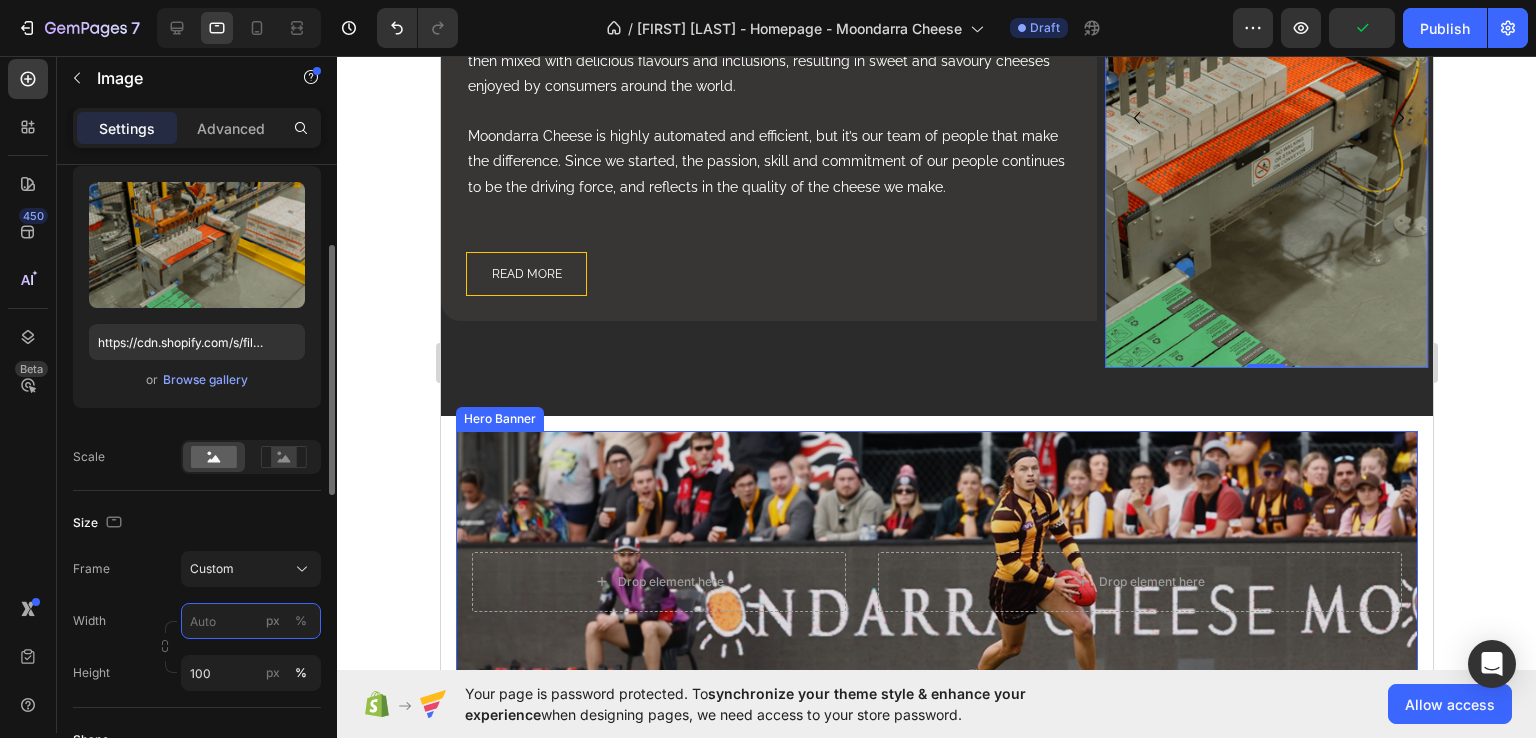 click on "px %" at bounding box center (251, 621) 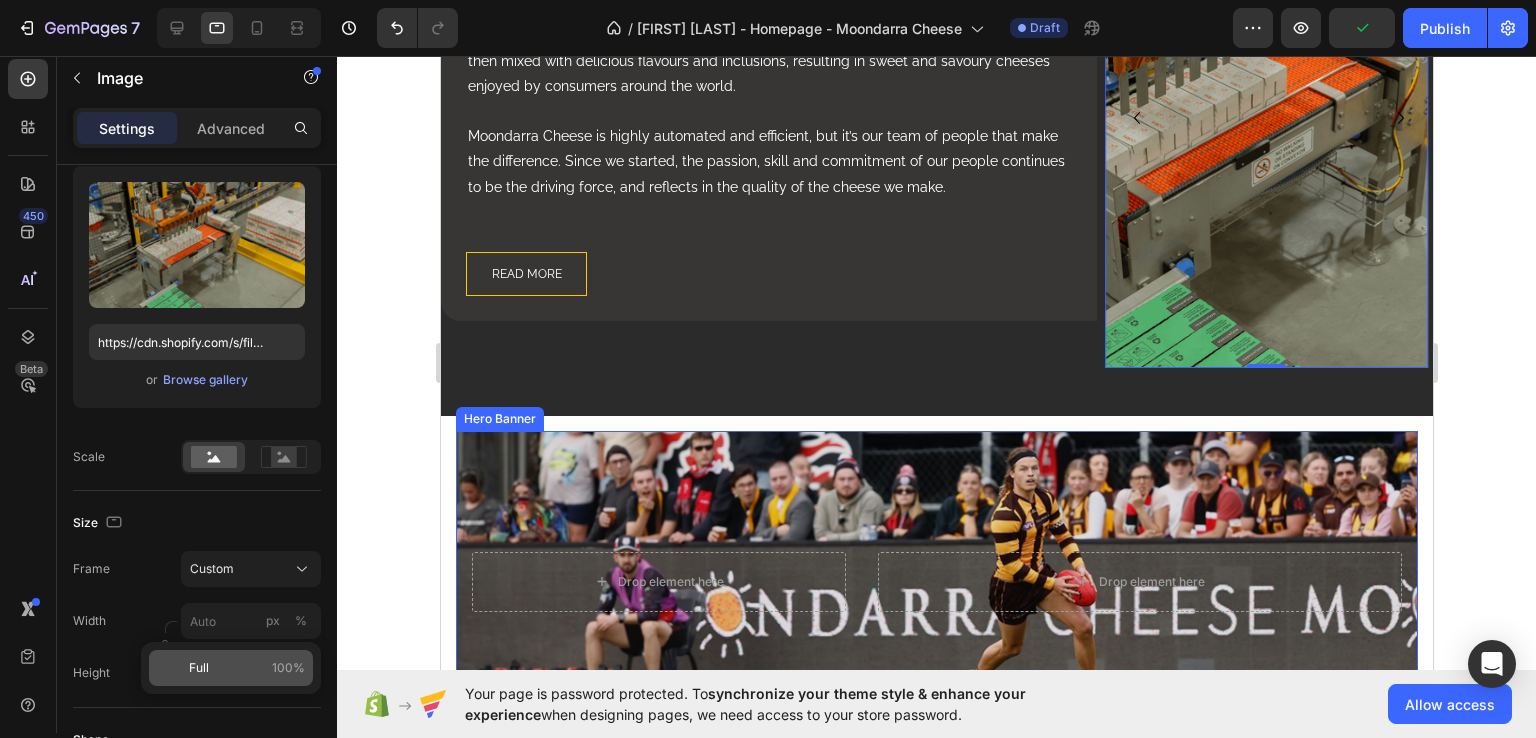 click on "Full 100%" at bounding box center (247, 668) 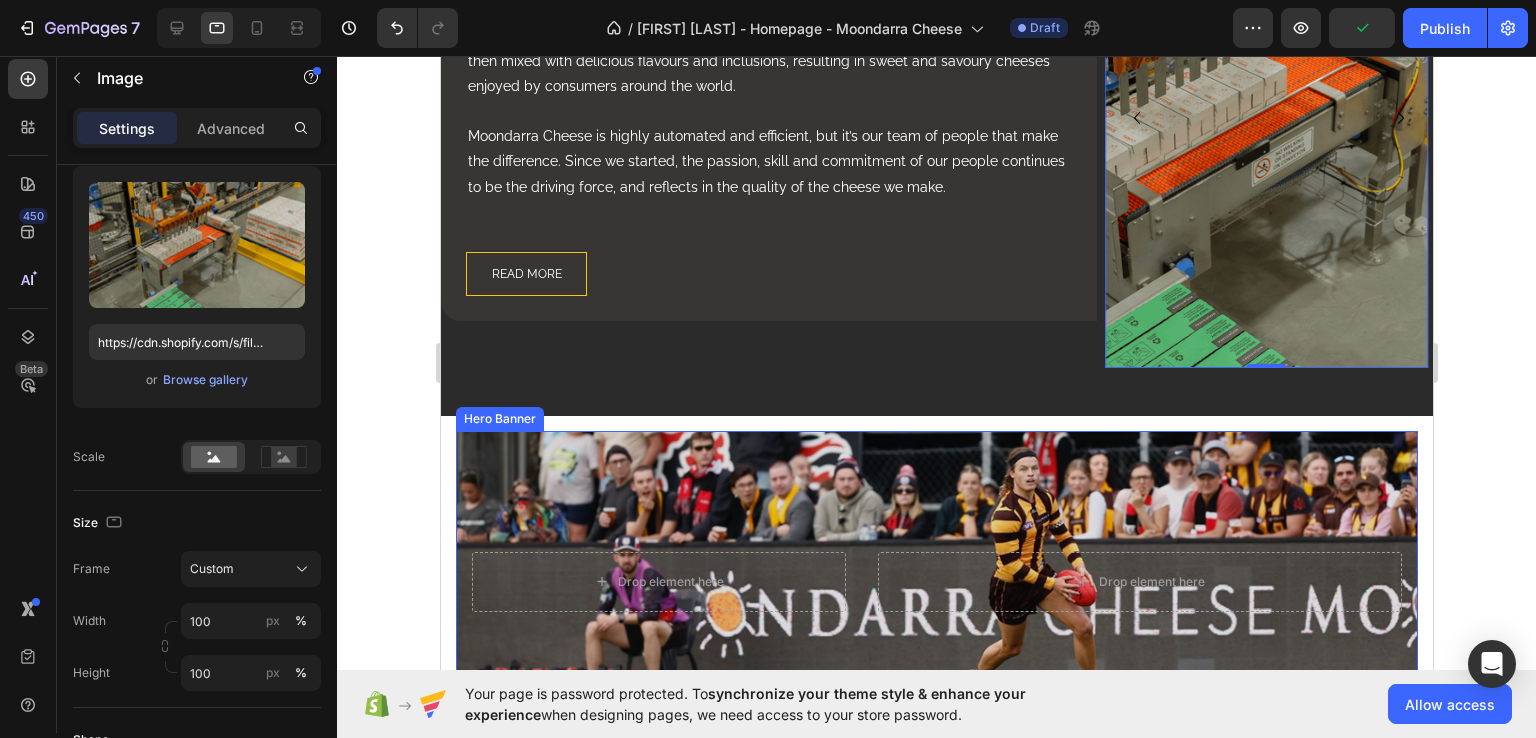 click on "7  Version history  /  [Annie GPs] - Homepage - Moondarra Cheese Draft Preview  Publish  450 Beta Sections(18) Elements(83) Section Element Hero Section Product Detail Brands Trusted Badges Guarantee Product Breakdown How to use Testimonials Compare Bundle FAQs Social Proof Brand Story Product List Collection Blog List Contact Sticky Add to Cart Custom Footer Browse Library 450 Layout
Row
Row
Row
Row Text
Heading
Text Block Button
Button
Button Media
Image
Image" at bounding box center [768, 0] 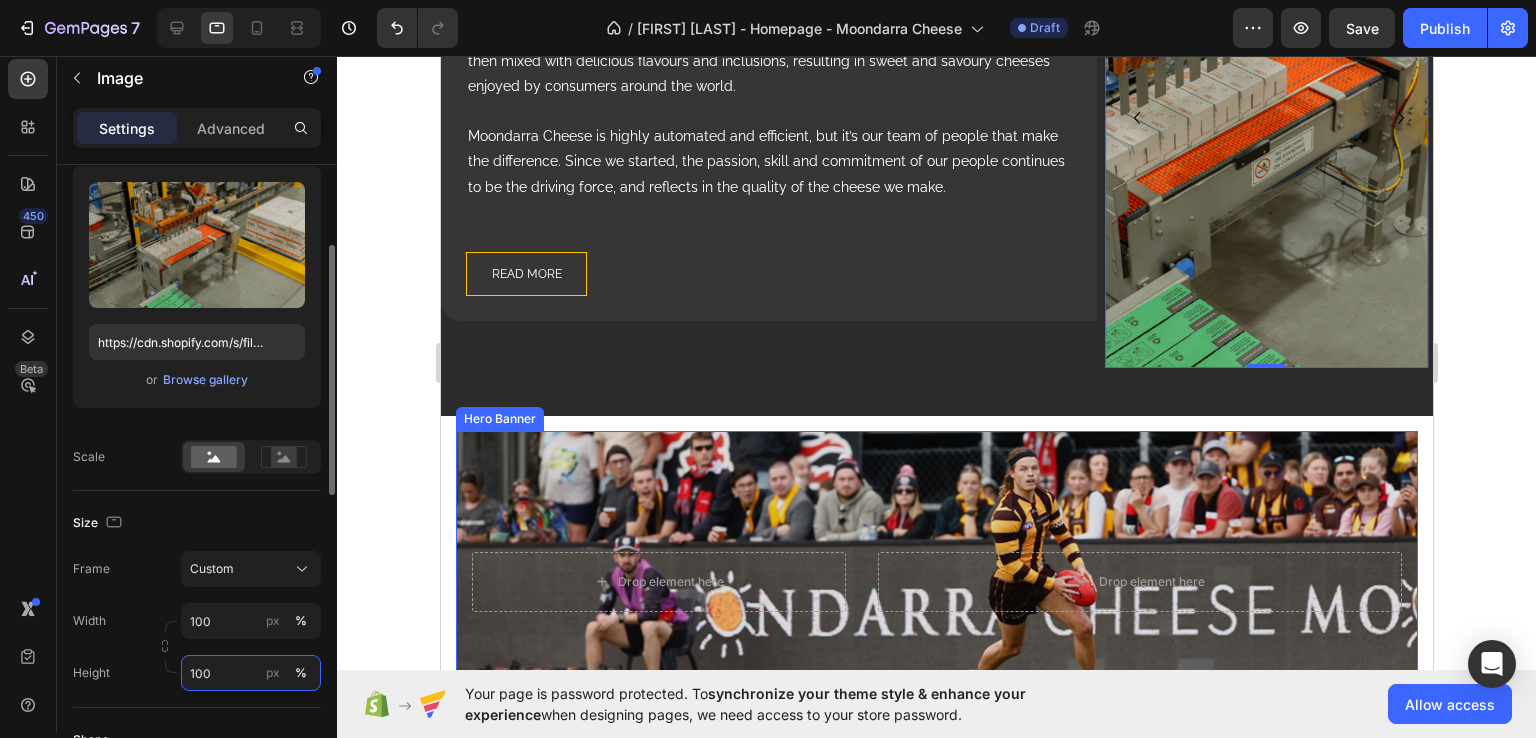 click on "100" at bounding box center (251, 673) 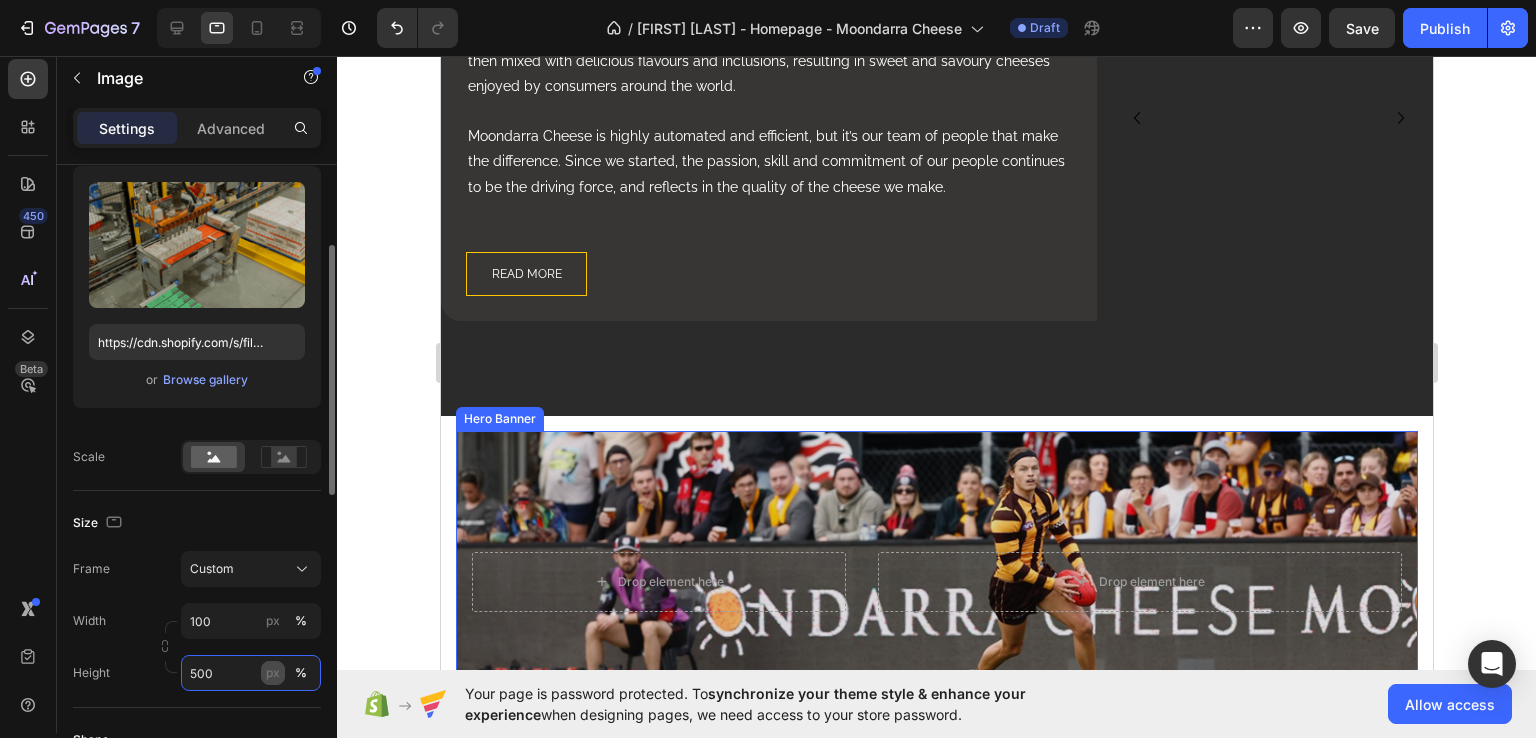 type on "500" 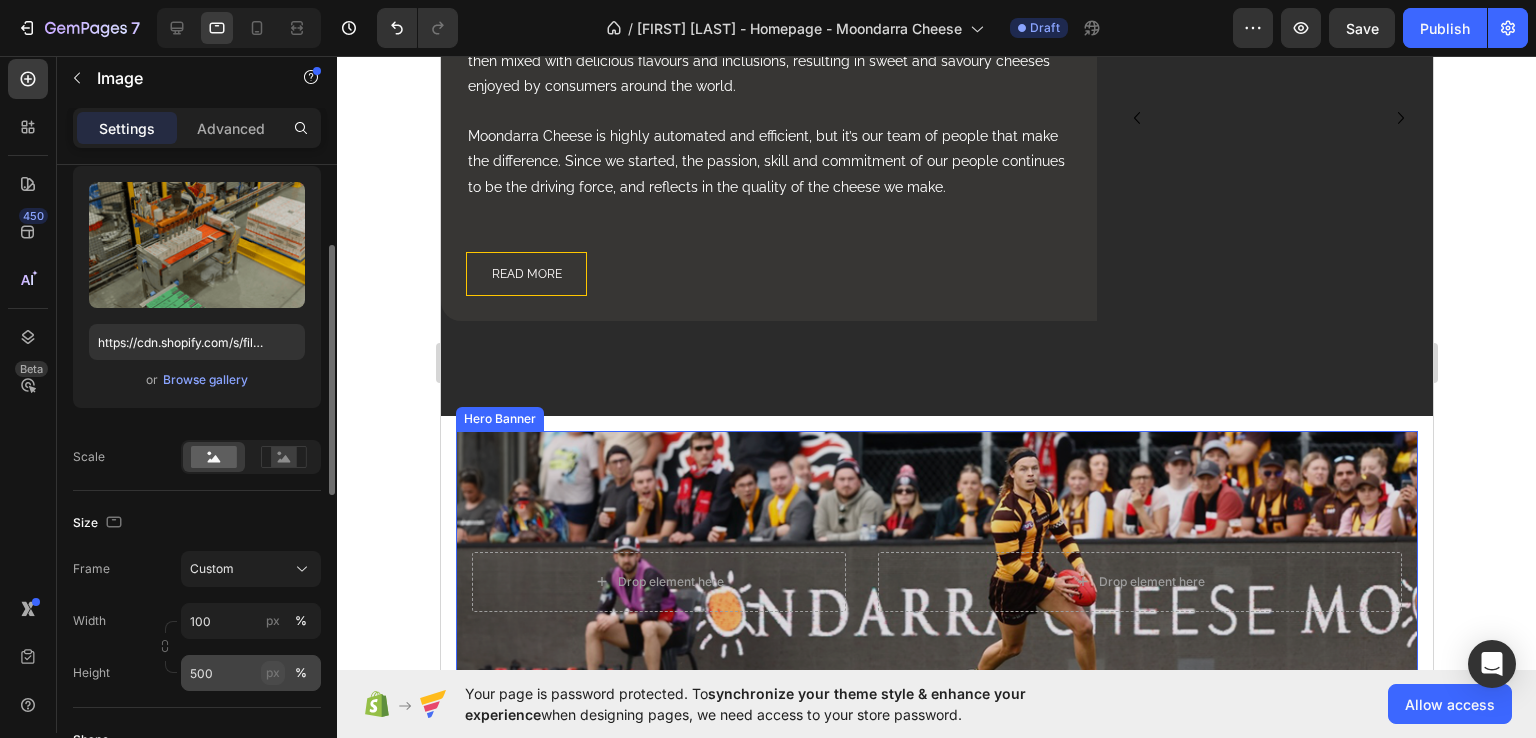 click on "px" at bounding box center (273, 673) 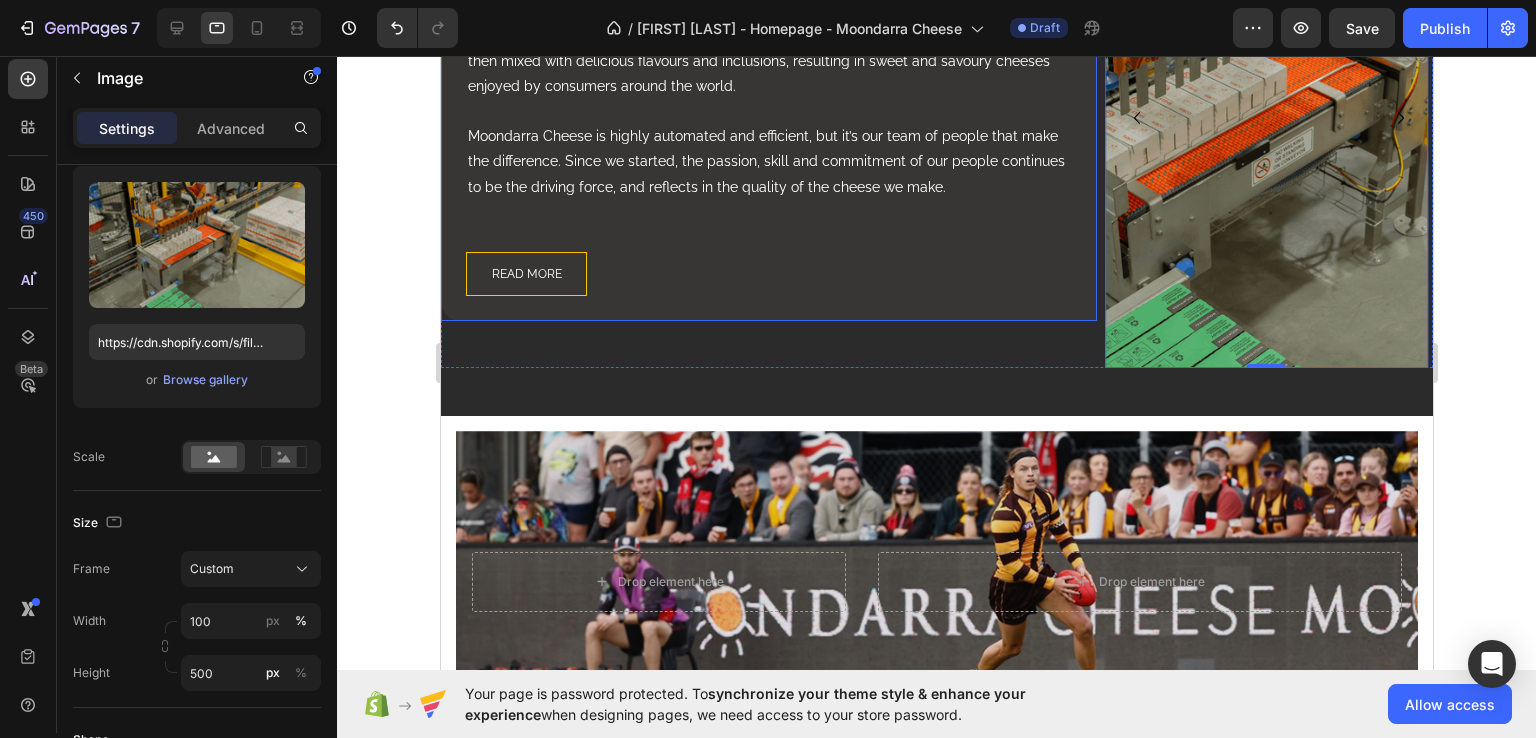 click on "Modern Cheesemaking at its finest Heading Moondarra Cheese is Australia’s largest flavoured cream cheese manufacturer. Fresh, raw milk and cream is delivered every day from nearby dairy farms, where cows graze in open pastures. This milk is used to make our own smooth, perfected cream cheese base, which is then mixed with delicious flavours and inclusions, resulting in sweet and savoury cheeses enjoyed by consumers around the world.    Moondarra Cheese is highly automated and efficient, but it’s our team of people that make the difference. Since we started, the passion, skill and commitment of our people continues to be the driving force, and reflects in the quality of the cheese we make. Text Block READ MORE Button Row Row" at bounding box center [768, 94] 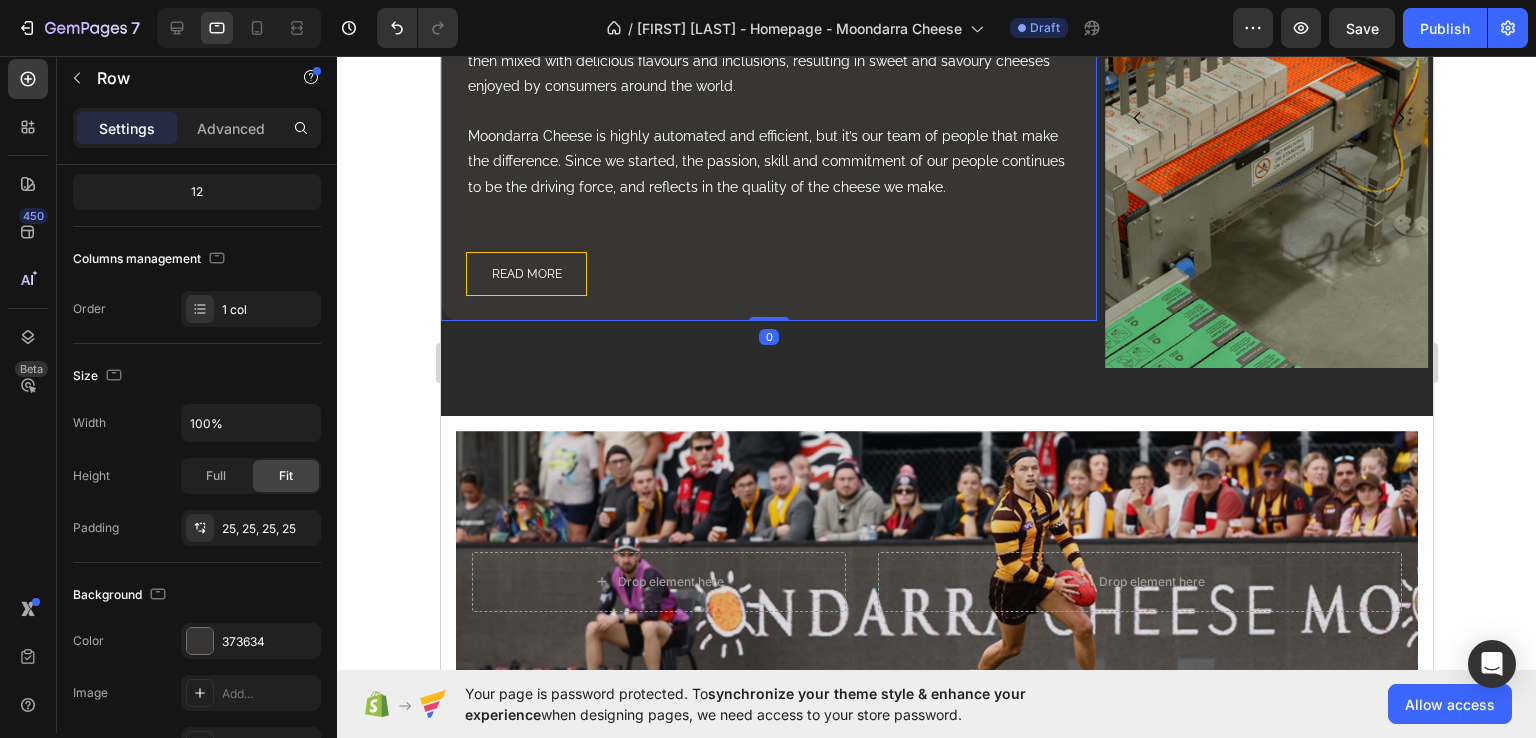 scroll, scrollTop: 0, scrollLeft: 0, axis: both 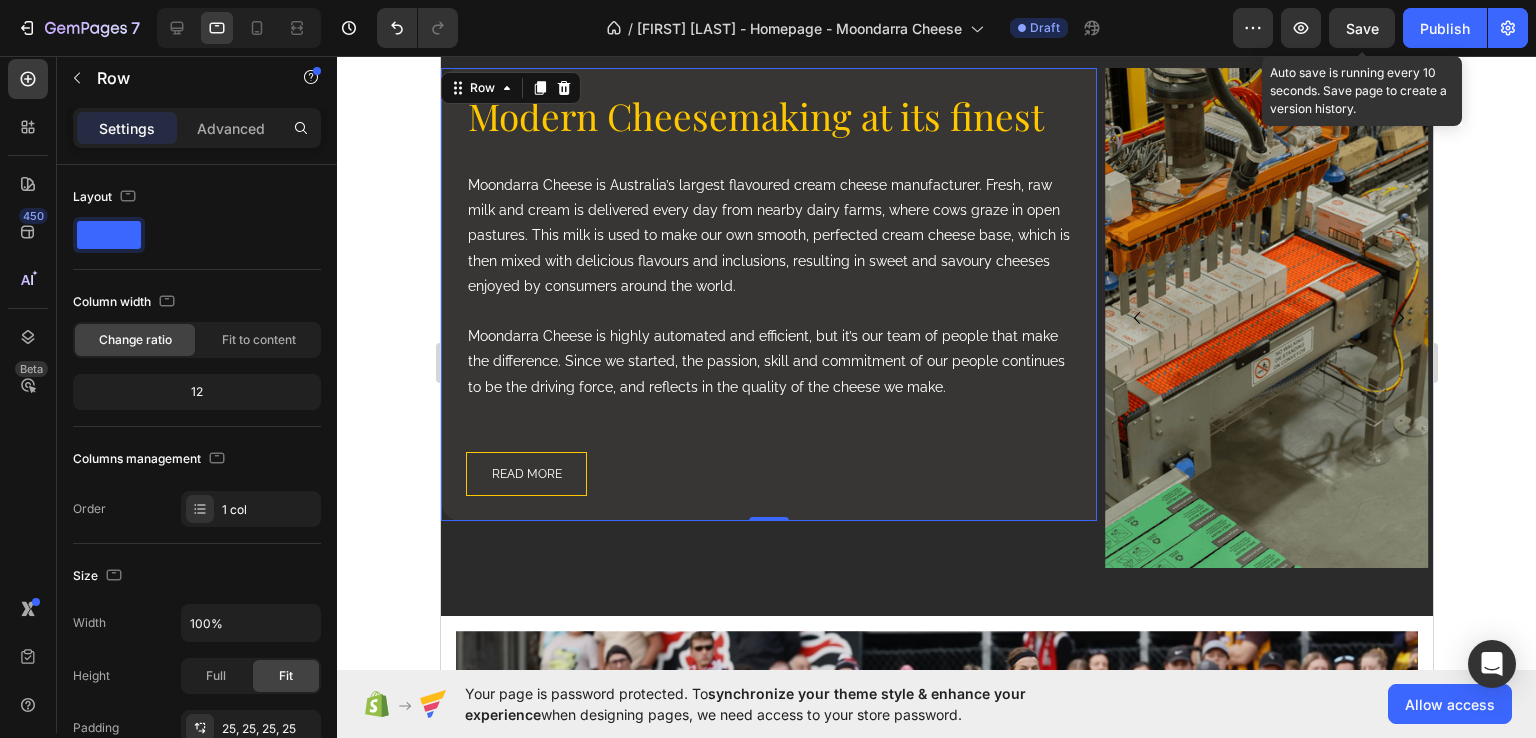 drag, startPoint x: 1376, startPoint y: 32, endPoint x: 1324, endPoint y: 13, distance: 55.362442 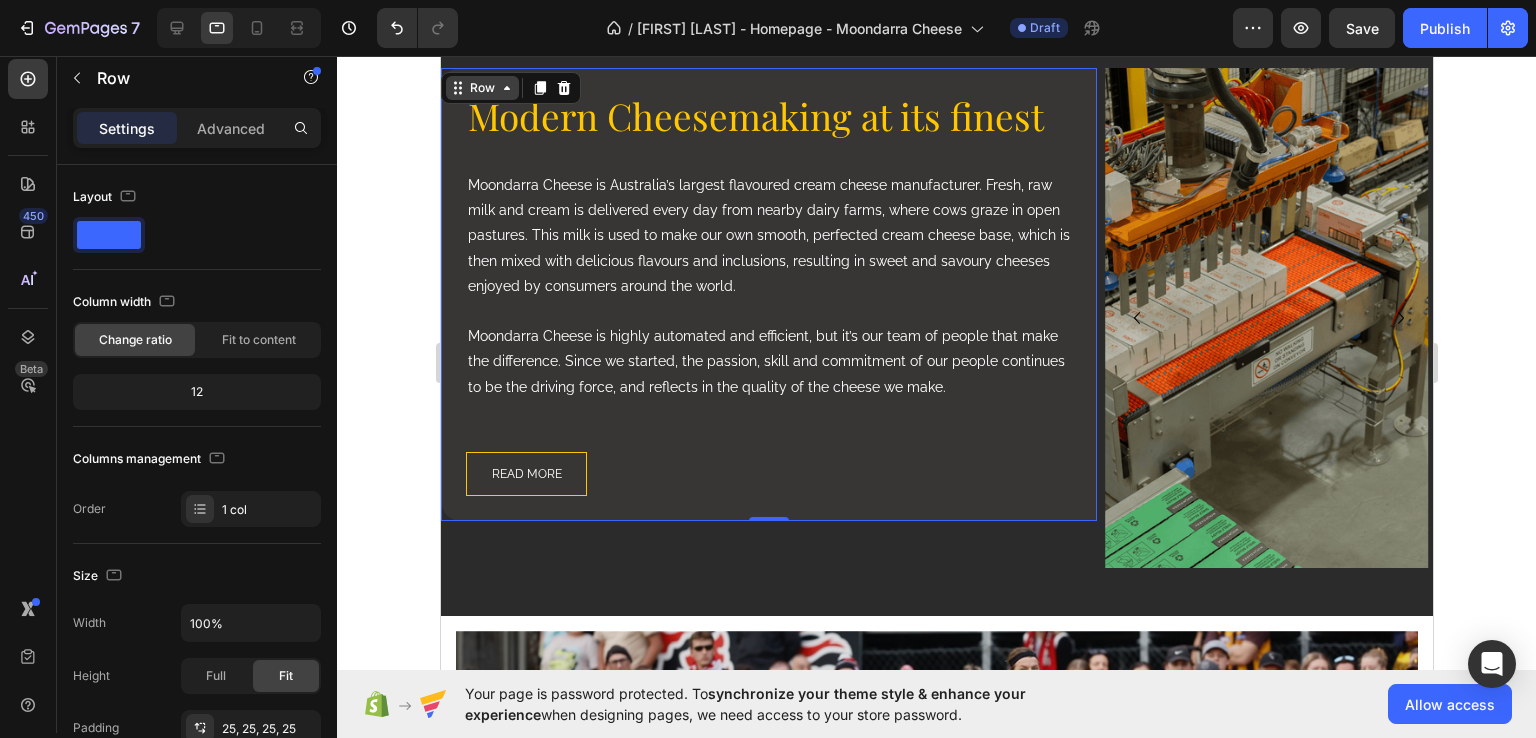 click on "Row" at bounding box center (481, 88) 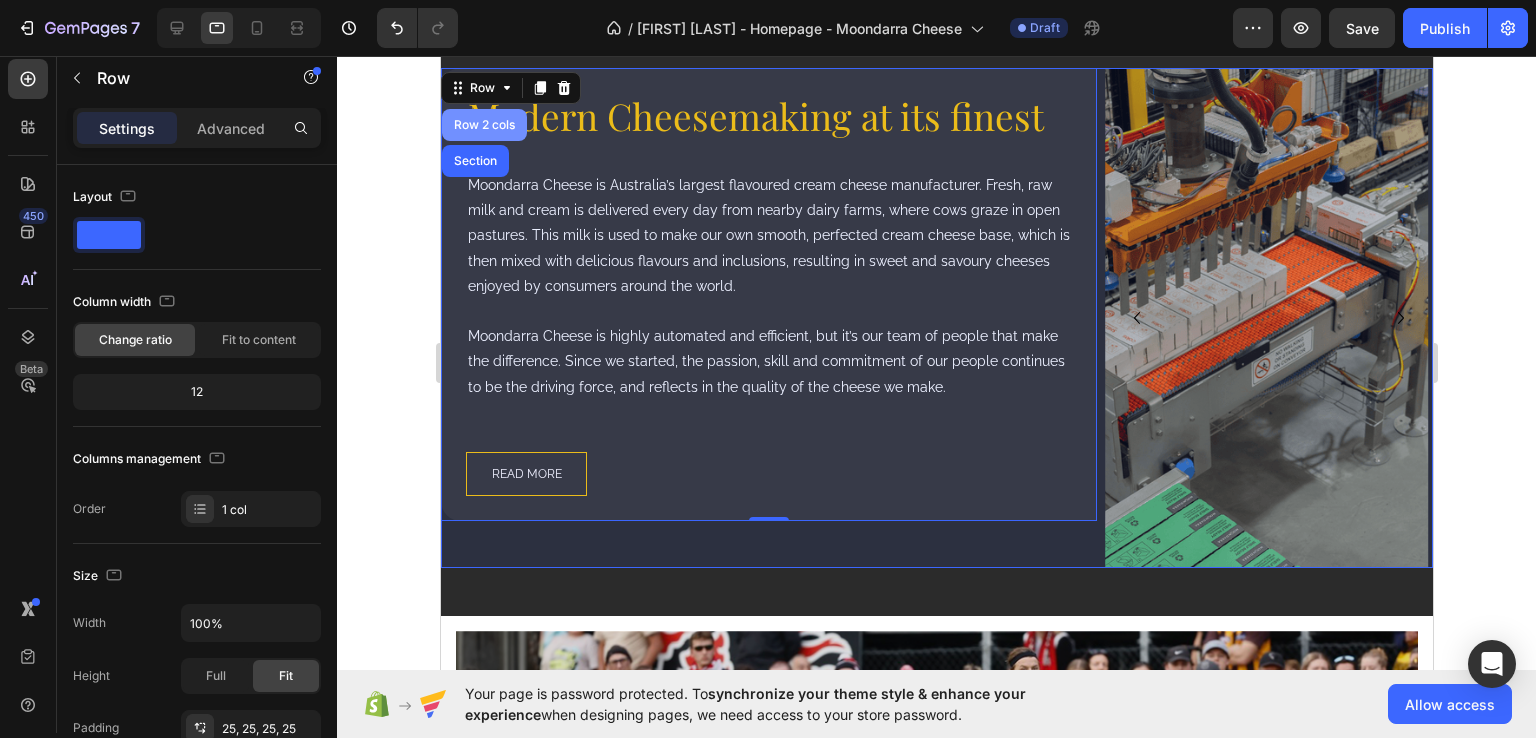 click on "Row 2 cols" at bounding box center (483, 125) 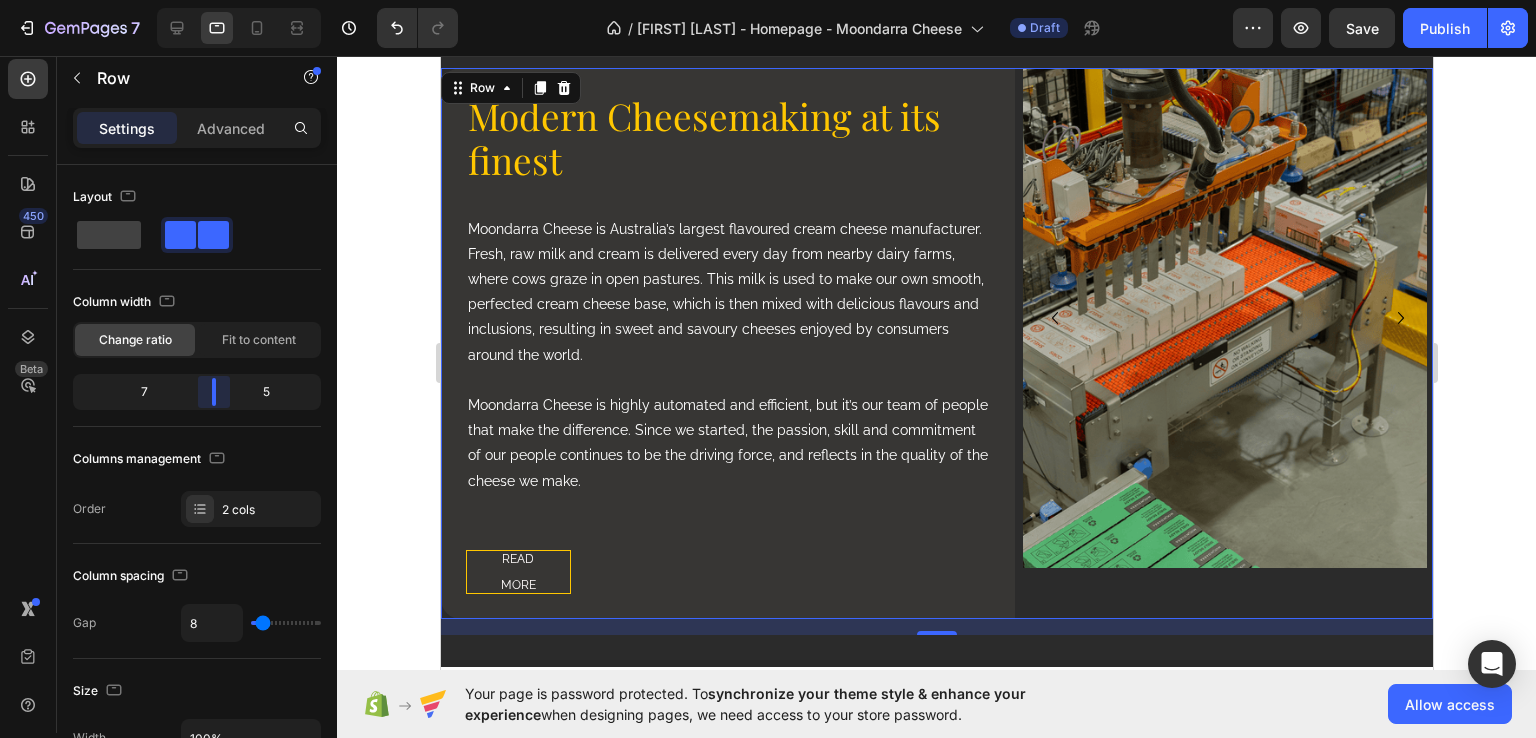 drag, startPoint x: 232, startPoint y: 390, endPoint x: 216, endPoint y: 390, distance: 16 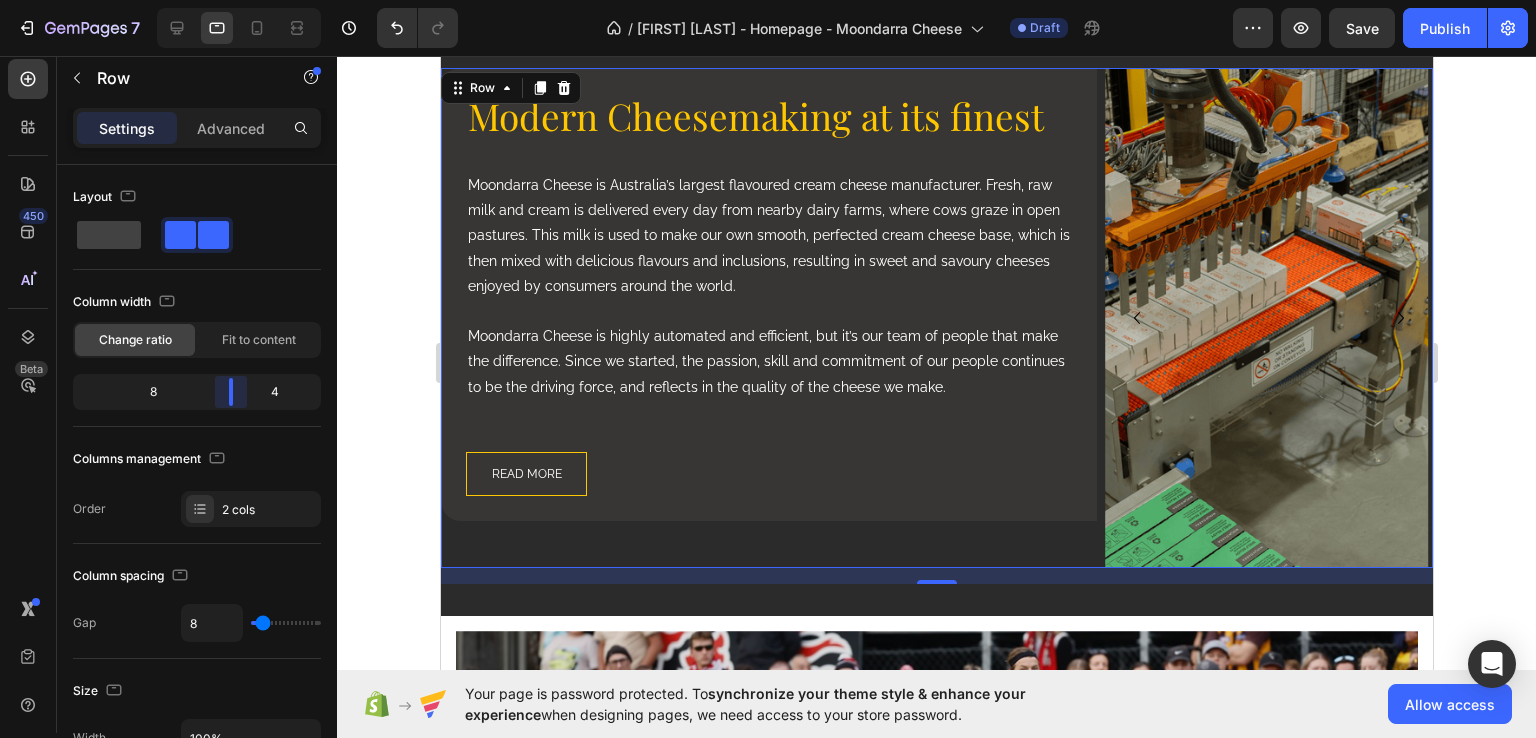 drag, startPoint x: 214, startPoint y: 383, endPoint x: 233, endPoint y: 382, distance: 19.026299 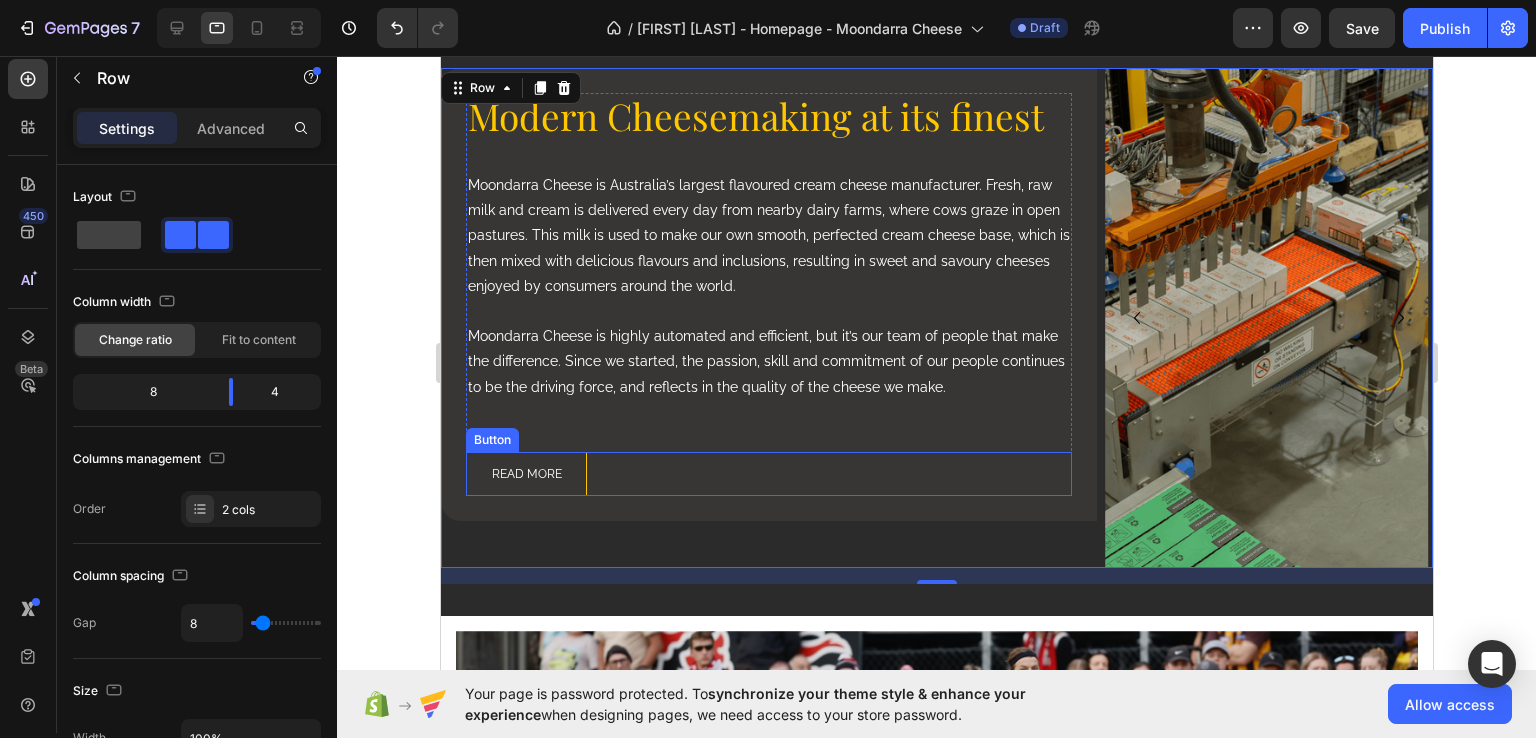 click on "READ MORE Button" at bounding box center [768, 474] 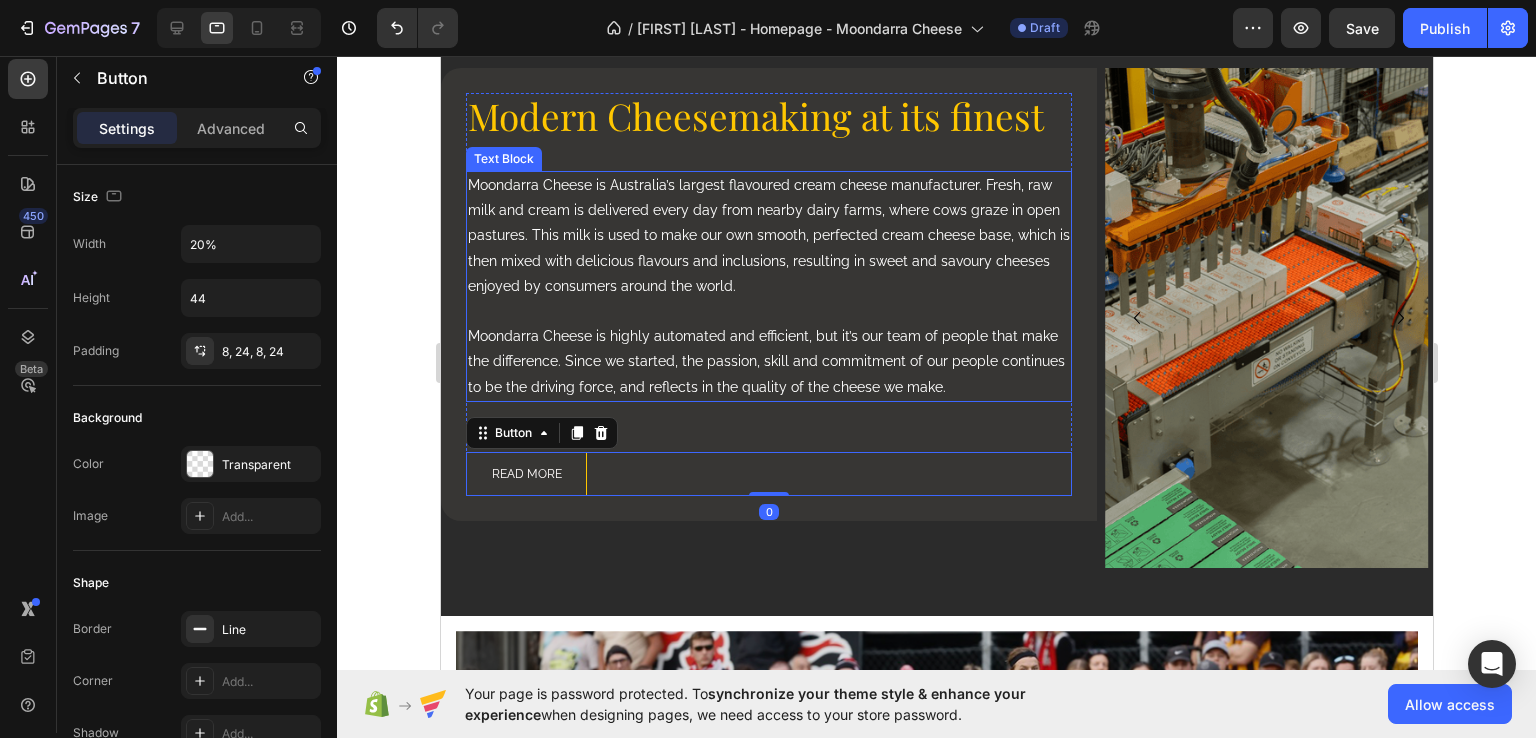 click on "Text Block" at bounding box center (503, 159) 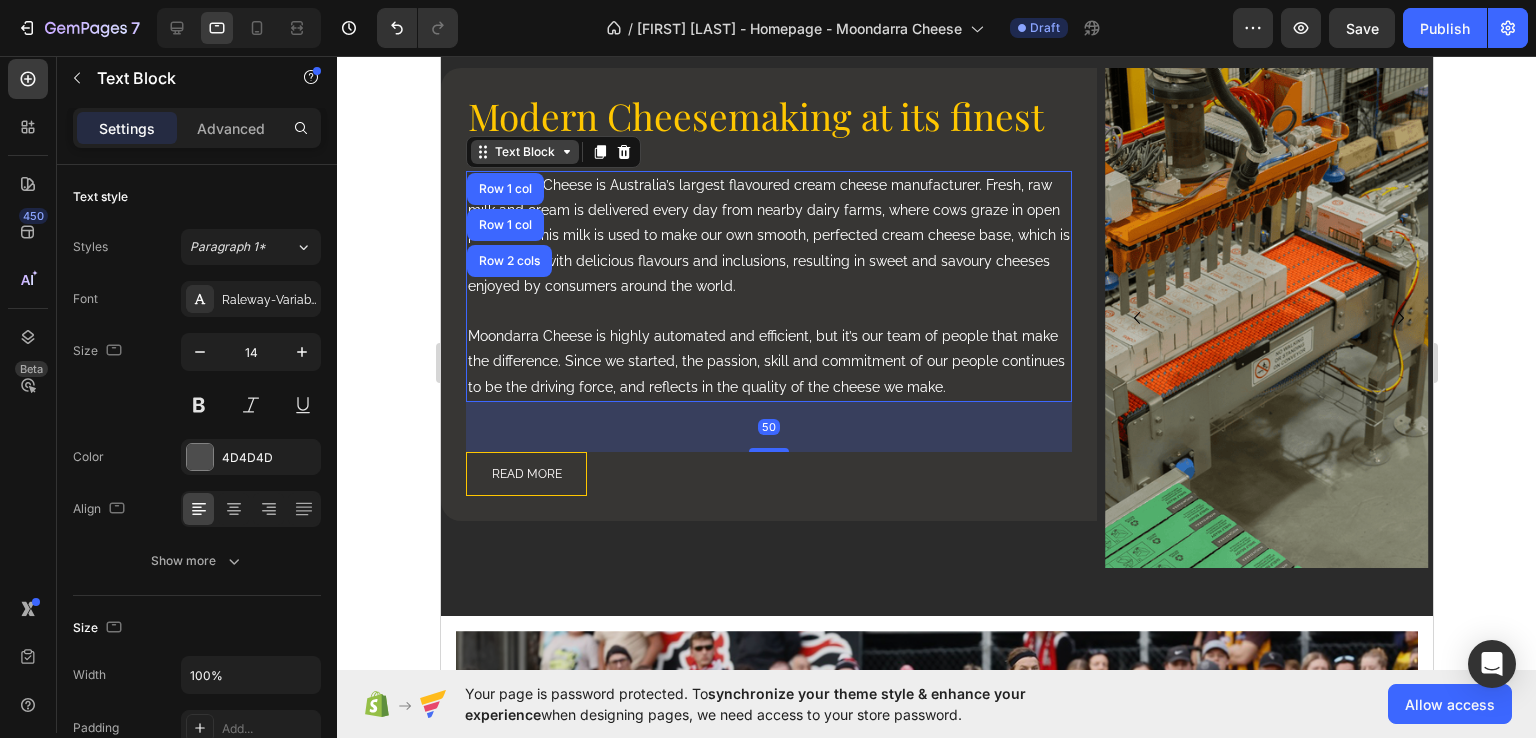 click on "Text Block" at bounding box center (524, 152) 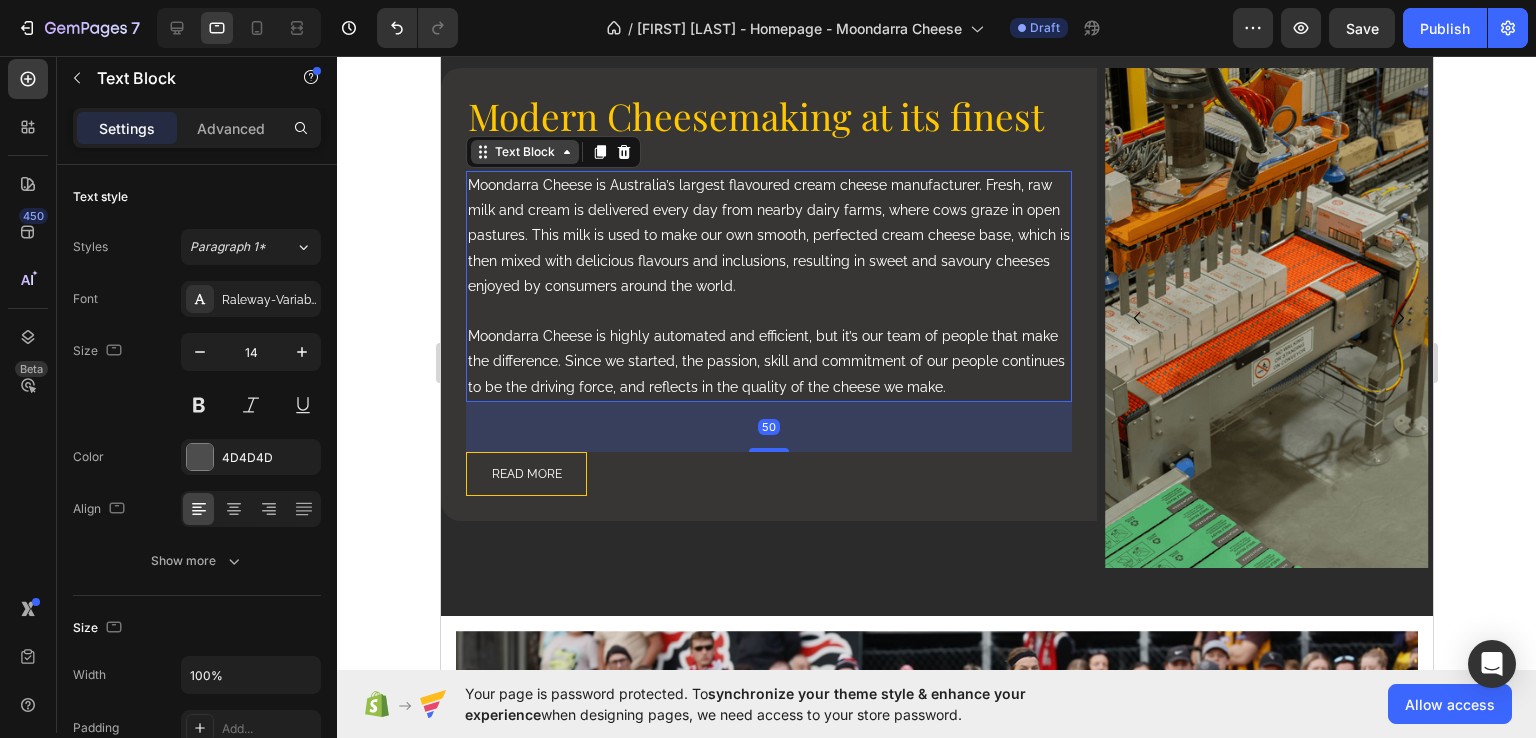 click on "Text Block" at bounding box center (524, 152) 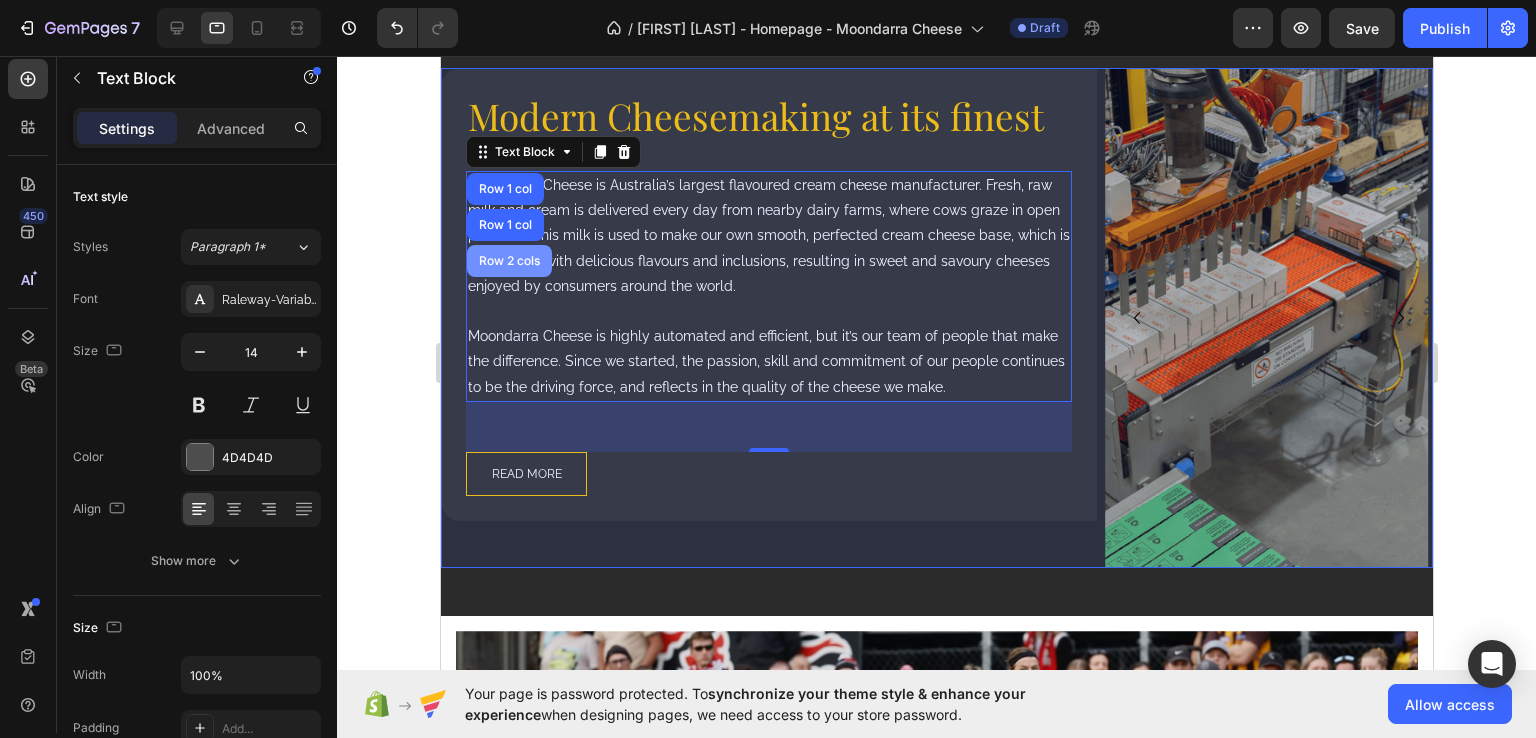 click on "Row 2 cols" at bounding box center (508, 261) 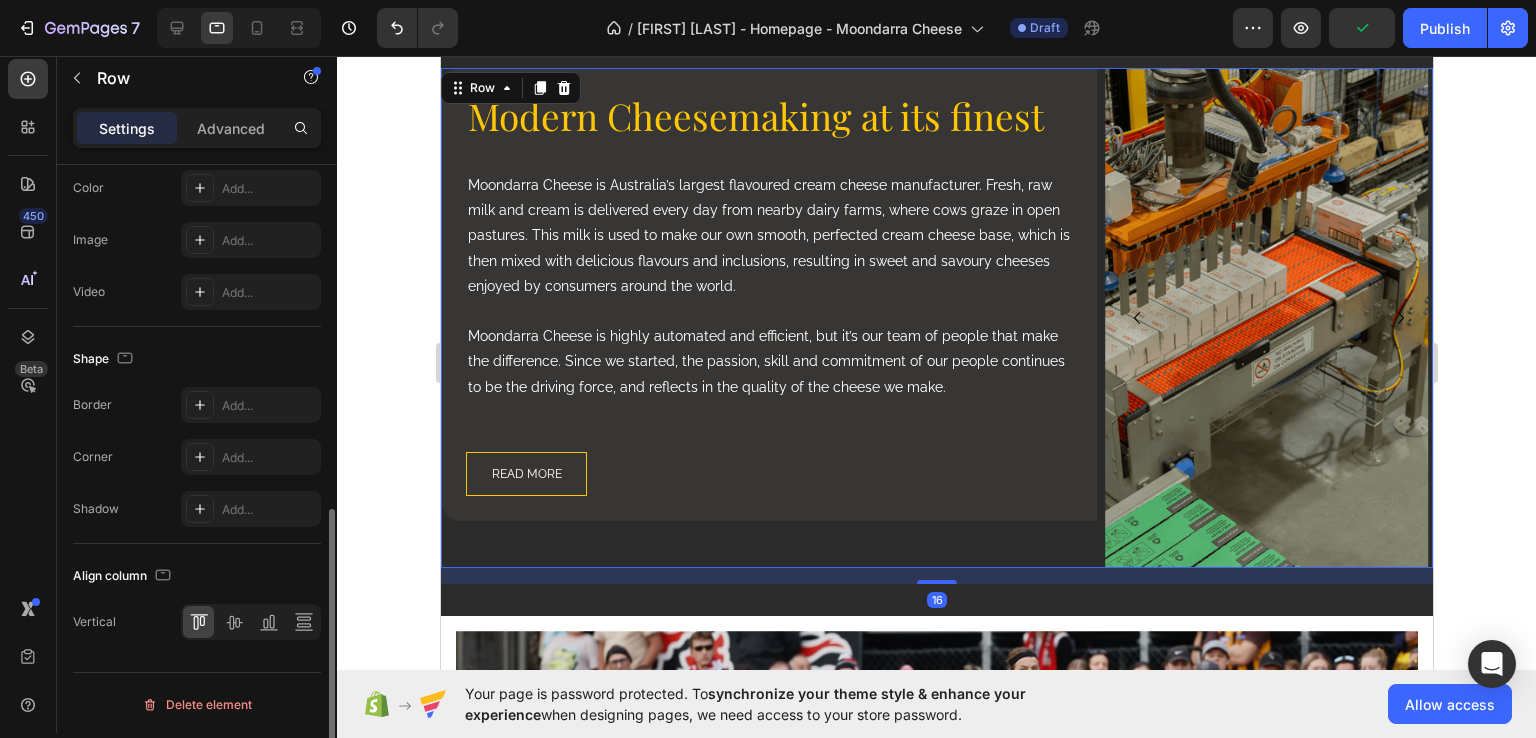 scroll, scrollTop: 168, scrollLeft: 0, axis: vertical 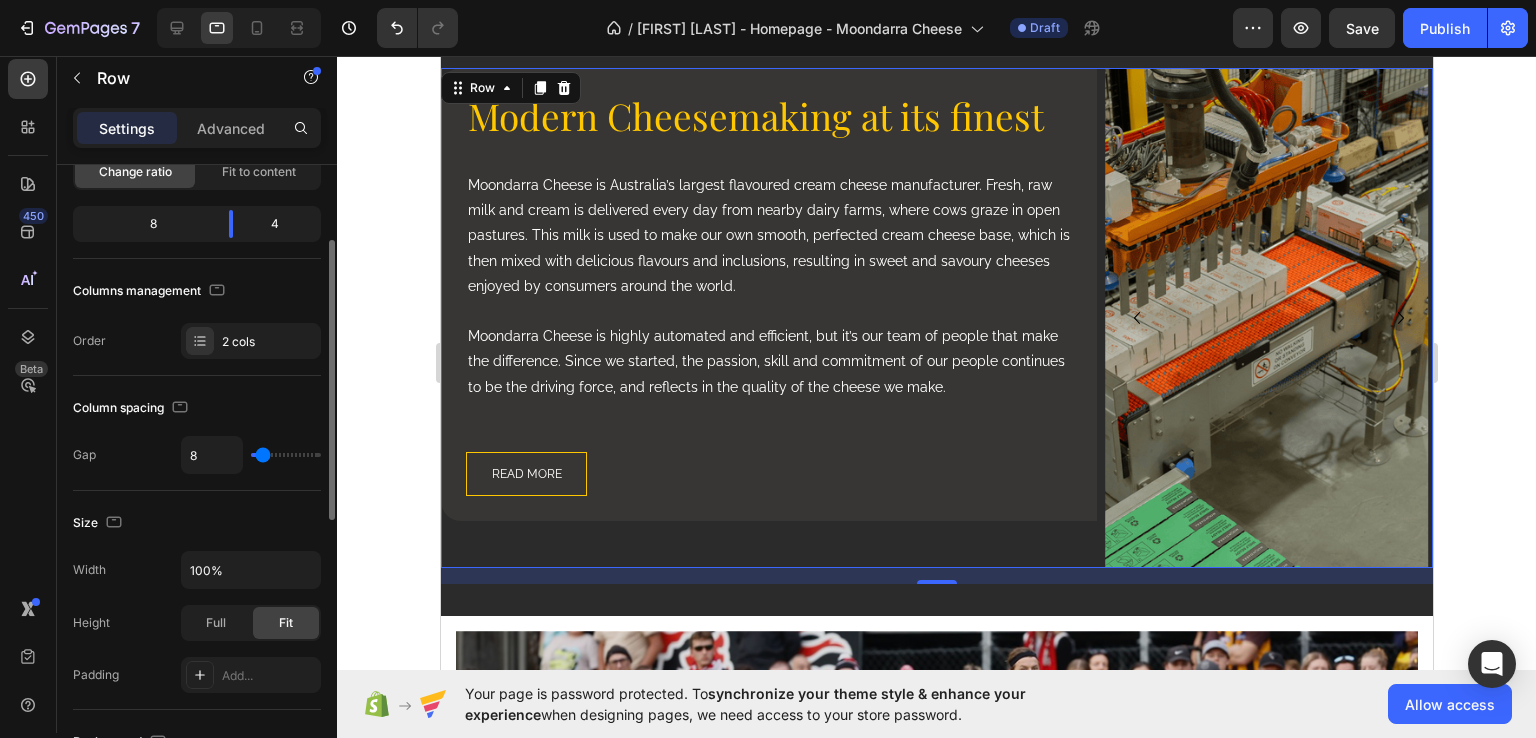 type on "6" 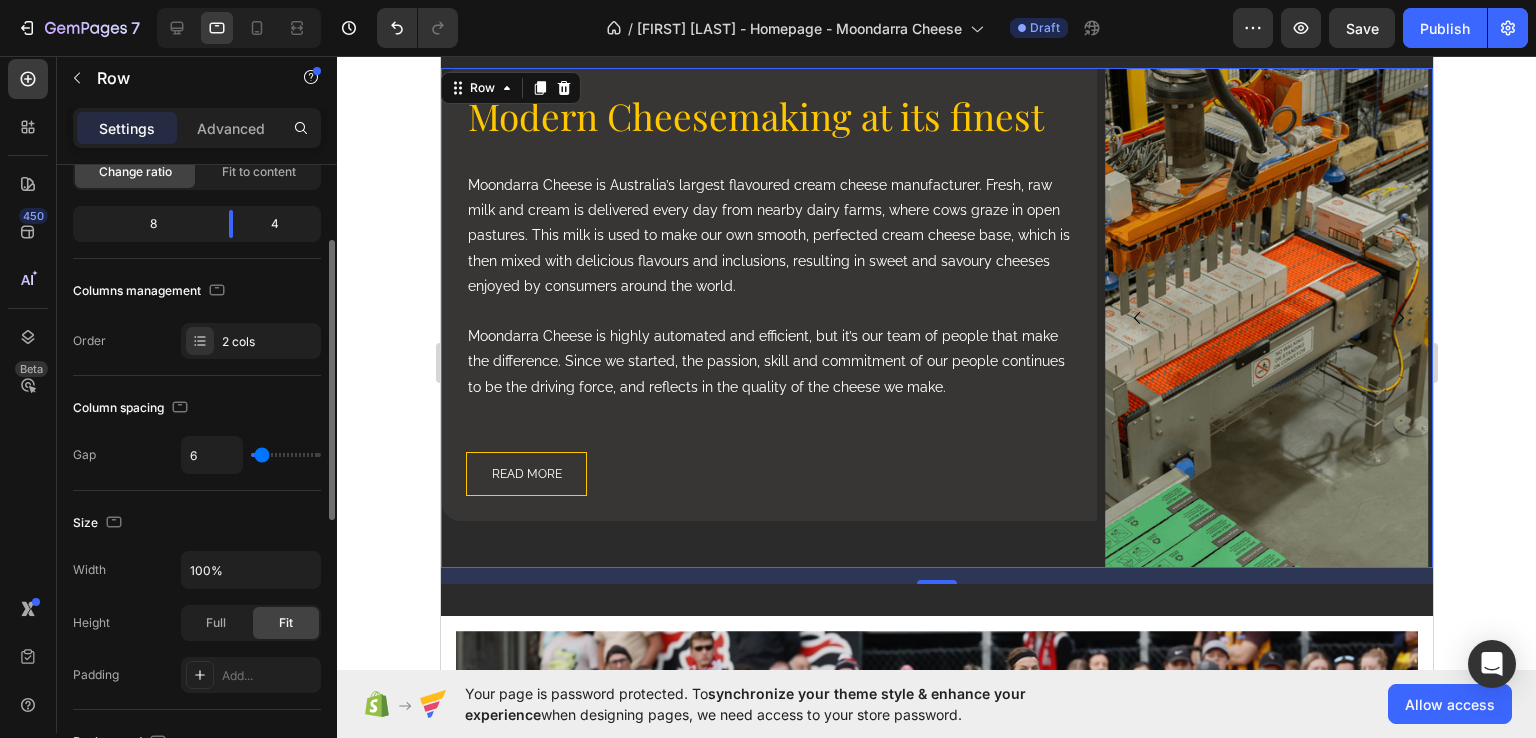 type on "0" 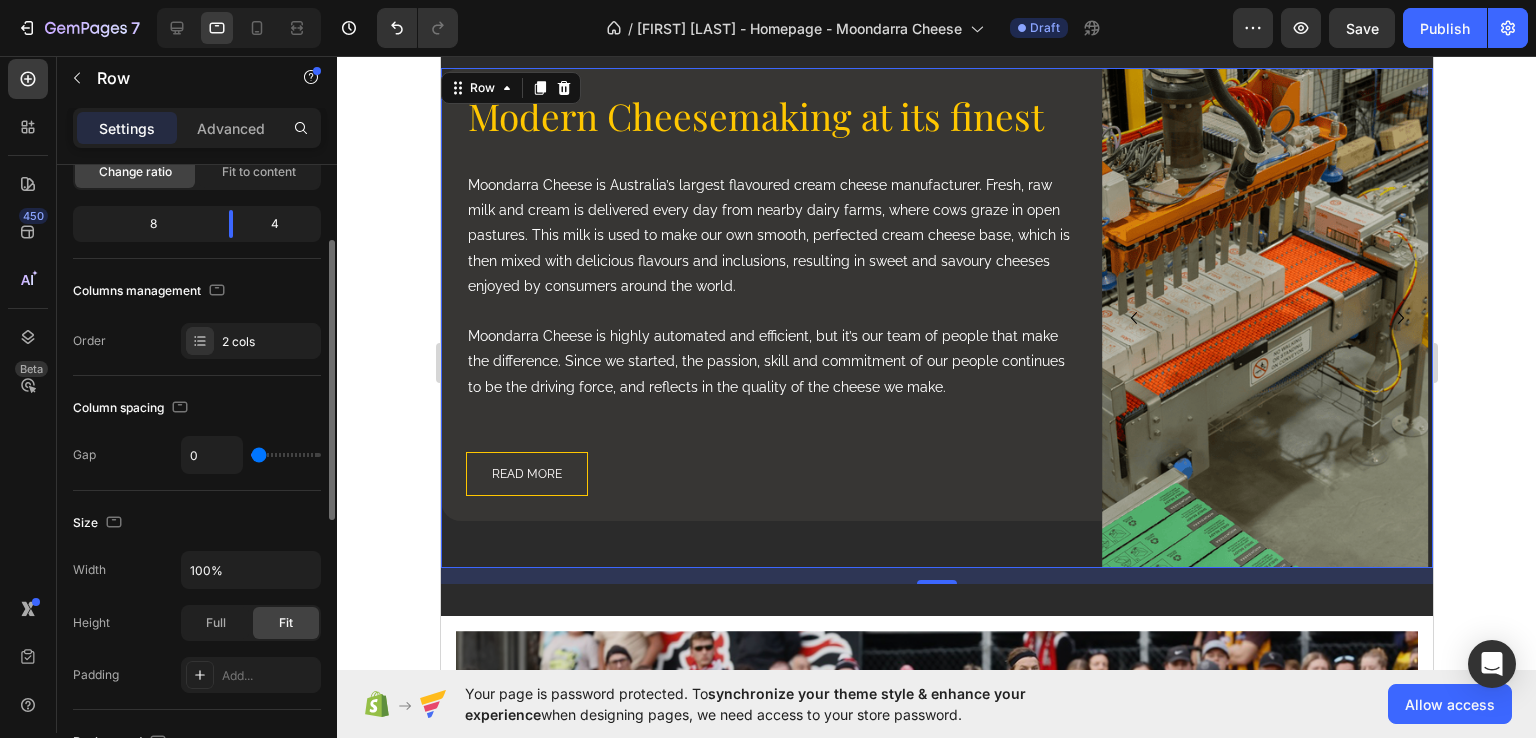 type on "0" 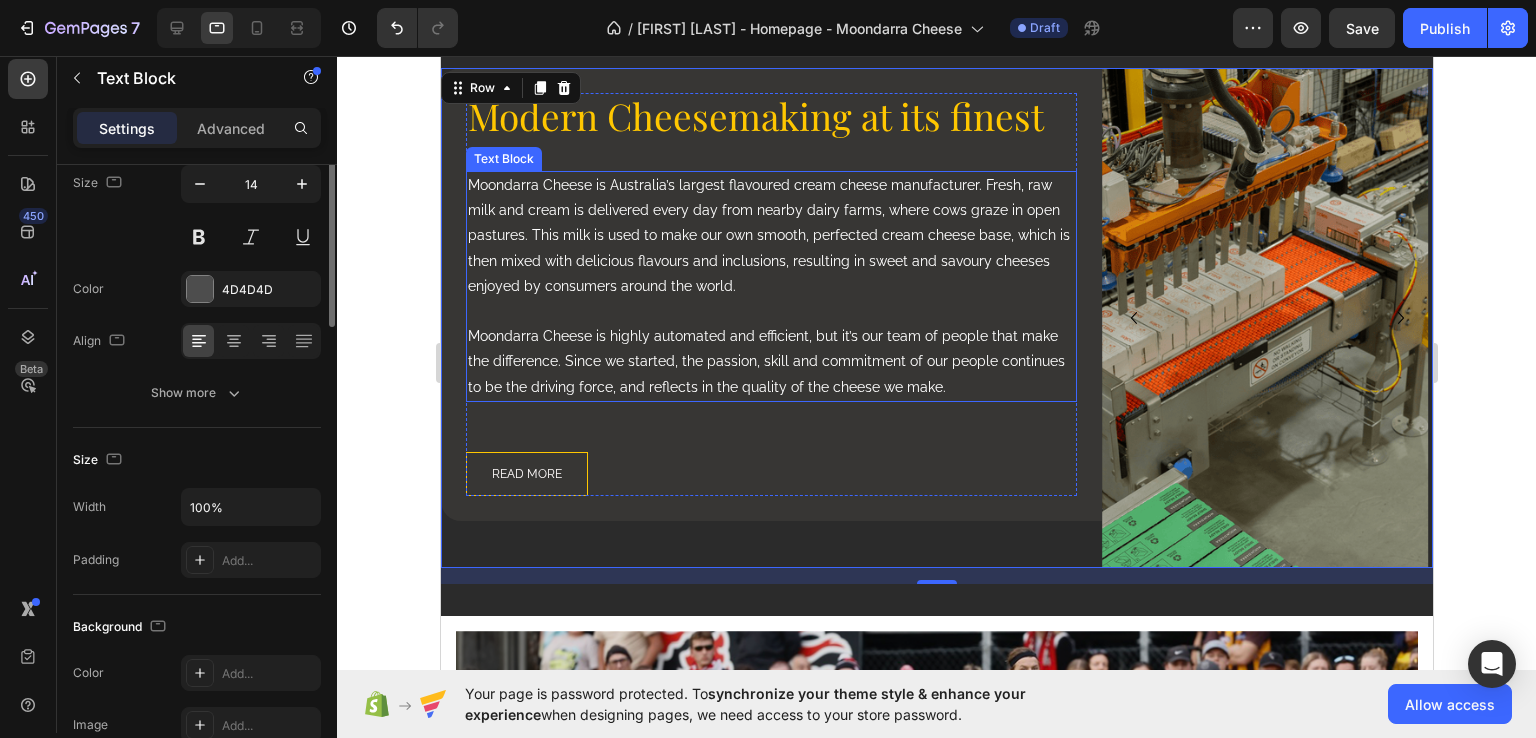 click on "Moondarra Cheese is highly automated and efficient, but it’s our team of people that make the difference. Since we started, the passion, skill and commitment of our people continues to be the driving force, and reflects in the quality of the cheese we make." at bounding box center [765, 361] 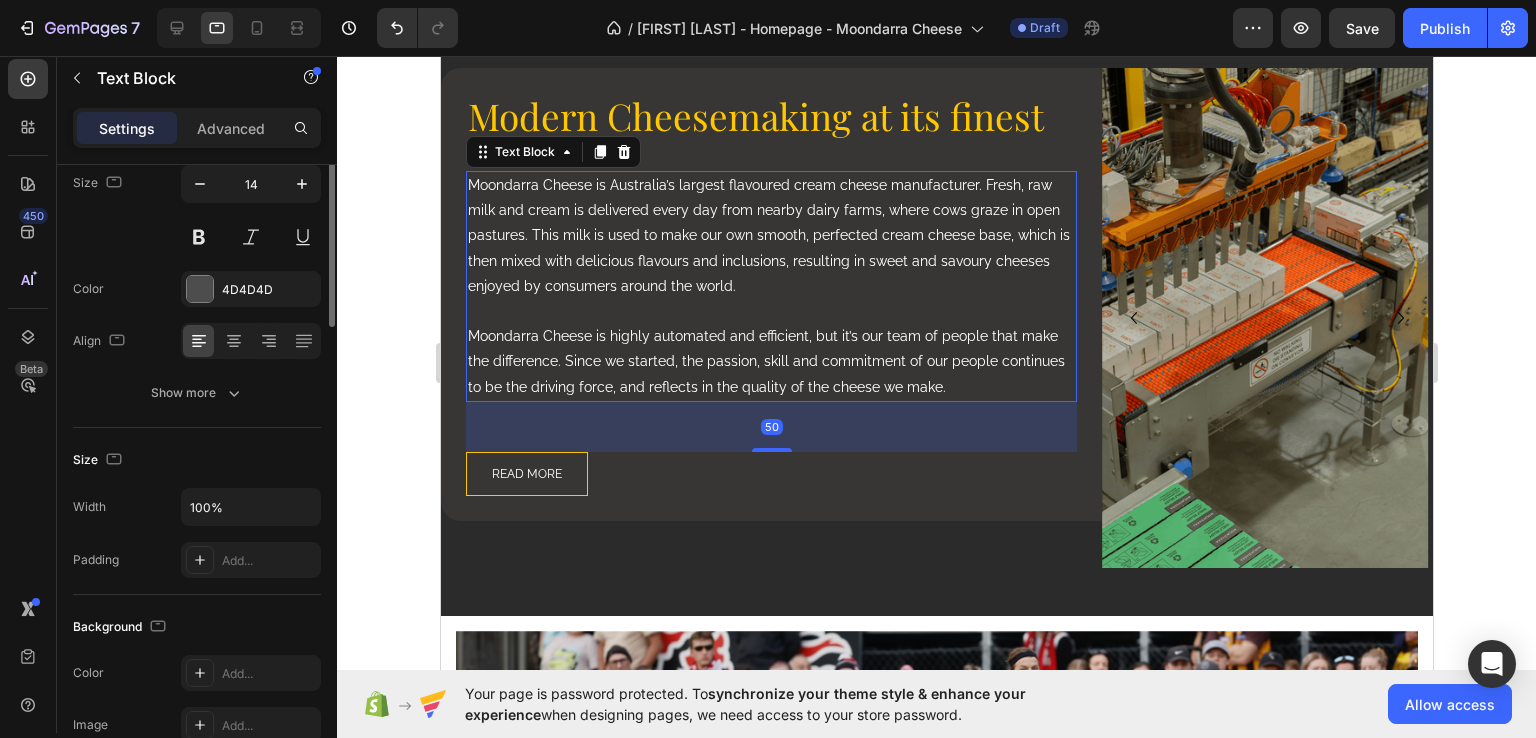 scroll, scrollTop: 0, scrollLeft: 0, axis: both 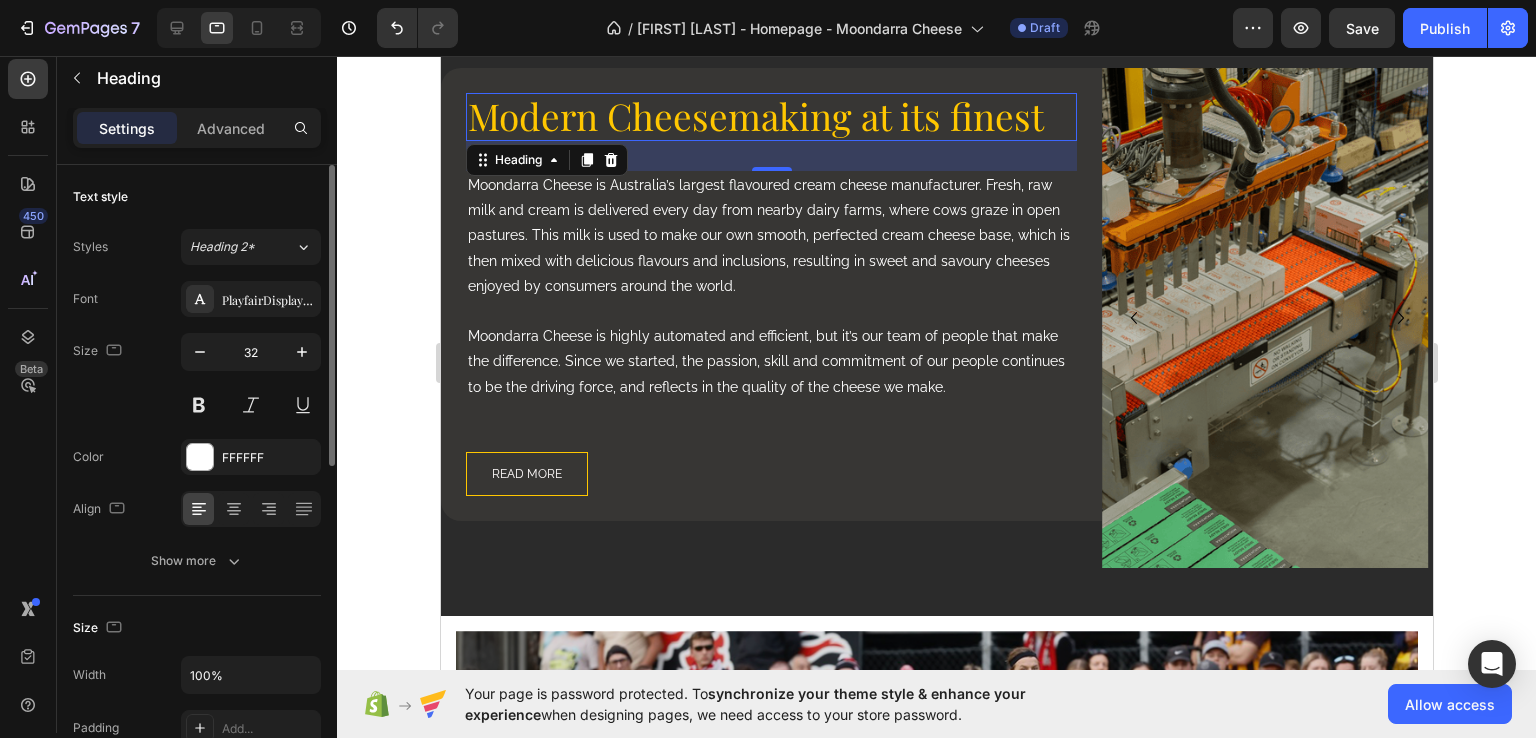 click on "Modern Cheesemaking at its finest" at bounding box center [755, 115] 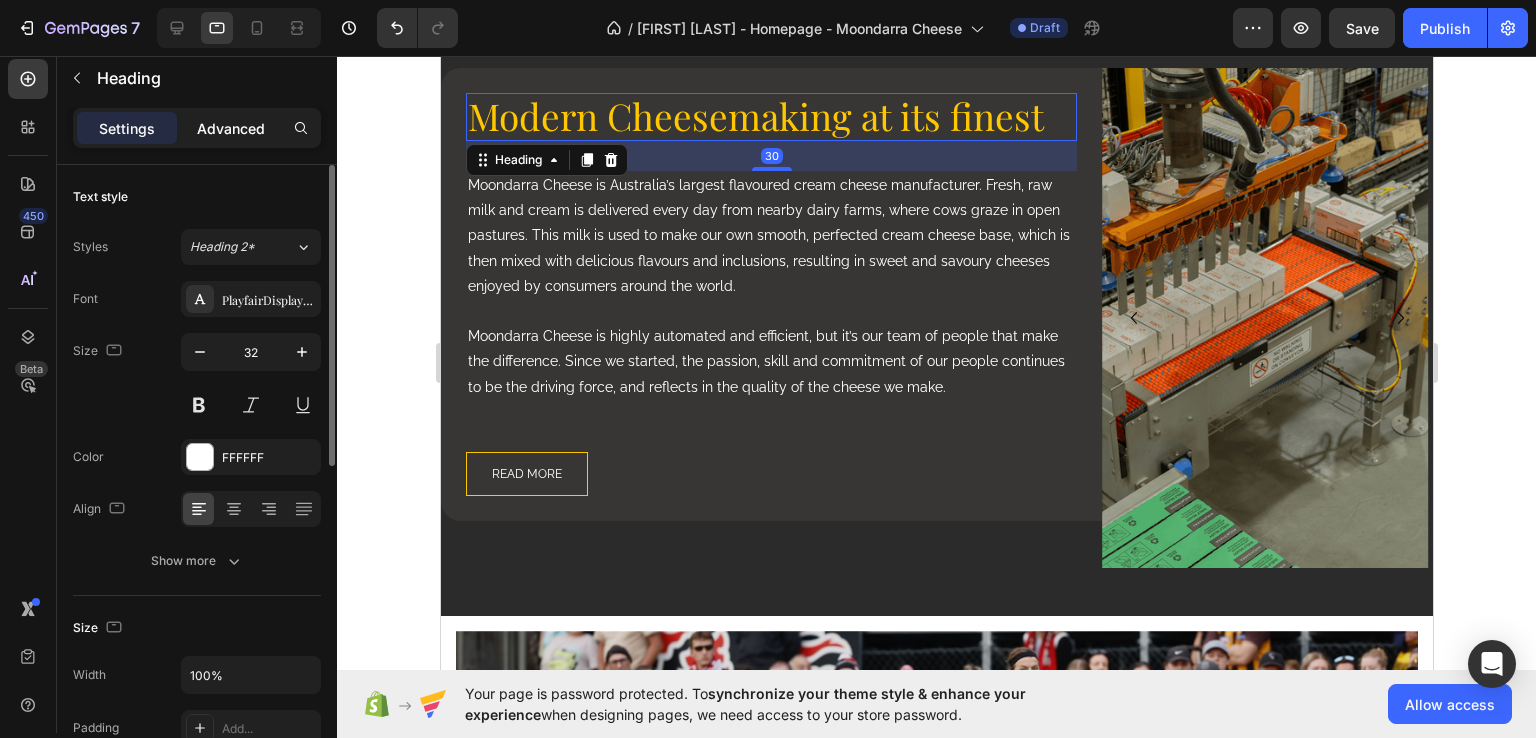click on "Advanced" at bounding box center (231, 128) 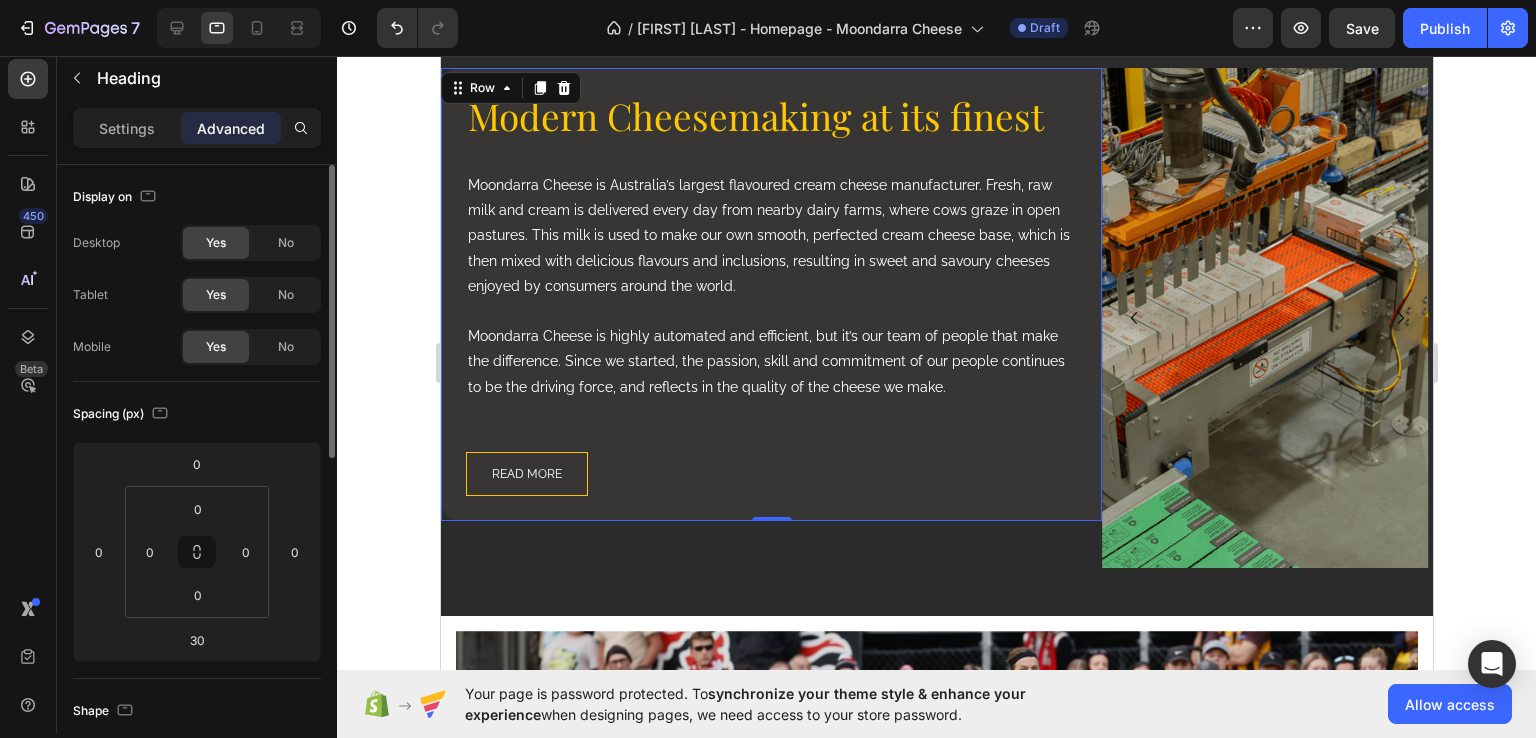 click on "Modern Cheesemaking at its finest Heading Moondarra Cheese is Australia’s largest flavoured cream cheese manufacturer. Fresh, raw milk and cream is delivered every day from nearby dairy farms, where cows graze in open pastures. This milk is used to make our own smooth, perfected cream cheese base, which is then mixed with delicious flavours and inclusions, resulting in sweet and savoury cheeses enjoyed by consumers around the world.    Moondarra Cheese is highly automated and efficient, but it’s our team of people that make the difference. Since we started, the passion, skill and commitment of our people continues to be the driving force, and reflects in the quality of the cheese we make. Text Block READ MORE Button Row Row   0" at bounding box center (770, 294) 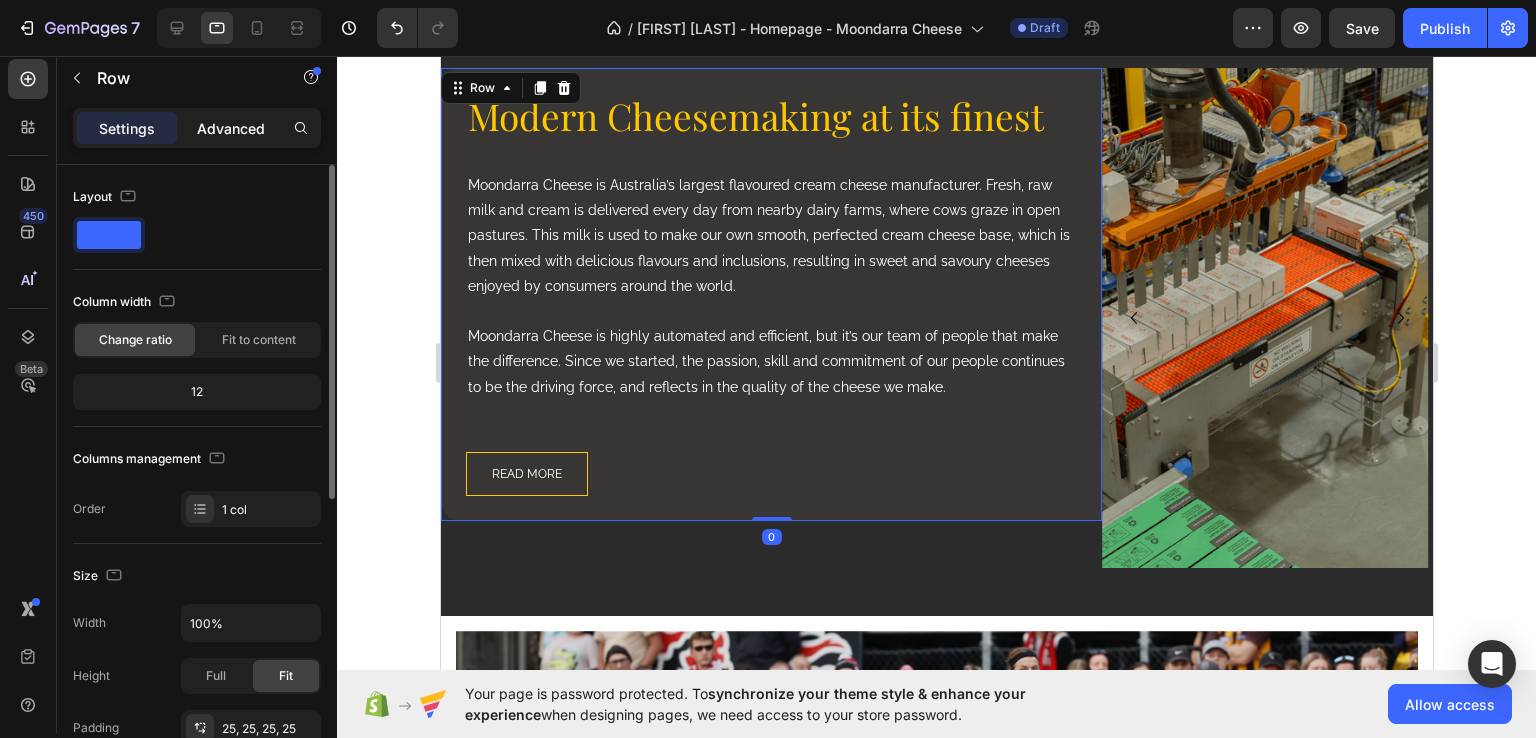 click on "Advanced" at bounding box center [231, 128] 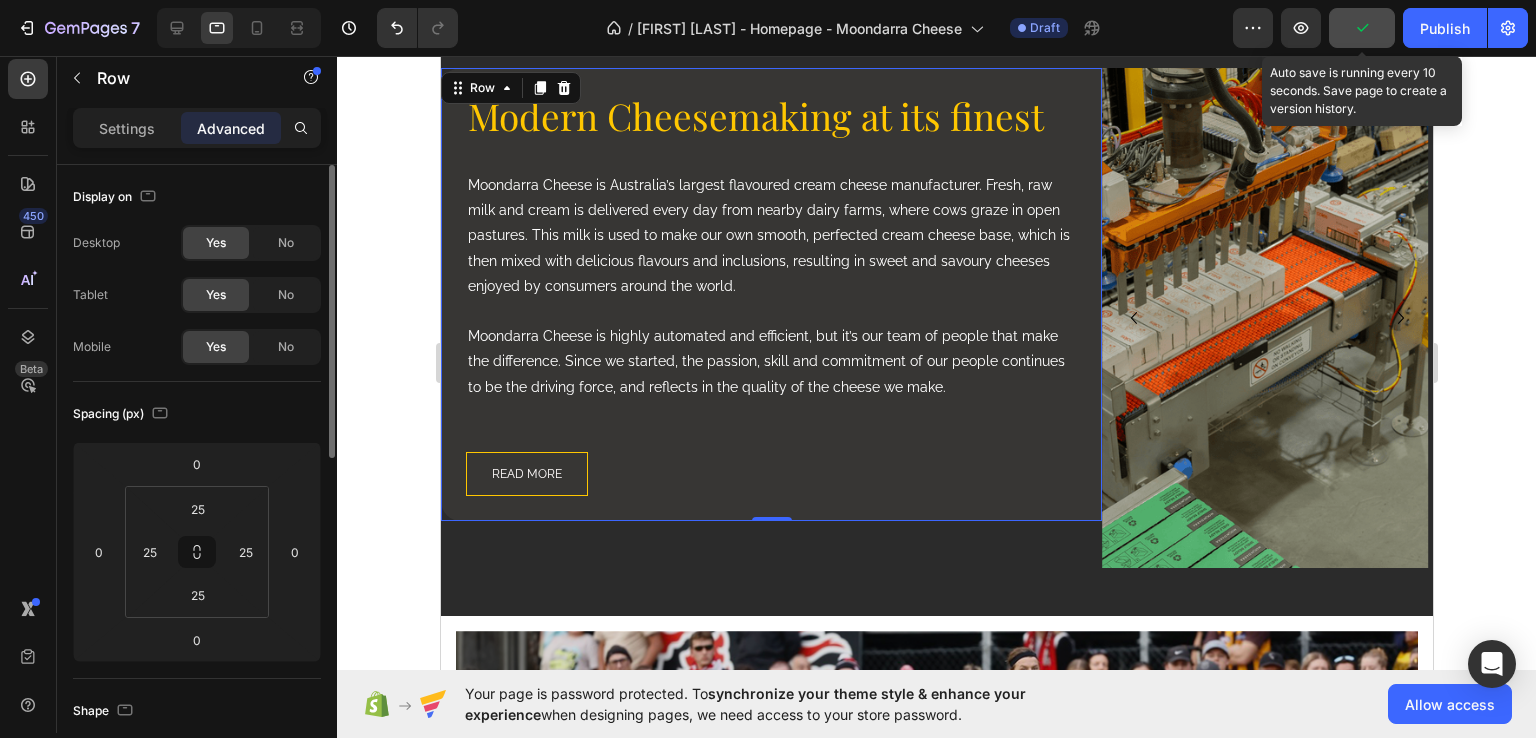 drag, startPoint x: 1369, startPoint y: 22, endPoint x: 1354, endPoint y: 15, distance: 16.552946 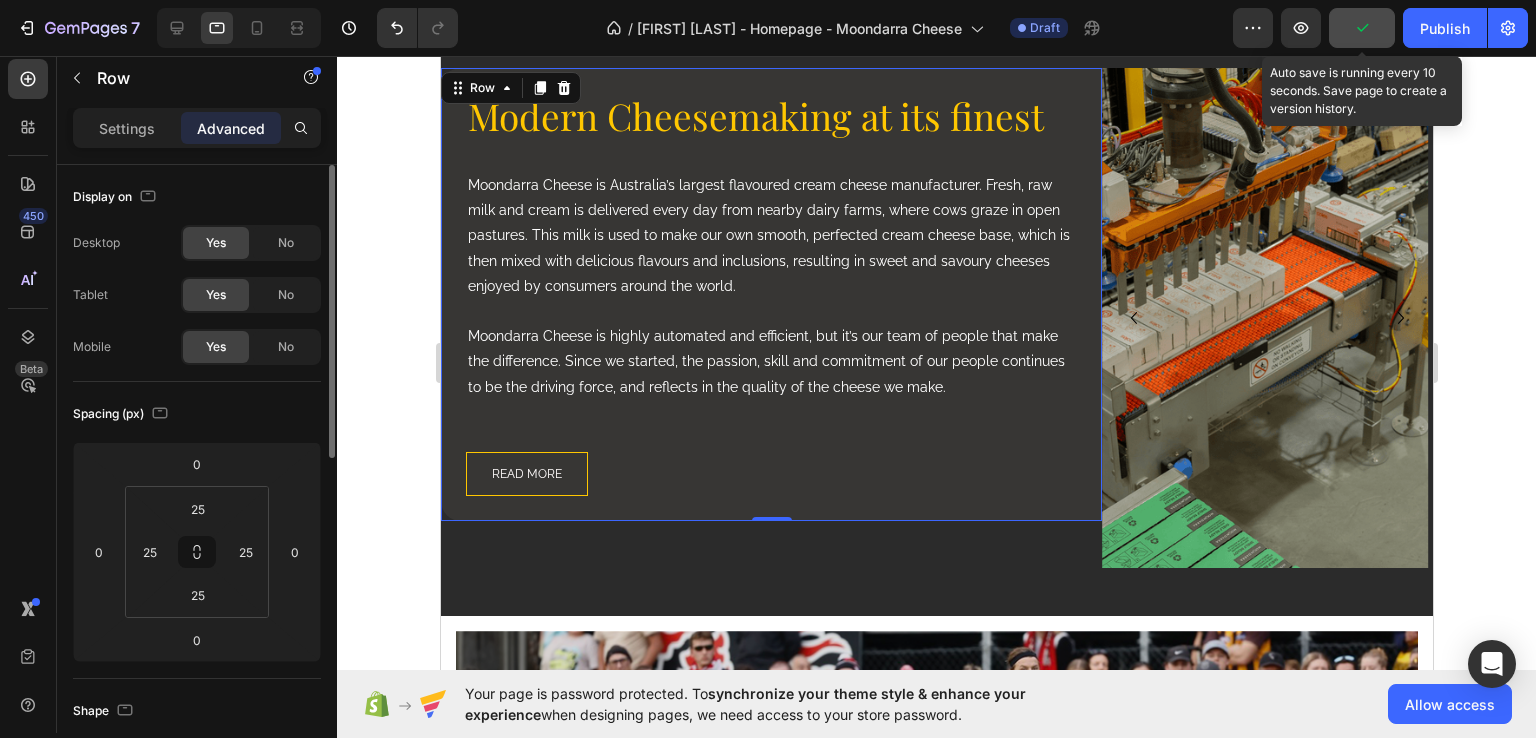 click 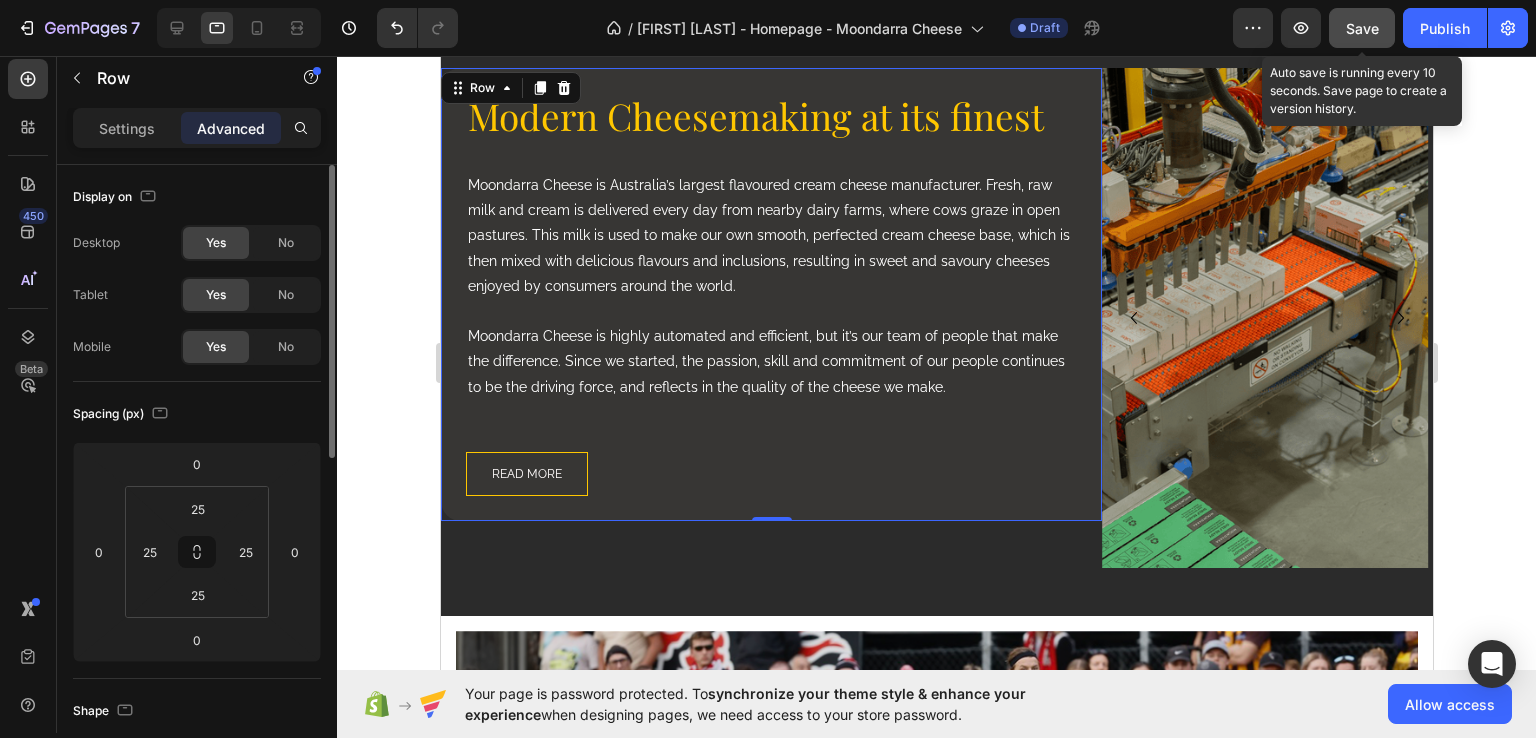 click on "Save" at bounding box center (1362, 28) 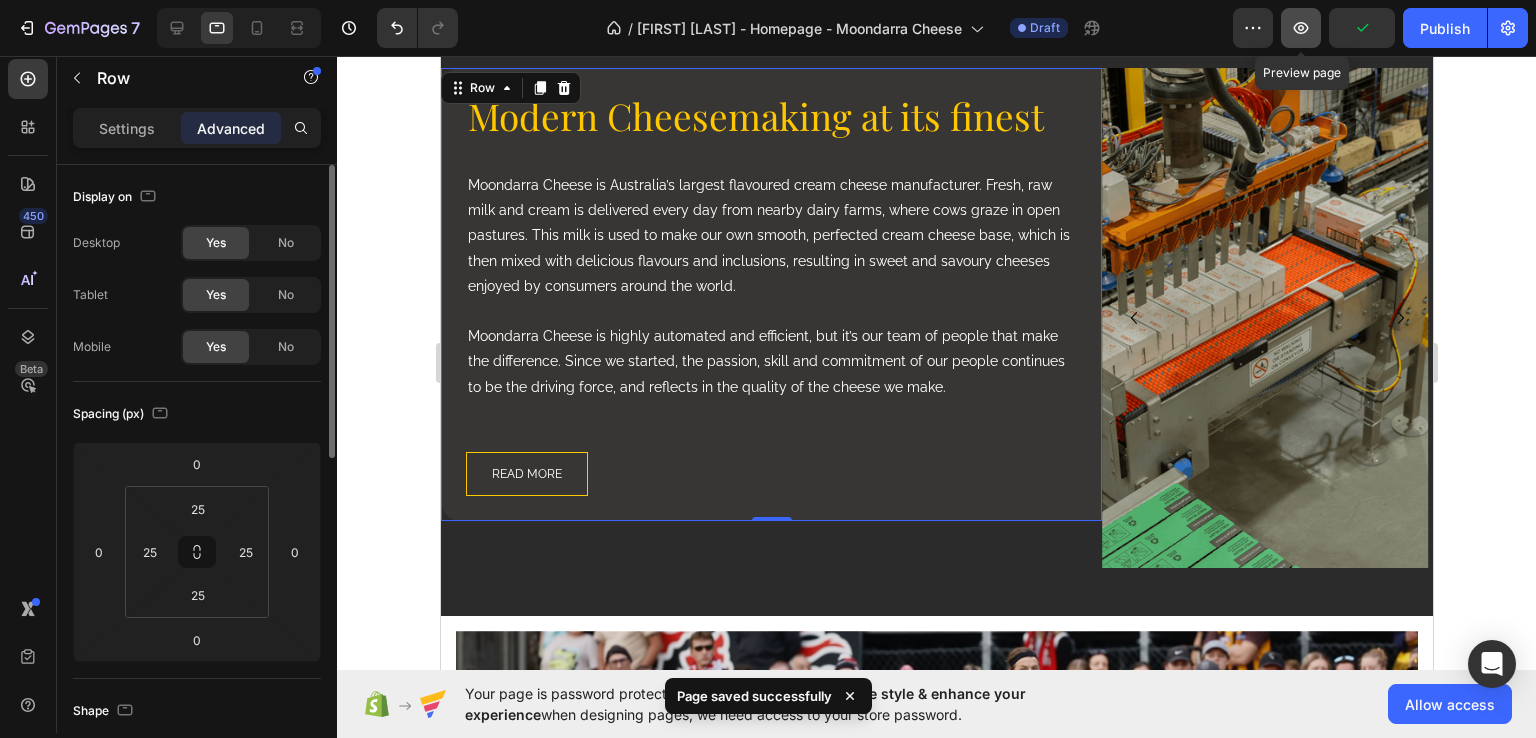 click 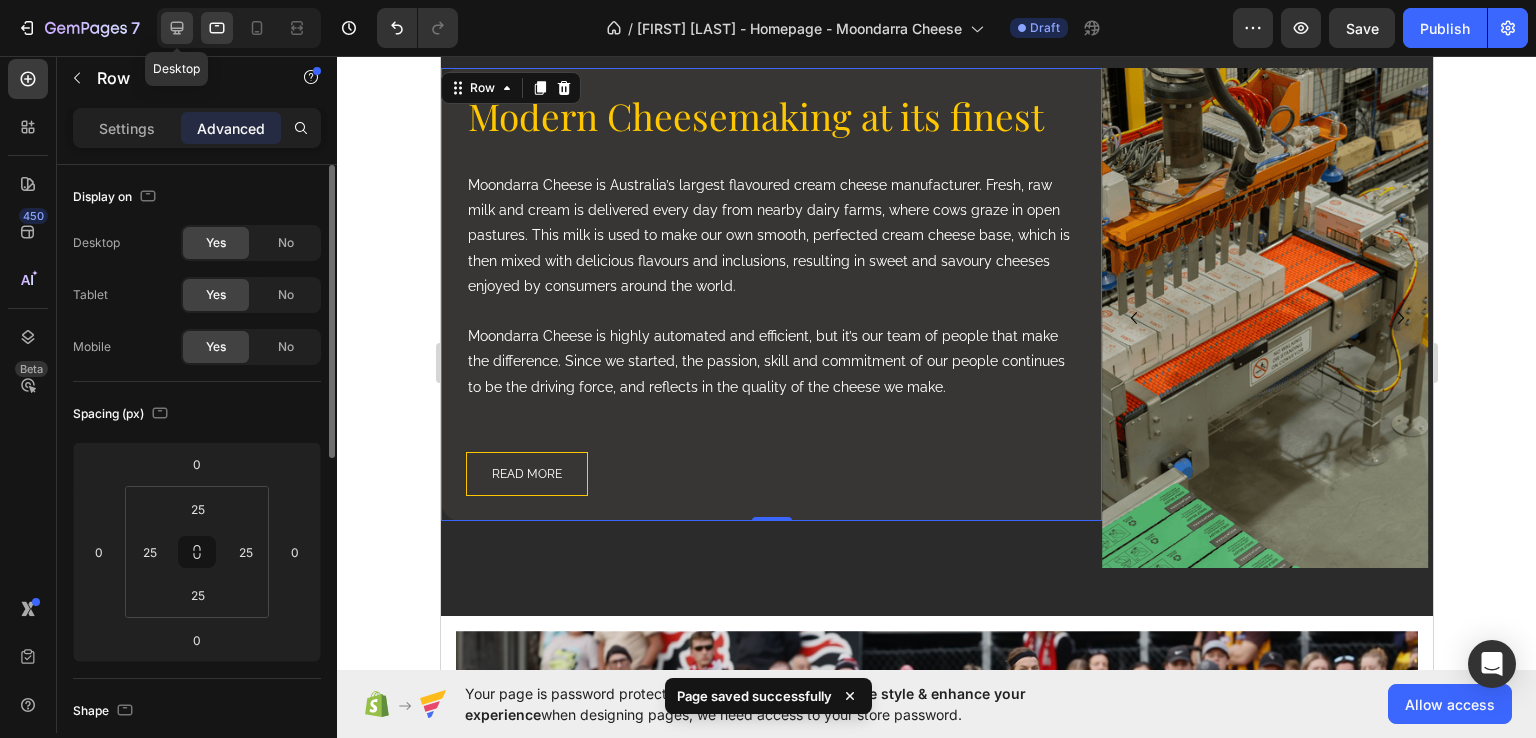 click 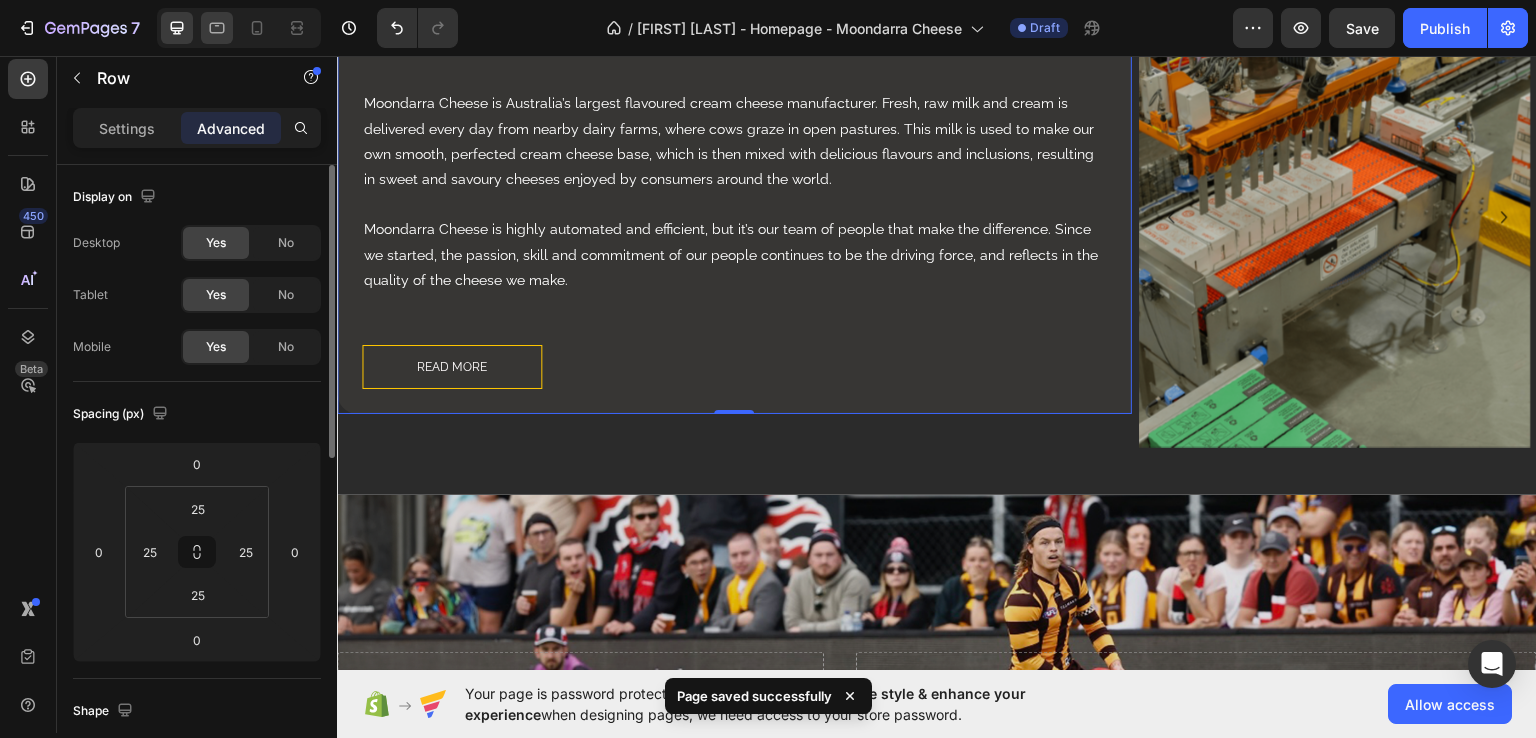 scroll, scrollTop: 1766, scrollLeft: 0, axis: vertical 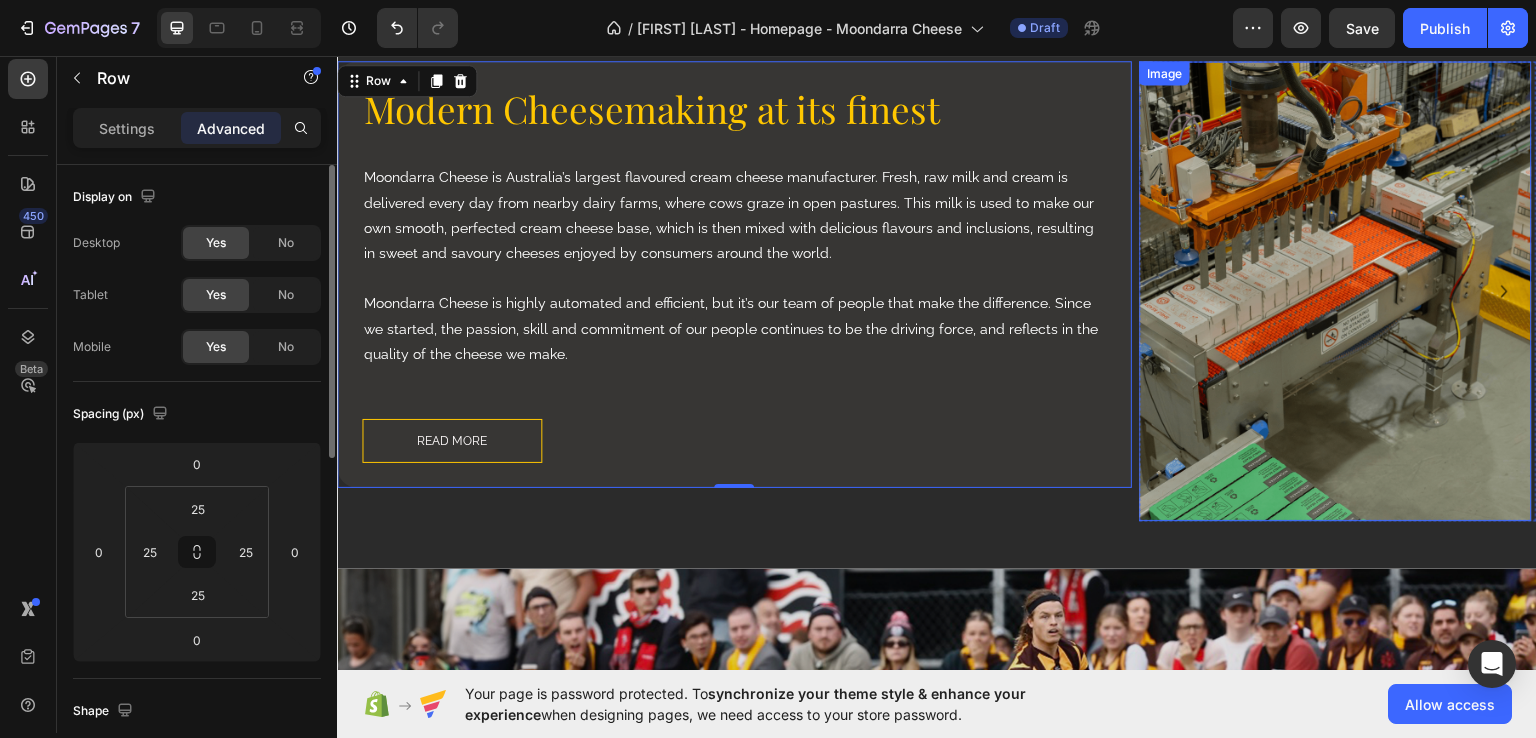 click at bounding box center (1336, 290) 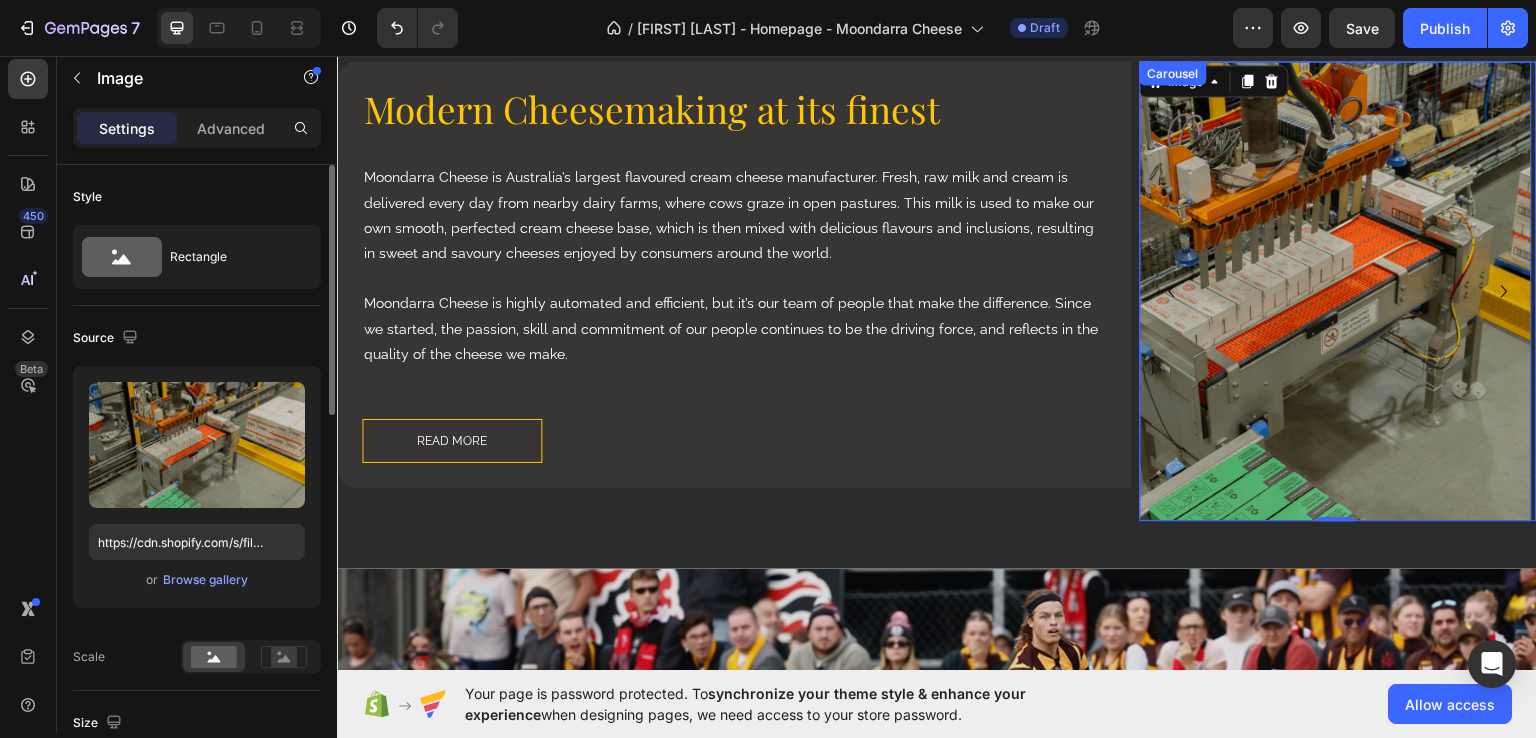 click at bounding box center [1172, 290] 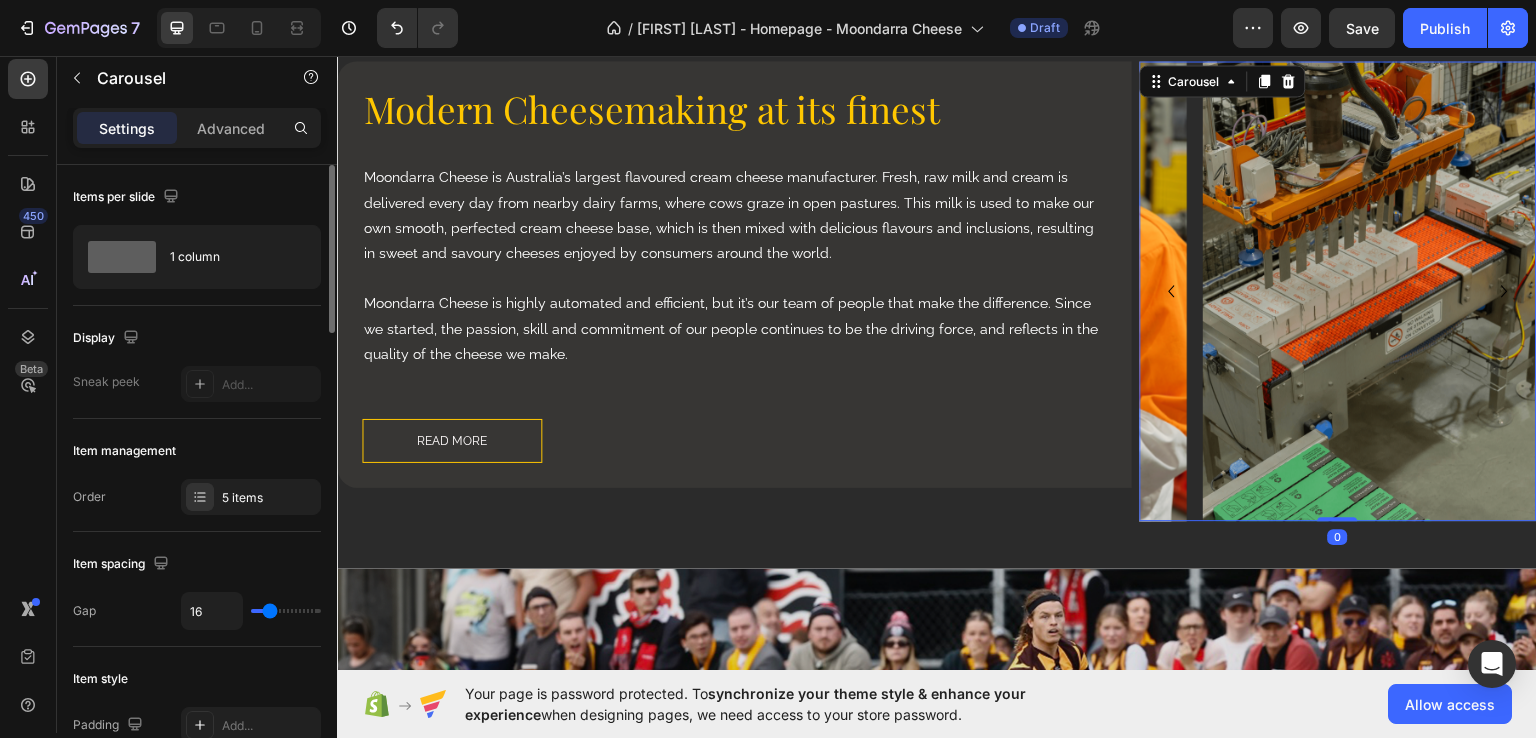 click at bounding box center (1172, 290) 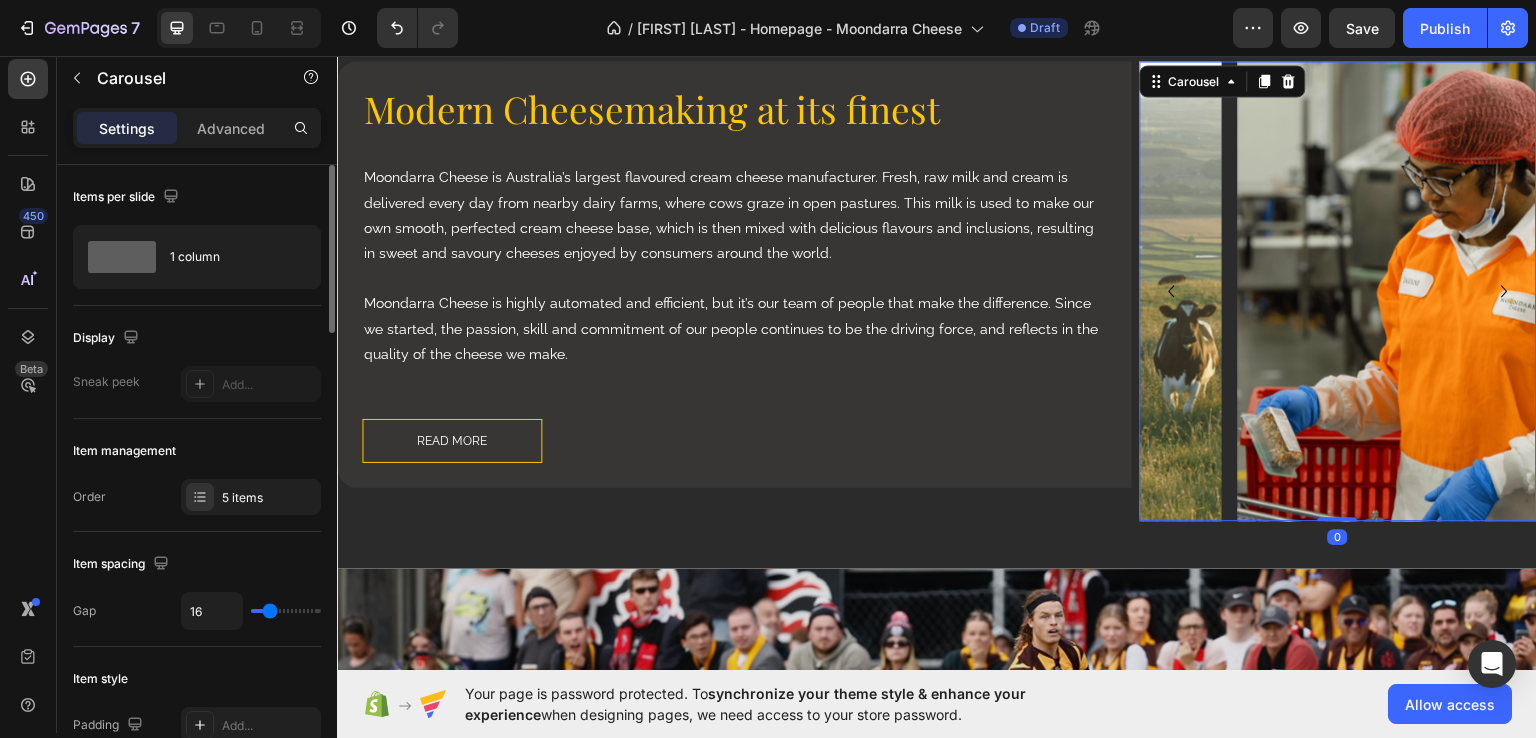 click at bounding box center [1172, 290] 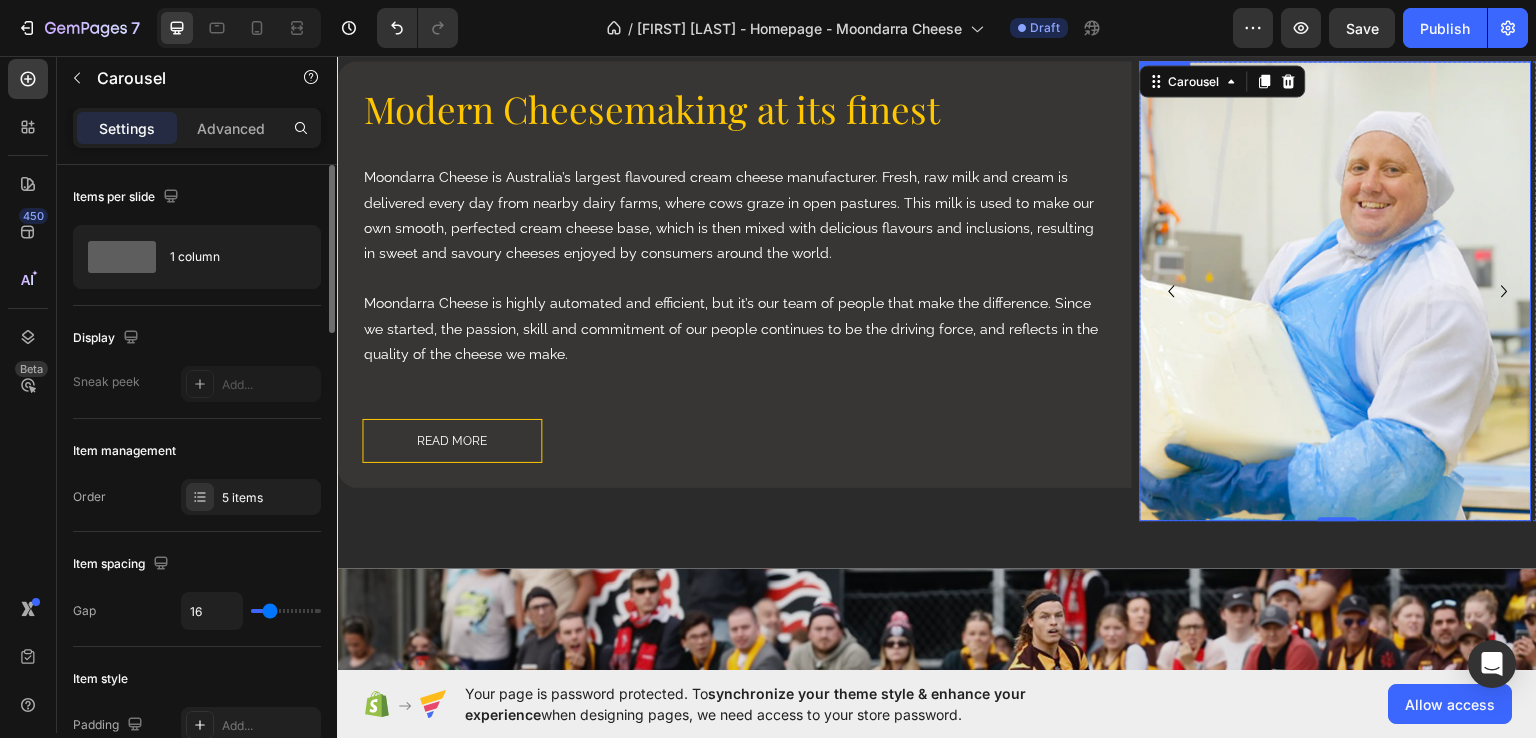 click at bounding box center (1336, 290) 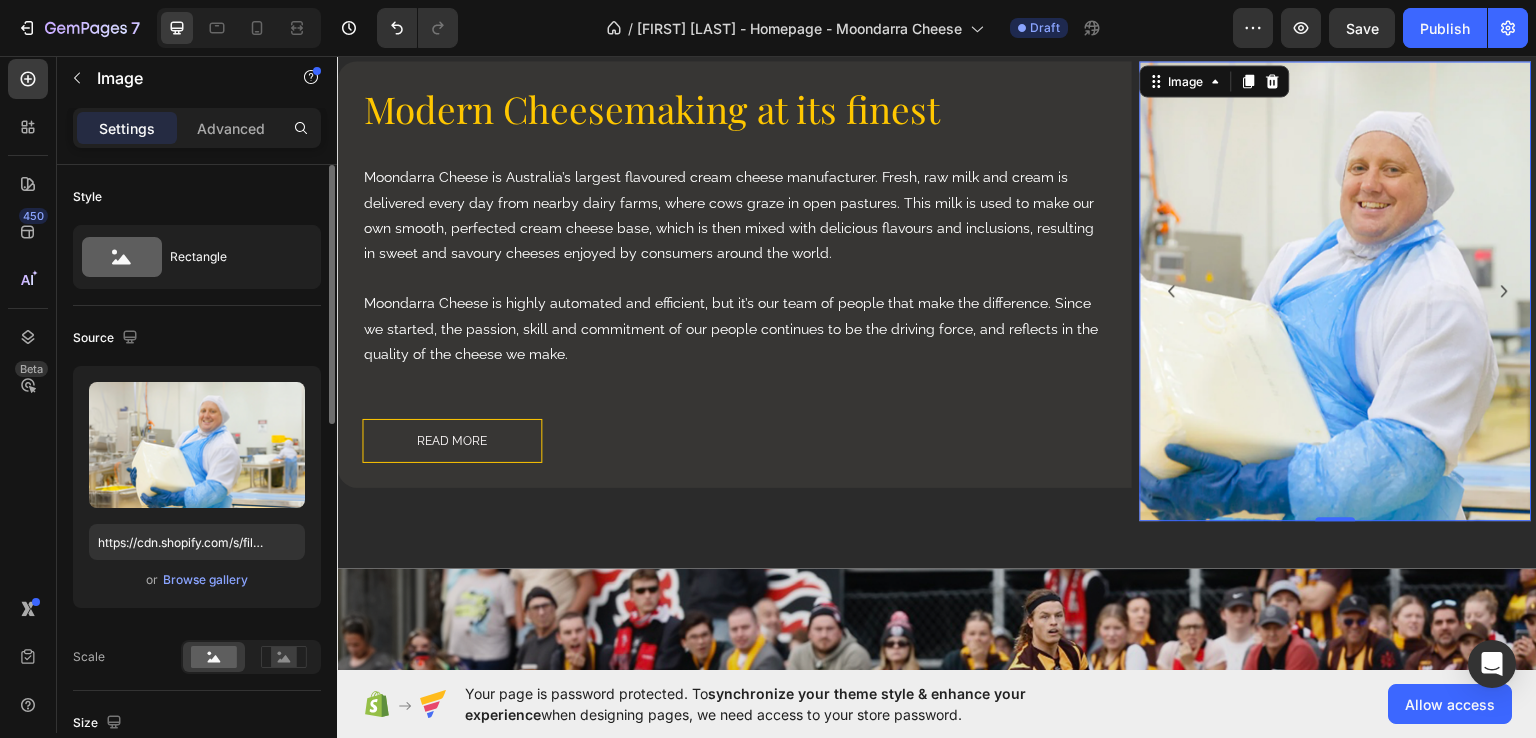 click at bounding box center [1336, 290] 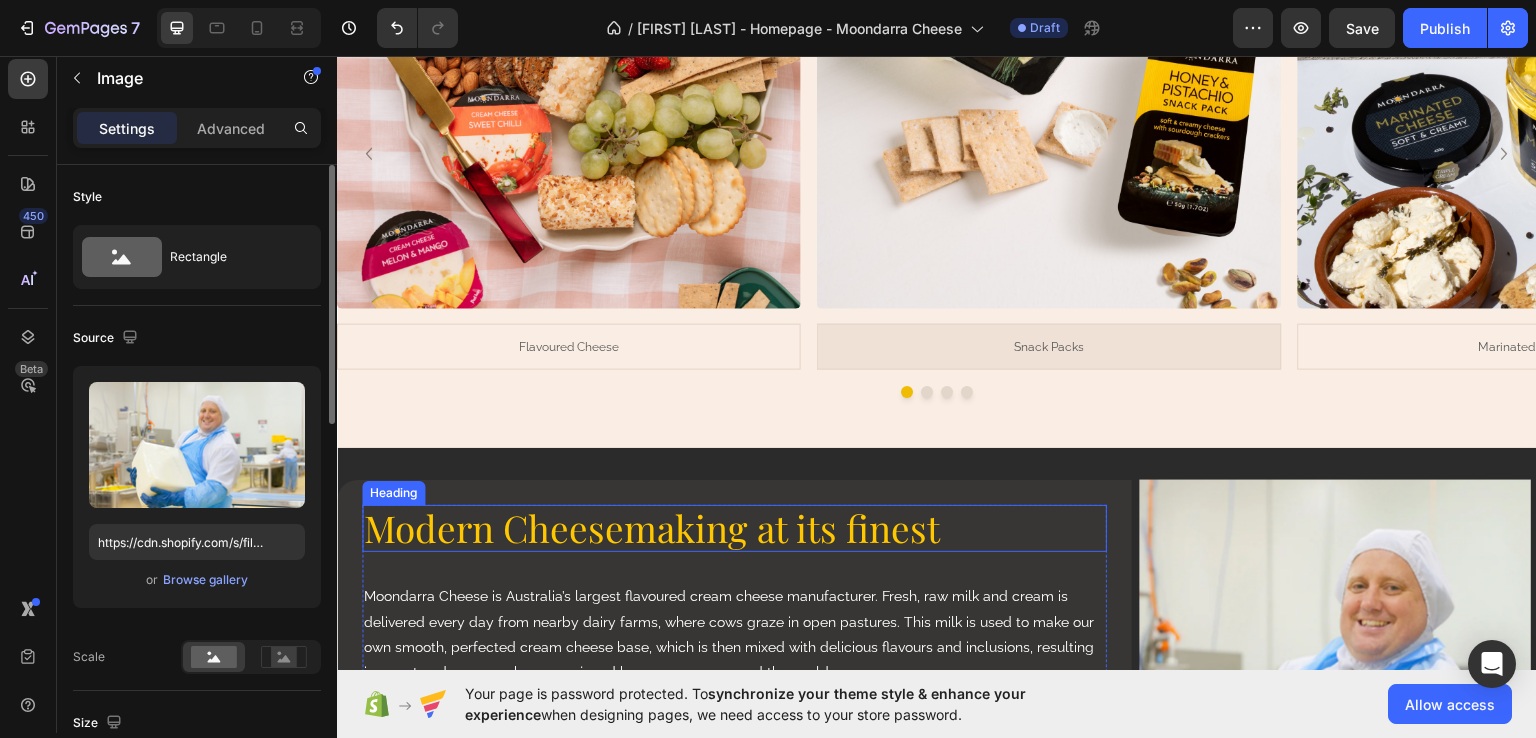 scroll, scrollTop: 1366, scrollLeft: 0, axis: vertical 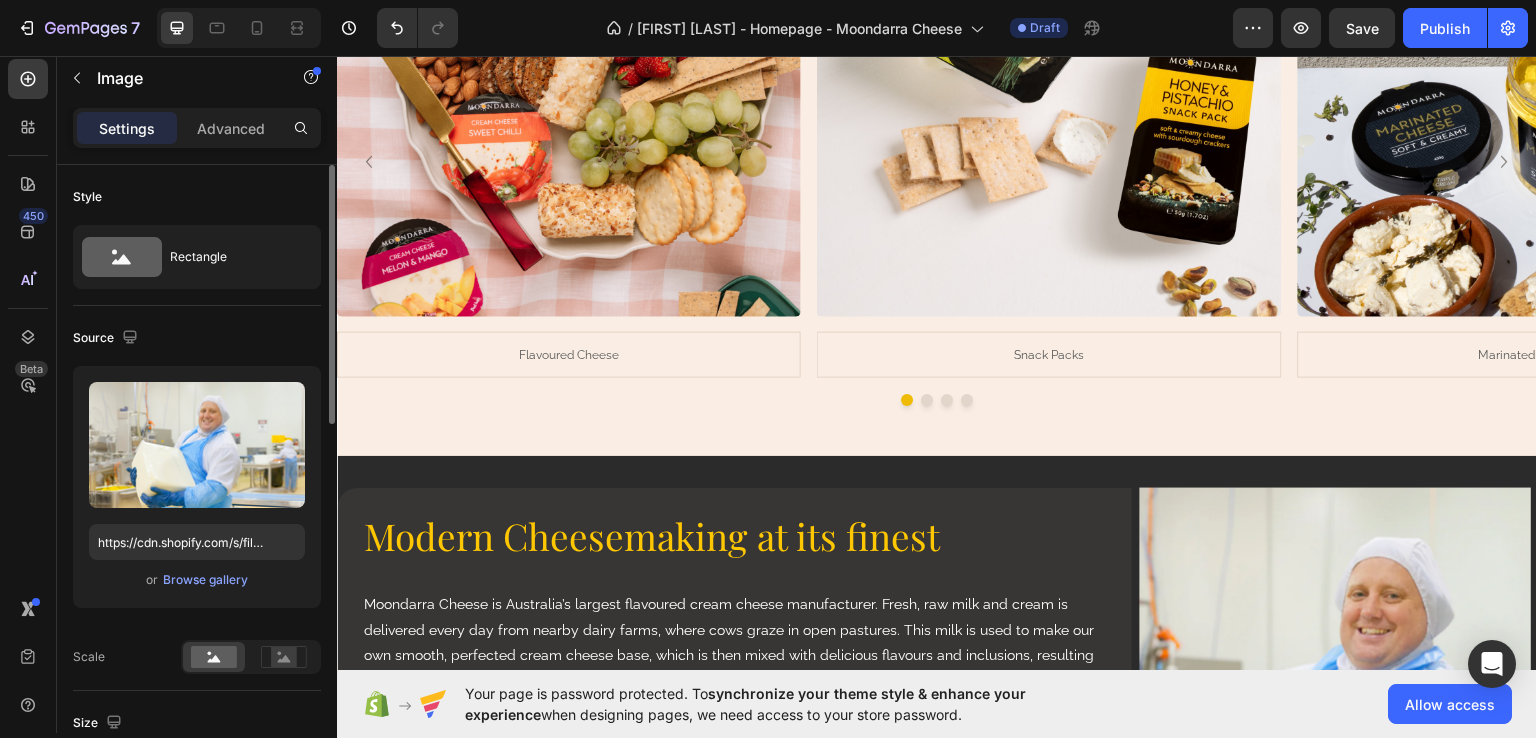 click at bounding box center (1336, 717) 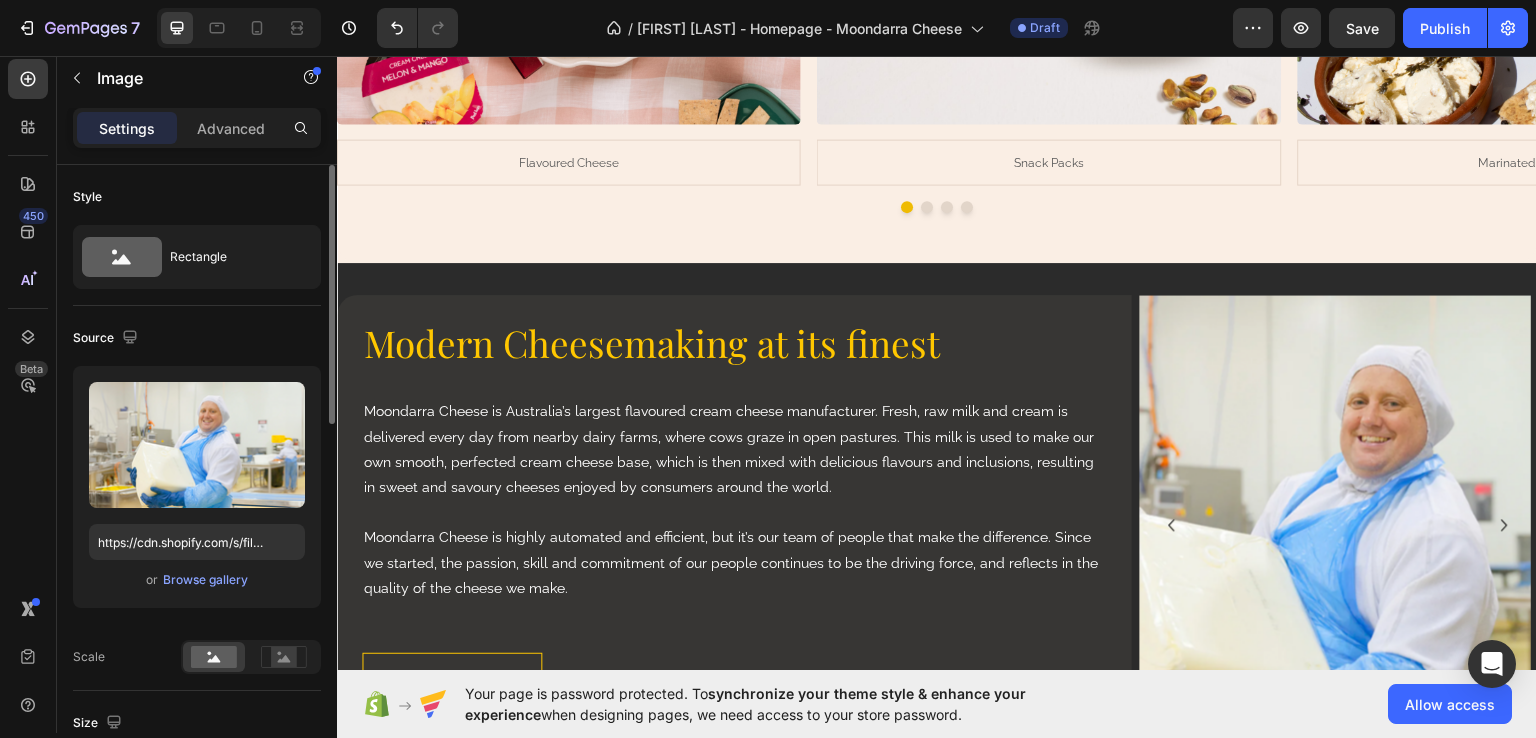 scroll, scrollTop: 1566, scrollLeft: 0, axis: vertical 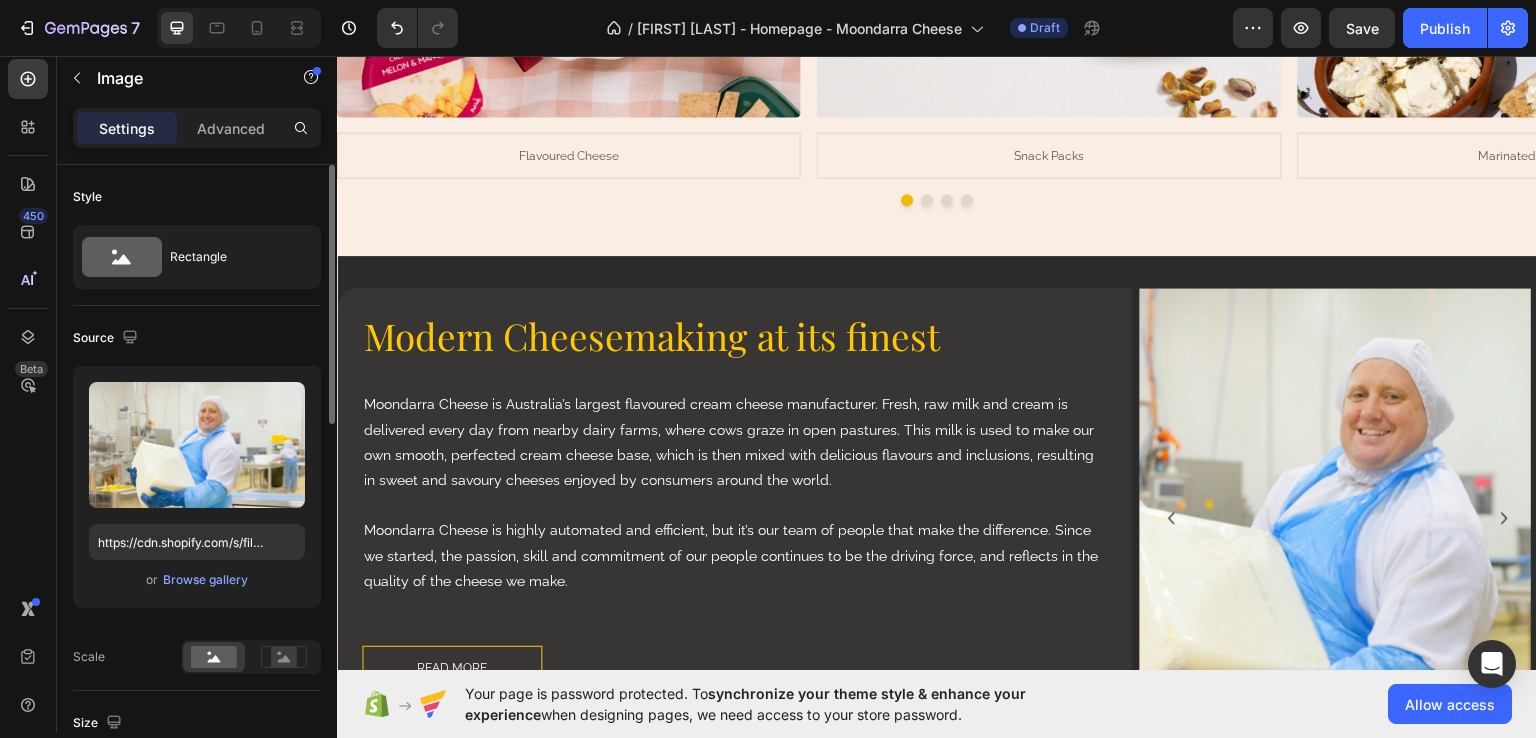 click 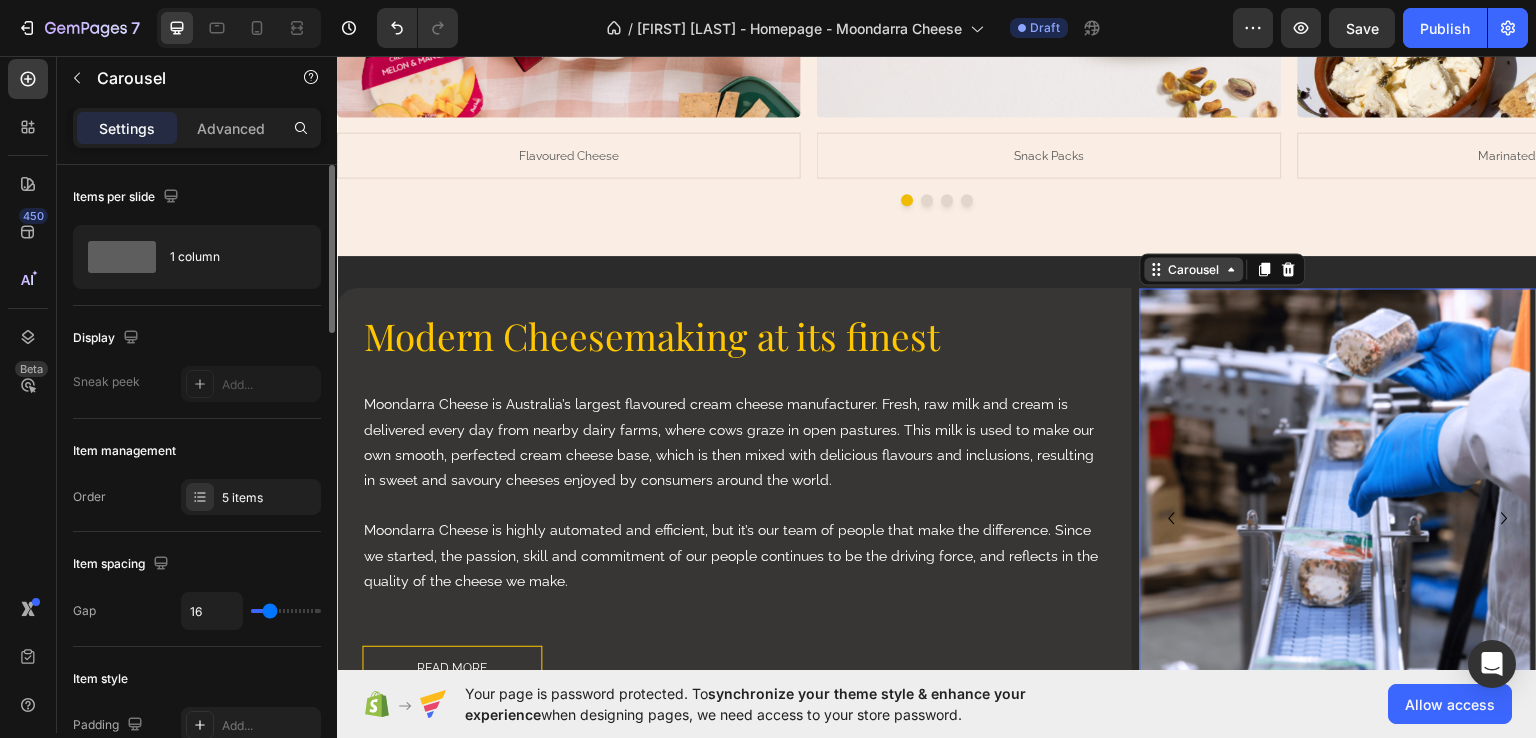 click on "Carousel" at bounding box center (1194, 268) 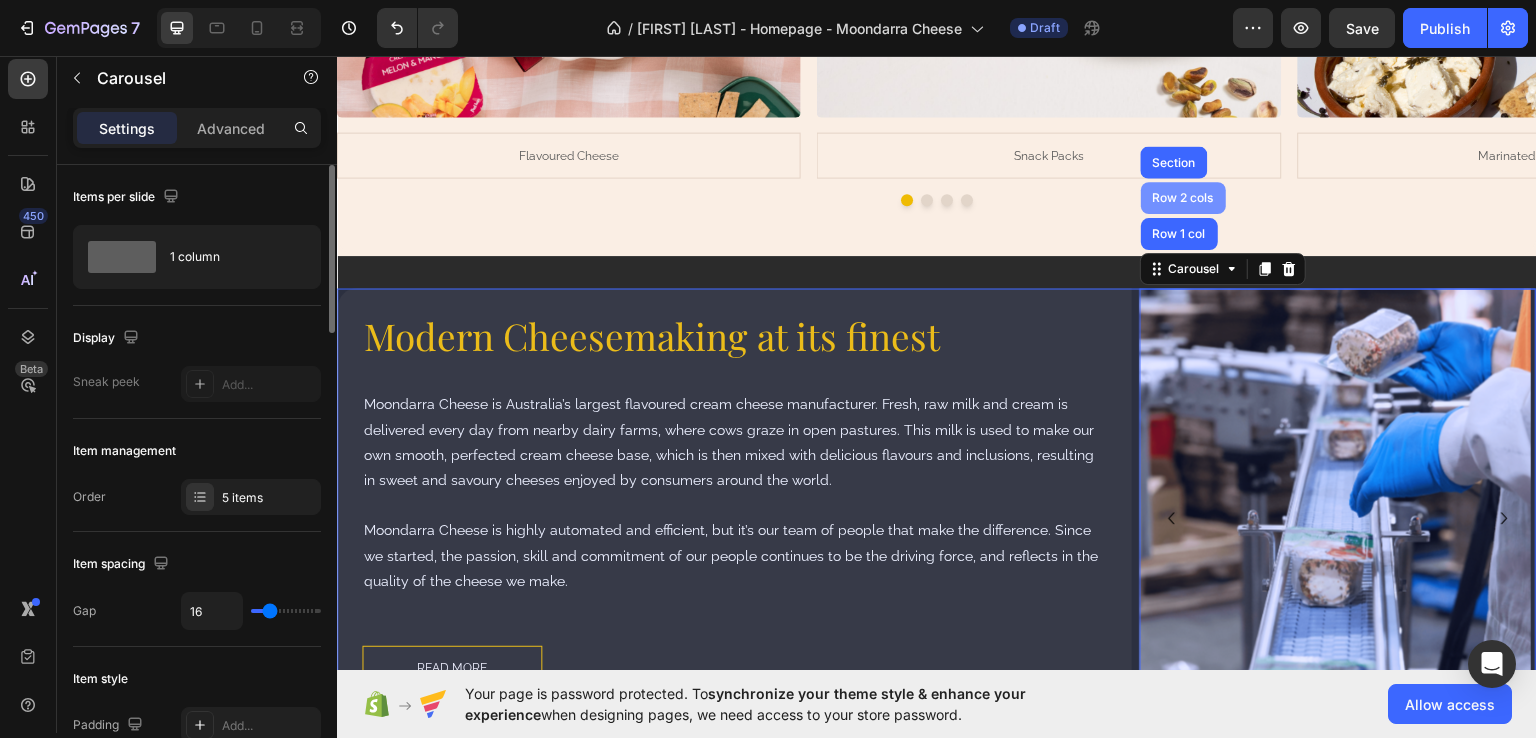 click on "Row 2 cols" at bounding box center (1183, 197) 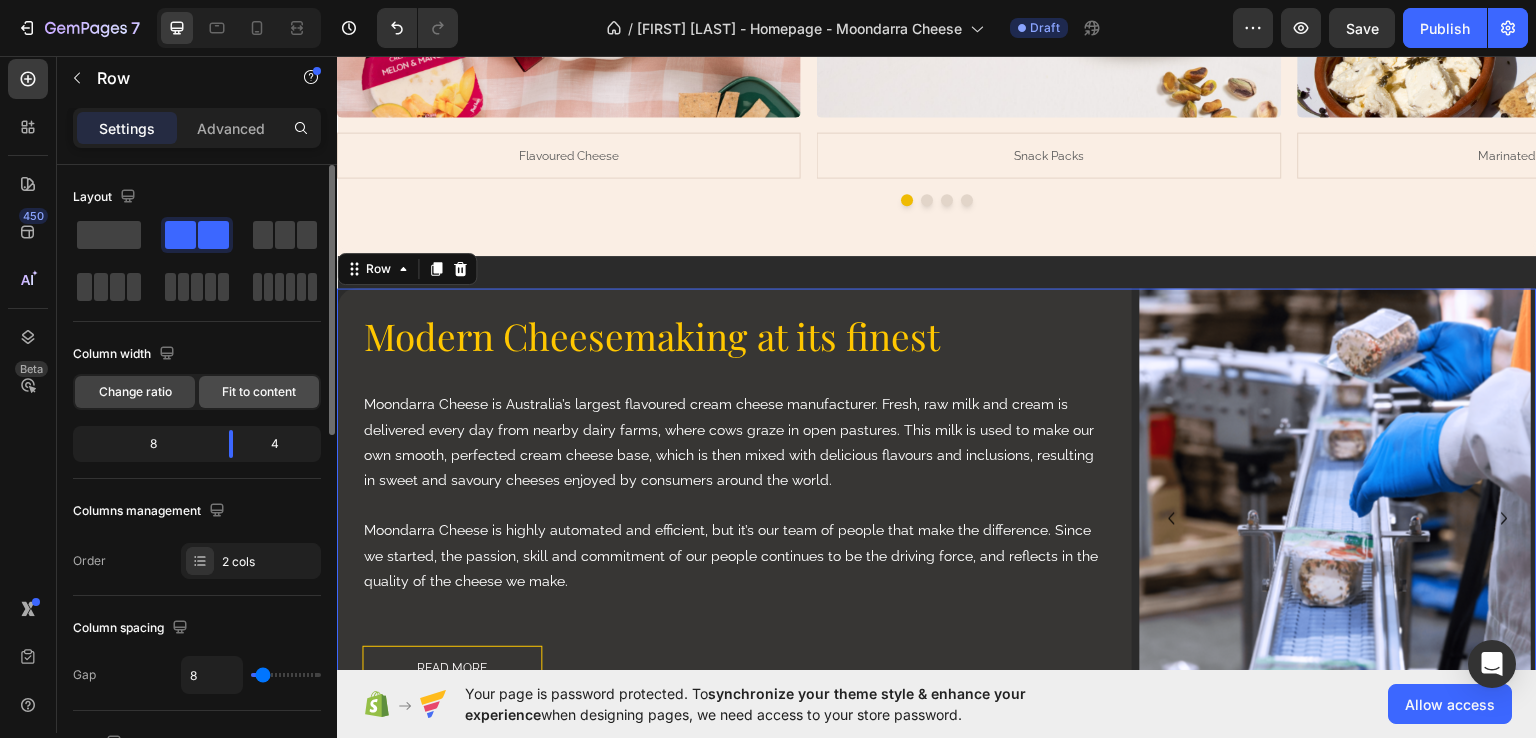 click on "Fit to content" 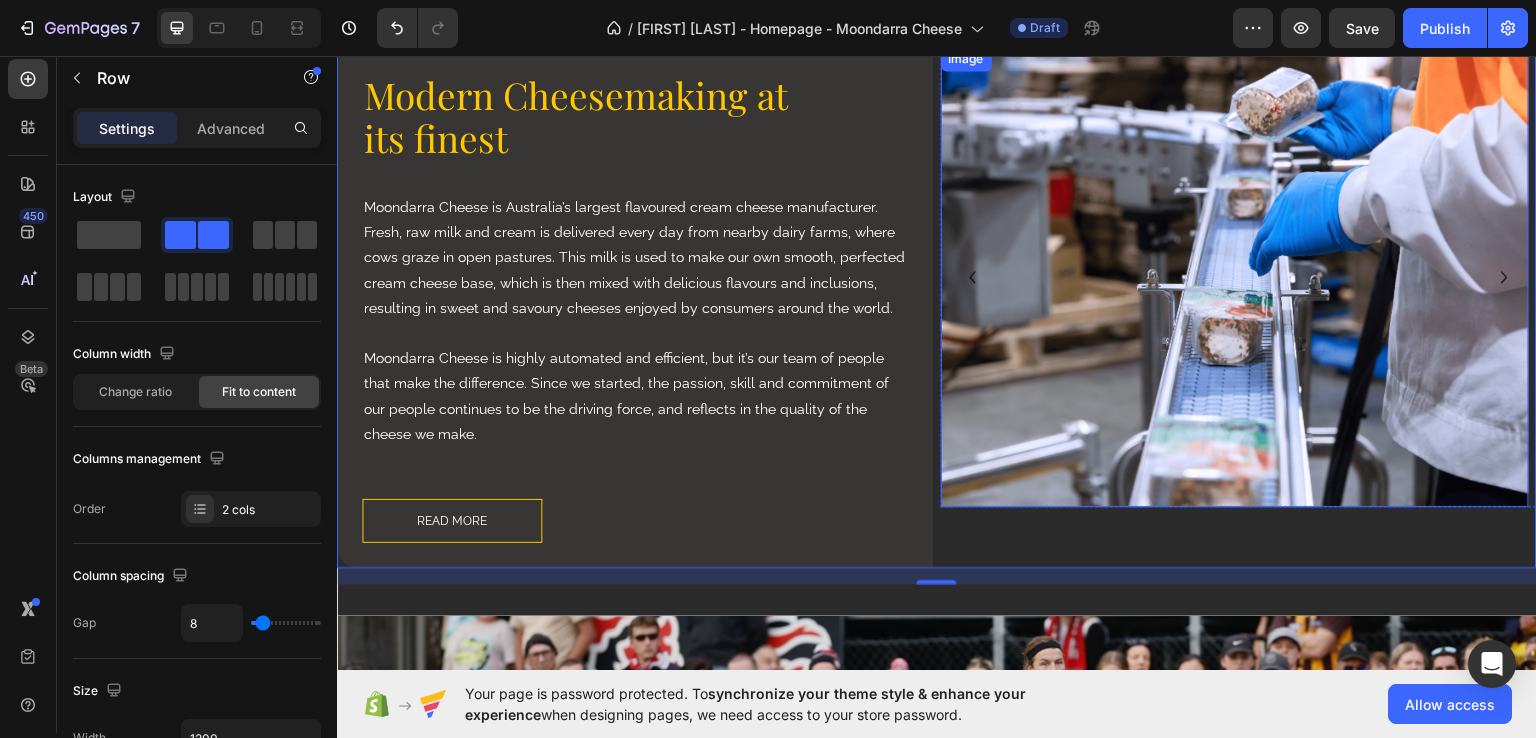 scroll, scrollTop: 2066, scrollLeft: 0, axis: vertical 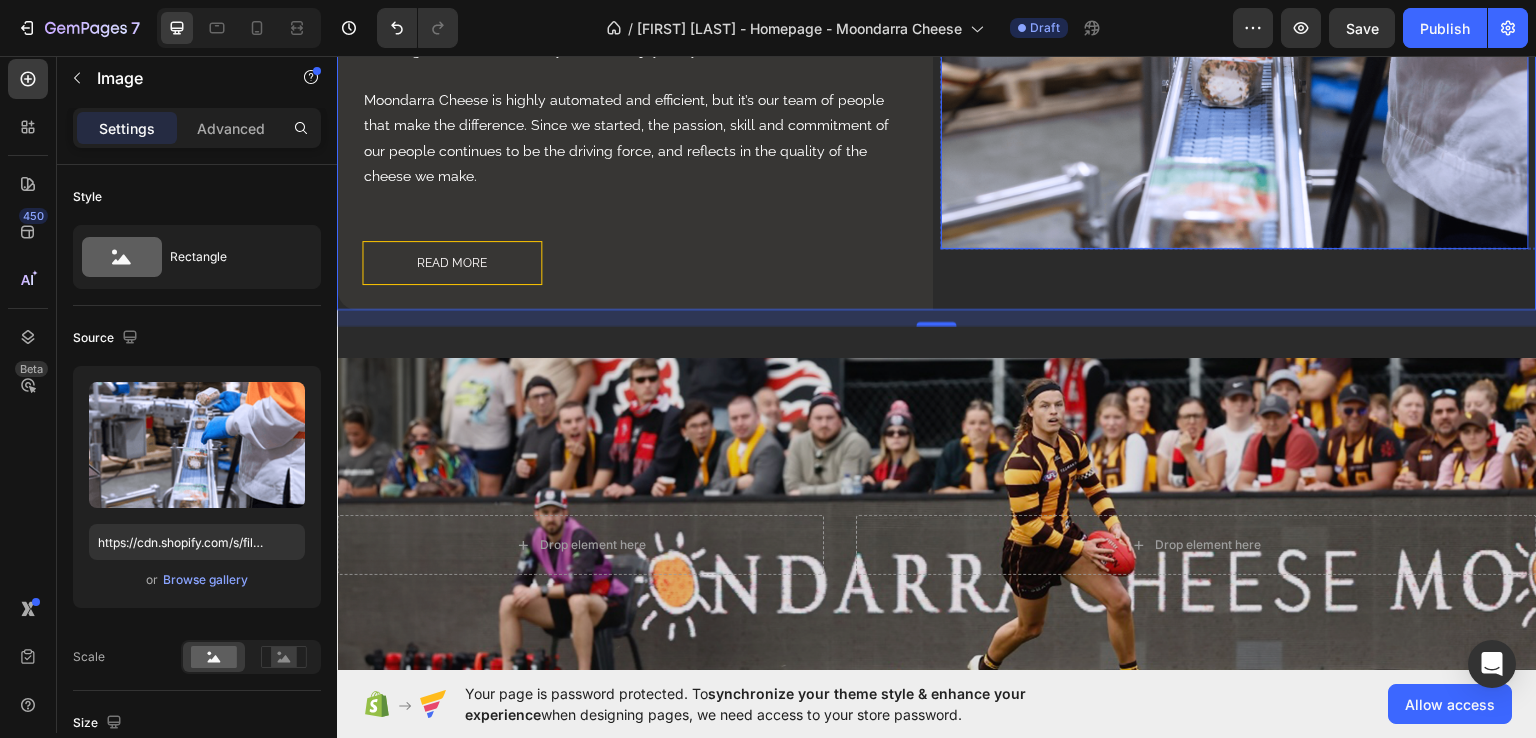 click at bounding box center [1235, 18] 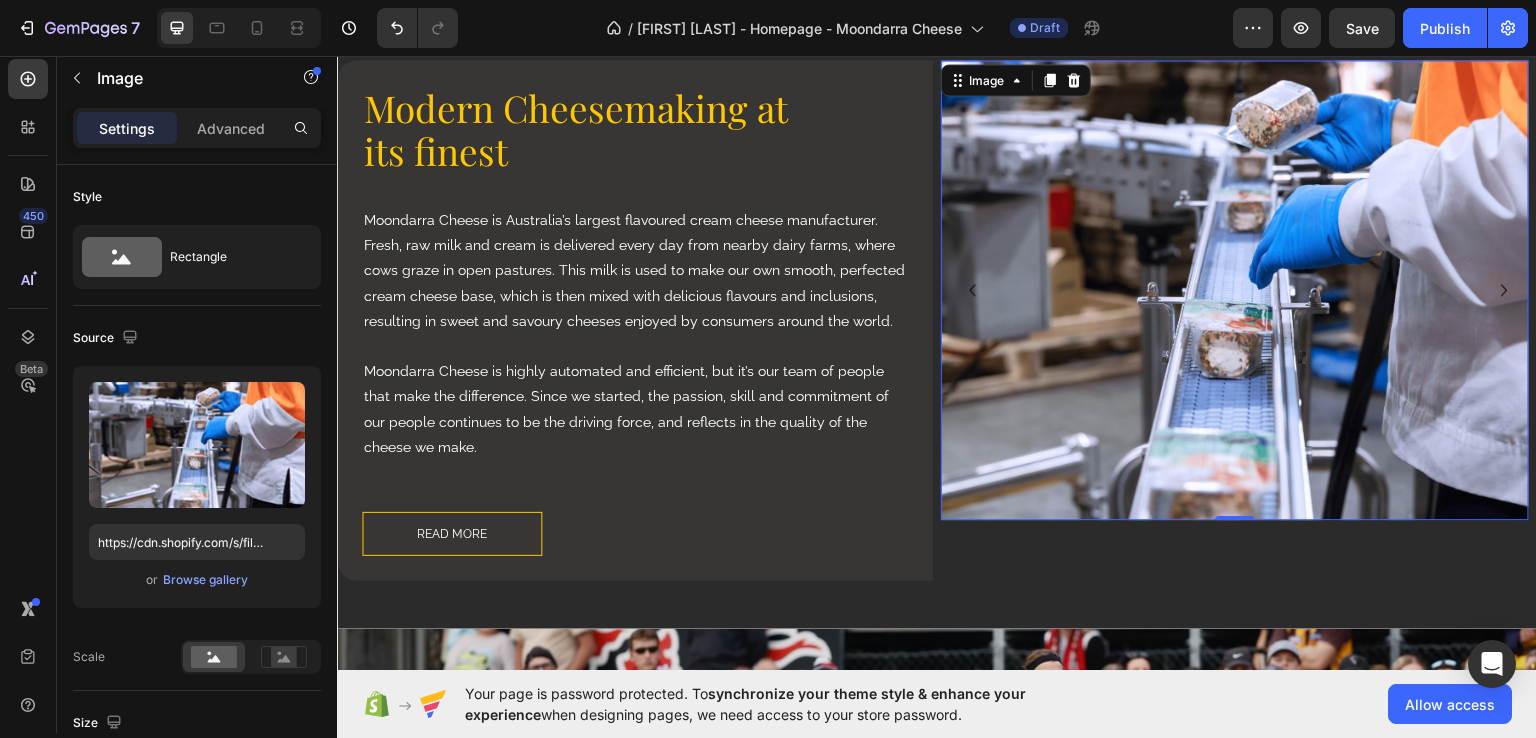 scroll, scrollTop: 1766, scrollLeft: 0, axis: vertical 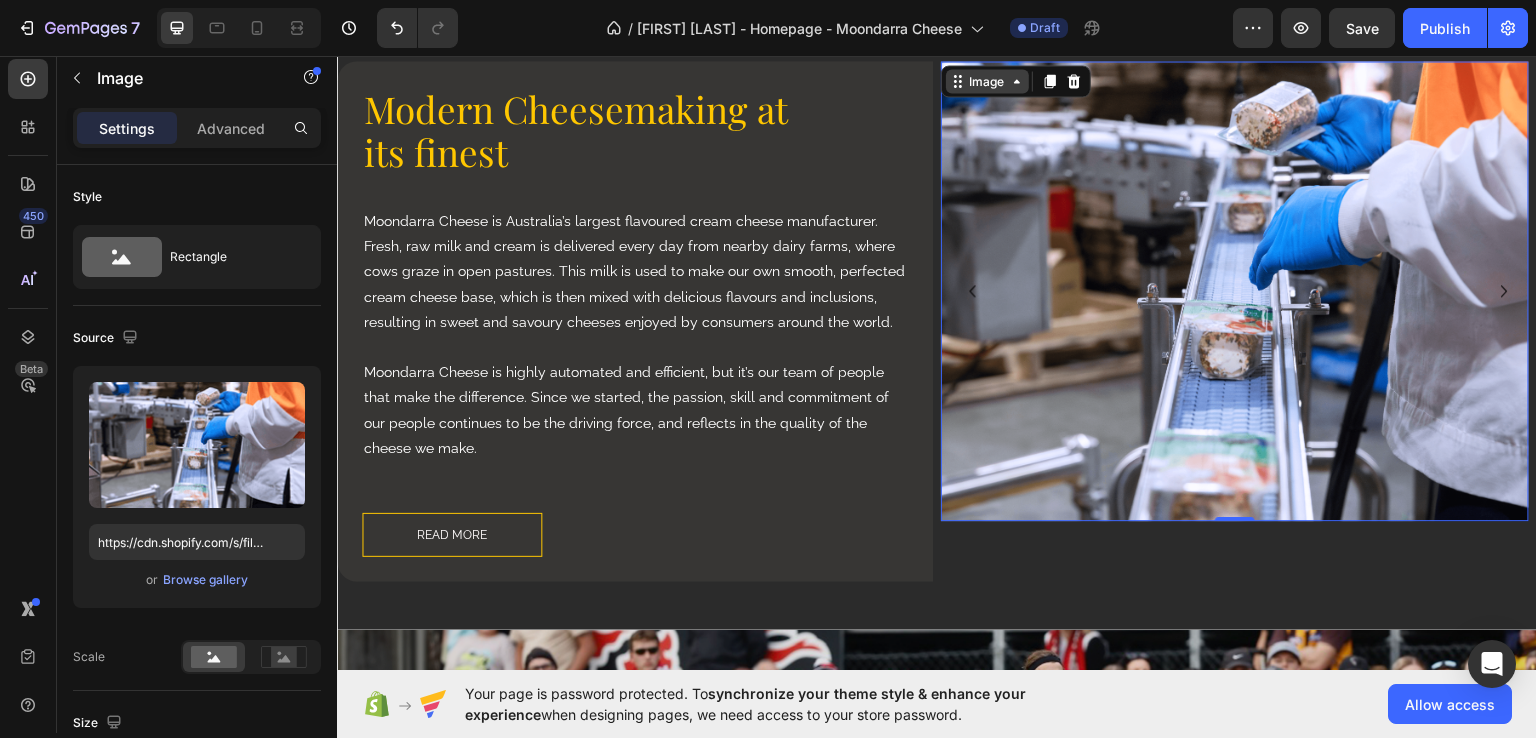 click on "Image" at bounding box center [987, 80] 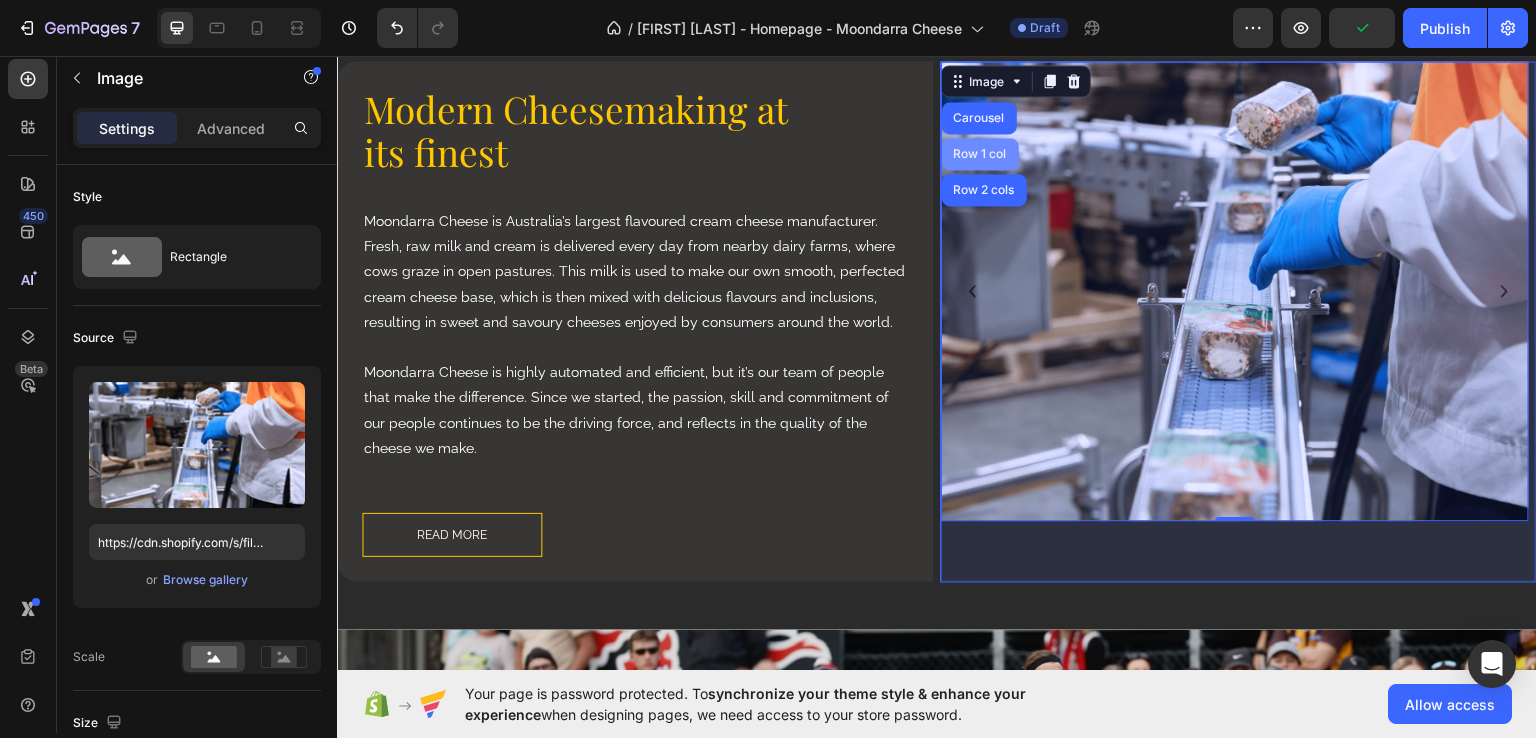 click on "Row 1 col" at bounding box center (980, 153) 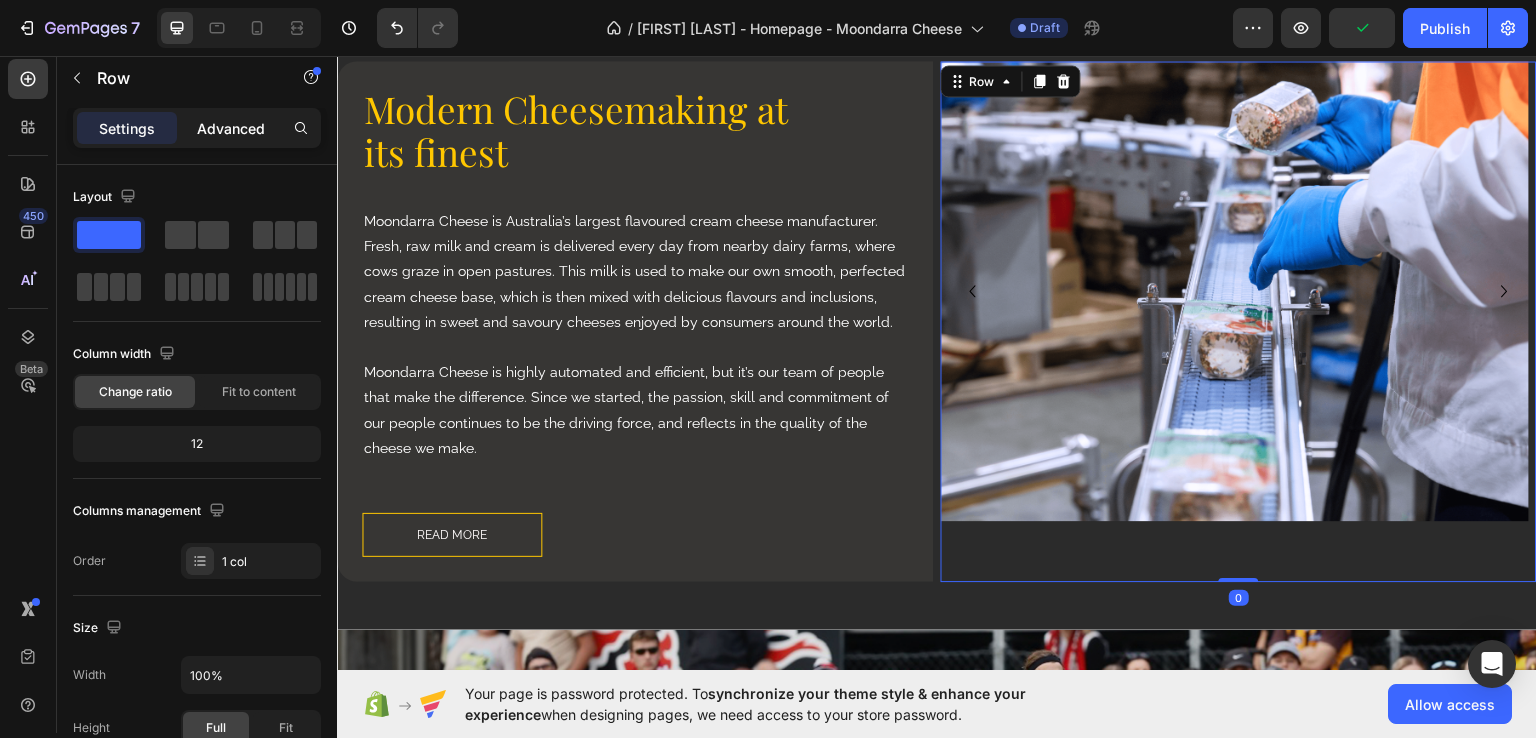 click on "Advanced" 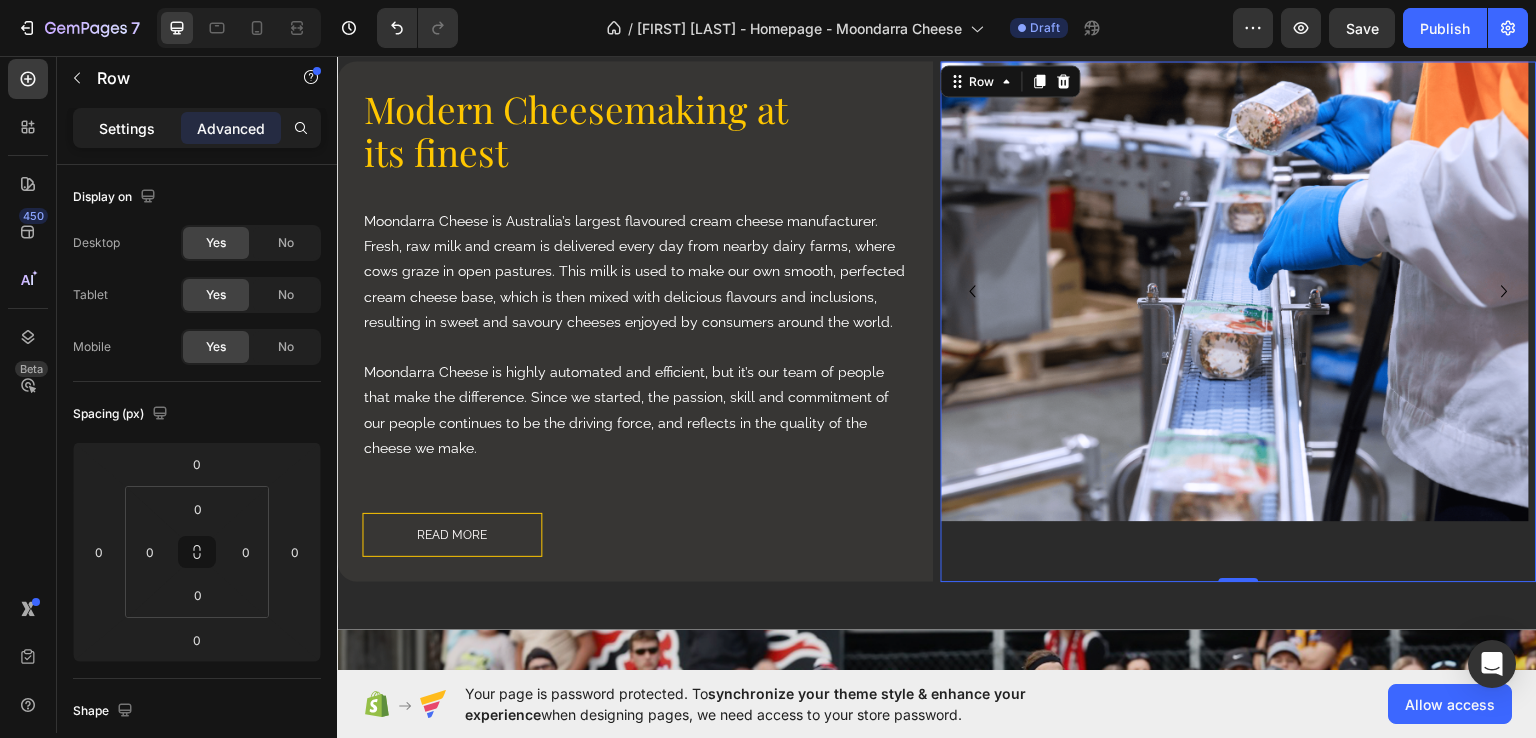 click on "Settings" 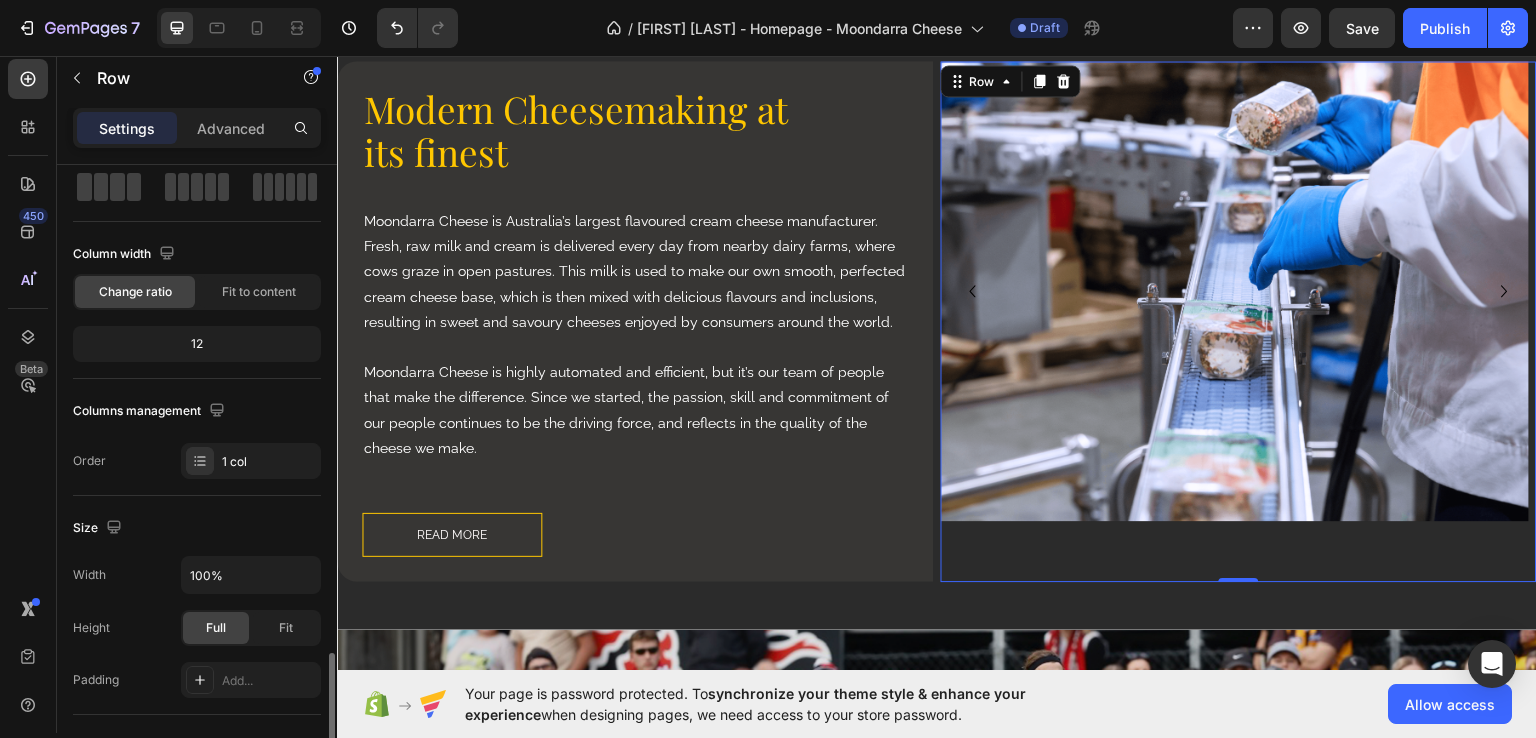 scroll, scrollTop: 400, scrollLeft: 0, axis: vertical 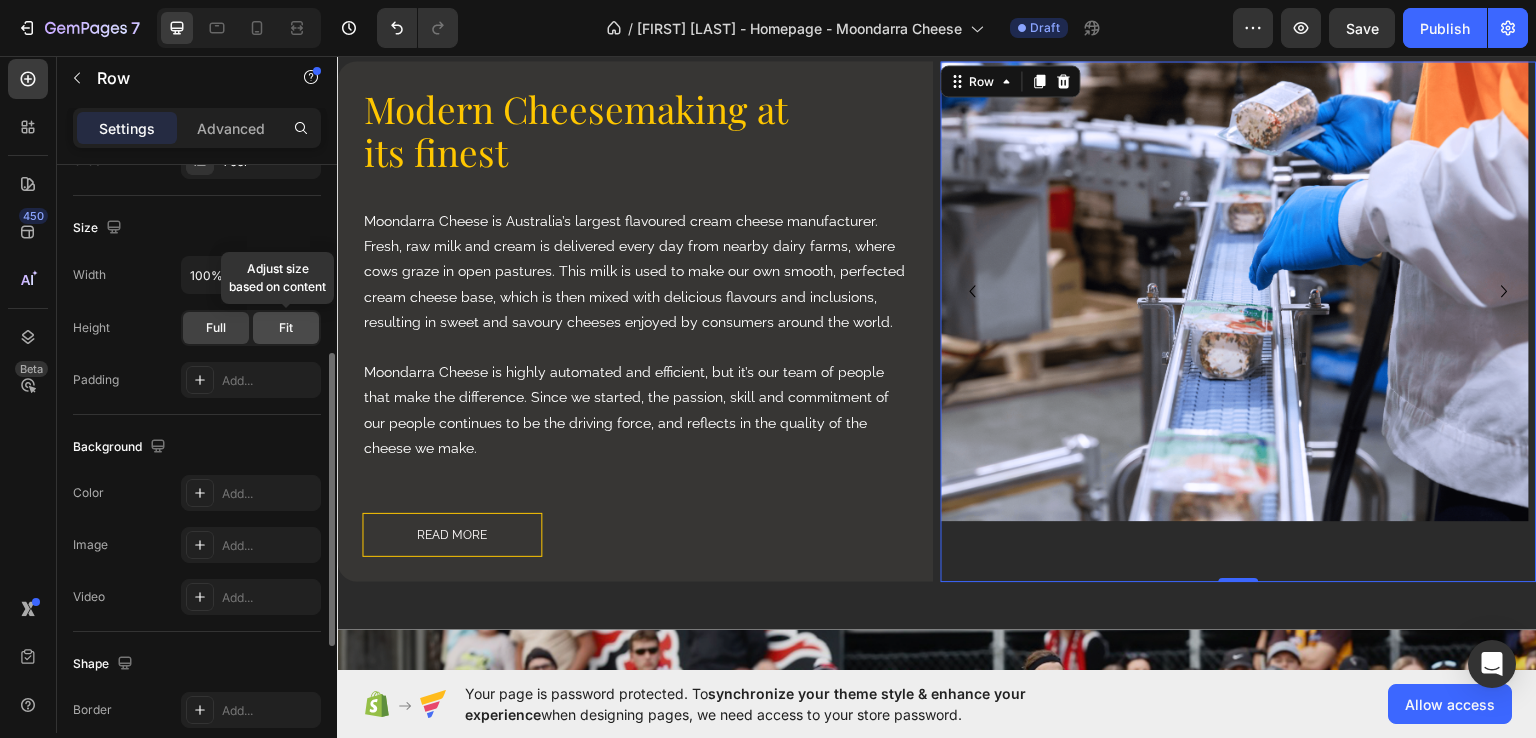 click on "Fit" 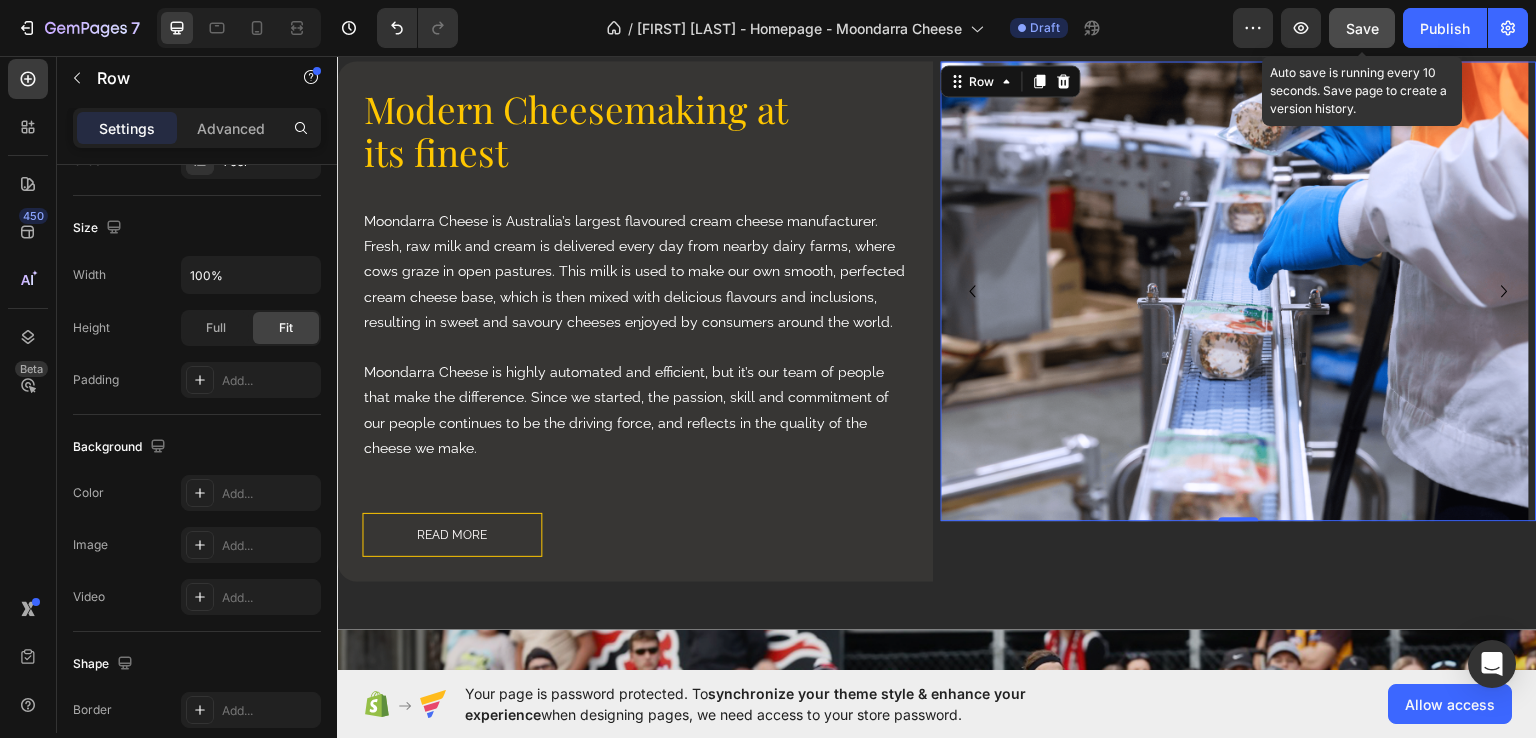 click on "Save" at bounding box center (1362, 28) 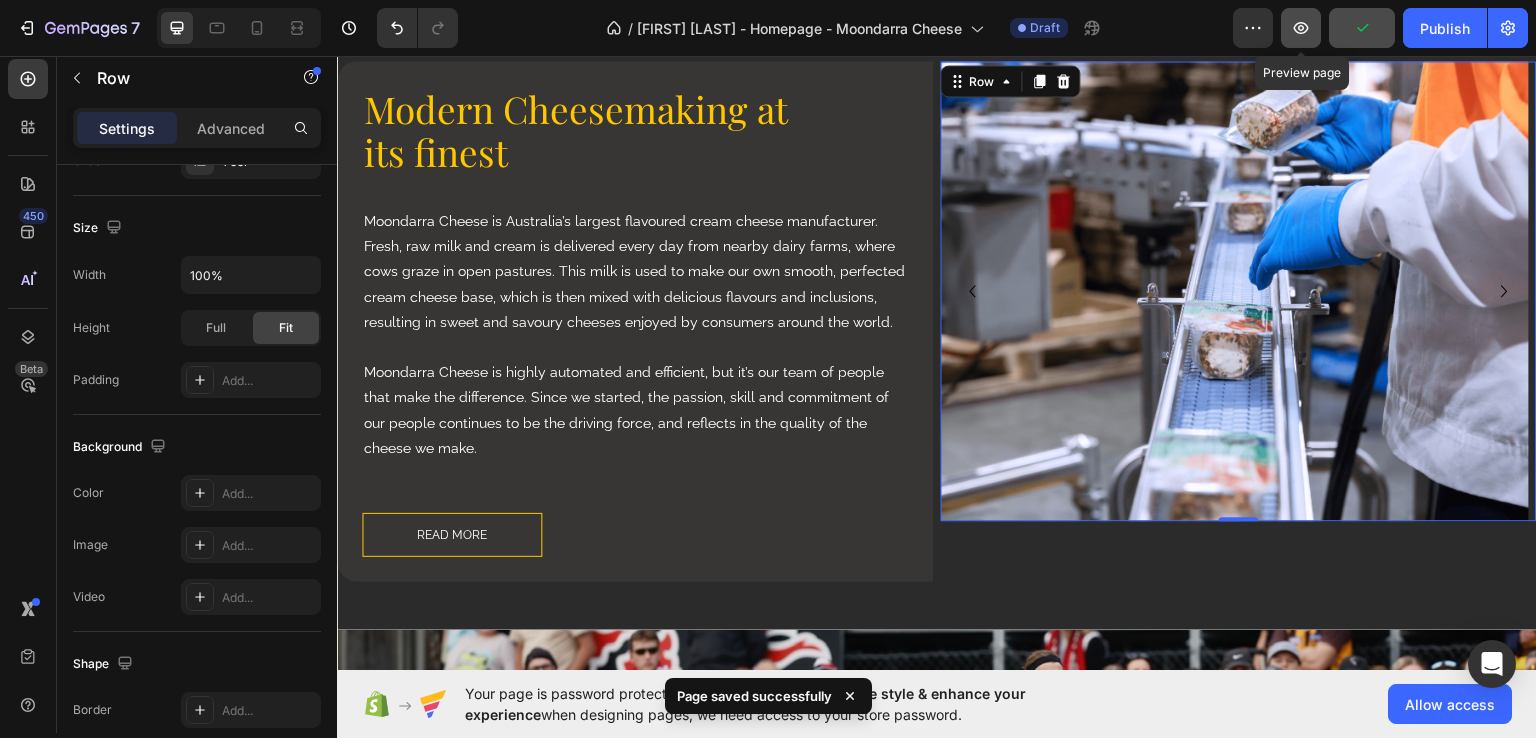 click 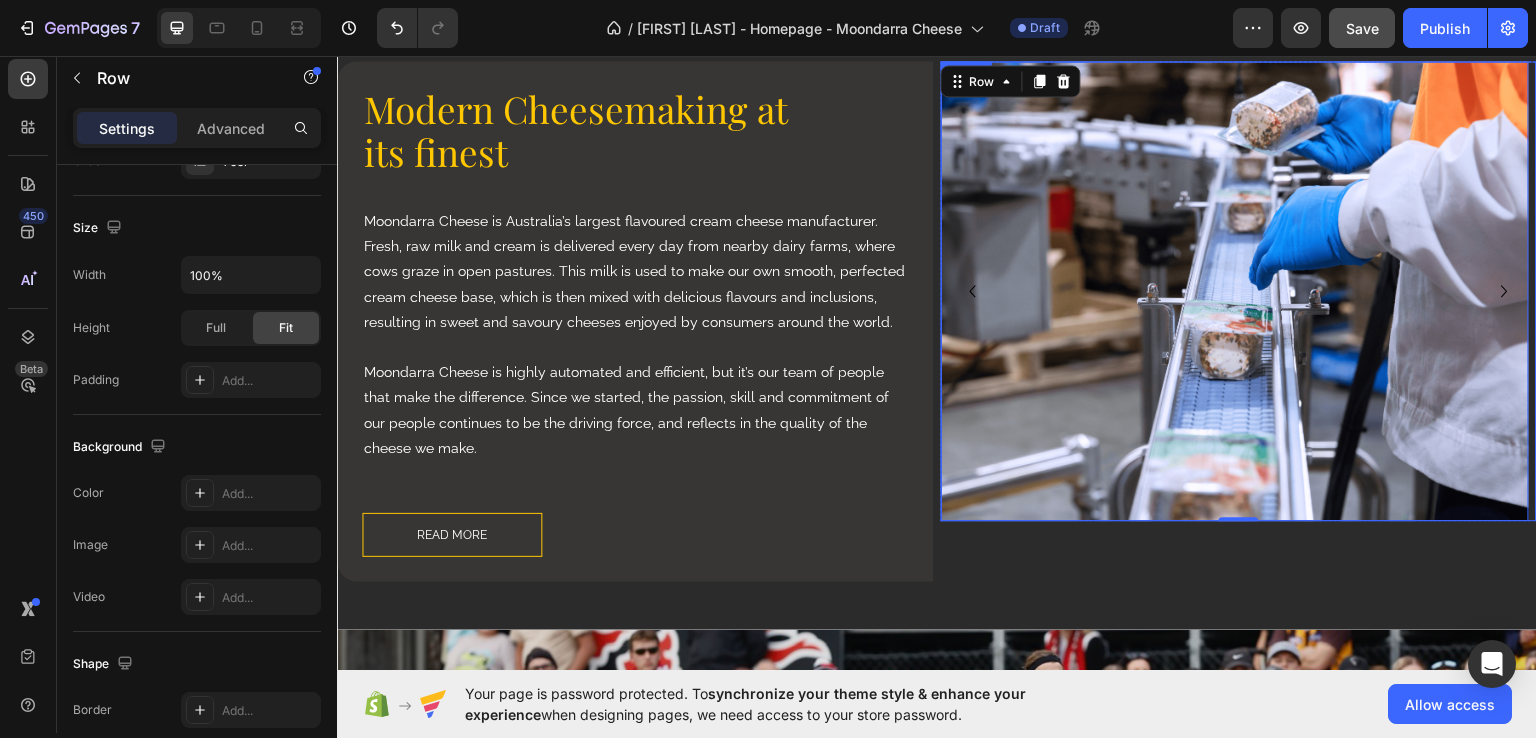 click at bounding box center [1235, 290] 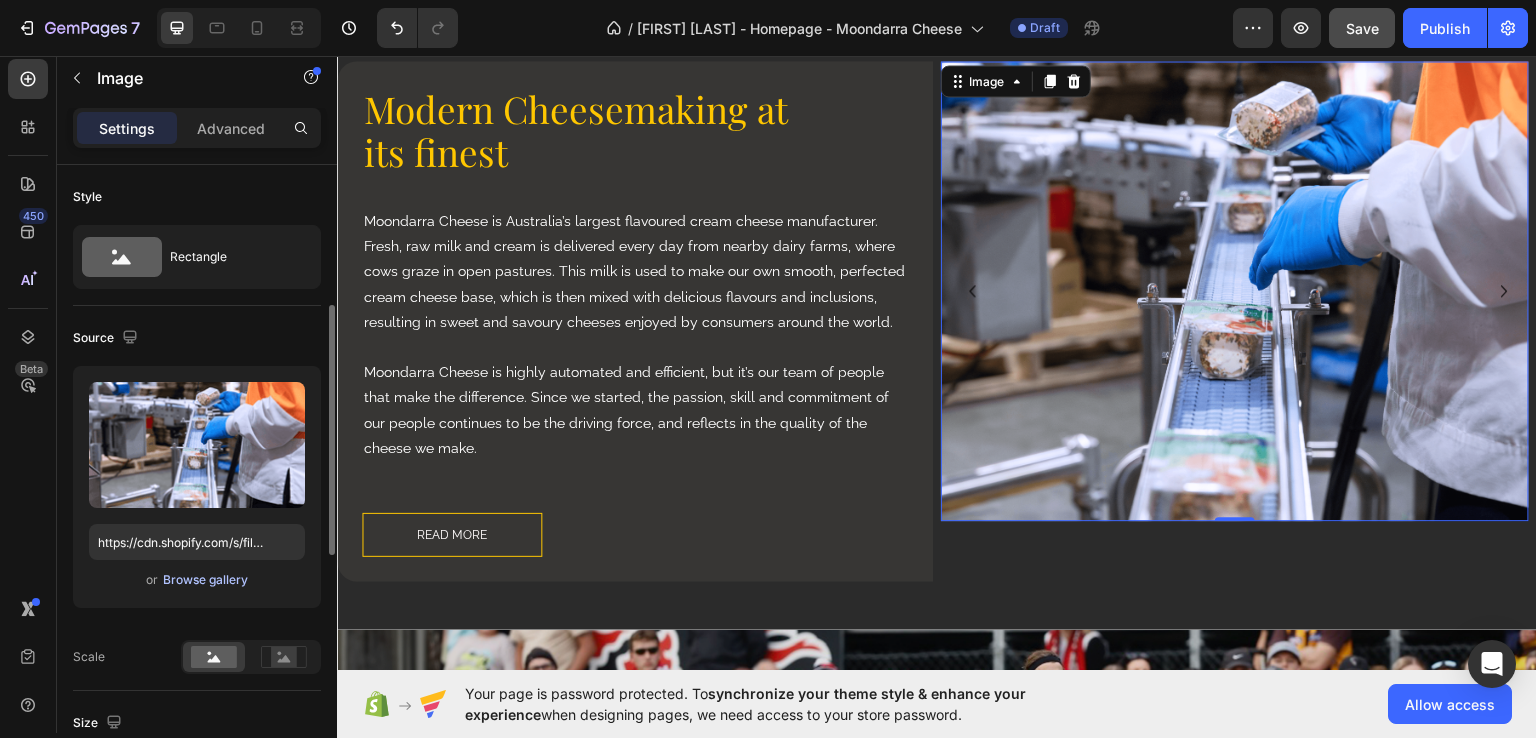 scroll, scrollTop: 200, scrollLeft: 0, axis: vertical 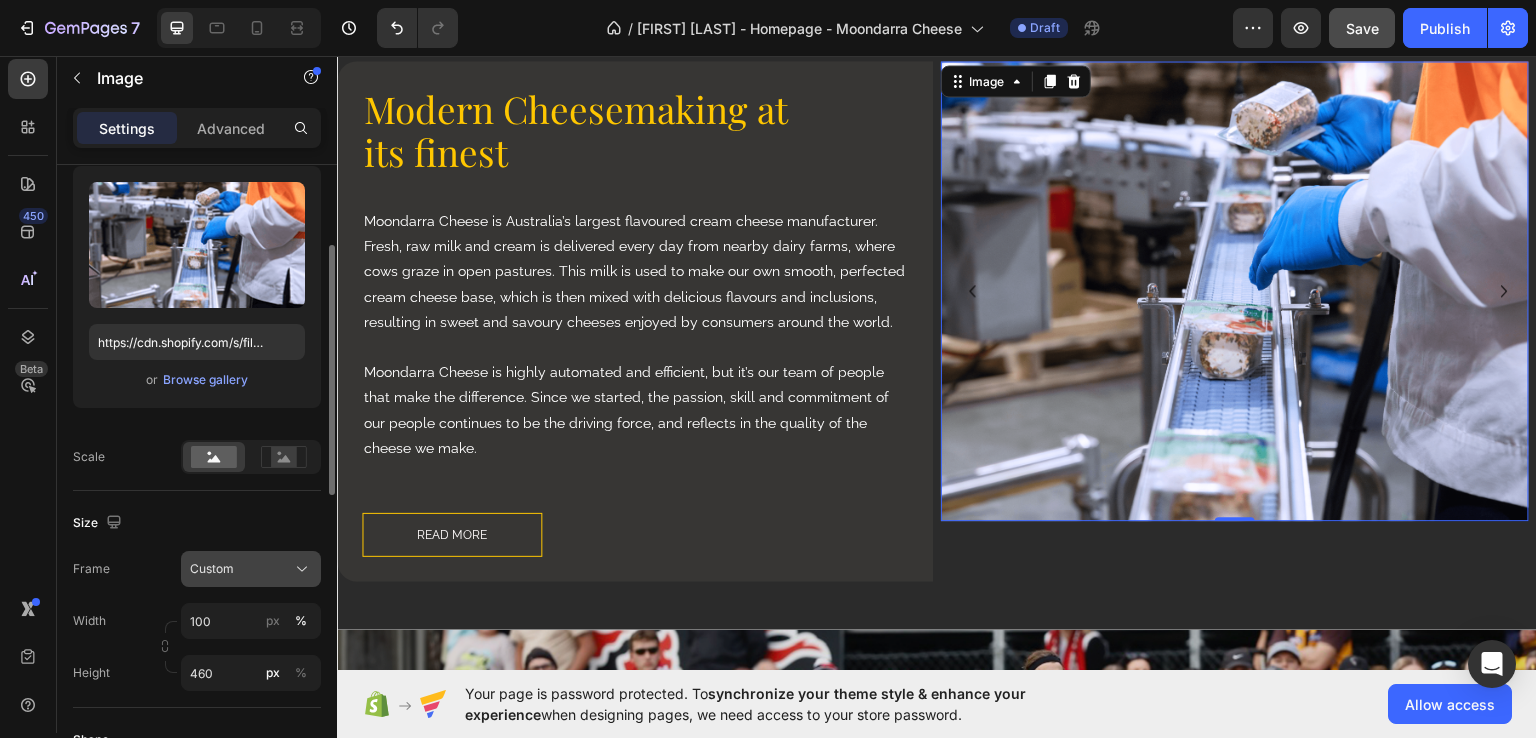 click on "Custom" at bounding box center (251, 569) 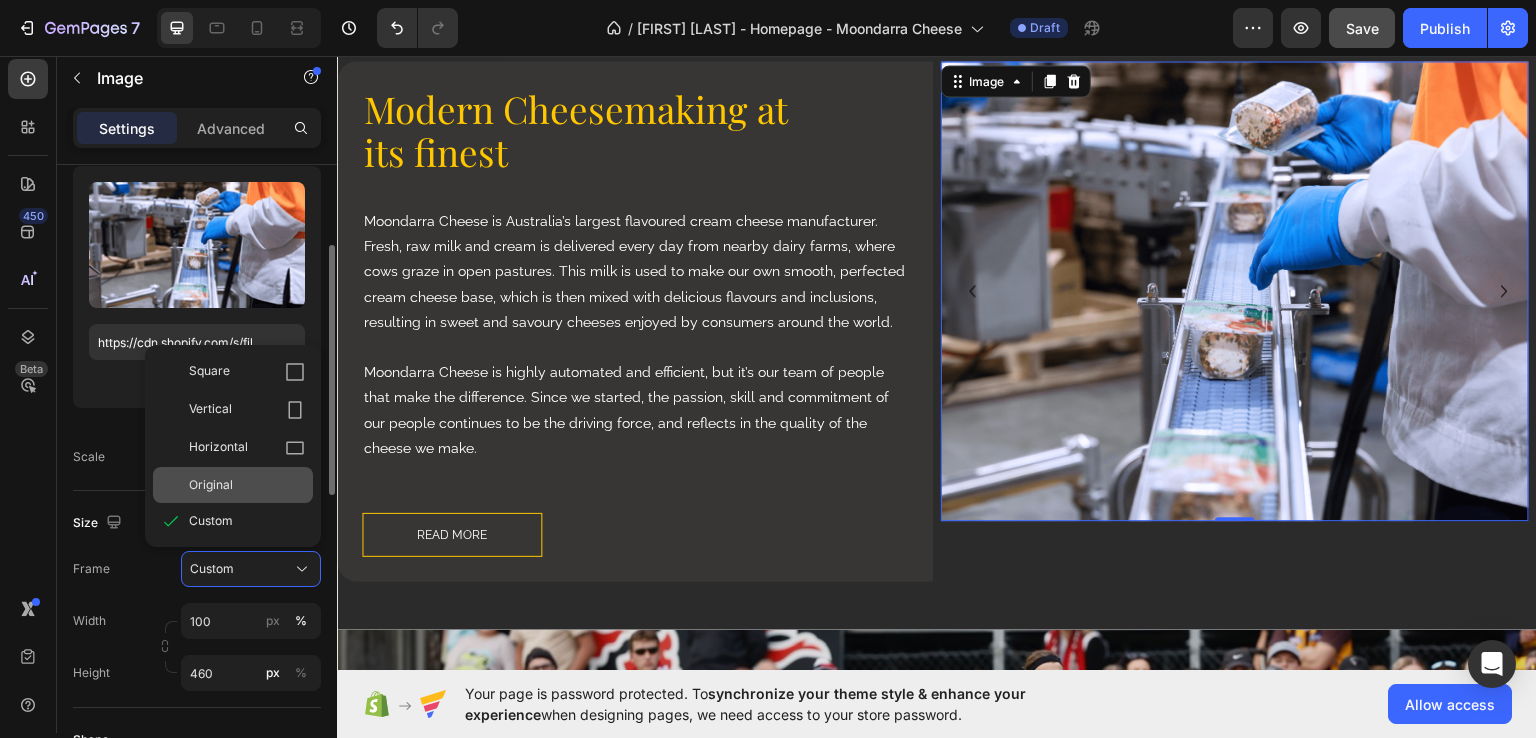 click on "Original" at bounding box center (211, 485) 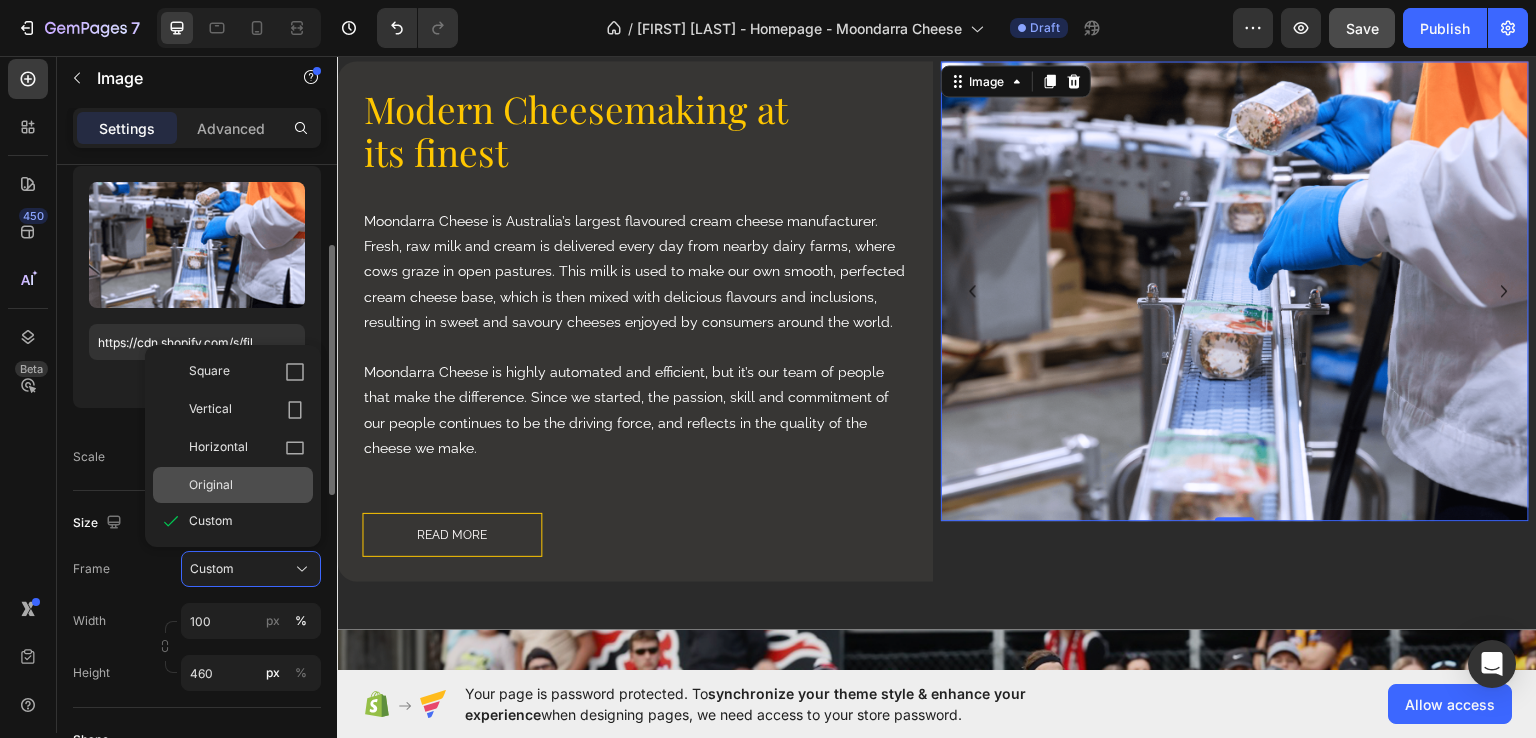 type 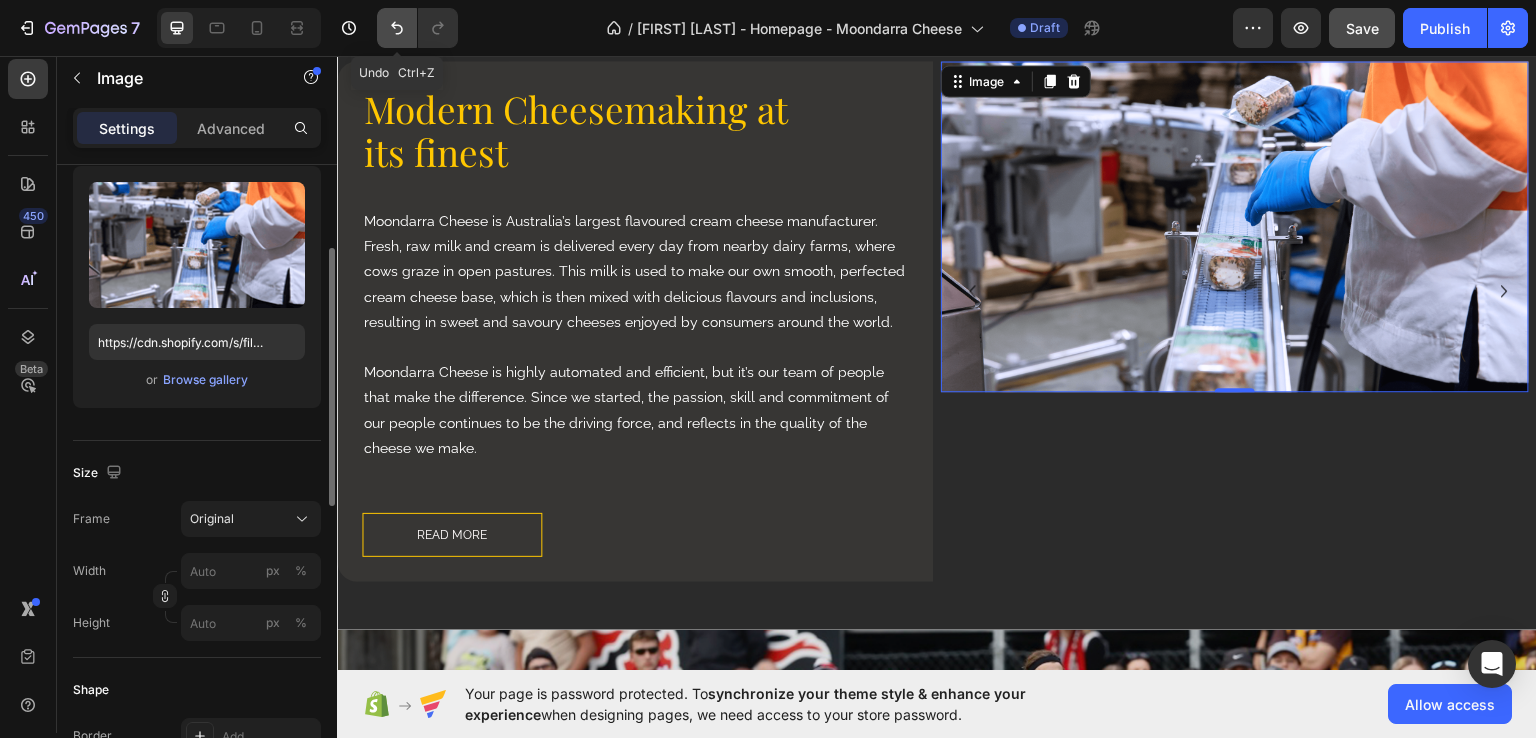 click 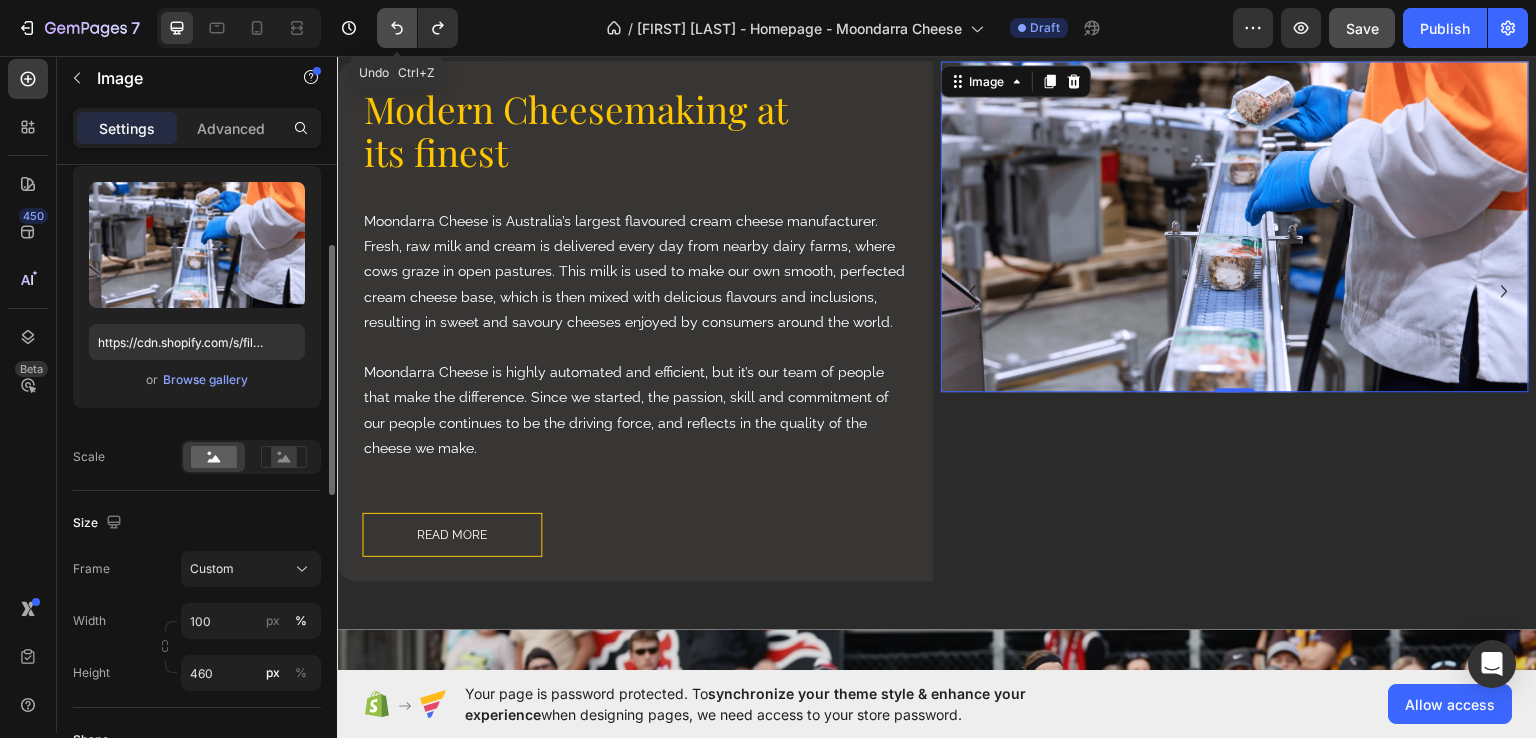 click 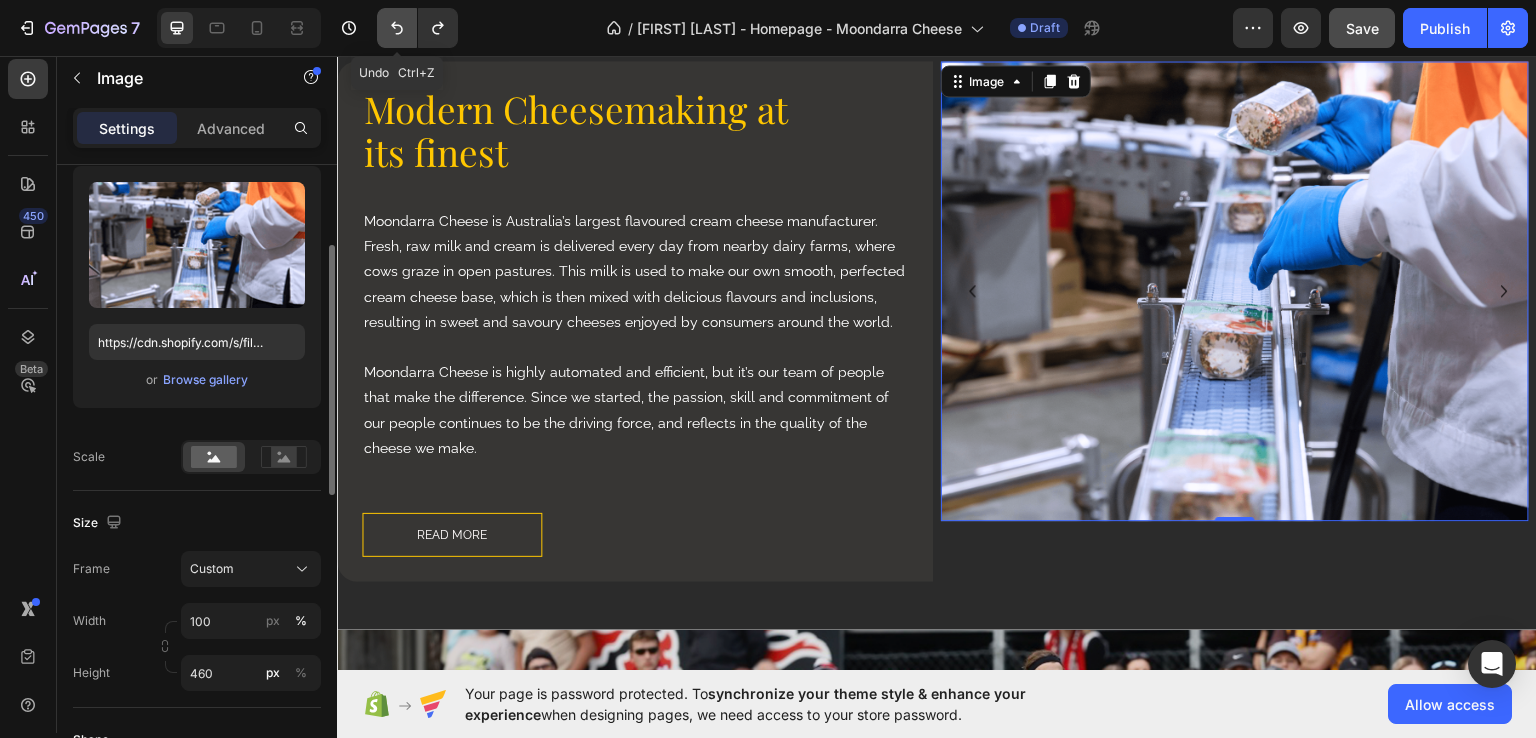 click 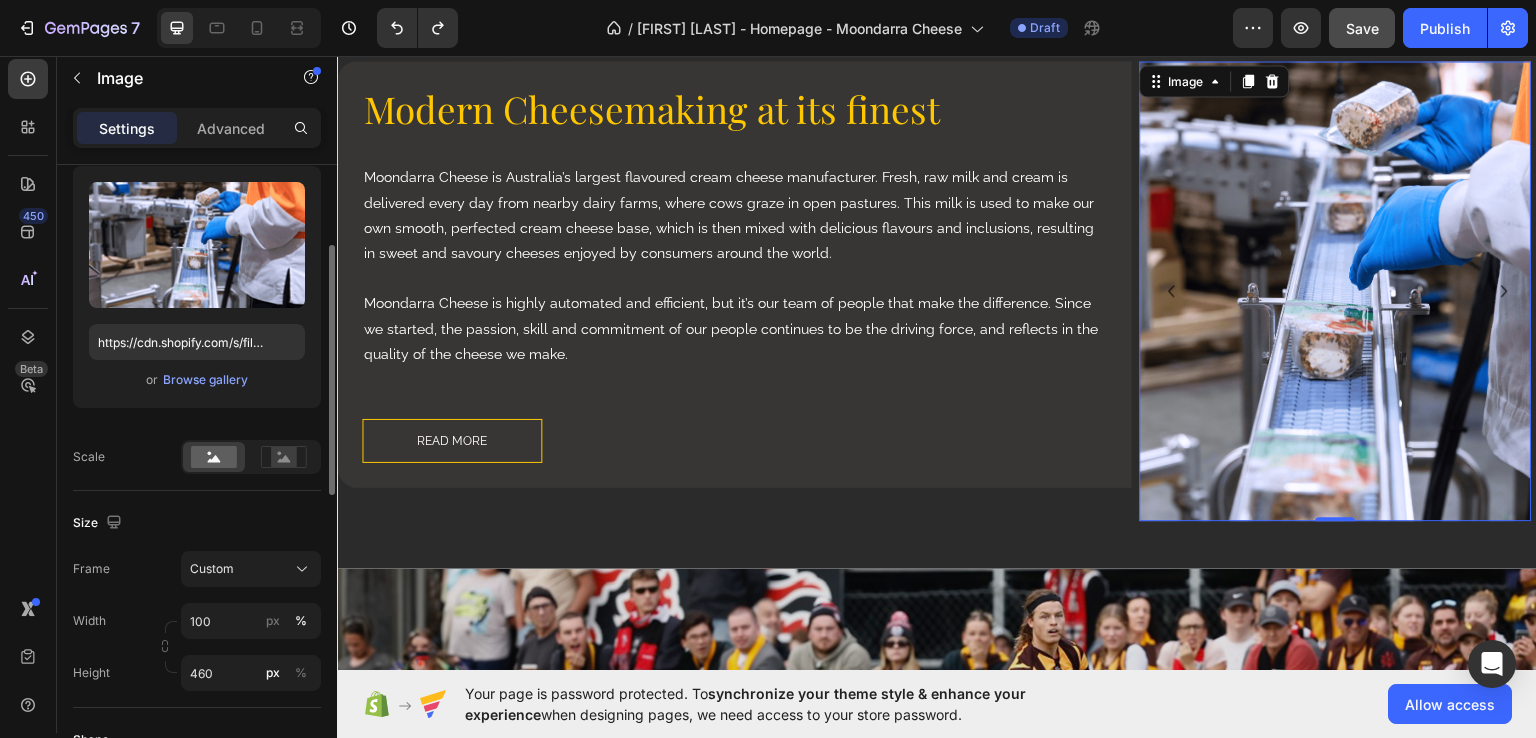 click at bounding box center [1336, 290] 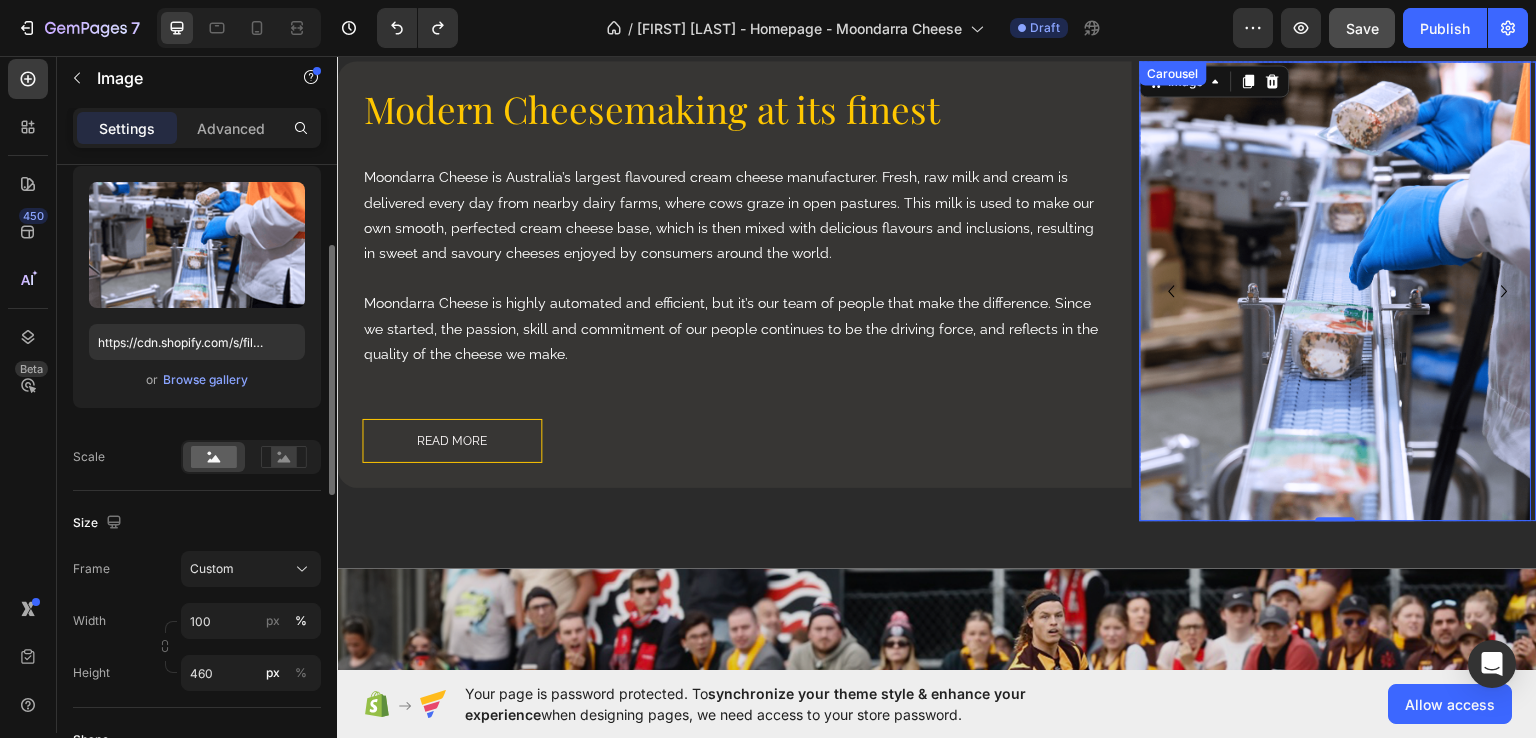 click 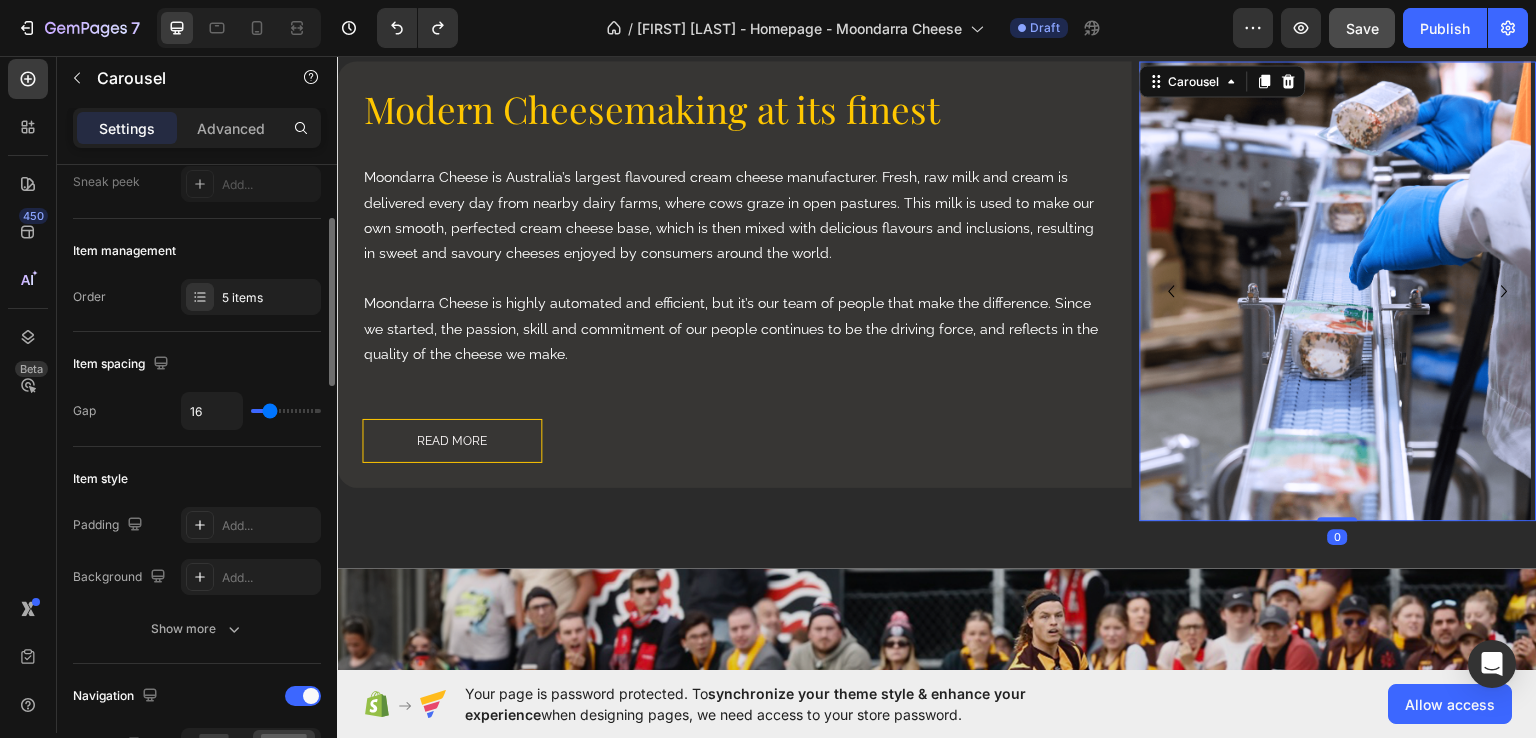 scroll, scrollTop: 0, scrollLeft: 0, axis: both 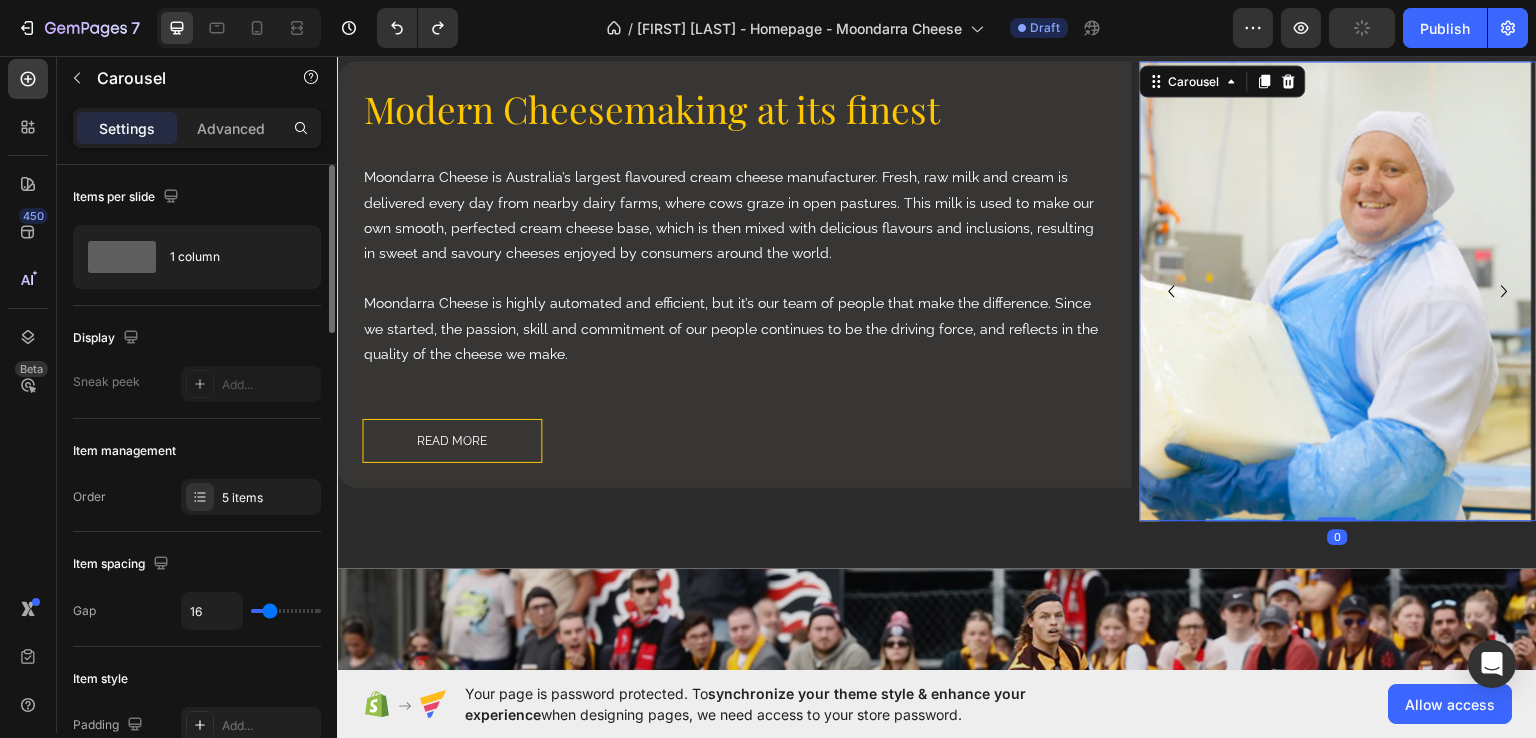 click 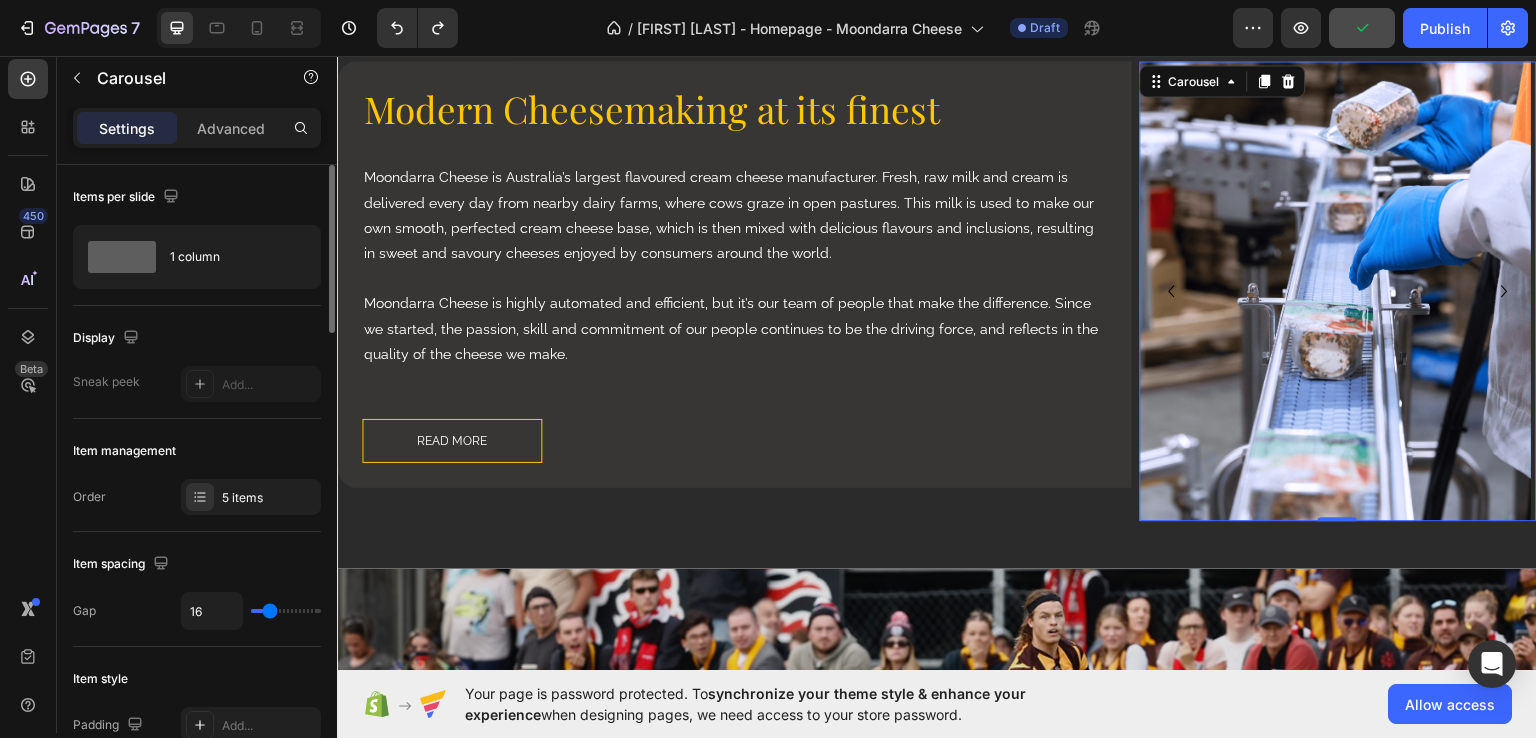 click 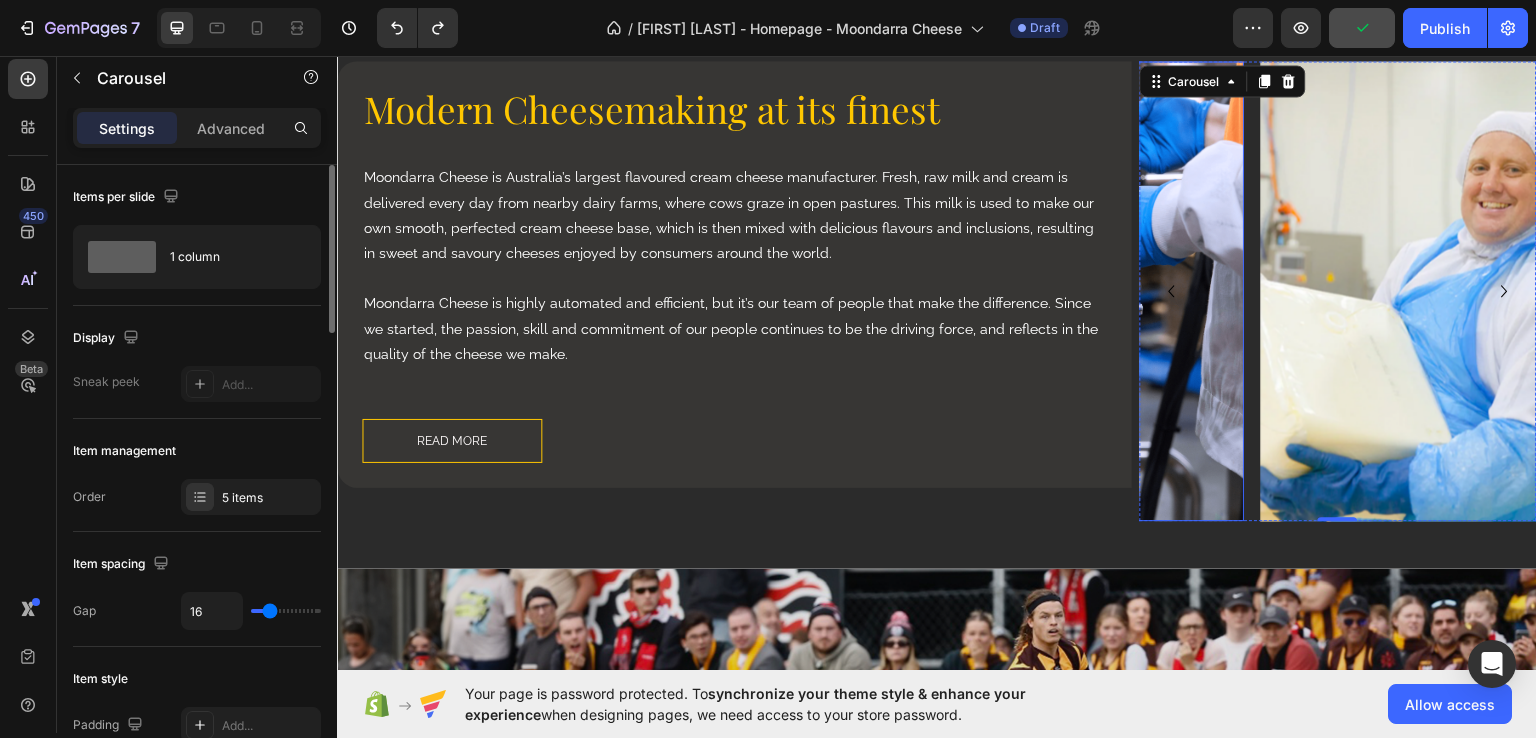 click at bounding box center (1457, 290) 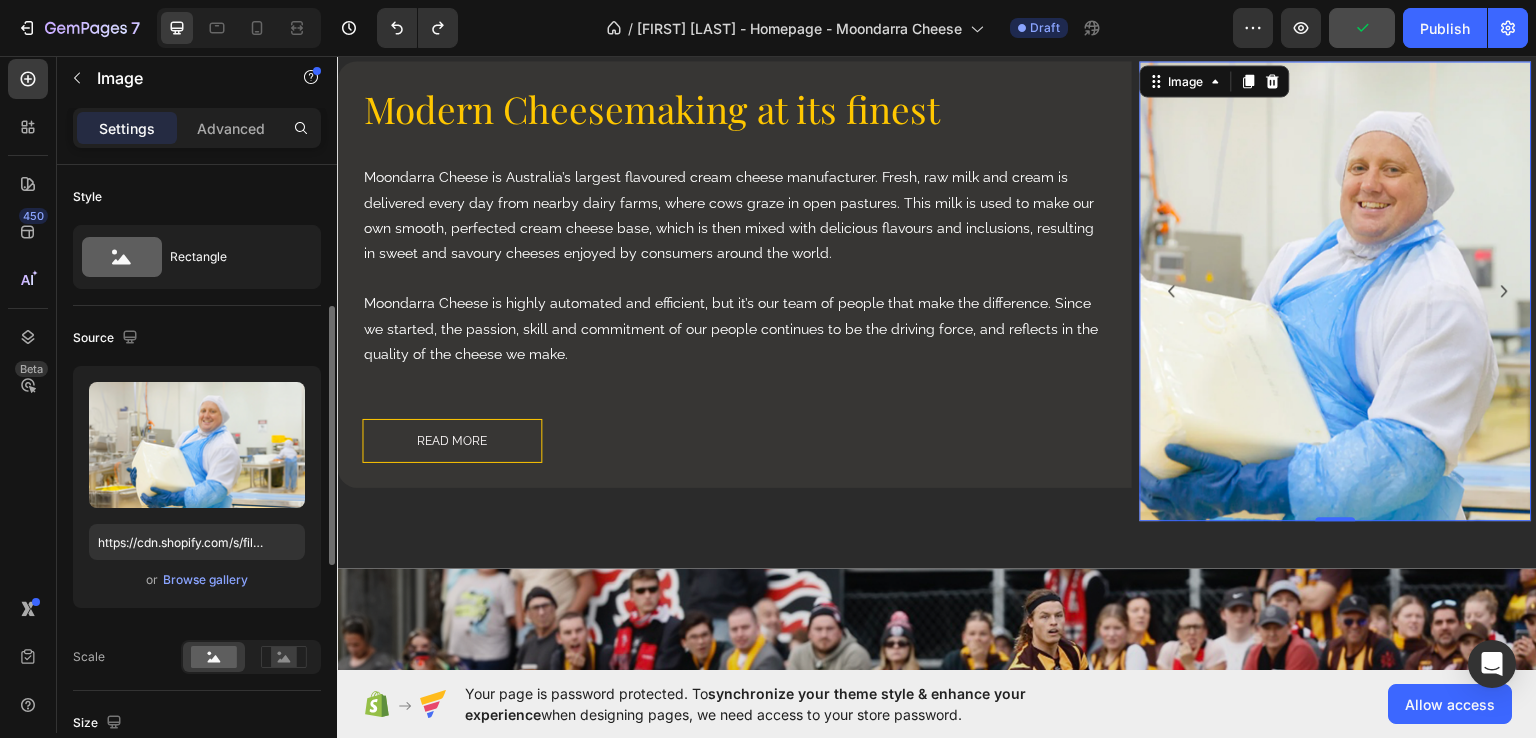 scroll, scrollTop: 400, scrollLeft: 0, axis: vertical 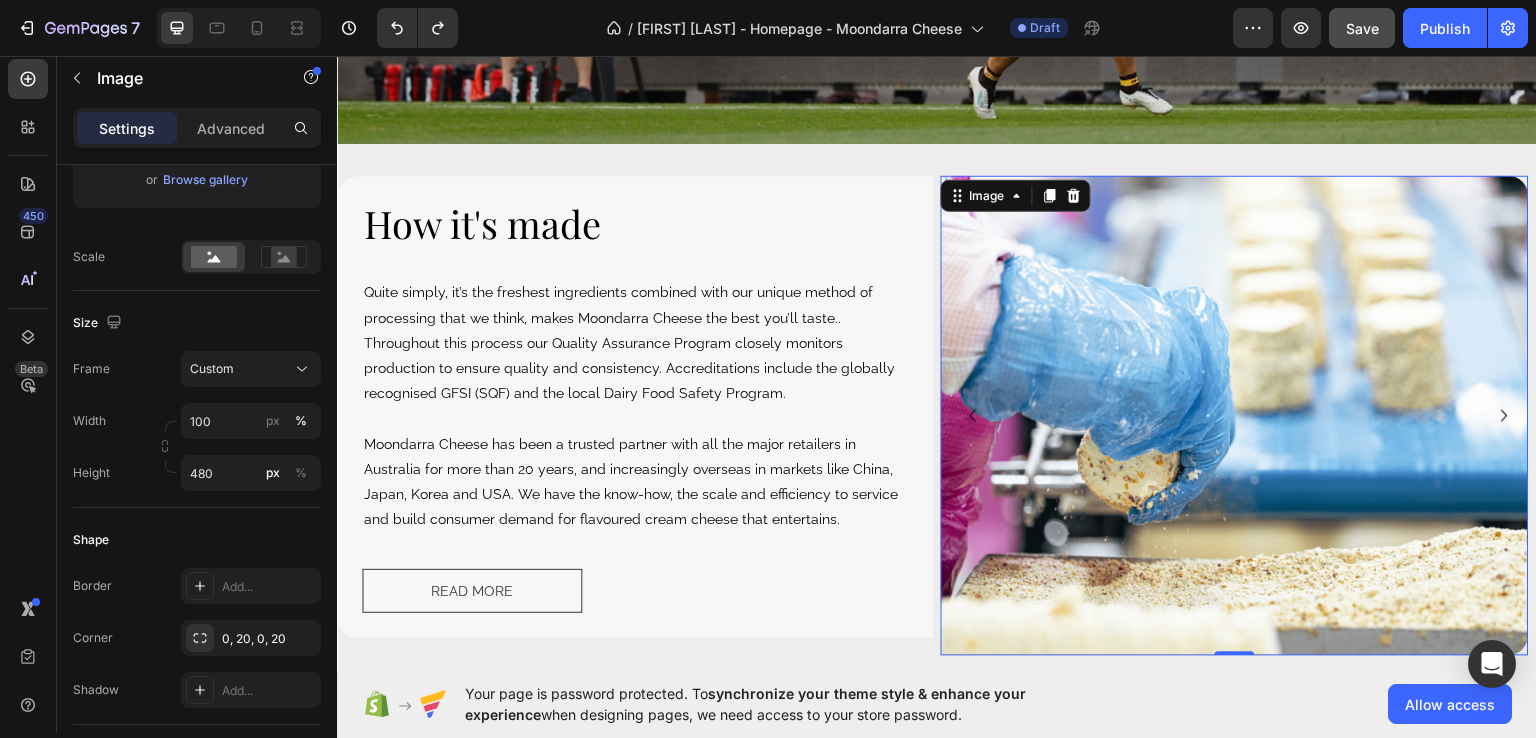 click at bounding box center [1235, 415] 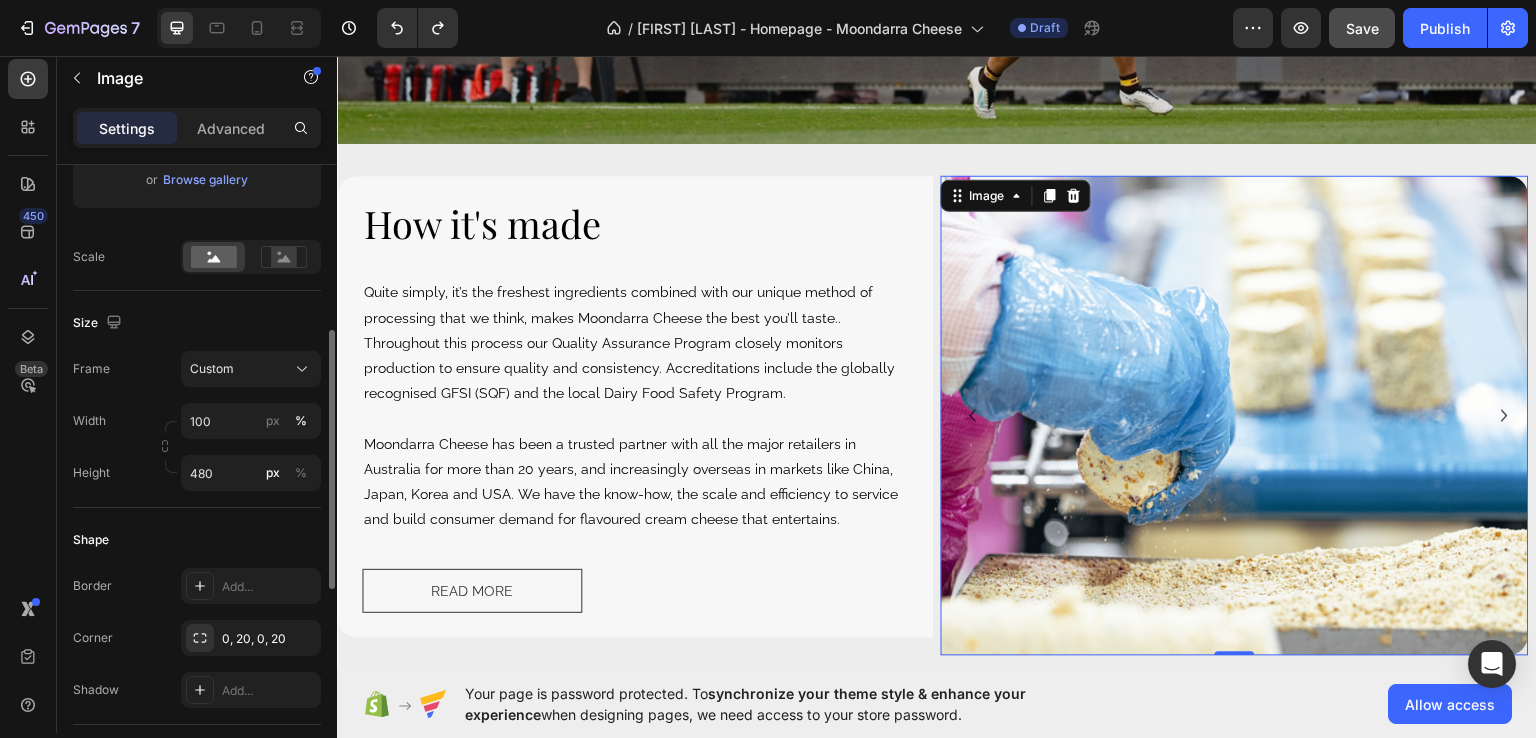 scroll, scrollTop: 500, scrollLeft: 0, axis: vertical 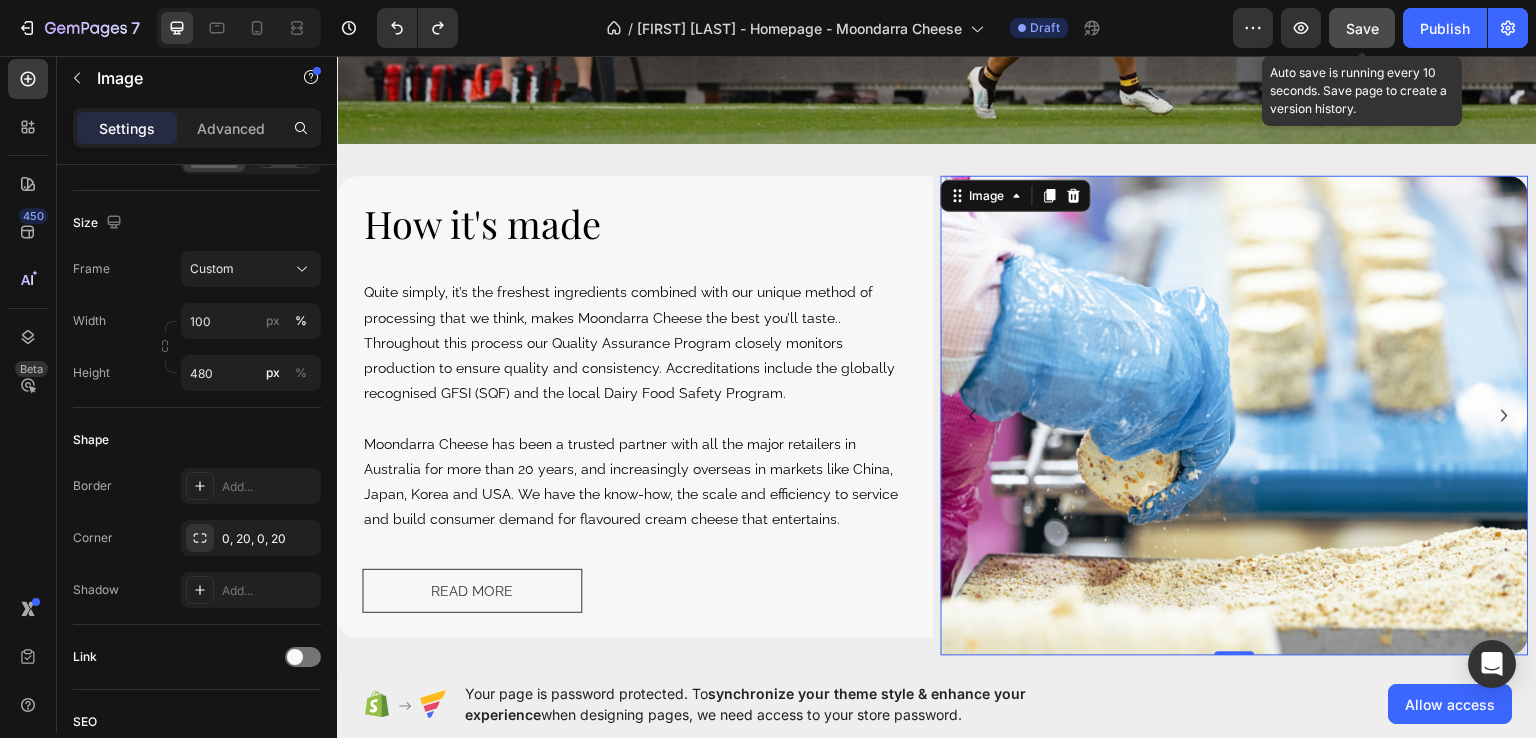 click on "Save" at bounding box center (1362, 28) 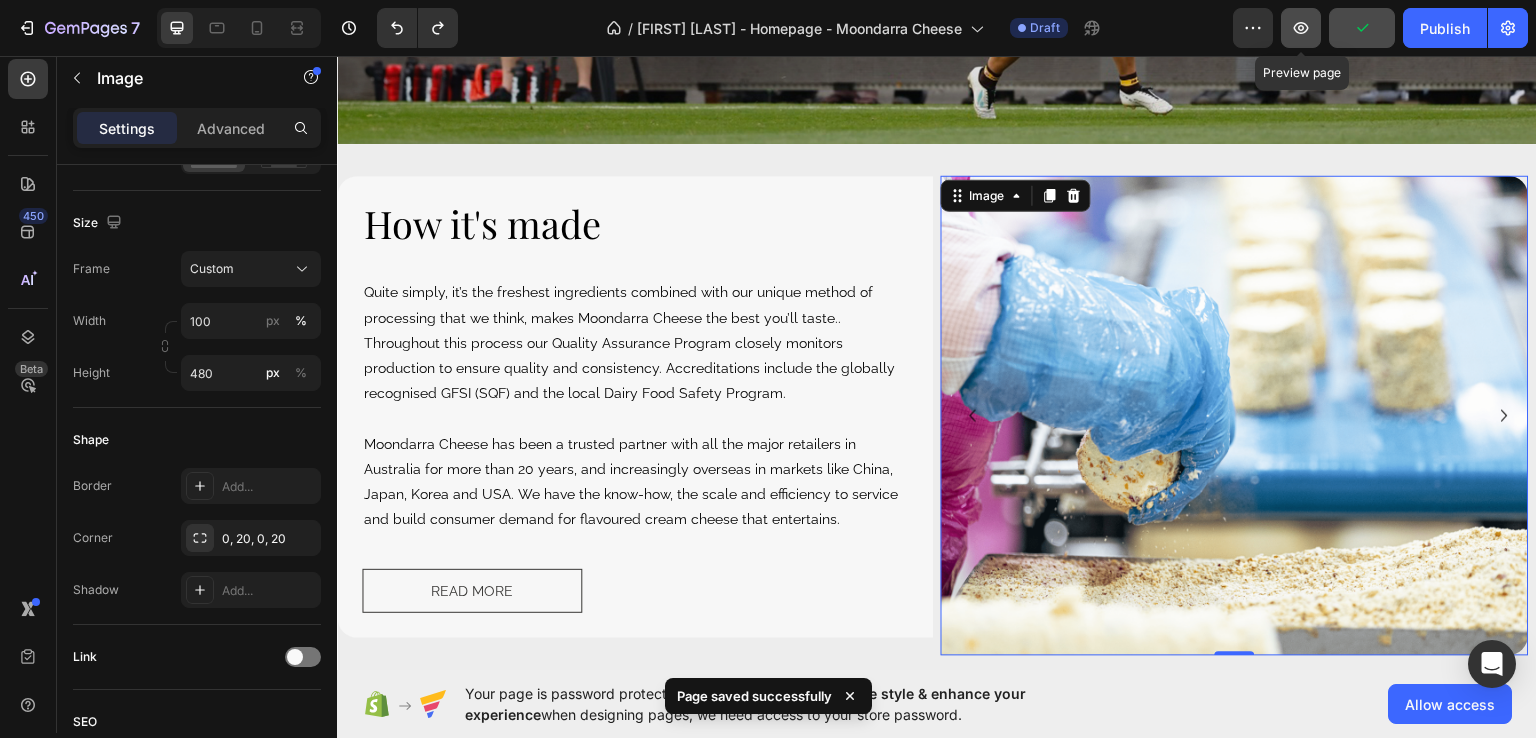 click 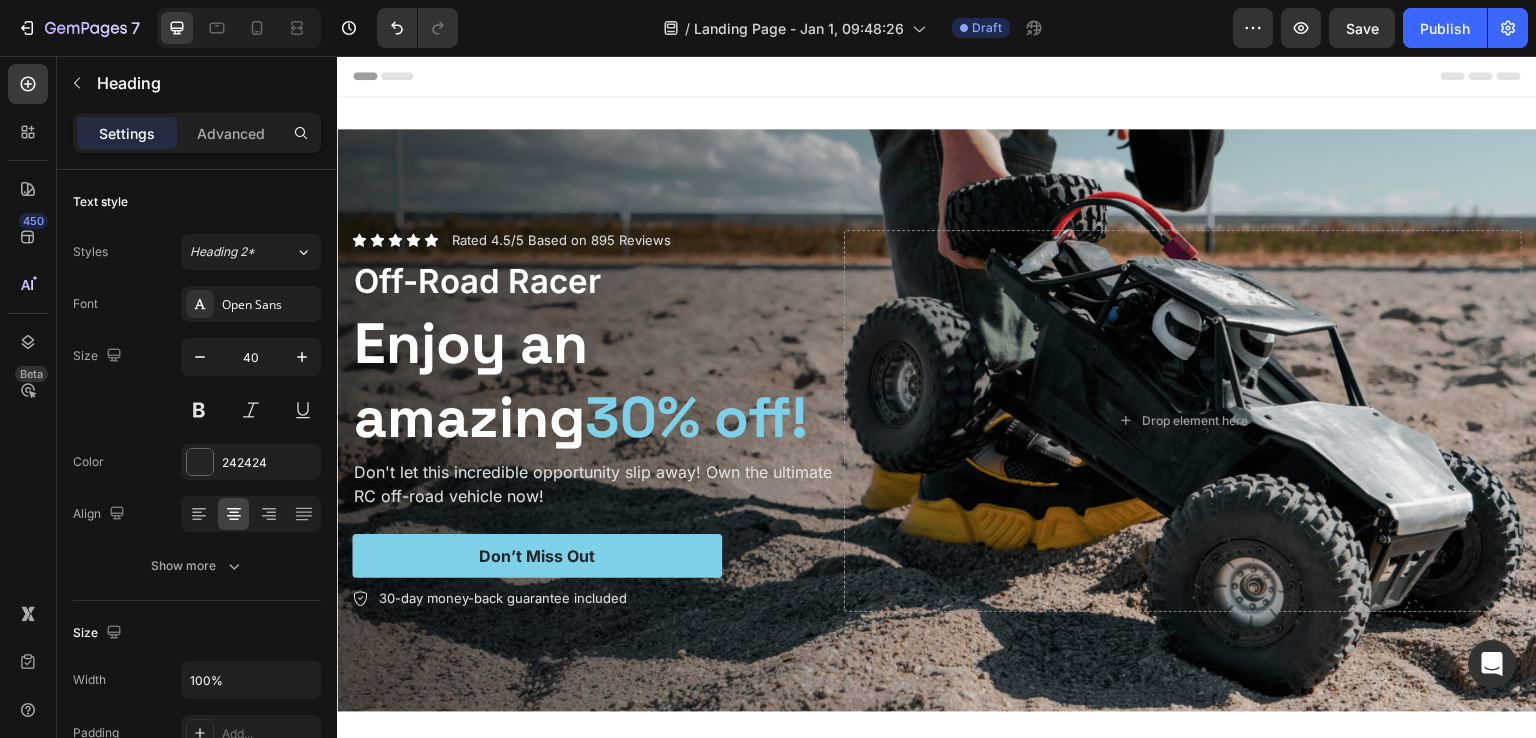 scroll, scrollTop: 400, scrollLeft: 0, axis: vertical 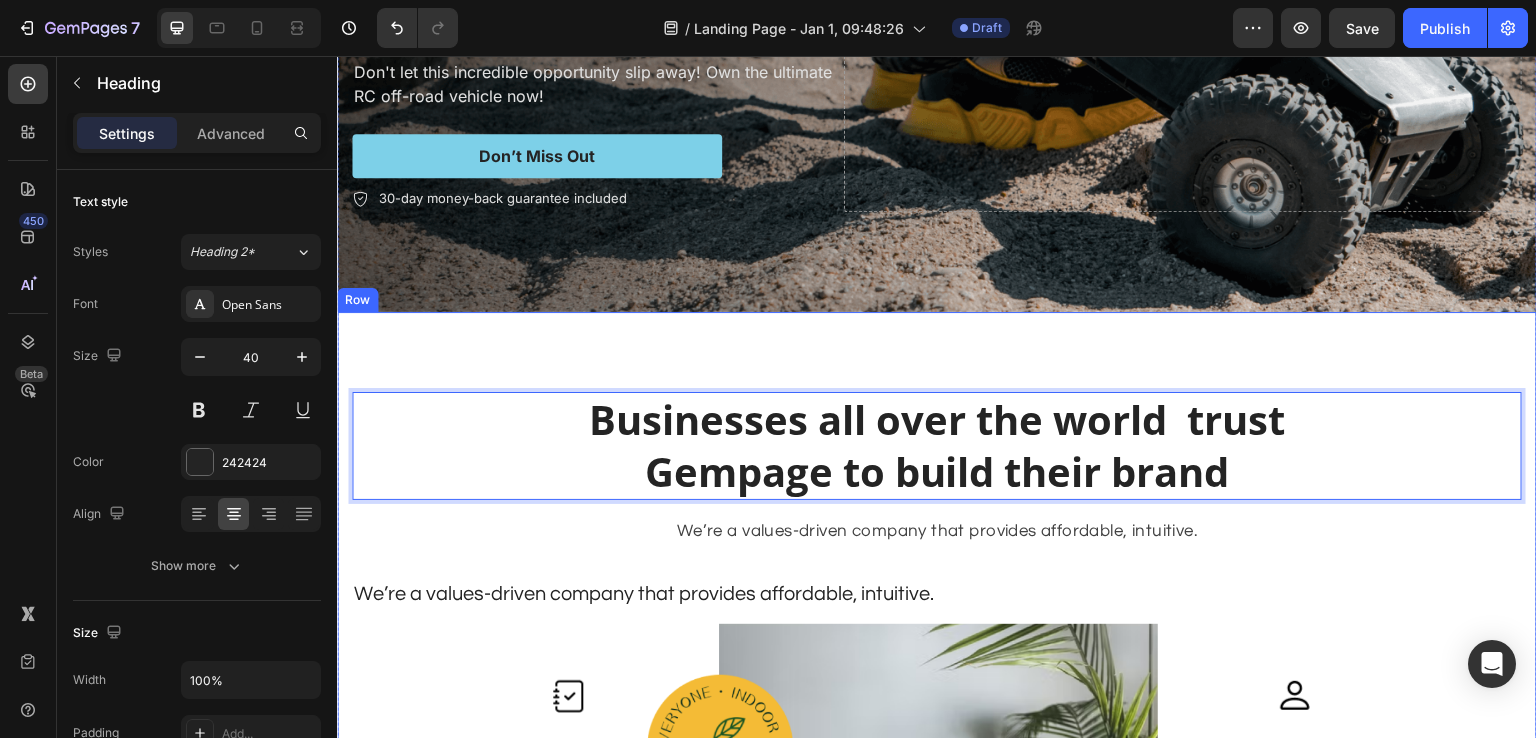 click on "Businesses all over the world  trust Gempage to build their brand Heading   16 We’re a values-driven company that provides affordable, intuitive. Text block We’re a values-driven company that provides affordable, intuitive. Heading Row Image 70K Heading Registered Attendees Text block Row Image 120 Heading Languages Text block Row Image 3.1M+ Heading Social Followers Text block Row Image Image 150+ Heading Gempage User Groups Text block Row Image 7M+ Heading Monthly Visits Text block Row Image 460K+ Heading Certified Professionals Text block Row Row Row" at bounding box center [937, 801] 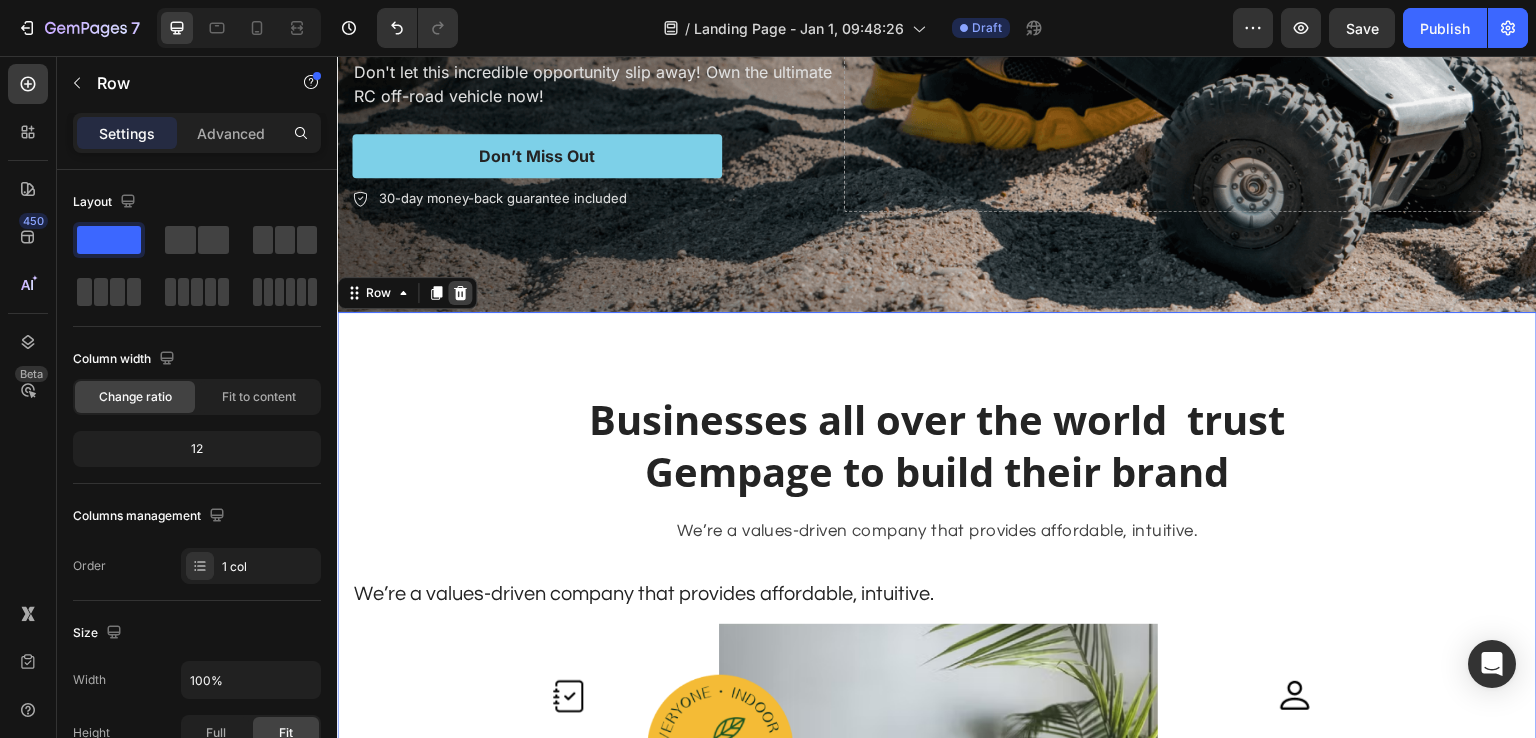 click 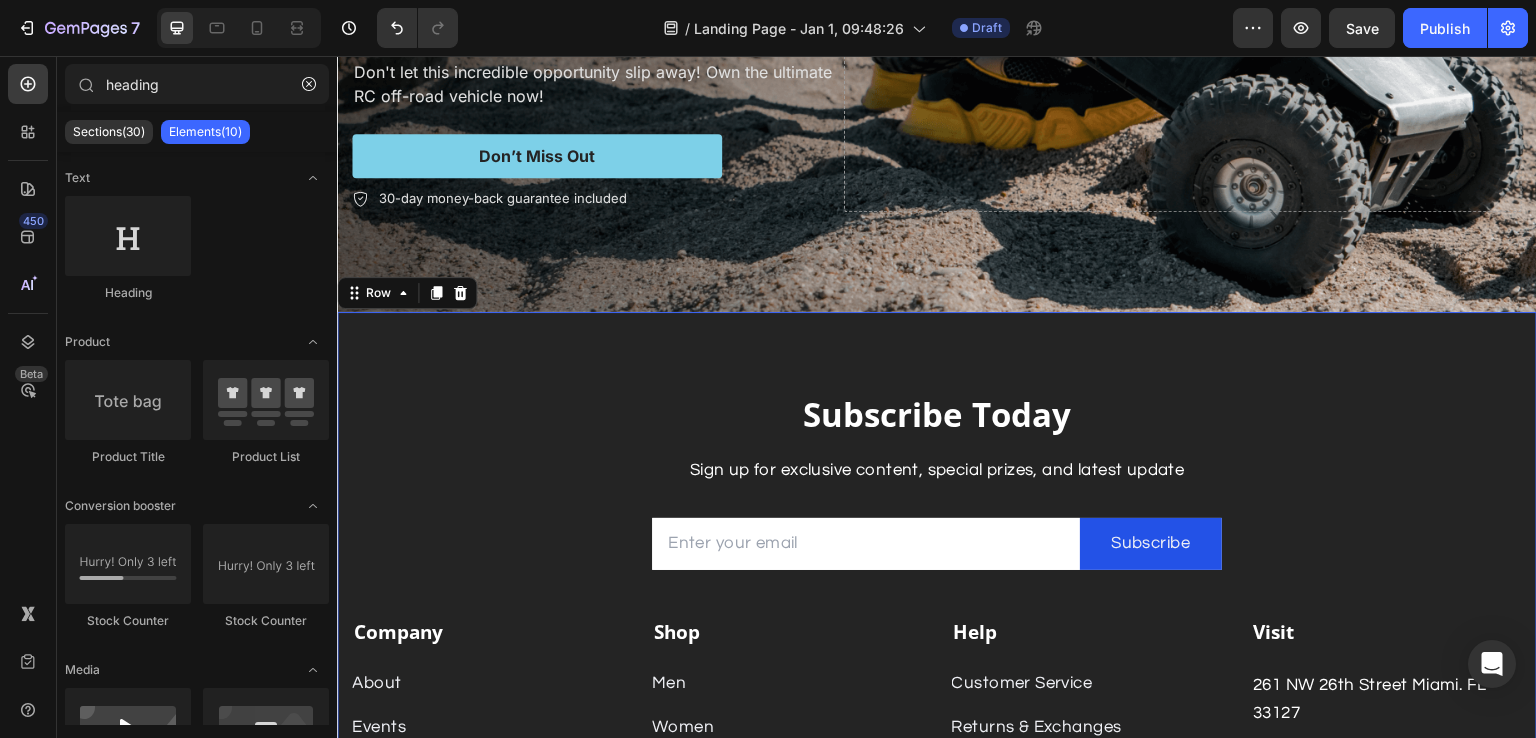 click on "Subscribe Today Heading Sign up for exclusive content, special prizes, and latest update Text block Email Field Subscribe Submit Button Row Newsletter Row Company Text block About Button Events Button Rentals Button Features Button Shop Text block Men Button Women Button Footweat Button Brands Button Help Text block Customer Service Button Returns & Exchanges Button FAQs Button Contact Us Button Visit Text block 261 NW 26th Street Miami. FL 33127 Text block 999-999-999 Text block support@gmail.com Text block Image Image Image Image Row Row Company Shop Help Visit Accordion Row                Title Line Copyright © 2022 GemThemes. All Rights Reserved. Text block Image Image Image Image Image Row Row Row   0" at bounding box center (937, 648) 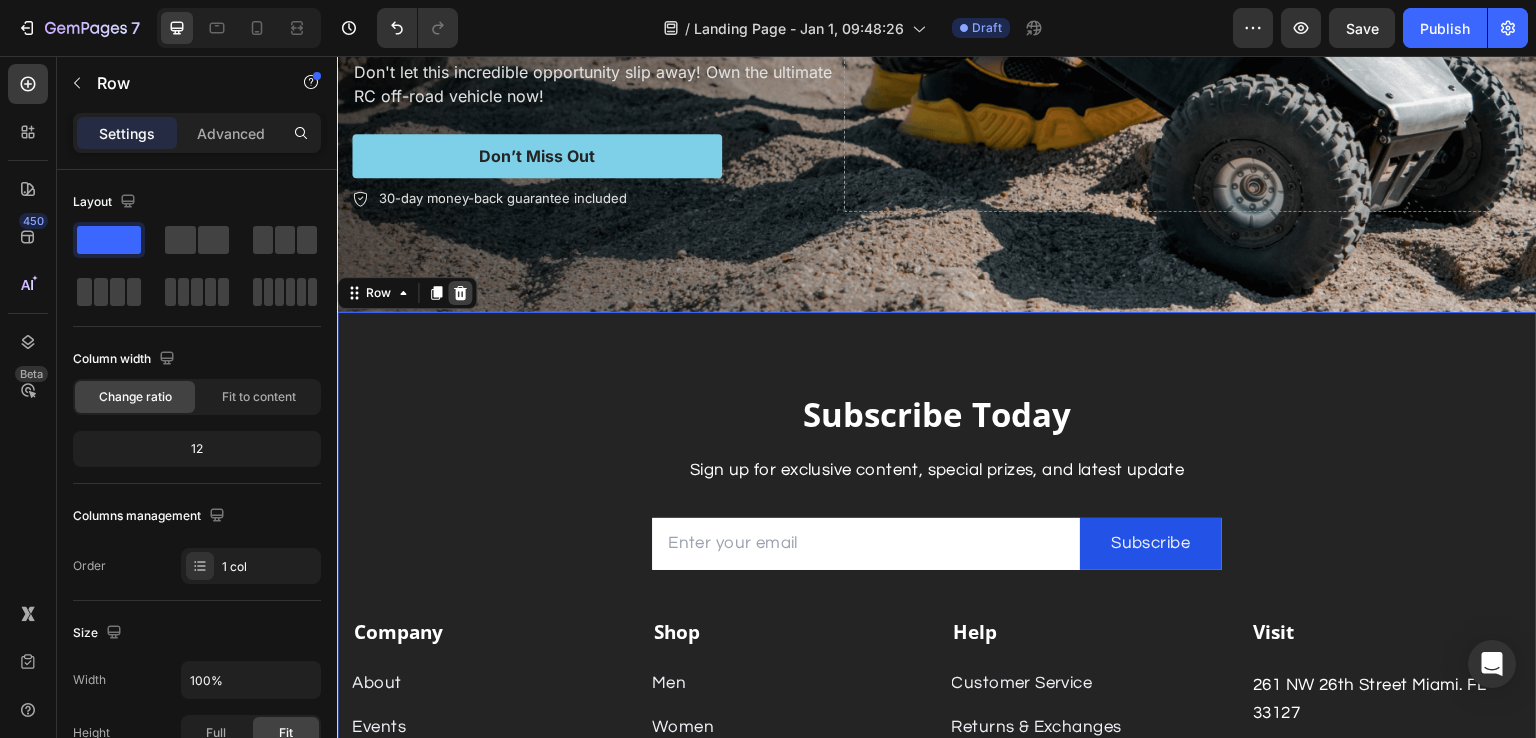 click 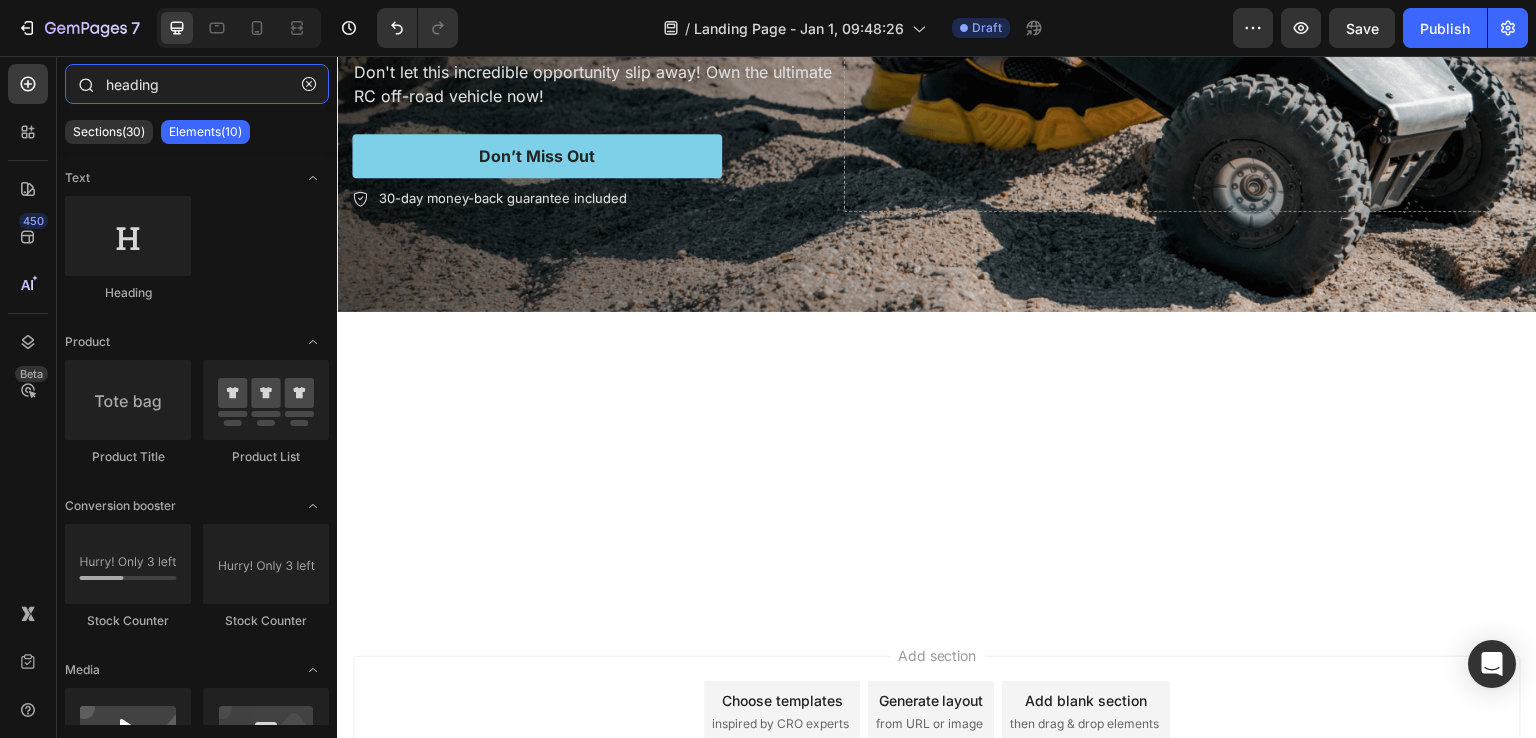 click on "heading" at bounding box center (197, 84) 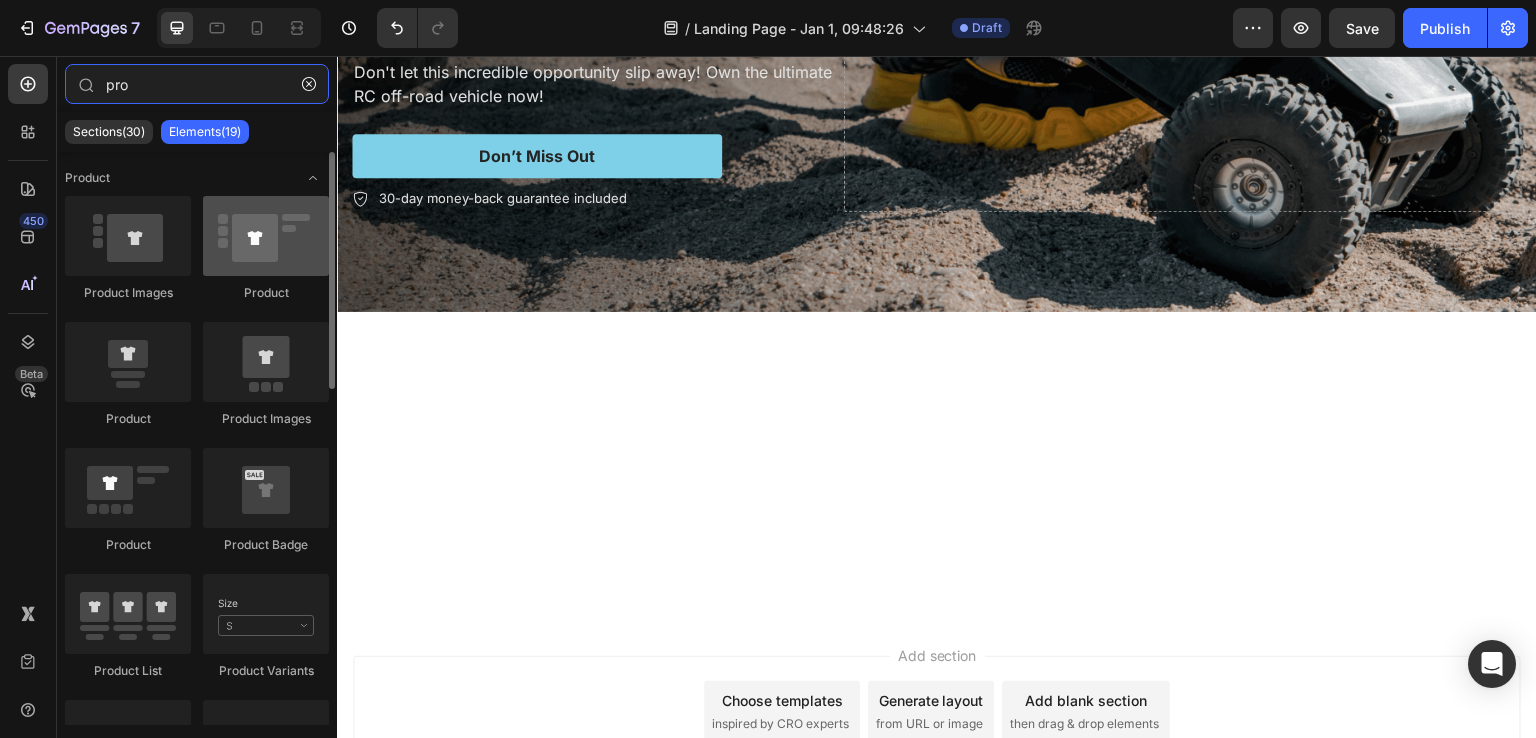 type on "pro" 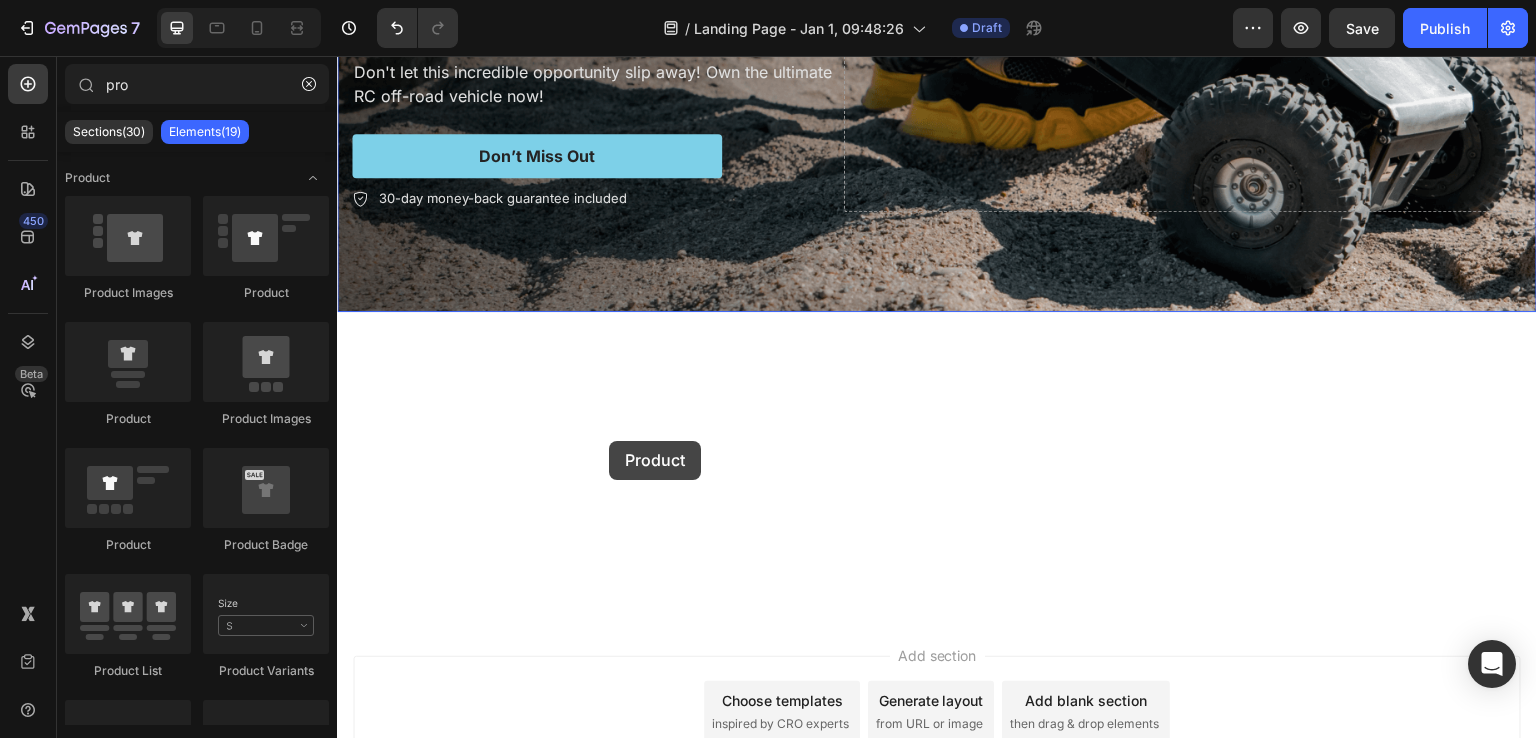 drag, startPoint x: 581, startPoint y: 317, endPoint x: 609, endPoint y: 441, distance: 127.12199 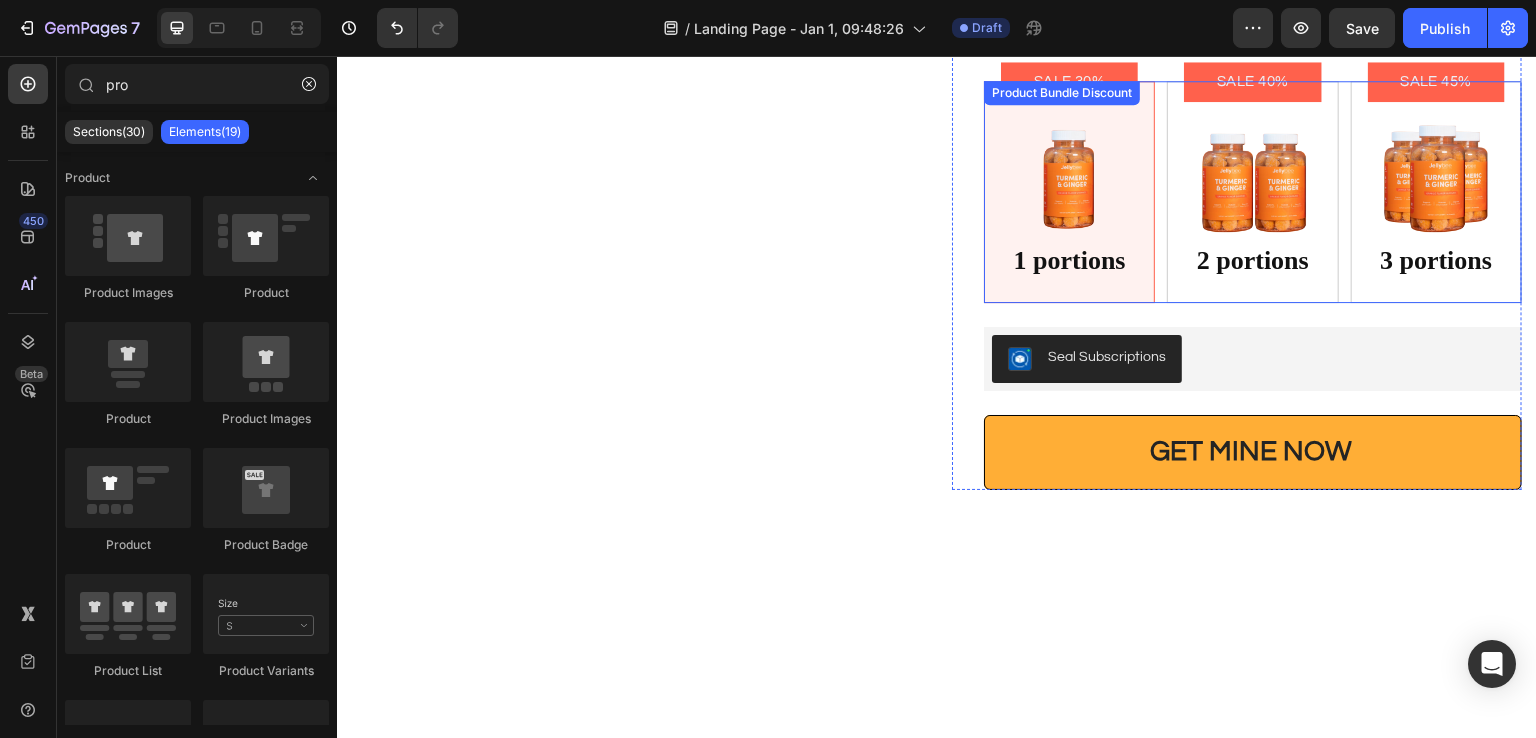 scroll, scrollTop: 912, scrollLeft: 0, axis: vertical 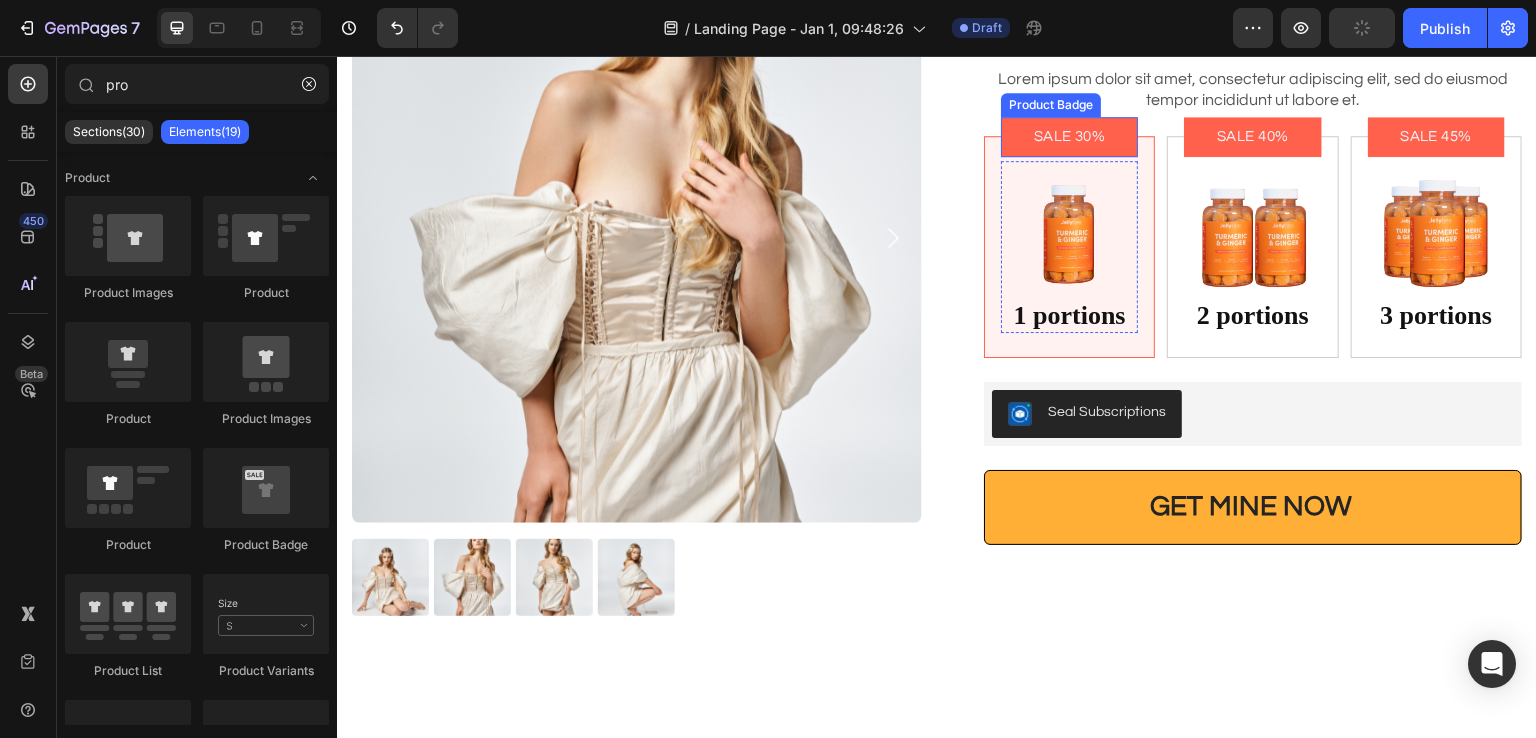 click on "SALE 30%" at bounding box center [1069, 137] 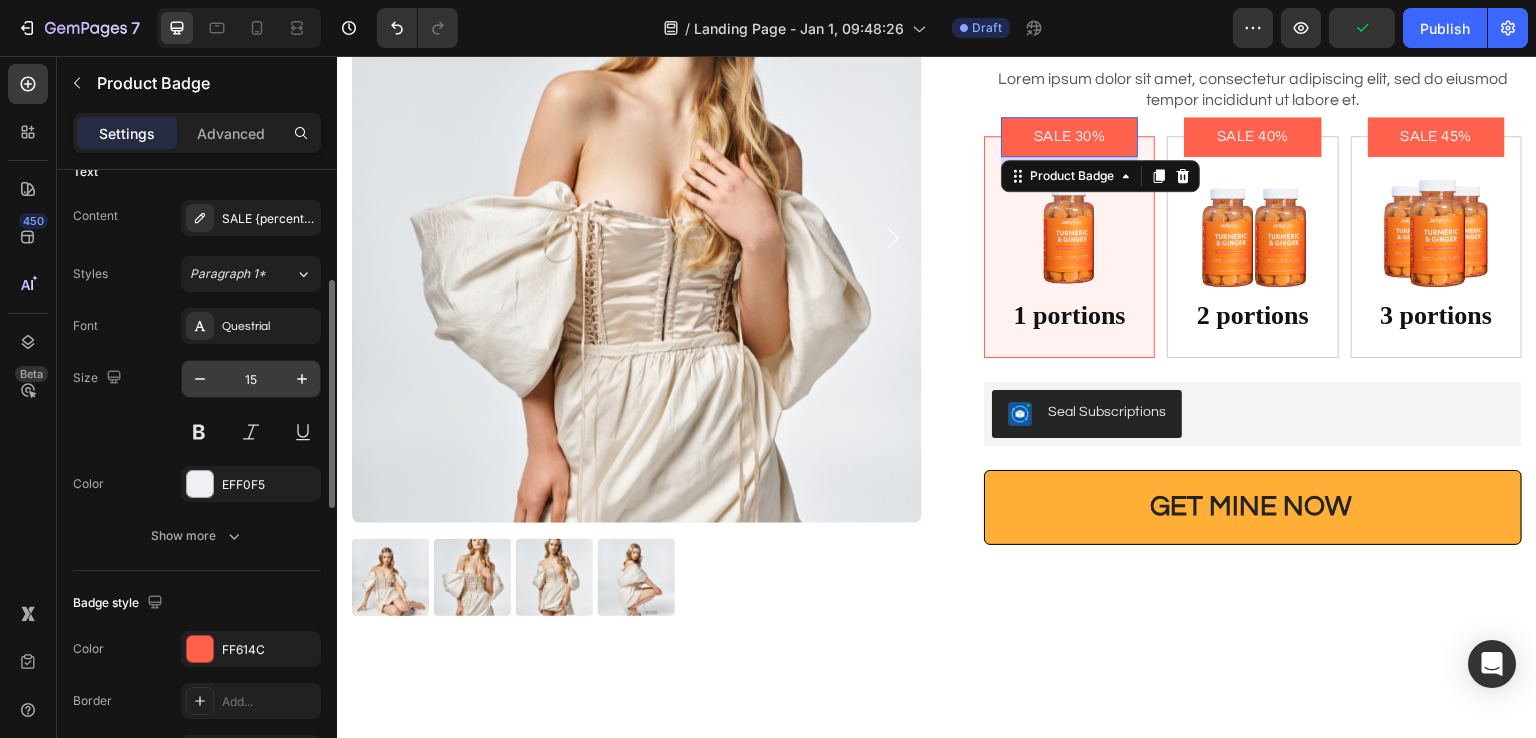 scroll, scrollTop: 1081, scrollLeft: 0, axis: vertical 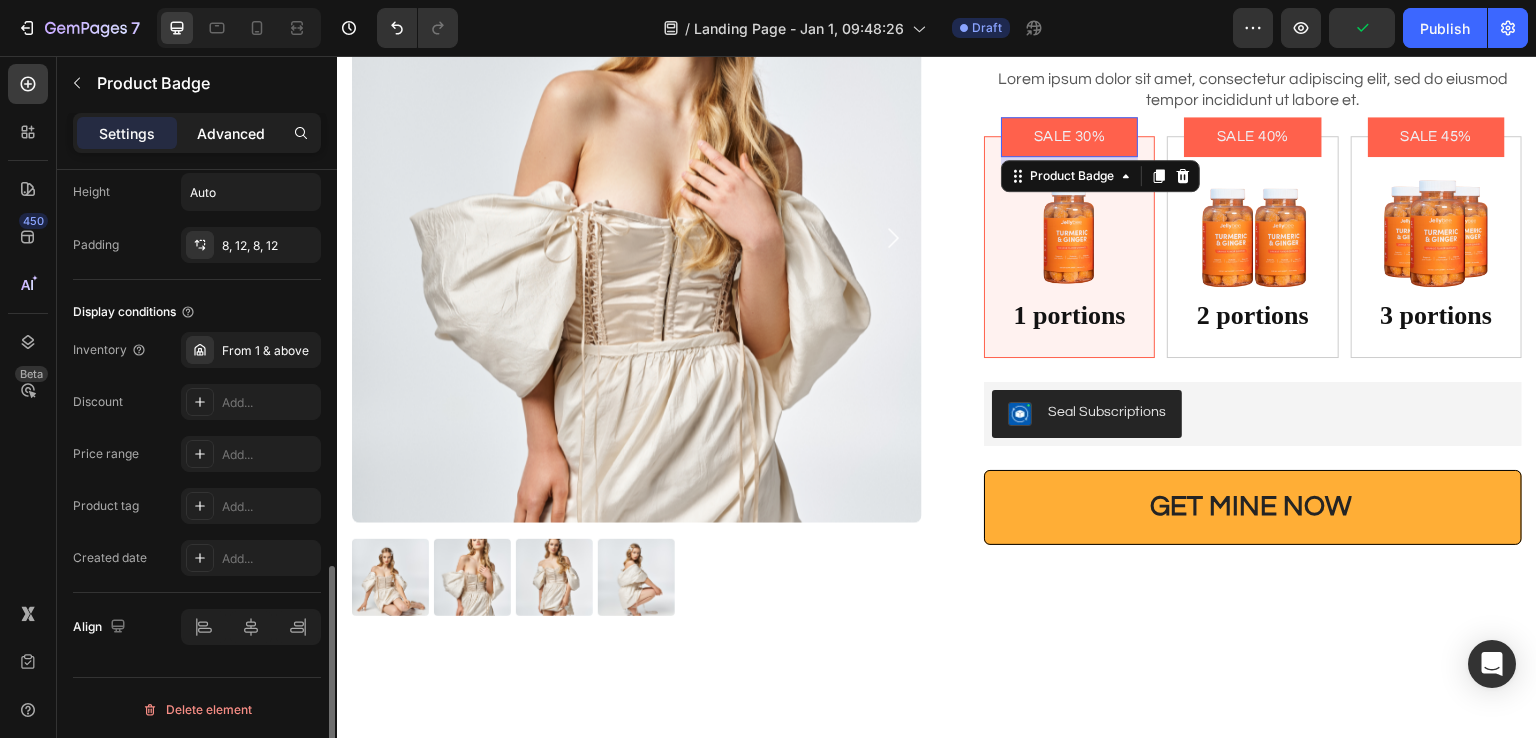 click on "Advanced" at bounding box center [231, 133] 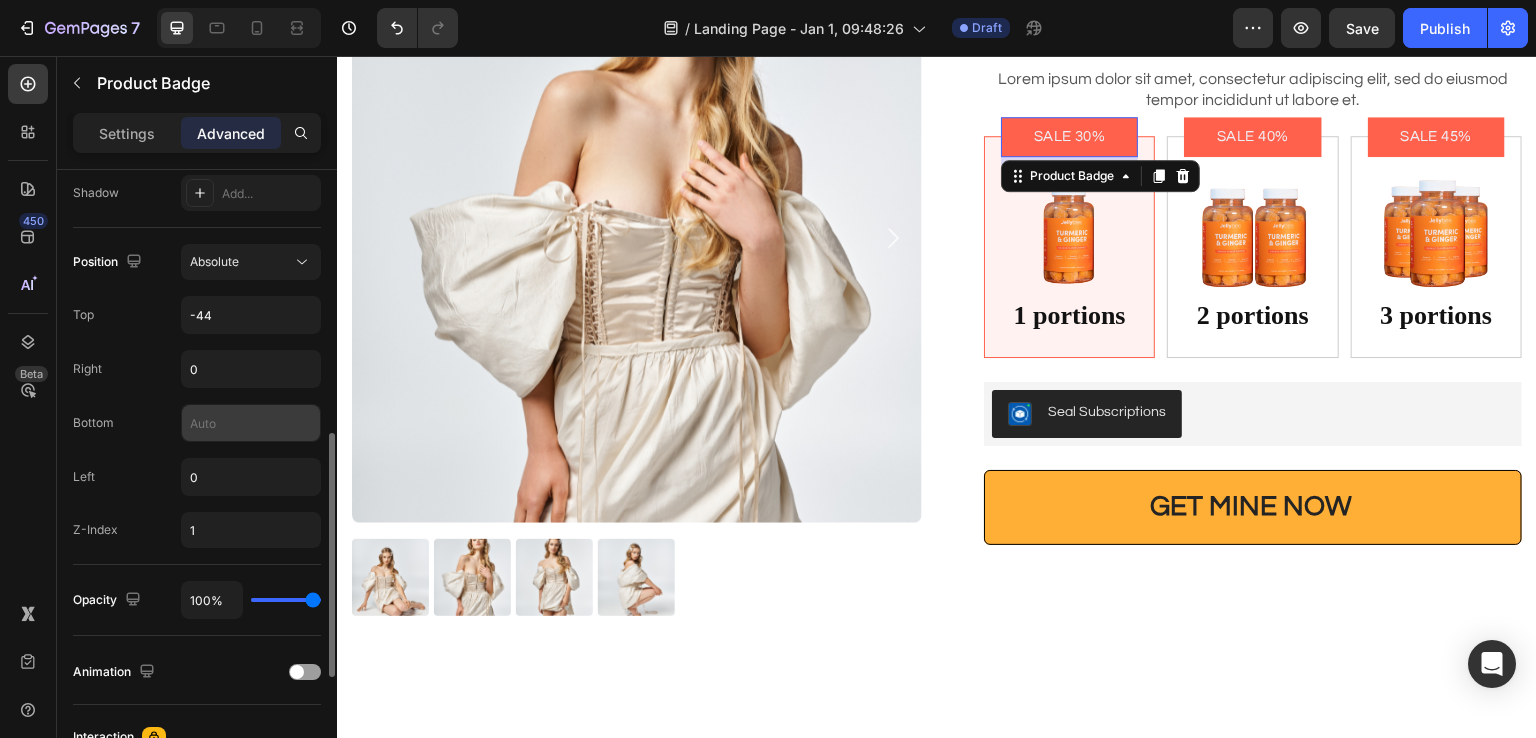 scroll, scrollTop: 573, scrollLeft: 0, axis: vertical 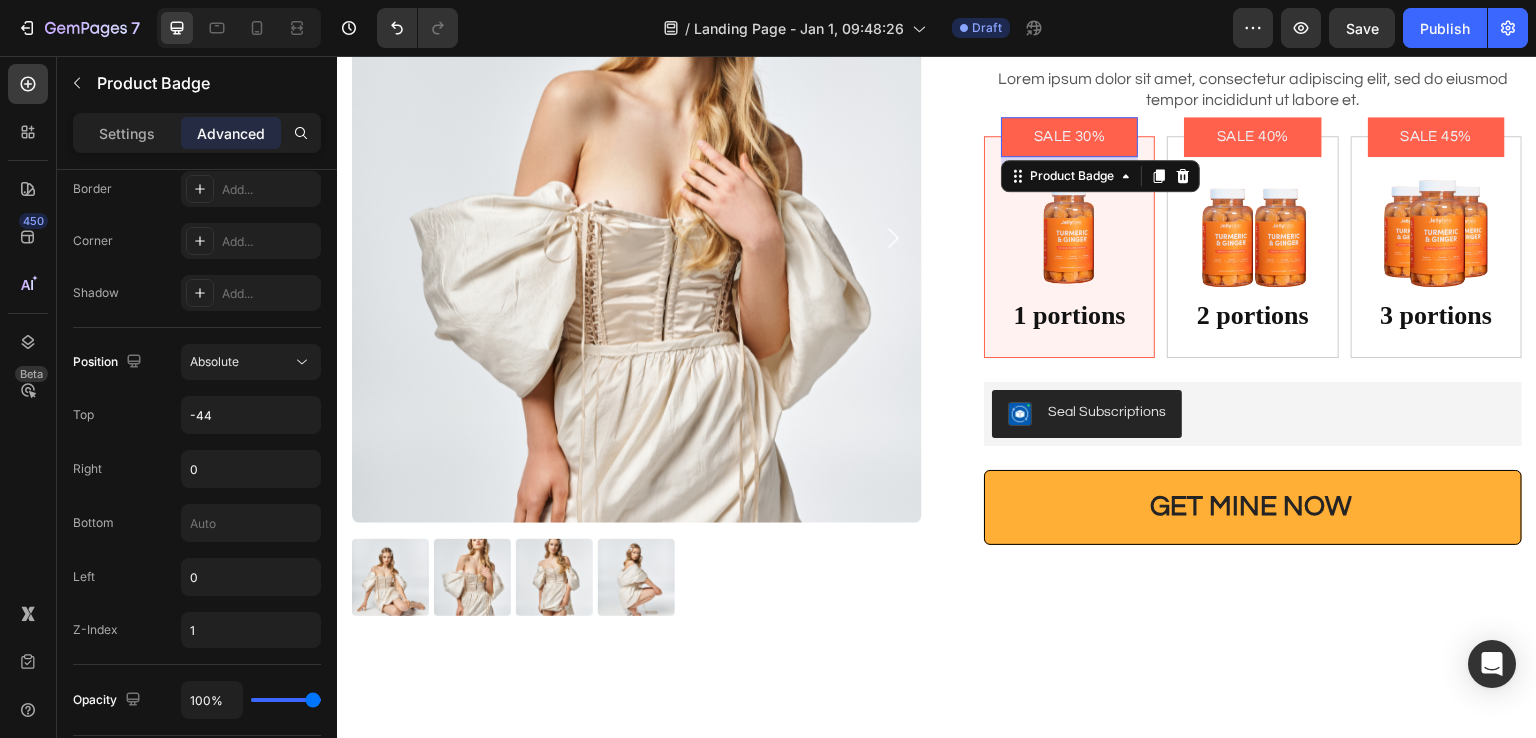 click on "Product Badge" at bounding box center [1100, 176] 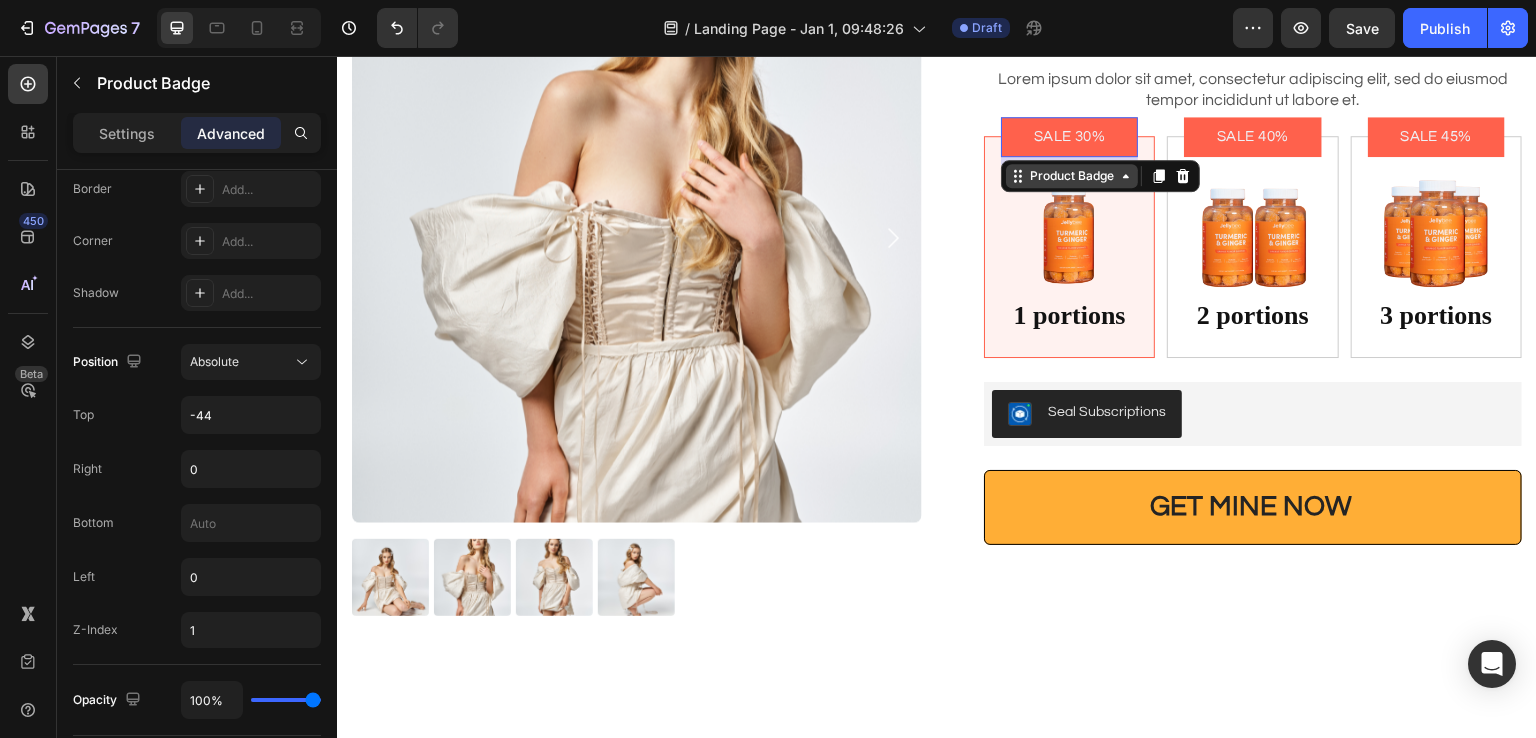 click on "Product Badge" at bounding box center [1072, 176] 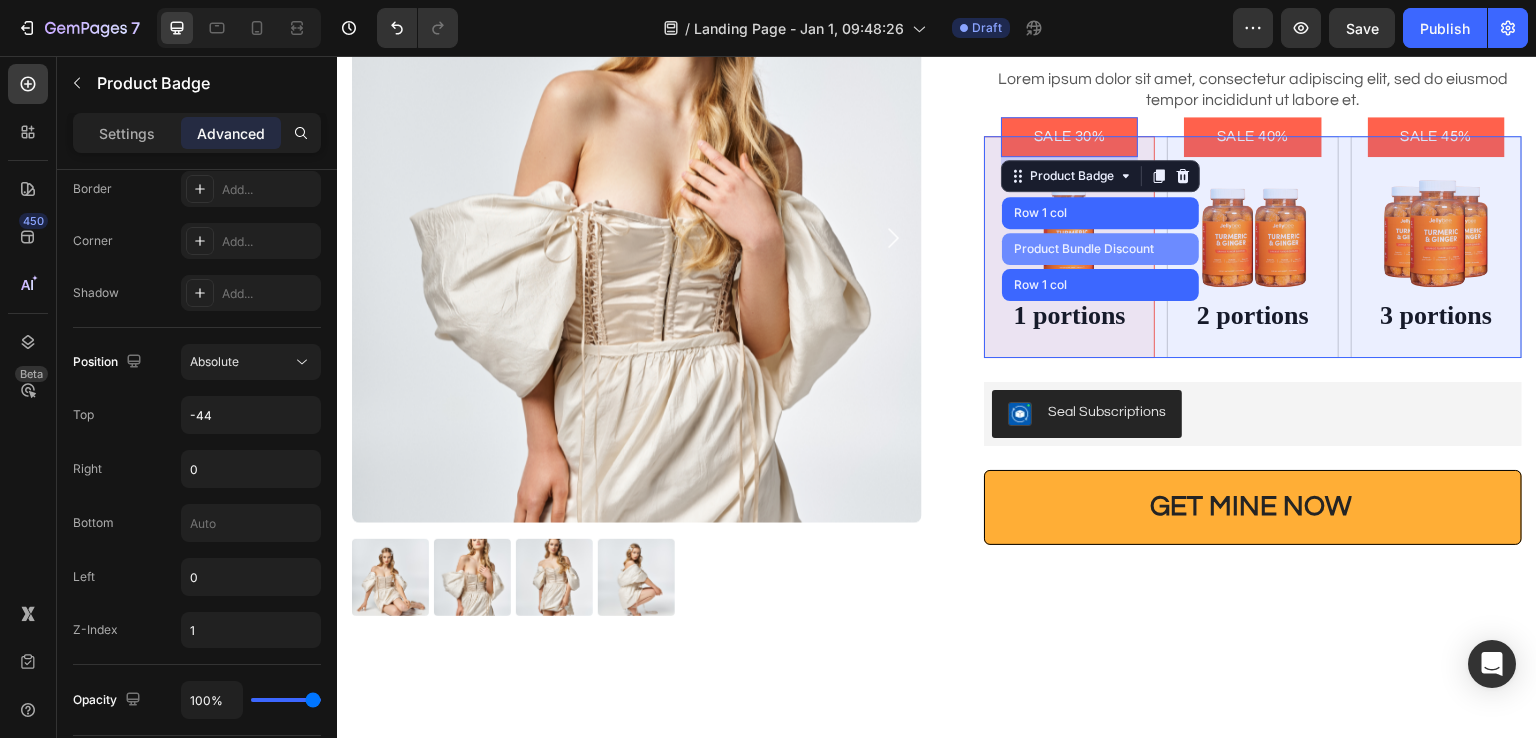 click on "Product Bundle Discount" at bounding box center [1084, 249] 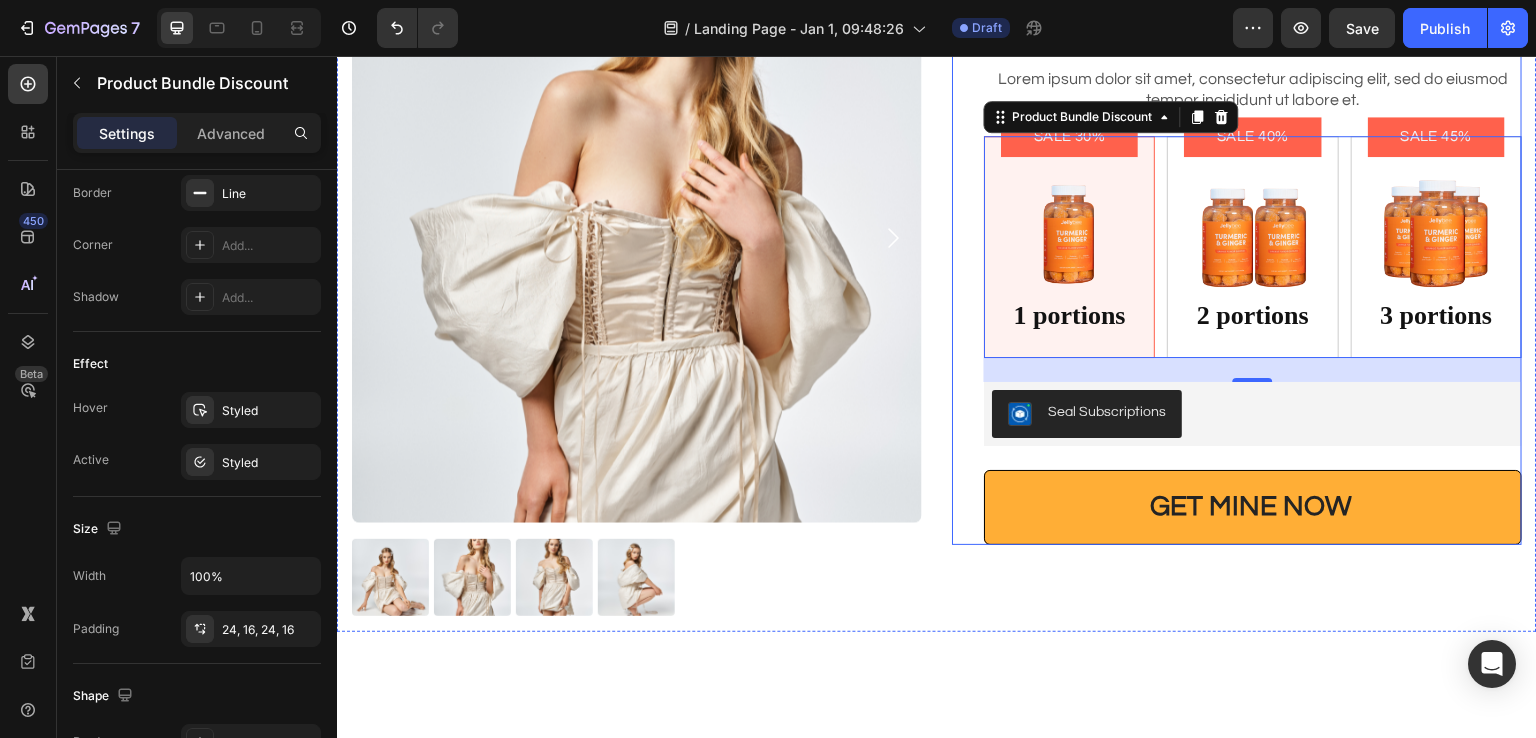 scroll, scrollTop: 0, scrollLeft: 0, axis: both 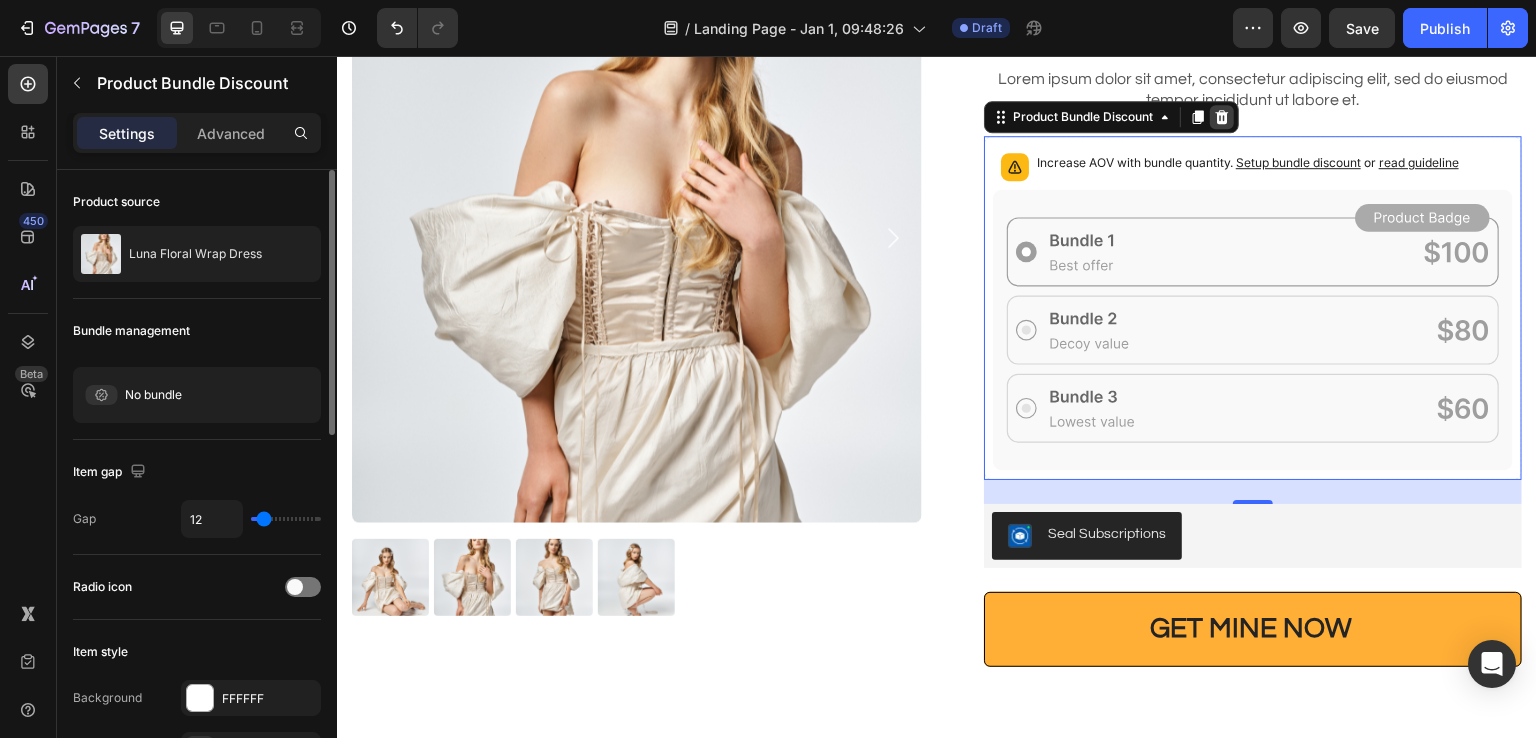 click 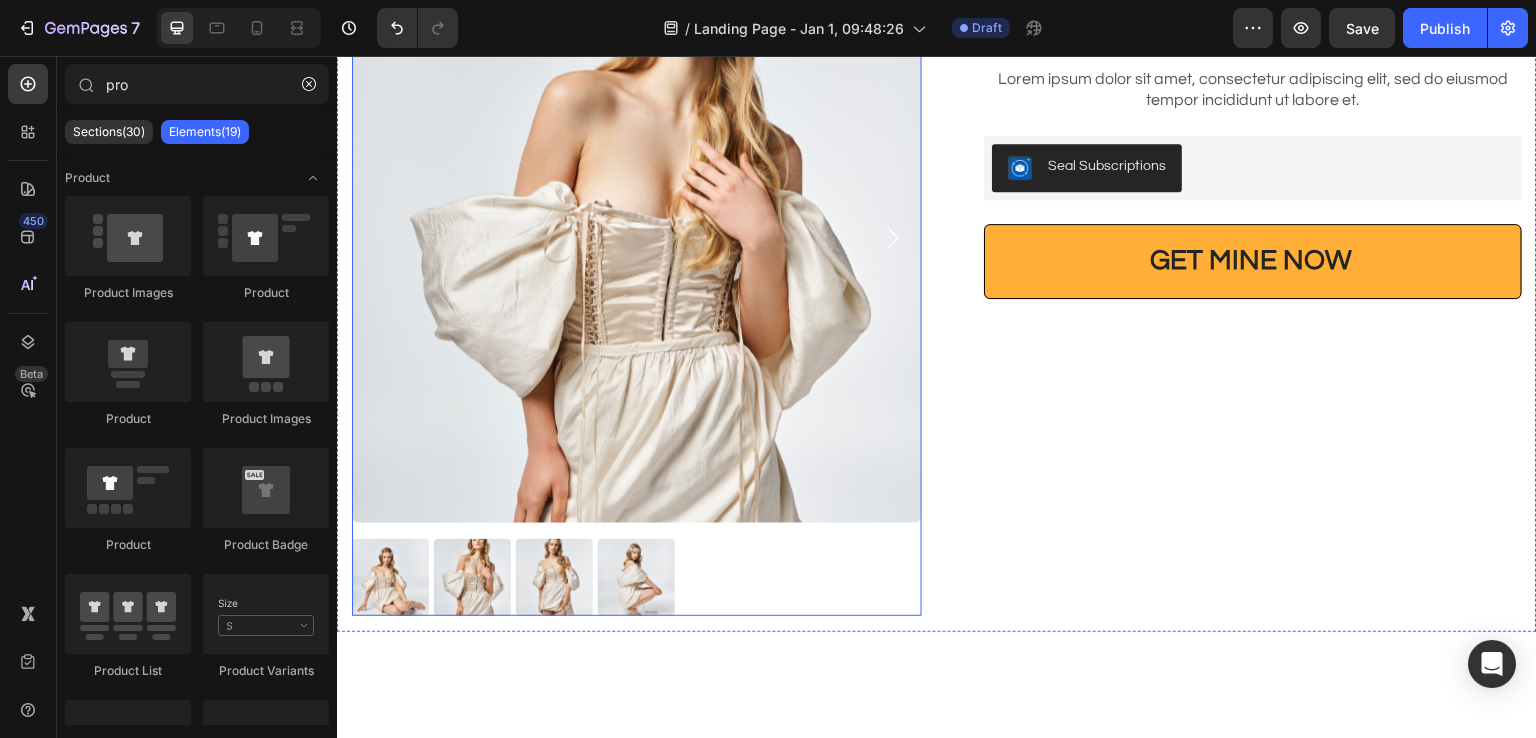 click at bounding box center [637, 238] 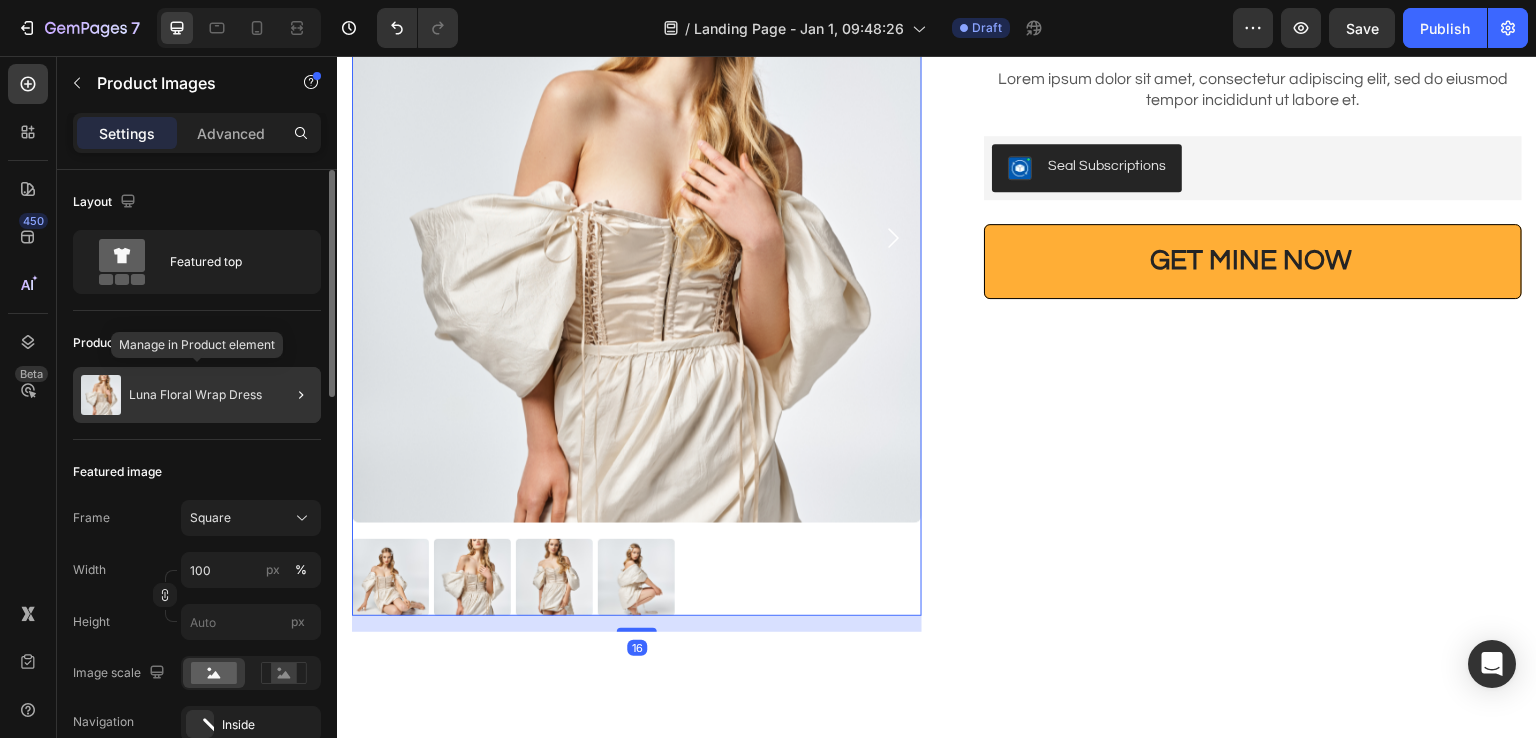 click on "Luna Floral Wrap Dress" 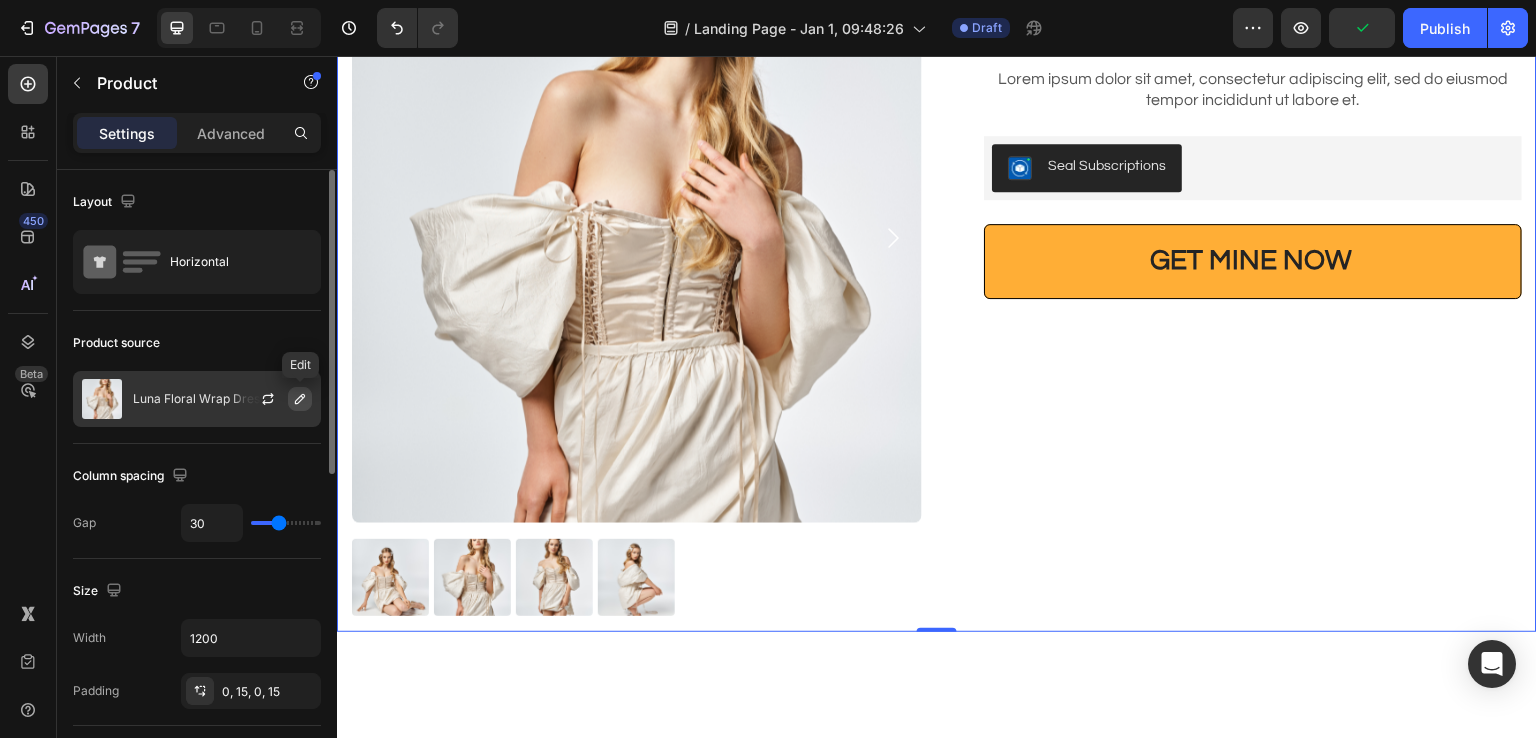 click 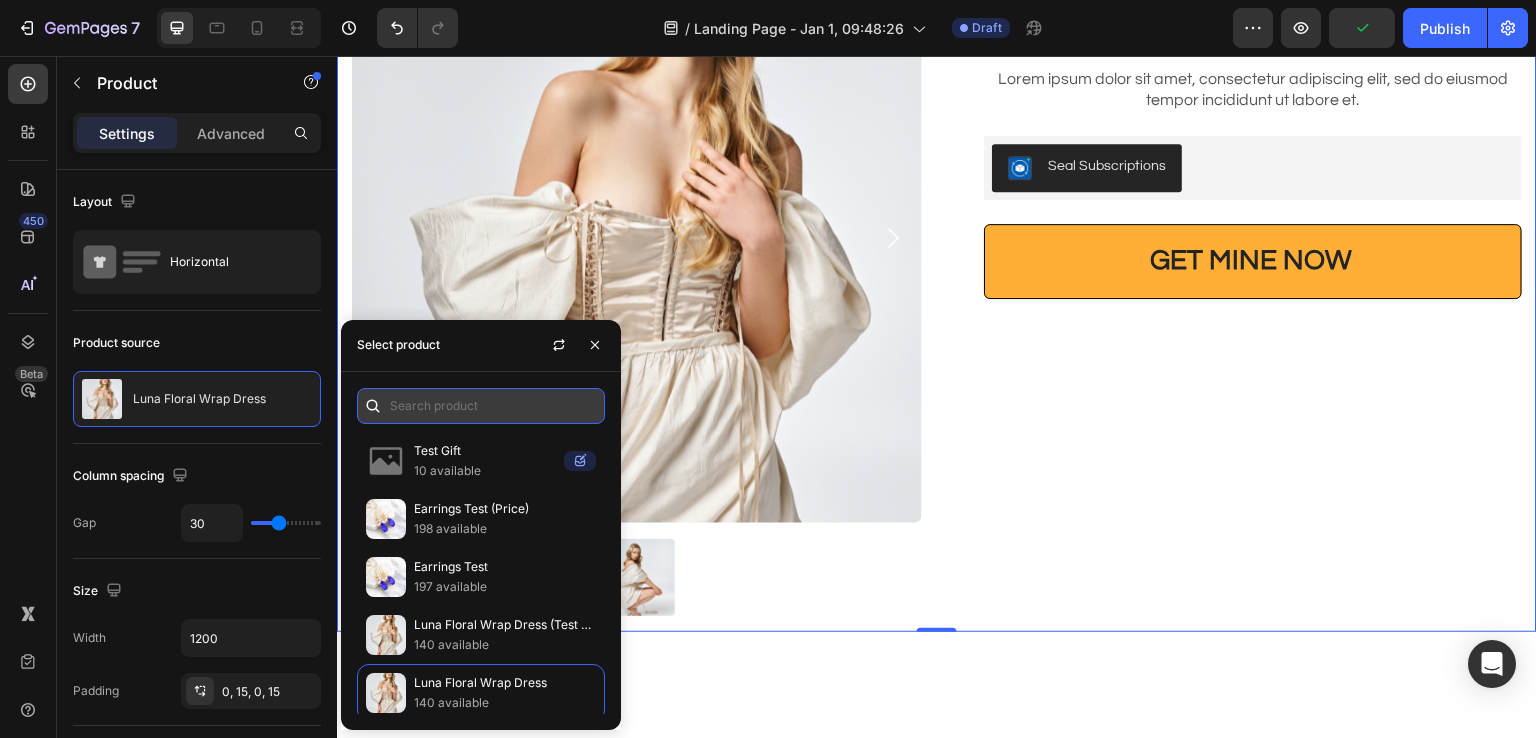 click at bounding box center [481, 406] 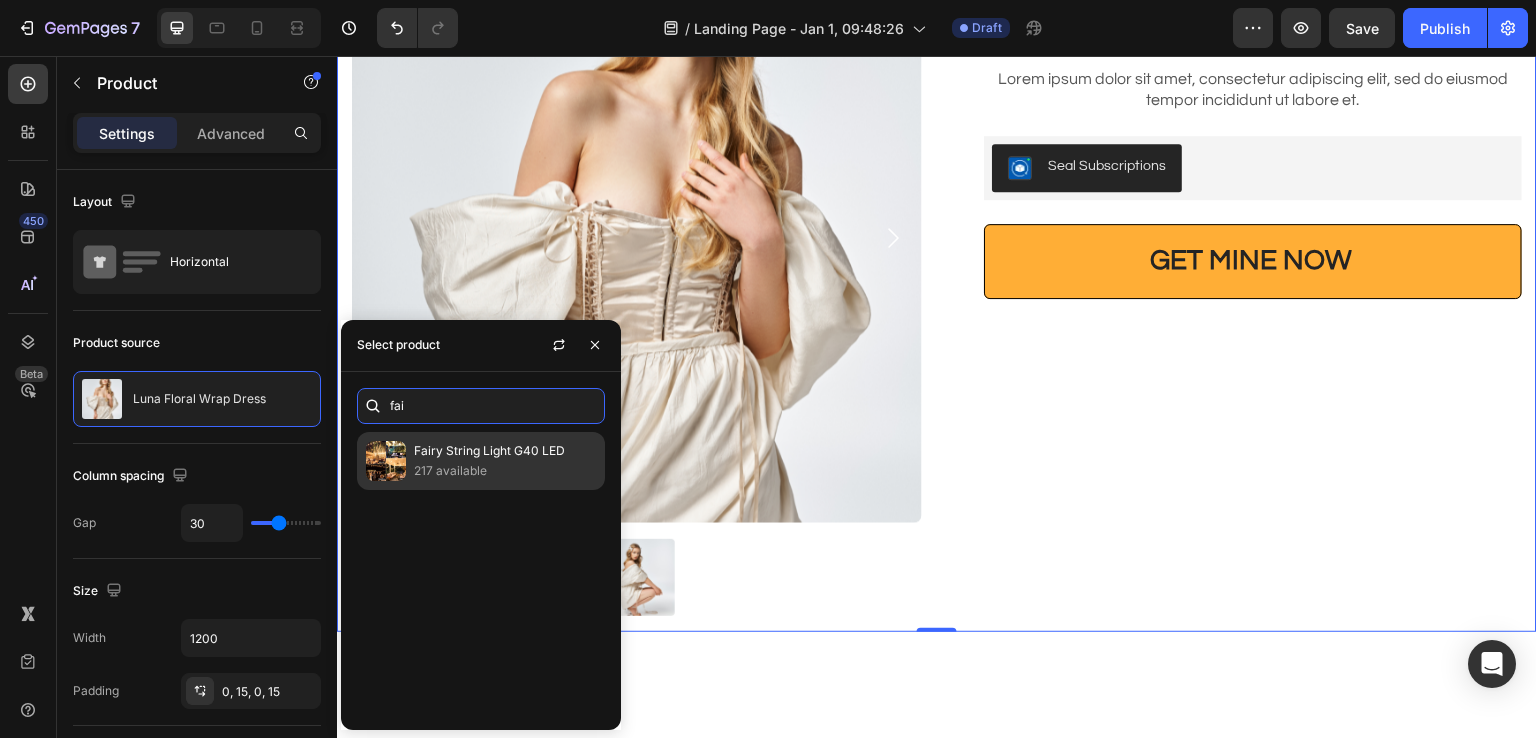 type on "fai" 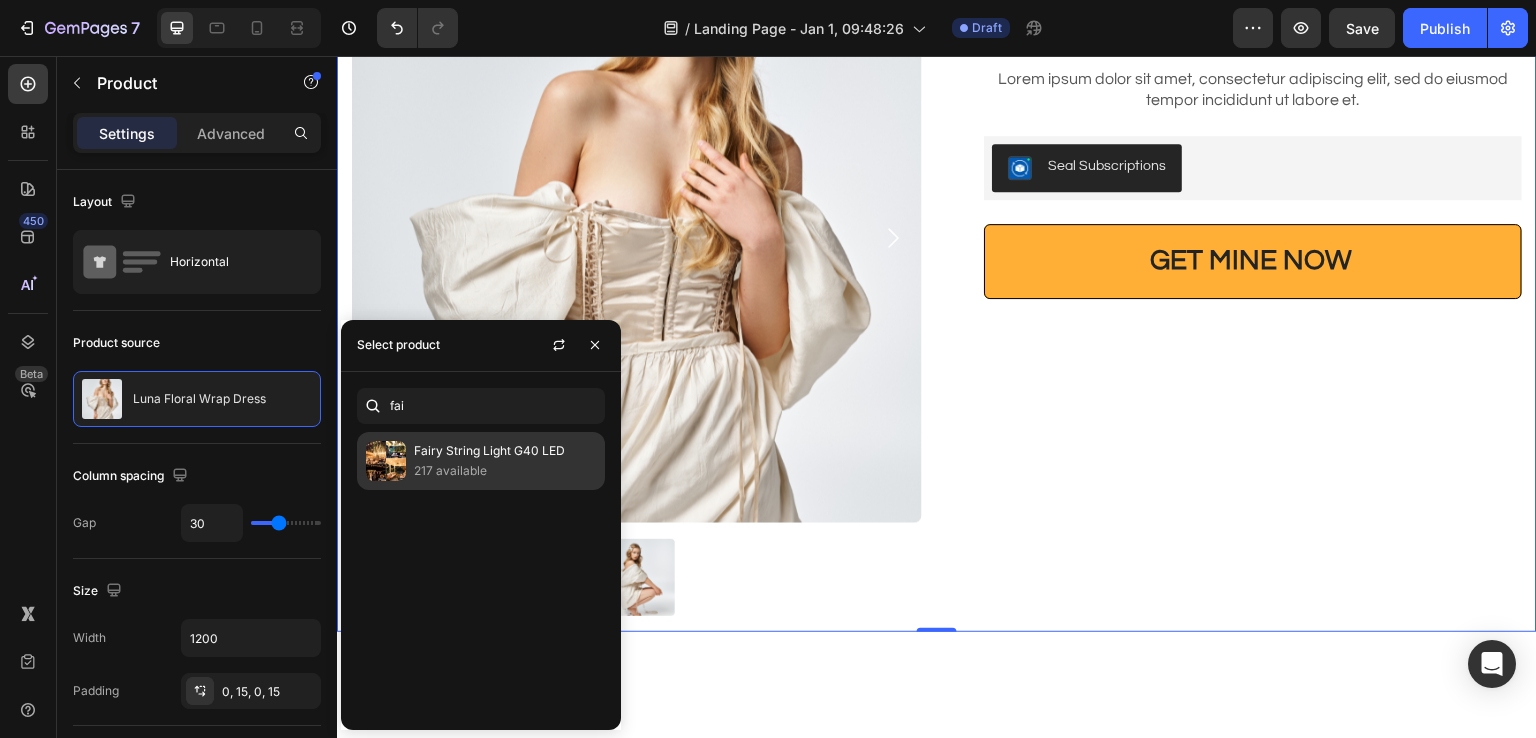 click on "Fairy String Light G40 LED" at bounding box center [505, 451] 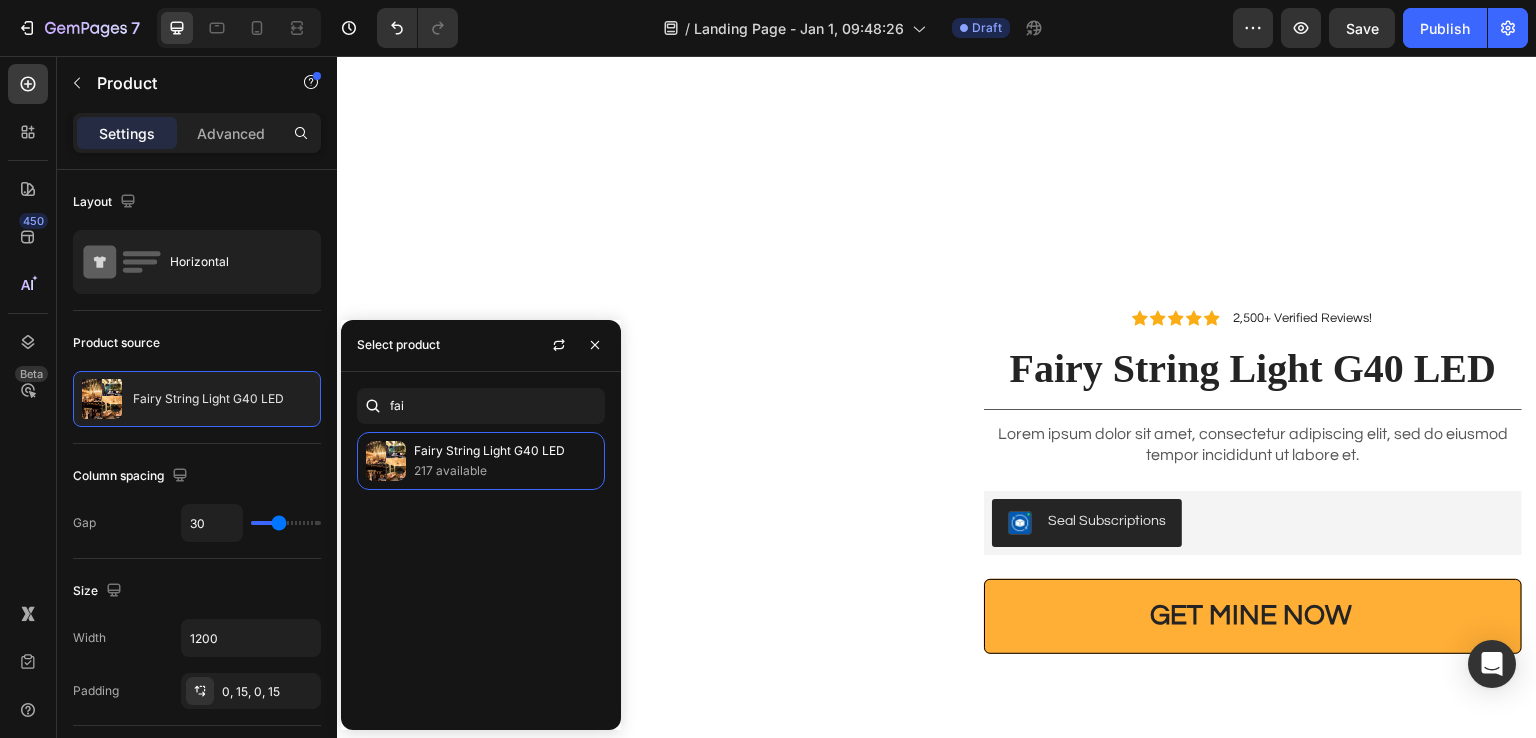 scroll, scrollTop: 912, scrollLeft: 0, axis: vertical 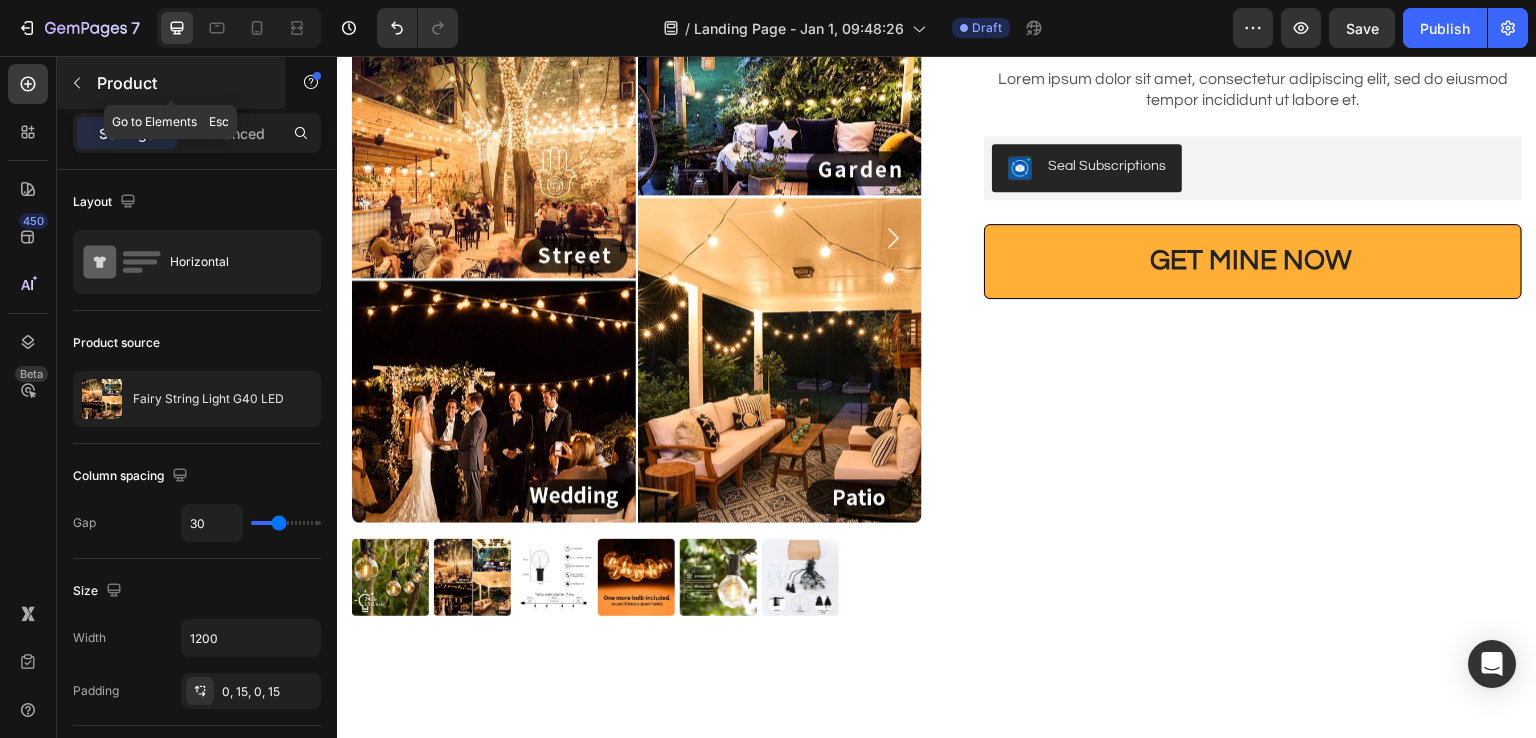 click at bounding box center [77, 83] 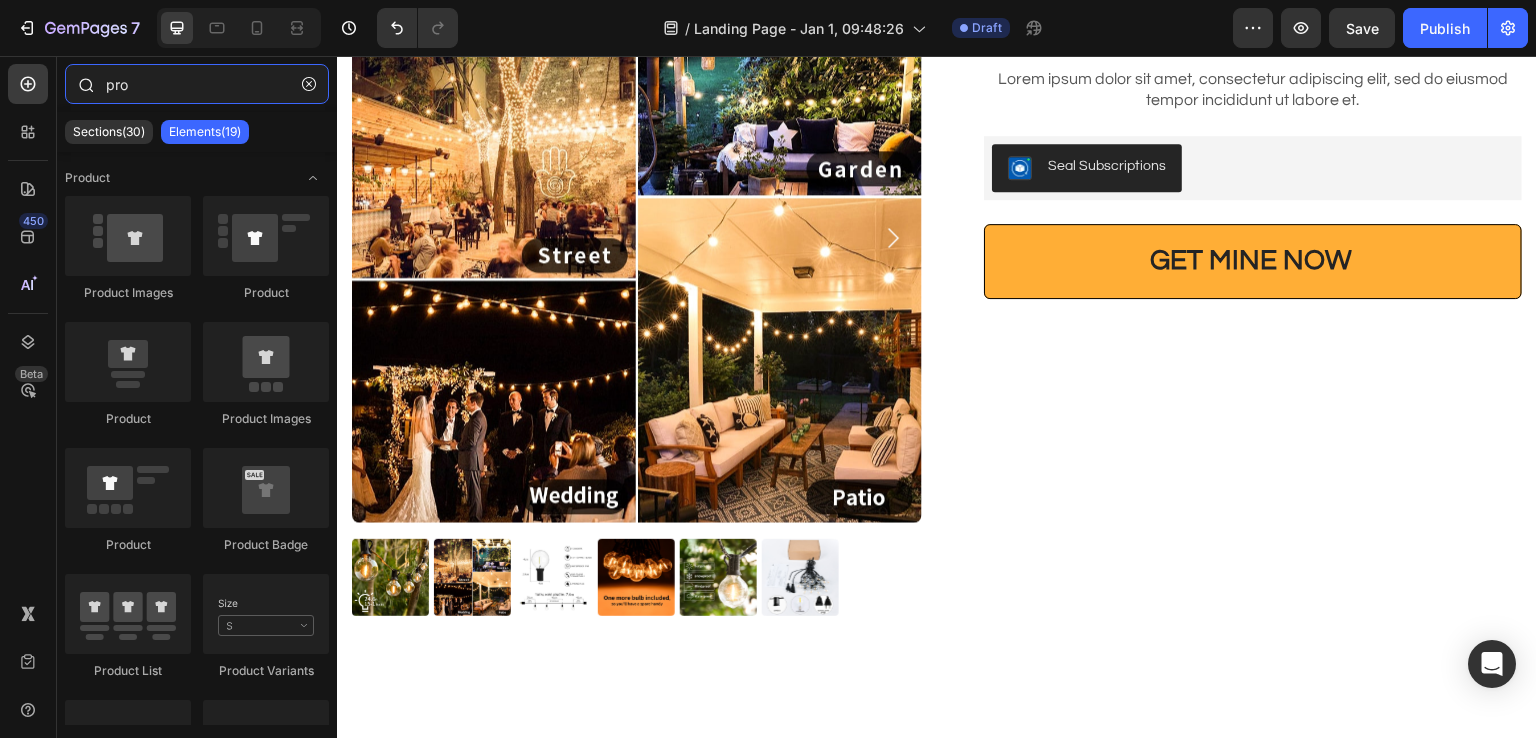 click on "pro" at bounding box center [197, 84] 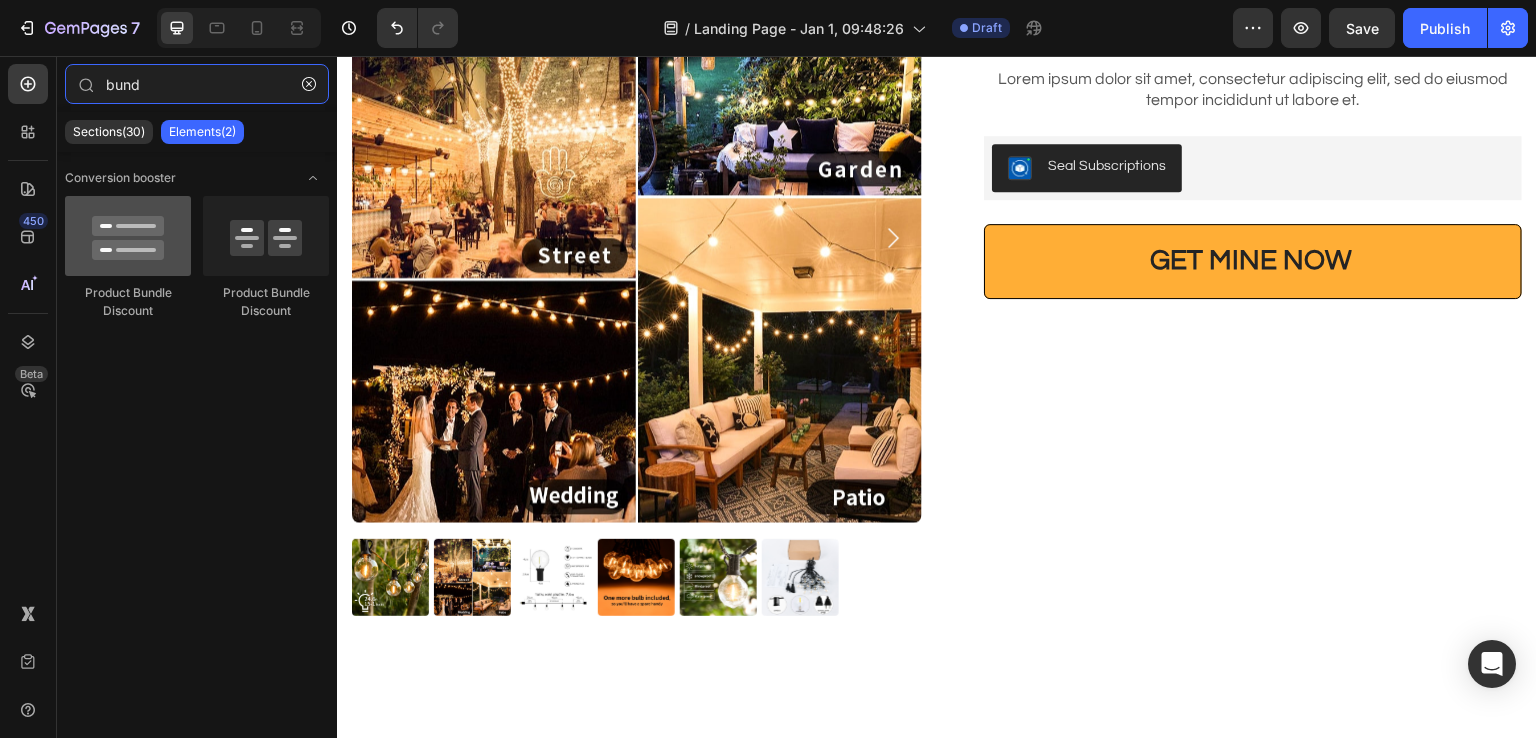 type on "bund" 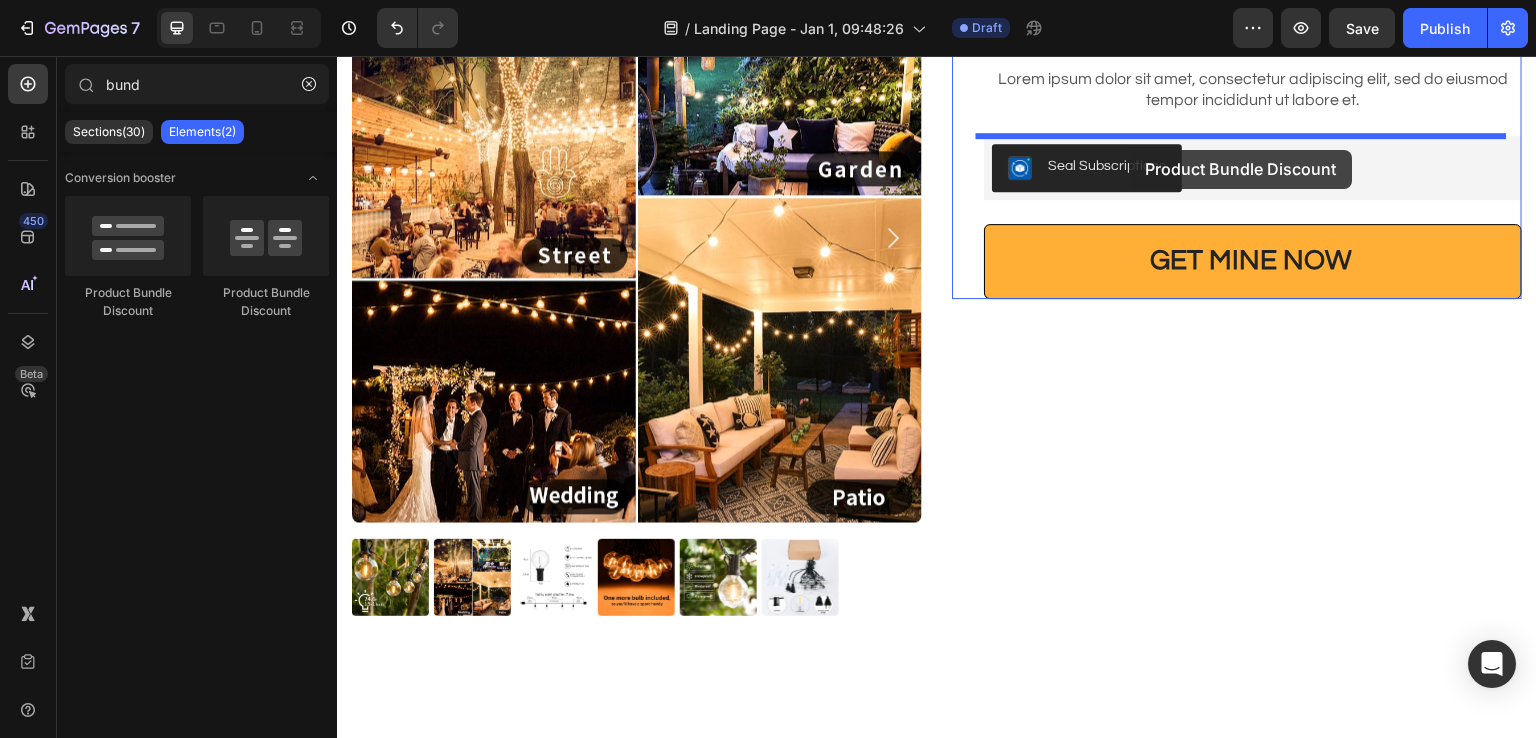 drag, startPoint x: 477, startPoint y: 298, endPoint x: 1130, endPoint y: 150, distance: 669.56177 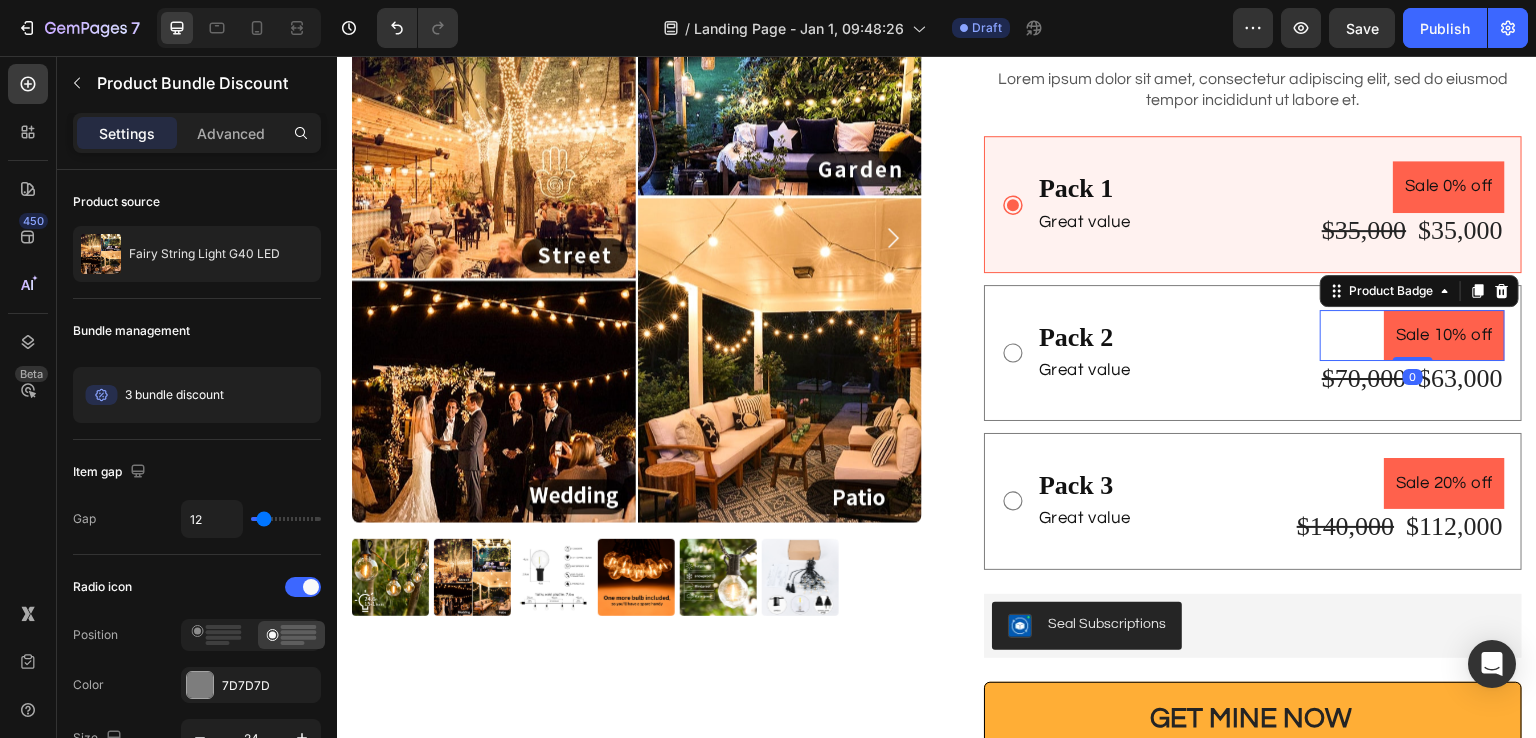click on "Sale 10% off" at bounding box center [1444, 335] 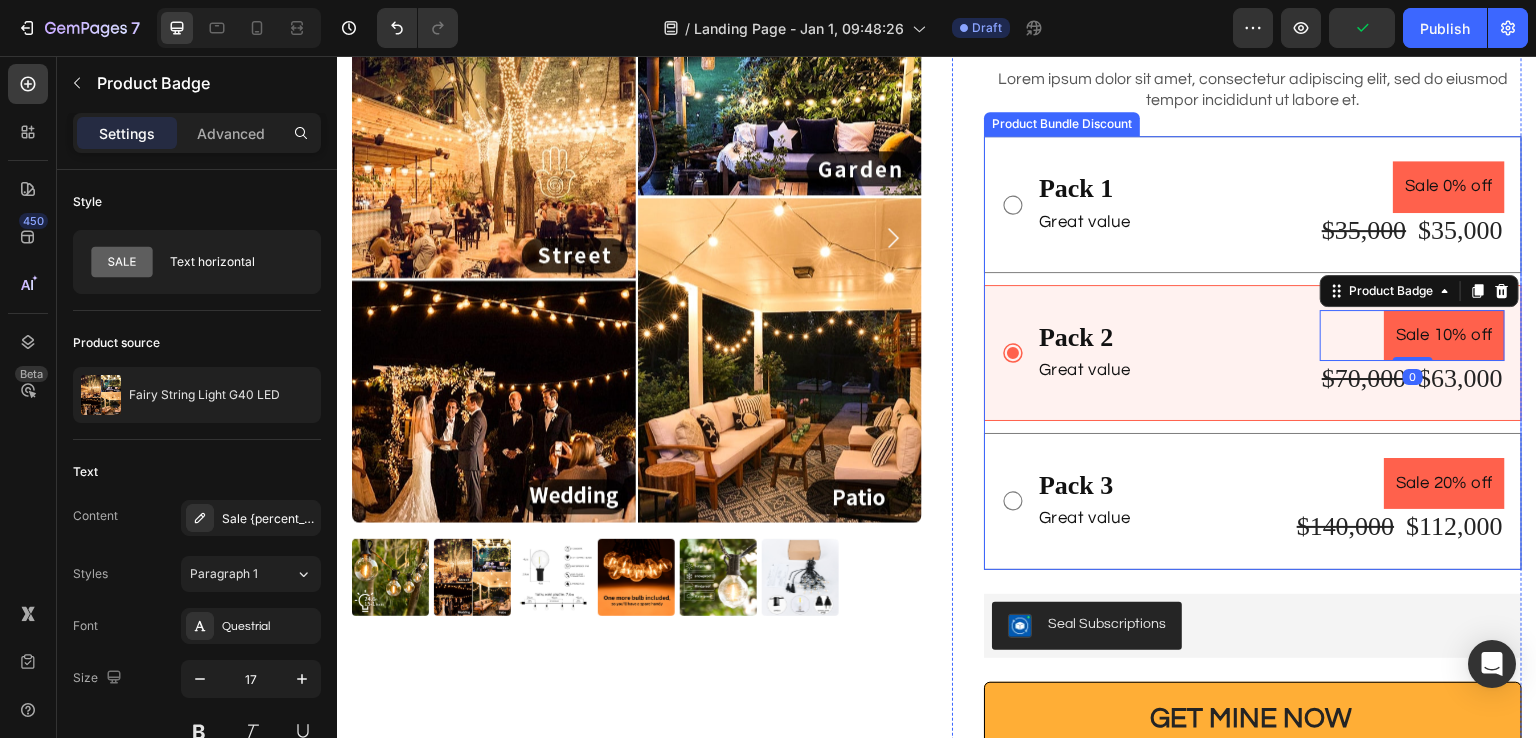 click on "Pack 1 Text Block Great value Text Block Sale 0% off Product Badge $35,000 Product Price Product Price $35,000 Product Price Product Price Row Row" at bounding box center [1253, 204] 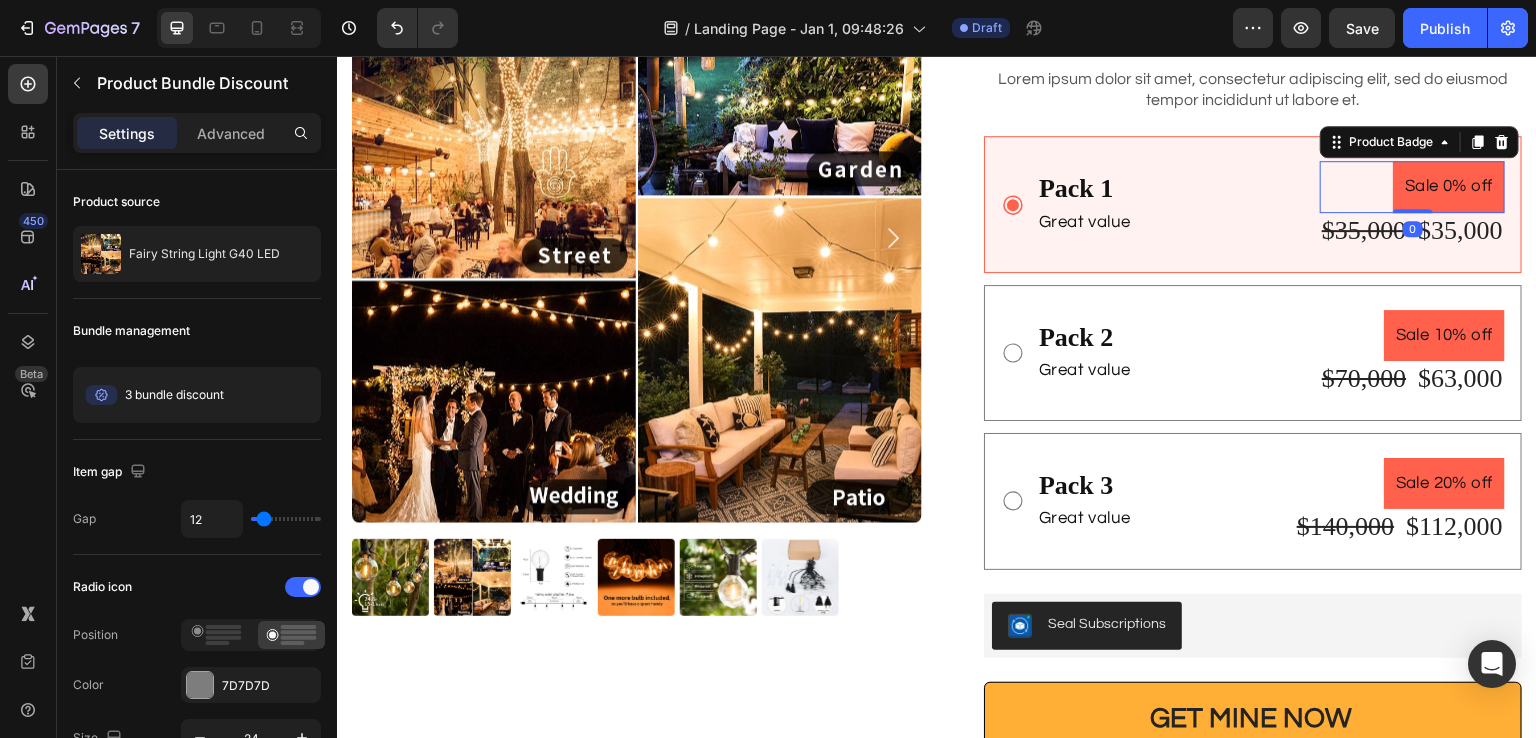 click on "Sale 0% off" at bounding box center (1449, 186) 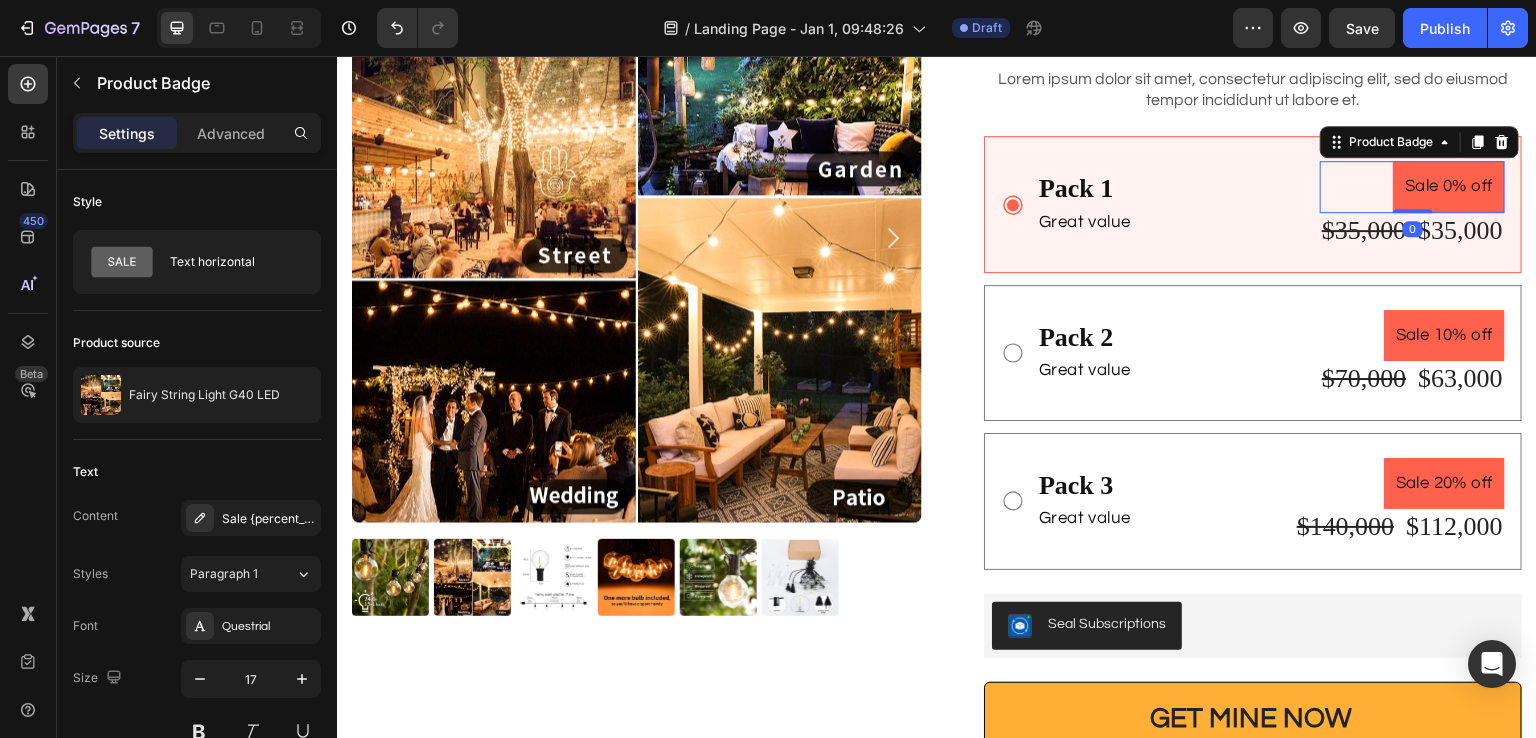 click on "Product Badge" 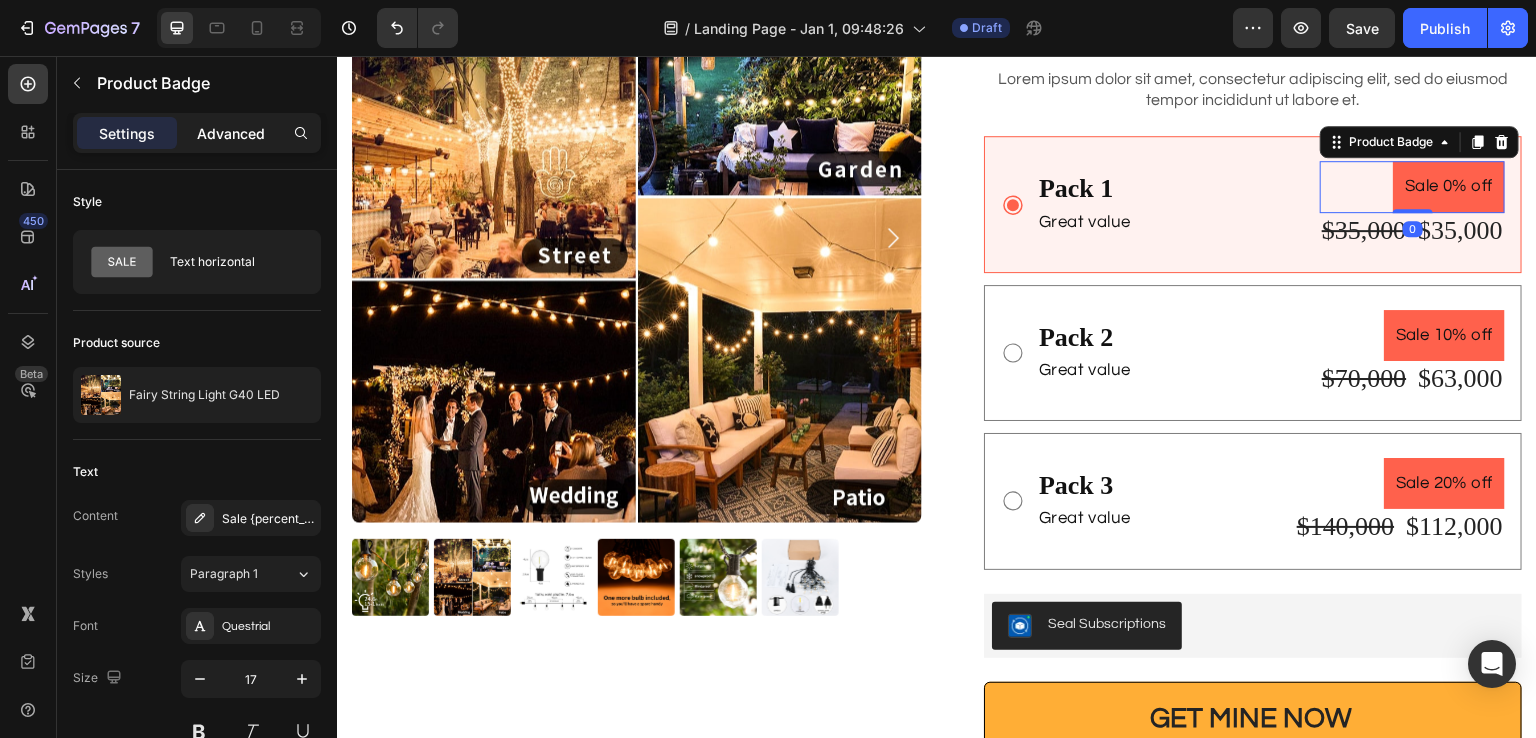 click on "Advanced" at bounding box center (231, 133) 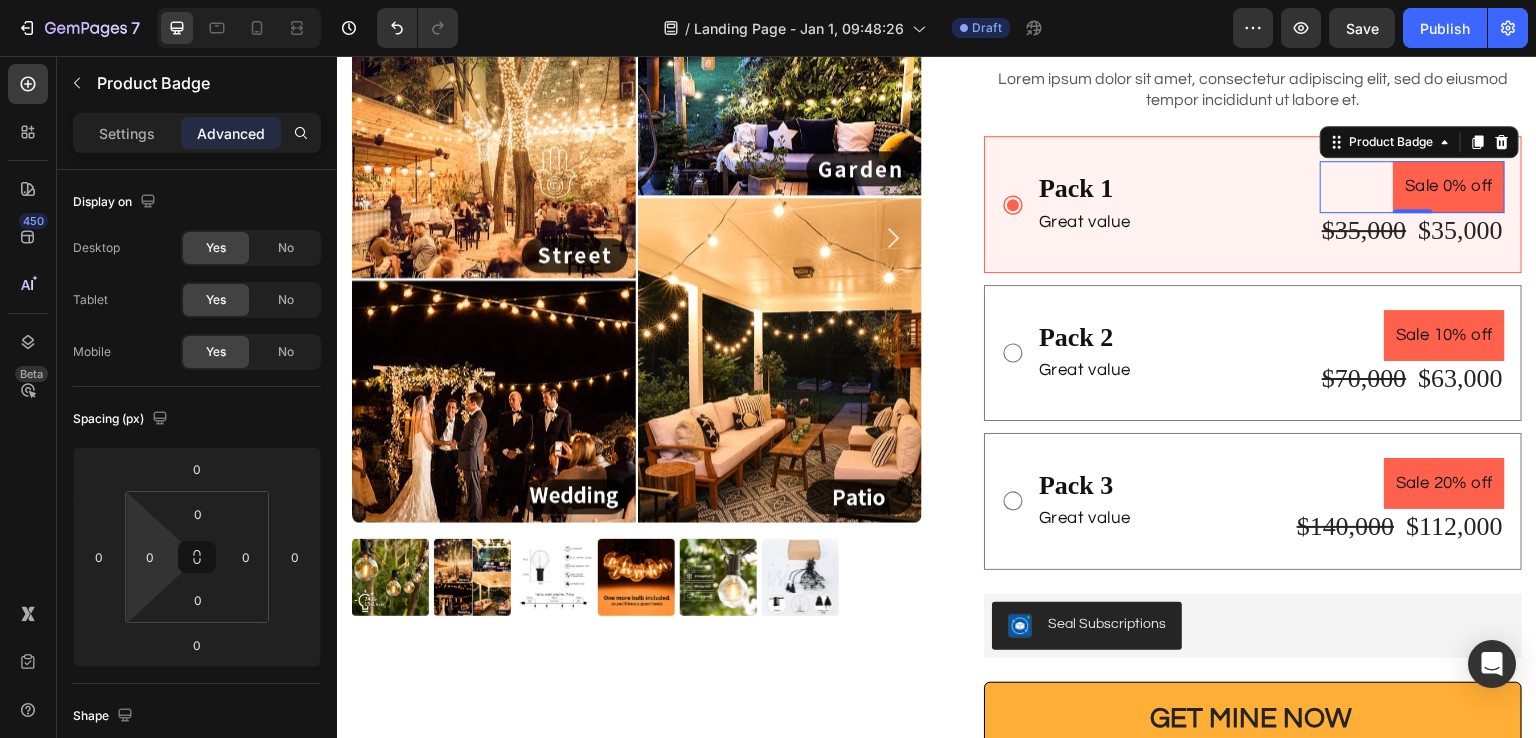scroll, scrollTop: 707, scrollLeft: 0, axis: vertical 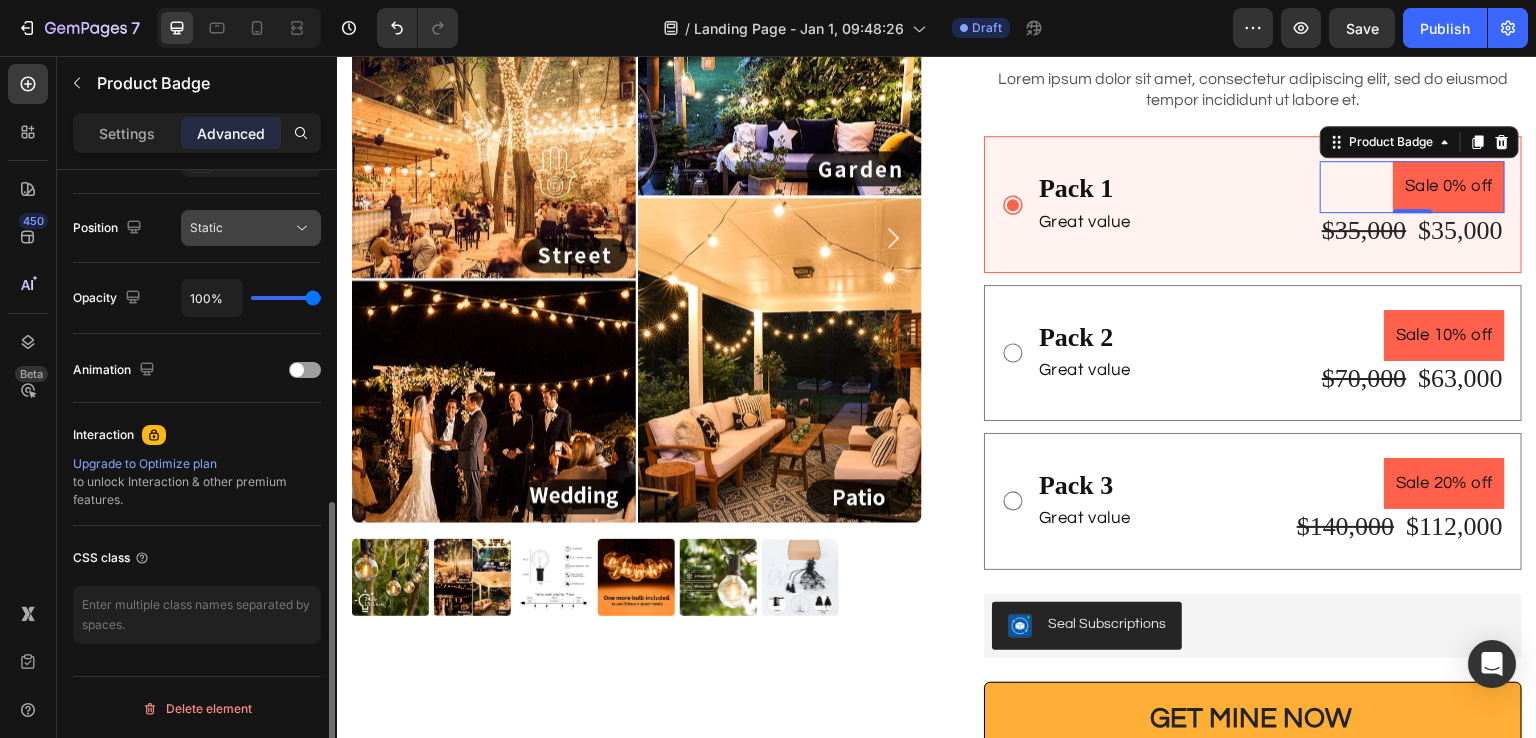 click on "Static" at bounding box center [241, 228] 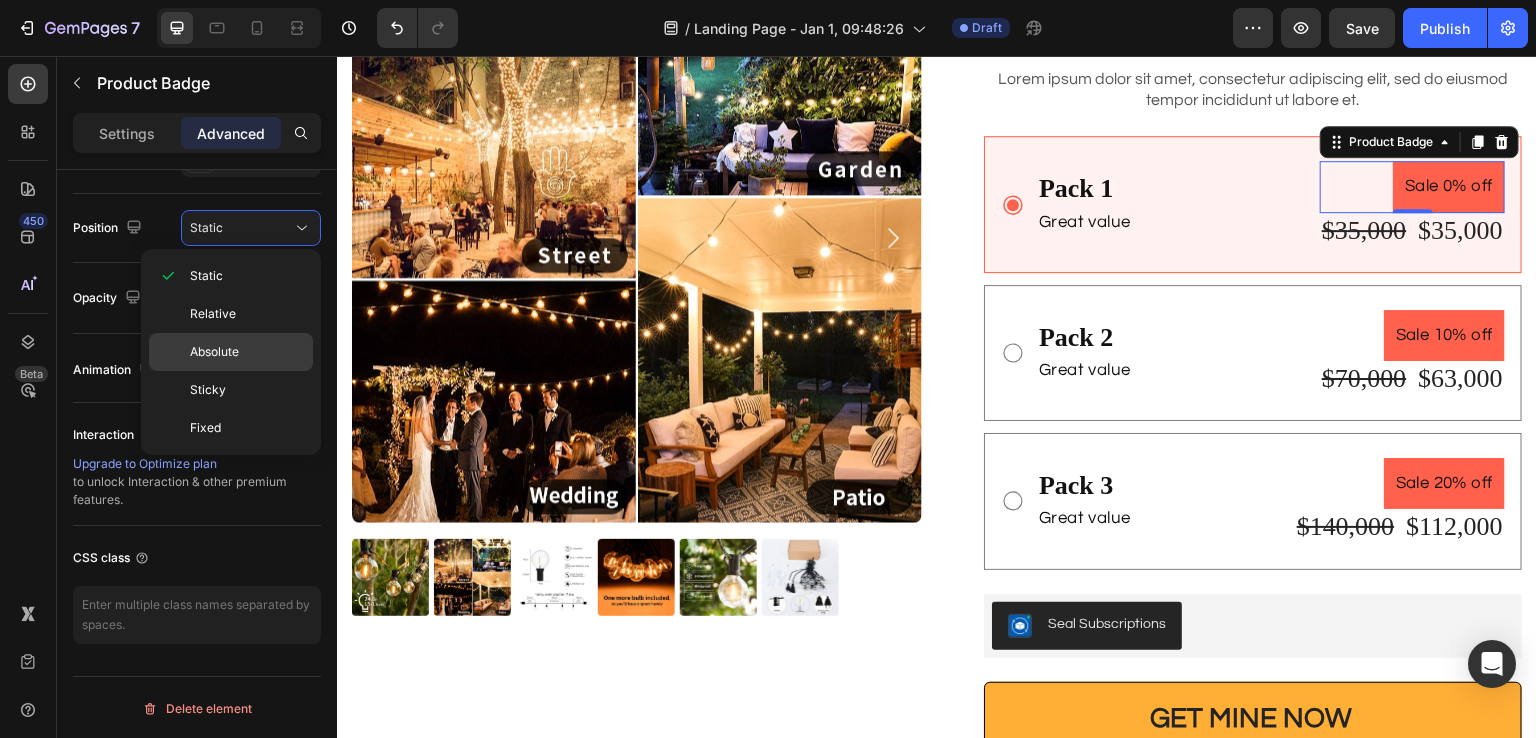 click on "Absolute" 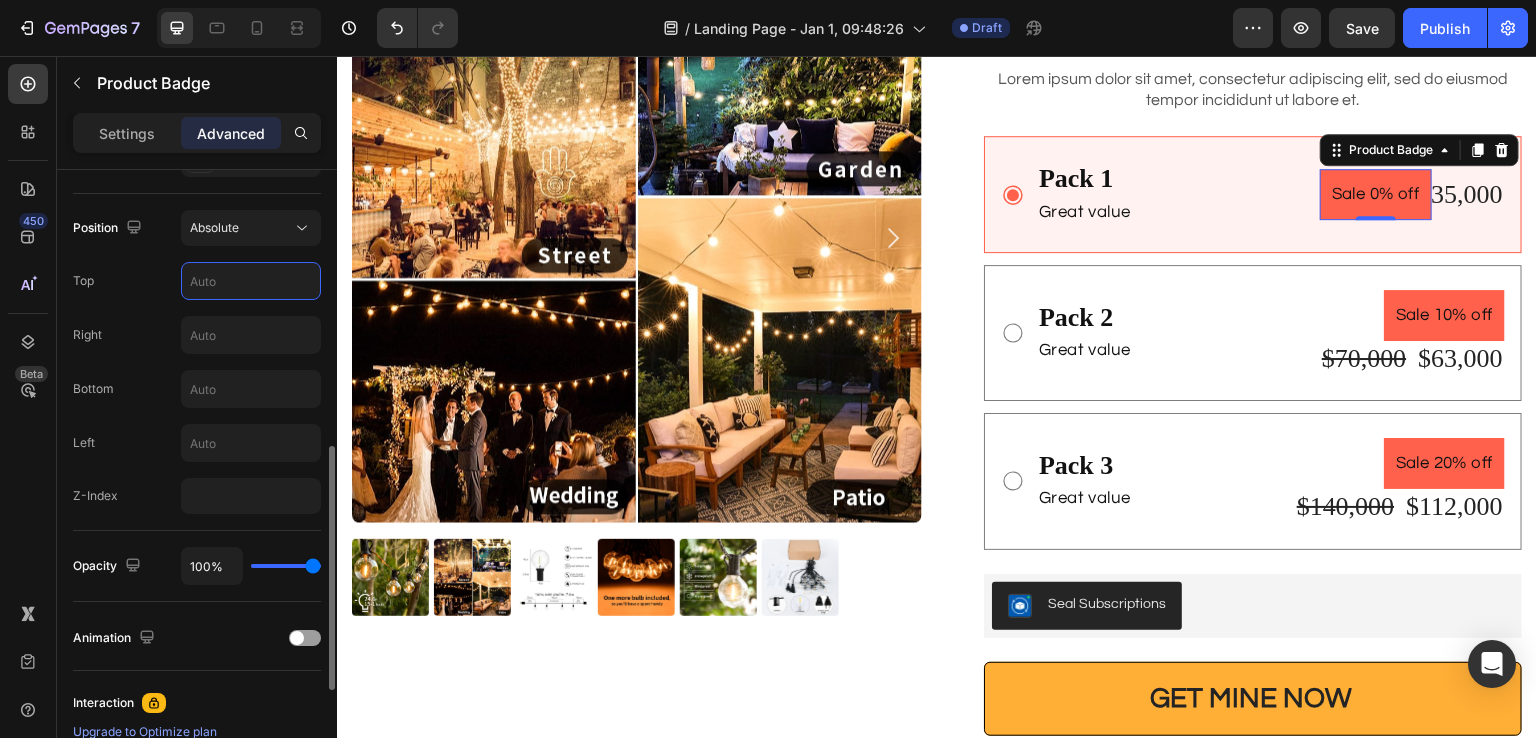 click at bounding box center (251, 281) 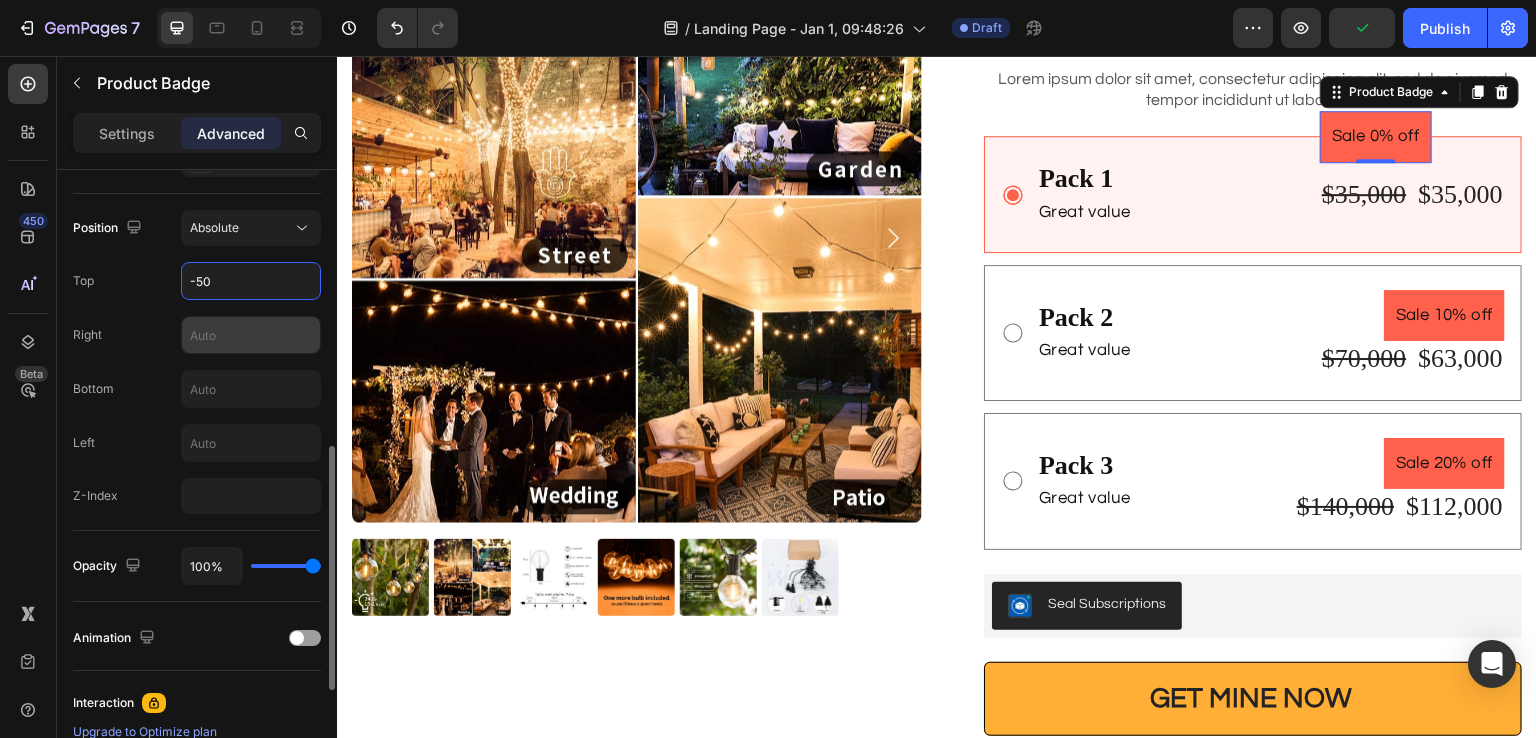 type on "-50" 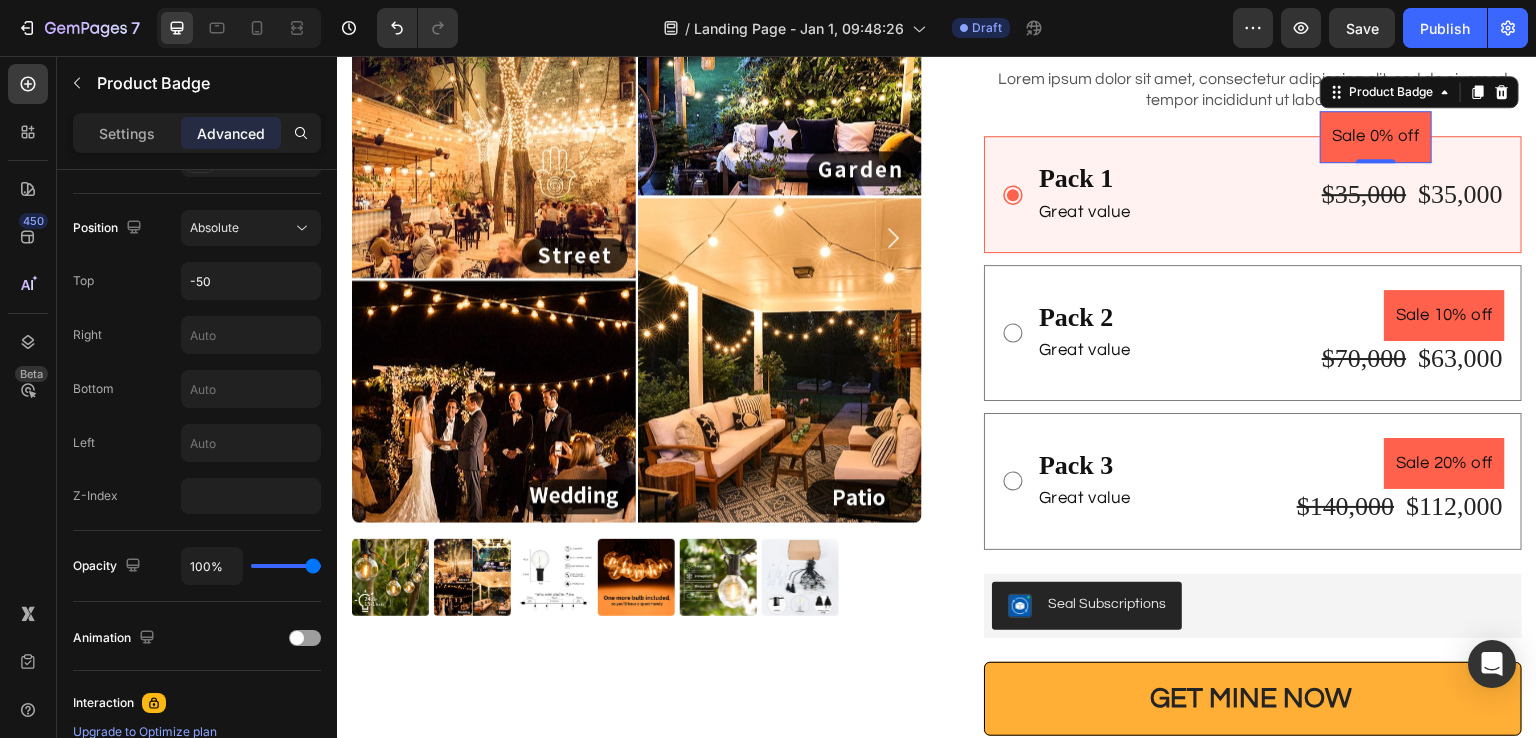click on "Sale 0% off" at bounding box center (1376, 136) 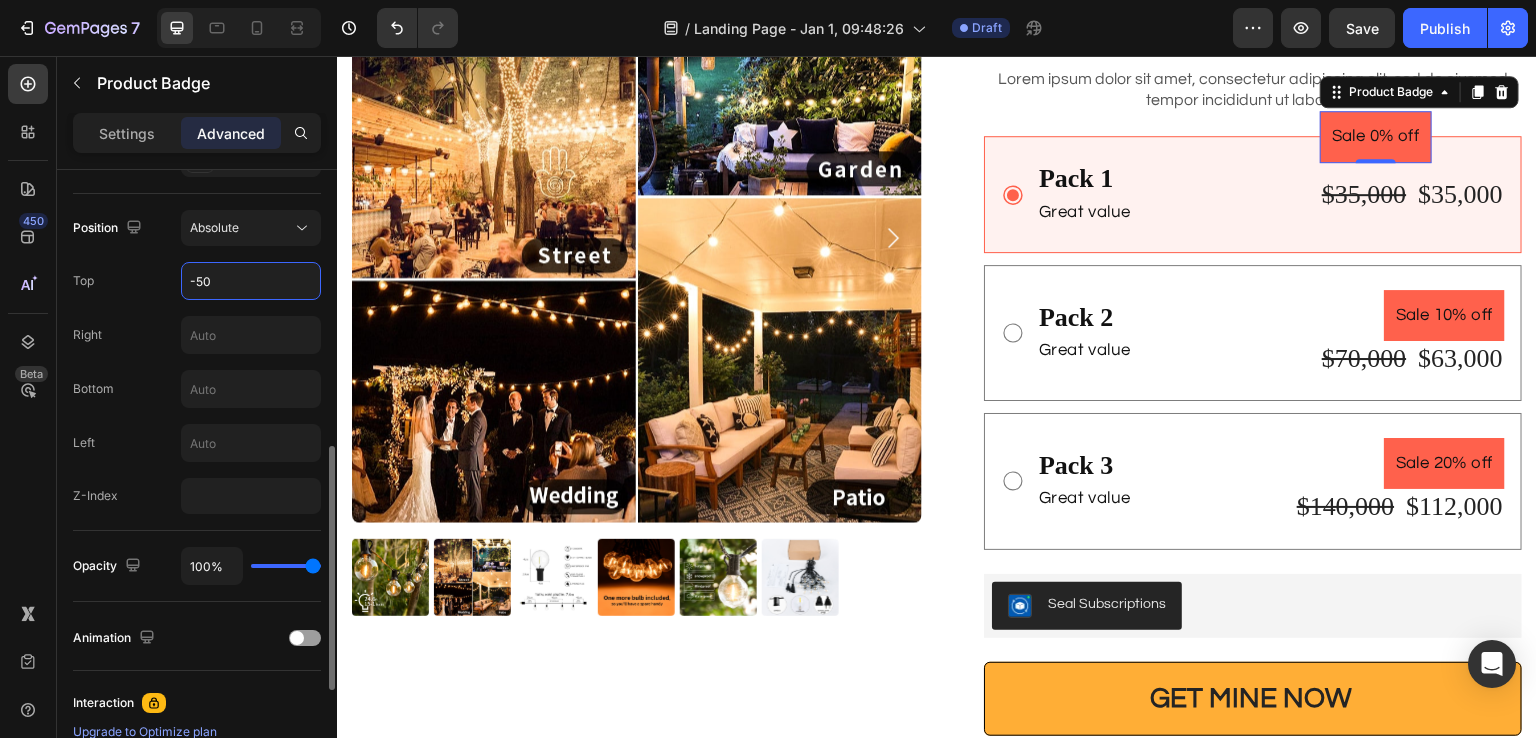 click on "-50" at bounding box center (251, 281) 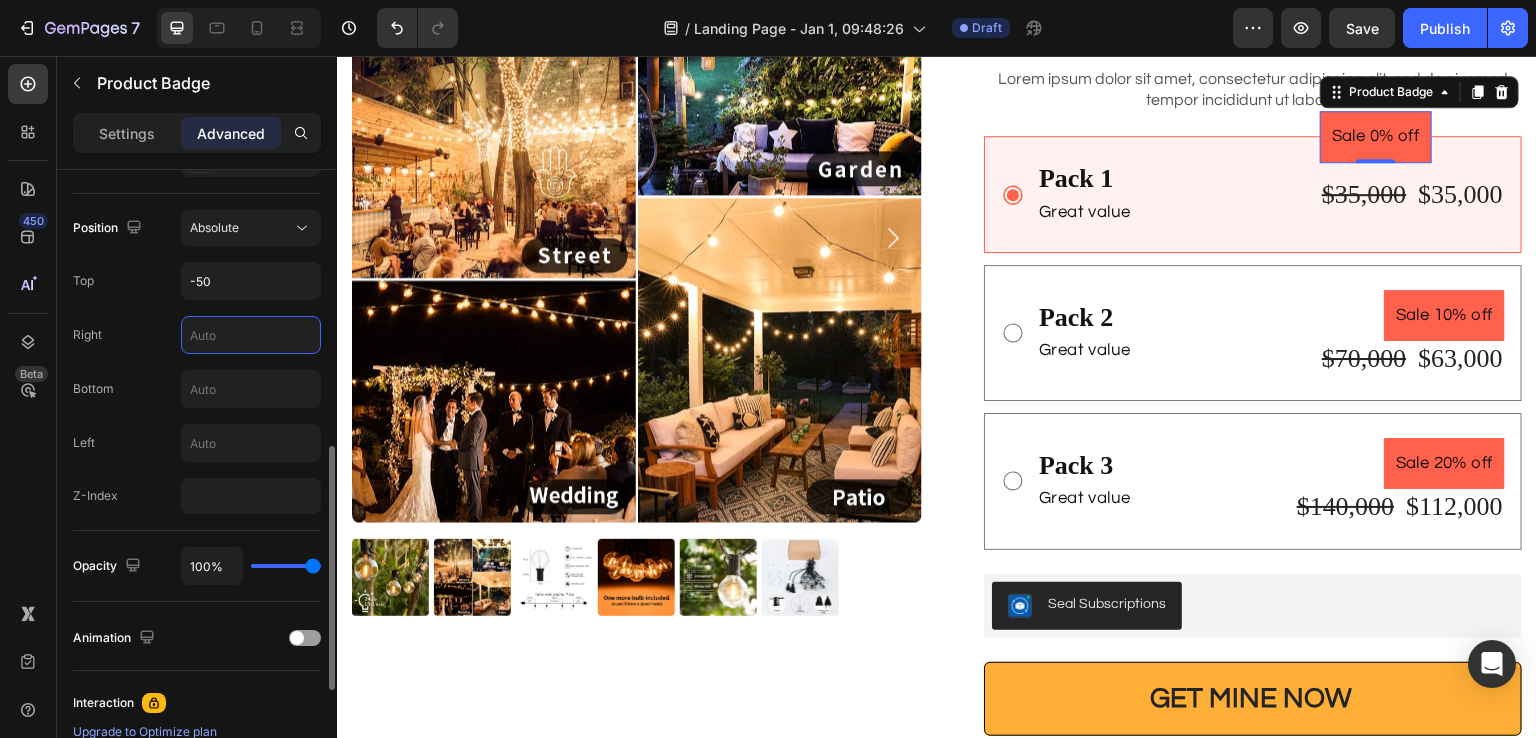 click at bounding box center [251, 335] 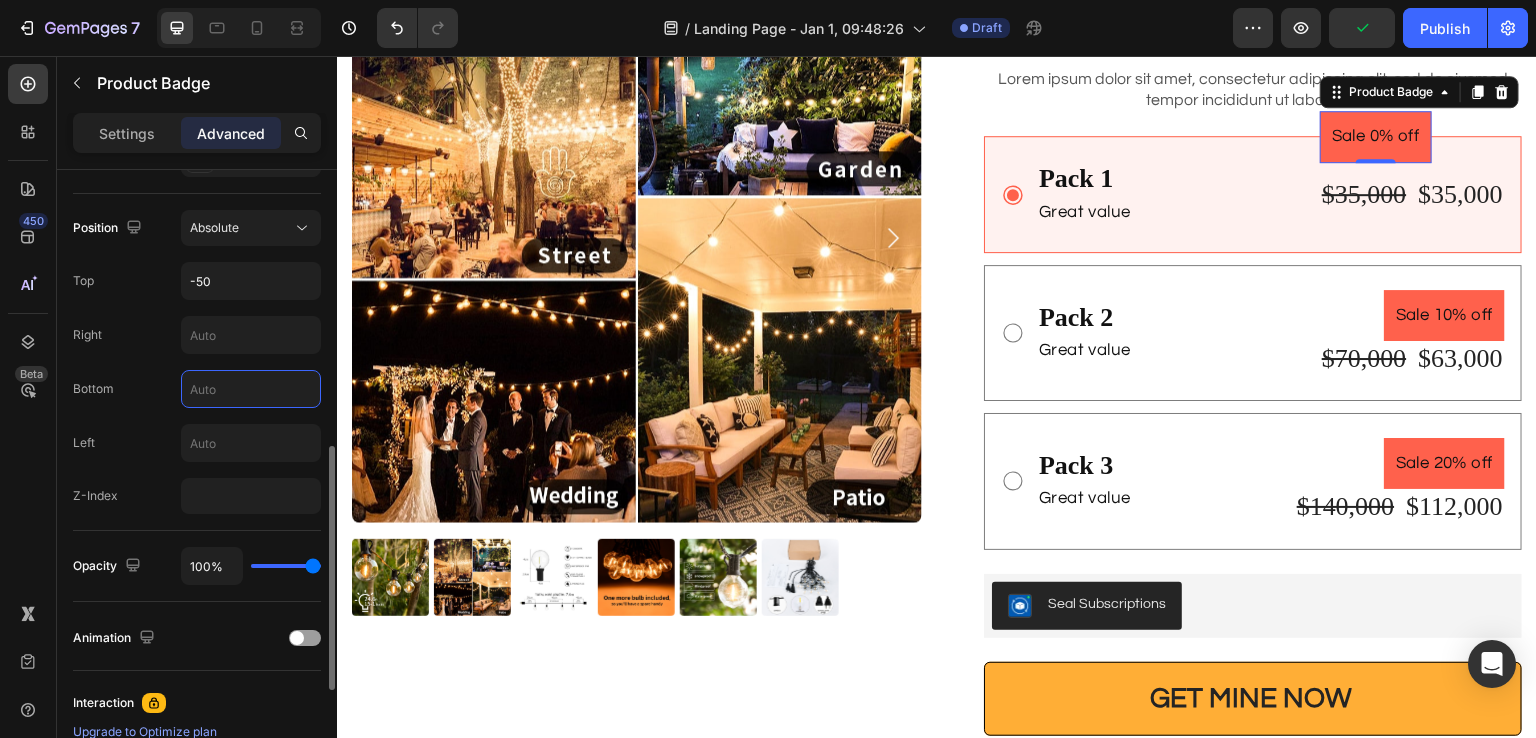 click at bounding box center (251, 389) 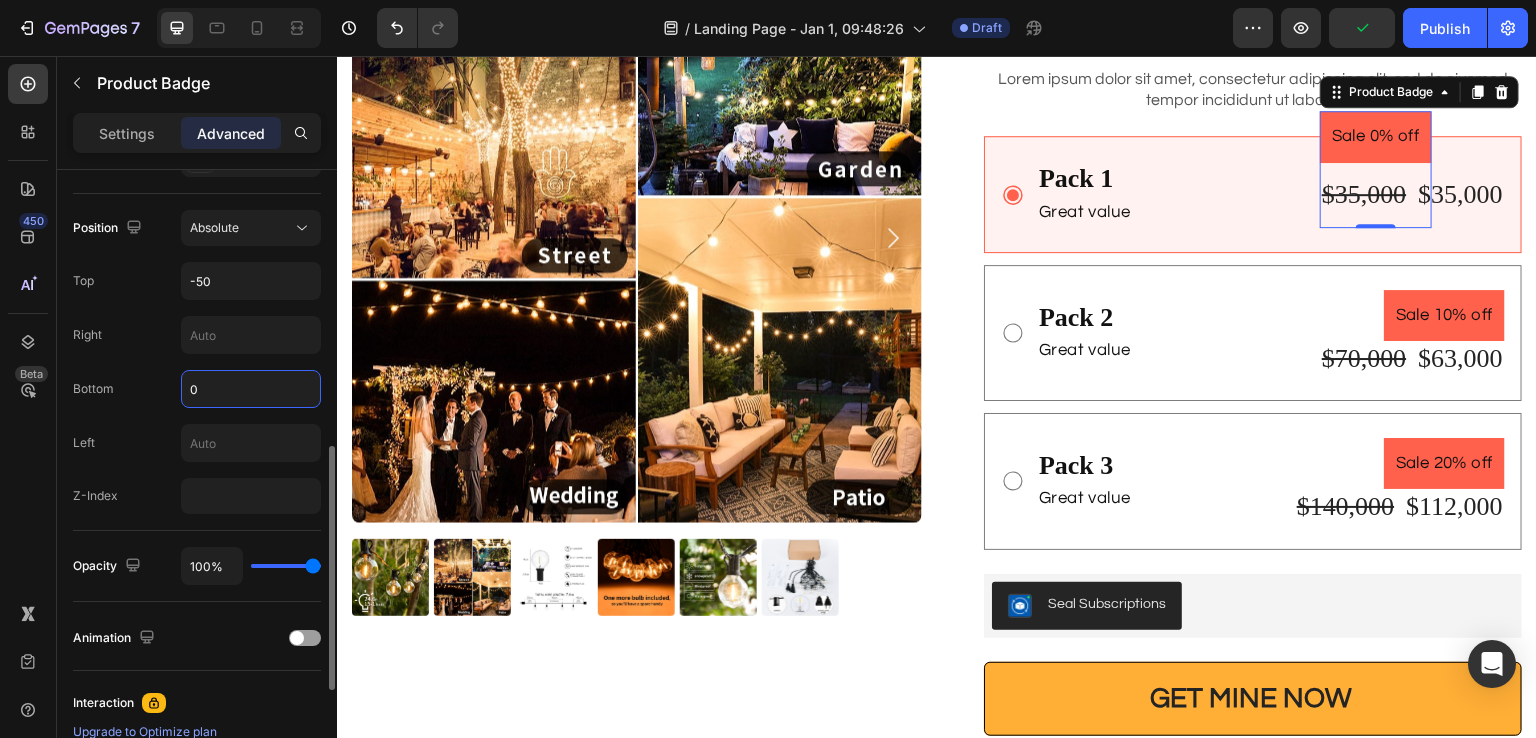 type 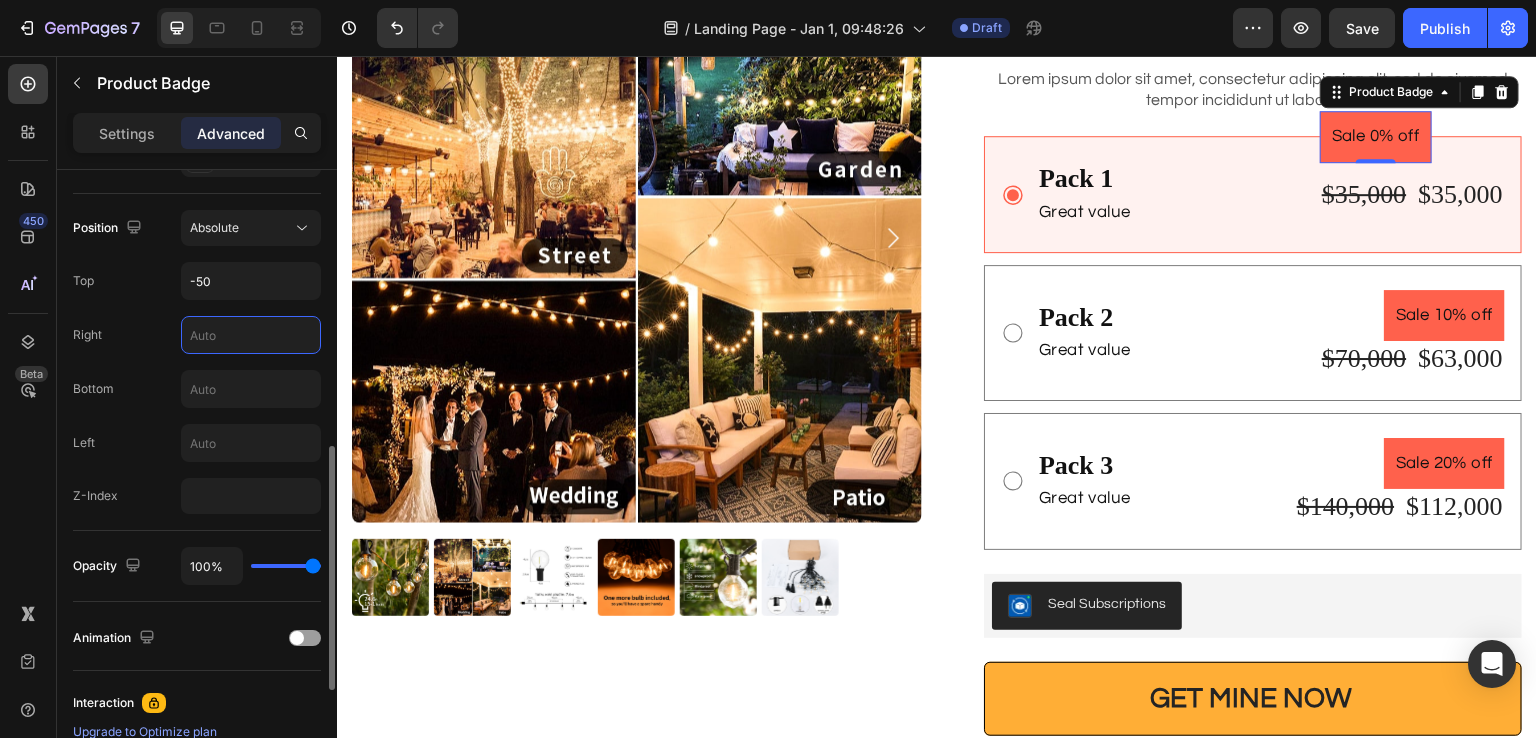 click at bounding box center [251, 335] 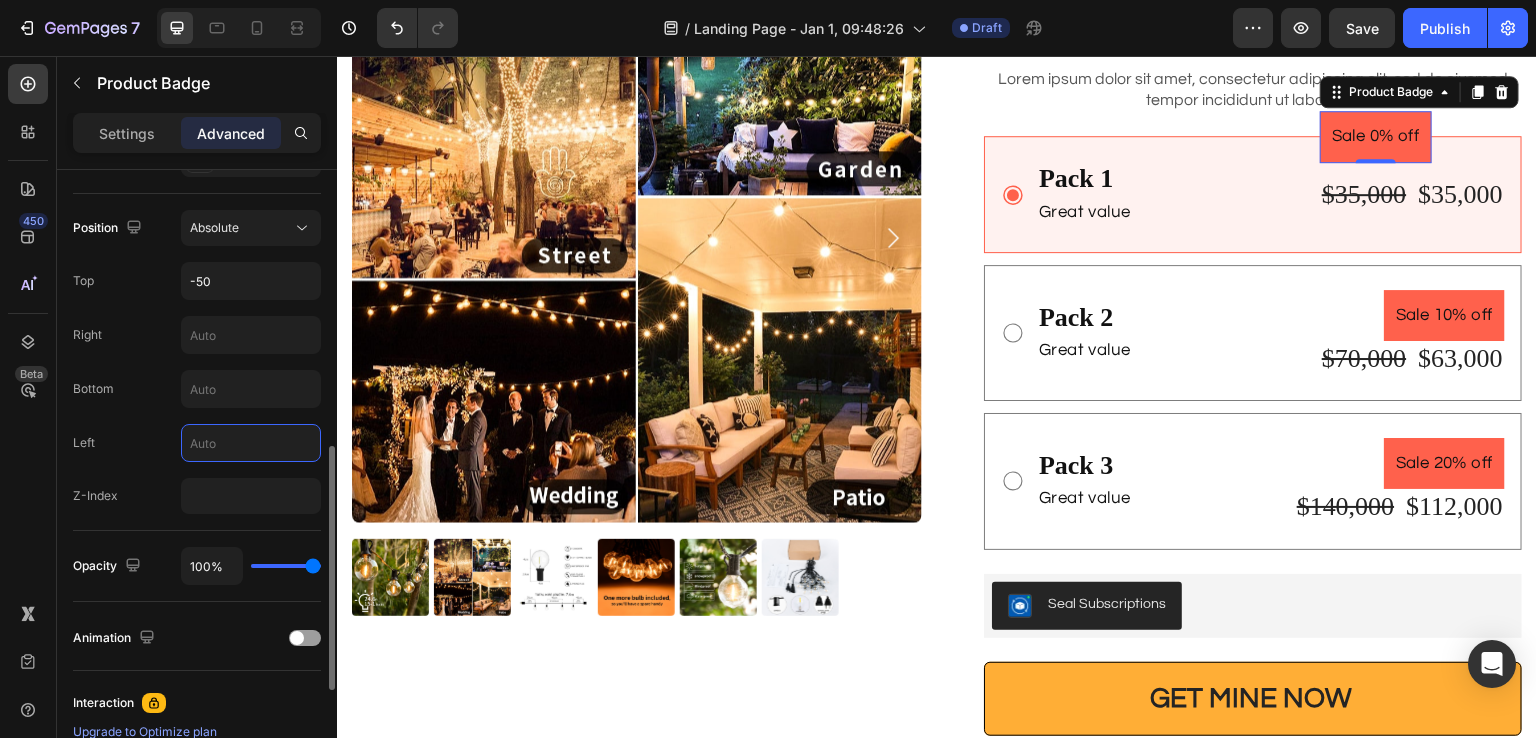 click at bounding box center [251, 443] 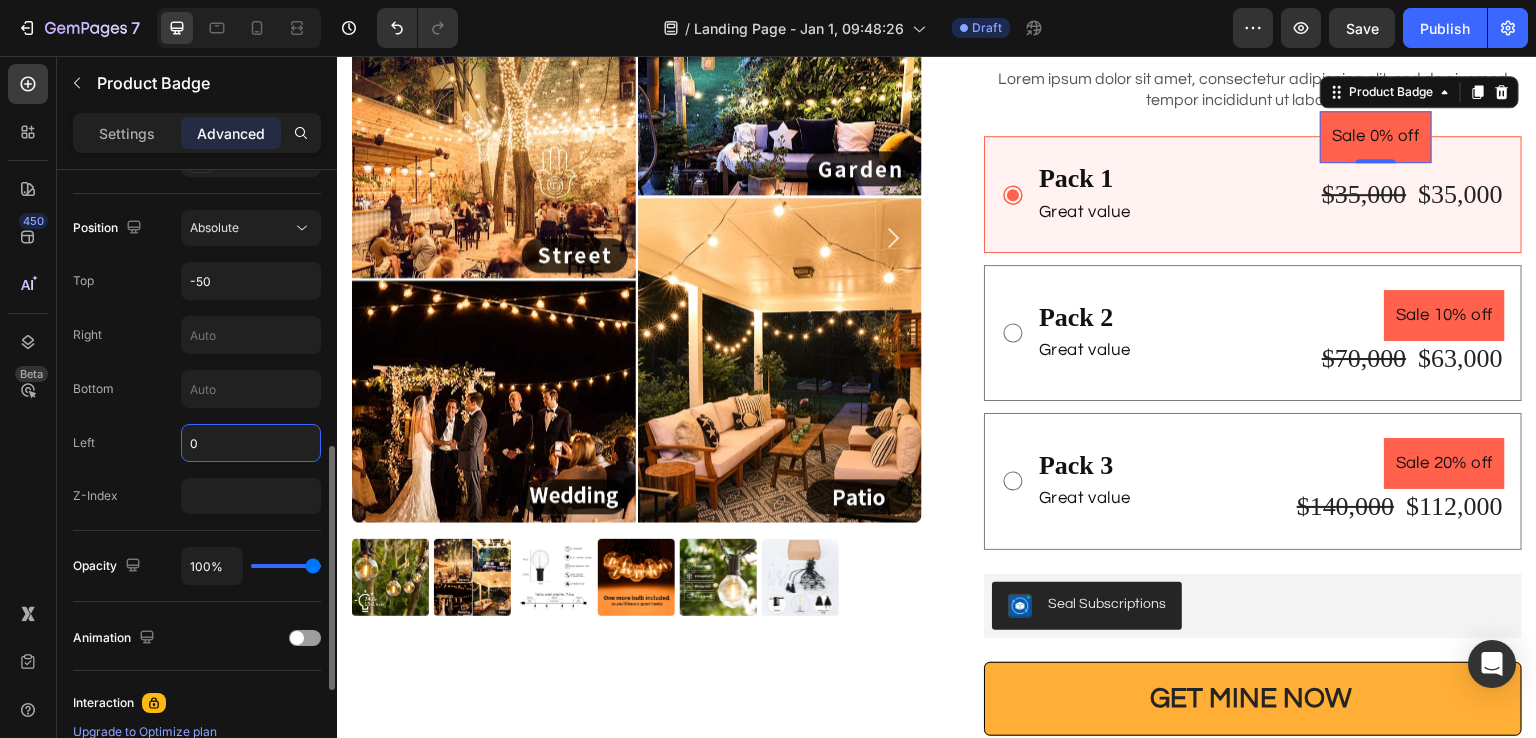 type 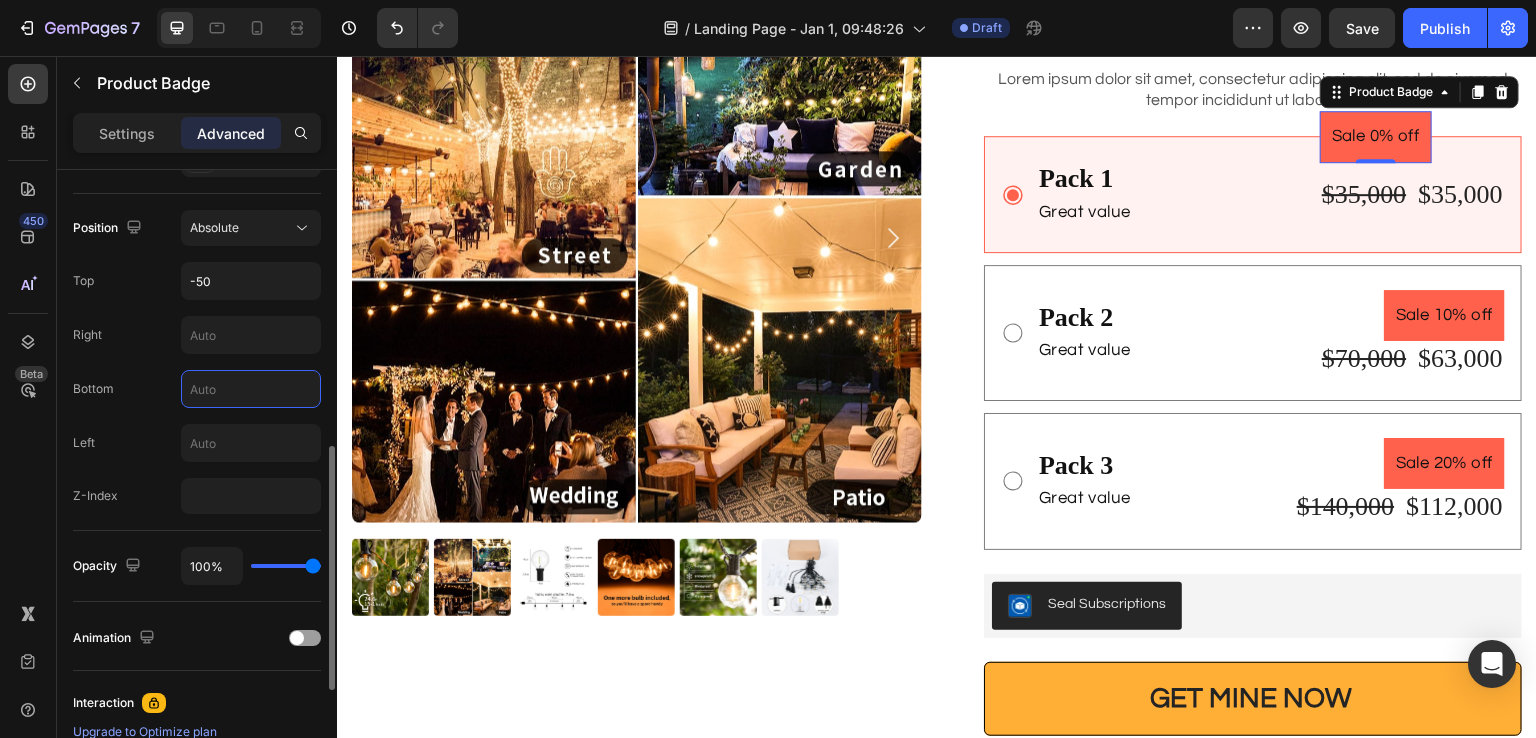 click at bounding box center [251, 389] 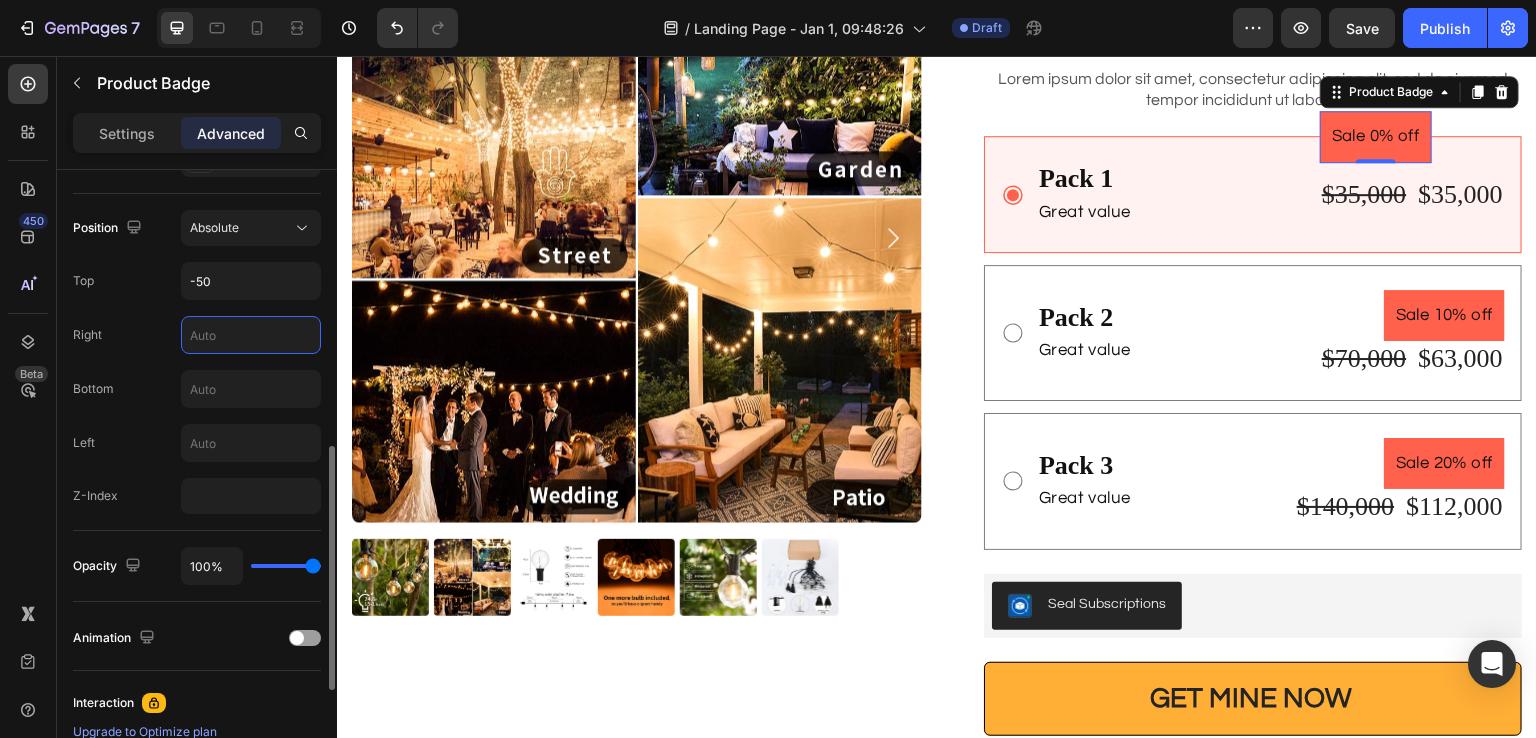 click at bounding box center [251, 335] 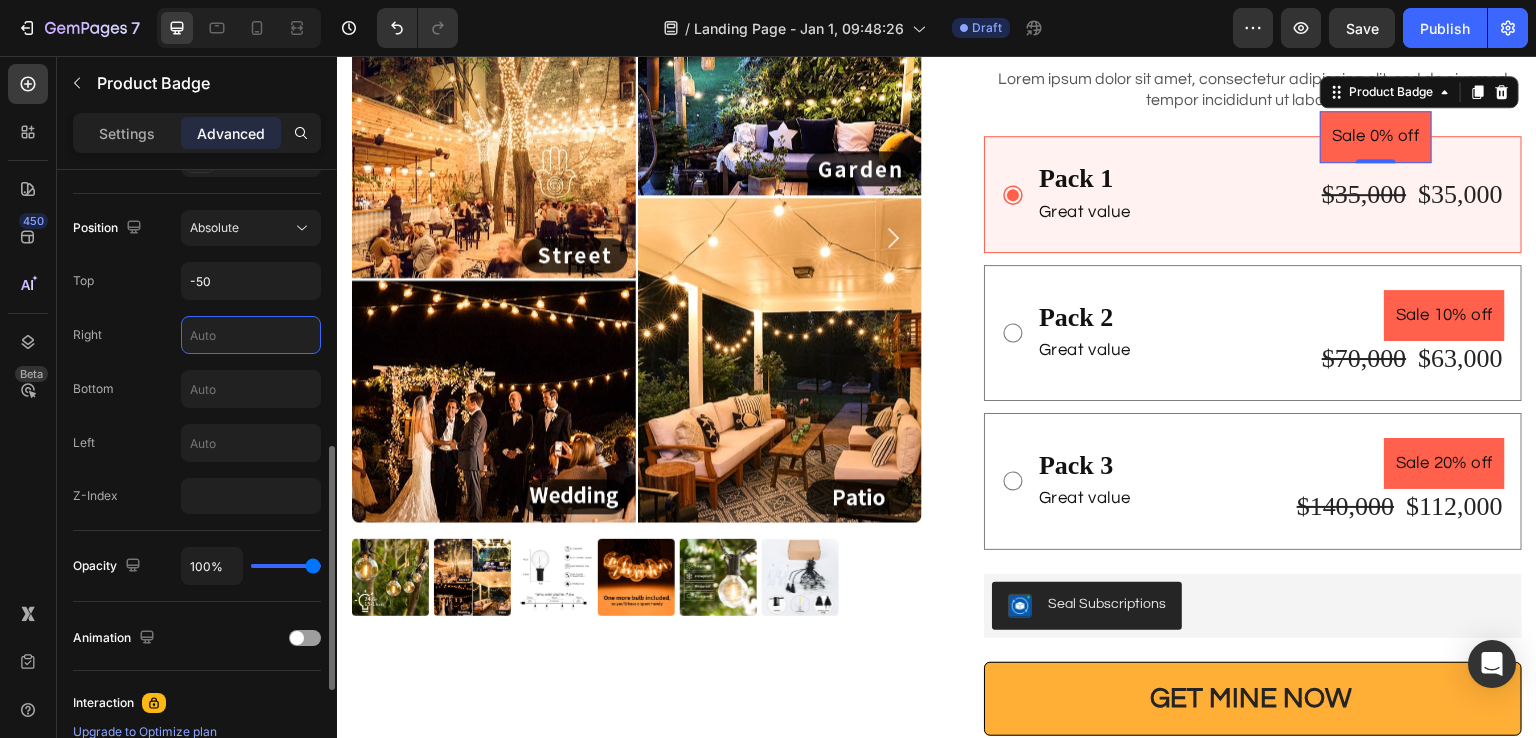 type on "0" 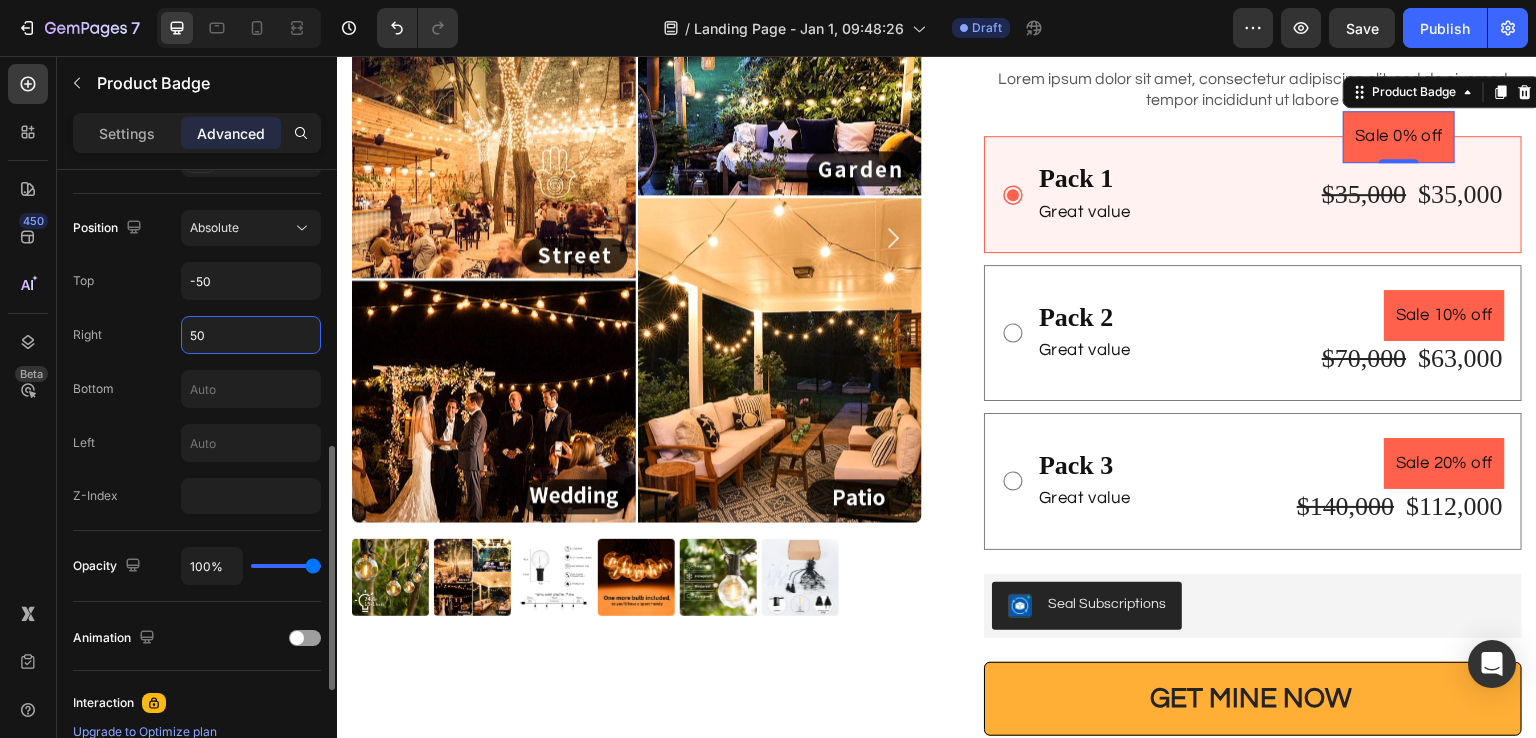 type on "5" 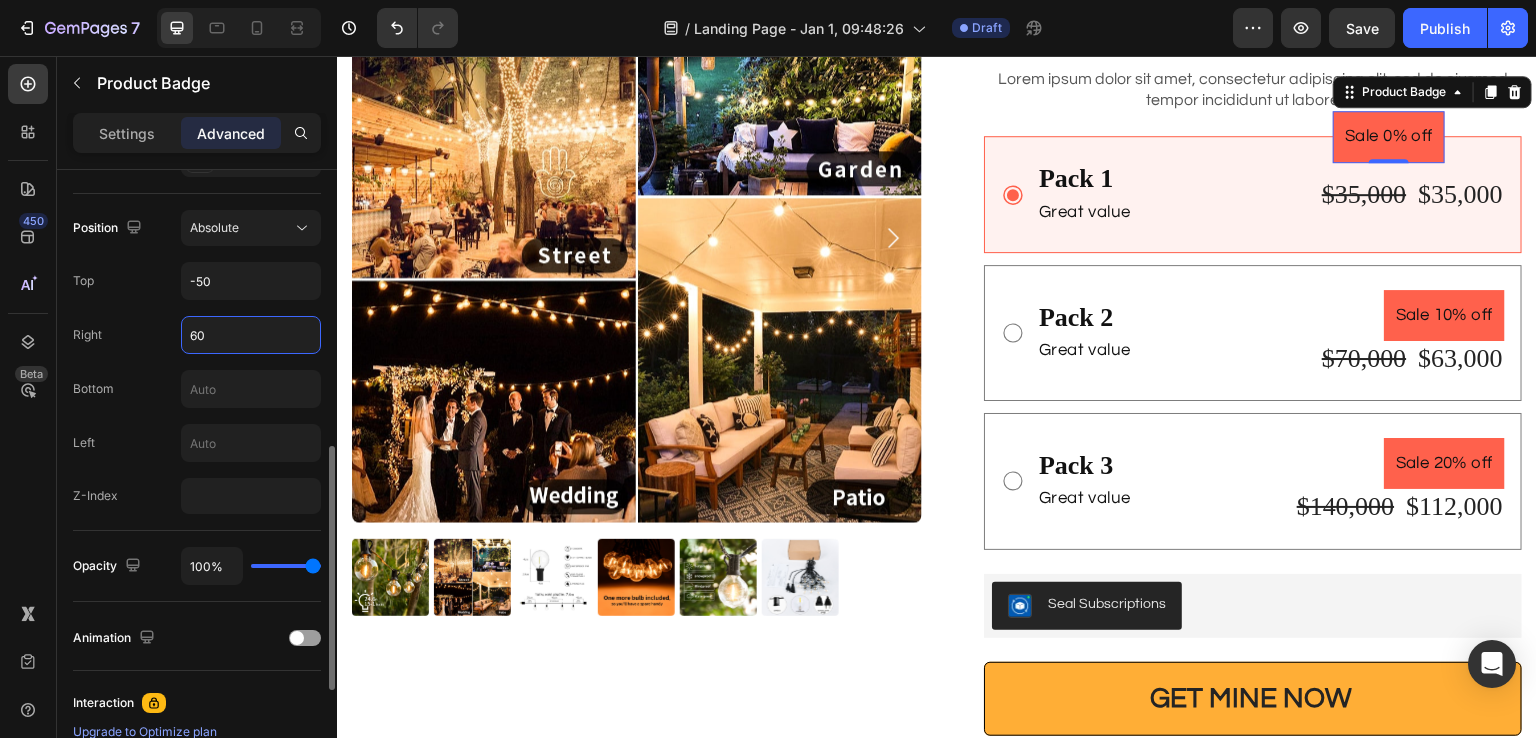 type on "6" 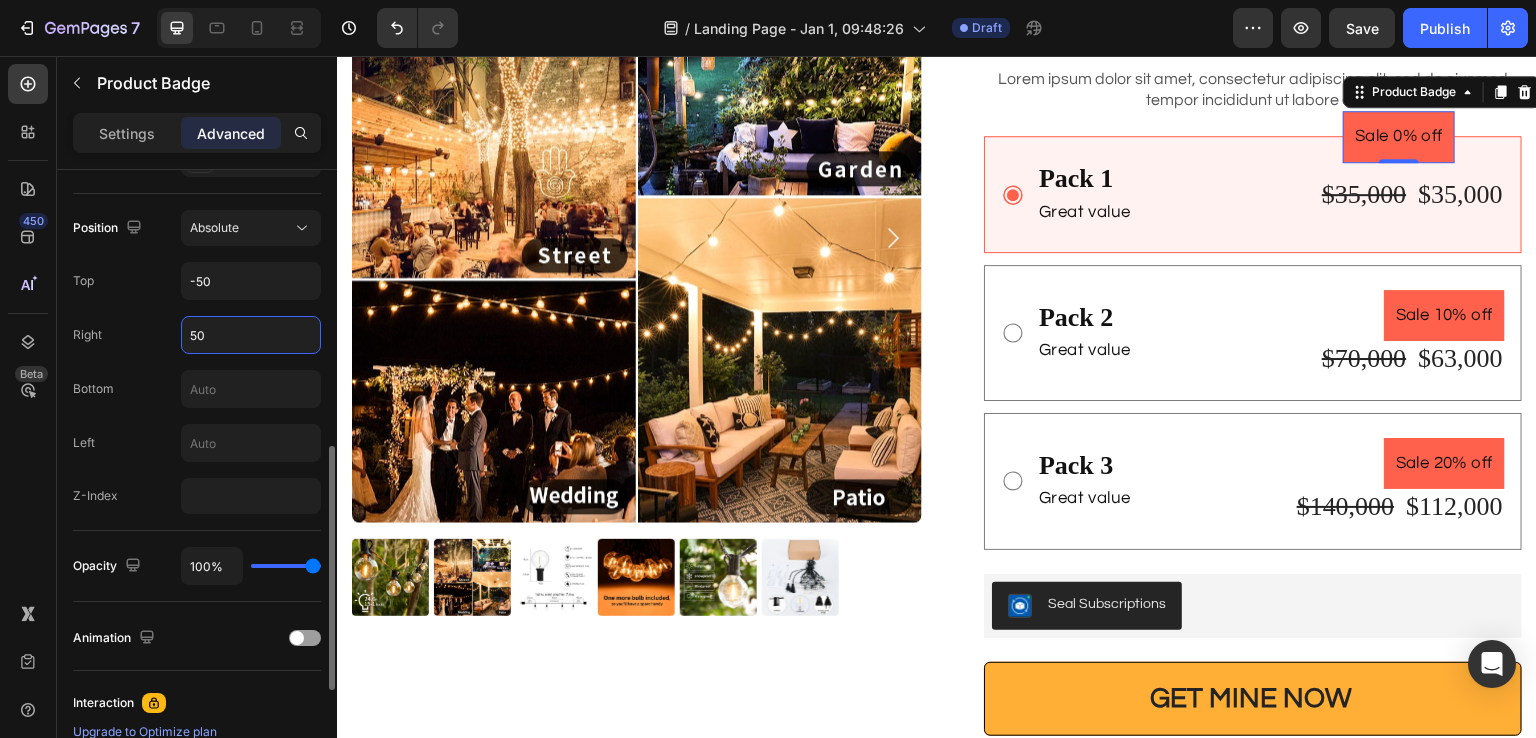 type on "5" 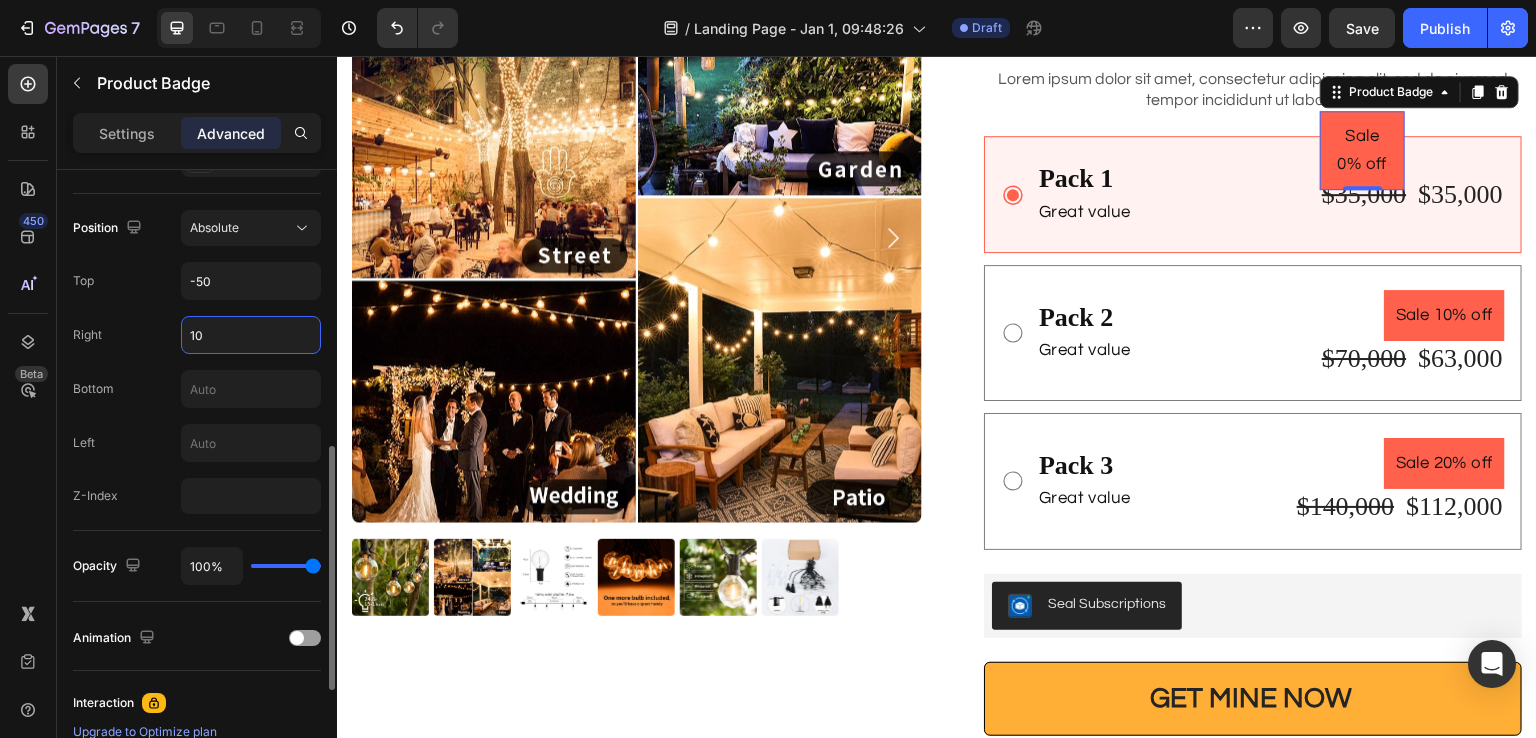 type on "1" 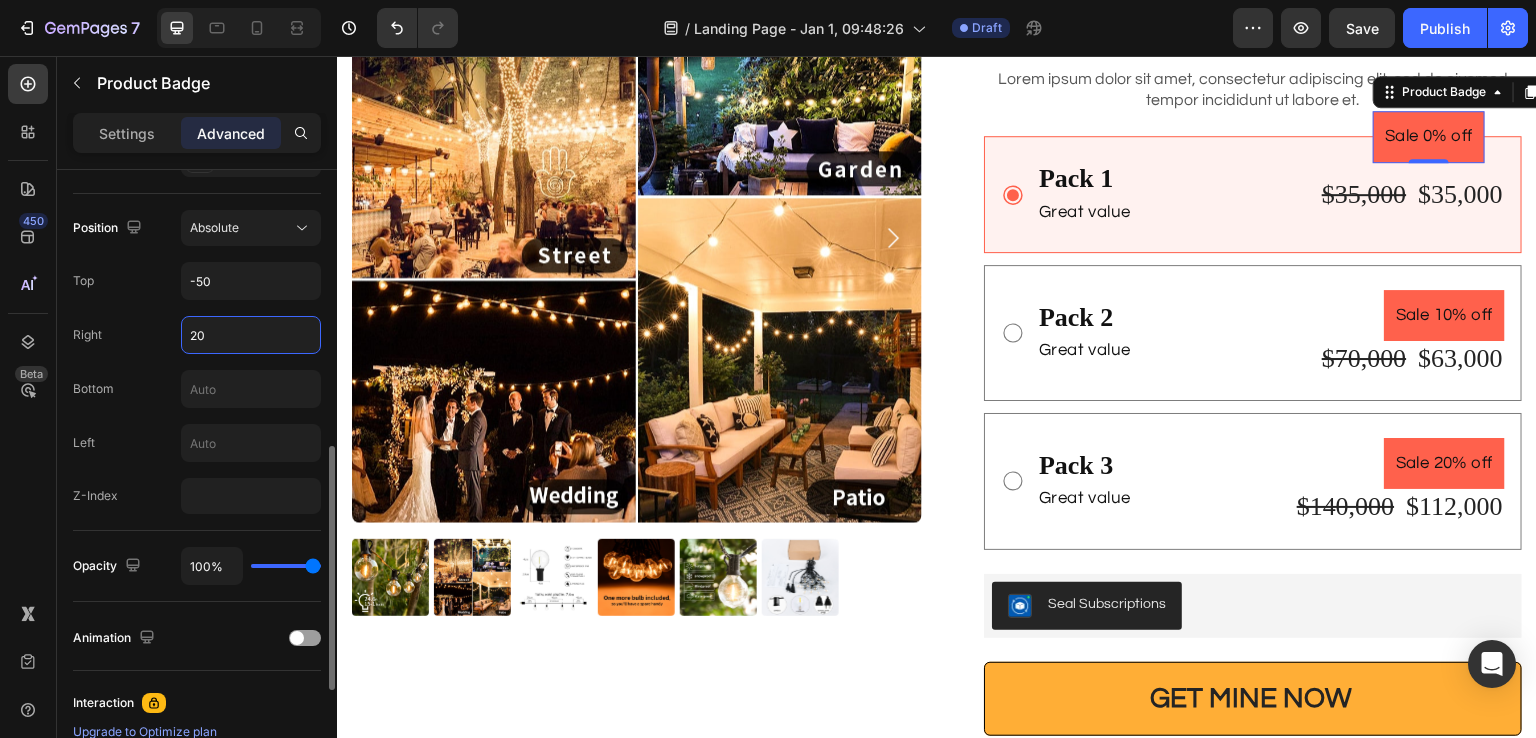 type on "2" 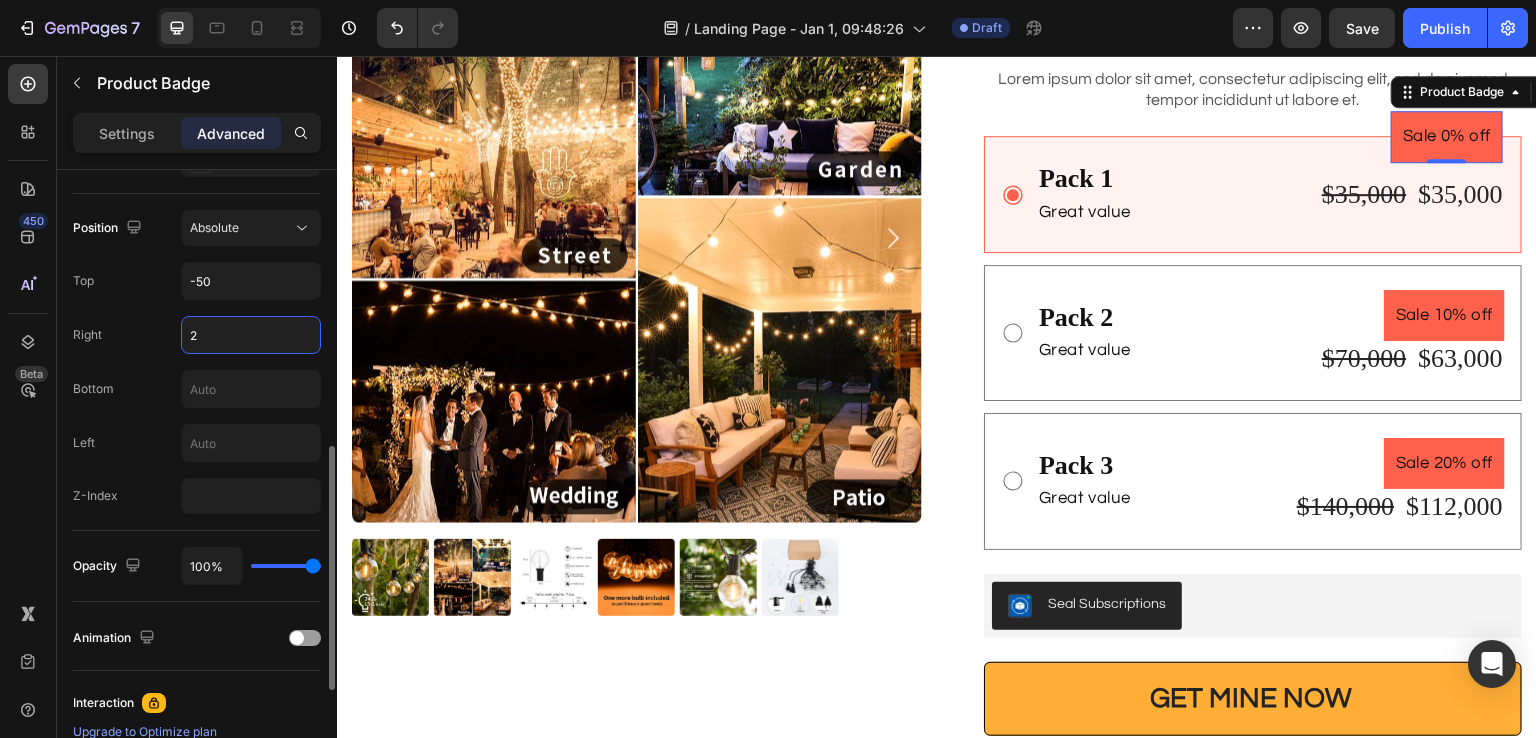 type 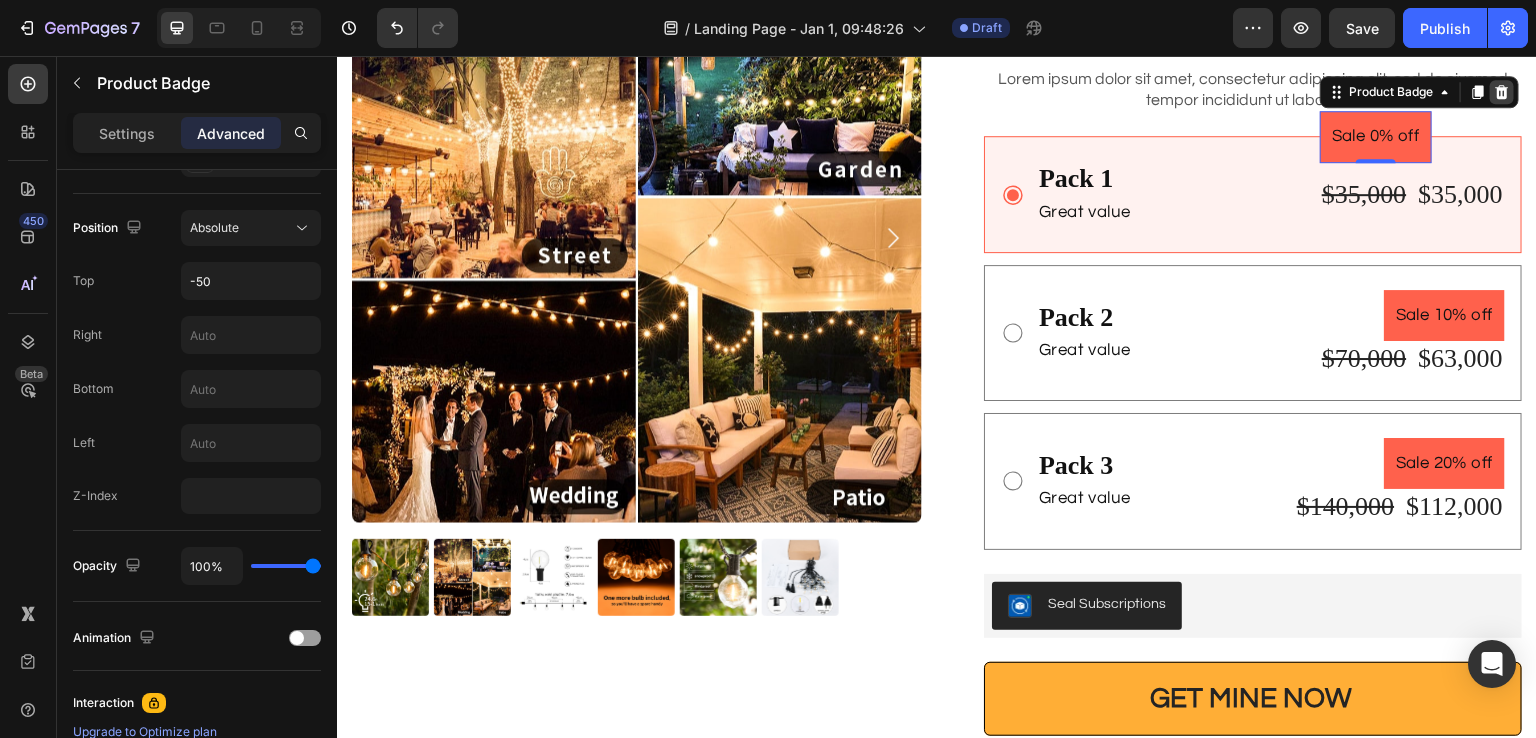 click 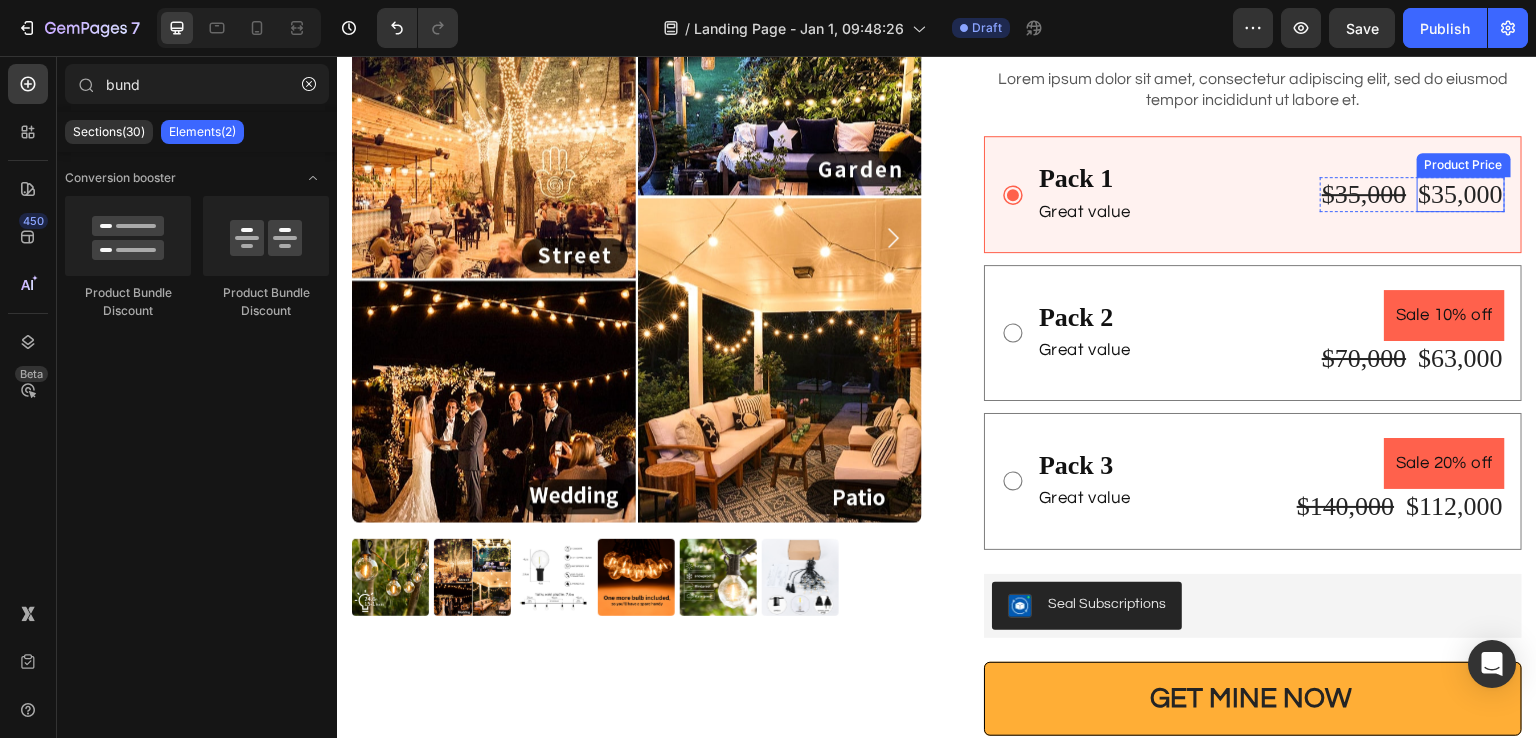 click on "$35,000" at bounding box center [1461, 194] 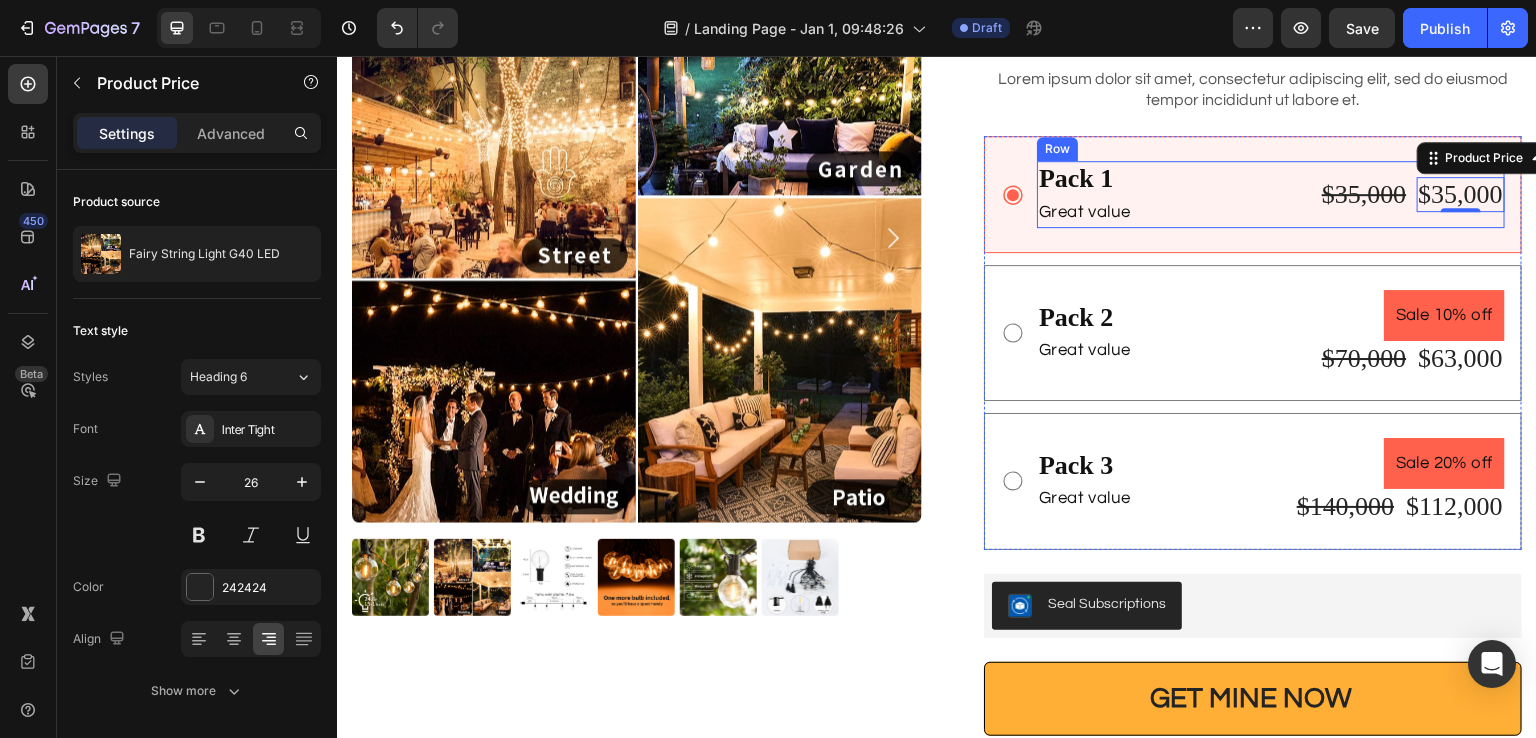 click on "Pack 1 Text Block Great value Text Block $35,000 Product Price Product Price $35,000 Product Price   Edit content in Shopify 0 Product Price   Edit content in Shopify 0 Row Row" at bounding box center [1271, 194] 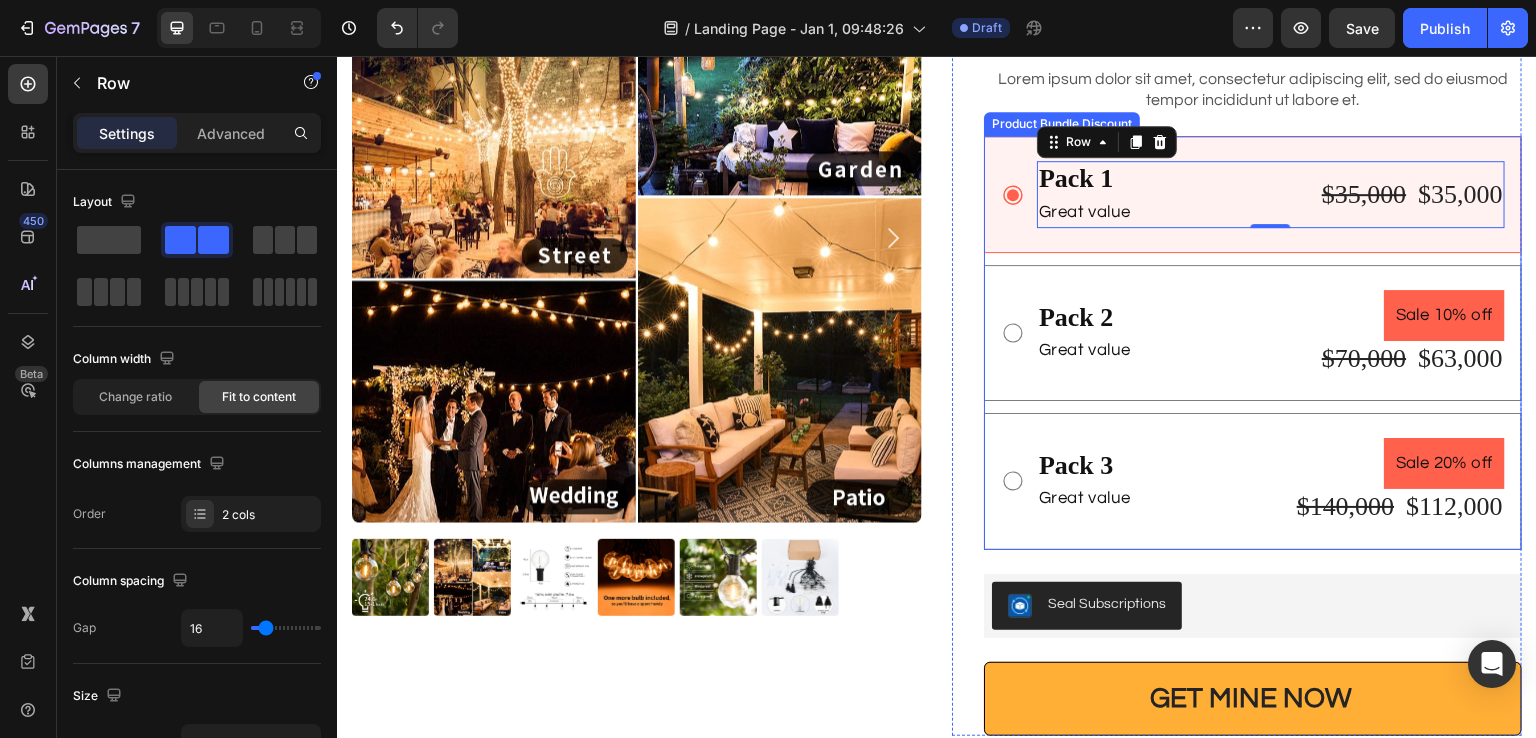 click on "Pack 1 Text Block Great value Text Block $35,000 Product Price Product Price $35,000 Product Price Product Price Row Row   0" at bounding box center (1253, 194) 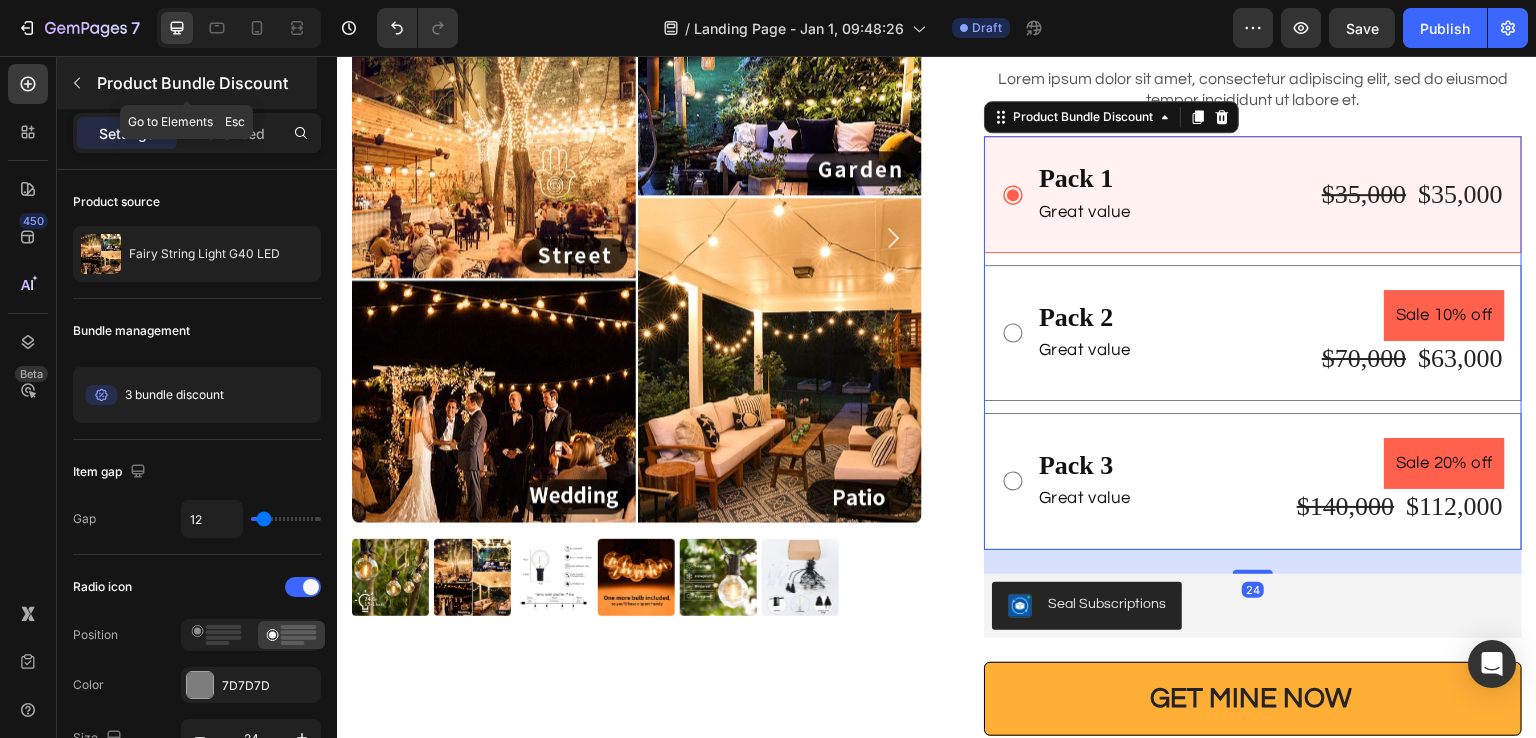 click 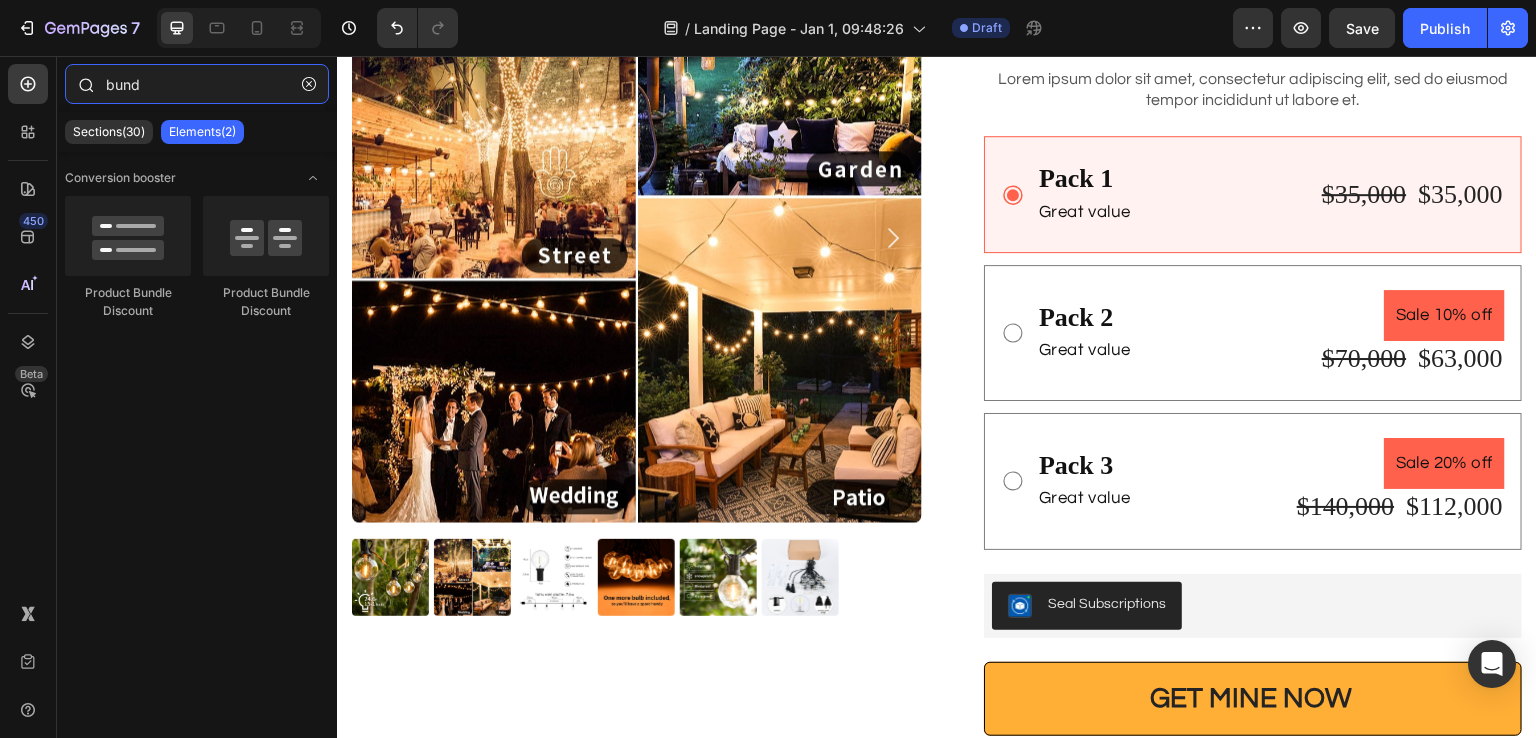 click on "bund" at bounding box center [197, 84] 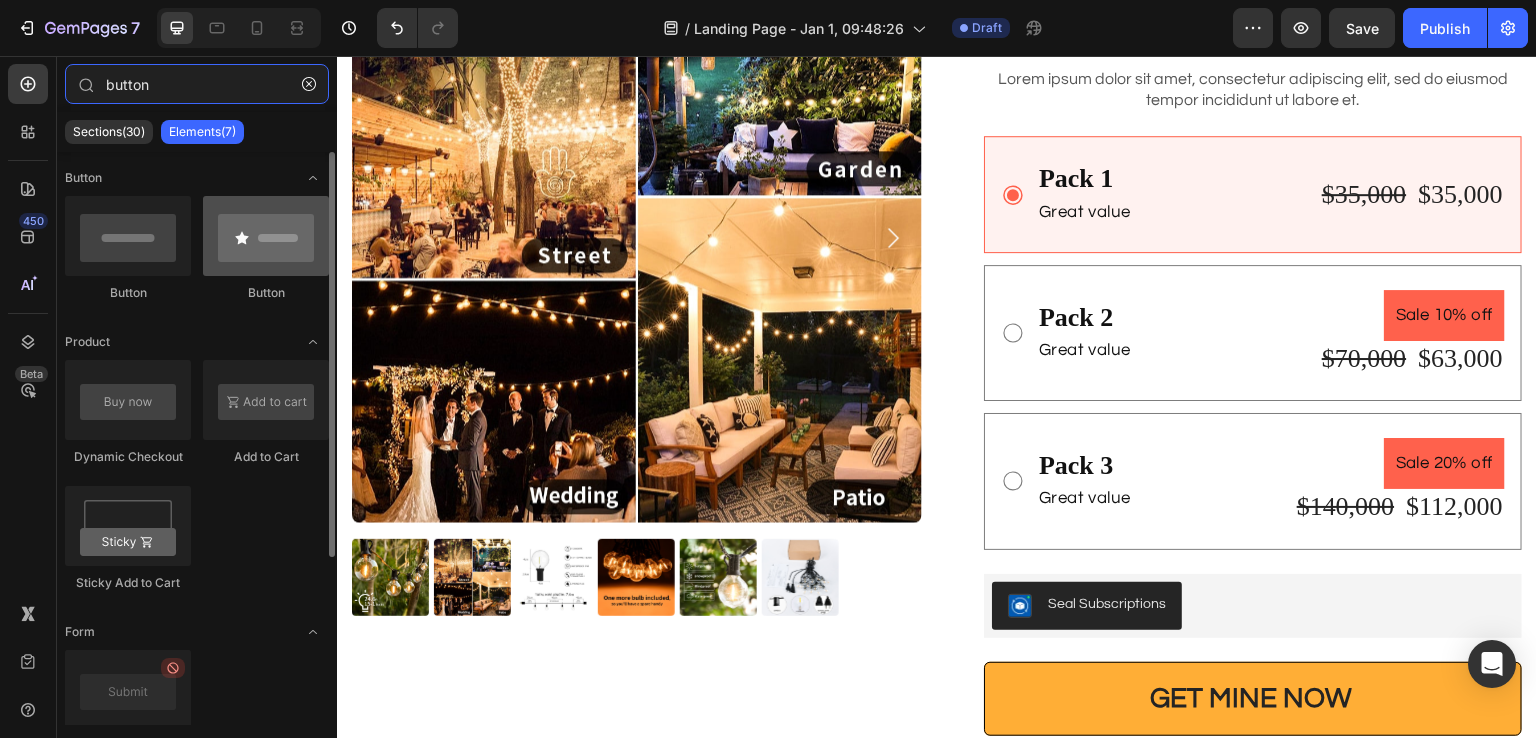 type on "button" 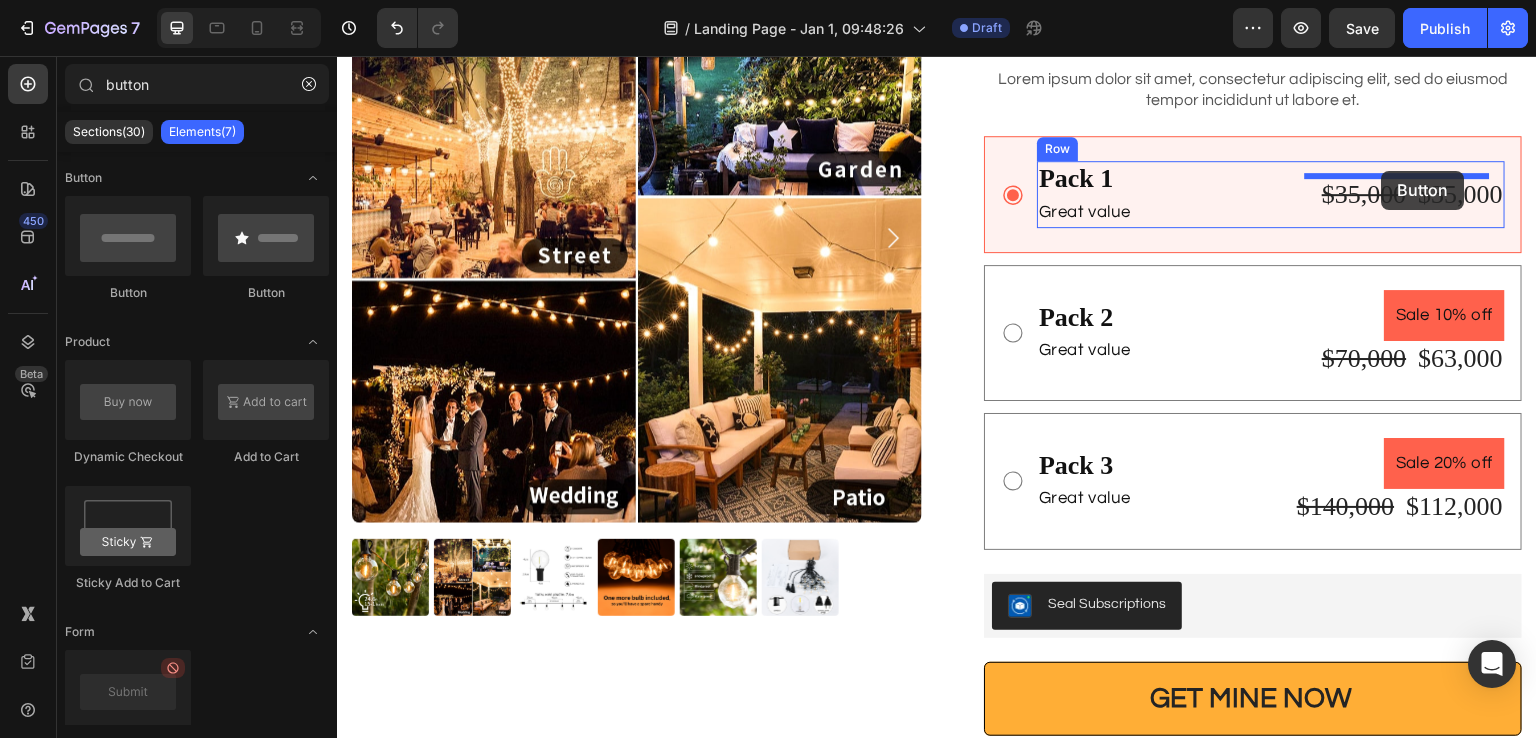 drag, startPoint x: 547, startPoint y: 301, endPoint x: 1382, endPoint y: 171, distance: 845.05914 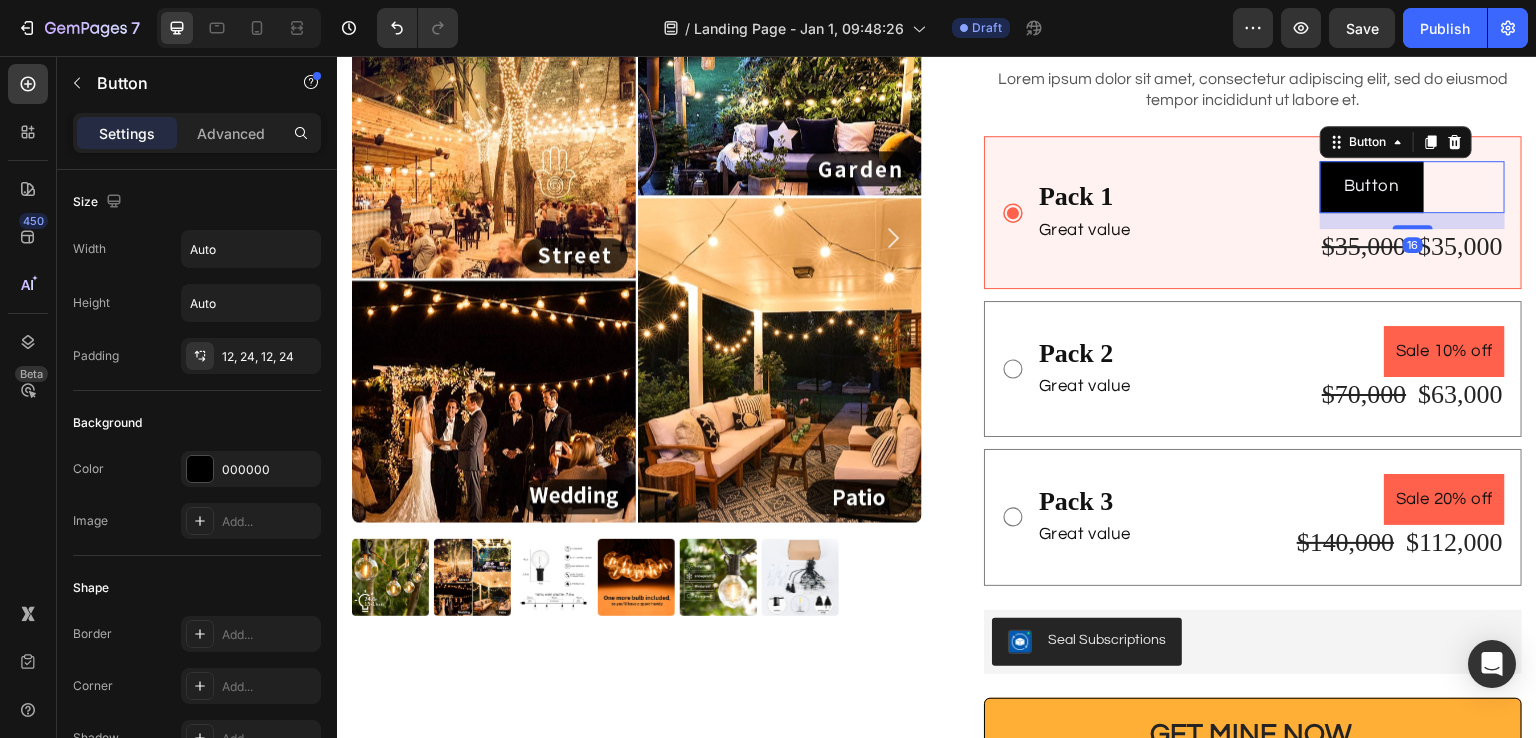 click on "Button Button   16" at bounding box center [1412, 186] 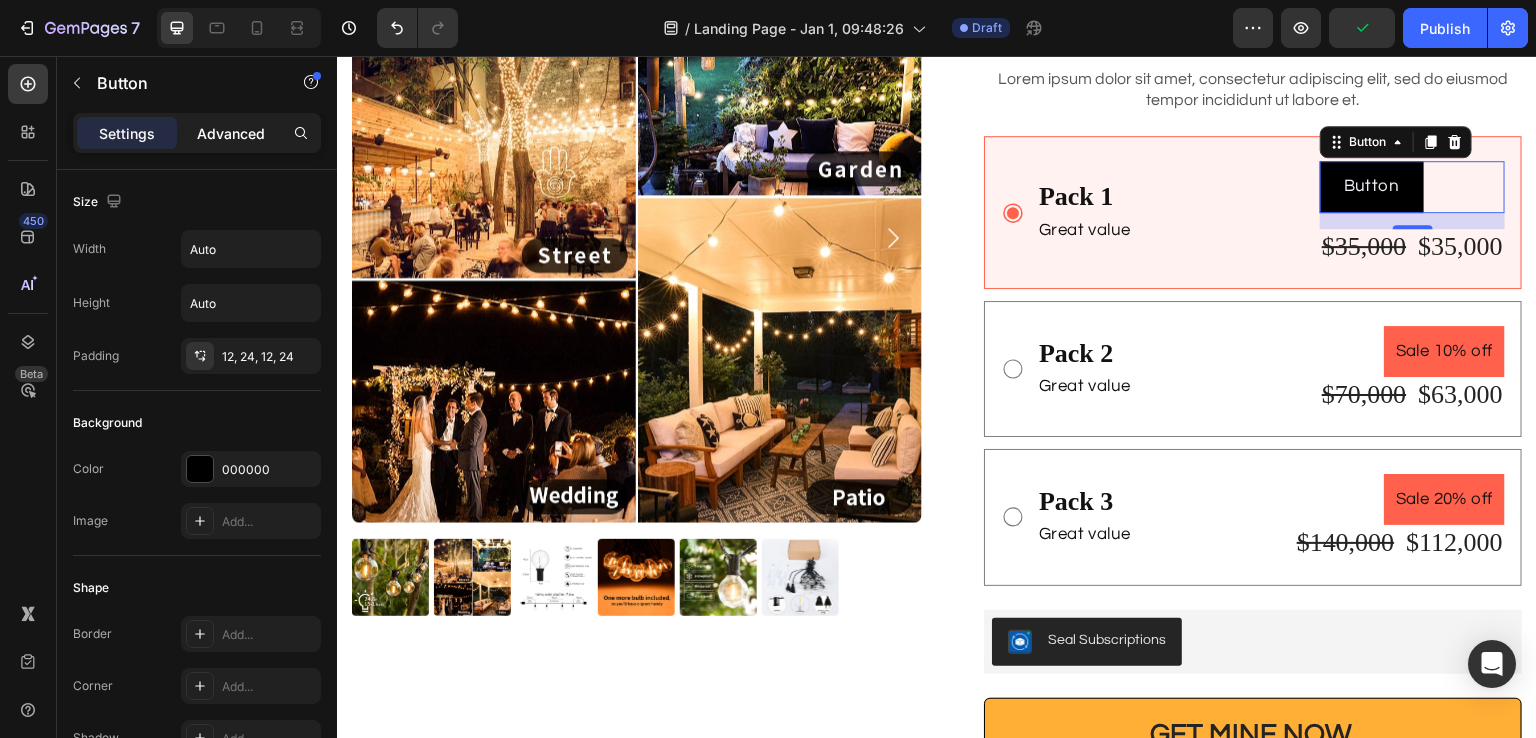 click on "Advanced" 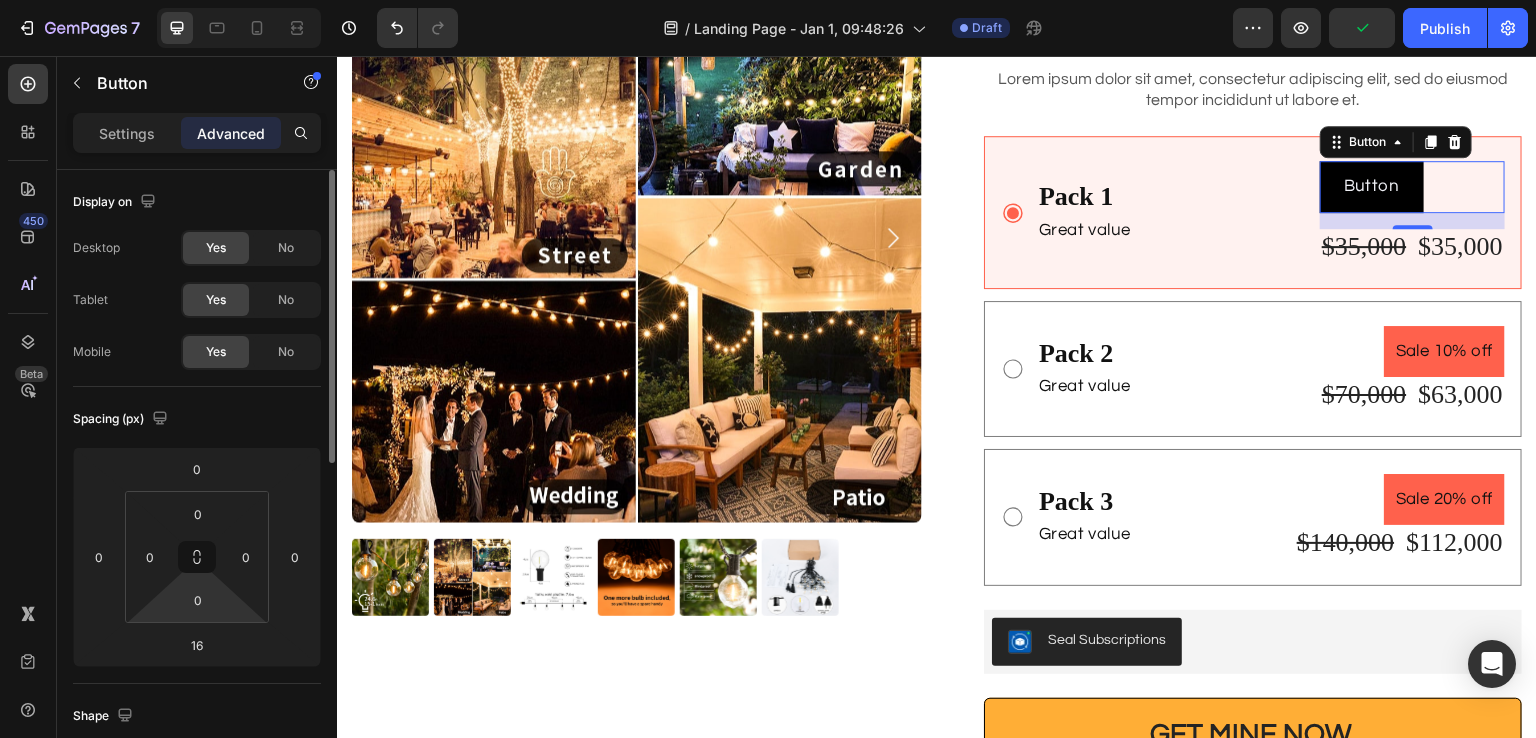 scroll, scrollTop: 600, scrollLeft: 0, axis: vertical 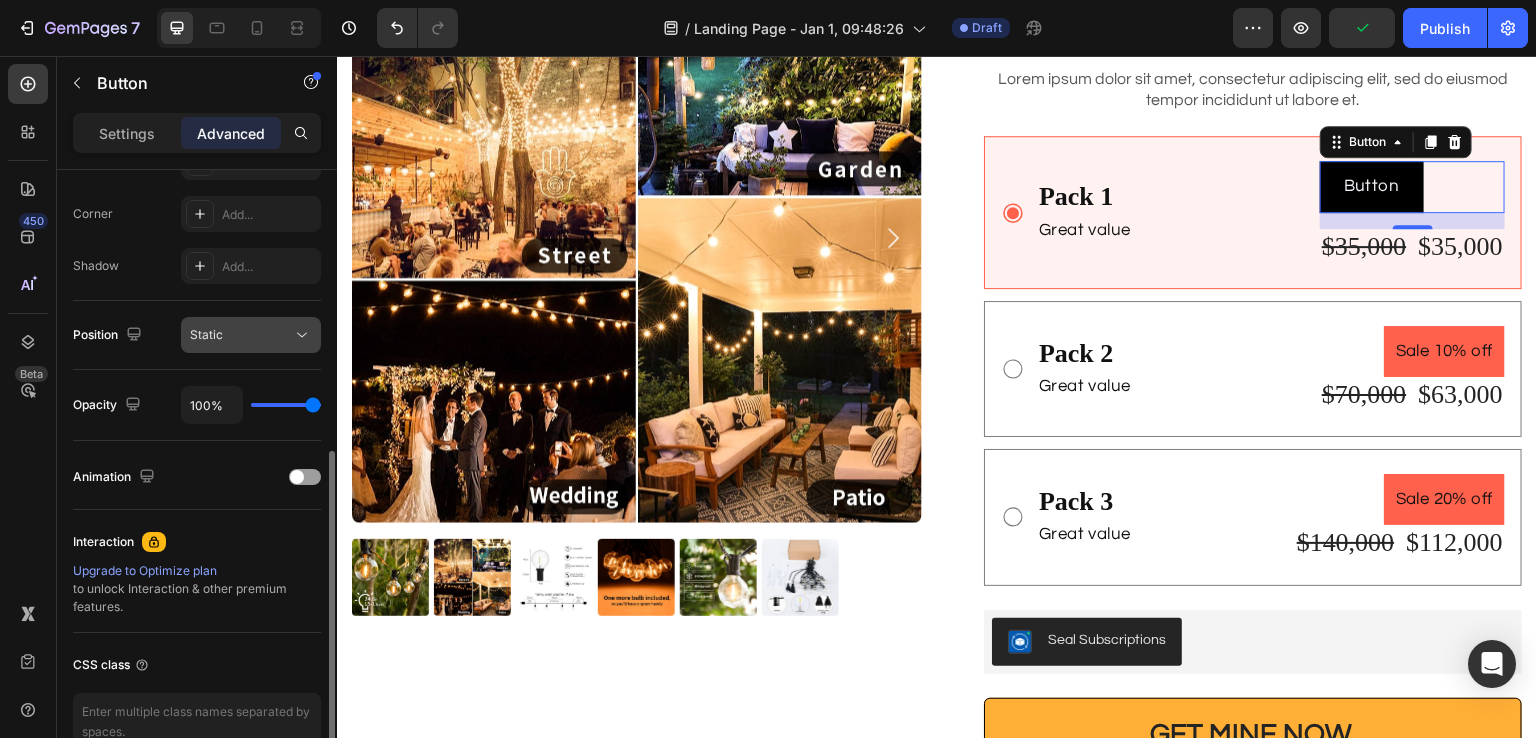 click on "Static" 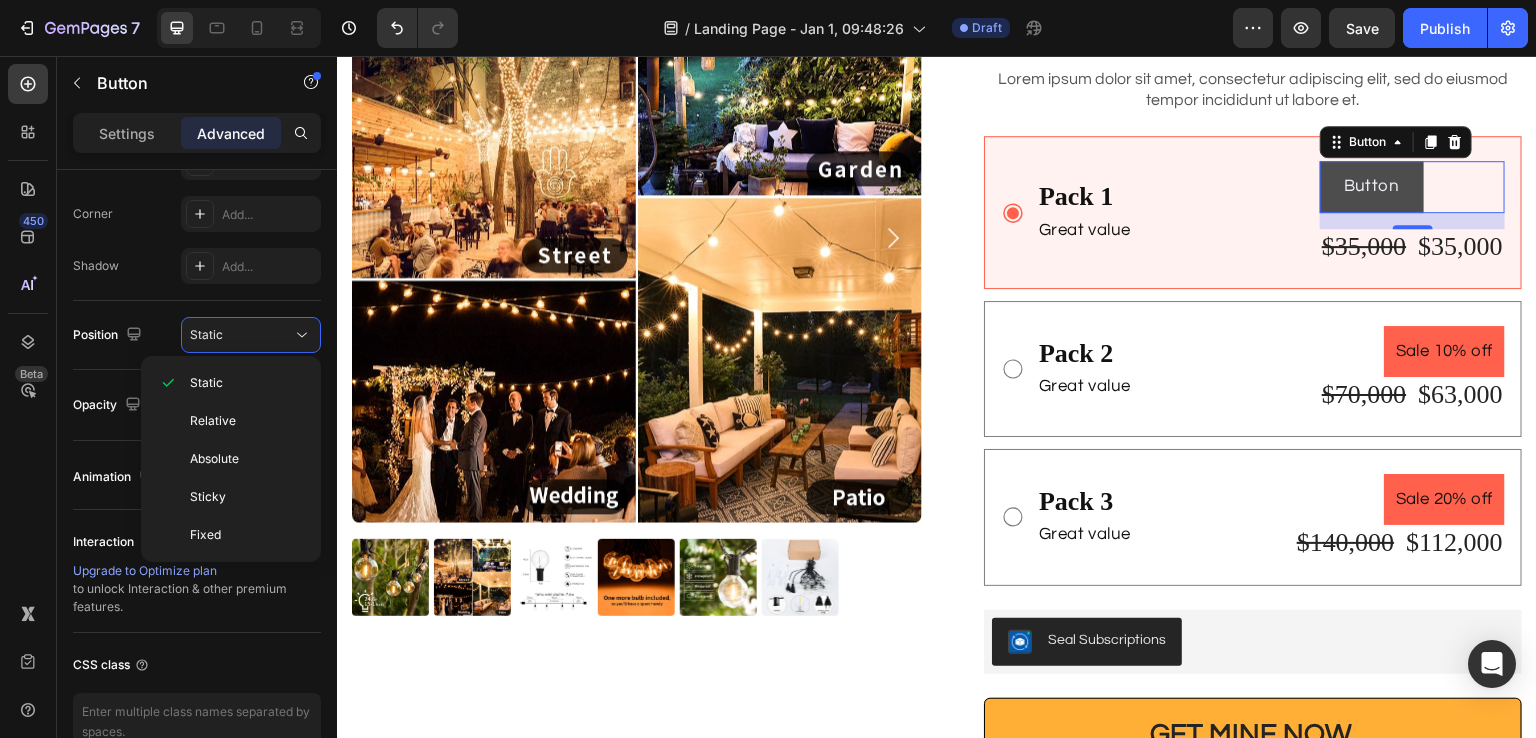 type 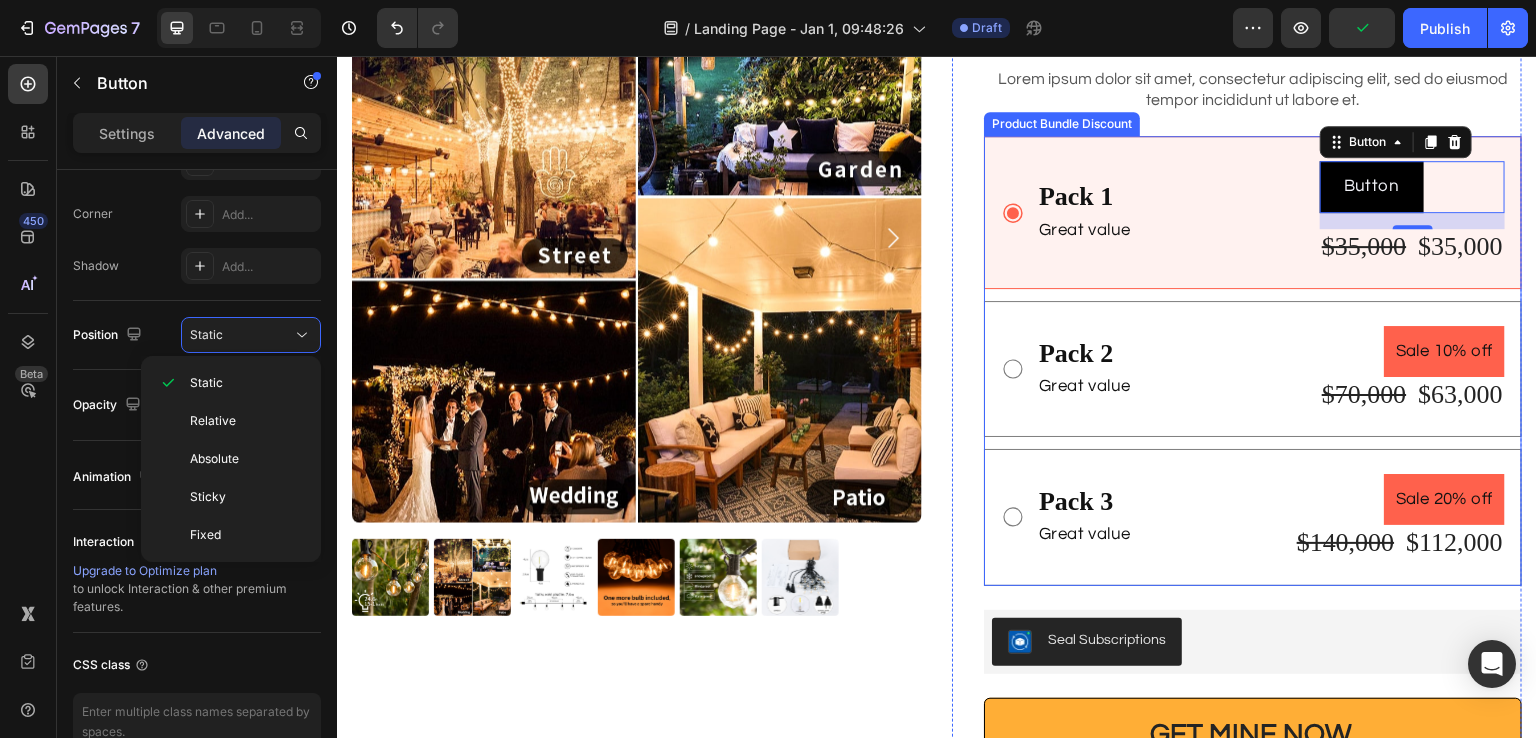 click on "Pack 1 Text Block Great value Text Block Button Button   16 $35,000 Product Price Product Price $35,000 Product Price Product Price Row Row" at bounding box center [1253, 212] 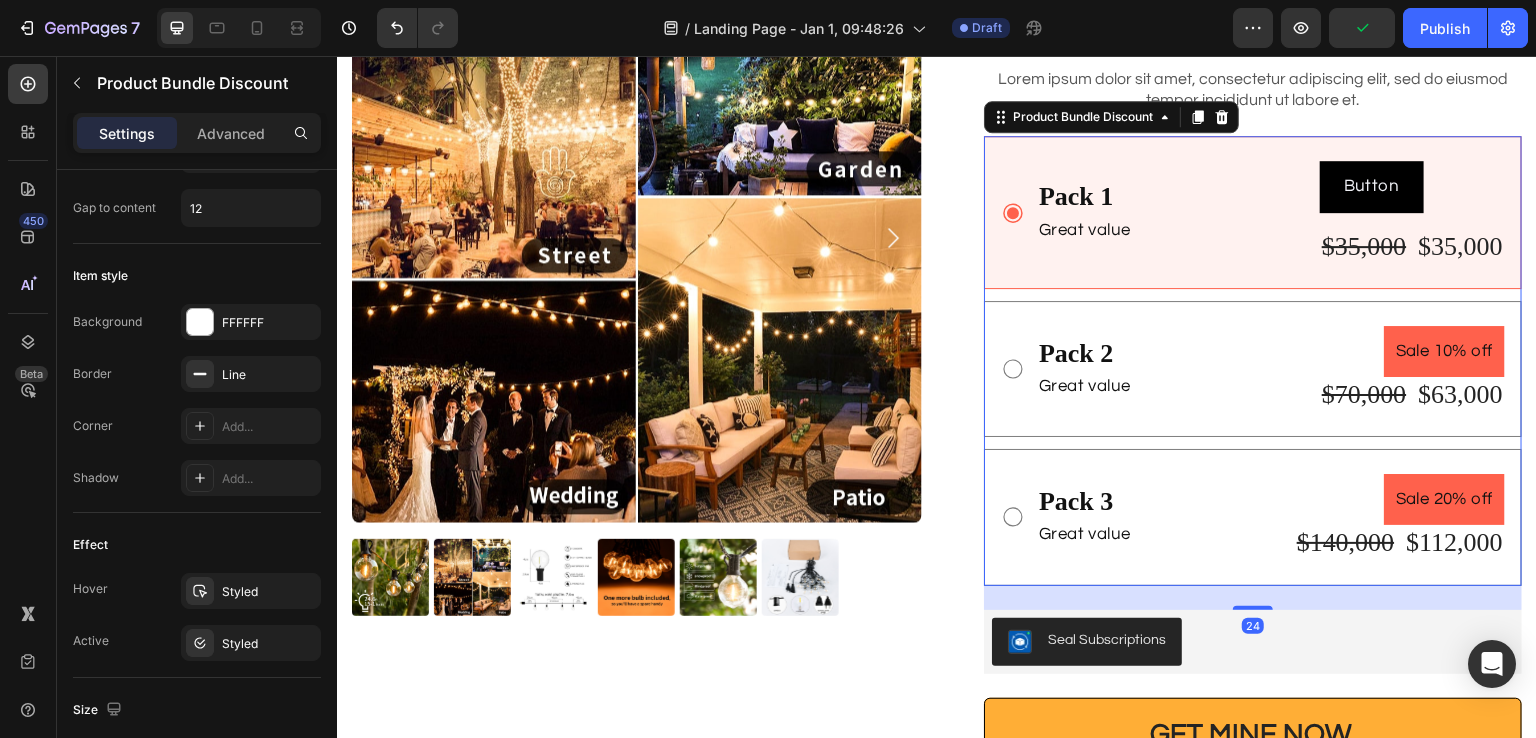 scroll, scrollTop: 0, scrollLeft: 0, axis: both 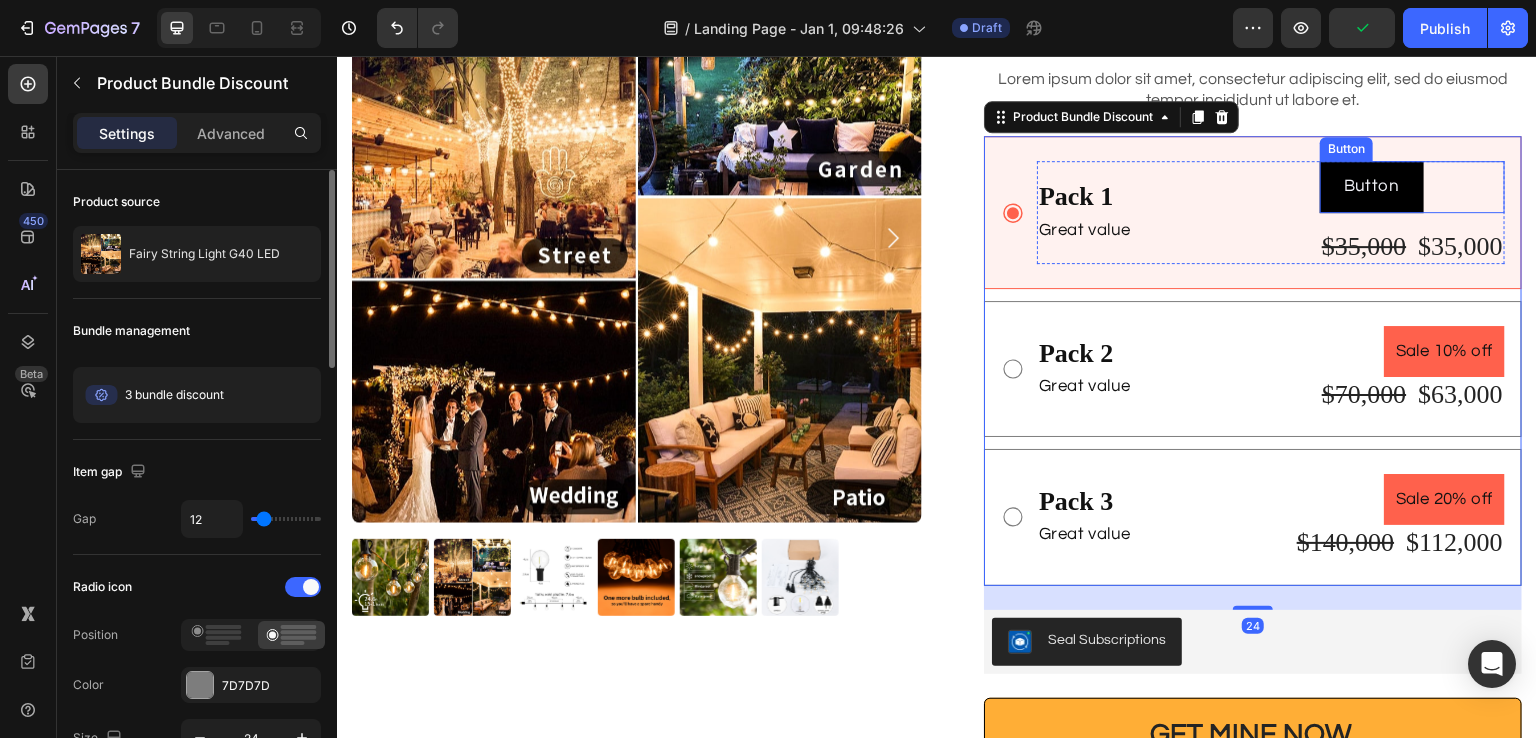 click on "Button Button" at bounding box center (1412, 186) 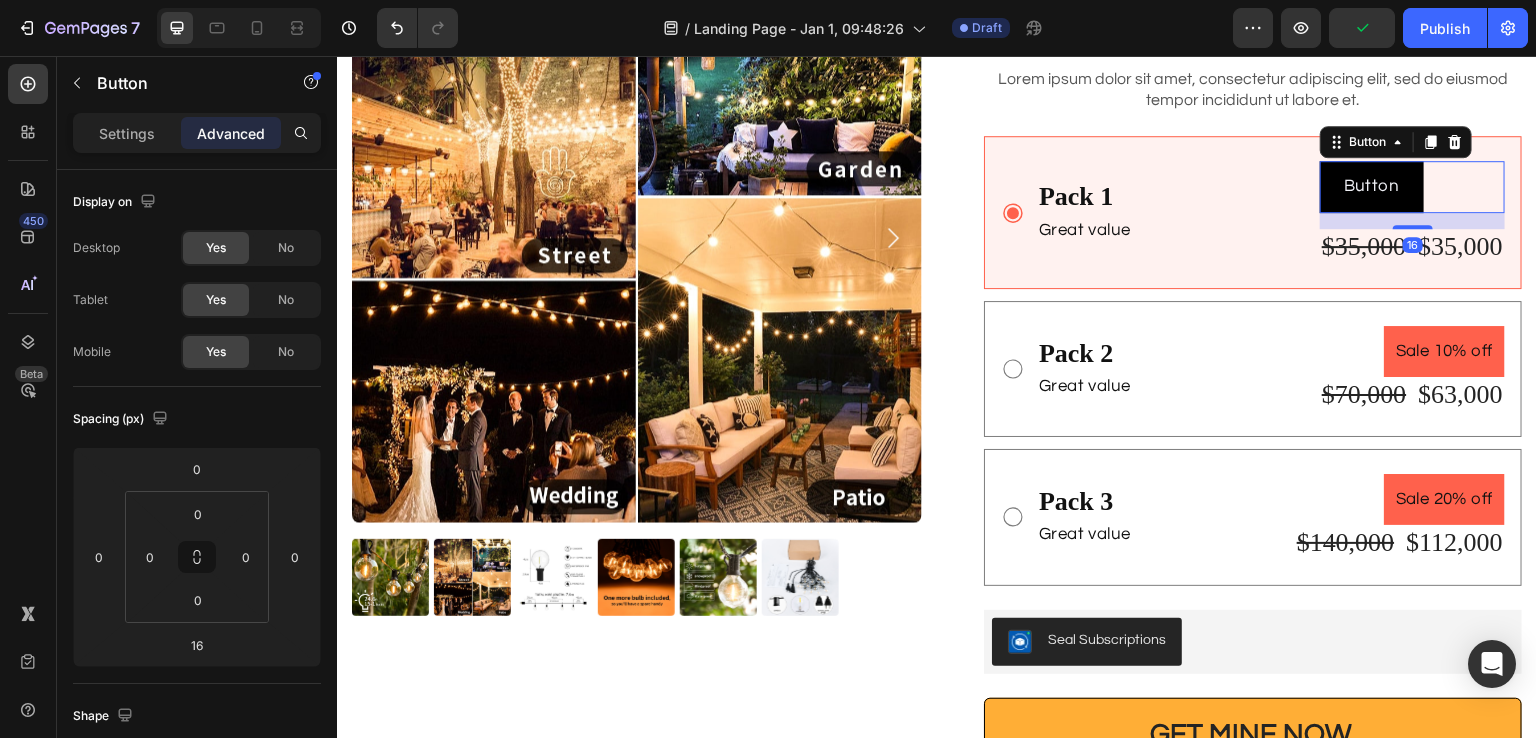 drag, startPoint x: 1443, startPoint y: 140, endPoint x: 1372, endPoint y: 140, distance: 71 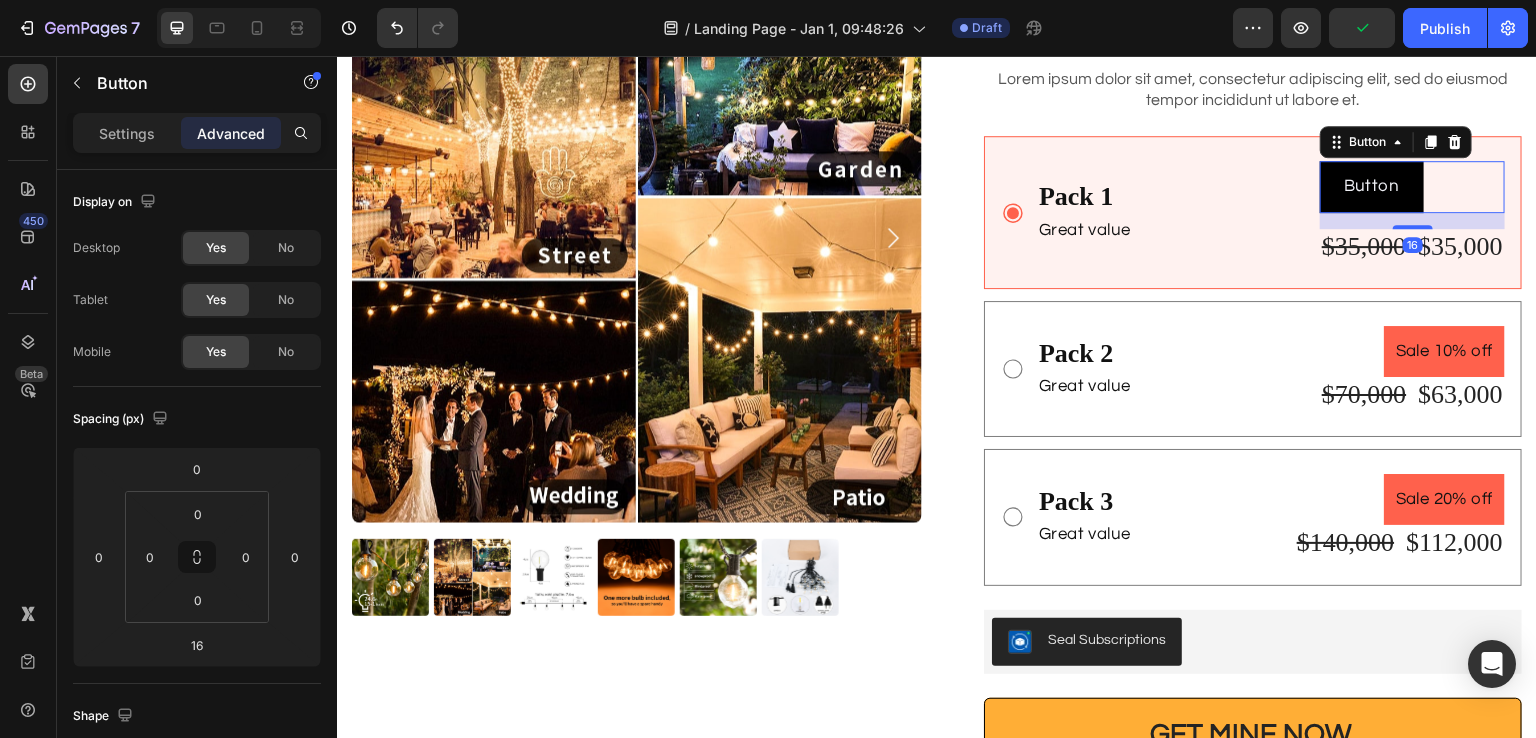 click 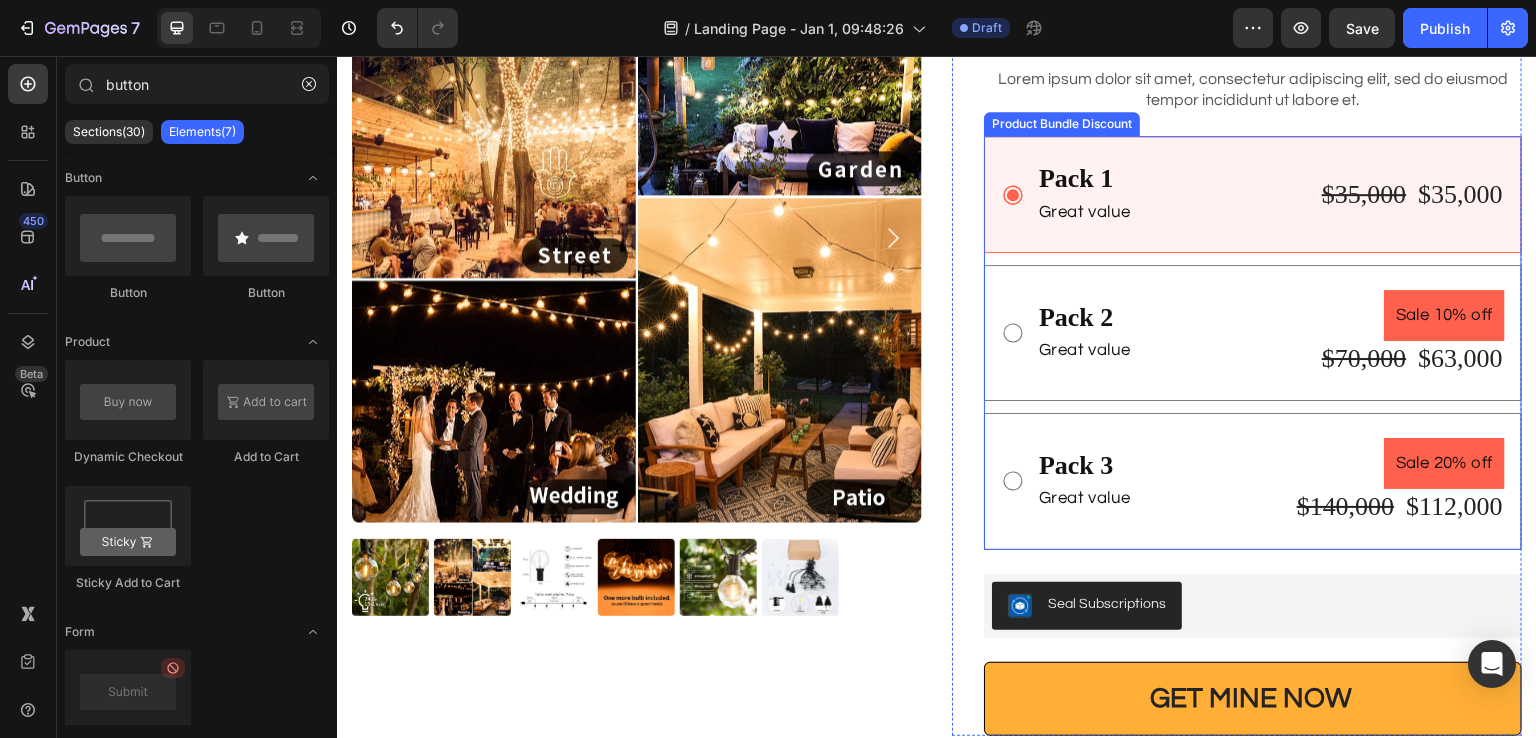 click on "Pack 1 Text Block Great value Text Block $35,000 Product Price Product Price $35,000 Product Price Product Price Row Row" at bounding box center (1253, 194) 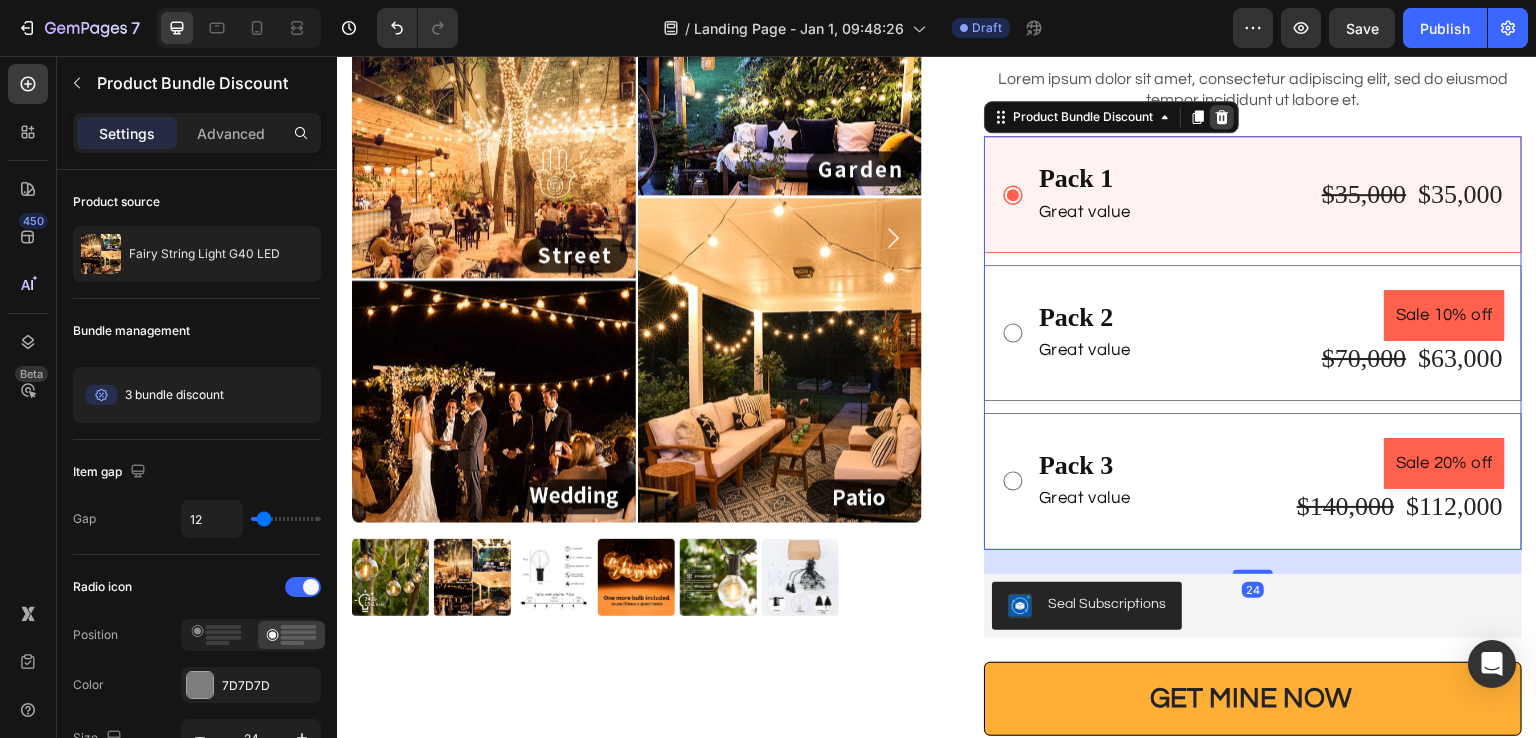 click 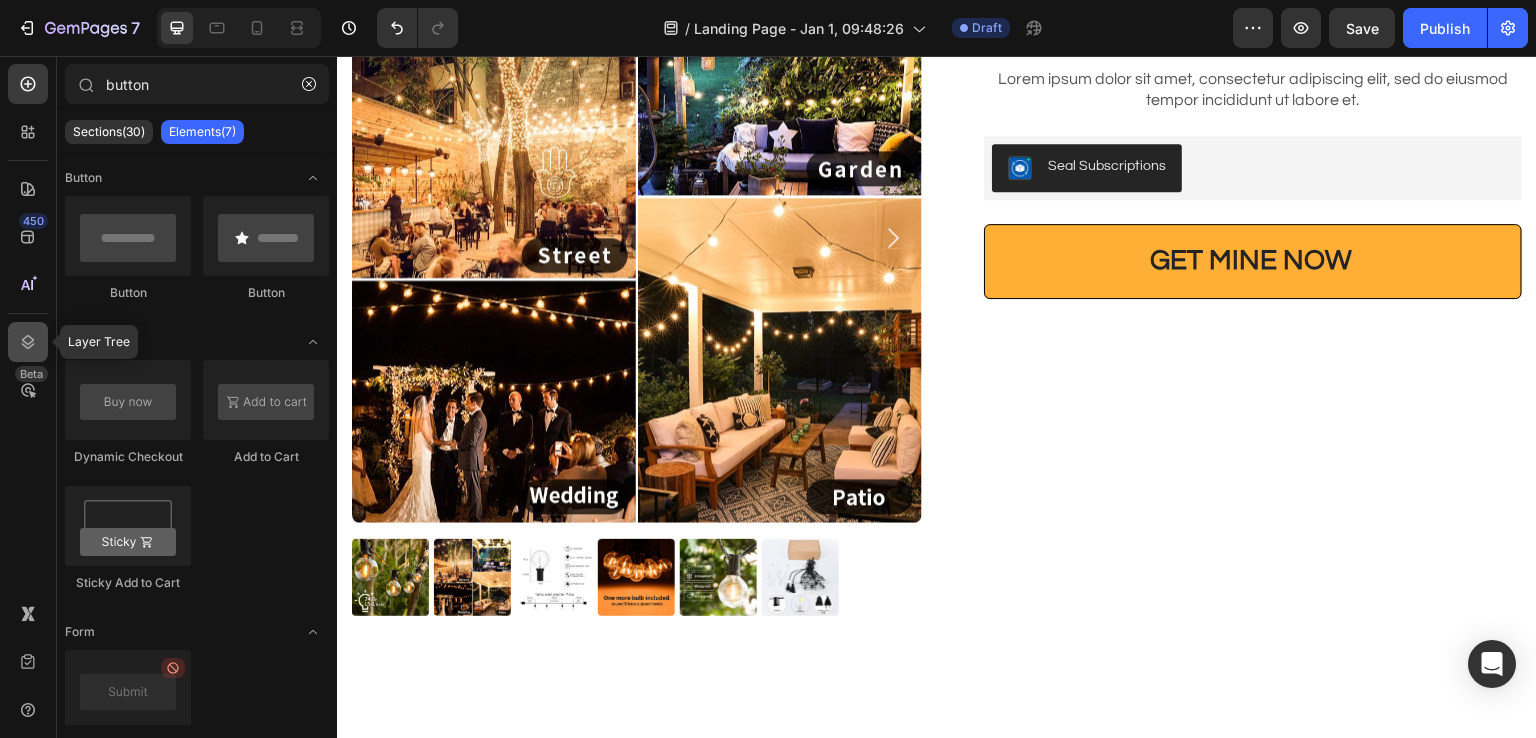 click 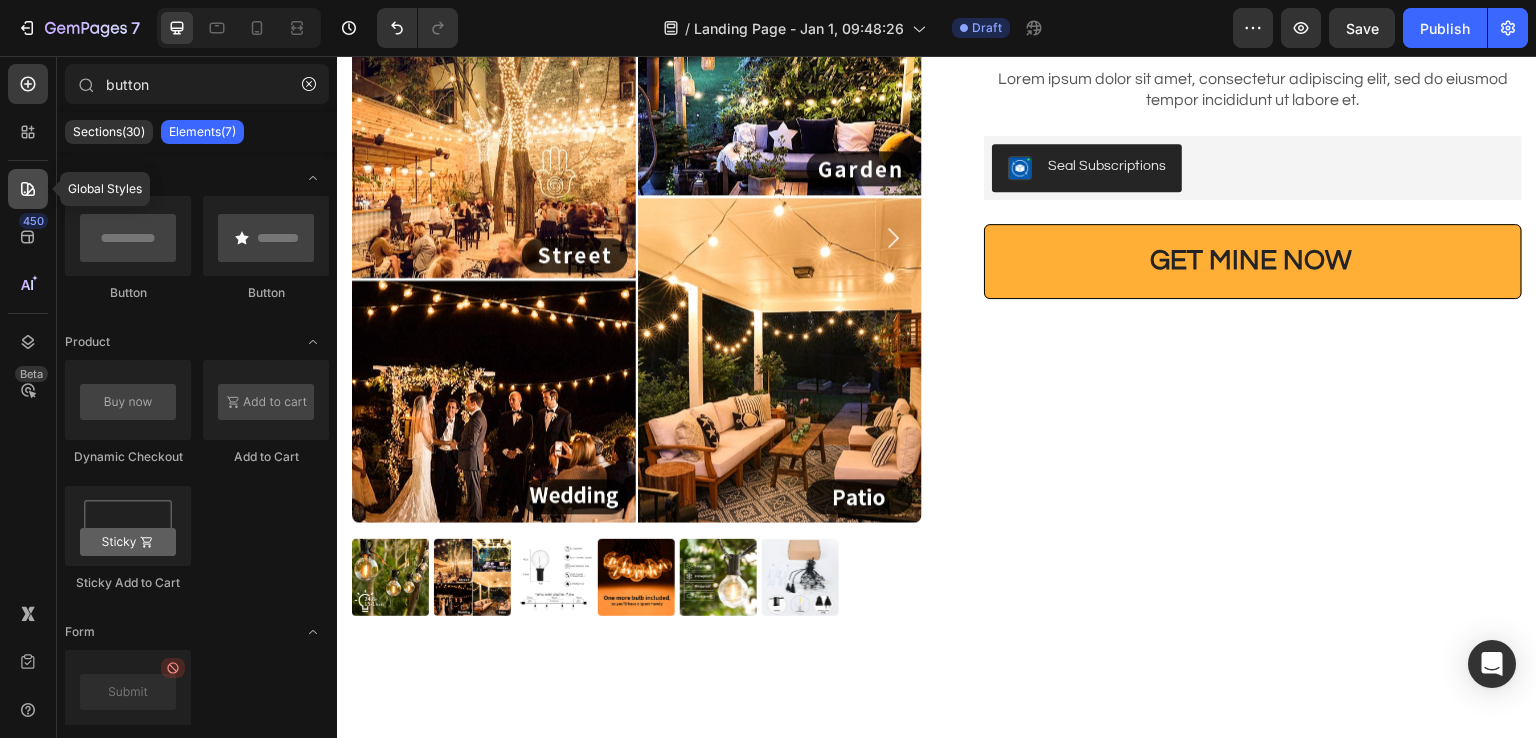 click 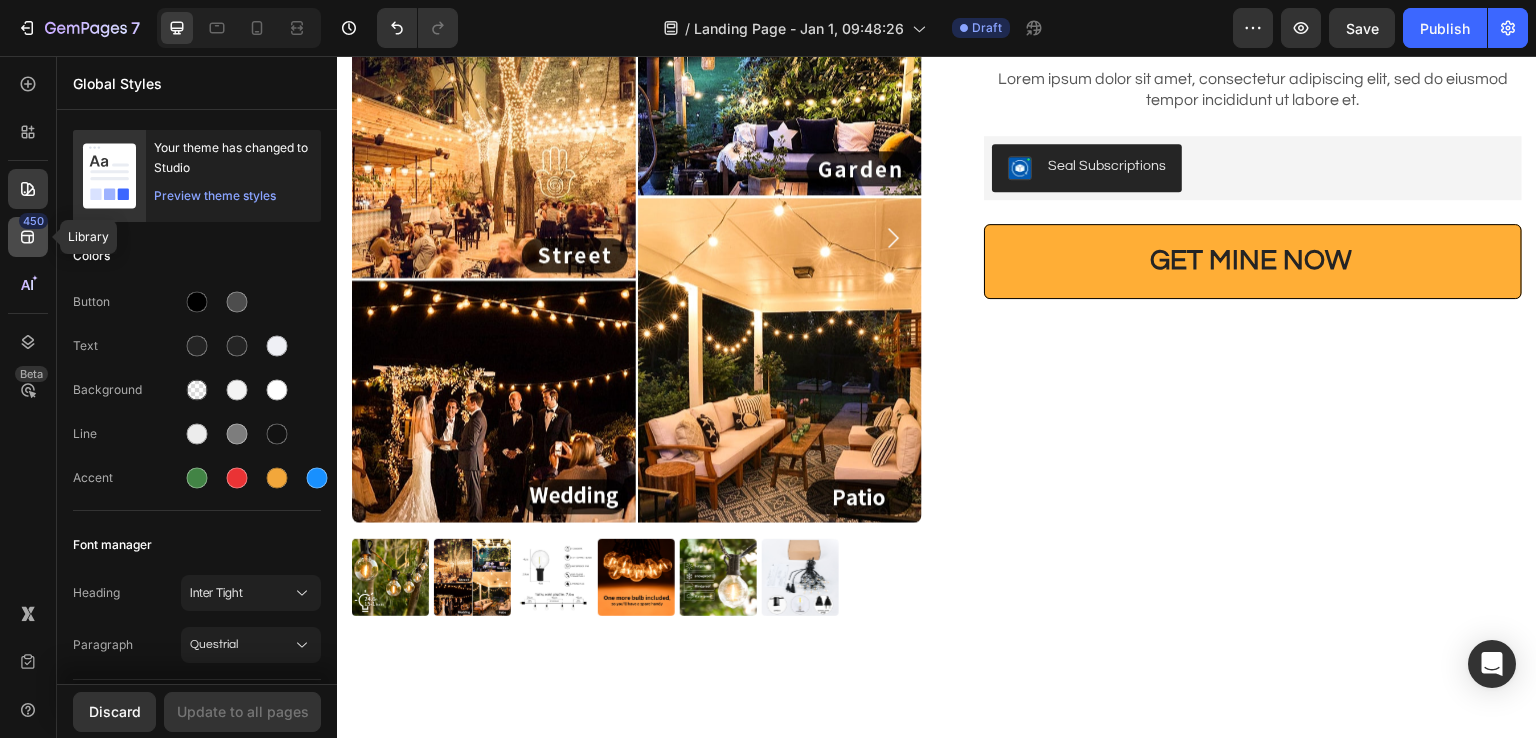 click 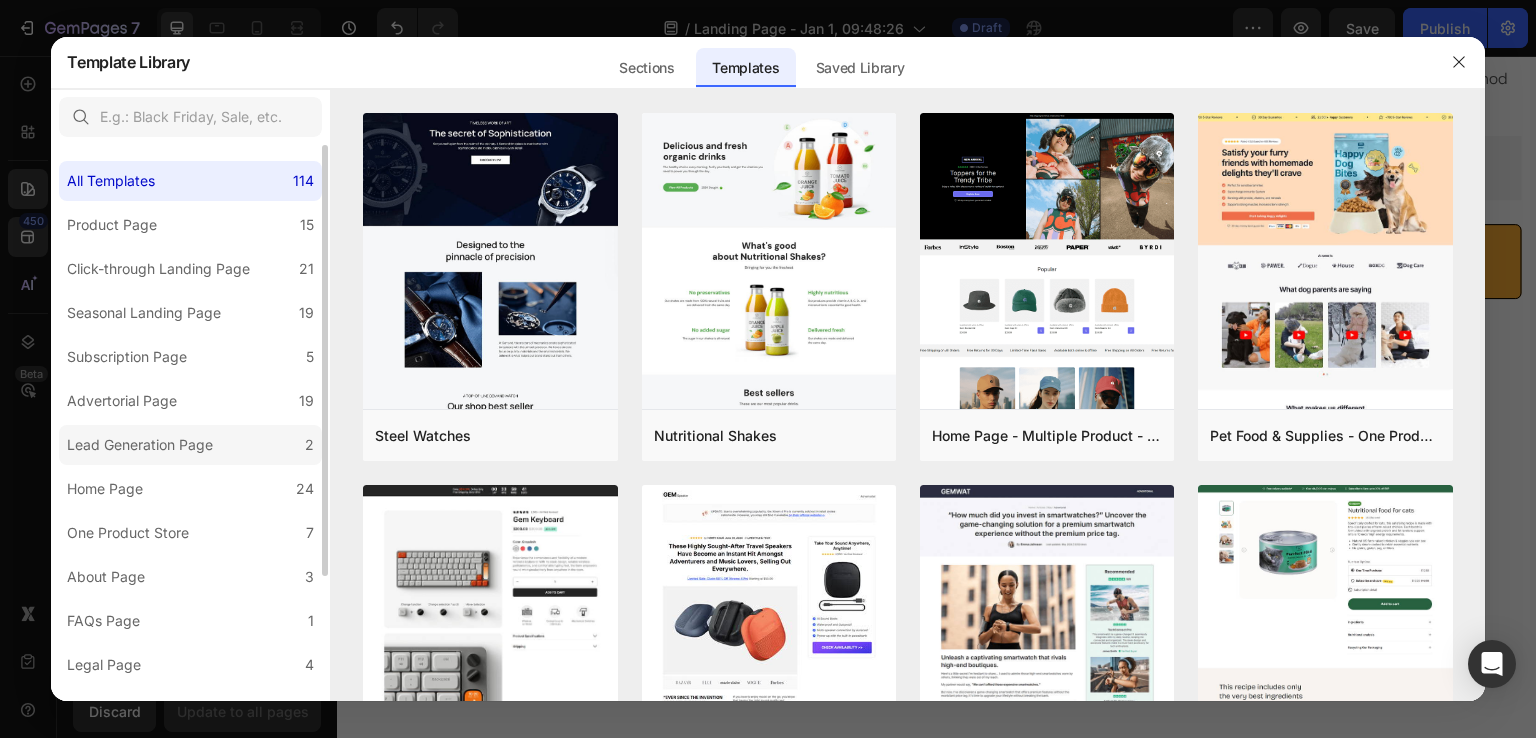 click on "Lead Generation Page" at bounding box center [140, 445] 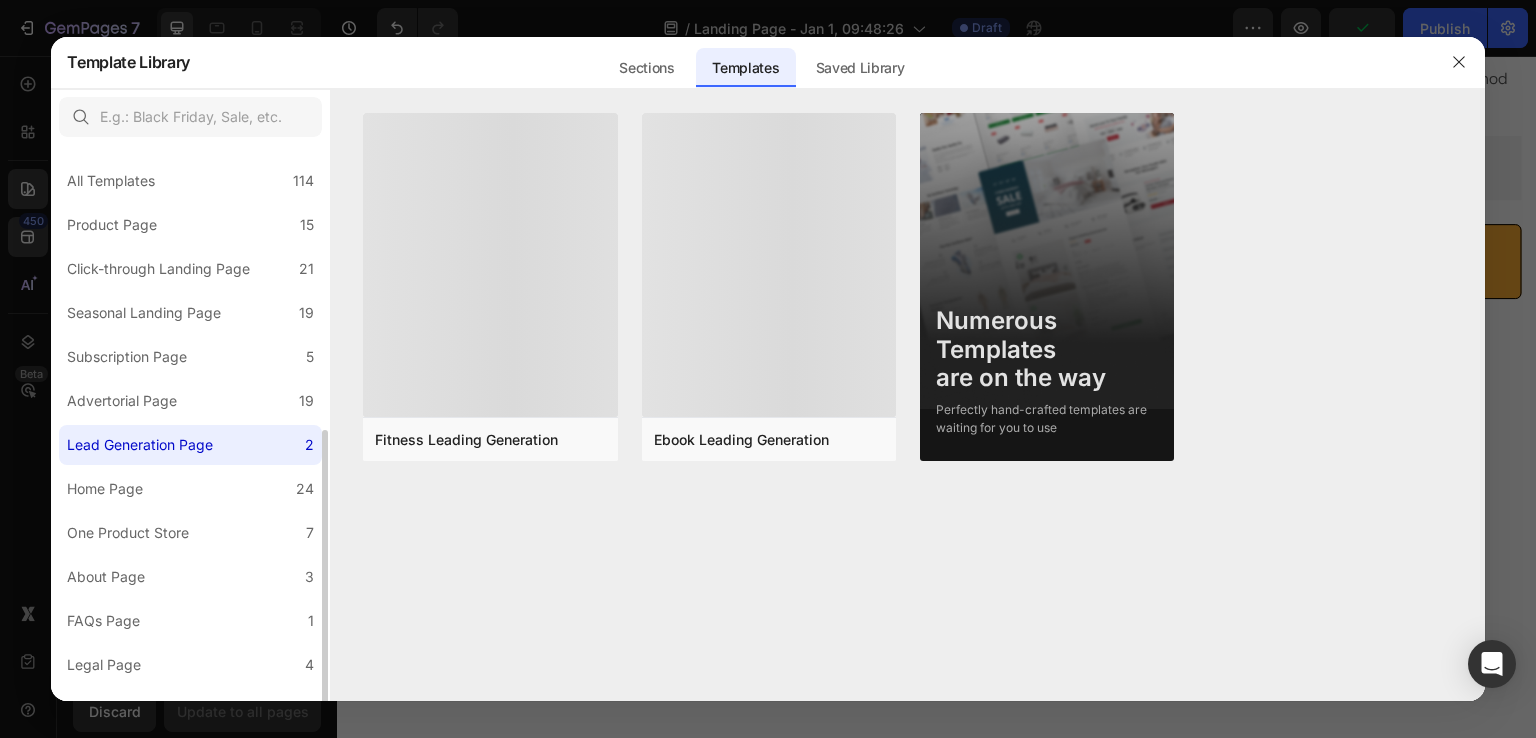 scroll, scrollTop: 160, scrollLeft: 0, axis: vertical 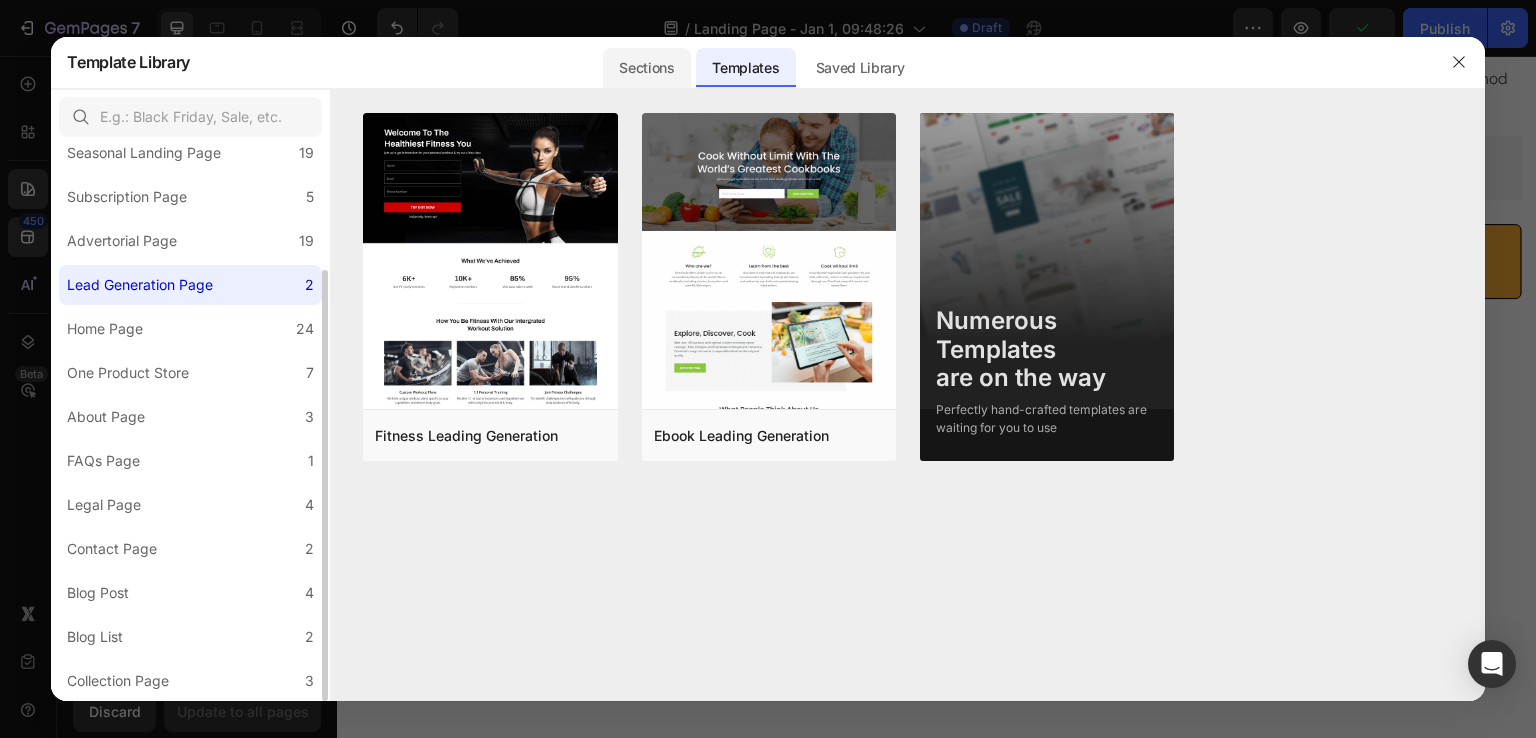 click on "Sections" 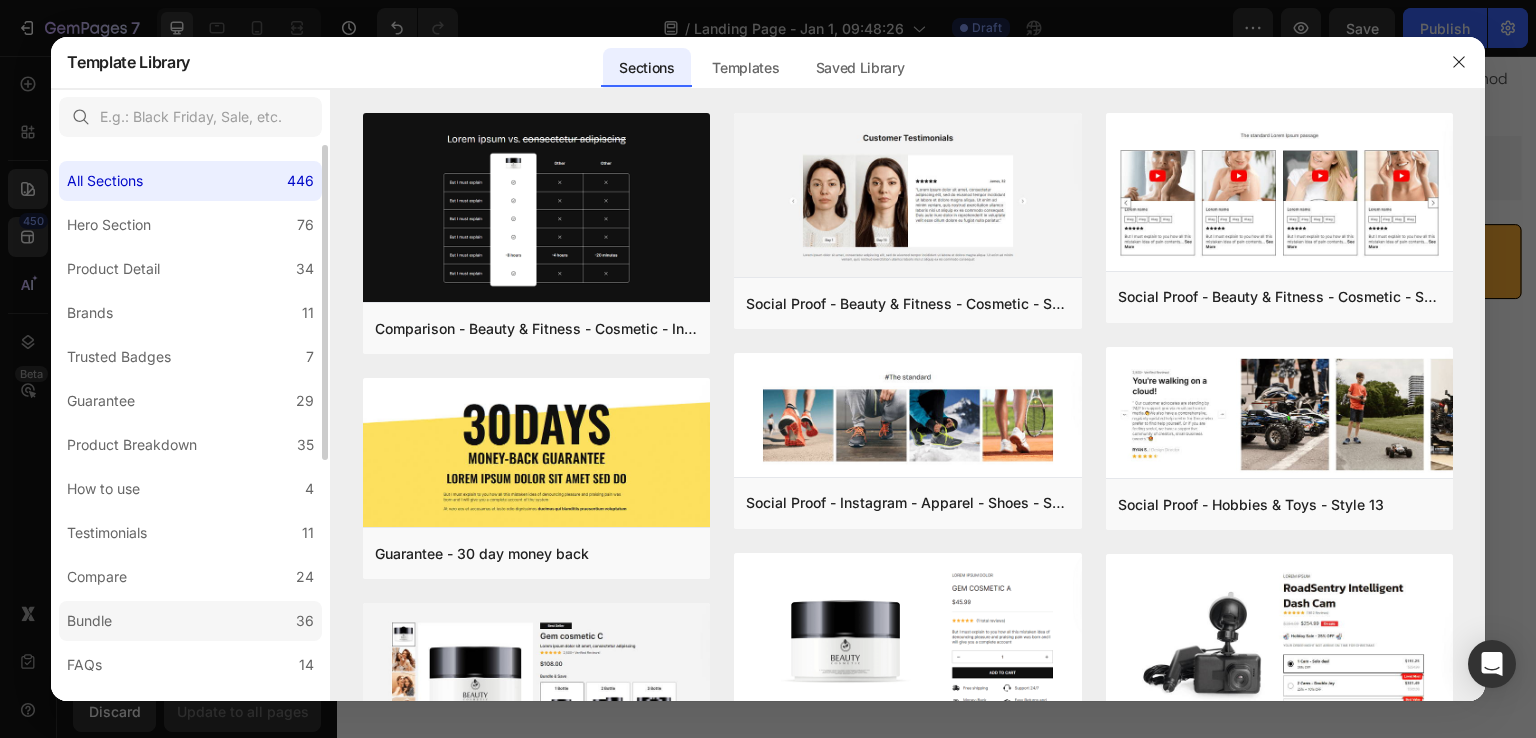 scroll, scrollTop: 100, scrollLeft: 0, axis: vertical 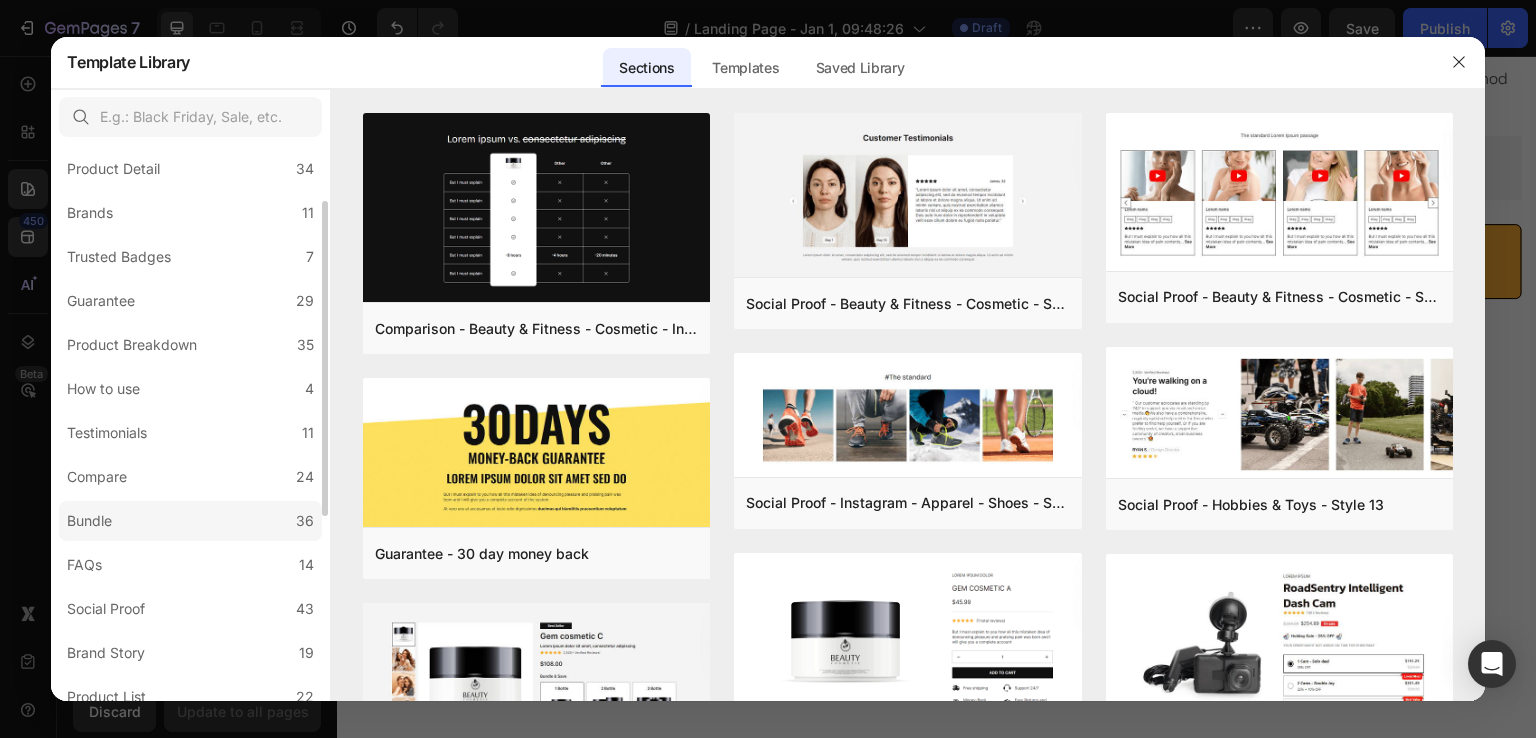click on "Bundle 36" 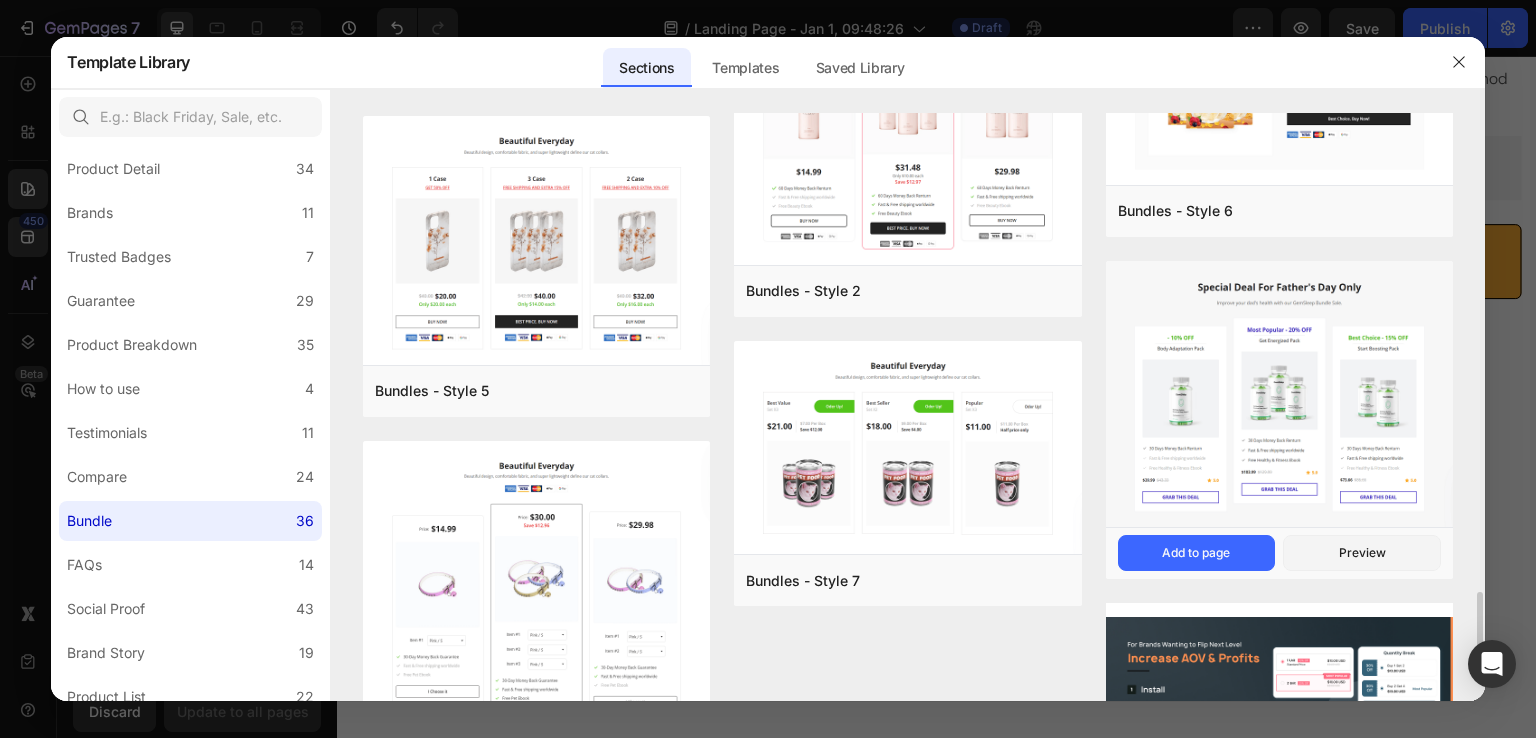 scroll, scrollTop: 3658, scrollLeft: 0, axis: vertical 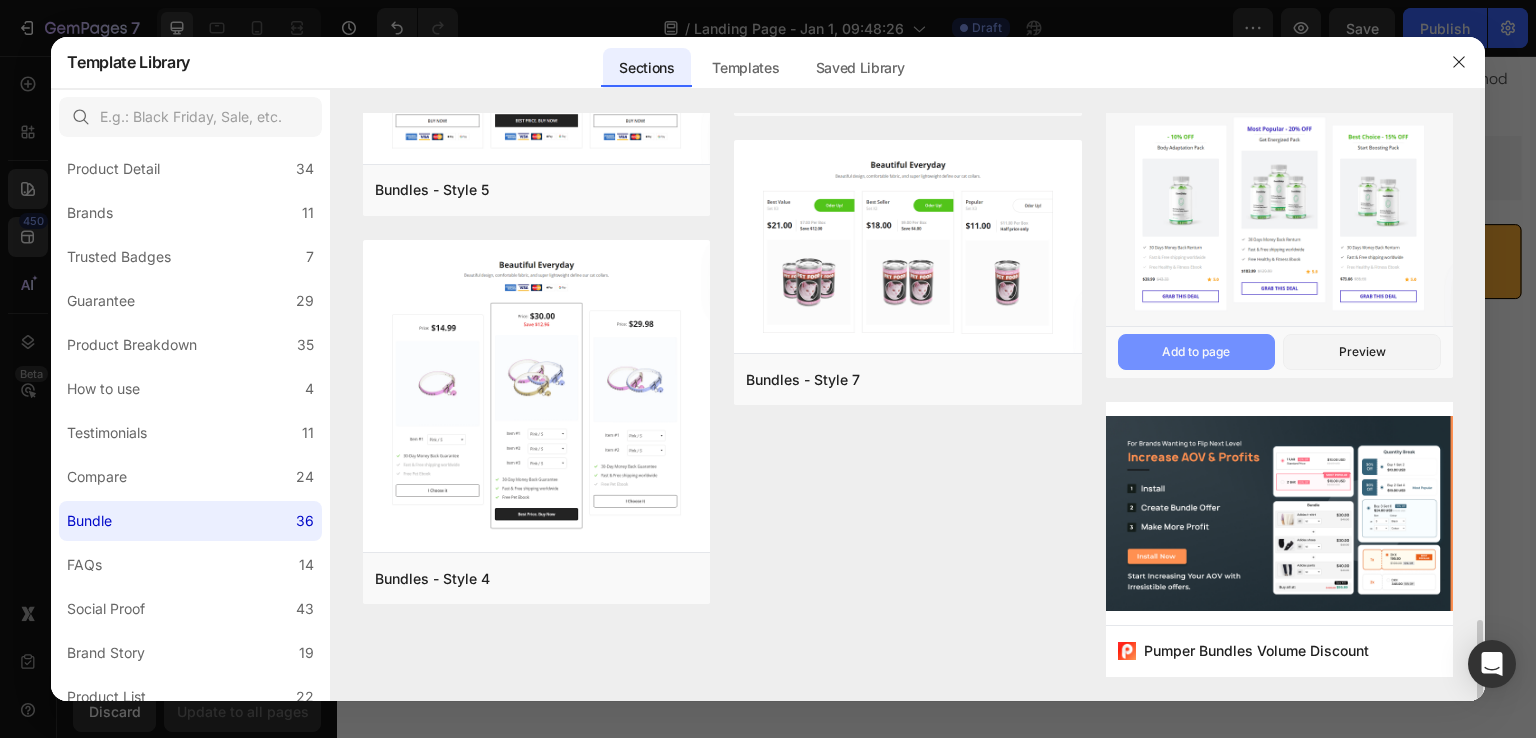 click on "Add to page" at bounding box center [1196, 352] 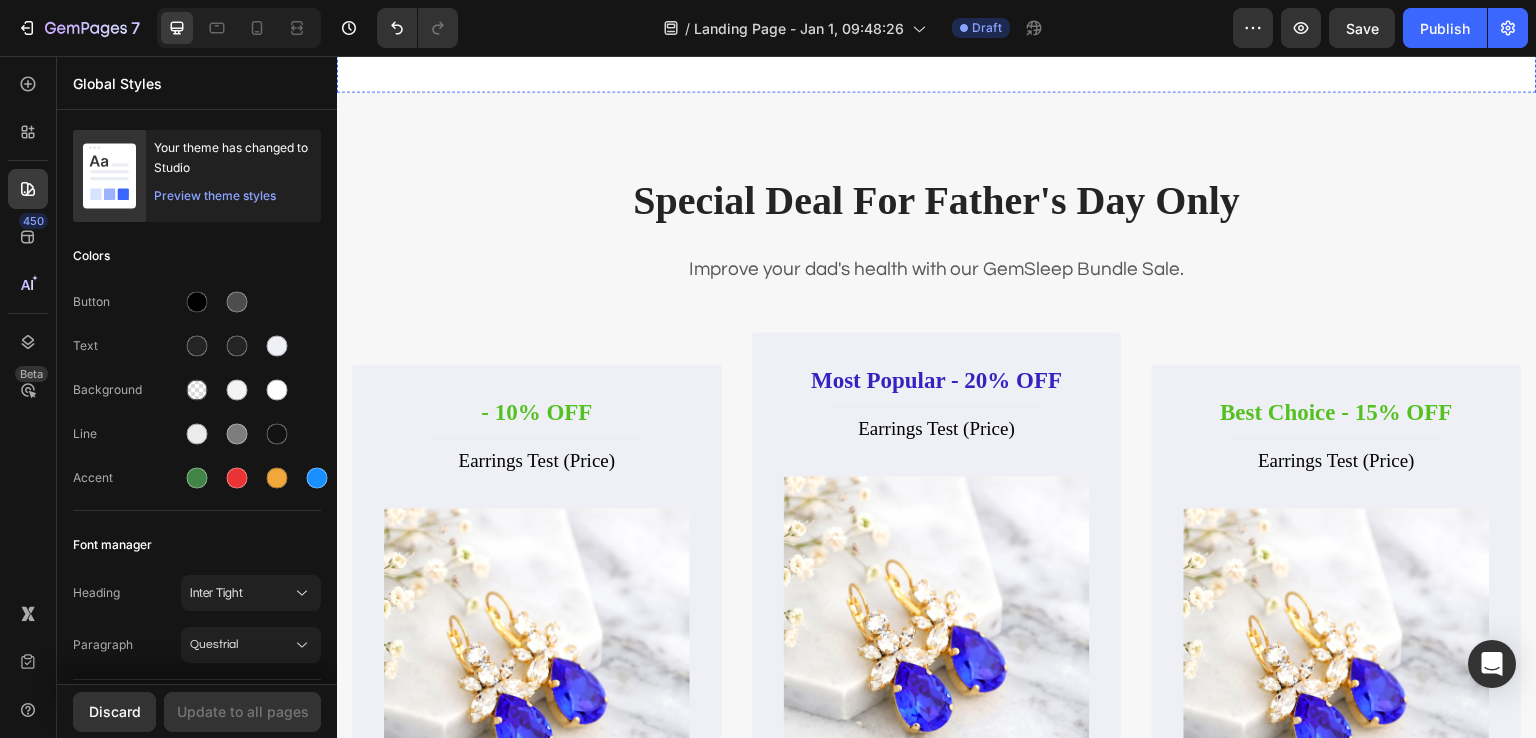 scroll, scrollTop: 1581, scrollLeft: 0, axis: vertical 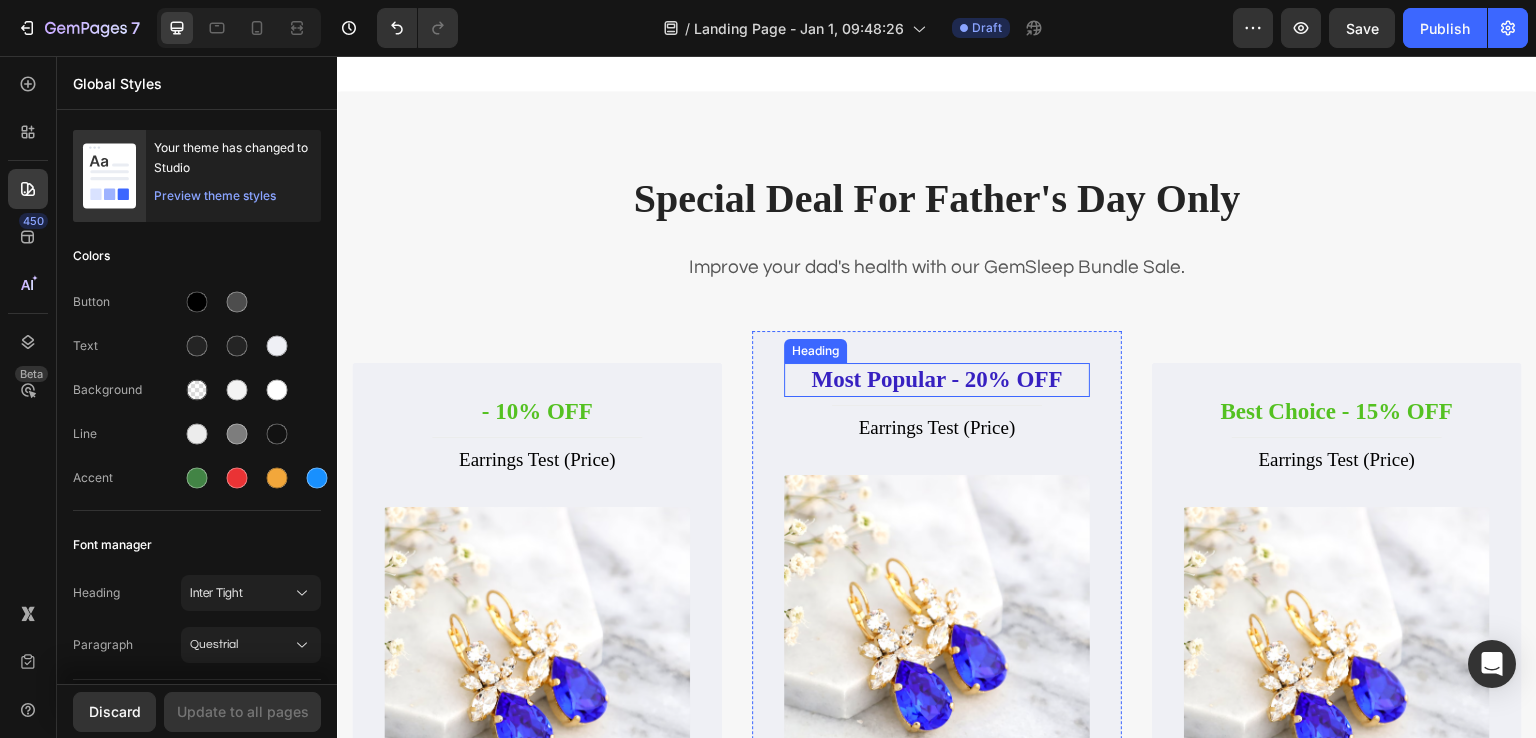 drag, startPoint x: 856, startPoint y: 373, endPoint x: 843, endPoint y: 370, distance: 13.341664 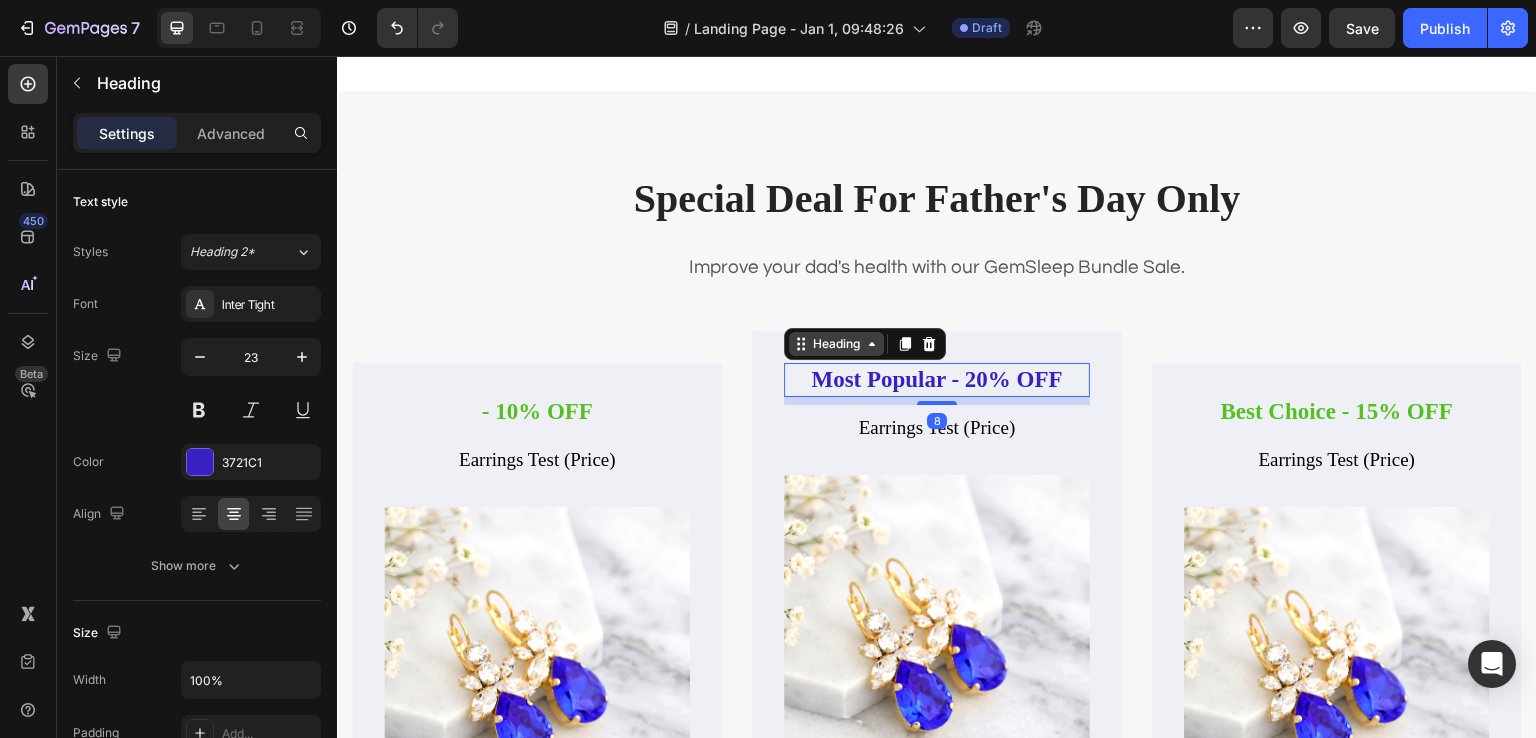 click on "Heading" at bounding box center (836, 344) 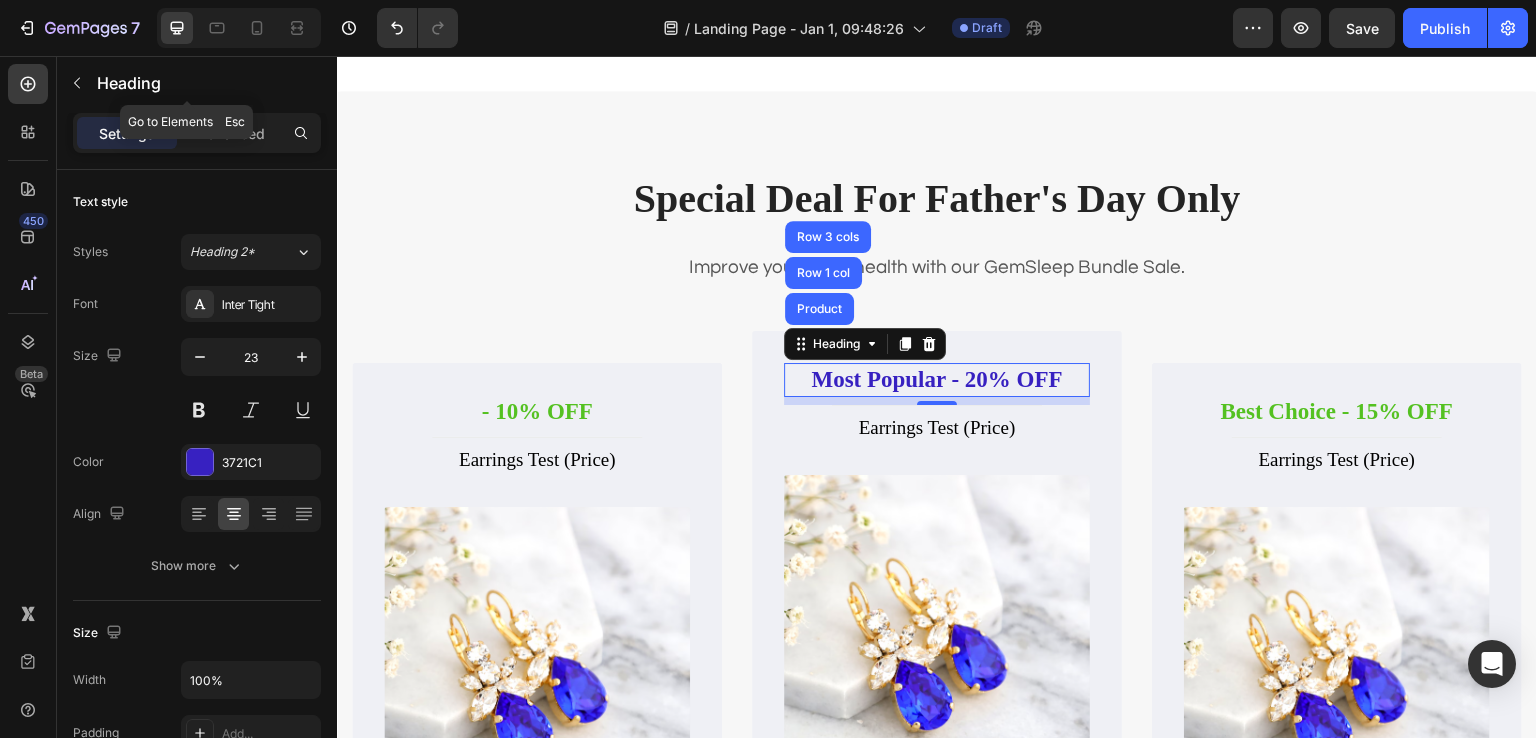 click on "Heading" 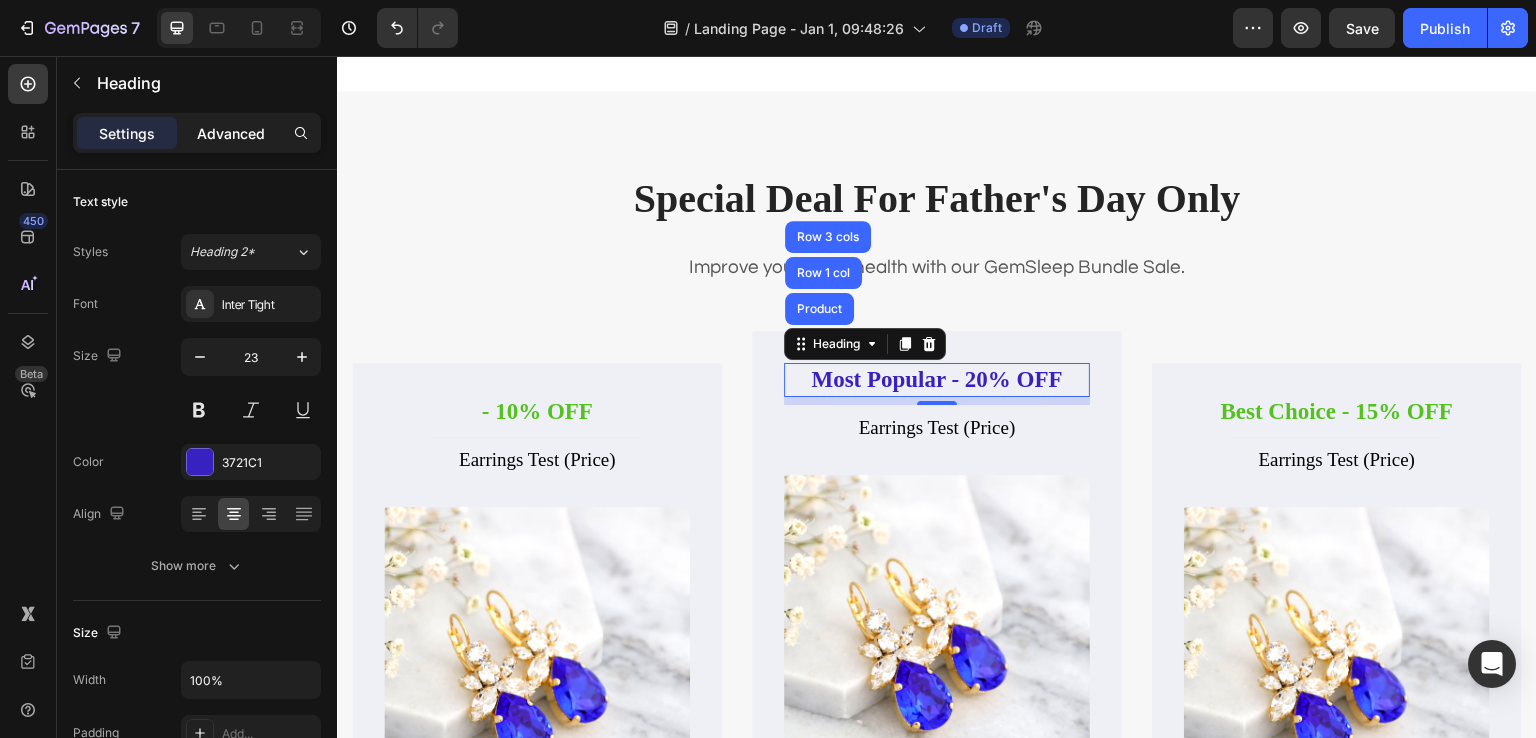 click on "Advanced" at bounding box center [231, 133] 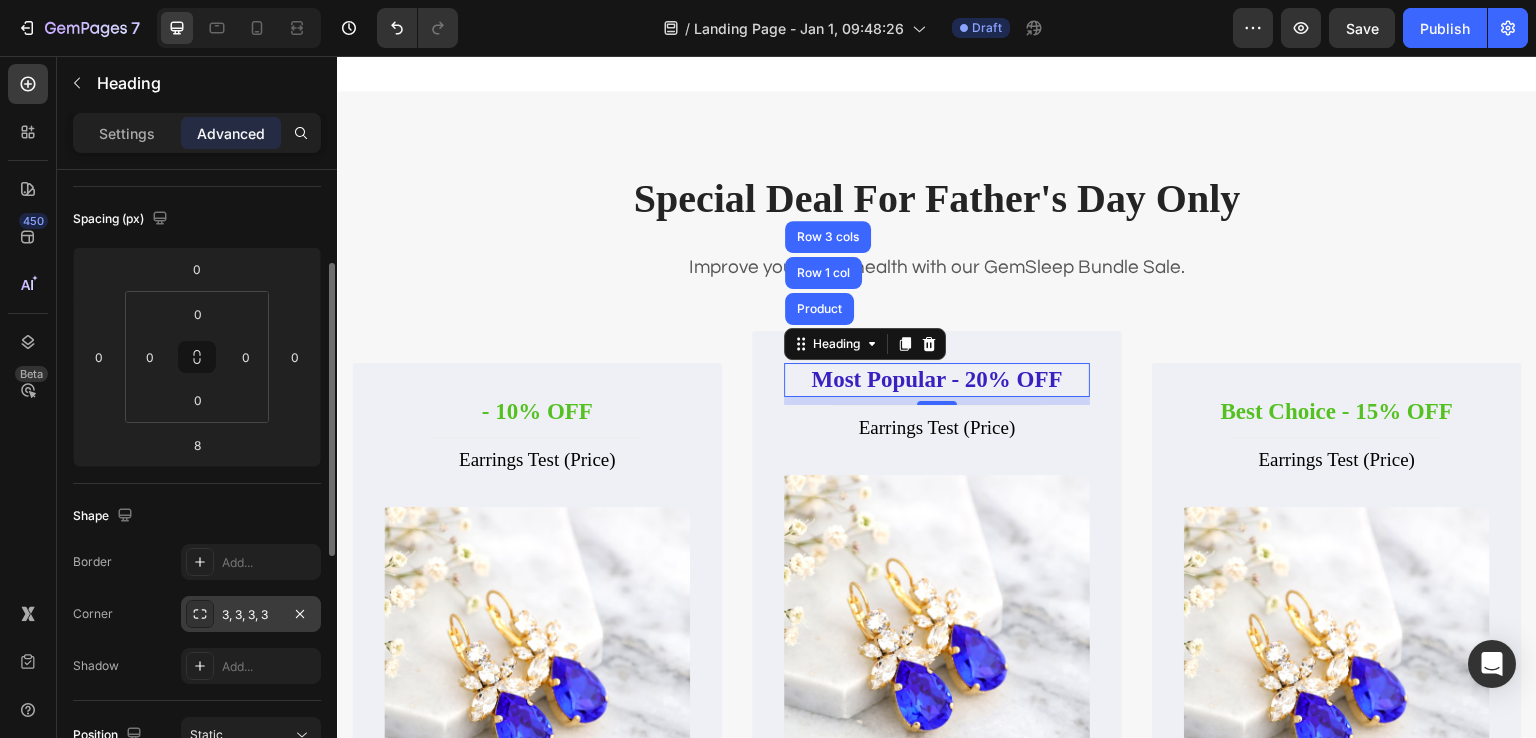 scroll, scrollTop: 707, scrollLeft: 0, axis: vertical 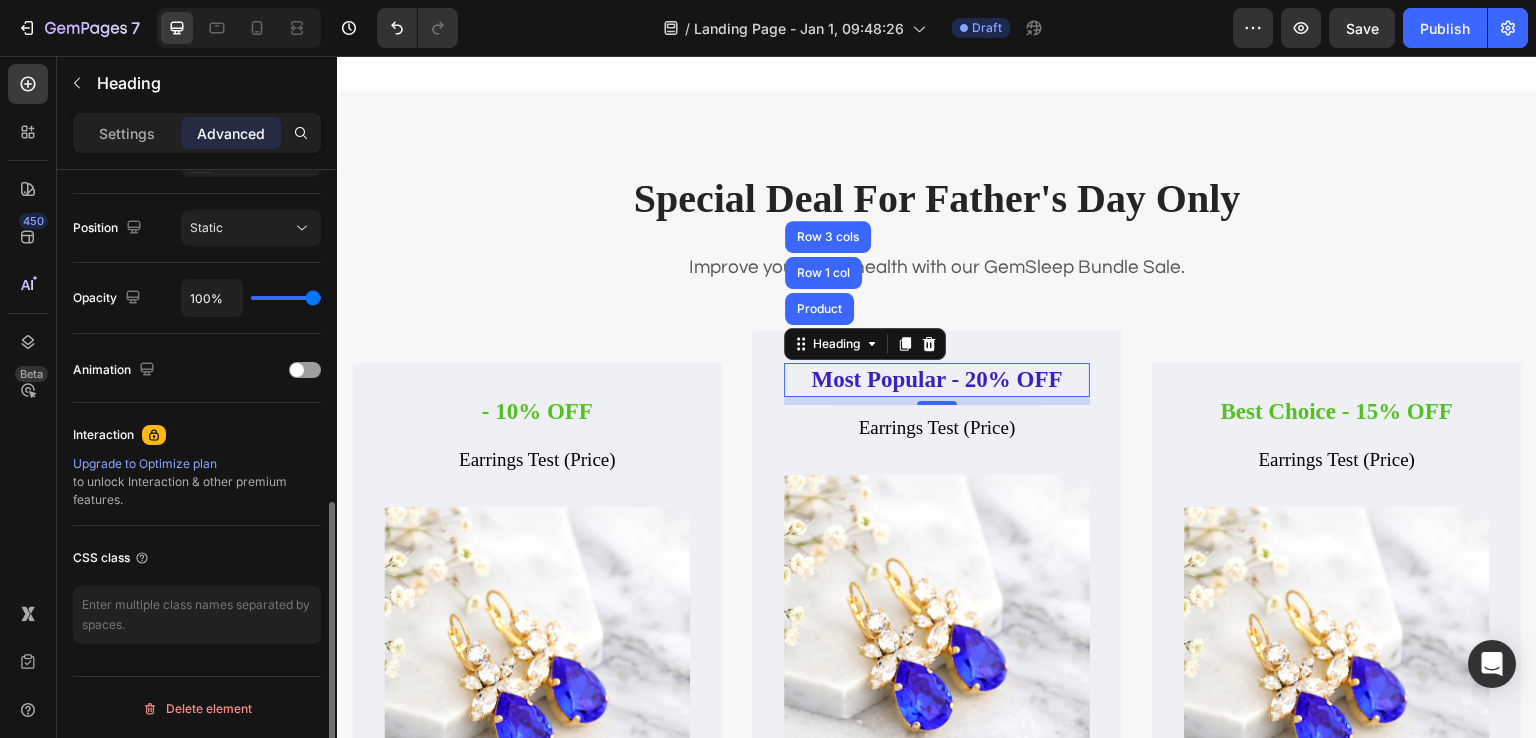 click on "Position Static" 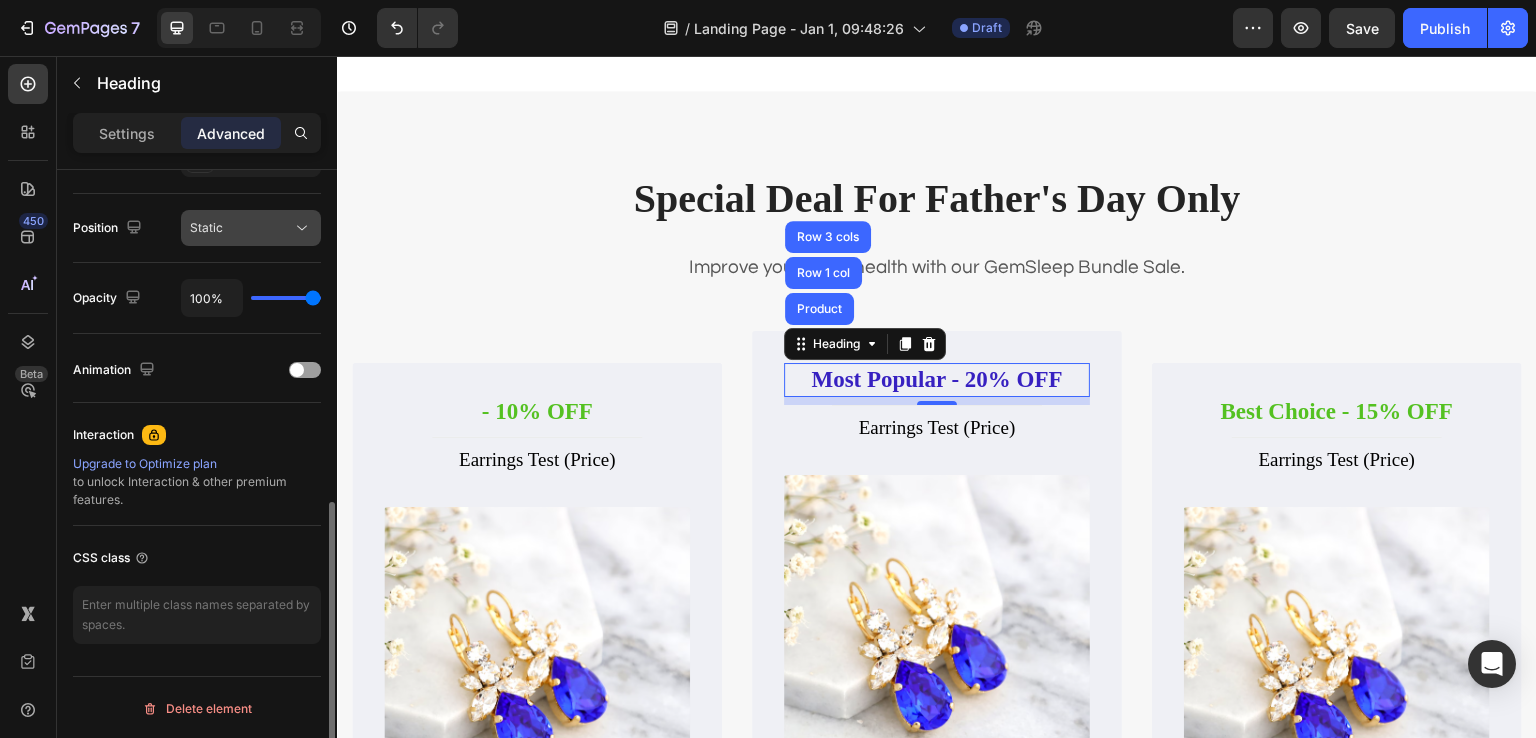 click on "Static" at bounding box center [241, 228] 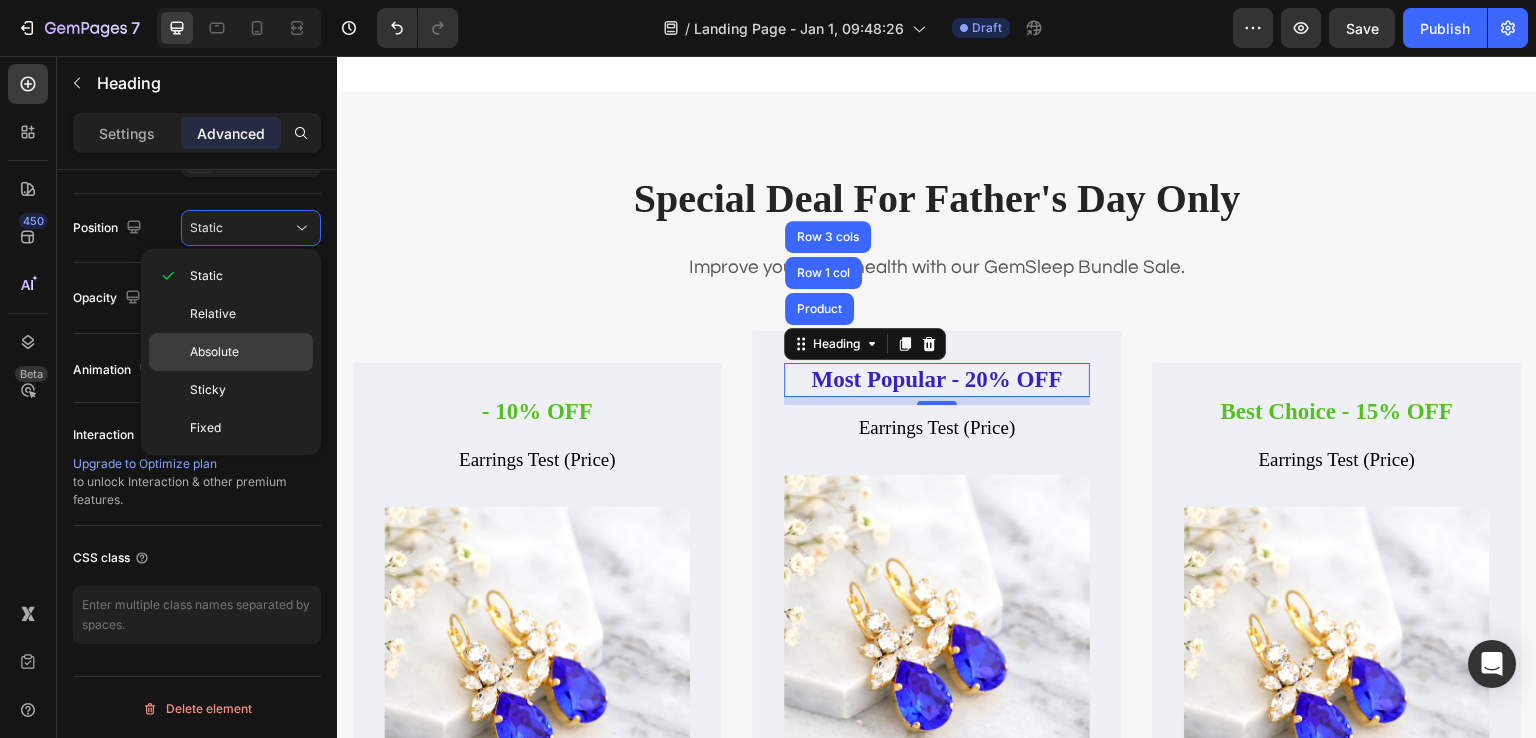 click on "Absolute" at bounding box center (247, 352) 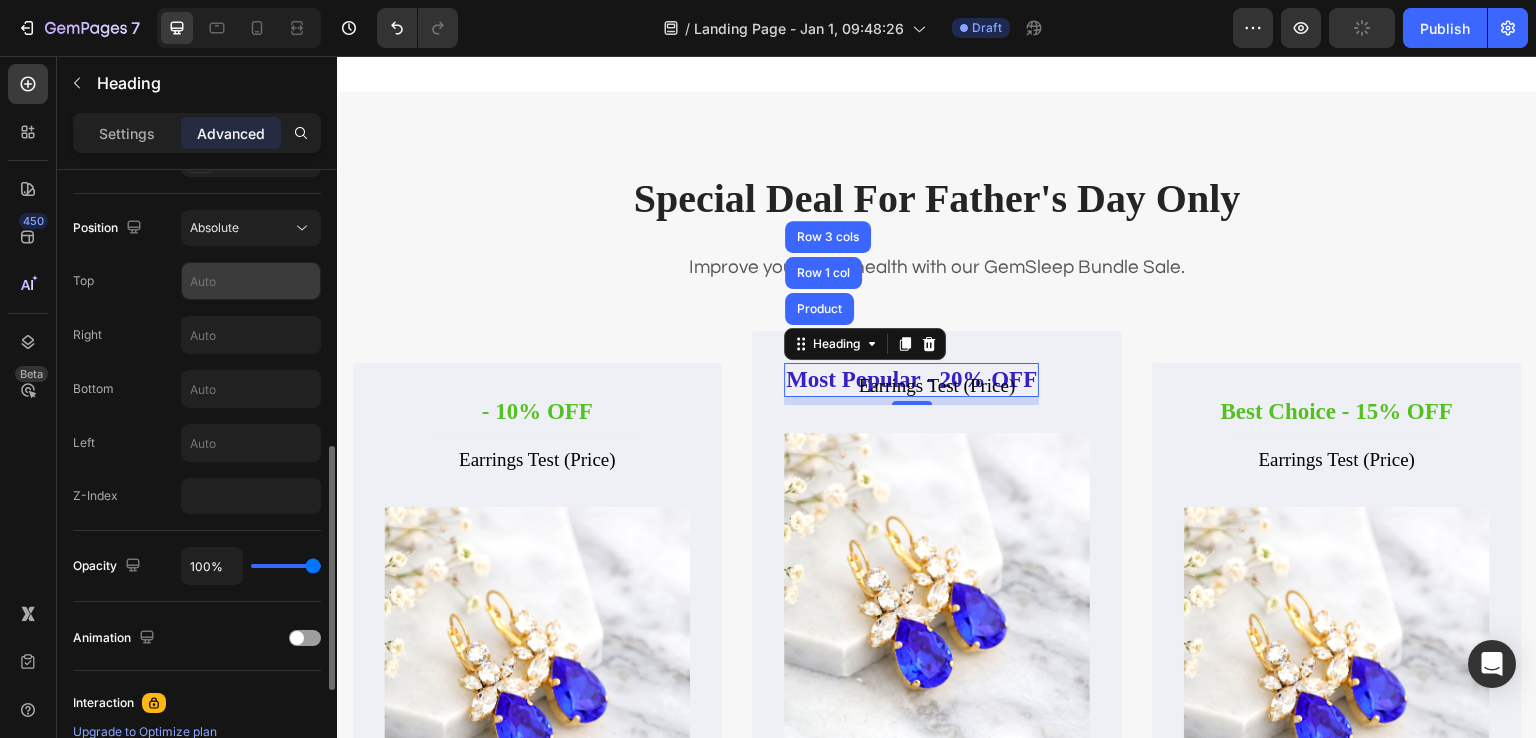click at bounding box center (251, 281) 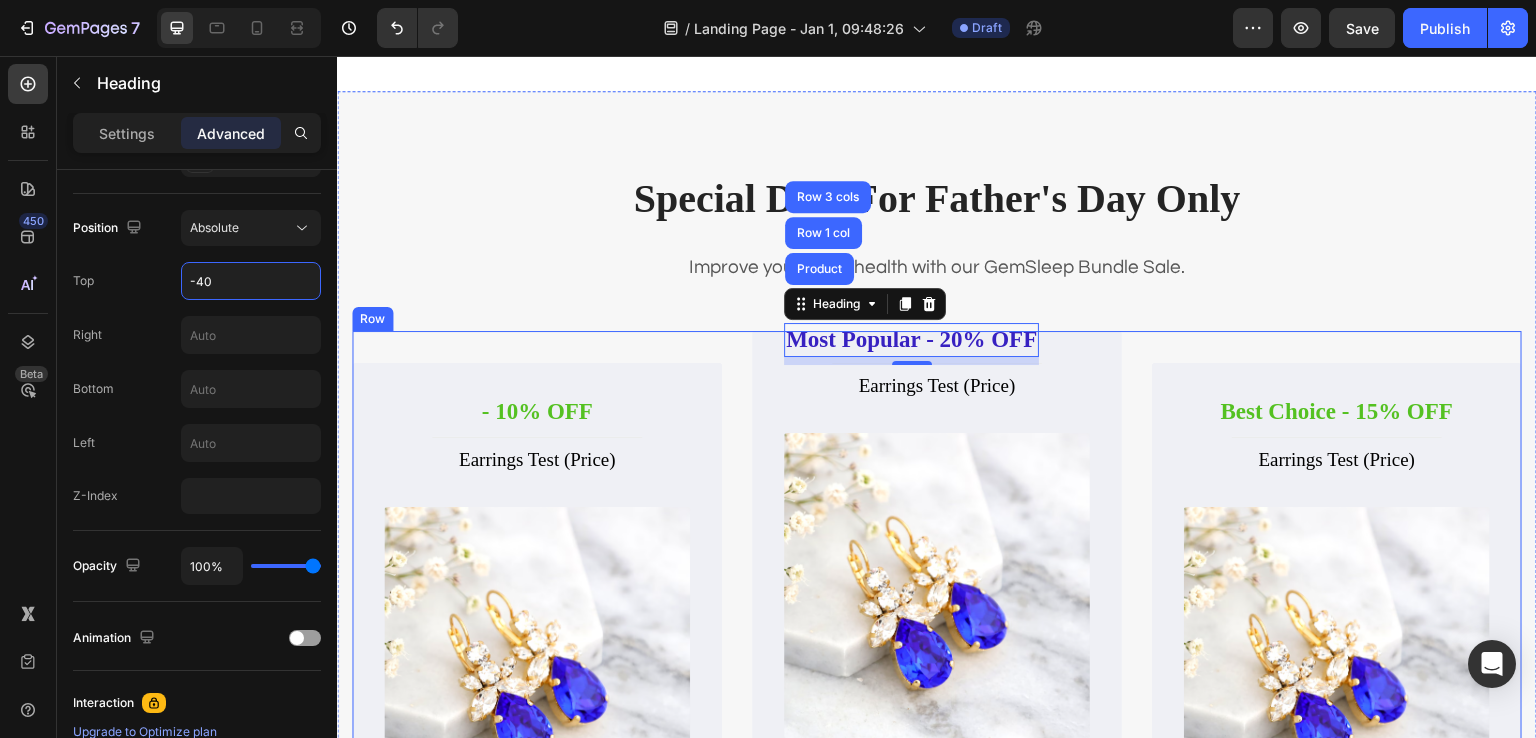 type on "-40" 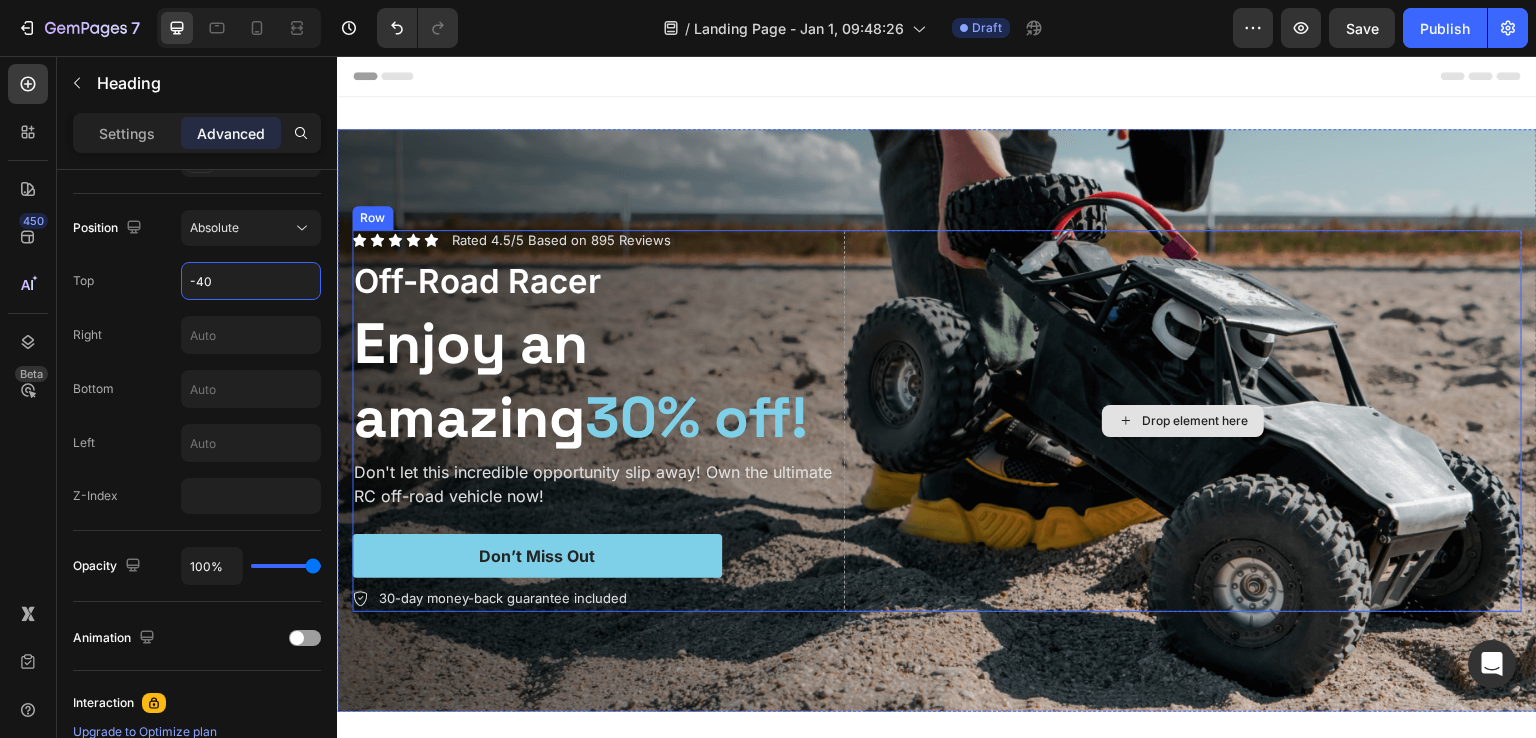 scroll, scrollTop: 600, scrollLeft: 0, axis: vertical 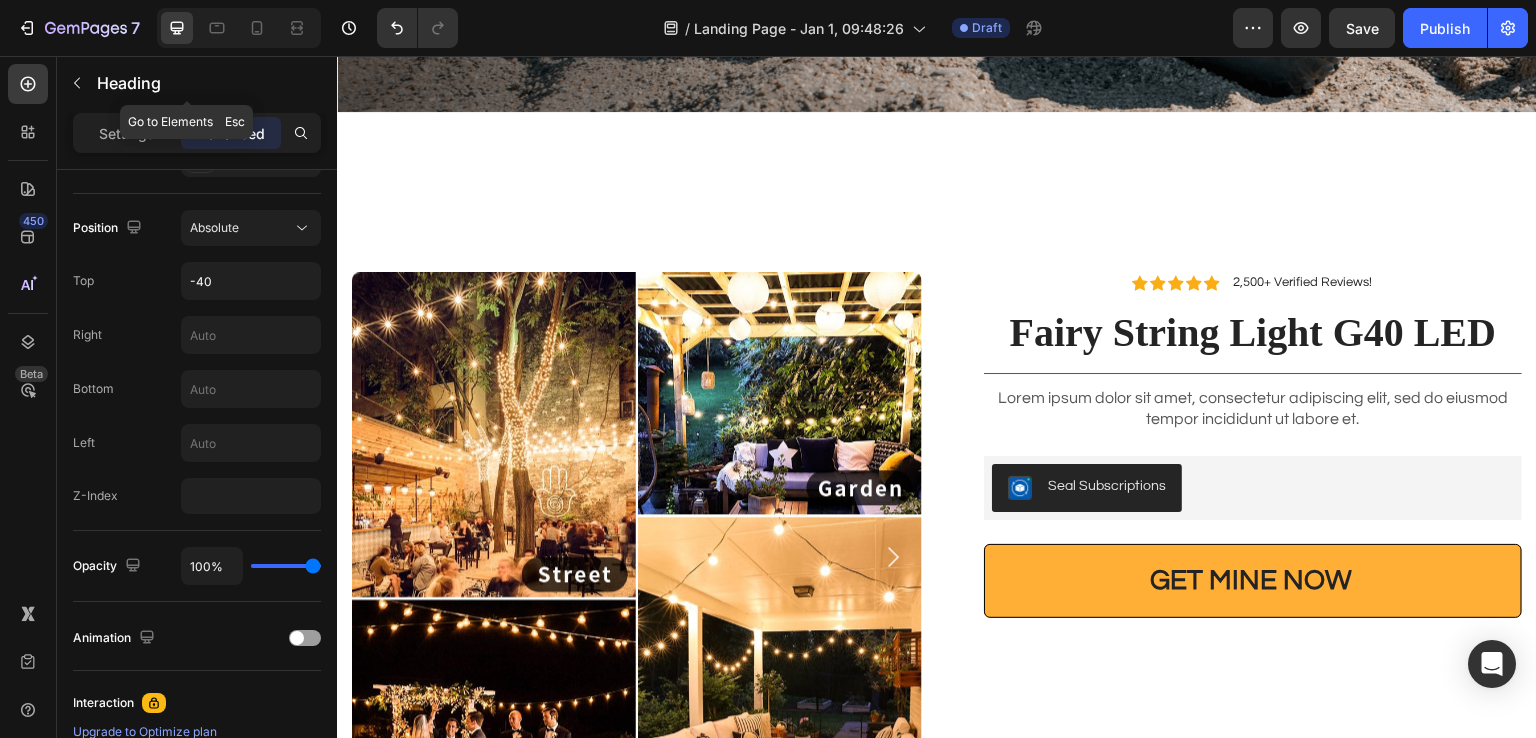 drag, startPoint x: 92, startPoint y: 87, endPoint x: 109, endPoint y: 85, distance: 17.117243 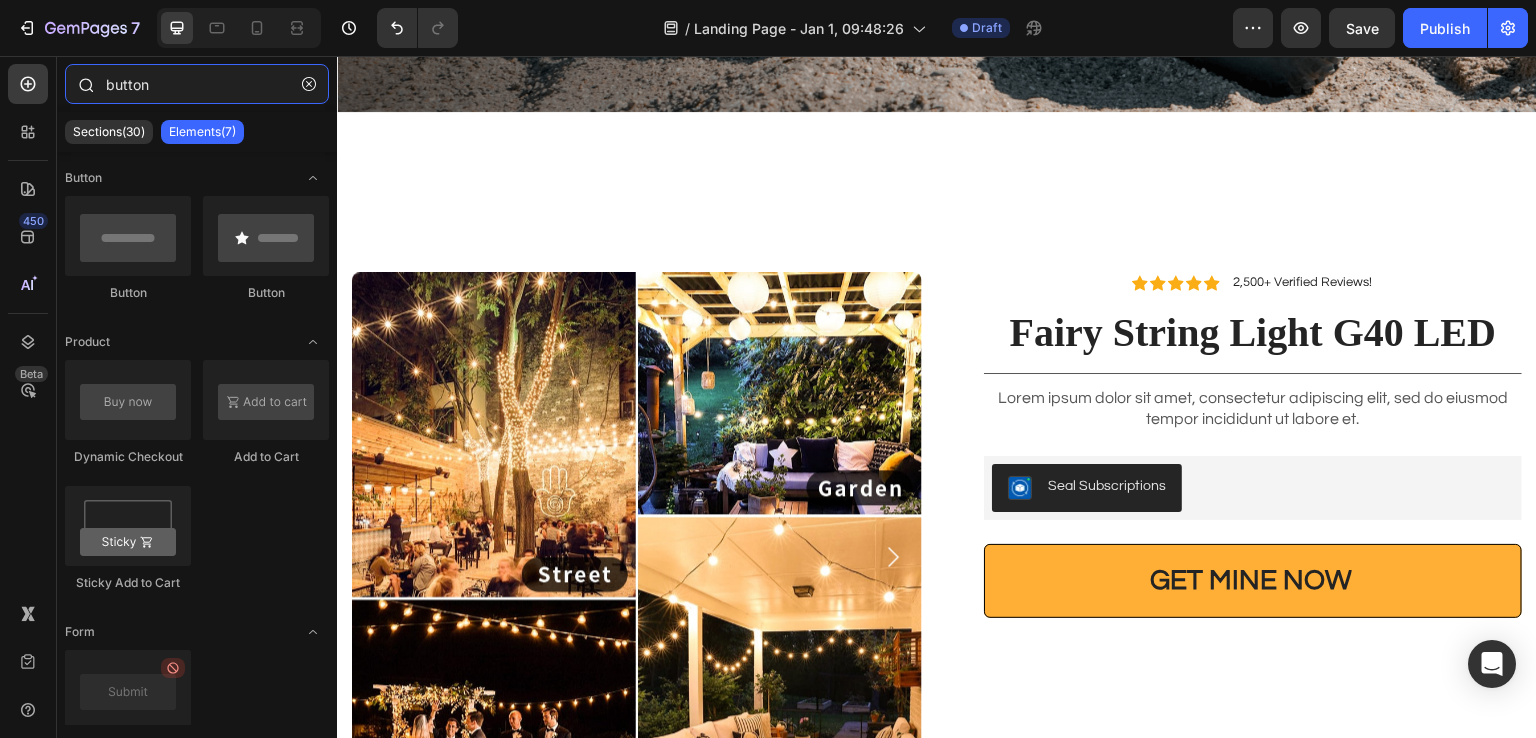click on "button" at bounding box center (197, 84) 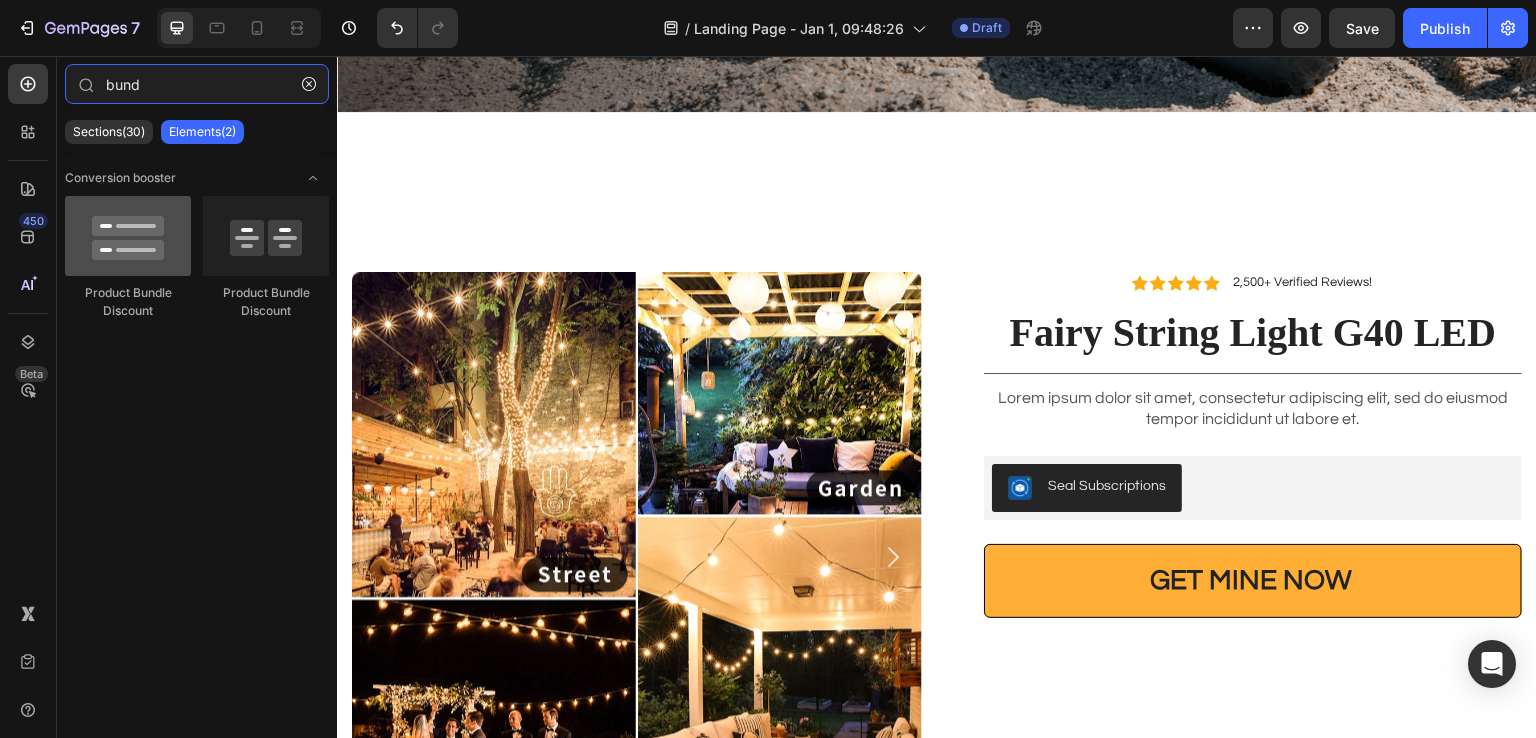 type on "bund" 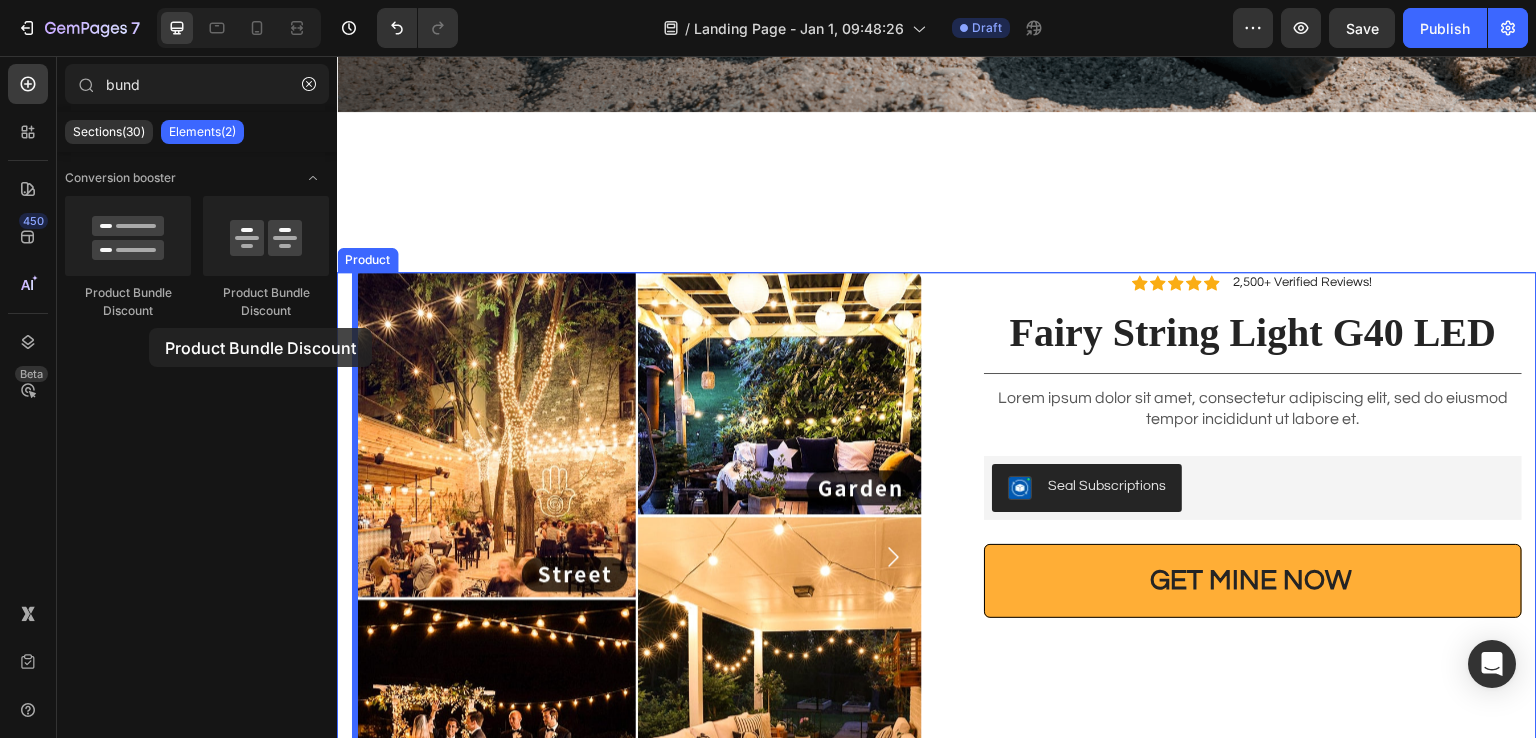 drag, startPoint x: 120, startPoint y: 262, endPoint x: 149, endPoint y: 328, distance: 72.09022 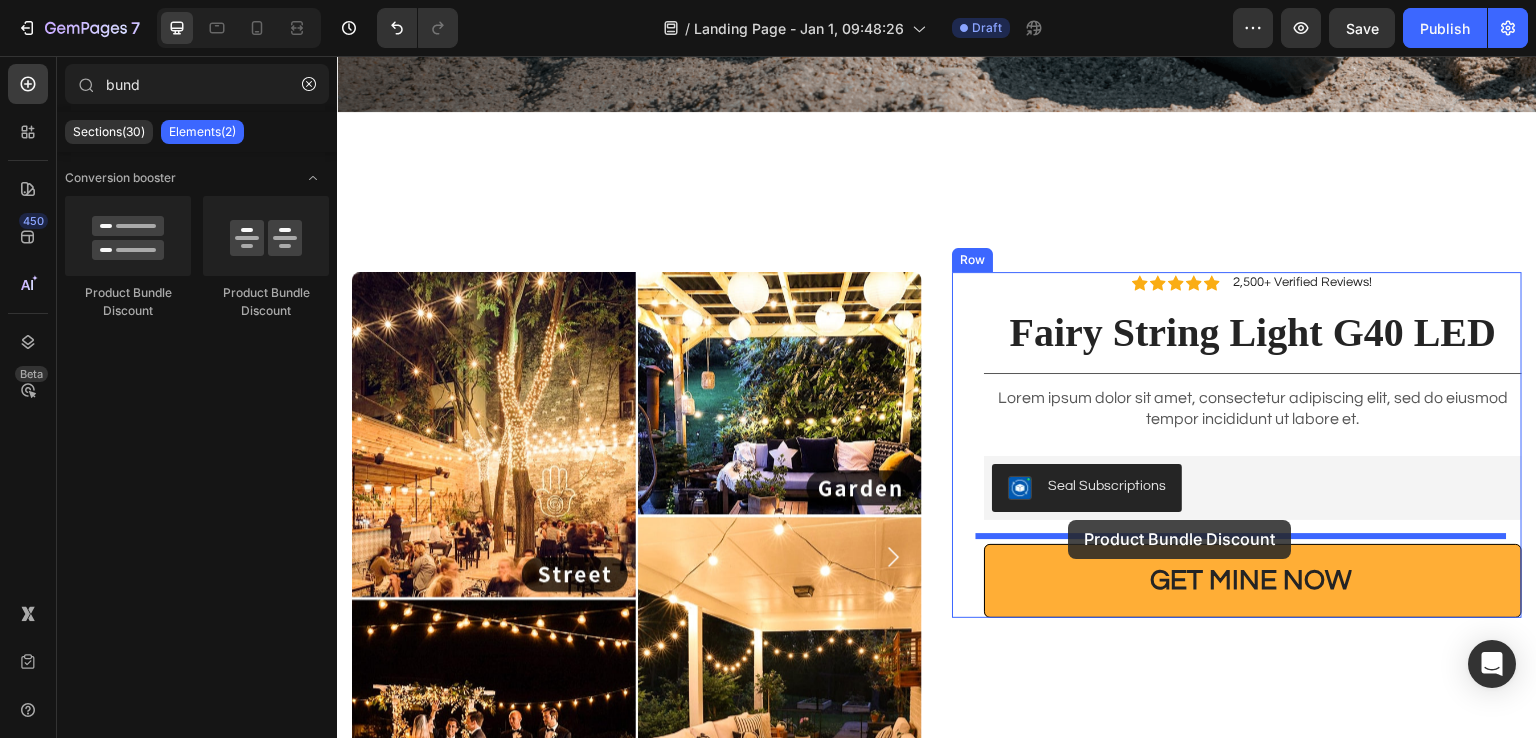 drag, startPoint x: 611, startPoint y: 304, endPoint x: 1069, endPoint y: 520, distance: 506.3793 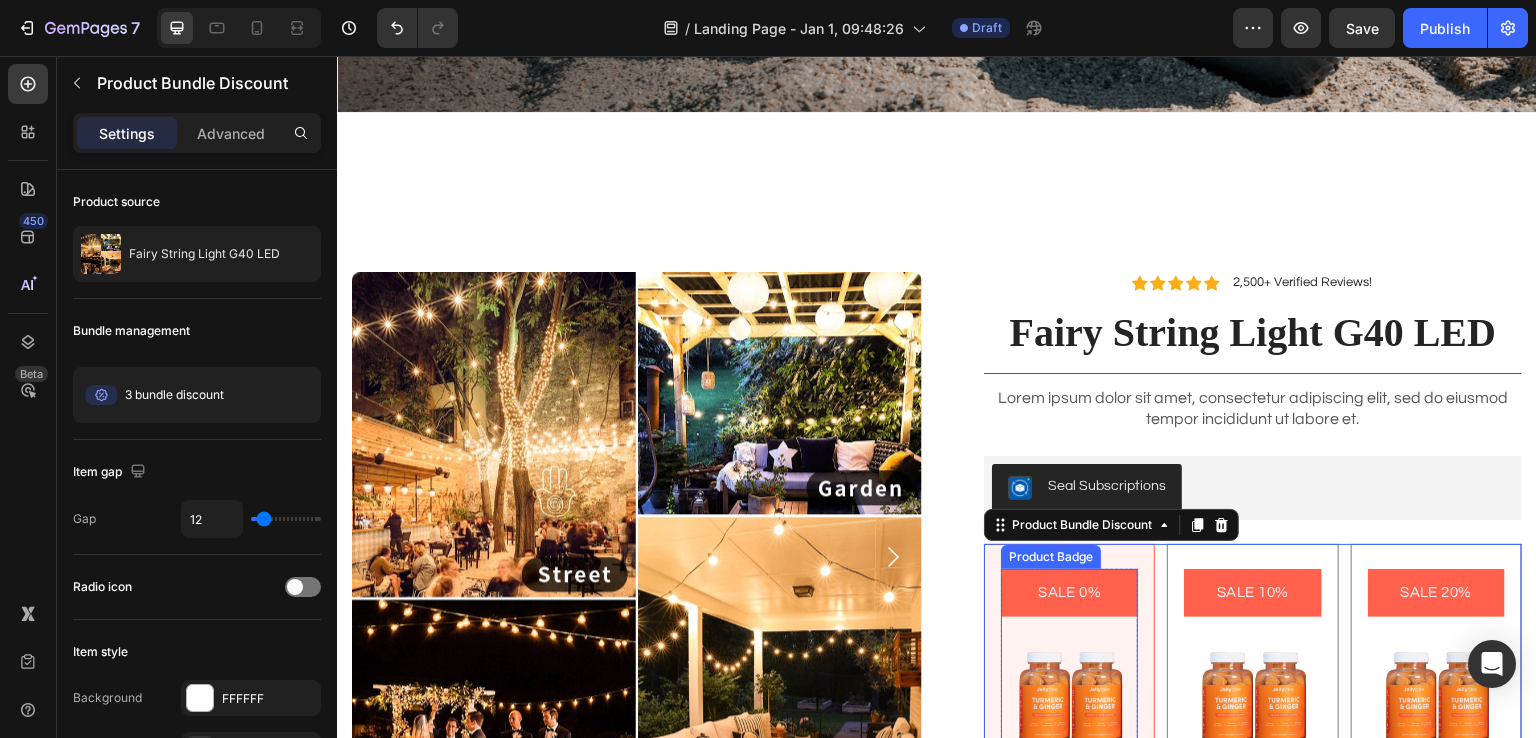 scroll, scrollTop: 800, scrollLeft: 0, axis: vertical 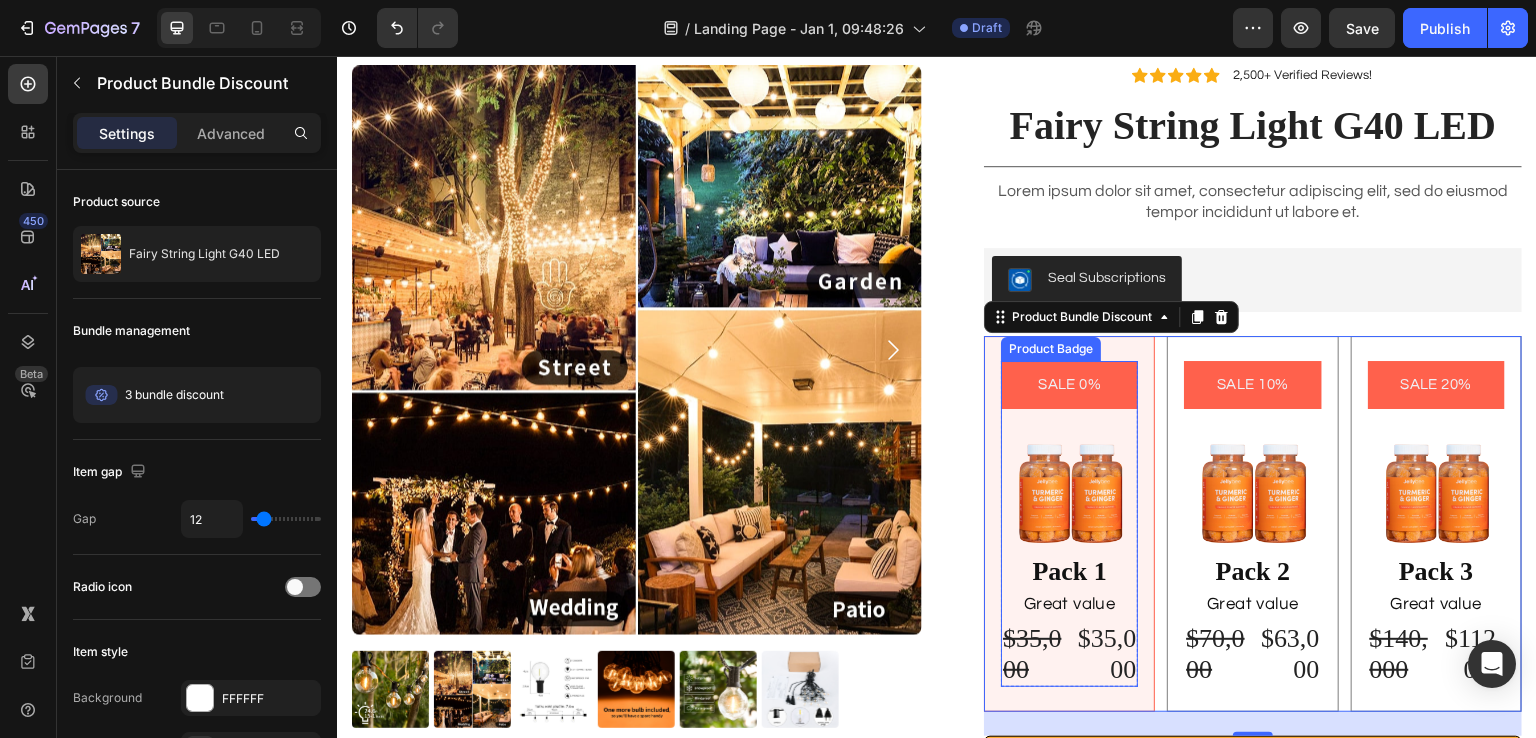 click on "SALE 0%" at bounding box center [1069, 385] 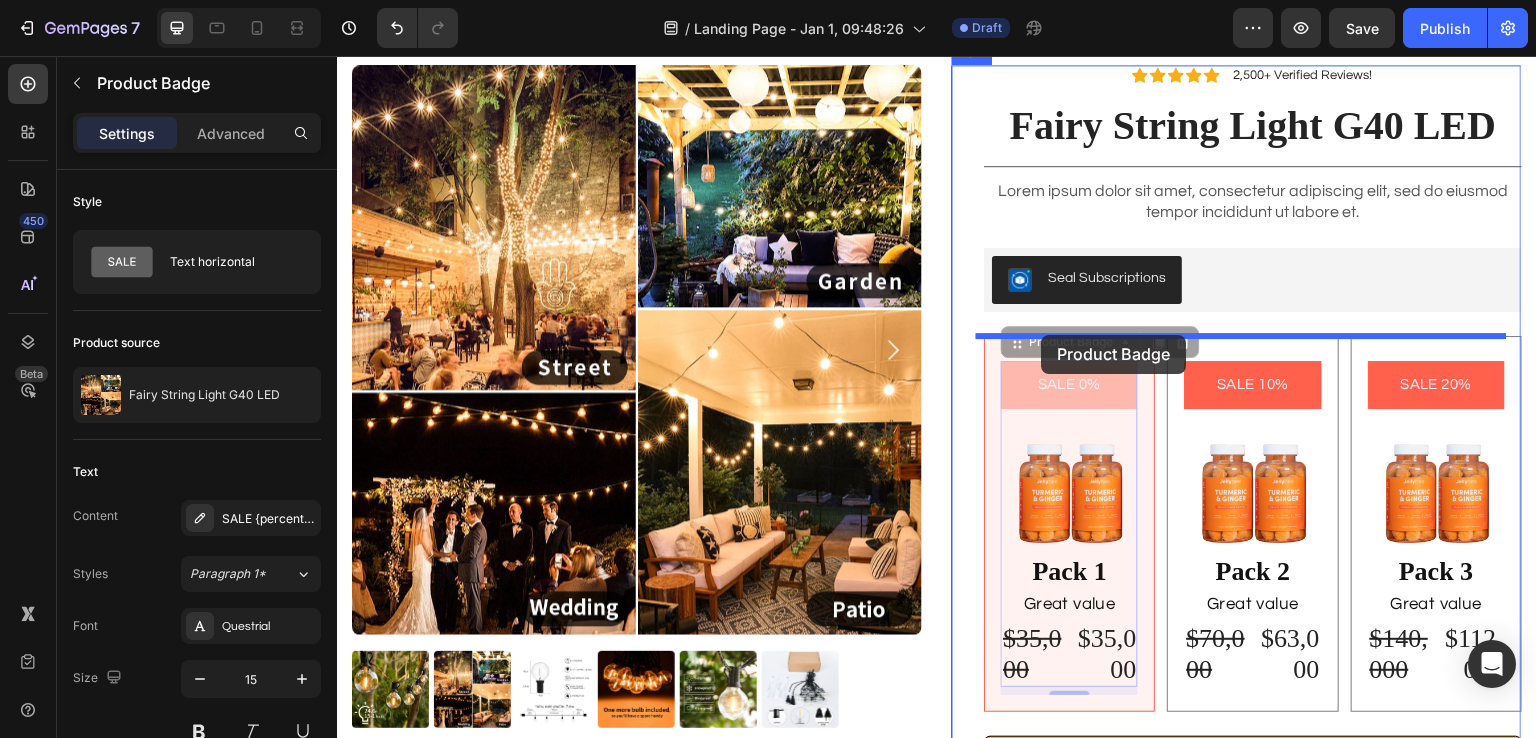 drag, startPoint x: 1053, startPoint y: 344, endPoint x: 1099, endPoint y: 404, distance: 75.60423 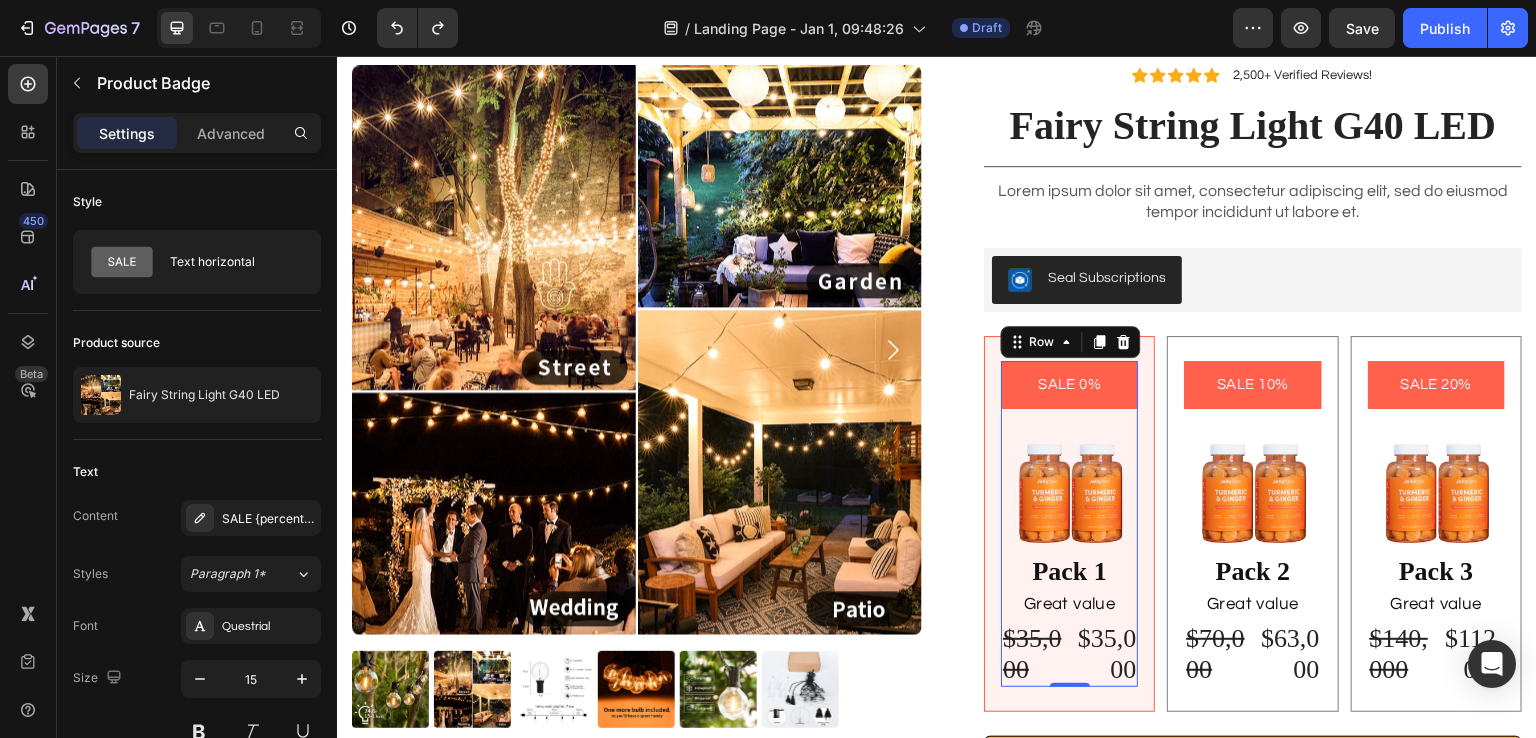 click on "SALE 0% Product Badge Image Pack 1 Text Block Great value Text Block $35,000 Product Price Product Price $35,000 Product Price Product Price Row" at bounding box center [1069, 524] 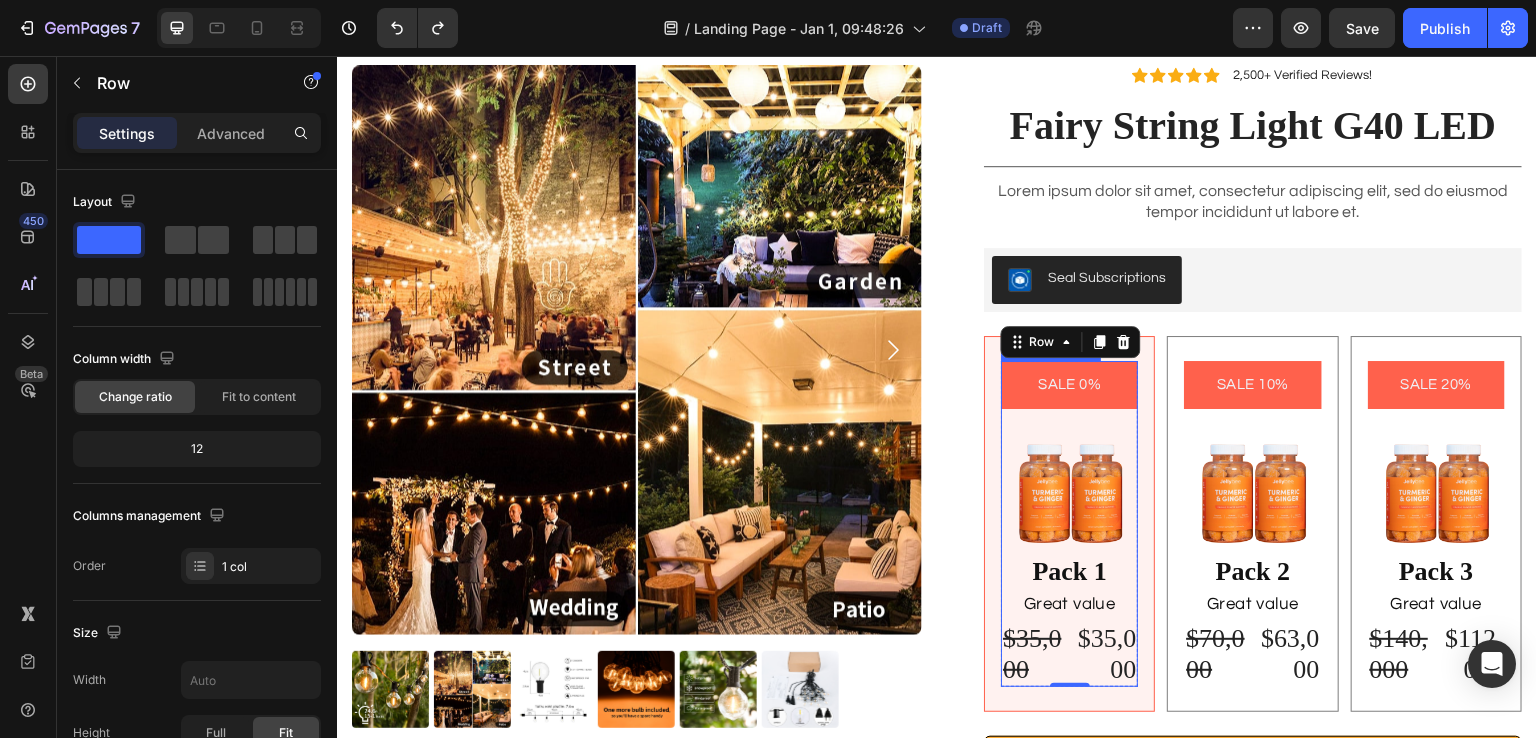 click on "SALE 0%" at bounding box center [1069, 385] 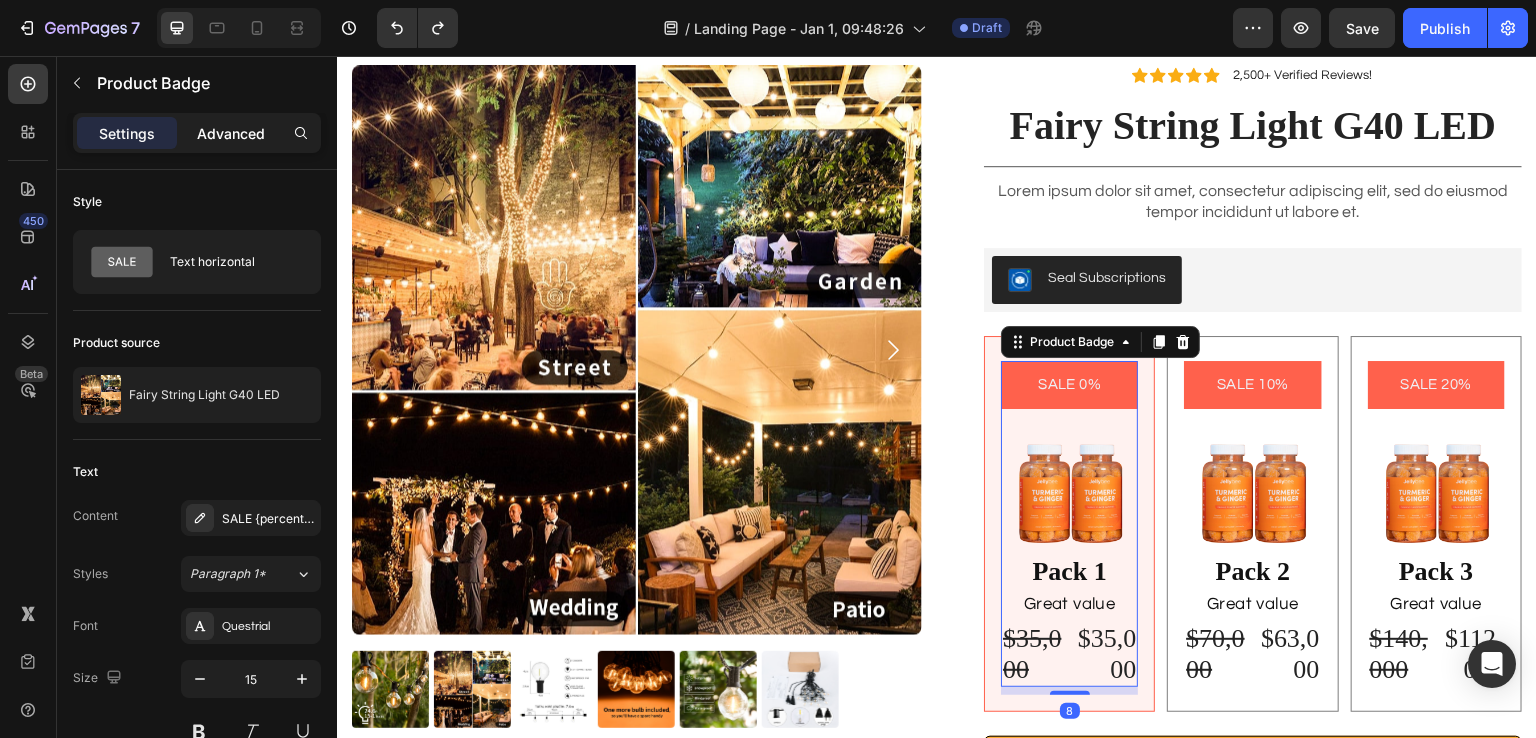 click on "Advanced" 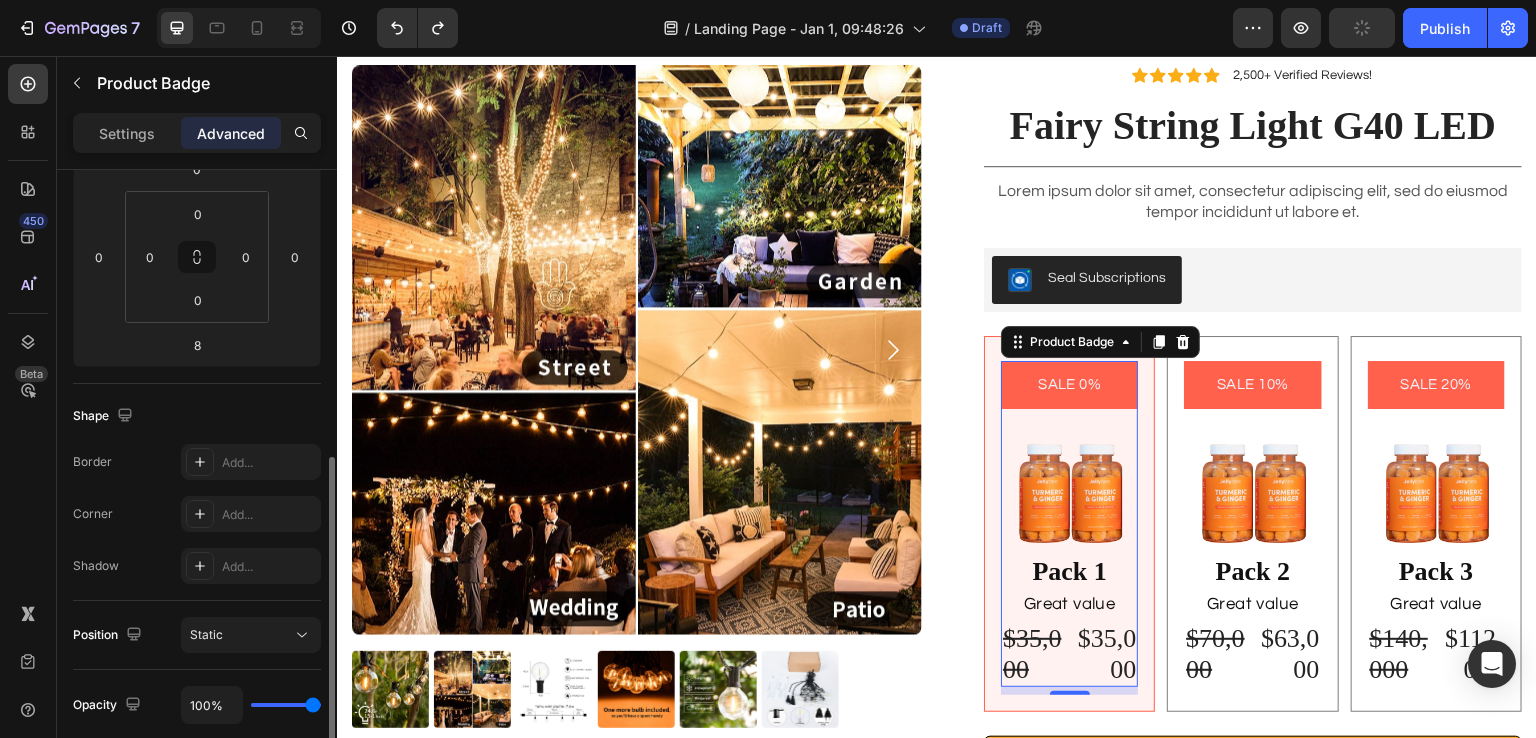 scroll, scrollTop: 707, scrollLeft: 0, axis: vertical 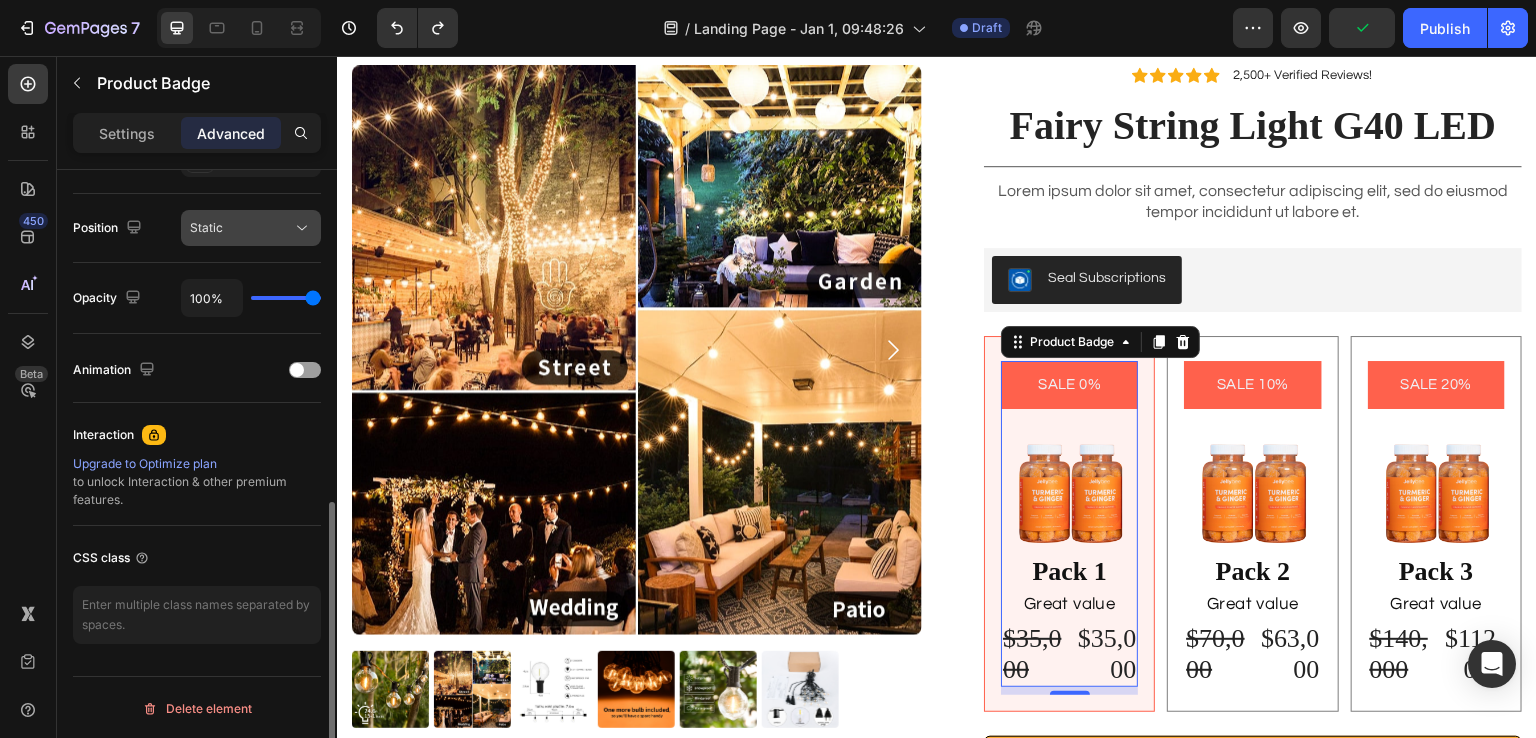 click on "Static" 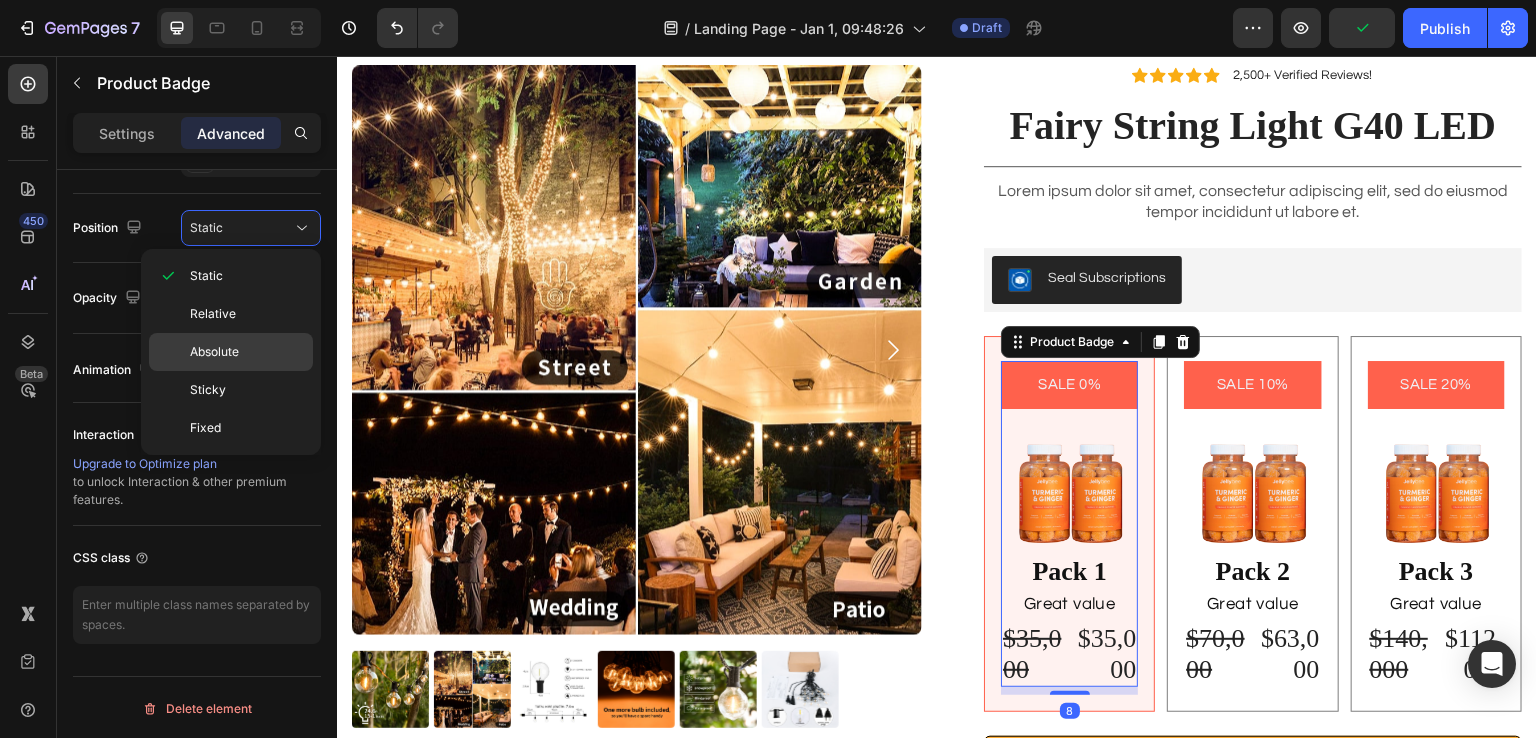 click on "Absolute" at bounding box center [247, 352] 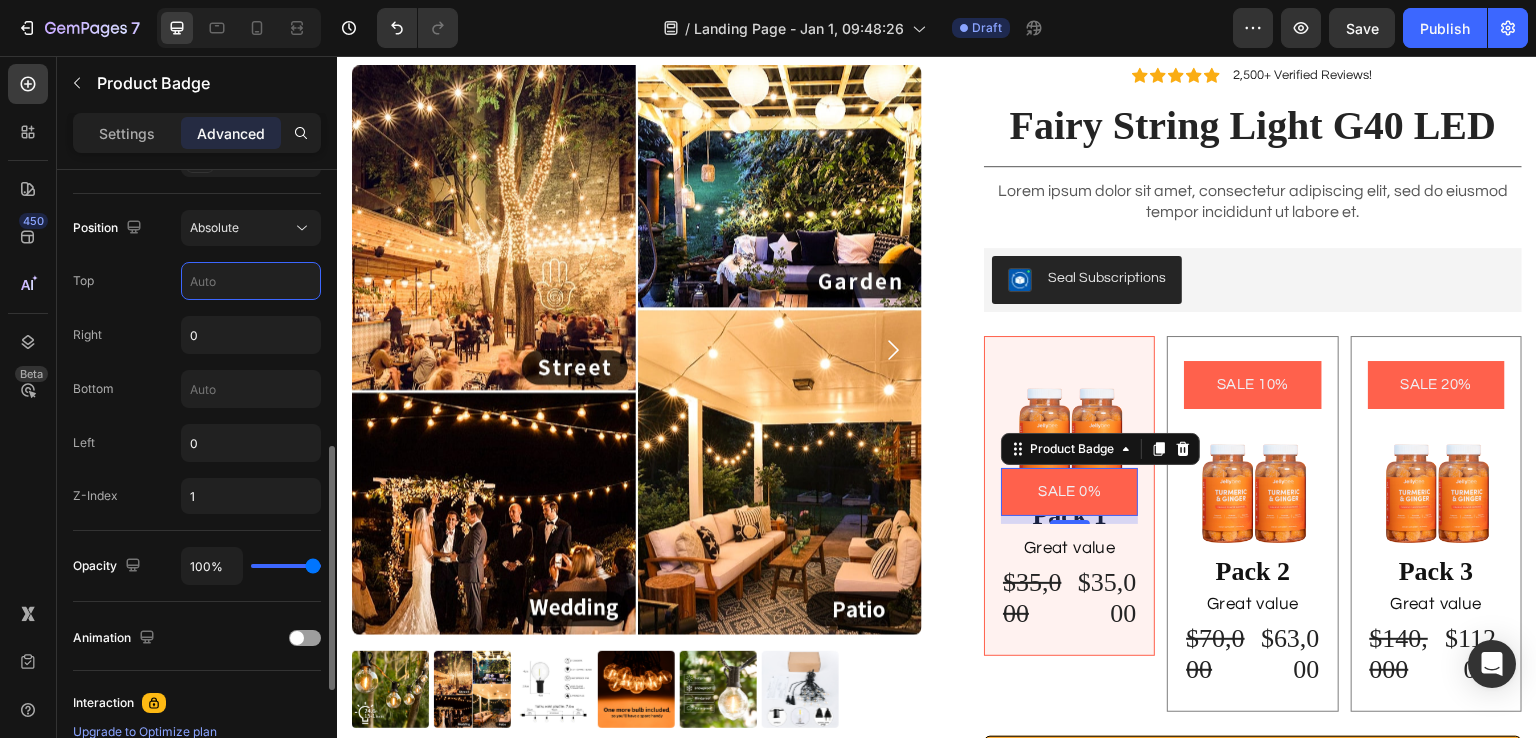 click at bounding box center [251, 281] 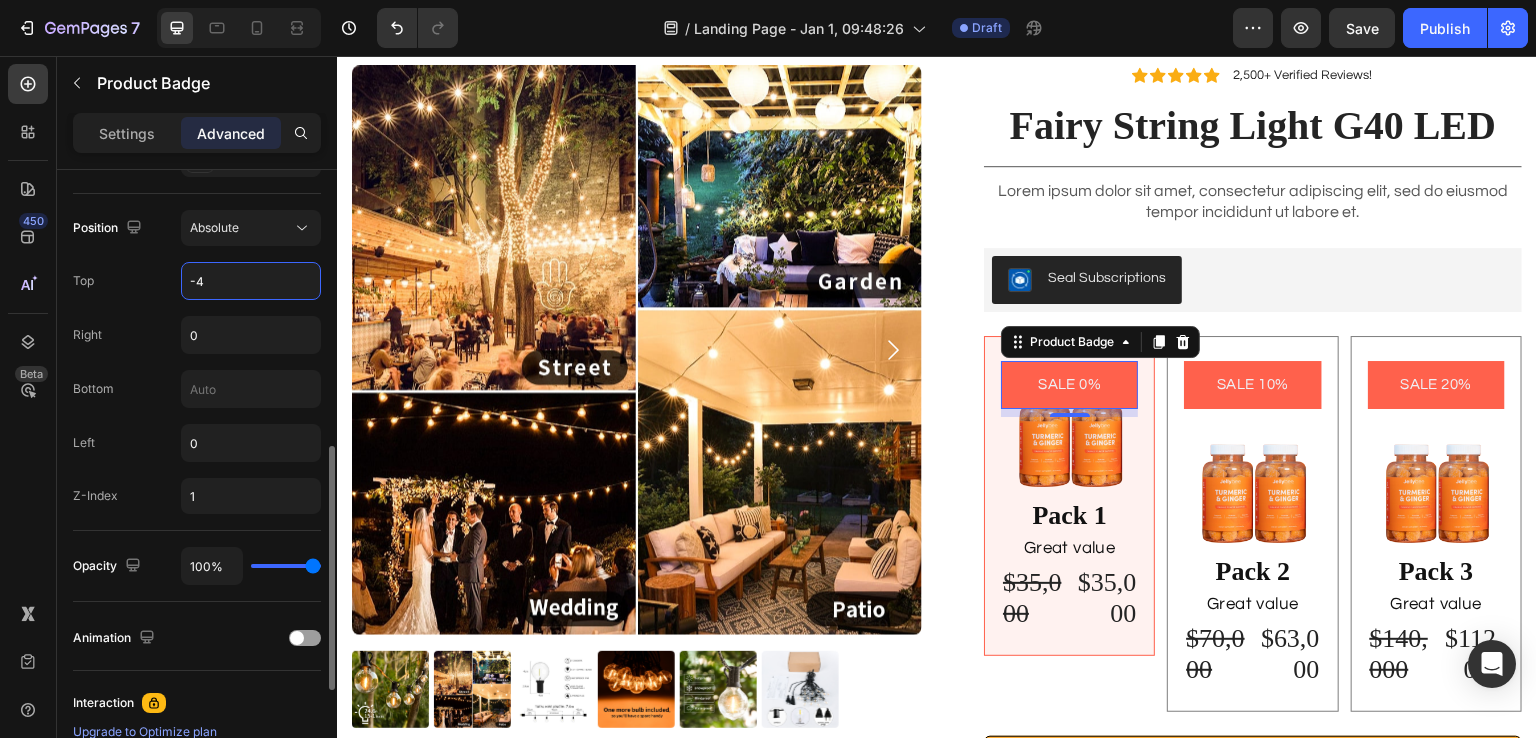 type on "-44" 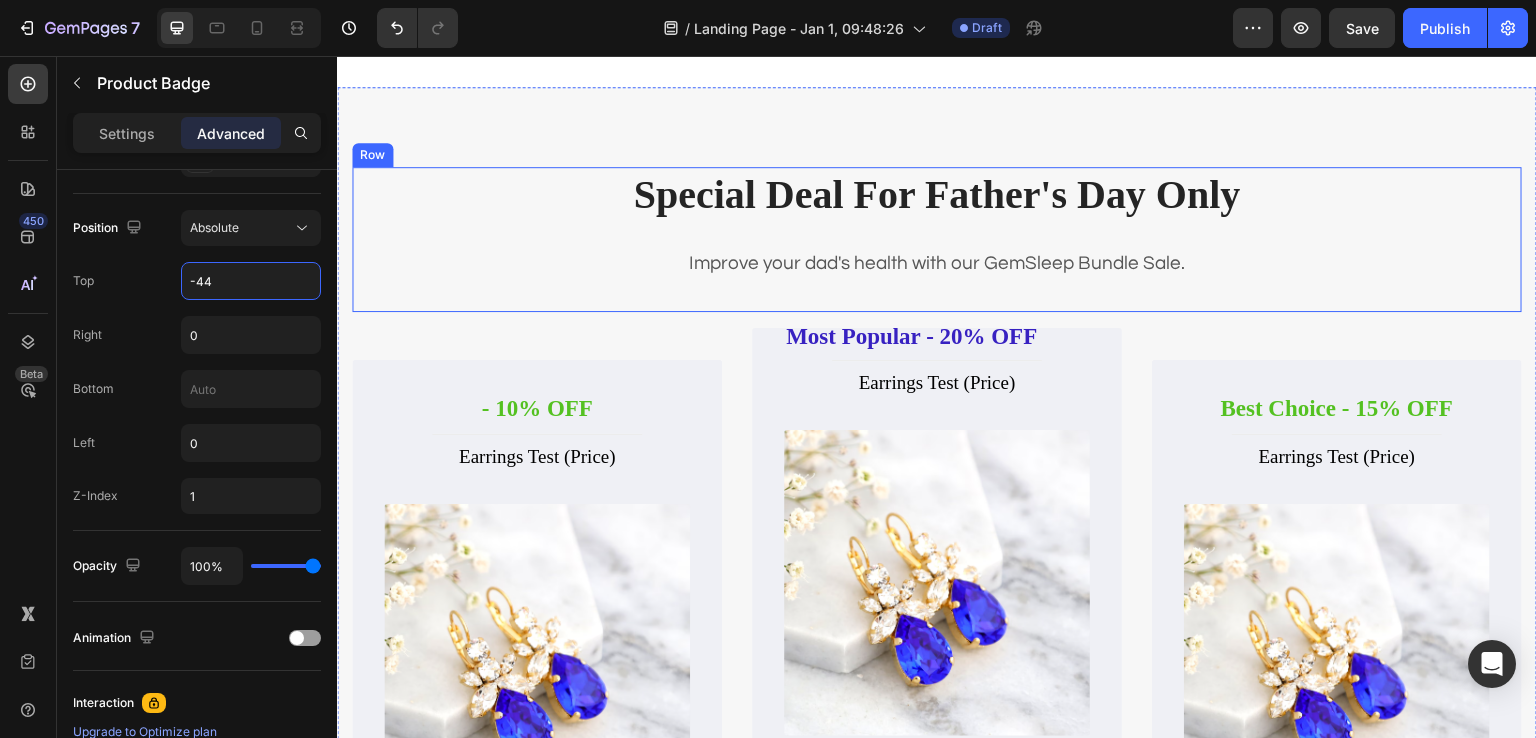 scroll, scrollTop: 1700, scrollLeft: 0, axis: vertical 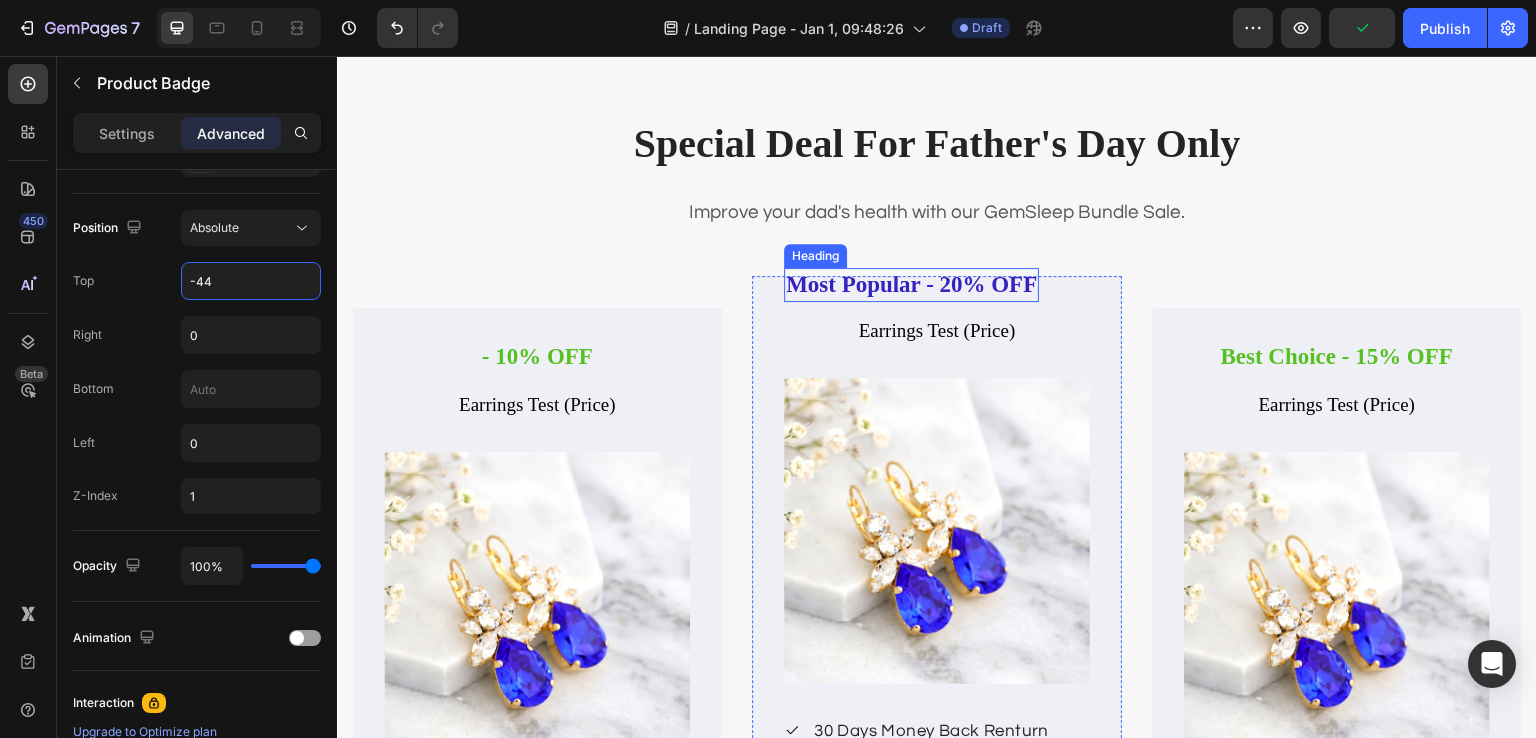 click on "Most Popular - 20% OFF" at bounding box center (911, 285) 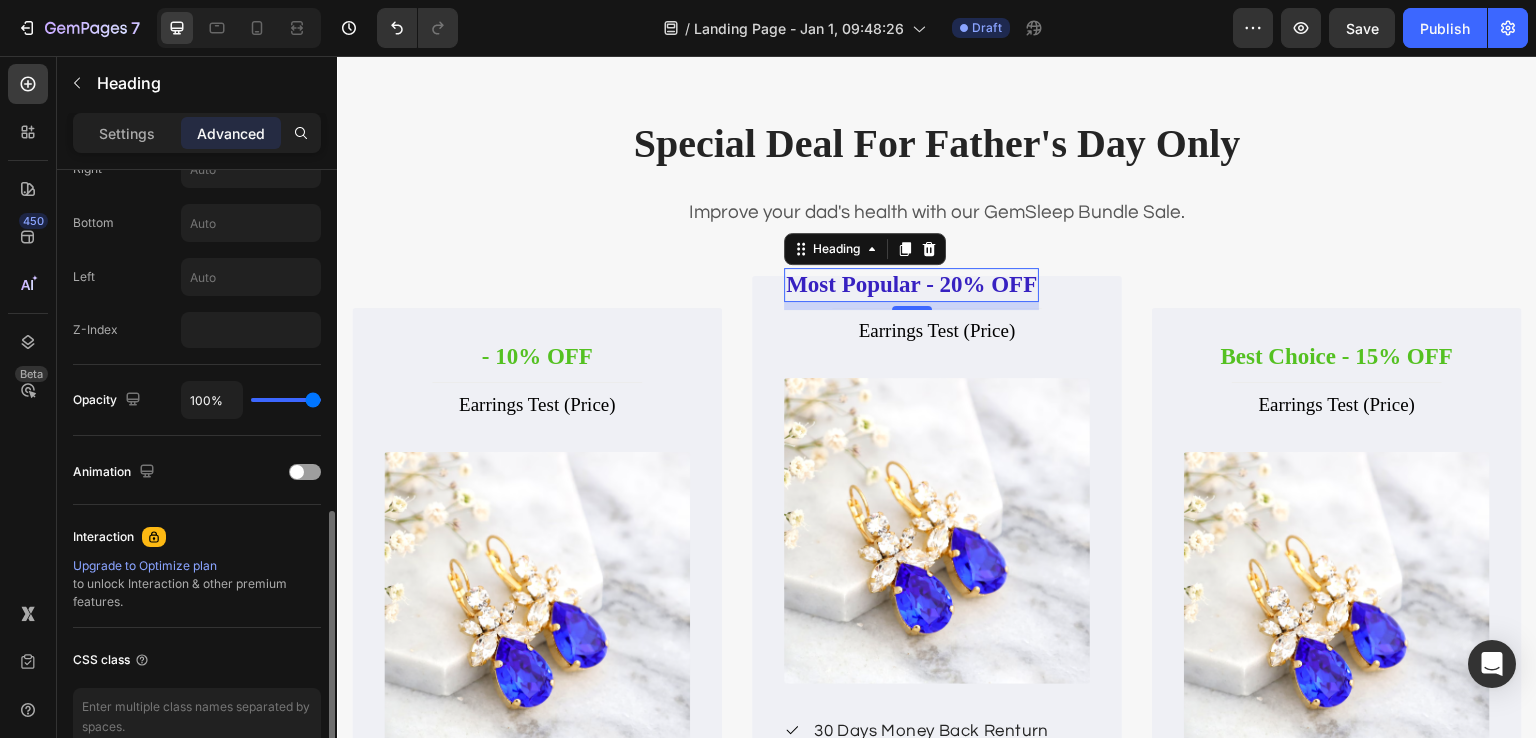 scroll, scrollTop: 773, scrollLeft: 0, axis: vertical 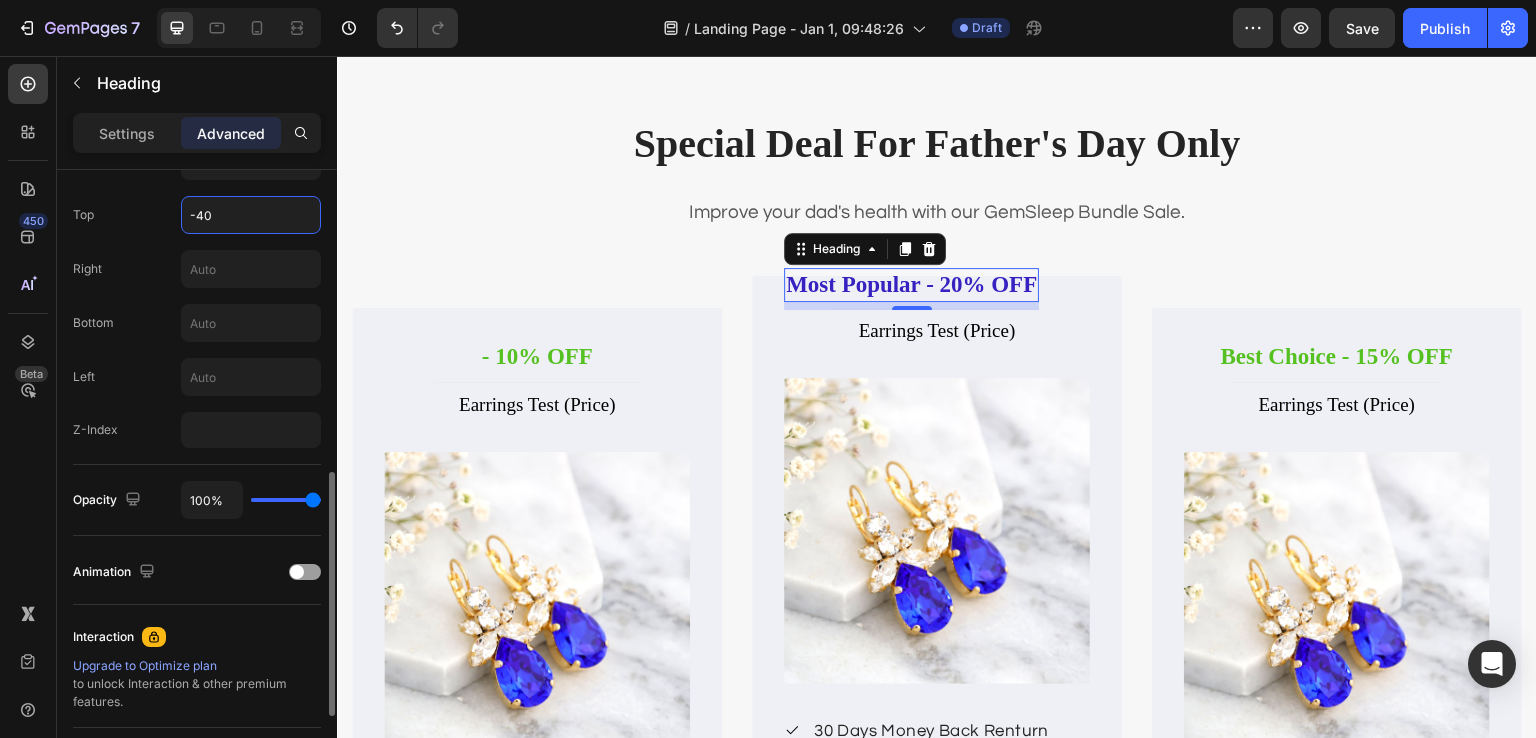 click on "-40" at bounding box center (251, 215) 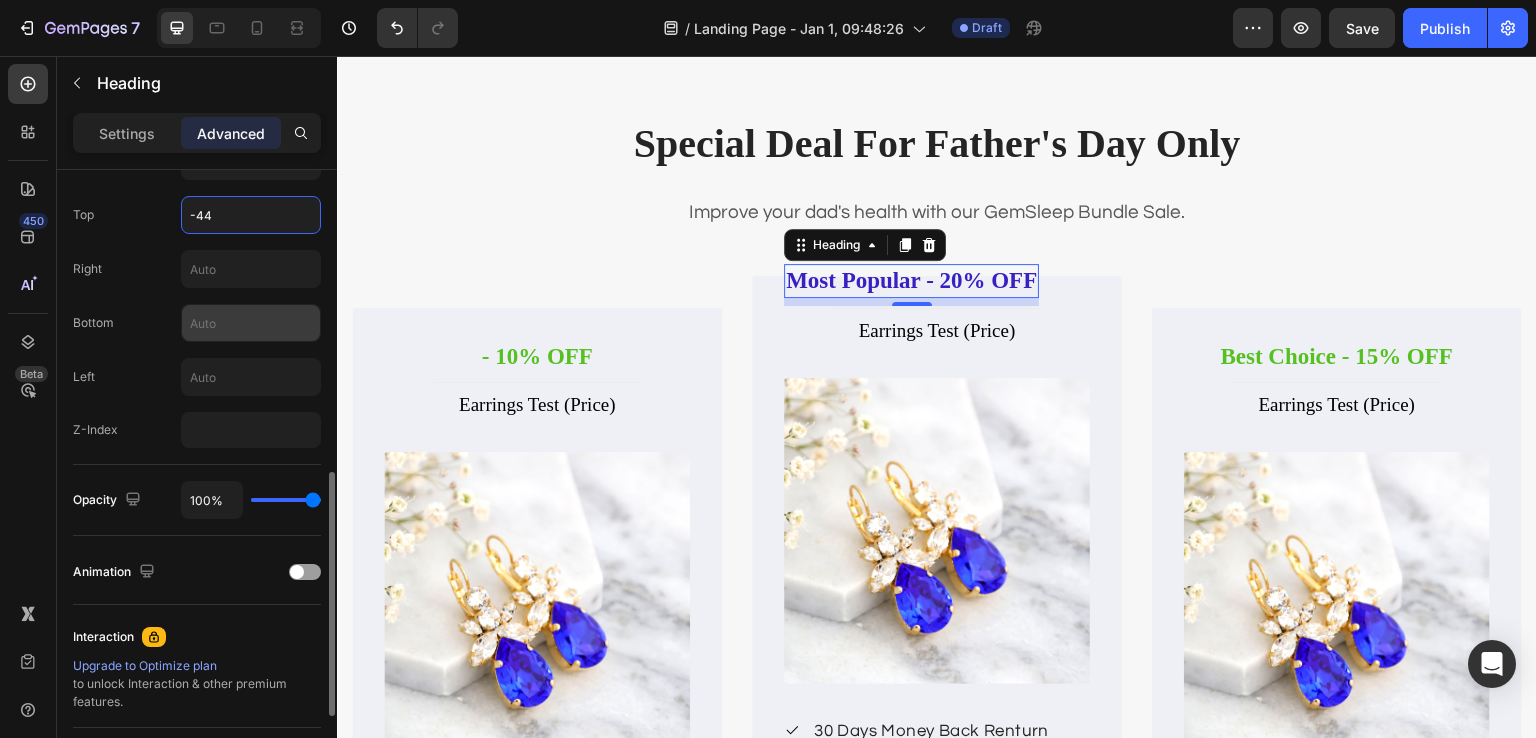 type on "-44" 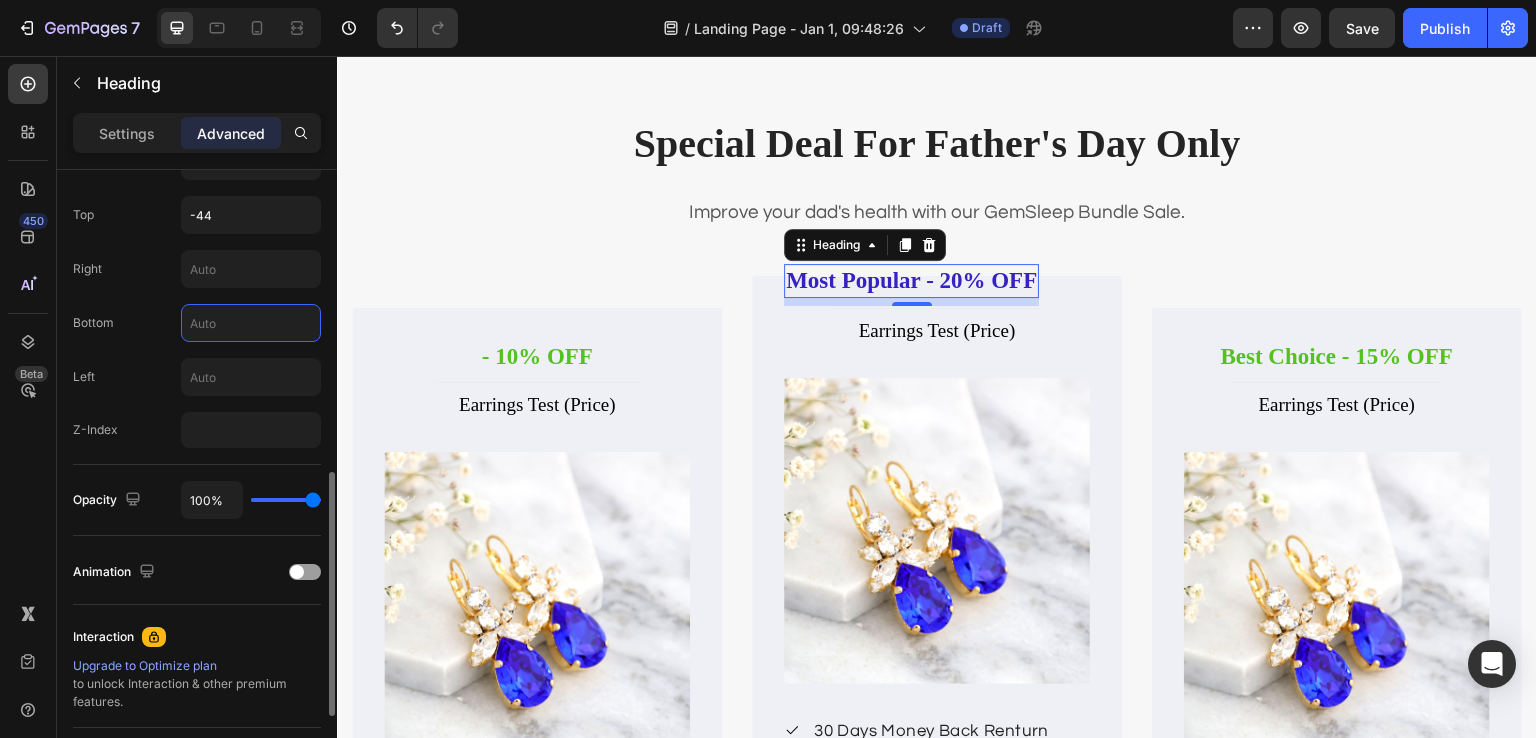 click at bounding box center (251, 323) 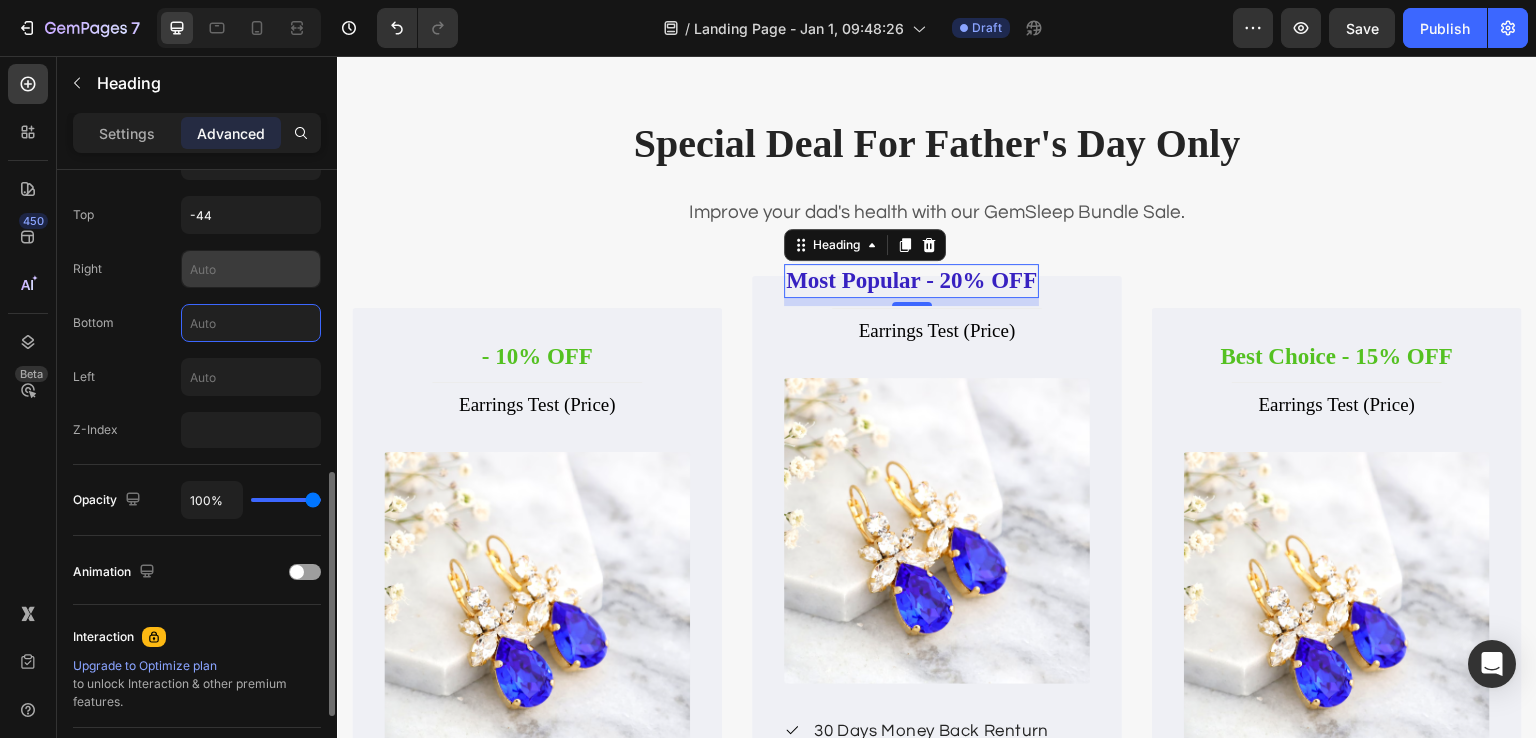 click at bounding box center [251, 269] 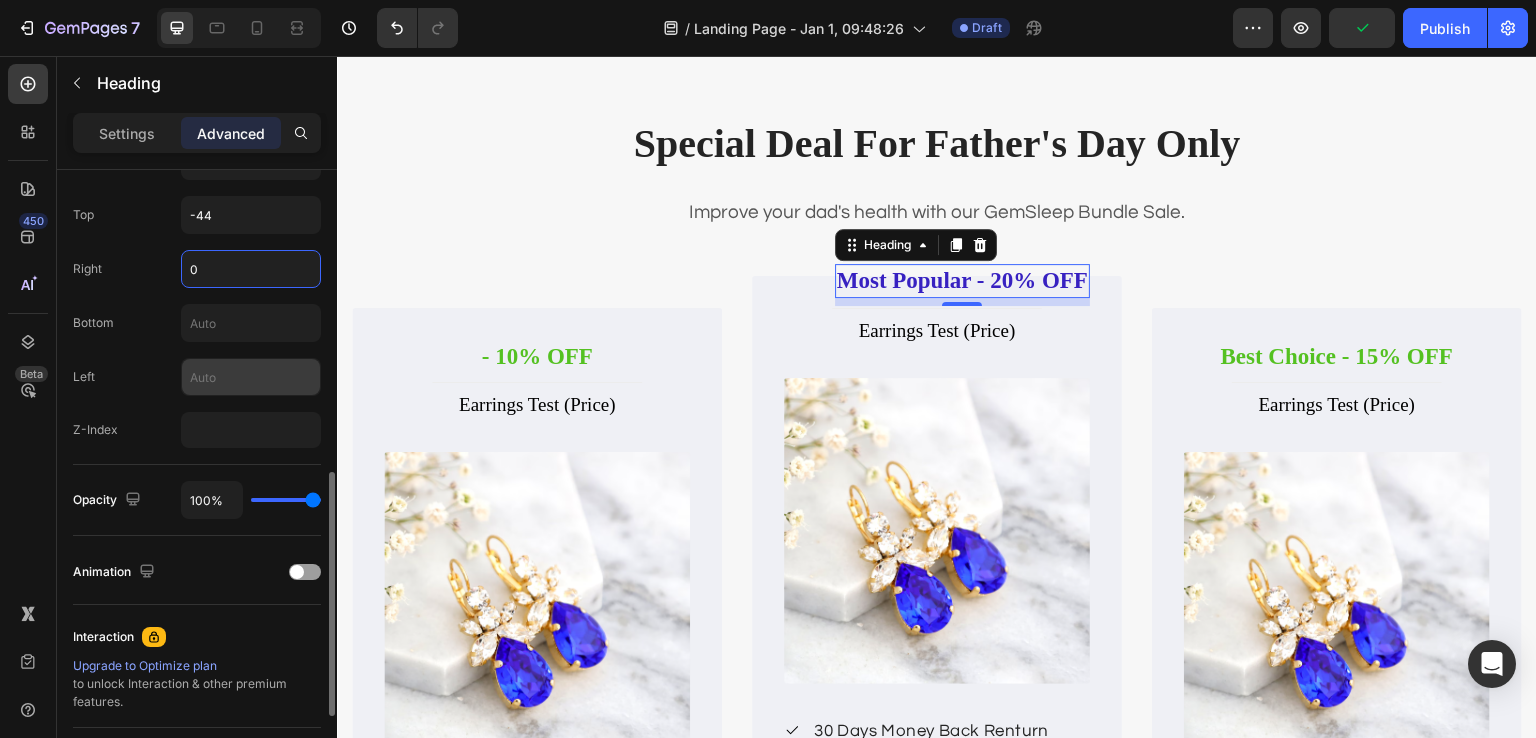 type on "0" 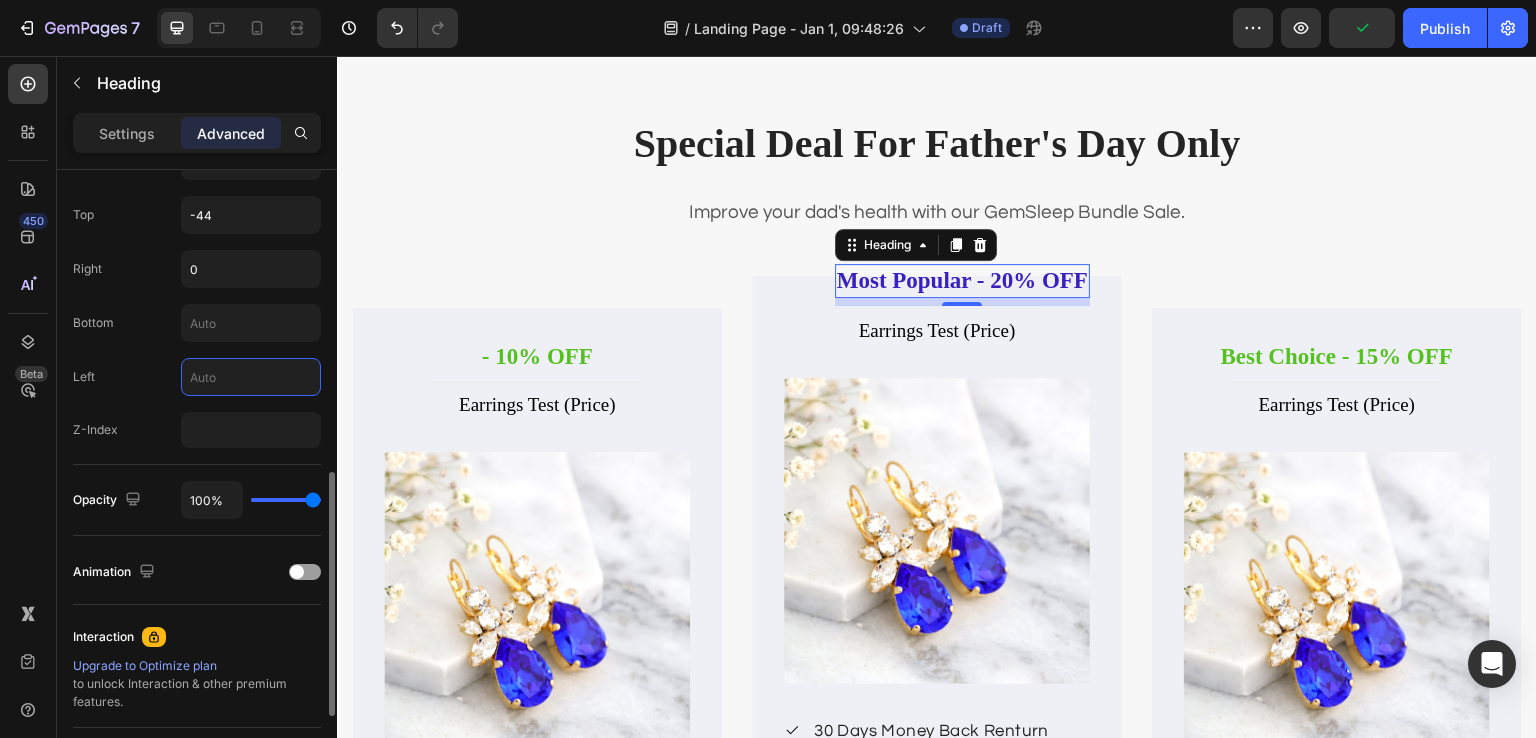 click at bounding box center (251, 377) 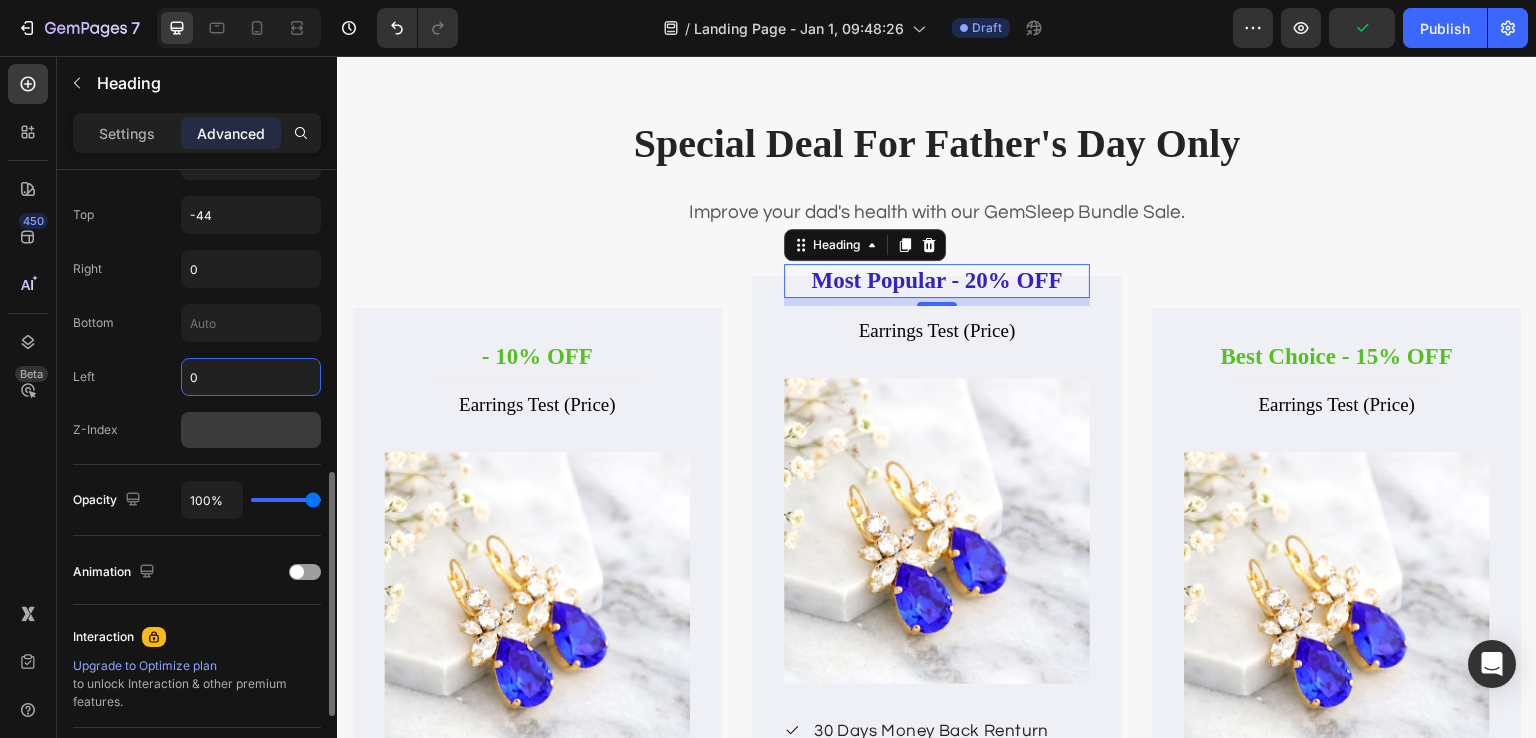 type on "0" 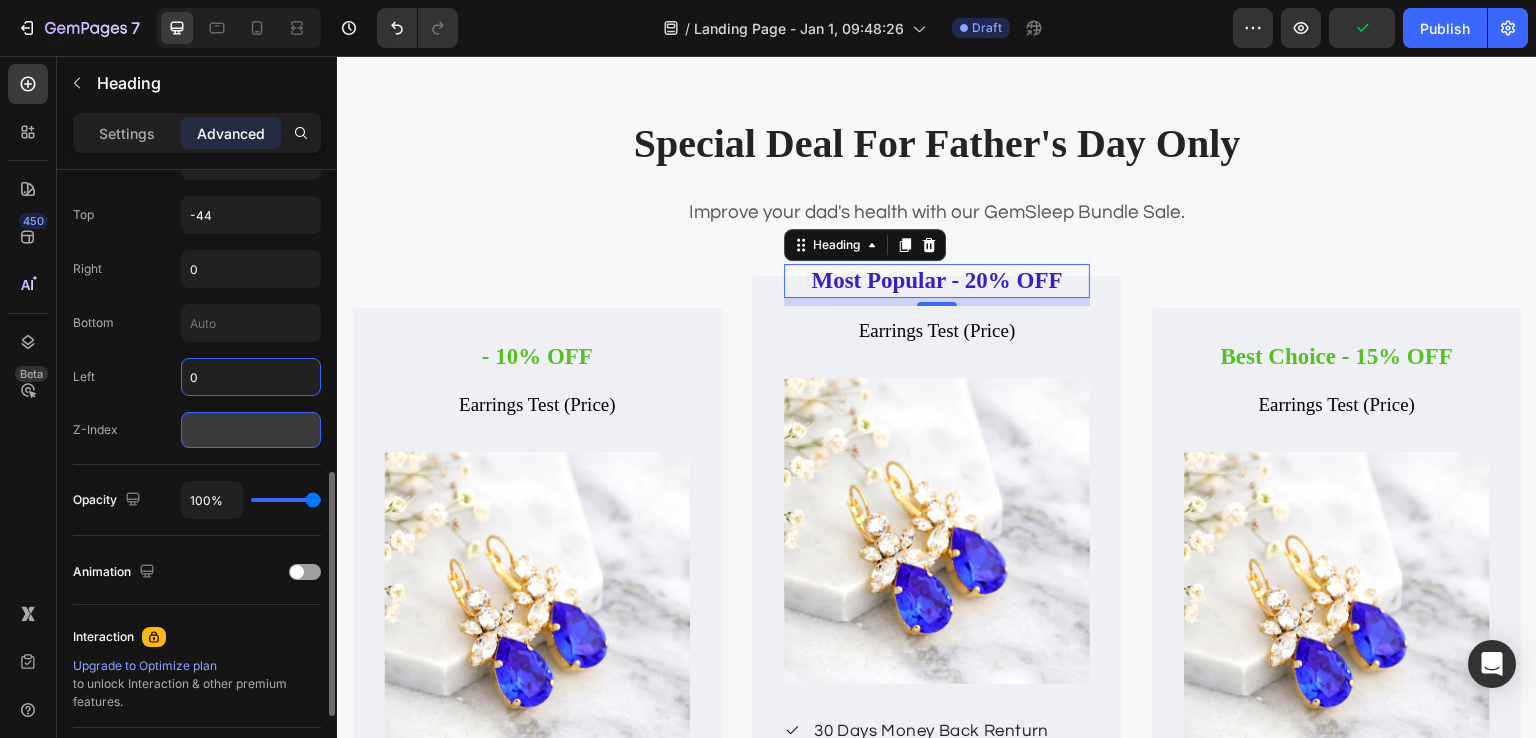 click at bounding box center [251, 430] 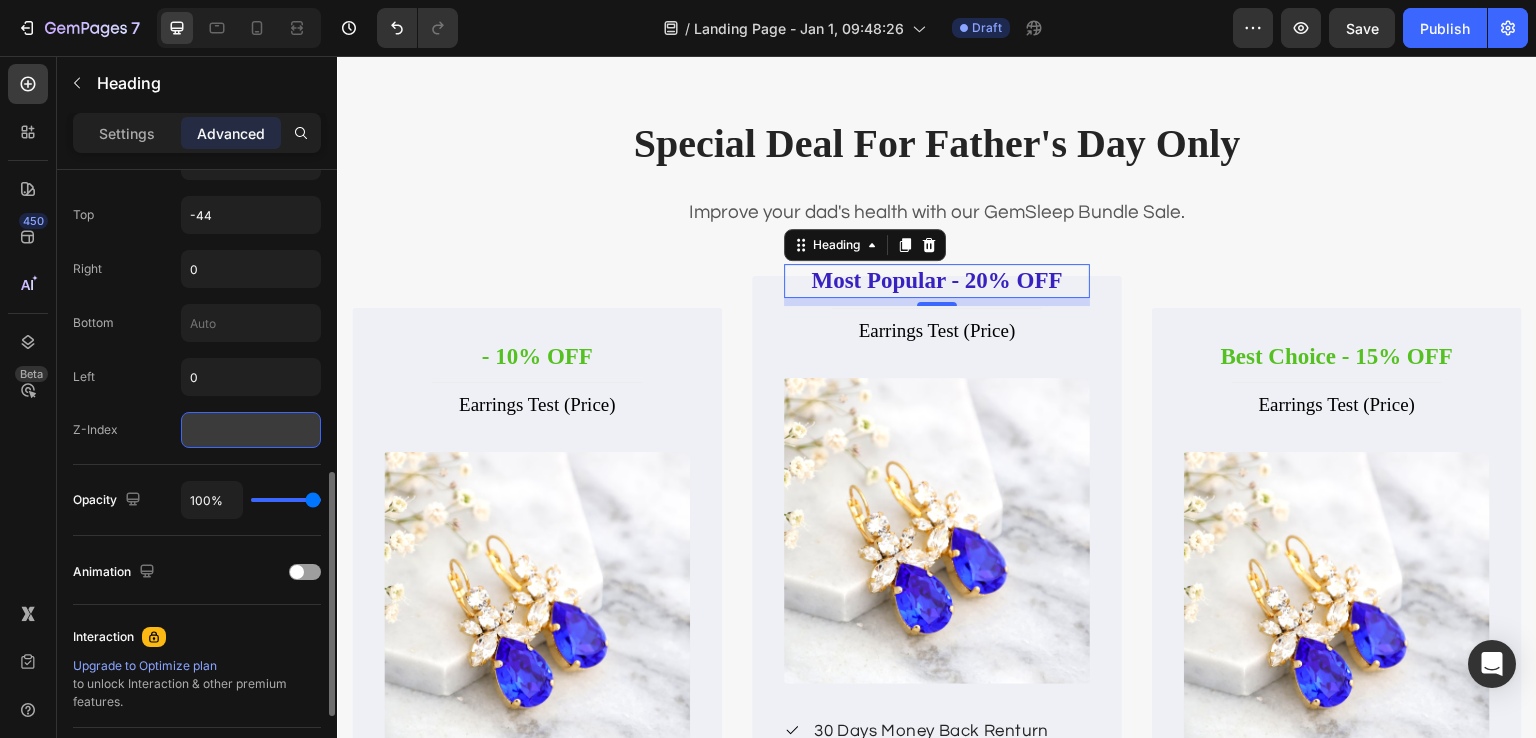 type on "1" 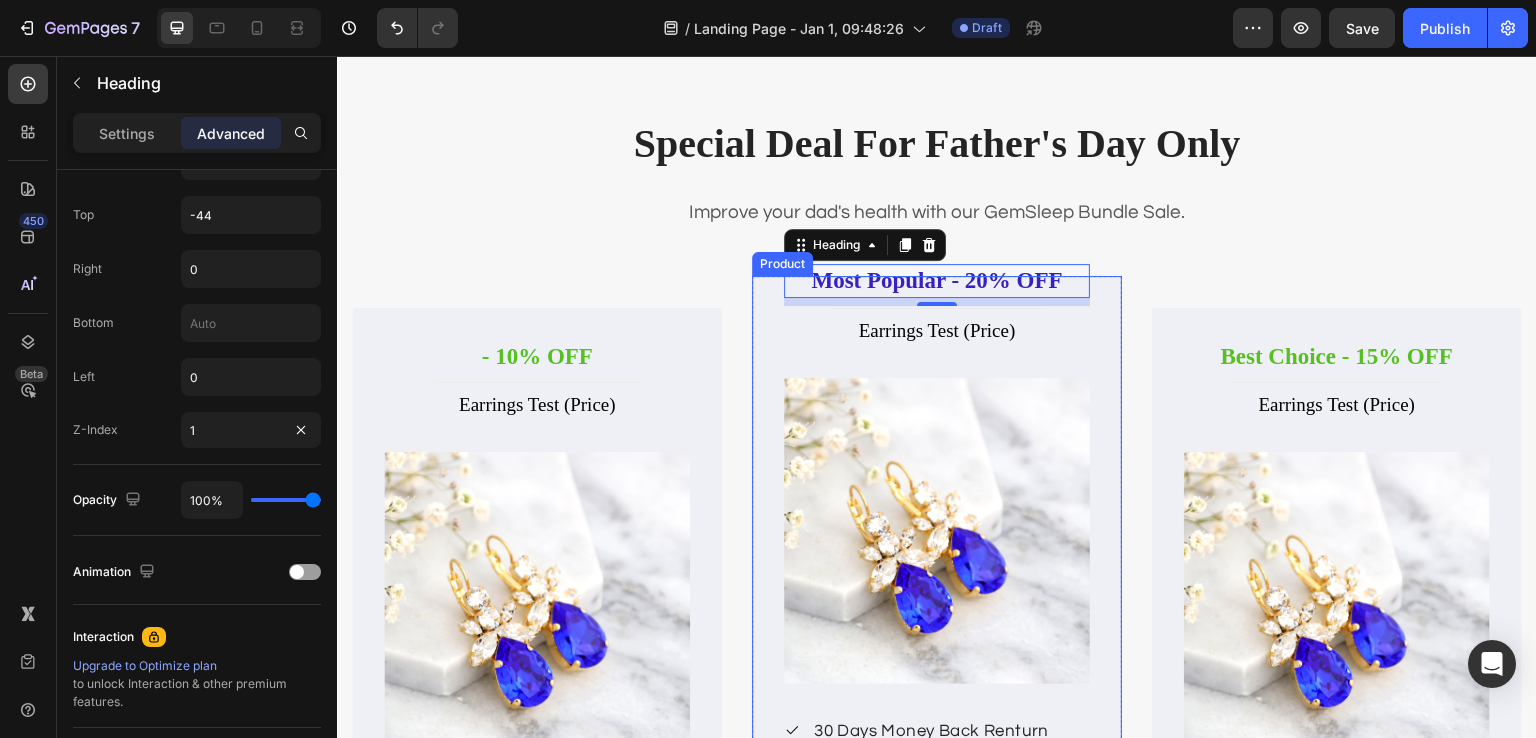 click on "(P) Images & Gallery" at bounding box center [850, 366] 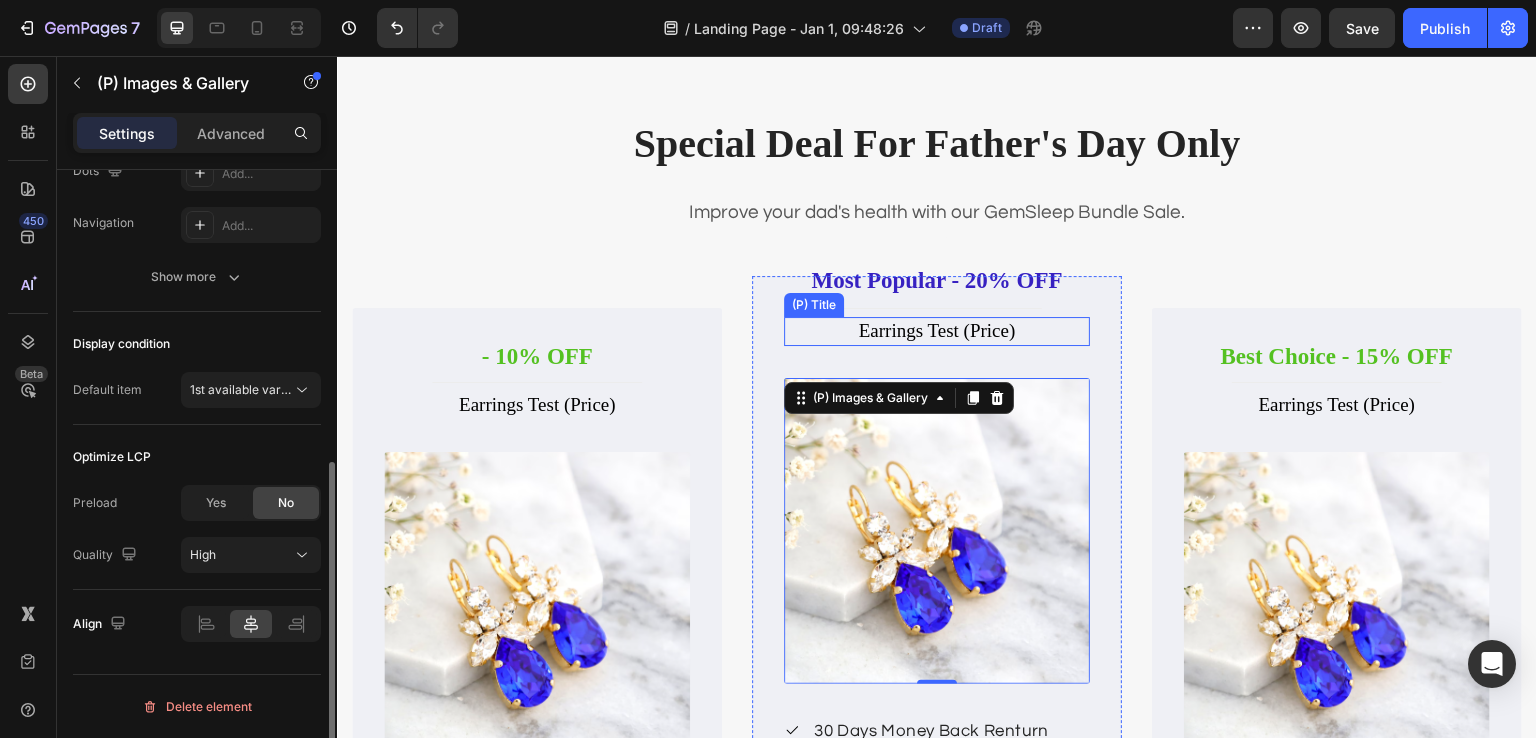 scroll, scrollTop: 0, scrollLeft: 0, axis: both 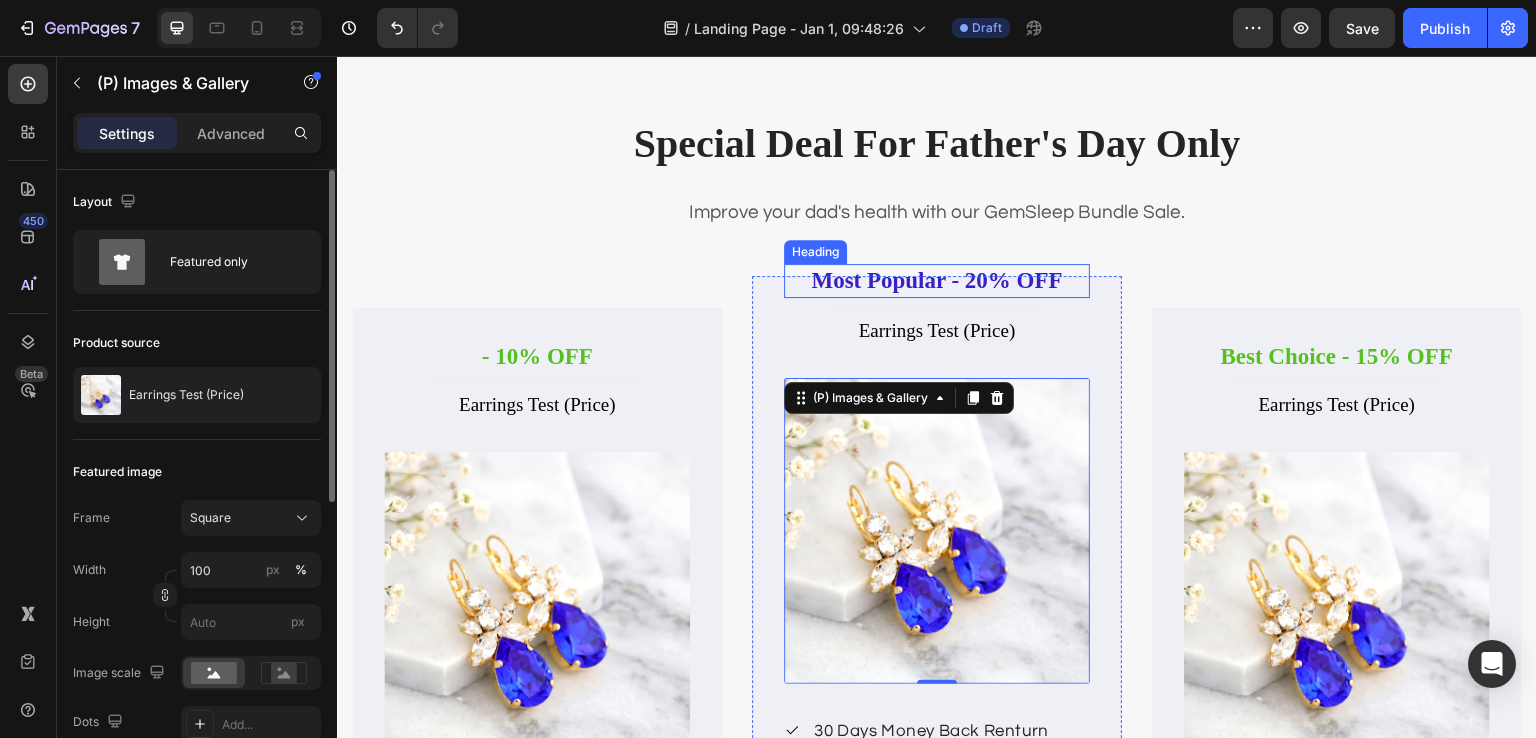 click on "Most Popular - 20% OFF" at bounding box center (937, 281) 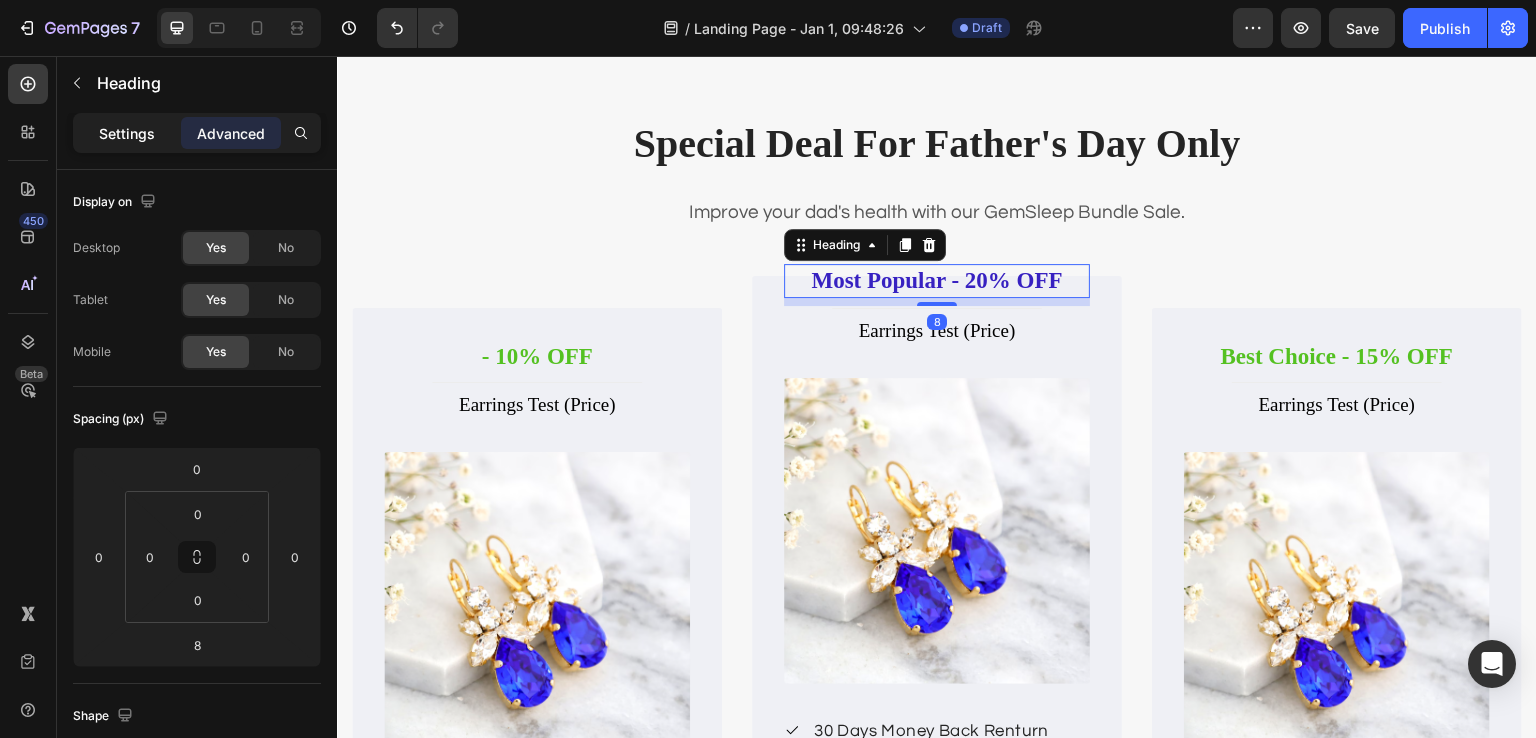 click on "Settings" at bounding box center [127, 133] 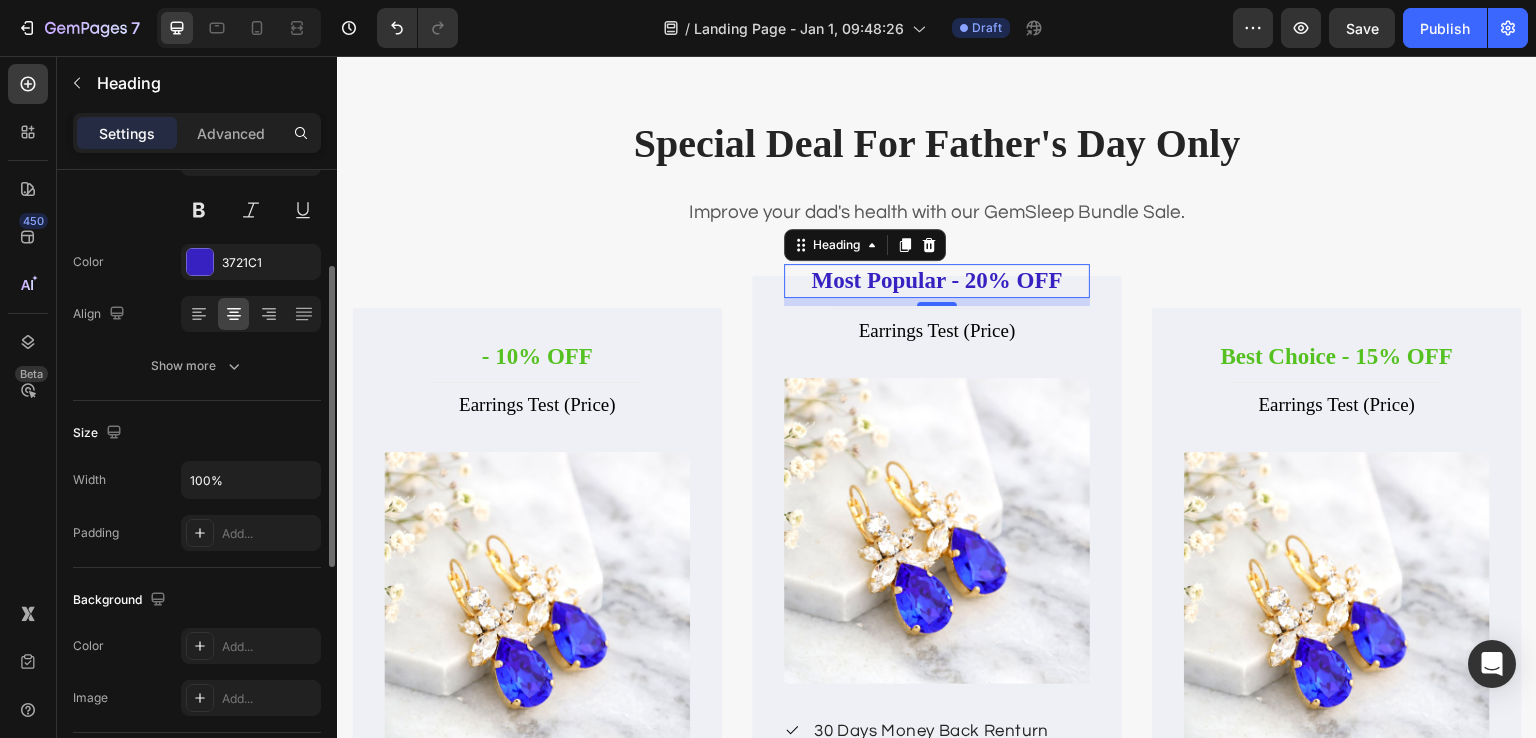 scroll, scrollTop: 600, scrollLeft: 0, axis: vertical 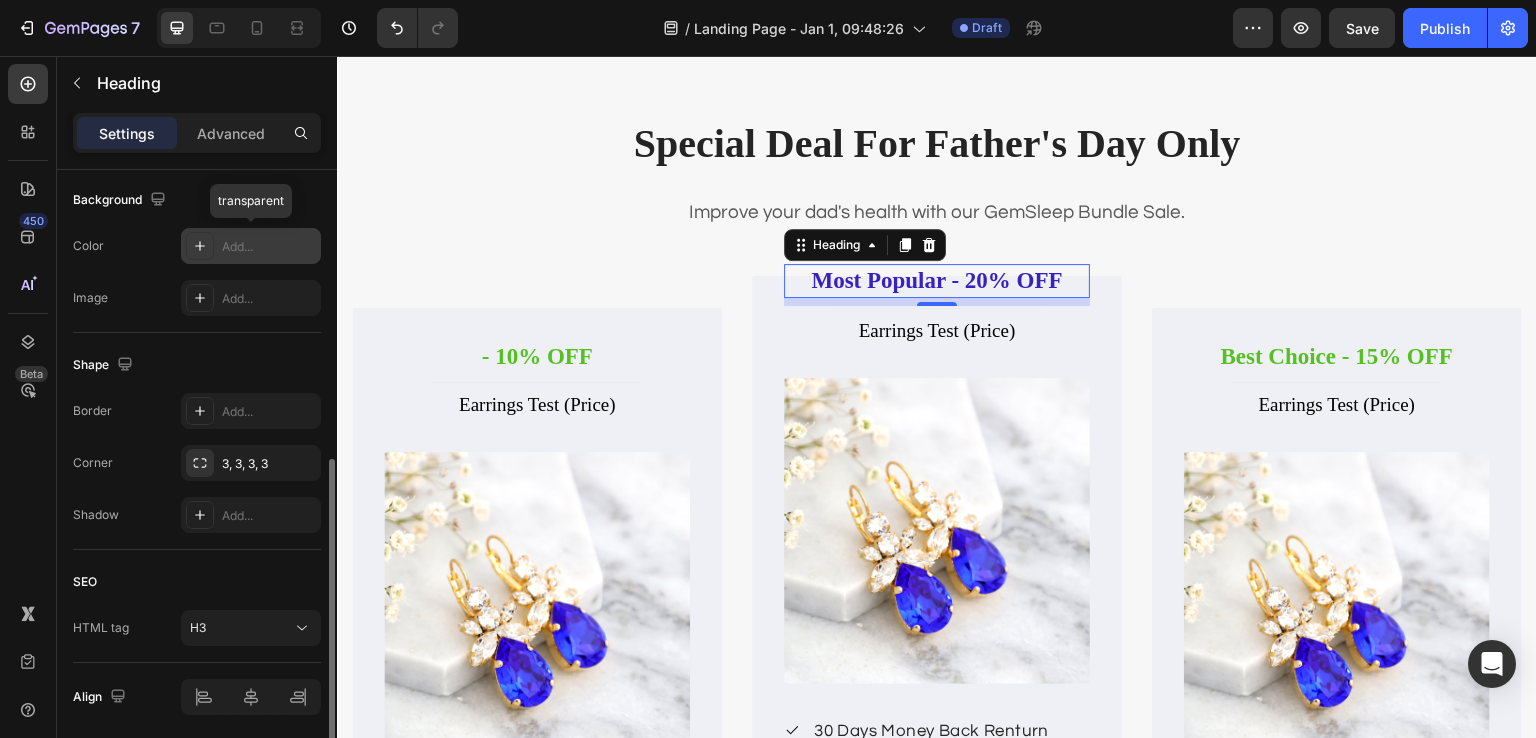click on "Add..." at bounding box center [269, 247] 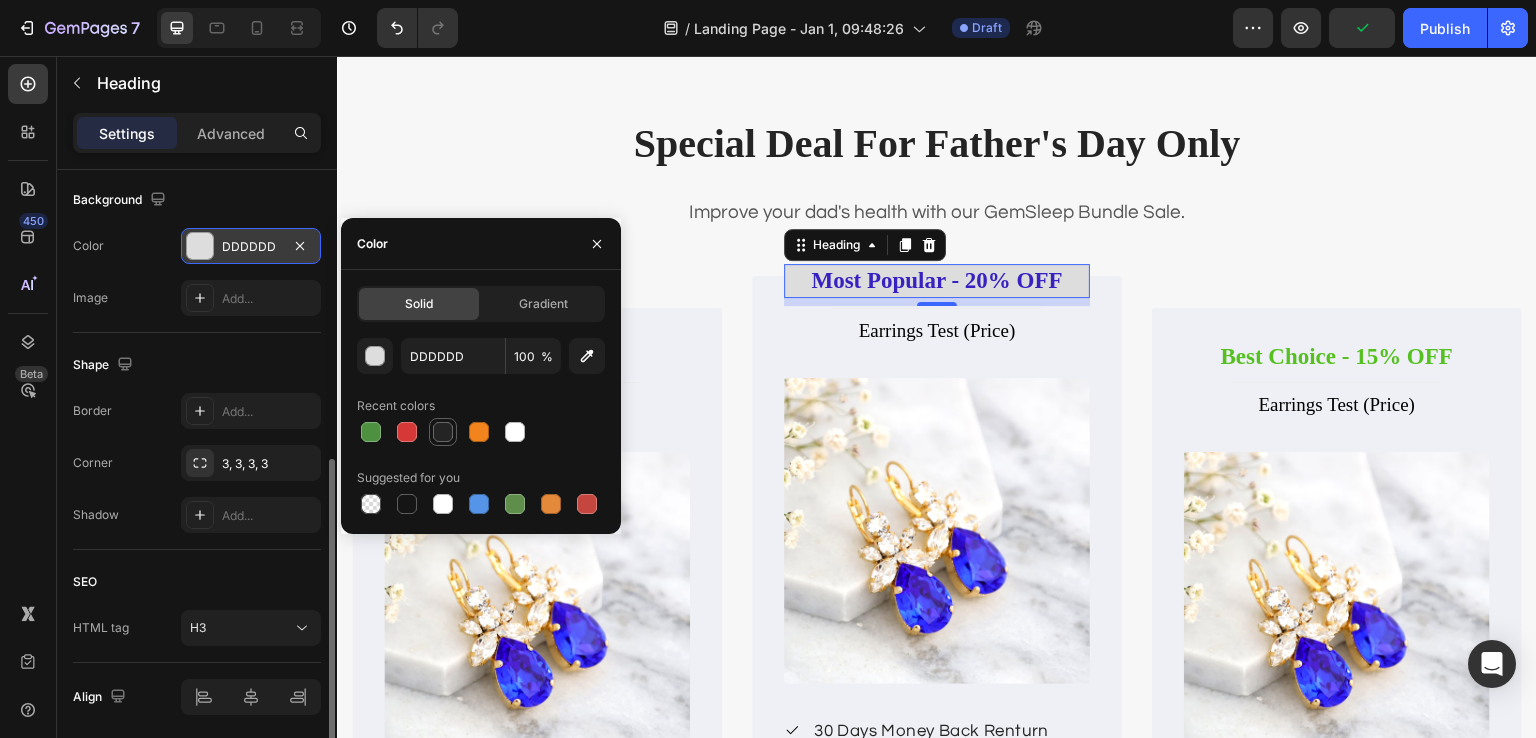 click at bounding box center [443, 432] 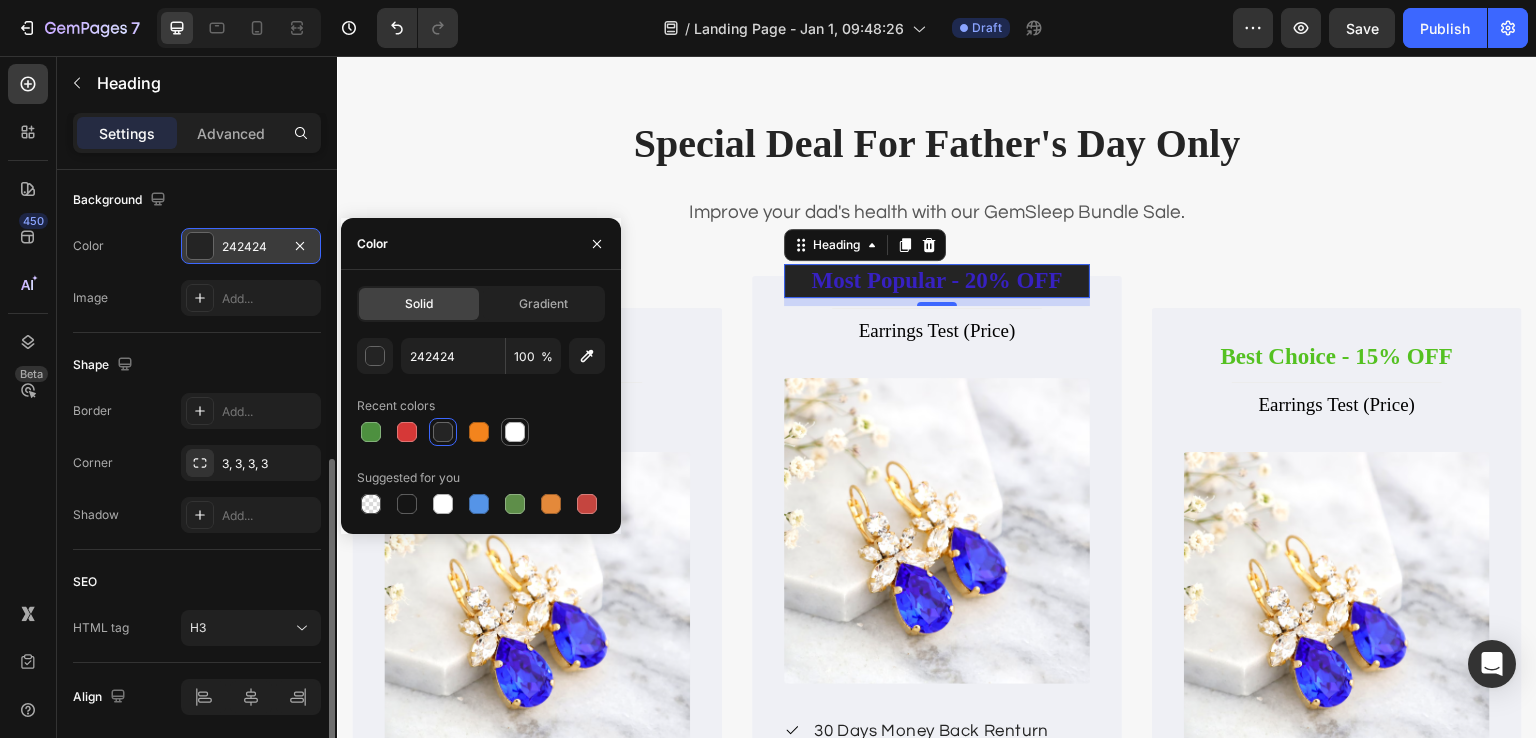 click at bounding box center [515, 432] 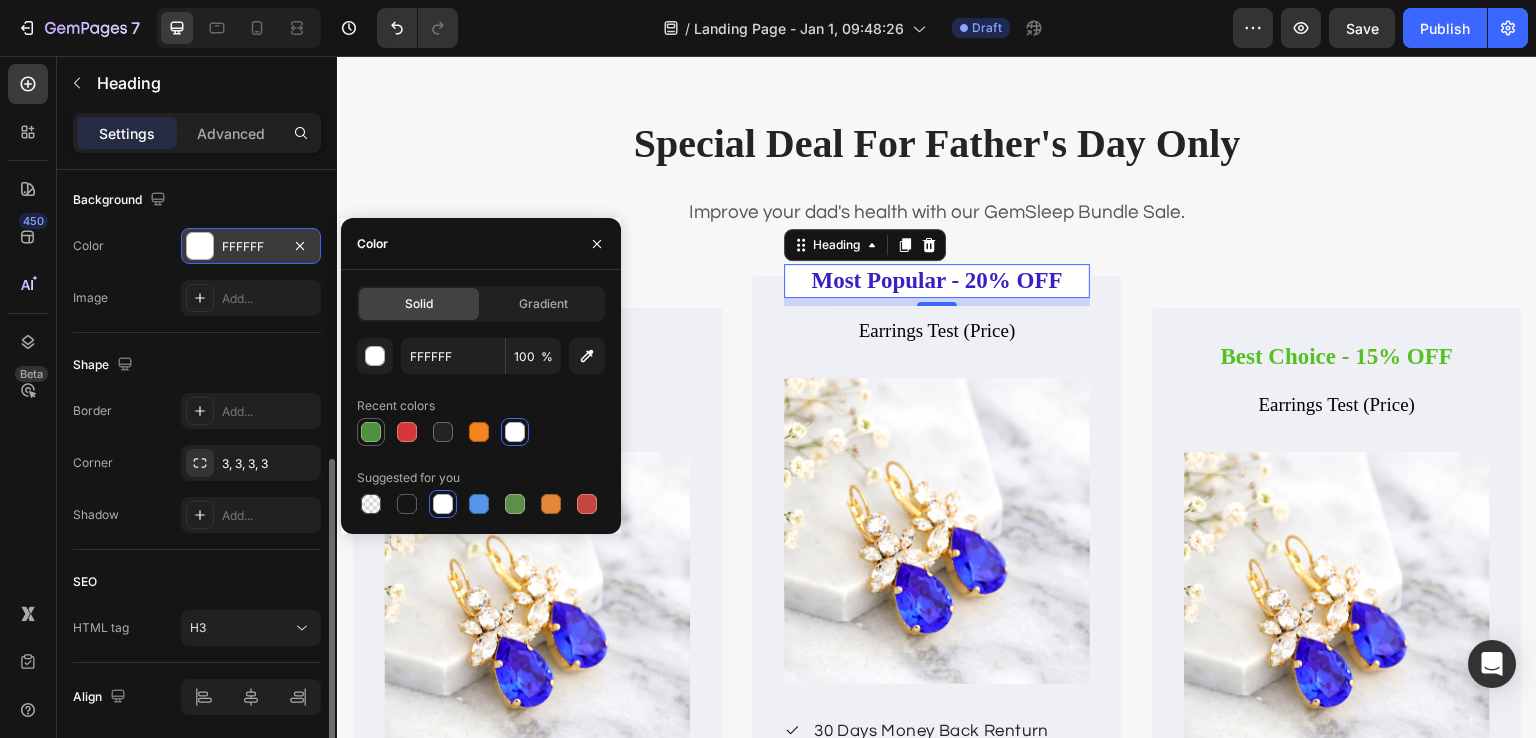 click at bounding box center (371, 432) 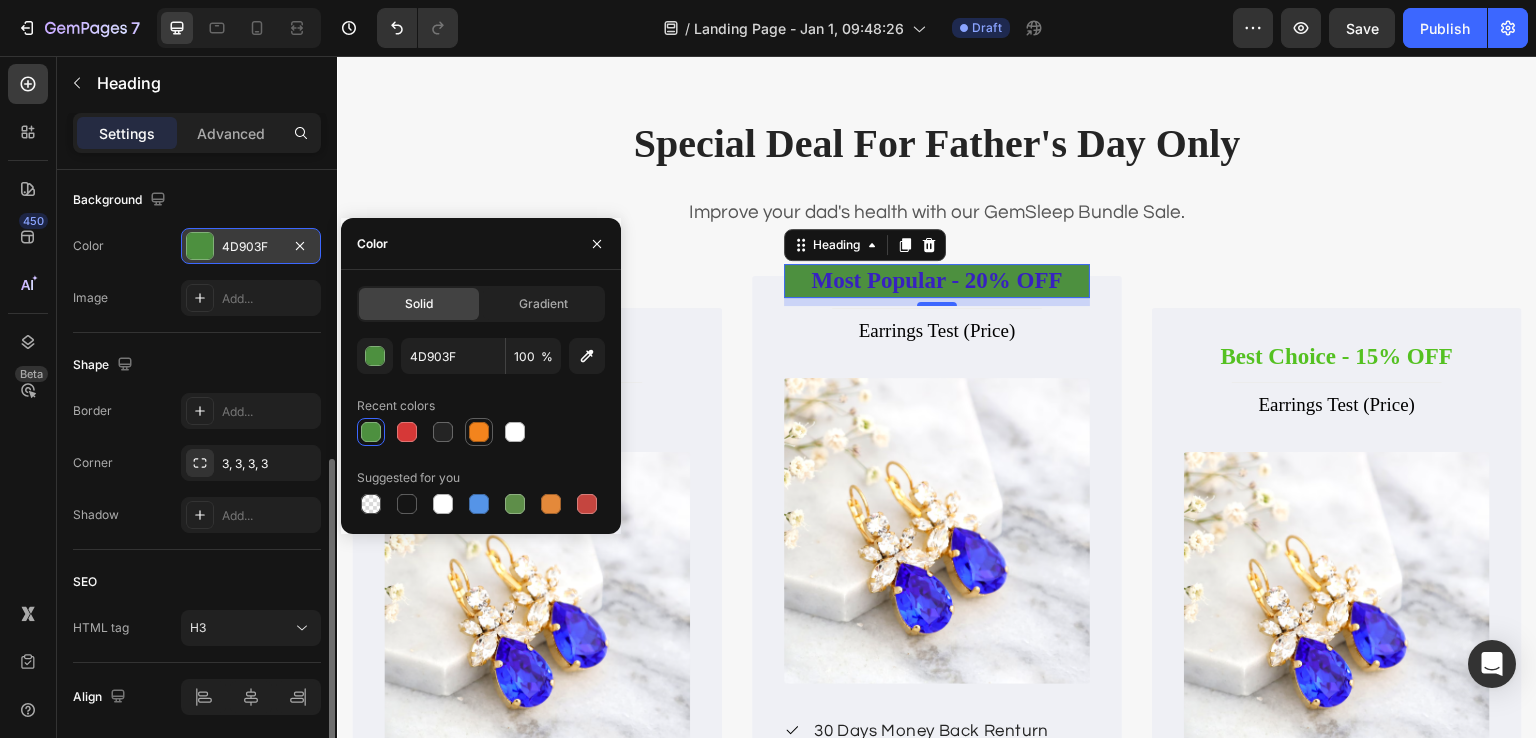 click at bounding box center (479, 432) 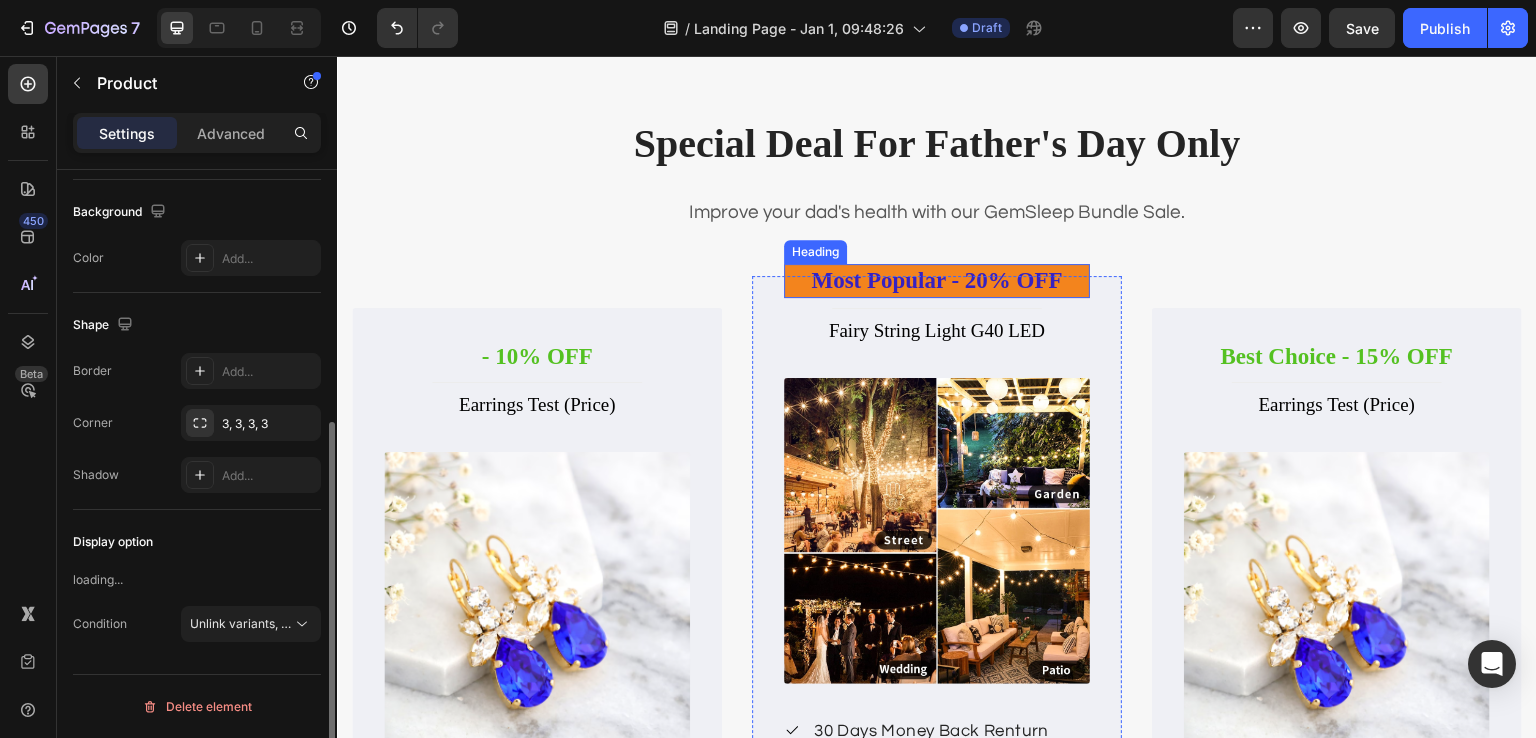 scroll, scrollTop: 0, scrollLeft: 0, axis: both 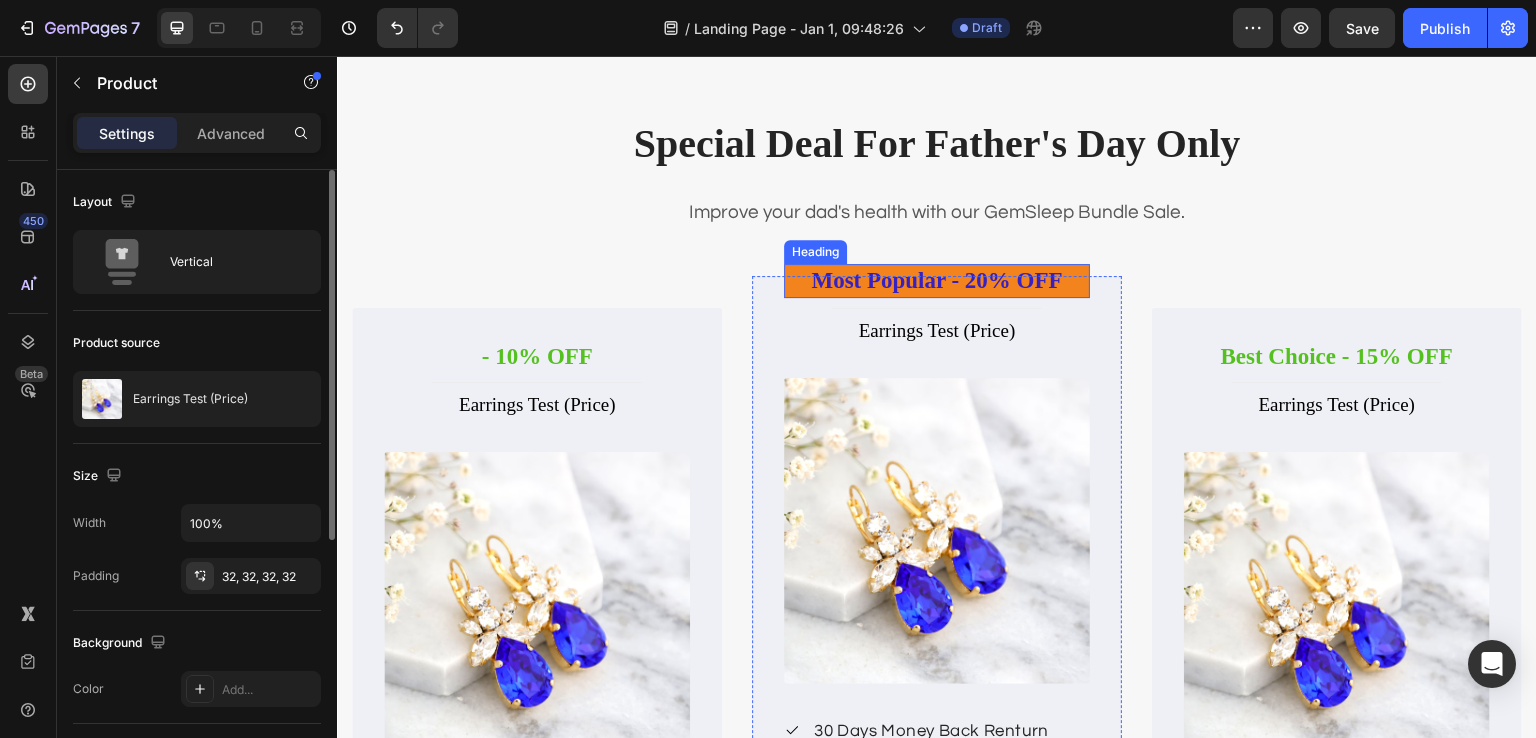 click on "Heading" at bounding box center [815, 252] 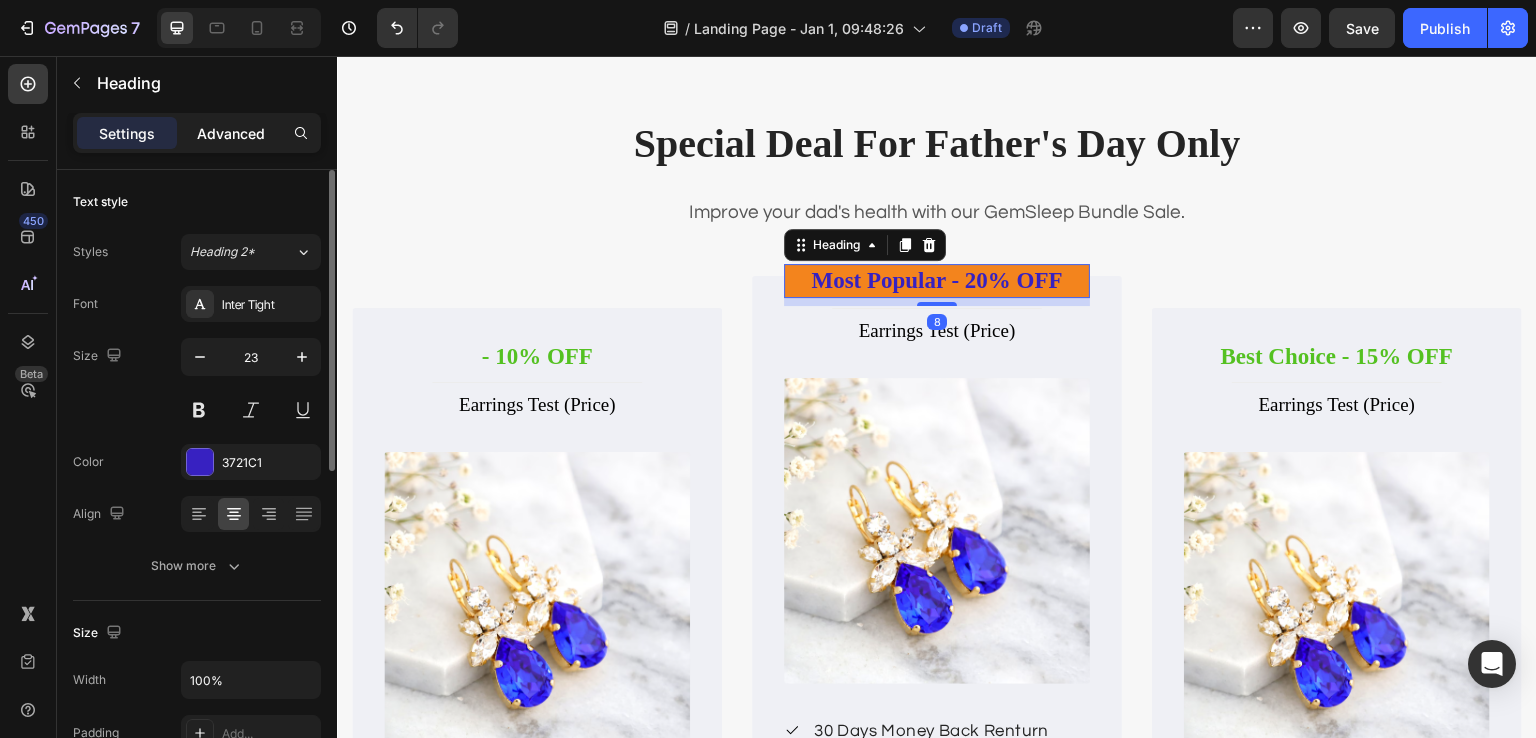 click on "Advanced" 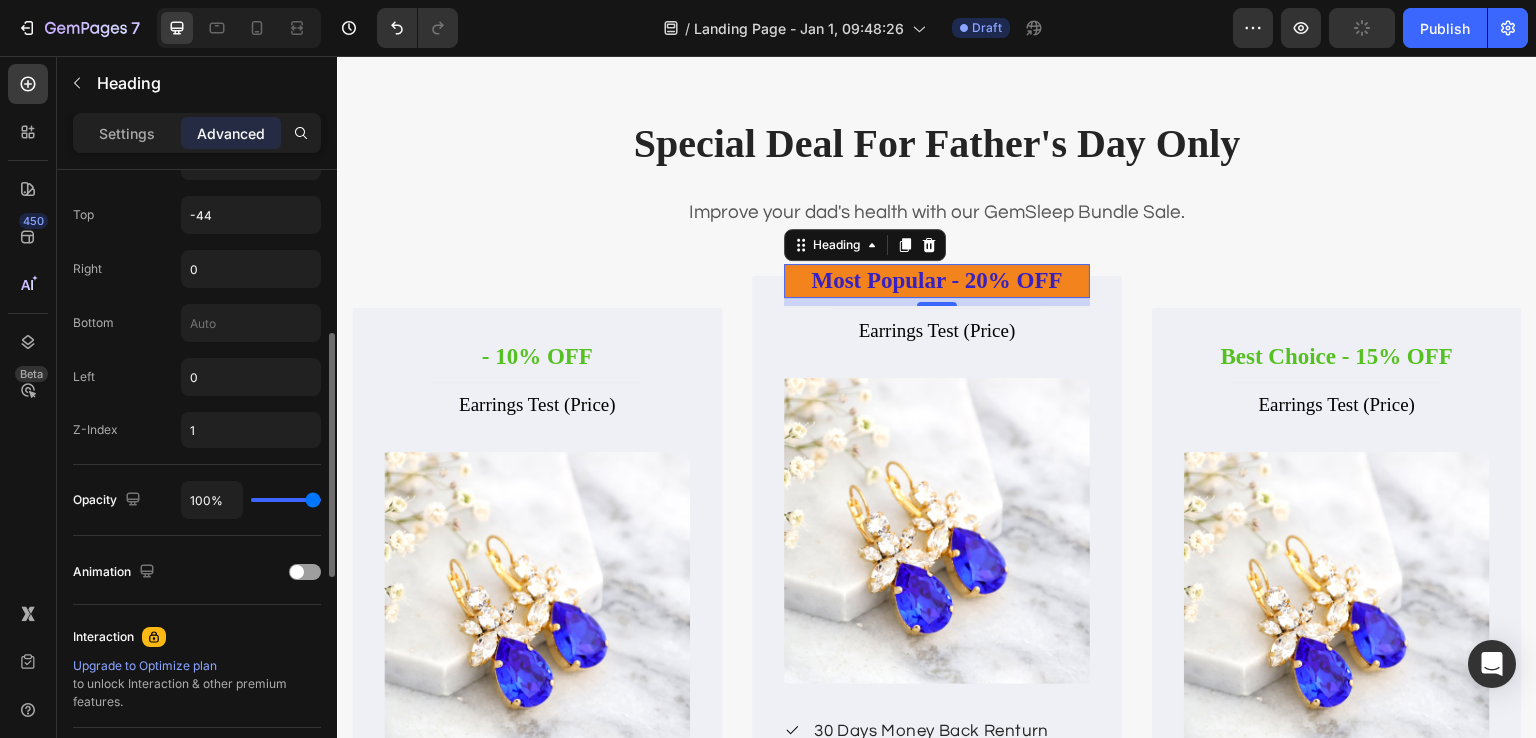 scroll, scrollTop: 673, scrollLeft: 0, axis: vertical 